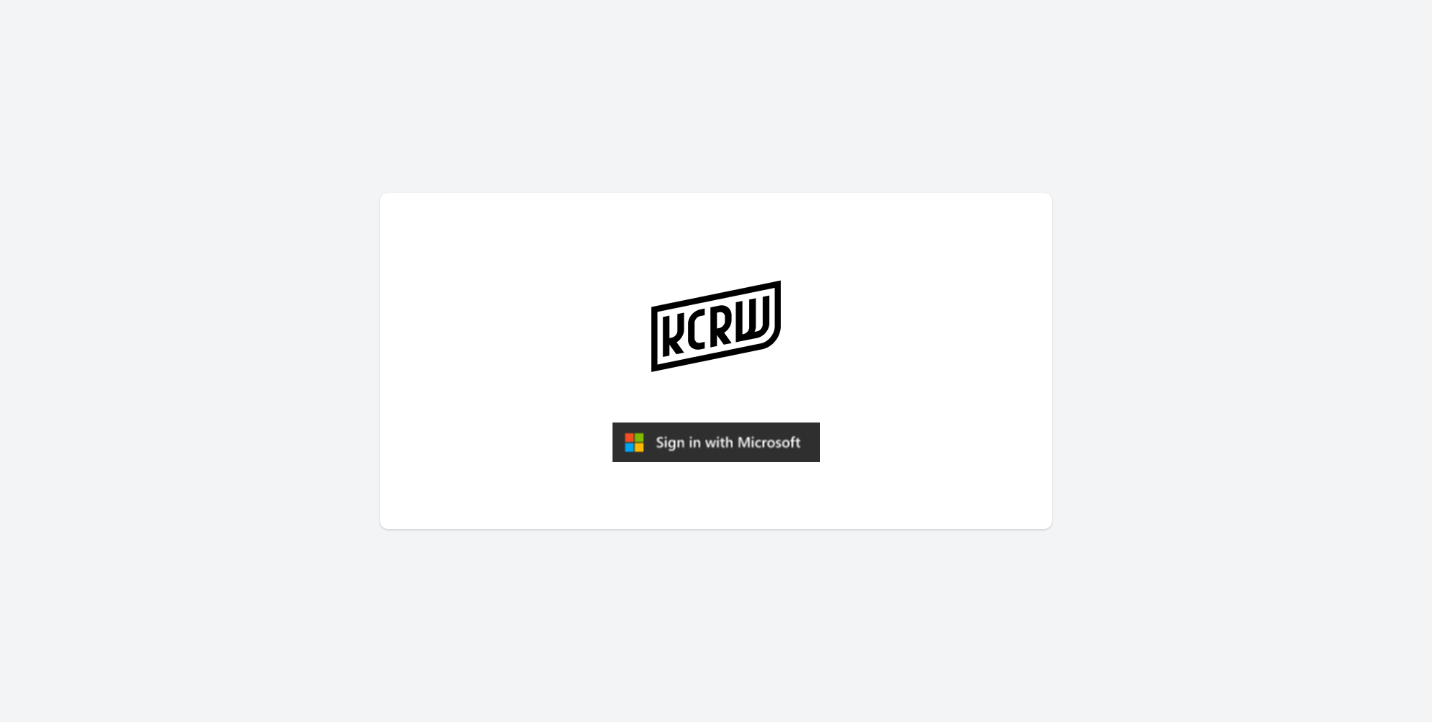 scroll, scrollTop: 0, scrollLeft: 0, axis: both 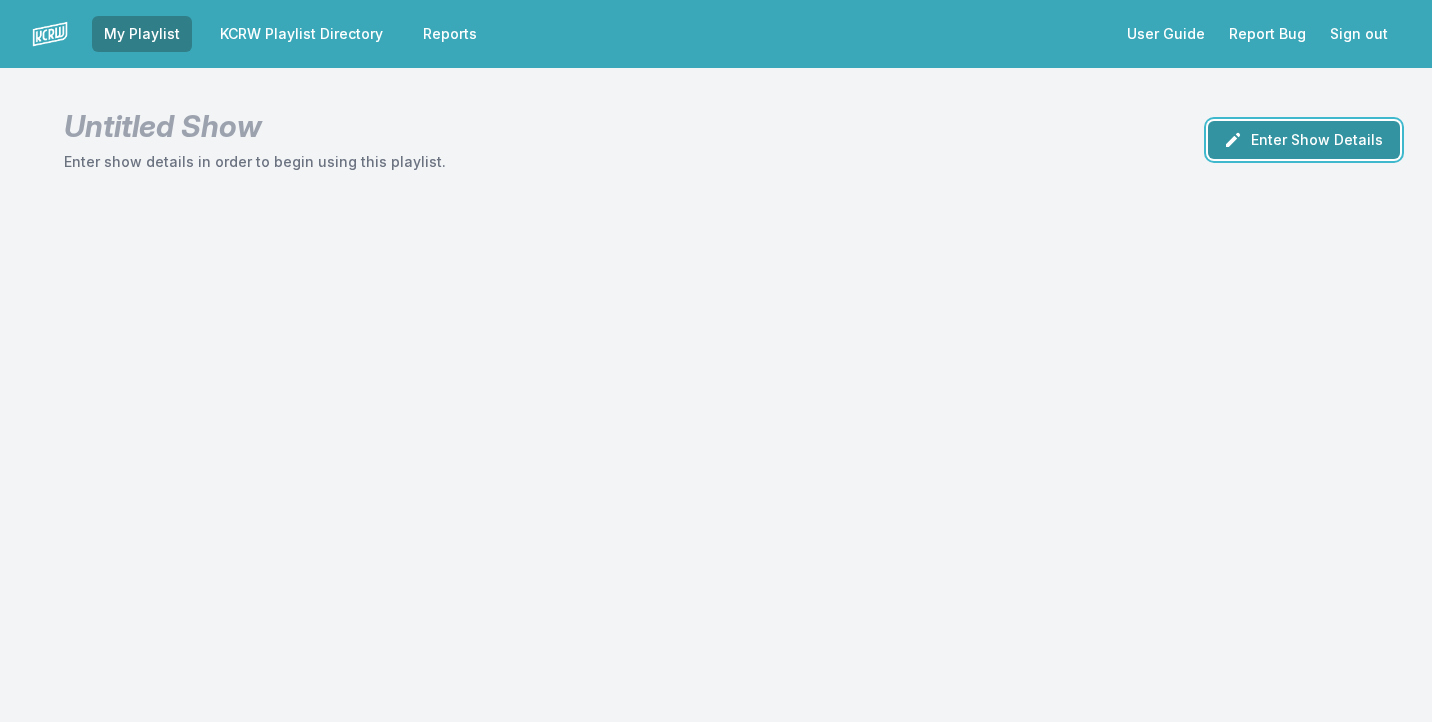 click on "Enter Show Details" at bounding box center (1304, 140) 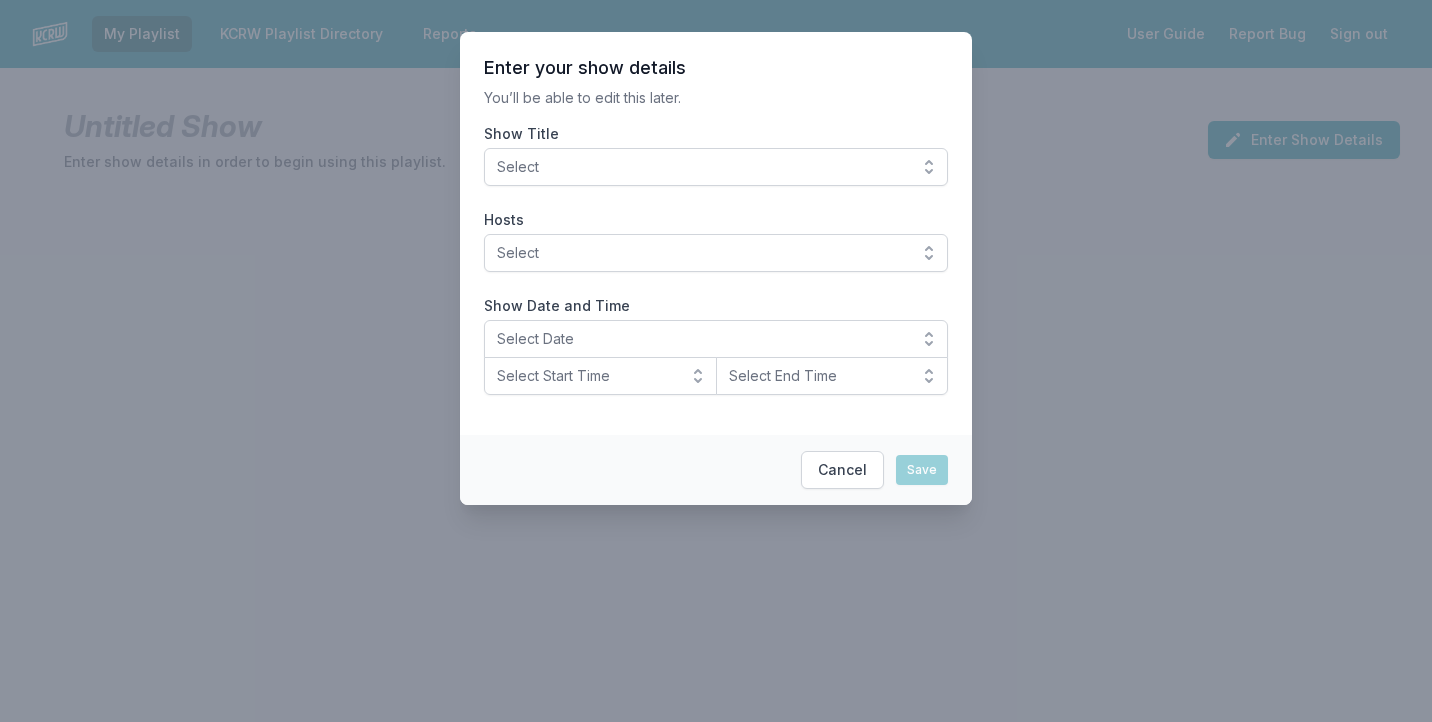 click on "Select" at bounding box center [702, 167] 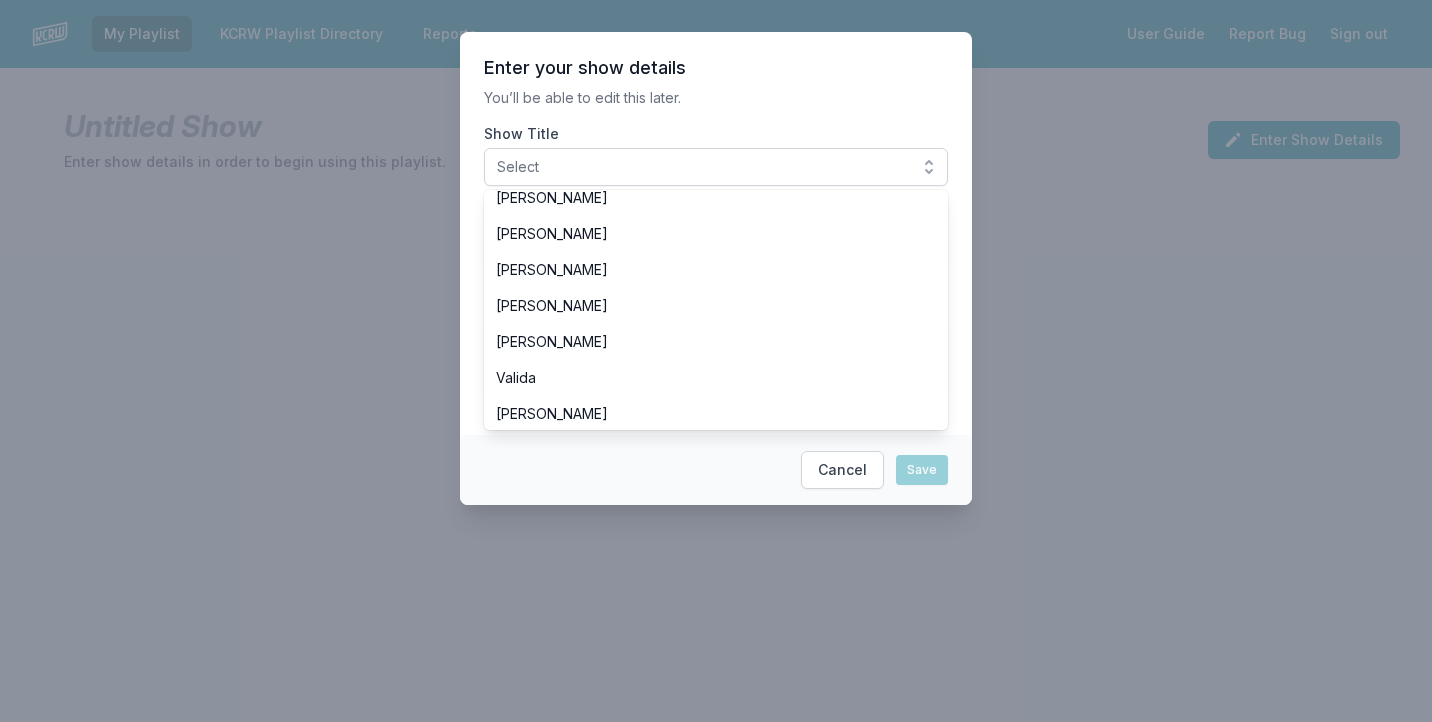 scroll, scrollTop: 323, scrollLeft: 0, axis: vertical 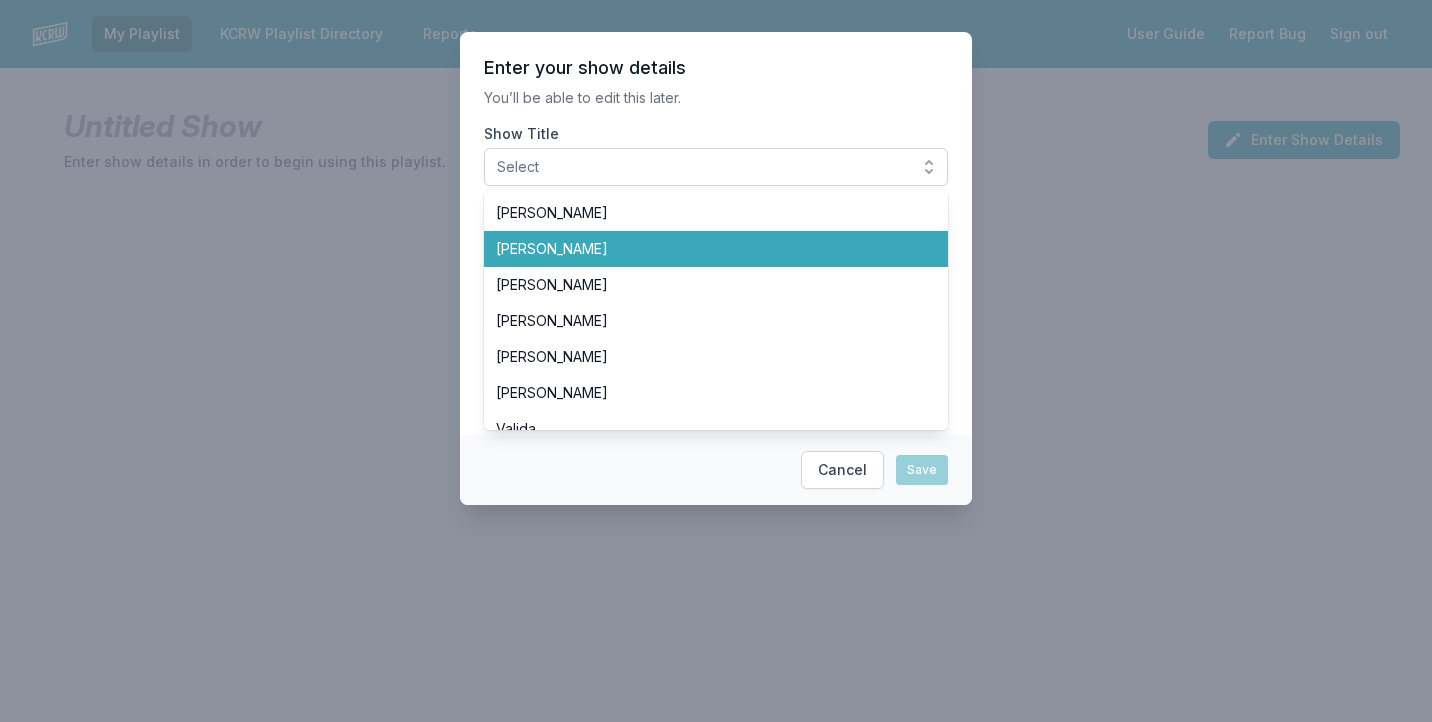 click on "Dan Wilcox" at bounding box center [704, 249] 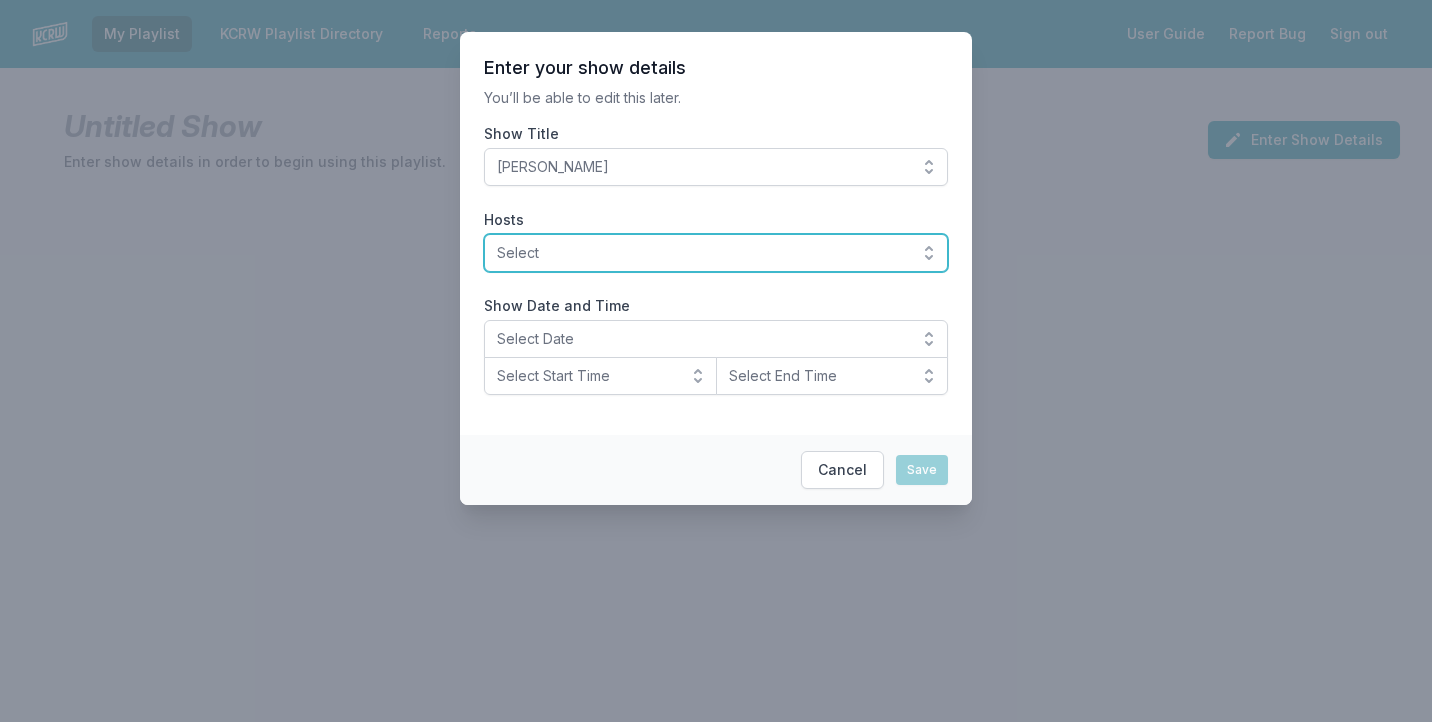 click on "Select" at bounding box center [702, 253] 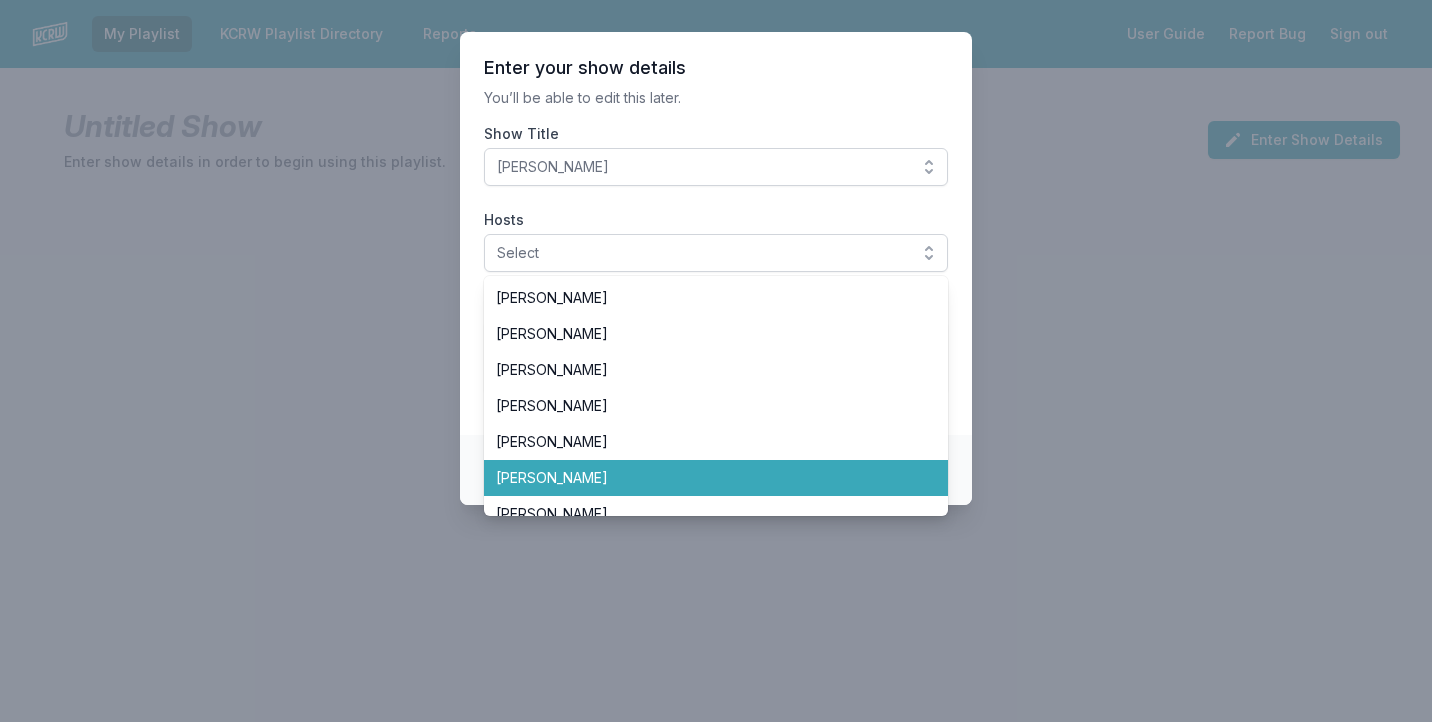 click on "Dan Wilcox" at bounding box center [704, 478] 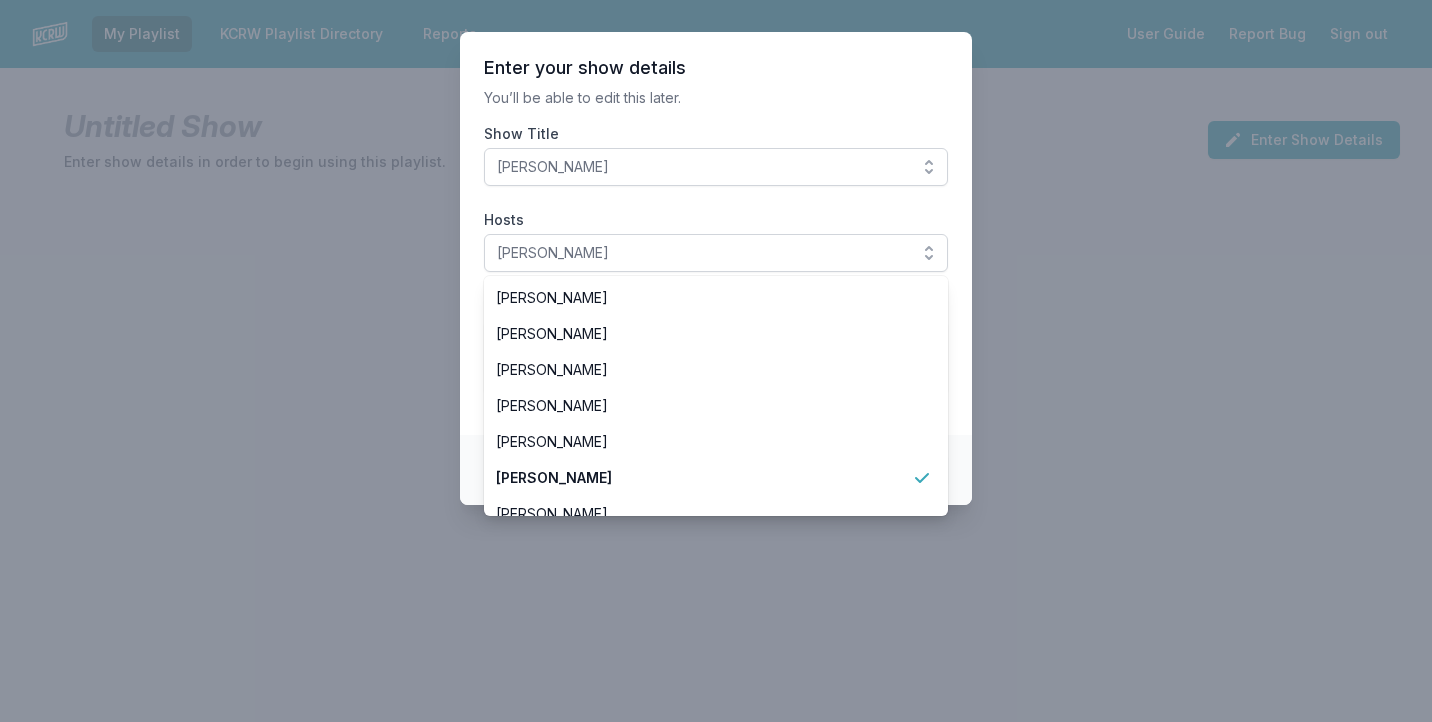 click on "Enter your show details You’ll be able to edit this later. Show Title Dan Wilcox Hosts Dan Wilcox Aaron Byrd Andrew Khedoori Anne Litt Anthony Valadez Chris Douridas Dan Wilcox Deirdre O’Donoghue Henry Rollins Jason Bentley Jason Kramer Jeremy Sole John Moses José Galván LeRoy Downs Novena Carmel Raul Campos Scott Dallavo Travis Holcombe Valida Tyler Boudreaux Francesca Harding Candace Silva Nassir Nassirzadeh Madeleine Brand Ro "Wyldeflower" Contreras Tricia Halloran SiLVA Bob Carlson Pee-wee Herman Matt Guilhem Betto Arcos Junf Moni Saldaña Michael Wilkes Jessica Hopper Solomon Georgio Michael Barnes Evan Kleiman Steve Chiotakis Myke Dodge Weiskopf Alex Cohen Show Date and Time Select Date Select Start Time Select End Time" at bounding box center (716, 233) 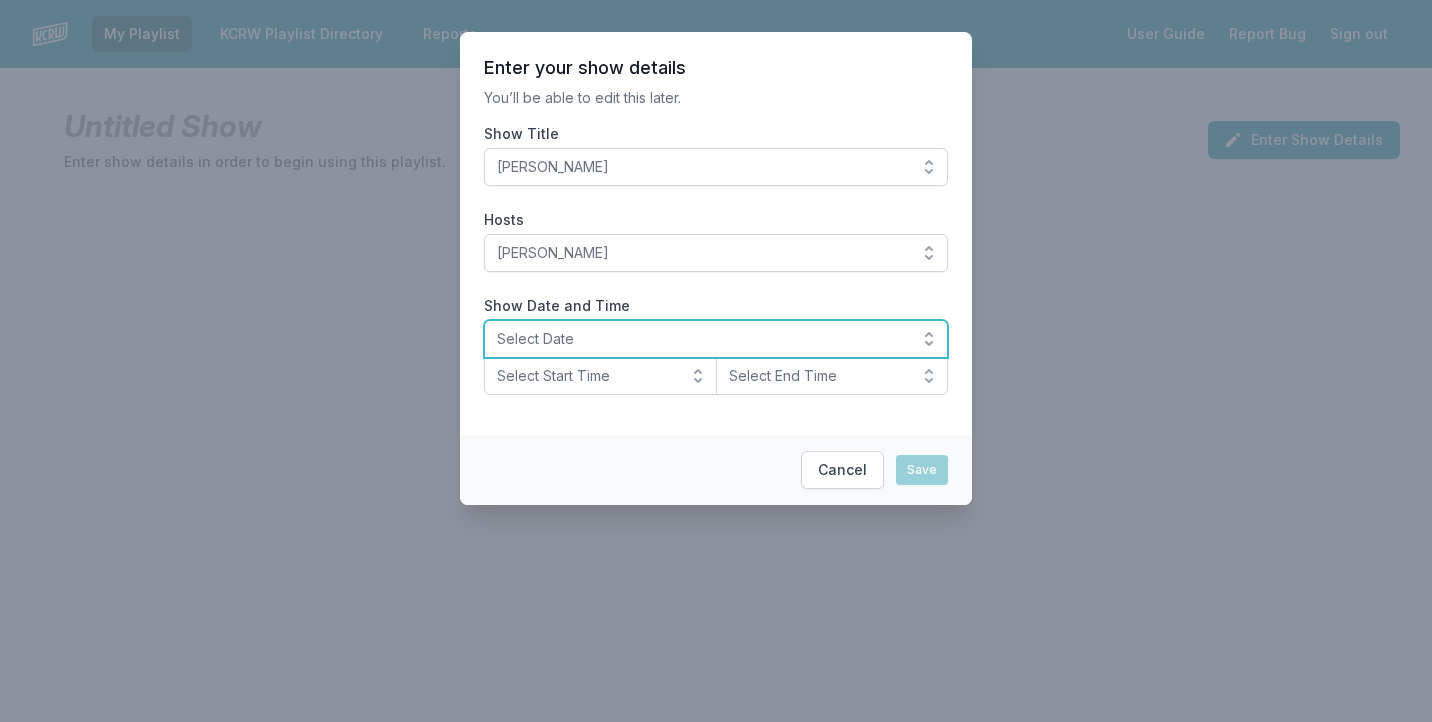 click on "Select Date" at bounding box center (702, 339) 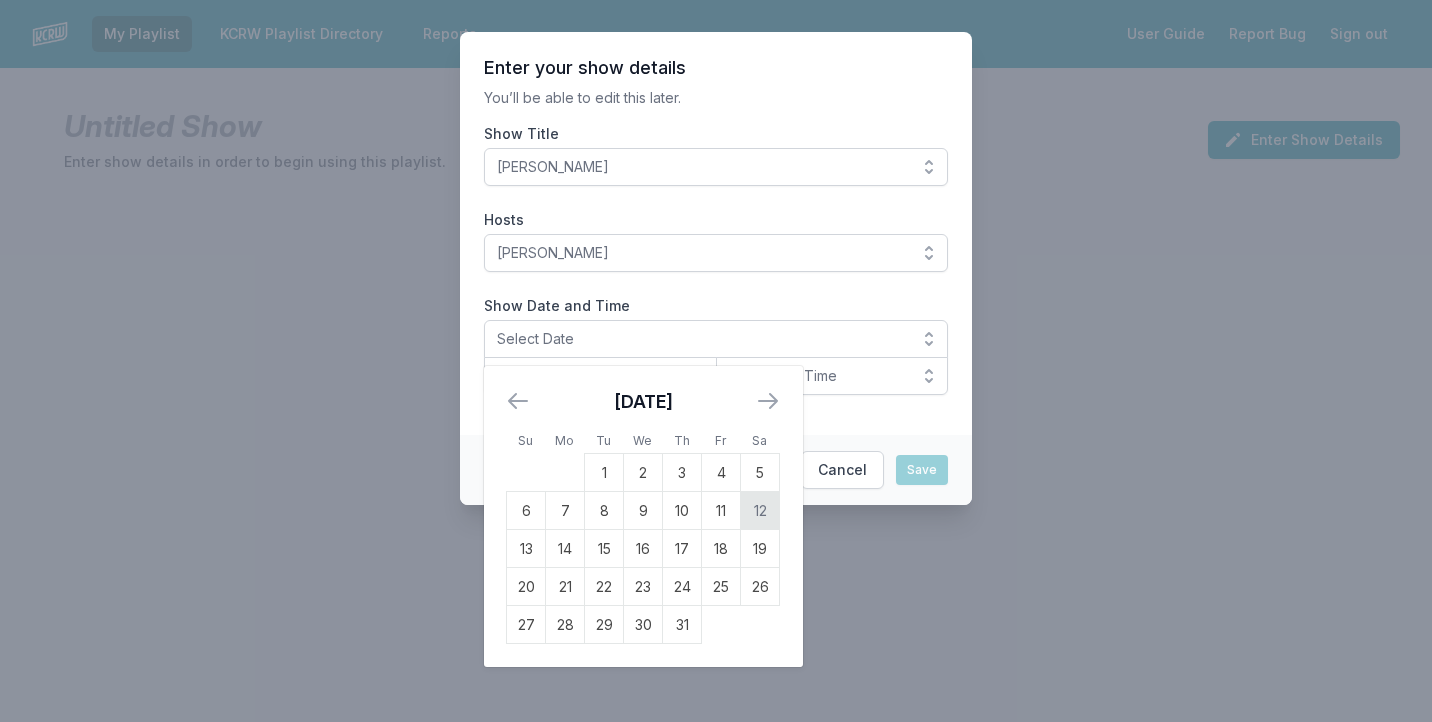 click on "12" at bounding box center (760, 511) 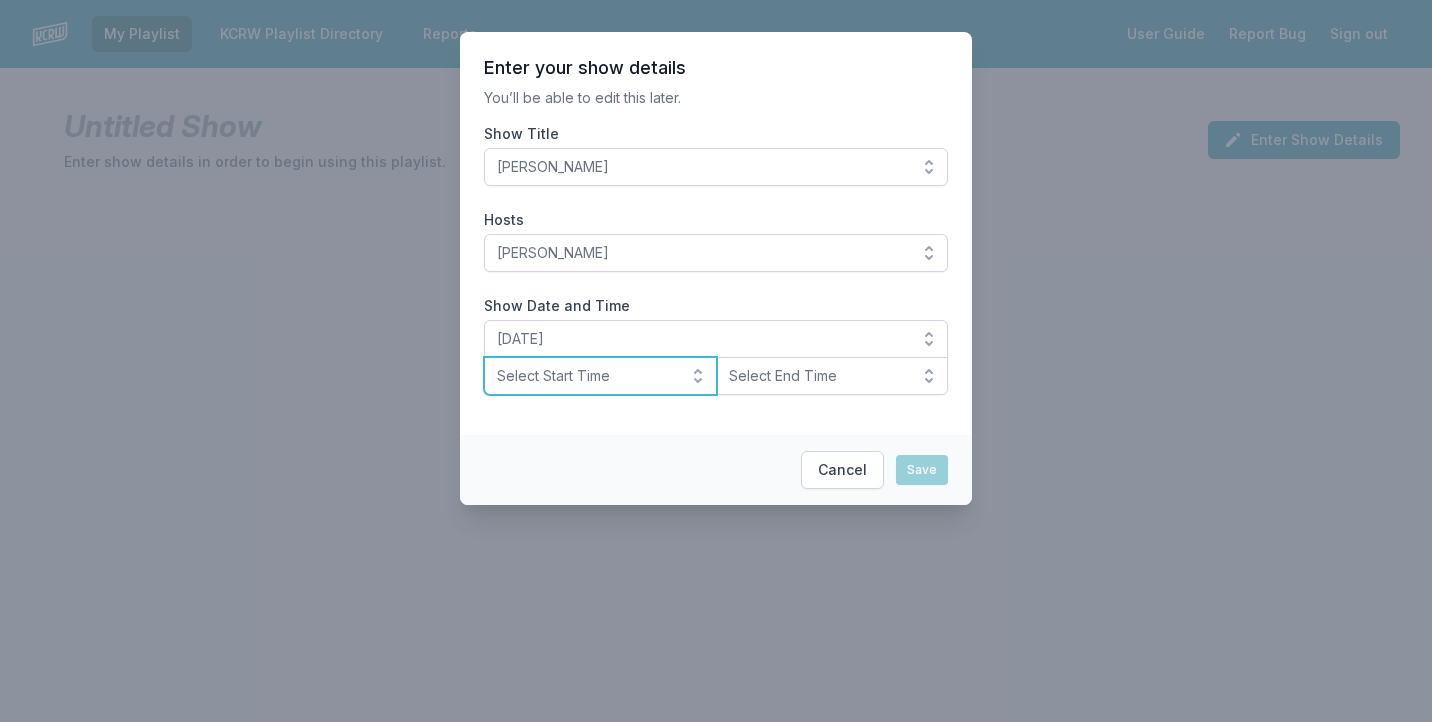 click on "Select Start Time" at bounding box center (600, 376) 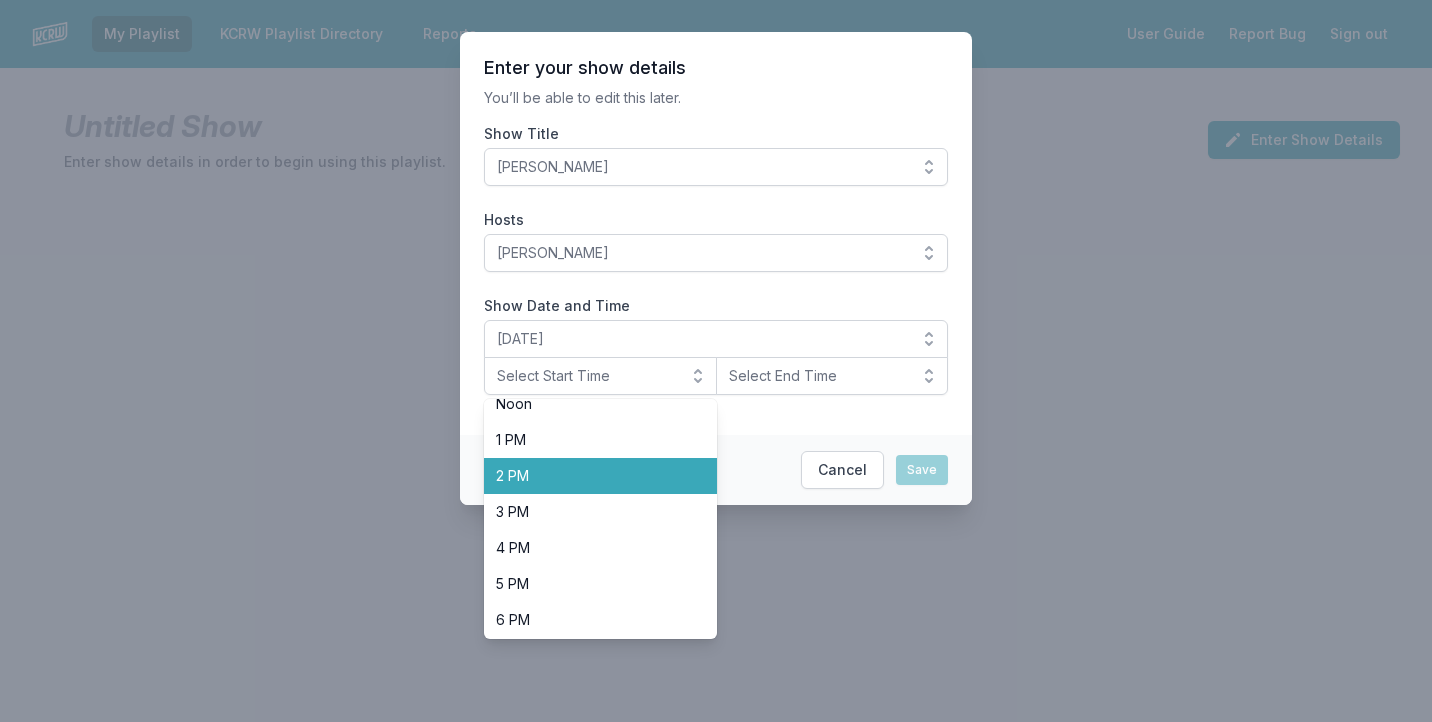 scroll, scrollTop: 454, scrollLeft: 0, axis: vertical 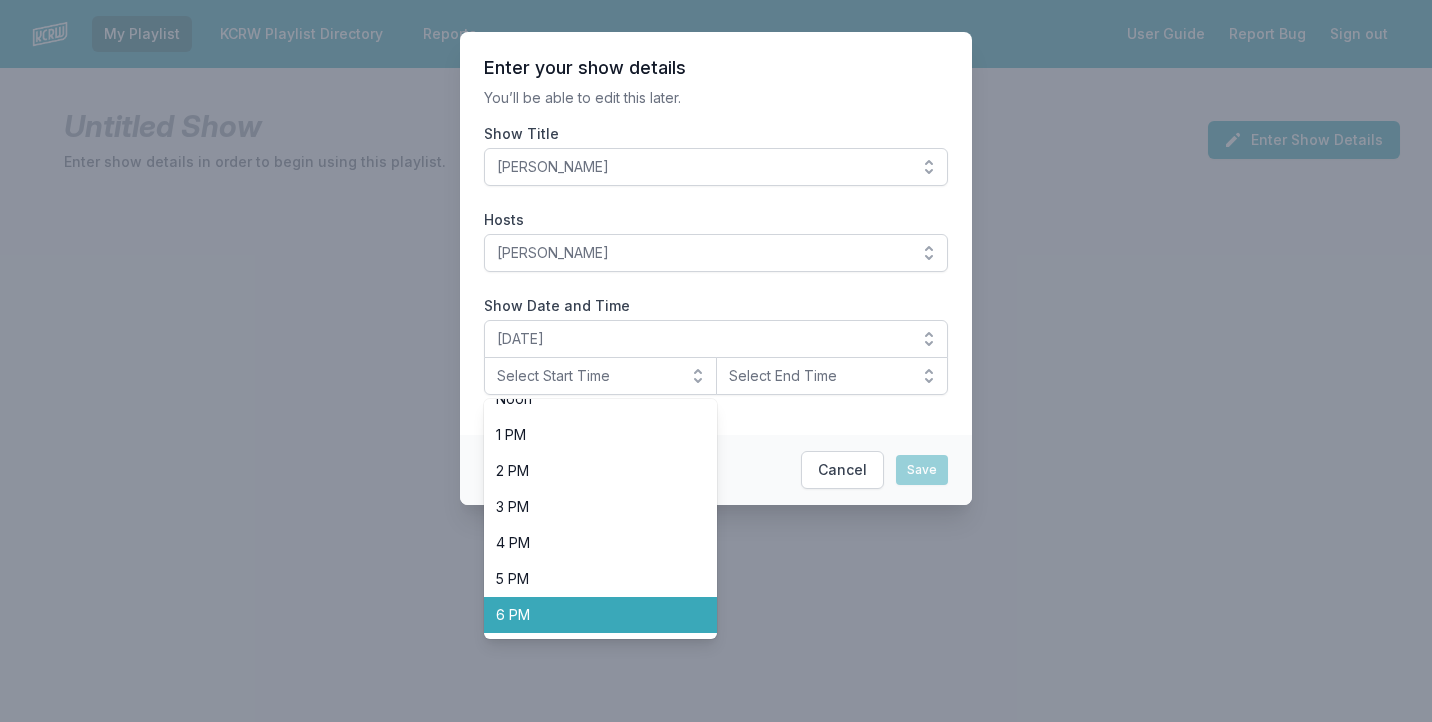 drag, startPoint x: 579, startPoint y: 611, endPoint x: 652, endPoint y: 563, distance: 87.36704 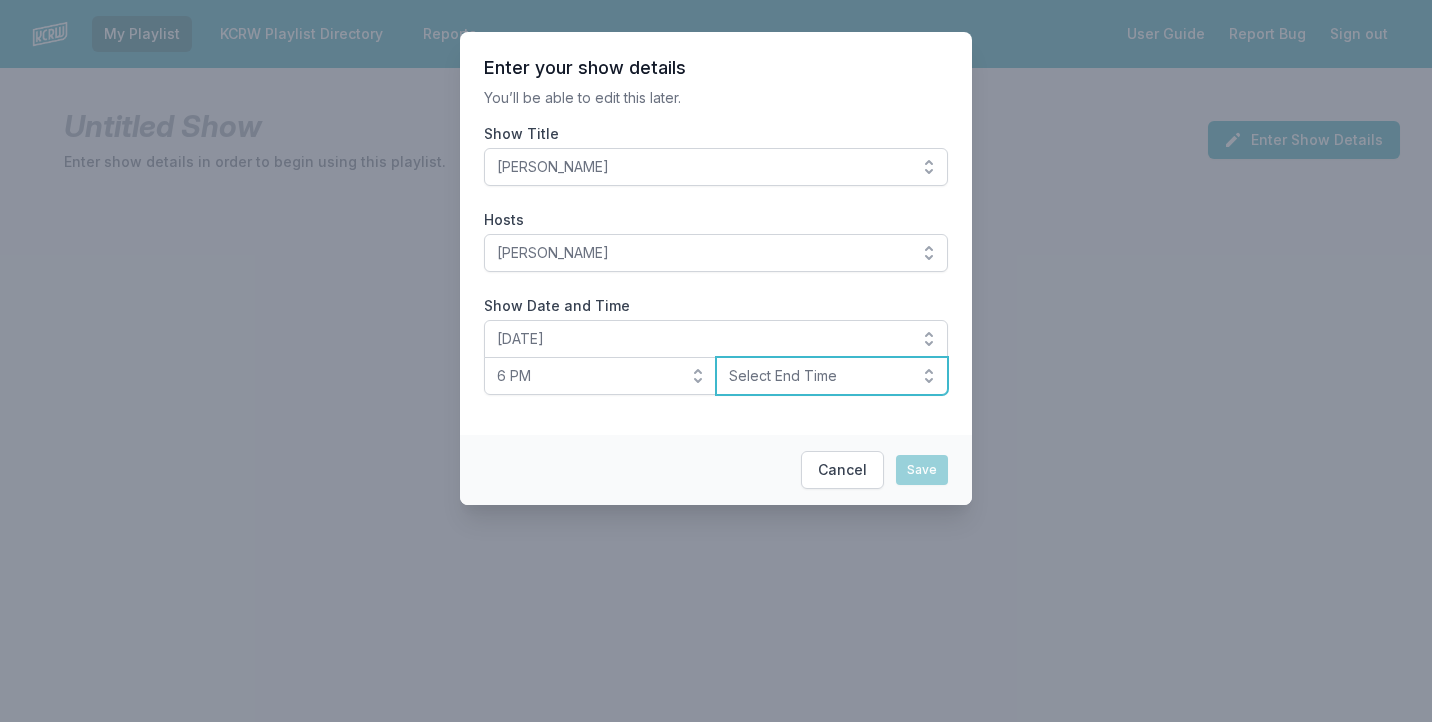 click on "Select End Time" at bounding box center [832, 376] 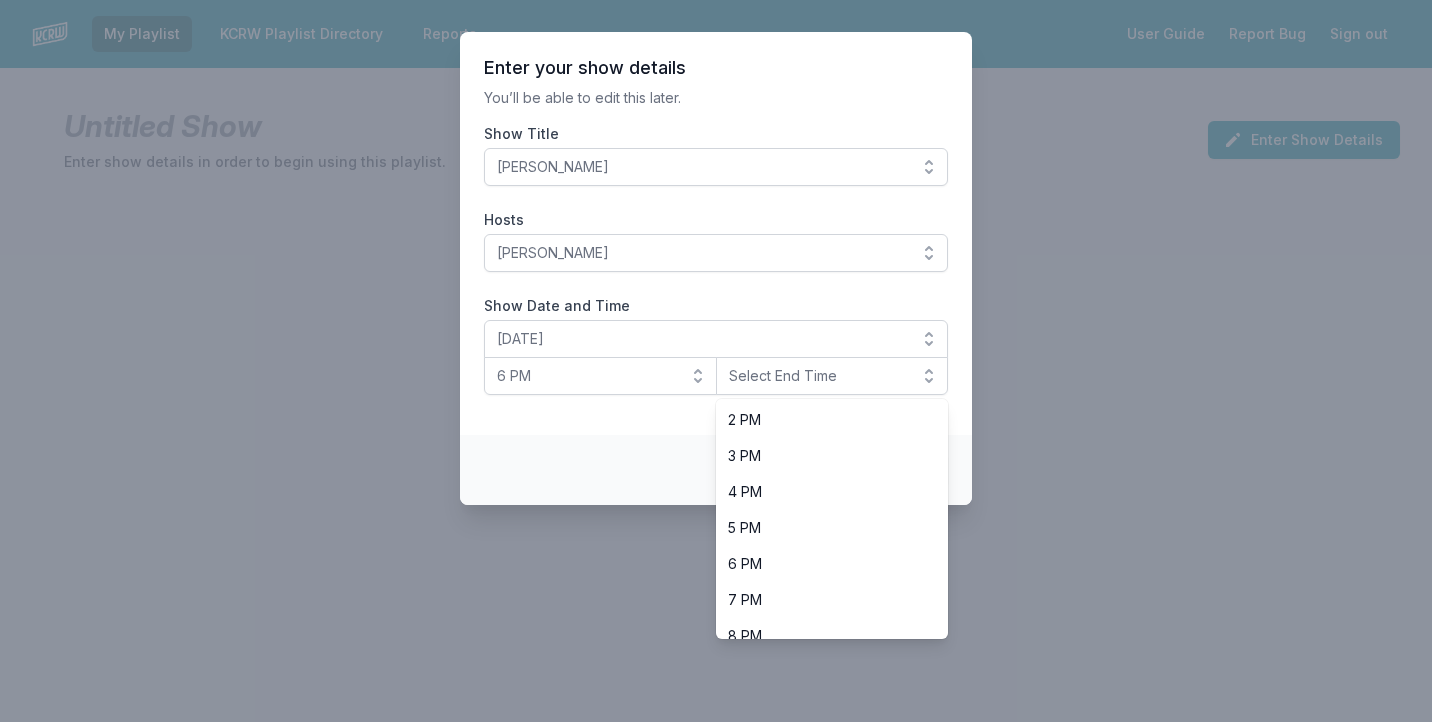 scroll, scrollTop: 594, scrollLeft: 0, axis: vertical 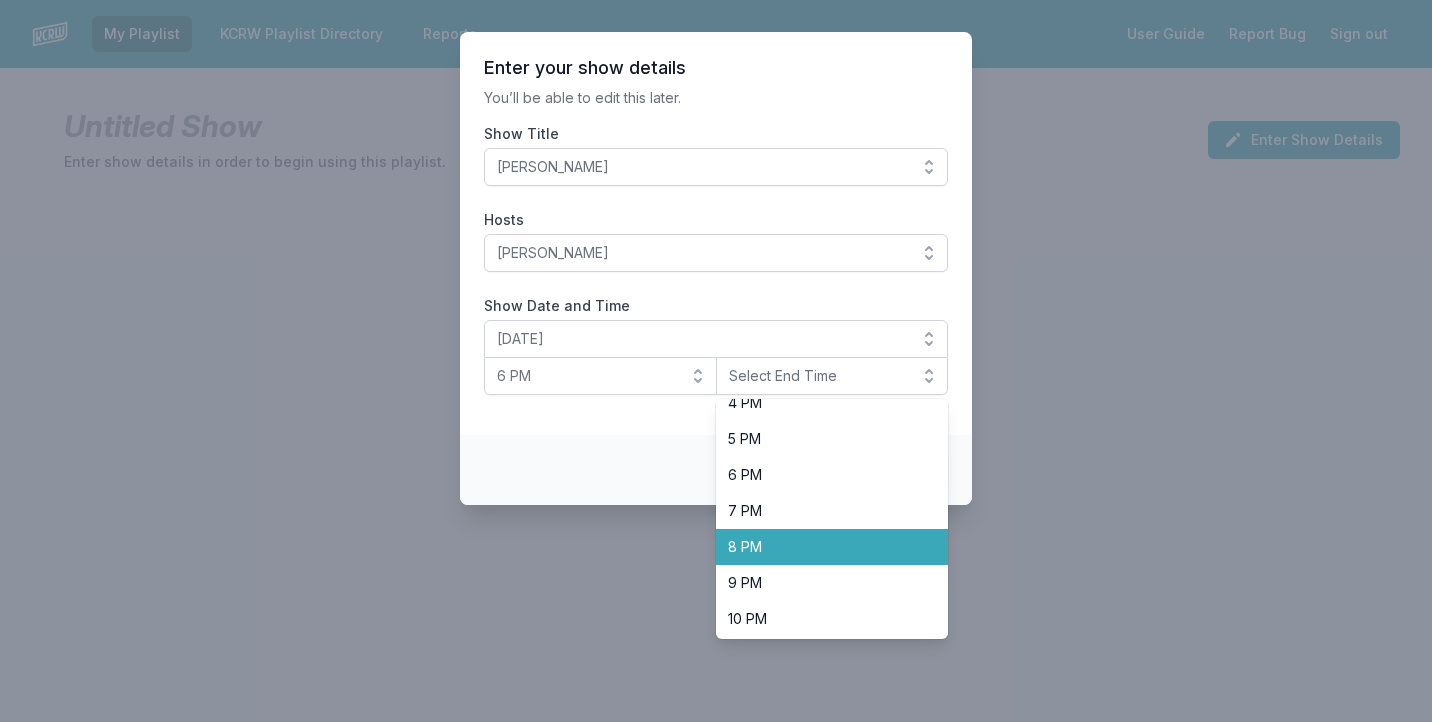 click on "8 PM" at bounding box center [820, 547] 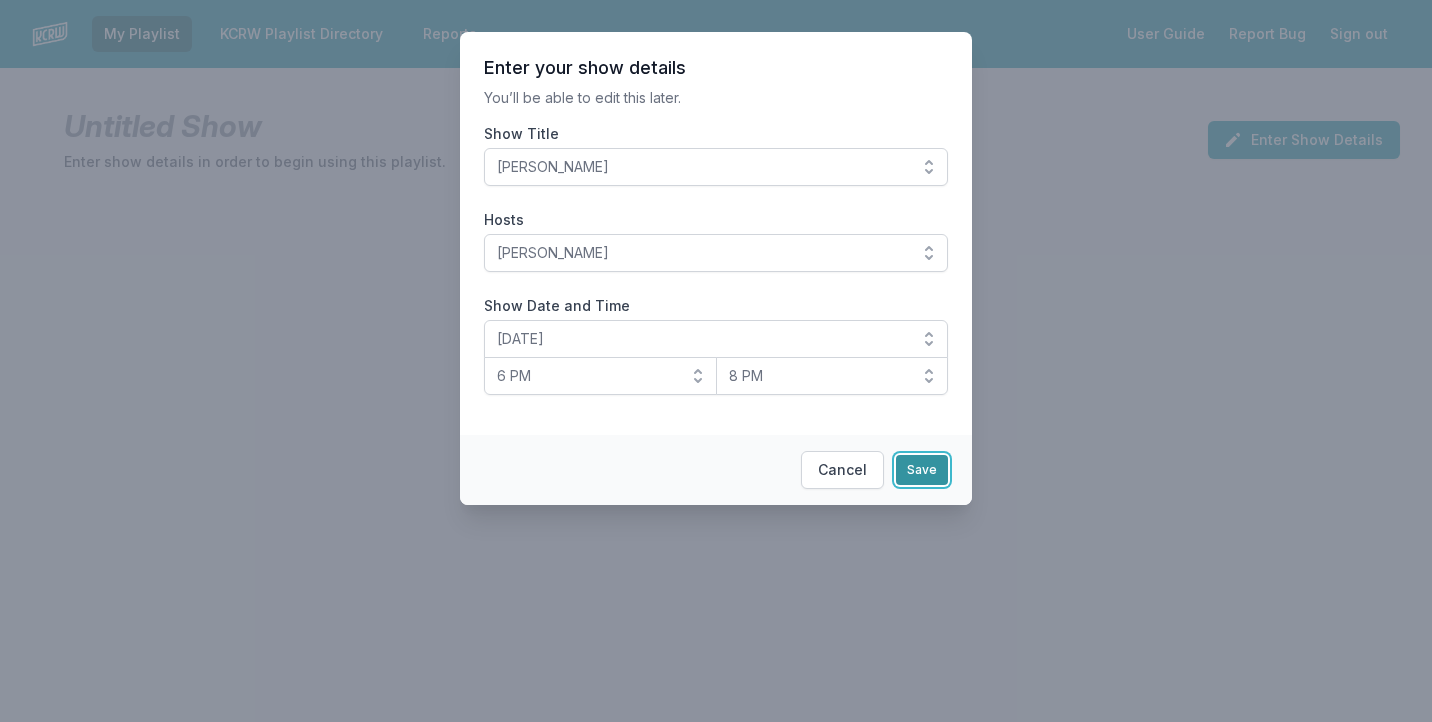 click on "Save" at bounding box center [922, 470] 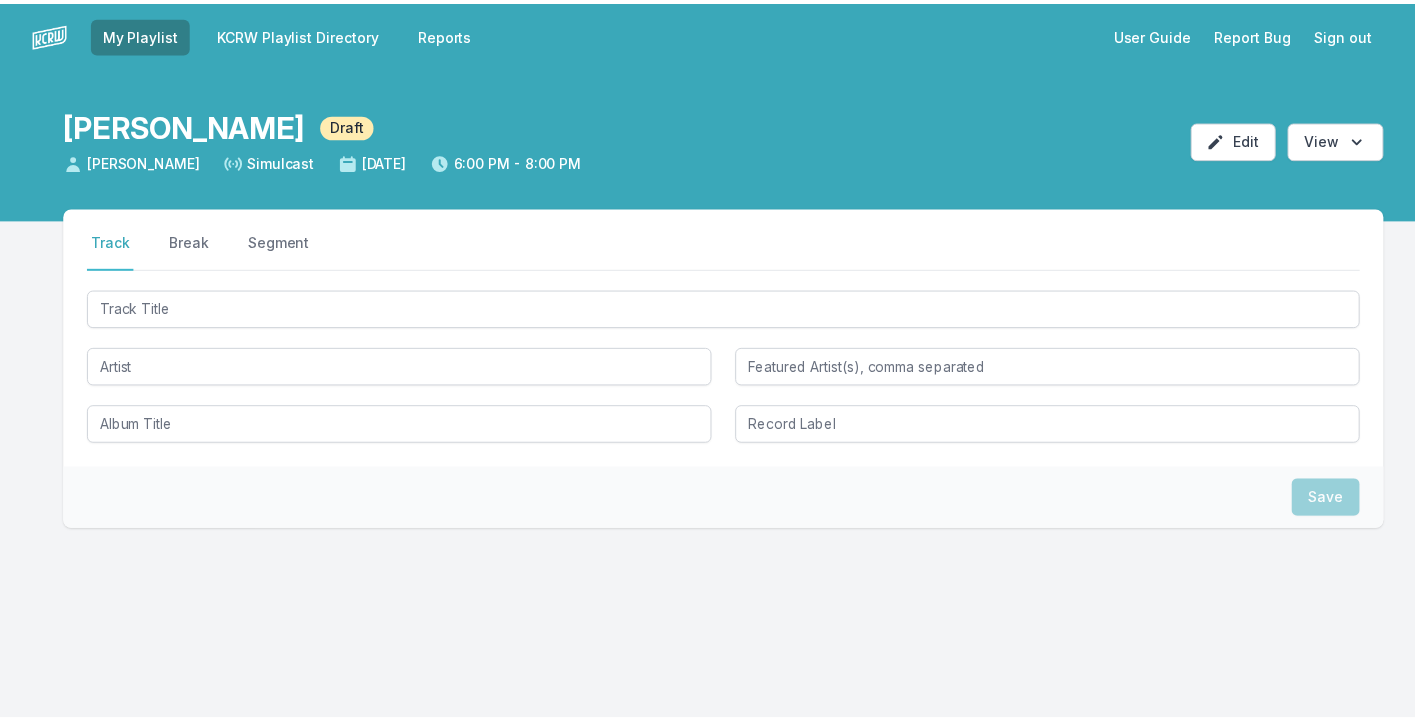 scroll, scrollTop: 0, scrollLeft: 0, axis: both 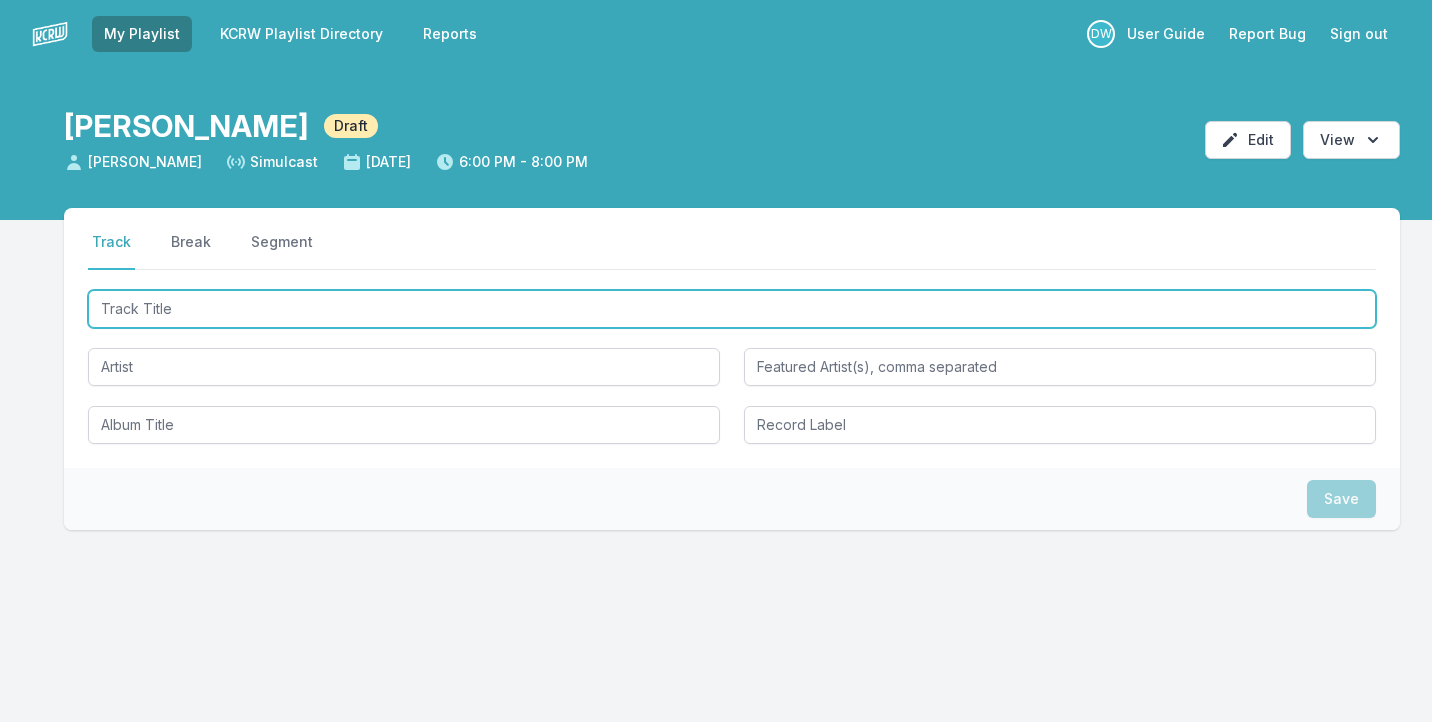 click at bounding box center [732, 309] 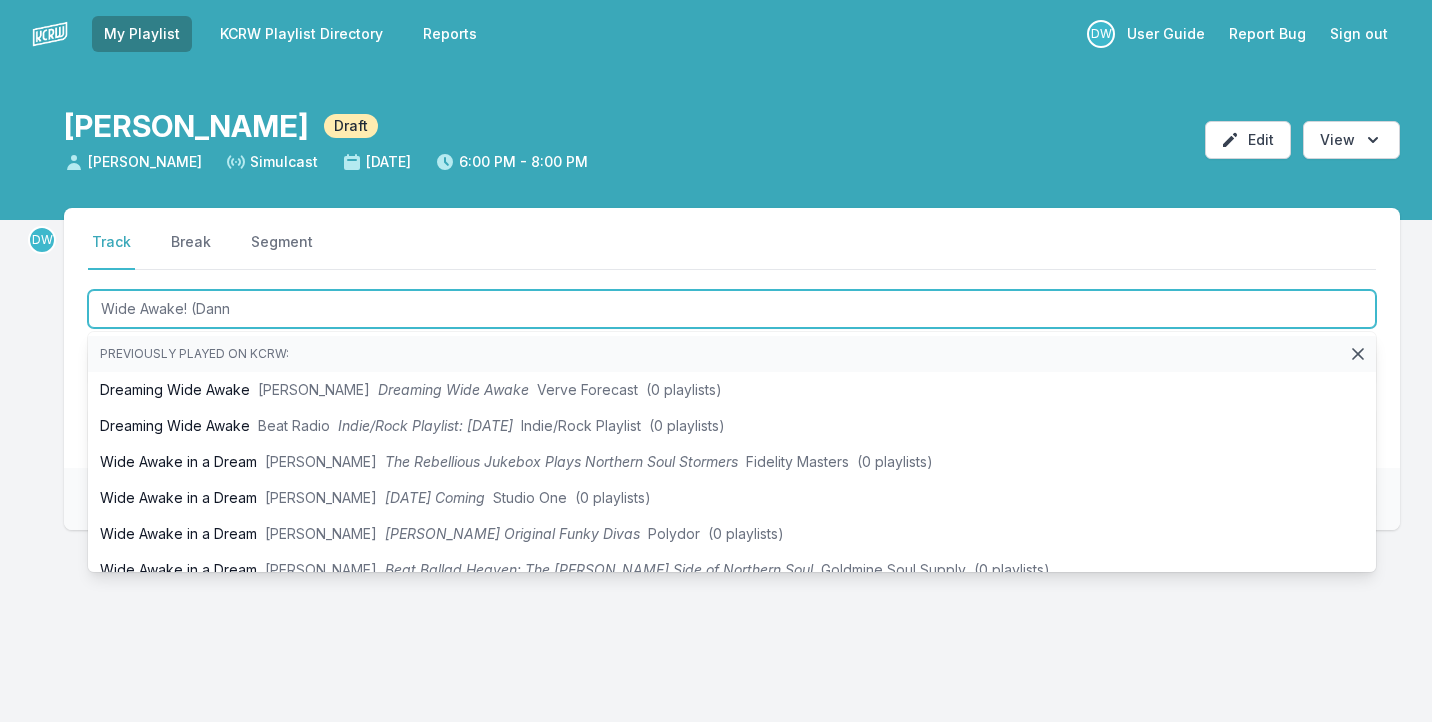 type on "Wide Awake! ([PERSON_NAME]" 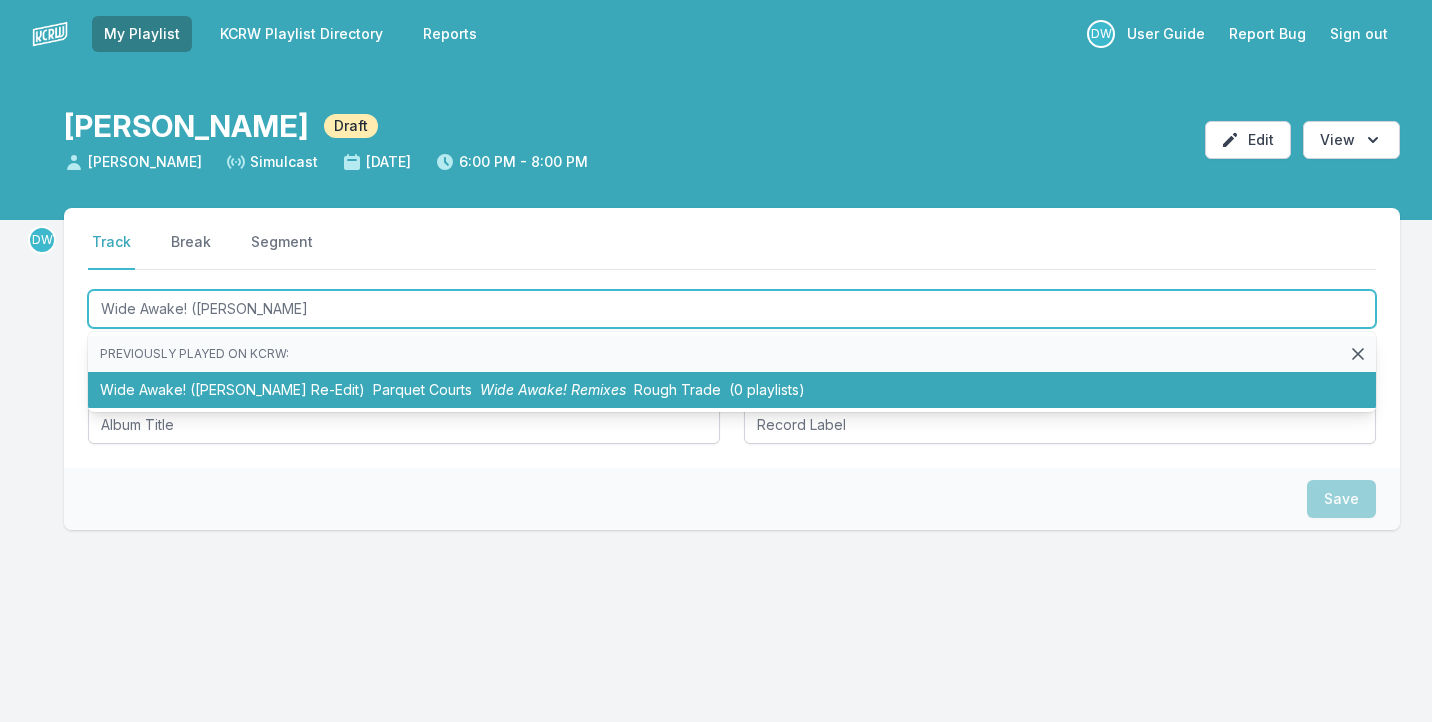 drag, startPoint x: 268, startPoint y: 395, endPoint x: 195, endPoint y: 318, distance: 106.10372 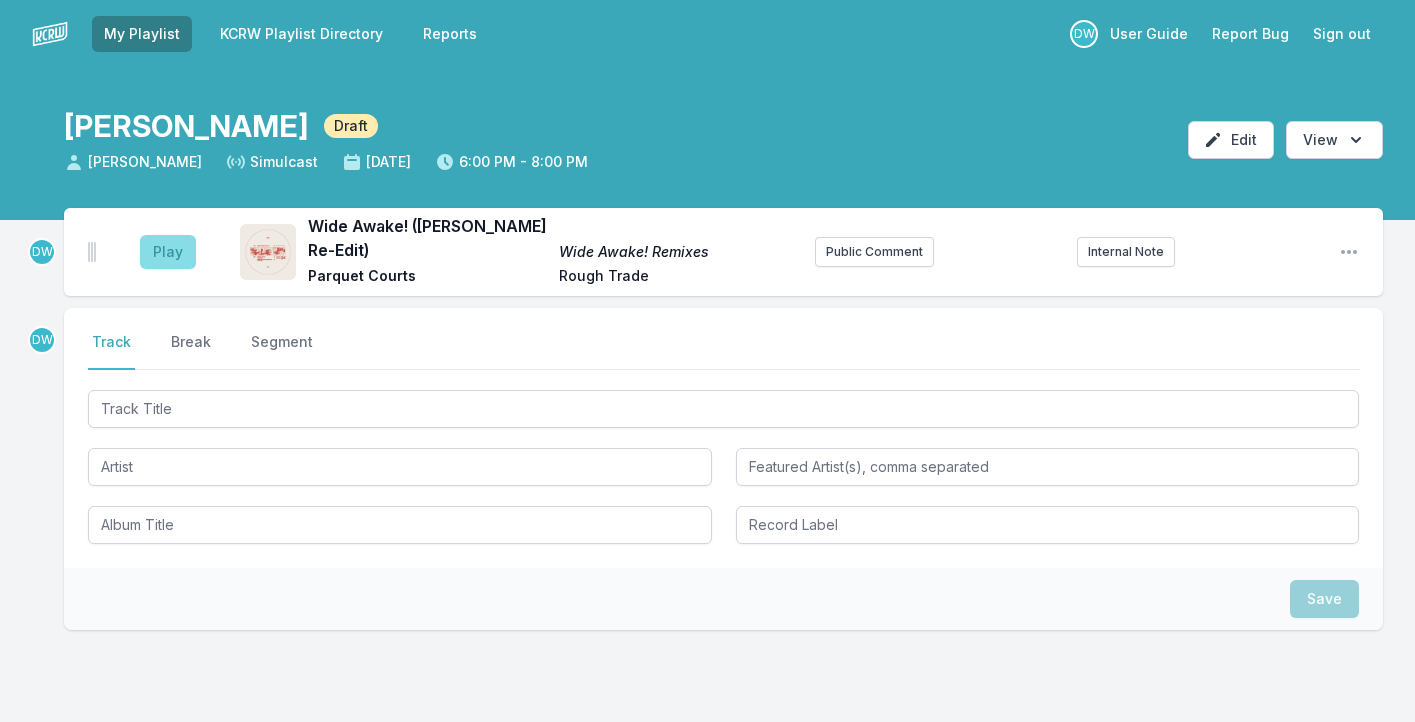 click on "Play" at bounding box center (168, 252) 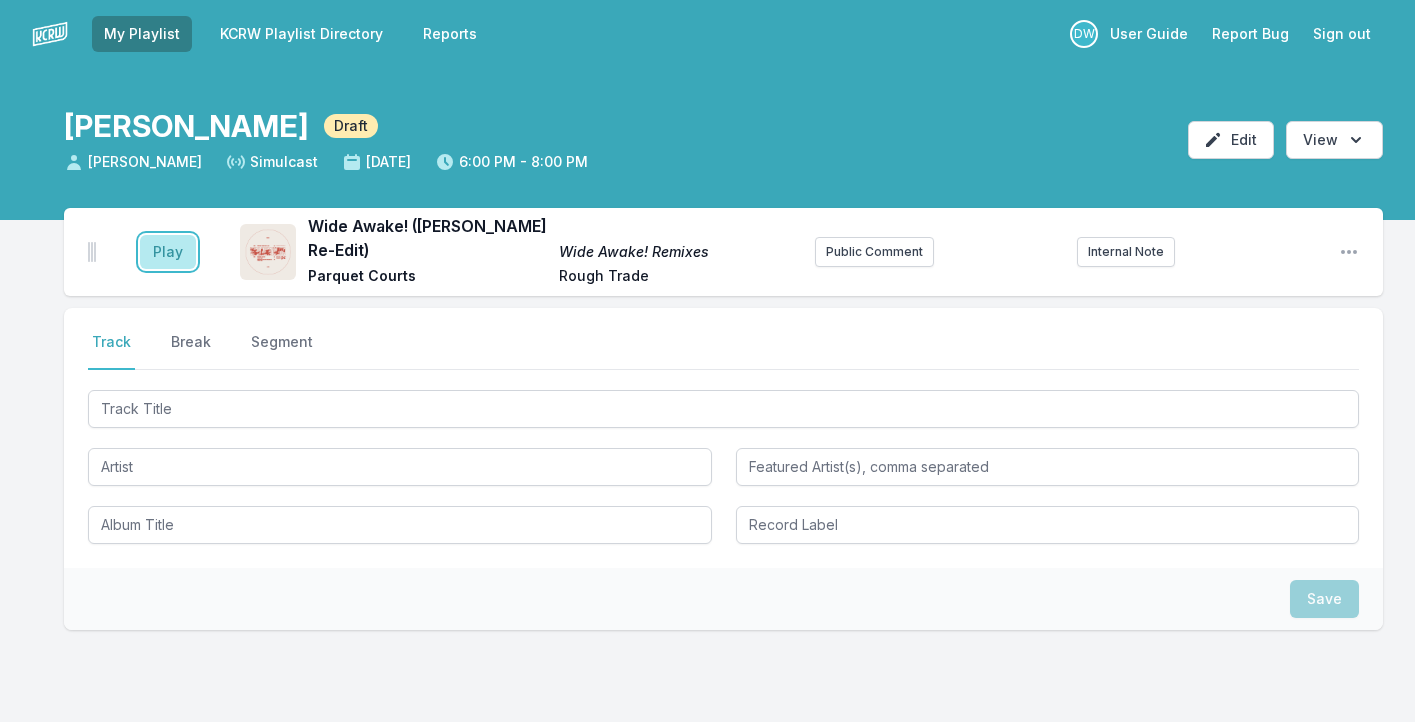 drag, startPoint x: 182, startPoint y: 249, endPoint x: 180, endPoint y: 272, distance: 23.086792 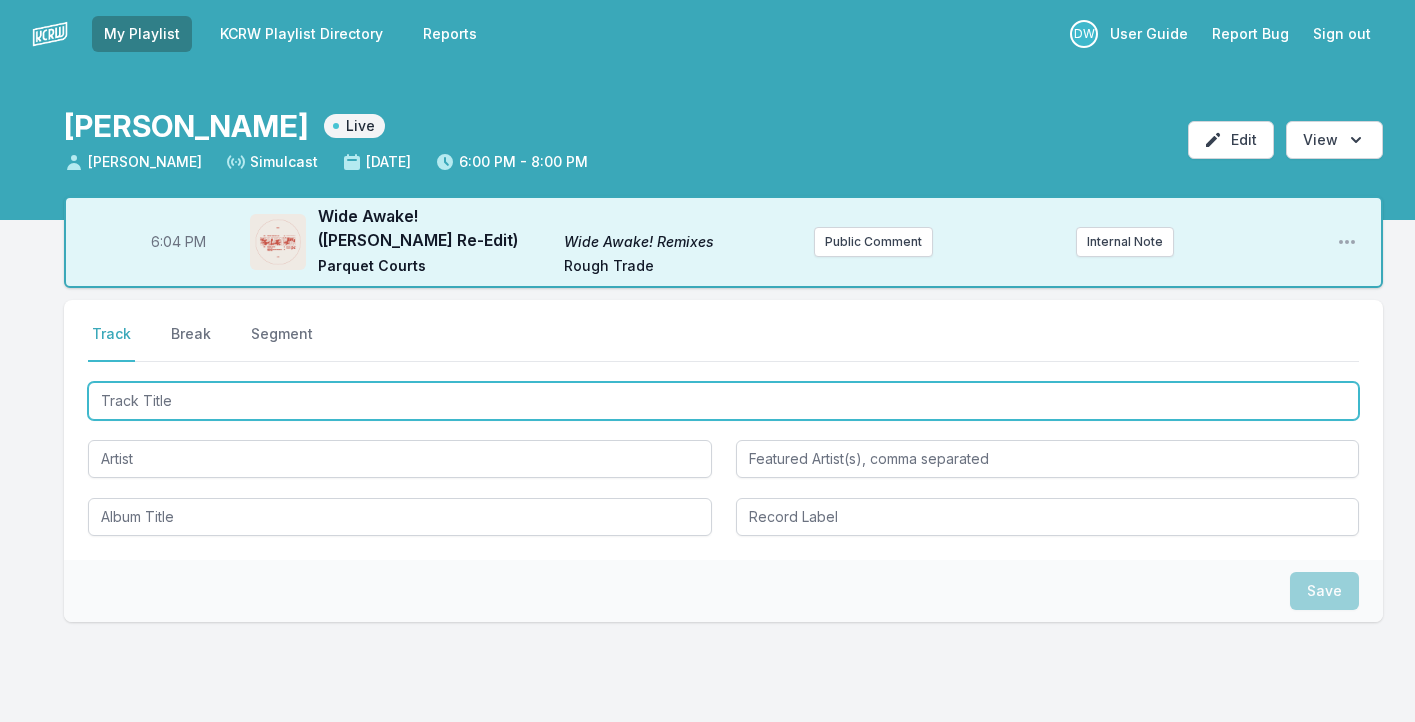 click at bounding box center (723, 401) 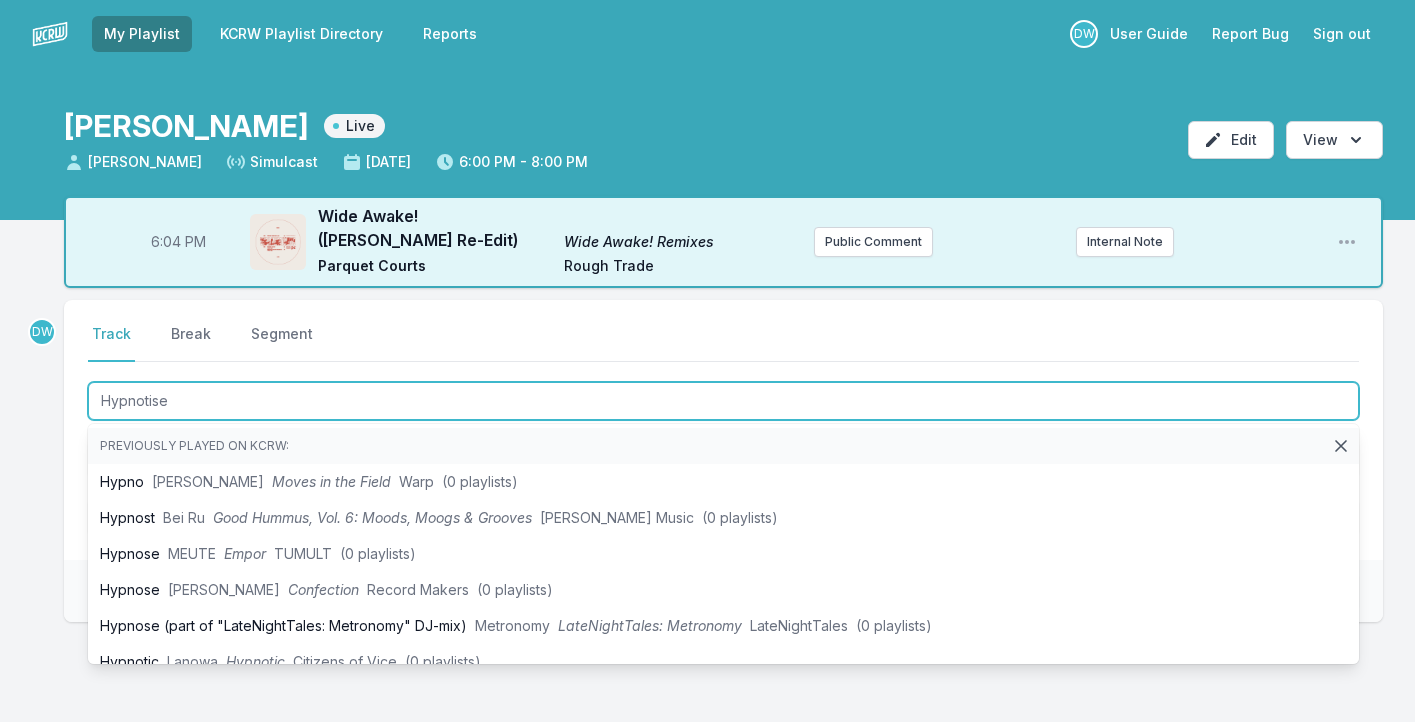 type on "Hypnotised" 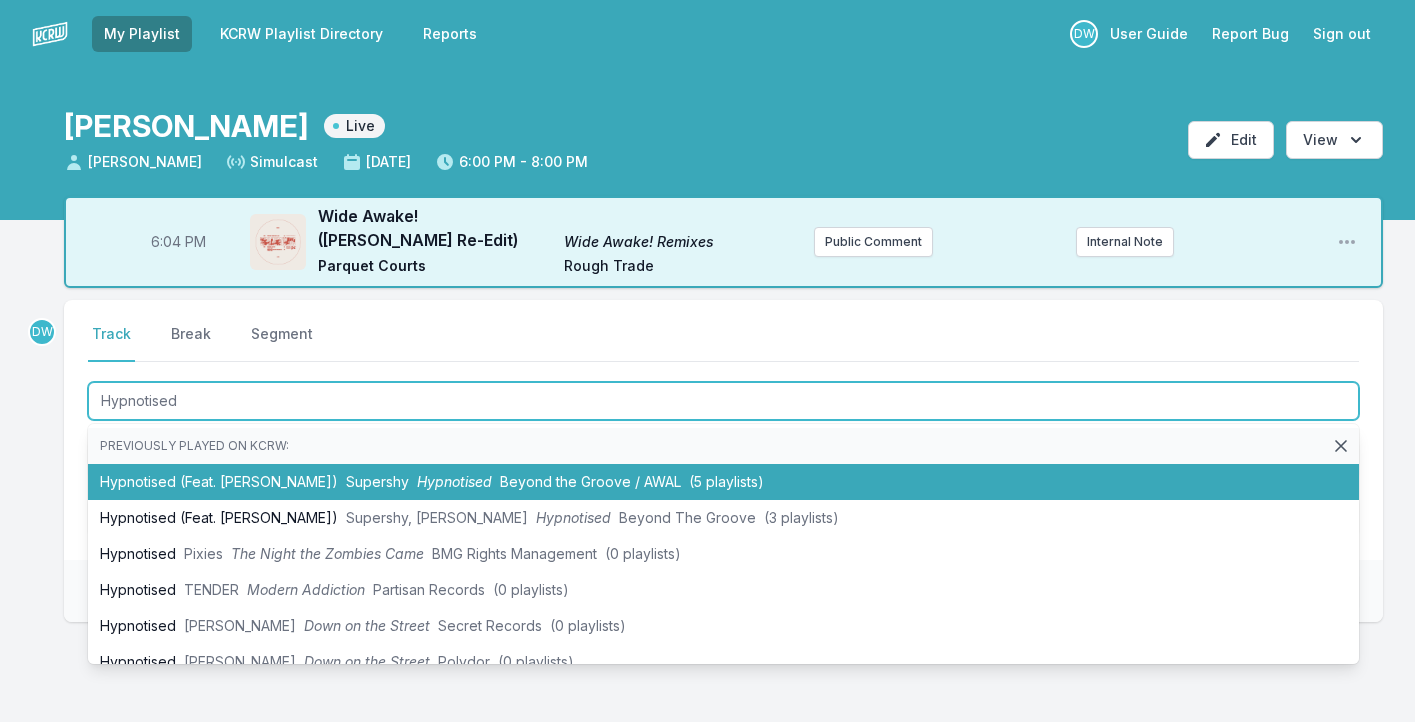 click on "Supershy" at bounding box center (377, 481) 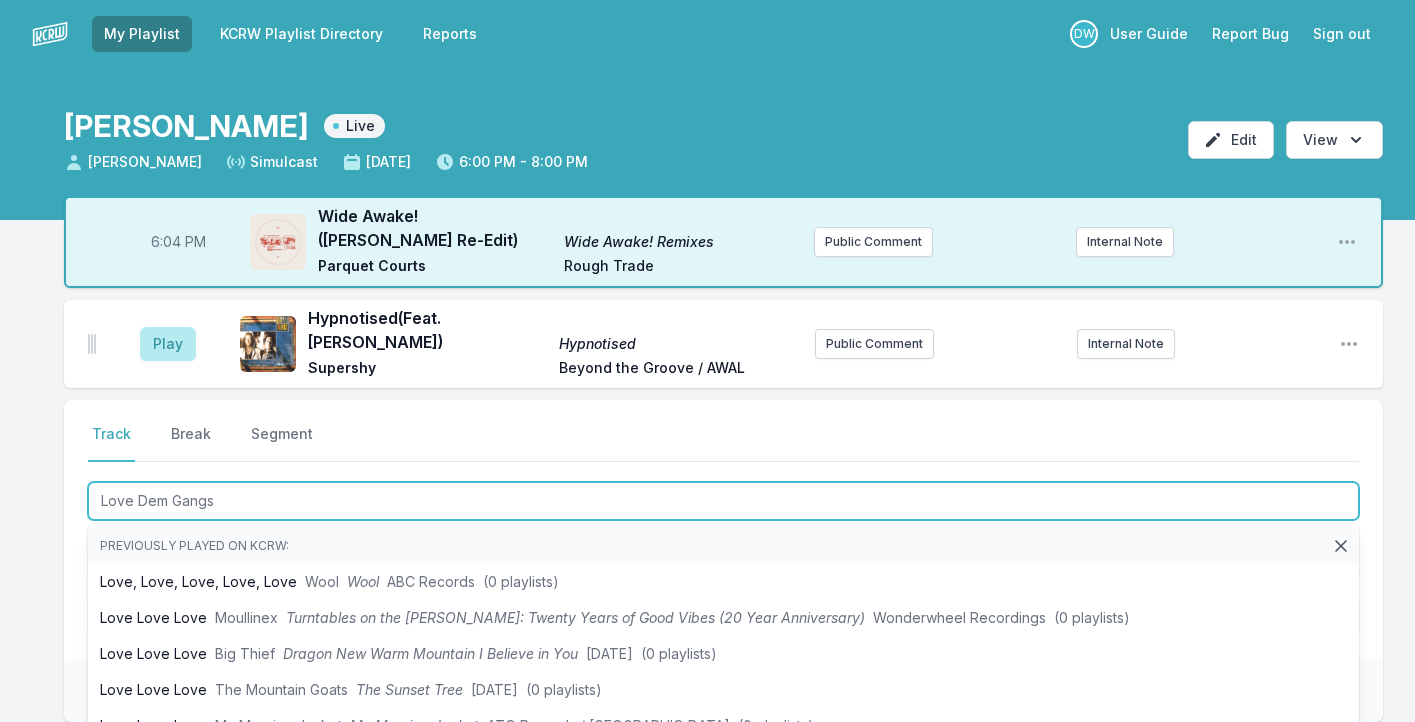 type on "Love Dem Gangst" 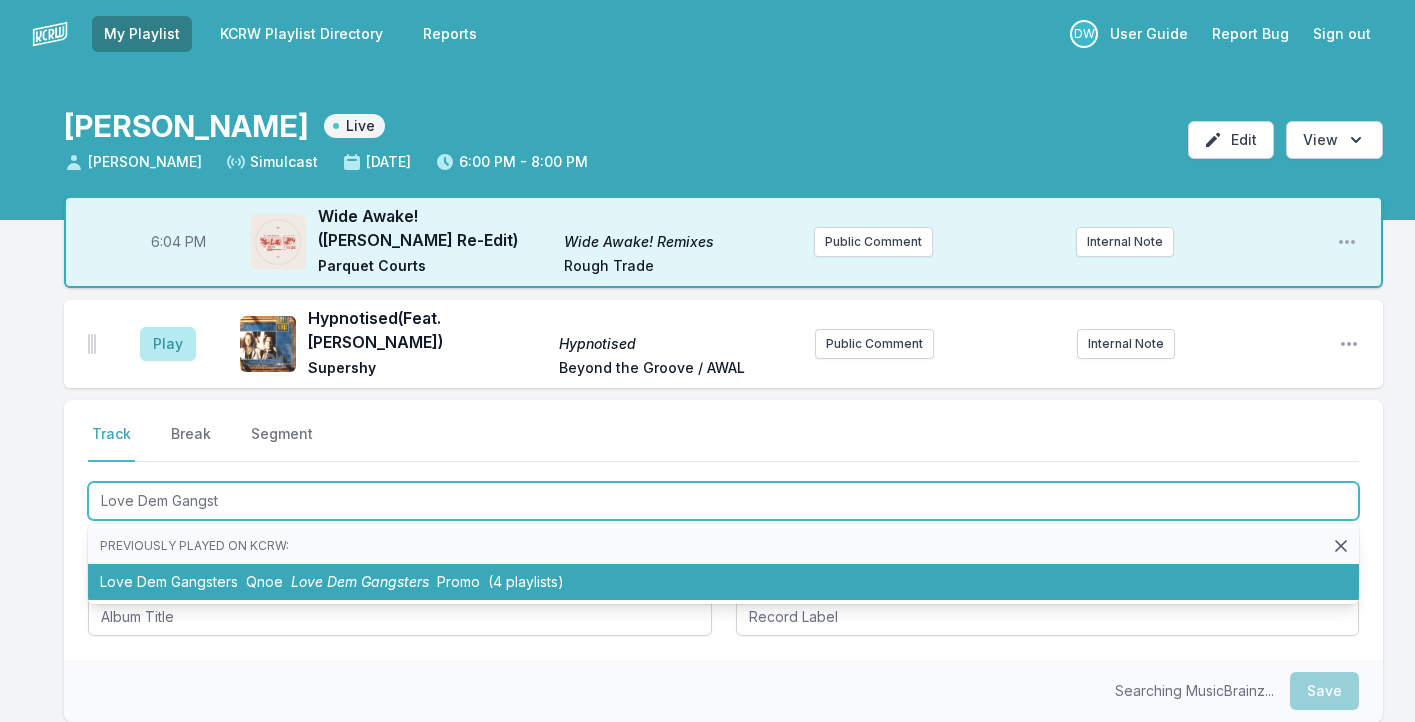 click on "Love Dem Gangsters" at bounding box center (360, 581) 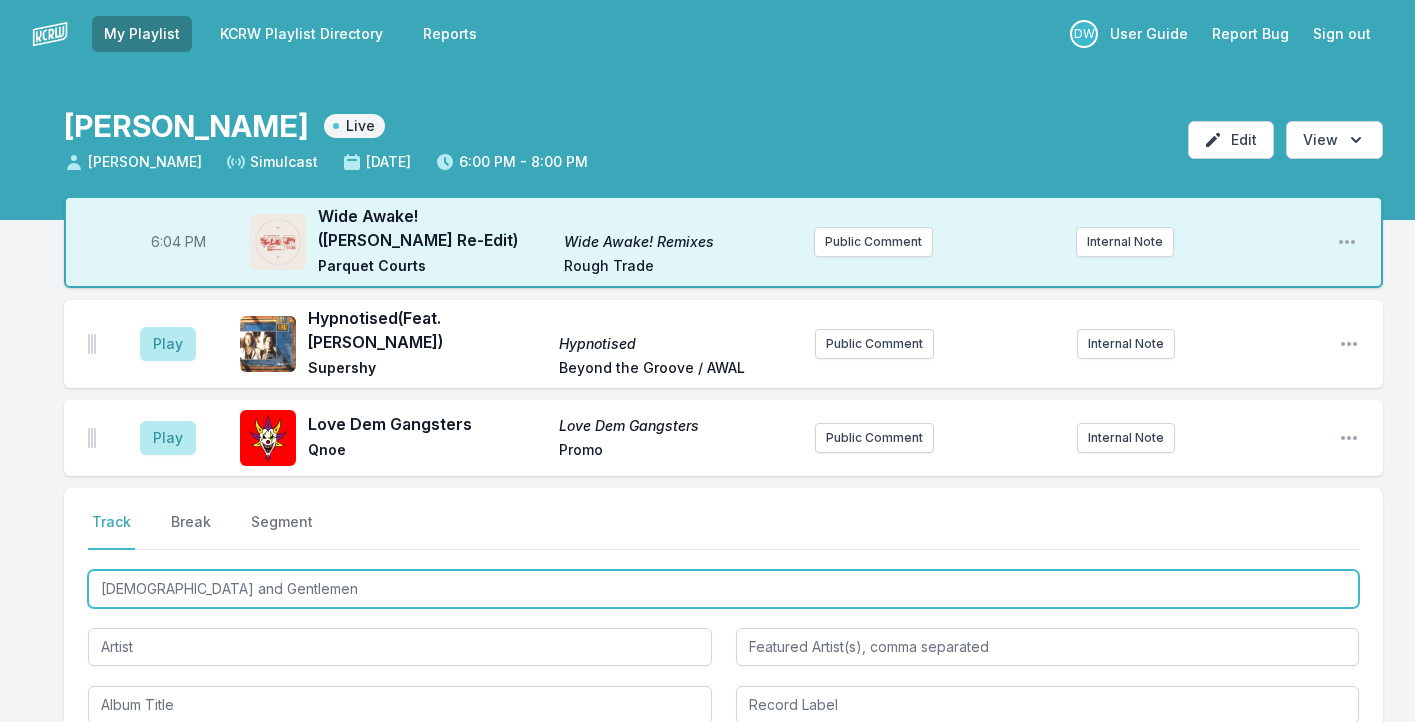 type on "Ladies and Gentlemen" 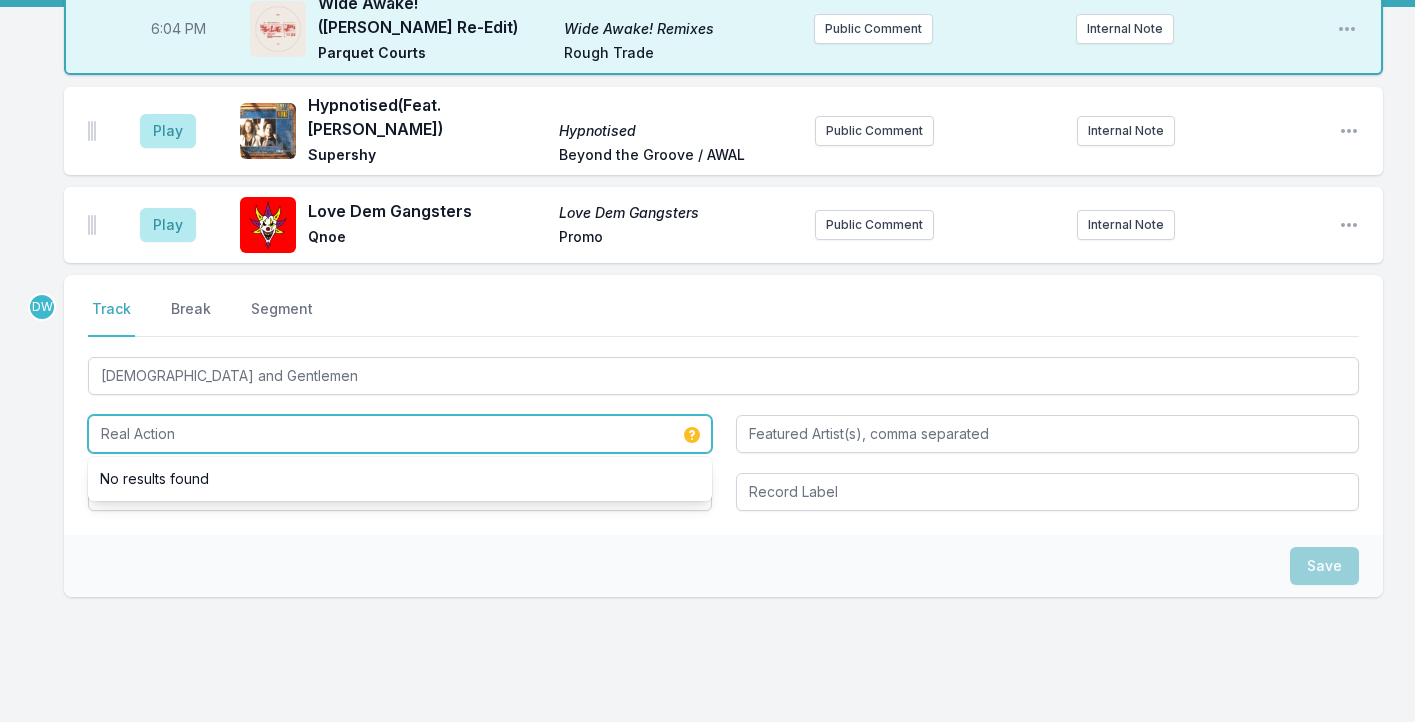 scroll, scrollTop: 240, scrollLeft: 0, axis: vertical 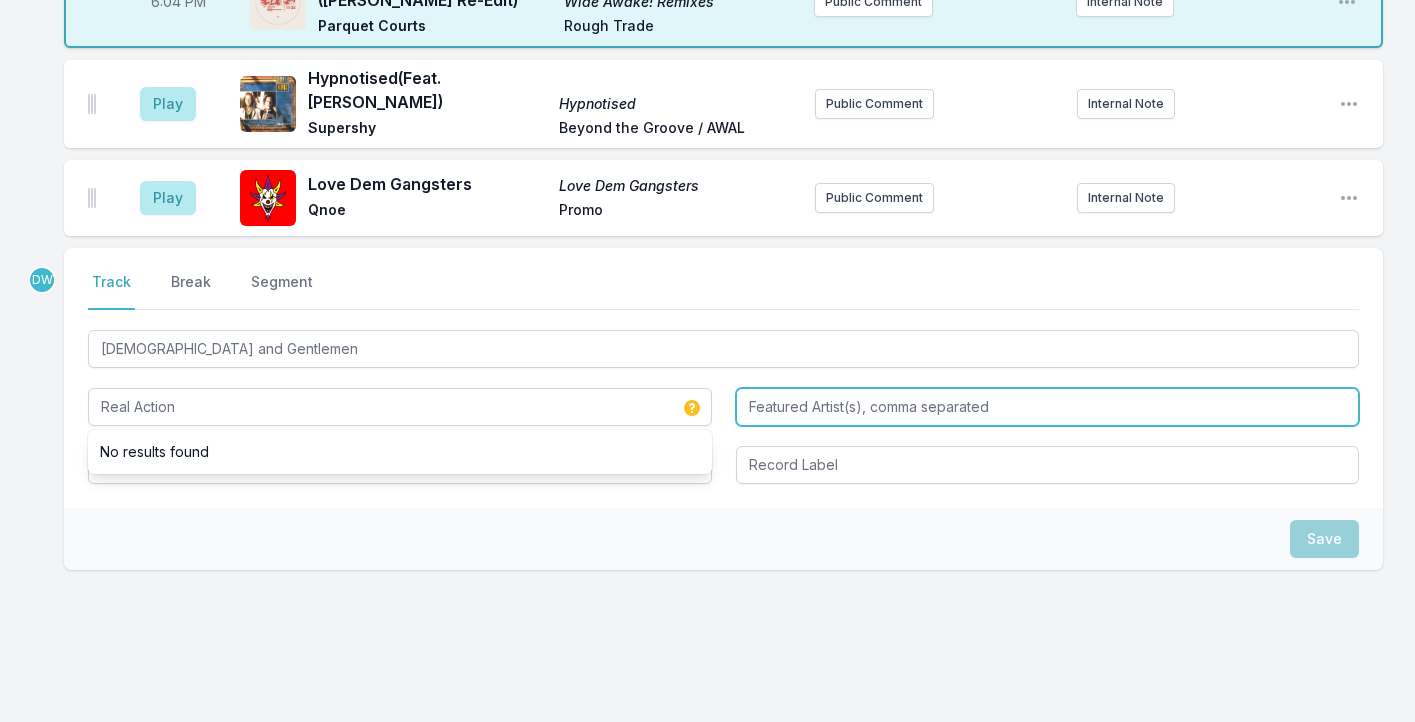 type on "Real Action" 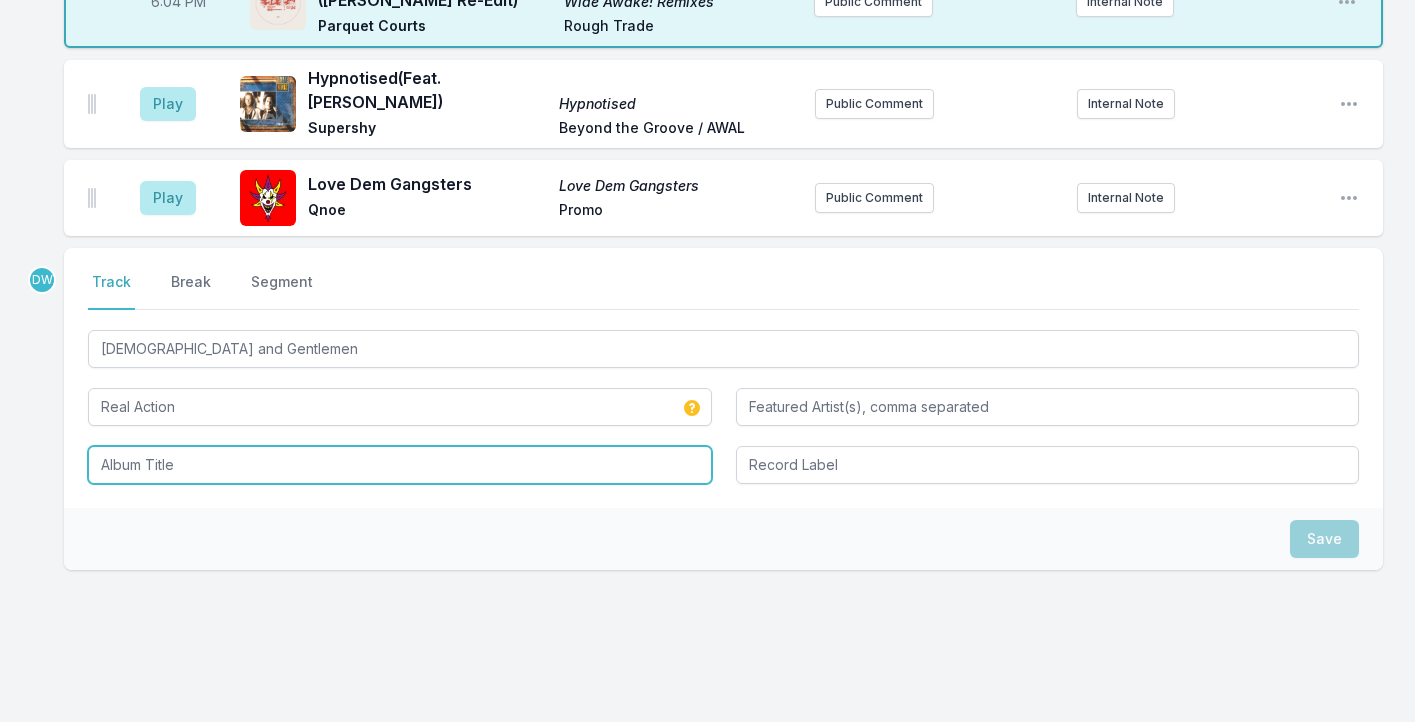 click at bounding box center [400, 465] 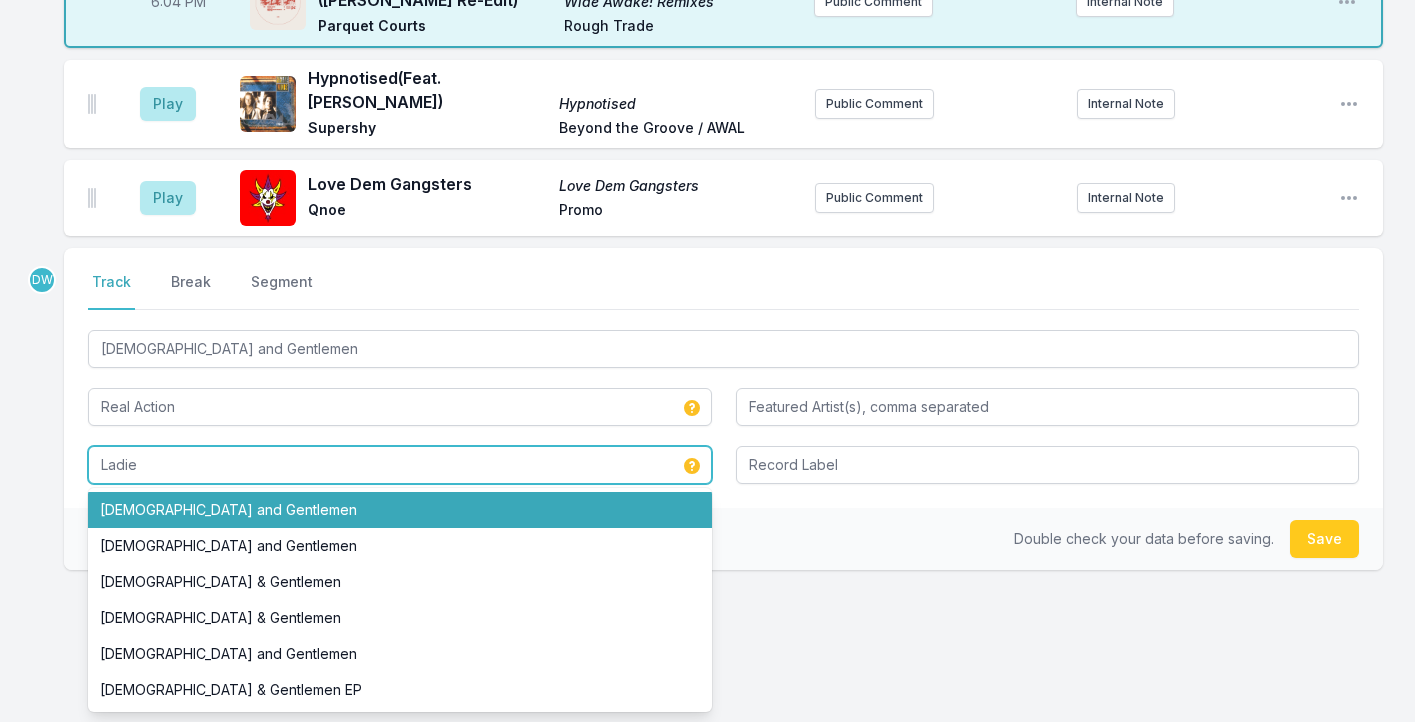 click on "Ladies and Gentlemen" at bounding box center (400, 510) 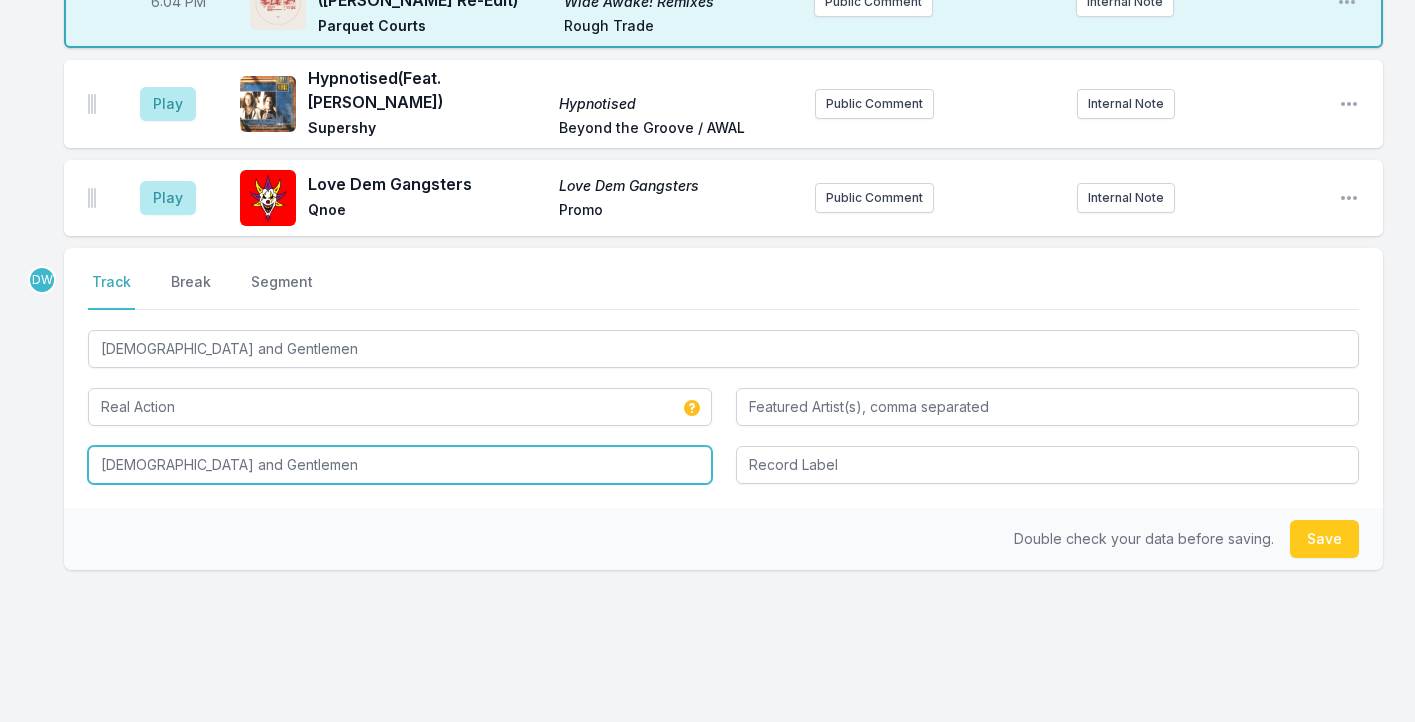 type on "Ladies and Gentlemen" 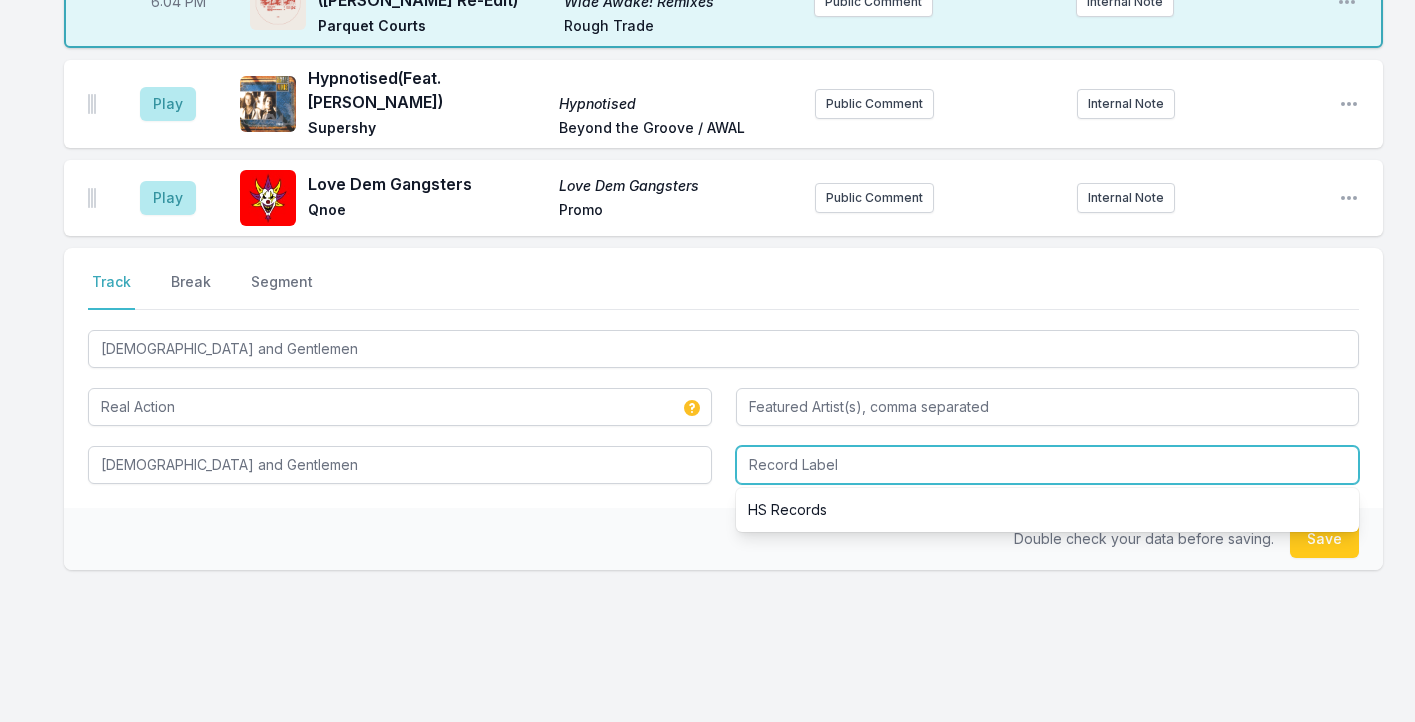 click at bounding box center [1048, 465] 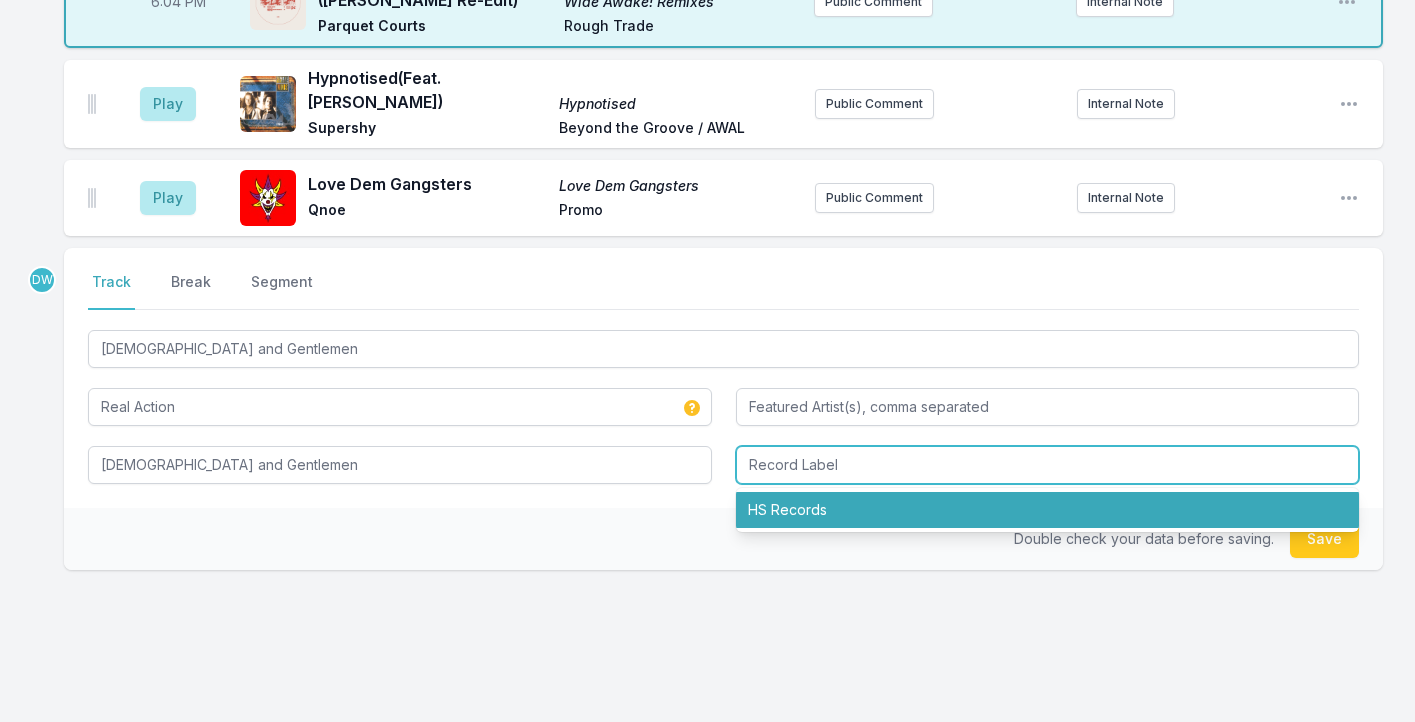 click on "HS Records" at bounding box center (1048, 510) 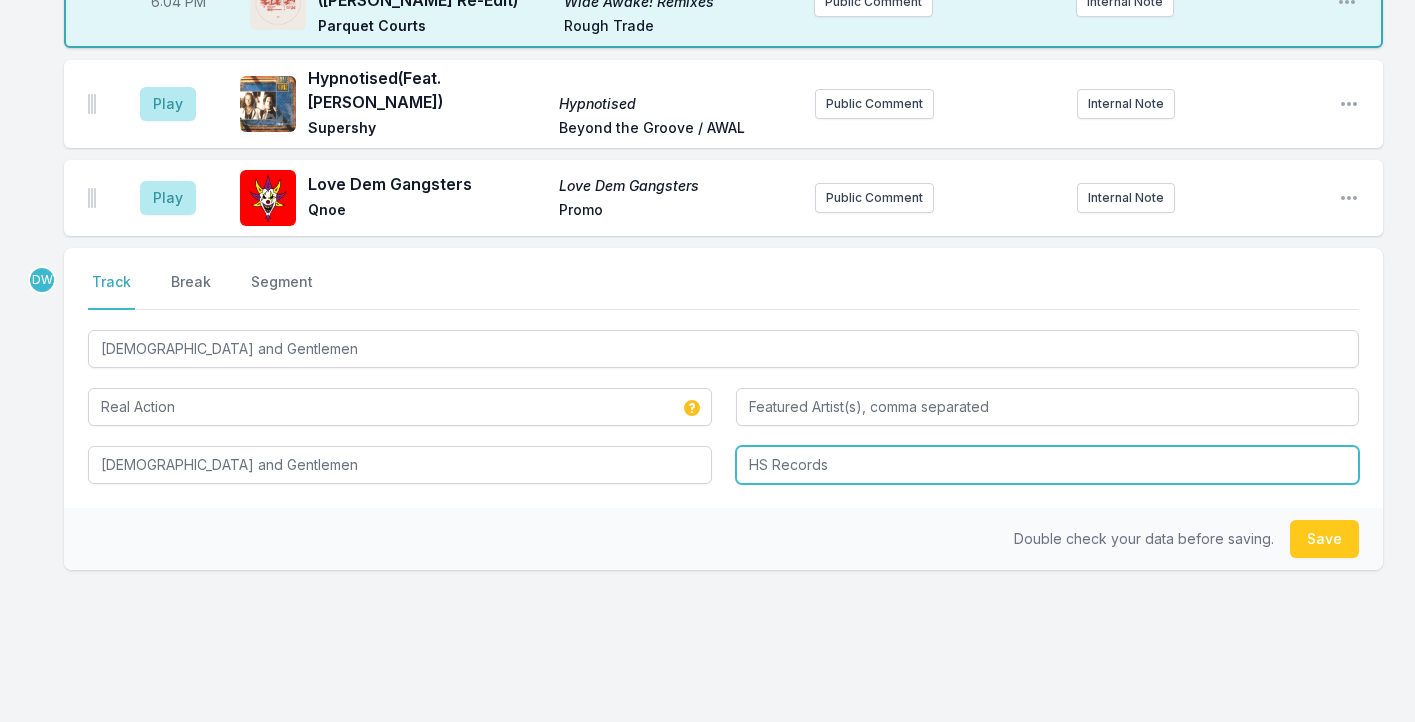 type on "HS Records" 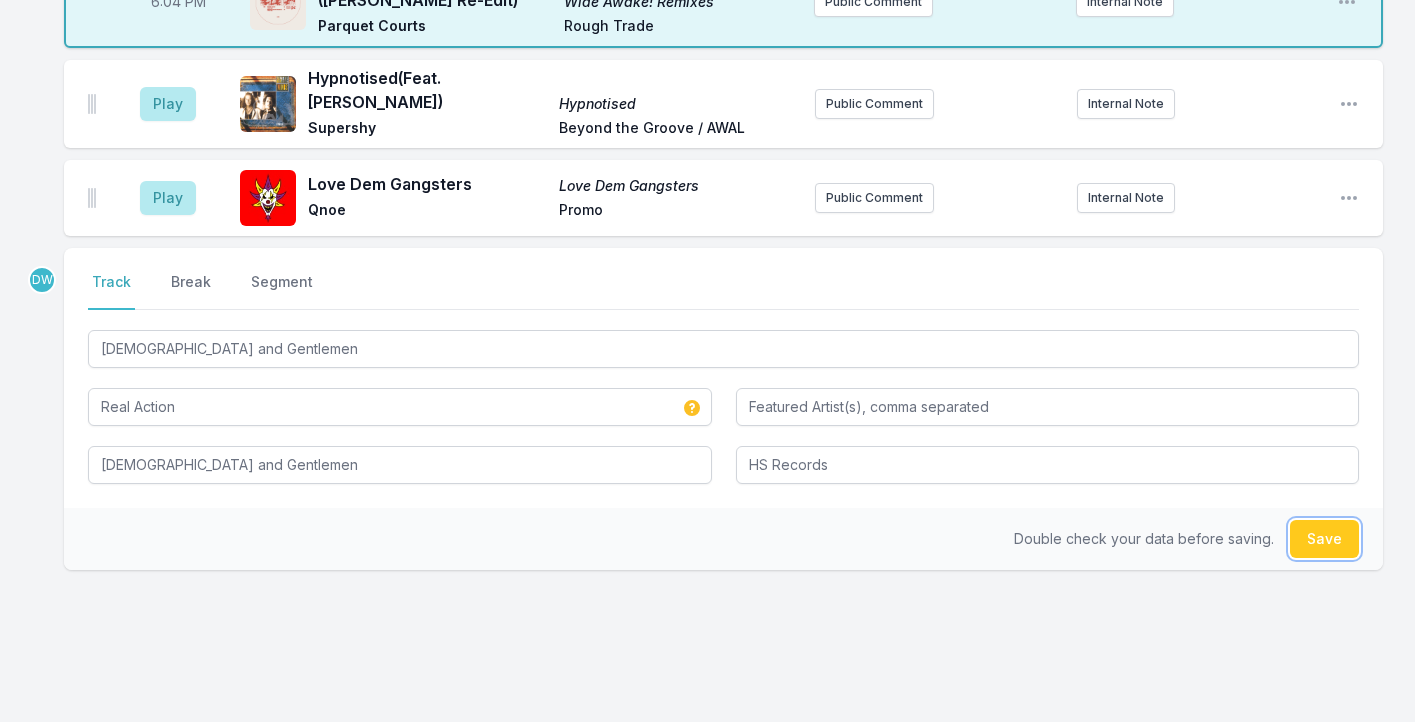 click on "Save" at bounding box center (1324, 539) 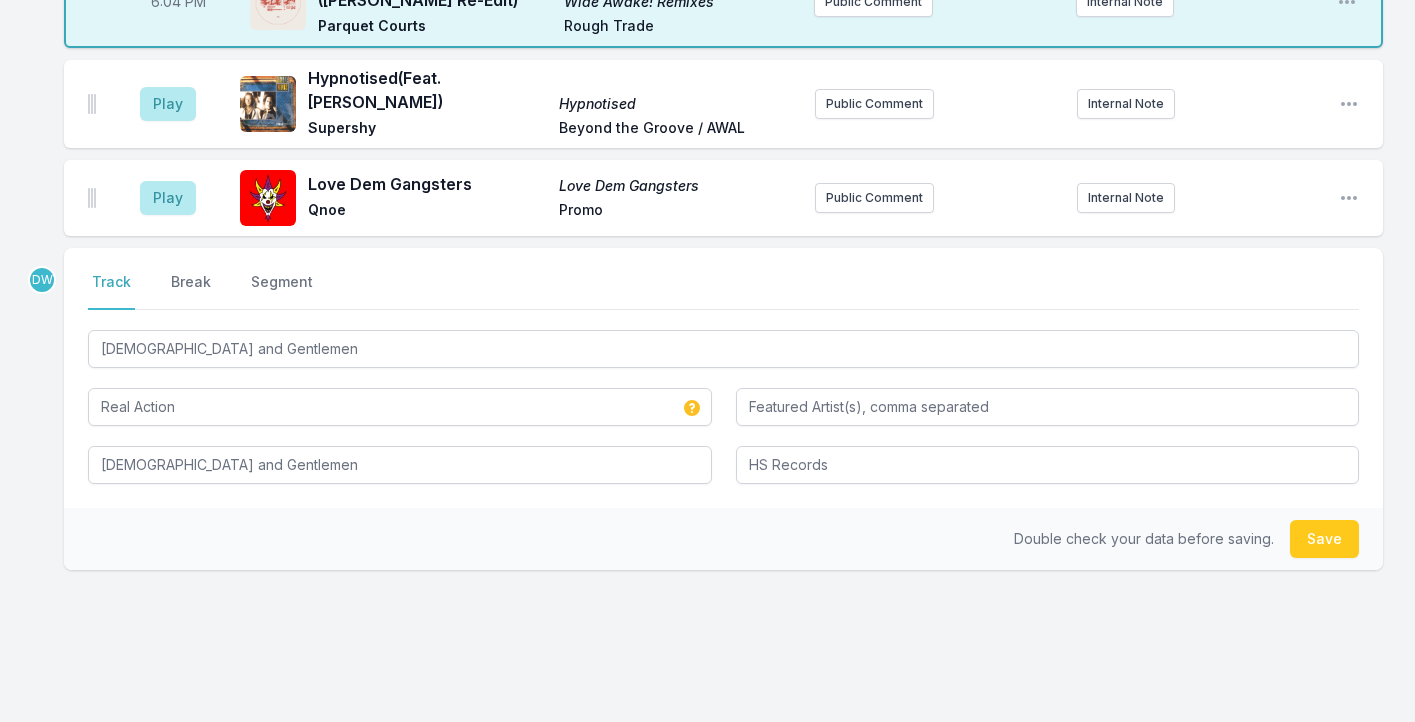 type 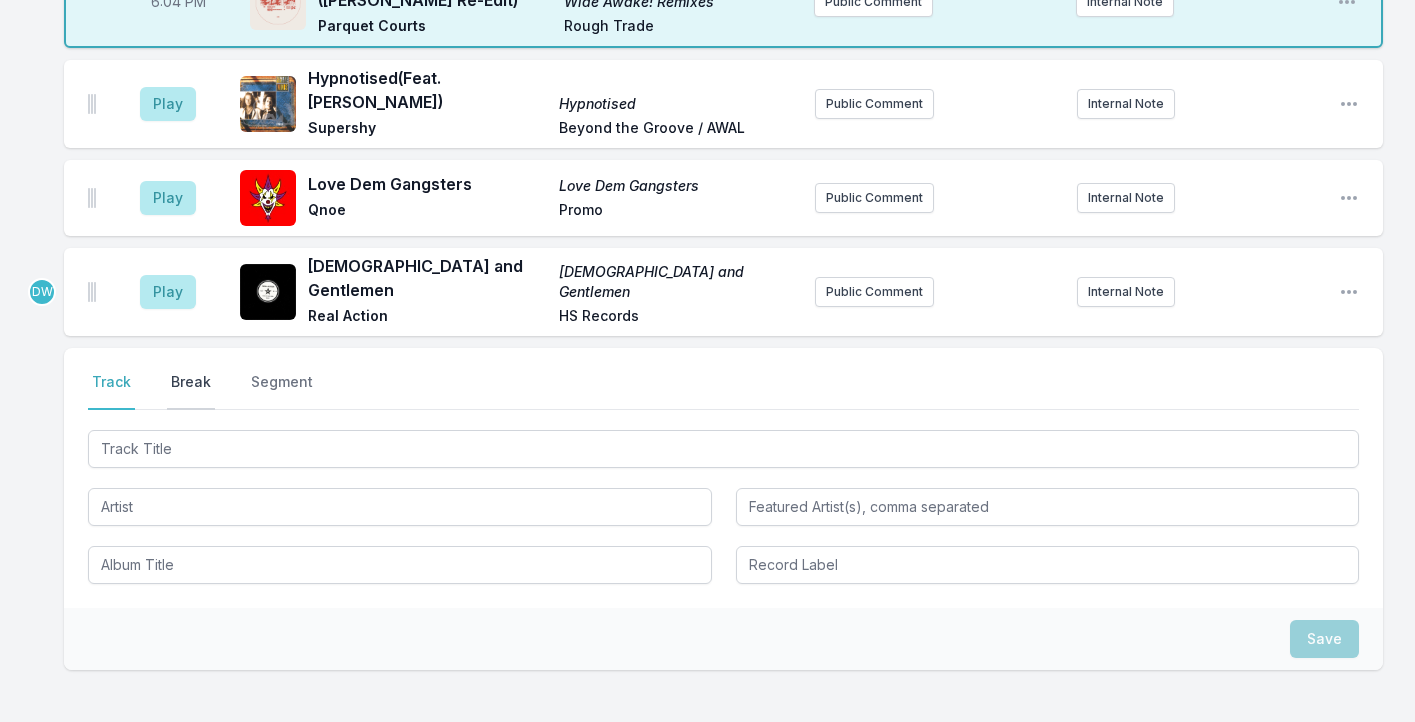 click on "Break" at bounding box center (191, 391) 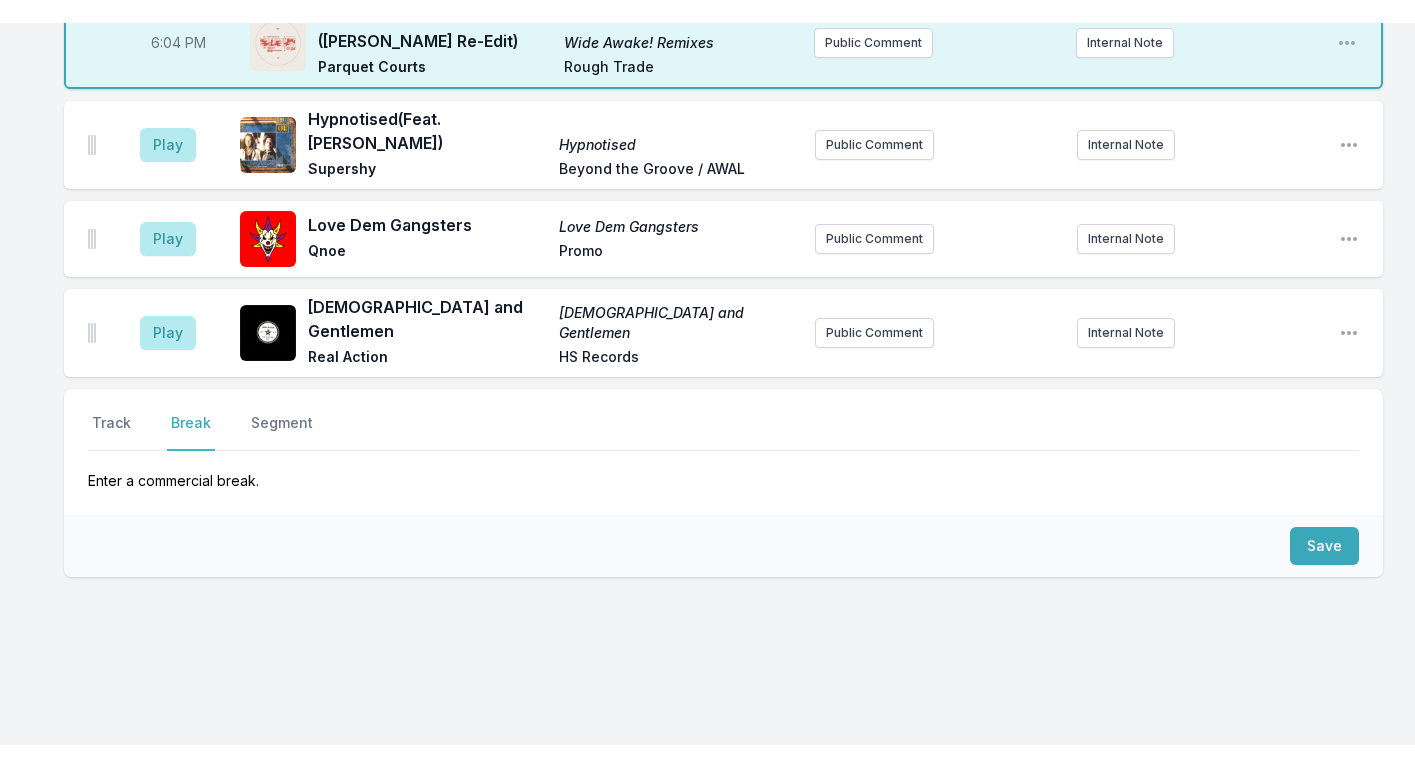 scroll, scrollTop: 177, scrollLeft: 0, axis: vertical 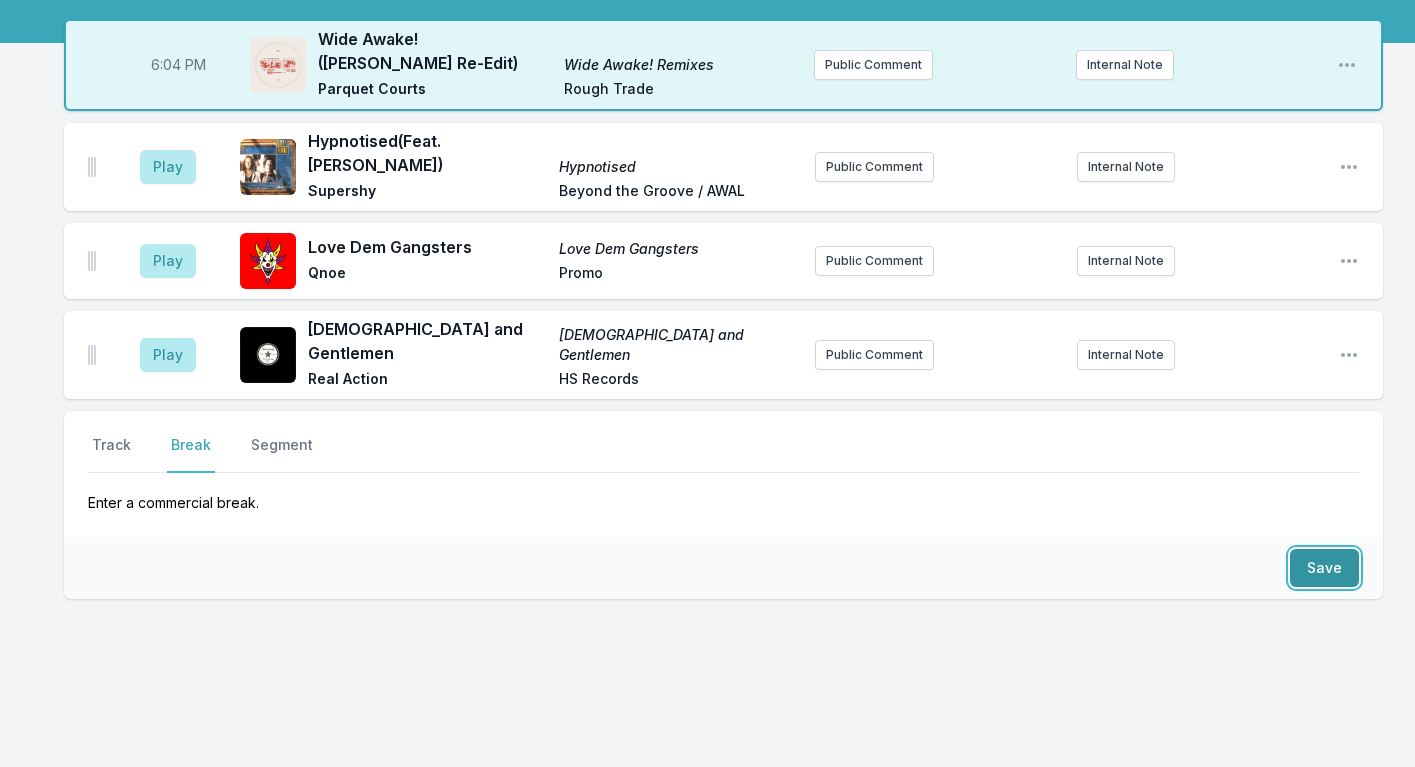 click on "Save" at bounding box center [1324, 568] 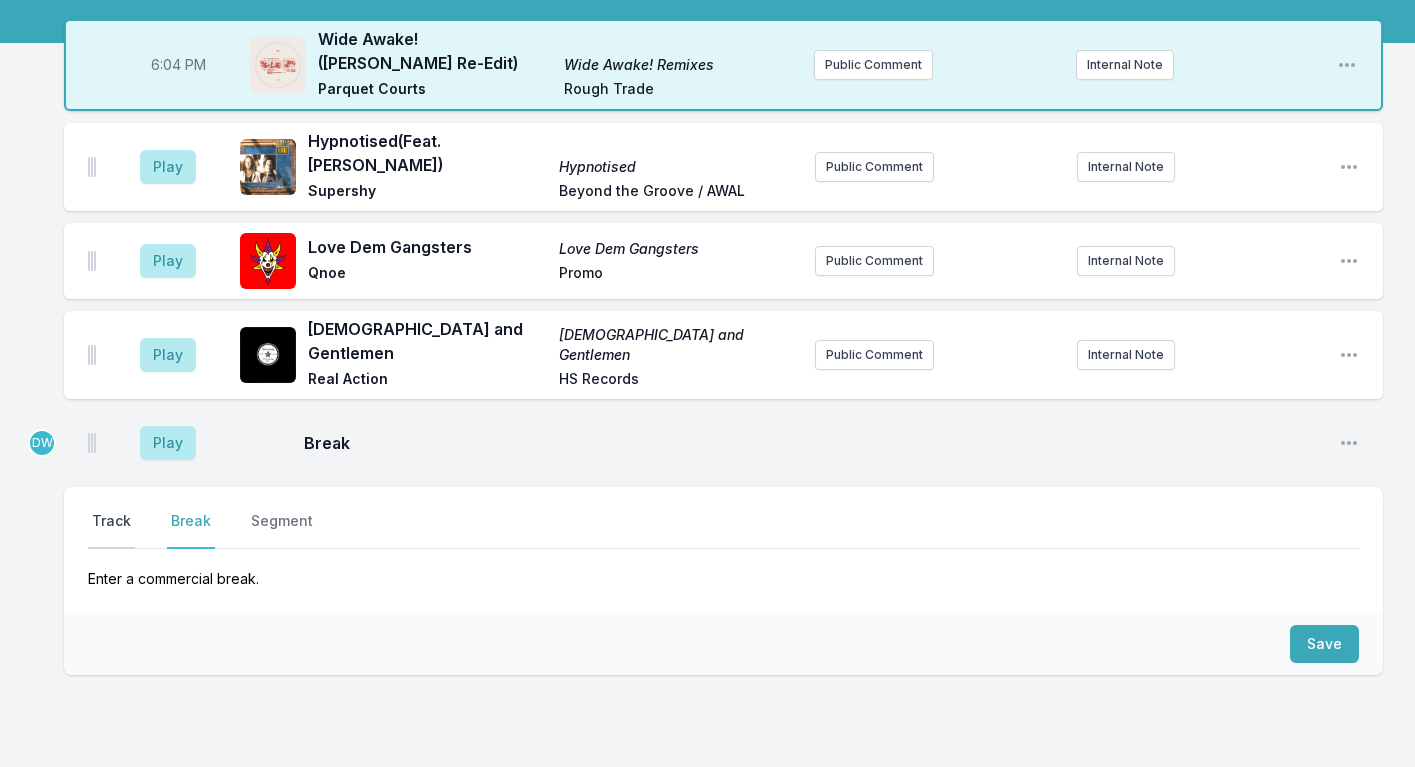 click on "Track" at bounding box center [111, 530] 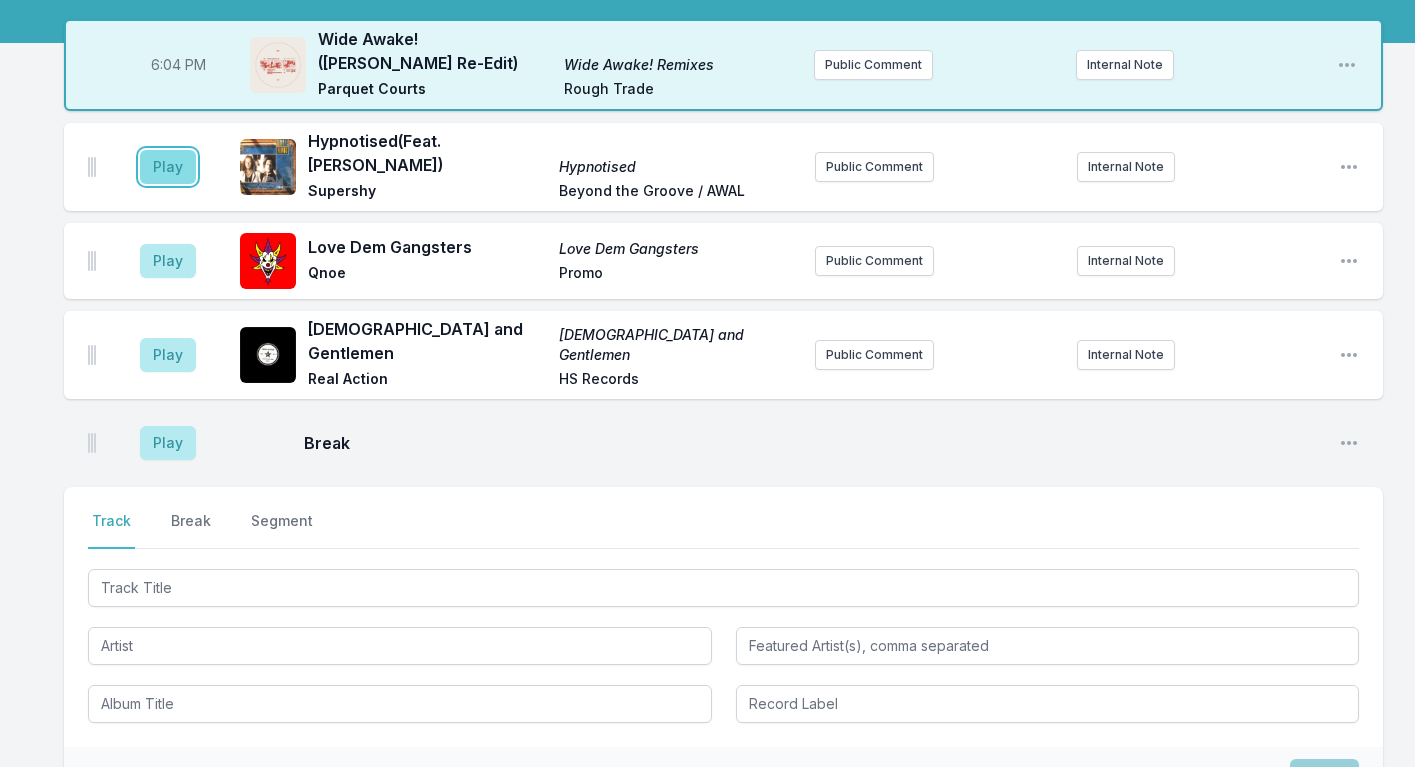 click on "Play" at bounding box center (168, 167) 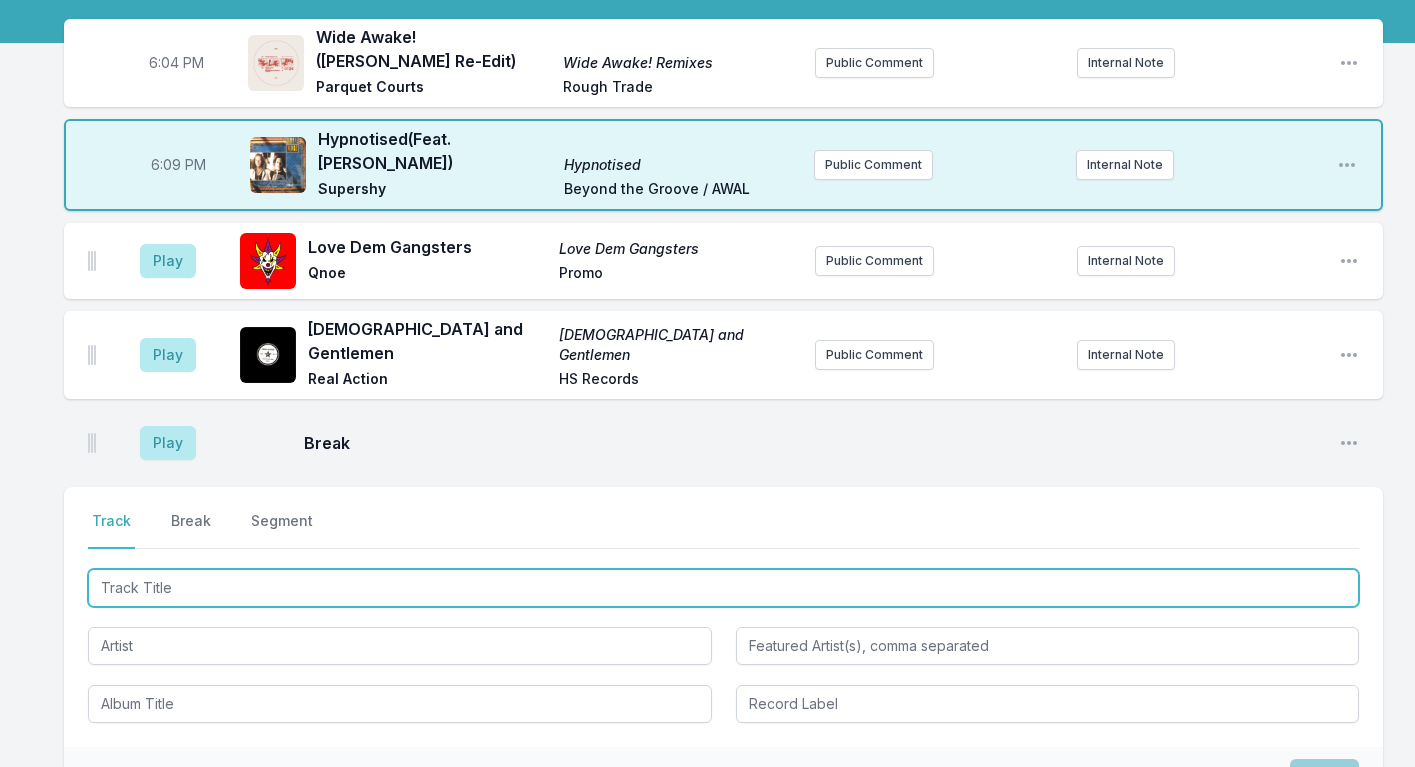 click at bounding box center [723, 588] 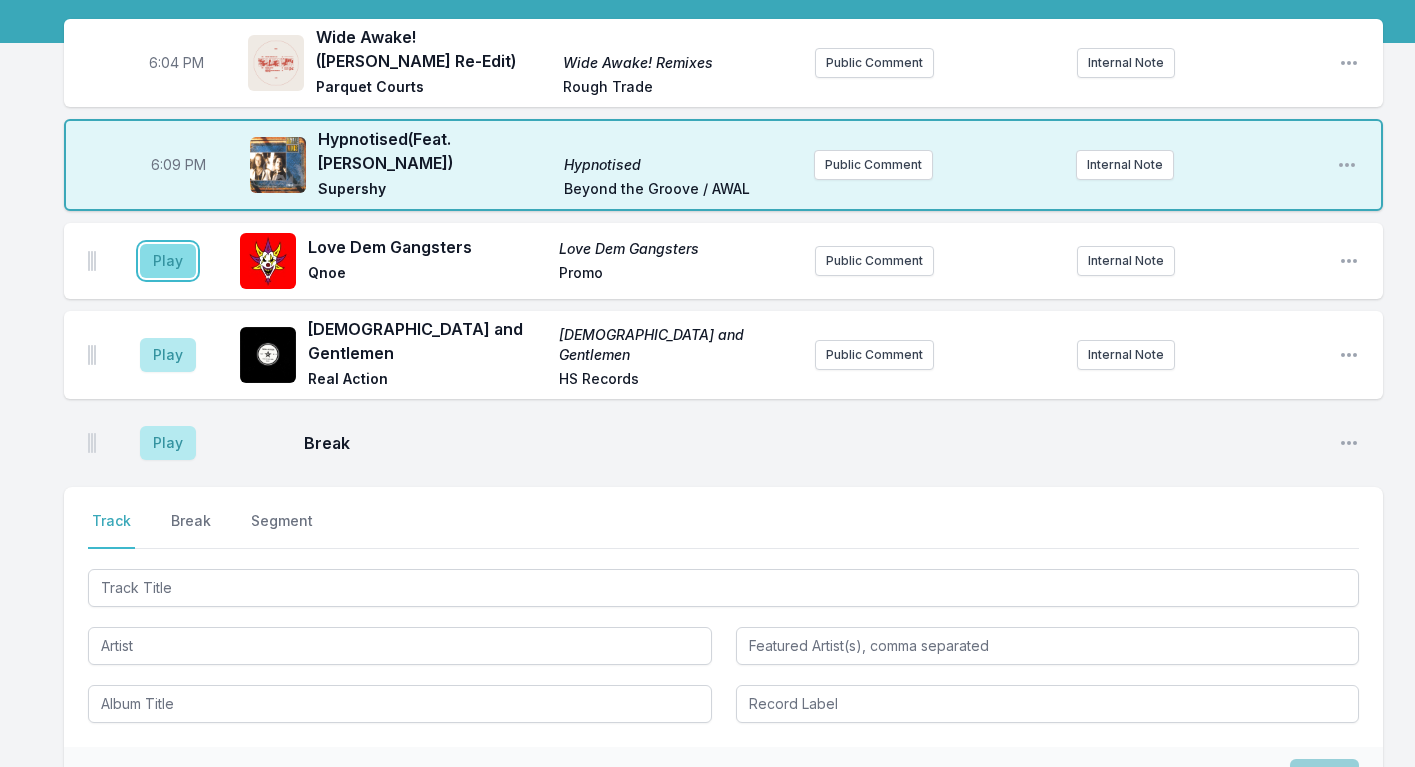 drag, startPoint x: 168, startPoint y: 243, endPoint x: 154, endPoint y: 240, distance: 14.3178215 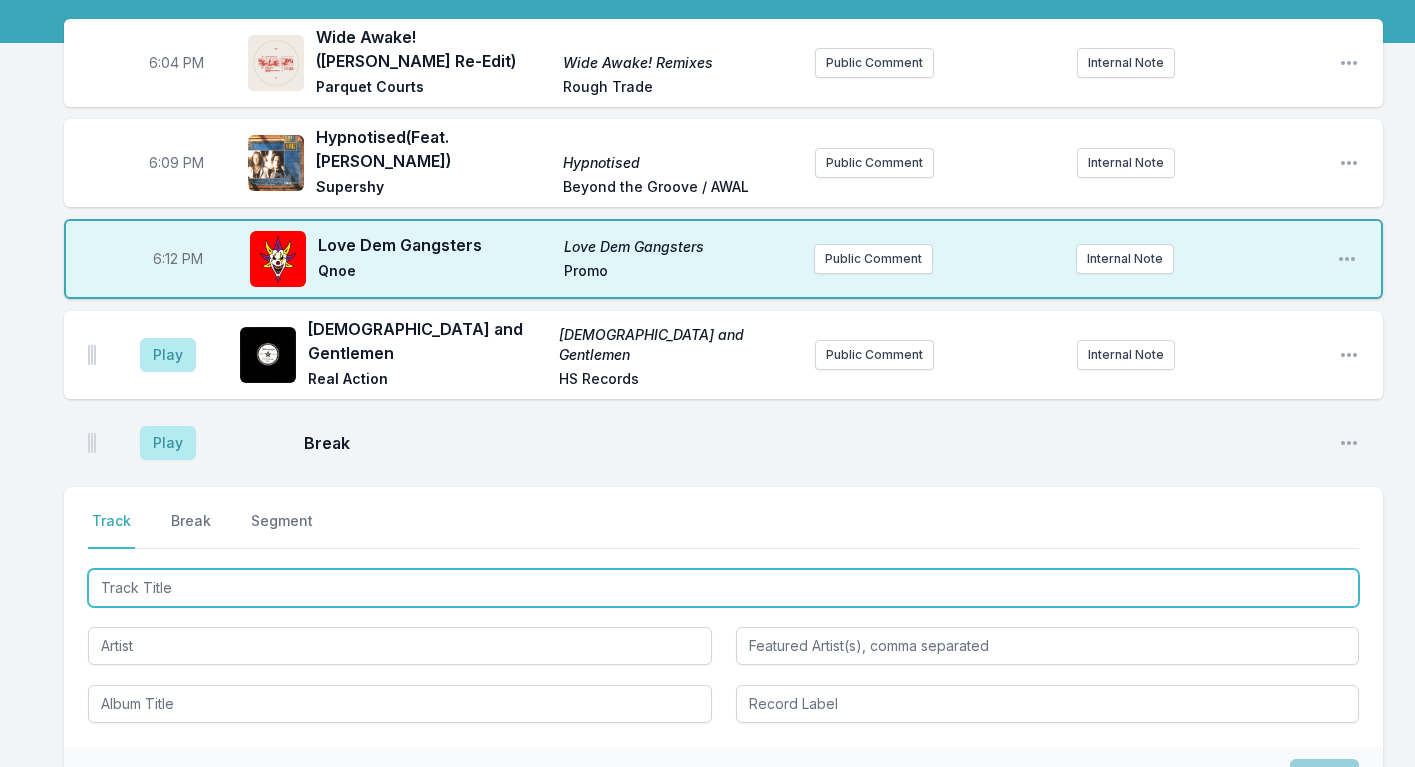 click at bounding box center (723, 588) 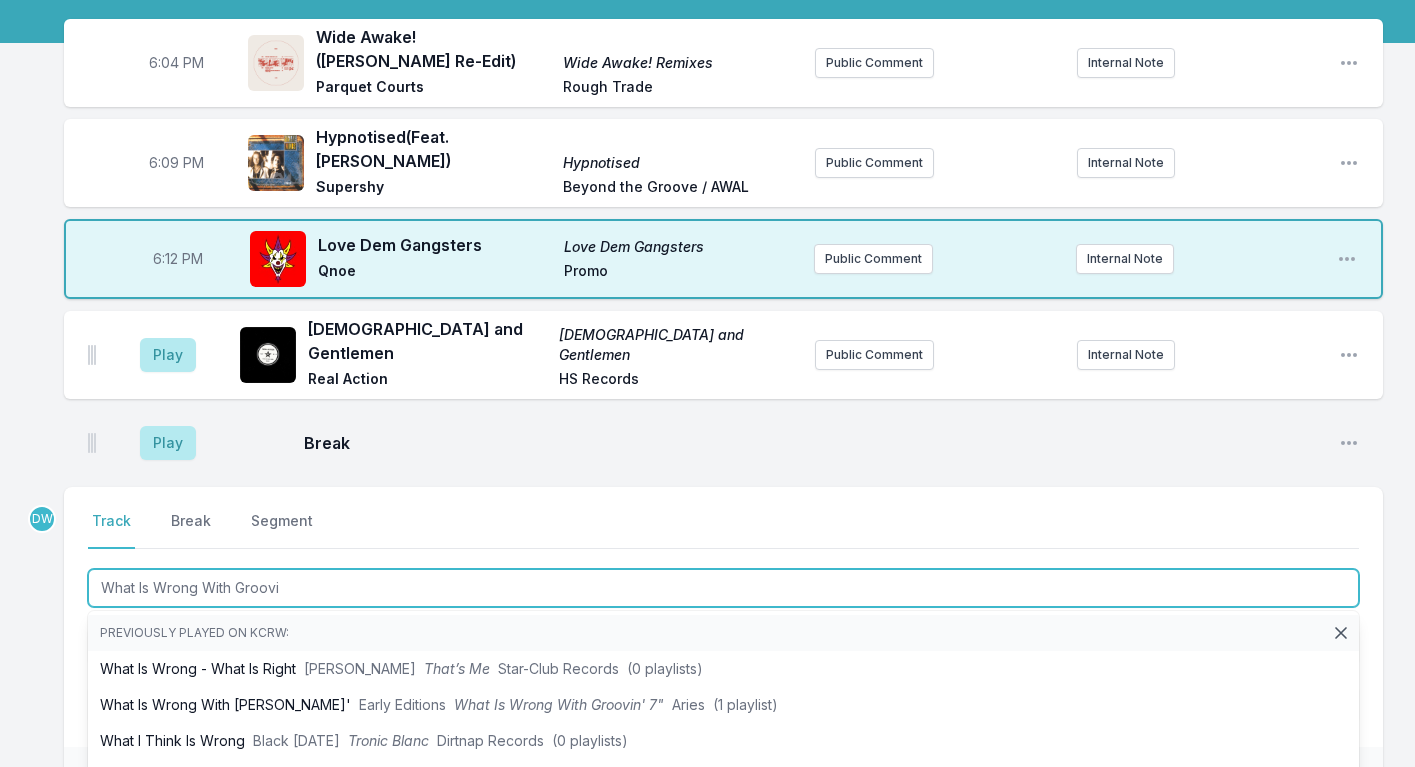 type on "What Is Wrong With Groovin" 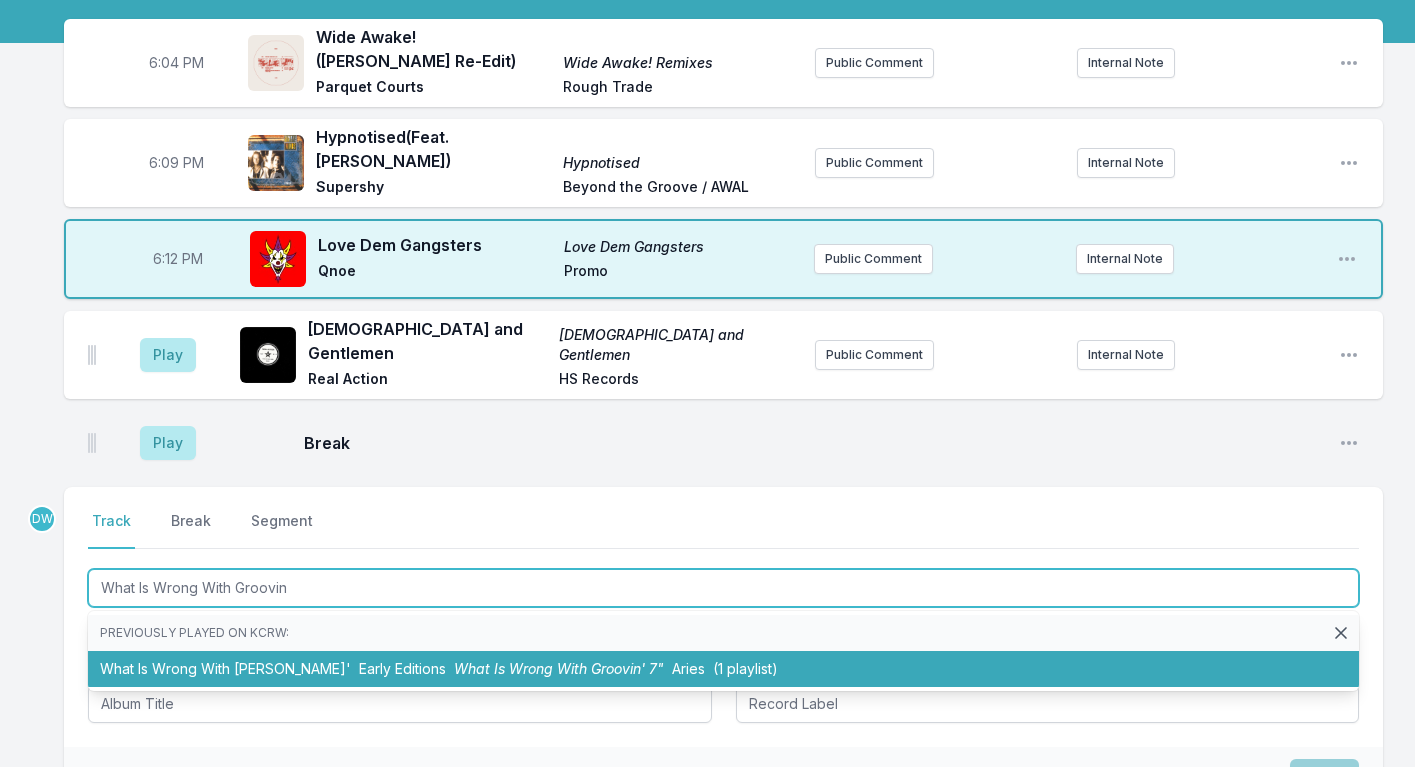 click on "What Is Wrong With Groovin' 7"" at bounding box center (559, 668) 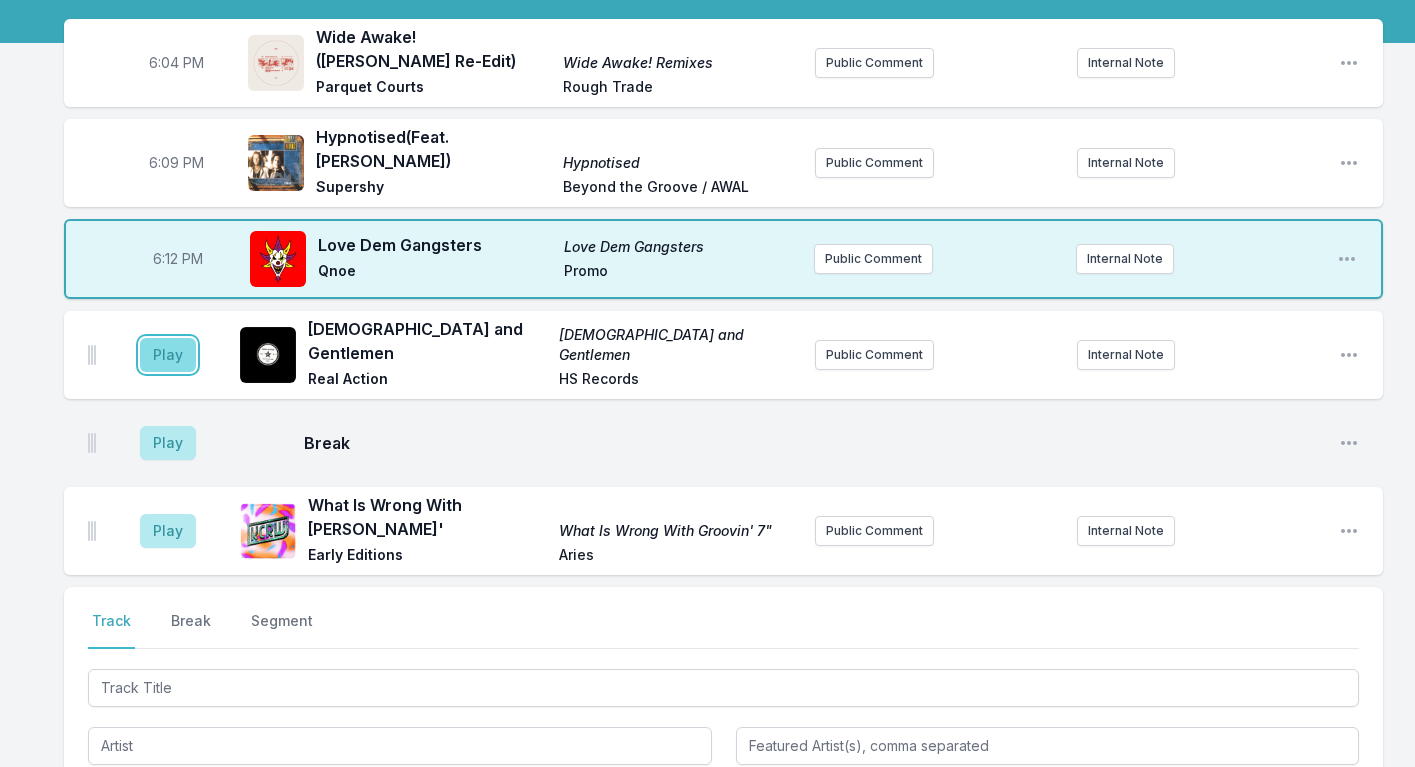 click on "Play" at bounding box center [168, 355] 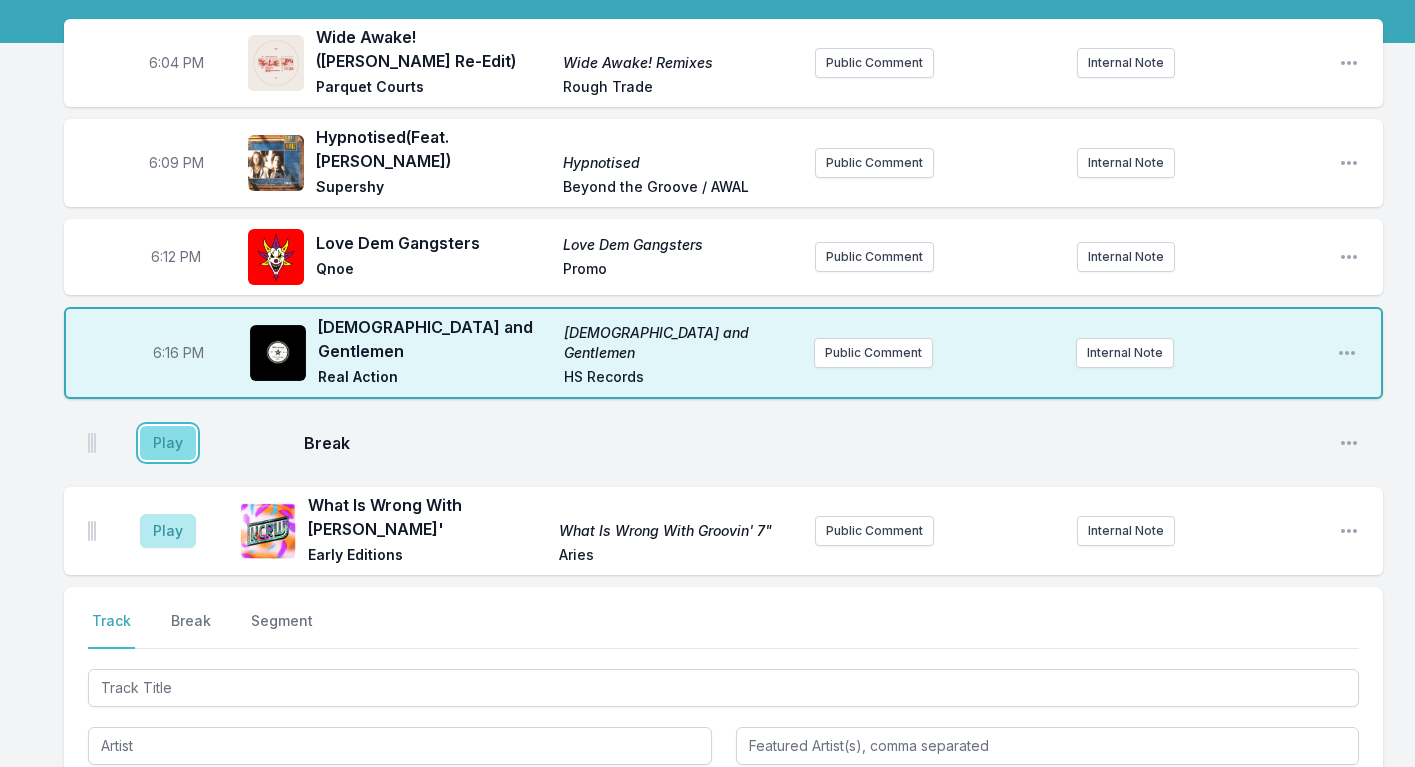 click on "Play" at bounding box center (168, 443) 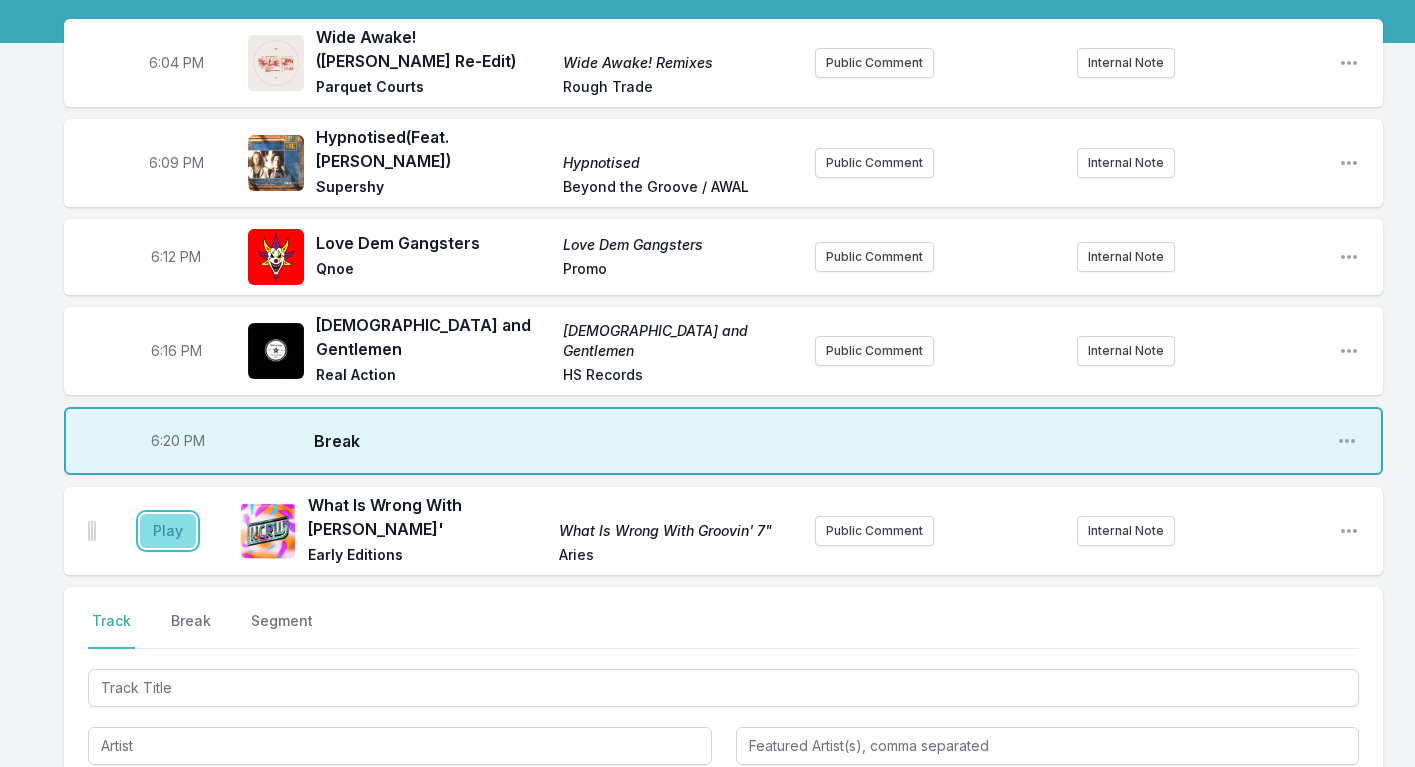 click on "Play" at bounding box center [168, 531] 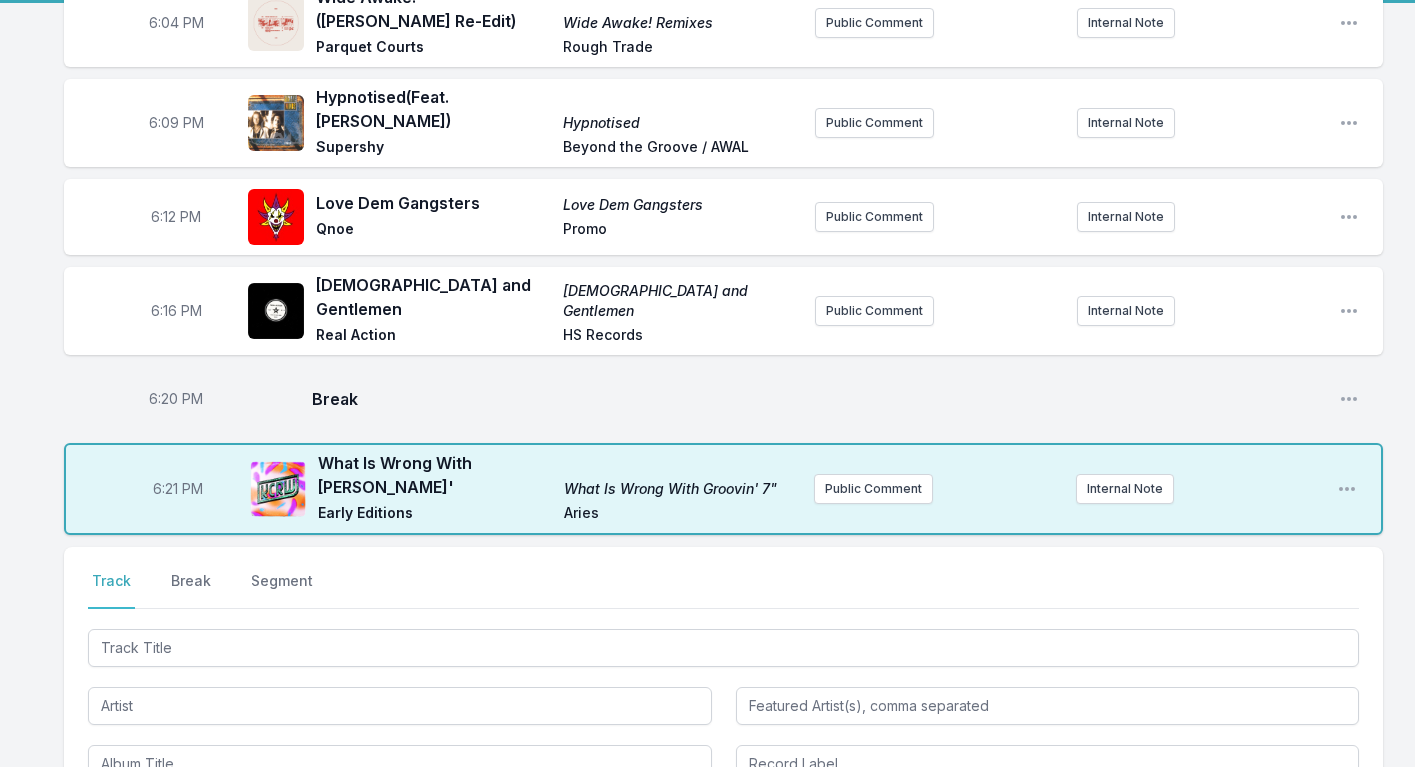 scroll, scrollTop: 310, scrollLeft: 0, axis: vertical 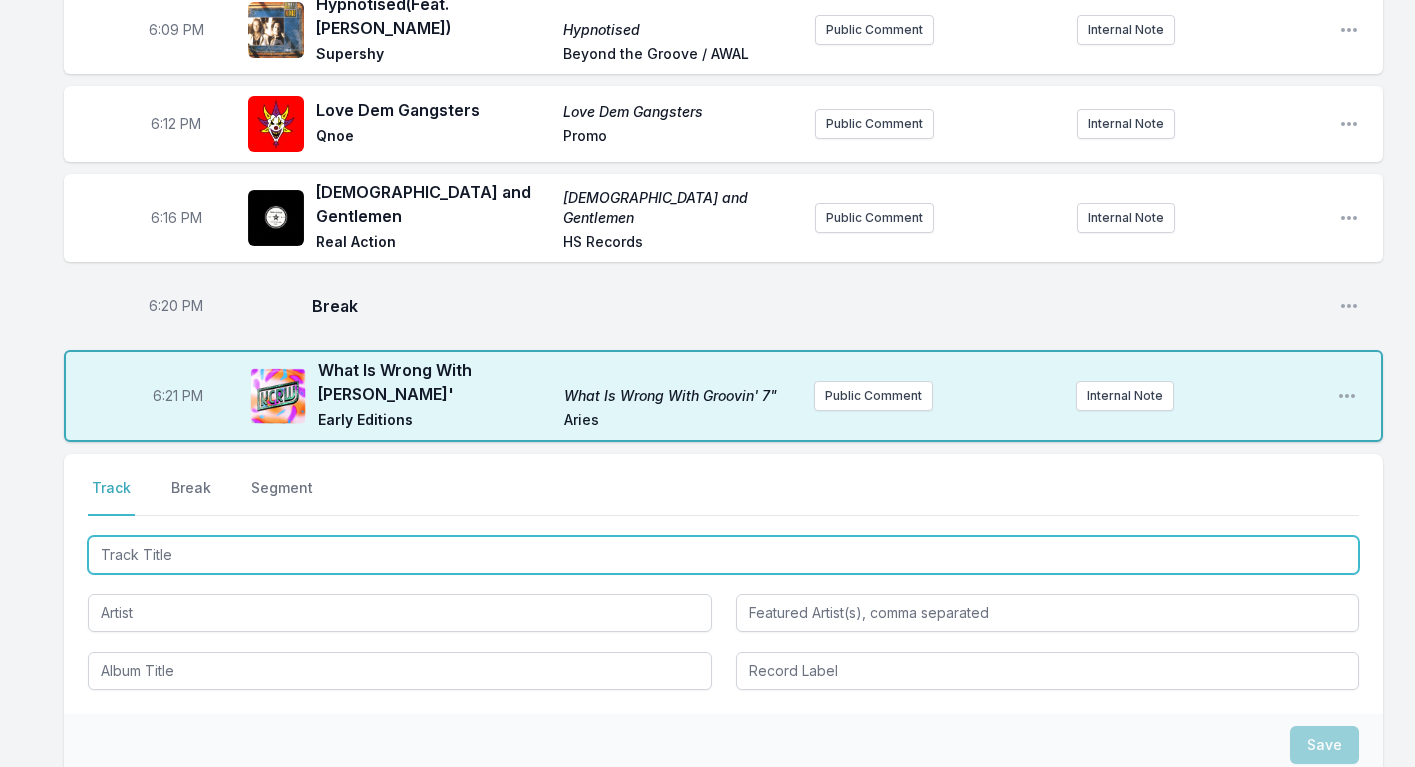 click at bounding box center [723, 555] 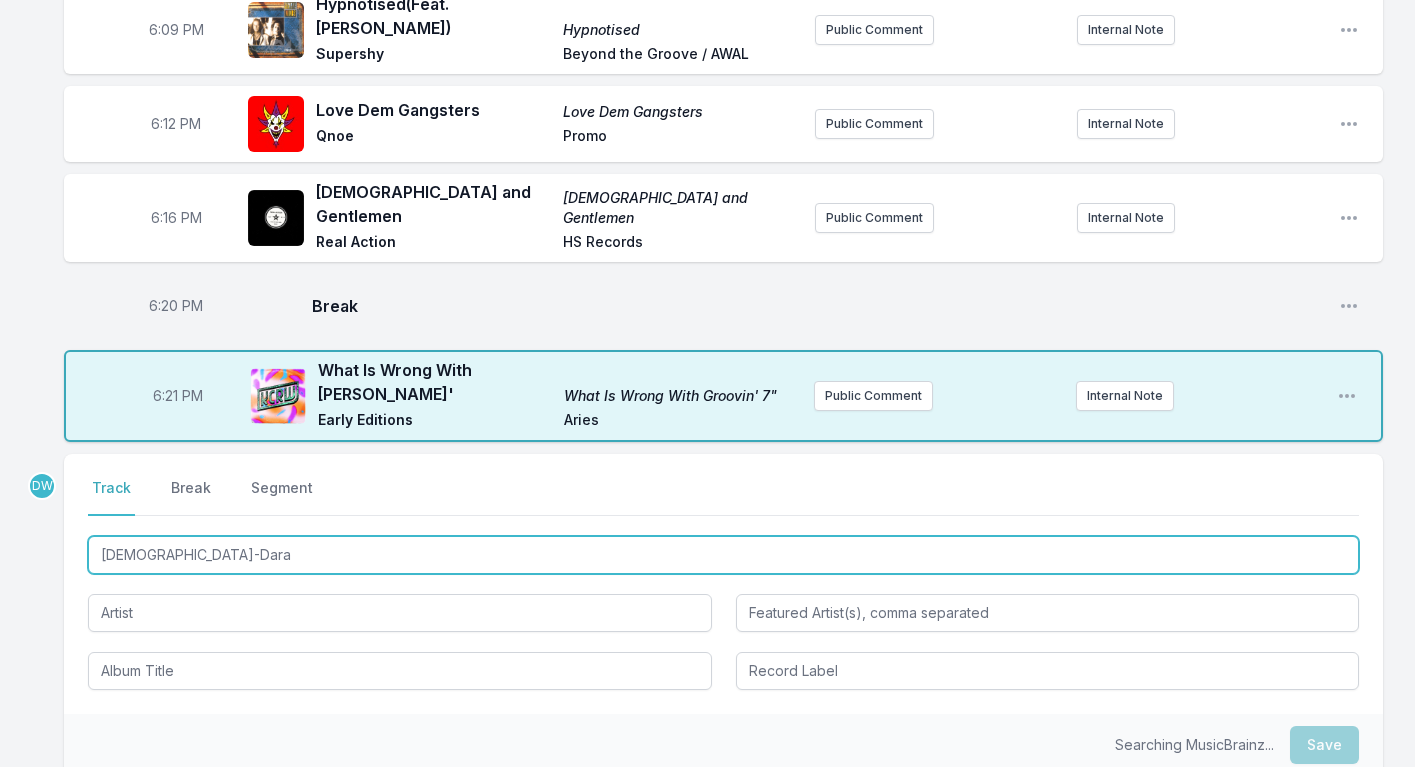 type on "Deus-Dara" 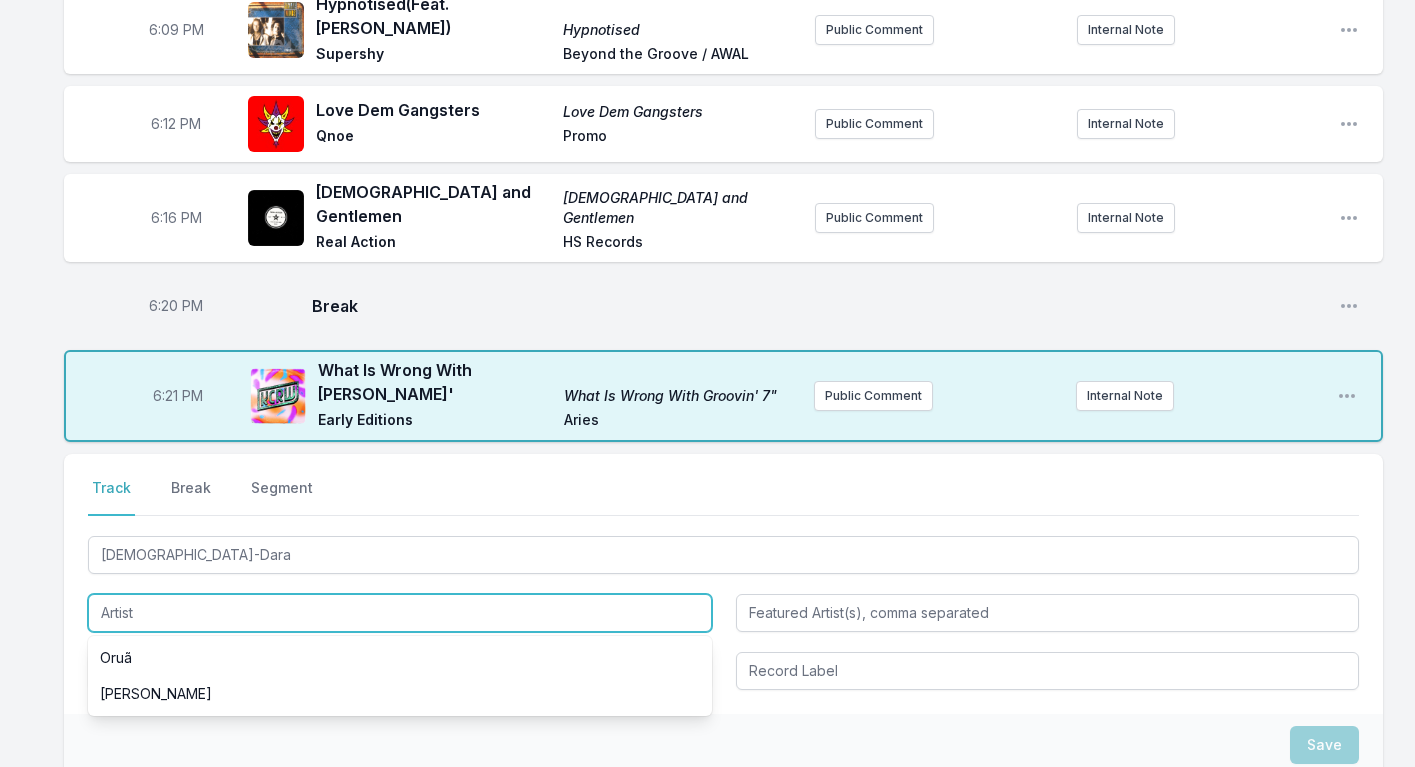 click at bounding box center [400, 613] 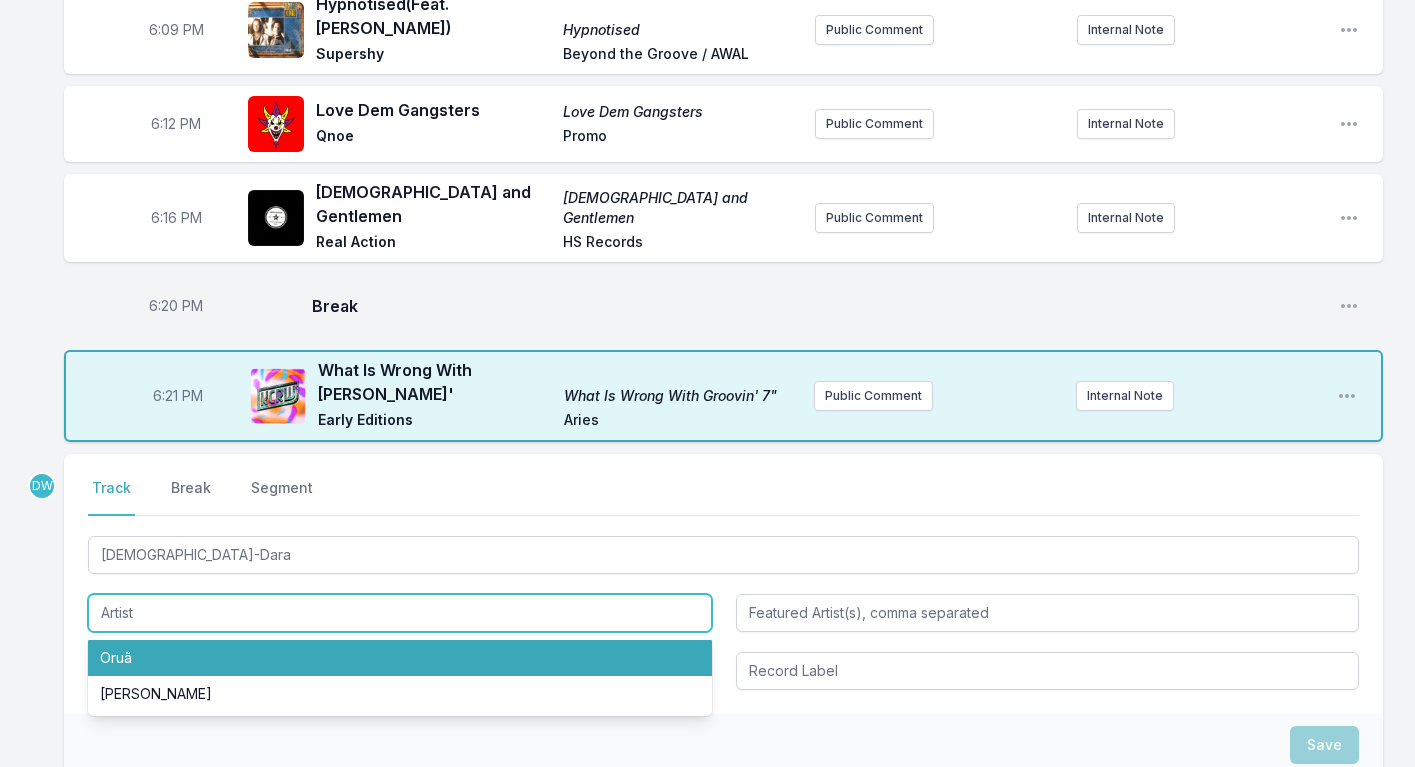 click on "Oruã" at bounding box center (400, 658) 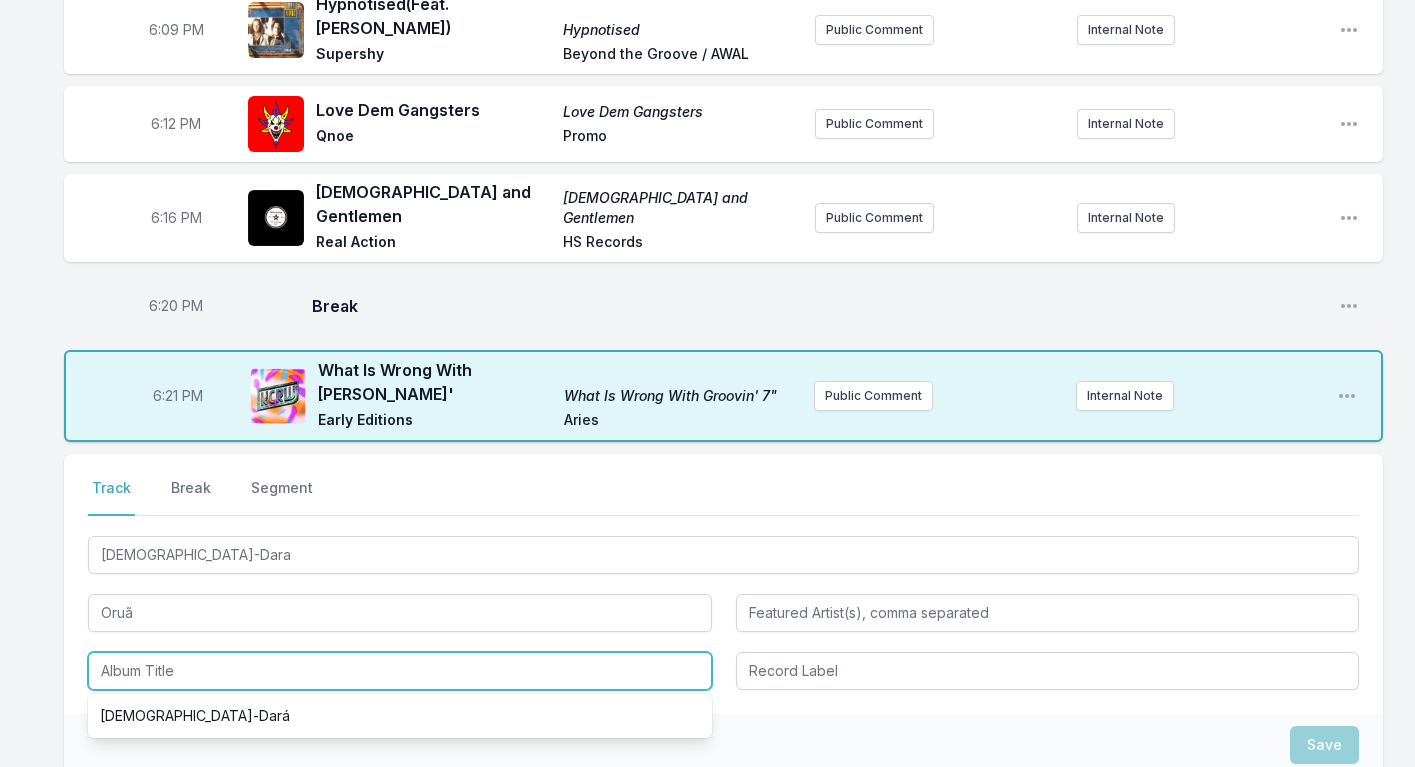click at bounding box center (400, 671) 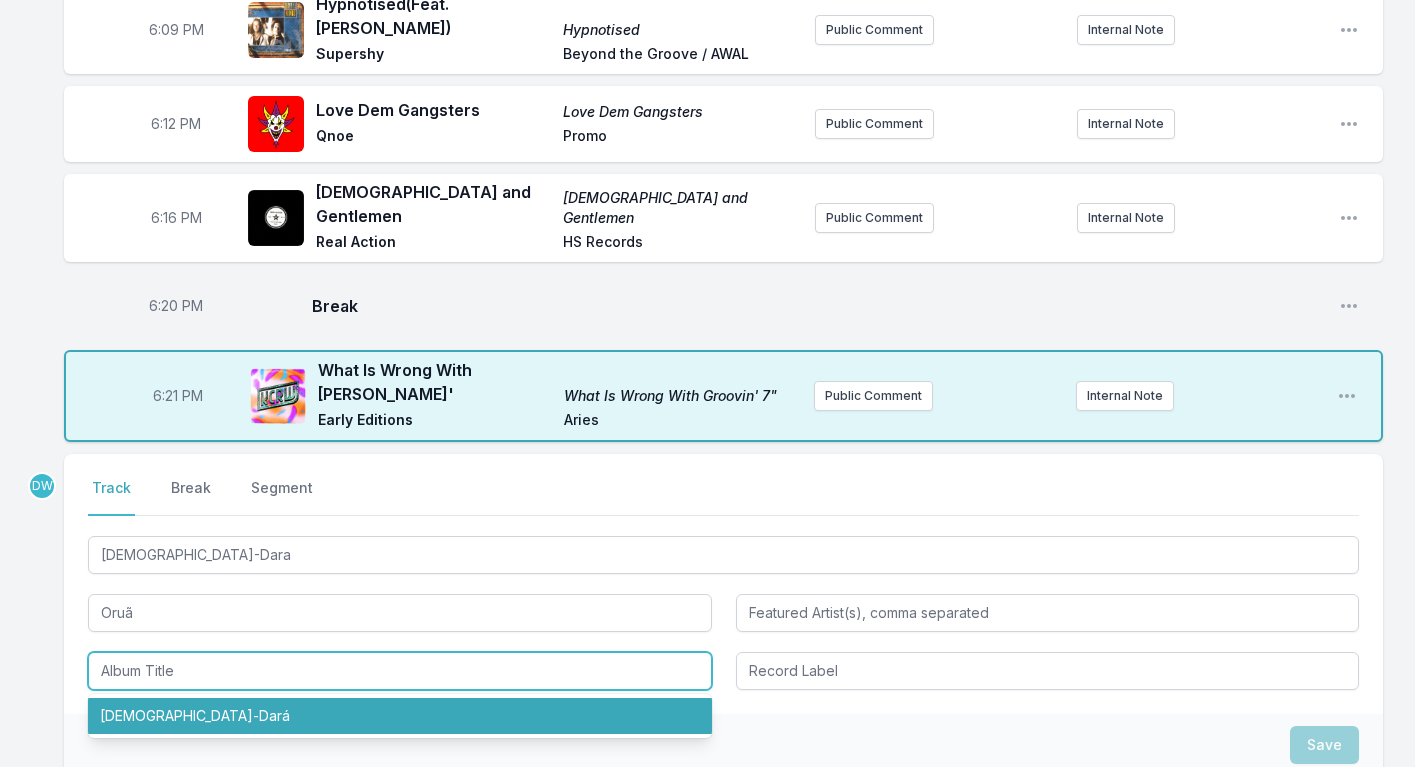 click on "Deus‐Dará" at bounding box center (400, 716) 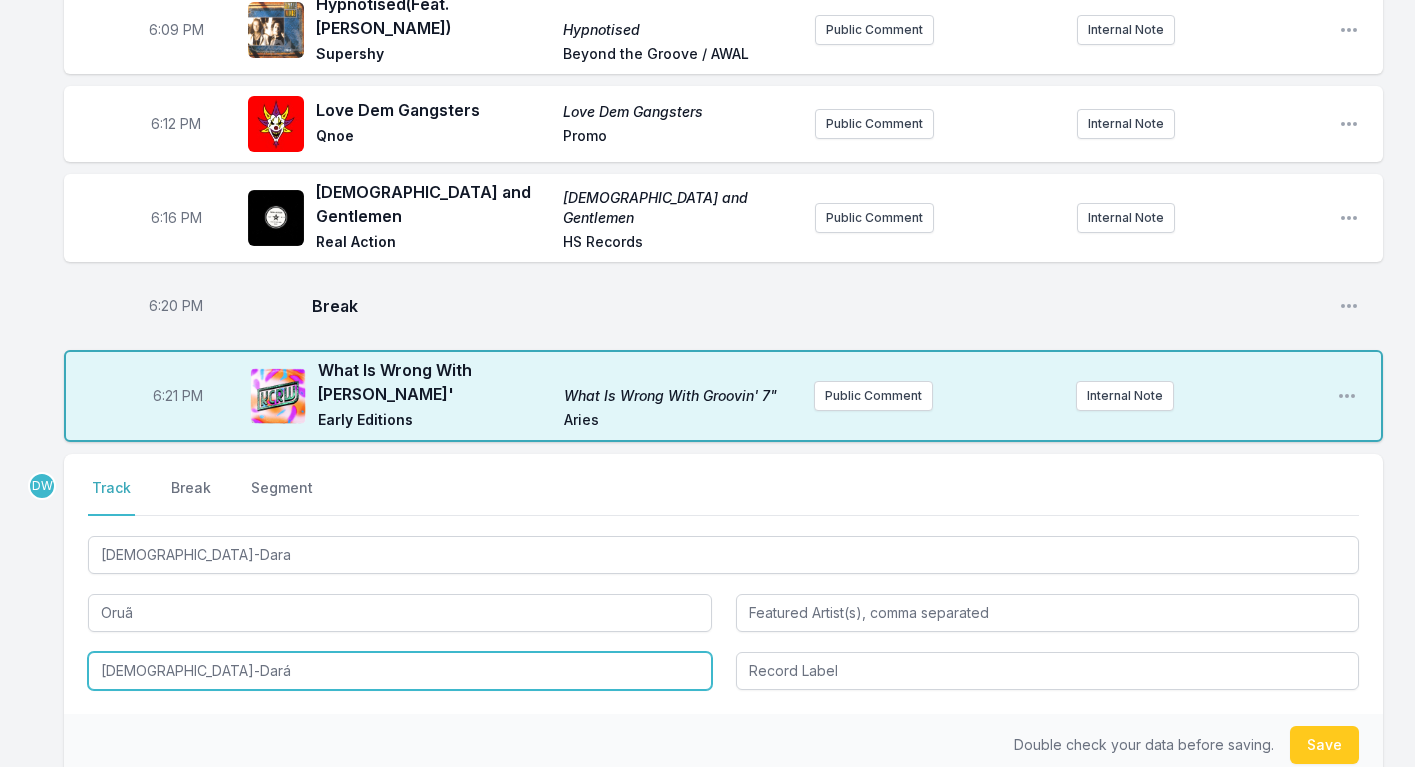 drag, startPoint x: 206, startPoint y: 638, endPoint x: -231, endPoint y: 471, distance: 467.8226 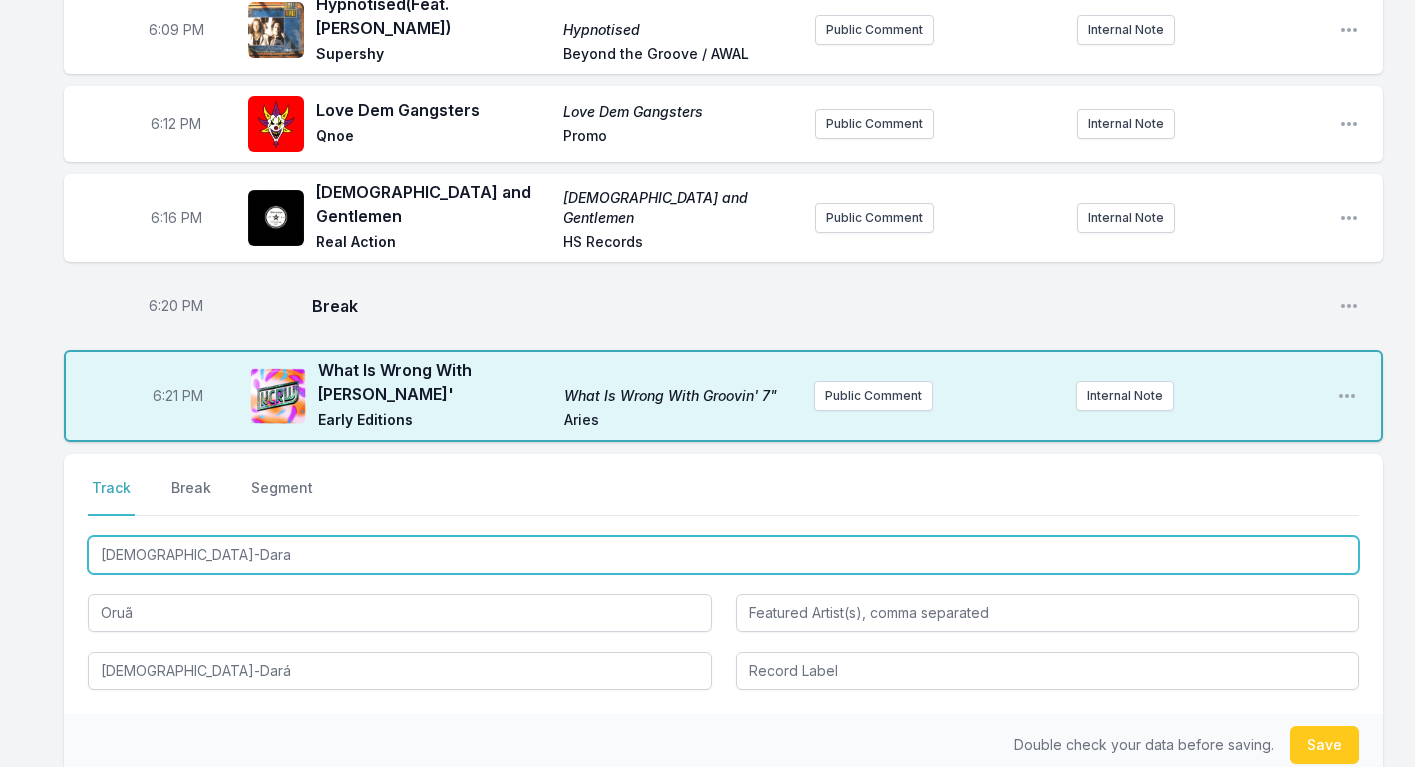 drag, startPoint x: 175, startPoint y: 517, endPoint x: -11, endPoint y: 419, distance: 210.23796 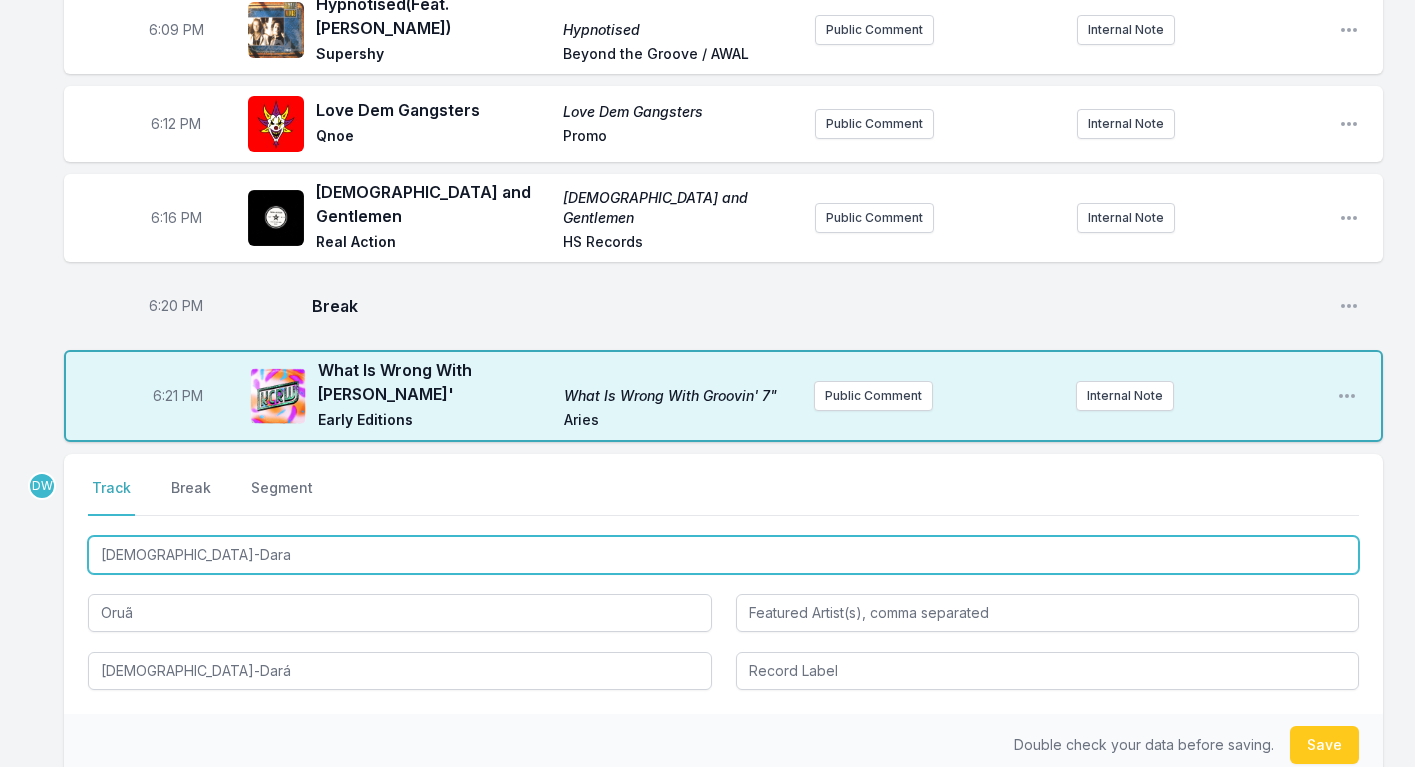 paste on "‐Dará" 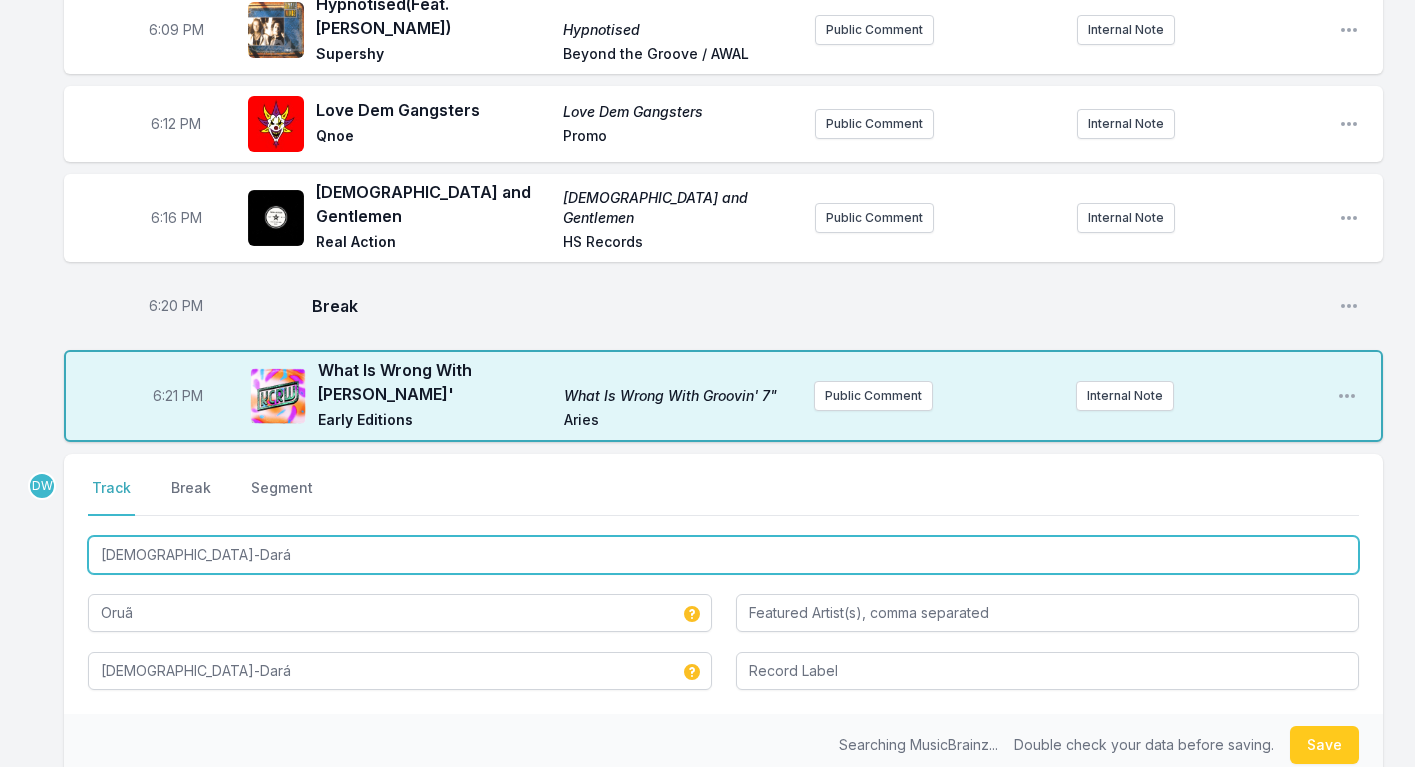 type on "Deus‐Dará" 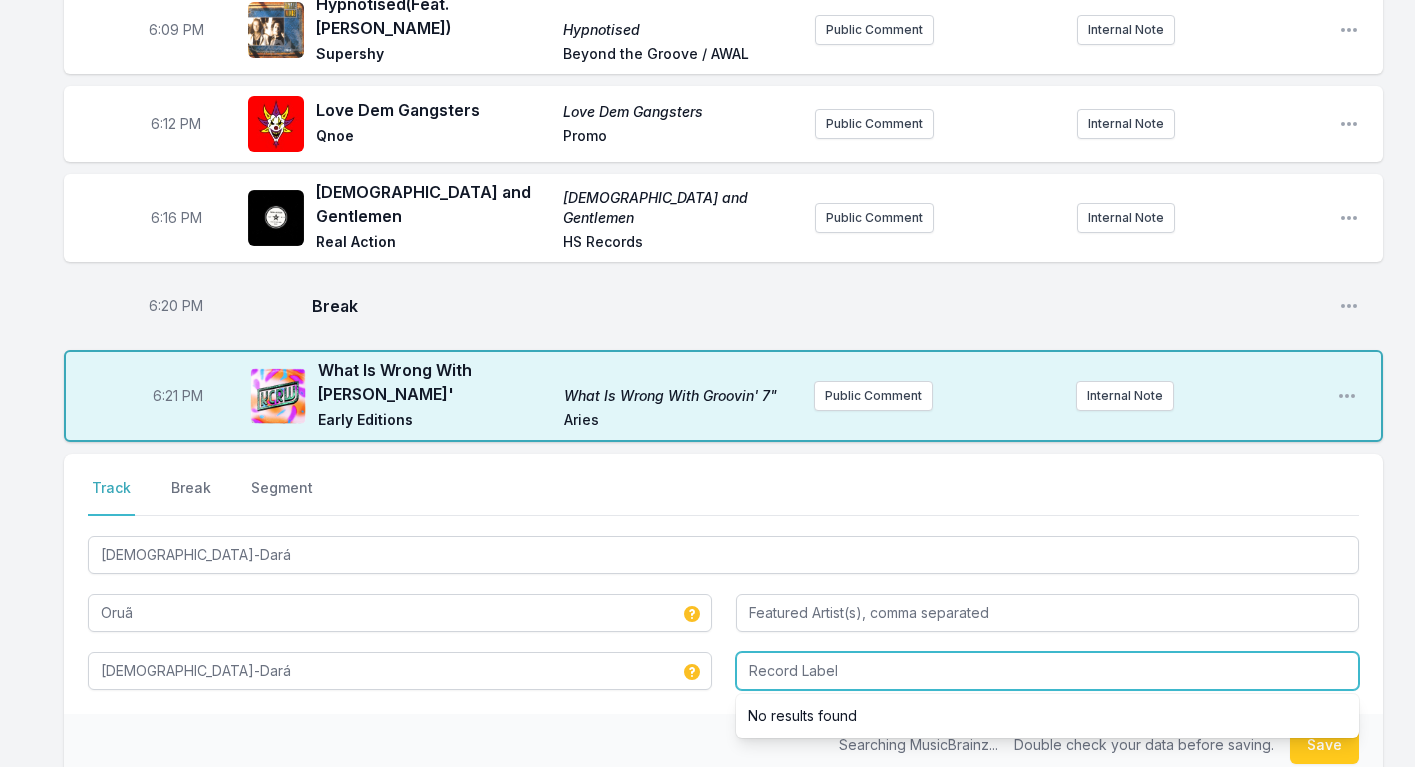 click at bounding box center [1048, 671] 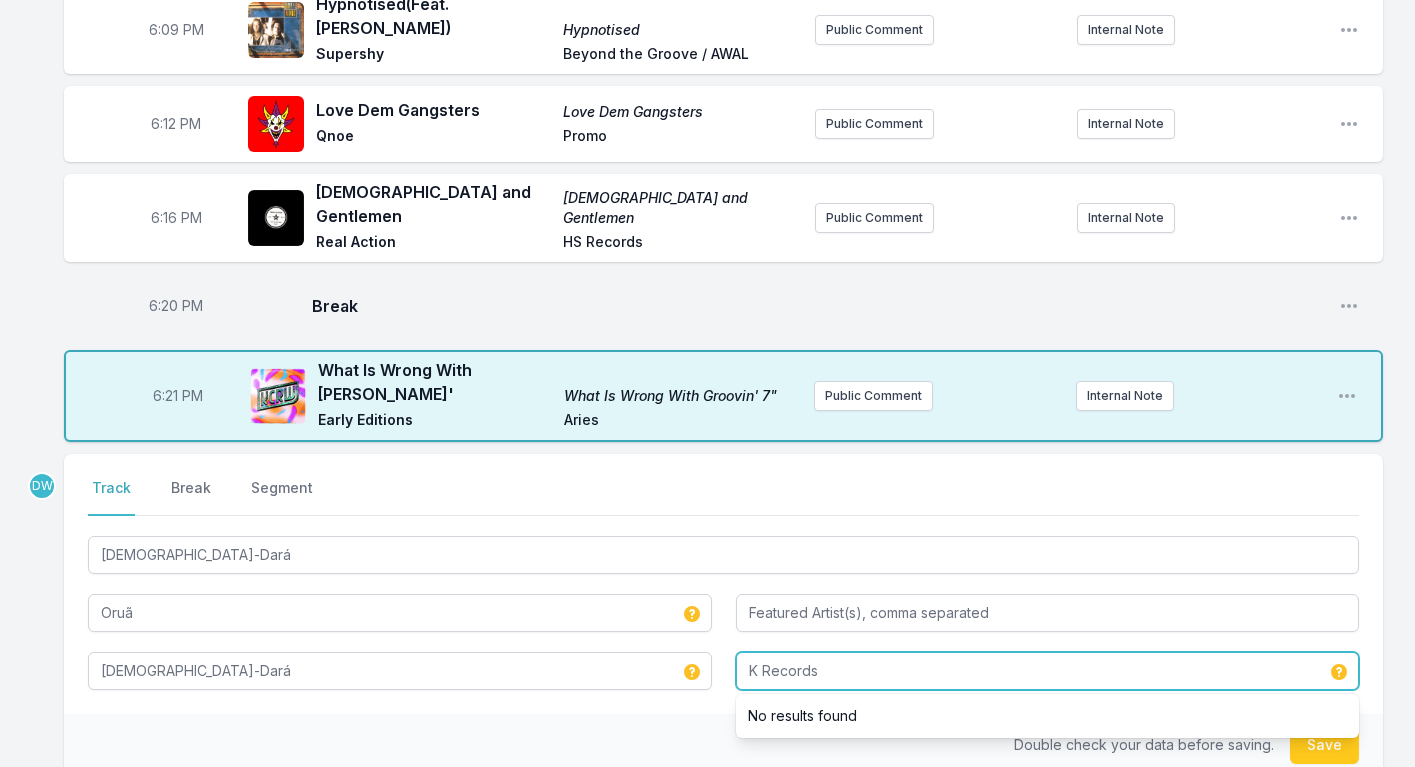 type on "K Records" 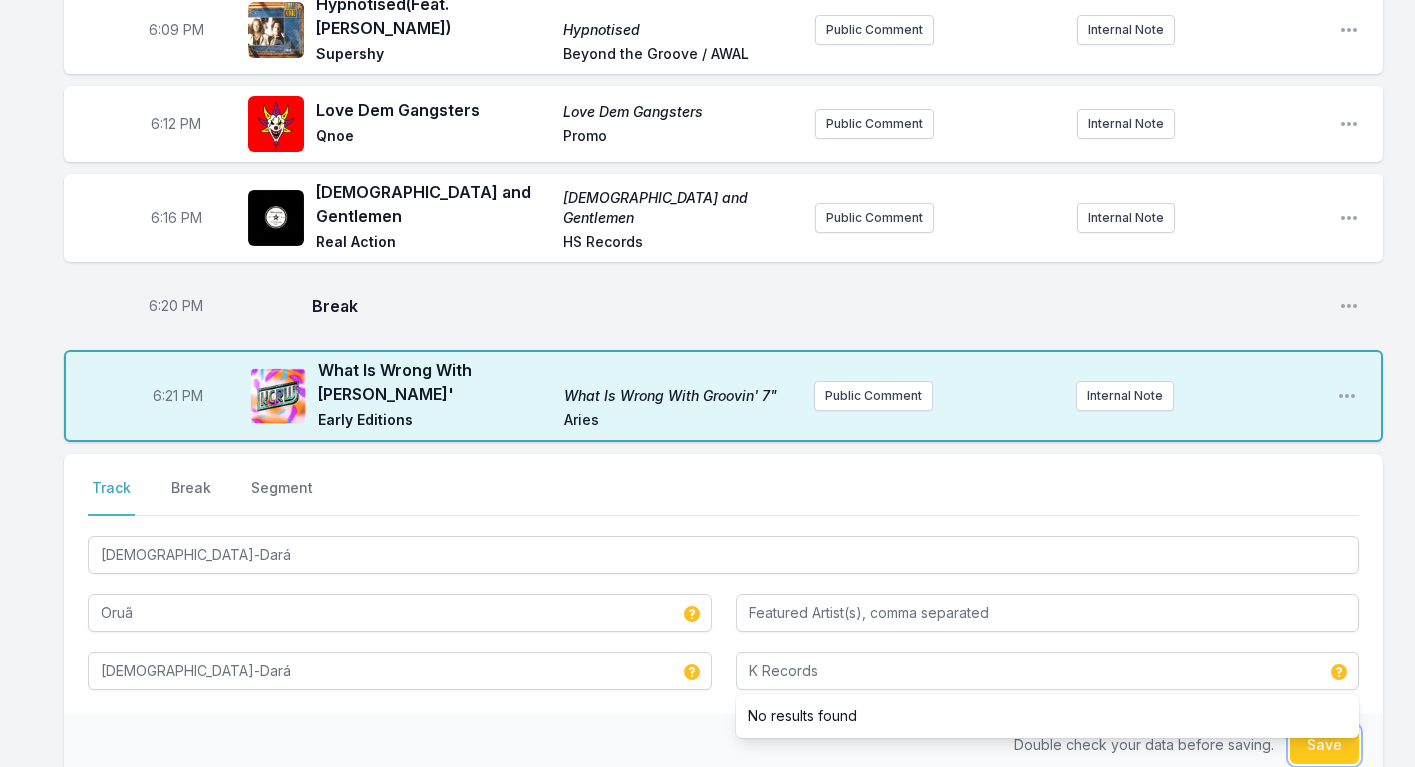 click on "Save" at bounding box center (1324, 745) 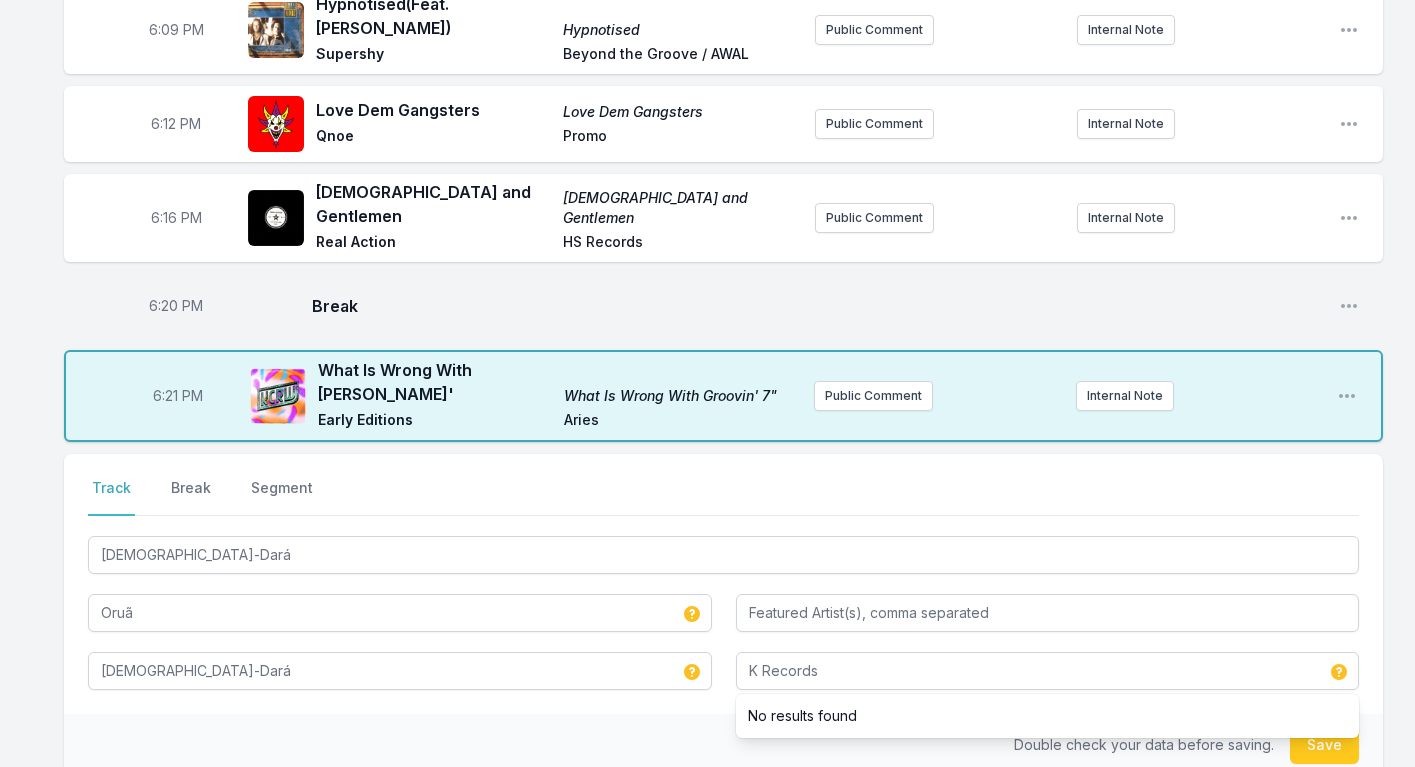 type 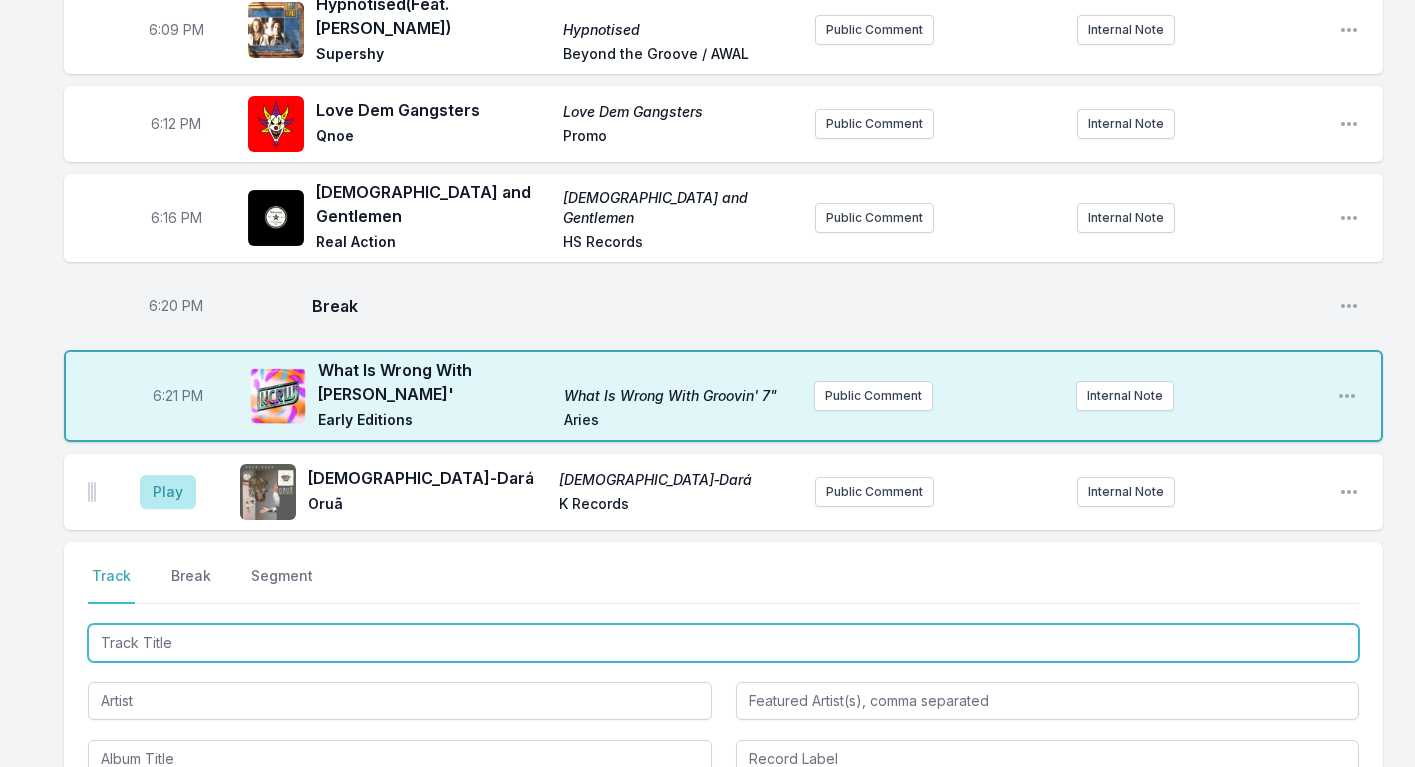 click at bounding box center [723, 643] 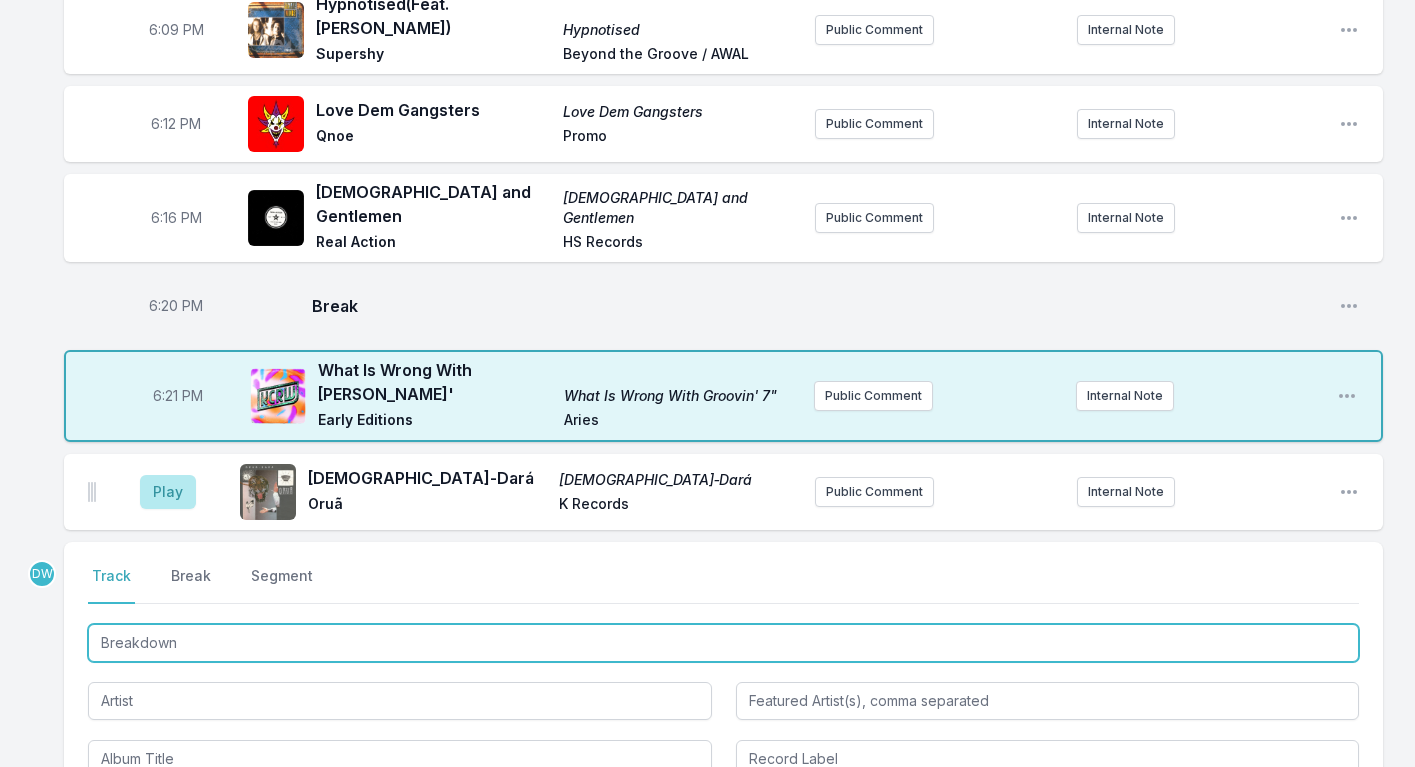 type on "Breakdown" 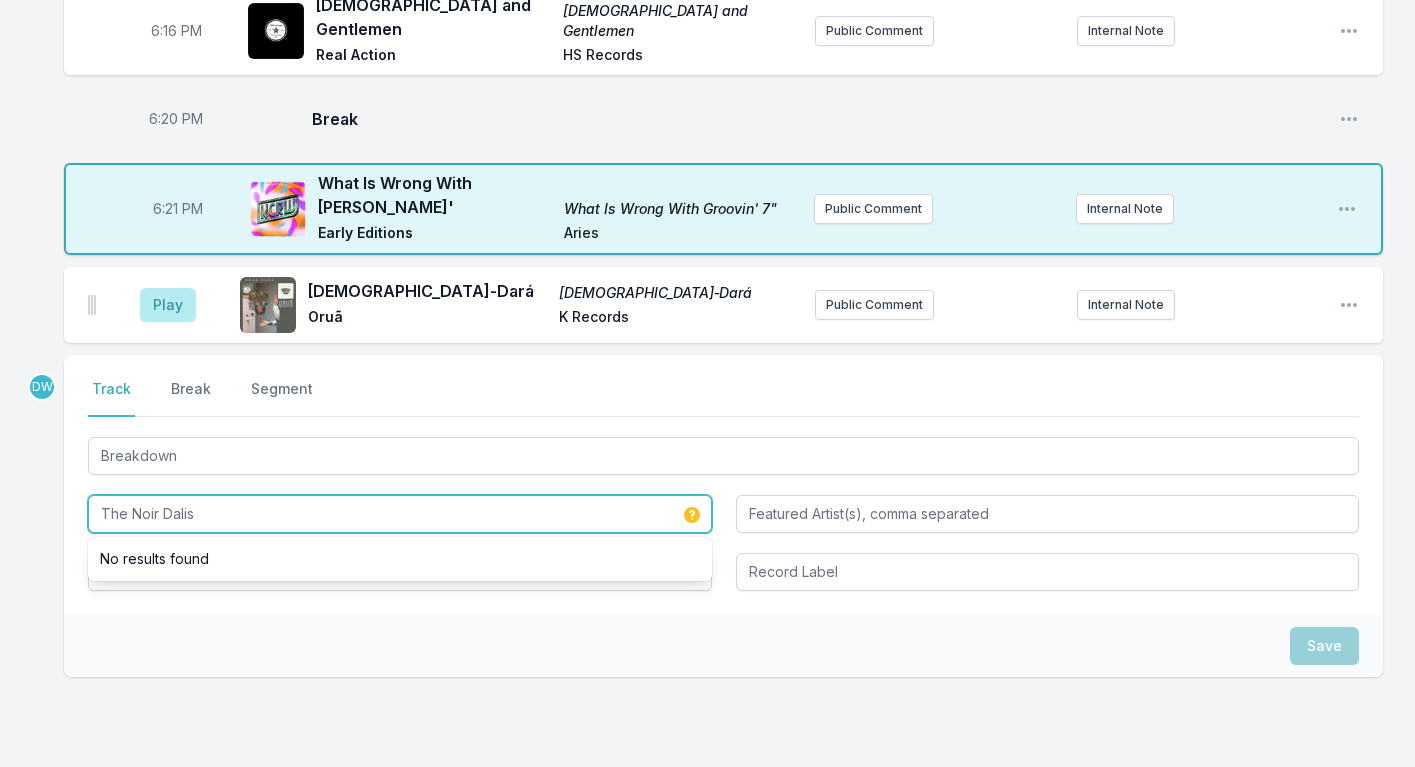 scroll, scrollTop: 563, scrollLeft: 0, axis: vertical 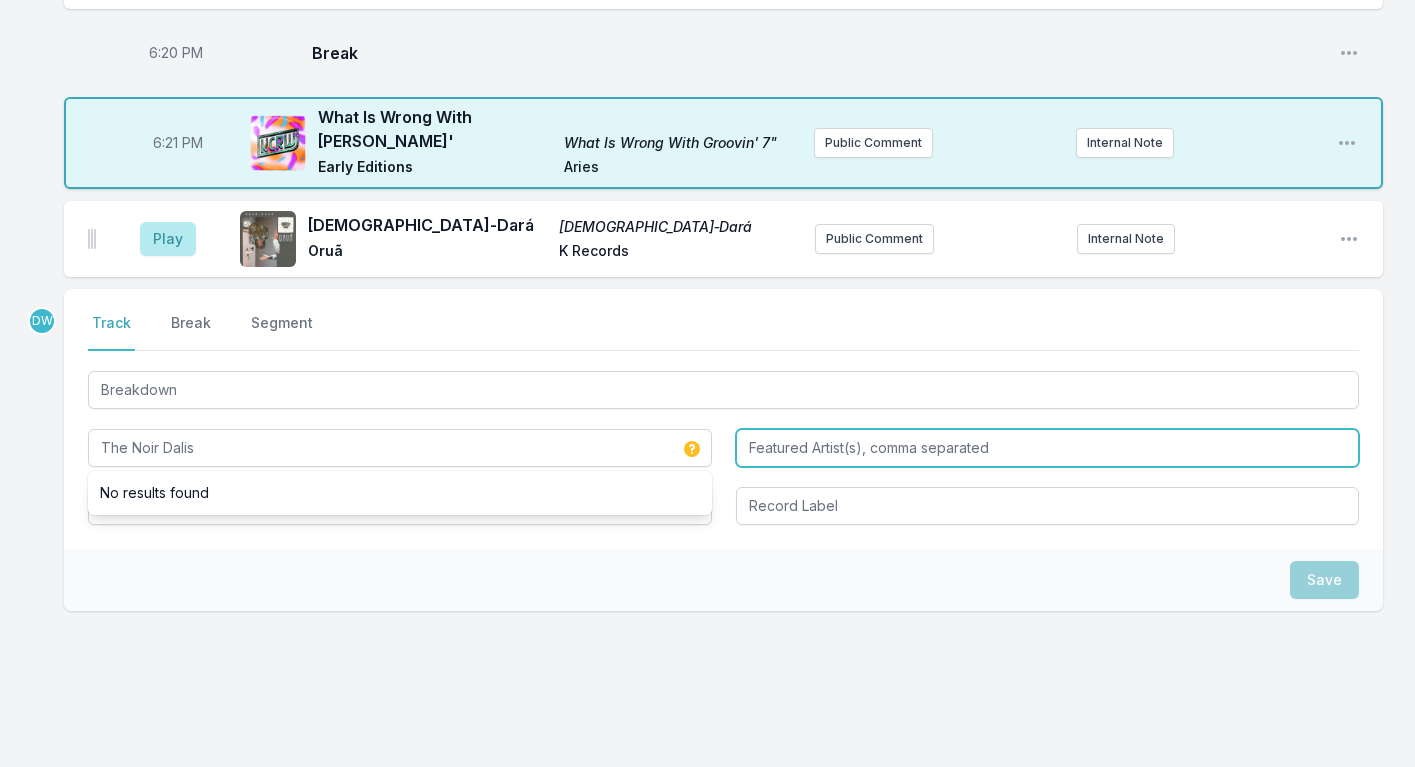 type on "The Noir Dalis" 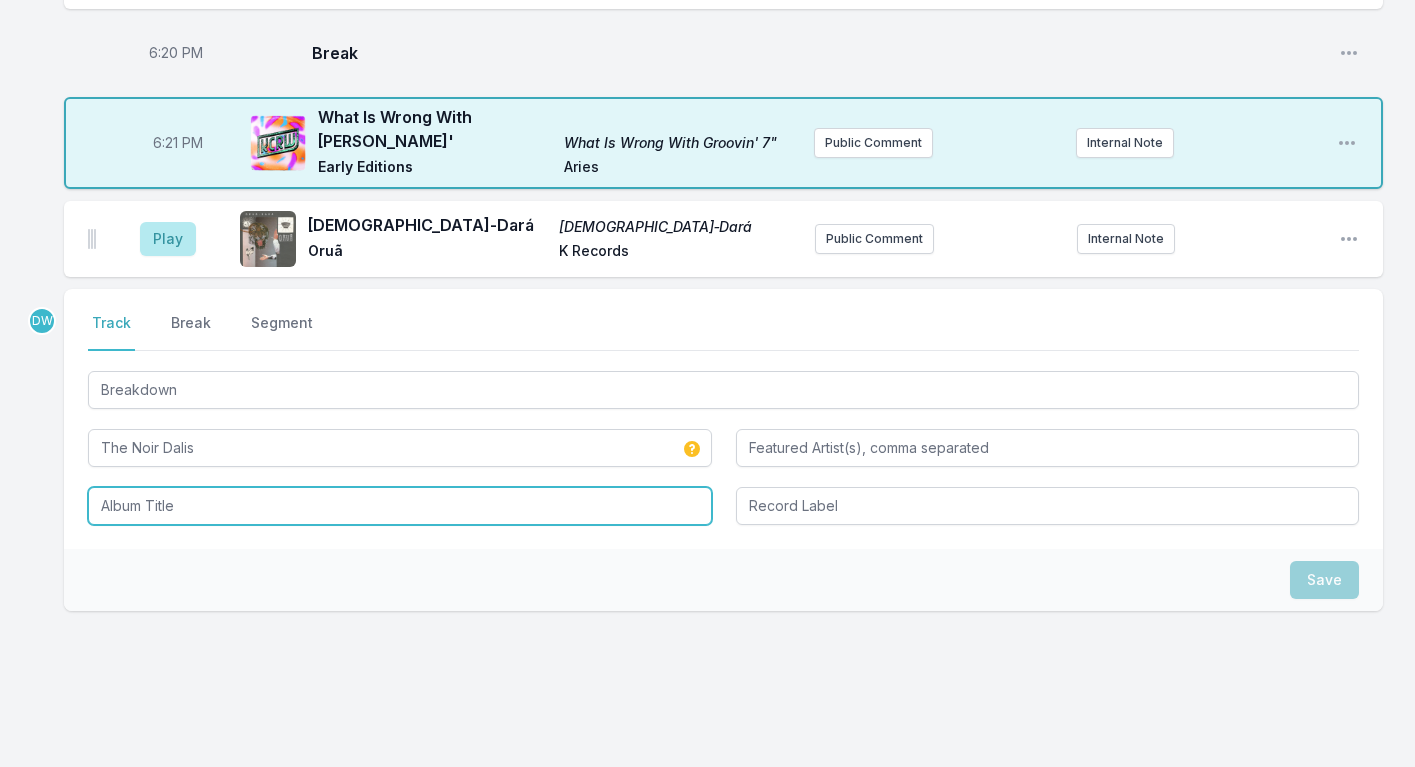 click at bounding box center [400, 506] 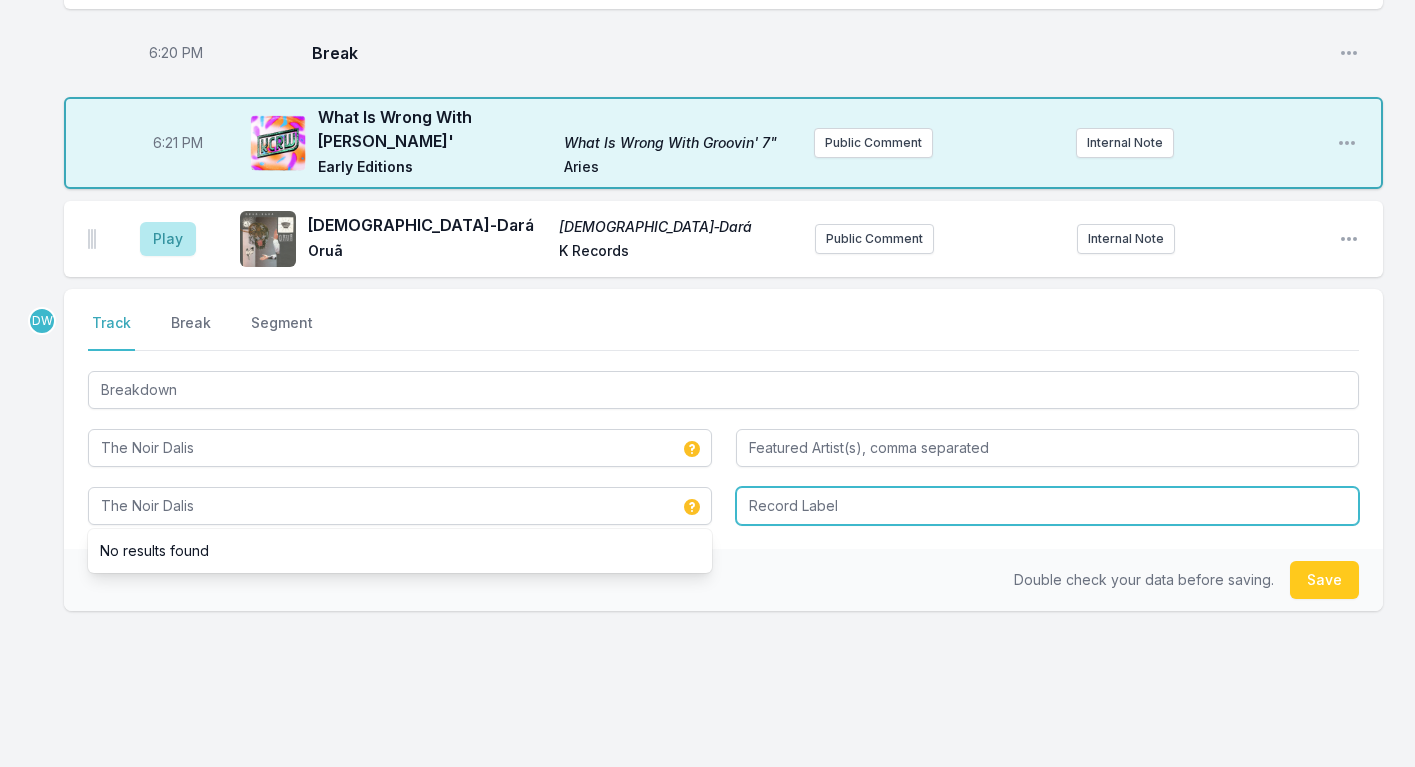 type on "The Noir Dalis" 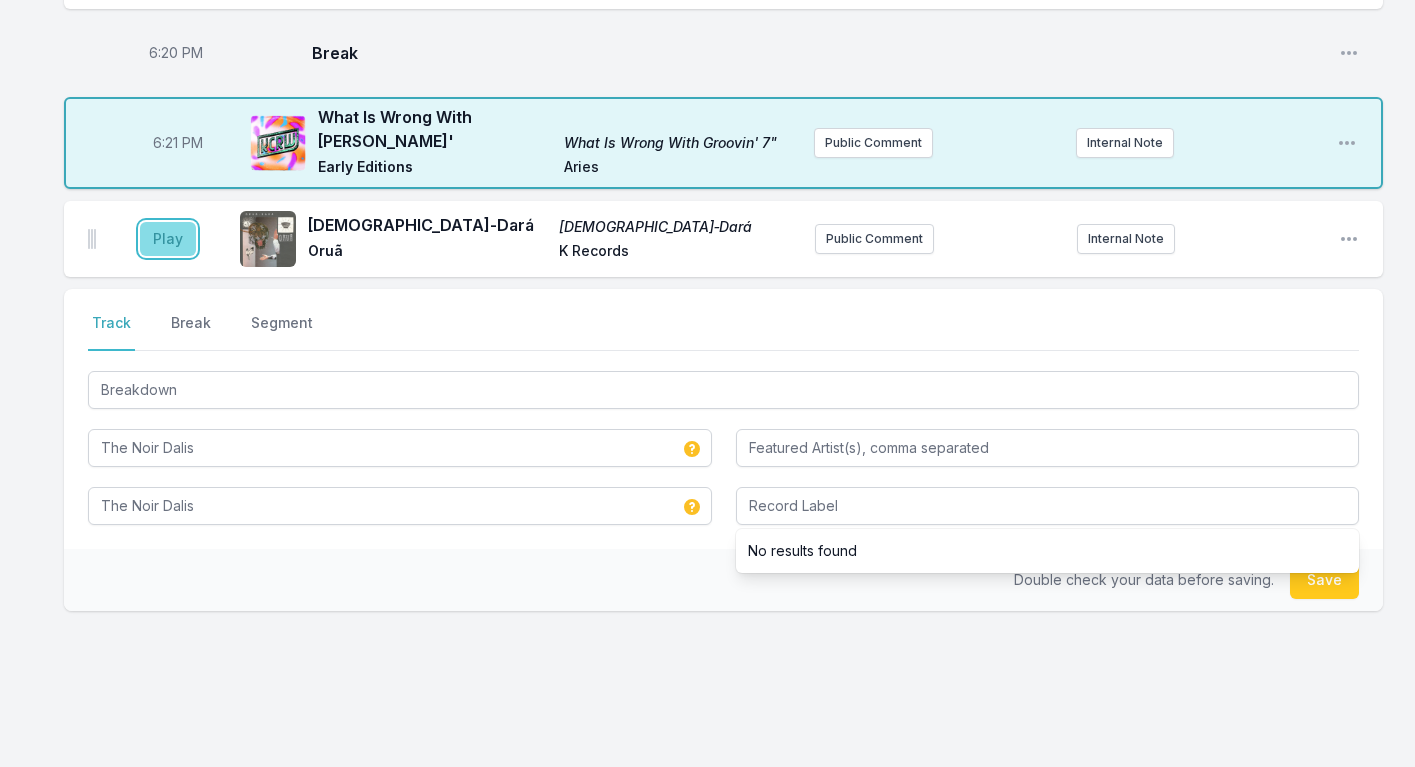 click on "Play" at bounding box center [168, 239] 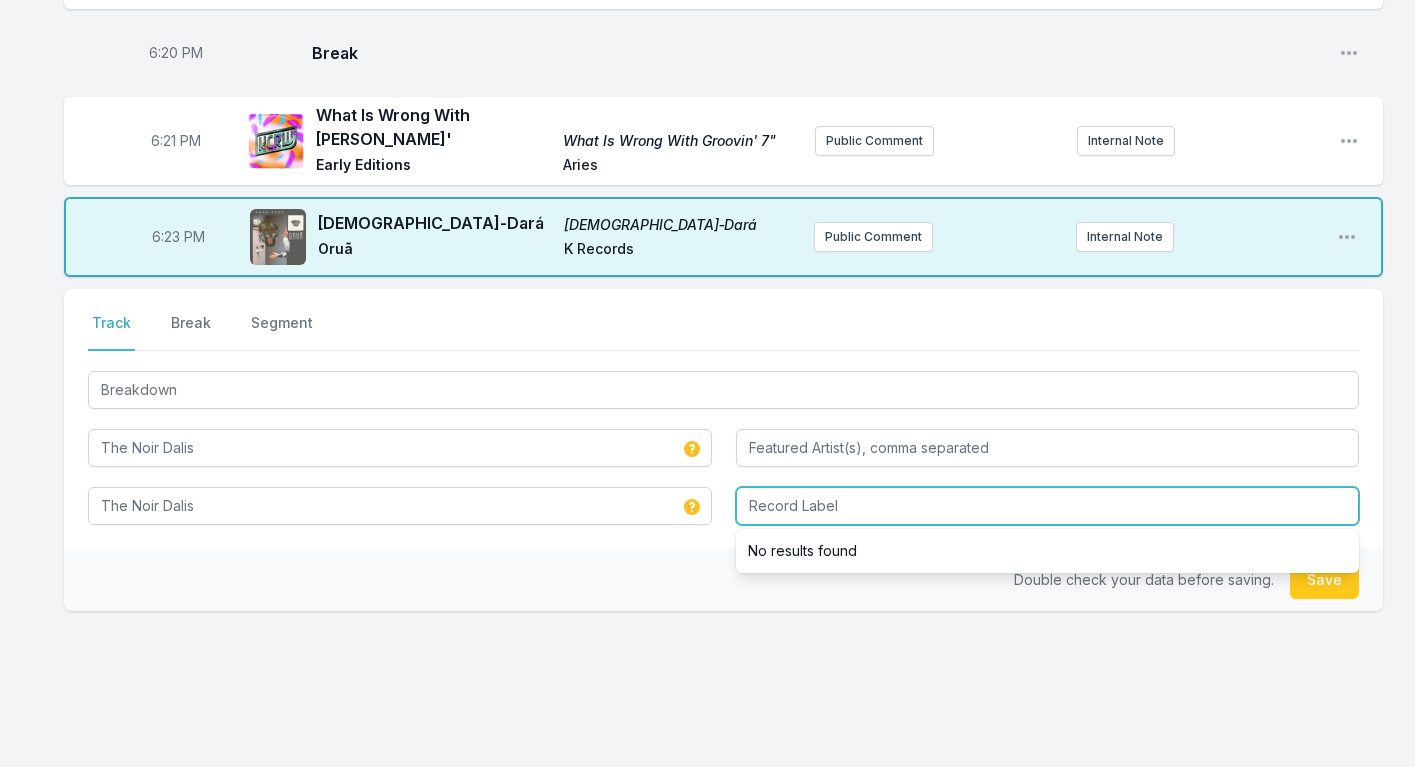 click at bounding box center [1048, 506] 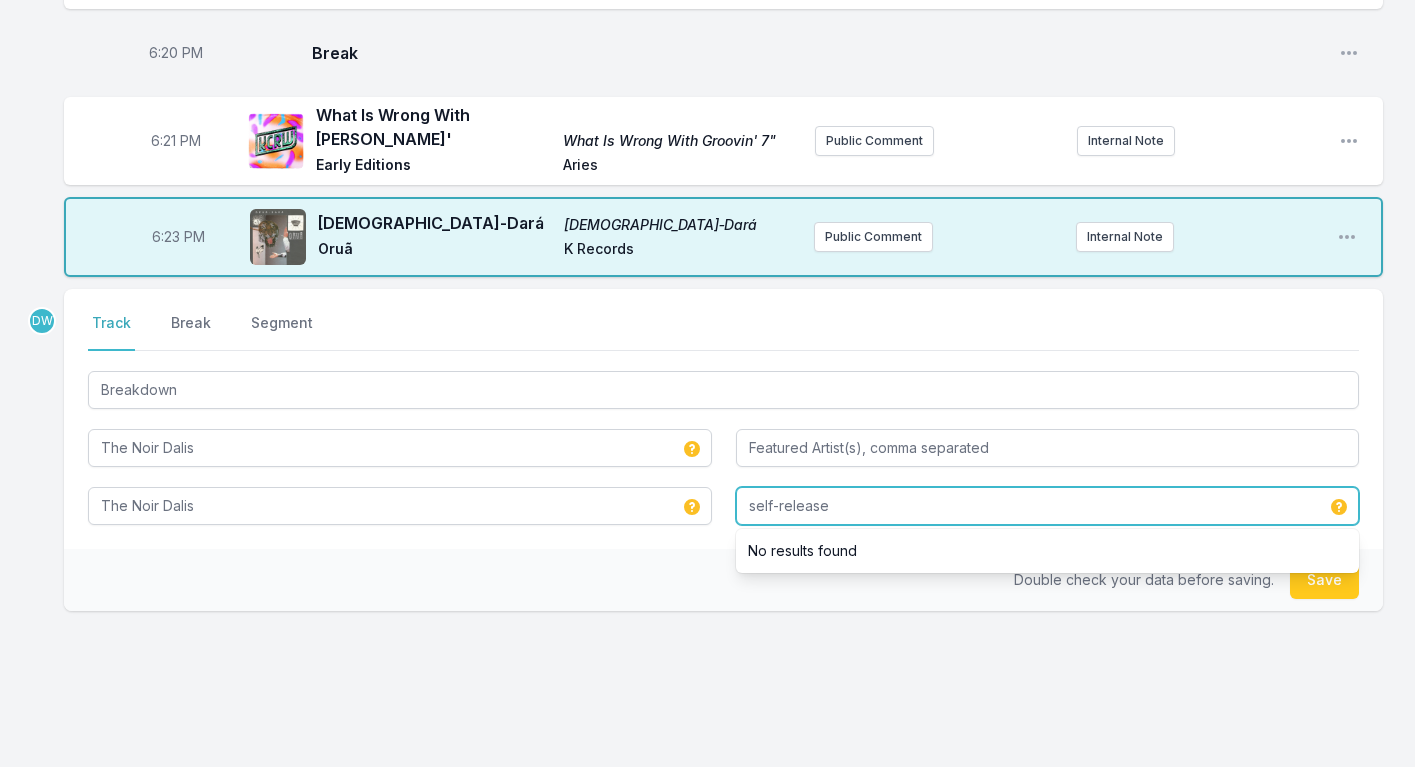 type on "self-release" 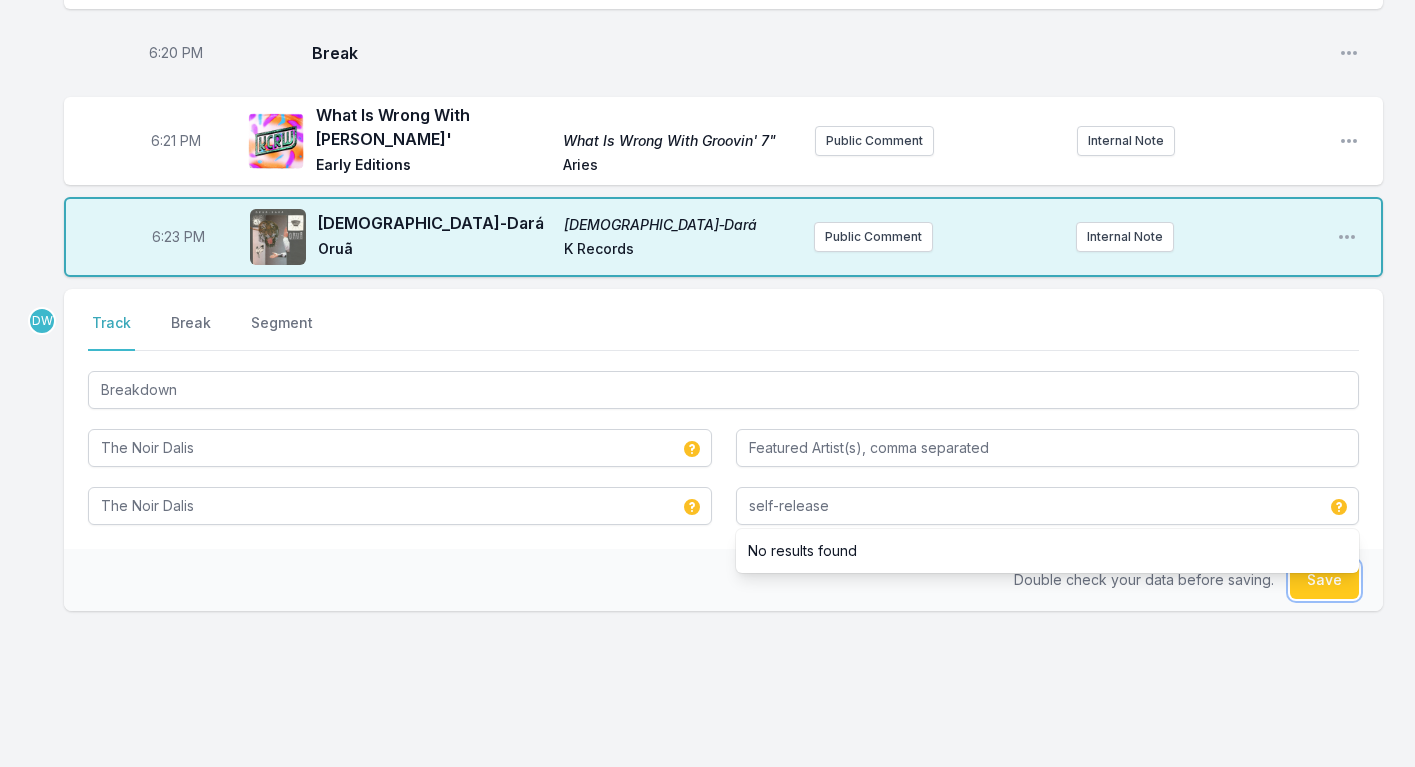click on "Save" at bounding box center (1324, 580) 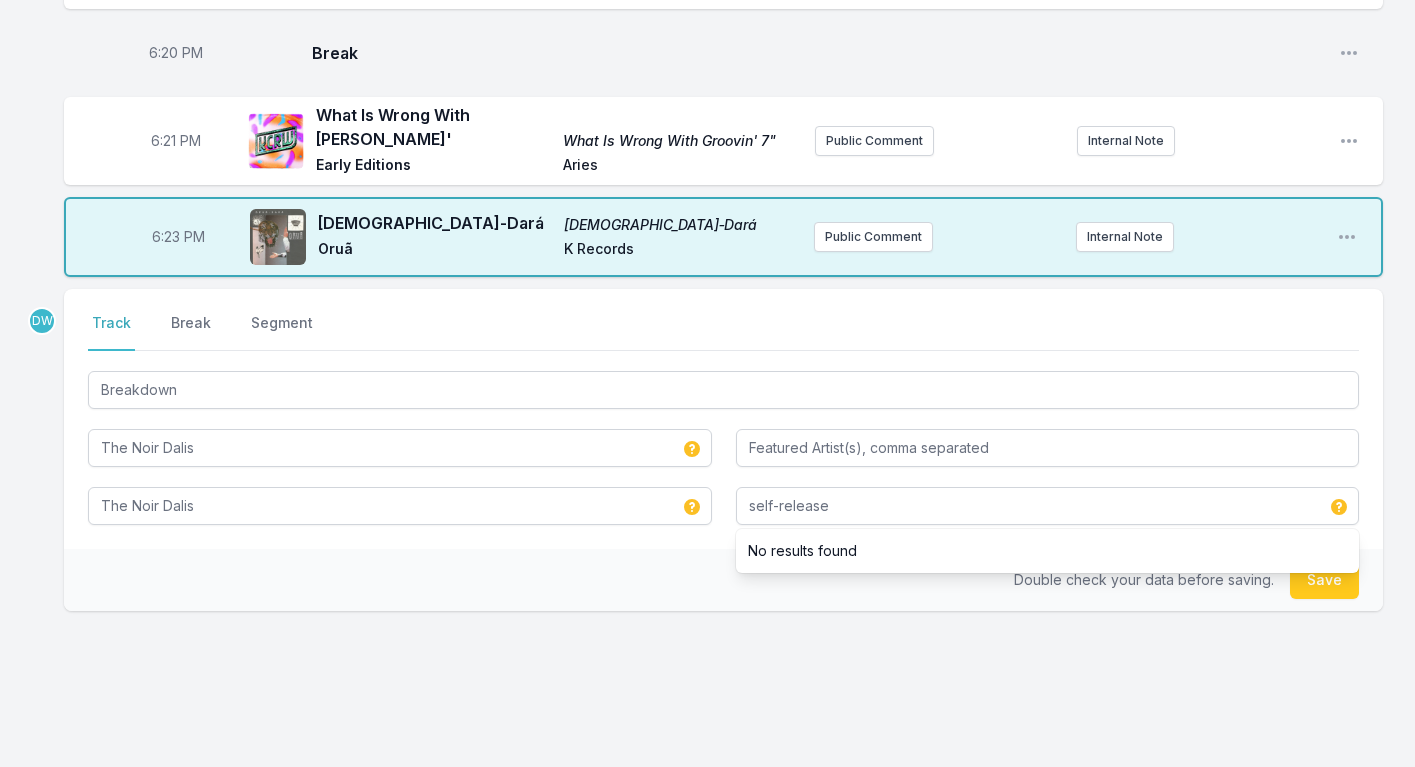 type 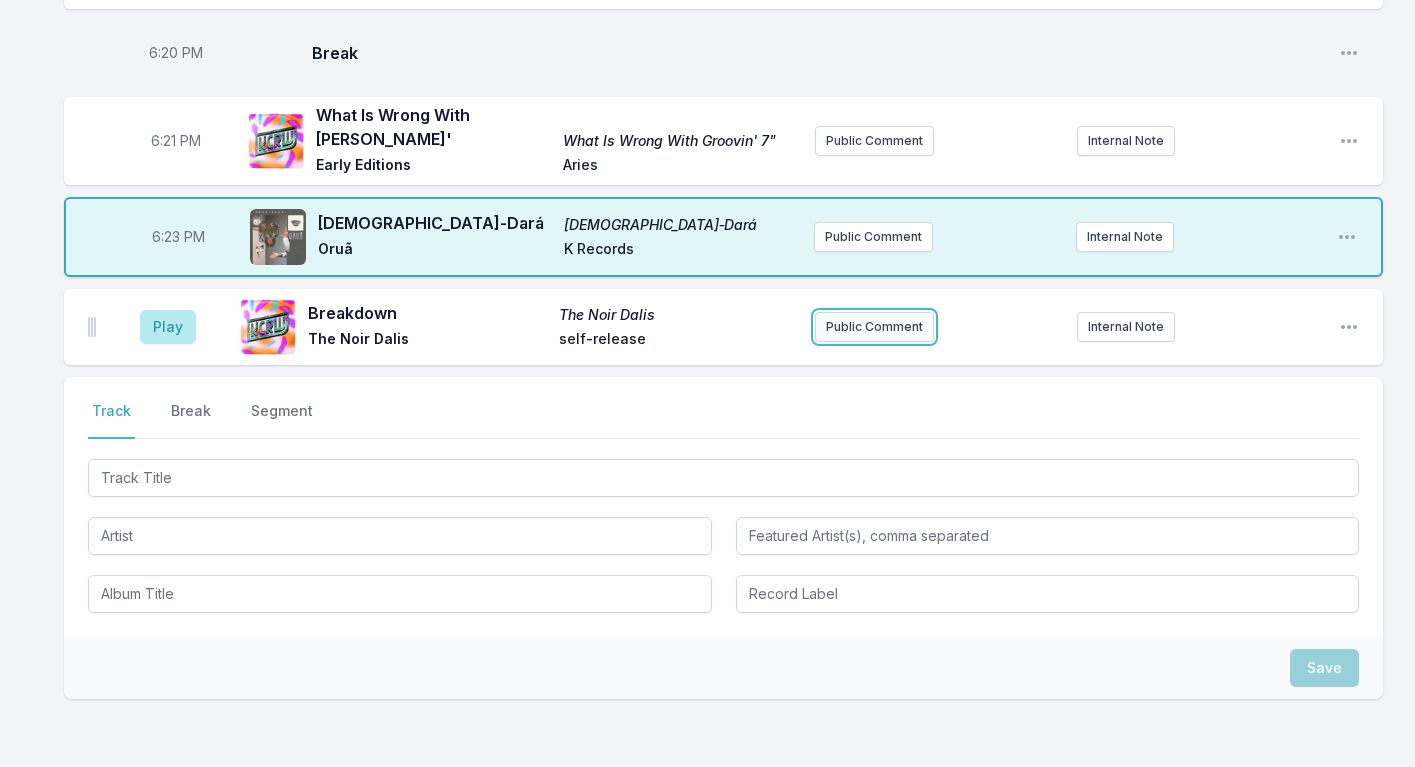 click on "Public Comment" at bounding box center [874, 327] 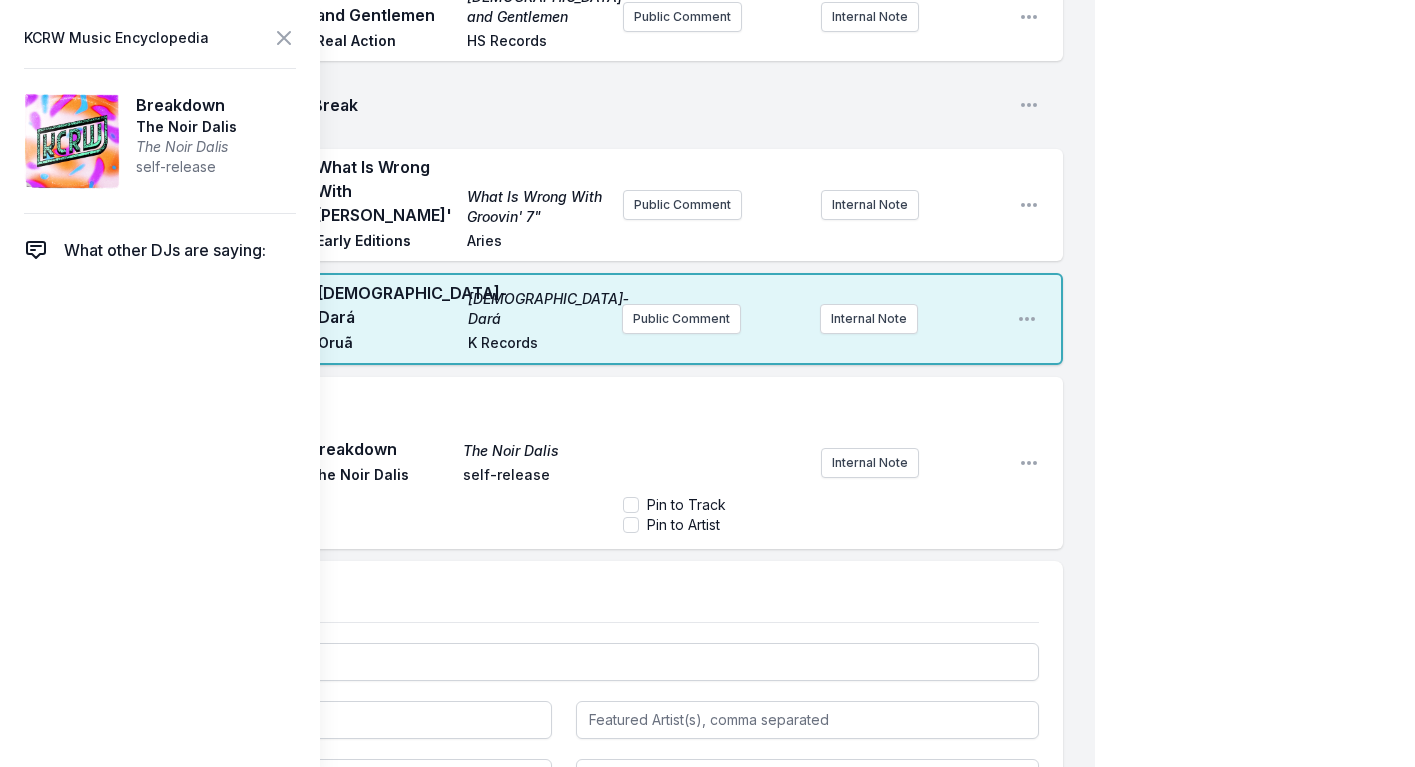 type 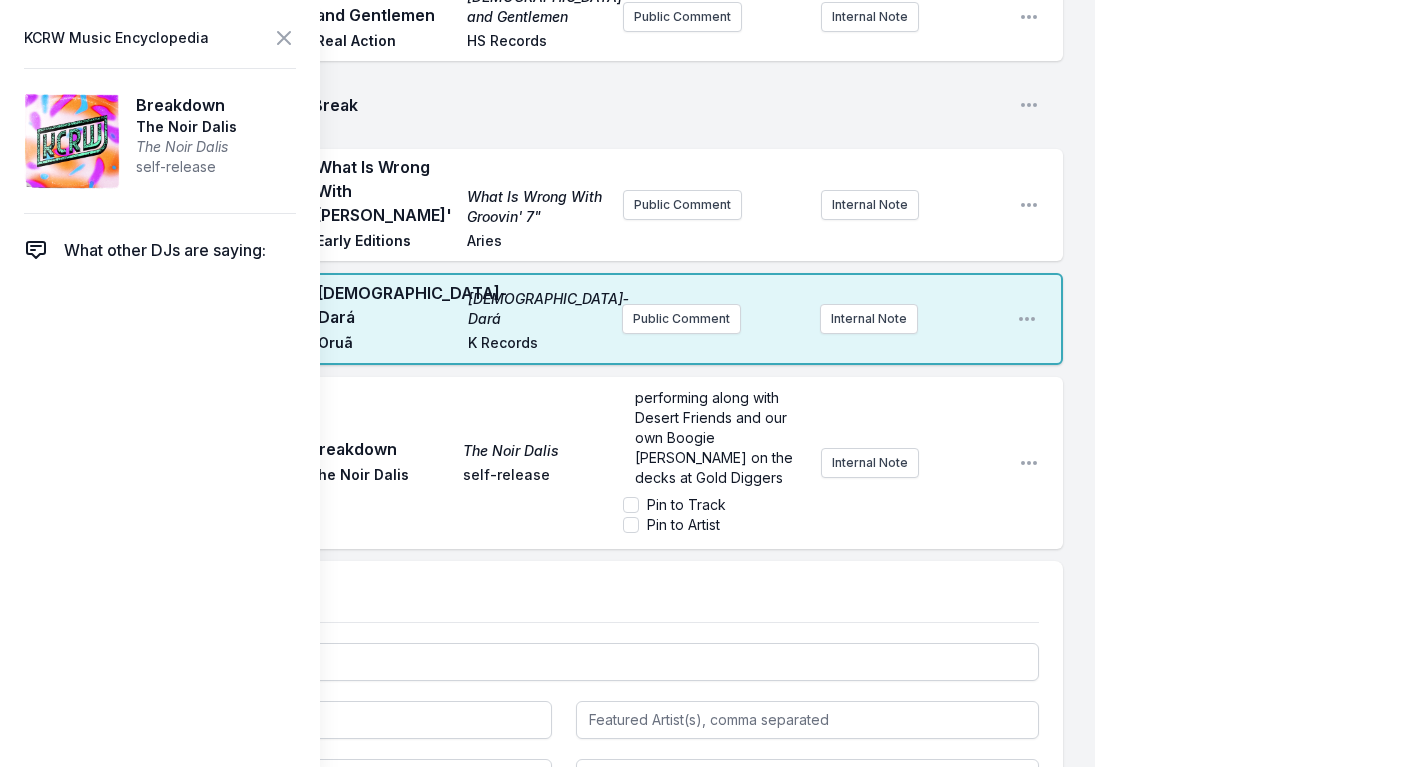 scroll, scrollTop: 51, scrollLeft: 0, axis: vertical 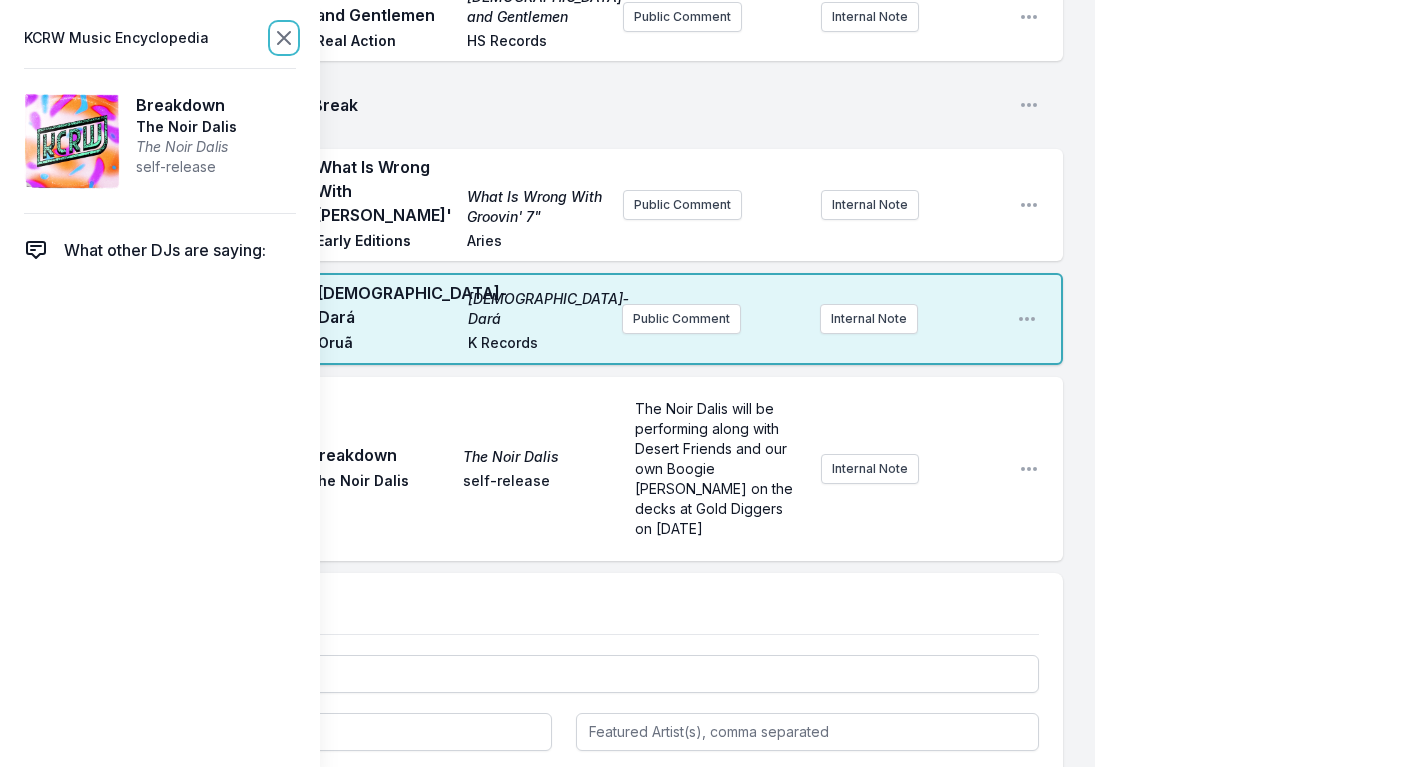 click 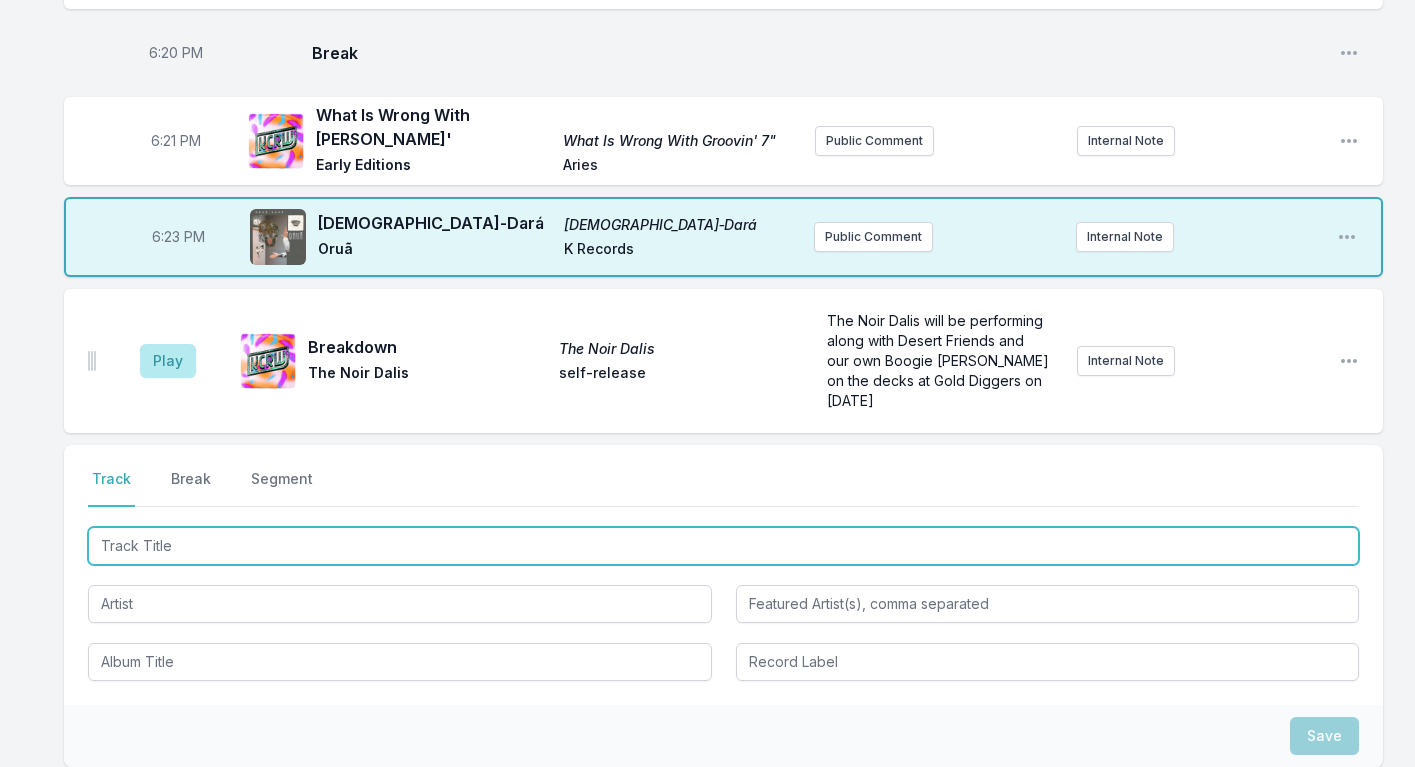 click at bounding box center (723, 546) 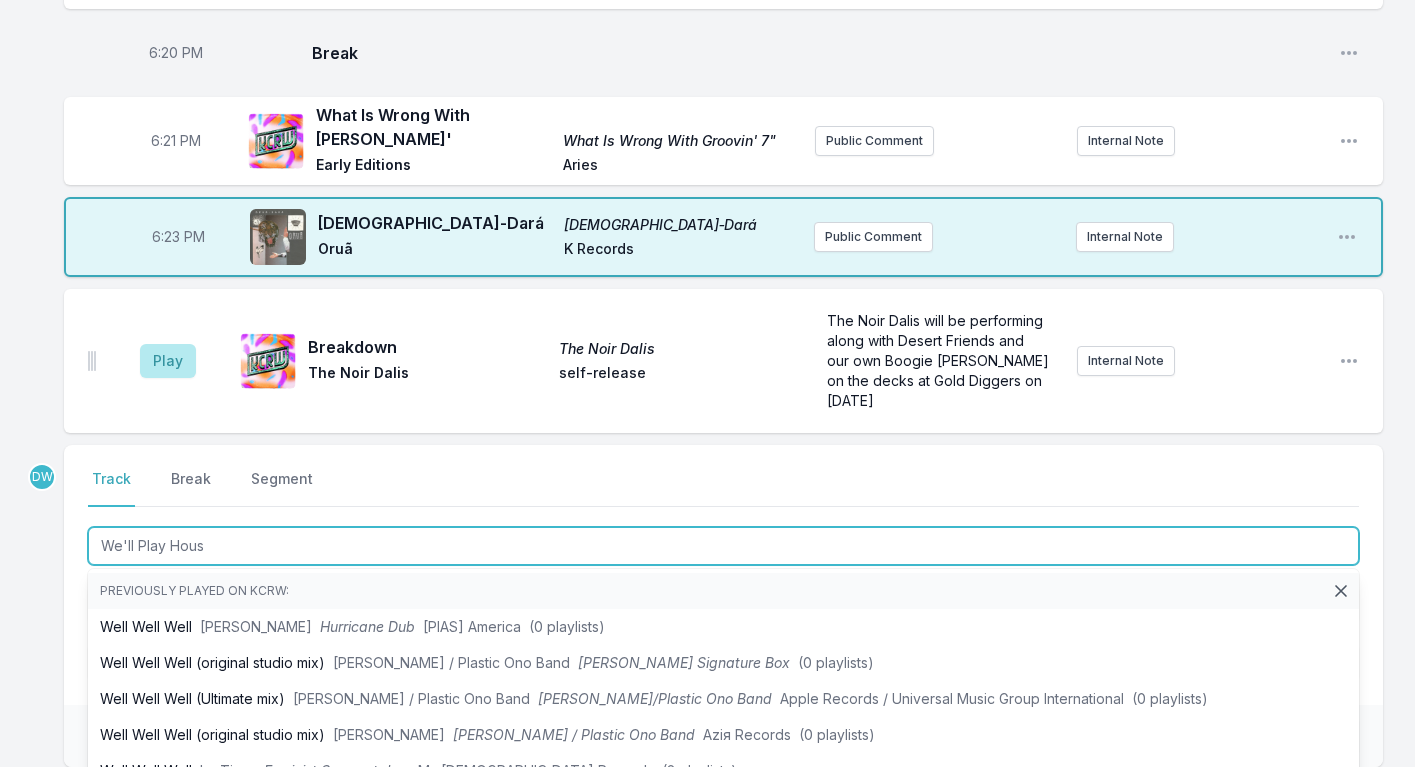 type on "We'll Play House" 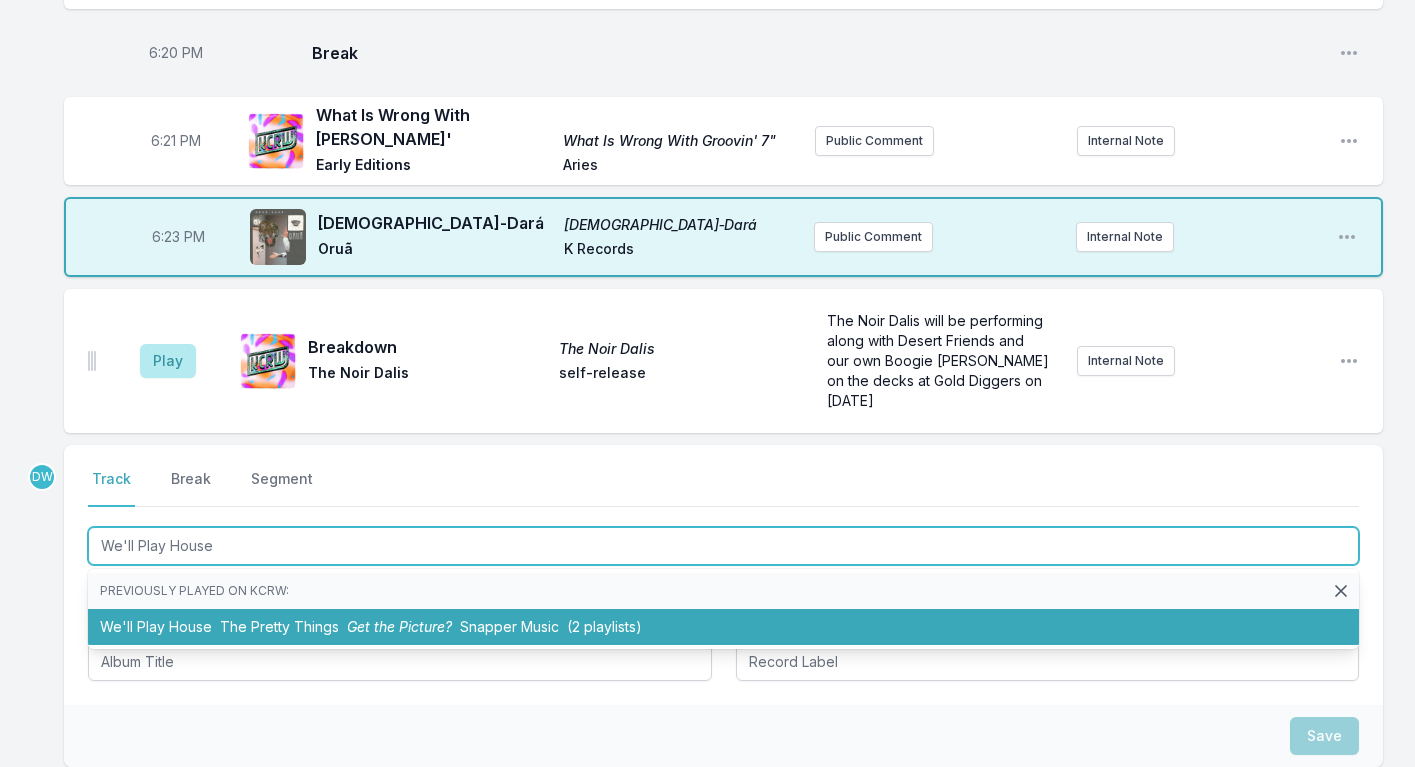 click on "The Pretty Things" at bounding box center (279, 626) 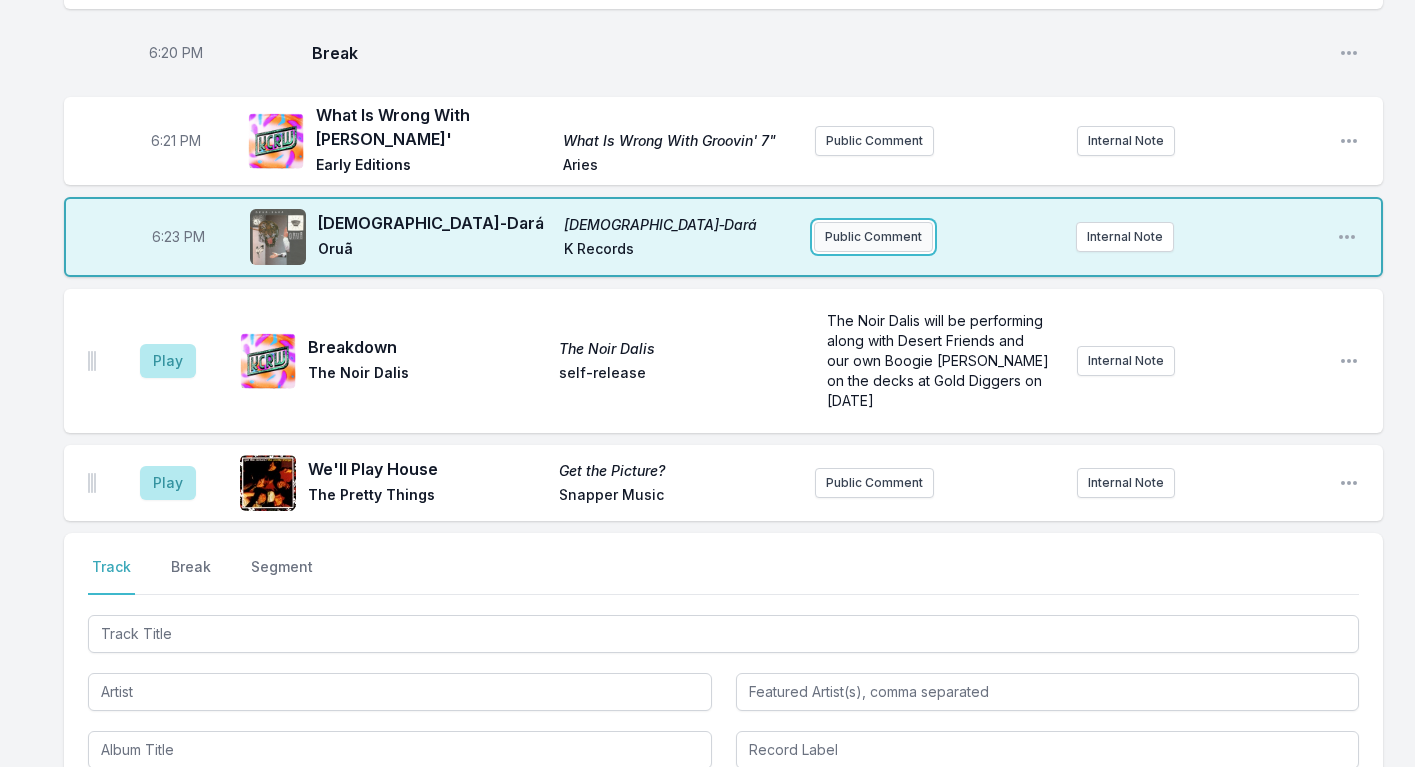click on "Public Comment" at bounding box center (873, 237) 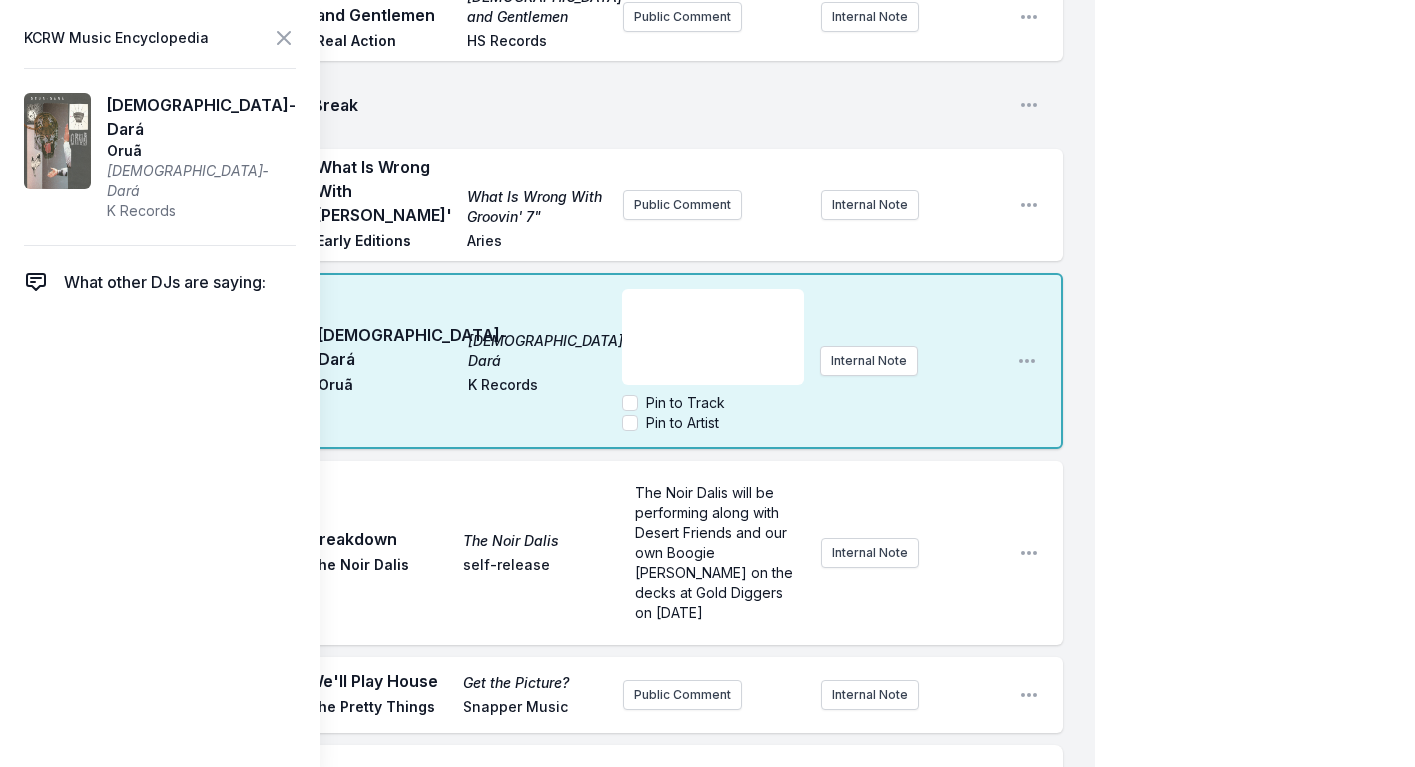 type 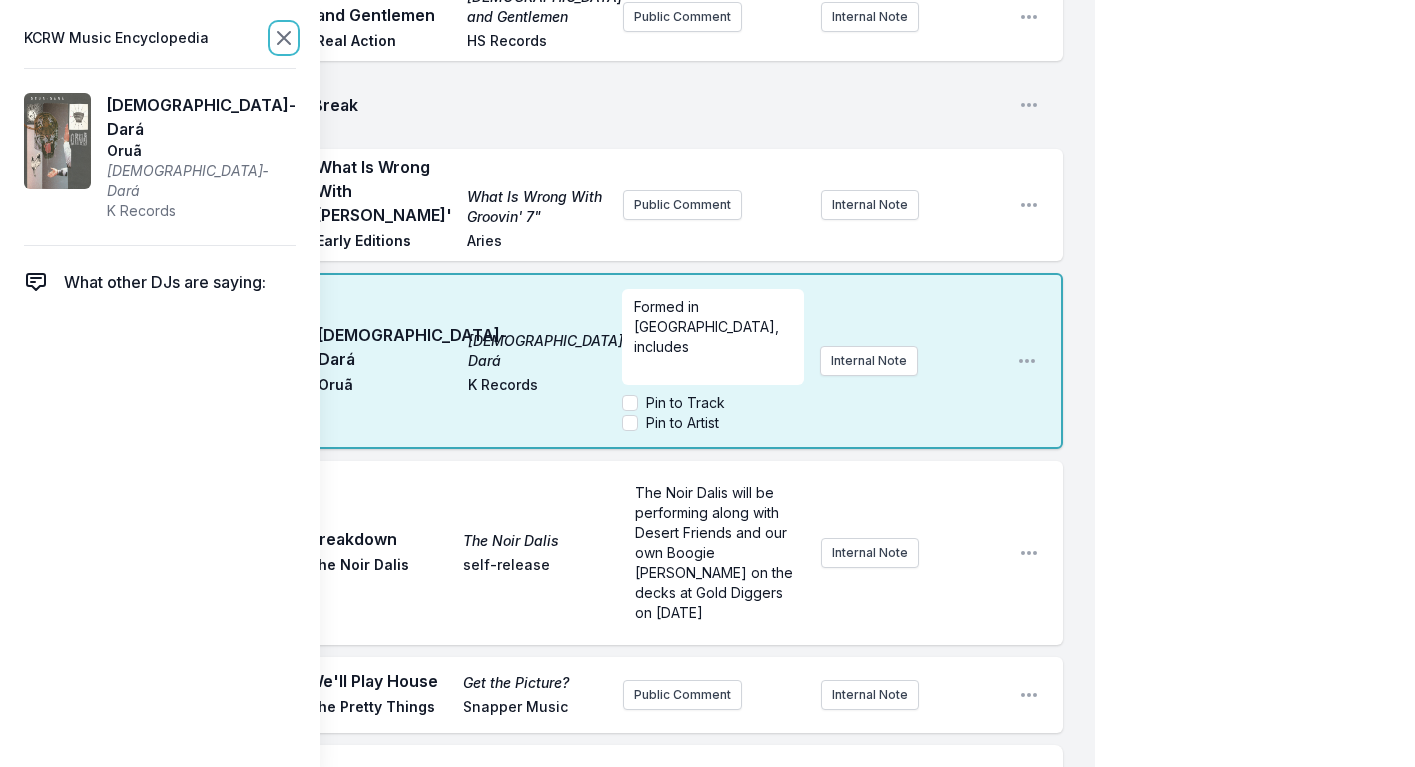 click 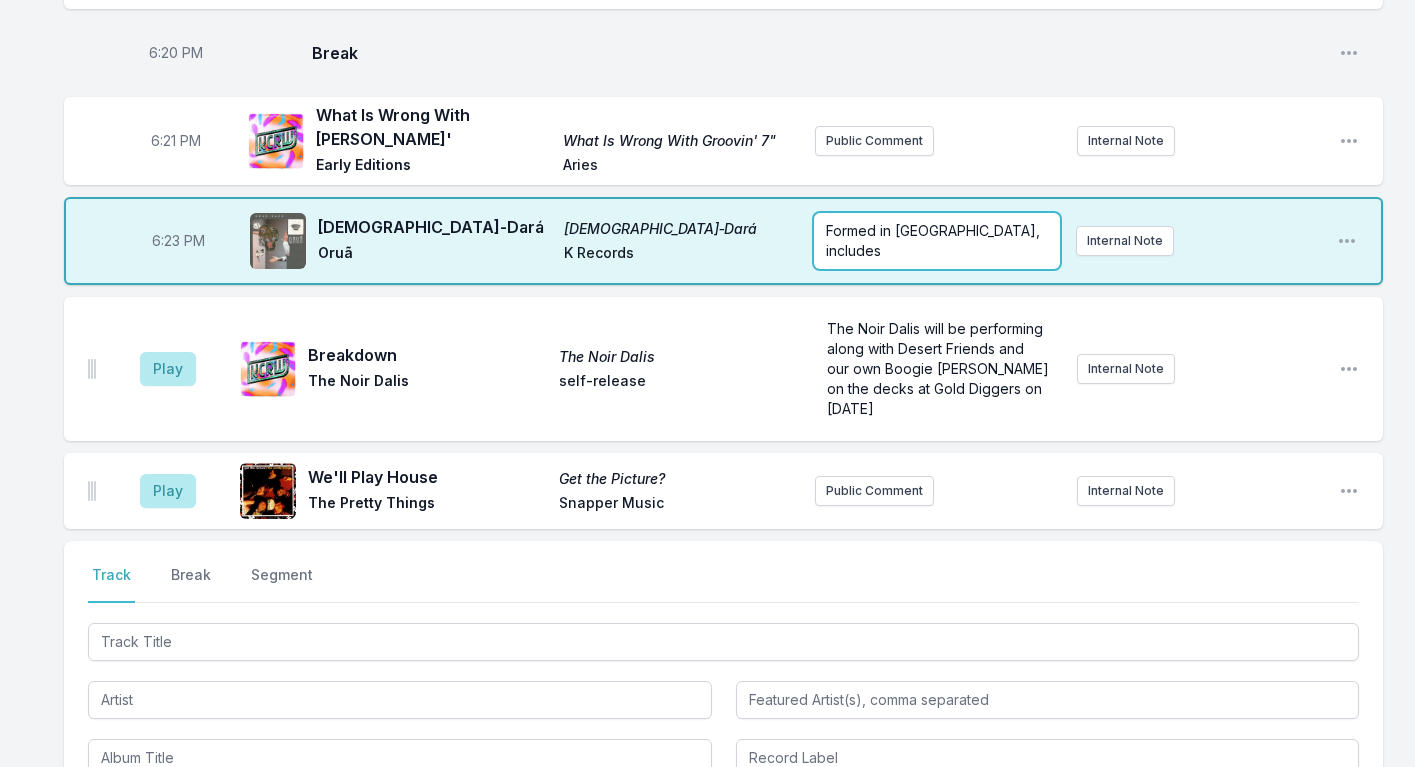 click on "Formed in Rio de Janiero, includes" at bounding box center [935, 240] 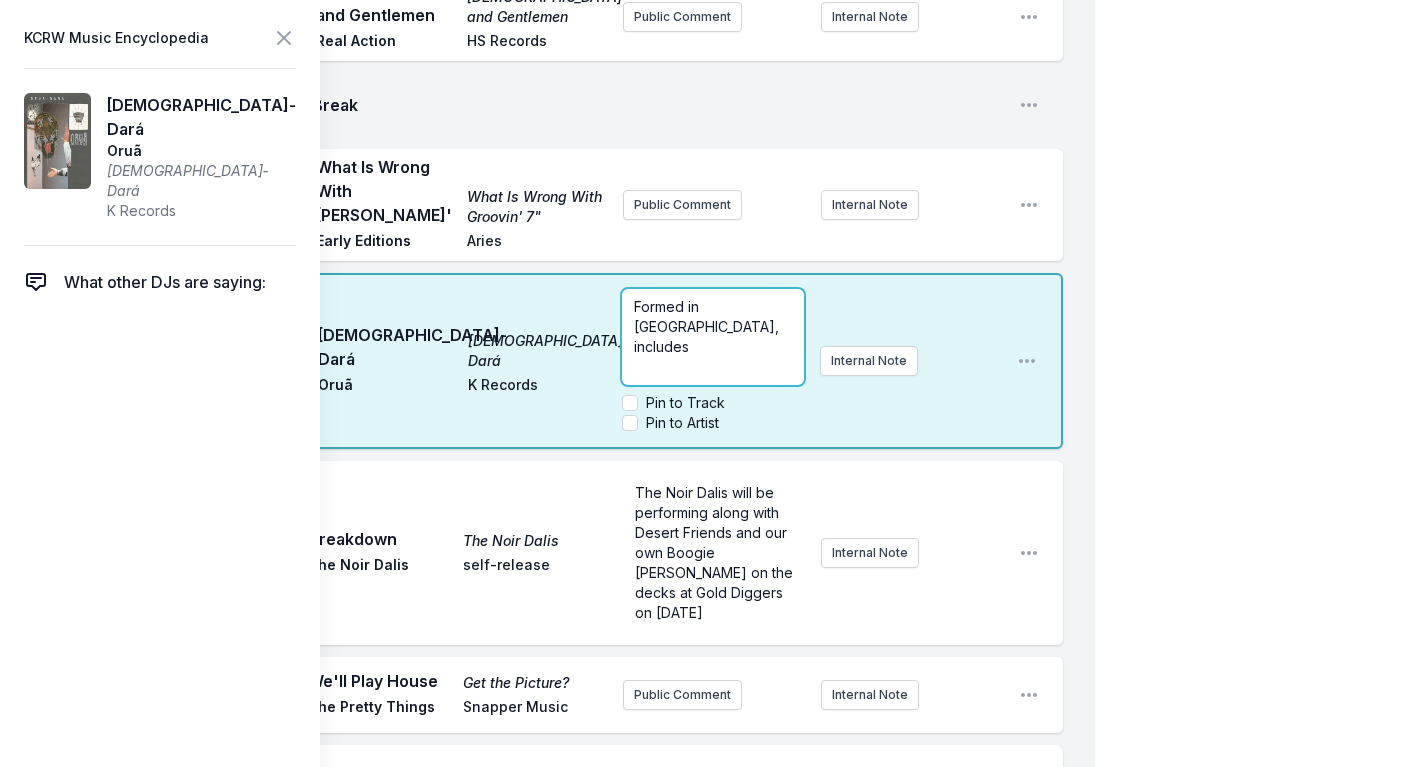 click on "Formed in Rio de Janiero, includes" at bounding box center [712, 327] 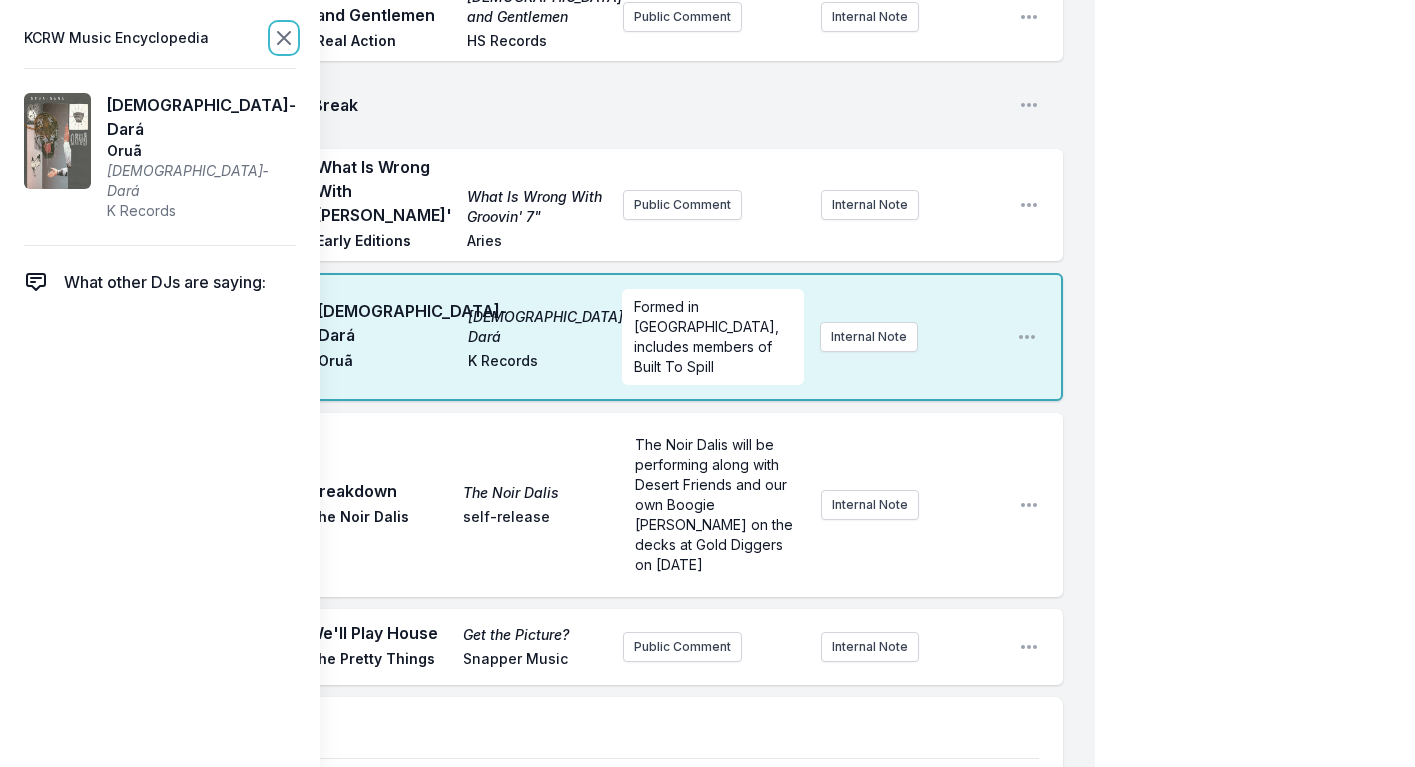 click 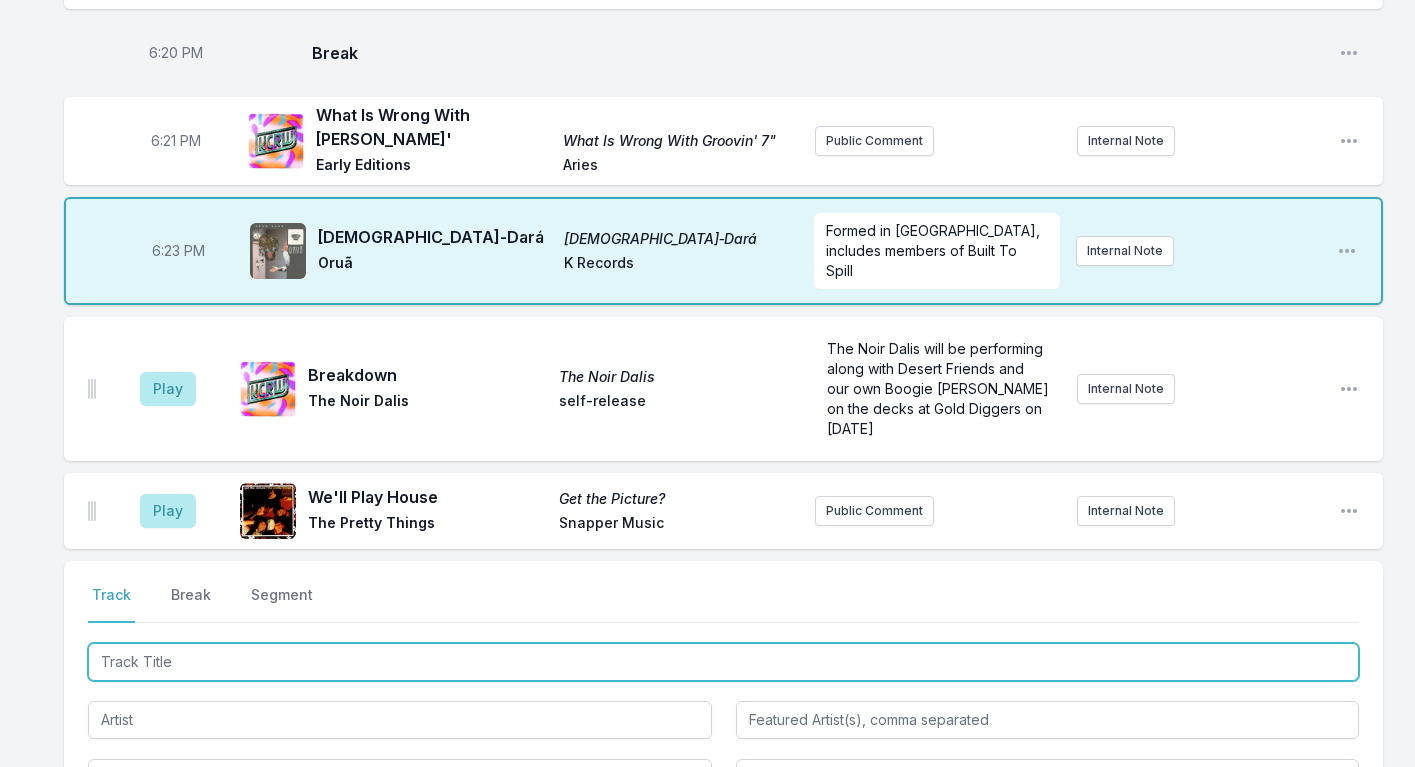click at bounding box center (723, 662) 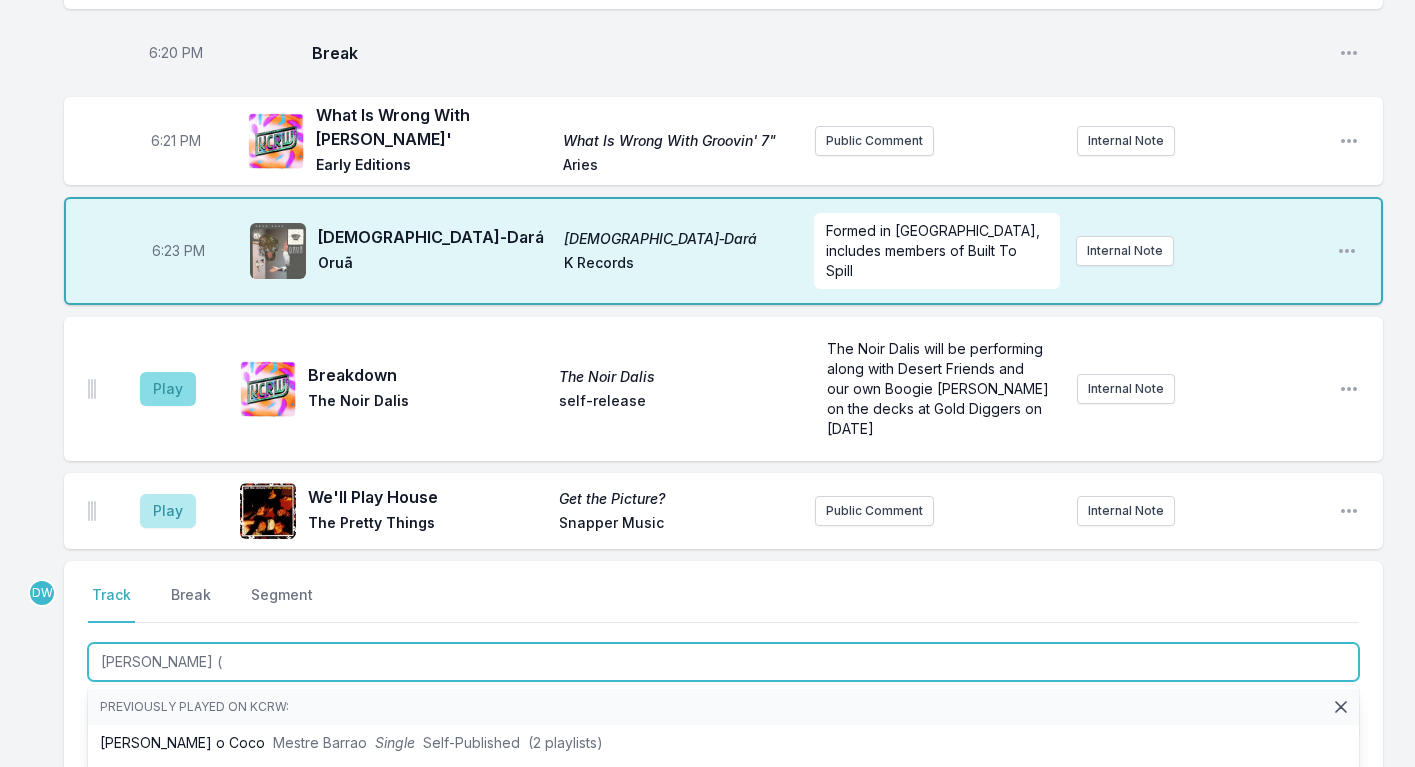 type on "Se Segura (" 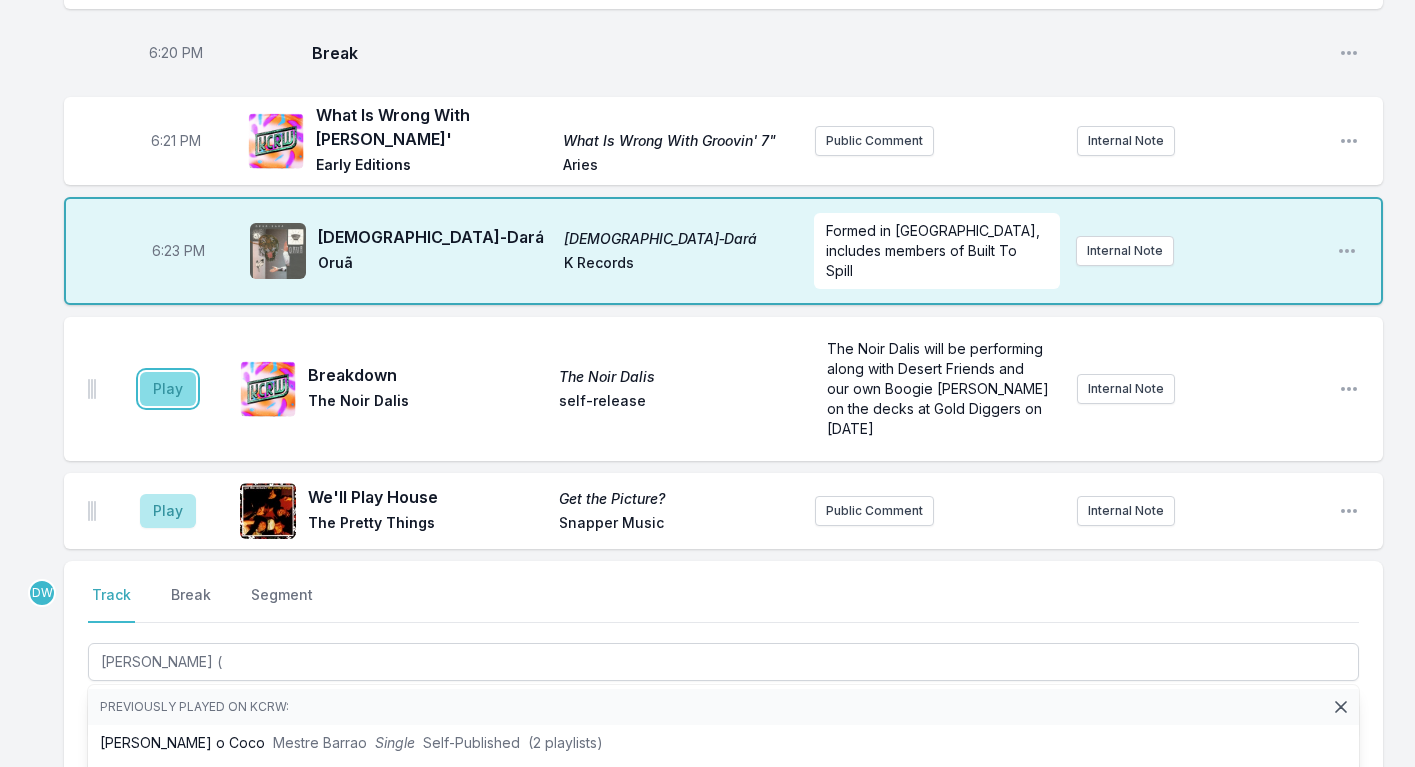click on "Play" at bounding box center [168, 389] 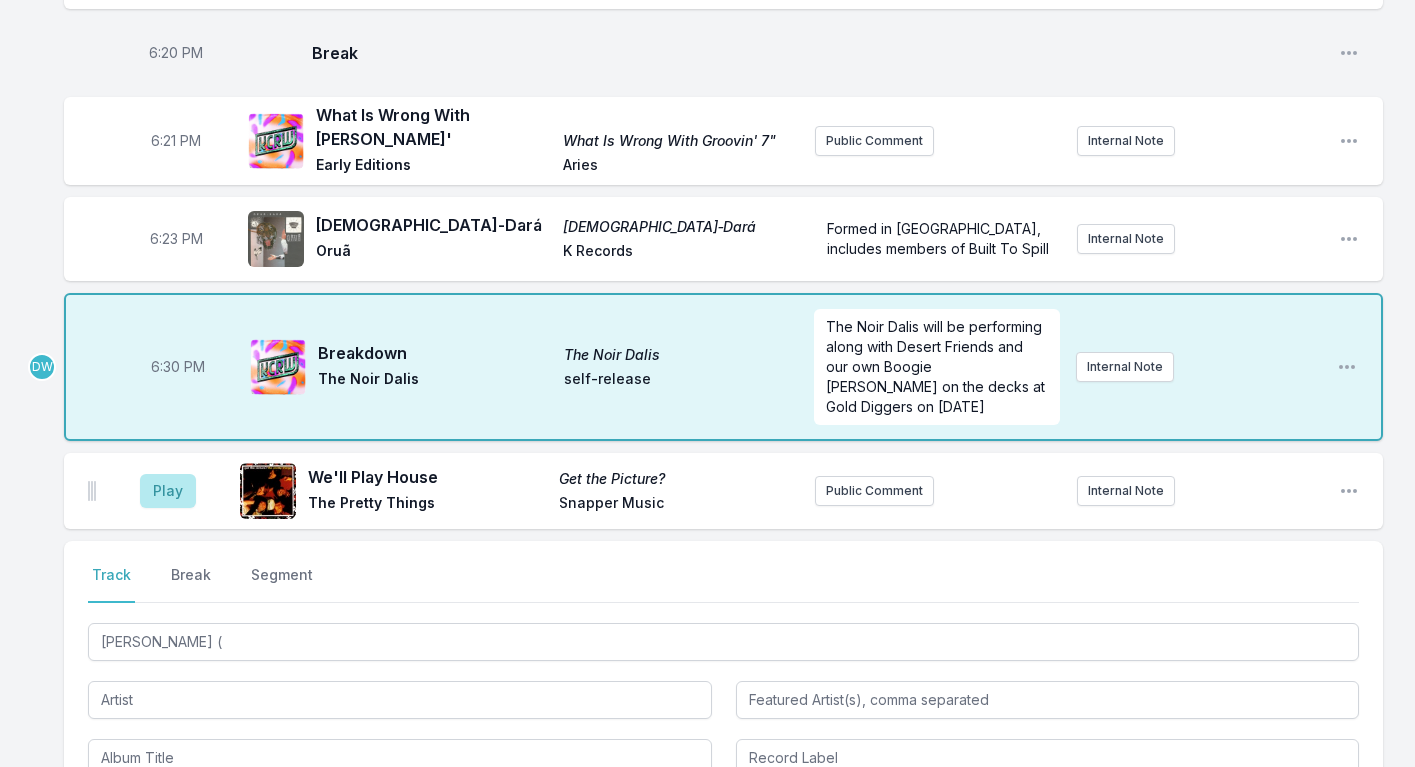 click on "6:30 PM" at bounding box center (178, 367) 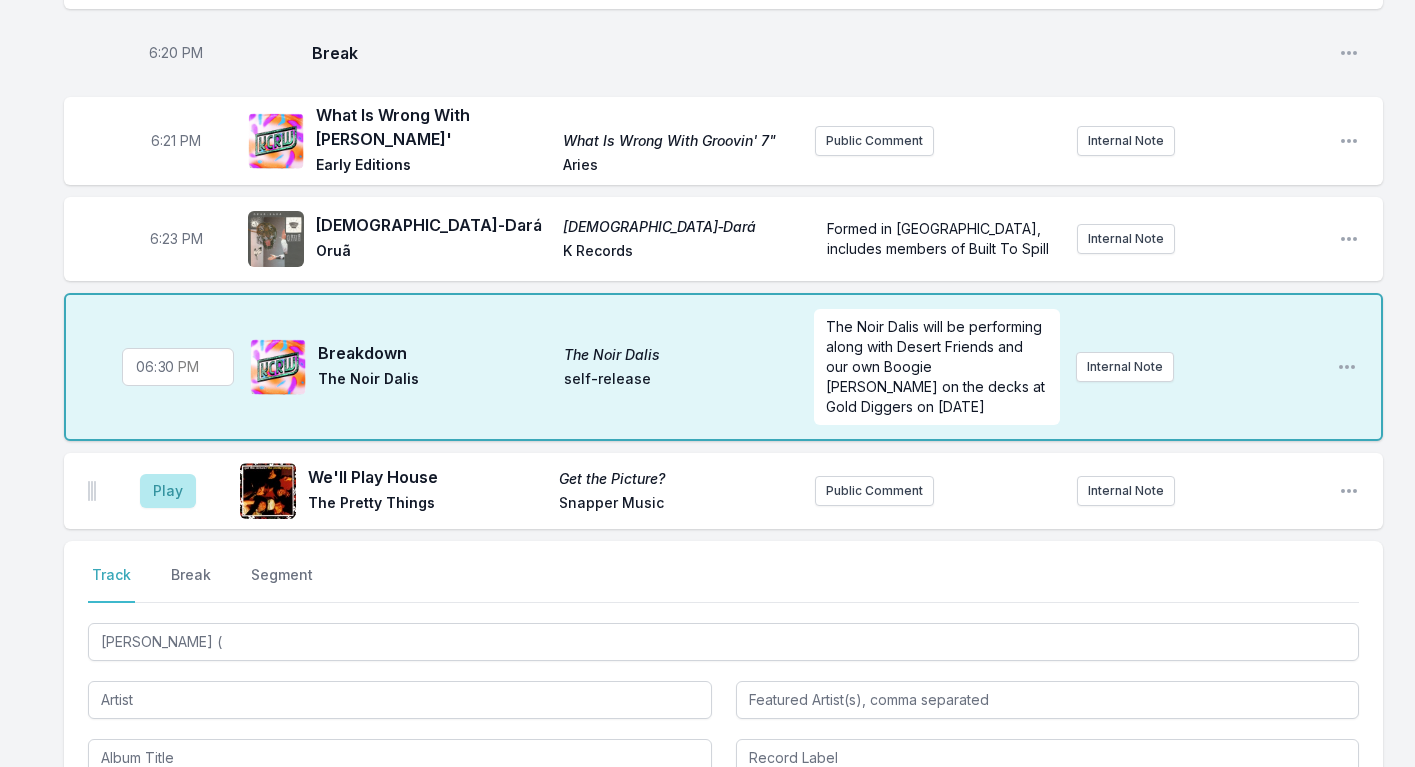 click on "18:30" at bounding box center (178, 367) 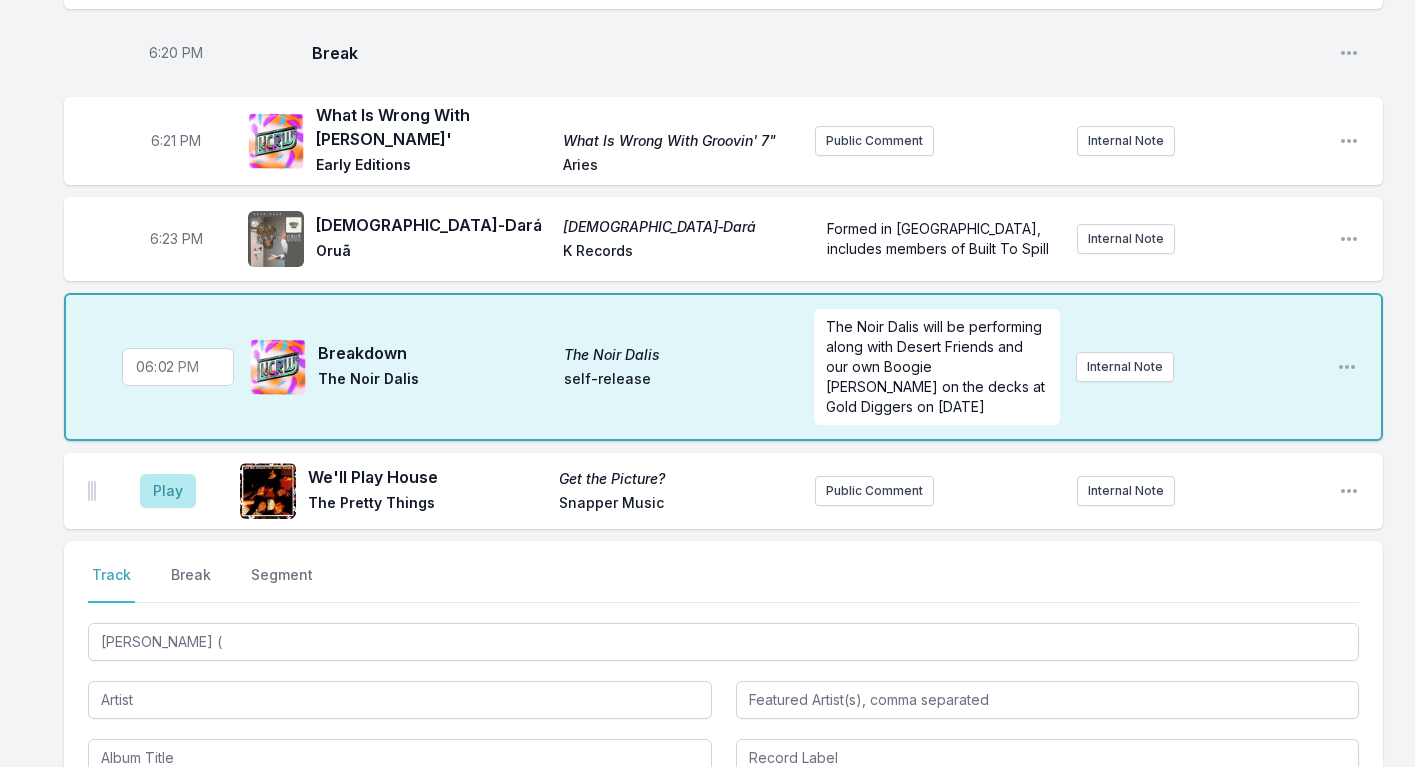 type on "18:27" 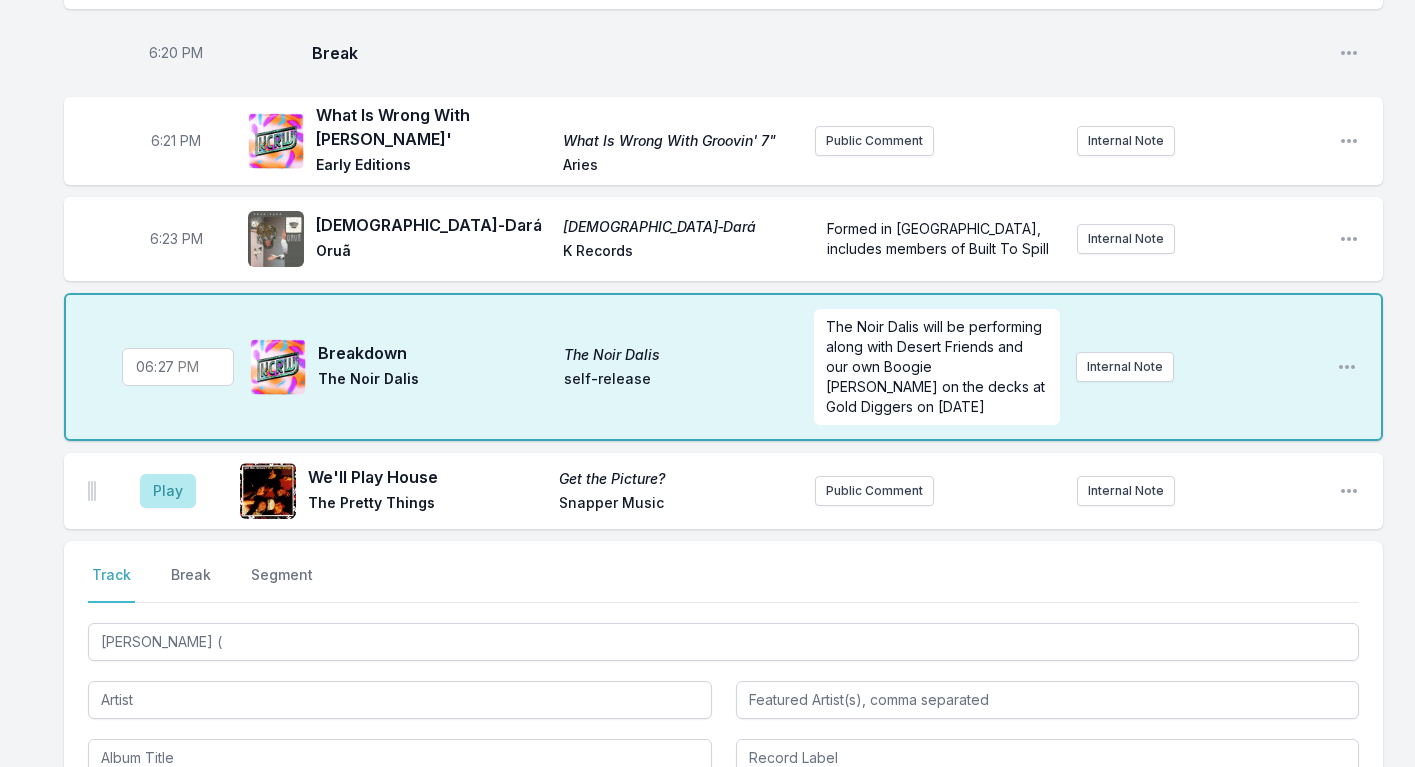 type 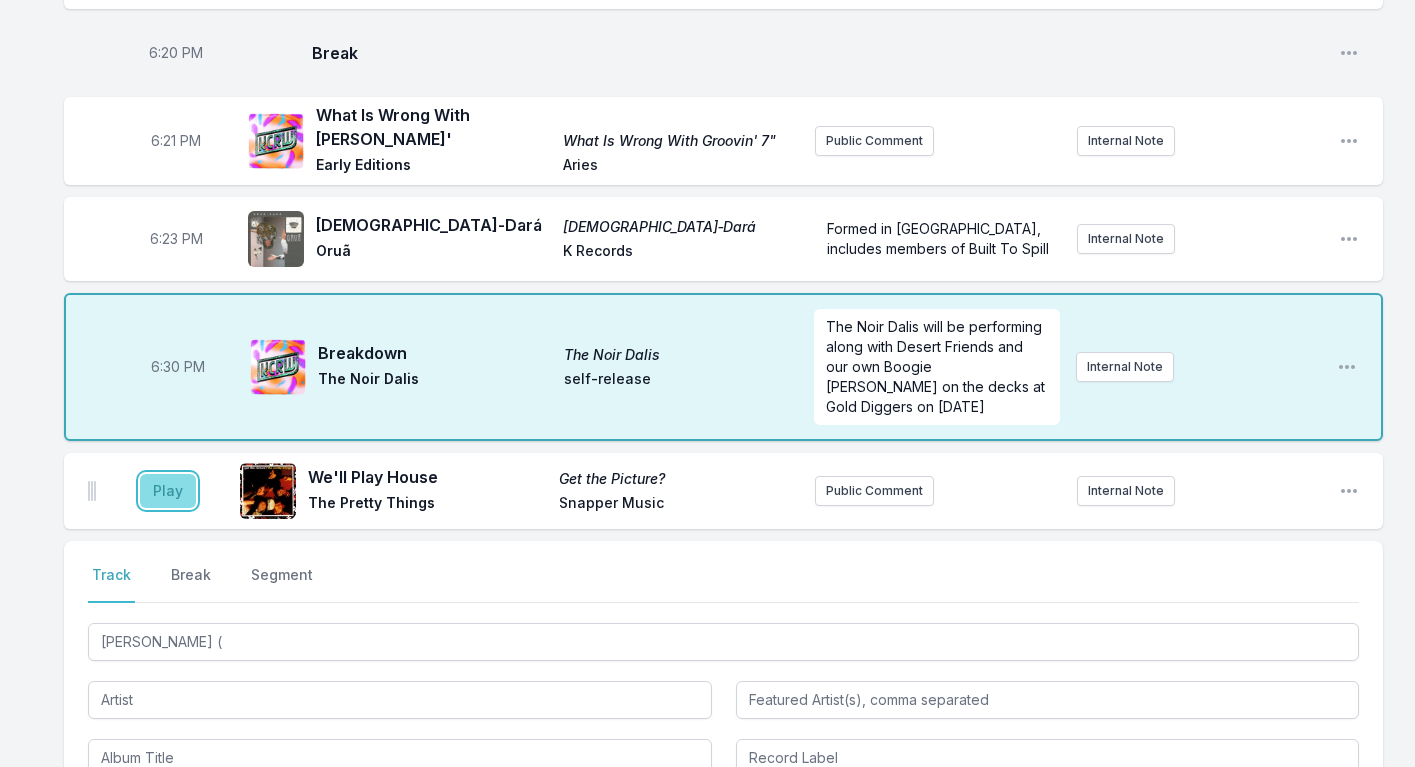 click on "Play" at bounding box center [168, 491] 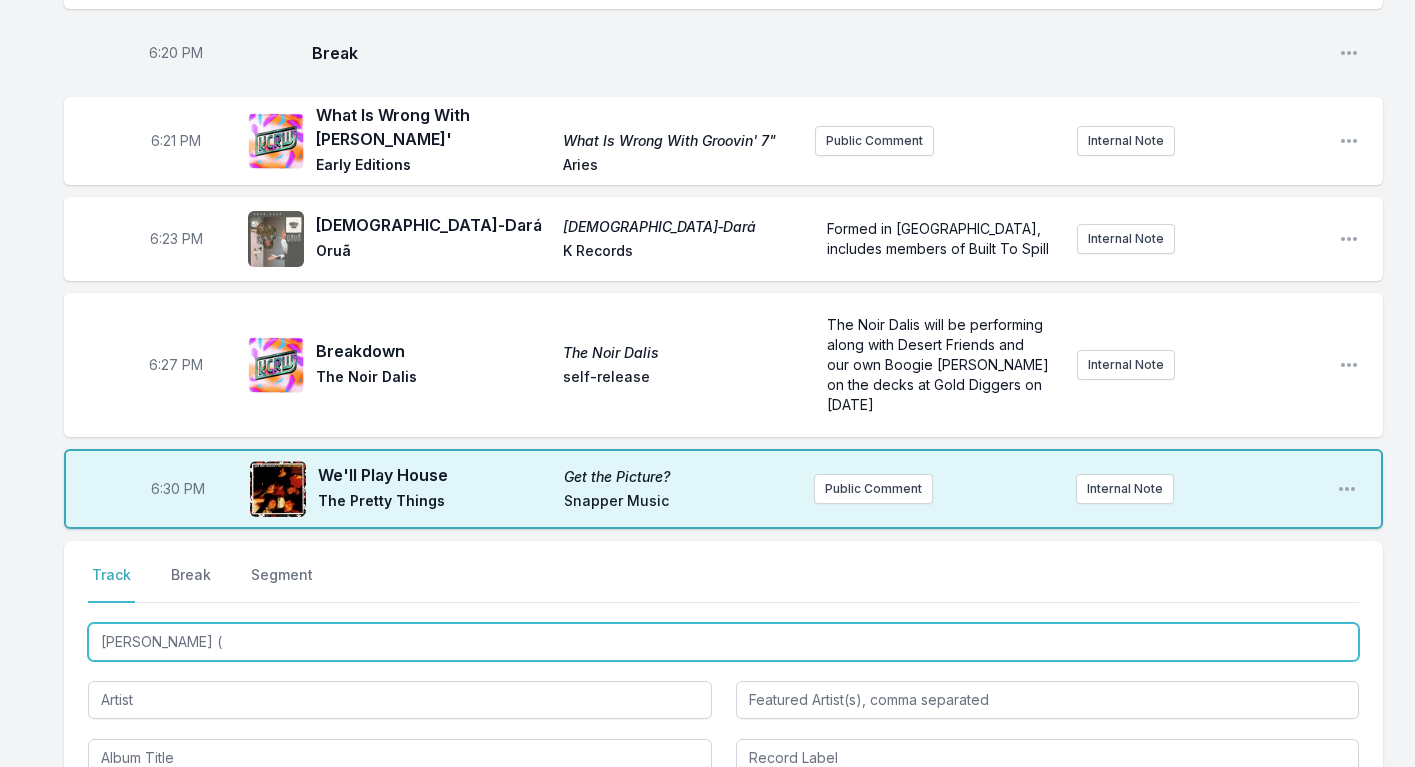 click on "Se Segura (" at bounding box center [723, 642] 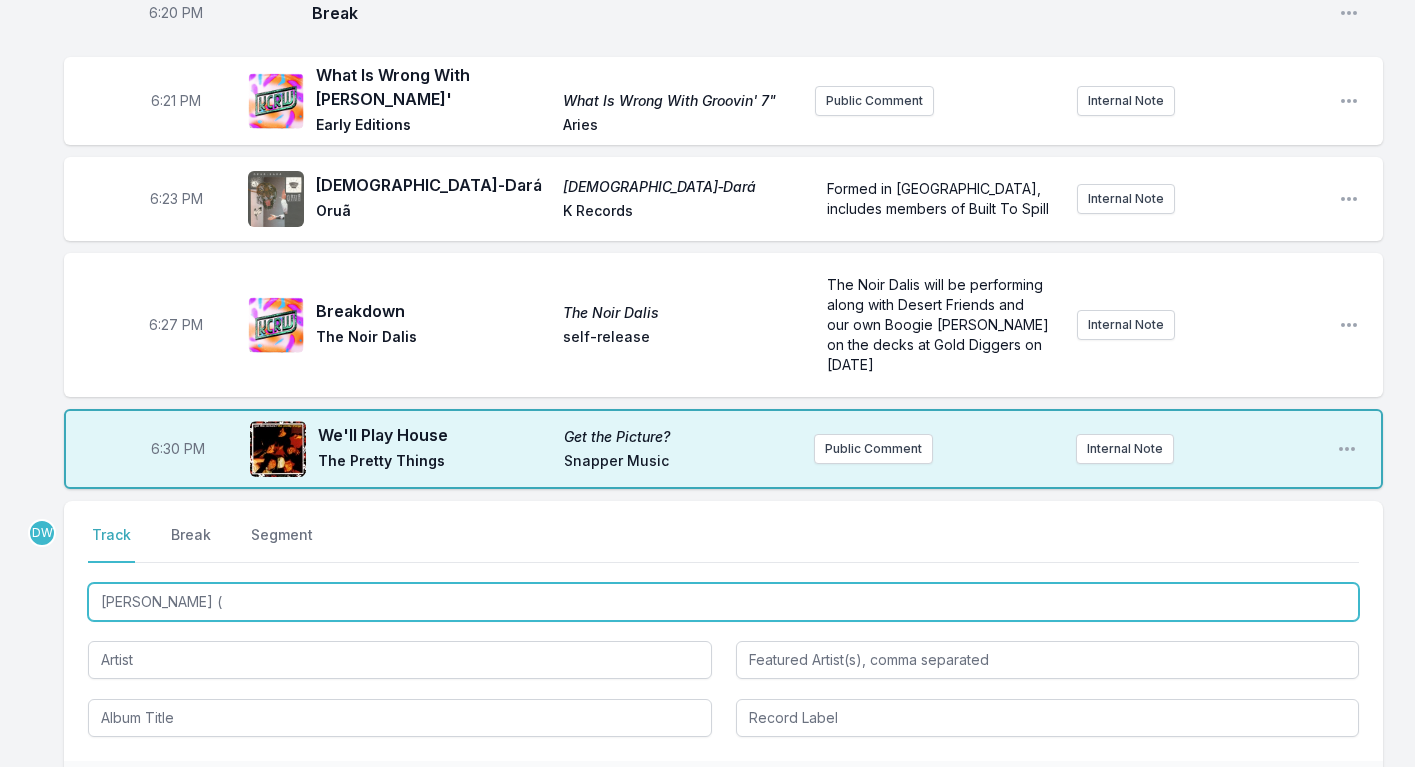 scroll, scrollTop: 670, scrollLeft: 0, axis: vertical 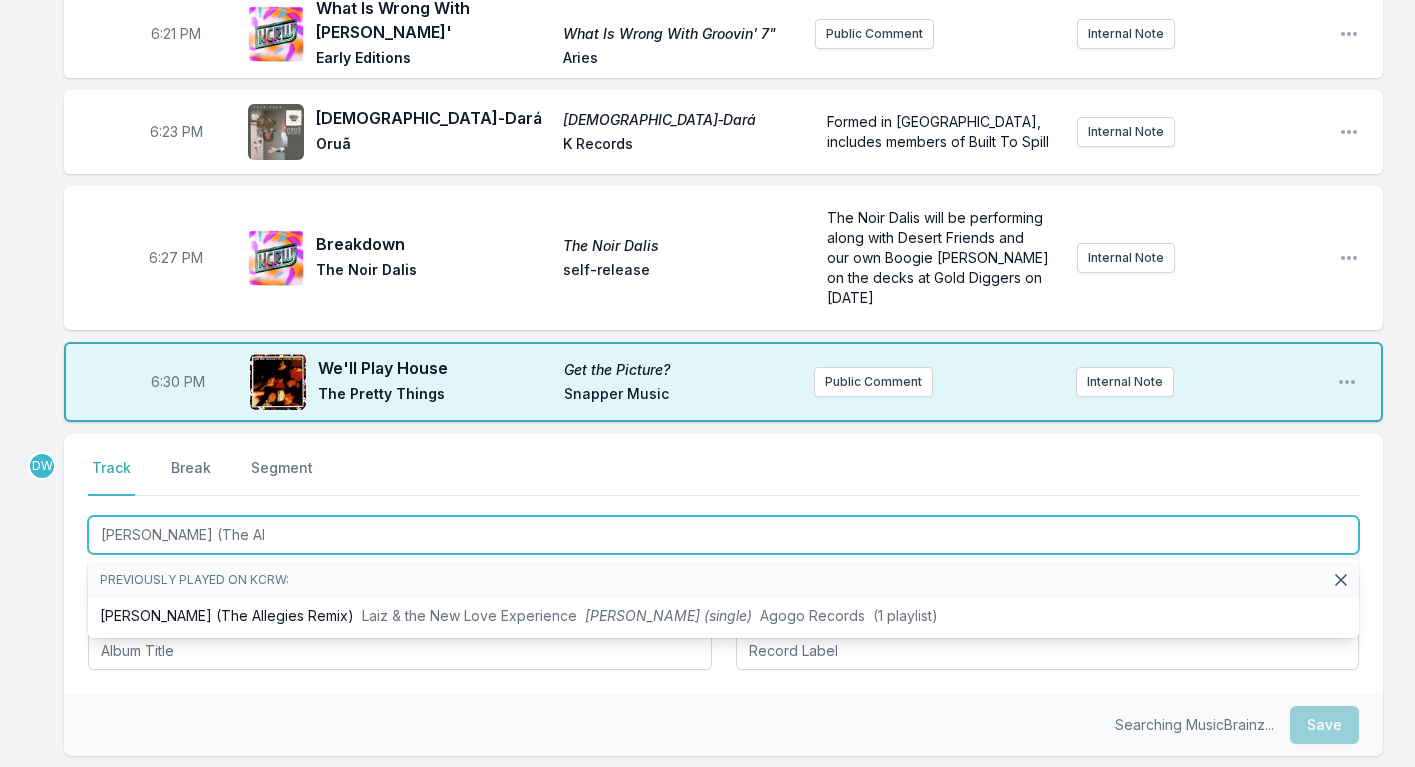 type on "Se Segura (The All" 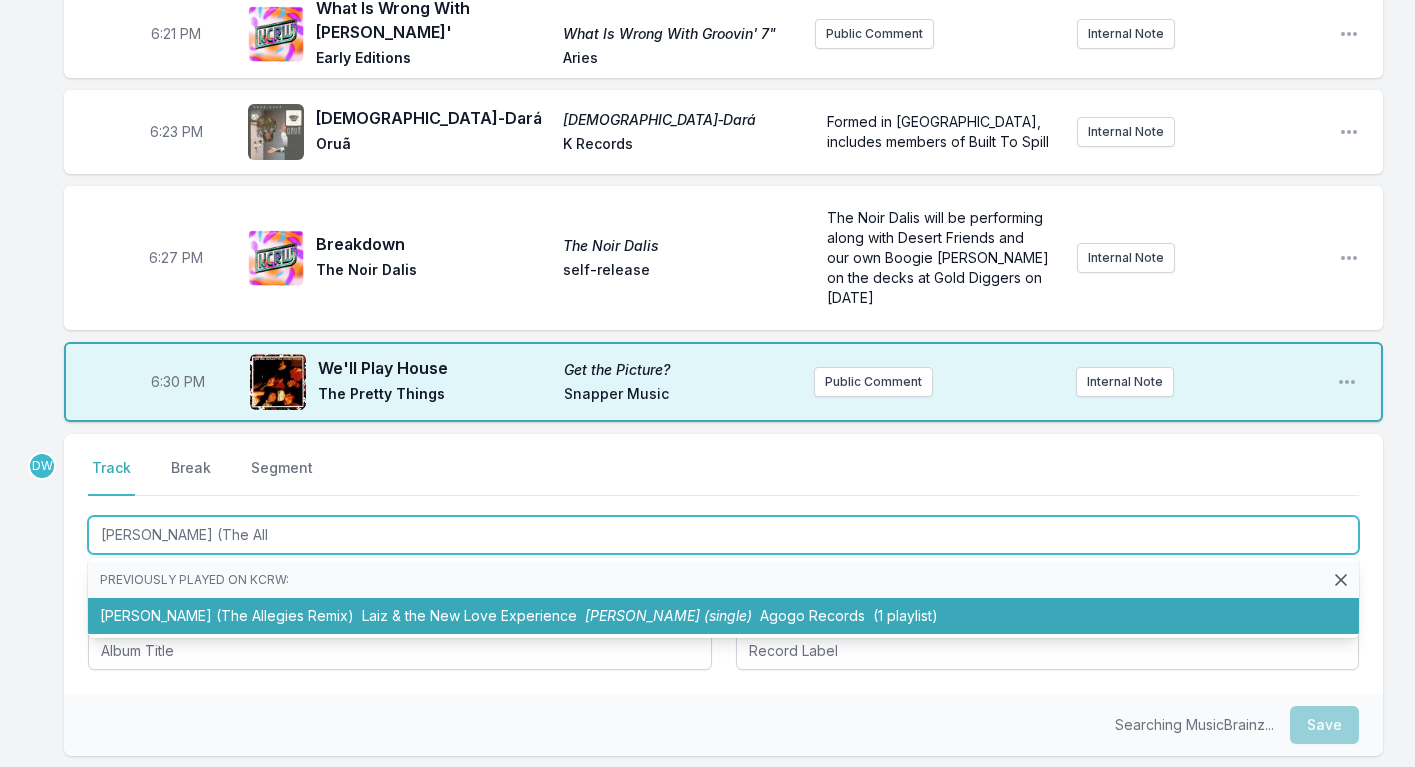 click on "Agogo Records" at bounding box center [812, 615] 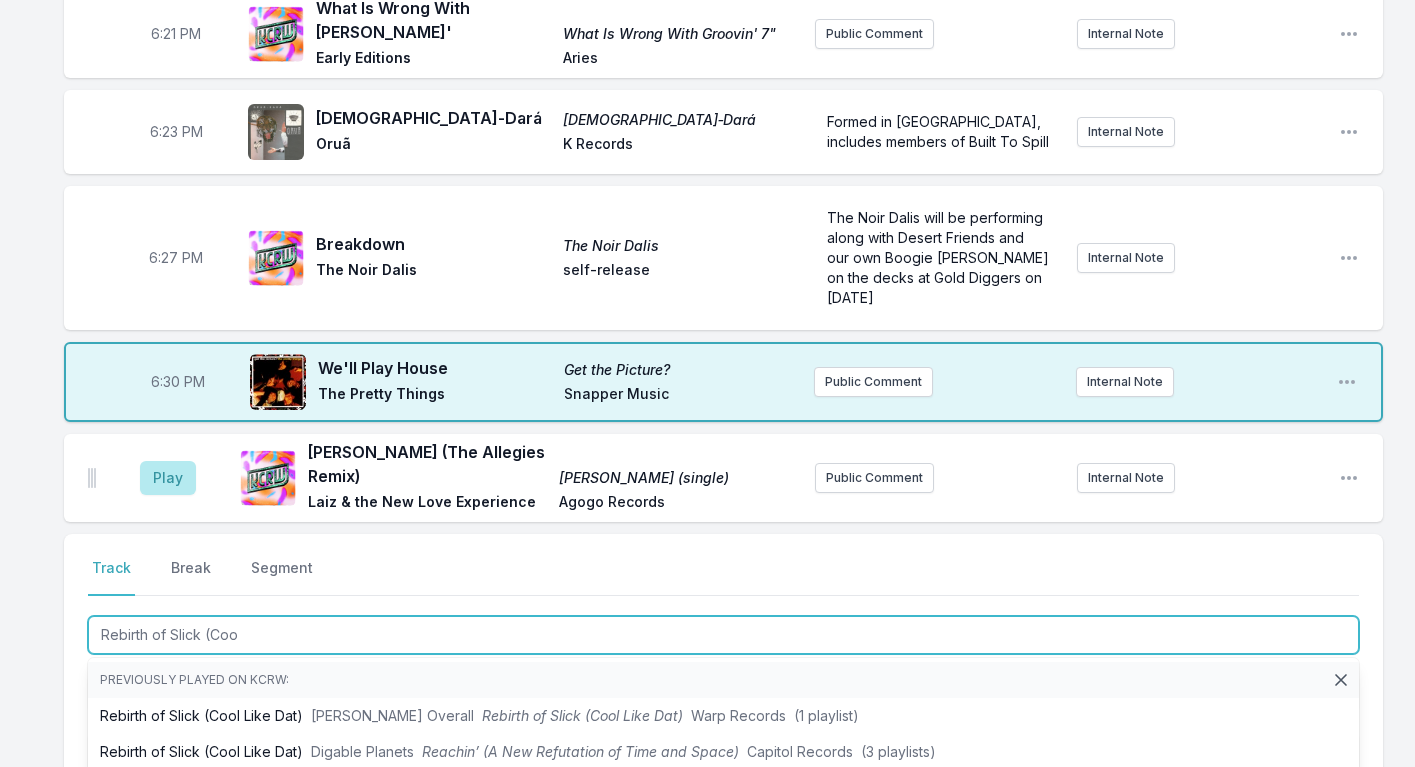type on "Rebirth of Slick (Cool" 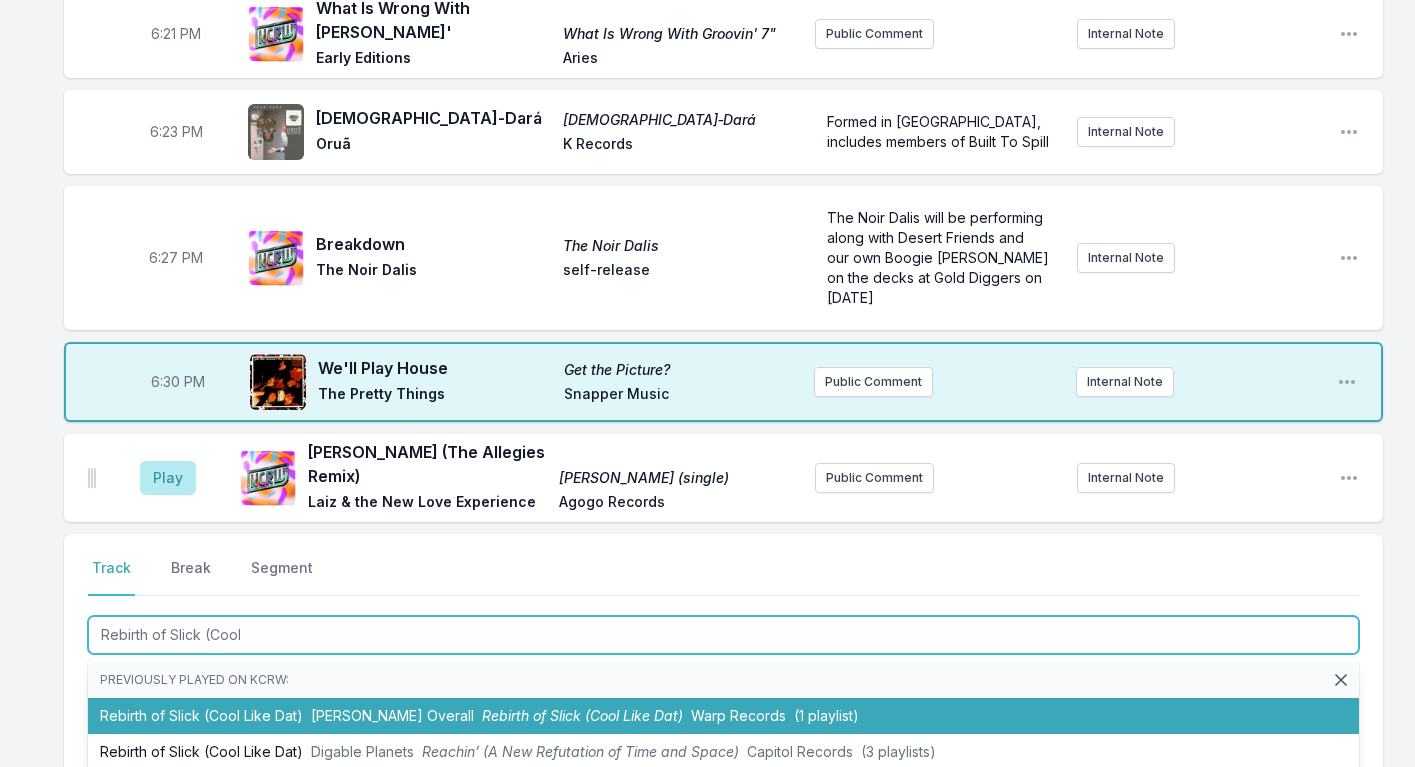 click on "Rebirth of Slick (Cool Like Dat)" at bounding box center [582, 715] 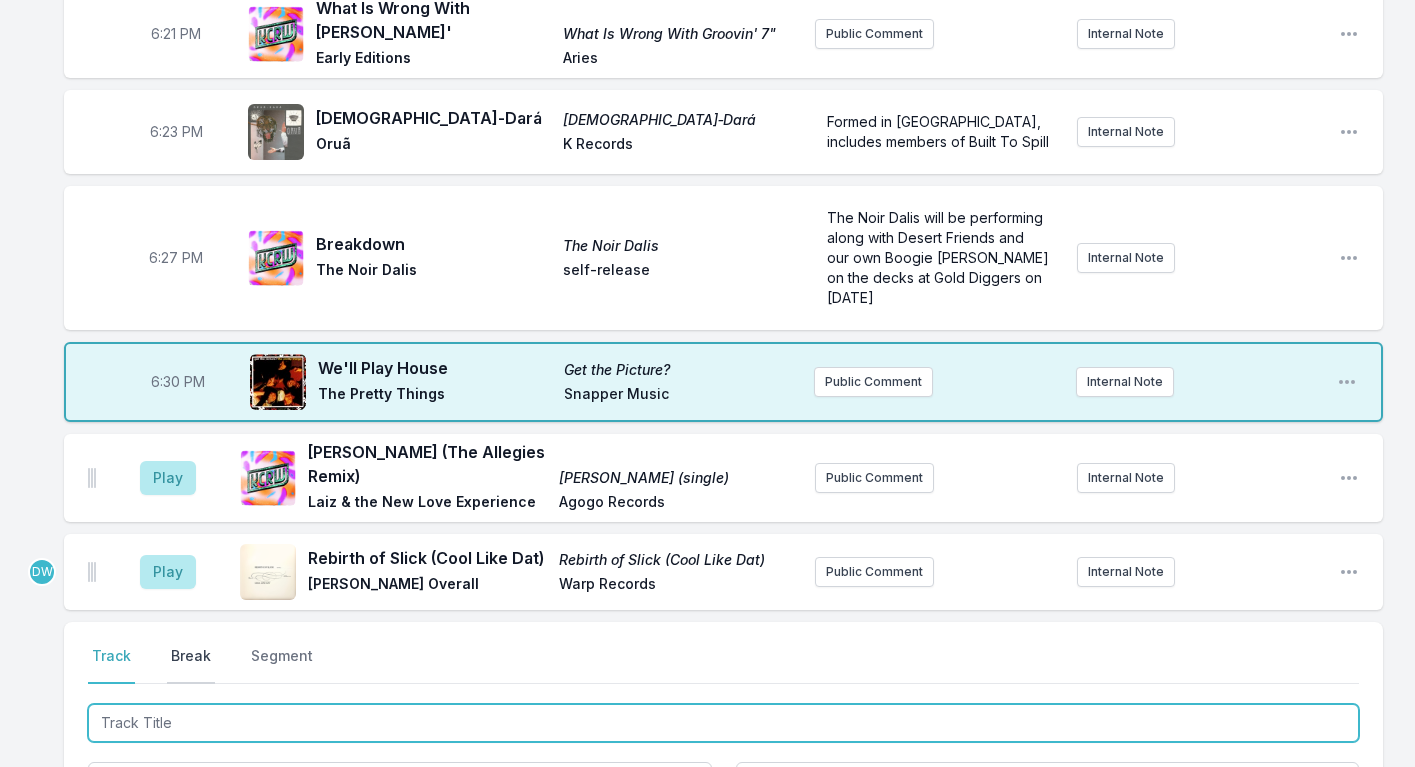 type 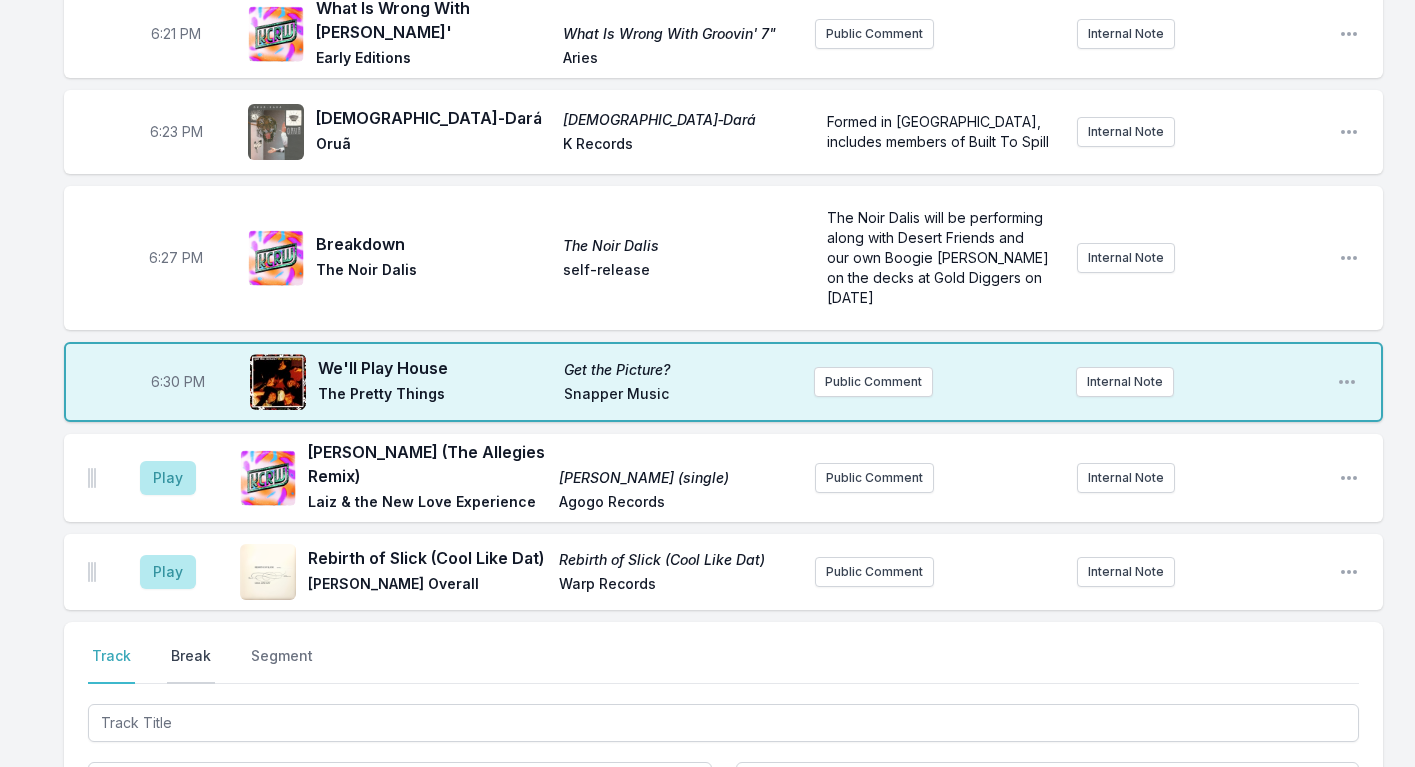 click on "Break" at bounding box center [191, 665] 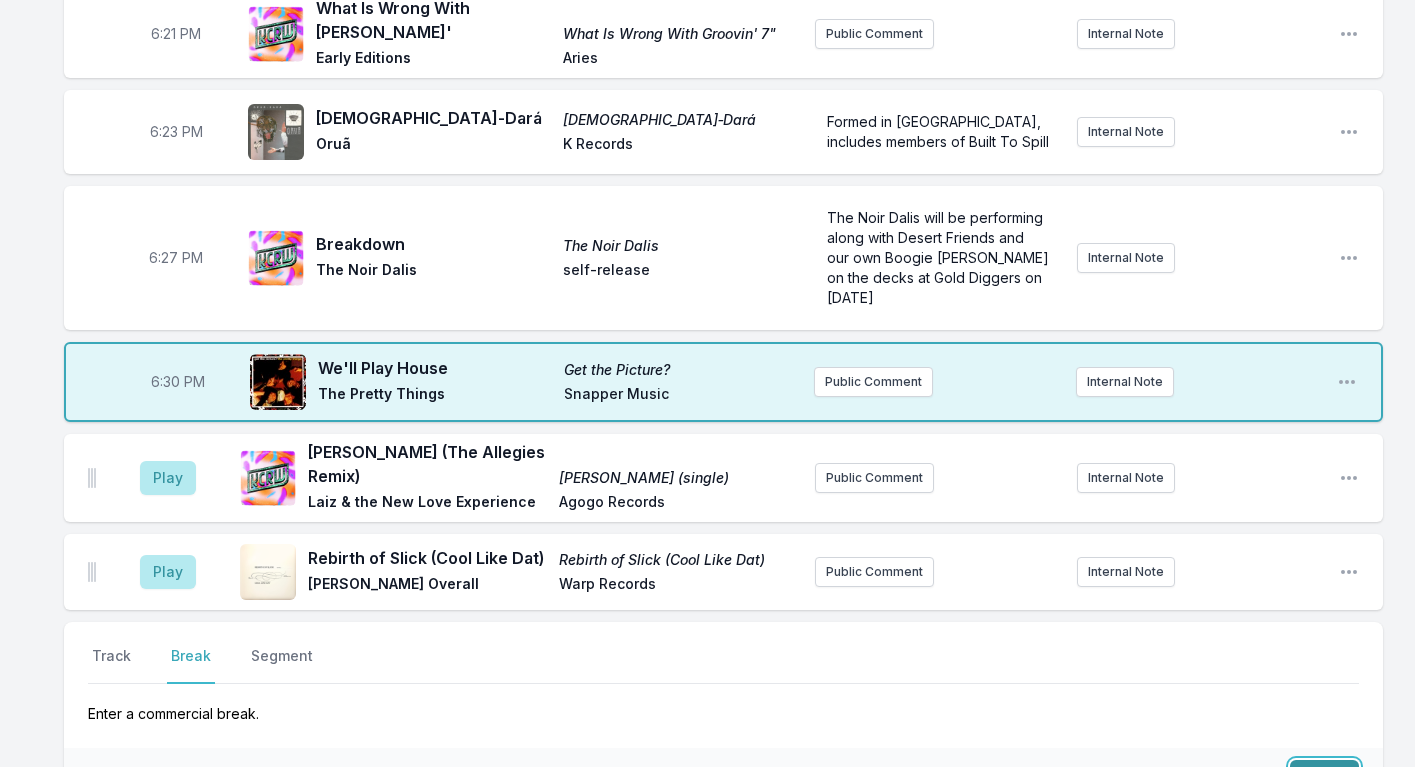 click on "Save" at bounding box center [1324, 779] 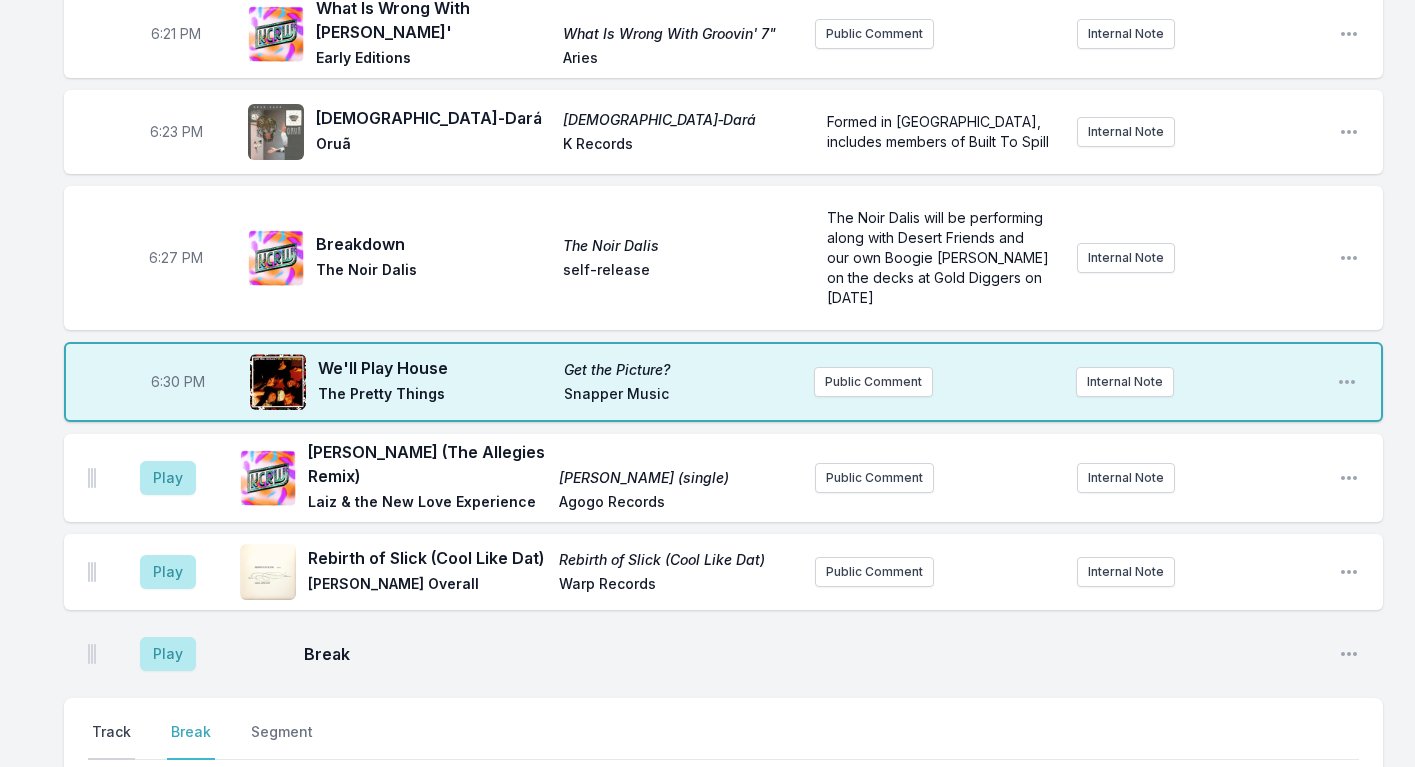 click on "Track" at bounding box center (111, 741) 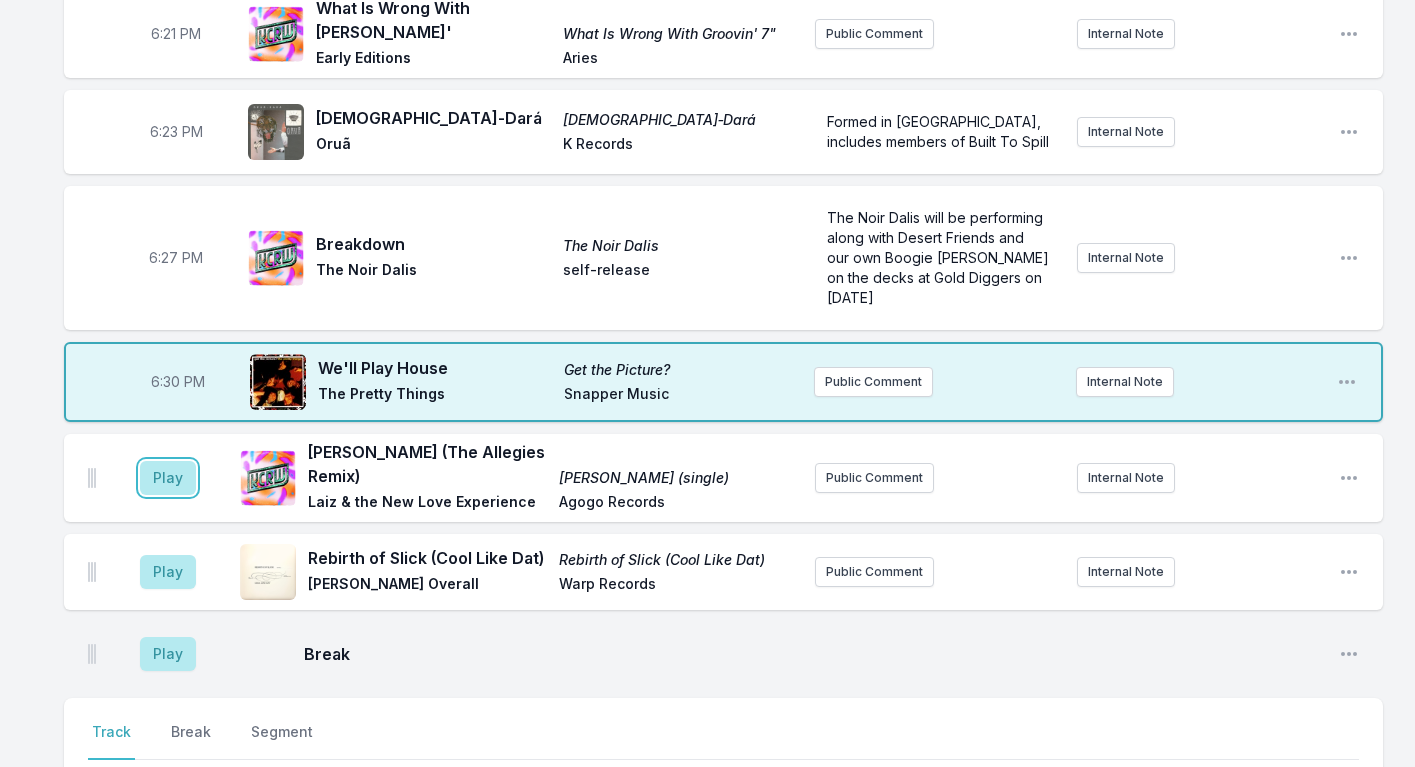drag, startPoint x: 167, startPoint y: 430, endPoint x: 167, endPoint y: 417, distance: 13 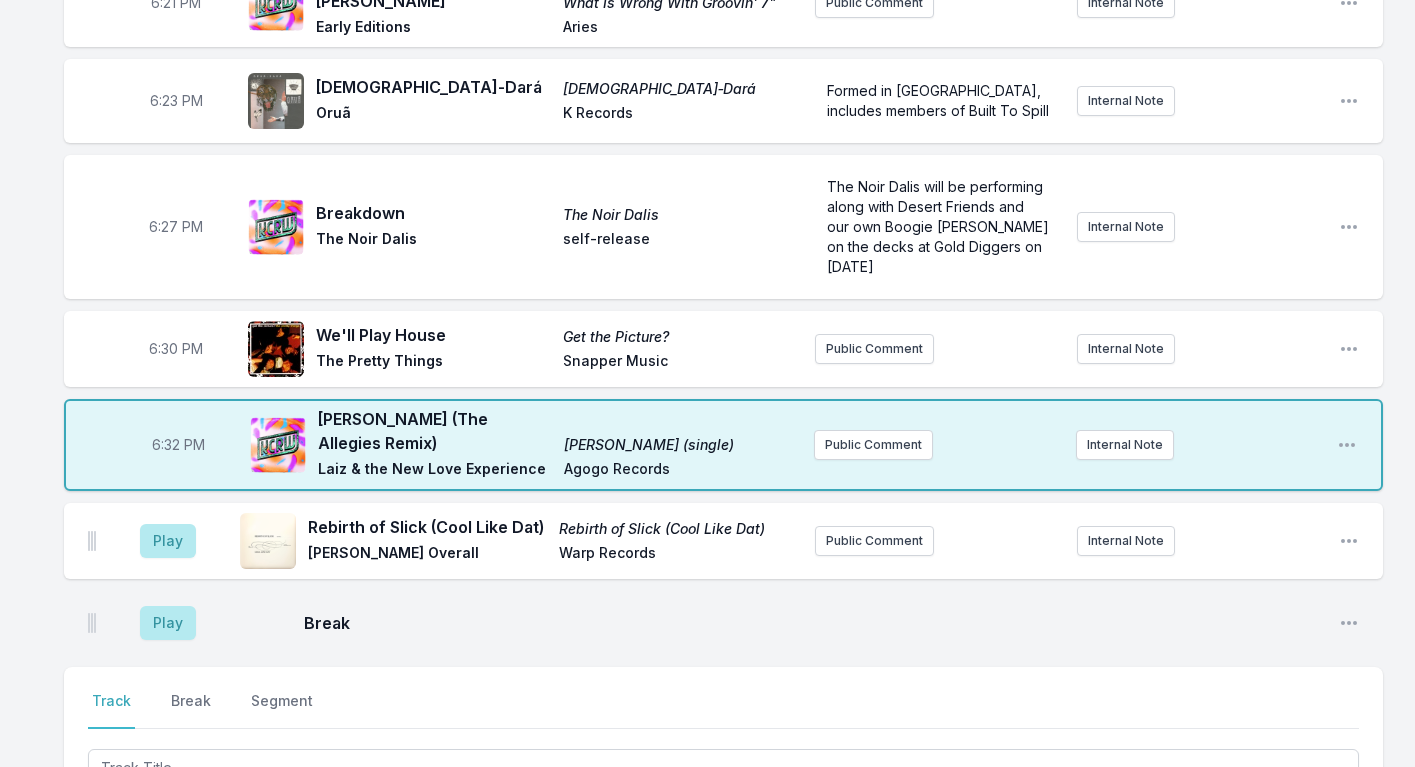 scroll, scrollTop: 710, scrollLeft: 0, axis: vertical 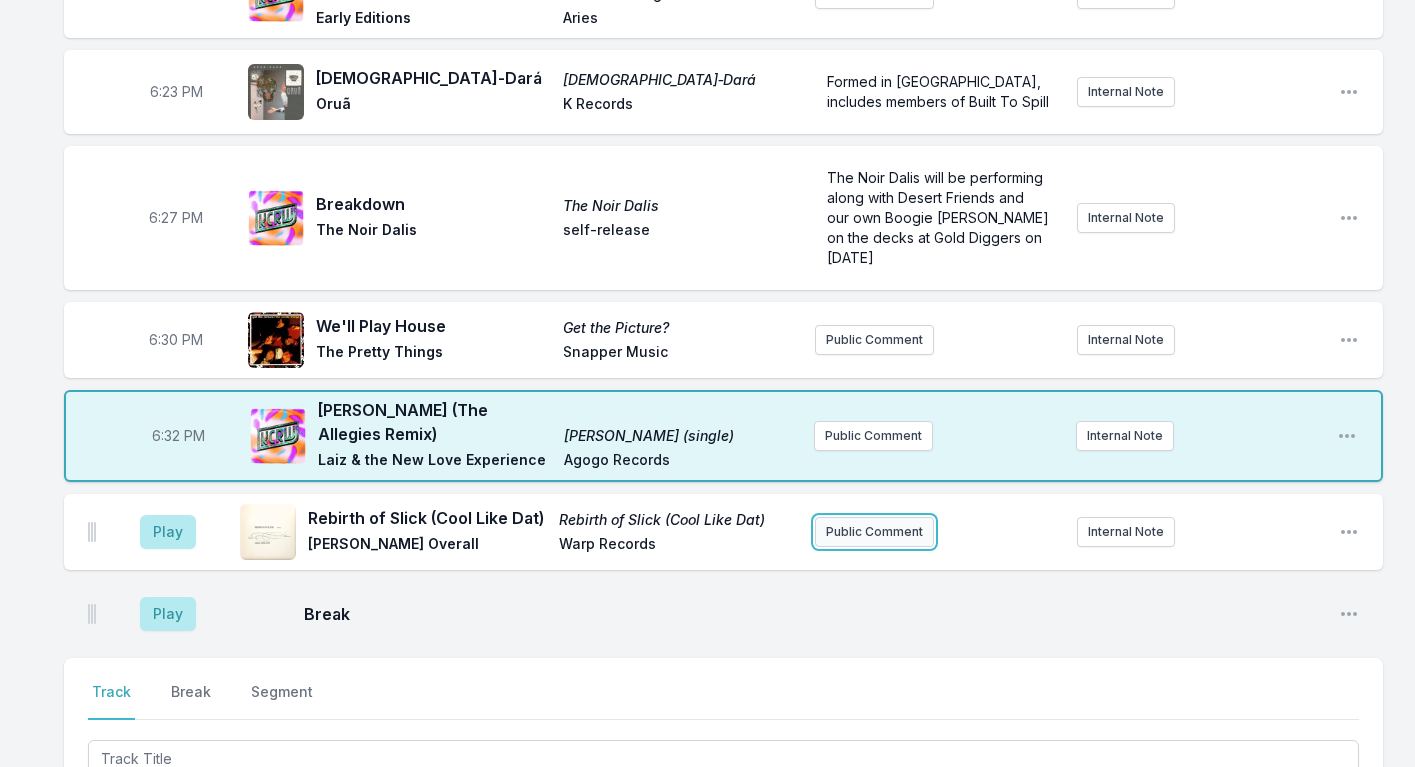 click on "Public Comment" at bounding box center [874, 532] 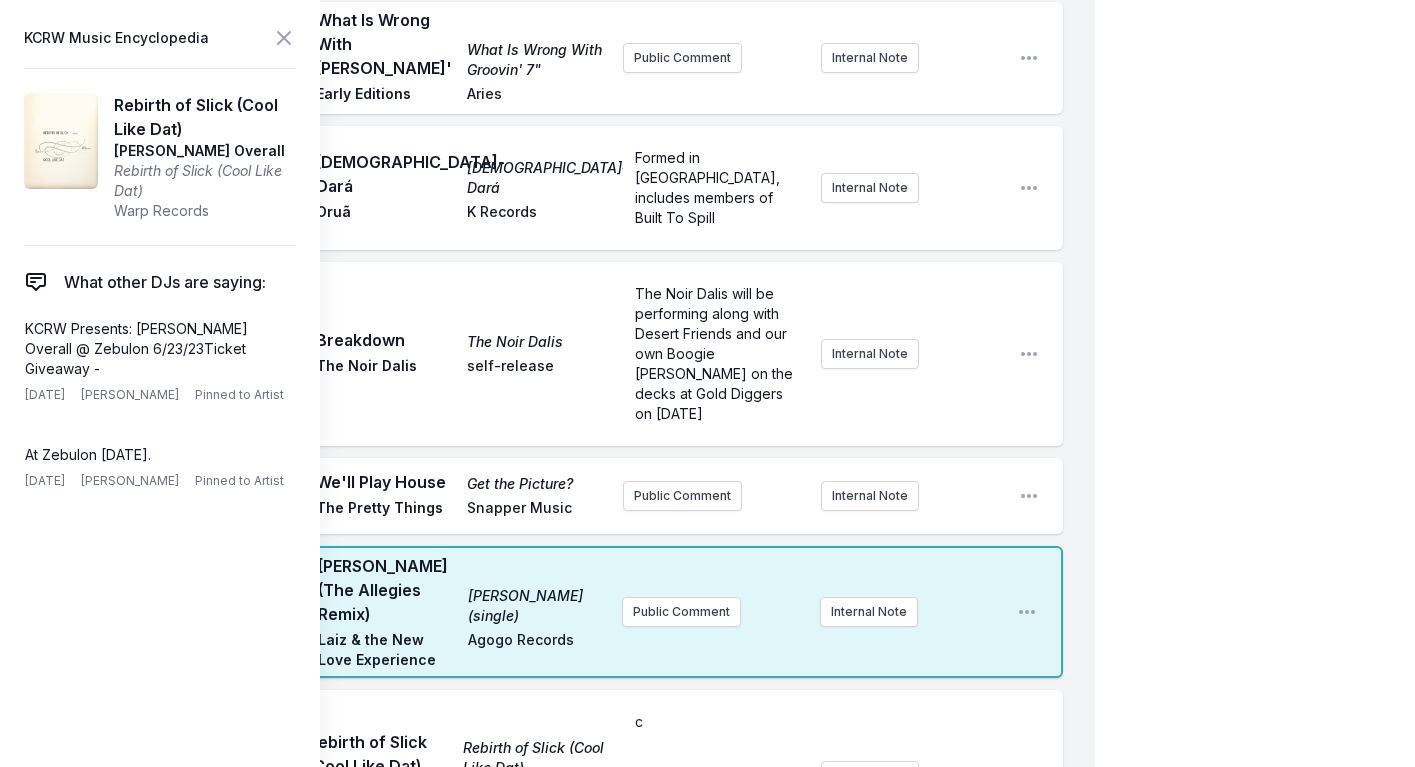 type 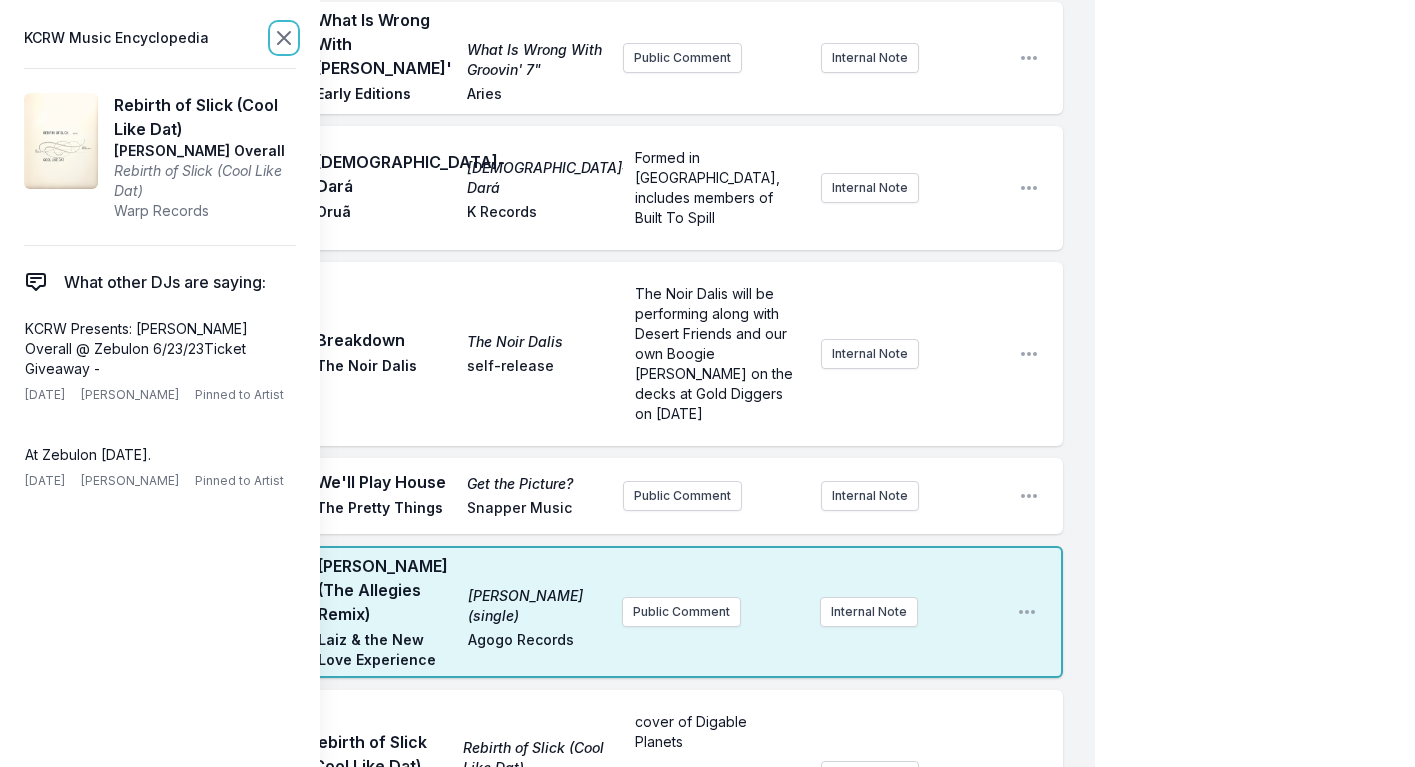 click 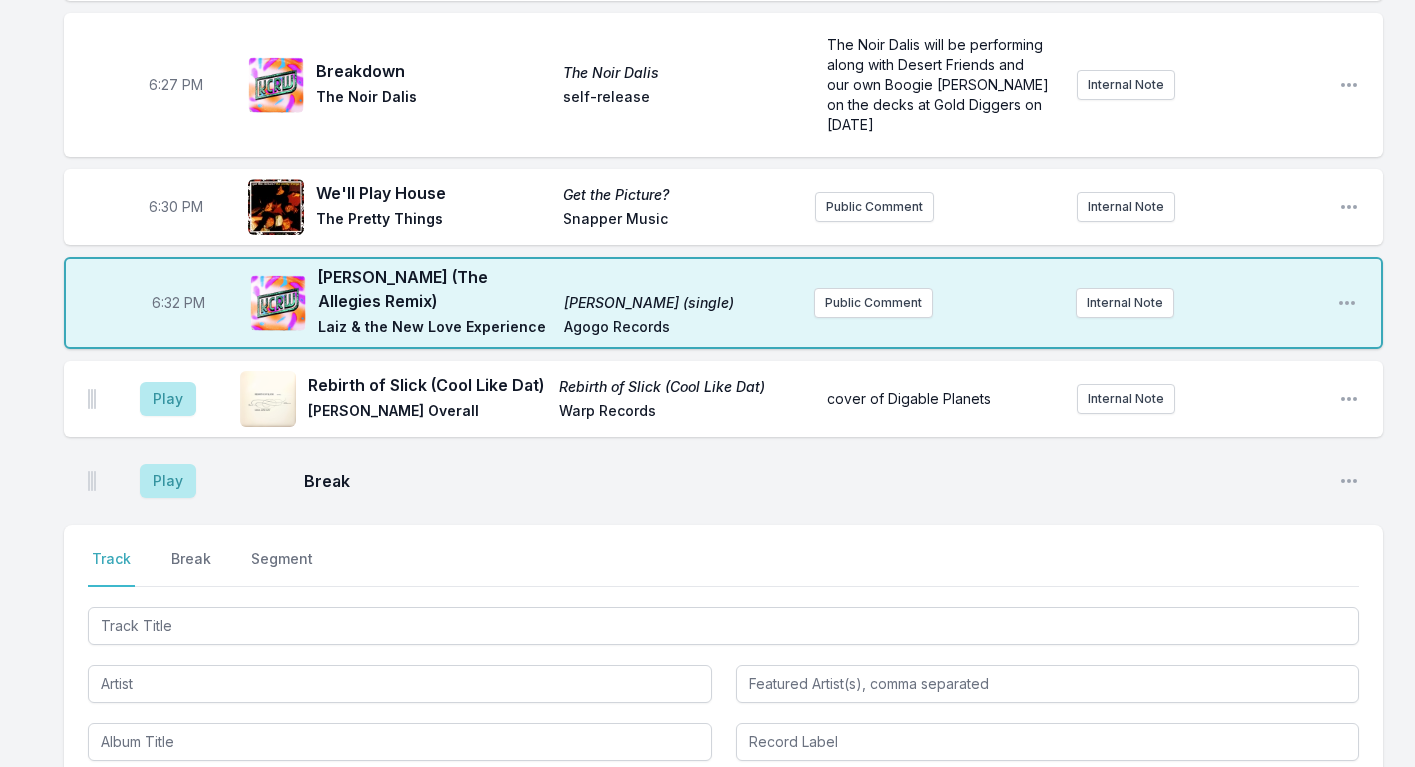 scroll, scrollTop: 870, scrollLeft: 0, axis: vertical 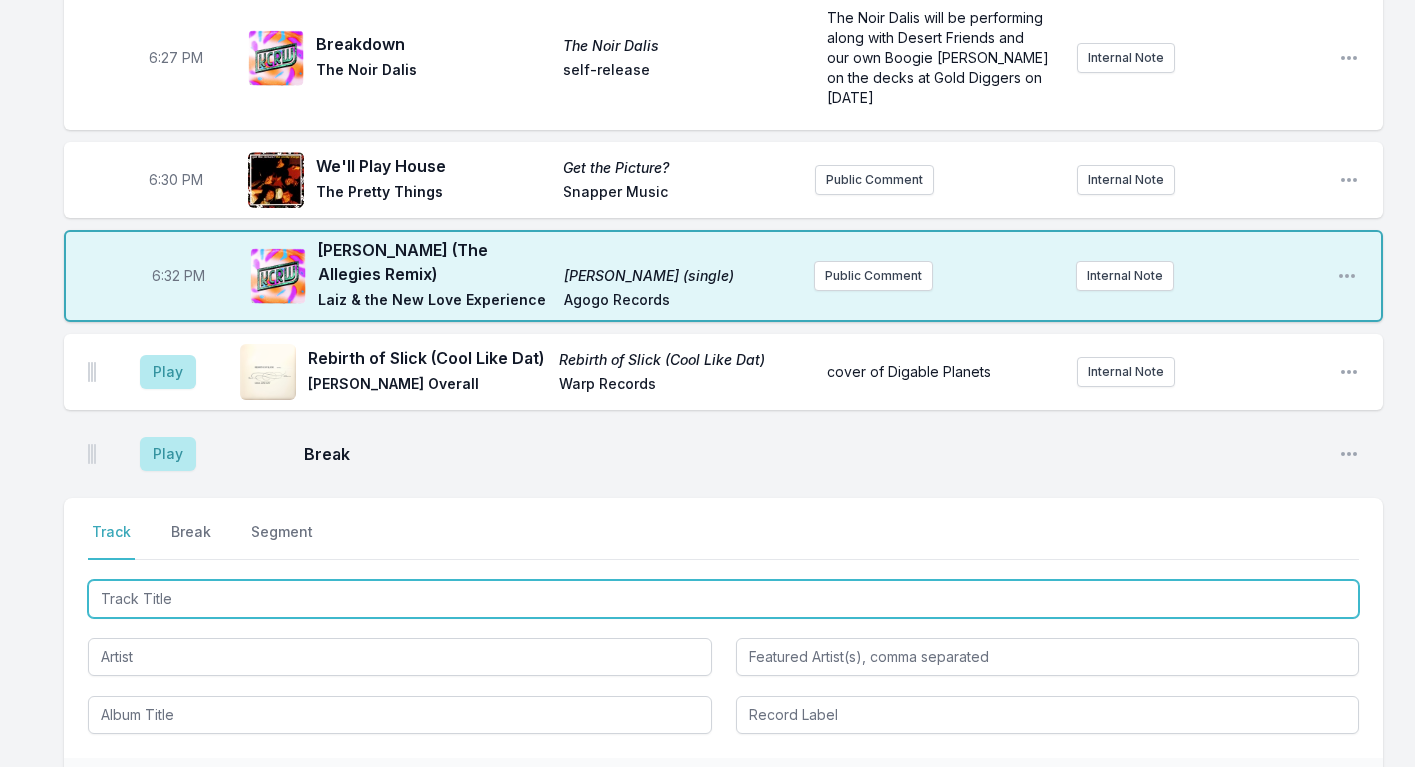 click at bounding box center [723, 599] 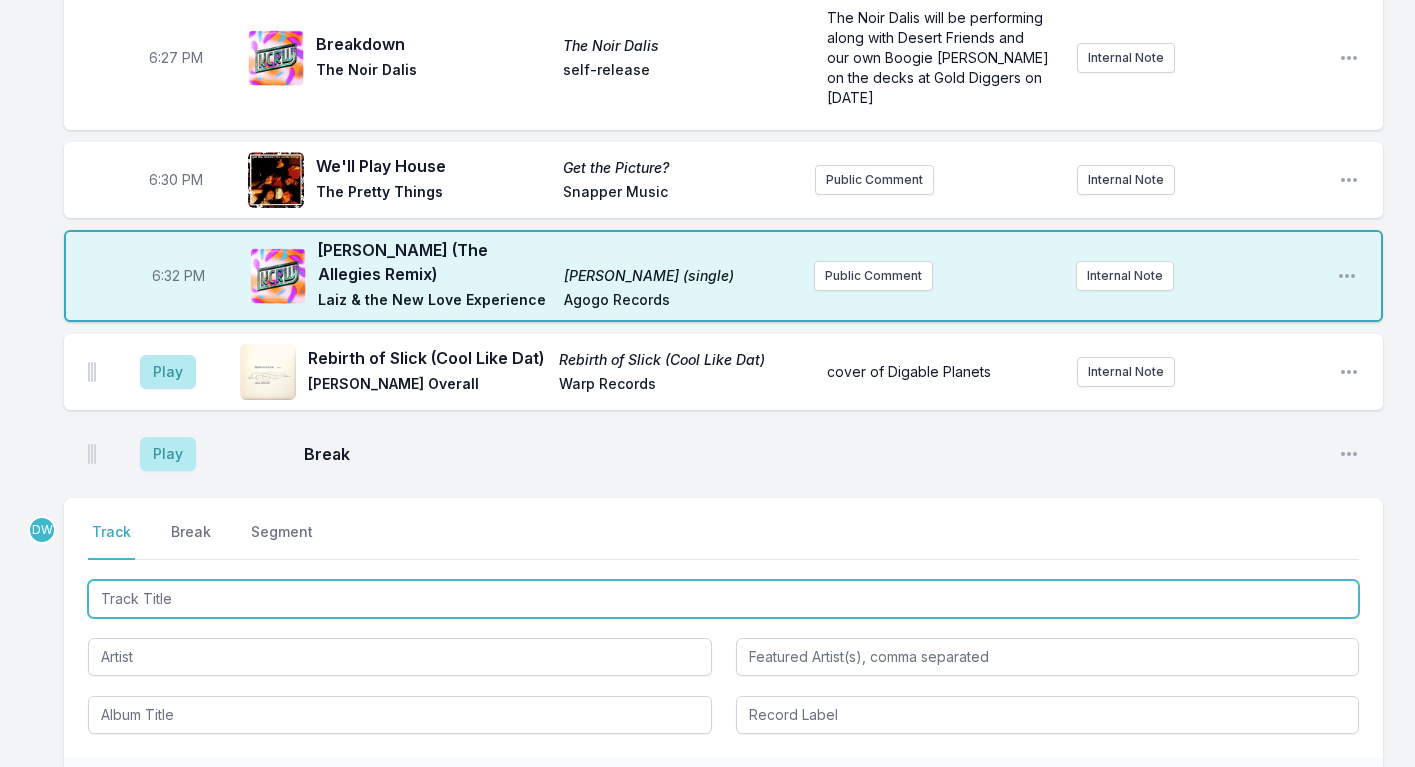 click at bounding box center [723, 599] 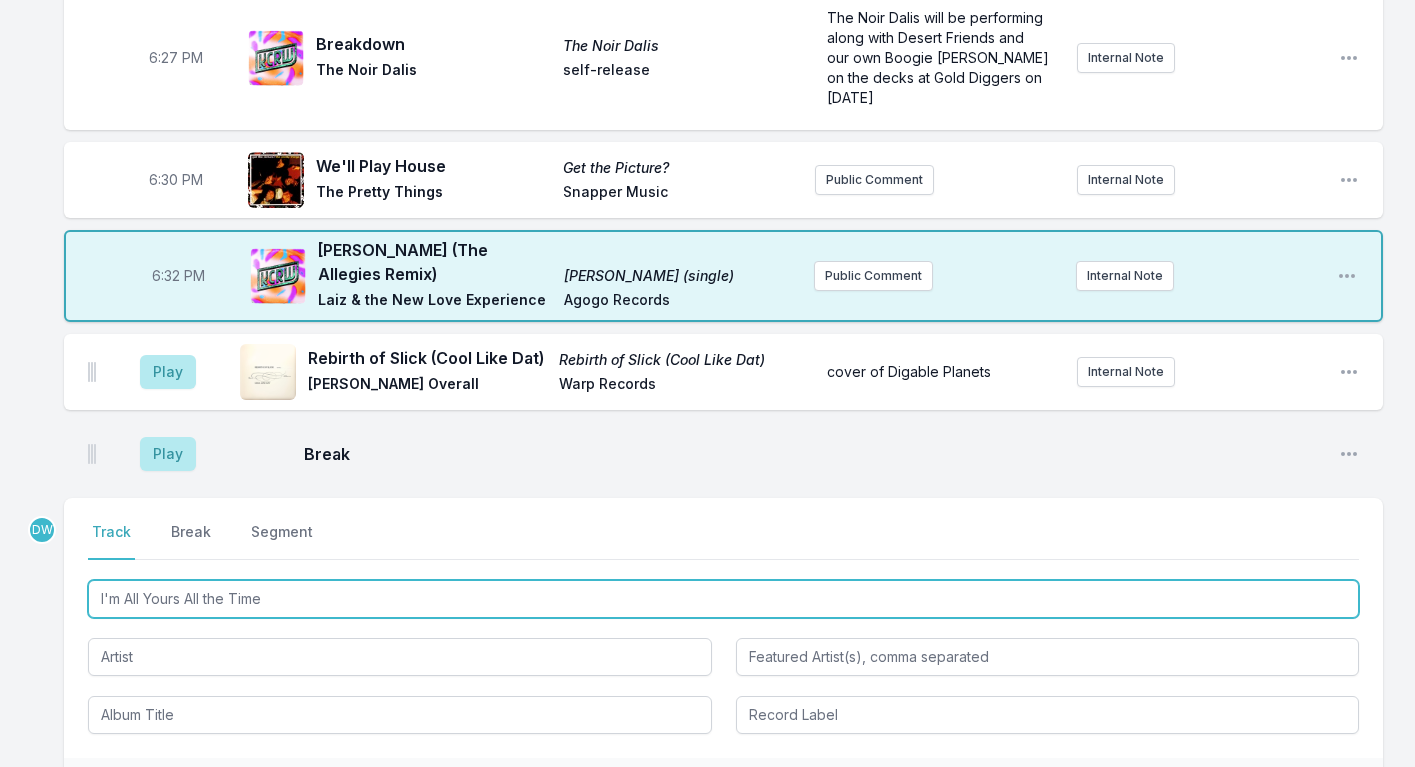 type on "I'm All Yours All the Time" 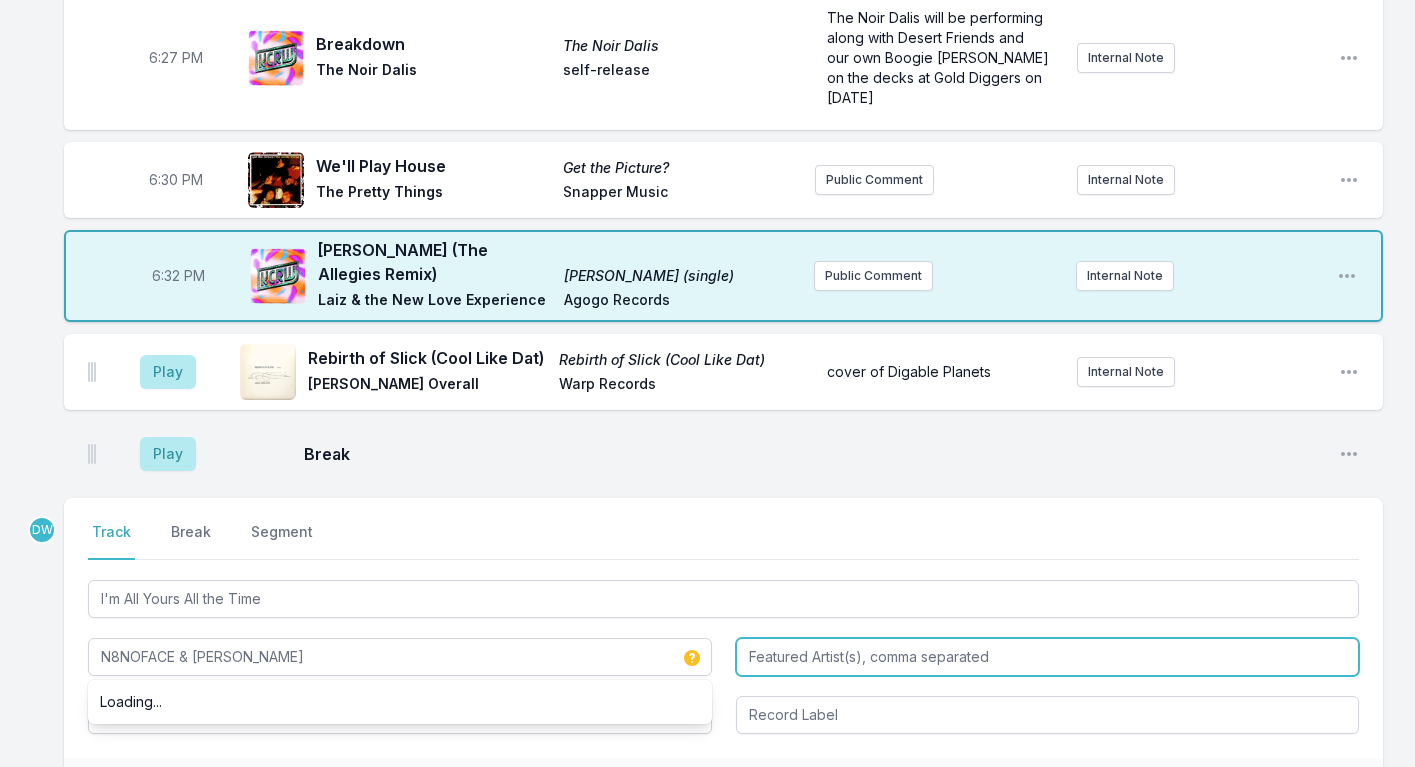 type on "N8NOFACE & Chico Mann" 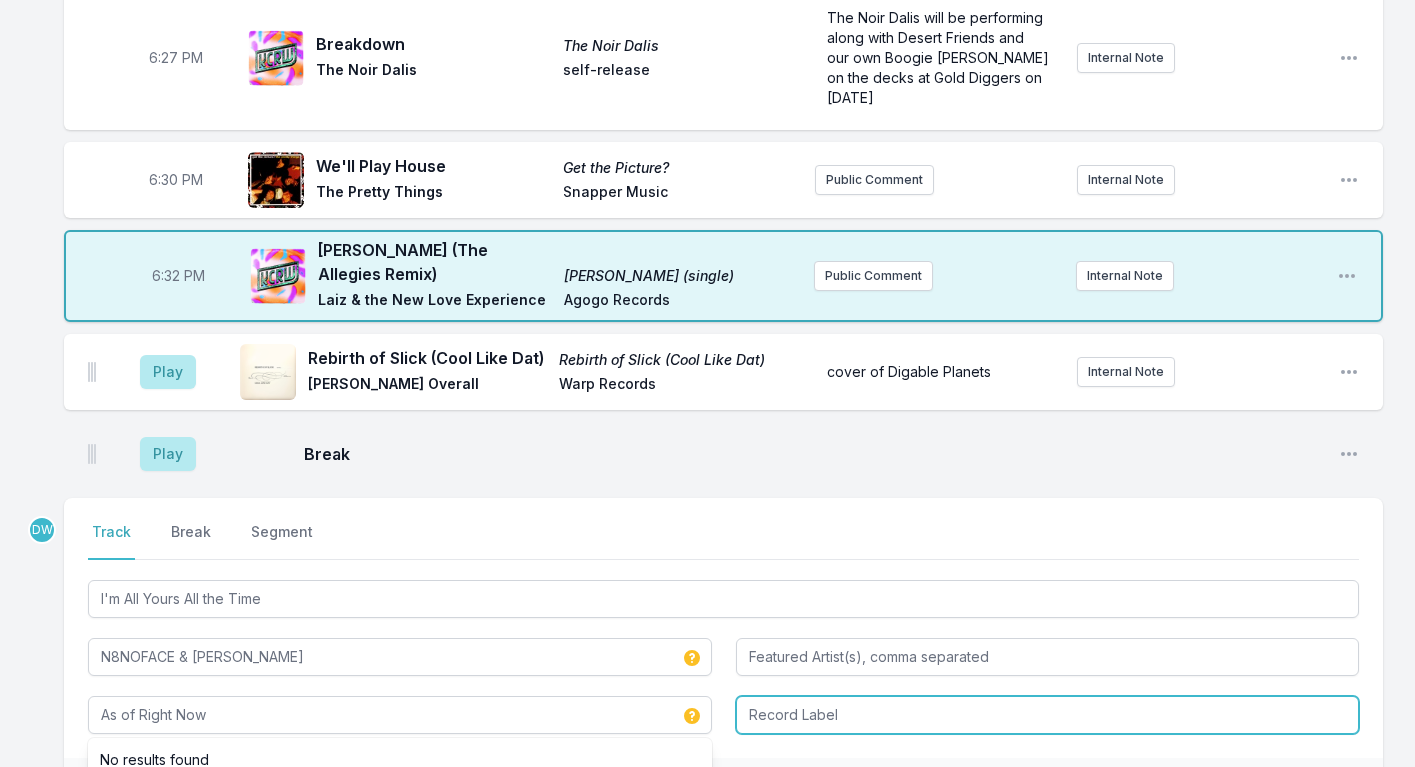 type on "As of Right Now" 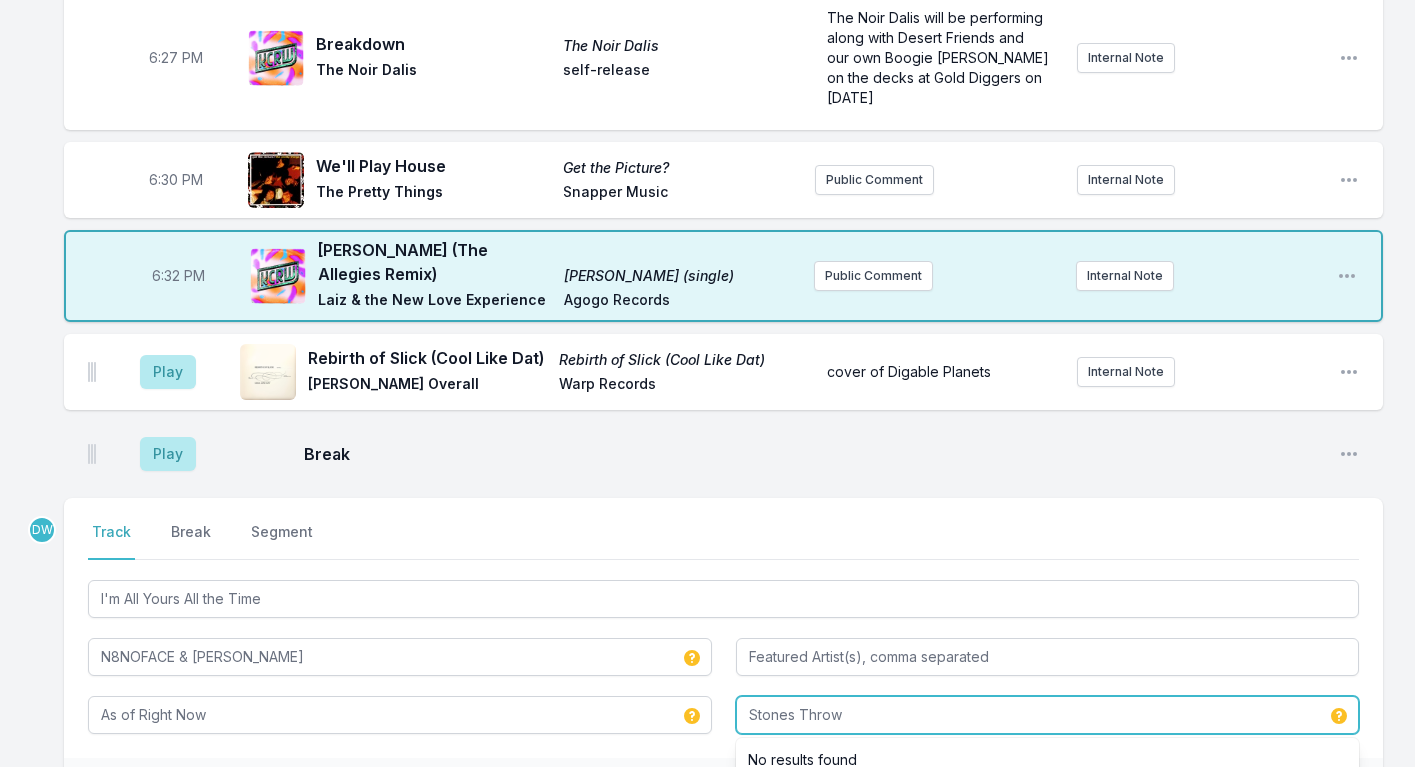 type on "Stones Throw" 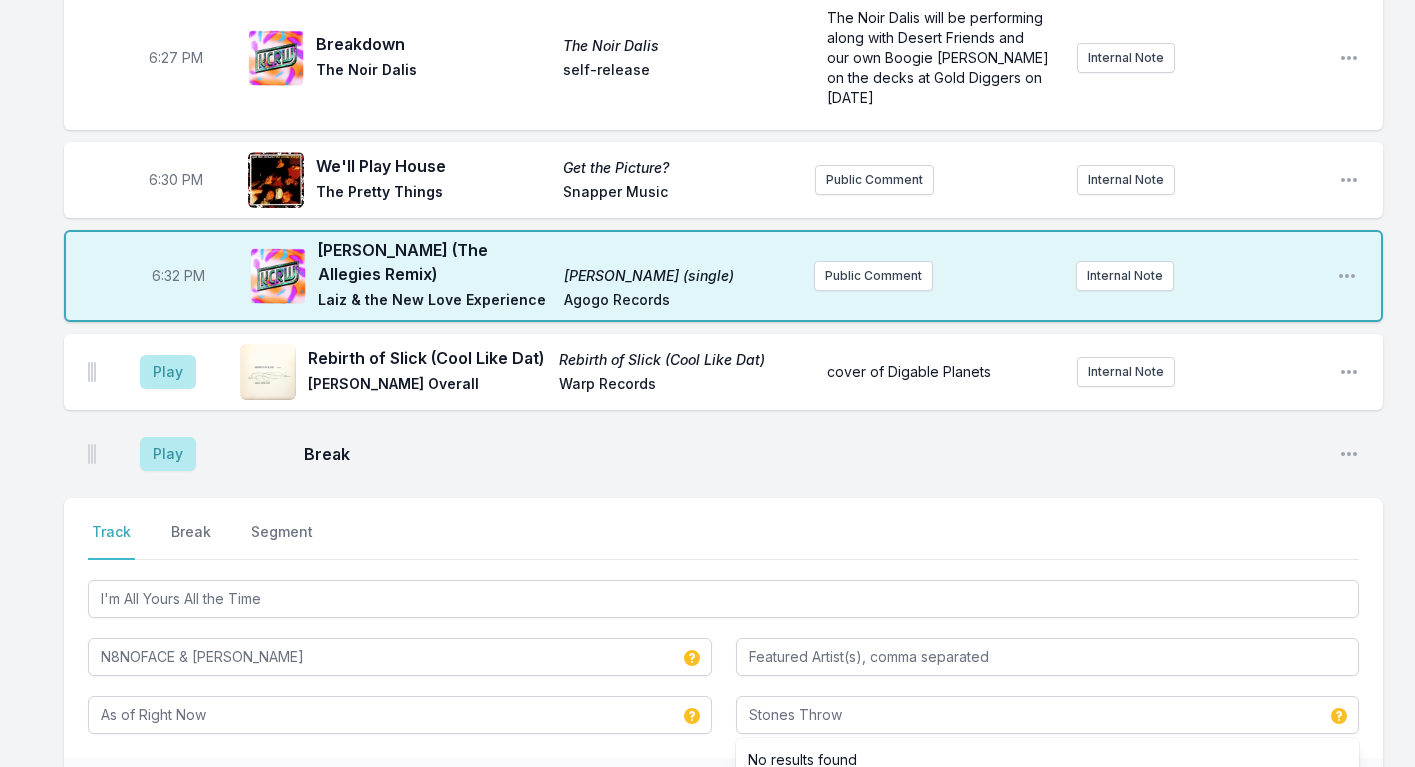 click on "Save" at bounding box center [1324, 789] 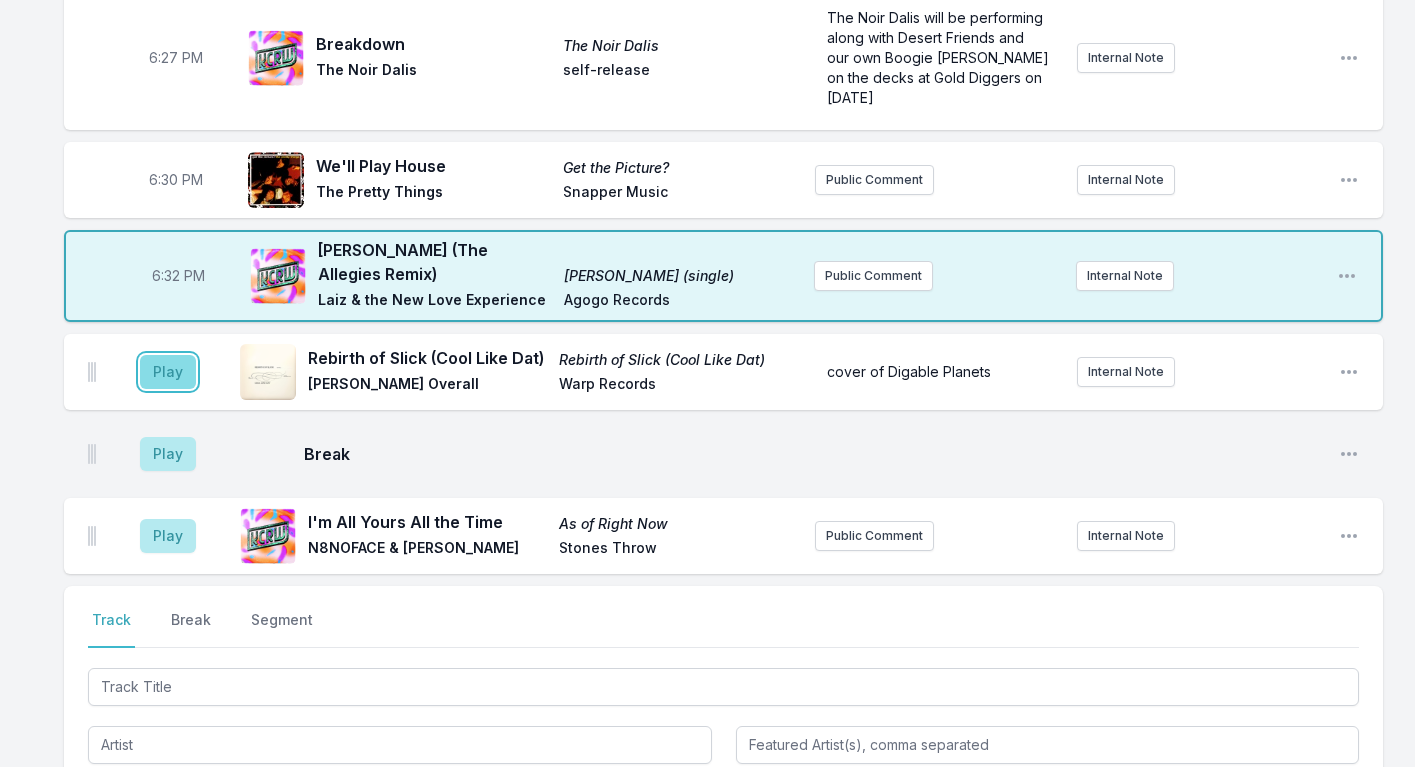 click on "Play" at bounding box center [168, 372] 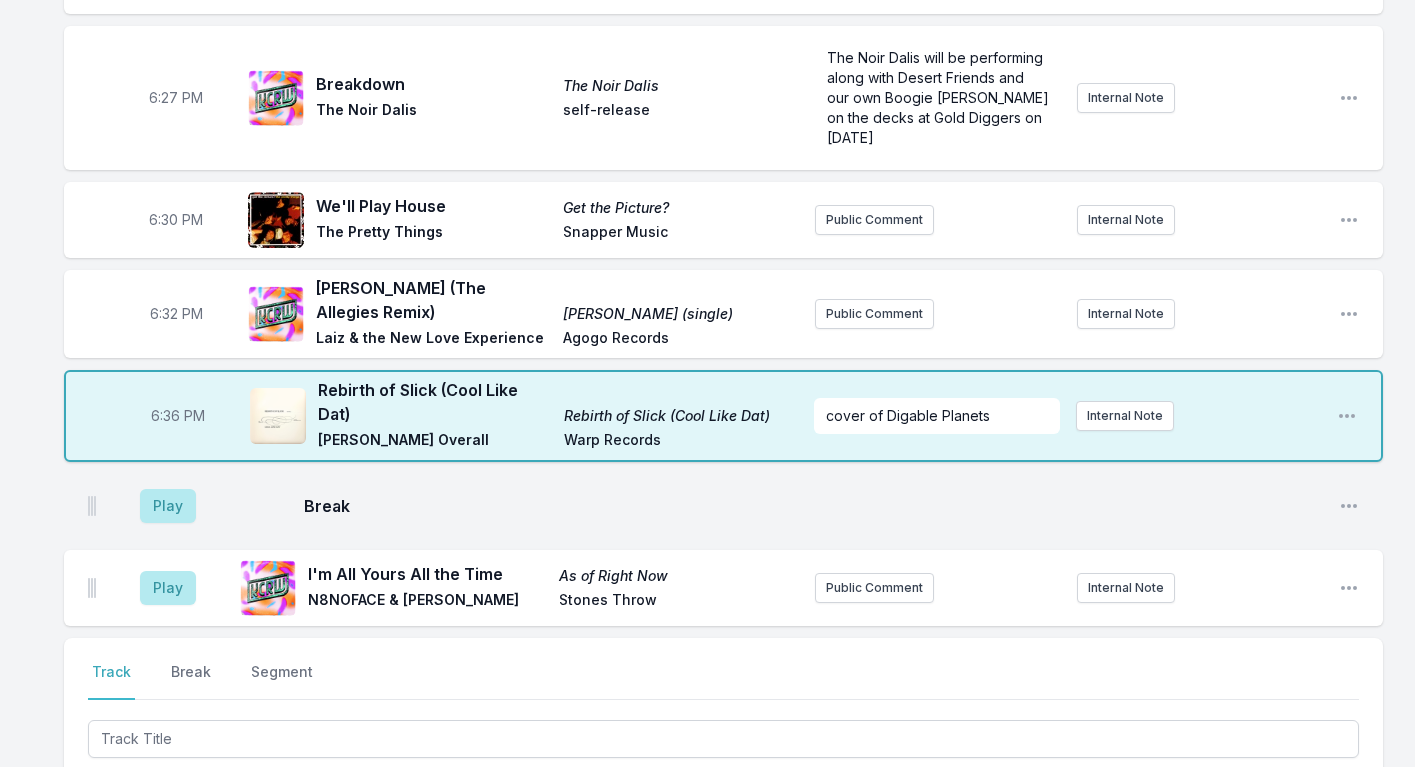 scroll, scrollTop: 776, scrollLeft: 0, axis: vertical 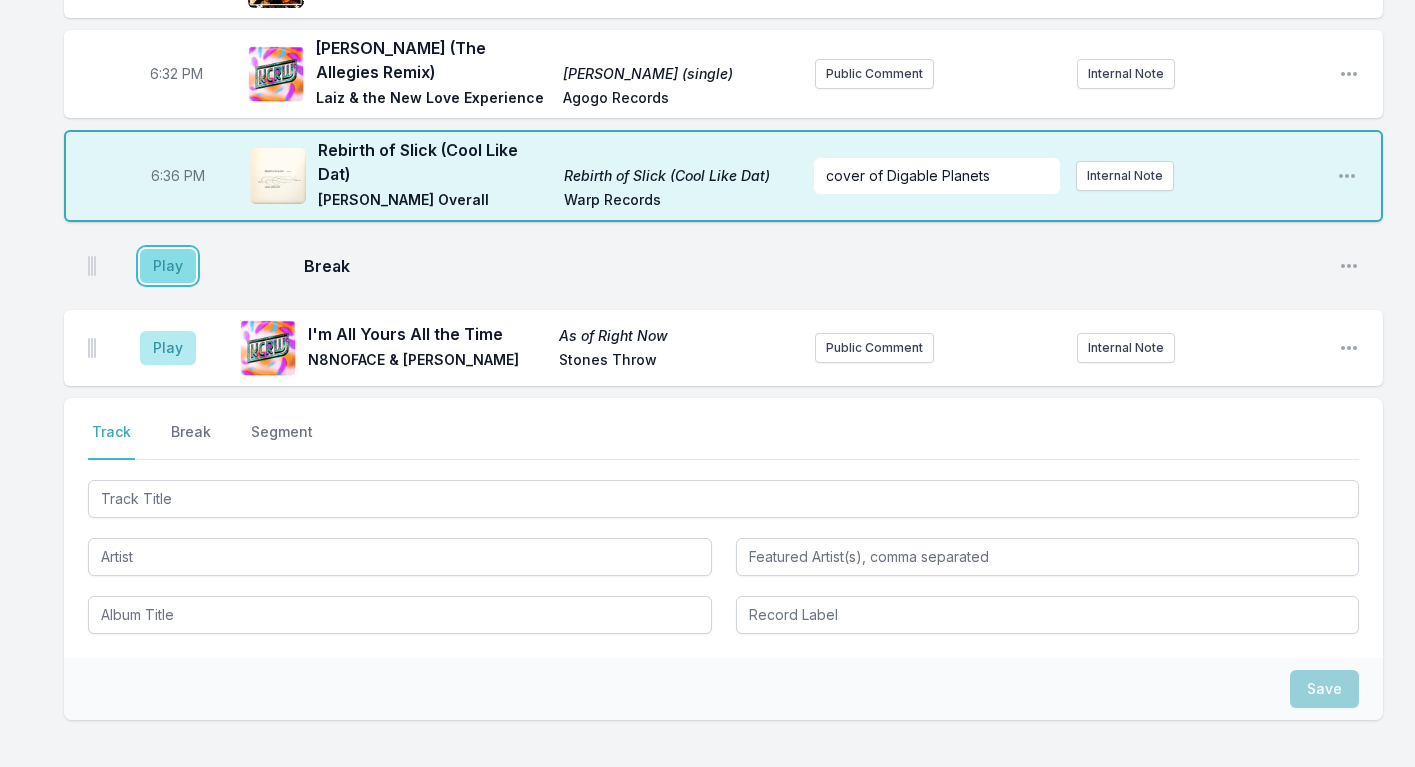 click on "Play" at bounding box center [168, 266] 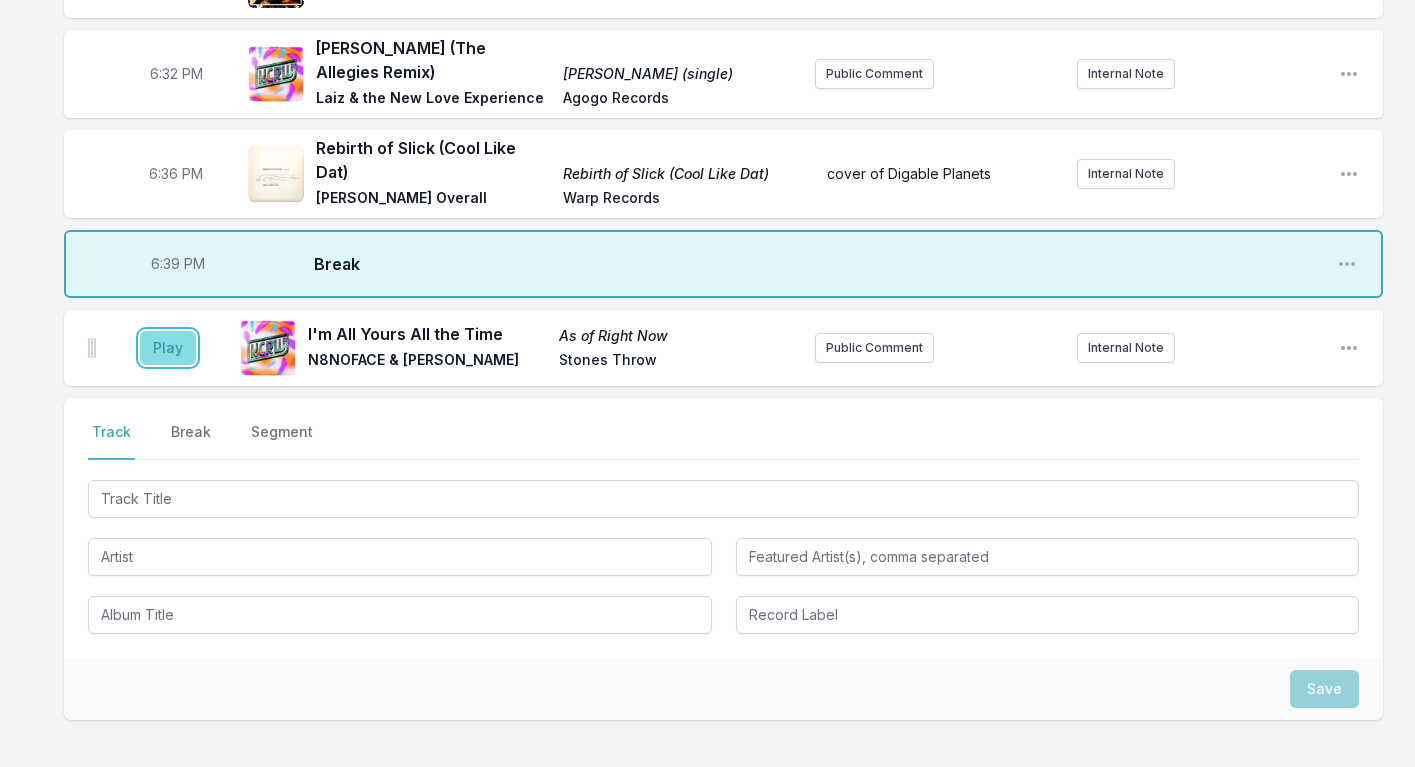 click on "Play" at bounding box center (168, 348) 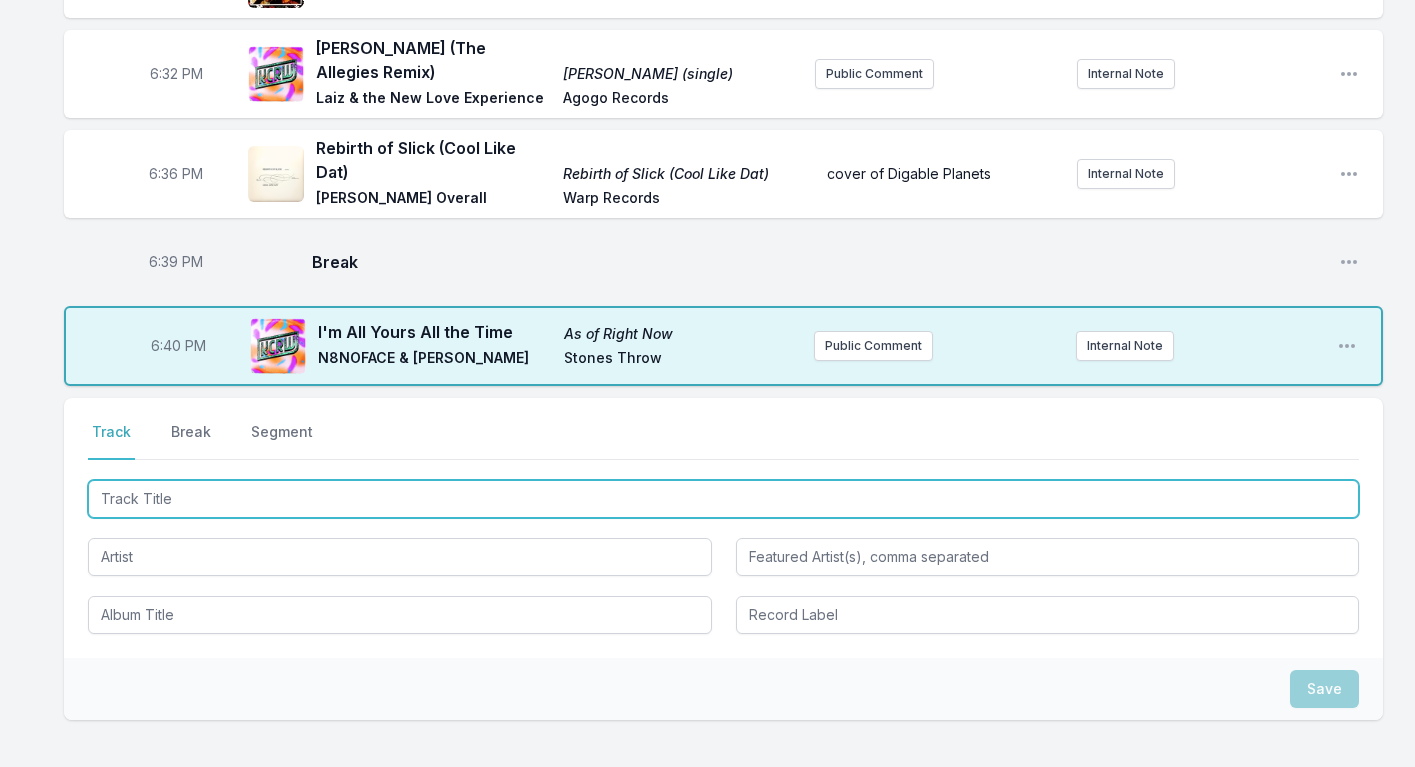 click at bounding box center [723, 499] 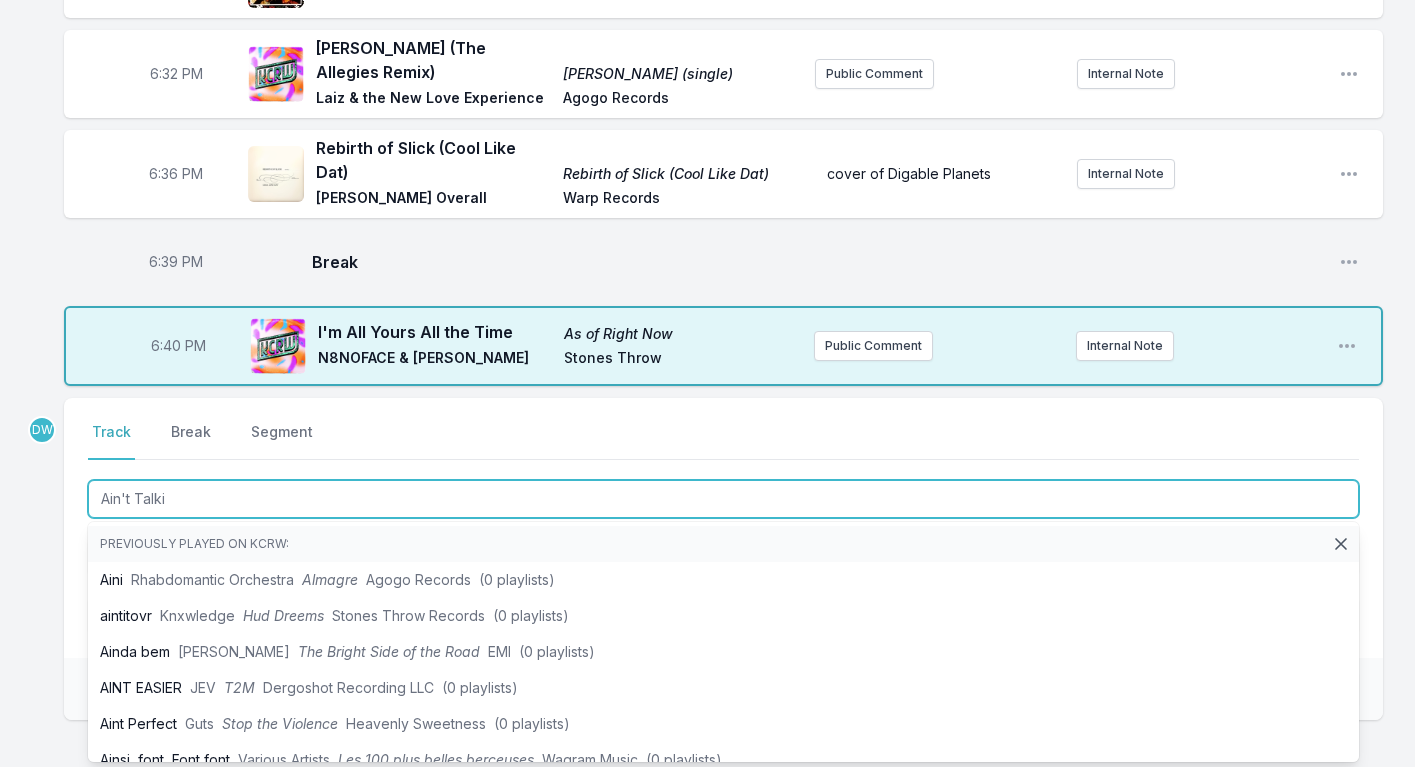 type on "Ain't Talkin" 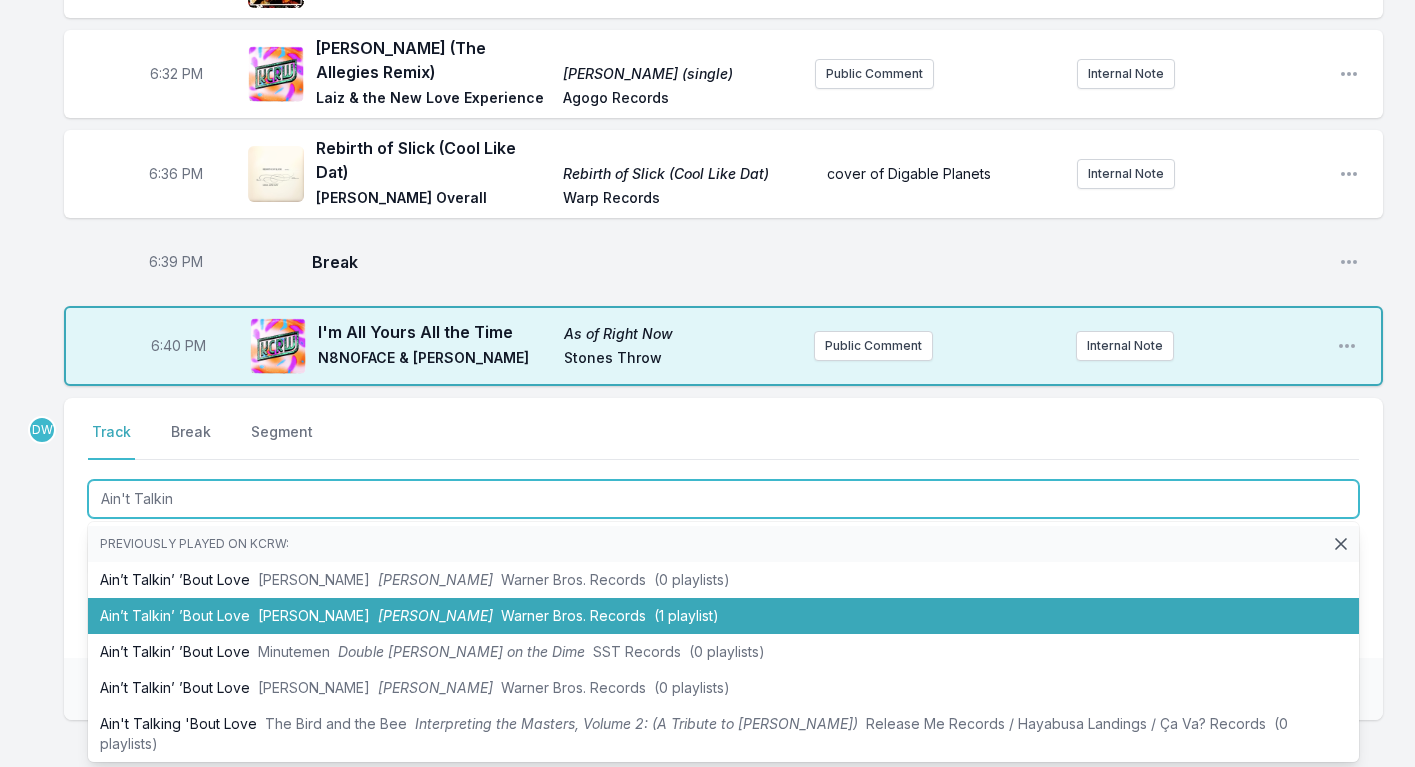 click on "Van Halen" at bounding box center (314, 615) 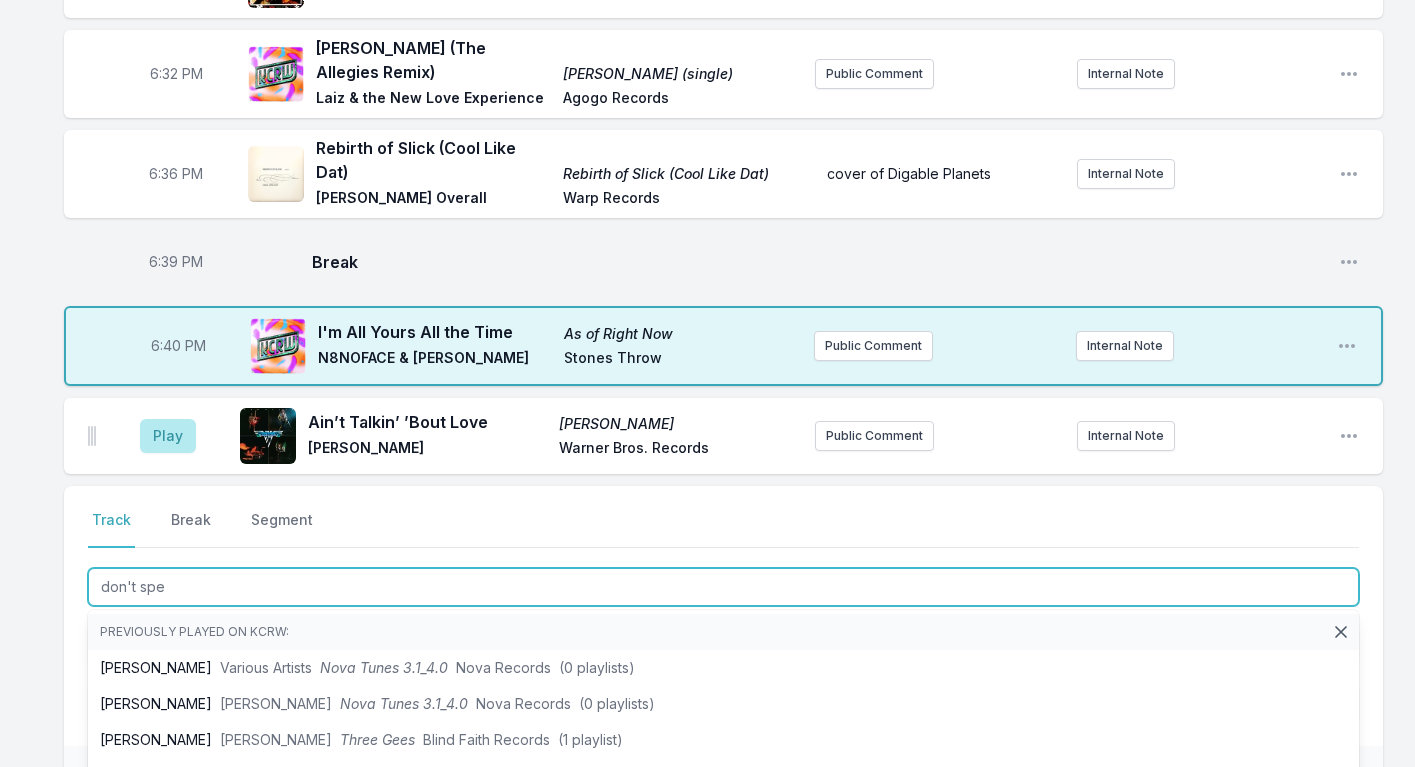 type on "don't spea" 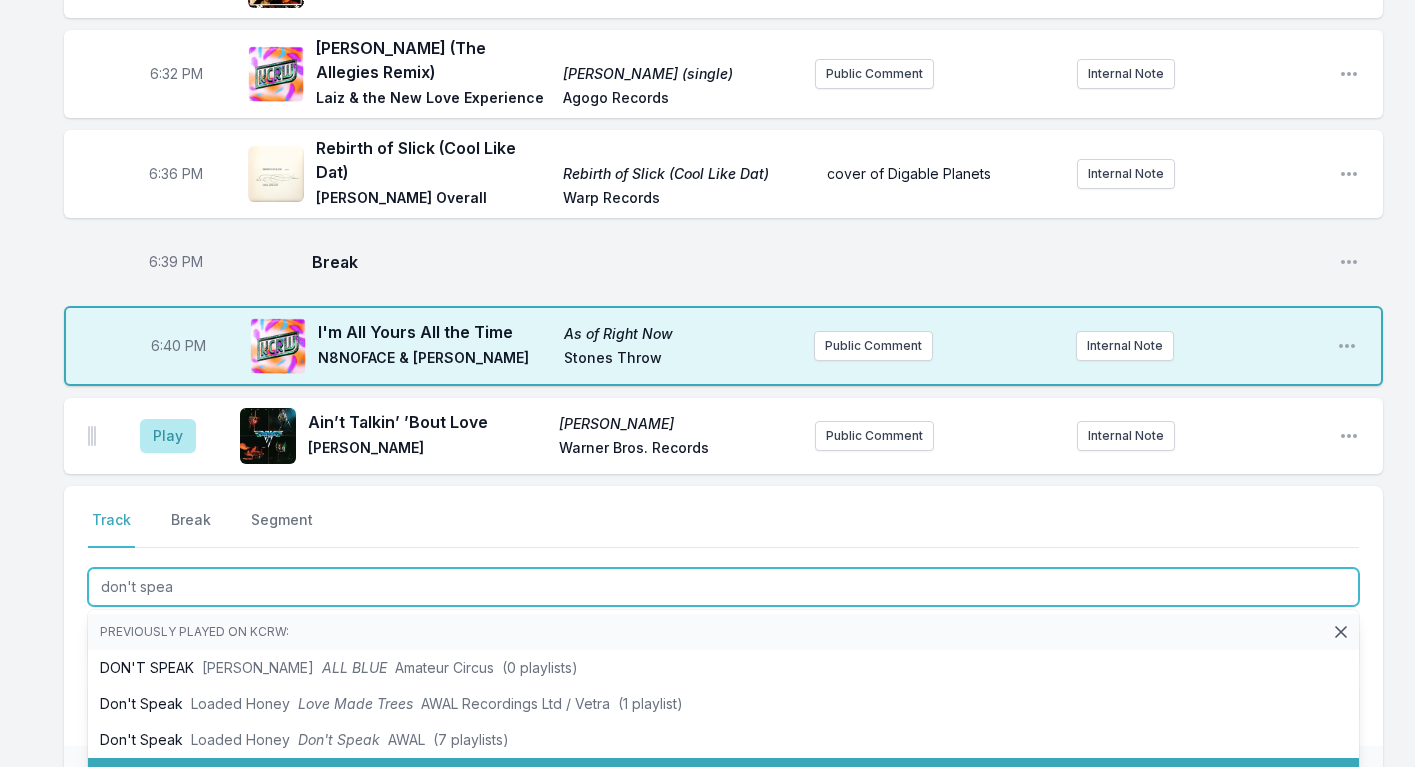 click on "don’t speak Wet Leg moisturizer Domino (0 playlists)" at bounding box center (723, 776) 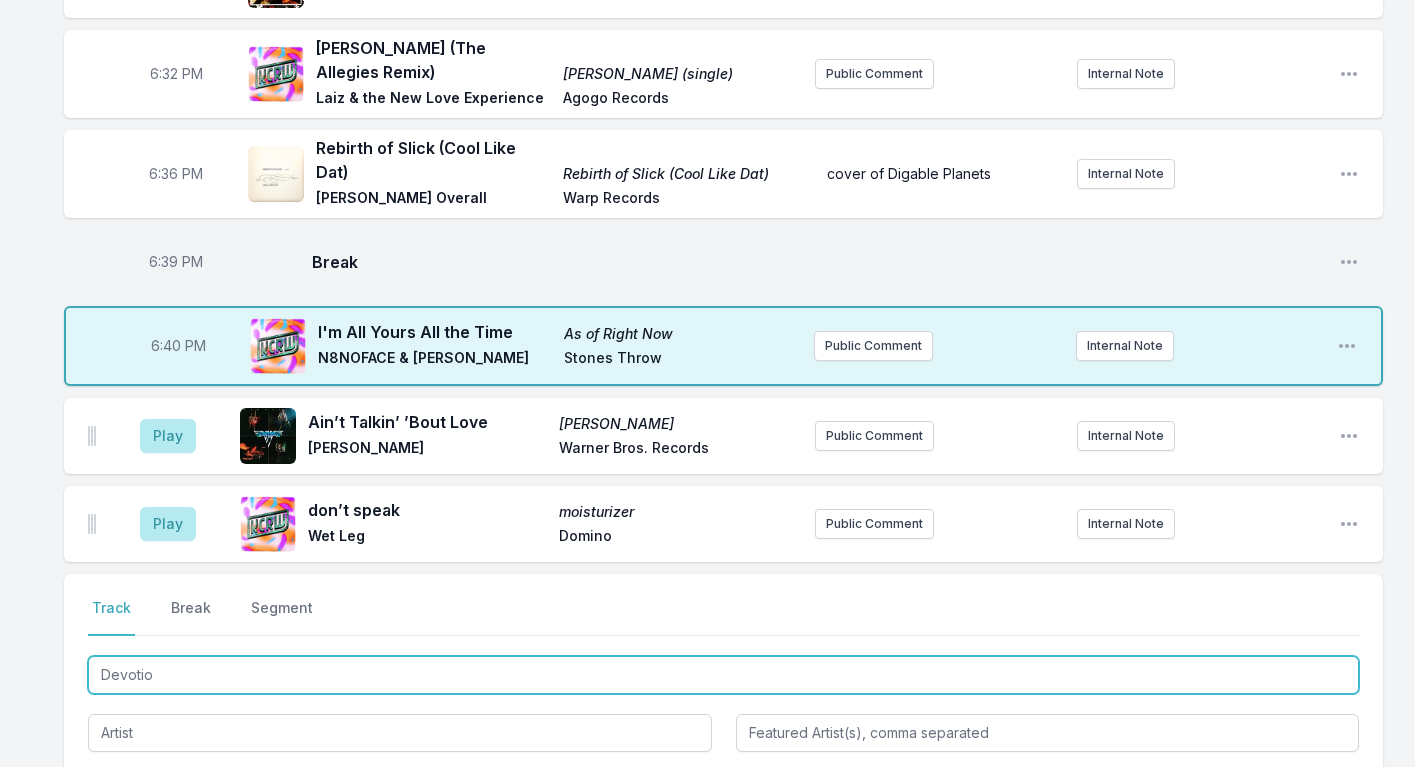 type on "Devotion" 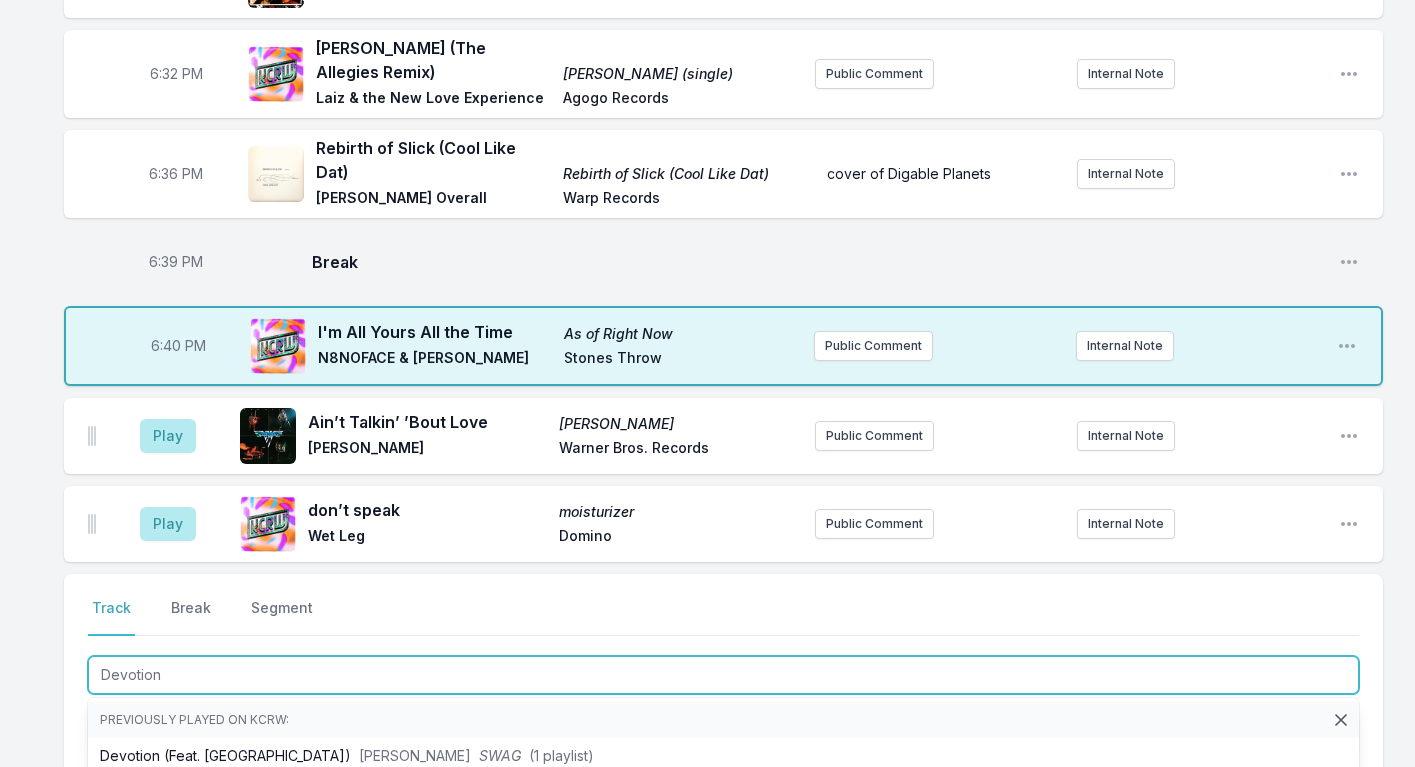 click on "Devotion" at bounding box center [262, 791] 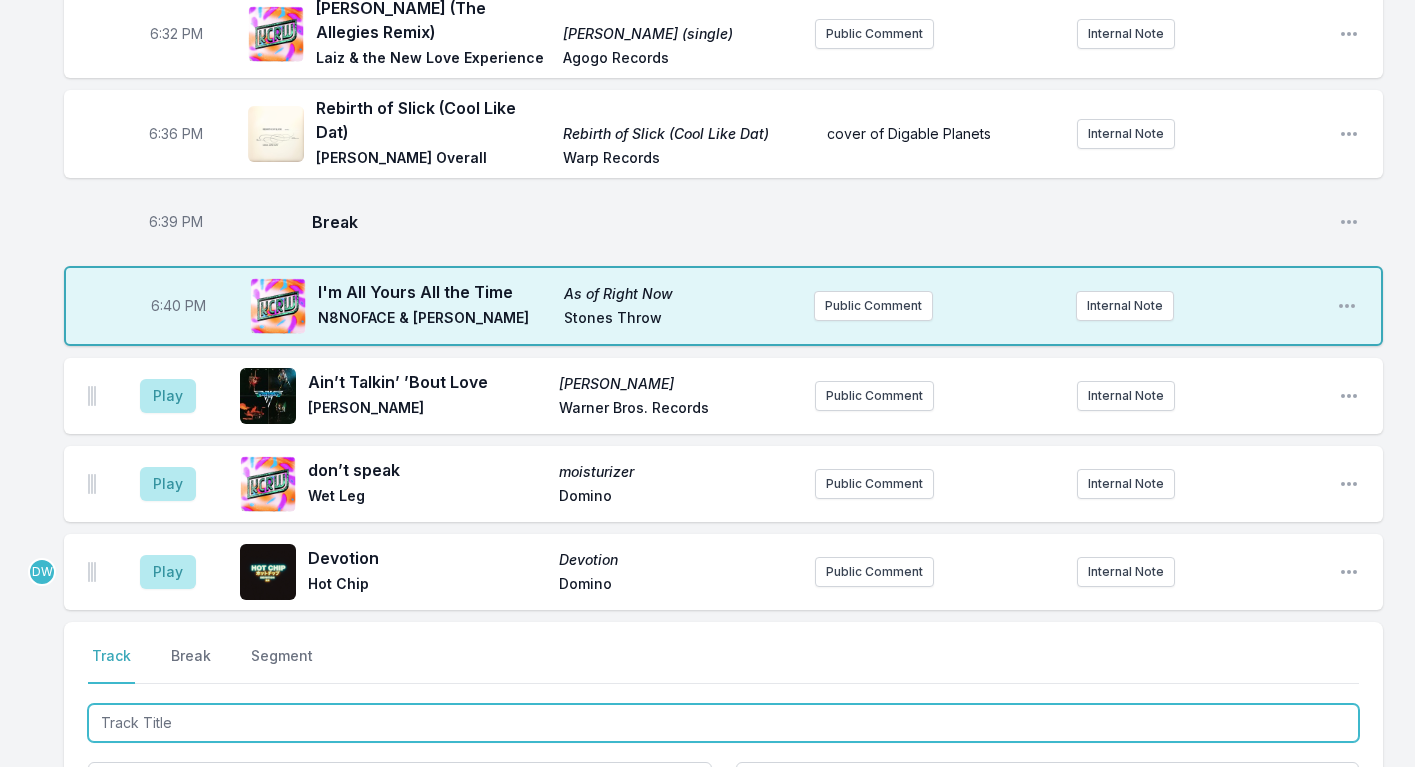 scroll, scrollTop: 1284, scrollLeft: 0, axis: vertical 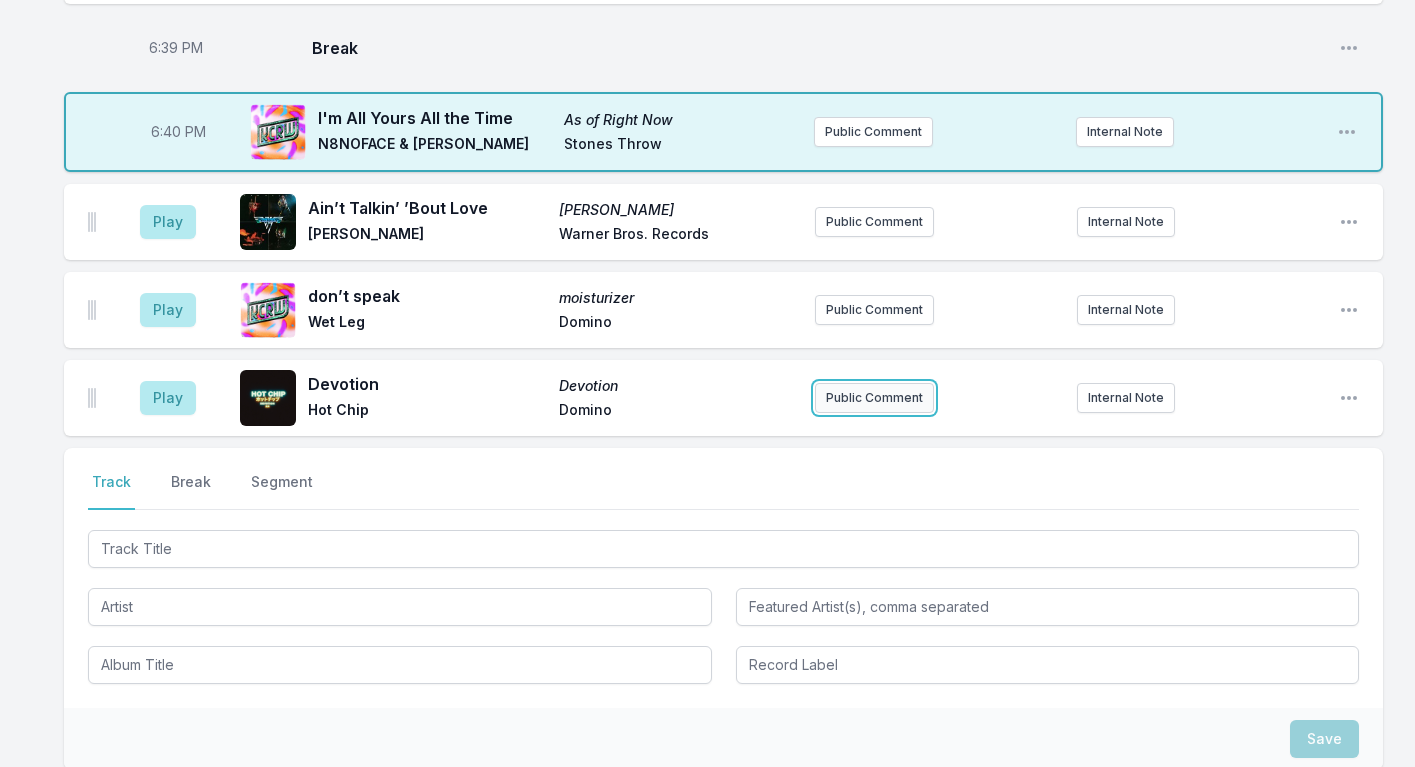 click on "Public Comment" at bounding box center [874, 398] 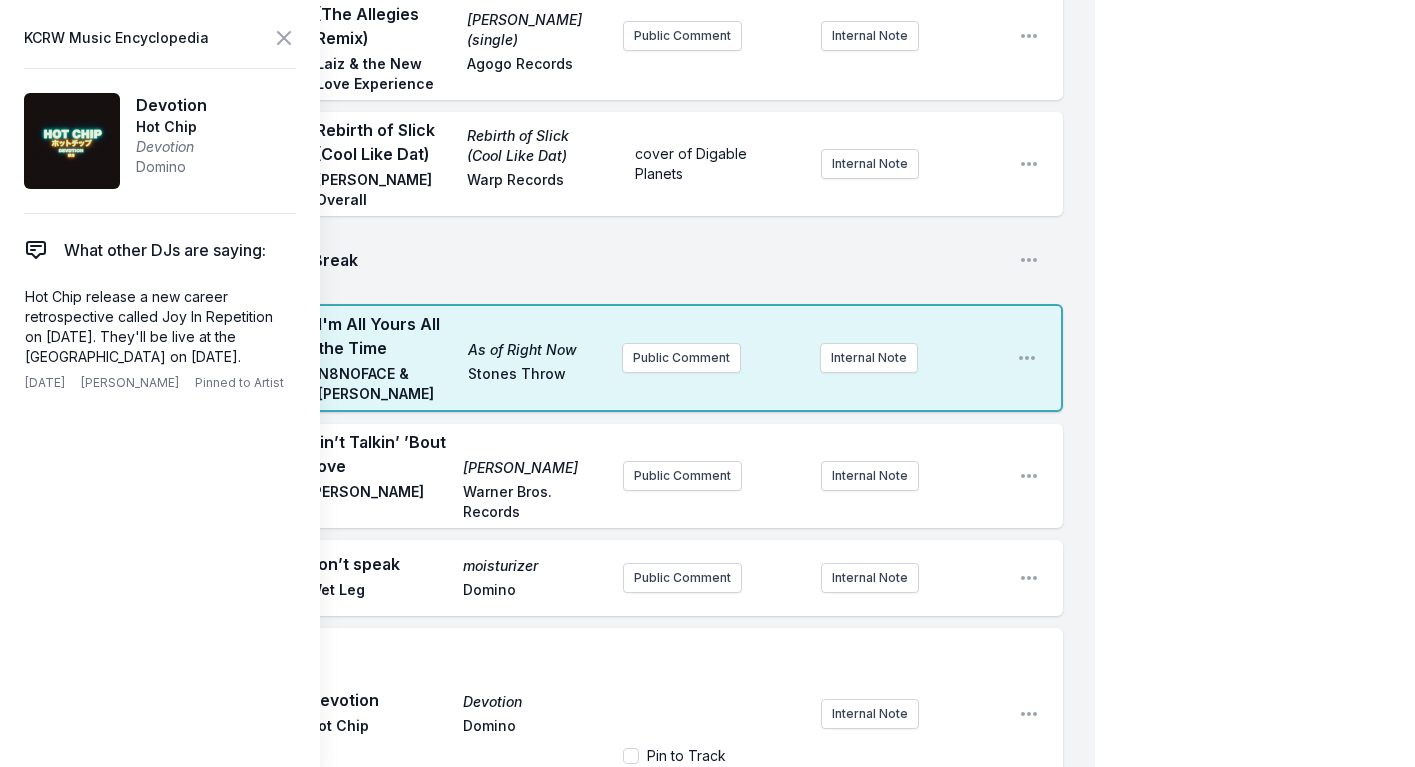 type 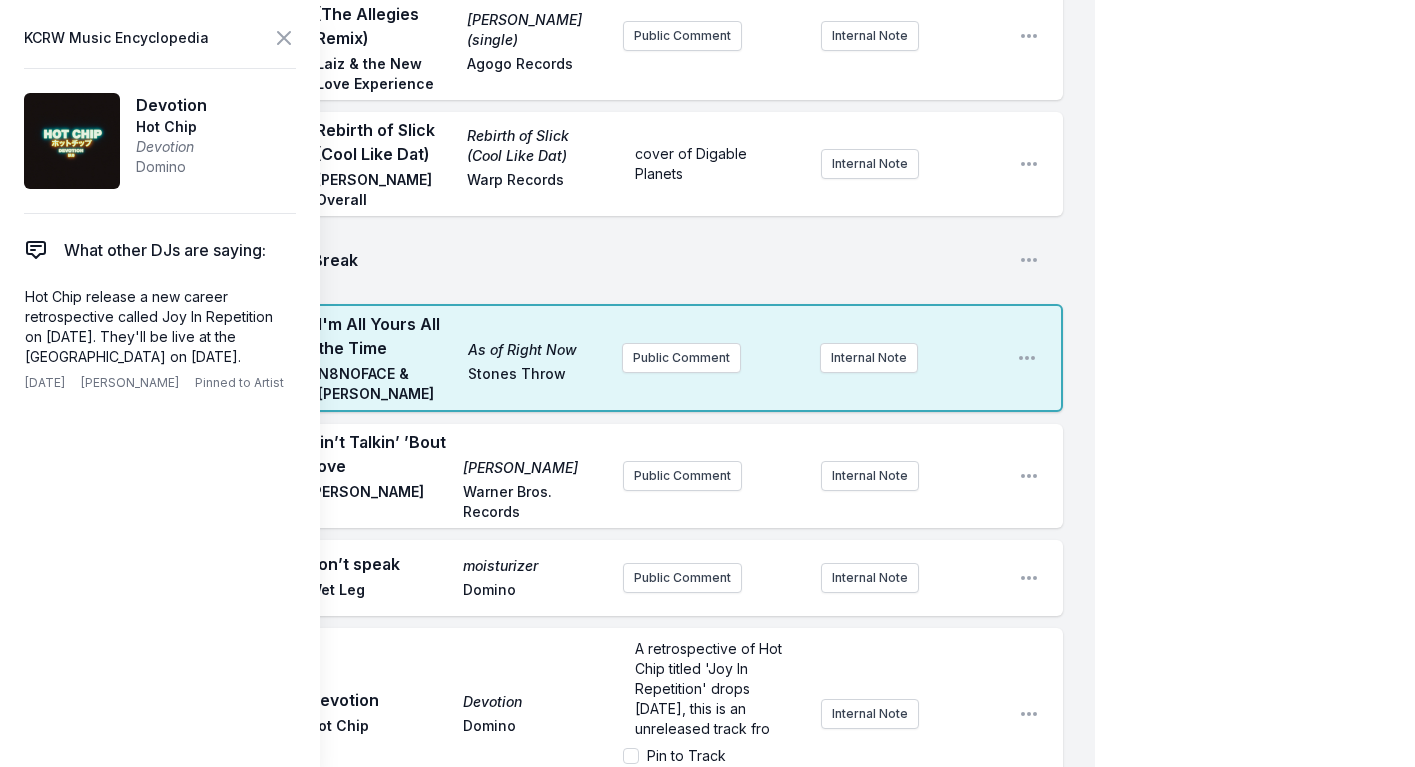 scroll, scrollTop: 31, scrollLeft: 0, axis: vertical 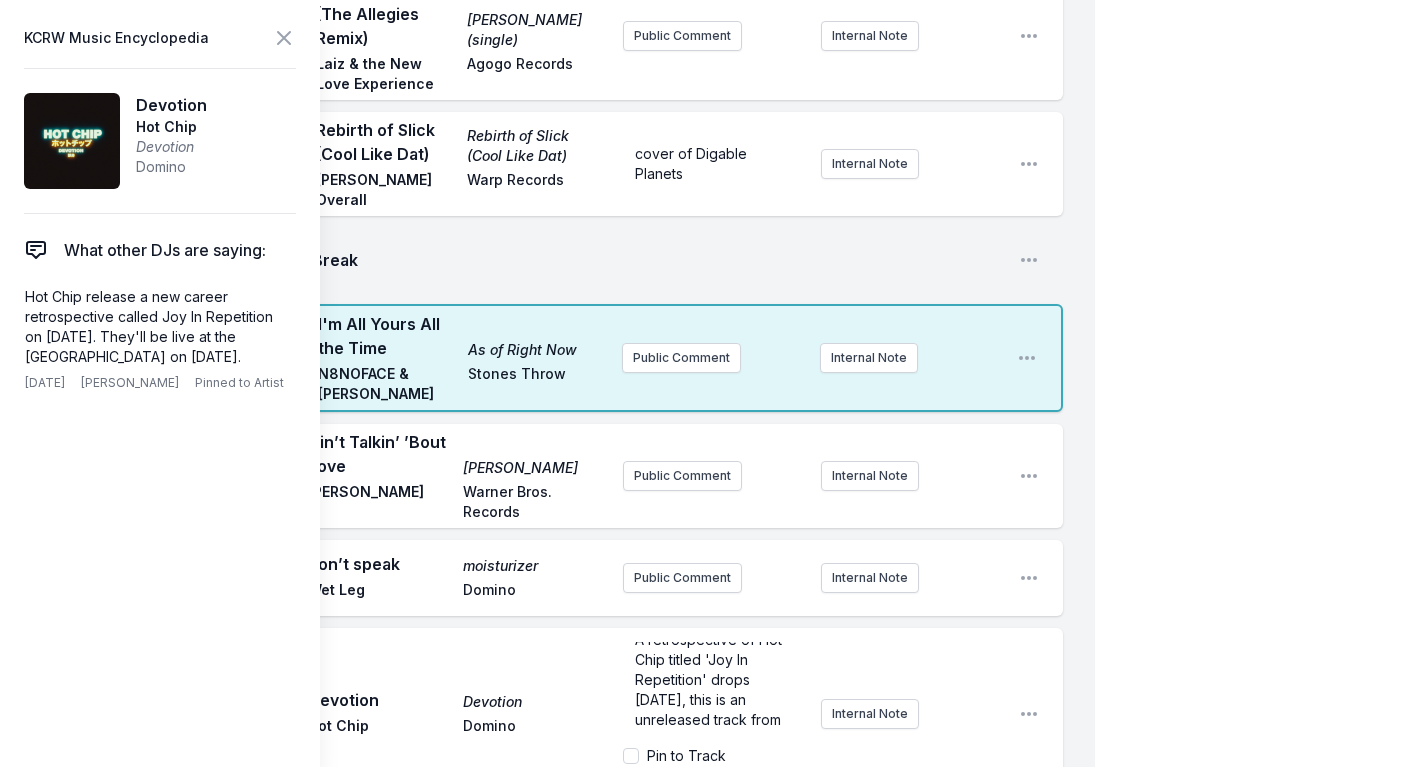 drag, startPoint x: 679, startPoint y: 613, endPoint x: 726, endPoint y: 568, distance: 65.06919 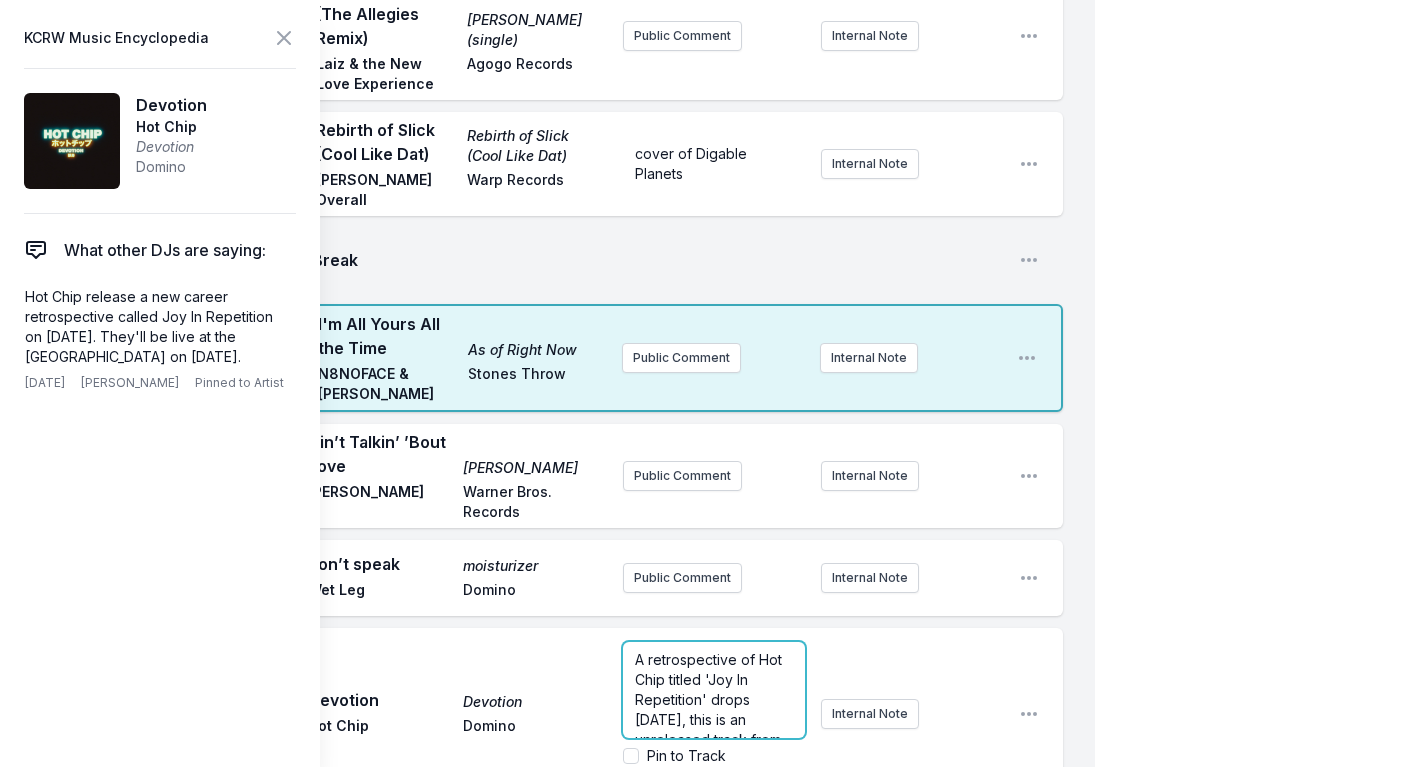 scroll, scrollTop: 40, scrollLeft: 0, axis: vertical 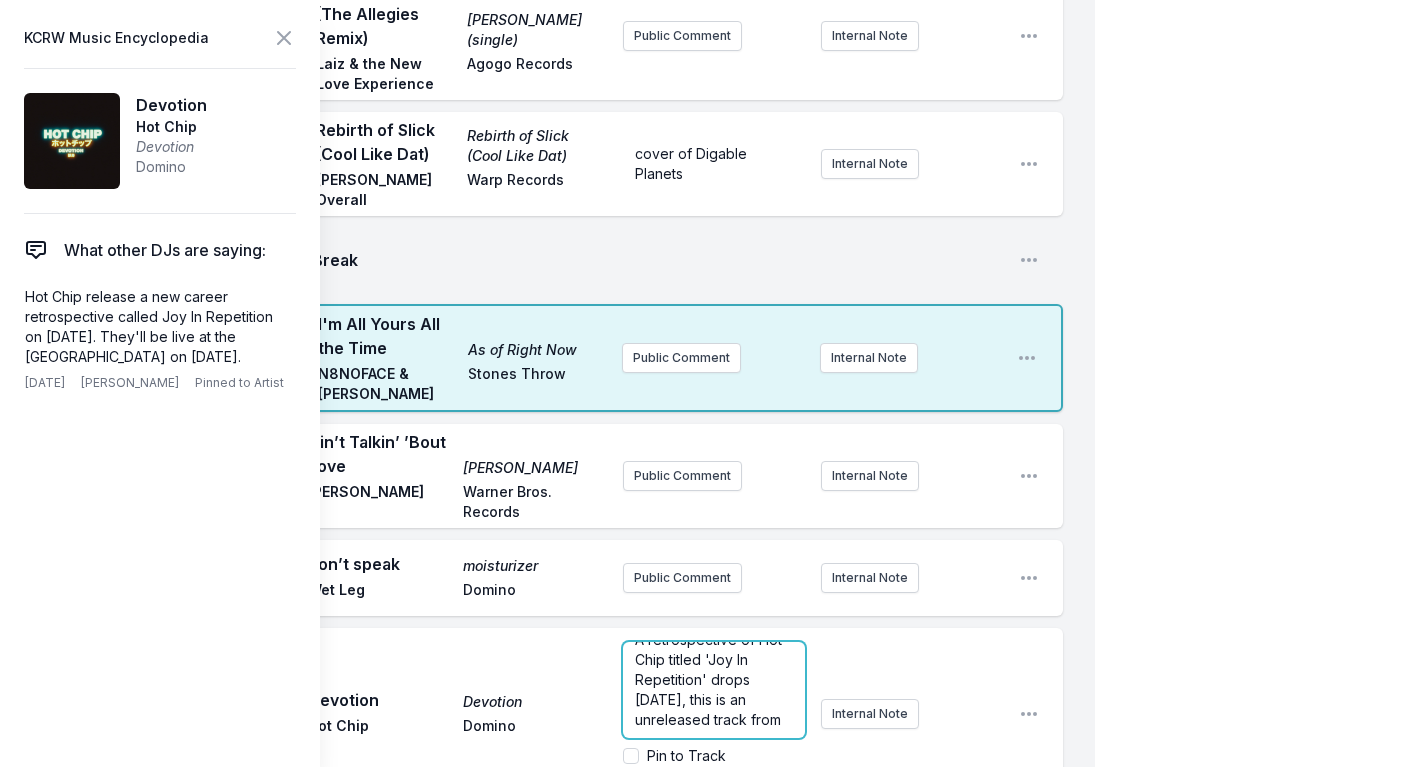 drag, startPoint x: 680, startPoint y: 599, endPoint x: 730, endPoint y: 569, distance: 58.30952 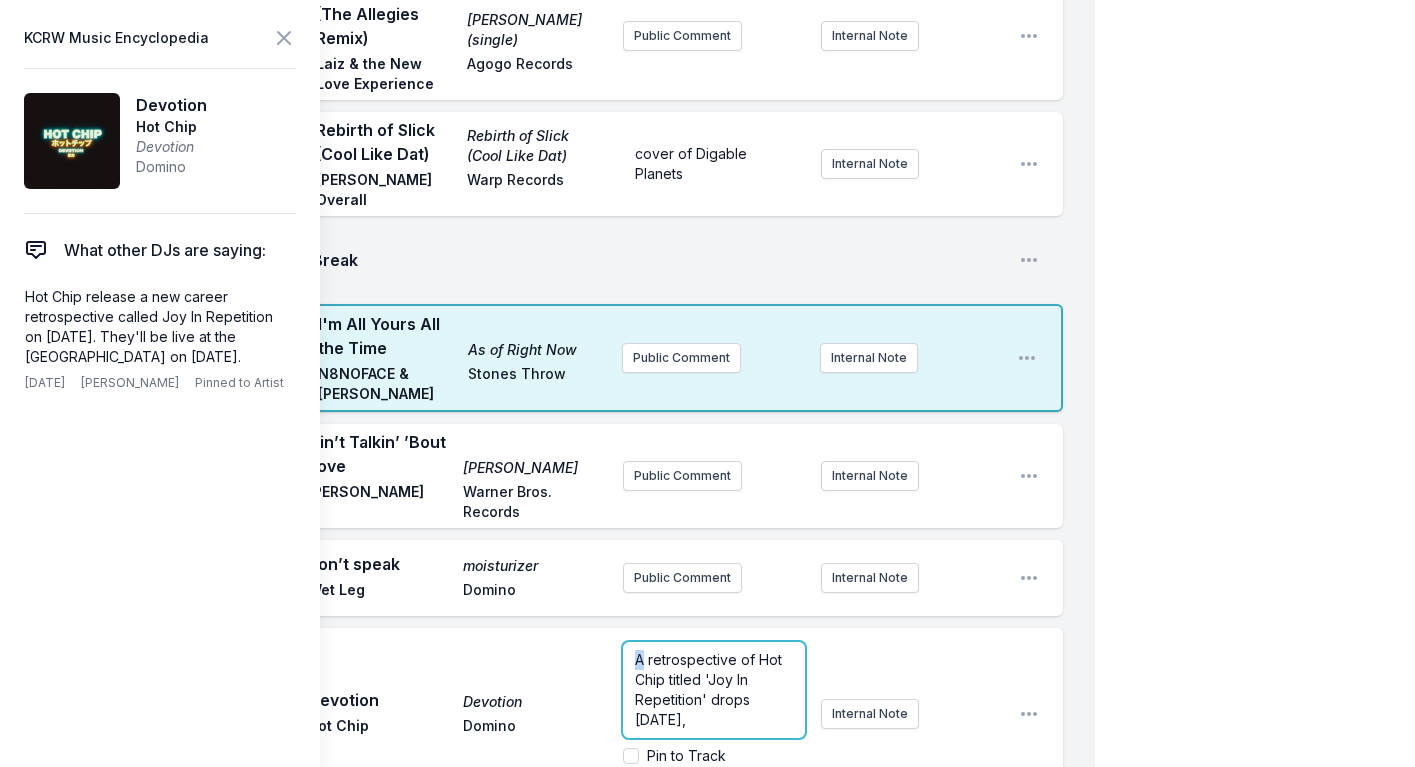 drag, startPoint x: 642, startPoint y: 540, endPoint x: 619, endPoint y: 522, distance: 29.206163 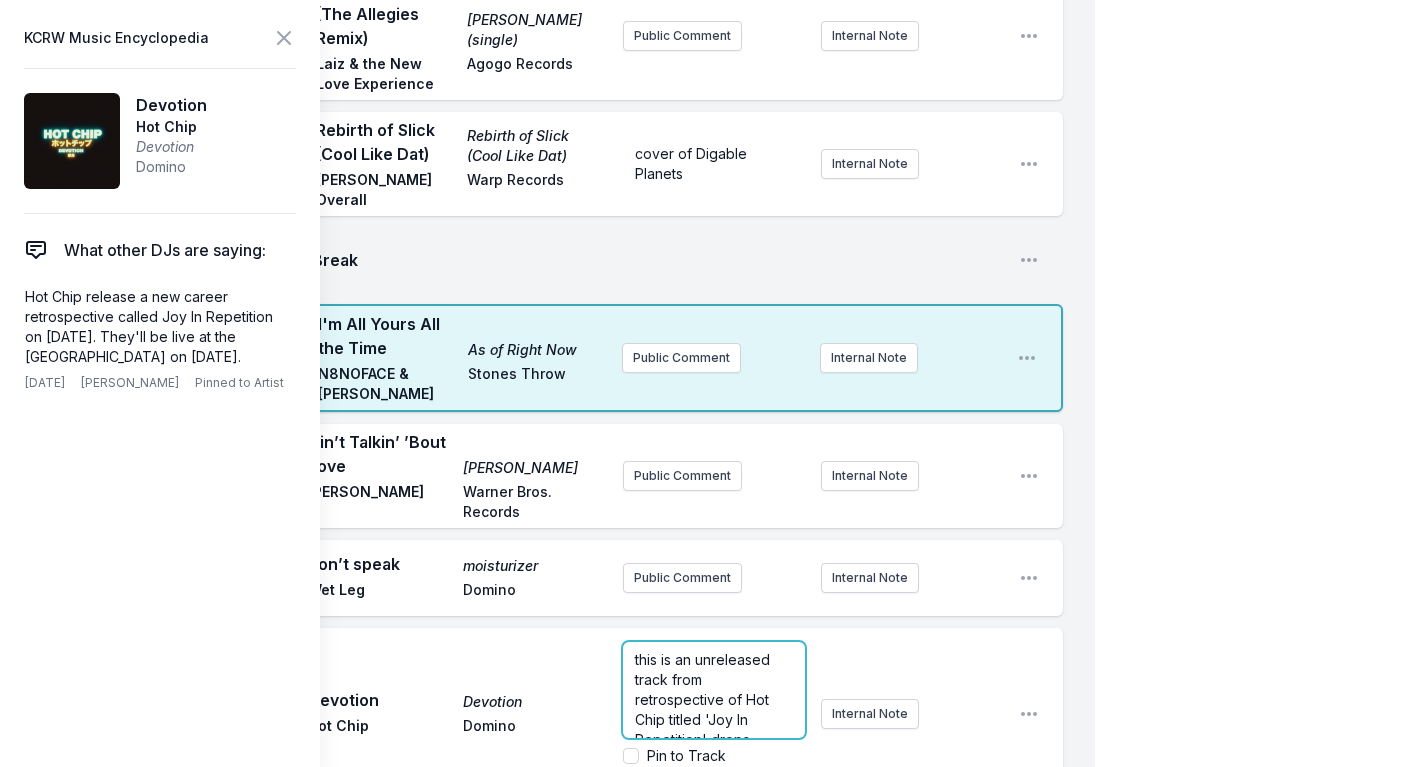 click on "this is an unreleased track from  retrospective of Hot Chip titled 'Joy In Repetition' drops September 5th," at bounding box center [704, 709] 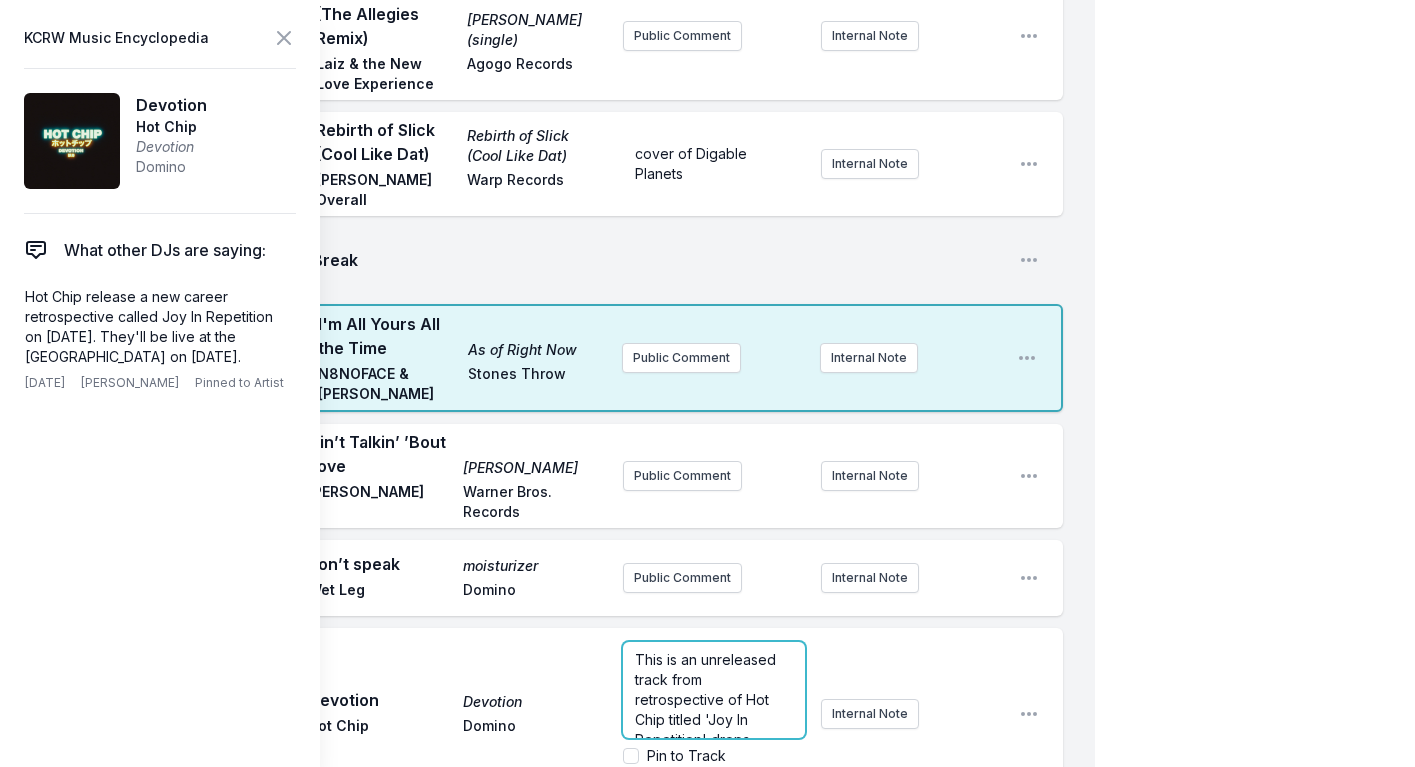 click on "This is an unreleased track from  retrospective of Hot Chip titled 'Joy In Repetition' drops September 5th," at bounding box center [714, 710] 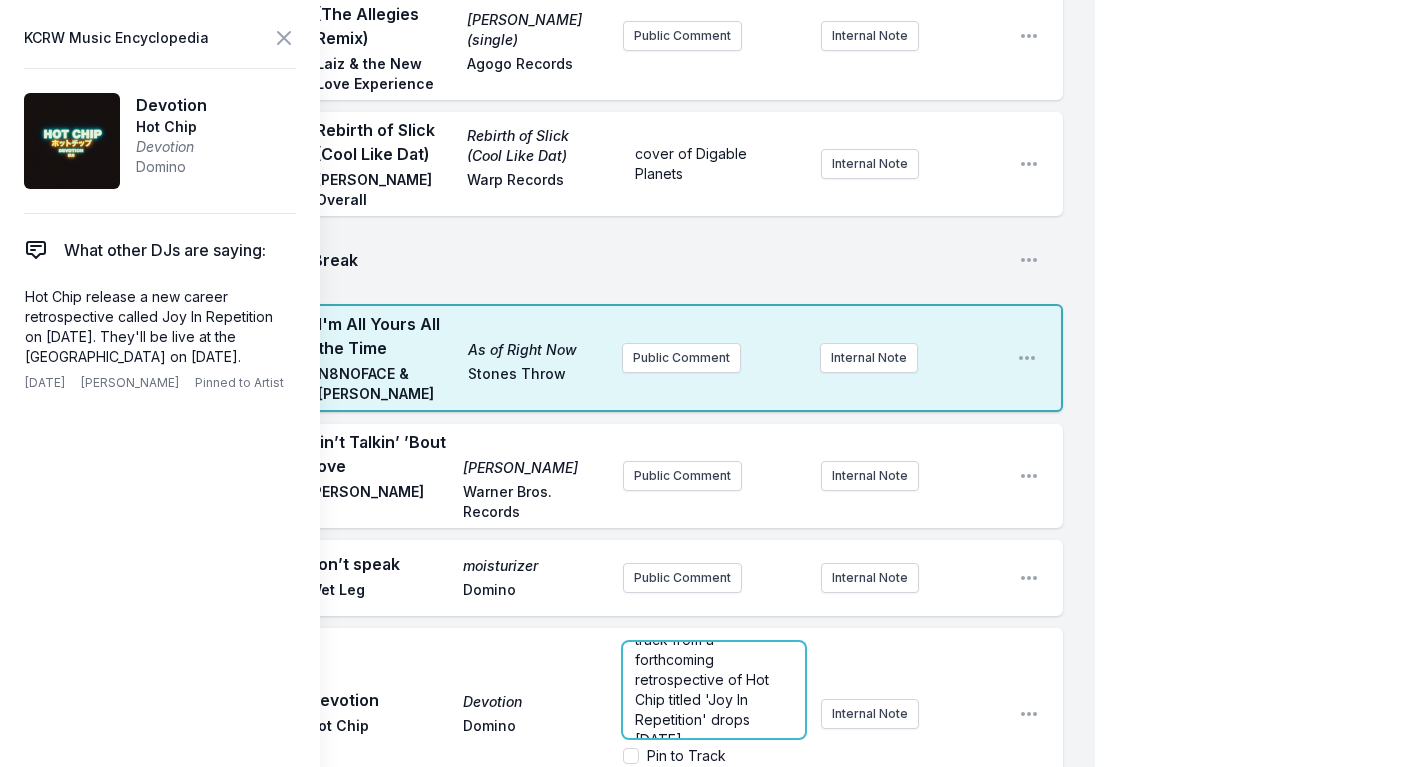 scroll, scrollTop: 60, scrollLeft: 0, axis: vertical 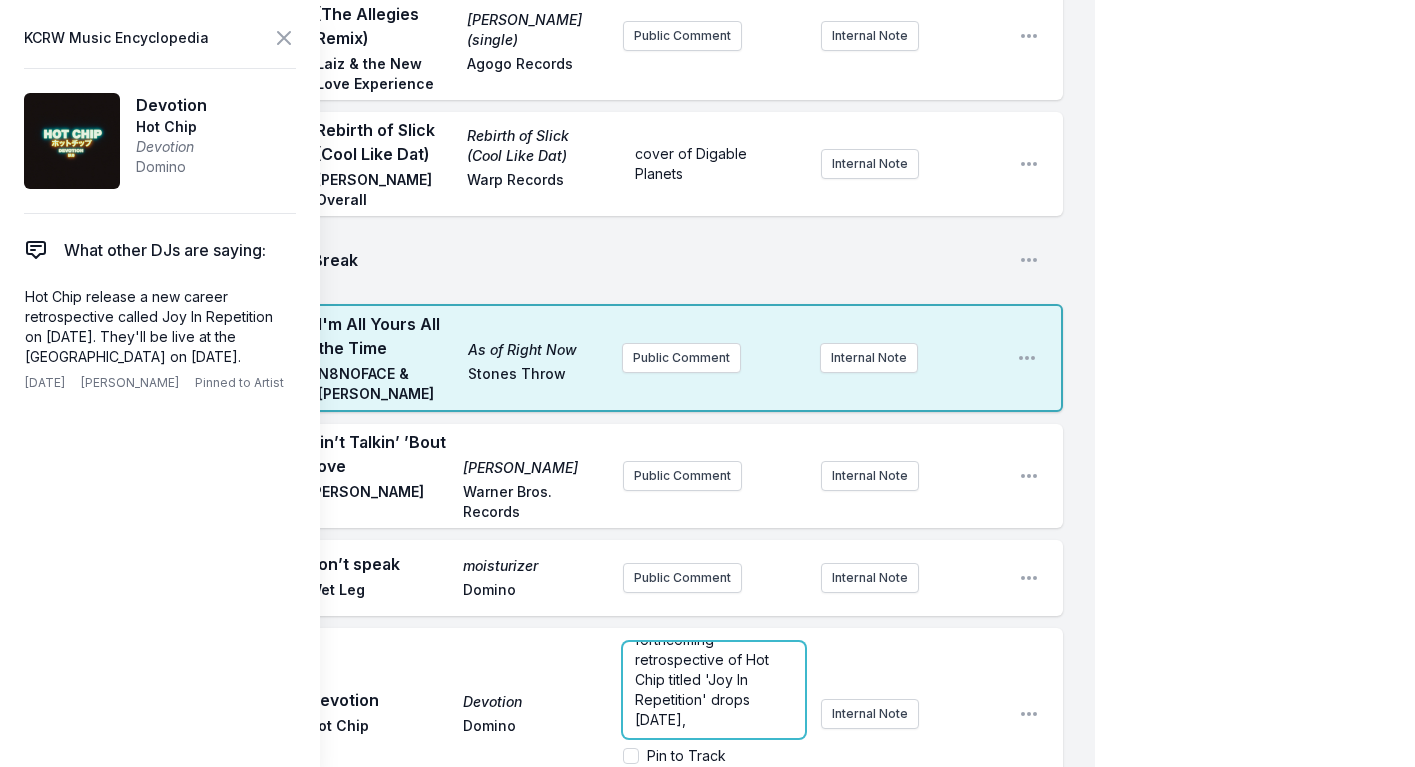 click on "This is an unreleased track from a forthcoming retrospective of Hot Chip titled 'Joy In Repetition' drops September 5th," at bounding box center [714, 660] 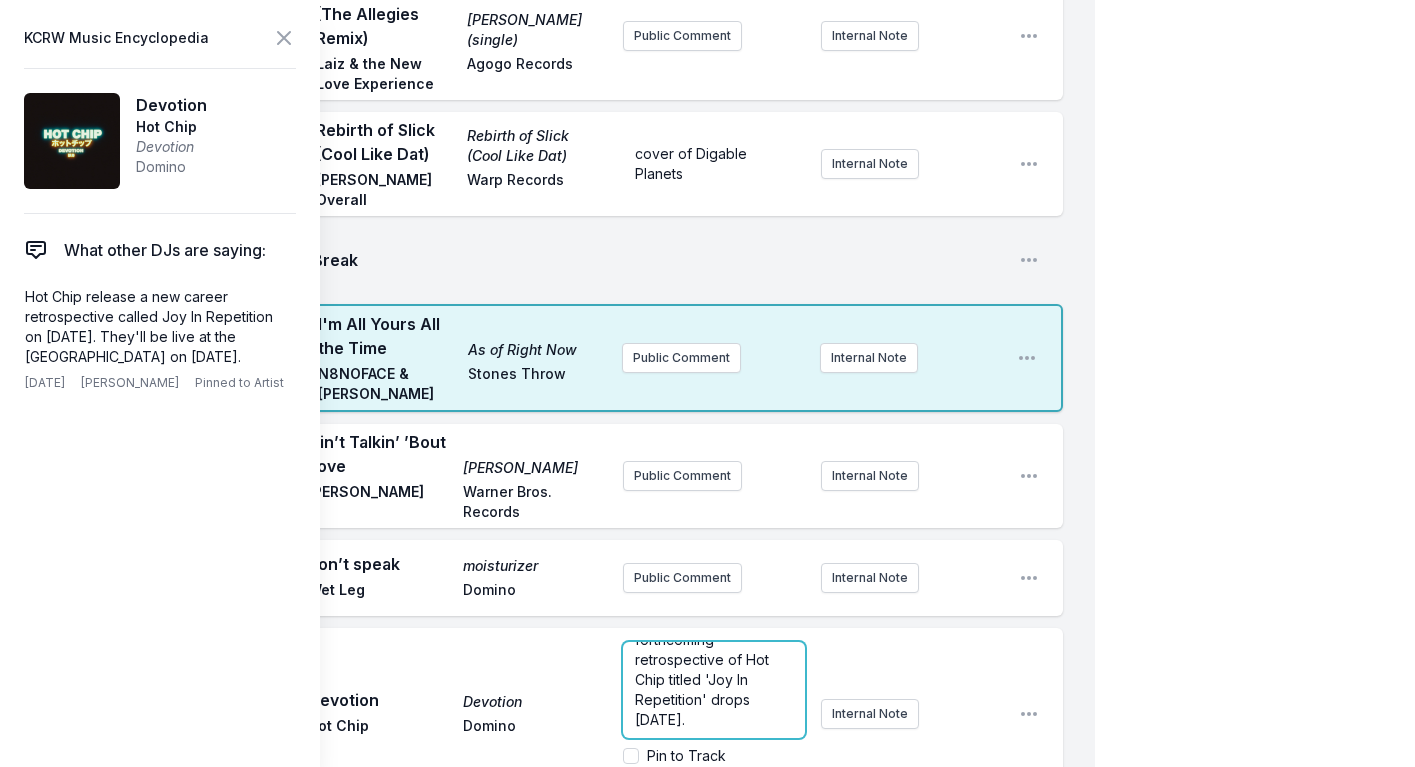 click on "This is an unreleased track from a forthcoming retrospective of Hot Chip titled 'Joy In Repetition' drops September 5th." at bounding box center (707, 659) 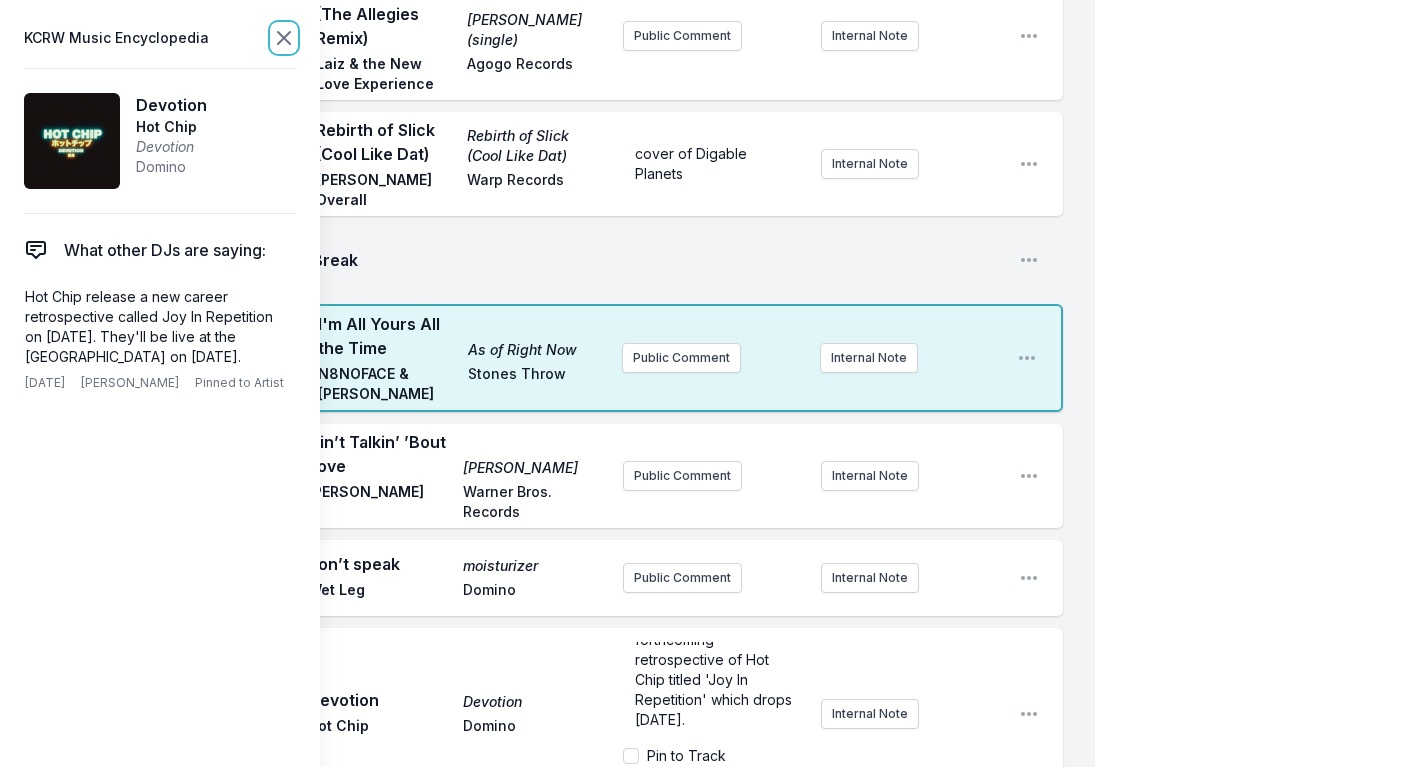 click 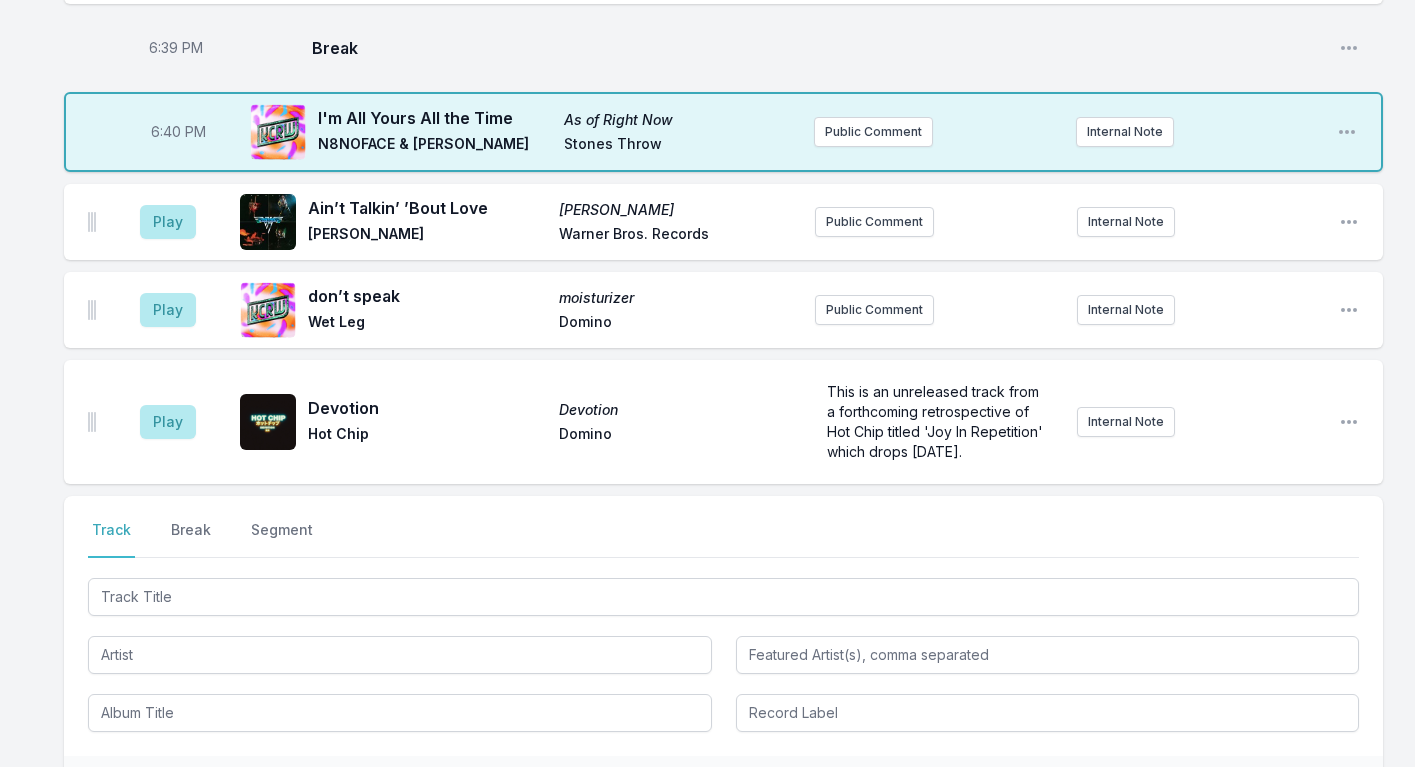 scroll, scrollTop: 0, scrollLeft: 0, axis: both 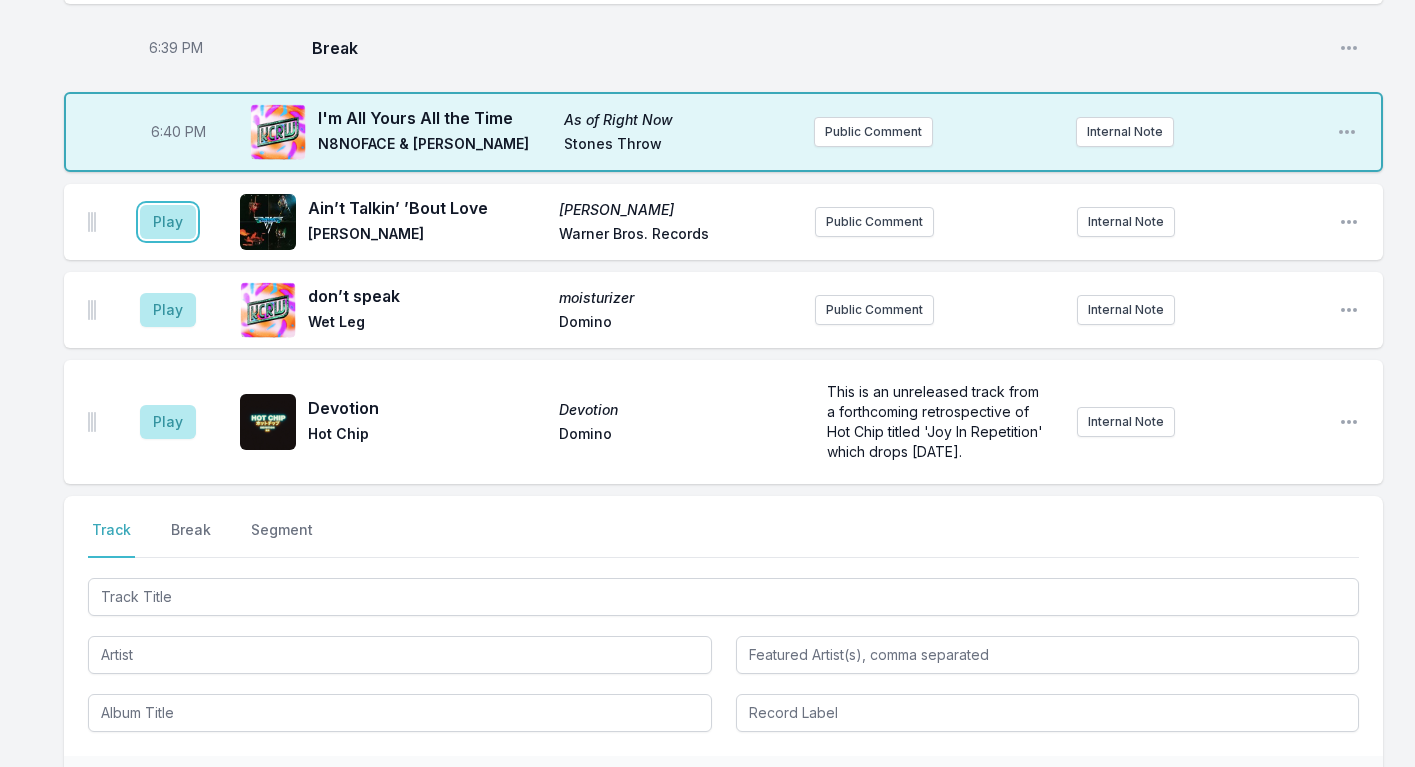 drag, startPoint x: 161, startPoint y: 171, endPoint x: 130, endPoint y: 116, distance: 63.134777 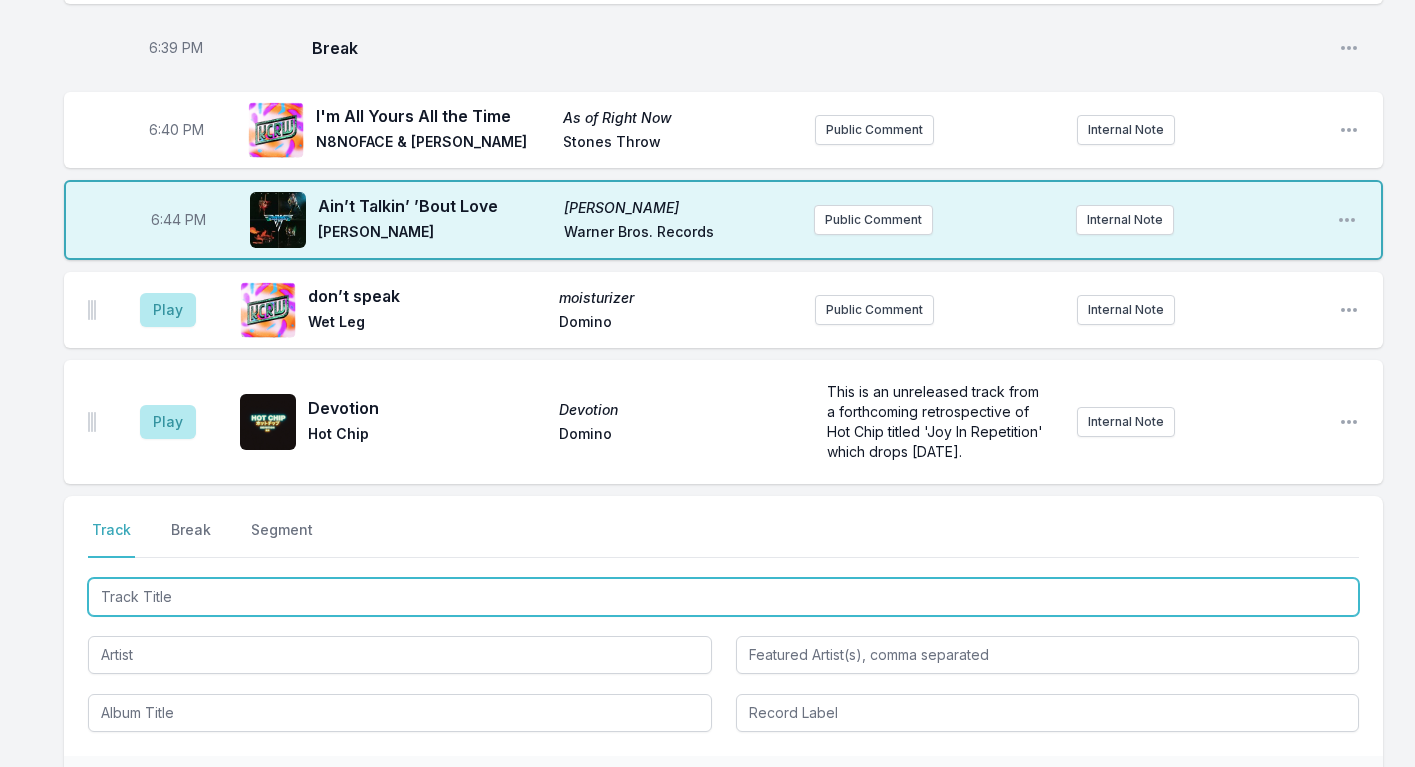 click at bounding box center [723, 597] 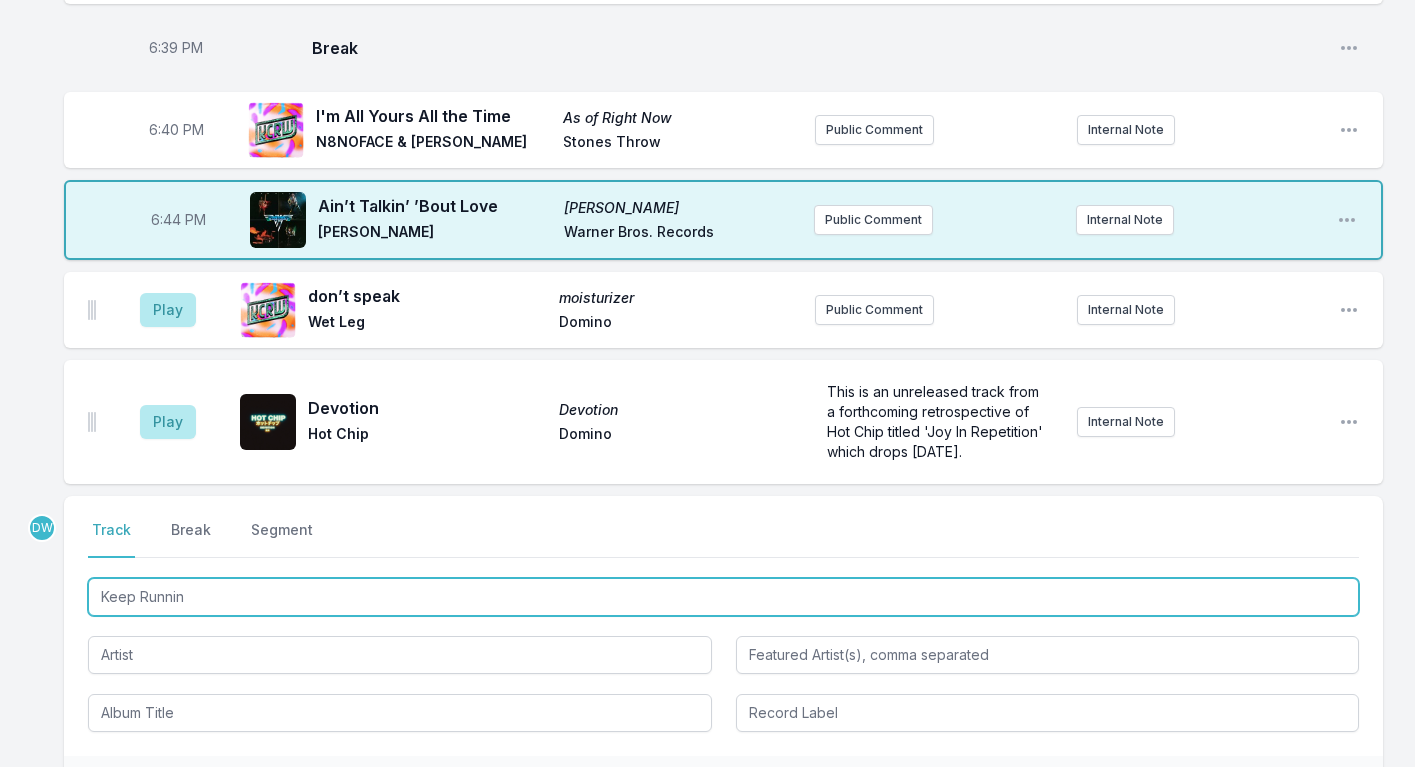 type on "Keep Running" 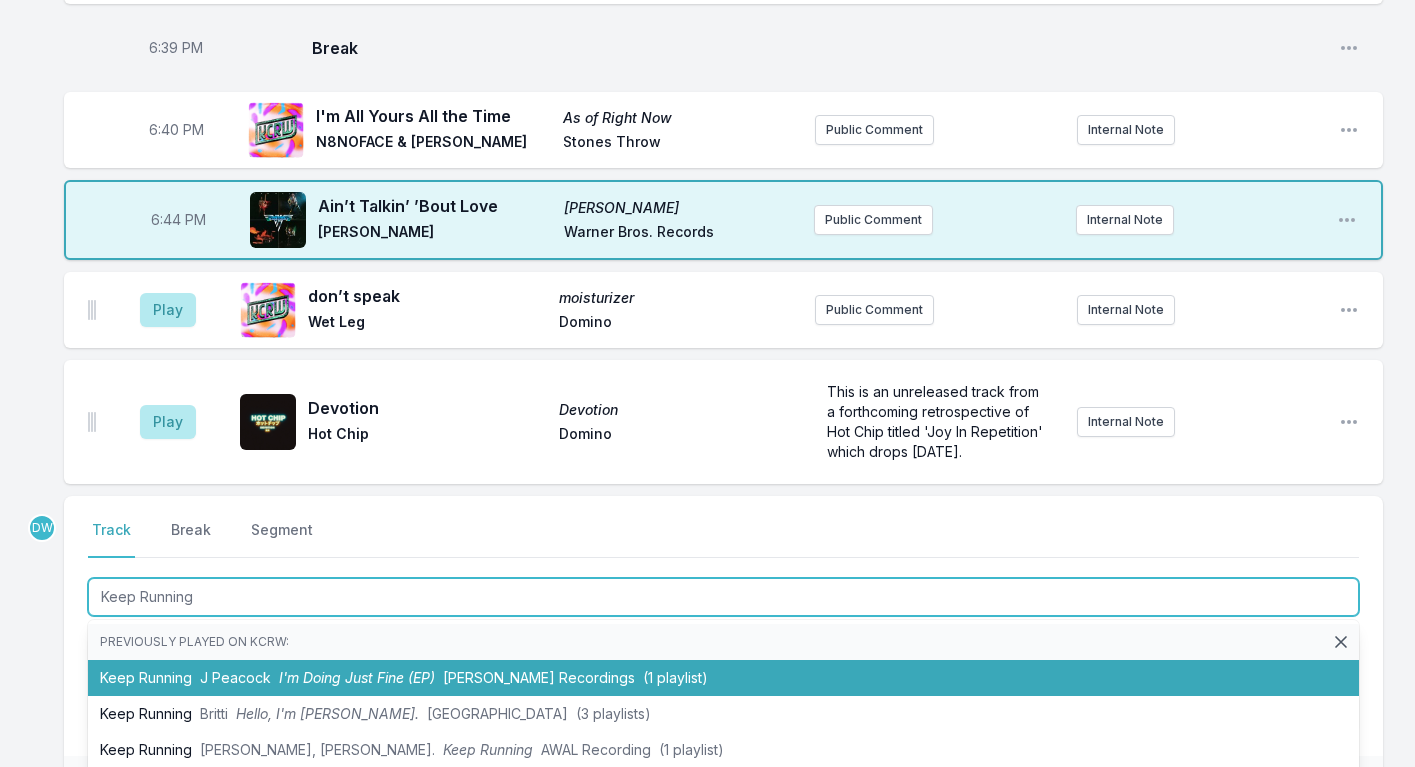 drag, startPoint x: 213, startPoint y: 616, endPoint x: 194, endPoint y: 576, distance: 44.28318 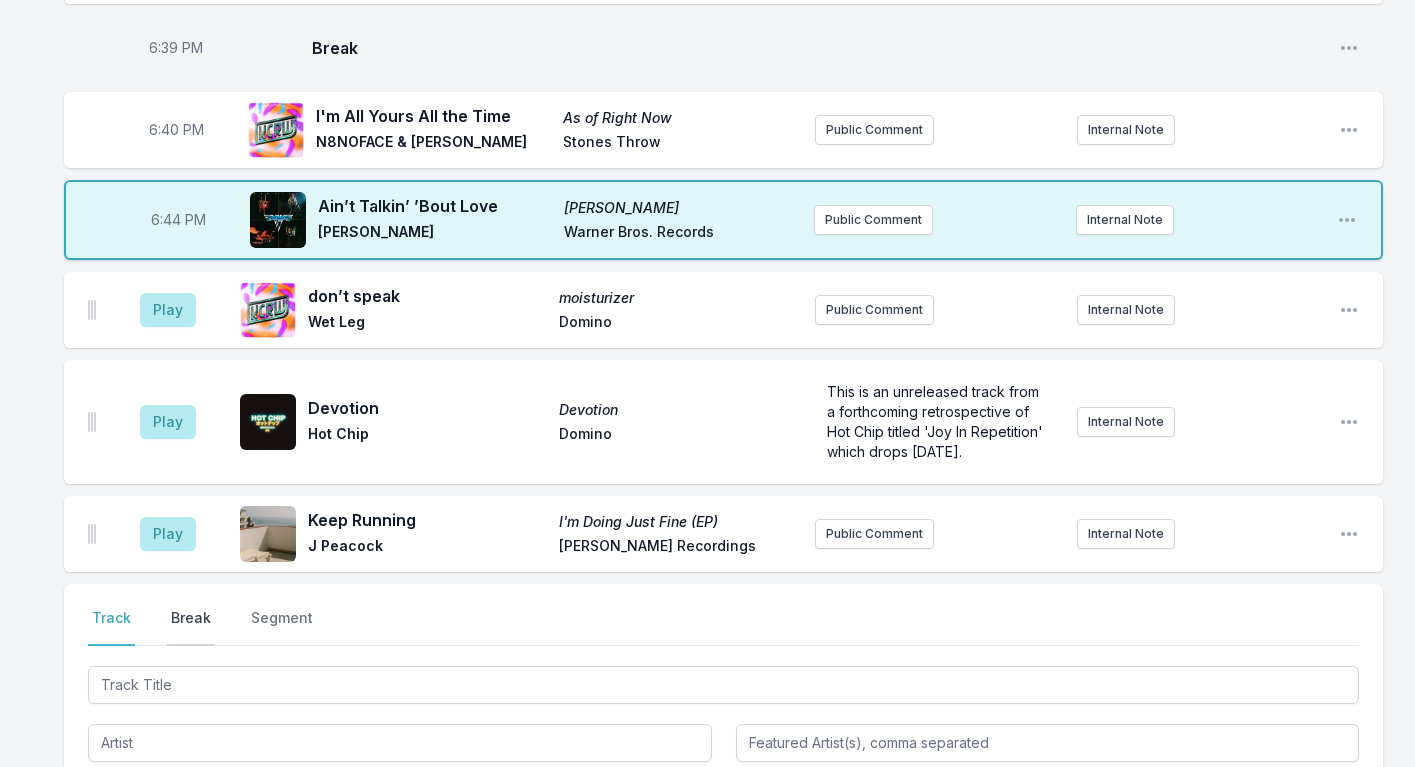 click on "Break" at bounding box center (191, 627) 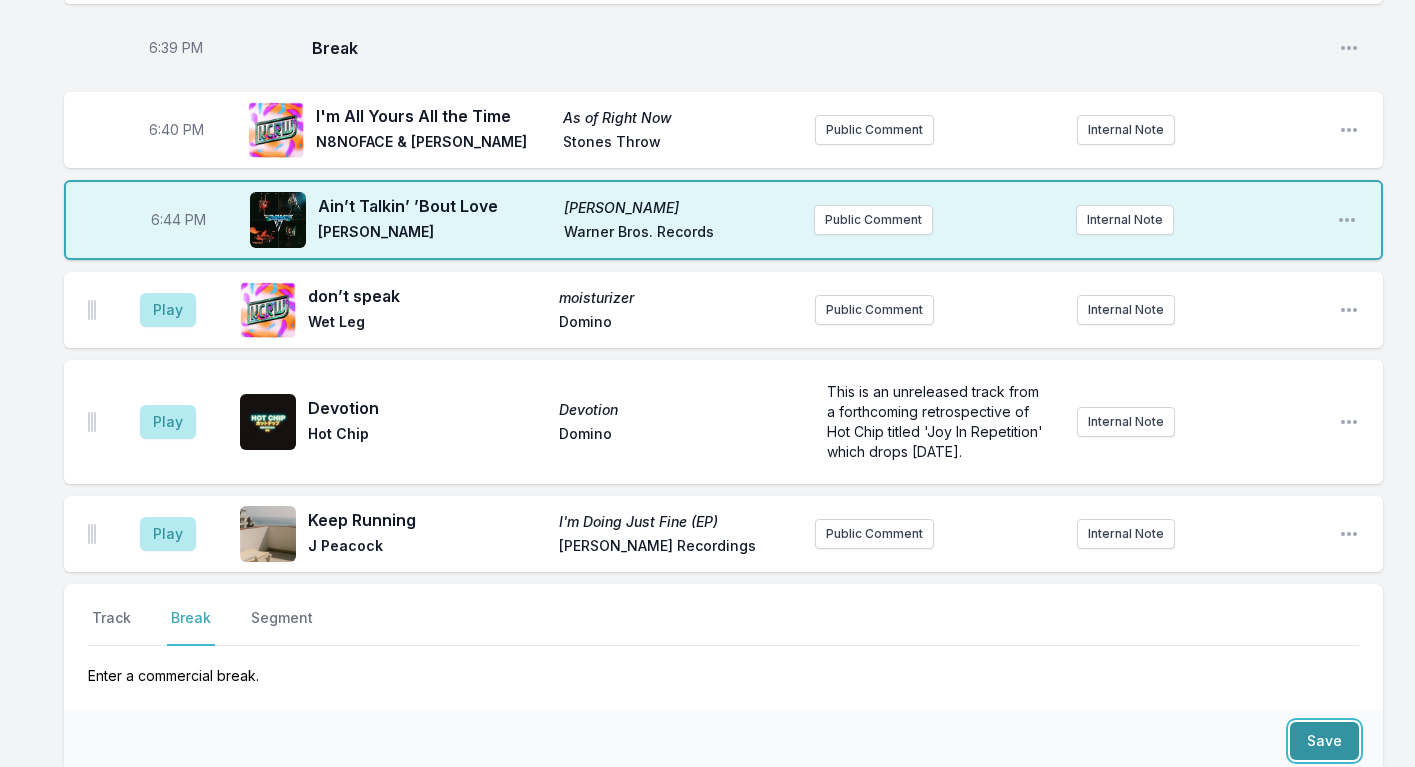 click on "Save" at bounding box center (1324, 741) 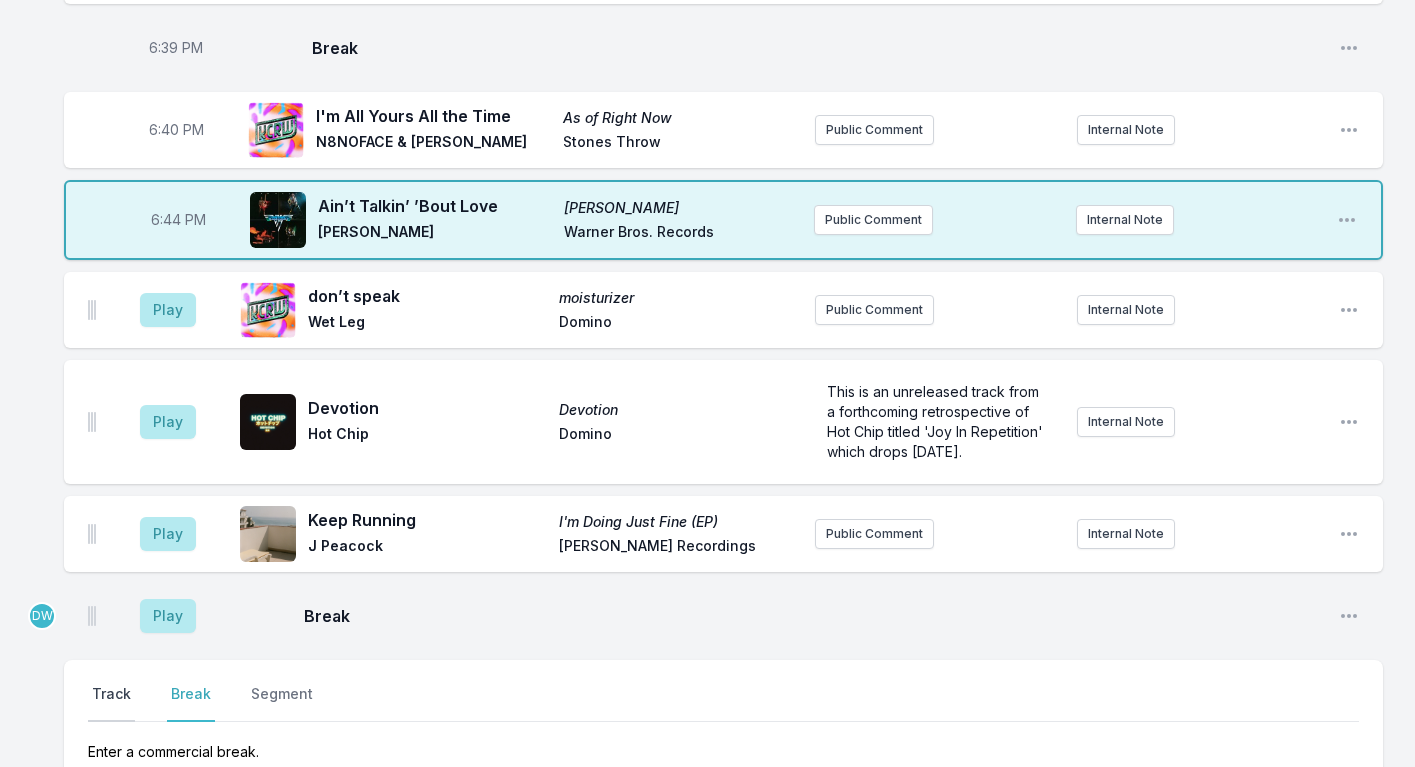 click on "Track" at bounding box center [111, 703] 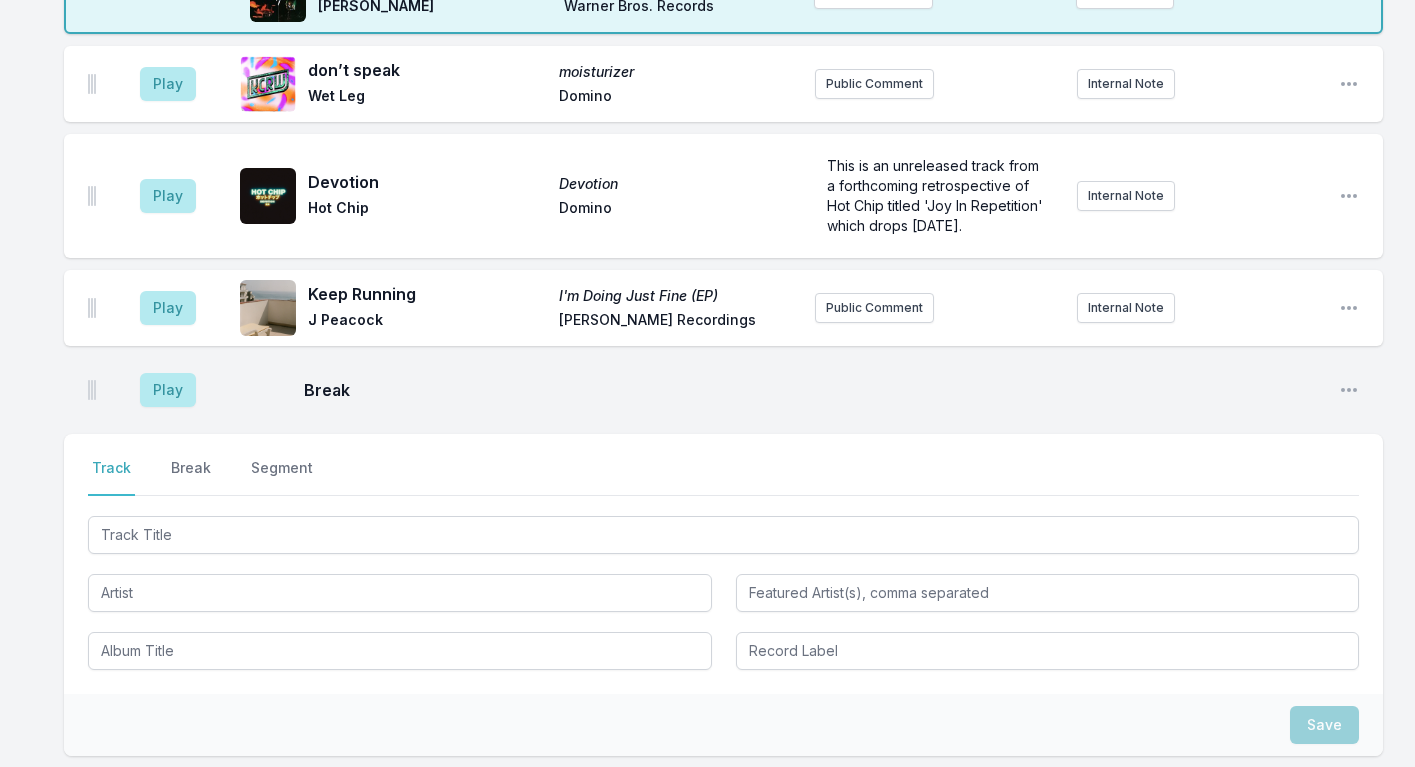 scroll, scrollTop: 1577, scrollLeft: 0, axis: vertical 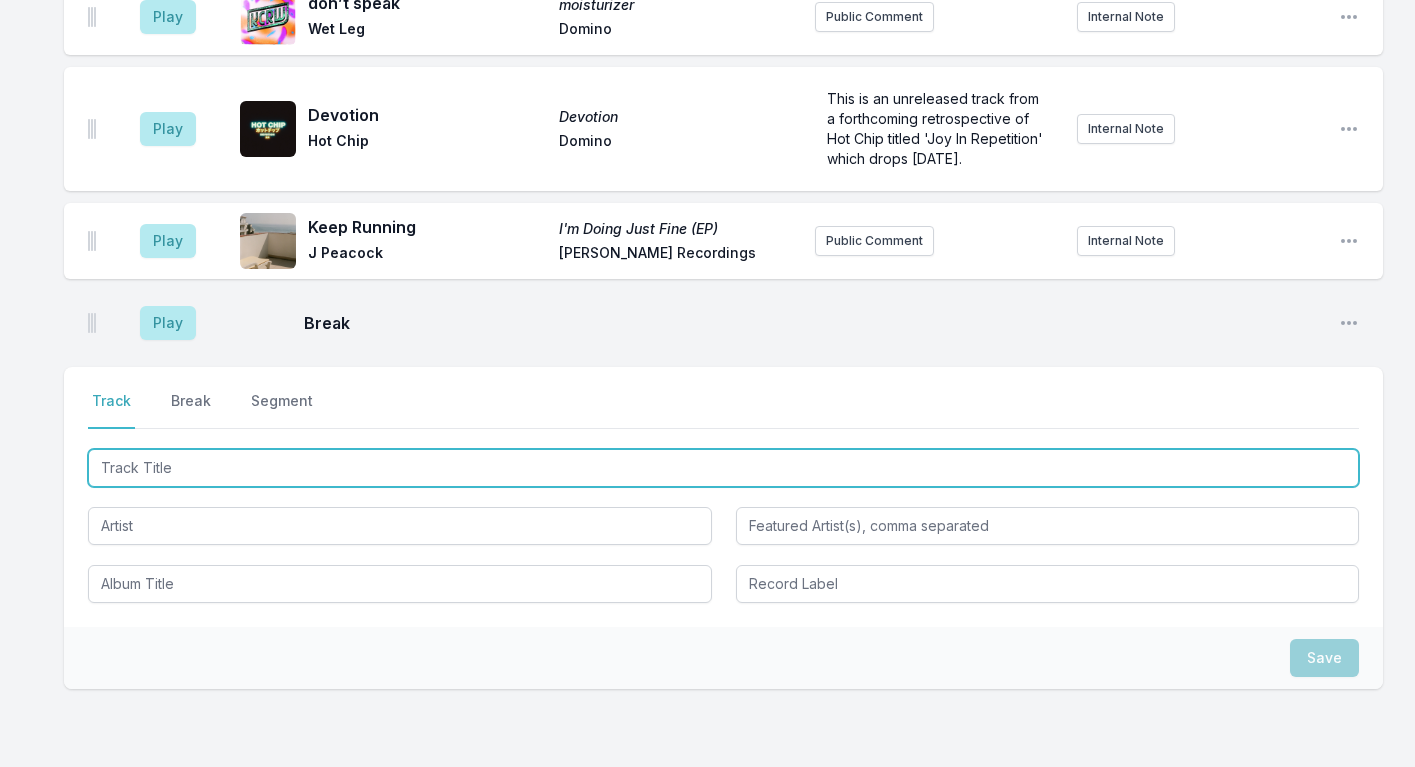 click at bounding box center [723, 468] 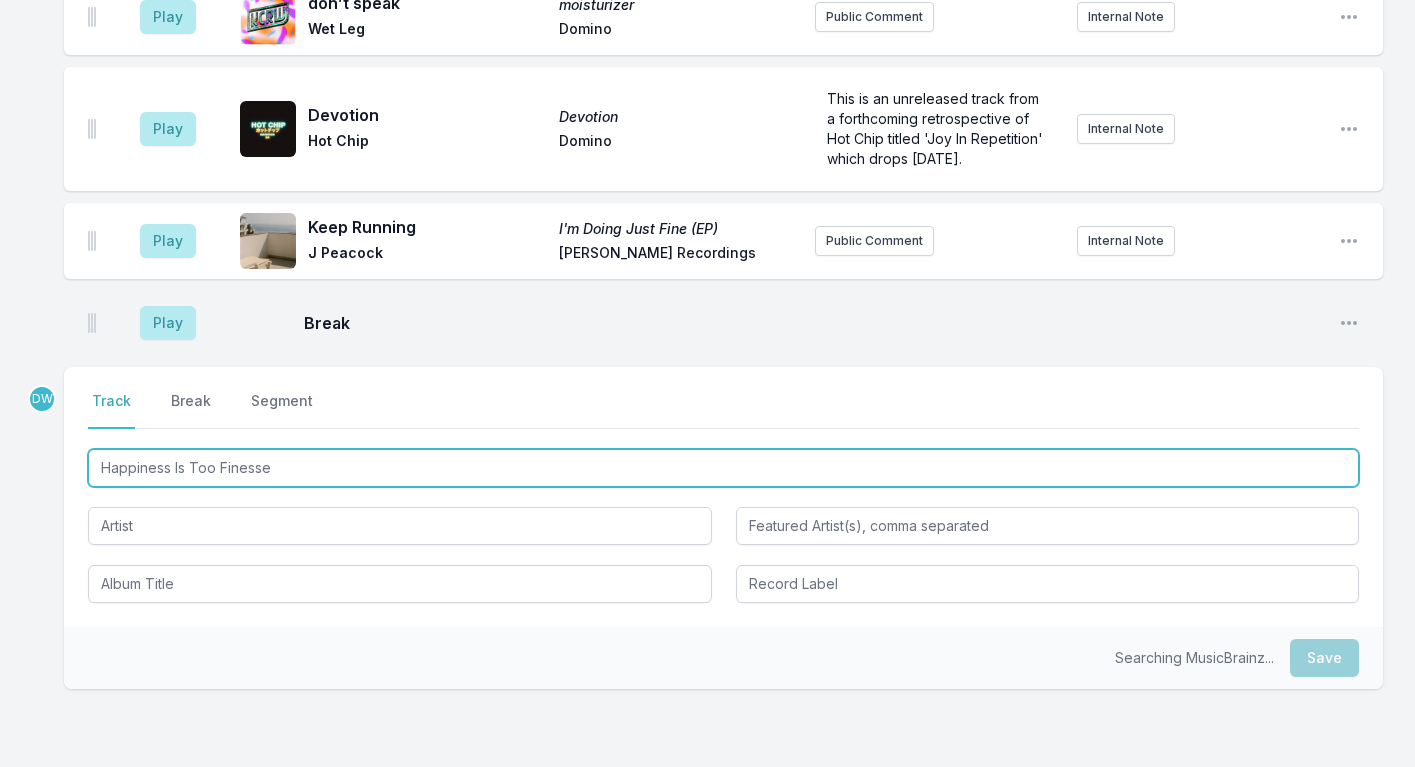 type on "Happiness Is Too Finesse" 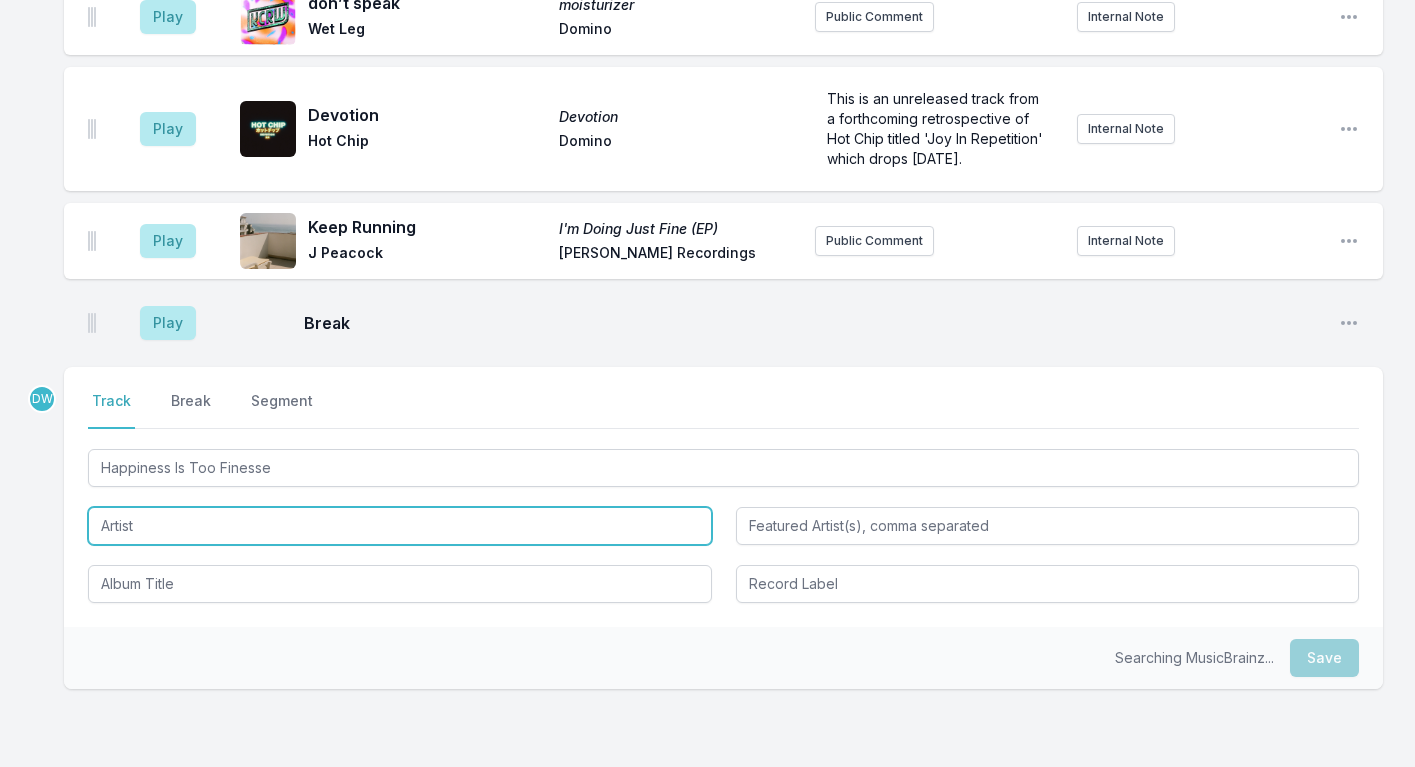 click at bounding box center (400, 526) 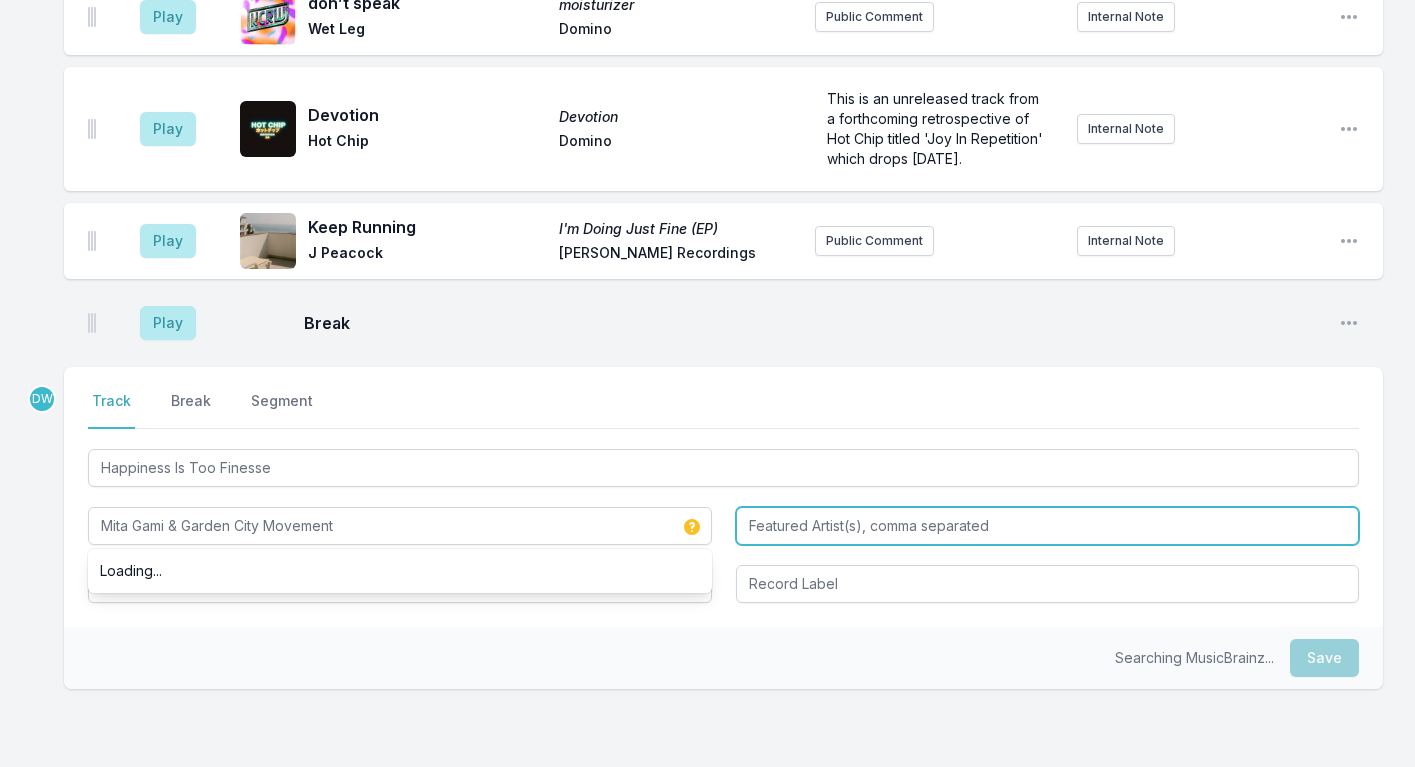 type on "Mita Gami & Garden City Movement" 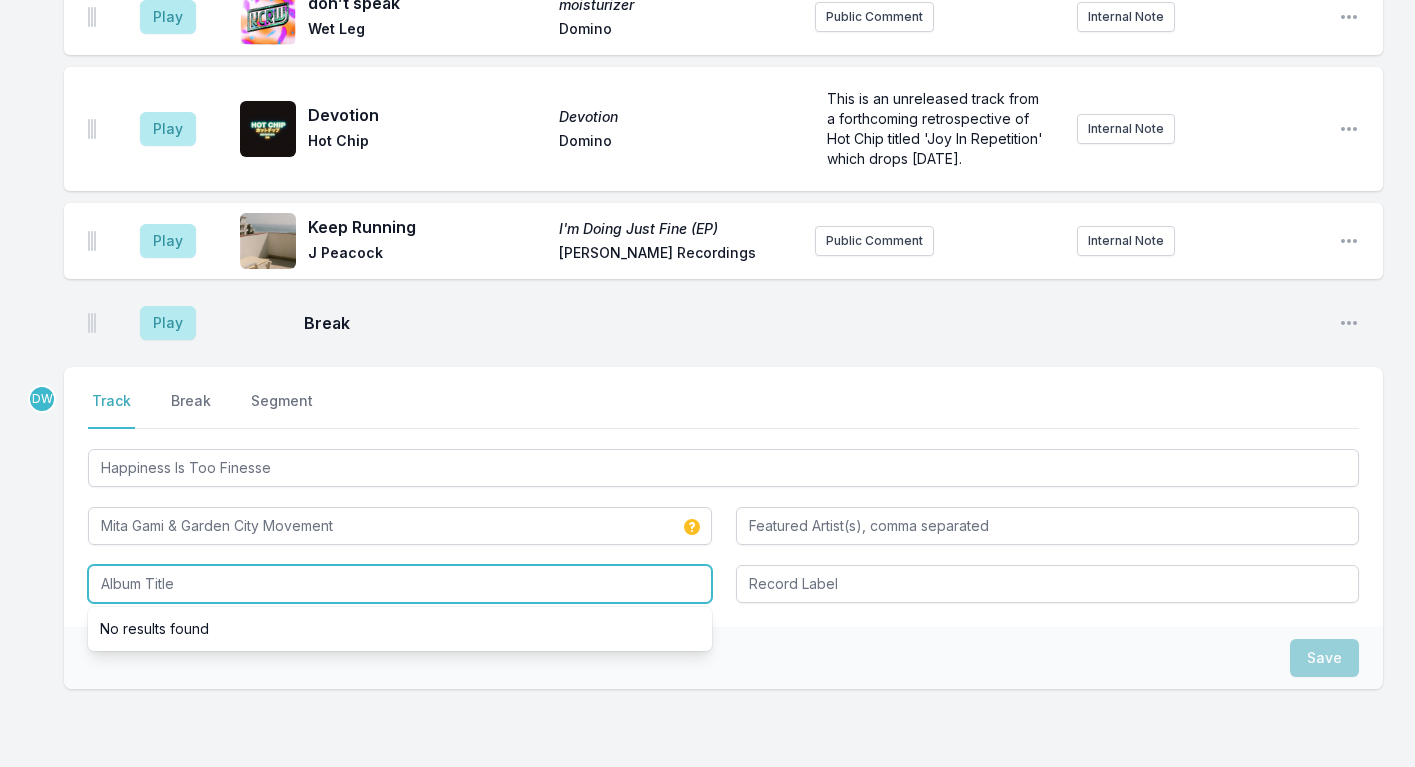 type on "O" 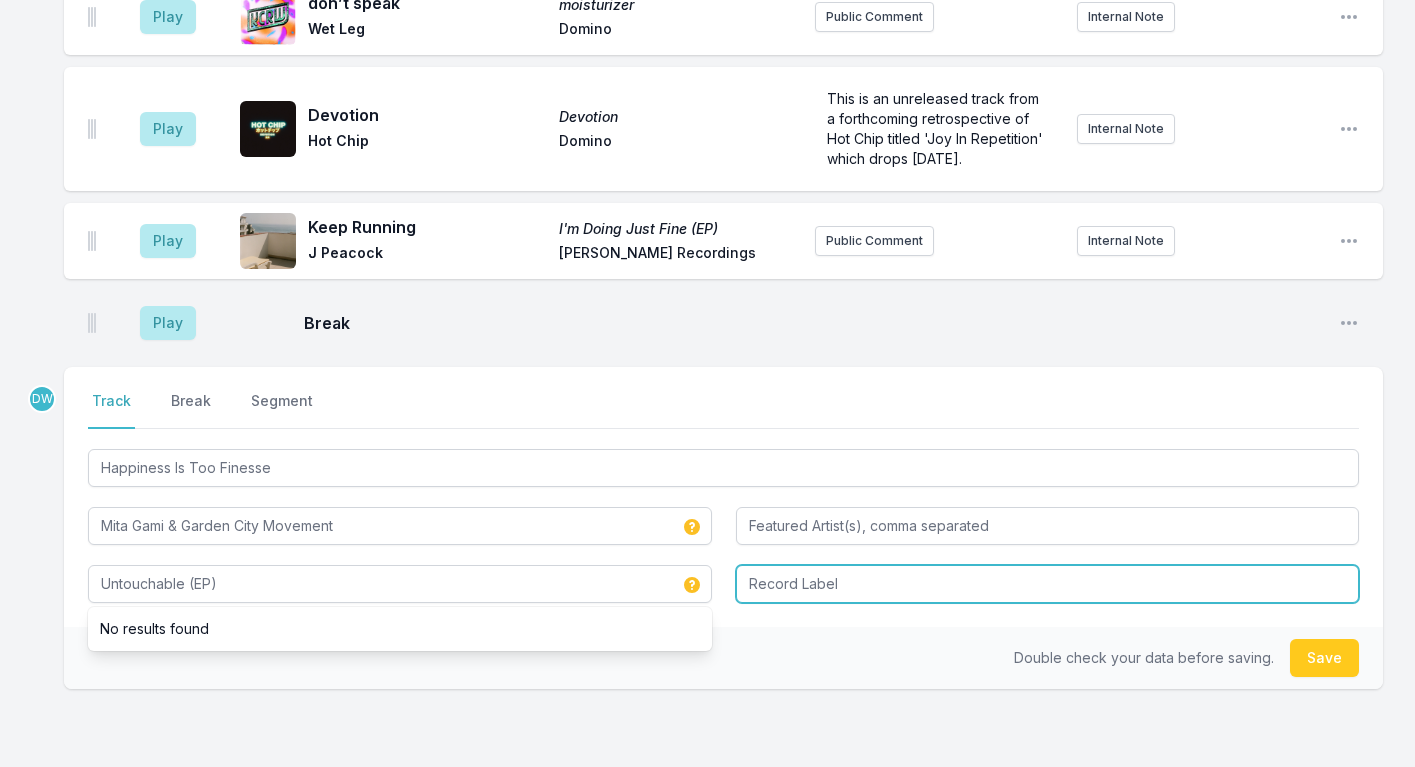 type on "Untouchable (EP)" 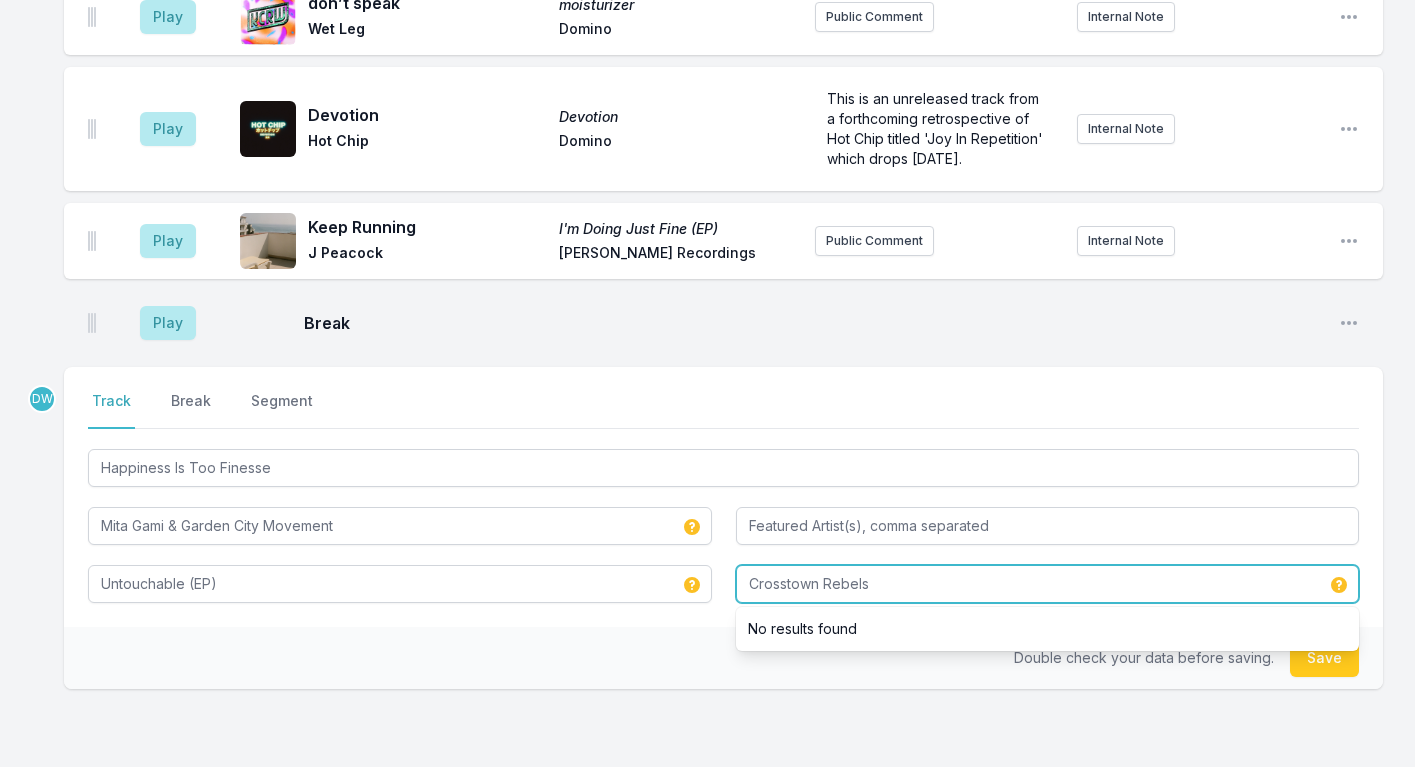 type on "Crosstown Rebels" 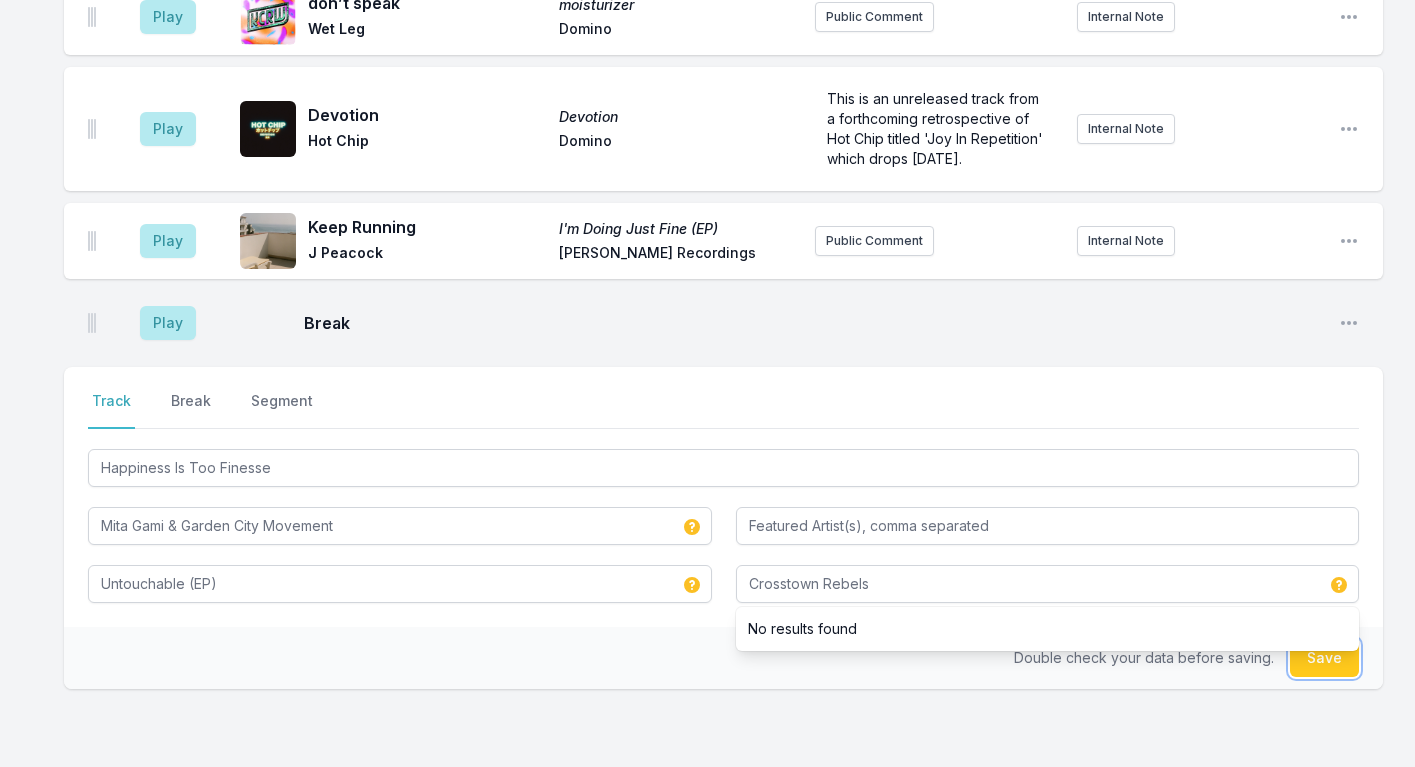 click on "Save" at bounding box center (1324, 658) 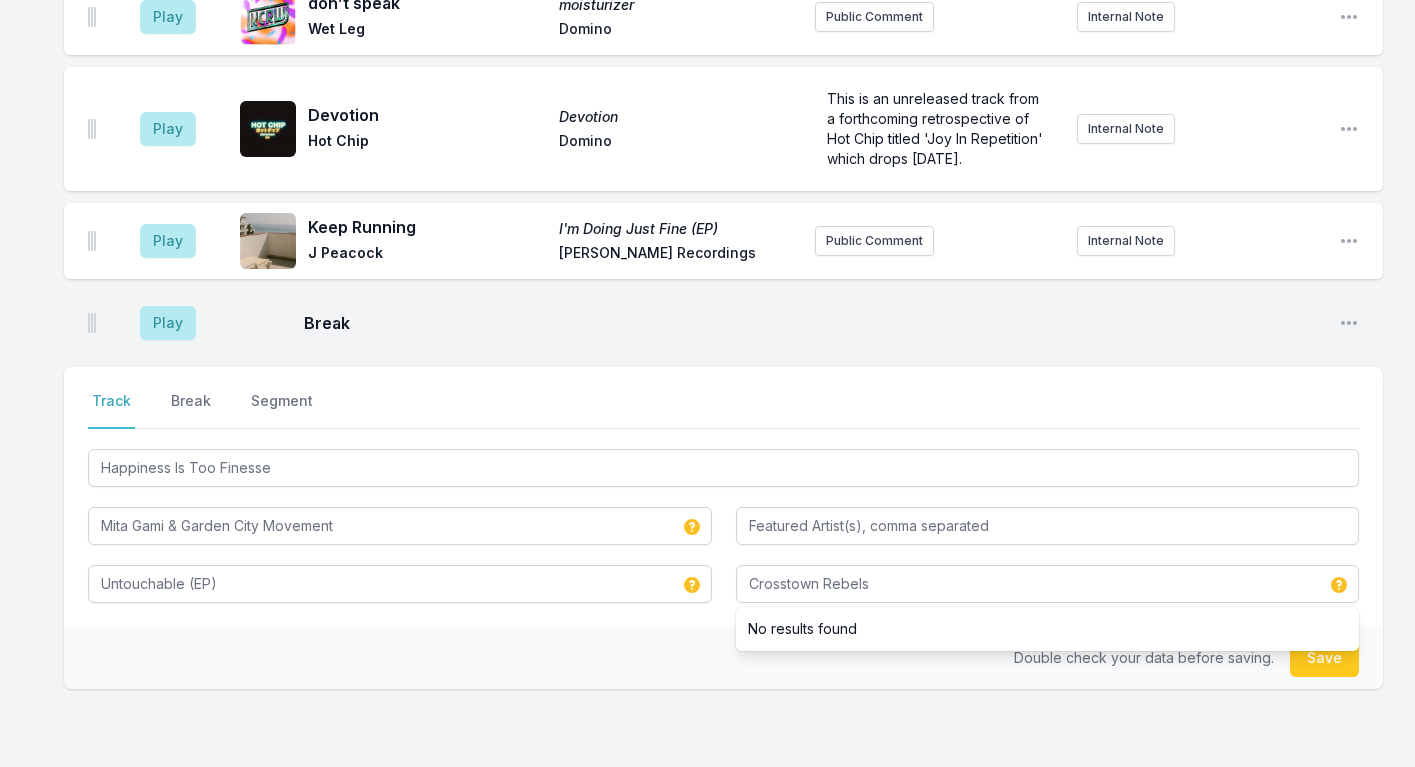 type 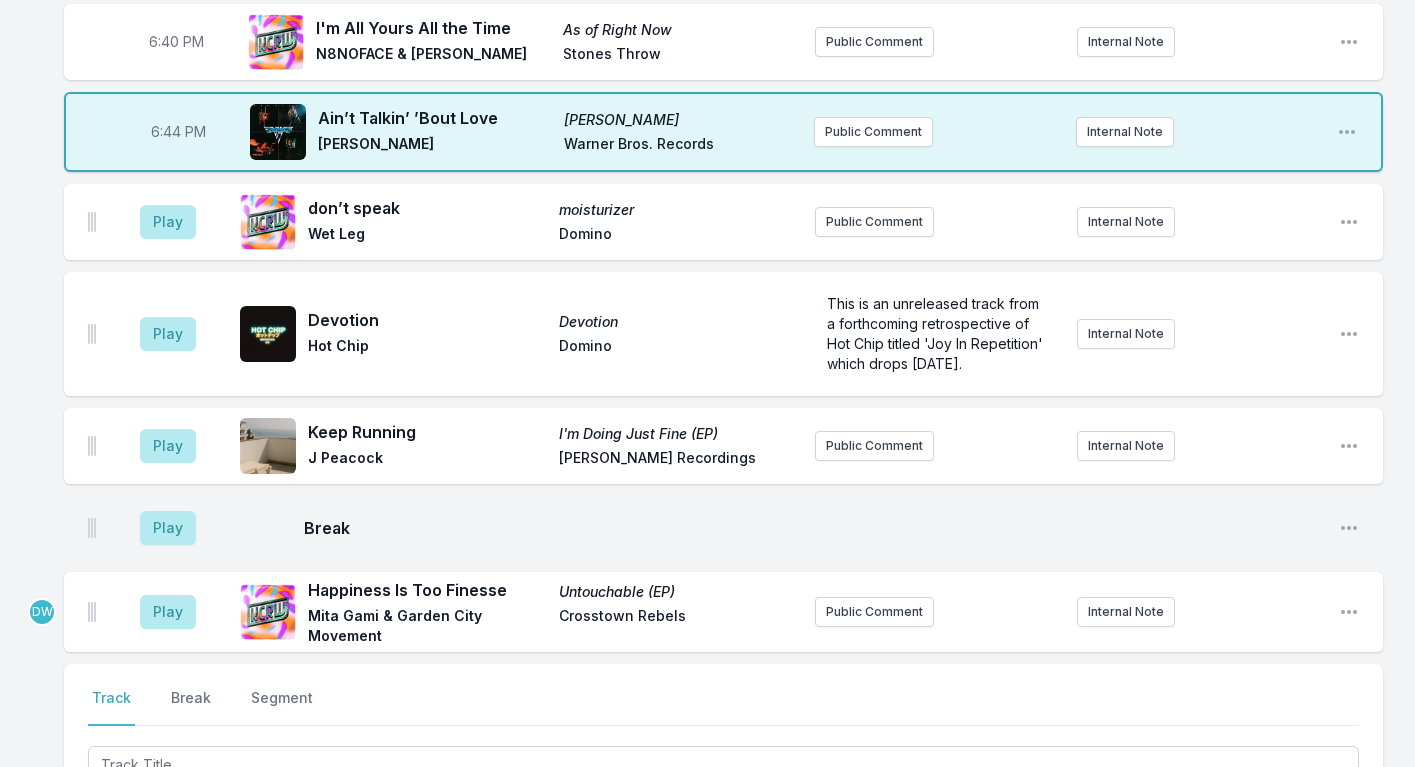 scroll, scrollTop: 1332, scrollLeft: 0, axis: vertical 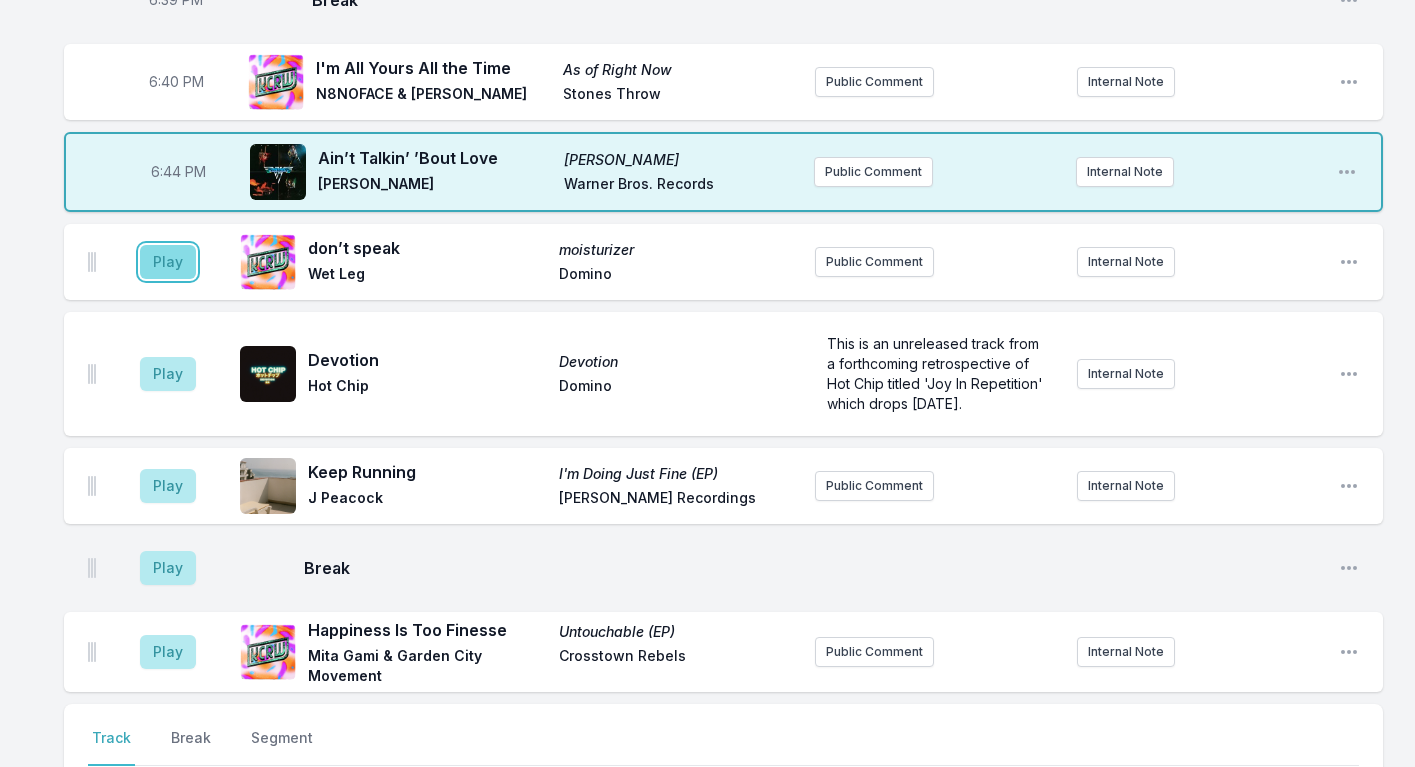 click on "Play" at bounding box center (168, 262) 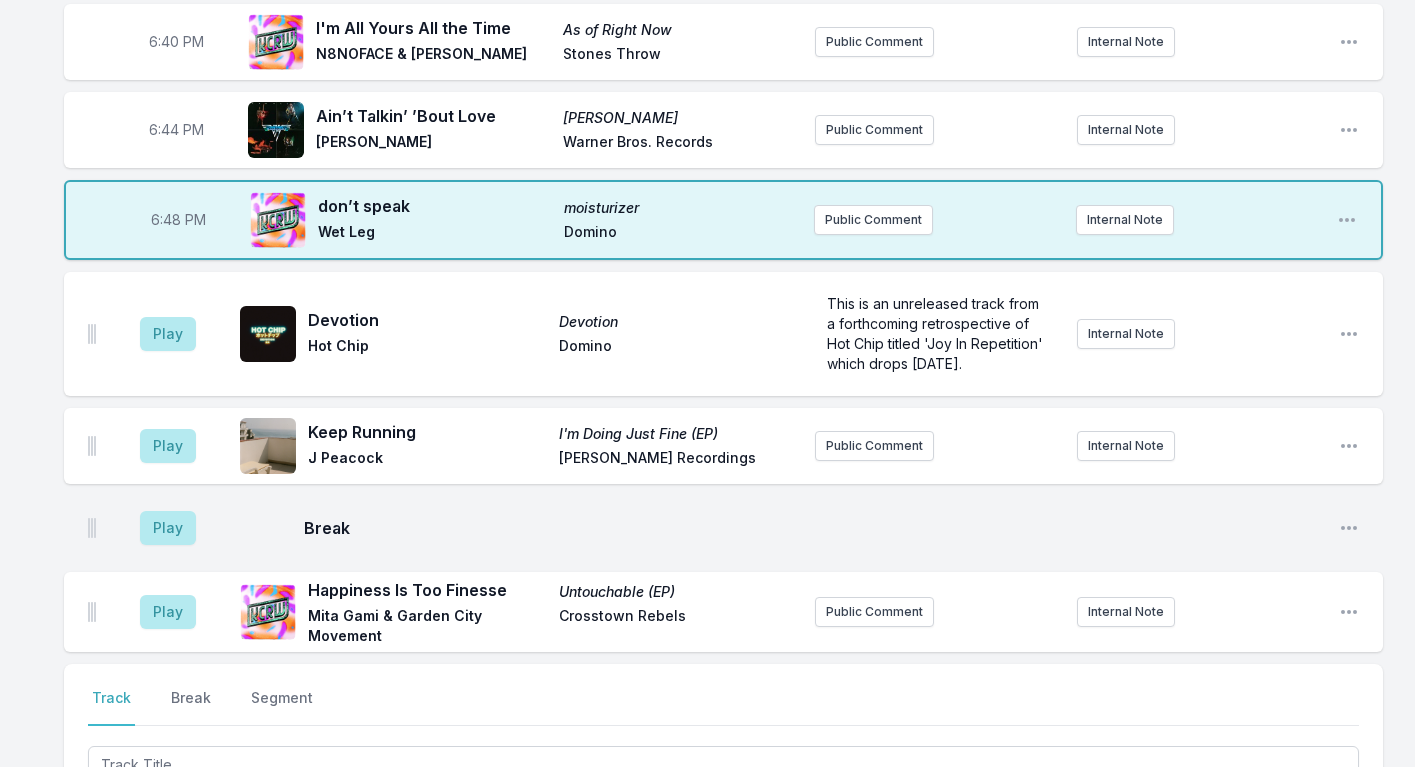 scroll, scrollTop: 1385, scrollLeft: 0, axis: vertical 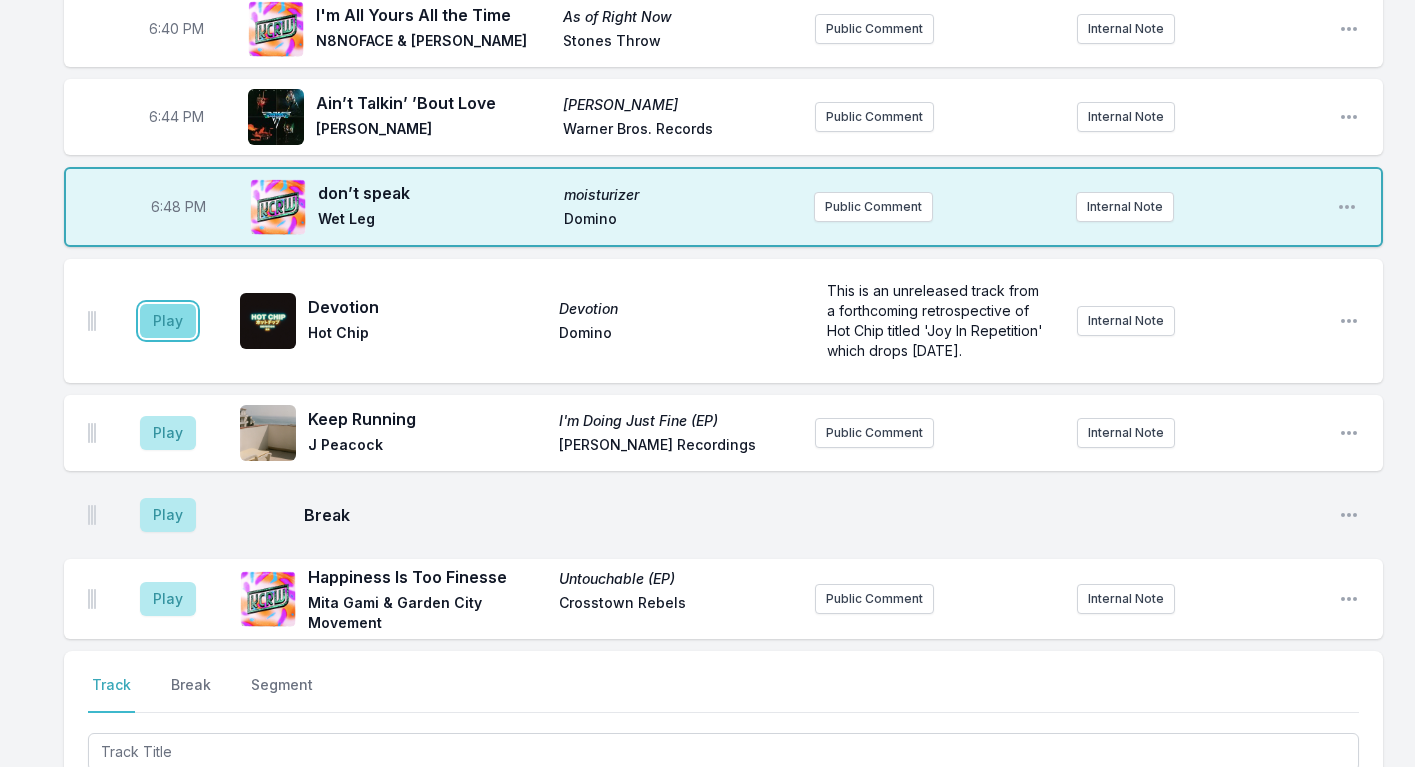 click on "Play" at bounding box center (168, 321) 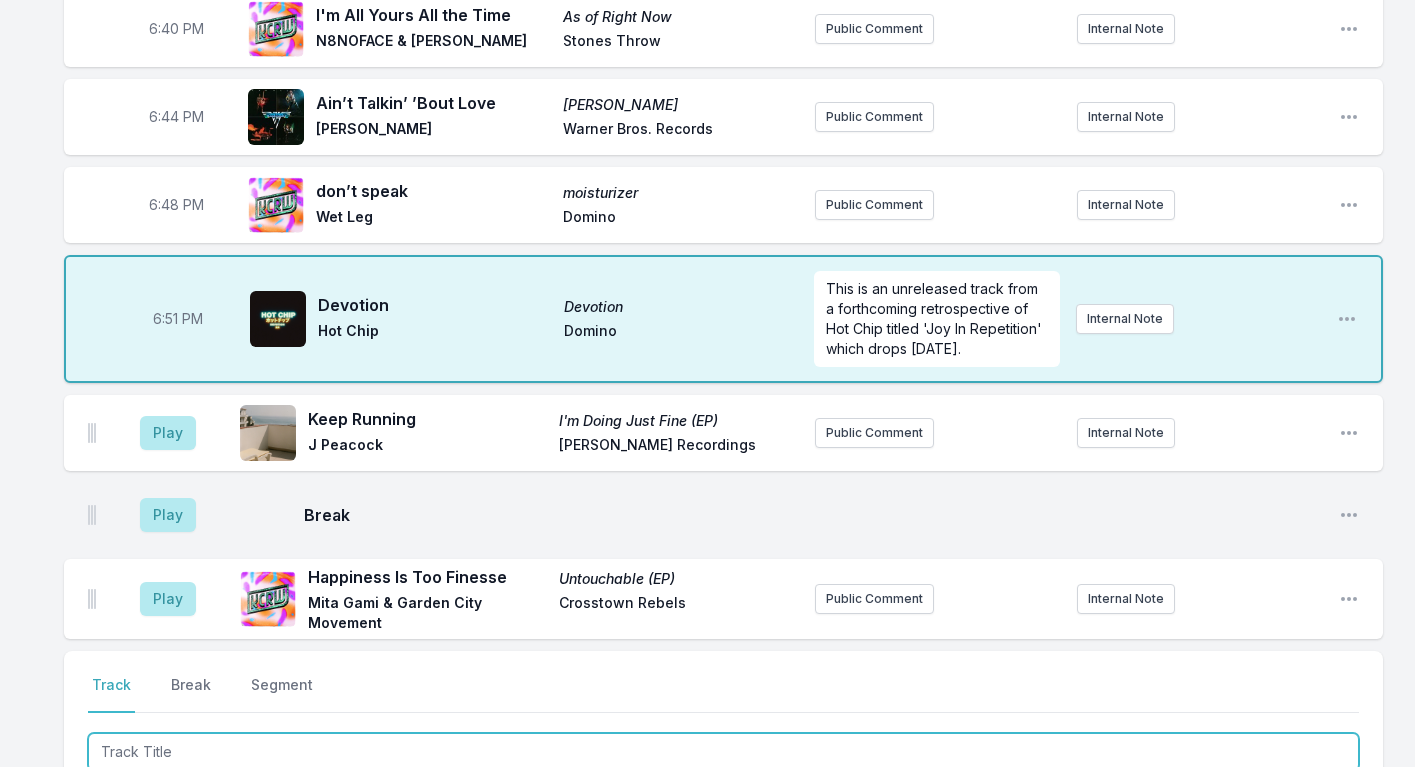 click at bounding box center (723, 752) 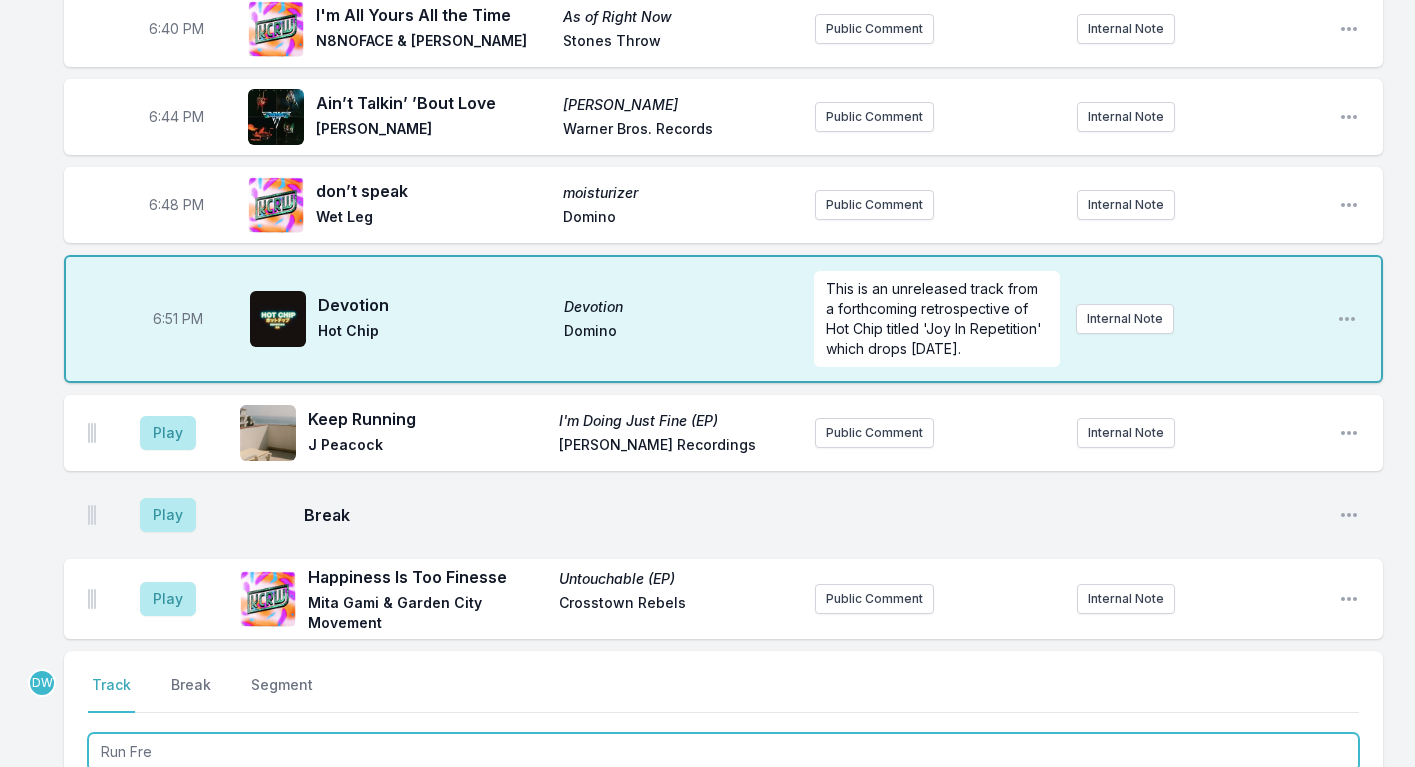 type on "Run Free" 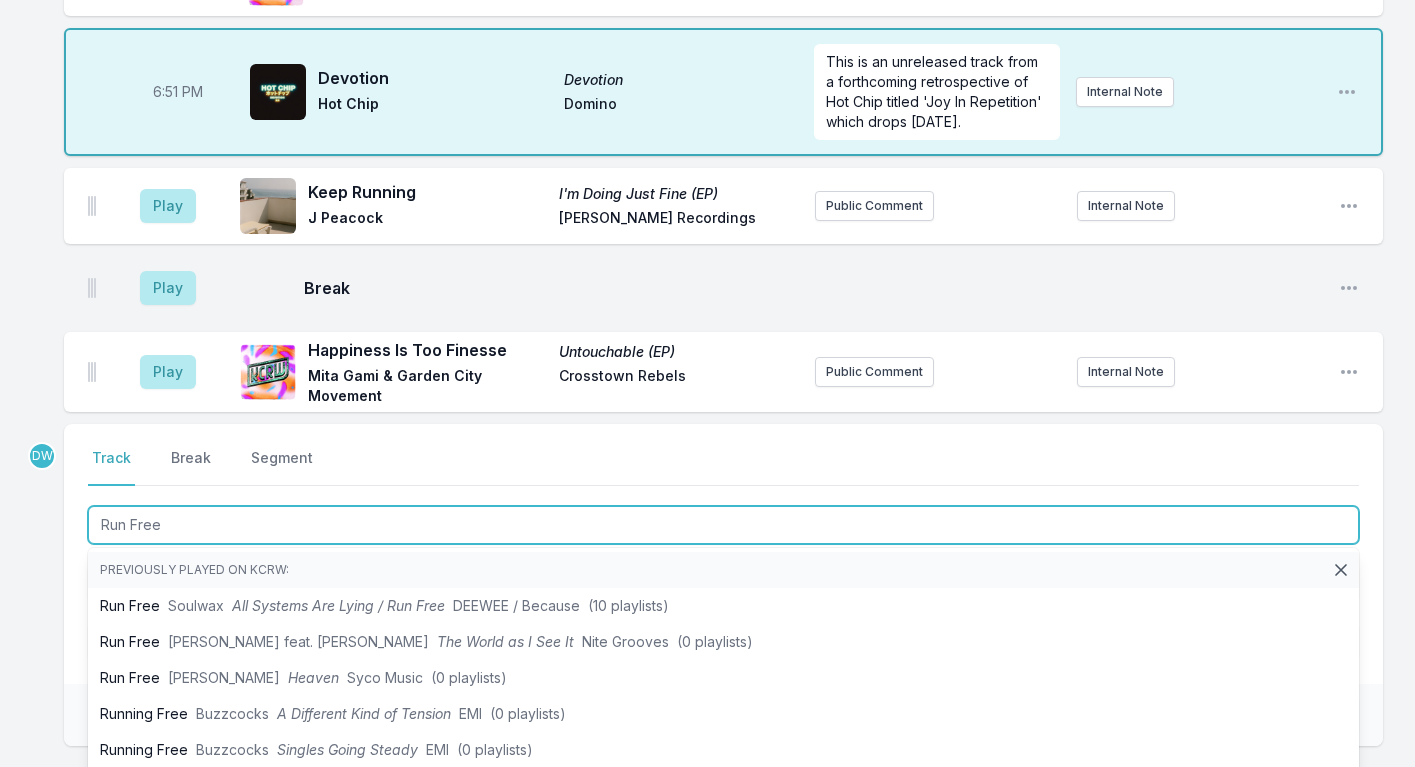 scroll, scrollTop: 1719, scrollLeft: 0, axis: vertical 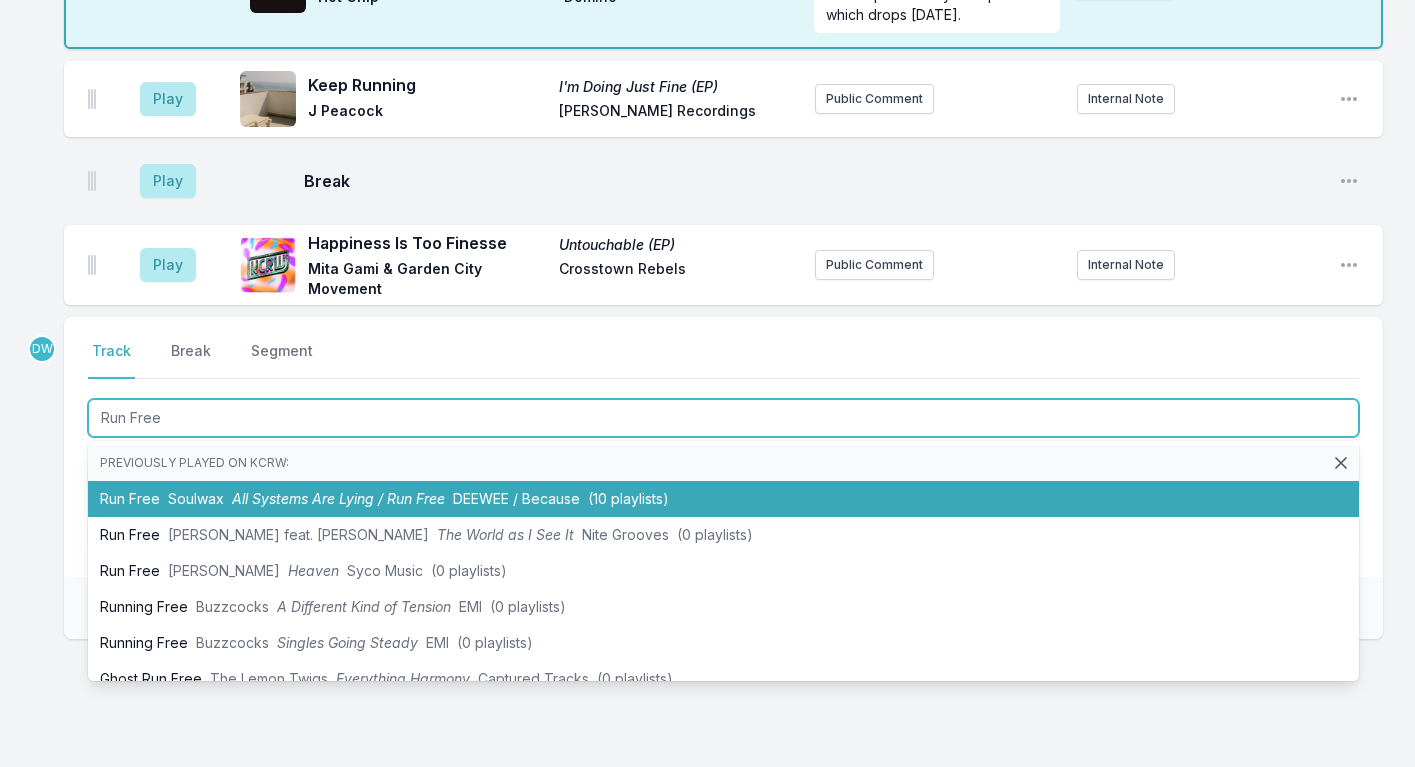 click on "All Systems Are Lying / Run Free" at bounding box center [338, 498] 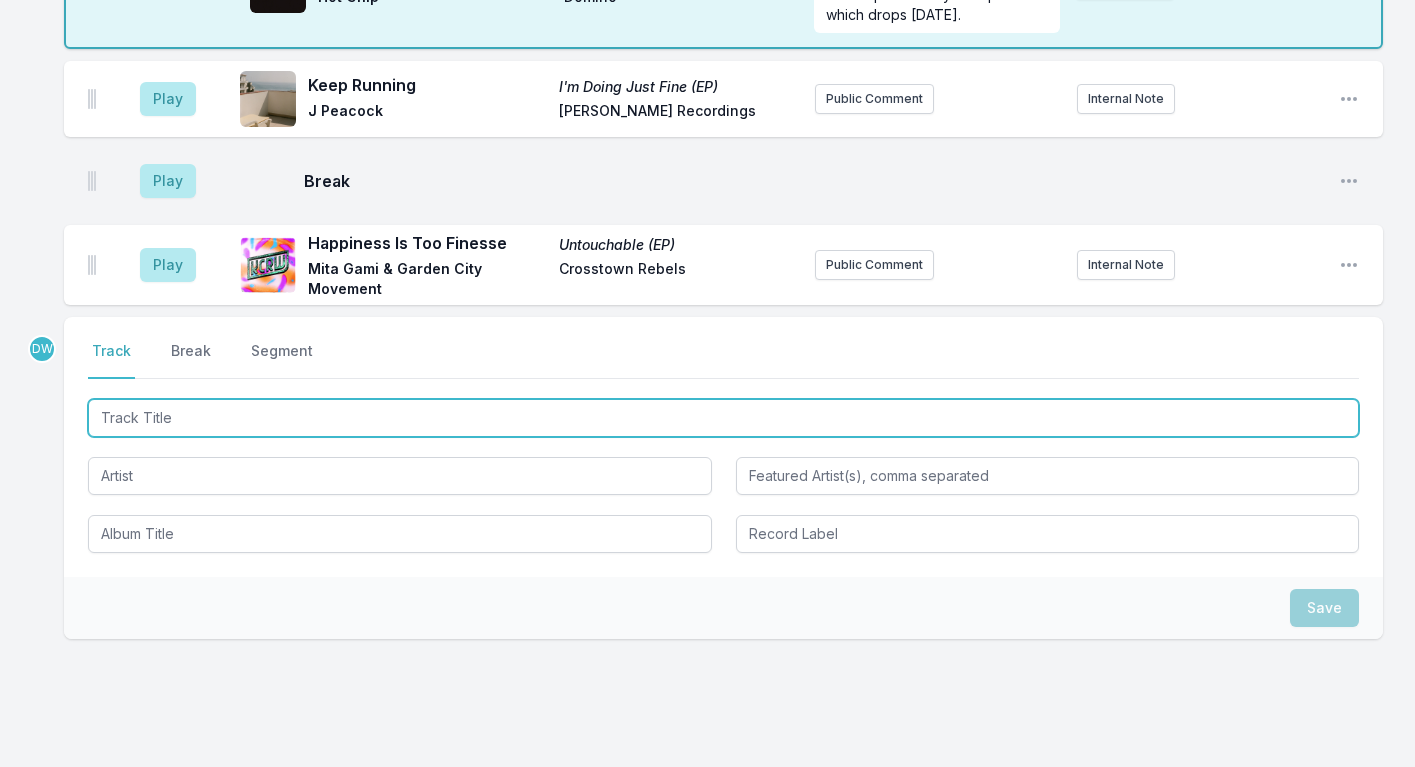 scroll, scrollTop: 1807, scrollLeft: 0, axis: vertical 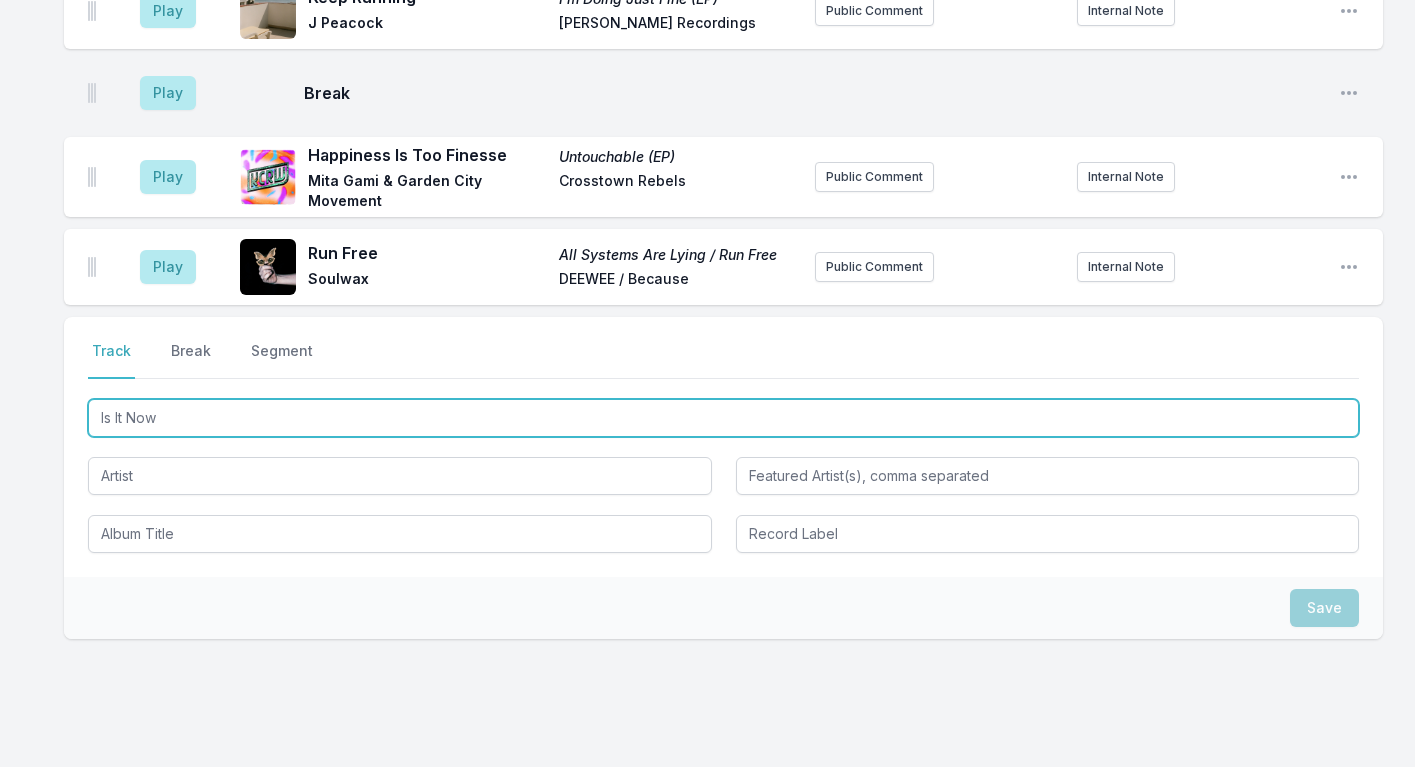 type on "Is It Now?" 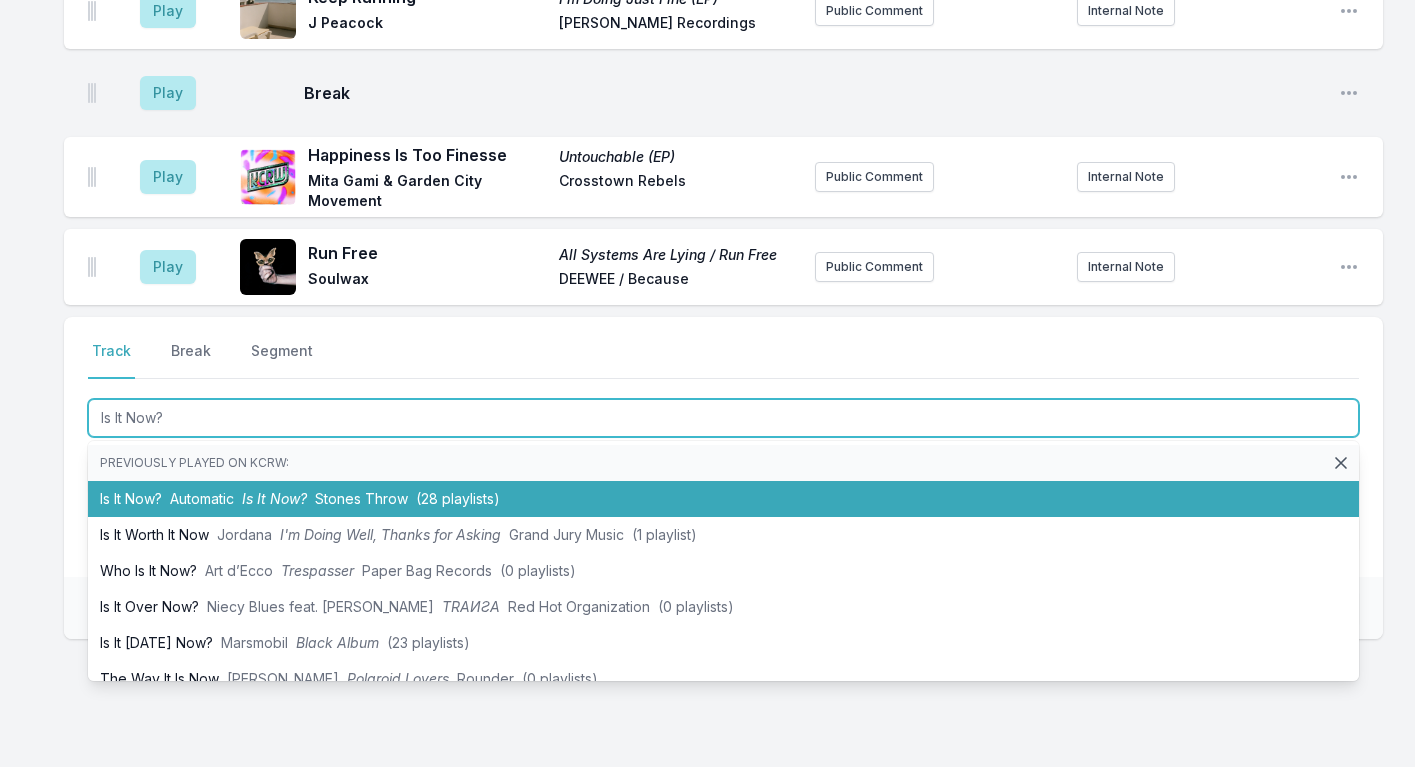 click on "Is It Now?" at bounding box center (274, 498) 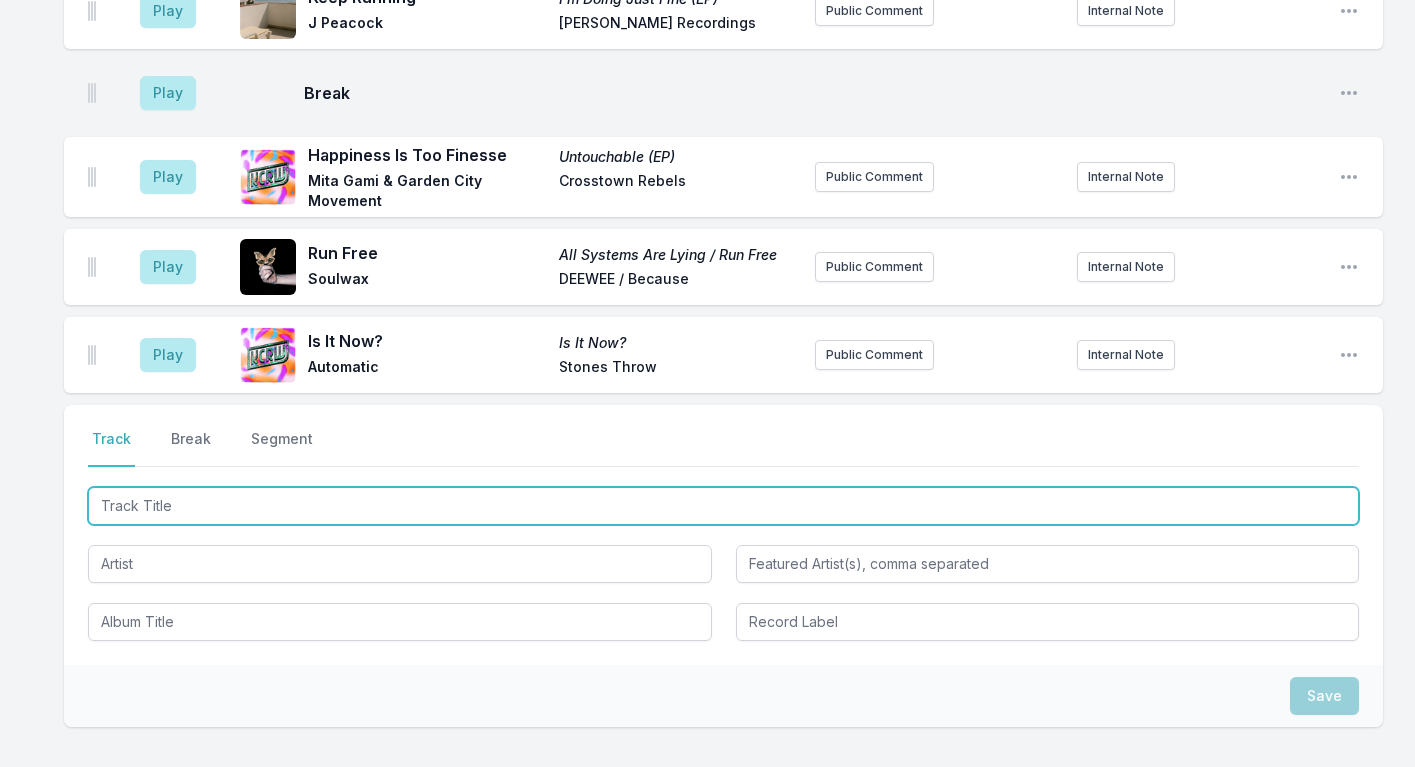 scroll, scrollTop: 1895, scrollLeft: 0, axis: vertical 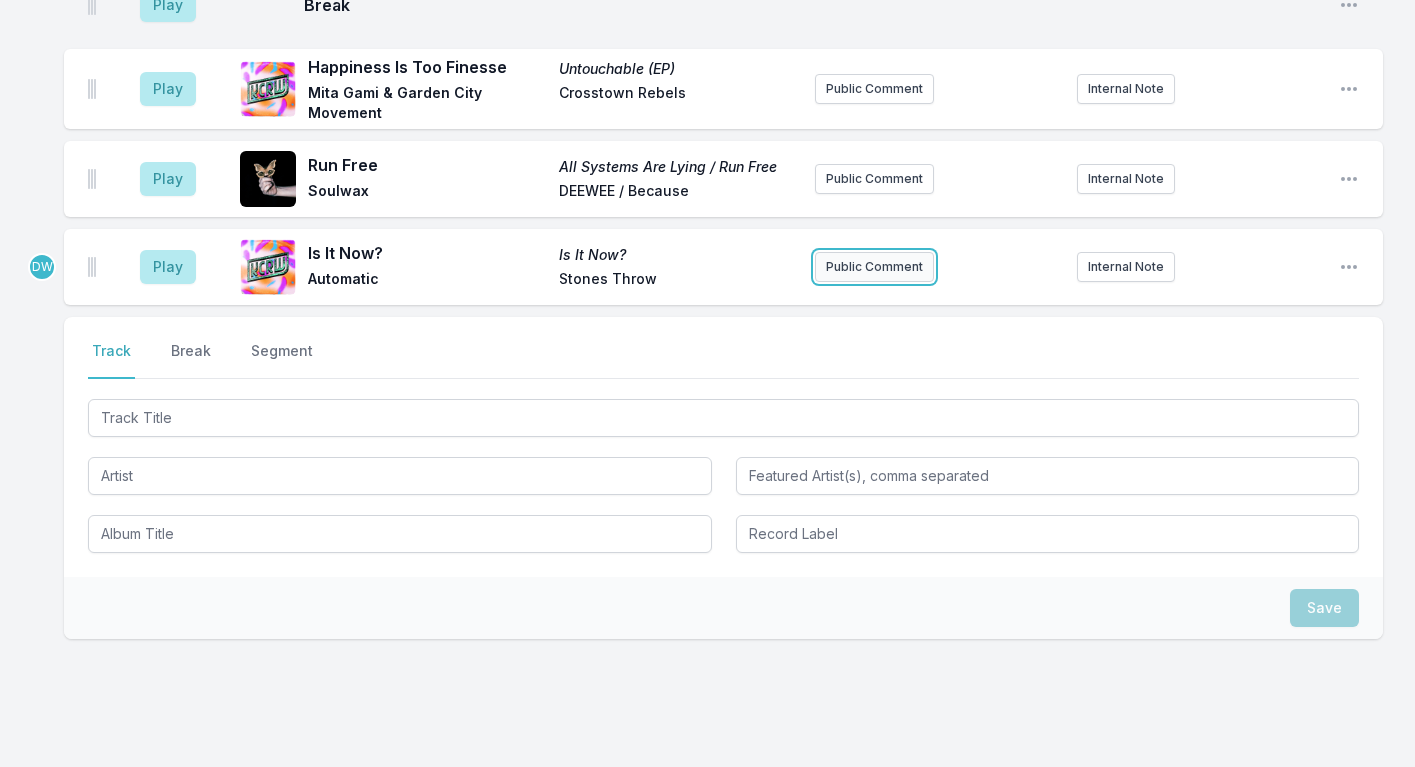 click on "Public Comment" at bounding box center [874, 267] 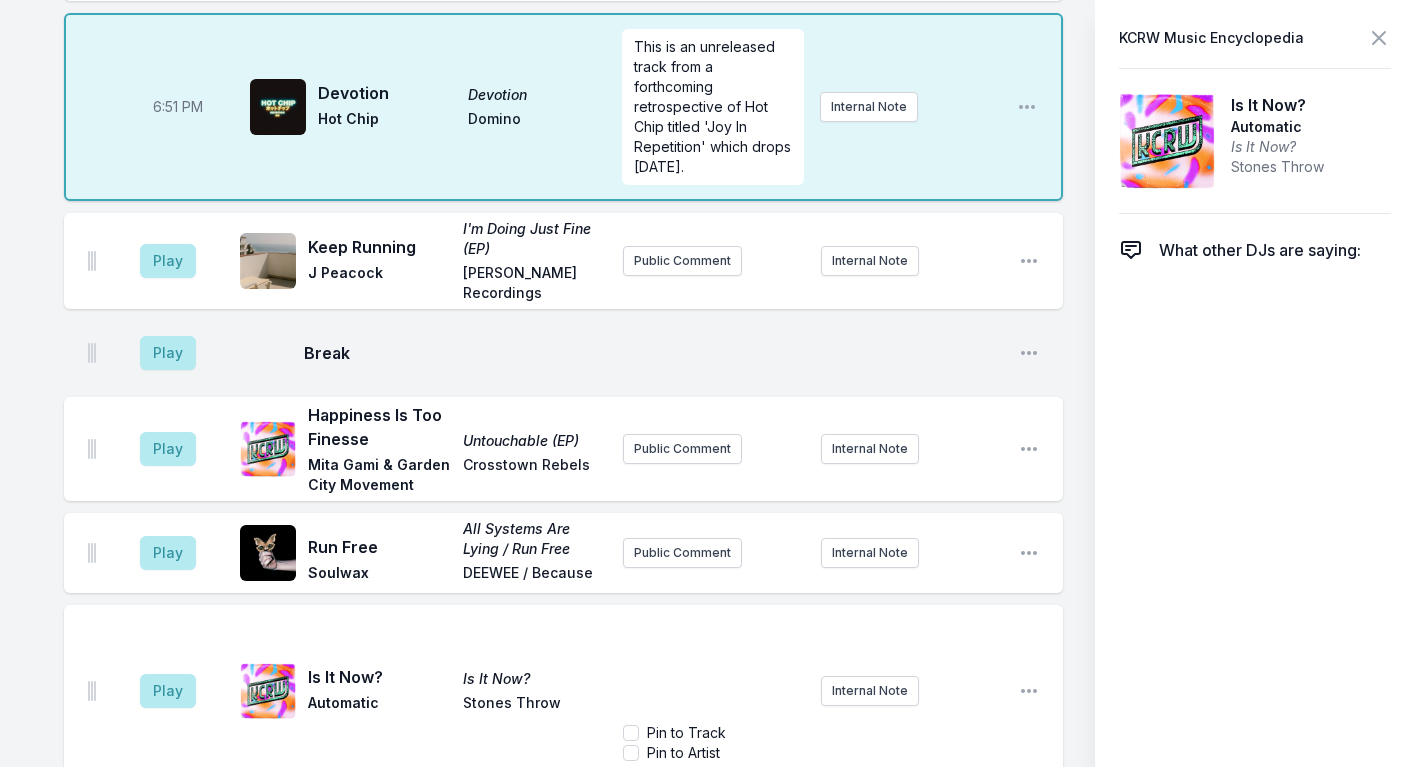 scroll, scrollTop: 1971, scrollLeft: 0, axis: vertical 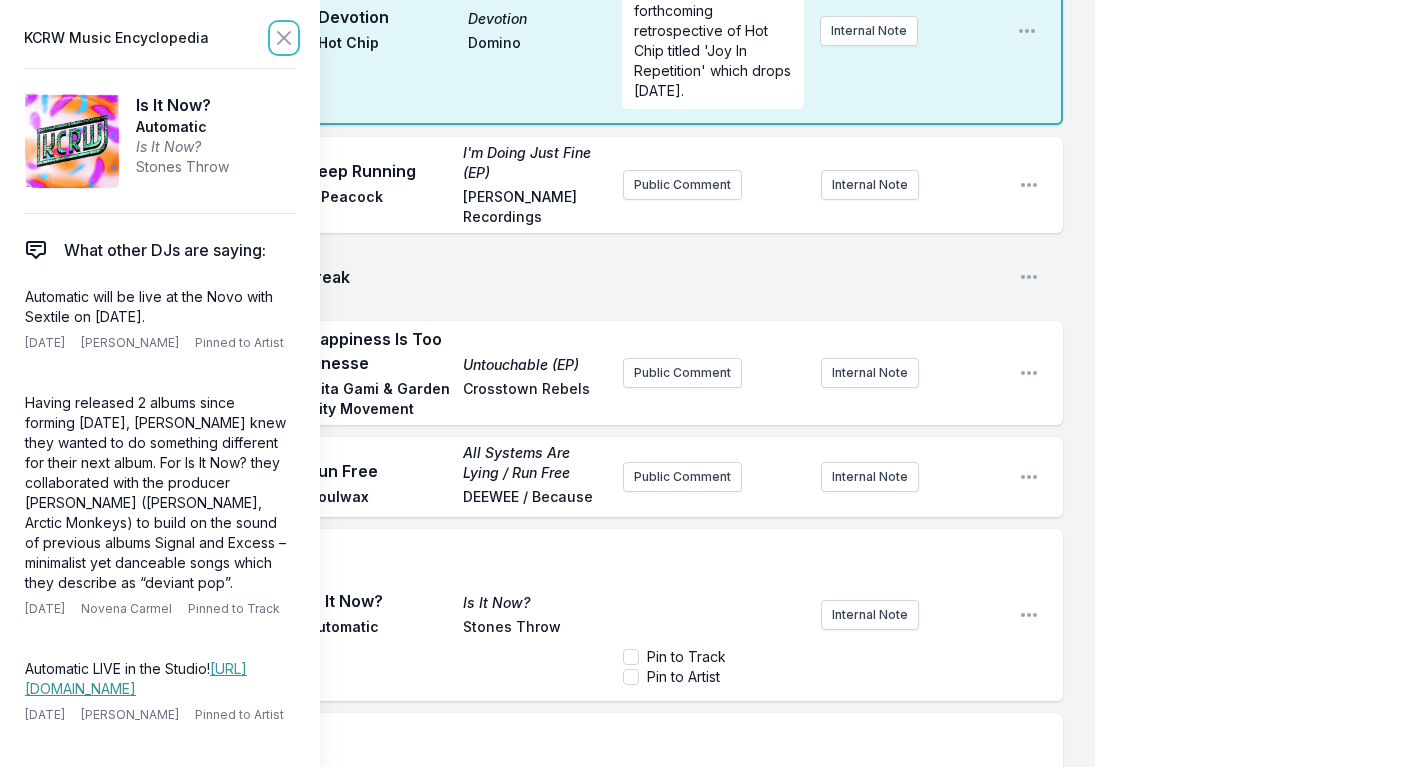 click 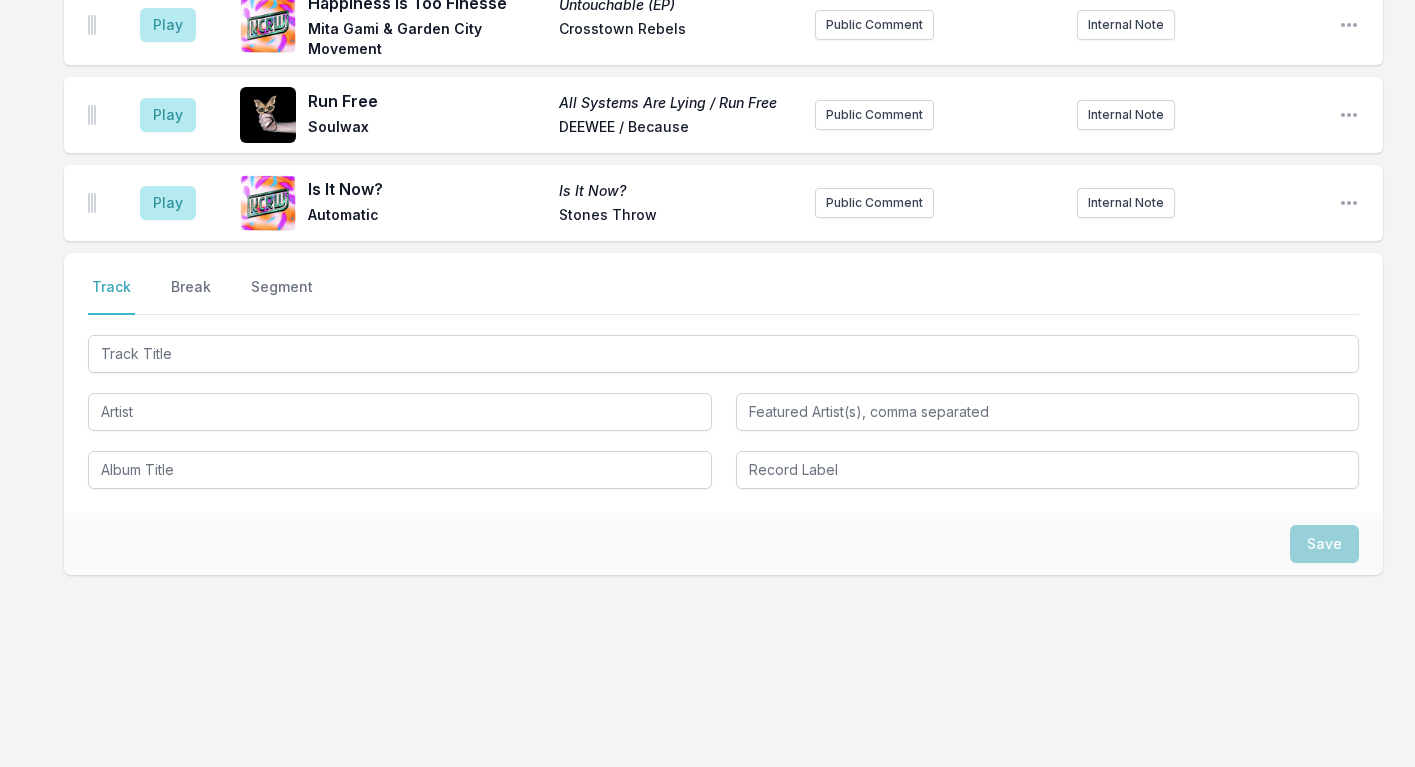 scroll, scrollTop: 1875, scrollLeft: 0, axis: vertical 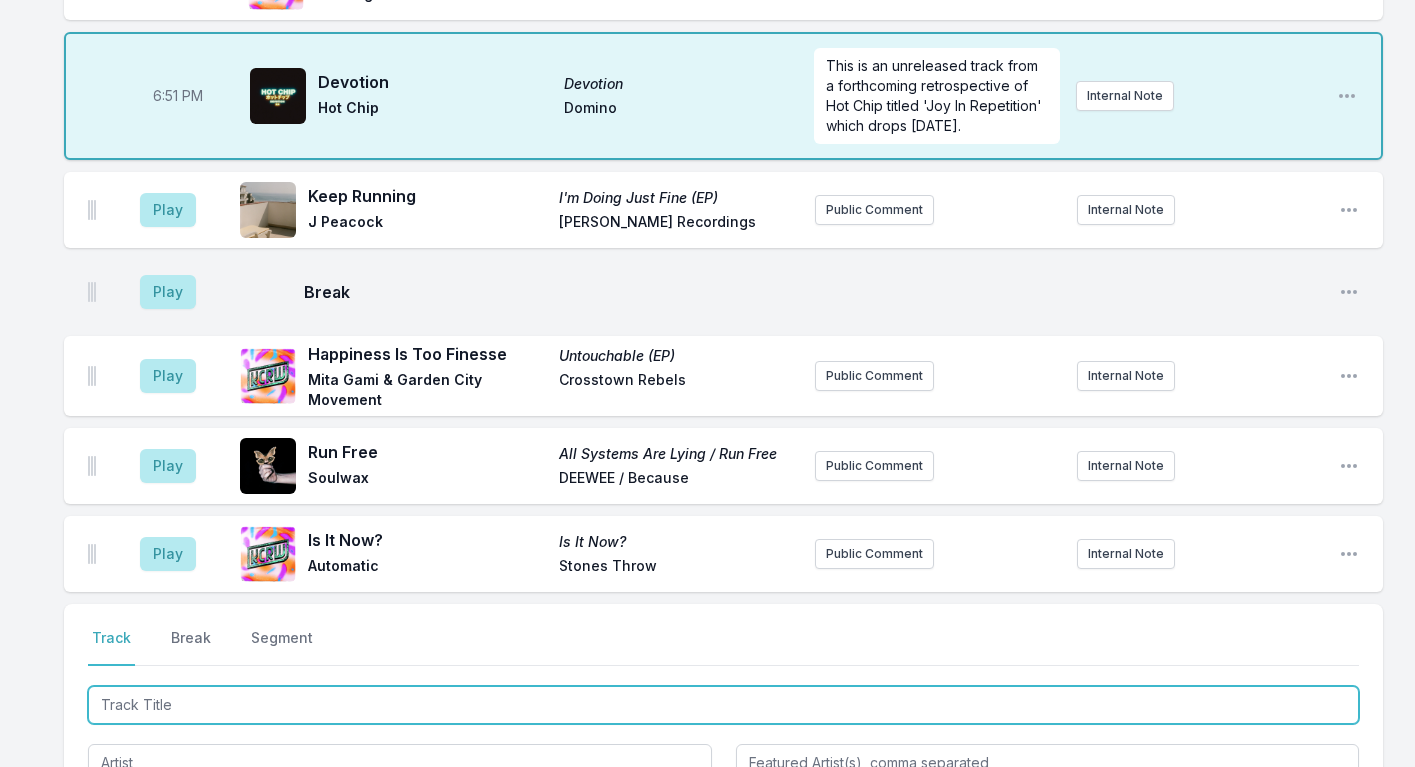 click at bounding box center [723, 705] 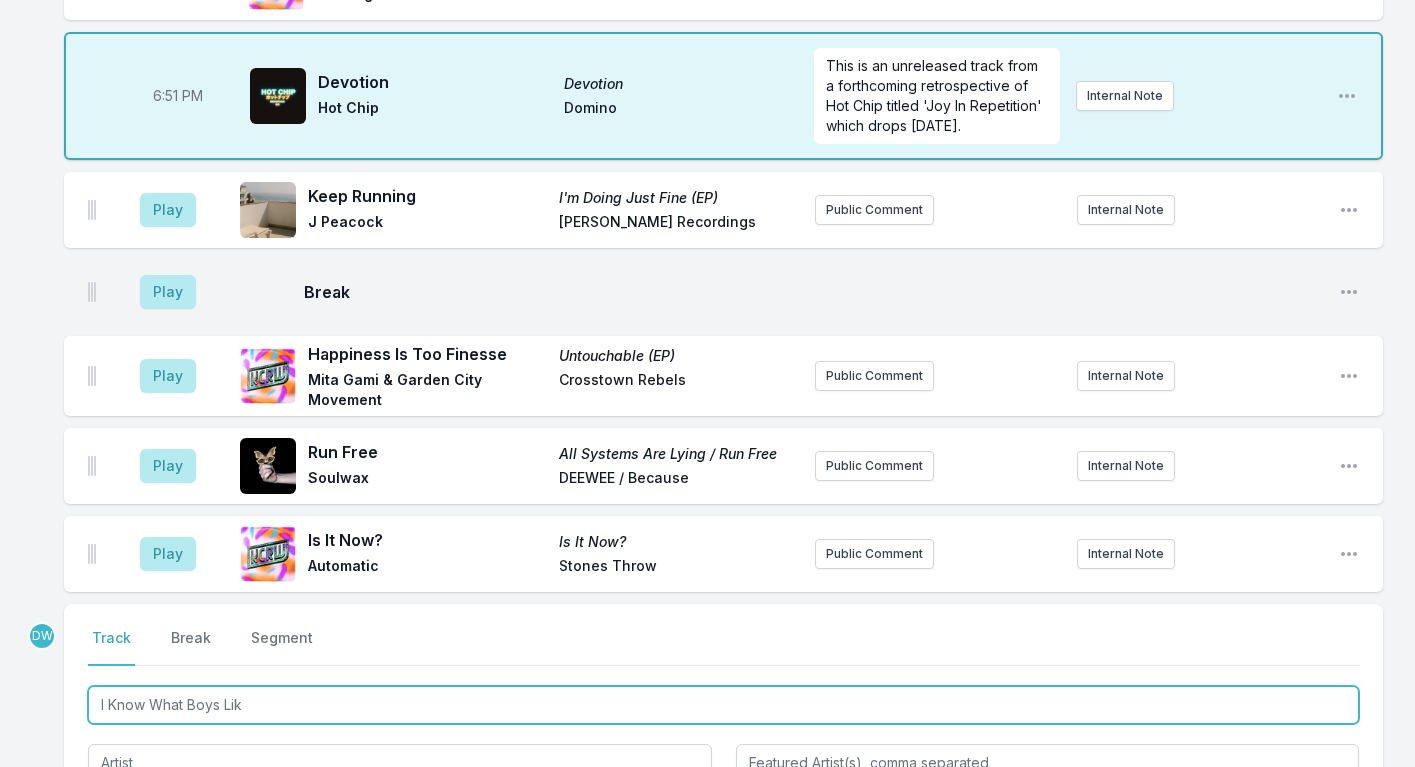 type on "I Know What Boys Like" 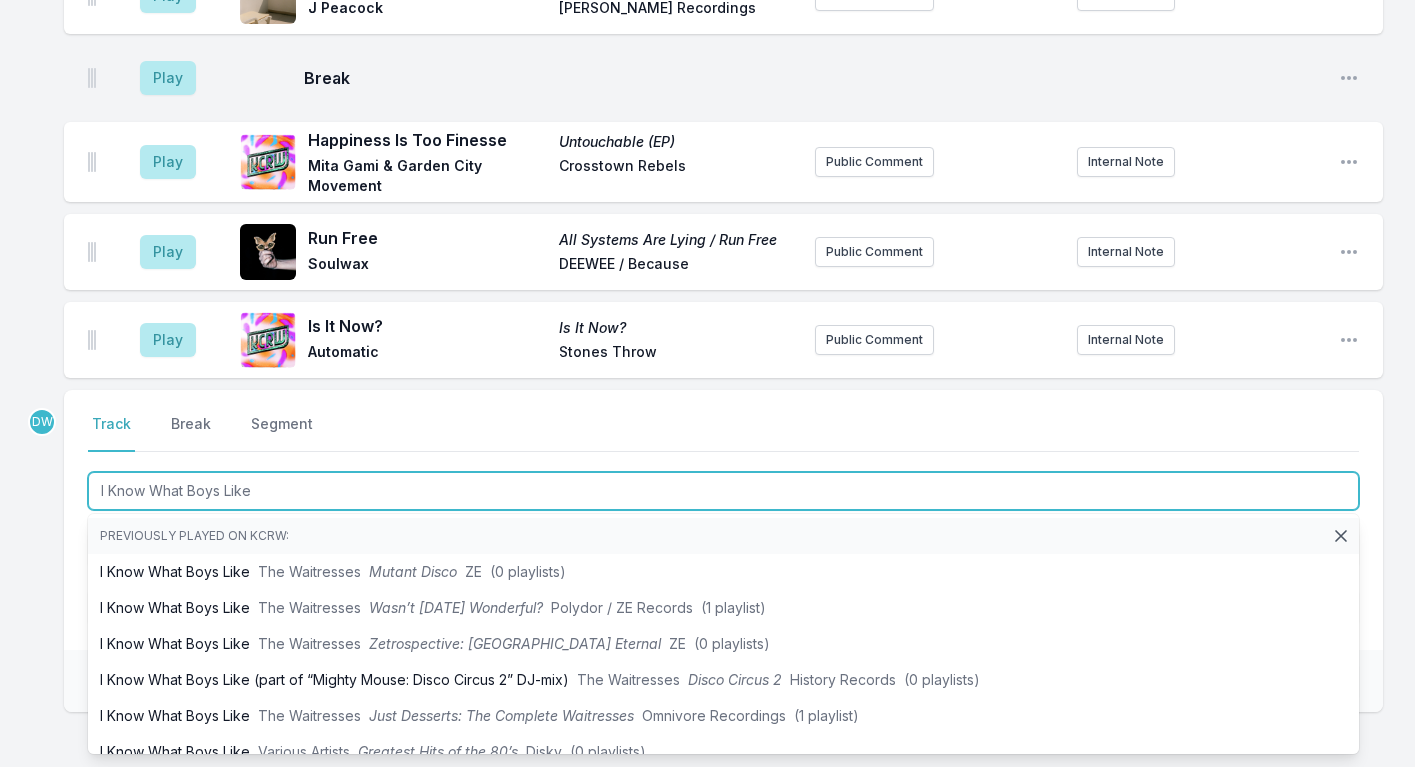 scroll, scrollTop: 1862, scrollLeft: 0, axis: vertical 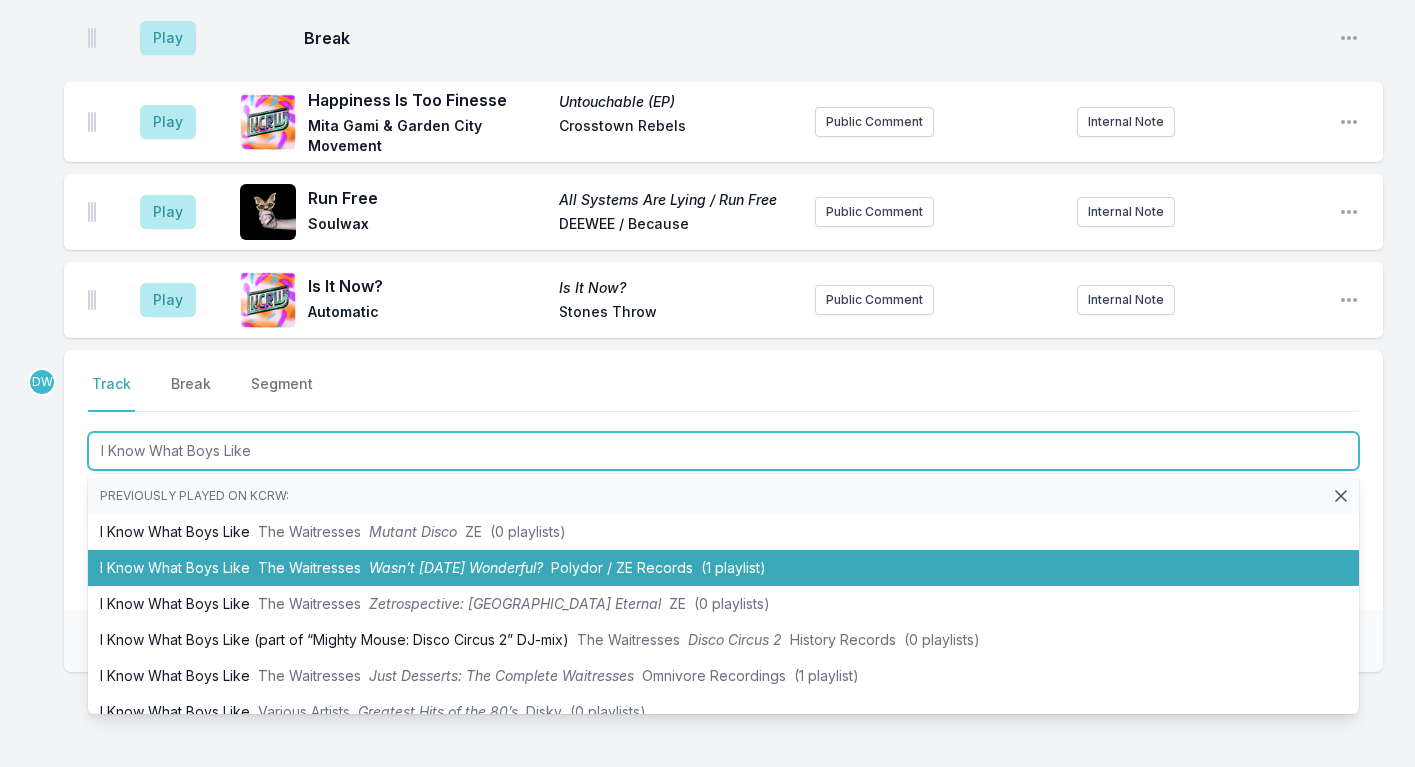 click on "The Waitresses" at bounding box center [309, 567] 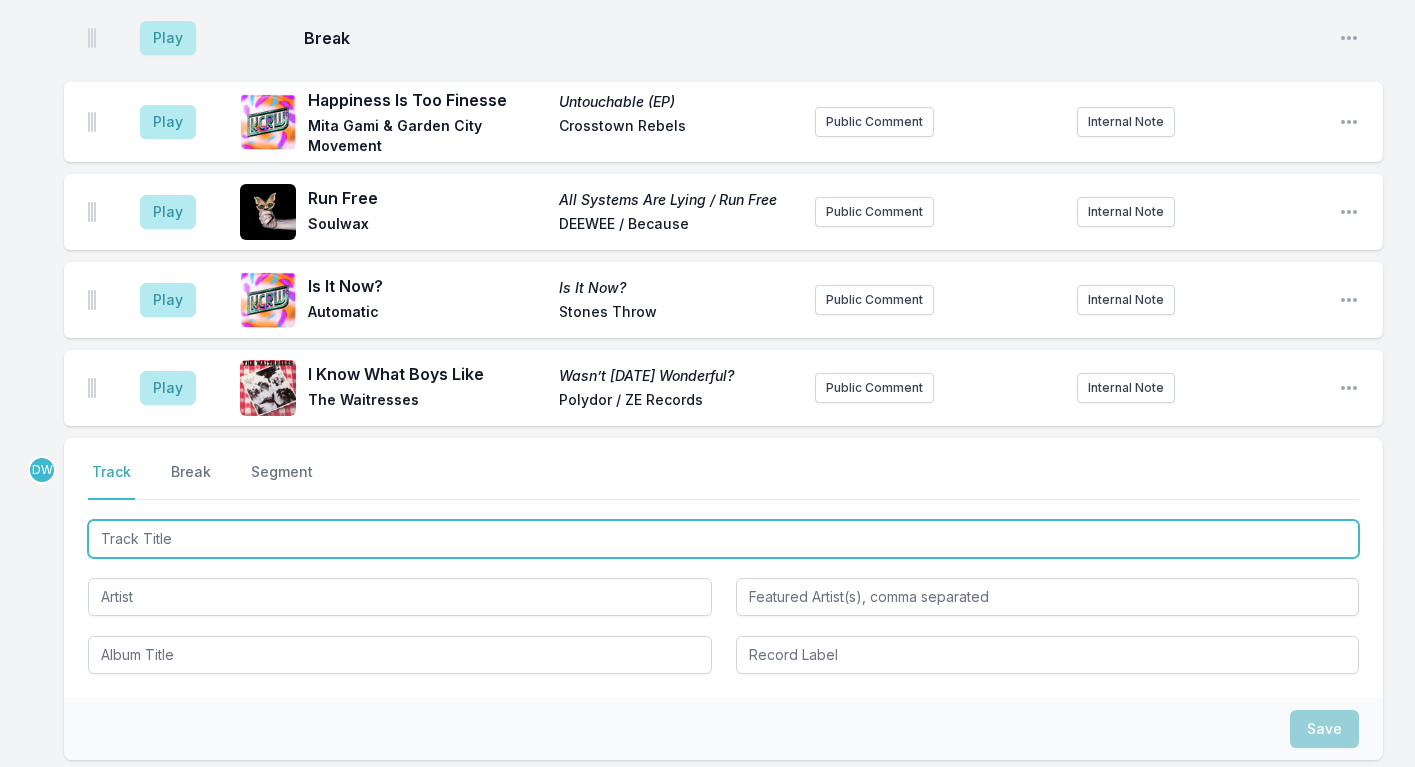 scroll, scrollTop: 1950, scrollLeft: 0, axis: vertical 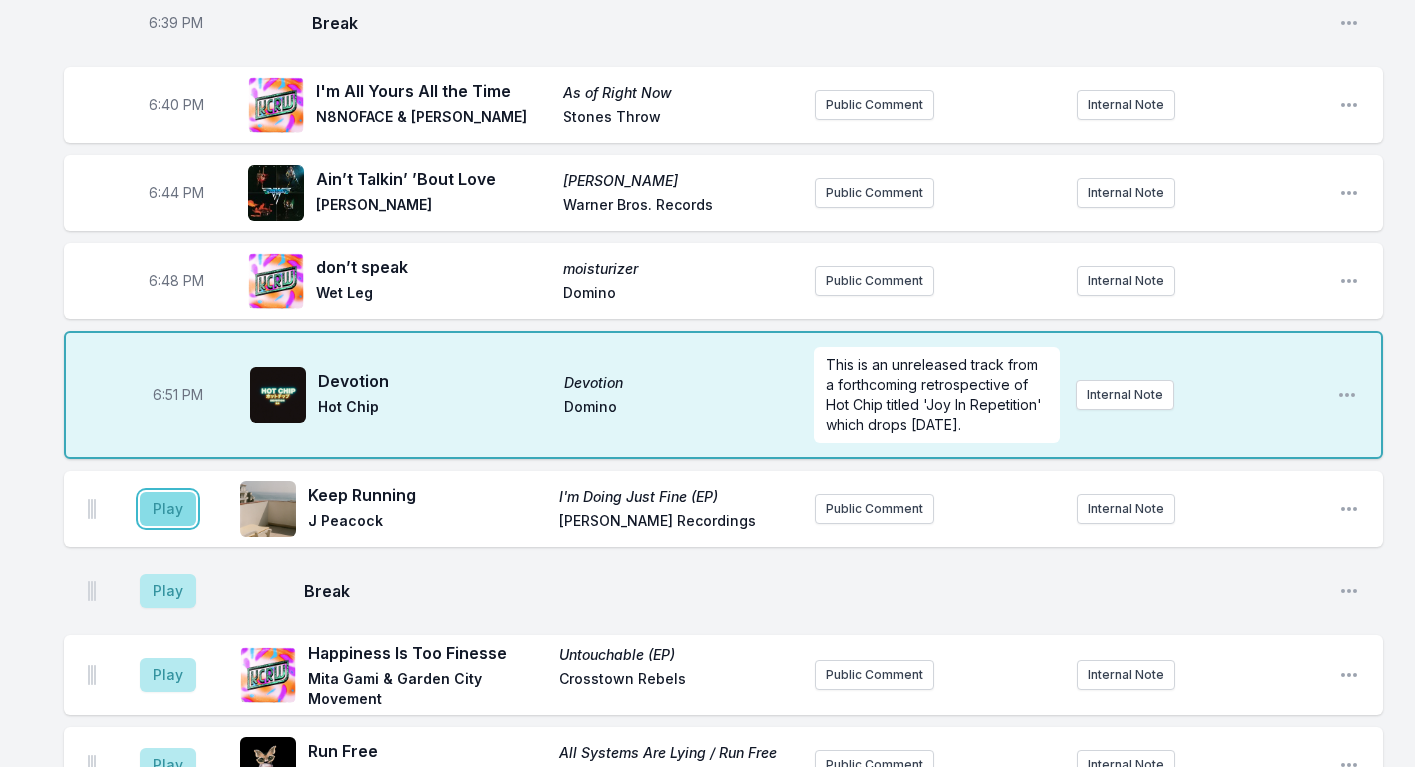 click on "Play" at bounding box center (168, 509) 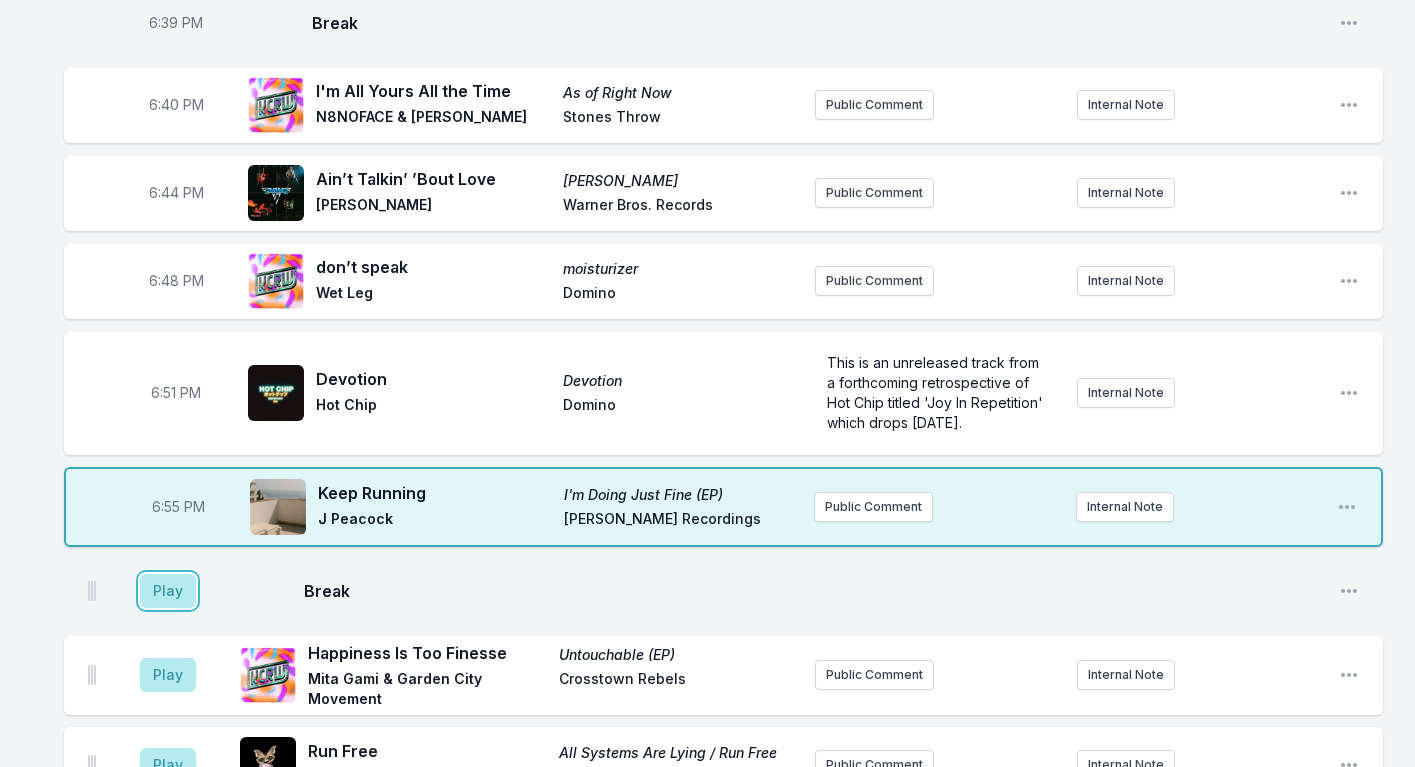 drag, startPoint x: 158, startPoint y: 527, endPoint x: 136, endPoint y: 524, distance: 22.203604 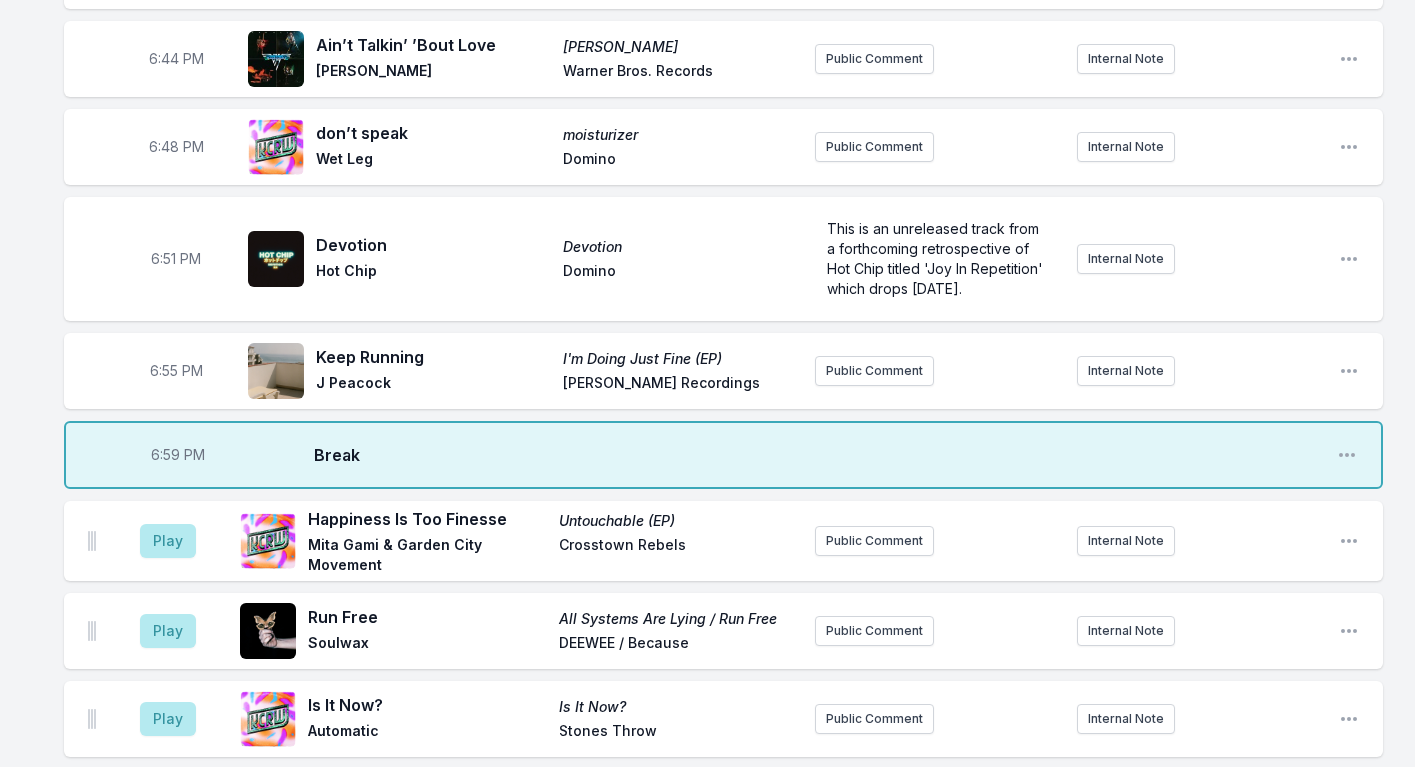 scroll, scrollTop: 1483, scrollLeft: 0, axis: vertical 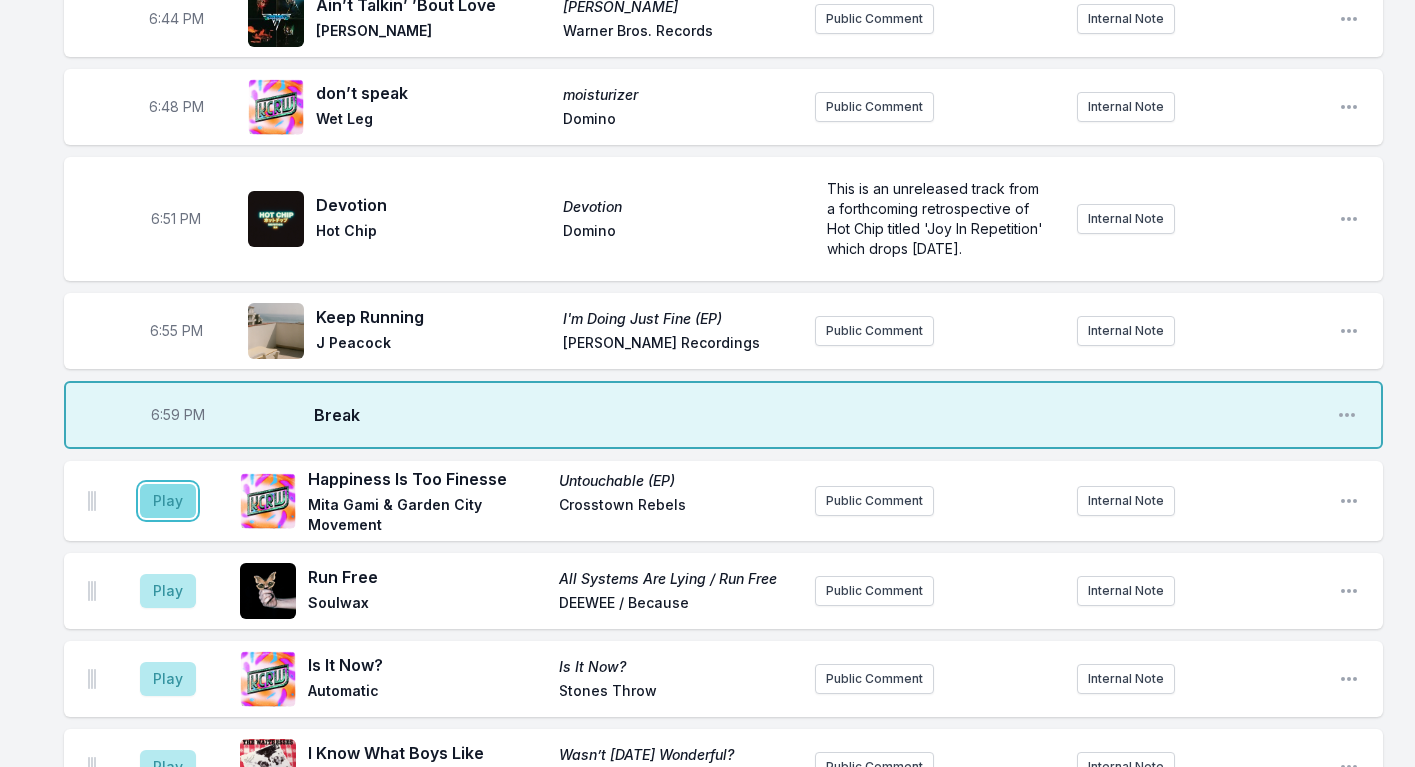 click on "Play" at bounding box center [168, 501] 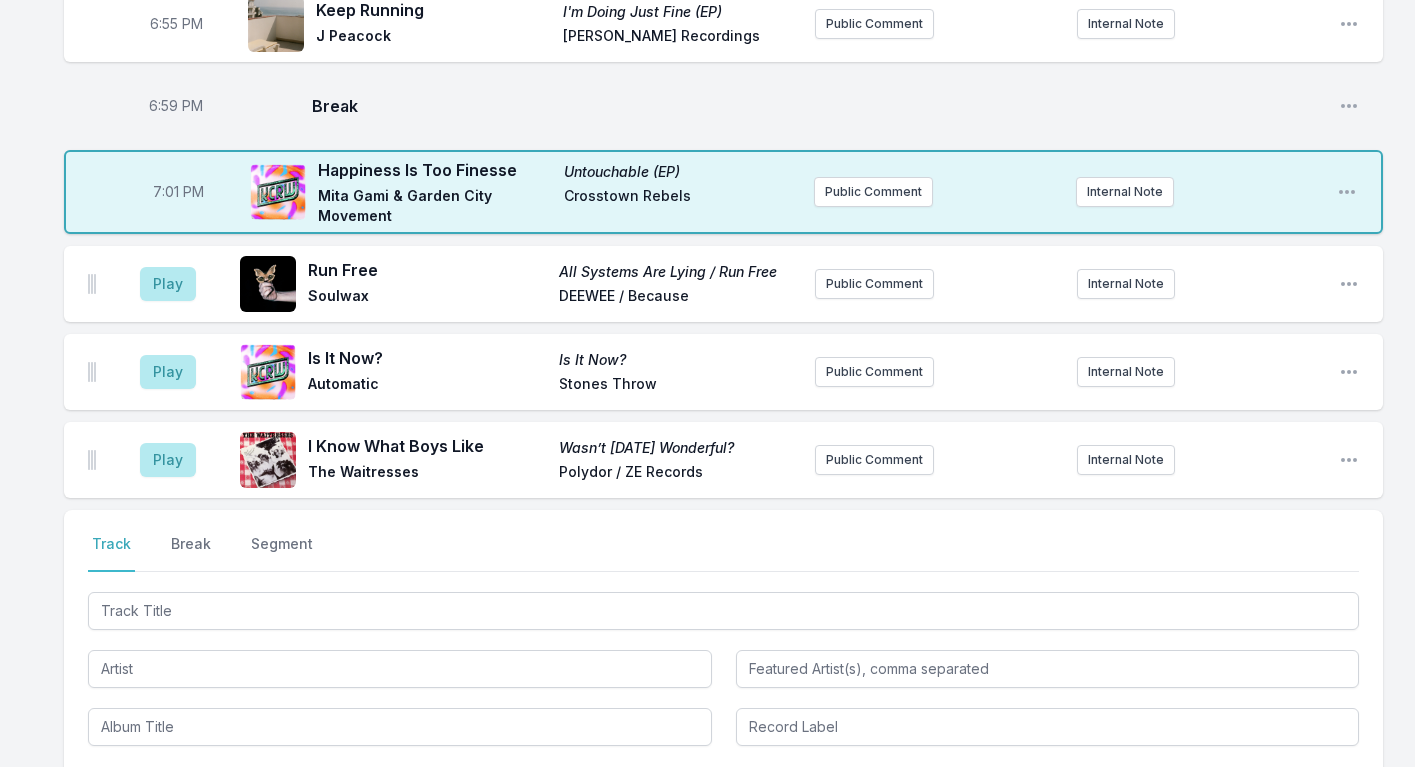 scroll, scrollTop: 1803, scrollLeft: 0, axis: vertical 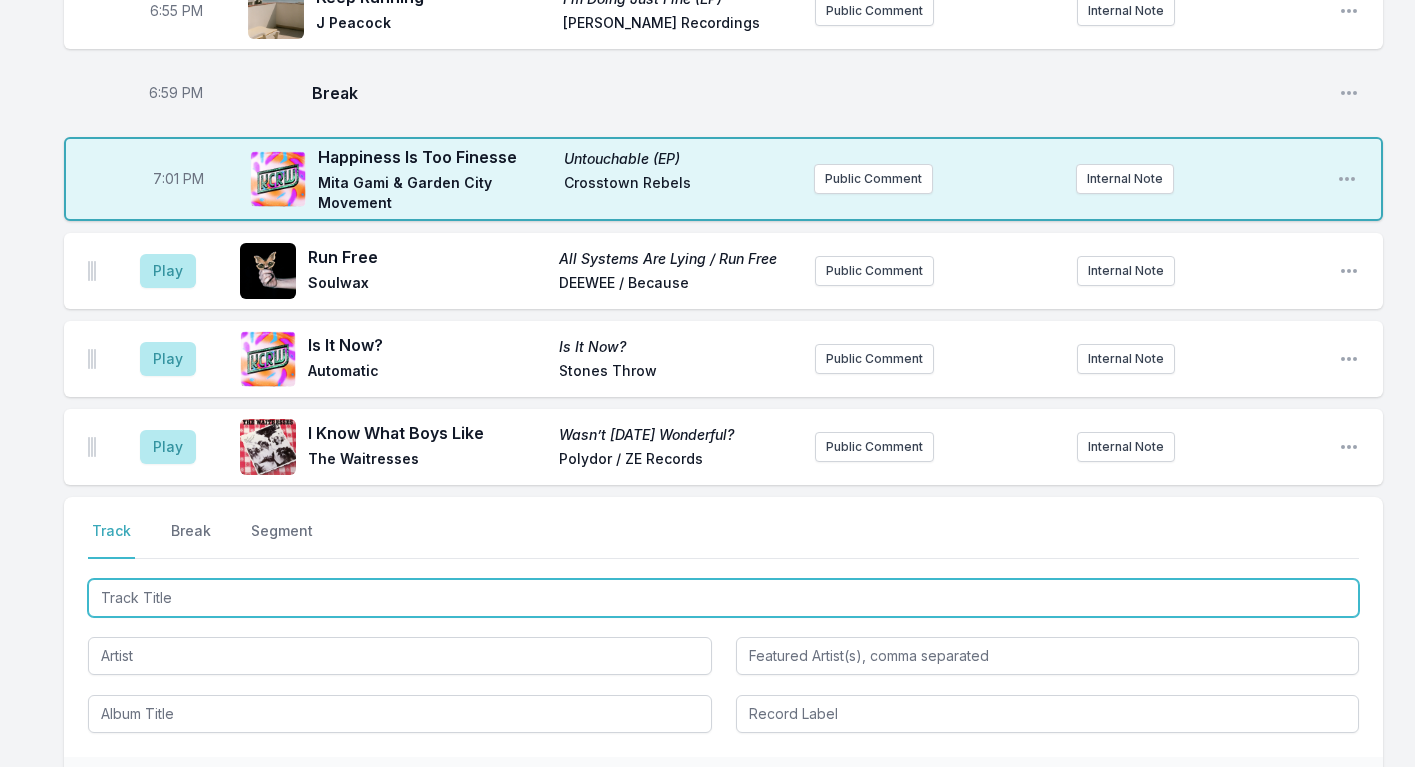 drag, startPoint x: 145, startPoint y: 531, endPoint x: 103, endPoint y: 511, distance: 46.518814 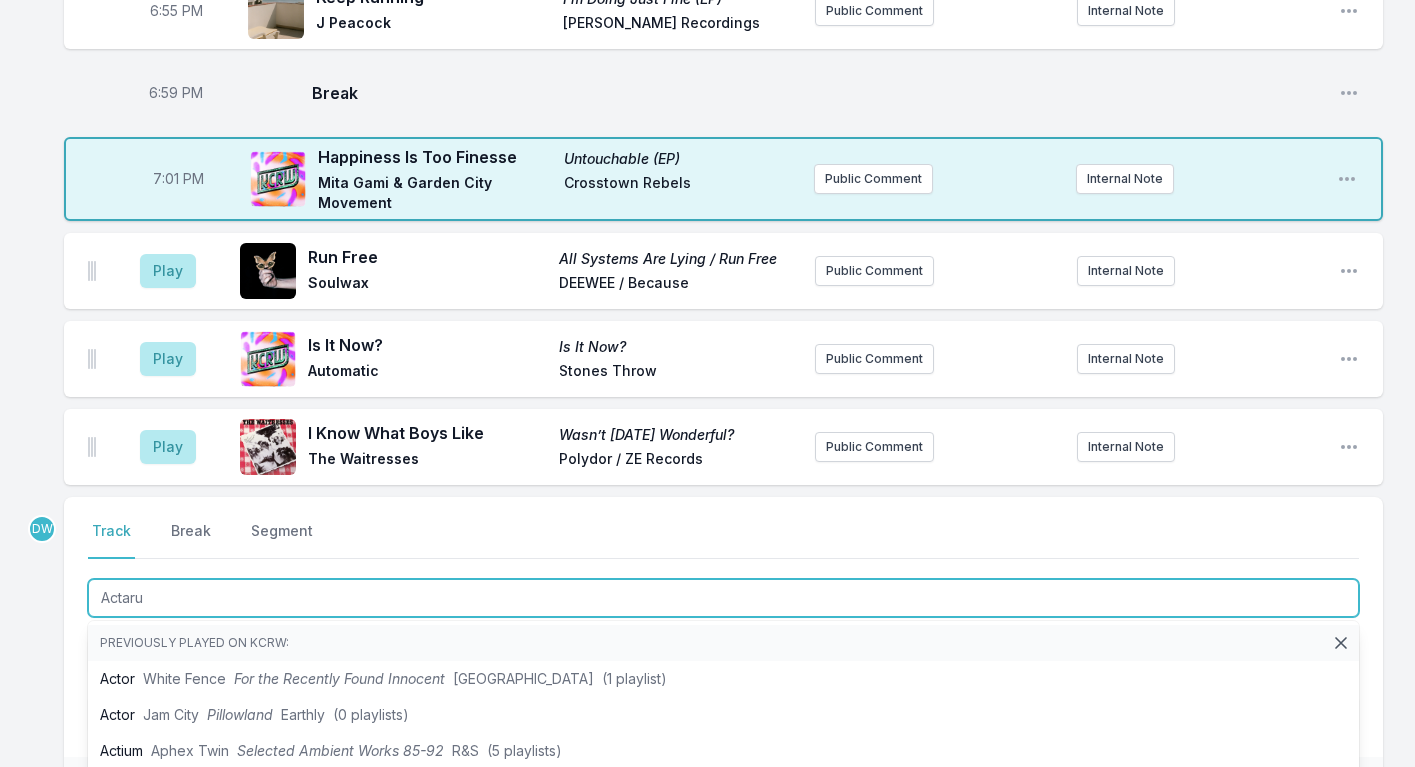 type on "Actarus" 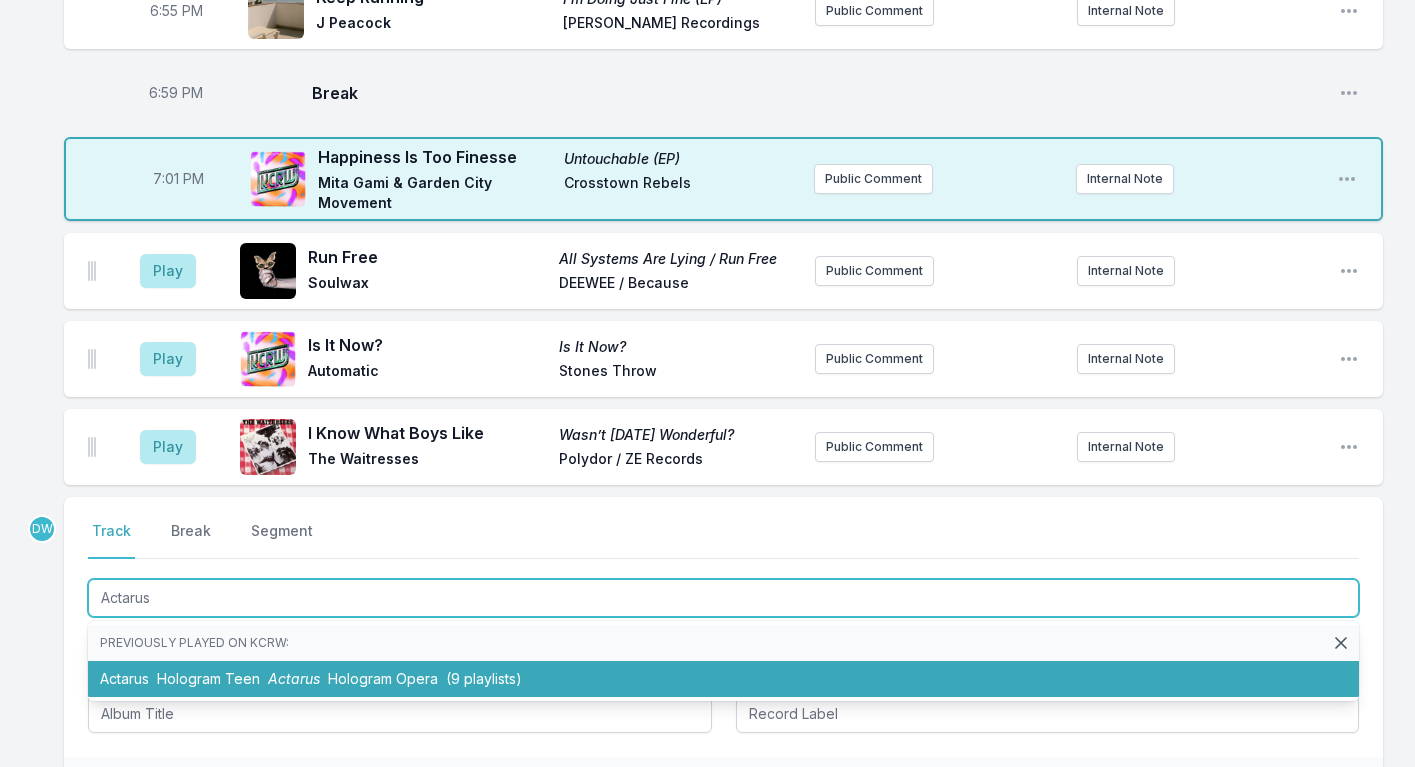 click on "Hologram Teen" at bounding box center [208, 678] 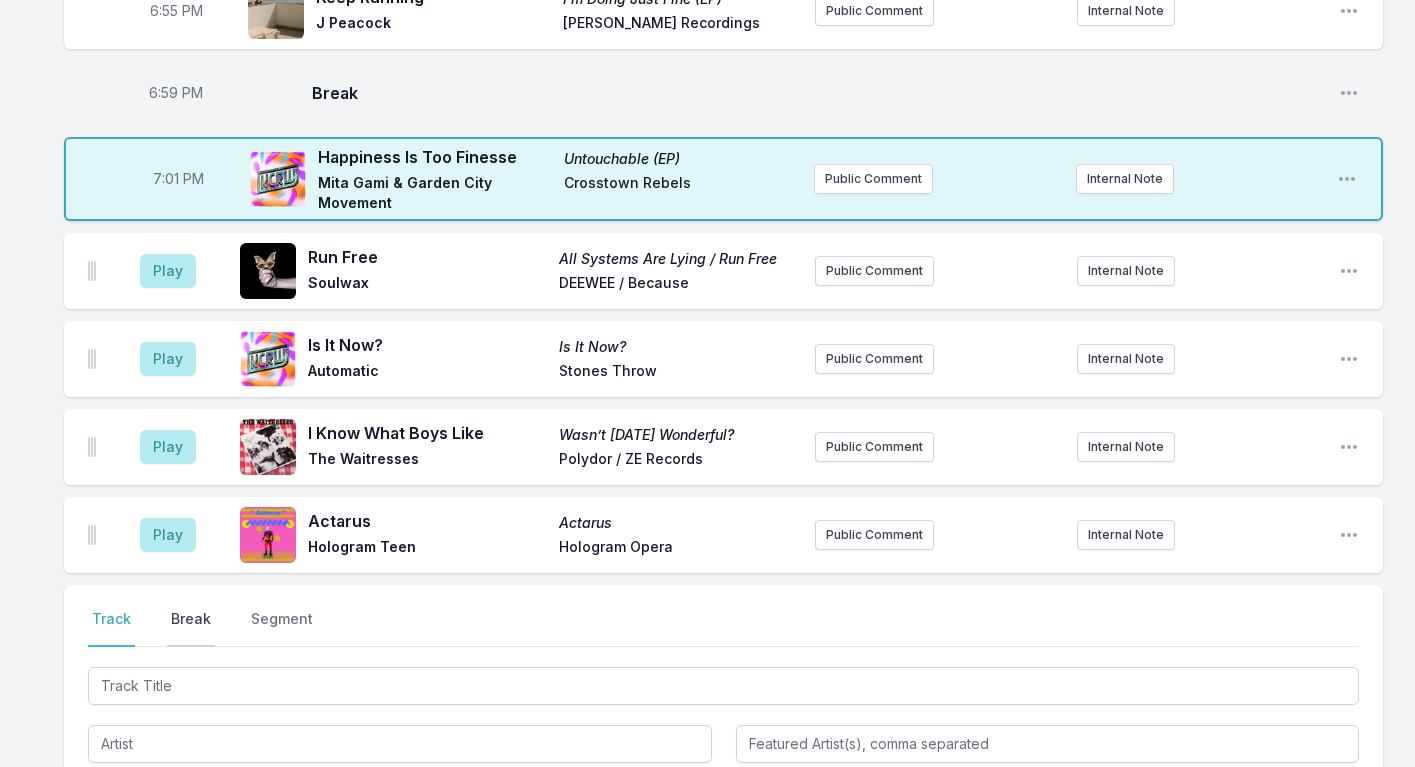 drag, startPoint x: 177, startPoint y: 556, endPoint x: 187, endPoint y: 555, distance: 10.049875 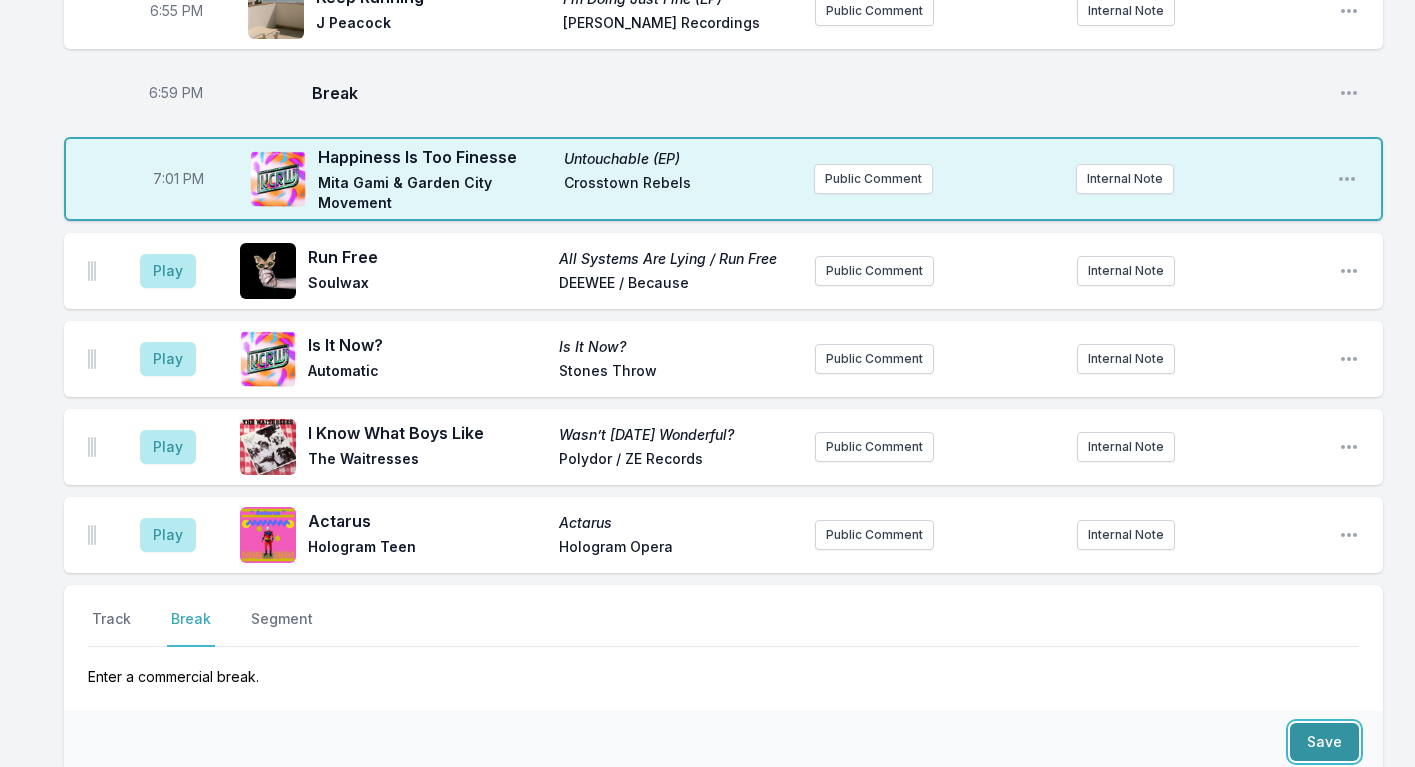 click on "Save" at bounding box center (1324, 742) 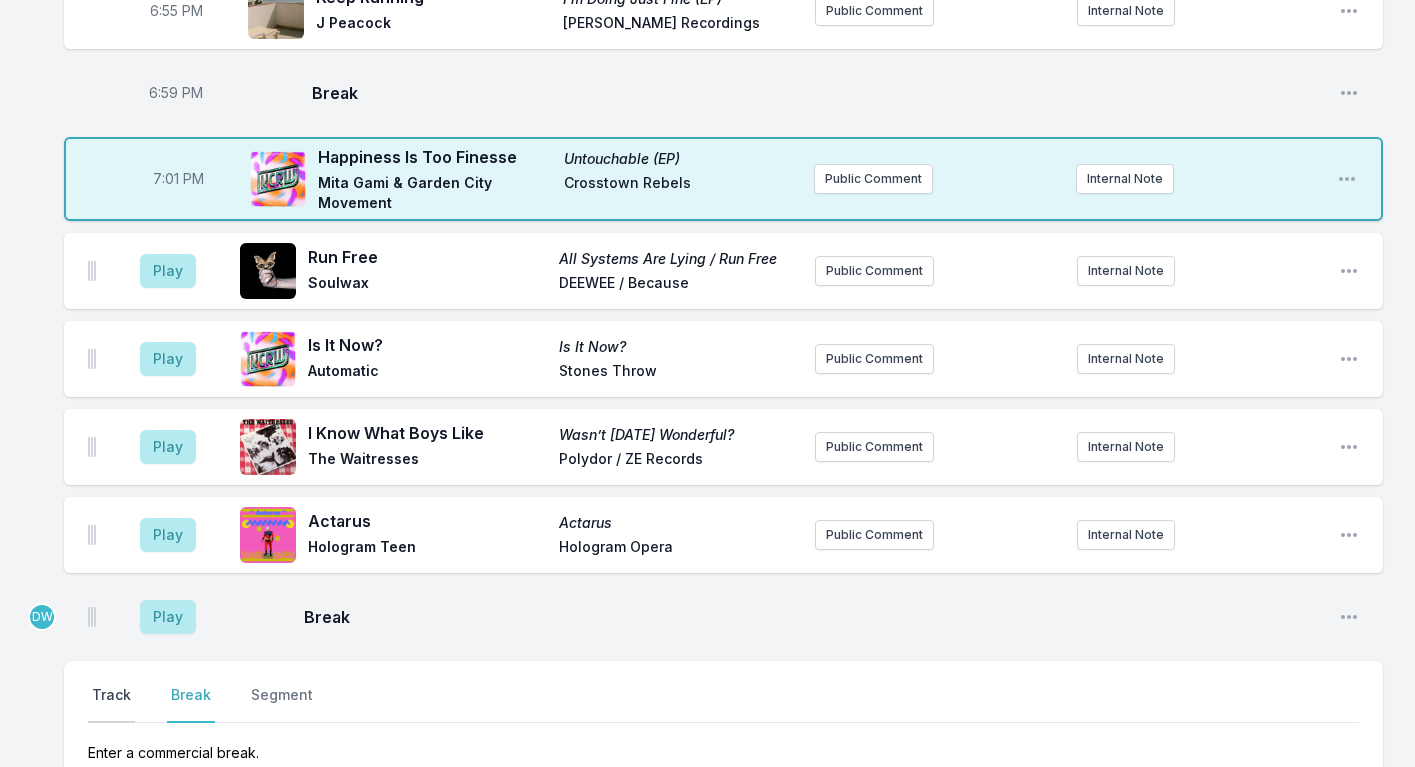 click on "Track" at bounding box center (111, 704) 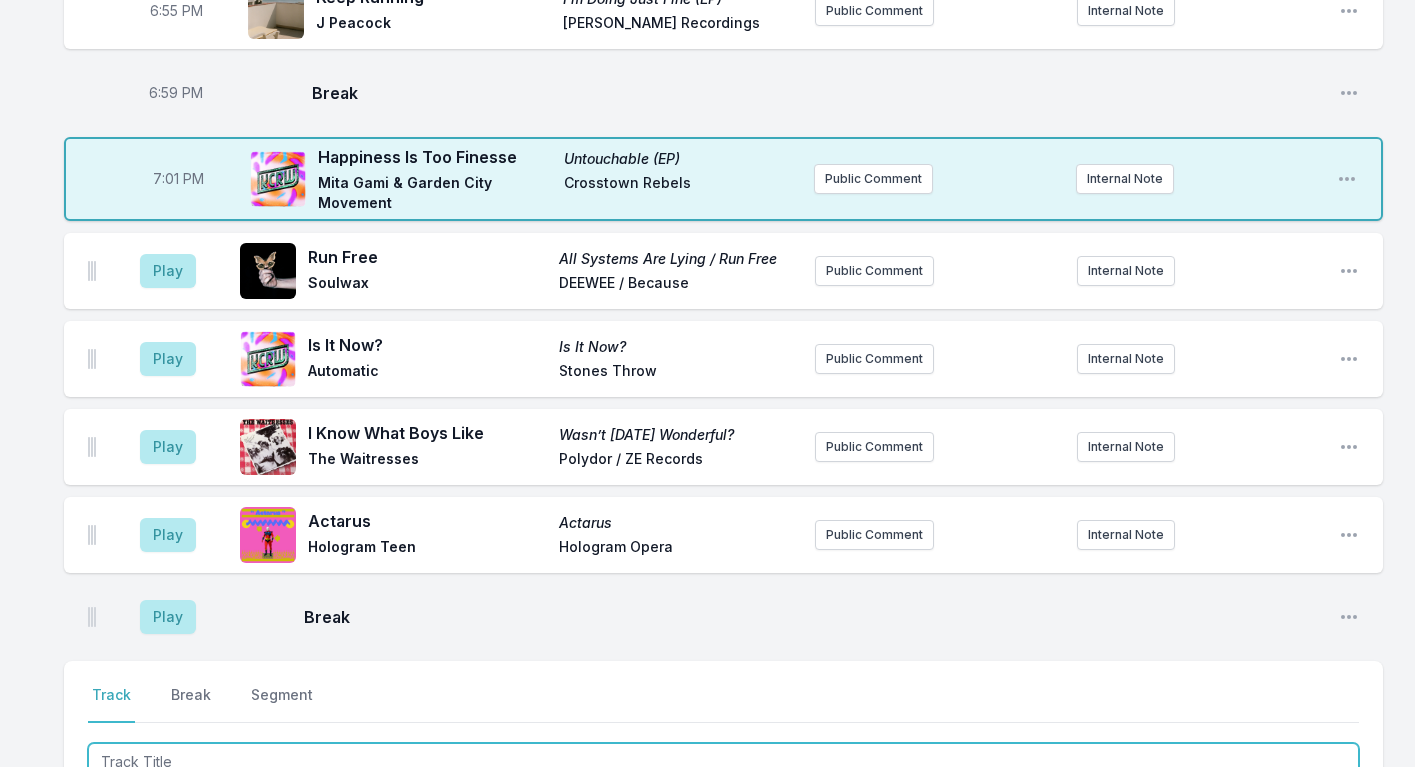 click at bounding box center [723, 762] 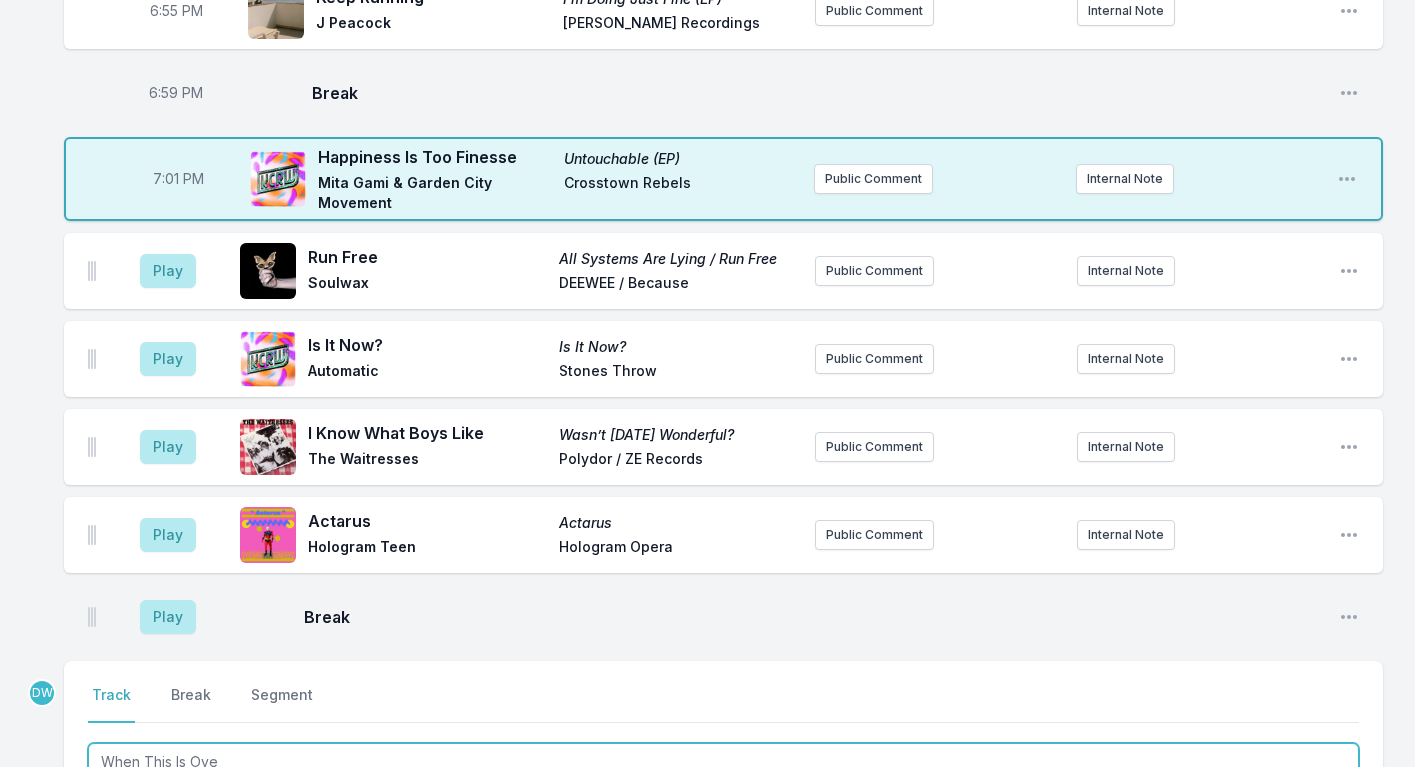 type on "When This Is Over" 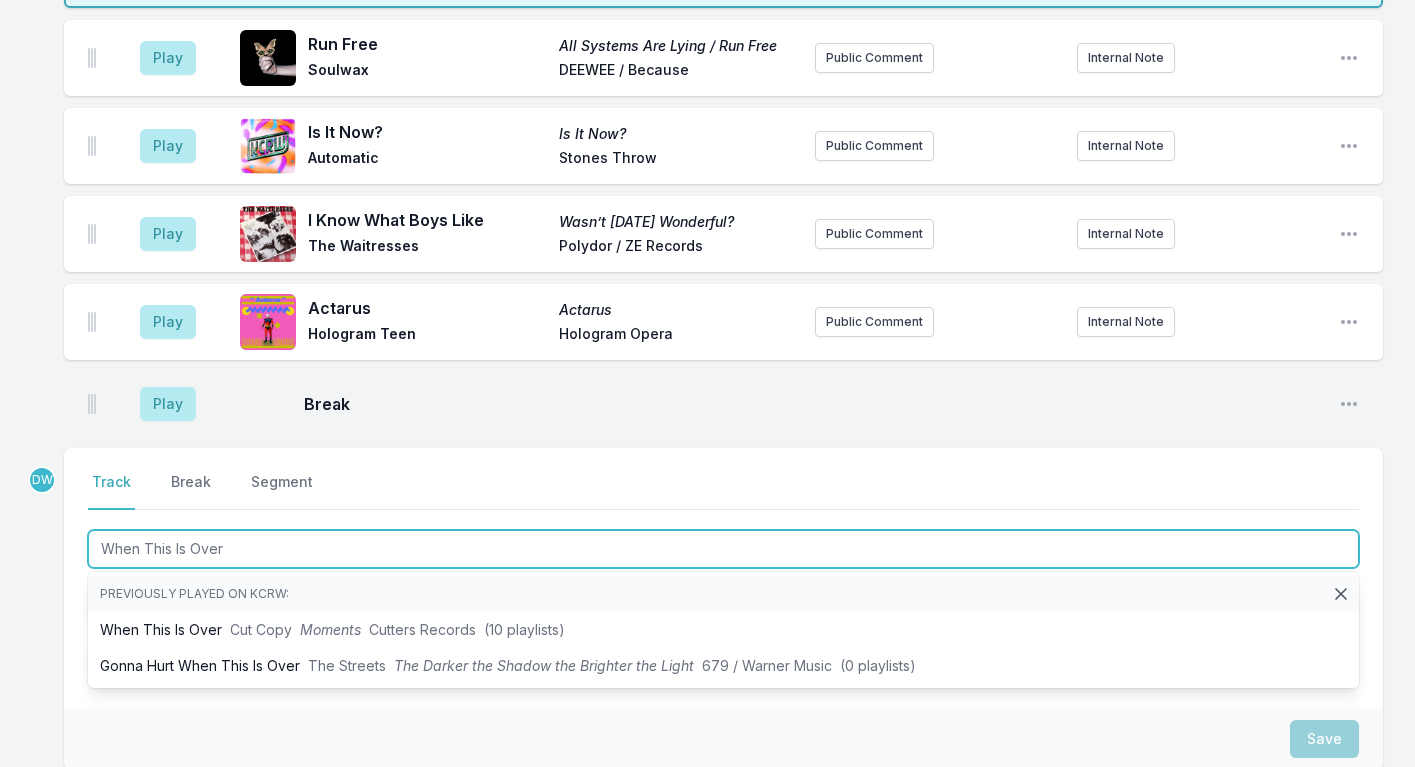 scroll, scrollTop: 2096, scrollLeft: 0, axis: vertical 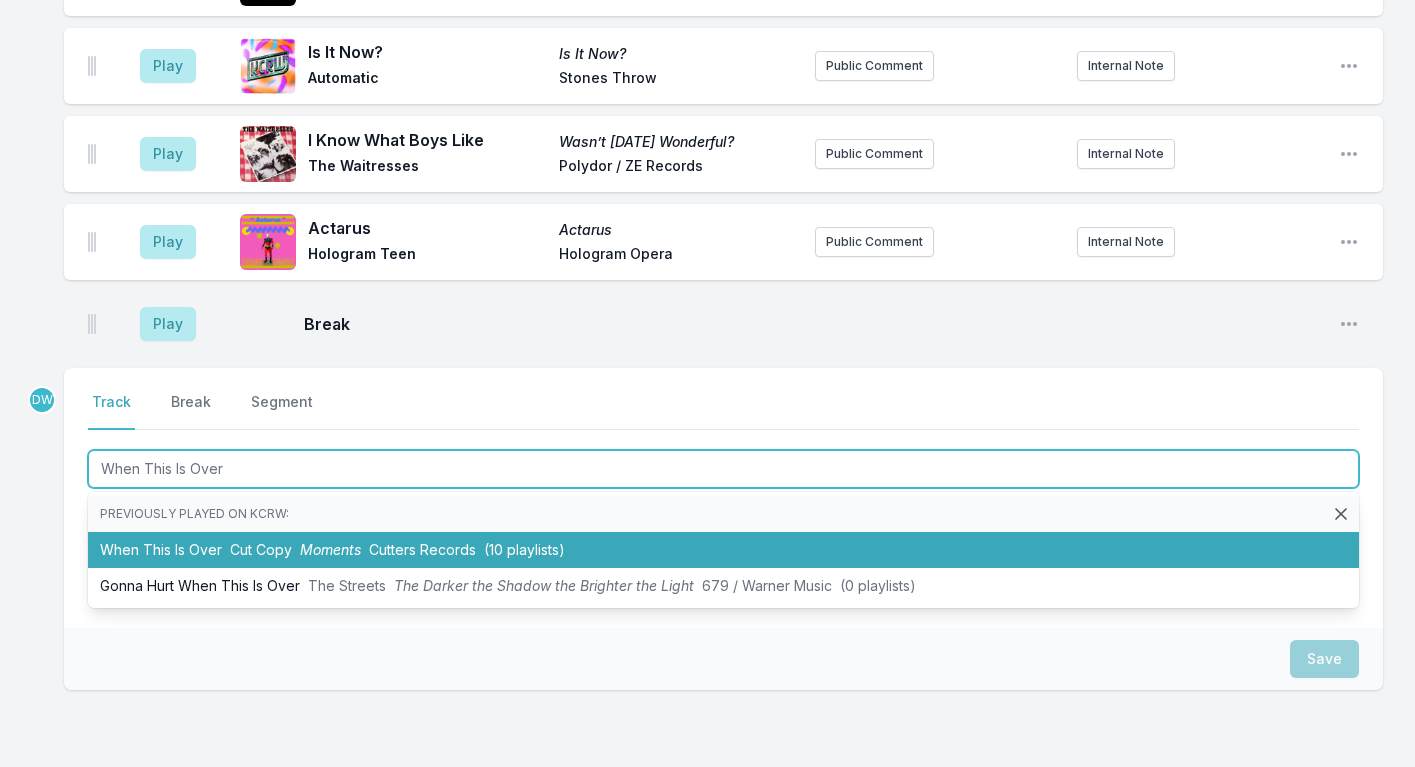 click on "Cutters Records" at bounding box center (422, 549) 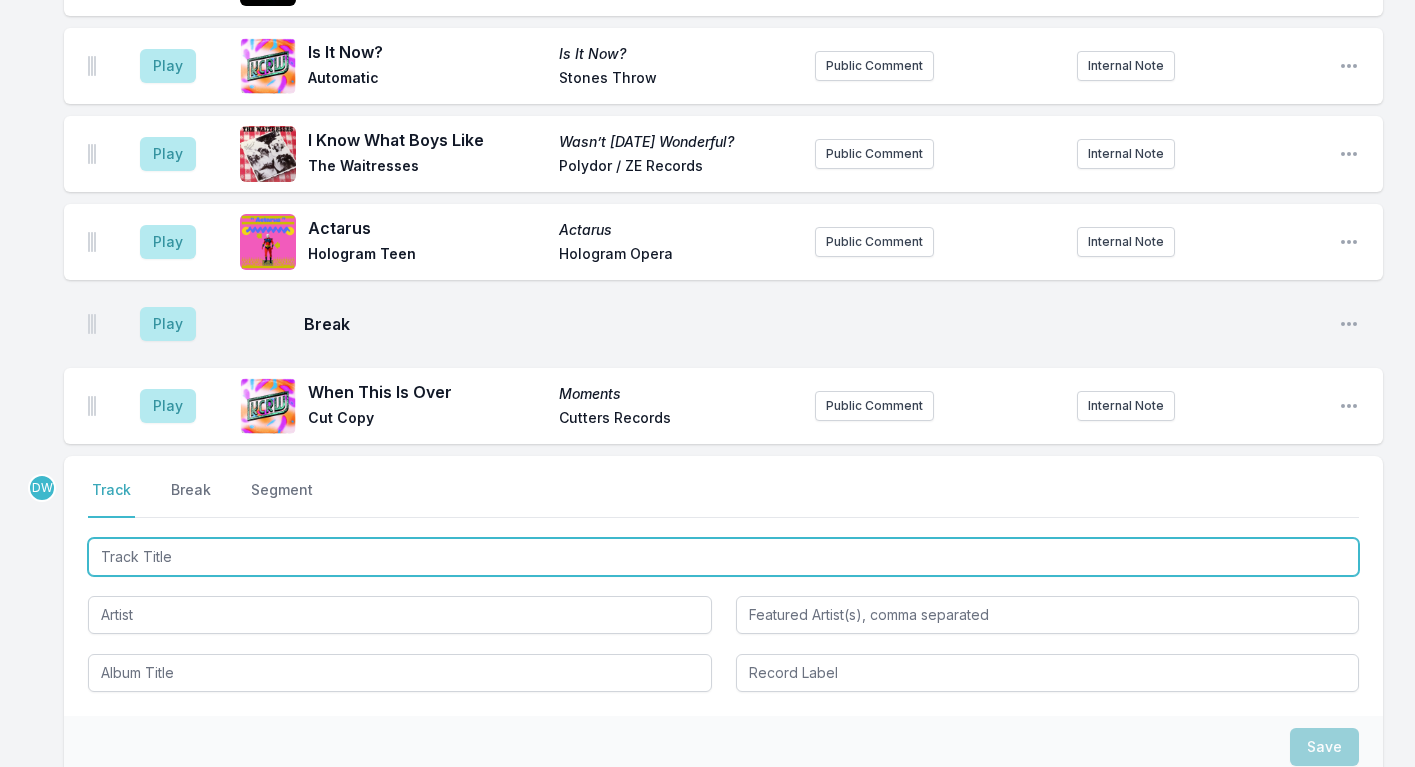 scroll, scrollTop: 2184, scrollLeft: 0, axis: vertical 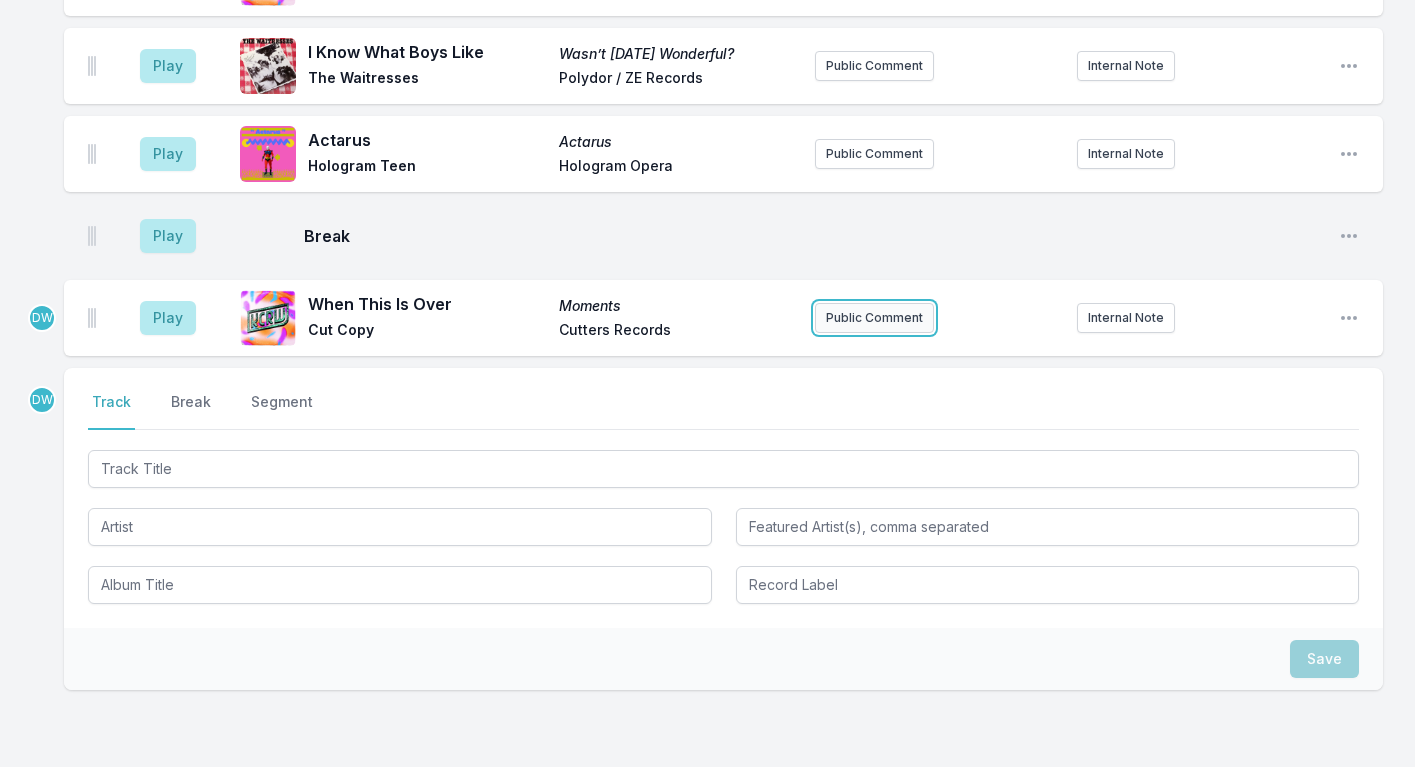 click on "Public Comment" at bounding box center (874, 318) 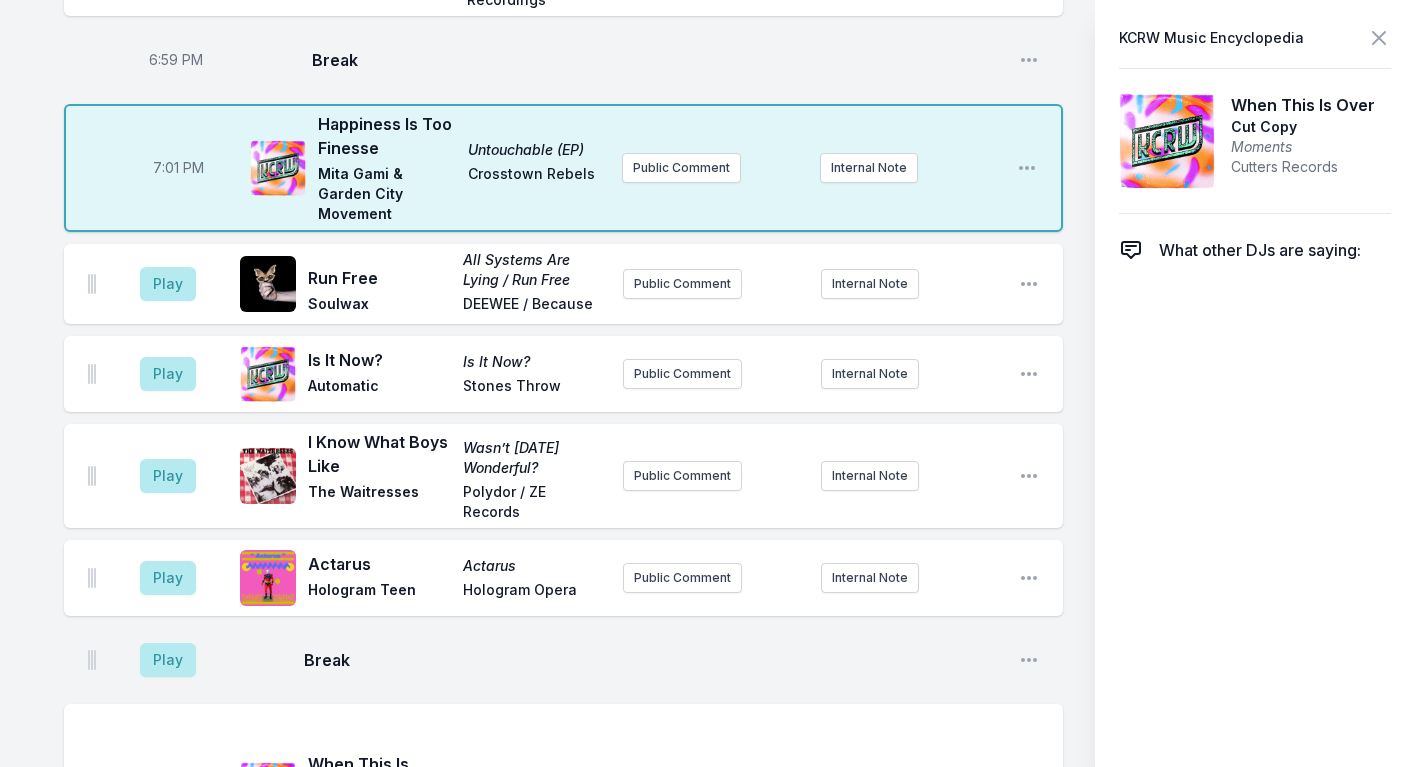 scroll, scrollTop: 2260, scrollLeft: 0, axis: vertical 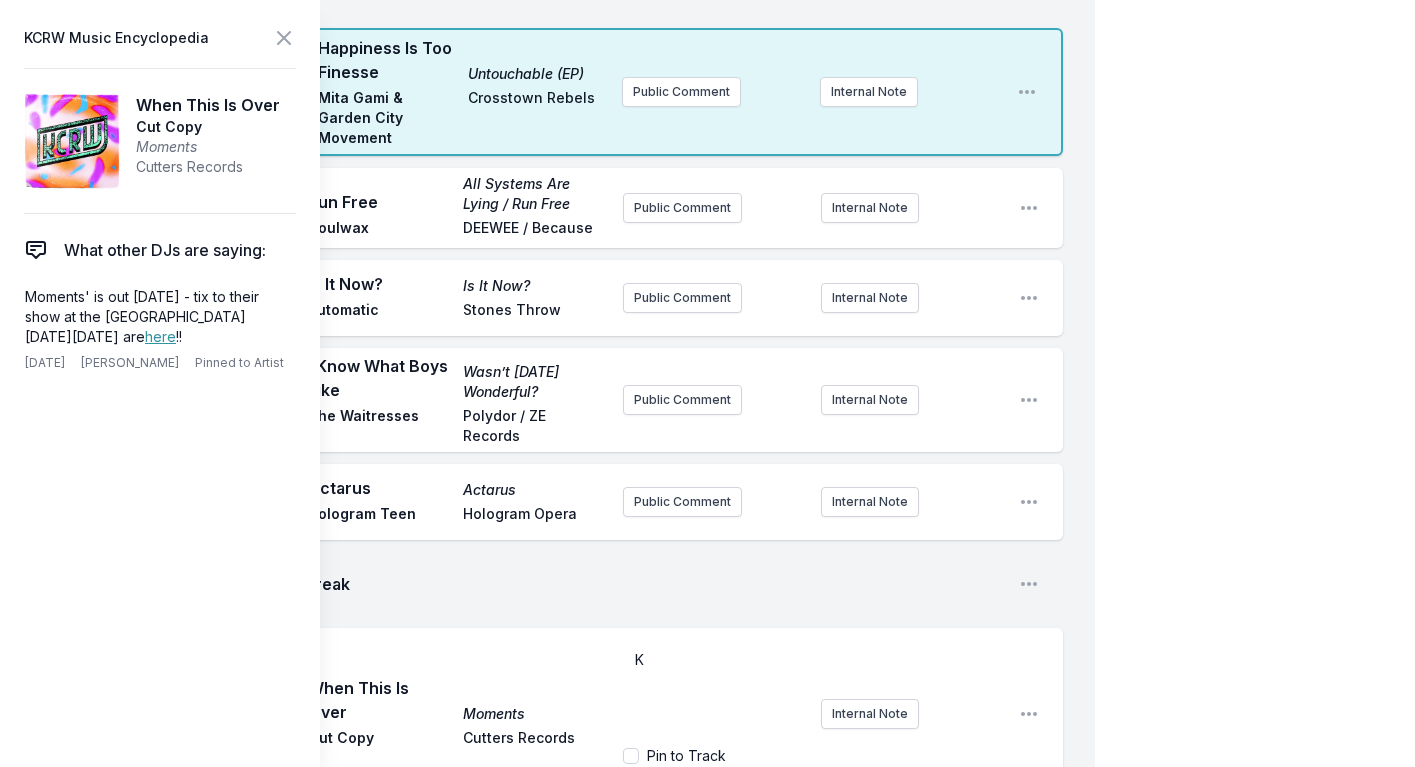 type 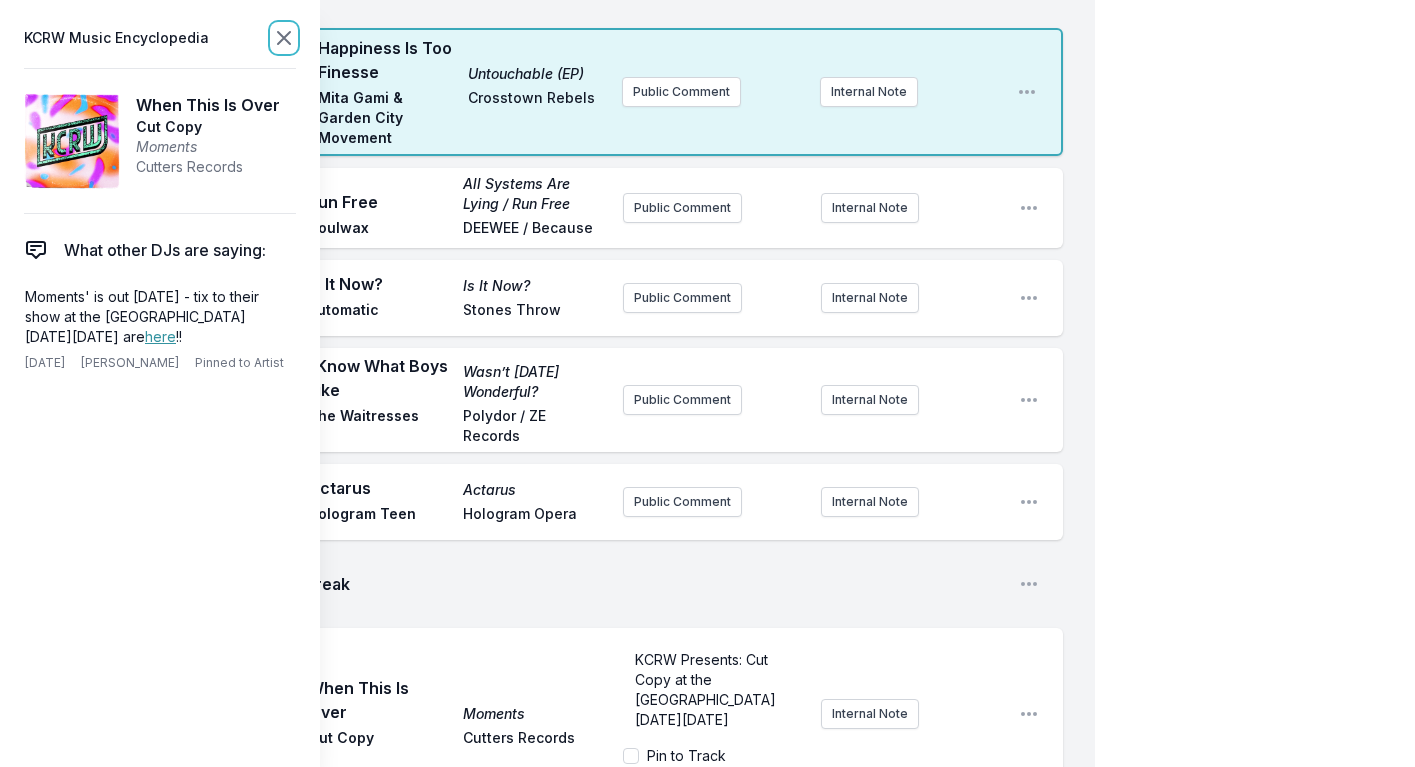 click 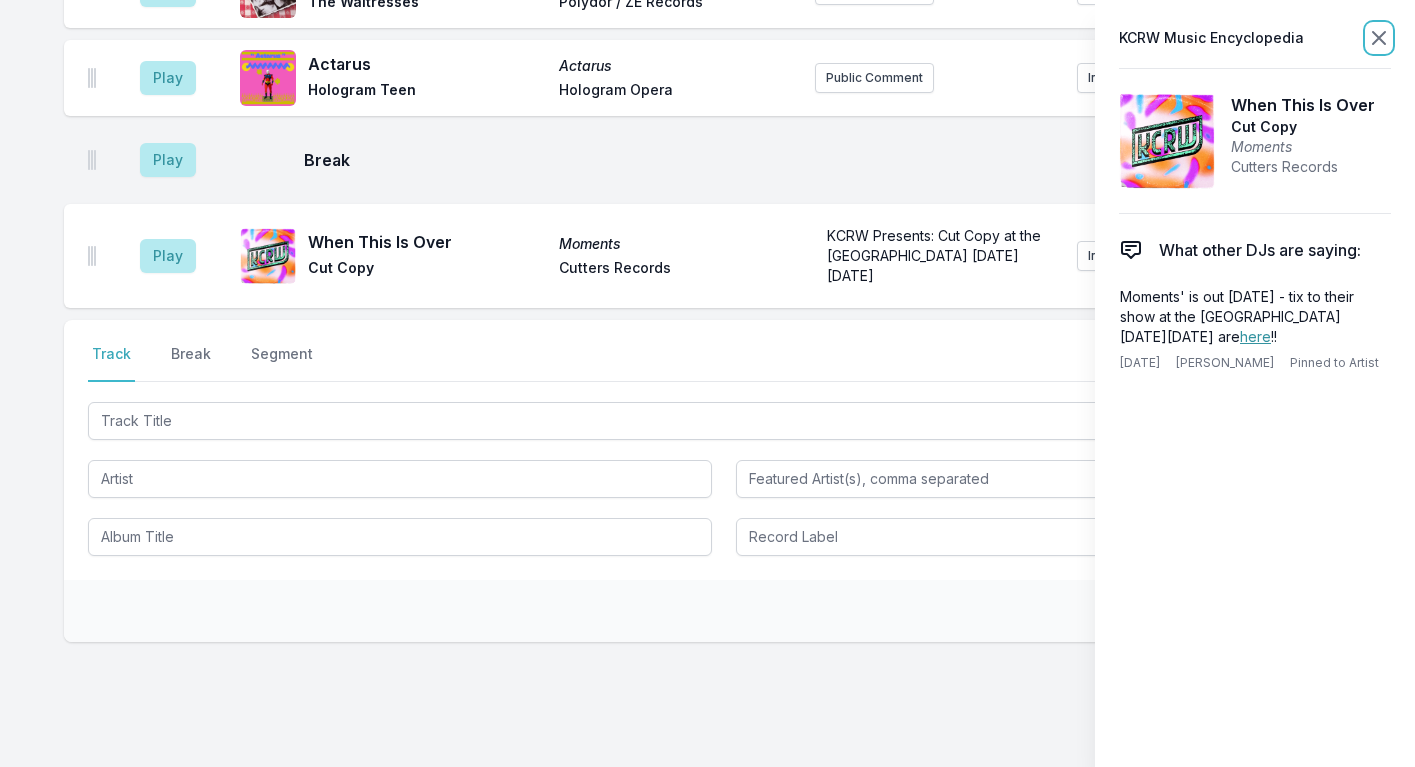 scroll, scrollTop: 2192, scrollLeft: 0, axis: vertical 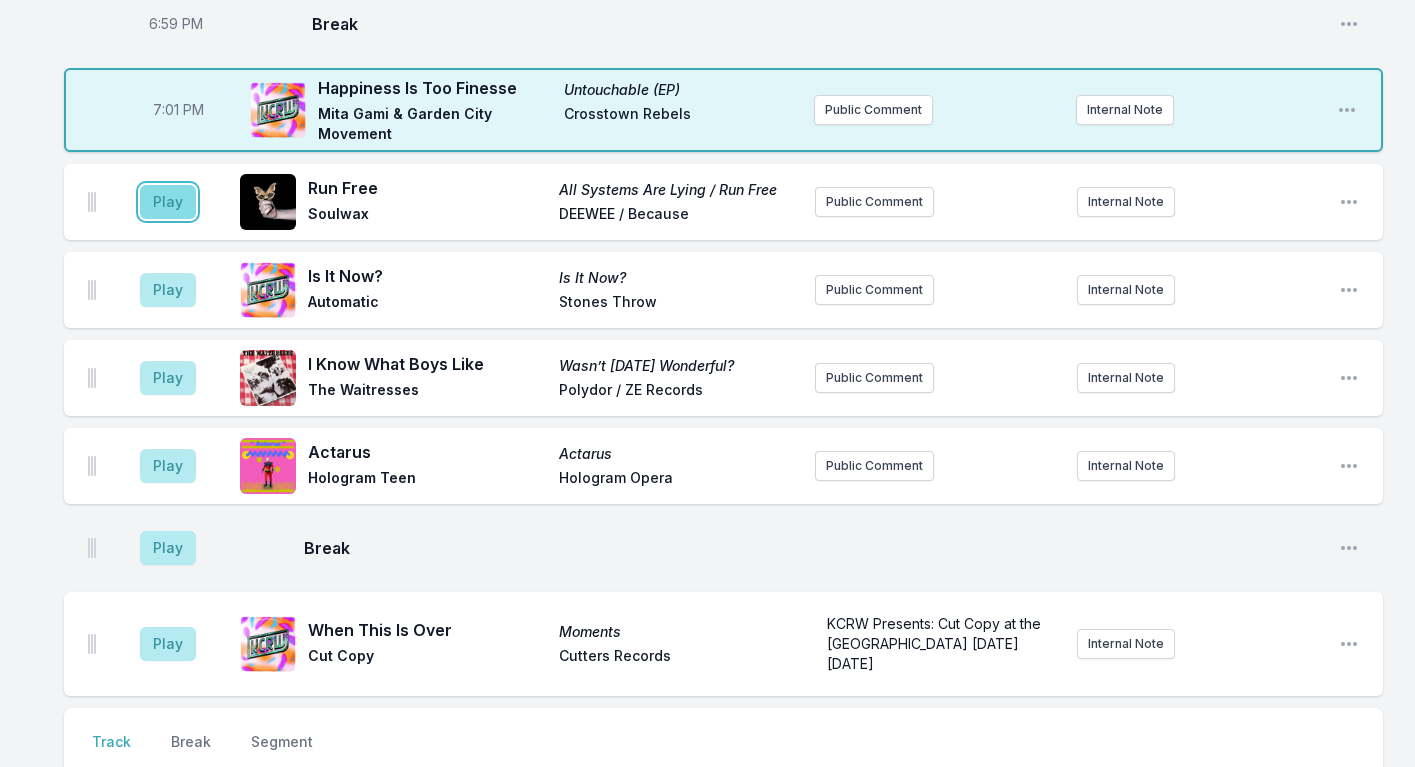 drag, startPoint x: 172, startPoint y: 128, endPoint x: 178, endPoint y: 109, distance: 19.924858 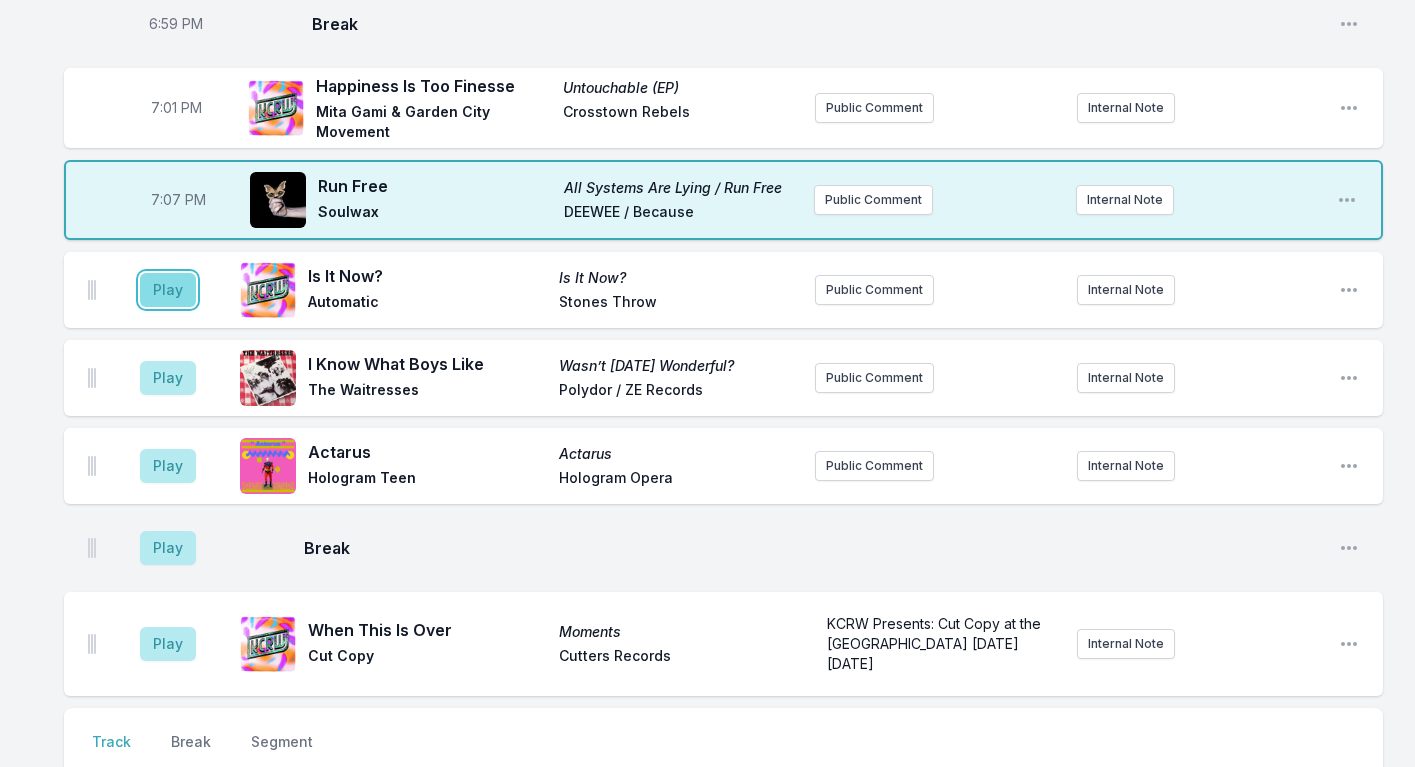 click on "Play" at bounding box center [168, 290] 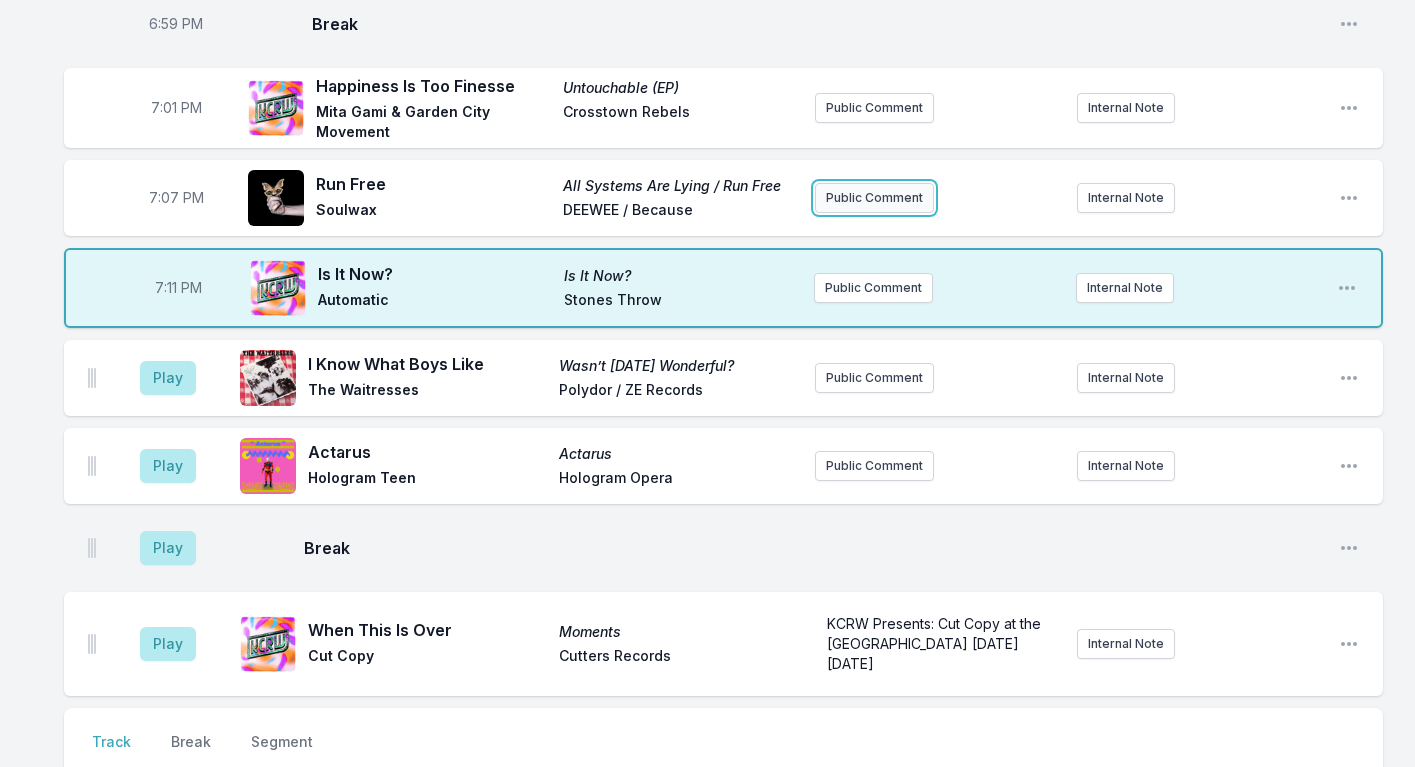 click on "Public Comment" at bounding box center [874, 198] 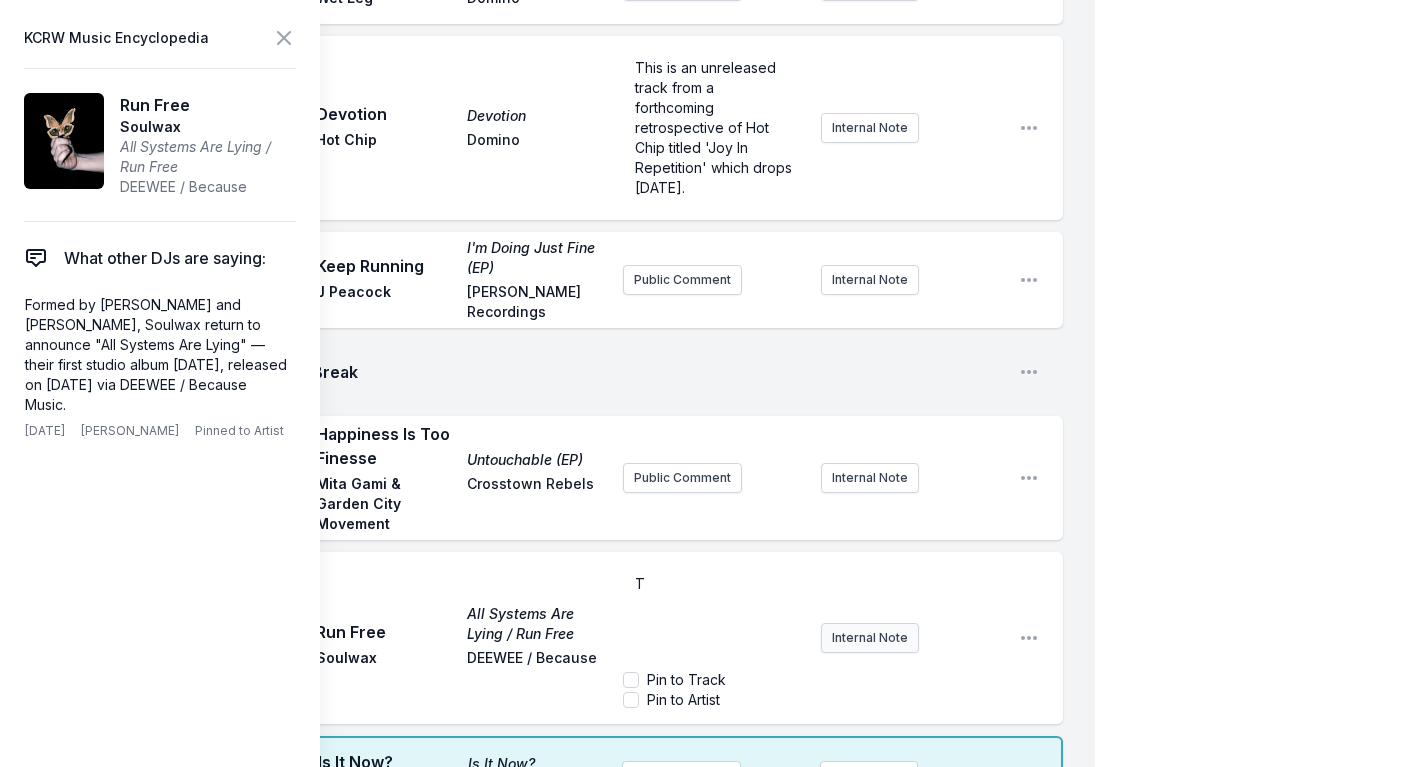 type 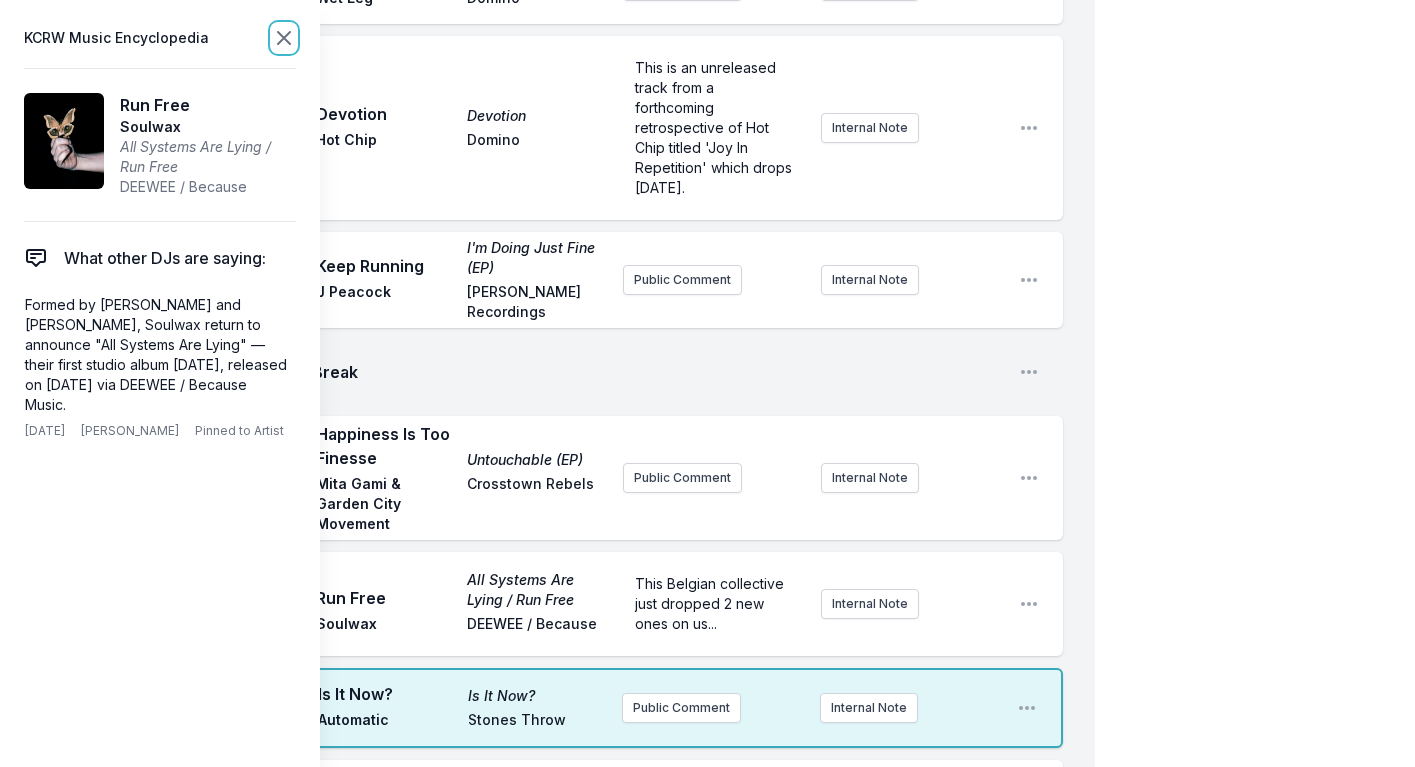 click 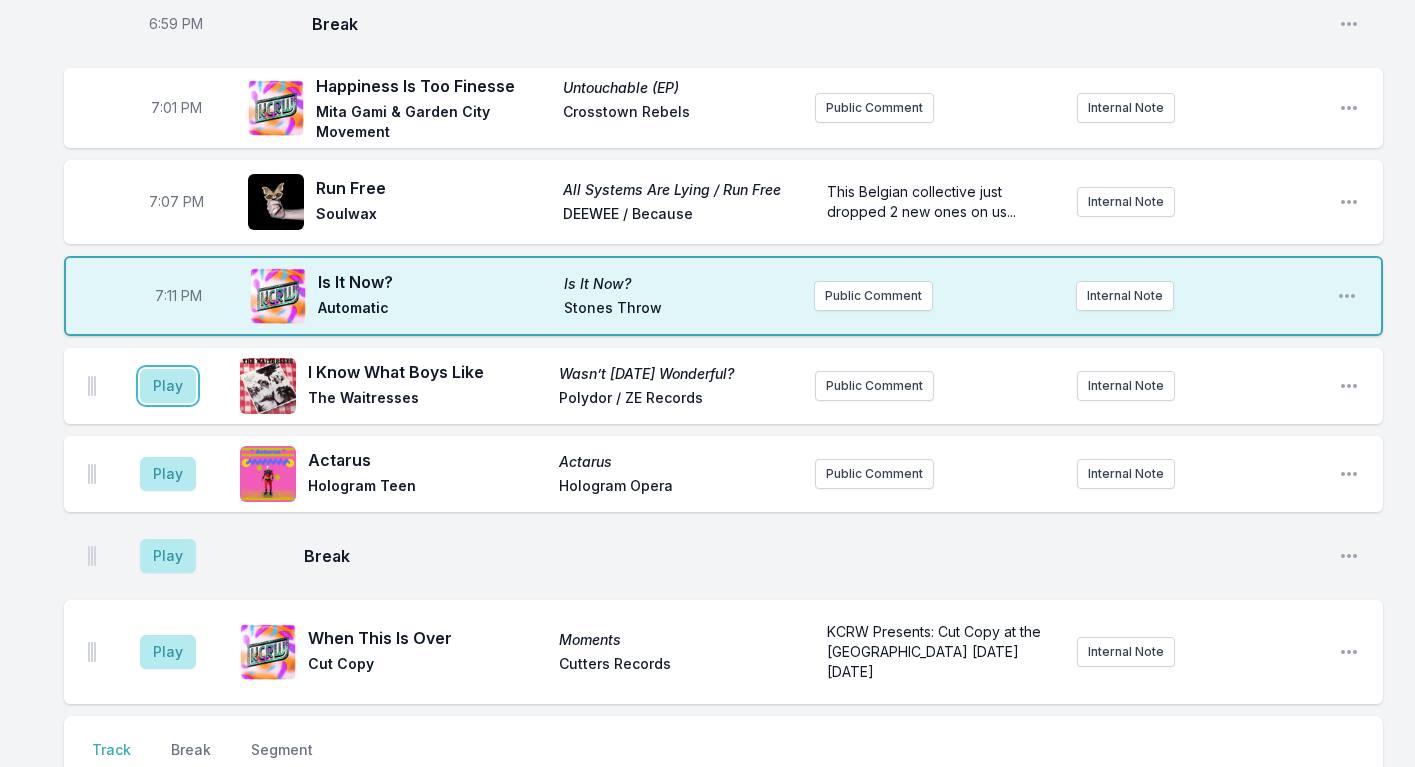 drag, startPoint x: 170, startPoint y: 327, endPoint x: 143, endPoint y: 339, distance: 29.546574 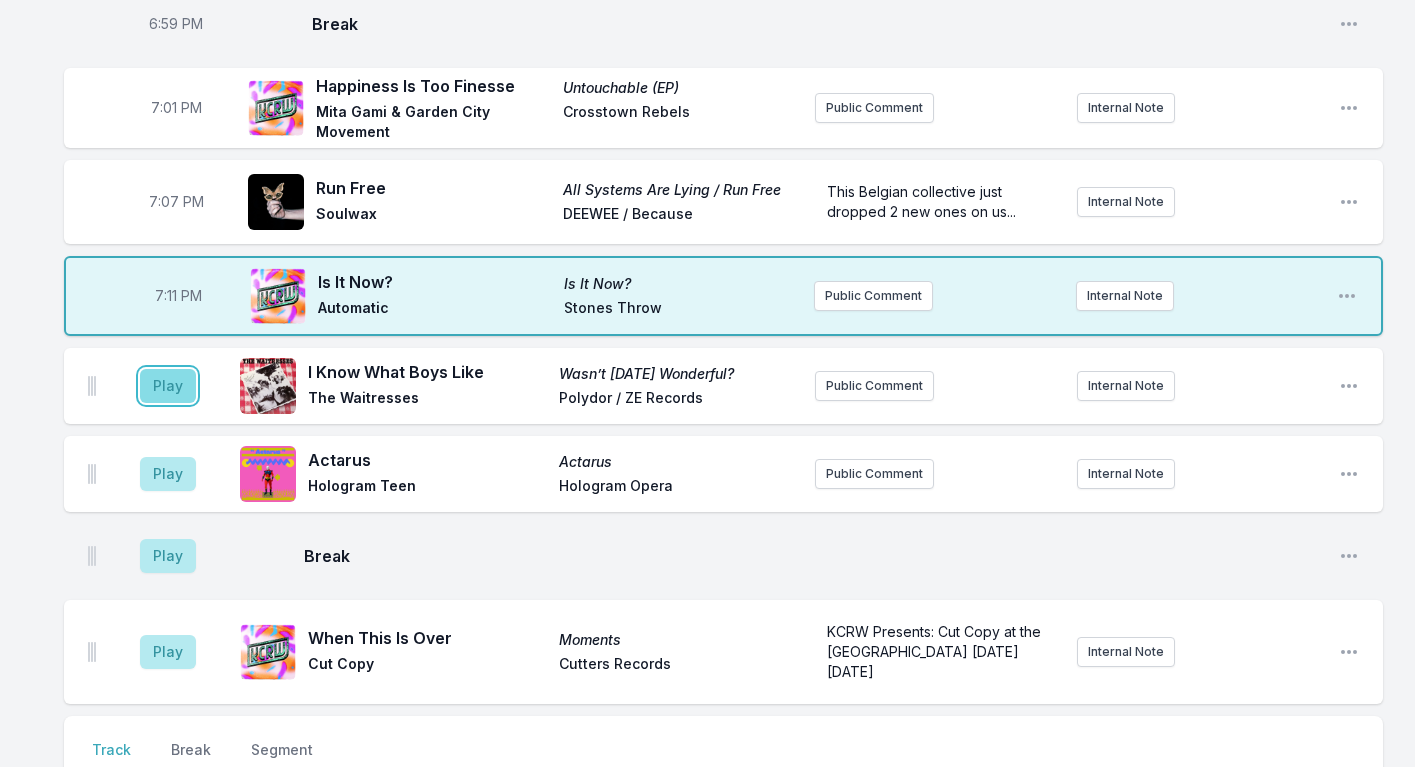 click on "Play" at bounding box center (168, 386) 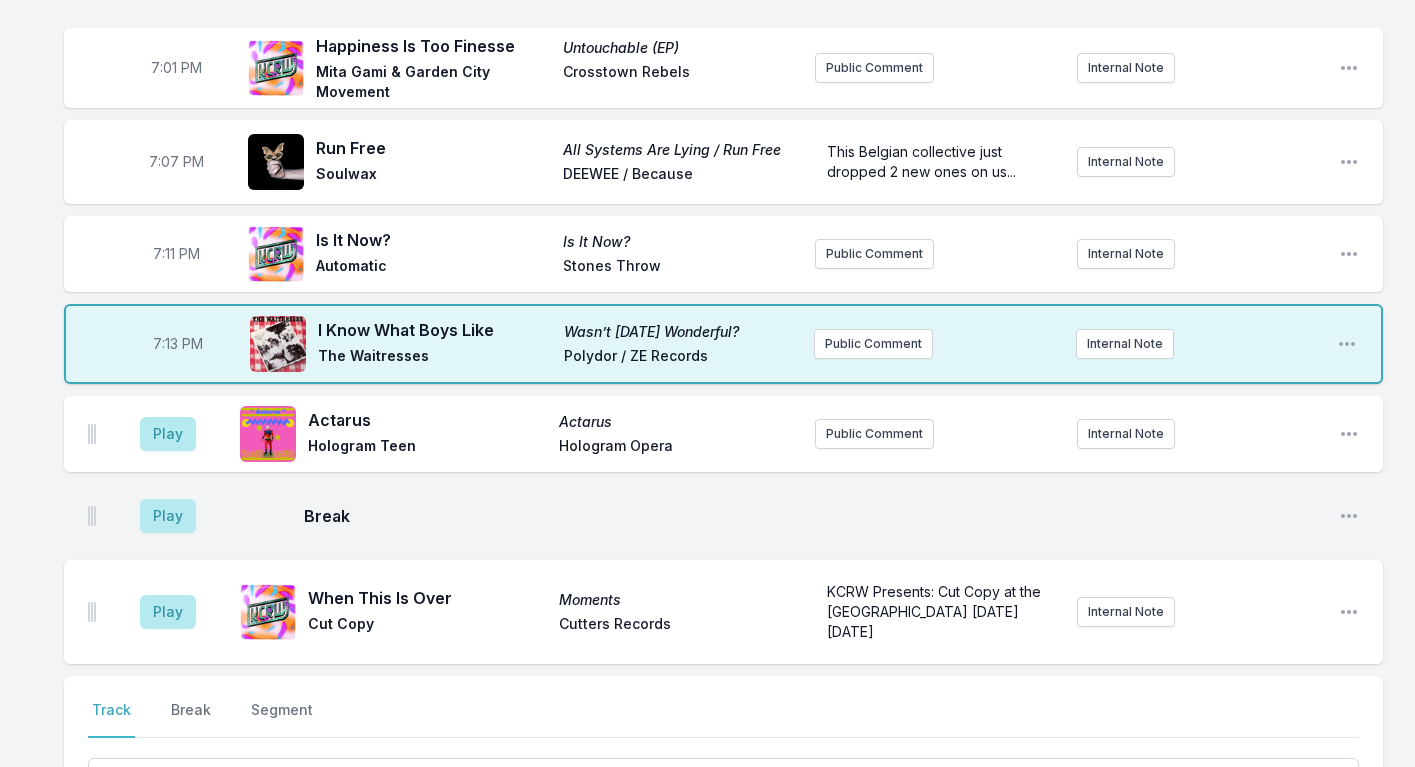 scroll, scrollTop: 1952, scrollLeft: 0, axis: vertical 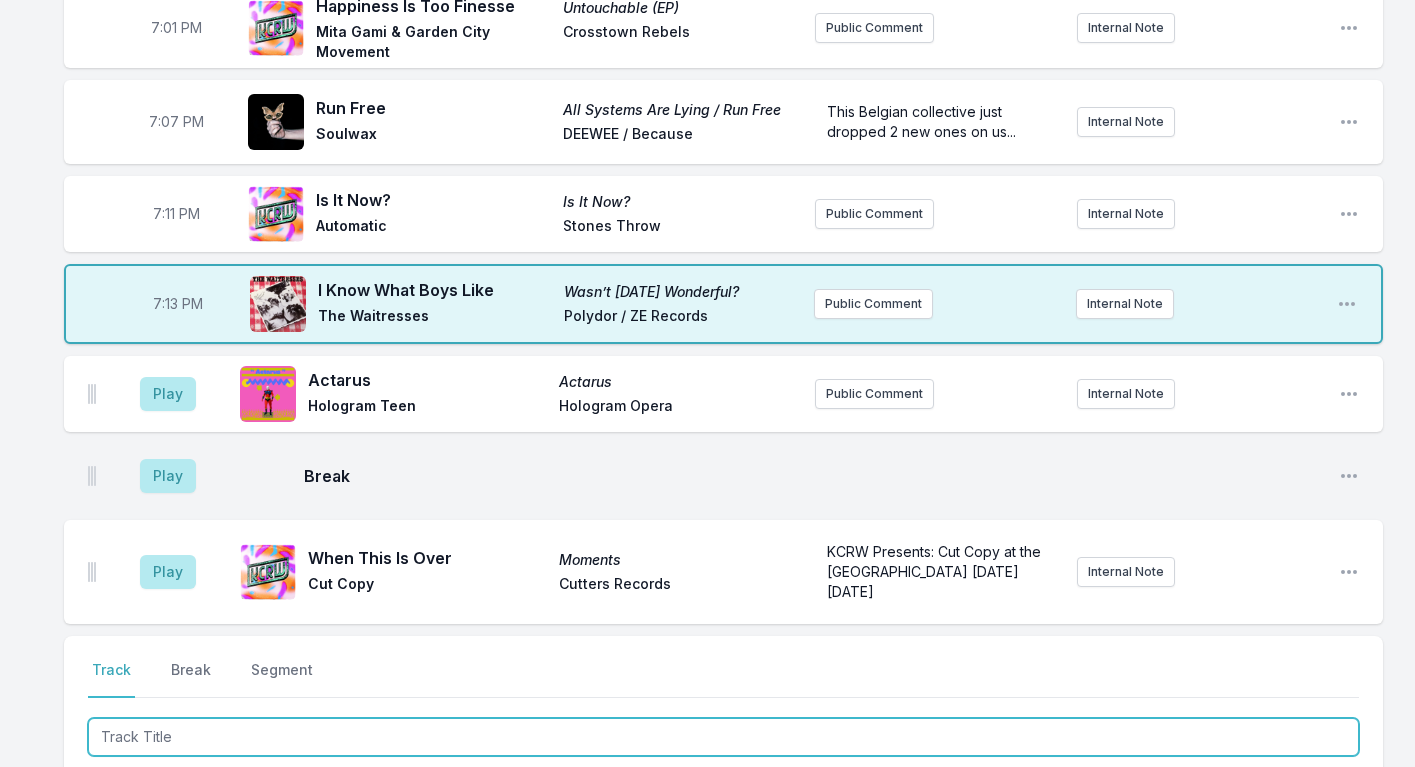 click at bounding box center (723, 737) 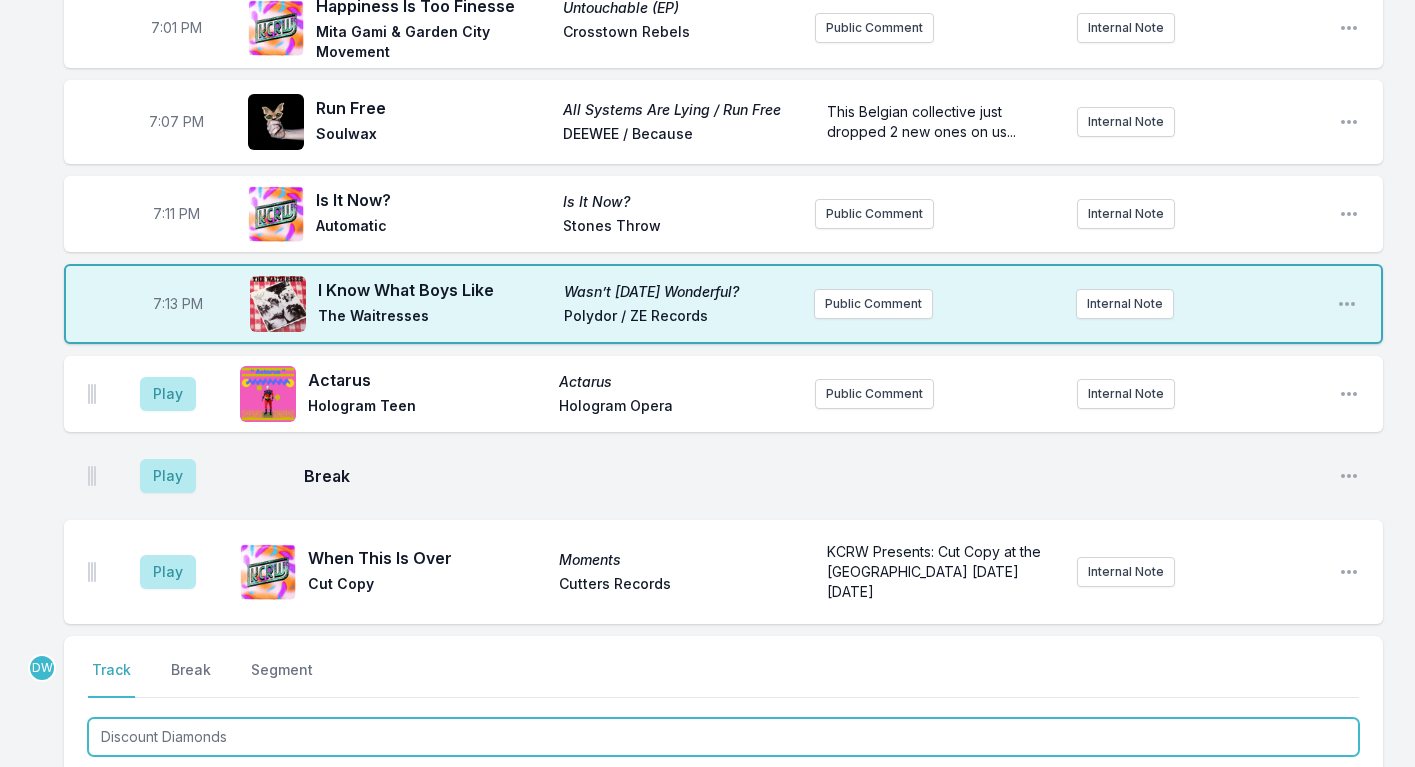 type on "Discount Diamonds" 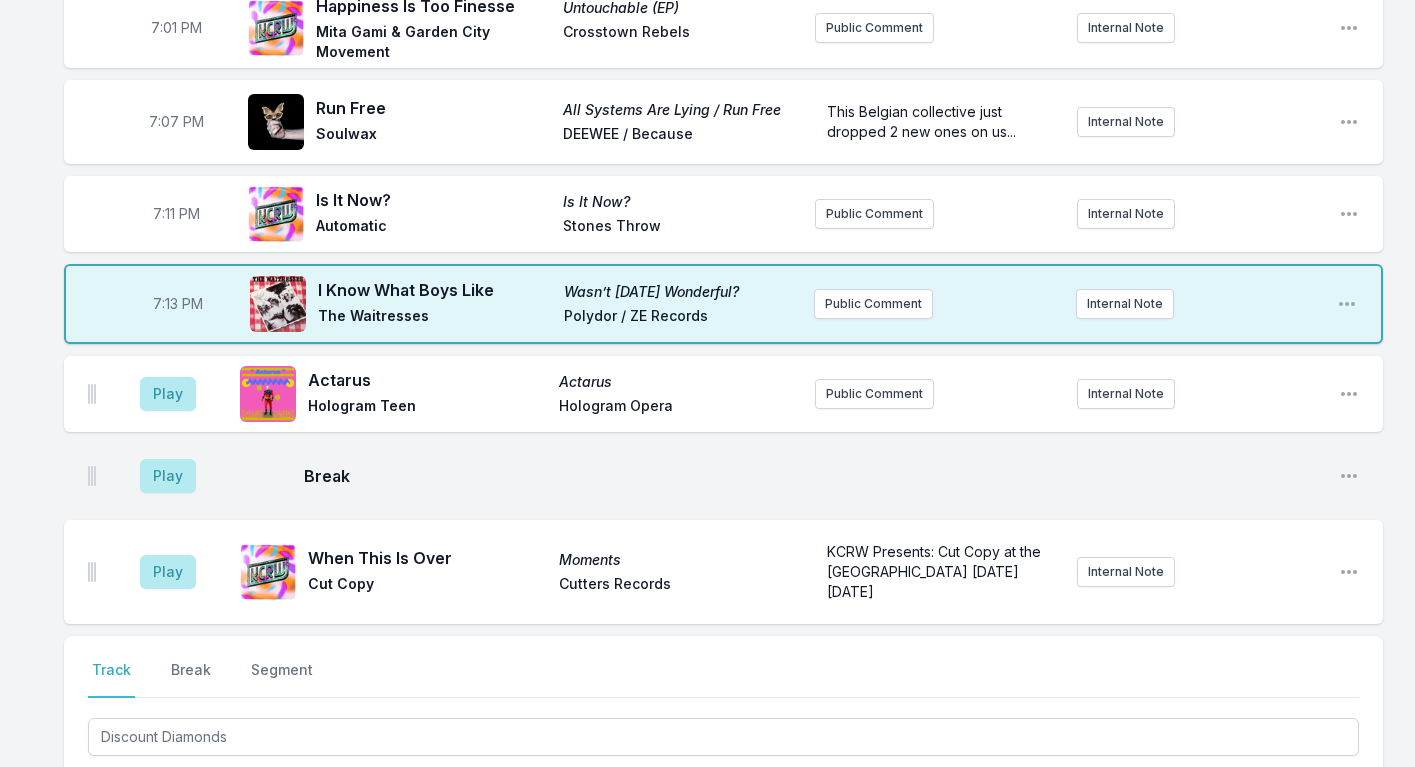 click at bounding box center [400, 795] 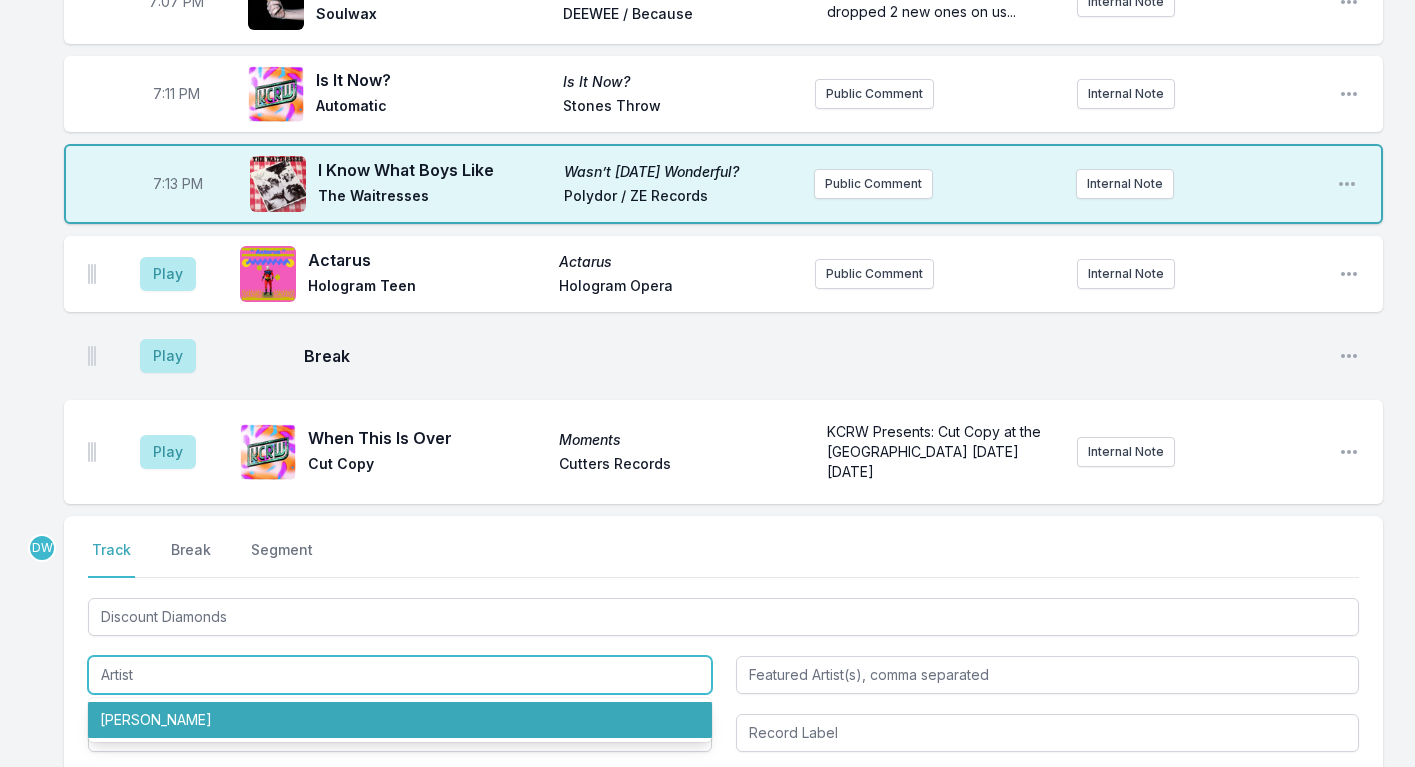 scroll, scrollTop: 2139, scrollLeft: 0, axis: vertical 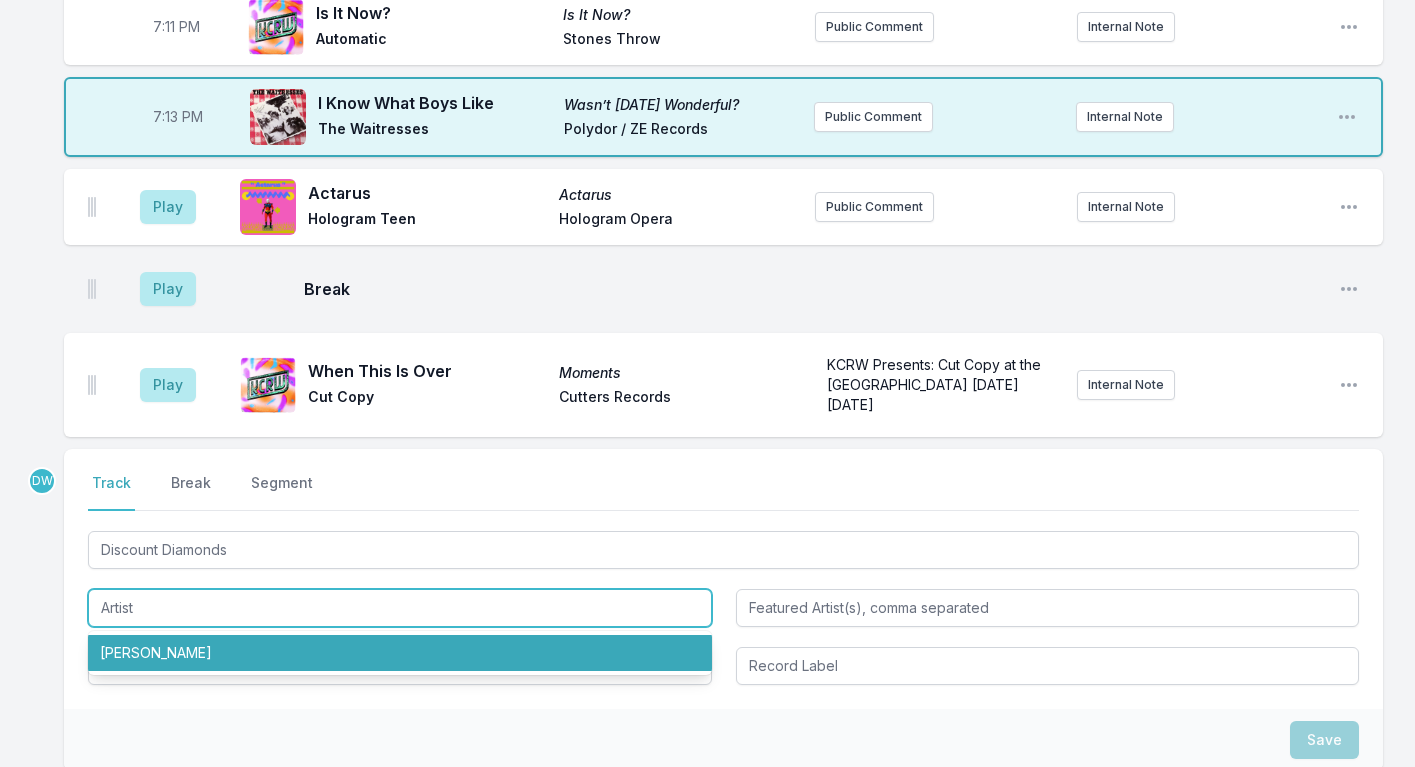 click on "Ganser" at bounding box center (400, 653) 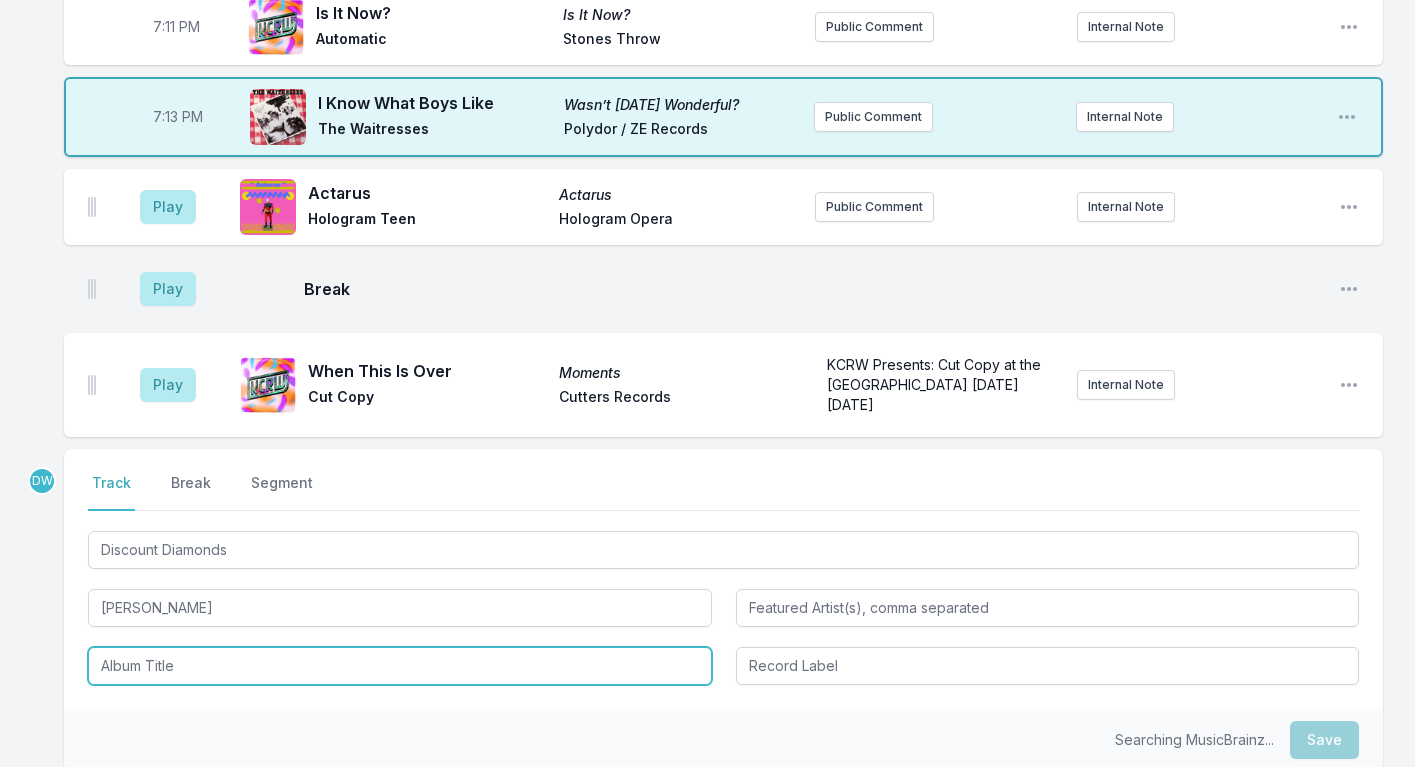 click at bounding box center [400, 666] 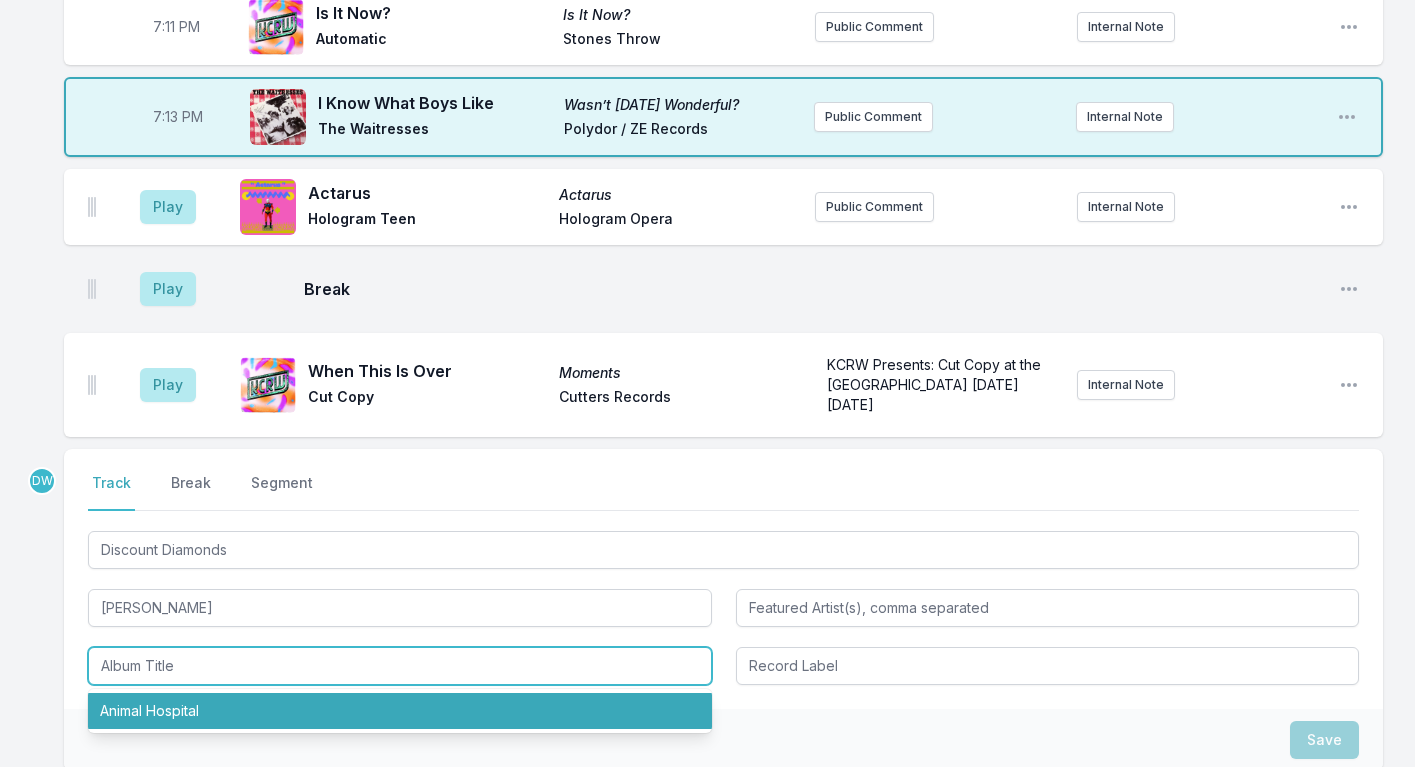 click on "Animal Hospital" at bounding box center [400, 711] 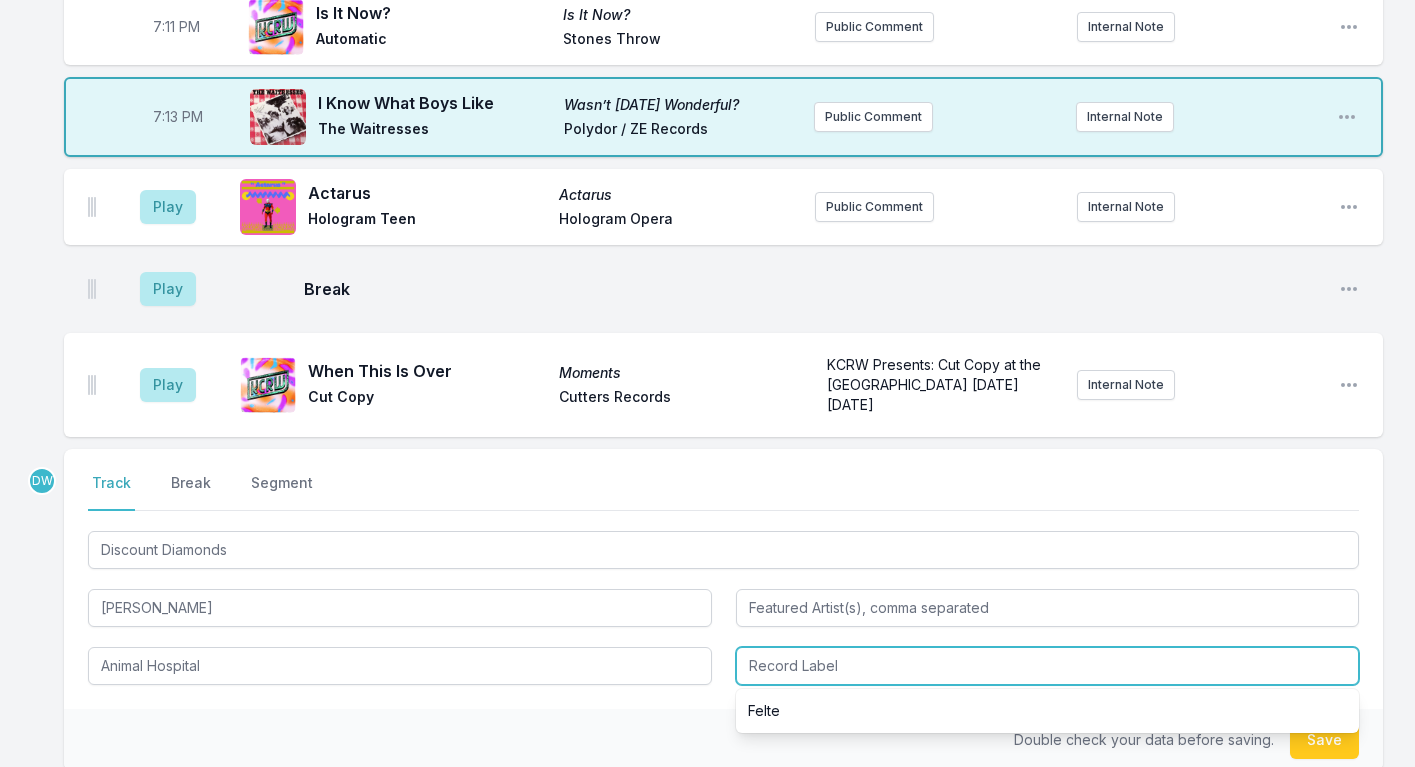 click at bounding box center (1048, 666) 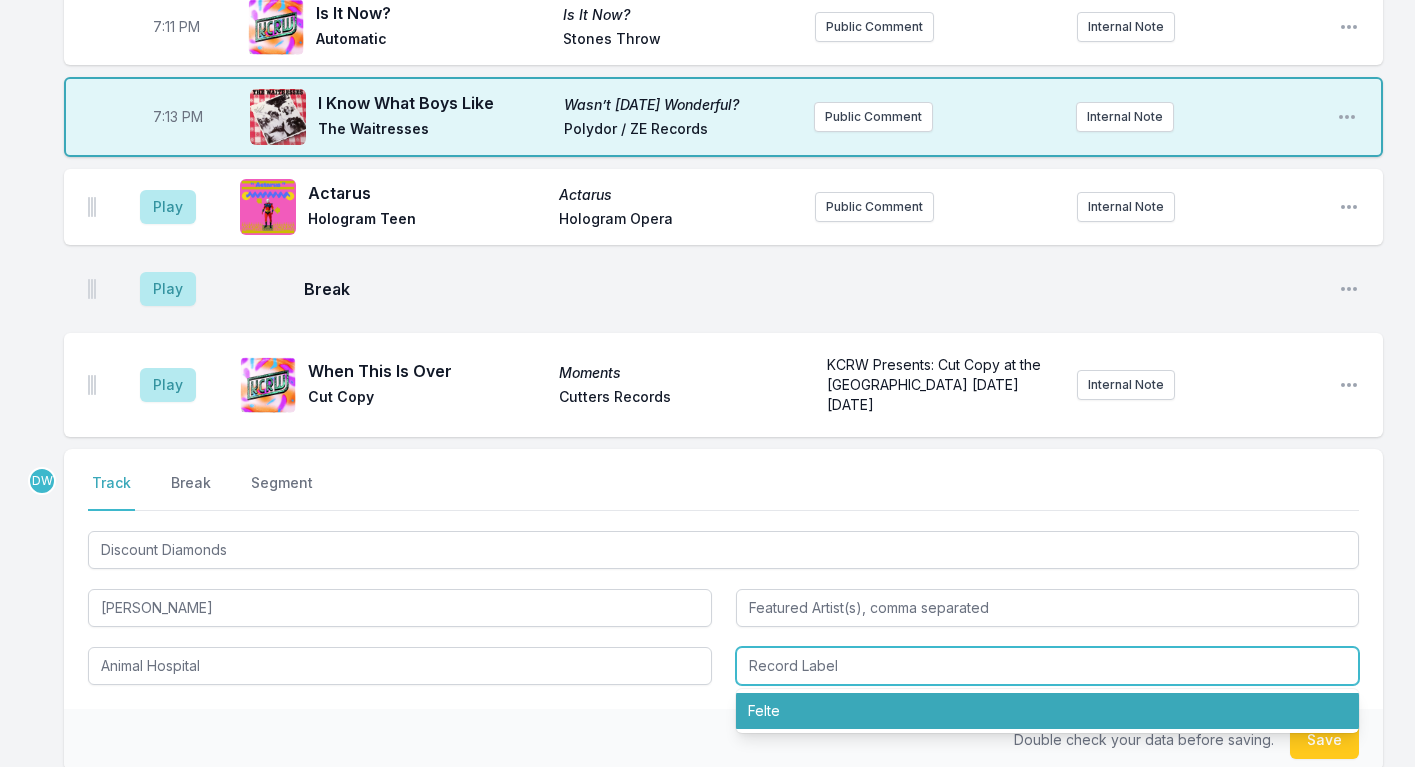 click on "Felte" at bounding box center [1048, 711] 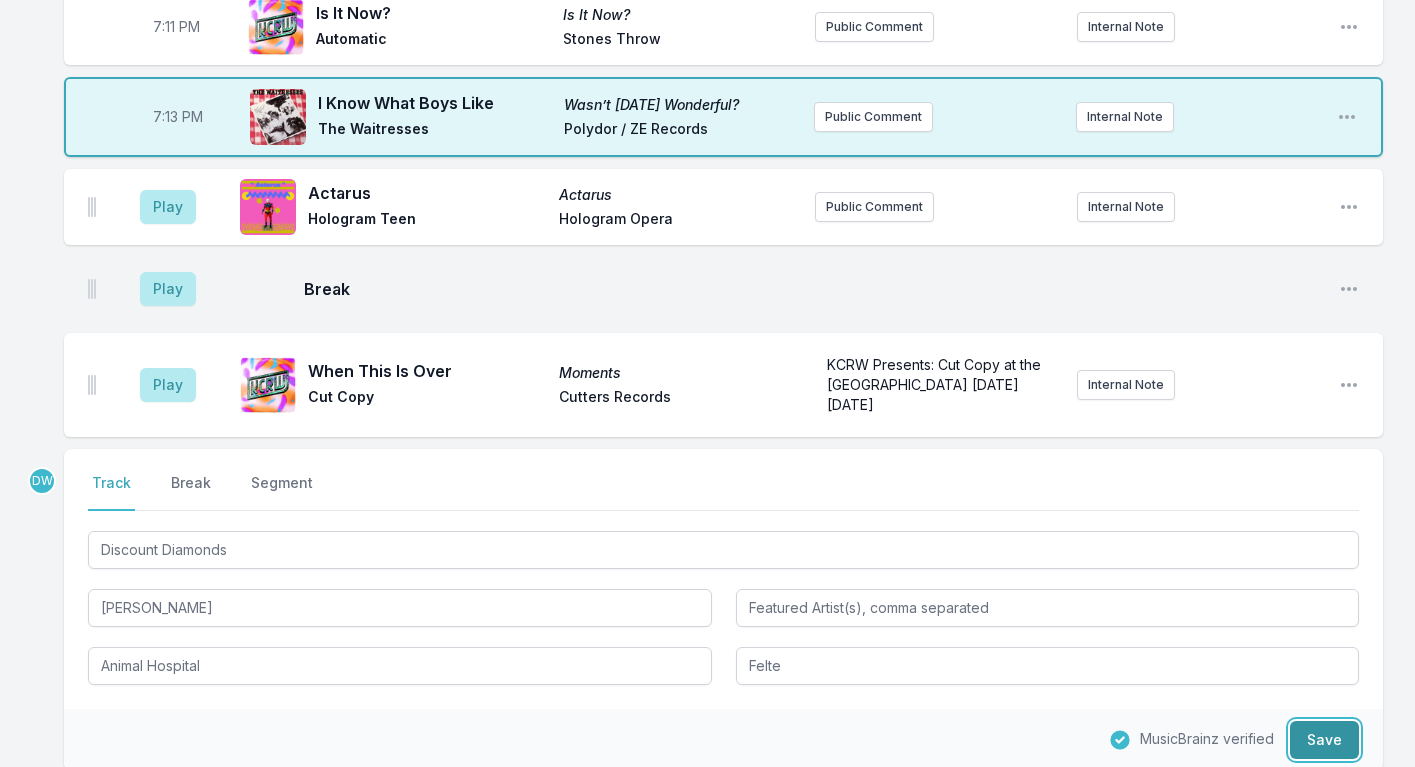 click on "Save" at bounding box center [1324, 740] 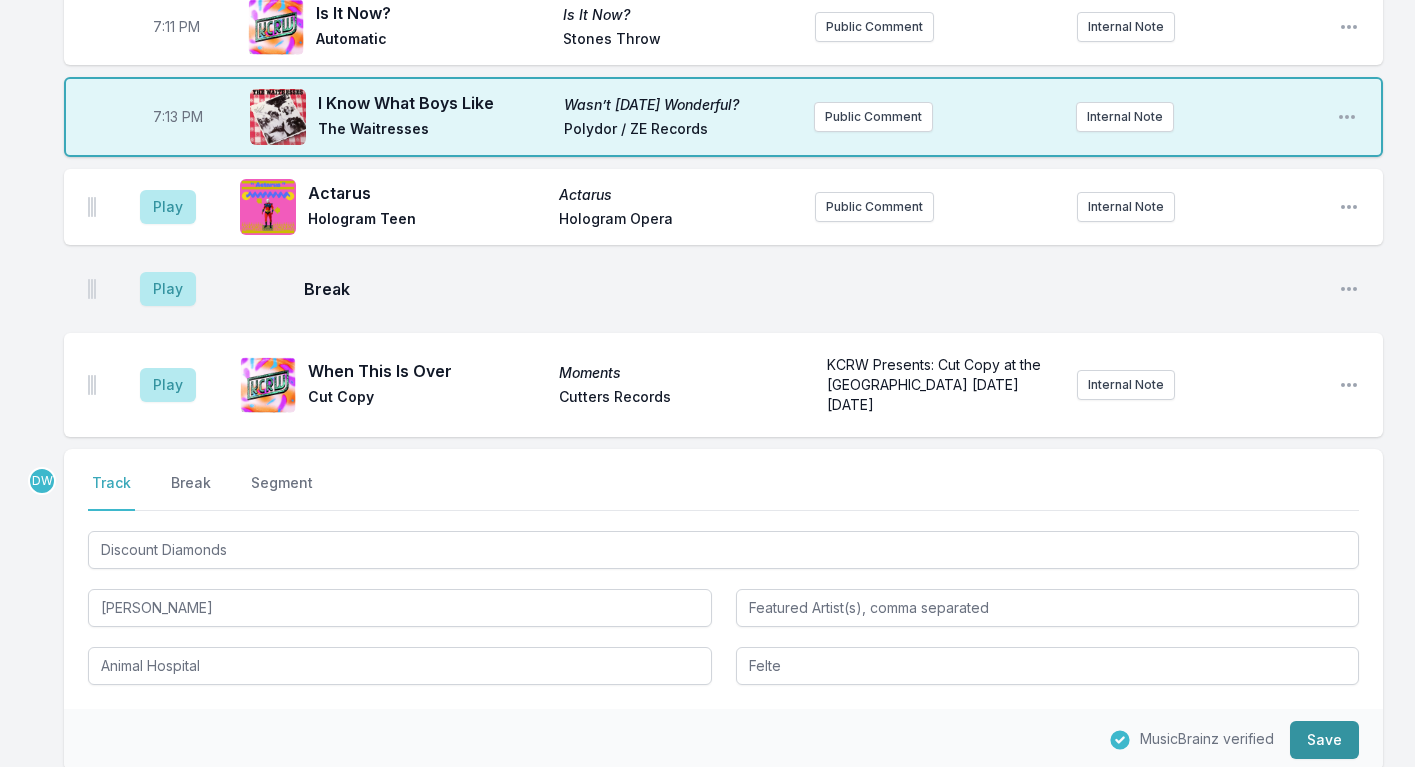 type 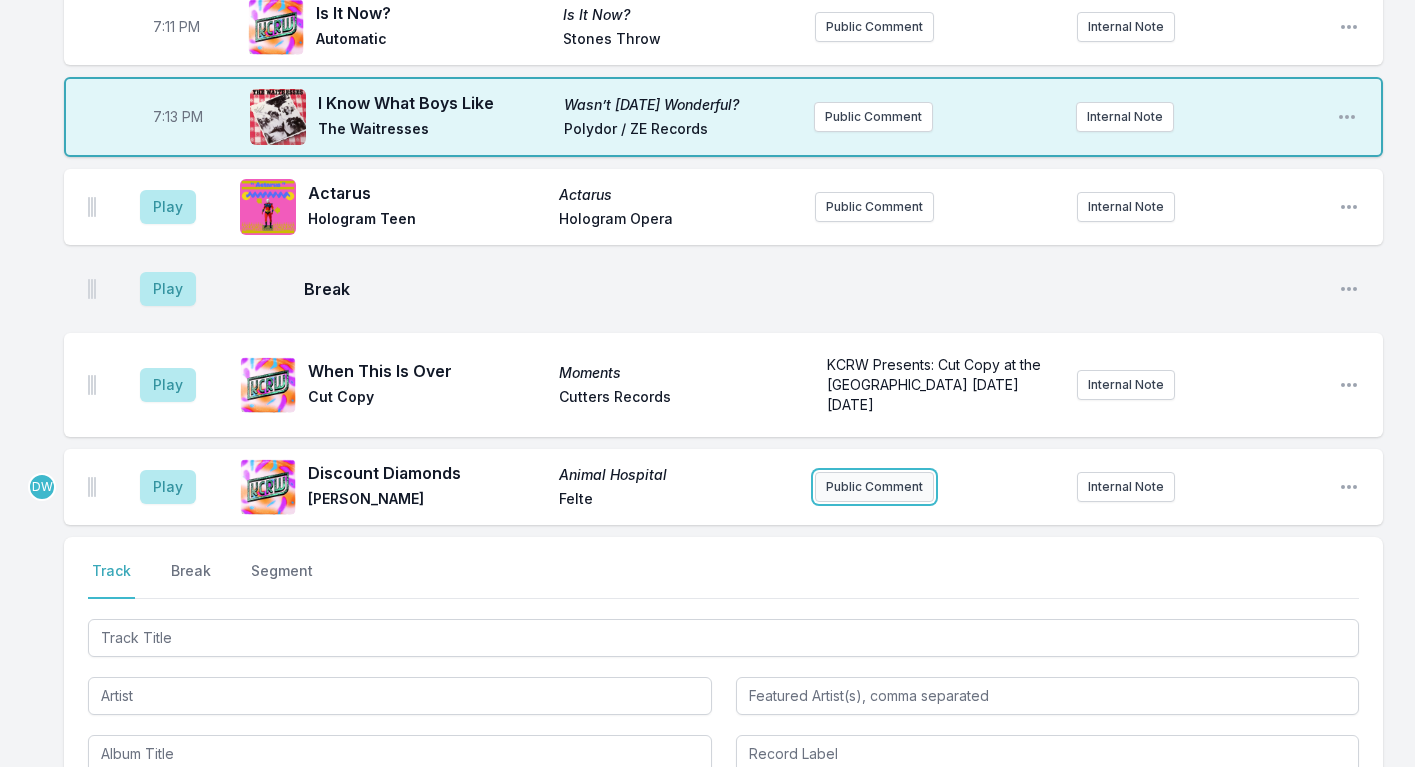 click on "Public Comment" at bounding box center (874, 487) 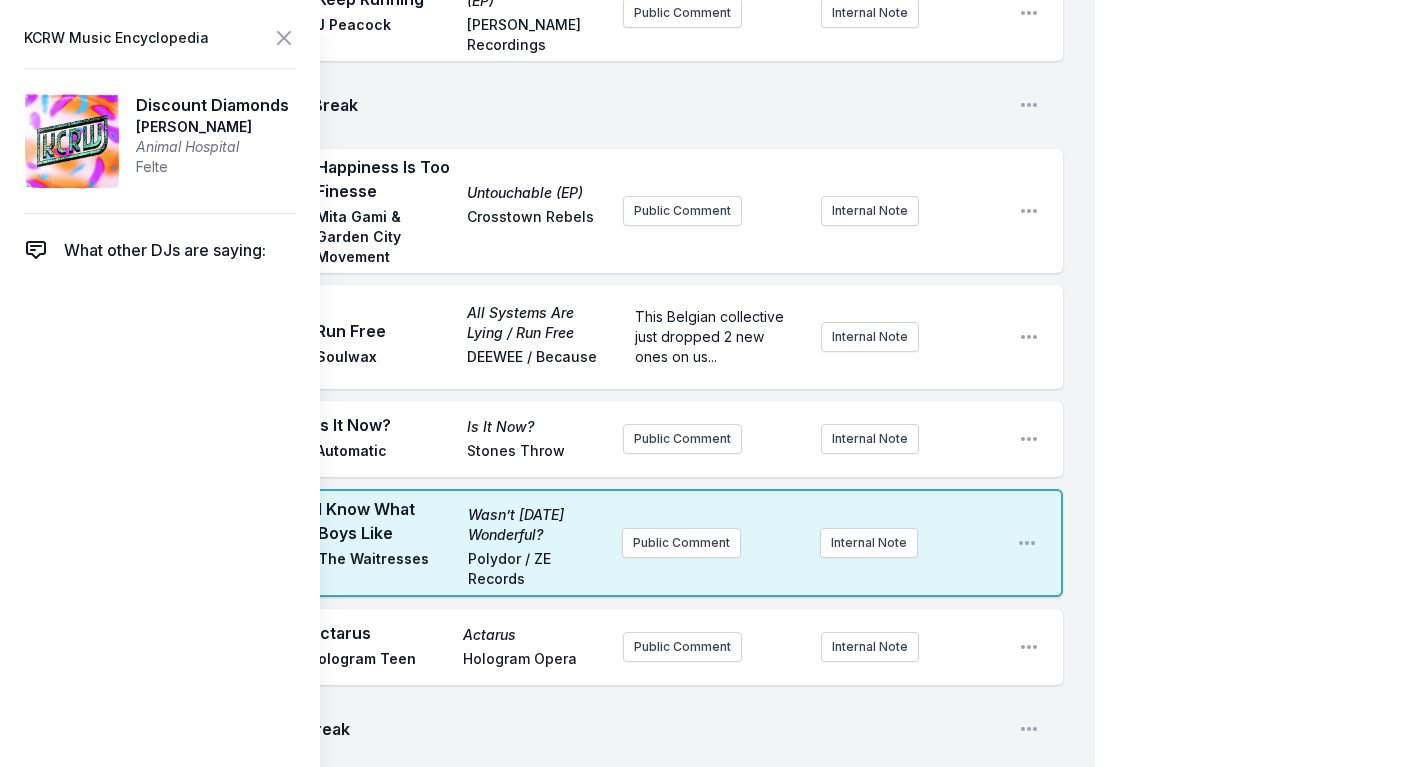 type 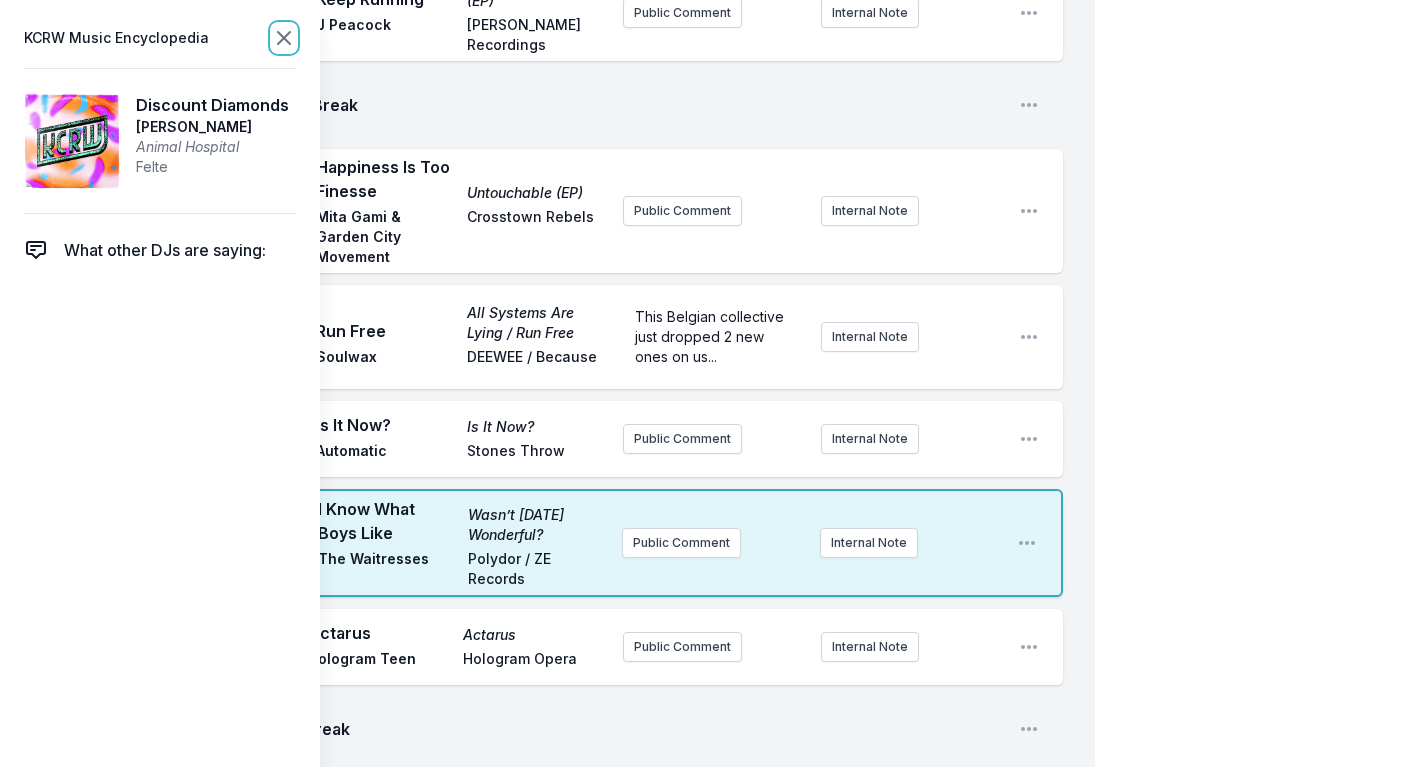 click 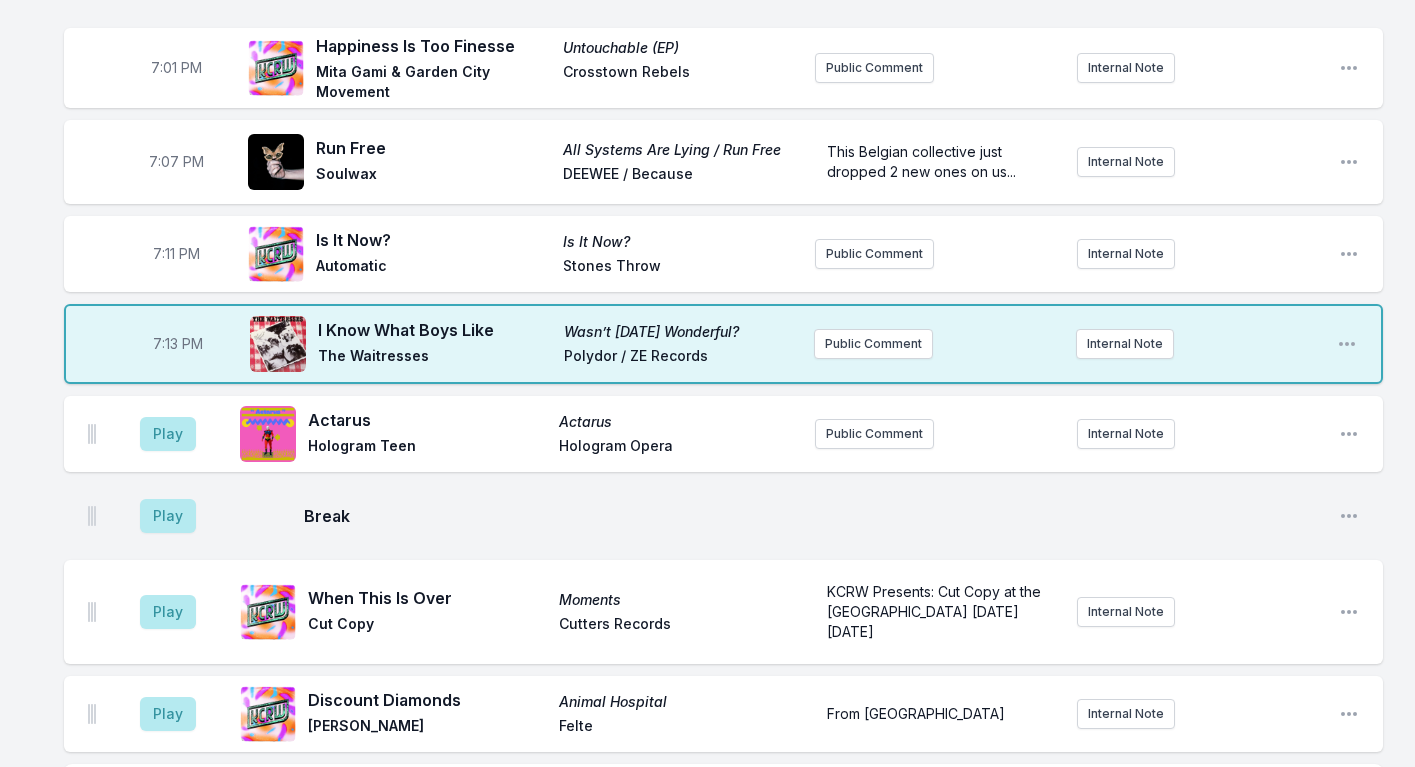 scroll, scrollTop: 1899, scrollLeft: 0, axis: vertical 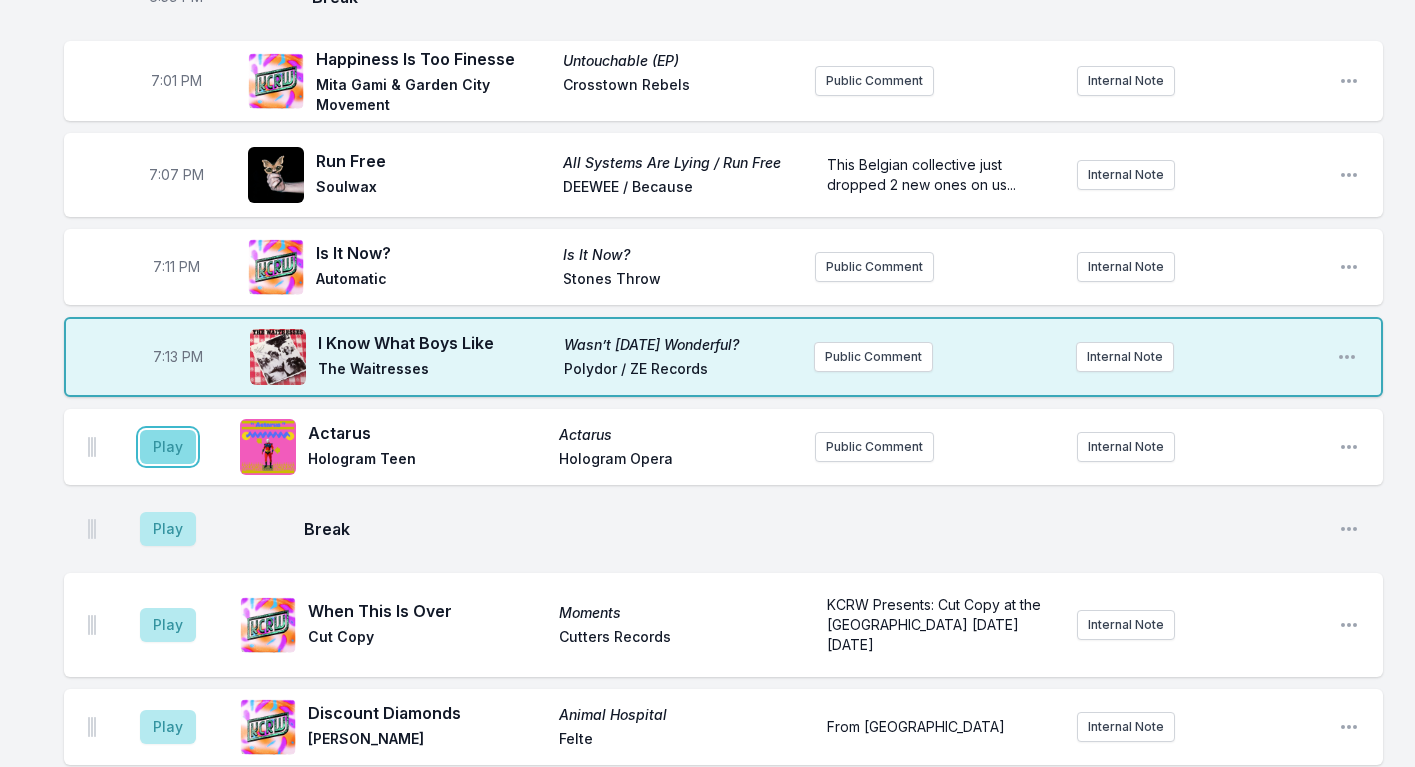 click on "Play" at bounding box center (168, 447) 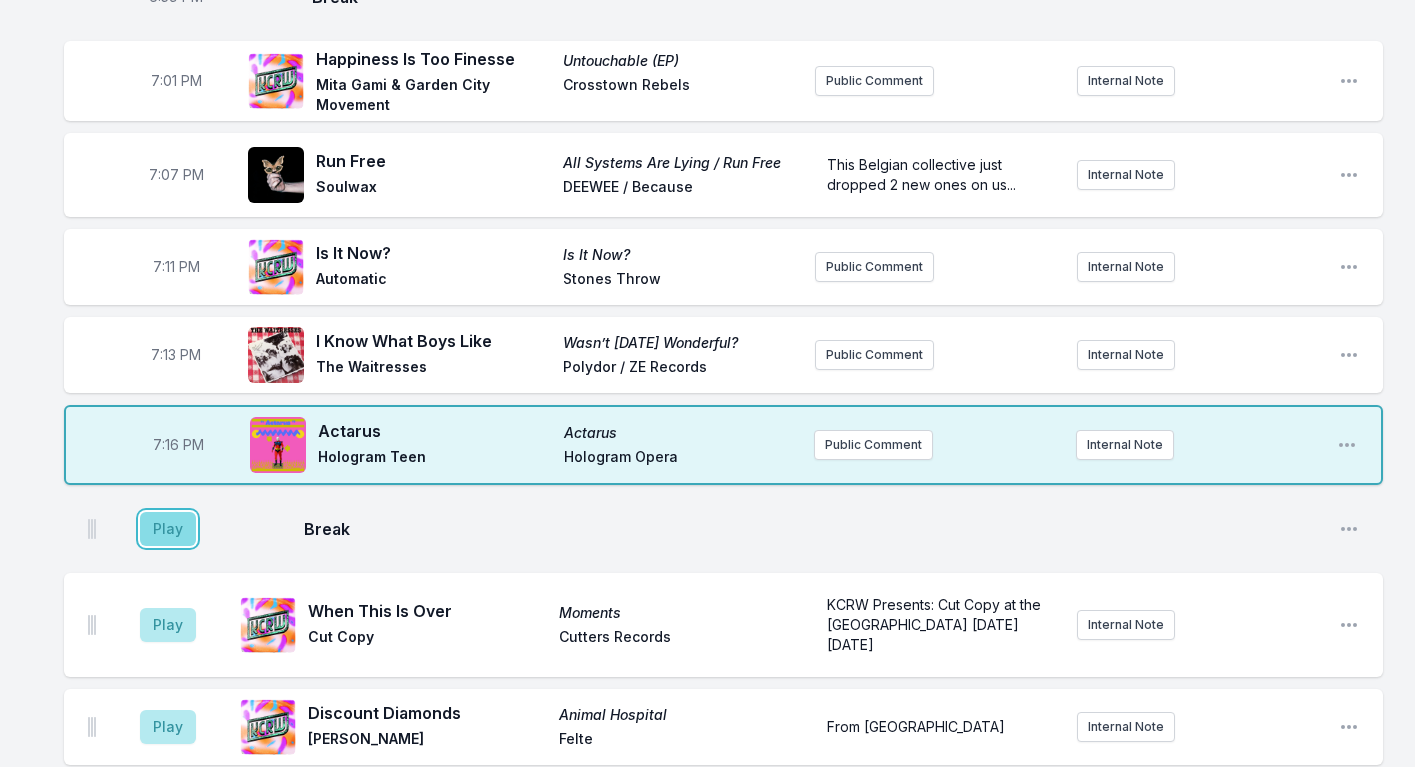click on "Play" at bounding box center (168, 529) 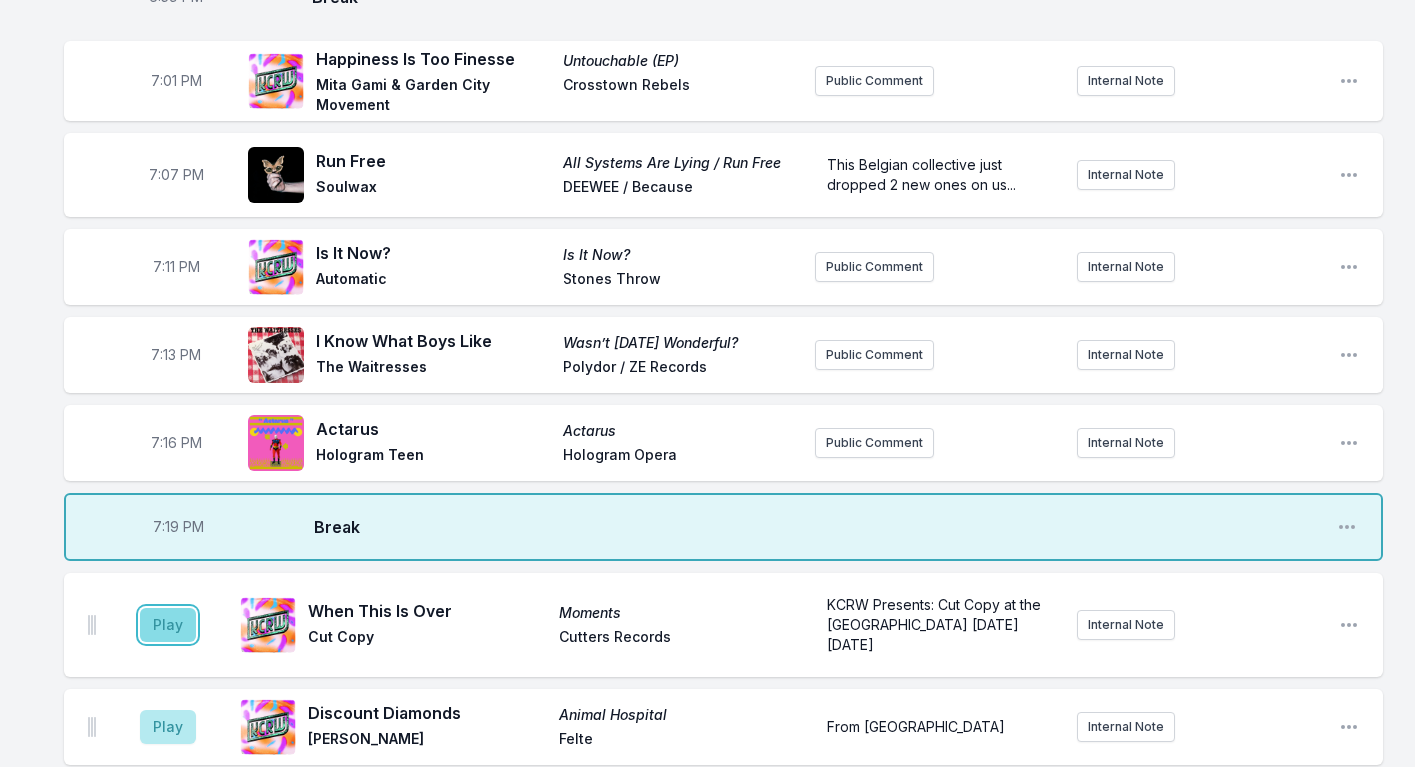 click on "Play" at bounding box center (168, 625) 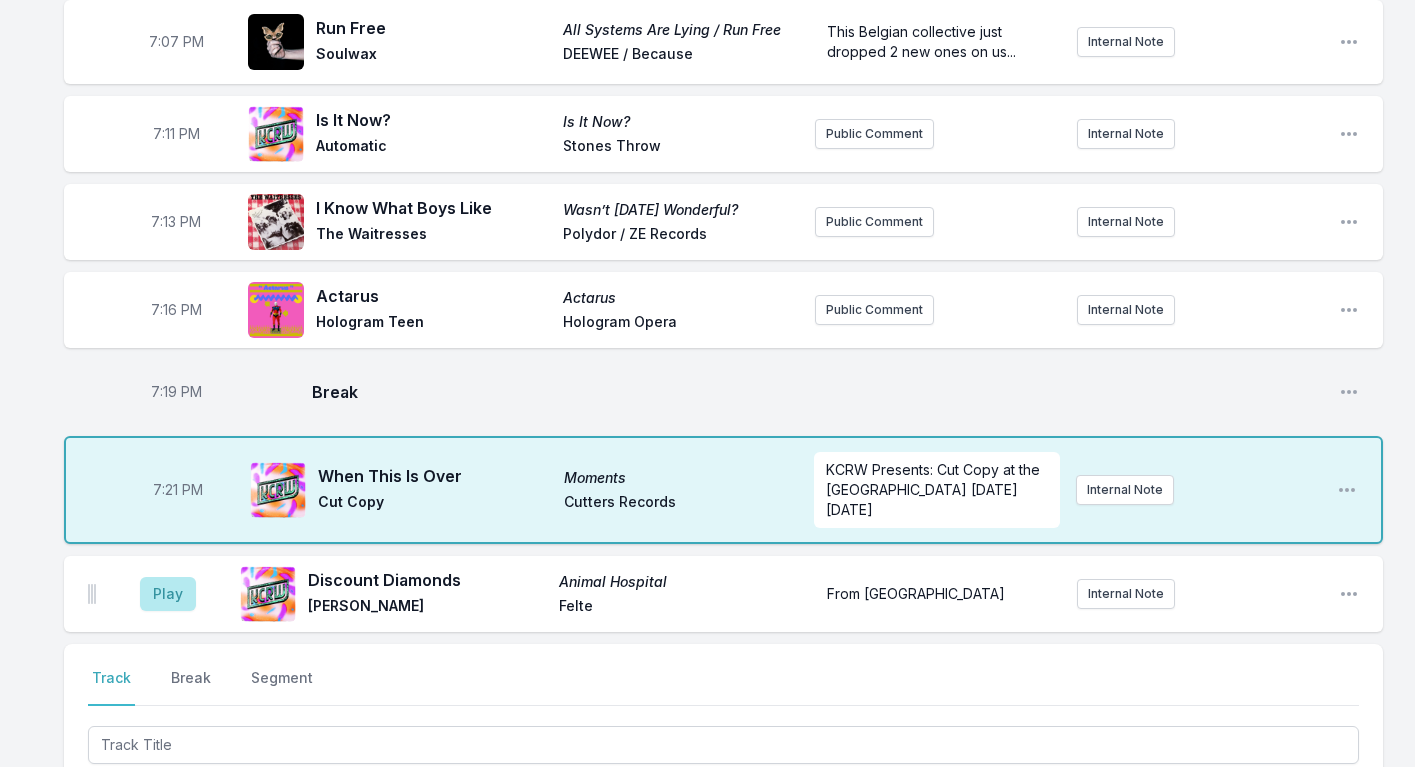 scroll, scrollTop: 2099, scrollLeft: 0, axis: vertical 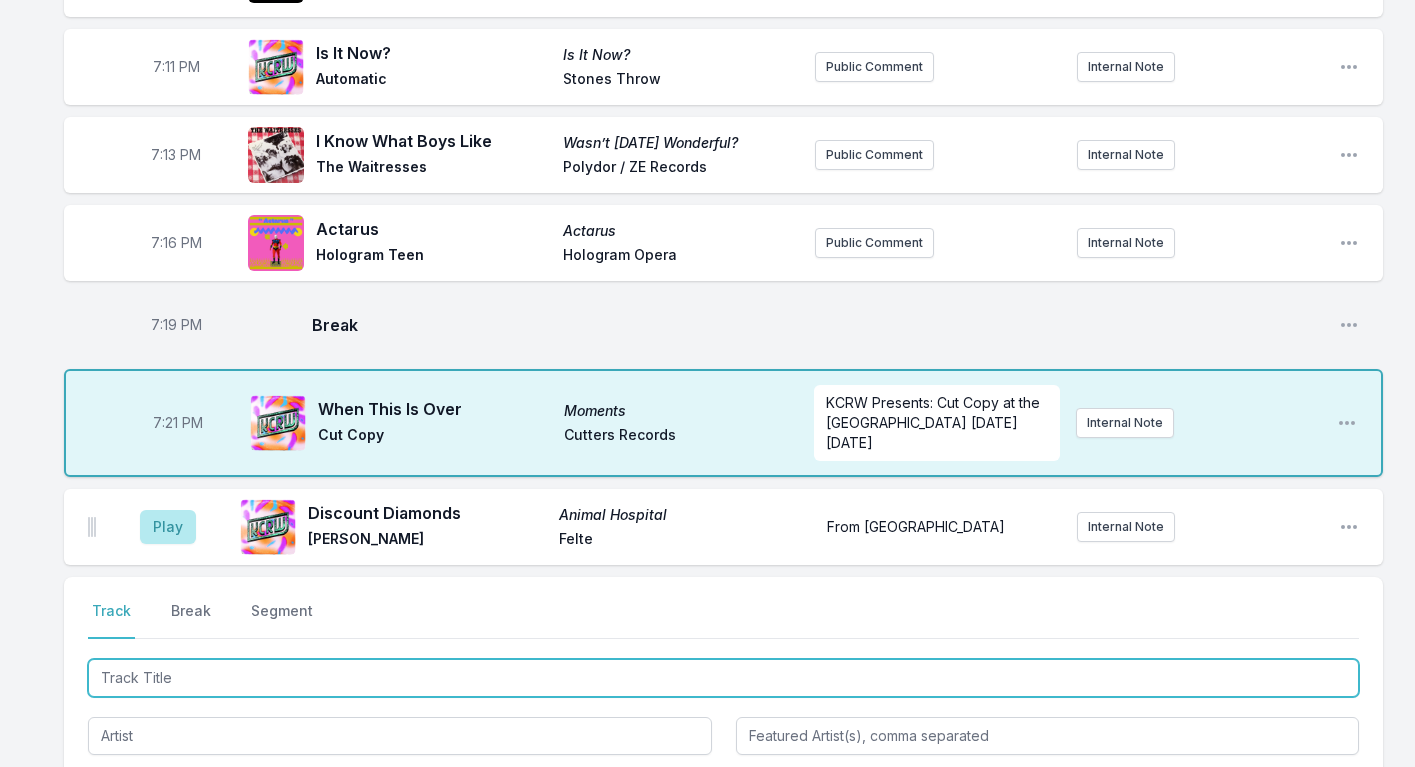 click at bounding box center (723, 678) 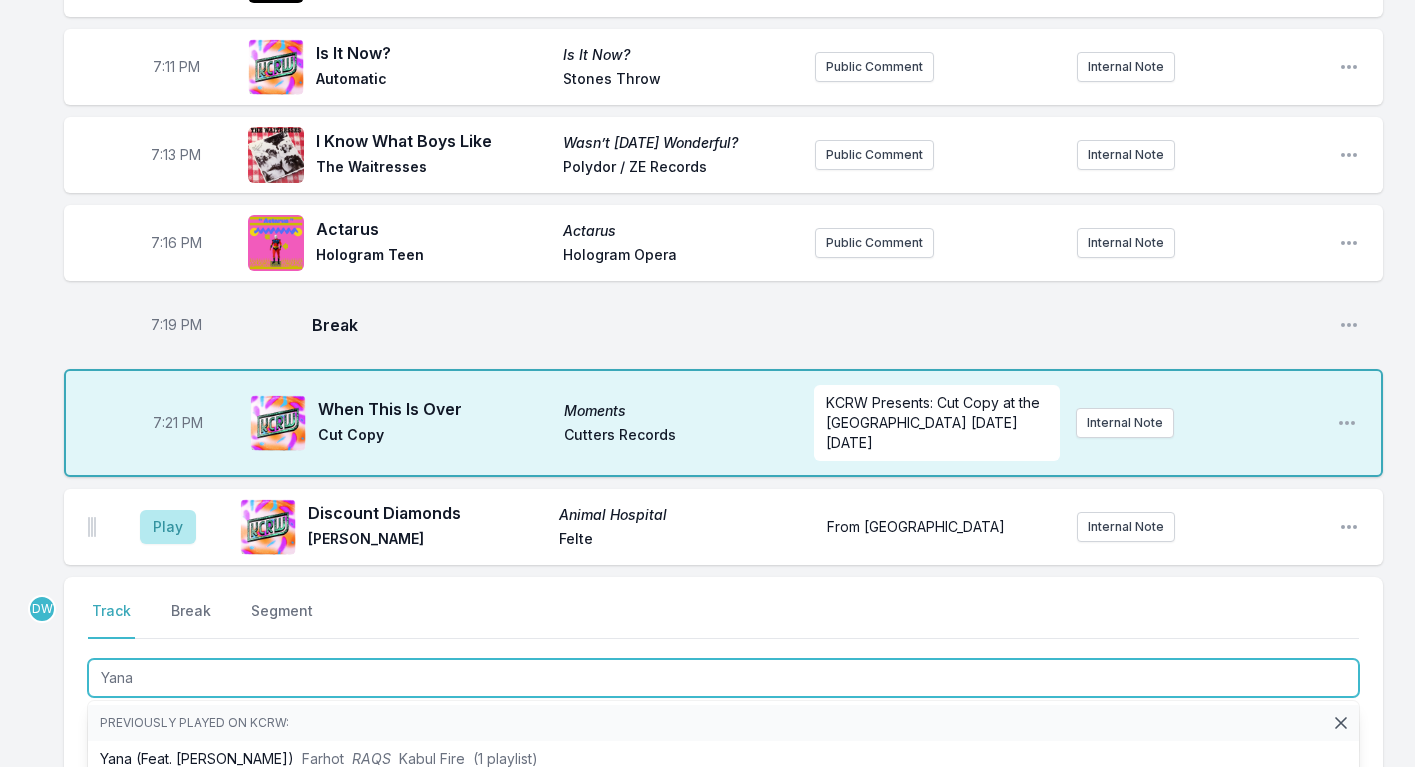 type on "Yana" 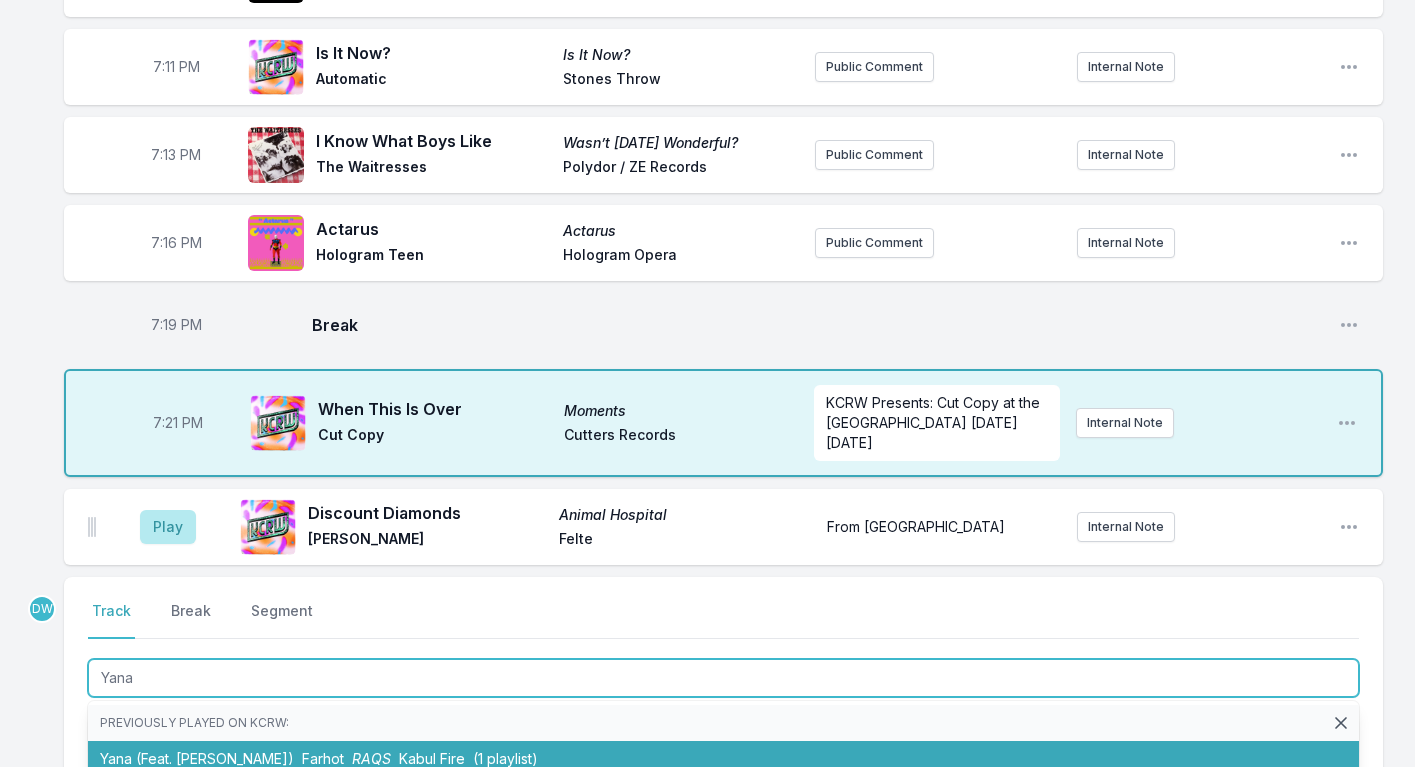 click on "Yana (Feat. Daniel Kimaz) Farhot RAQS Kabul Fire (1 playlist)" at bounding box center [723, 759] 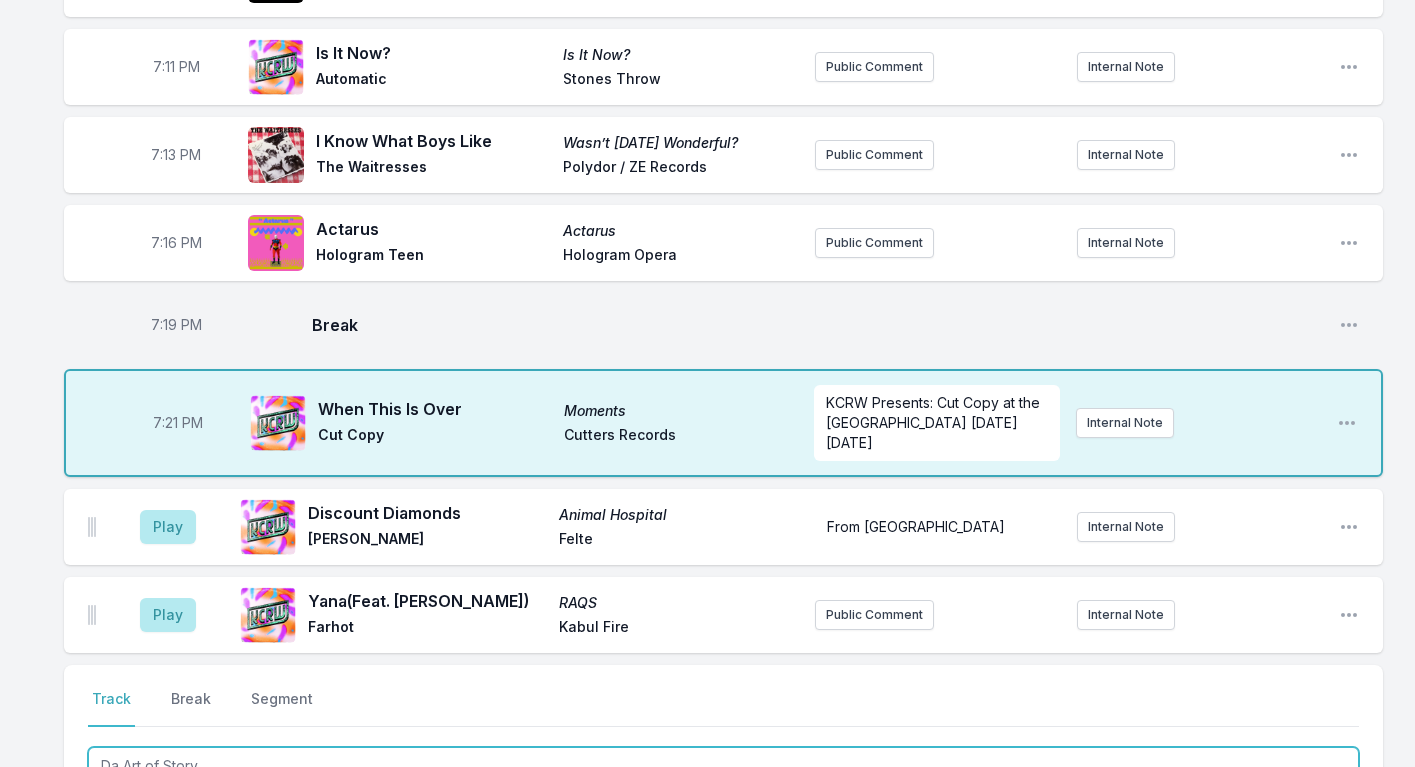 type on "Da Art of Storyt" 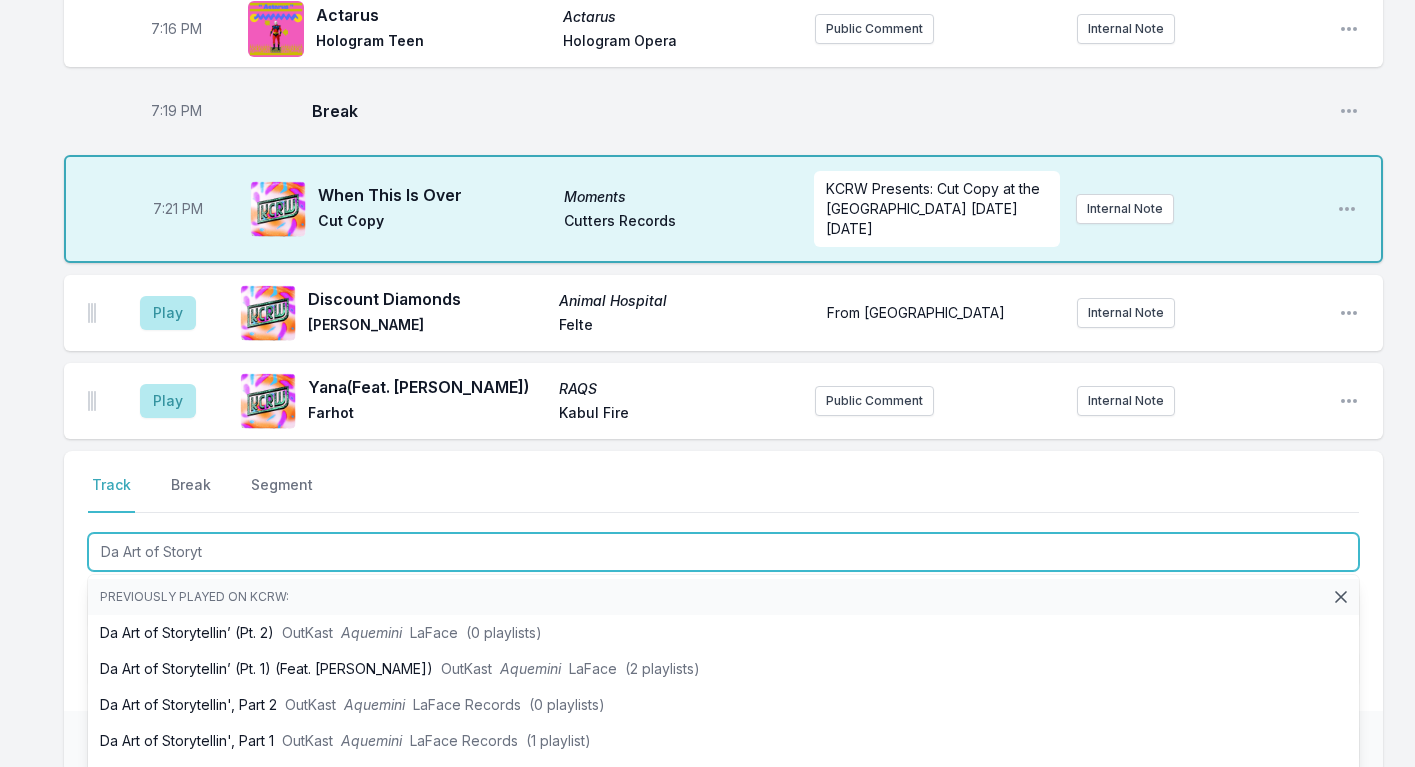 scroll, scrollTop: 2427, scrollLeft: 0, axis: vertical 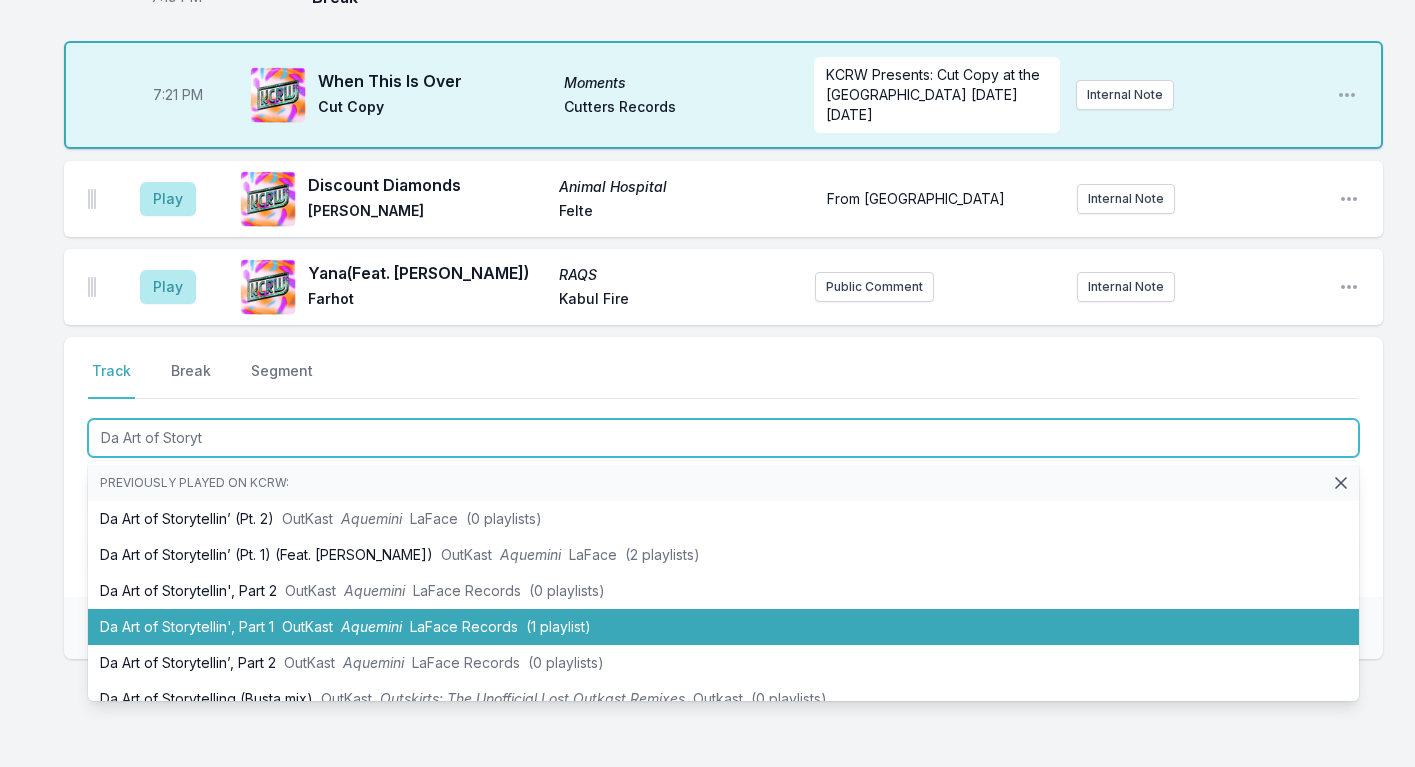 click on "OutKast" at bounding box center [307, 626] 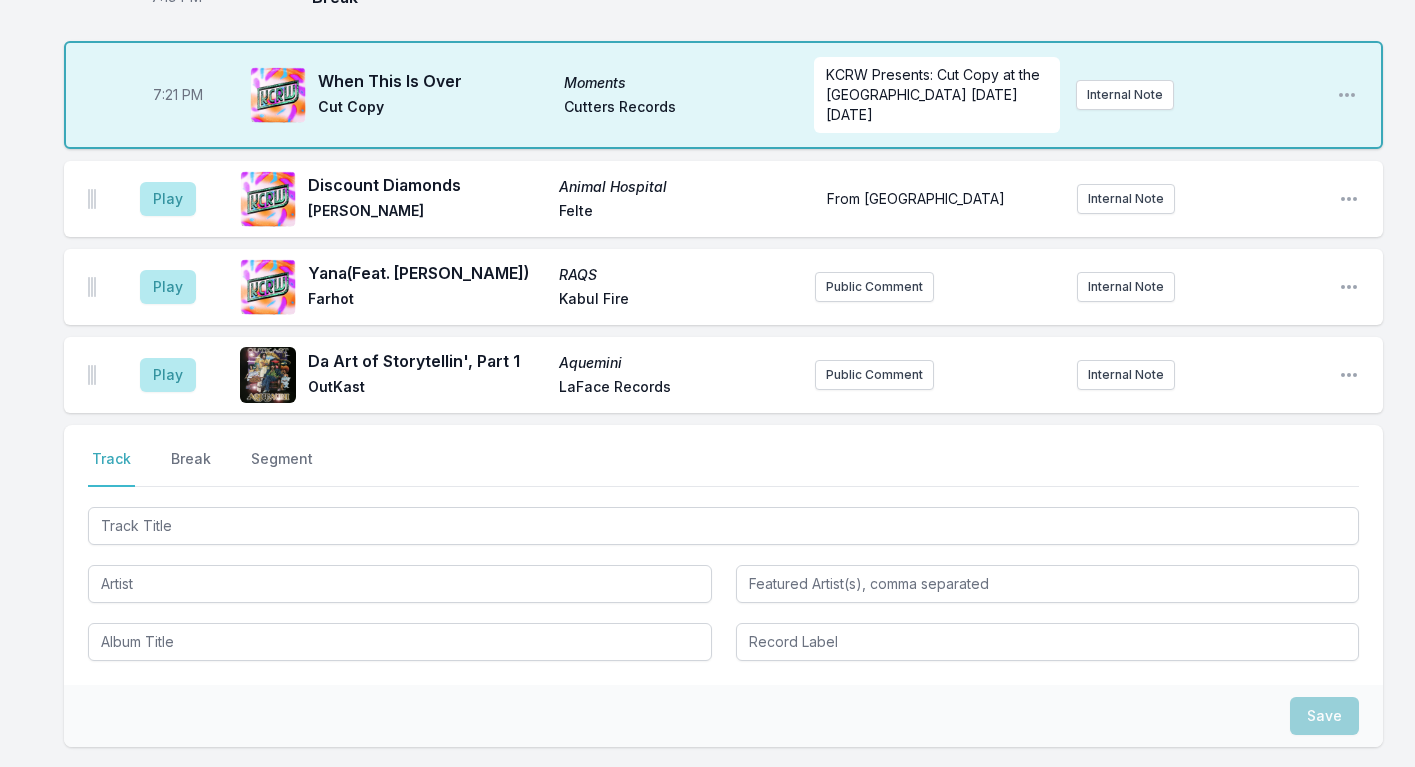 click on "Play" at bounding box center (168, 199) 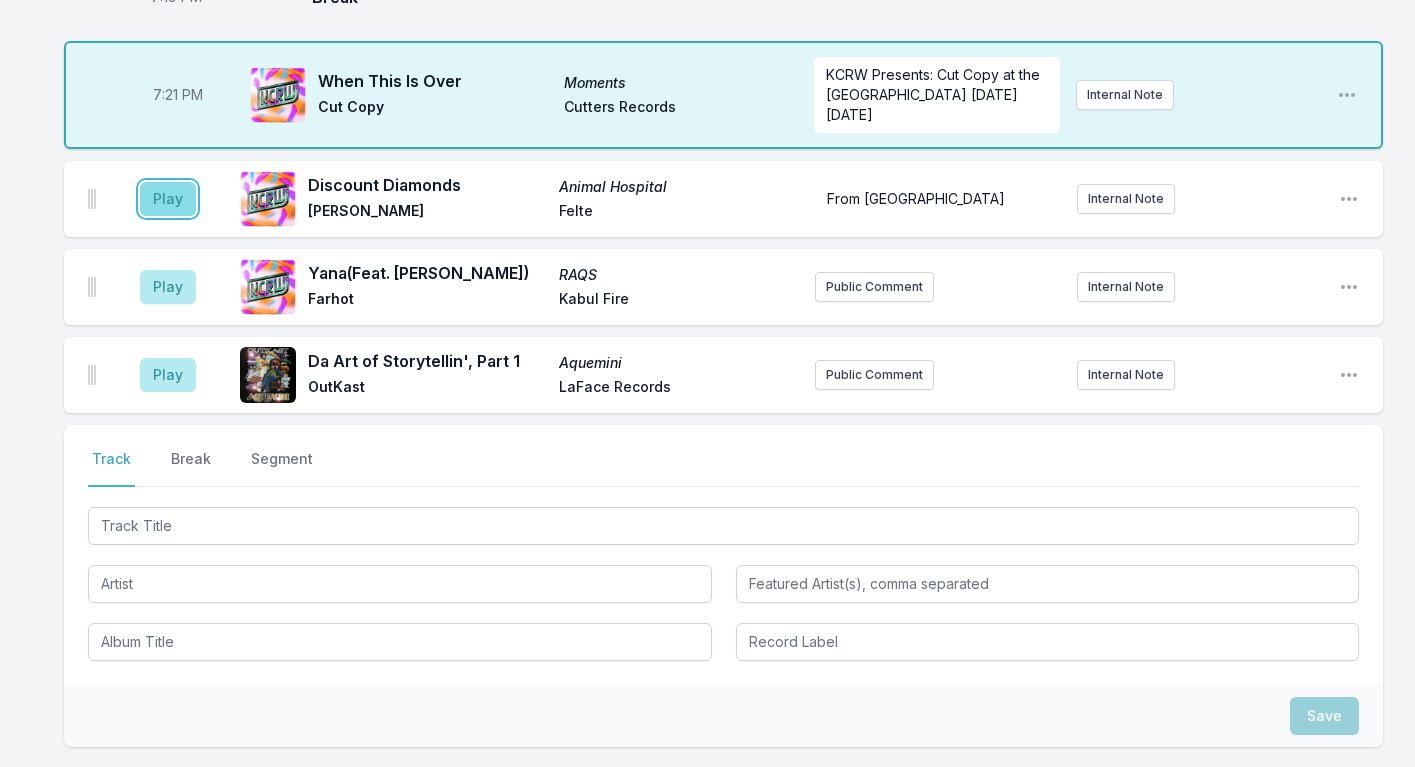 click on "Play" at bounding box center (168, 199) 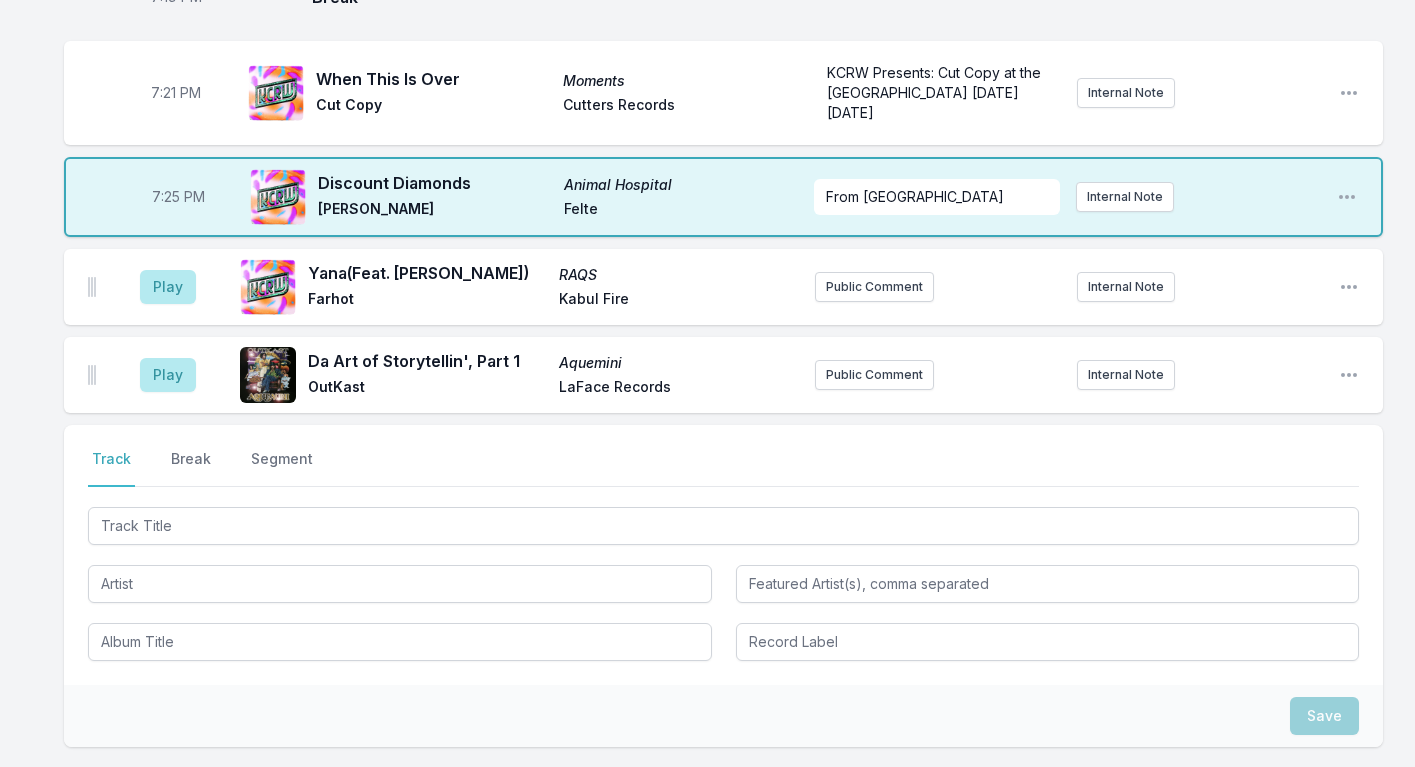 scroll, scrollTop: 2425, scrollLeft: 0, axis: vertical 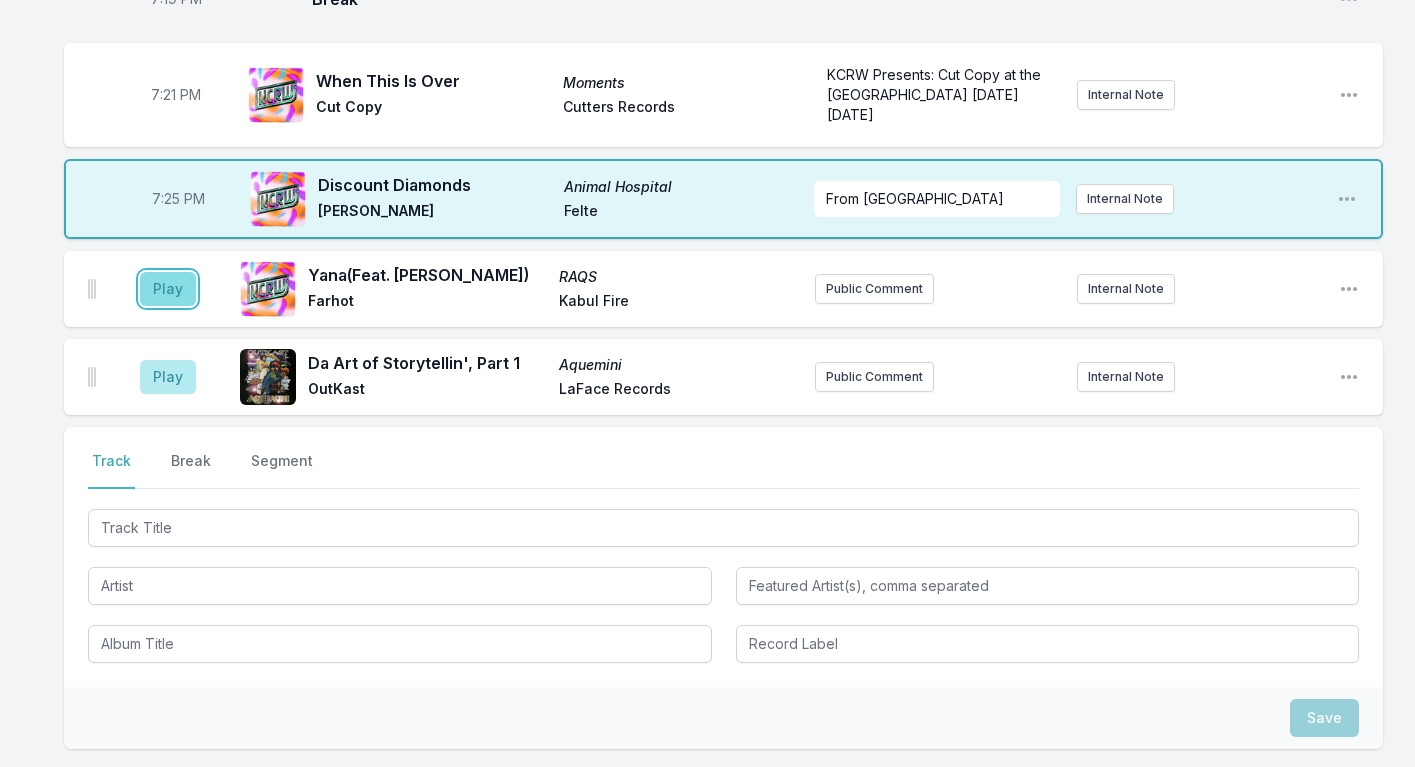 click on "Play" at bounding box center (168, 289) 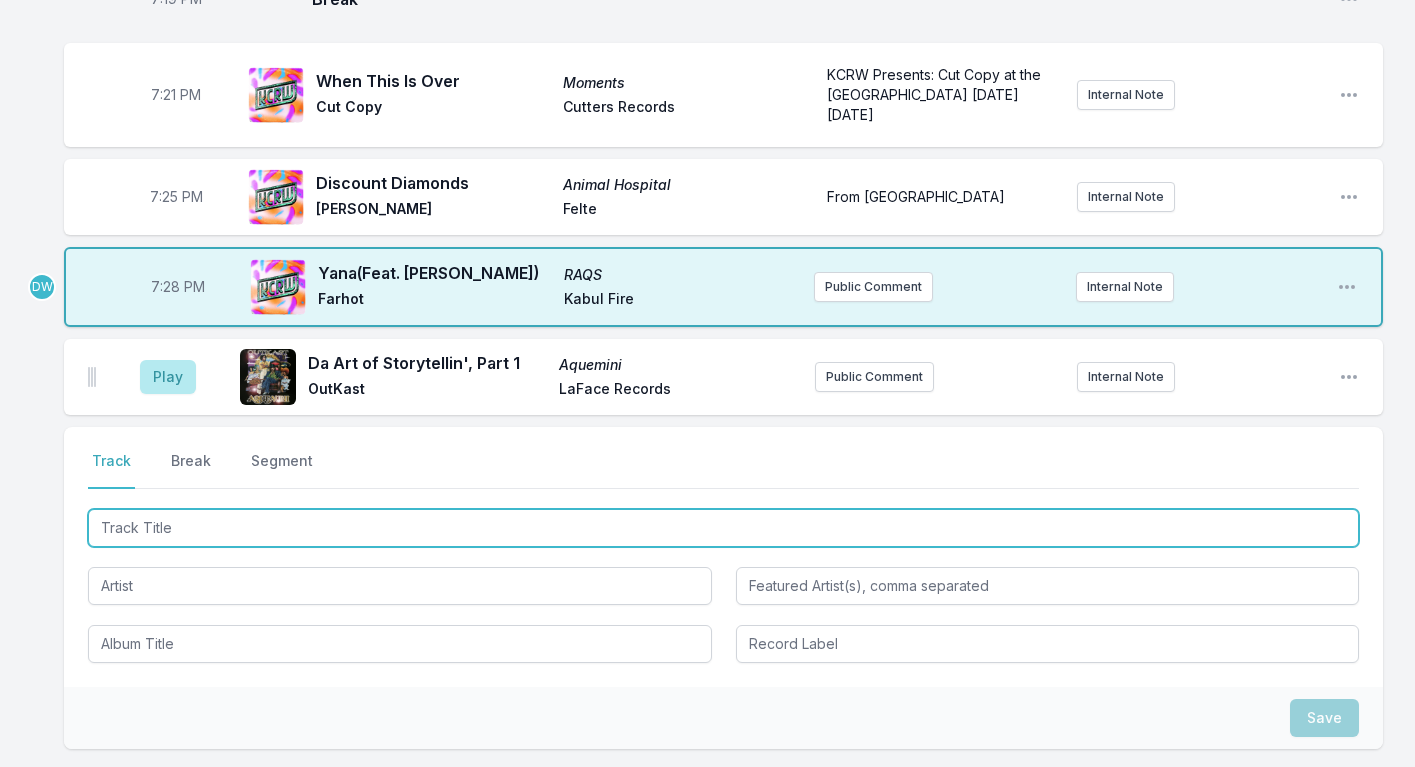 click at bounding box center [723, 528] 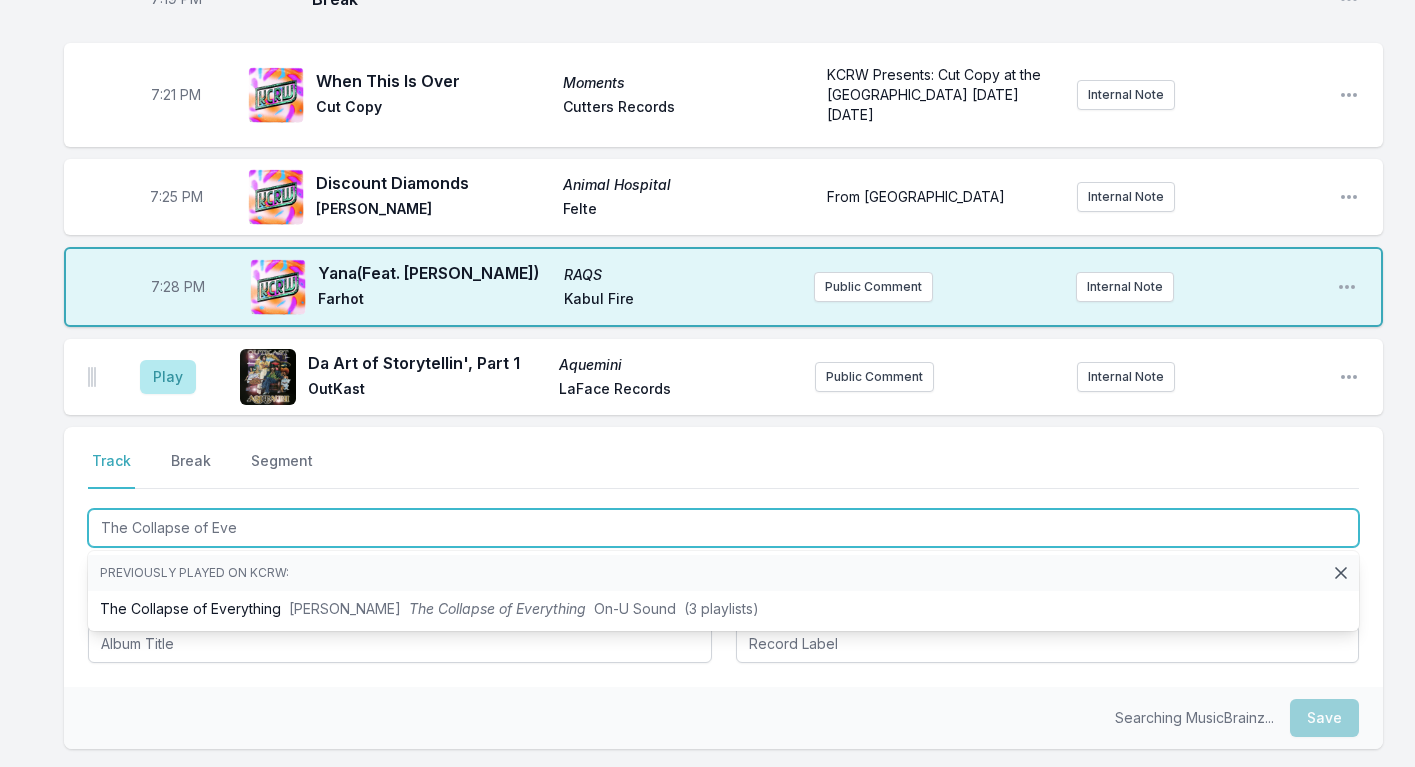 type on "The Collapse of Ever" 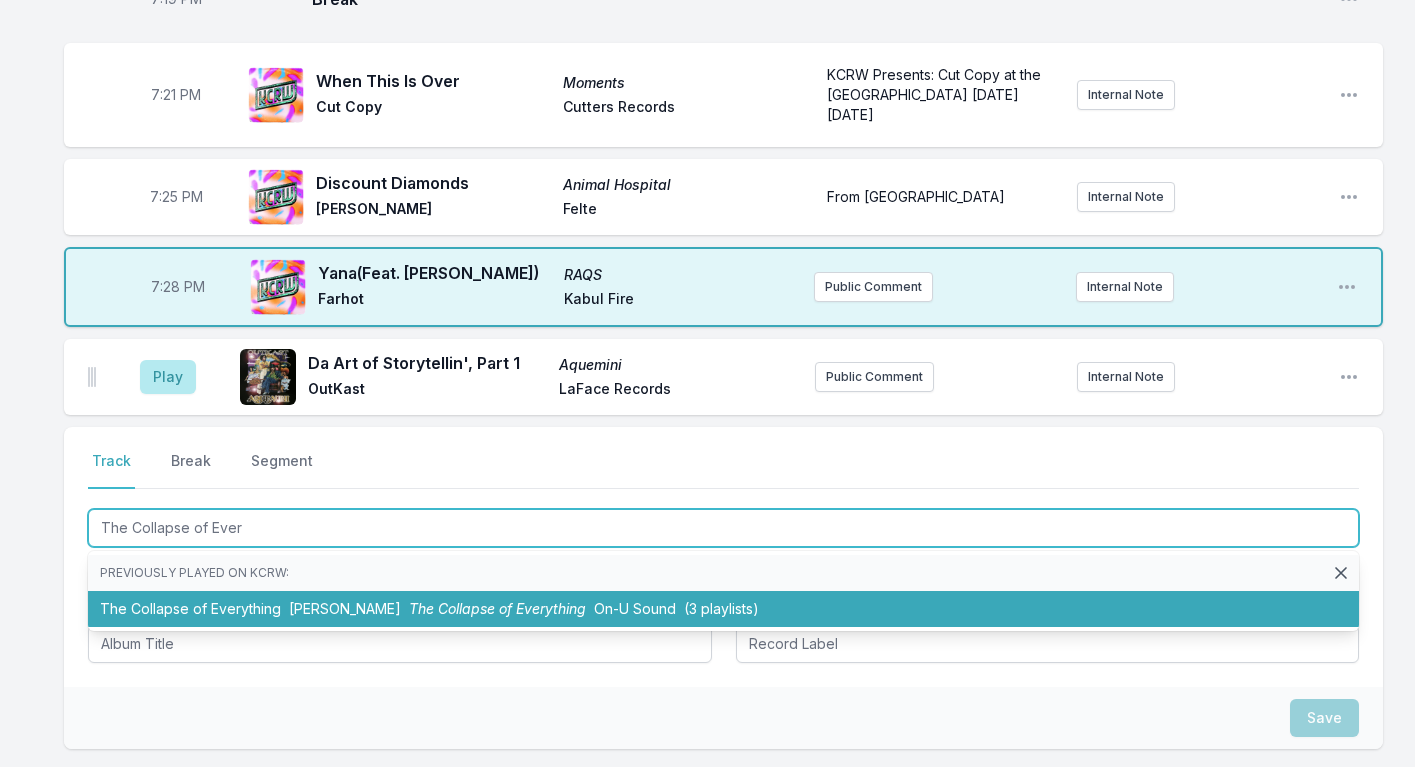 click on "Adrian Sherwood" at bounding box center [345, 608] 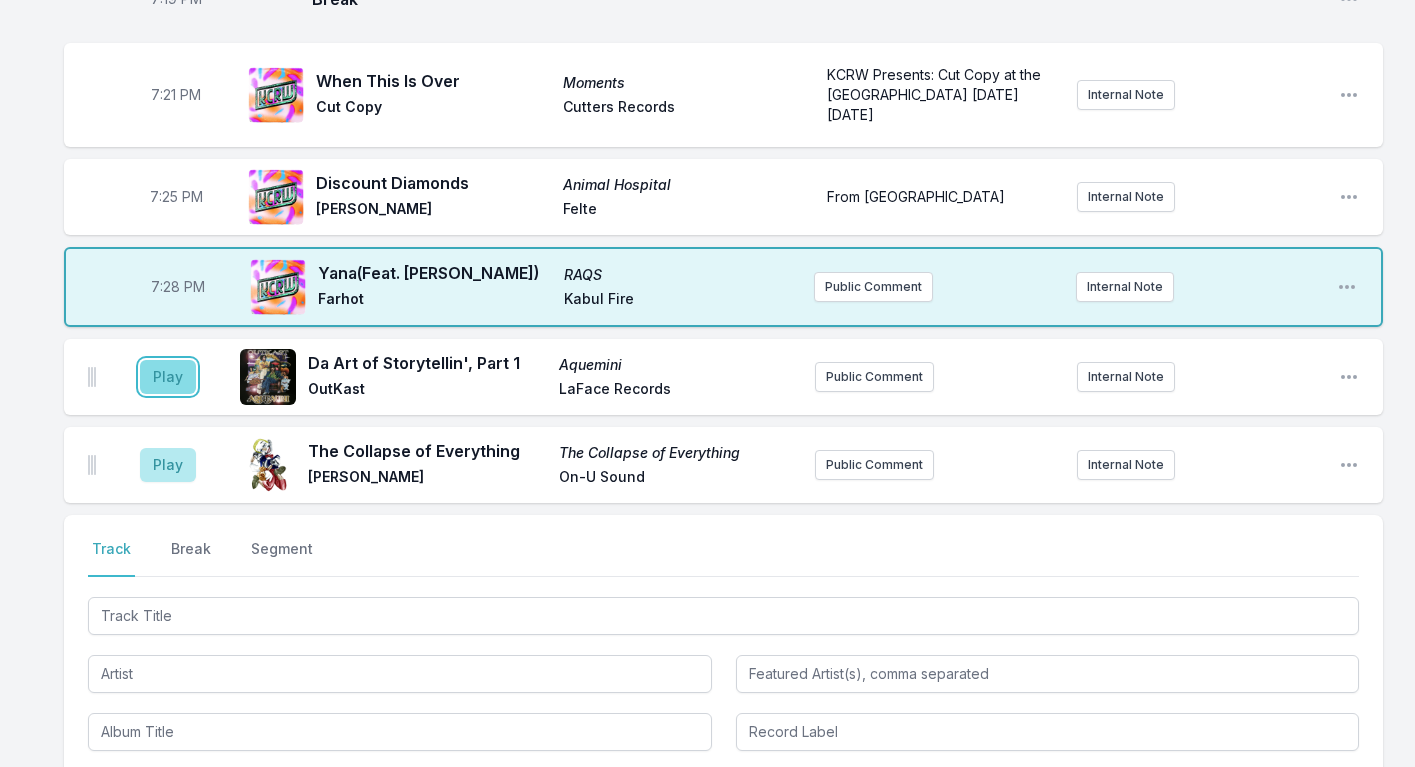 click on "Play" at bounding box center (168, 377) 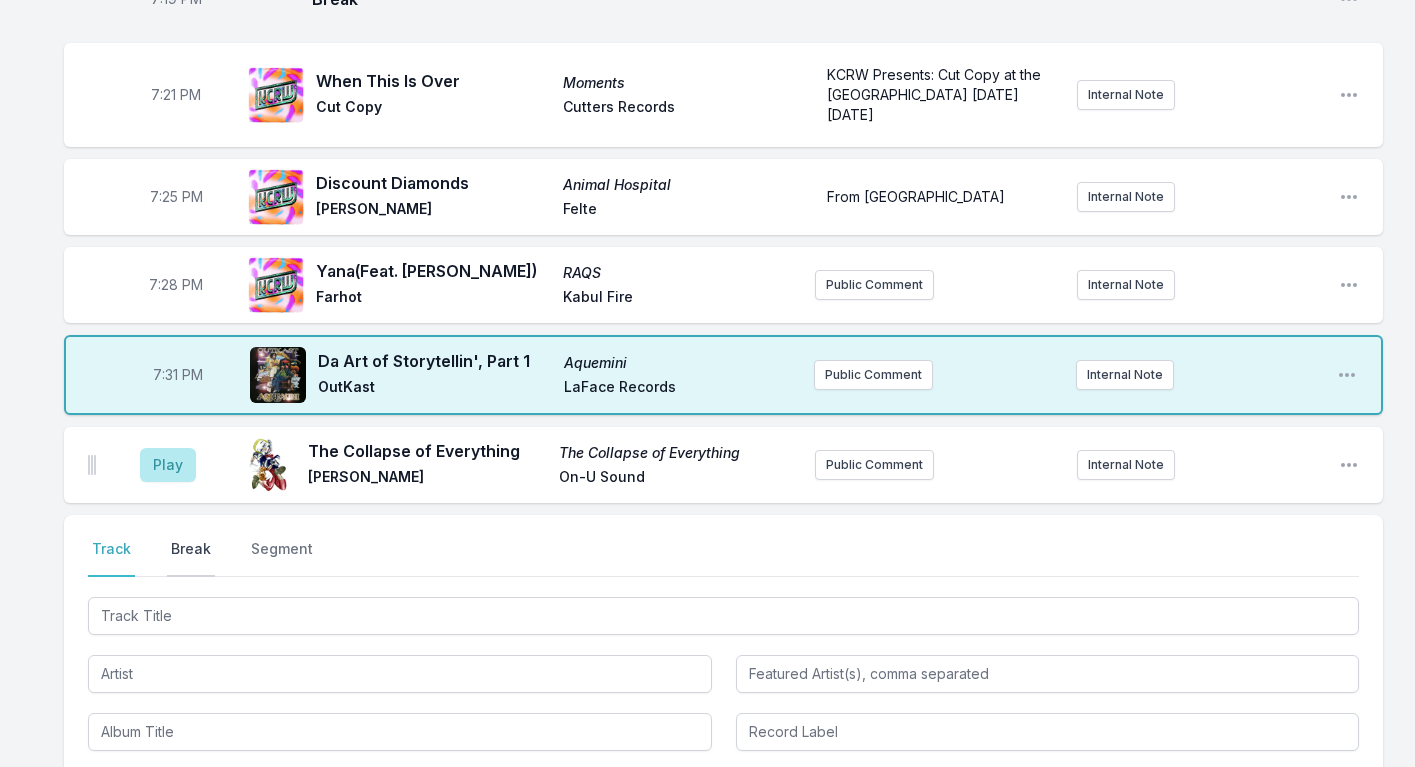 click on "Break" at bounding box center (191, 558) 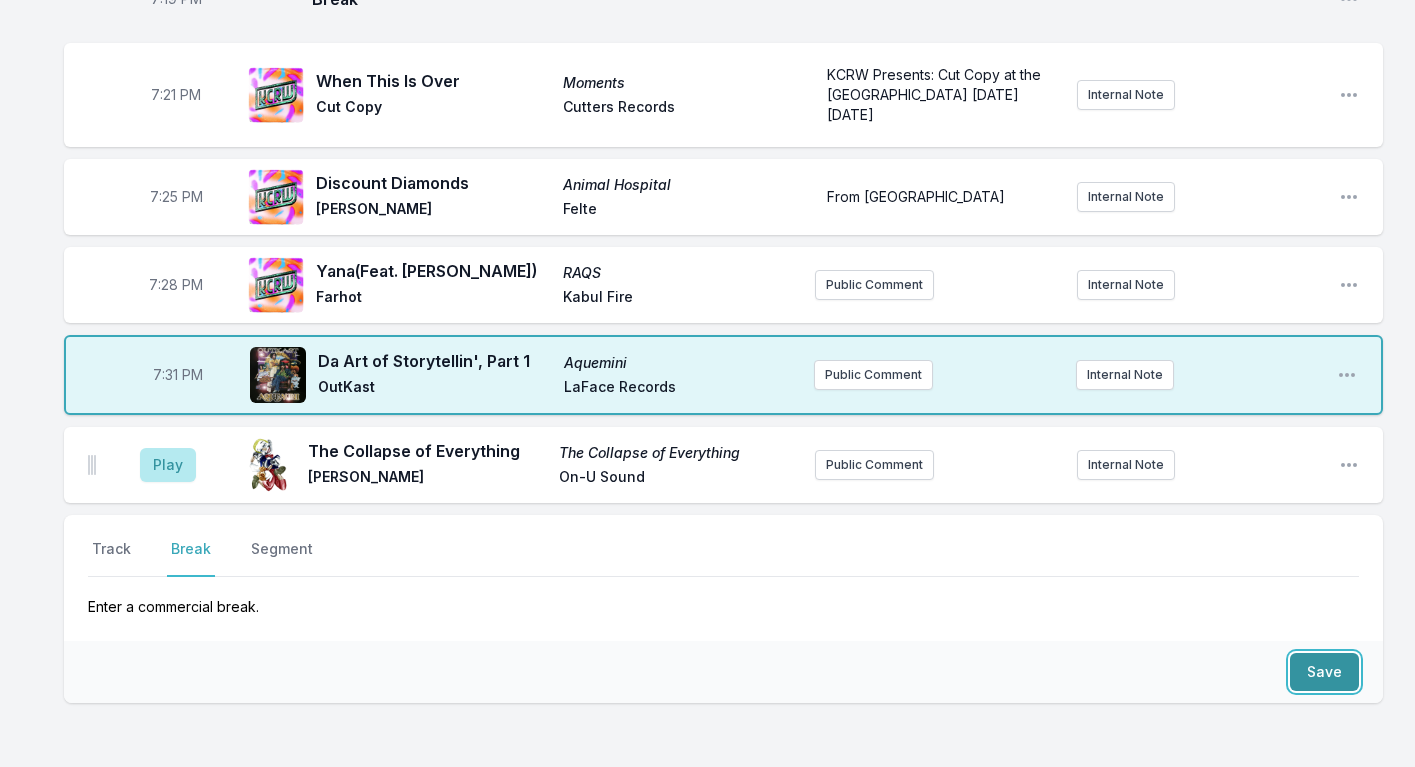 click on "Save" at bounding box center (1324, 672) 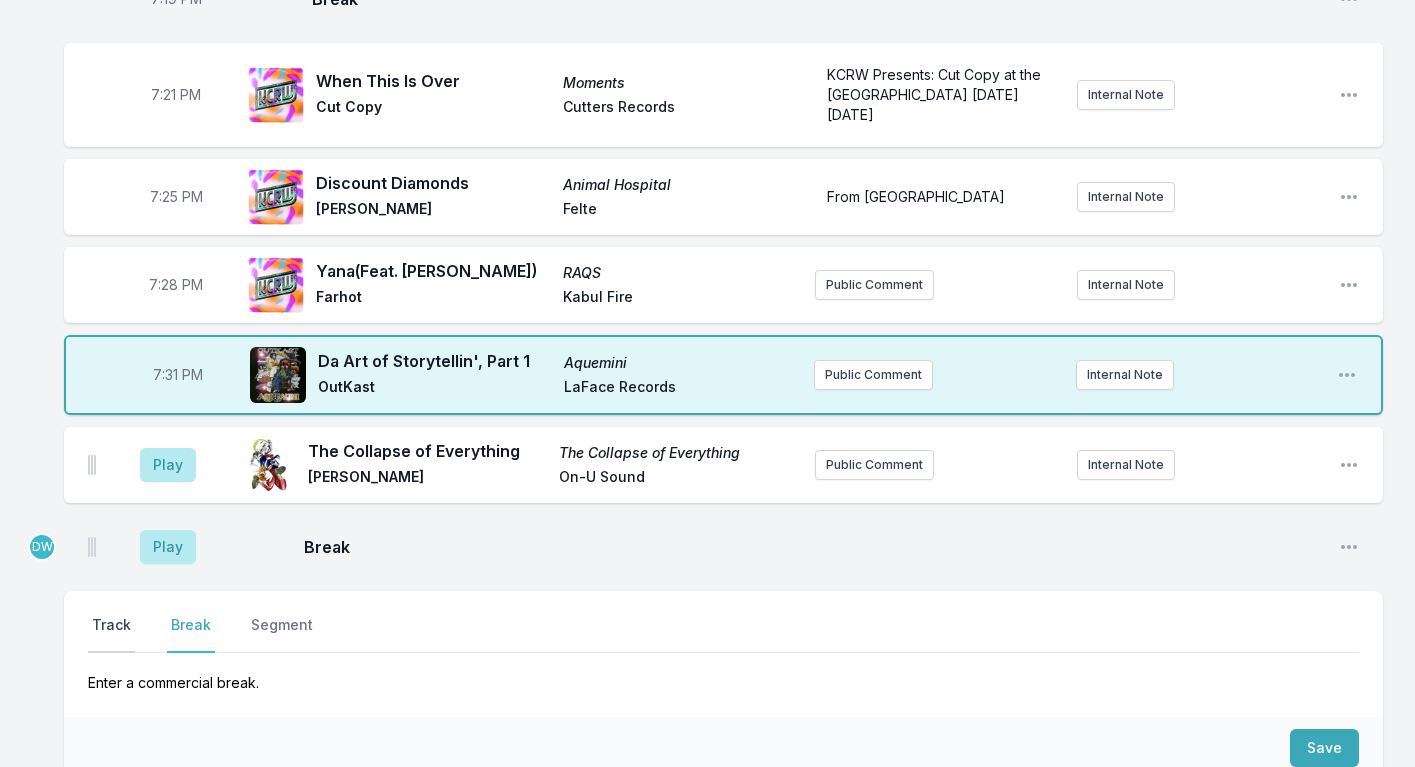click on "Track" at bounding box center [111, 634] 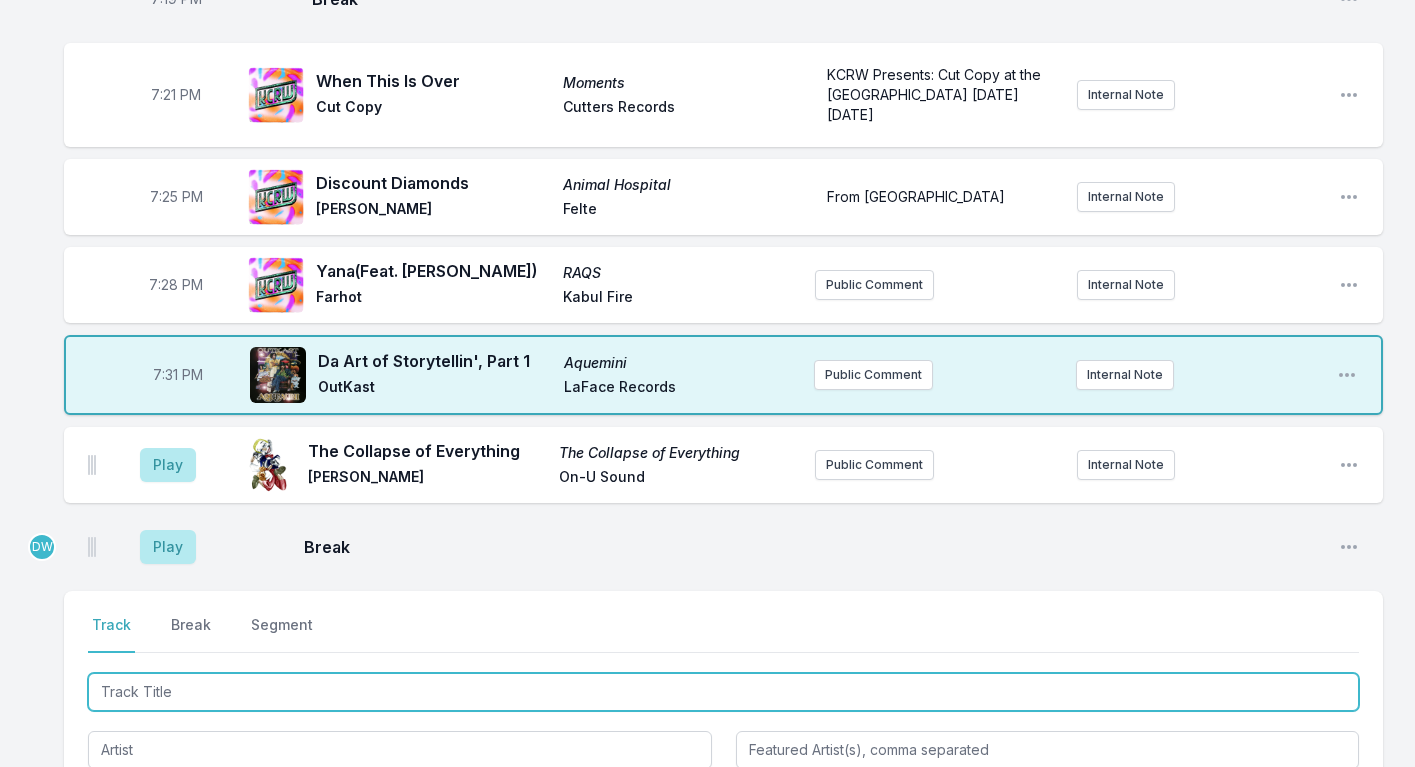 click at bounding box center (723, 692) 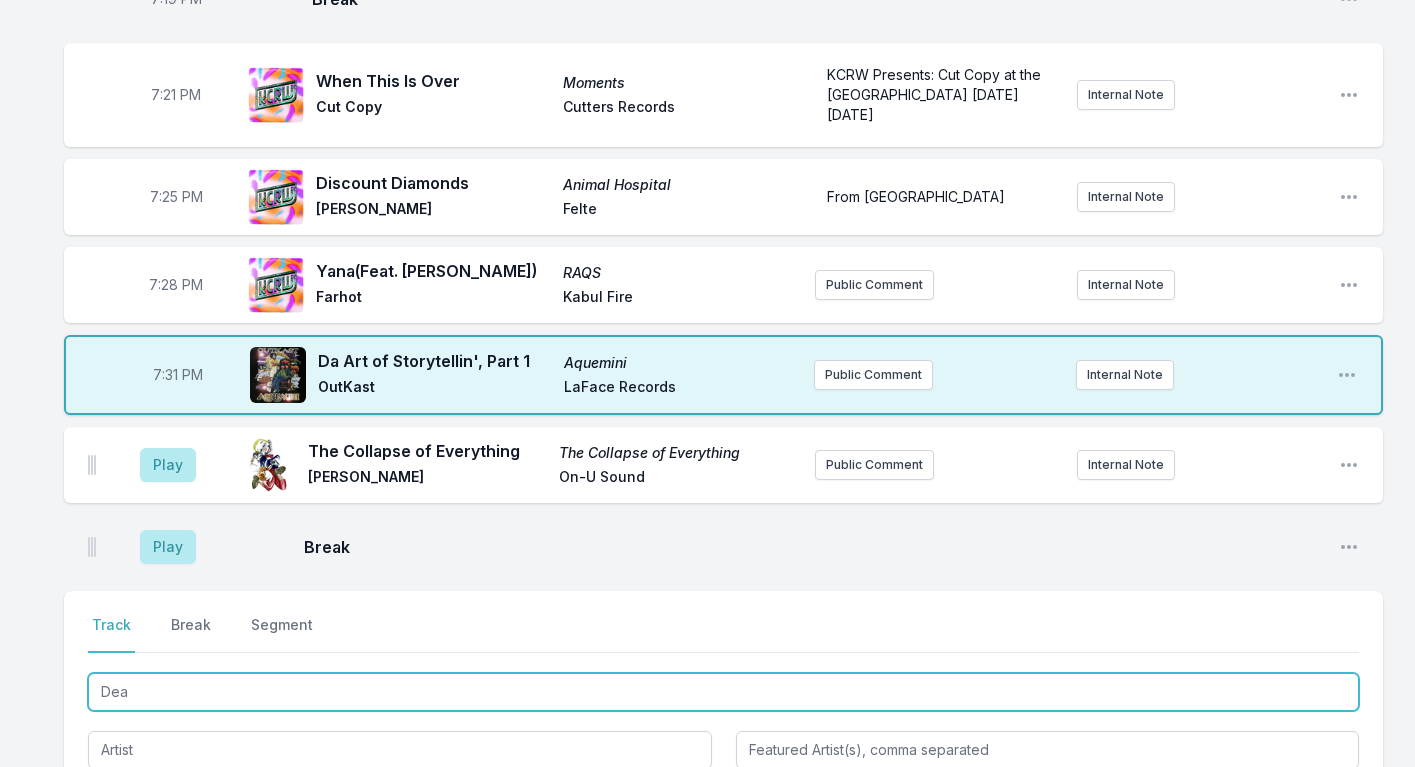 type on "Dead" 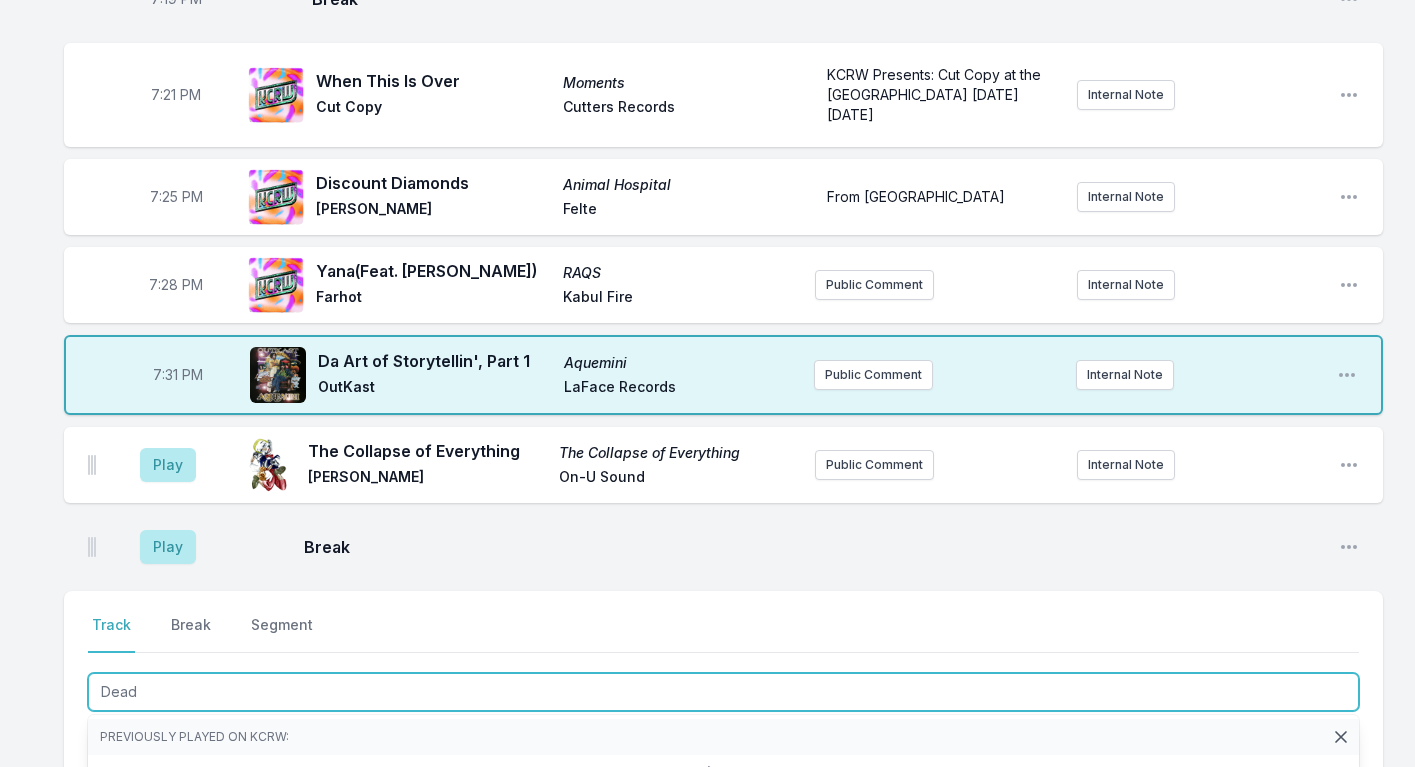 click on "Sudan Archives" at bounding box center (196, 808) 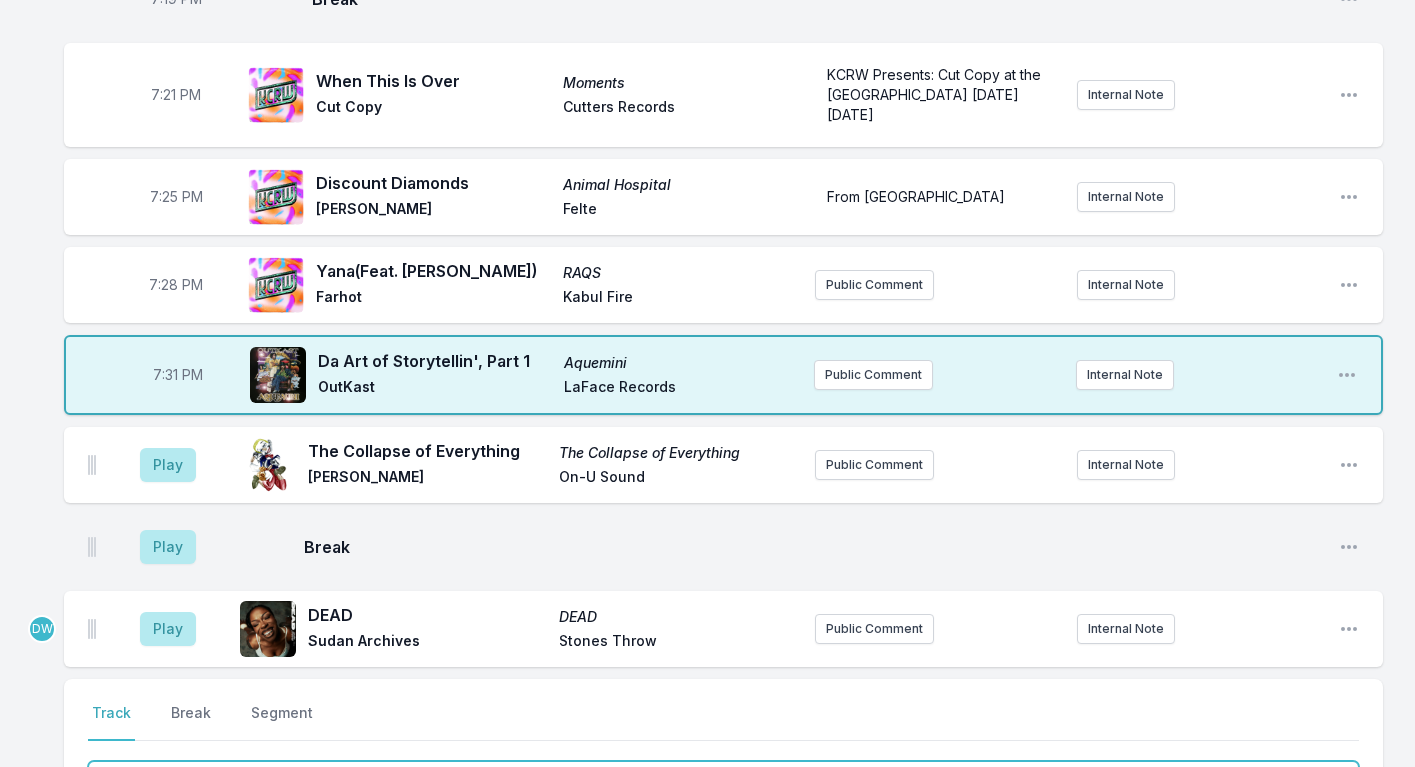 scroll, scrollTop: 2465, scrollLeft: 0, axis: vertical 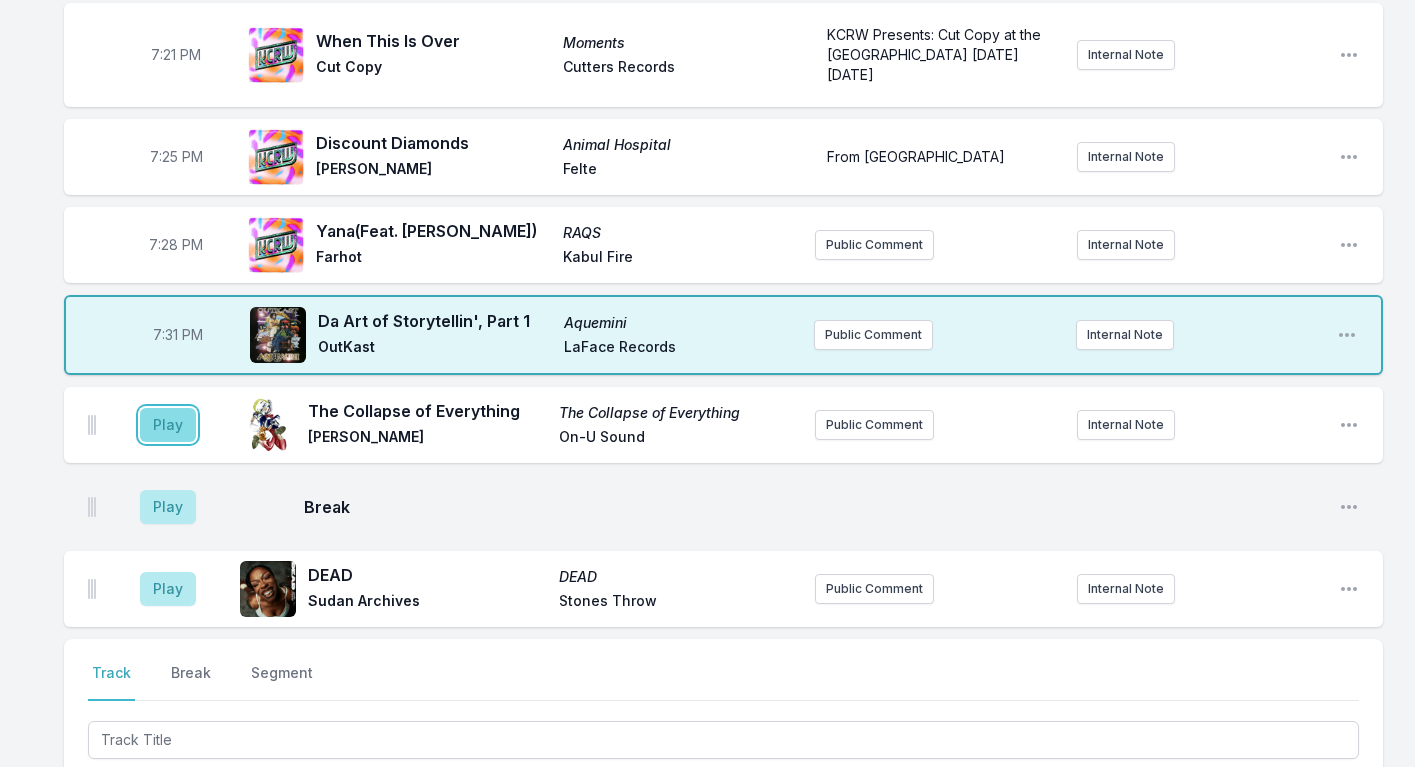 click on "Play" at bounding box center (168, 425) 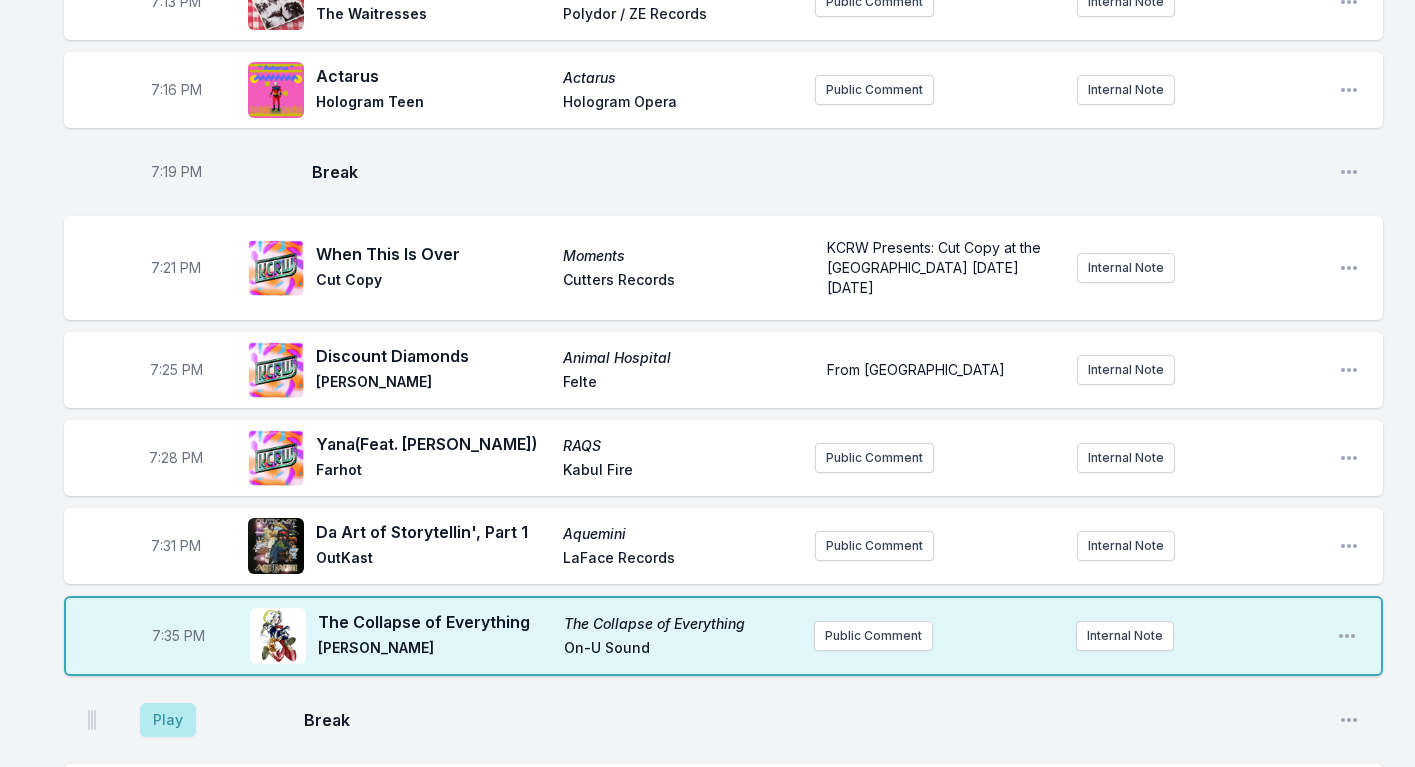 scroll, scrollTop: 2238, scrollLeft: 0, axis: vertical 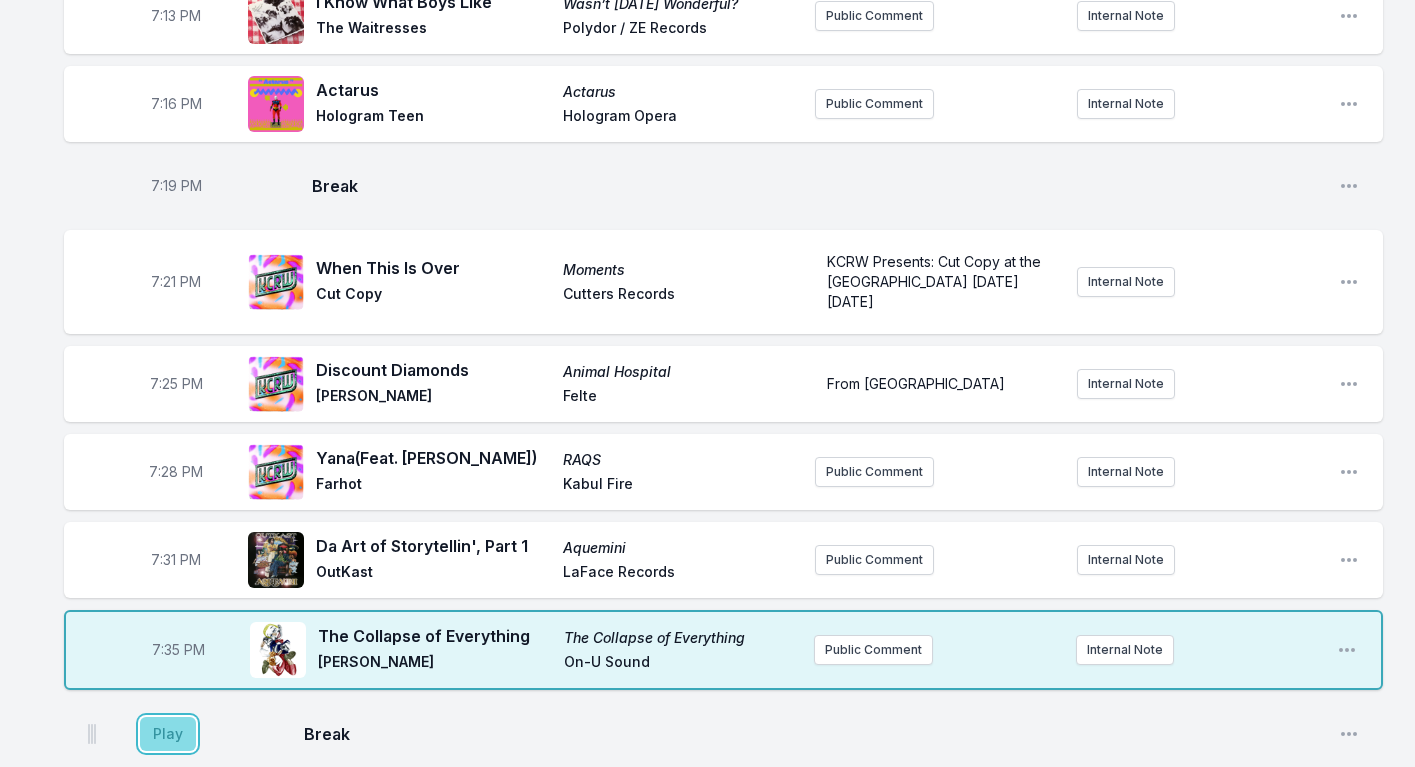 click on "Play" at bounding box center (168, 734) 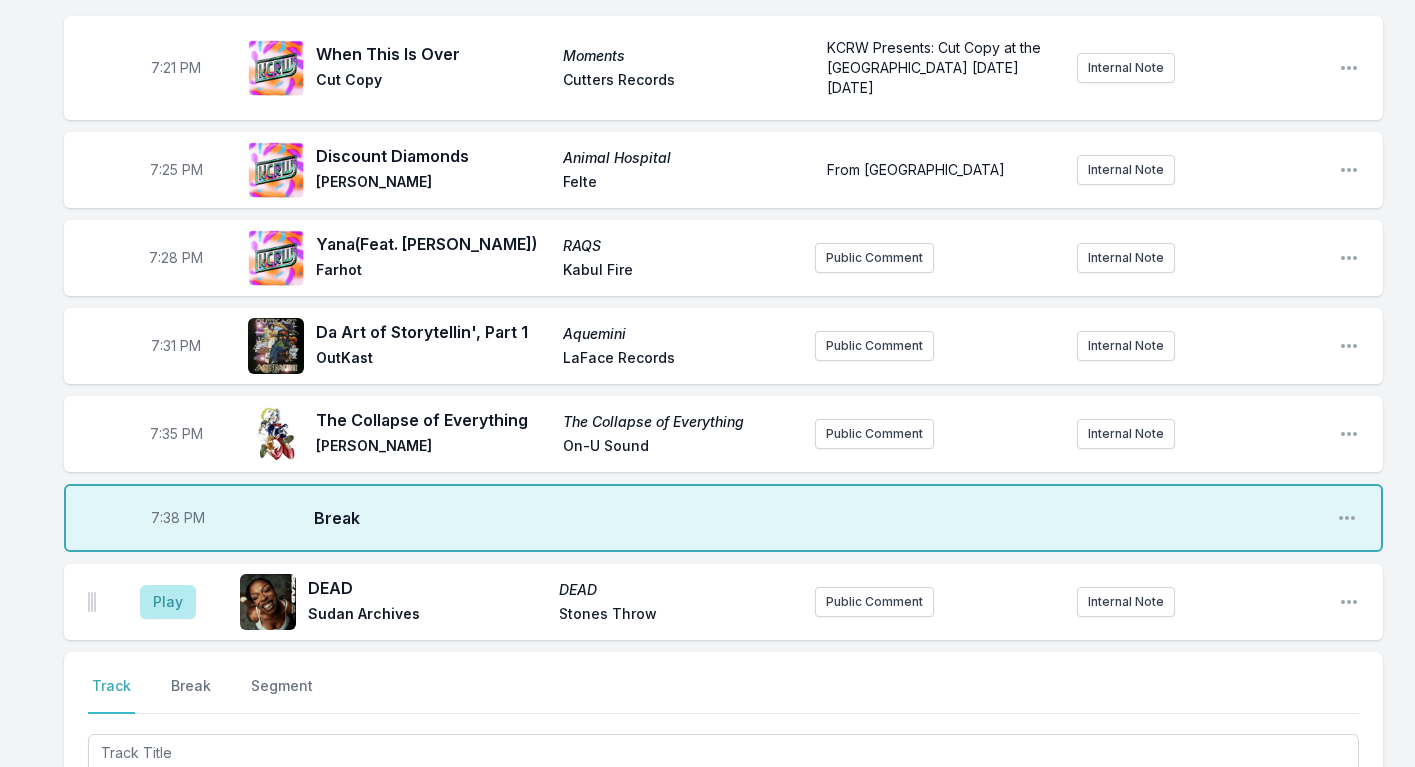 scroll, scrollTop: 2505, scrollLeft: 0, axis: vertical 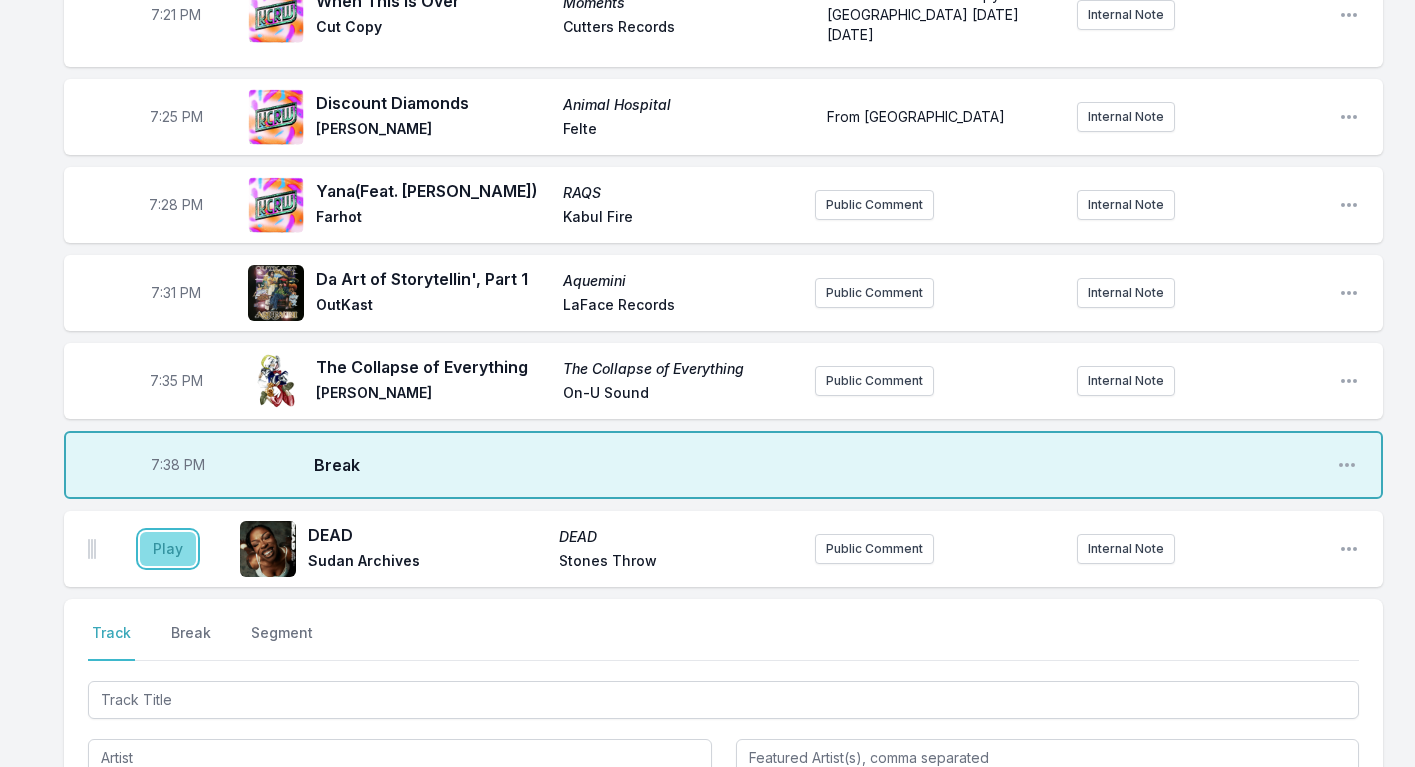 click on "Play" at bounding box center [168, 549] 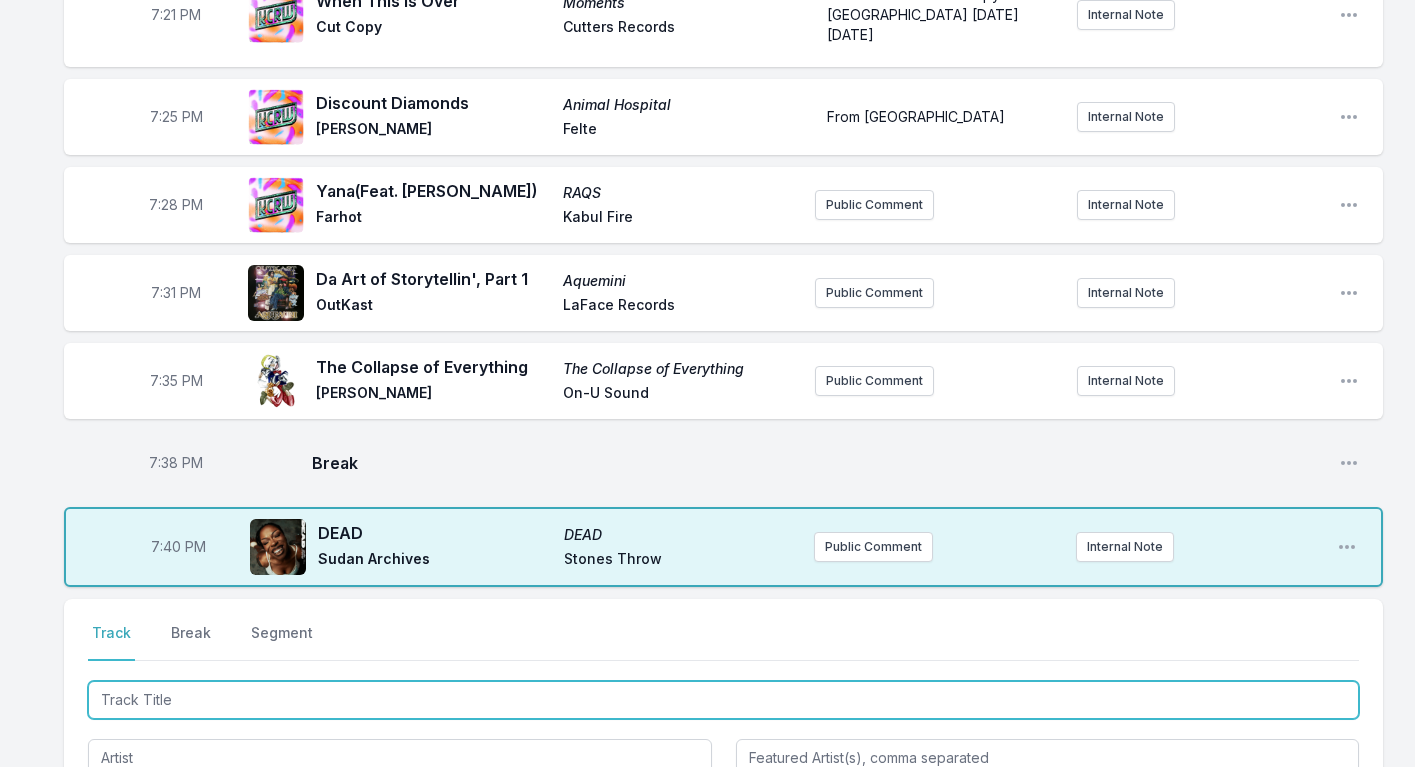 click at bounding box center (723, 700) 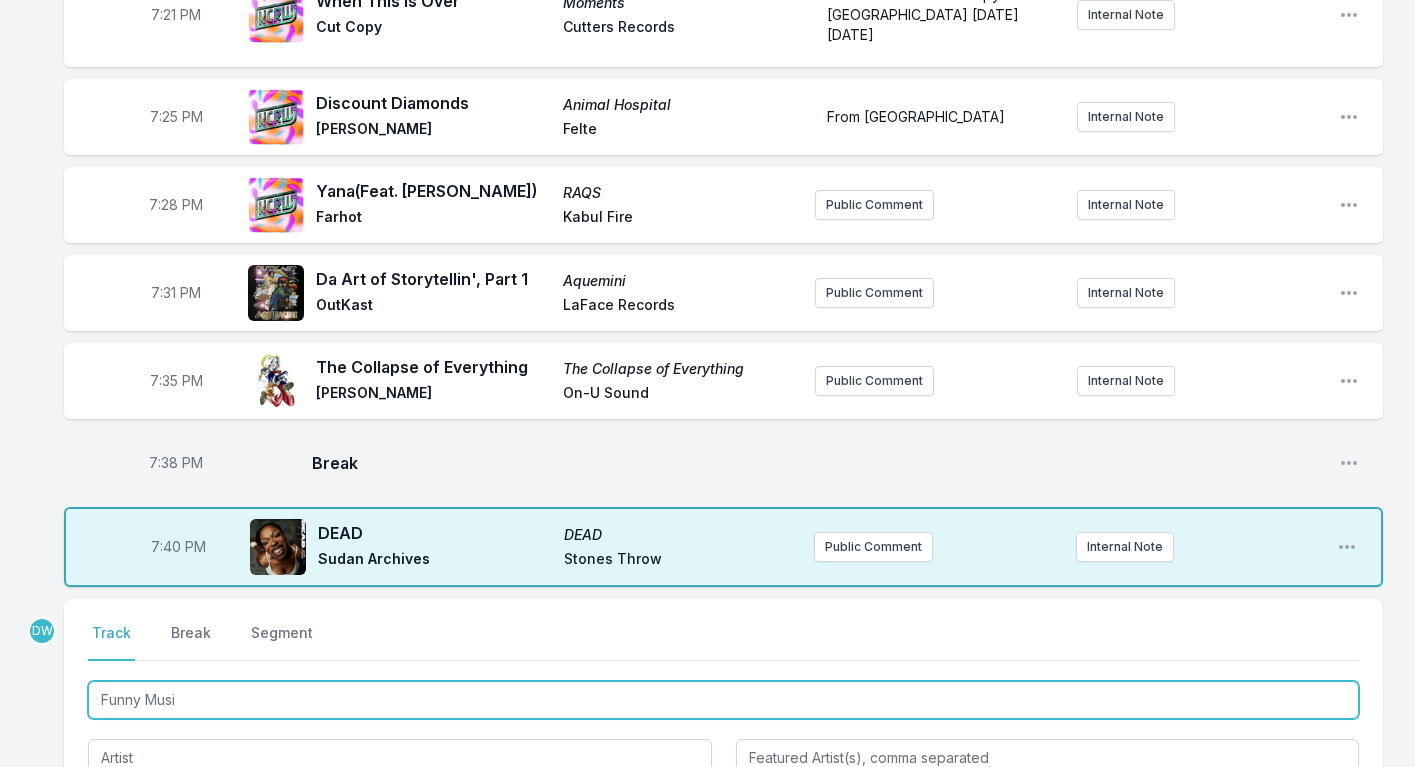 type on "Funny Music" 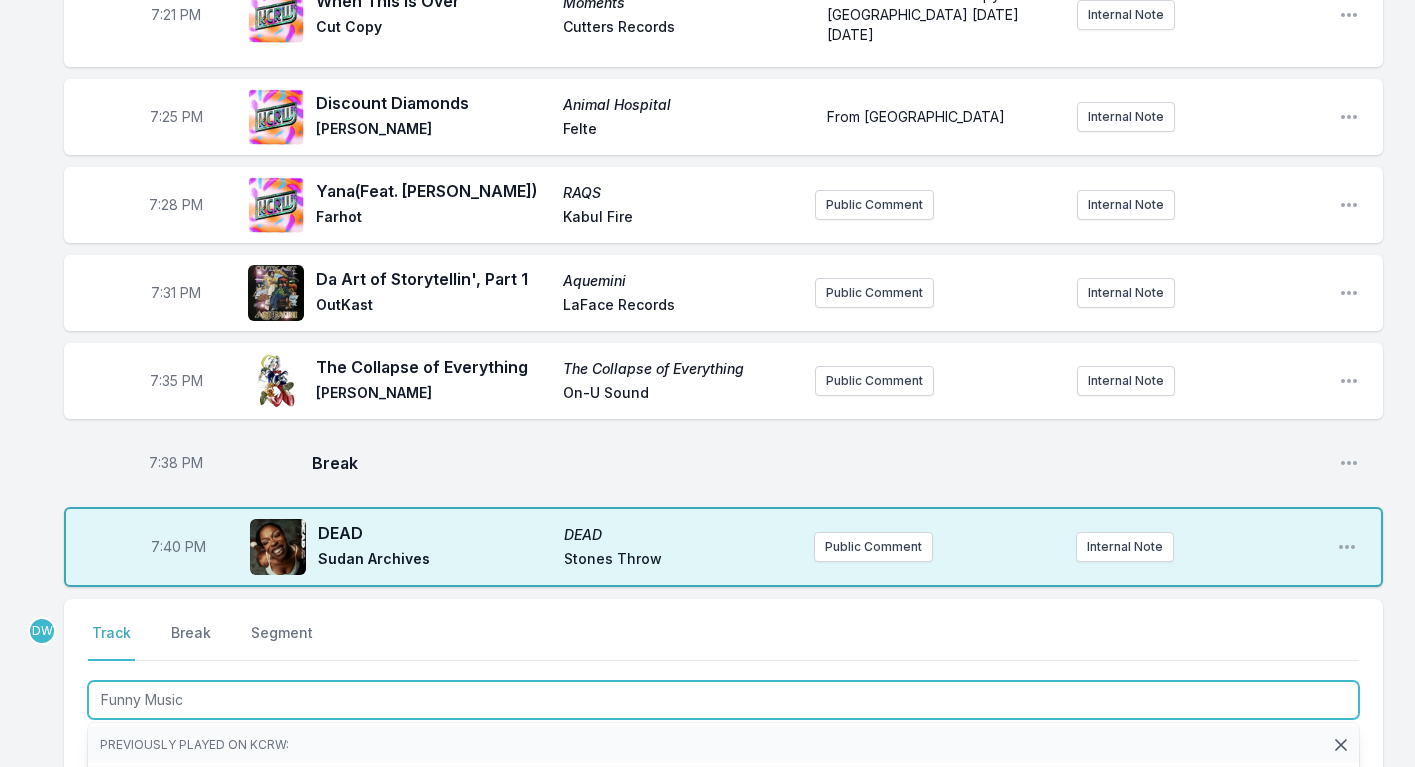 click on "Innovative Leisure" at bounding box center [405, 816] 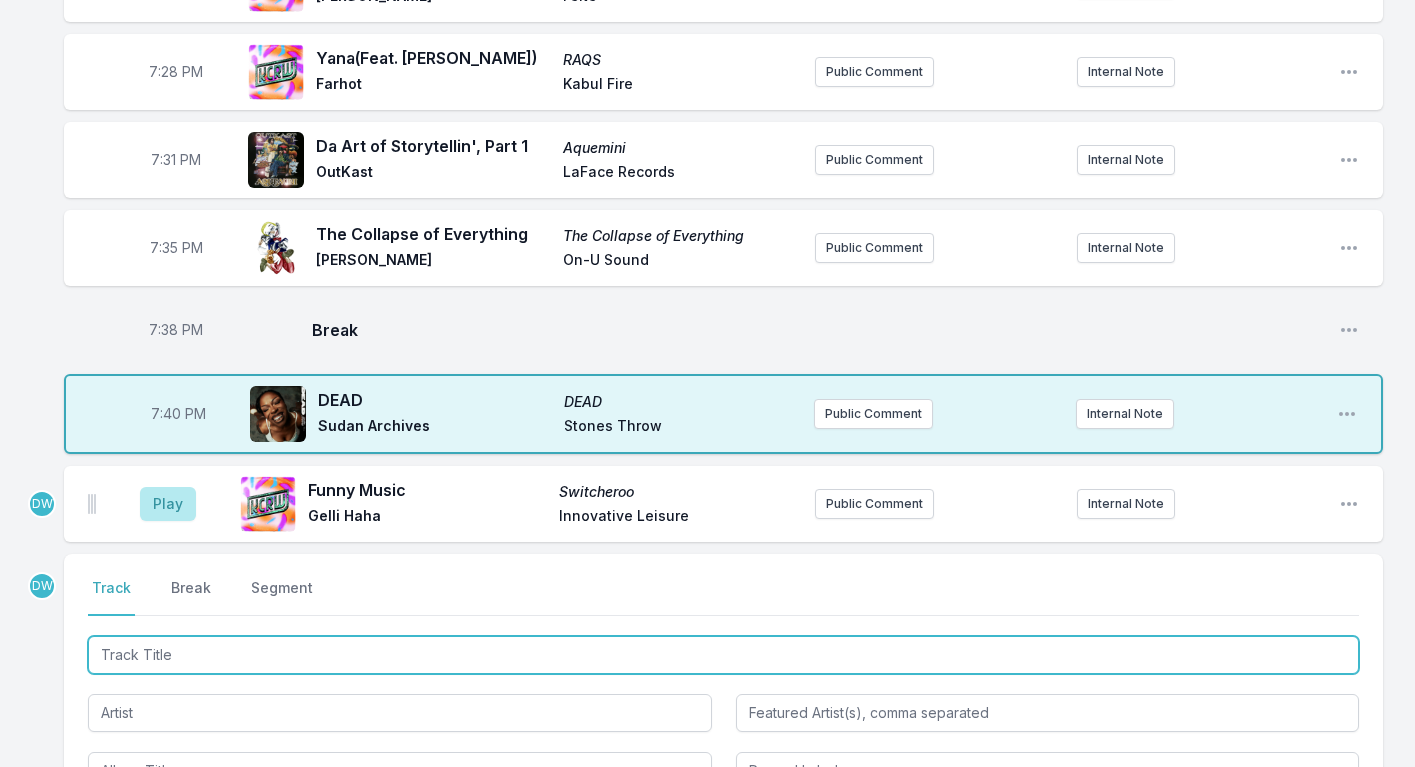 scroll, scrollTop: 2679, scrollLeft: 0, axis: vertical 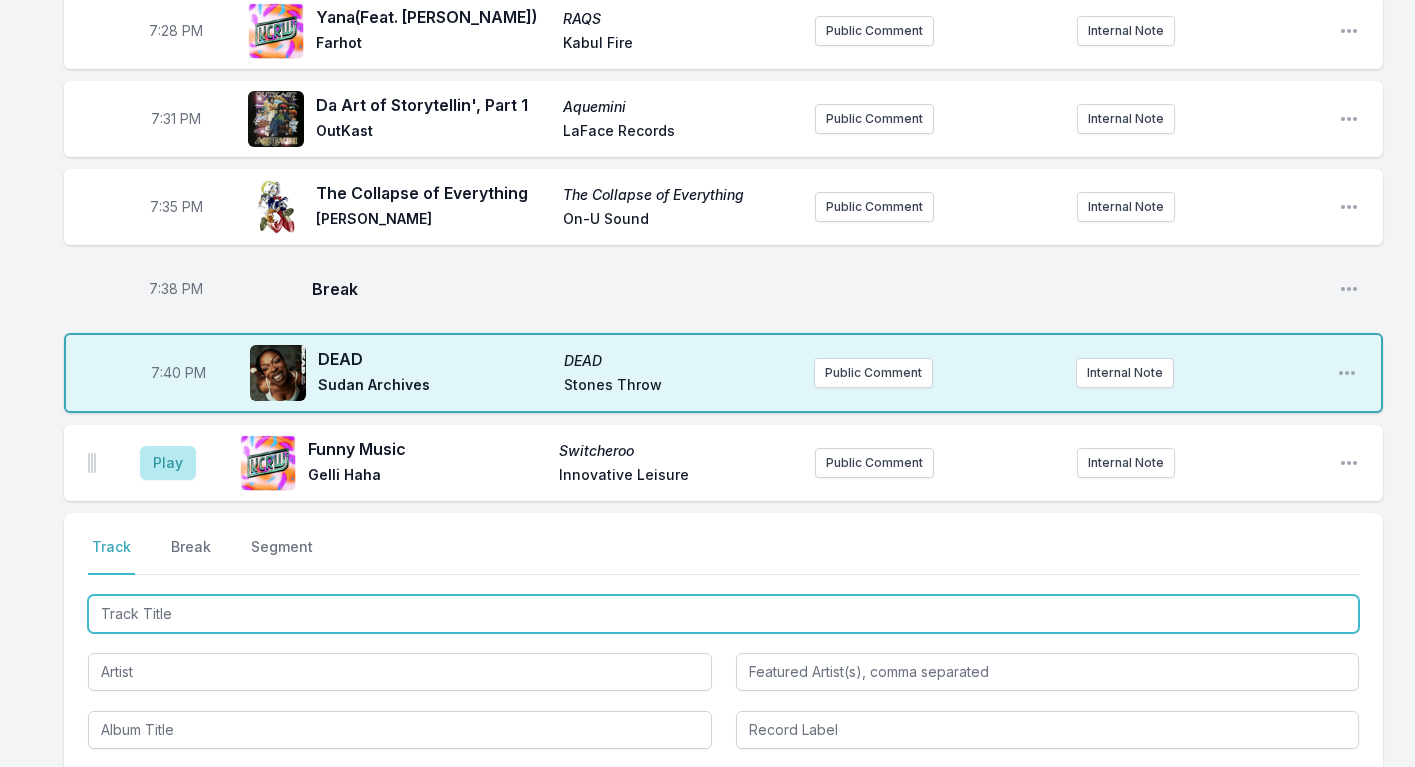 type on "F" 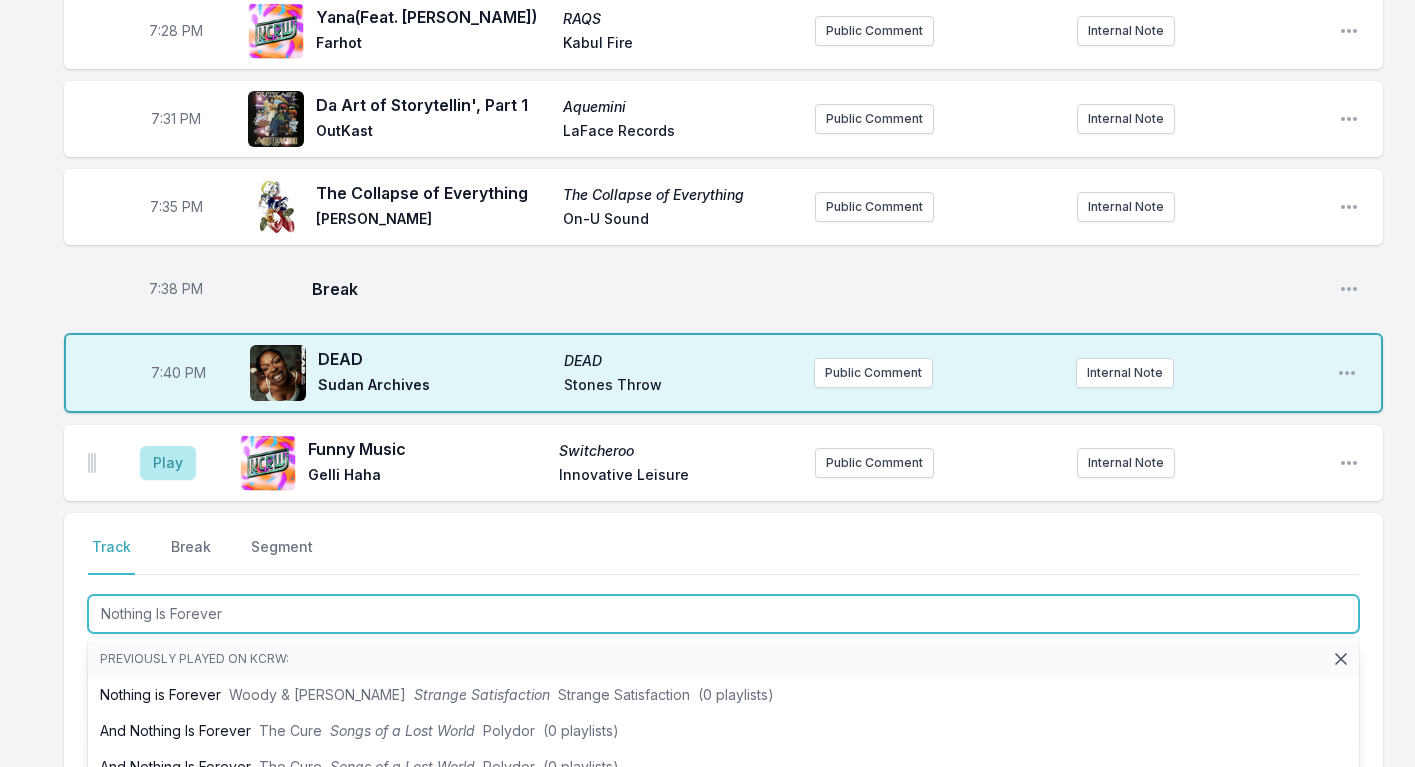 type on "Nothing Is Forever" 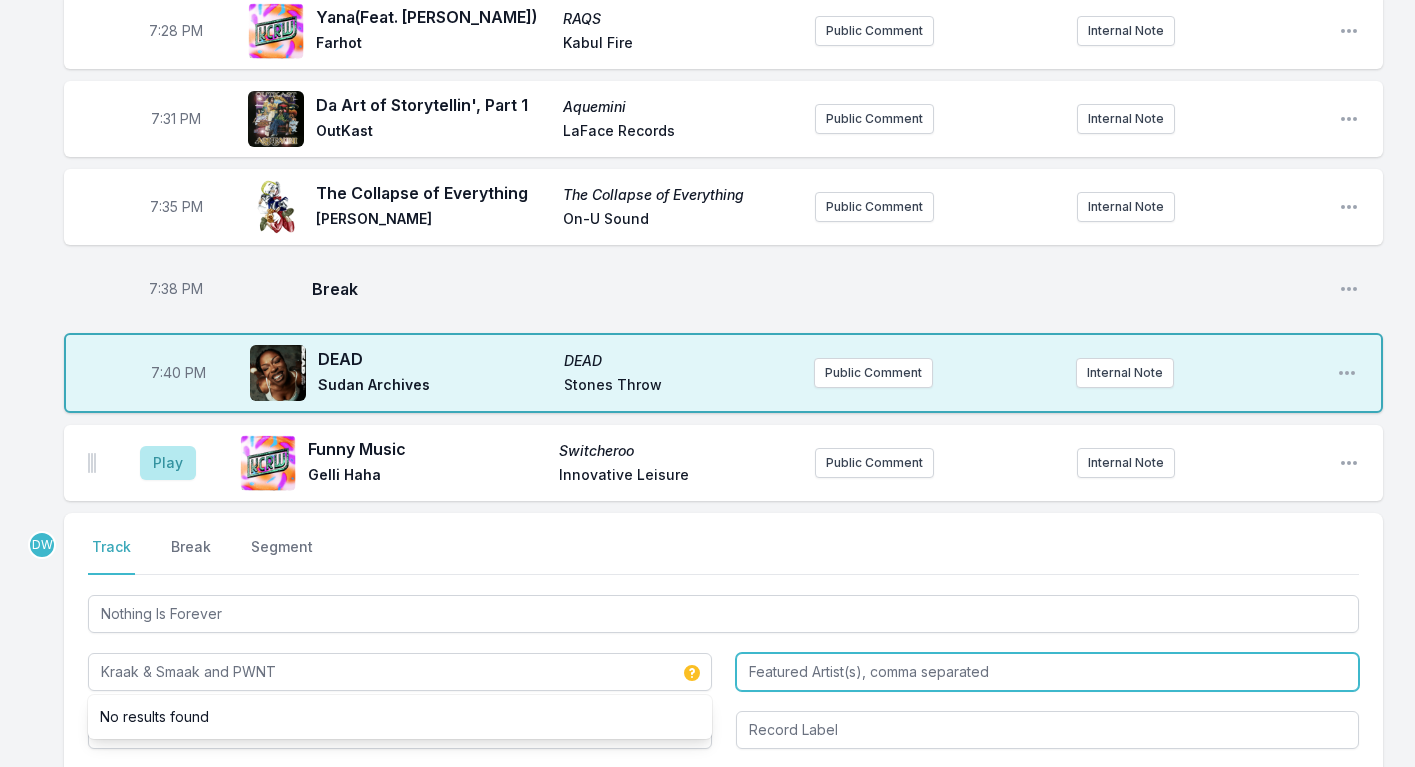 type on "Kraak & Smaak and PWNT" 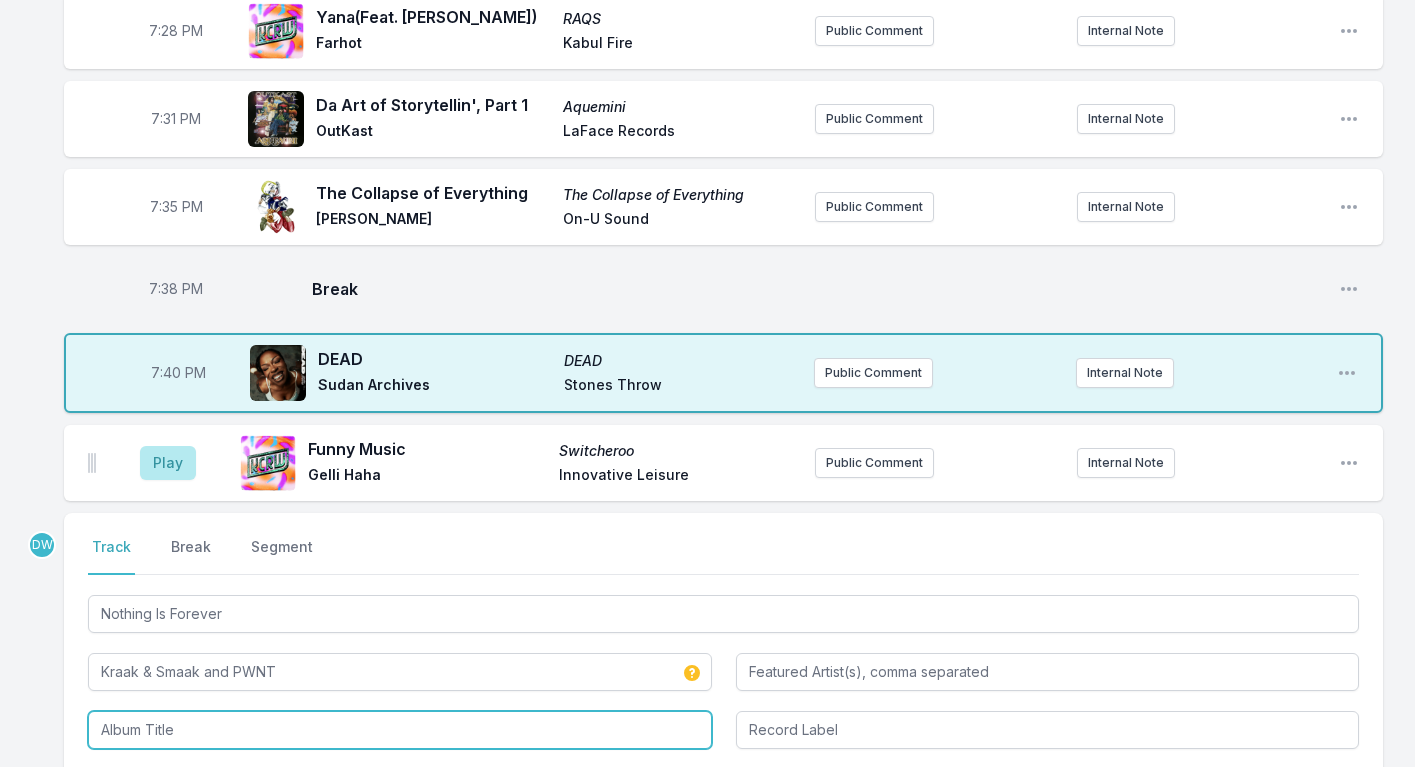 click at bounding box center (400, 730) 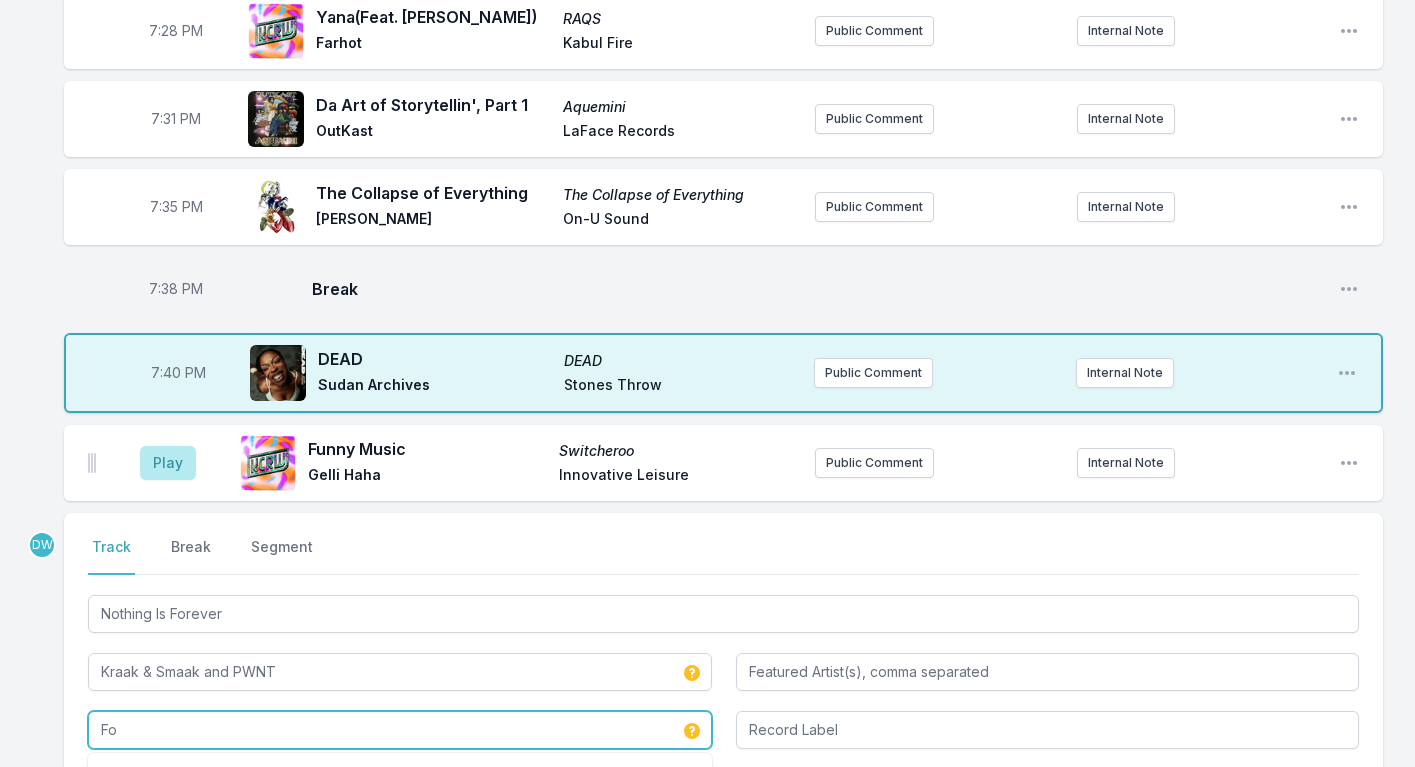 type on "F" 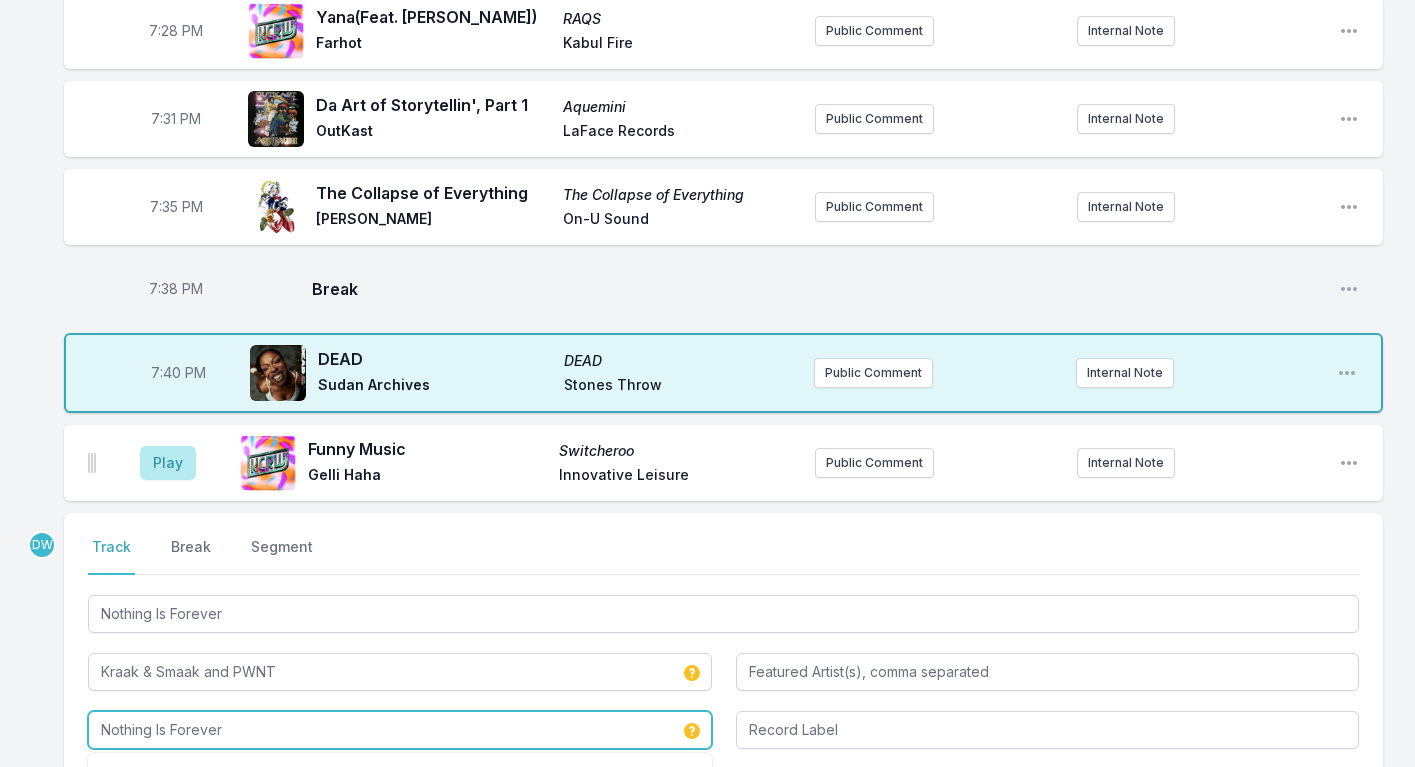 type on "Nothing Is Forever" 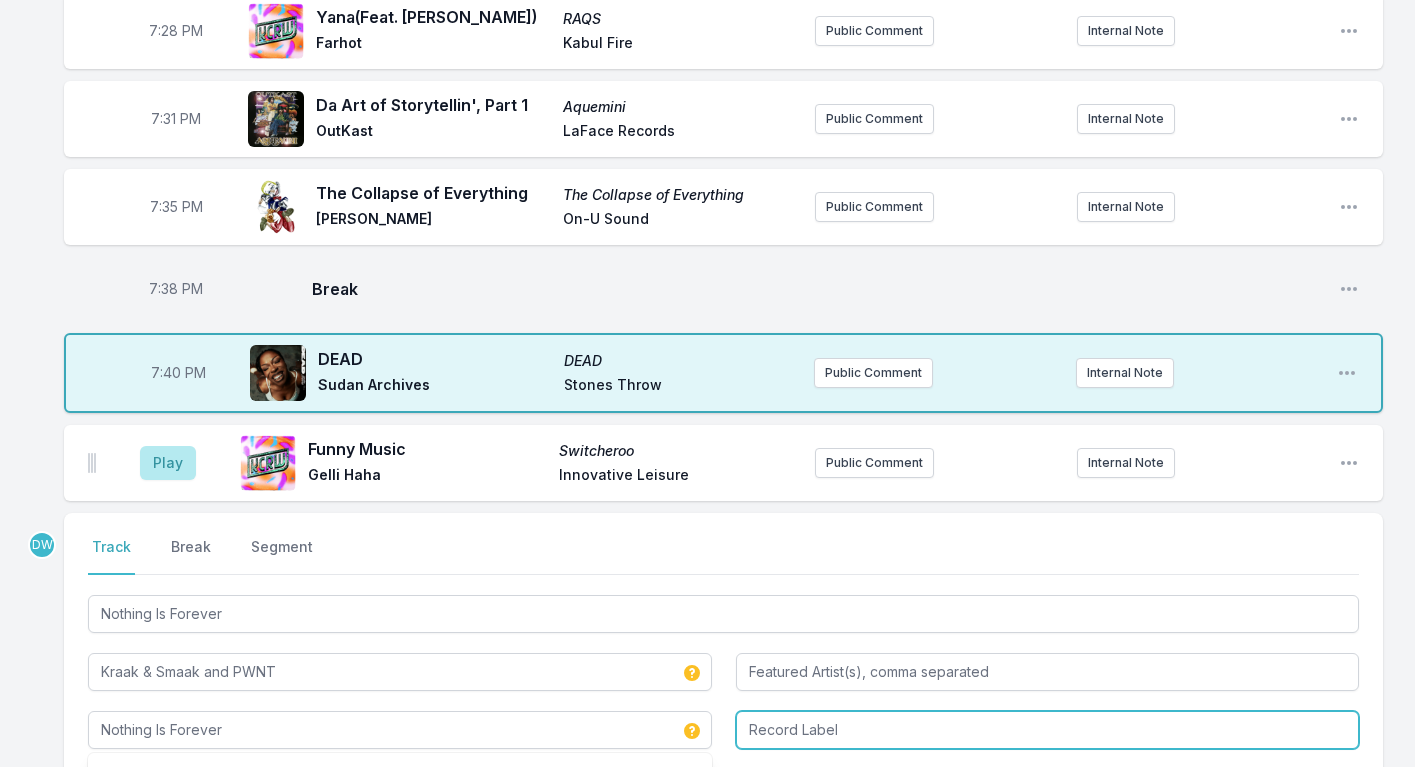 click at bounding box center [1048, 730] 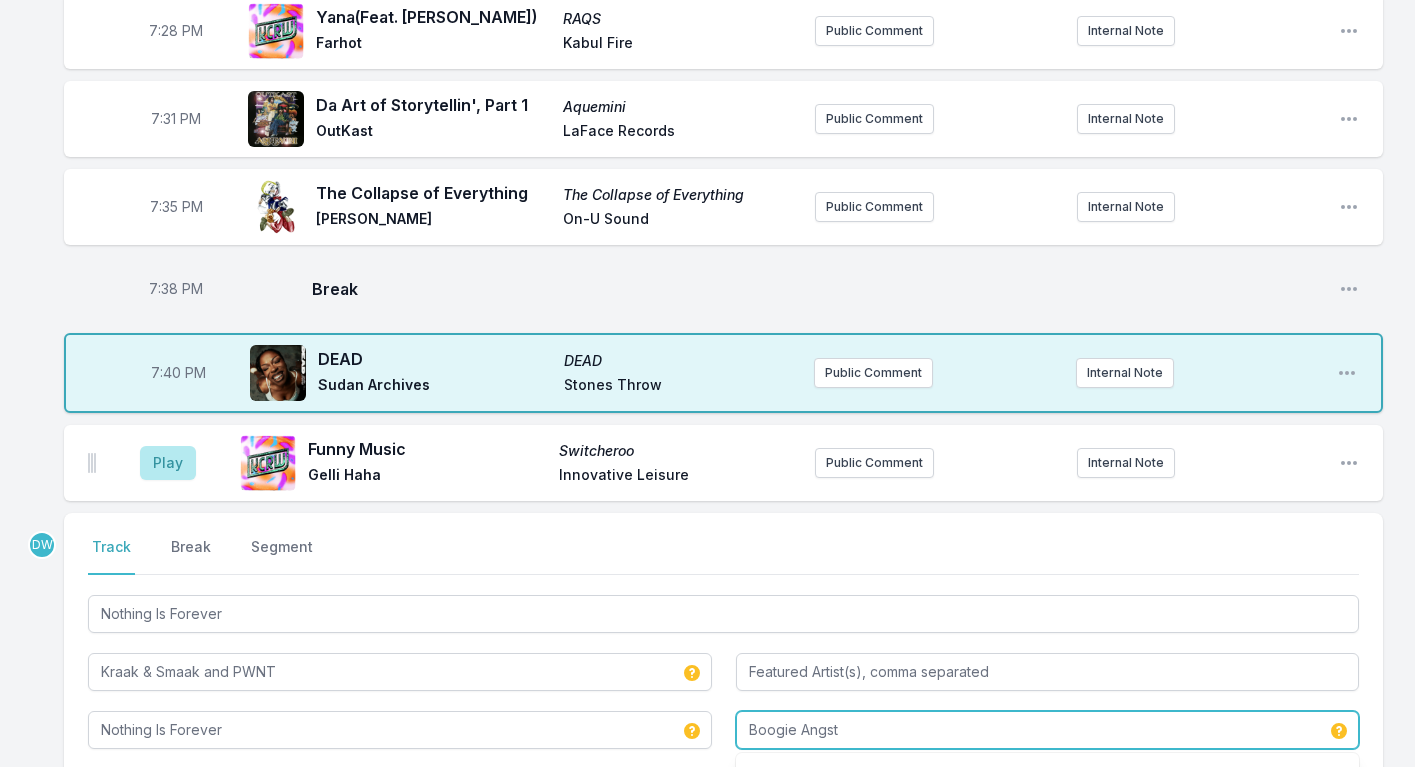 type on "Boogie Angst" 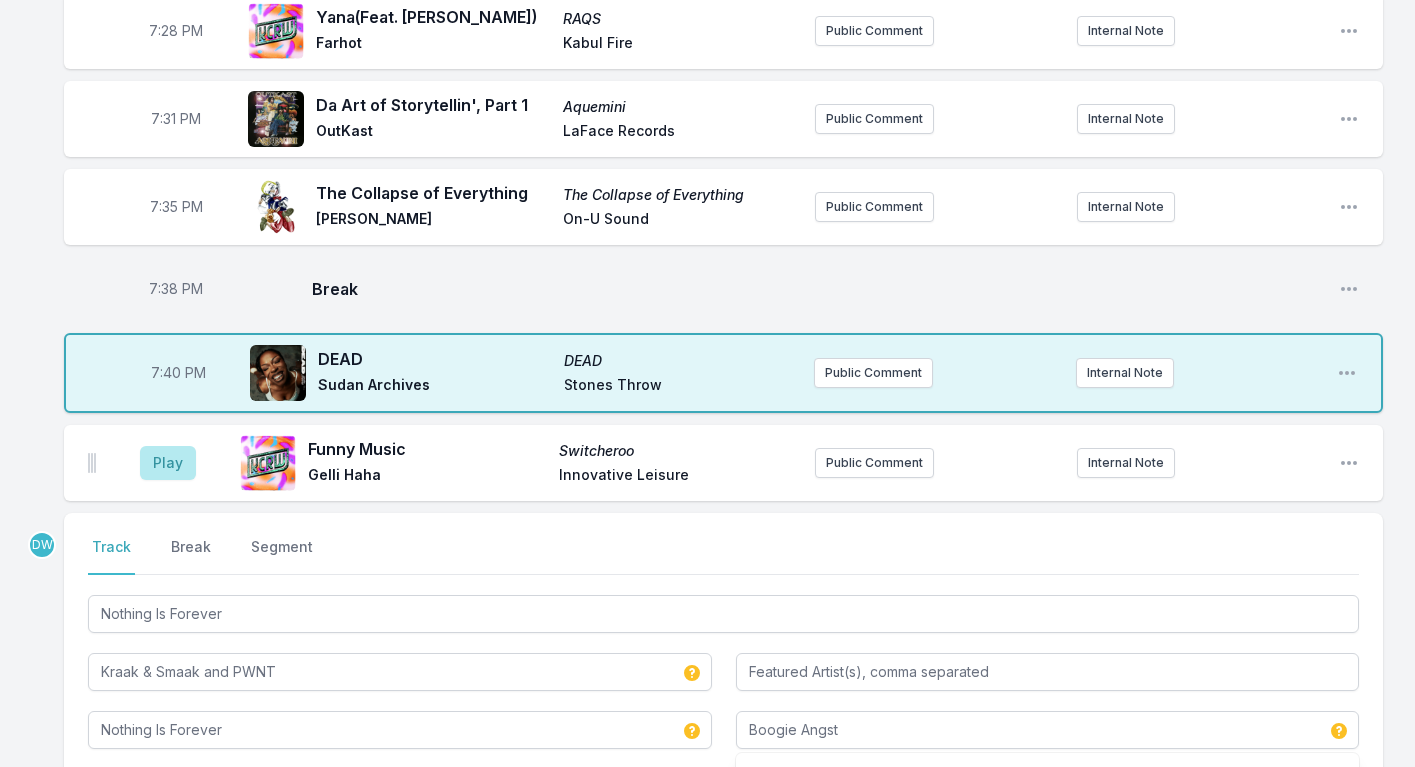 click on "Save" at bounding box center [1324, 804] 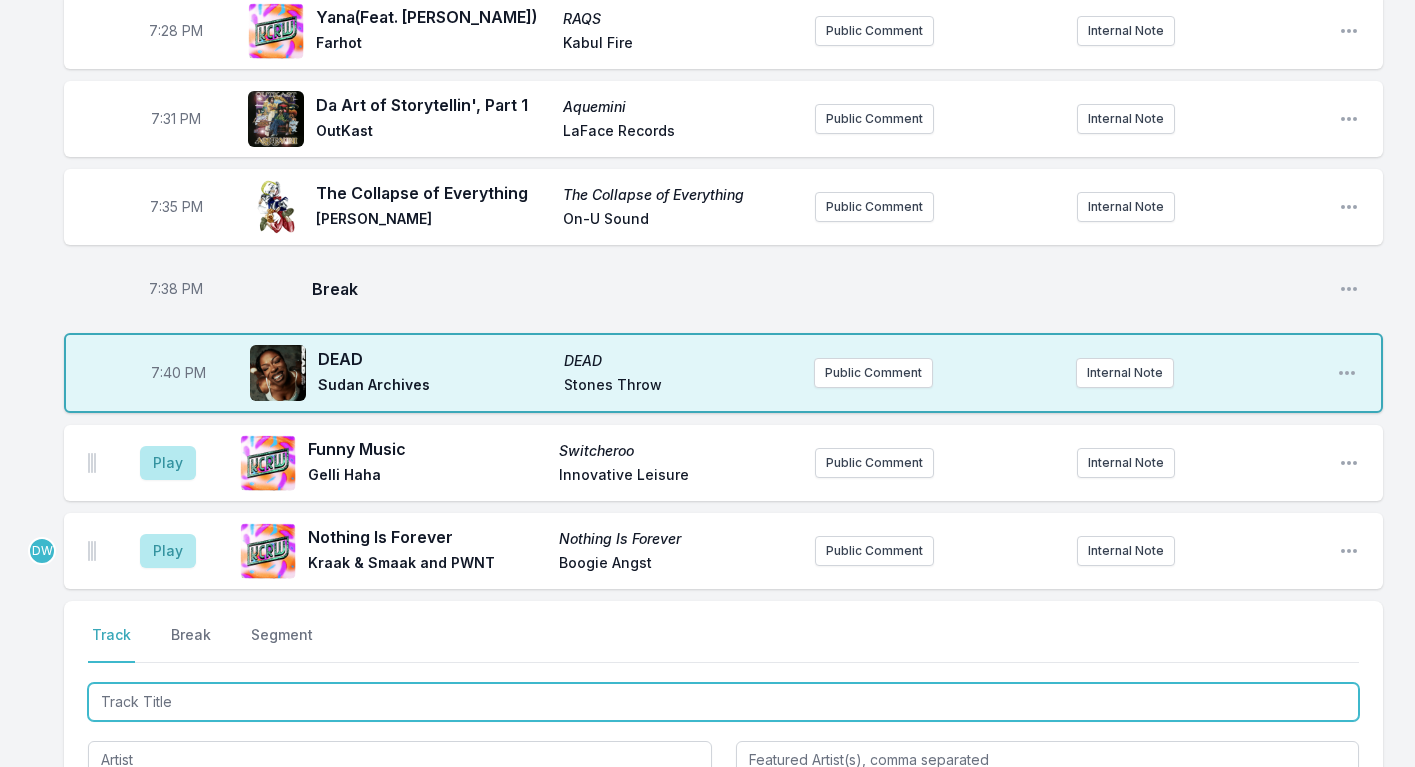 click at bounding box center (723, 702) 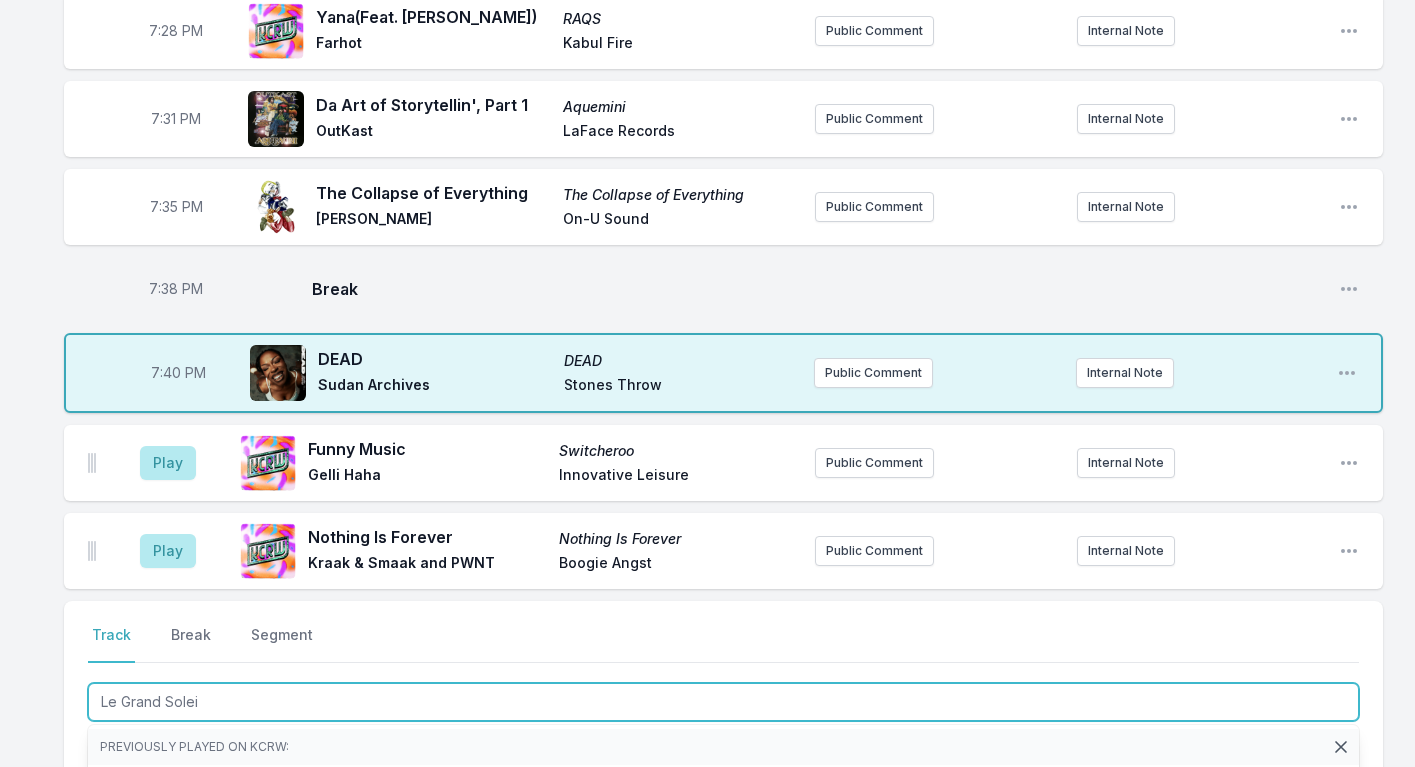 type on "Le Grand Soleil" 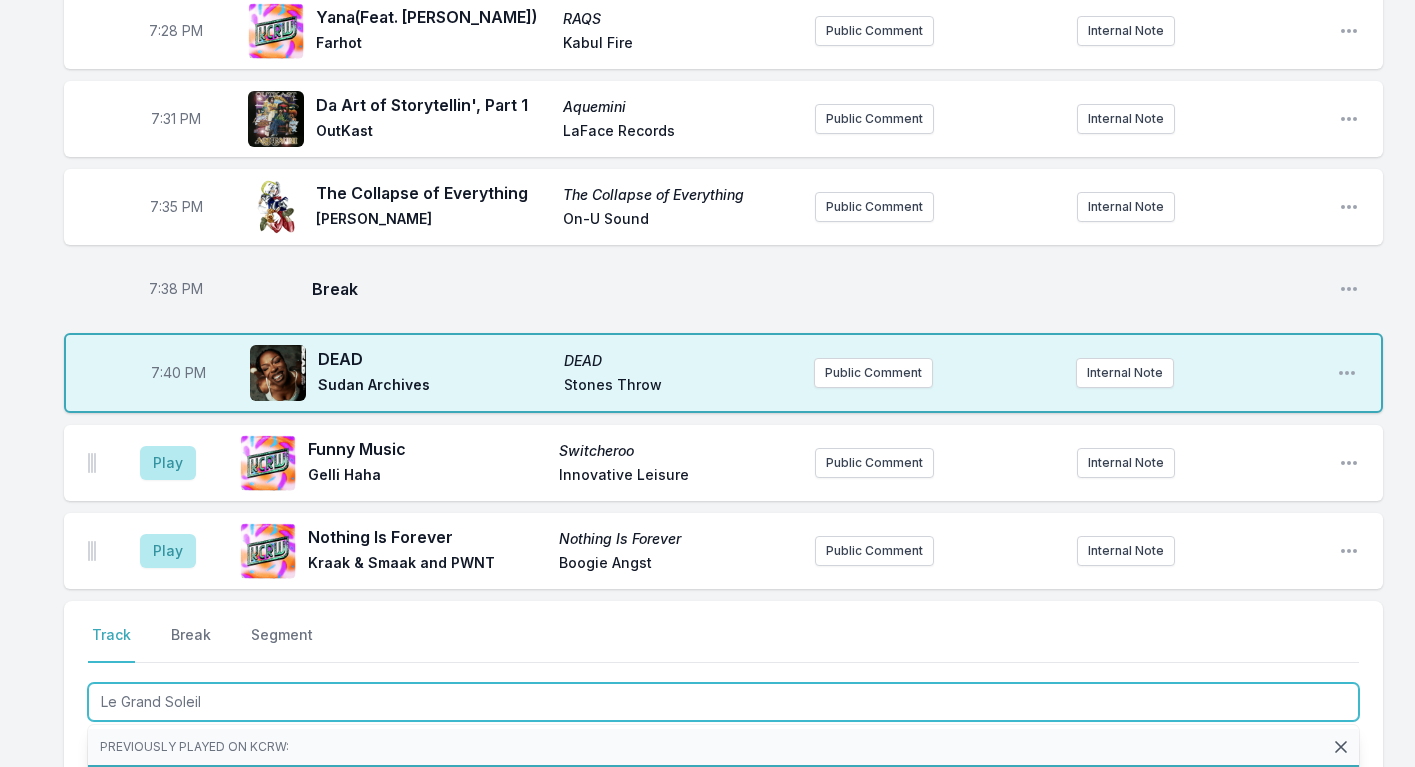 click on "Francis Bebey" at bounding box center [468, 782] 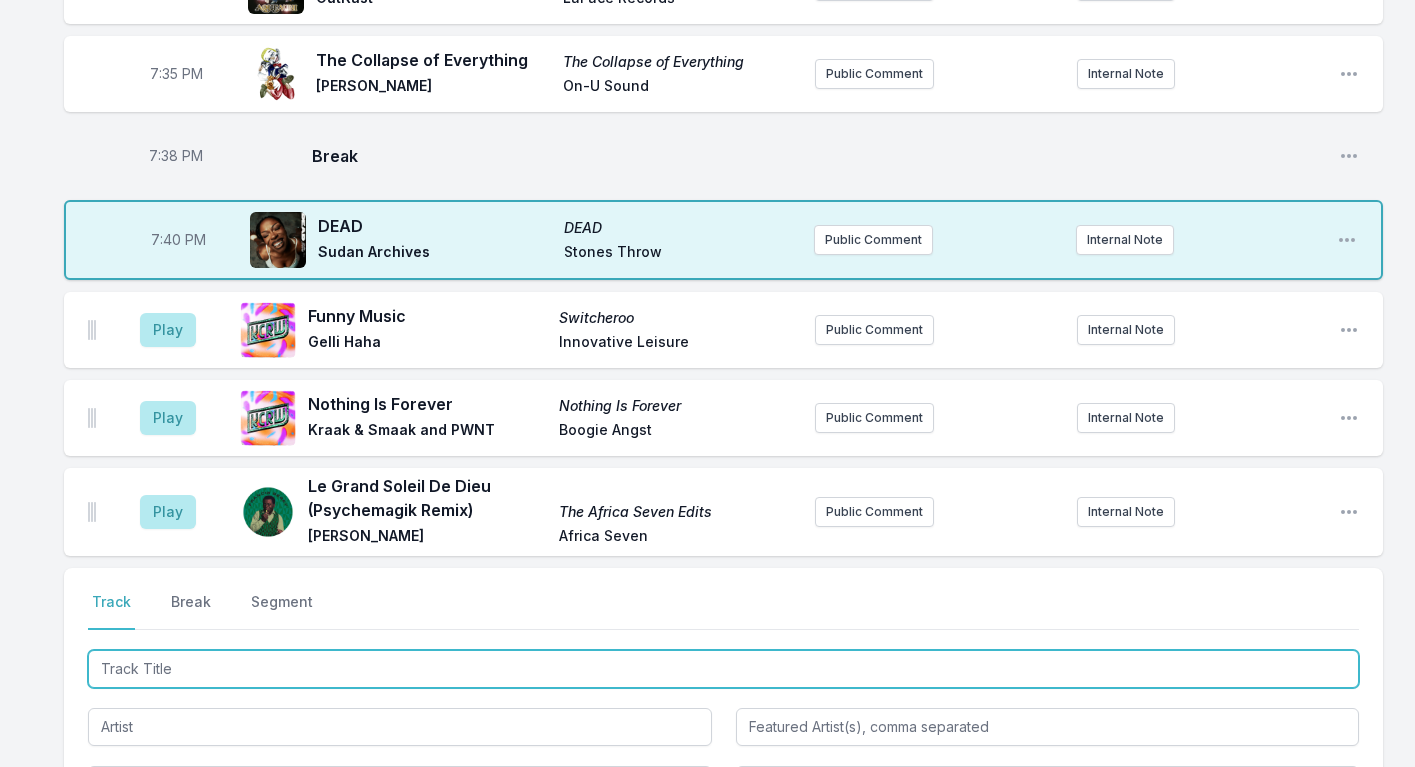 scroll, scrollTop: 2852, scrollLeft: 0, axis: vertical 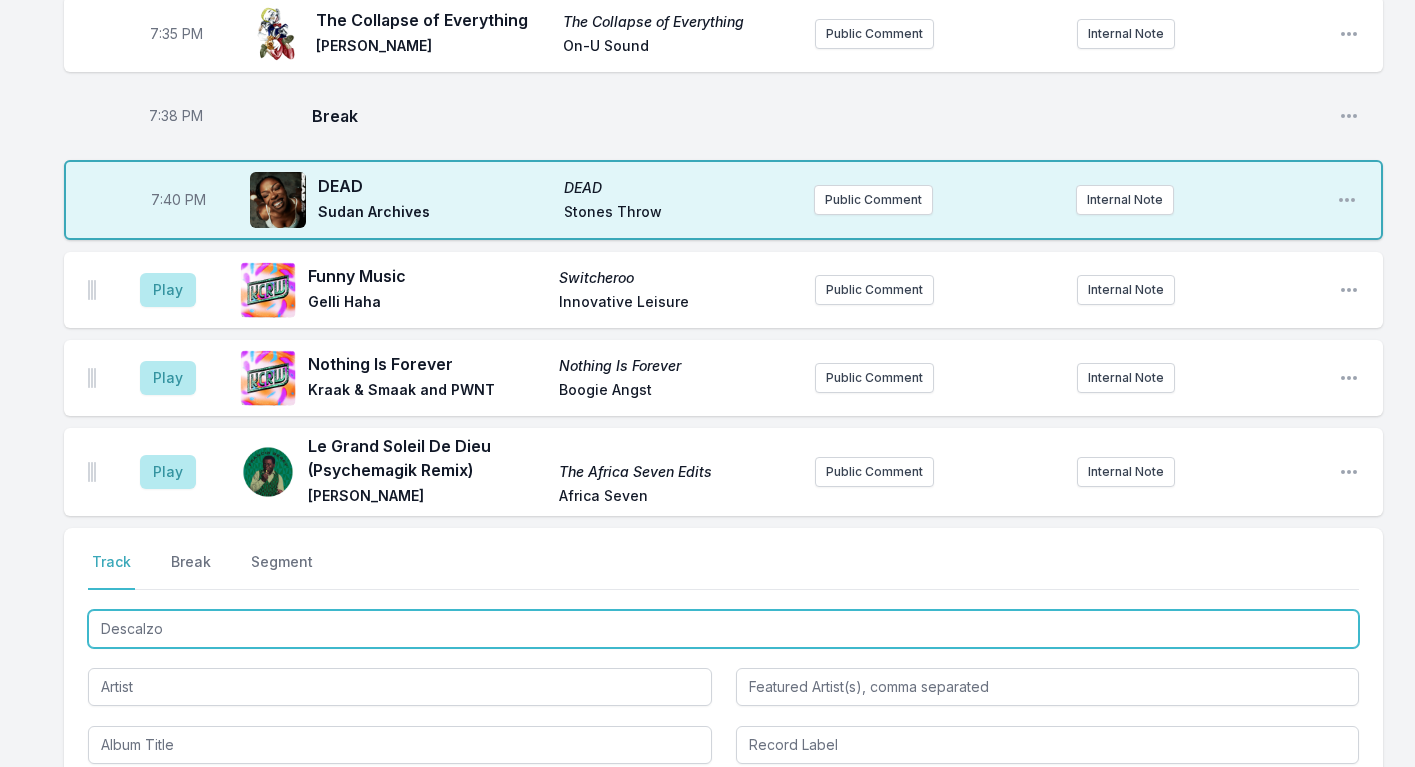 type on "Descalzo" 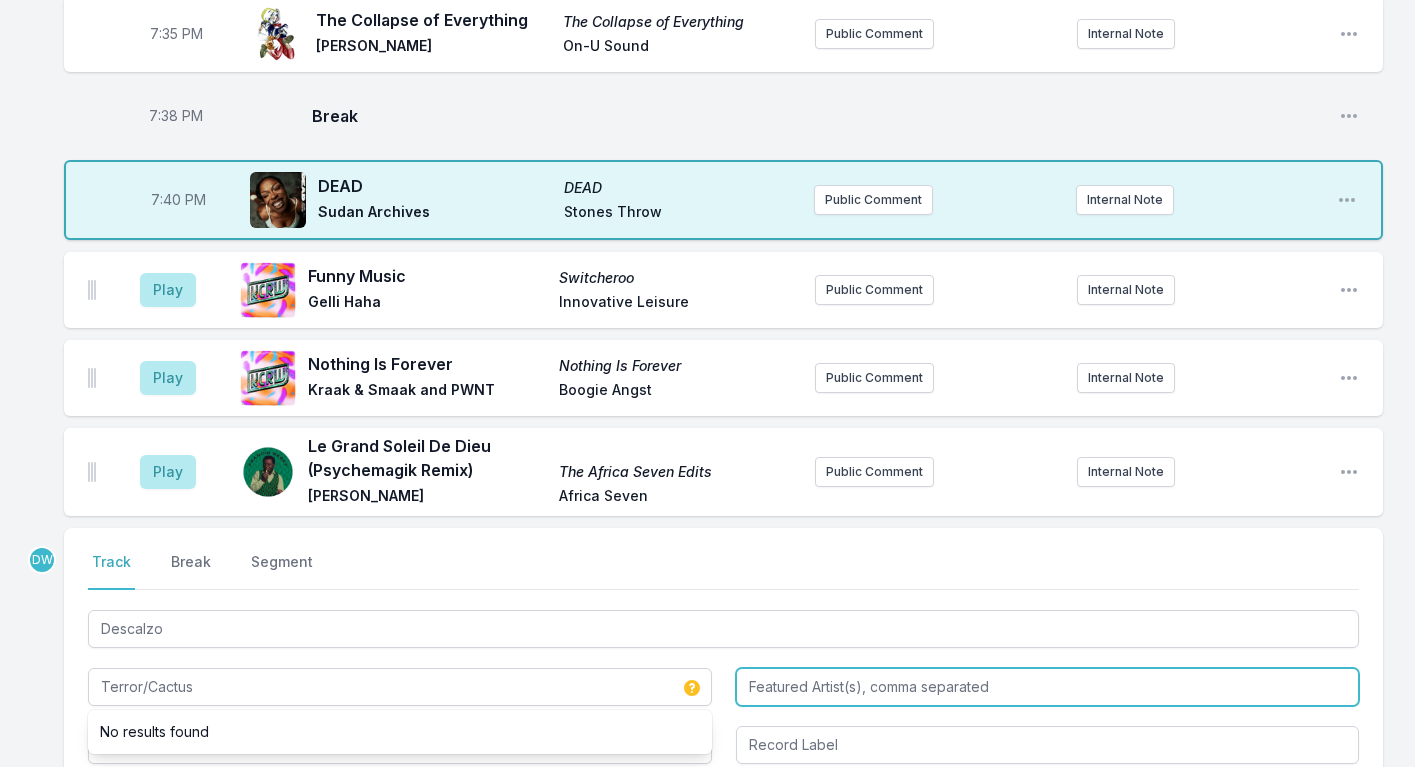 type on "Terror/Cactus" 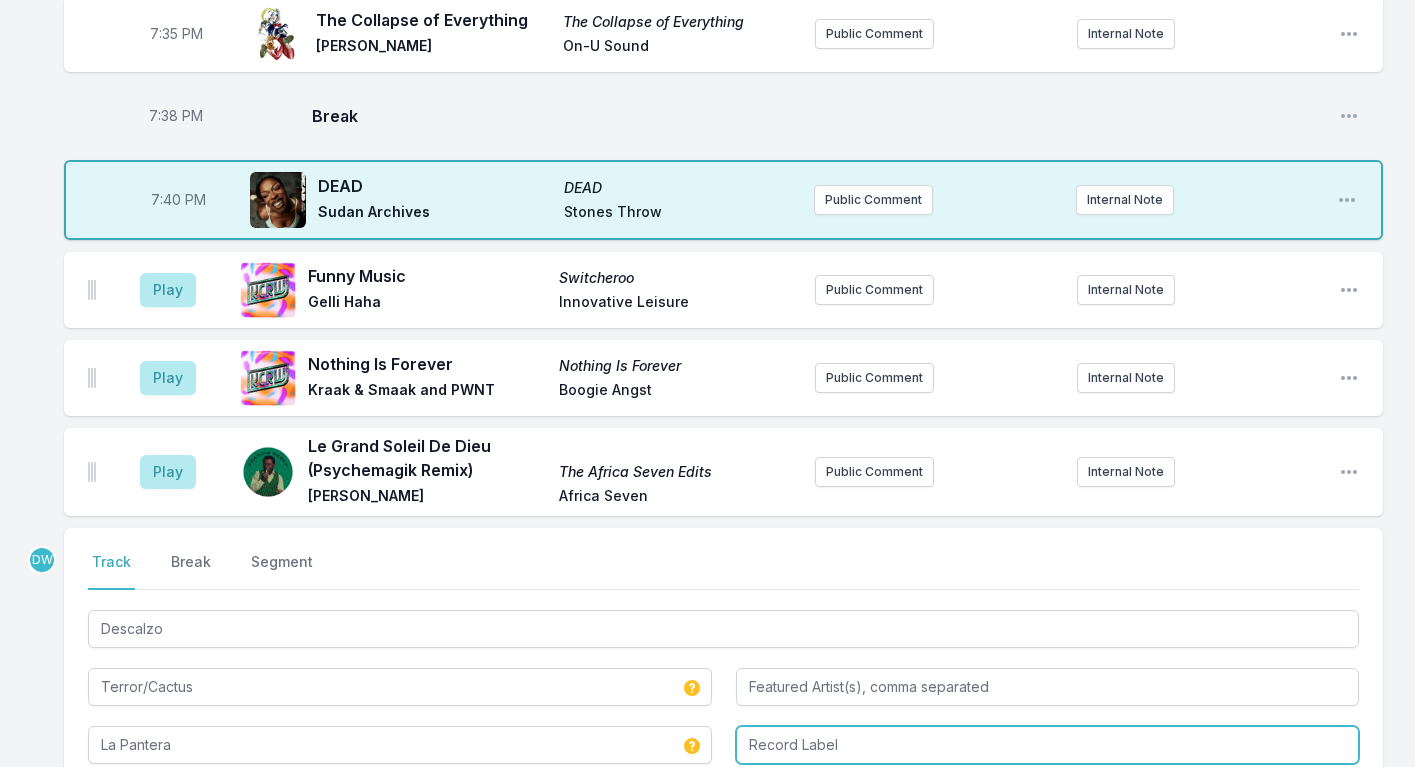 type on "La Pantera" 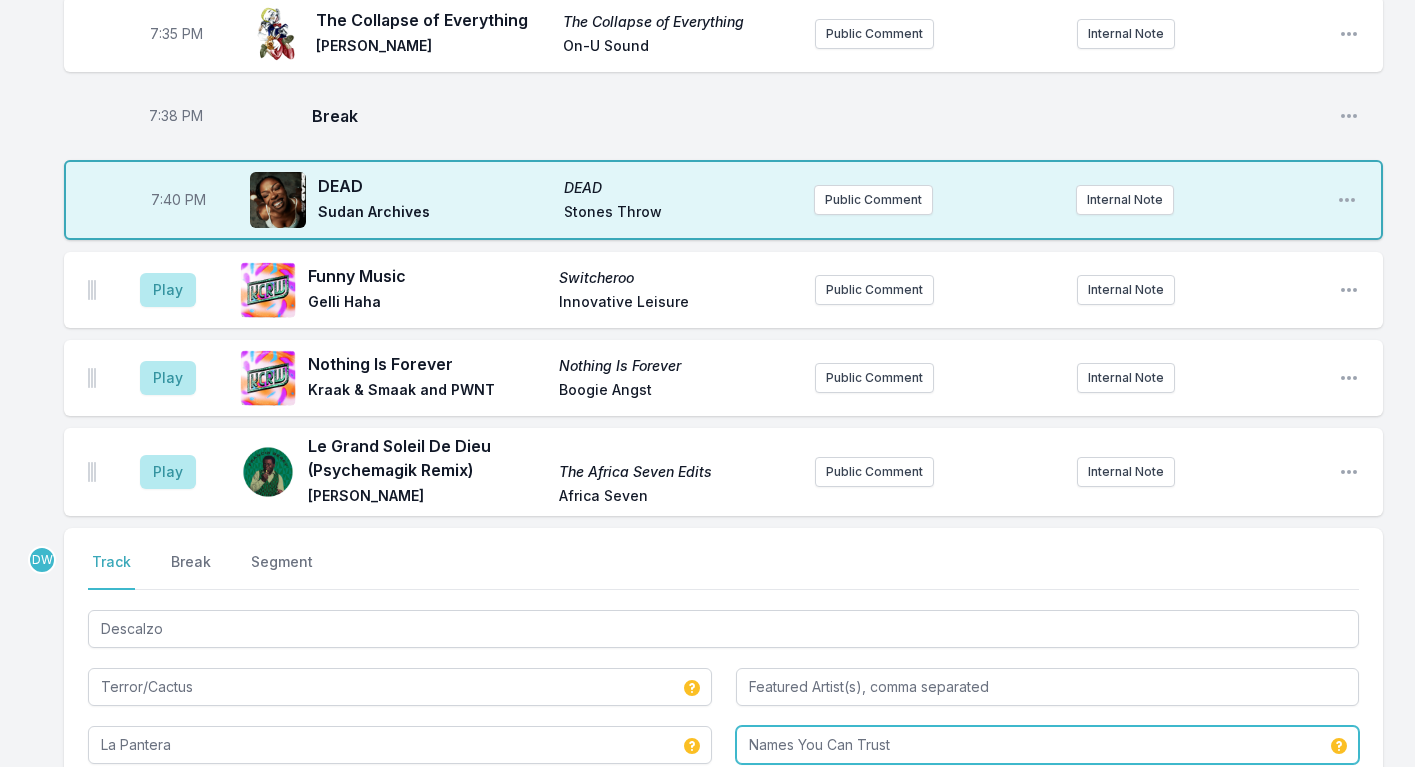 type on "Names You Can Trust" 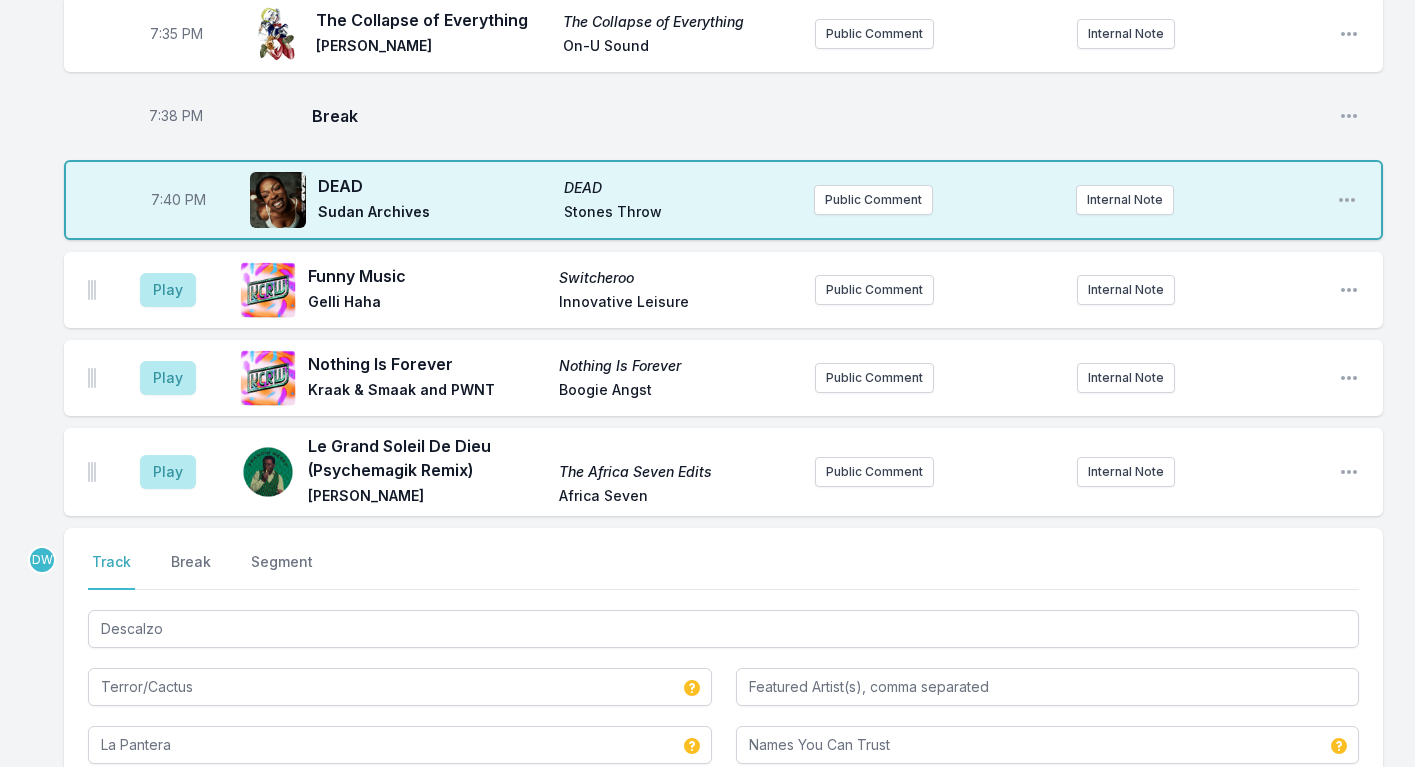 click on "Save" at bounding box center (1324, 819) 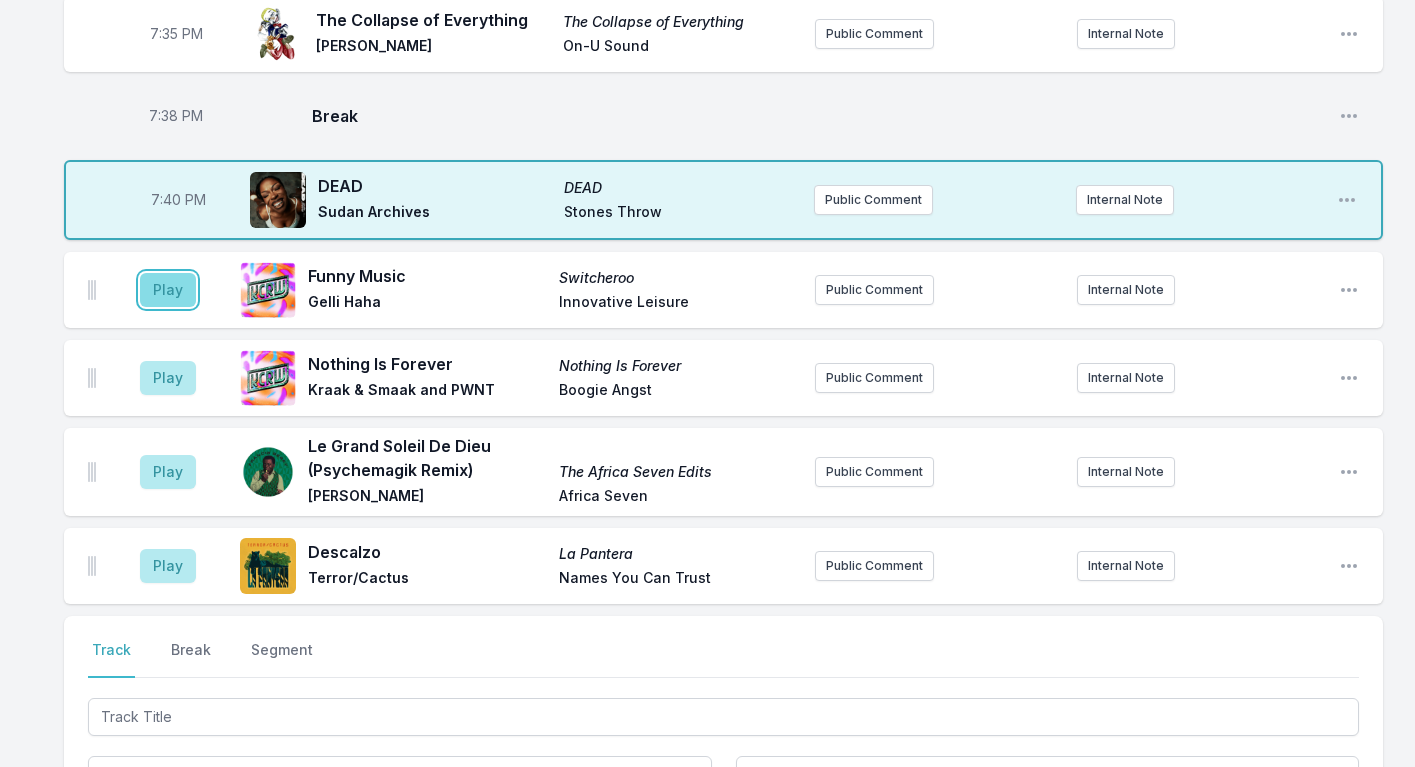 click on "Play" at bounding box center [168, 290] 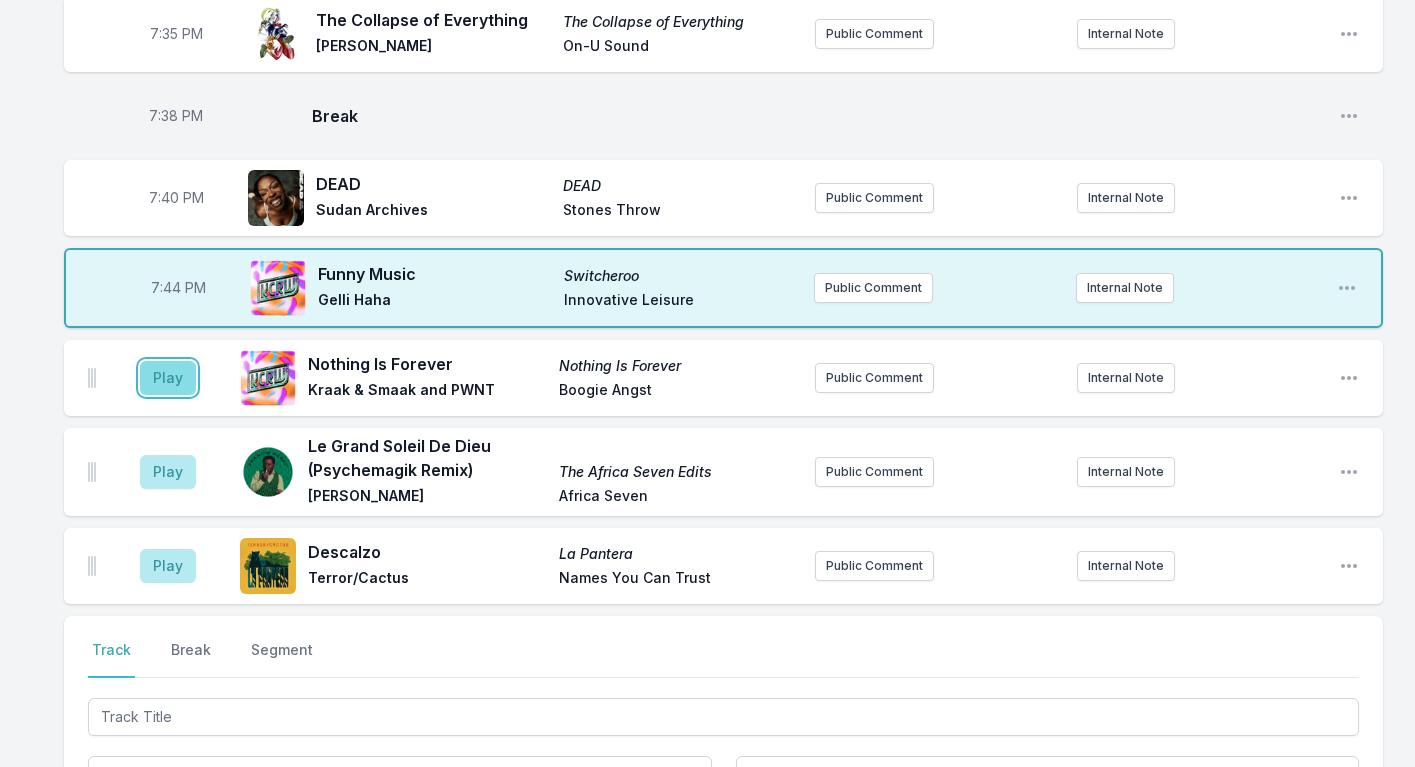 click on "Play" at bounding box center (168, 378) 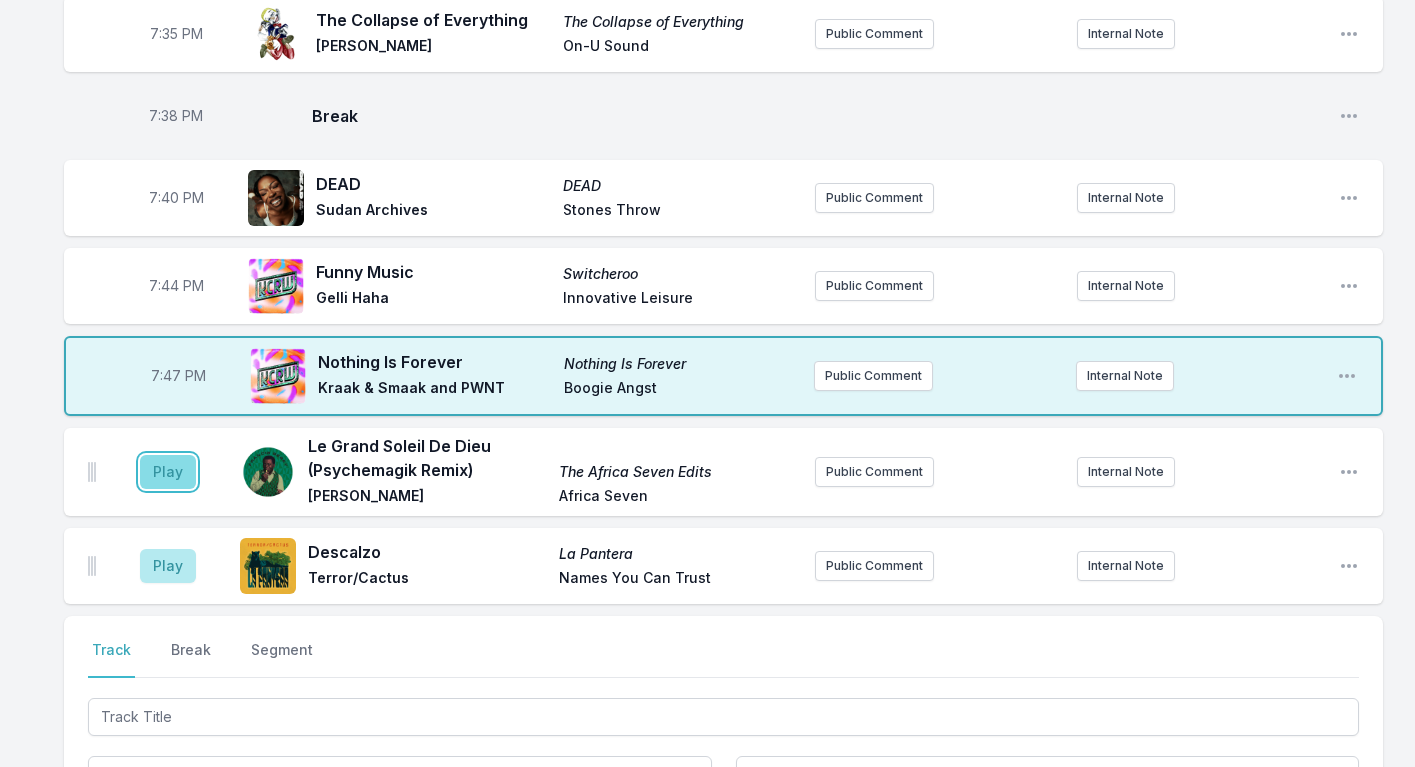 click on "Play" at bounding box center [168, 472] 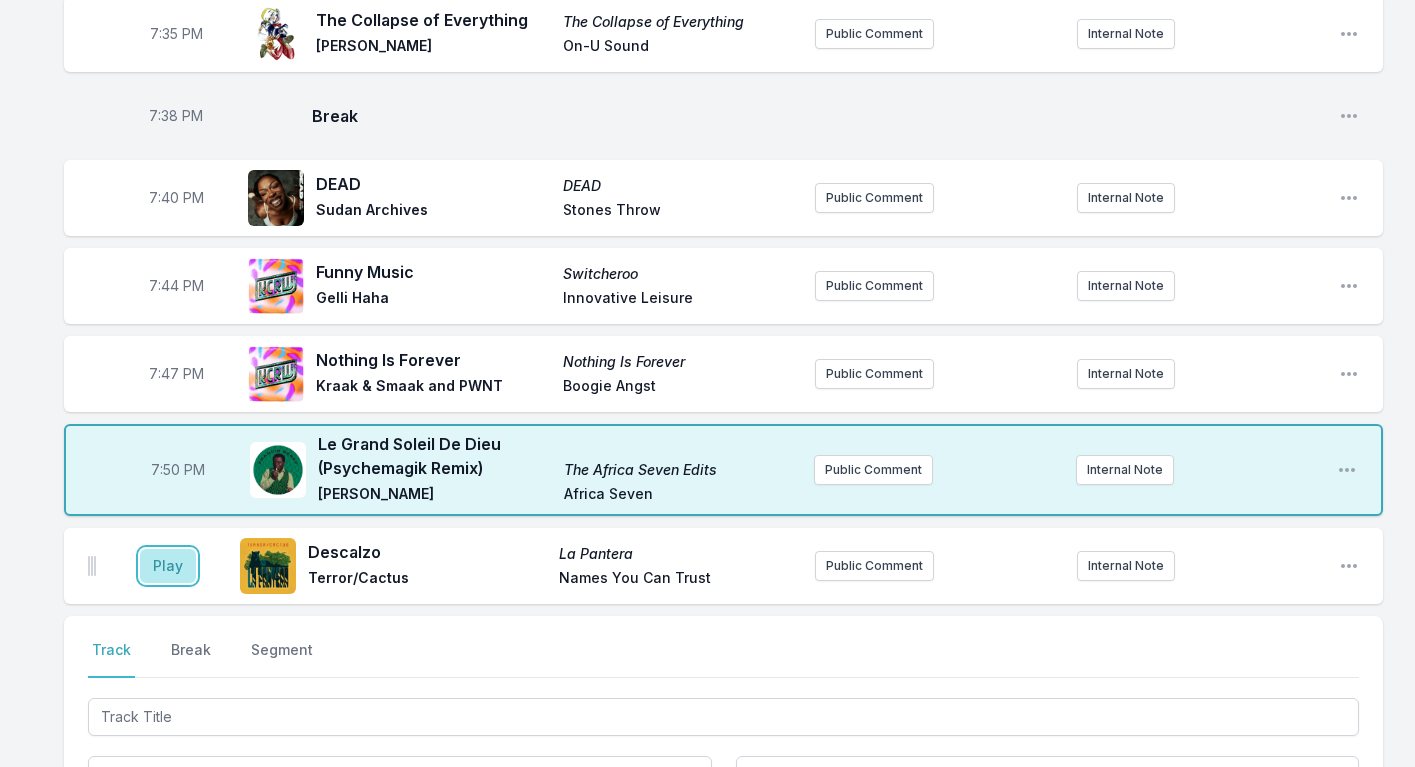 drag, startPoint x: 159, startPoint y: 476, endPoint x: 159, endPoint y: 460, distance: 16 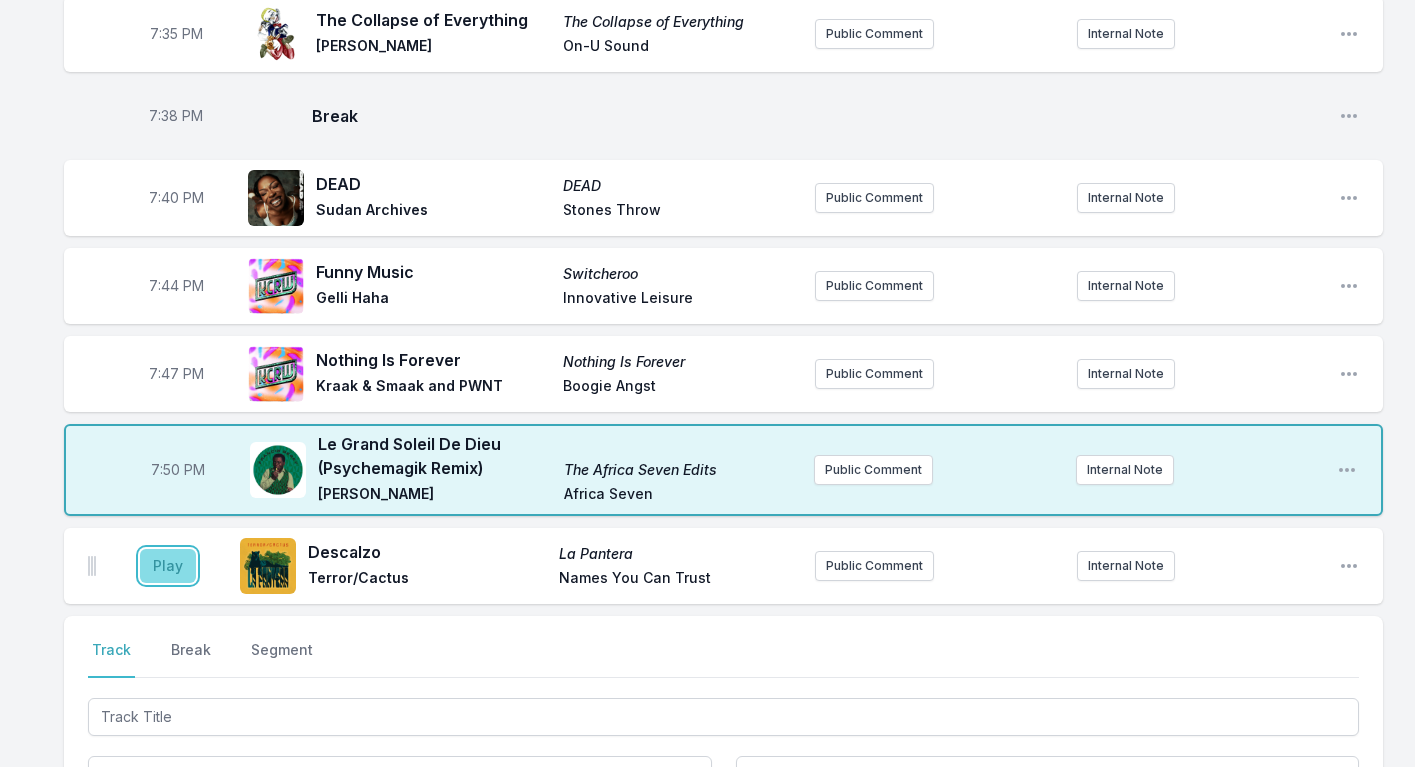click on "Play" at bounding box center (168, 566) 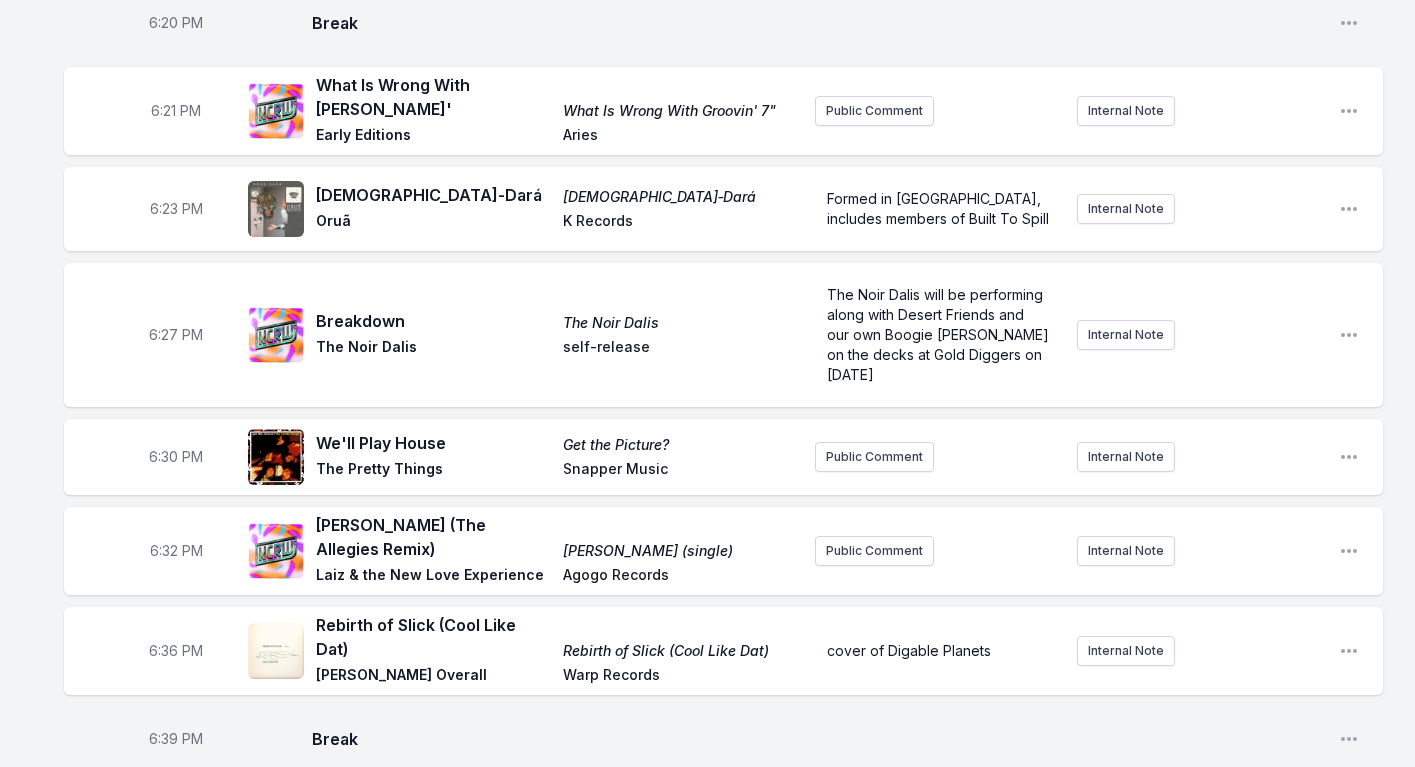 scroll, scrollTop: 0, scrollLeft: 0, axis: both 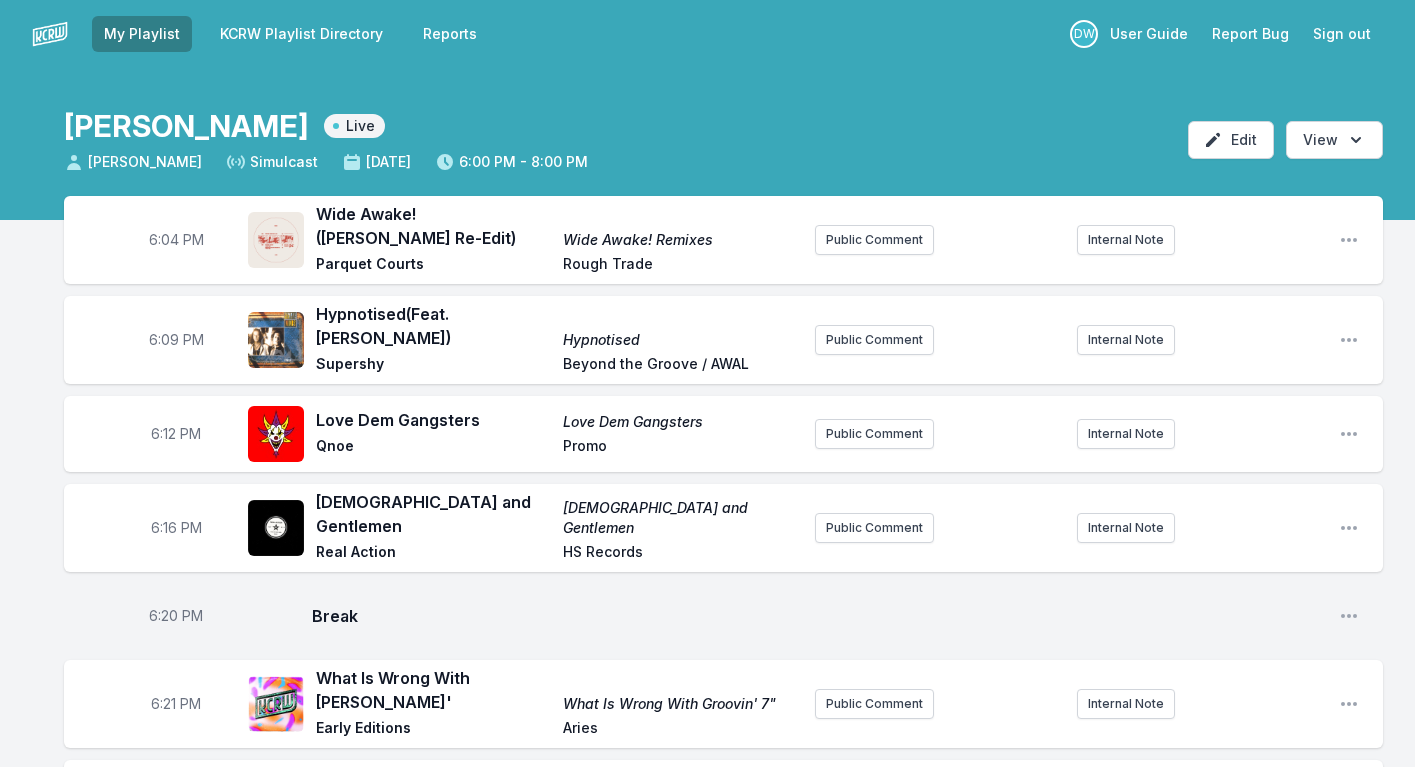 click on "KCRW Playlist Directory" at bounding box center [301, 34] 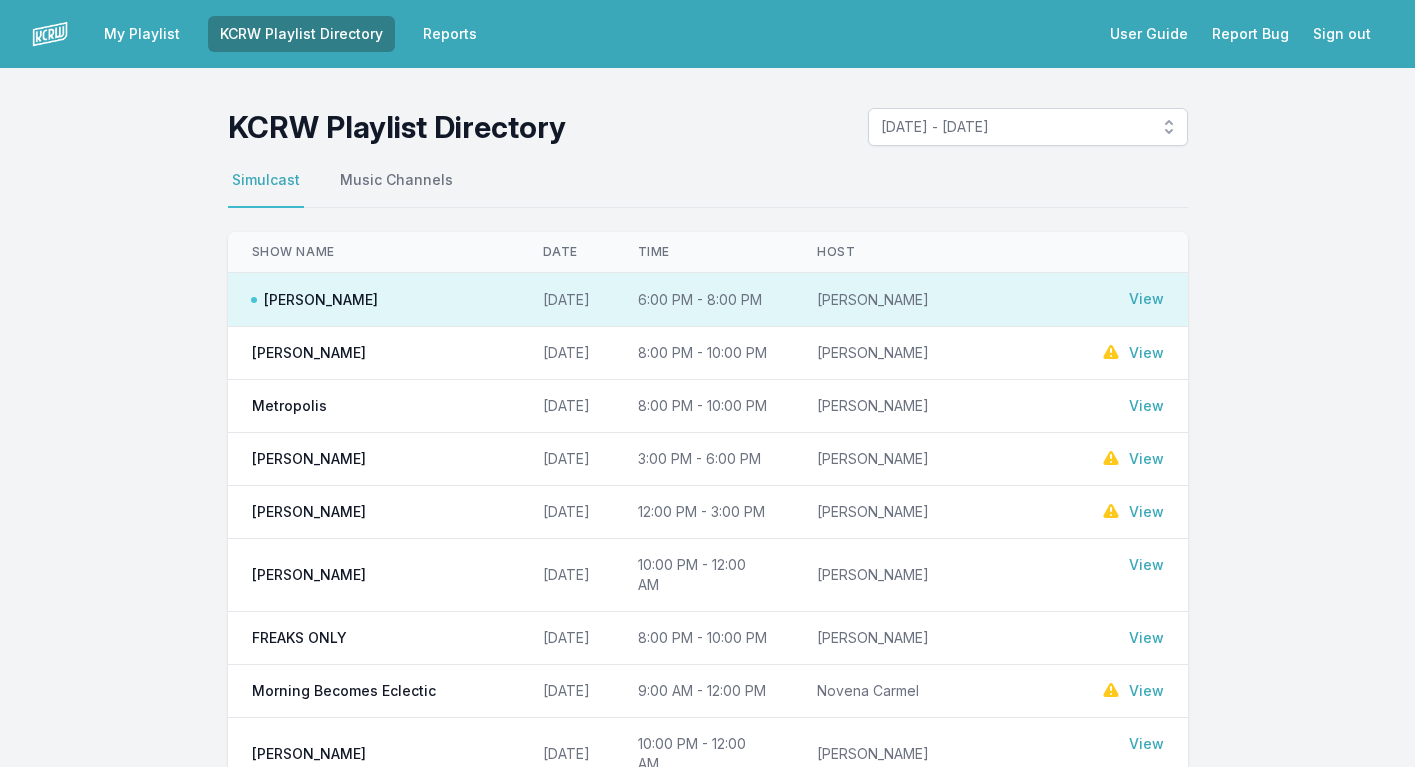 click on "View" at bounding box center [1146, 406] 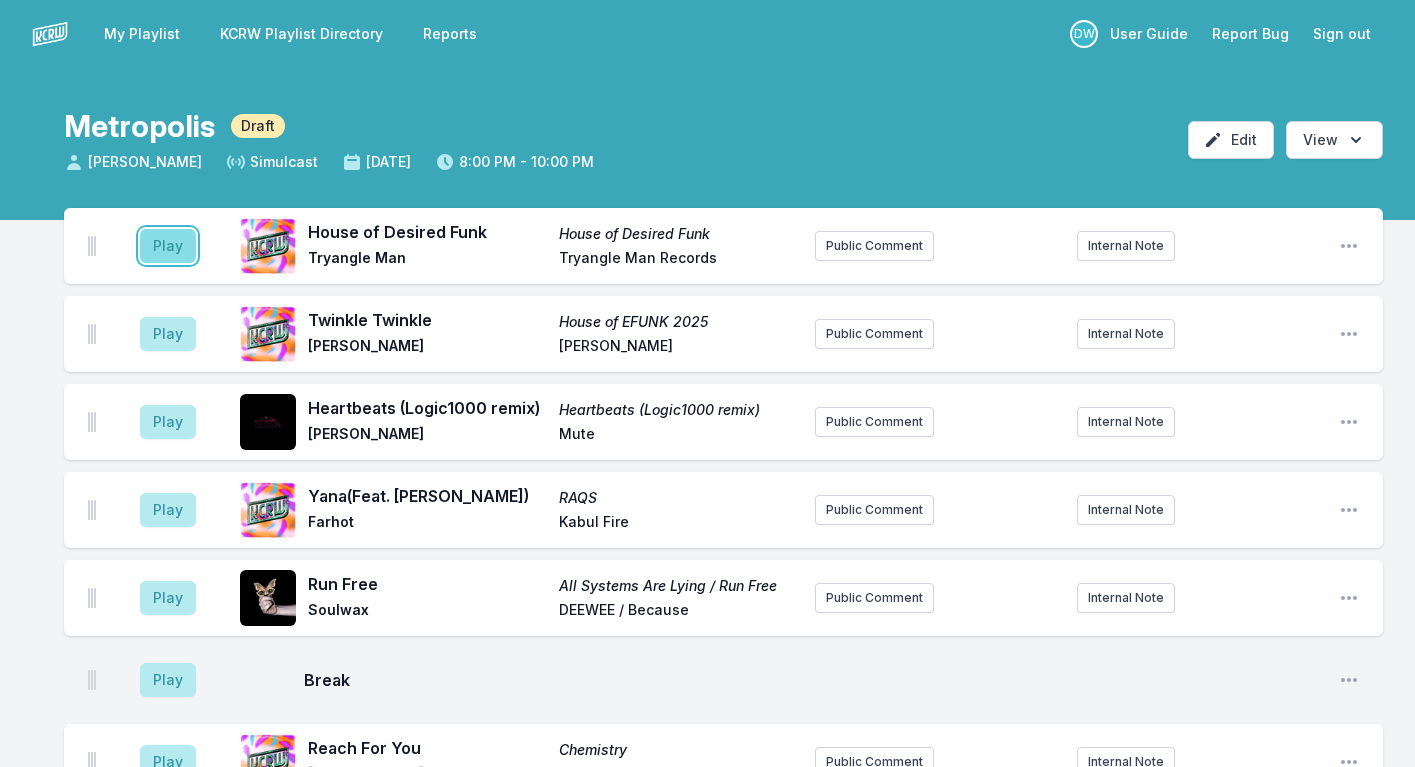 click on "Play" at bounding box center [168, 246] 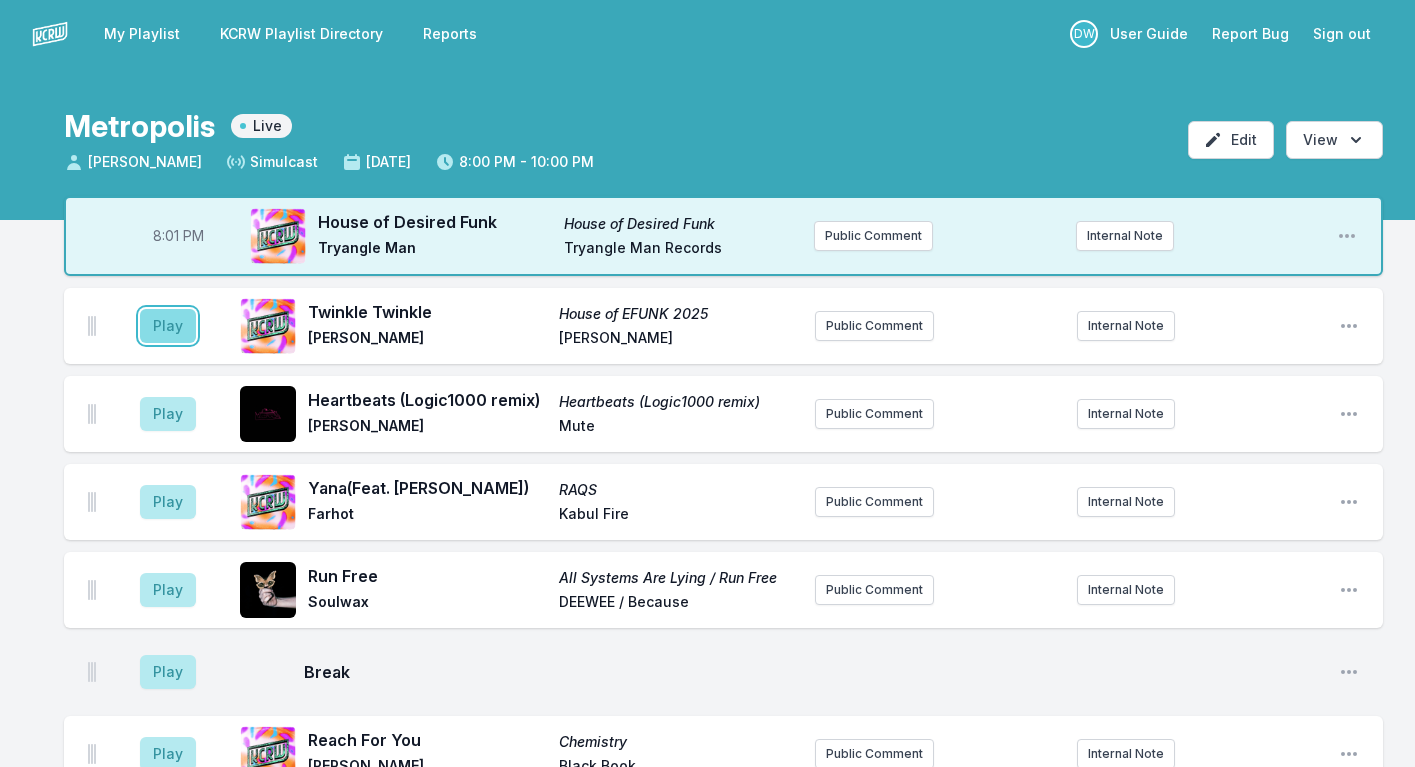 click on "Play" at bounding box center (168, 326) 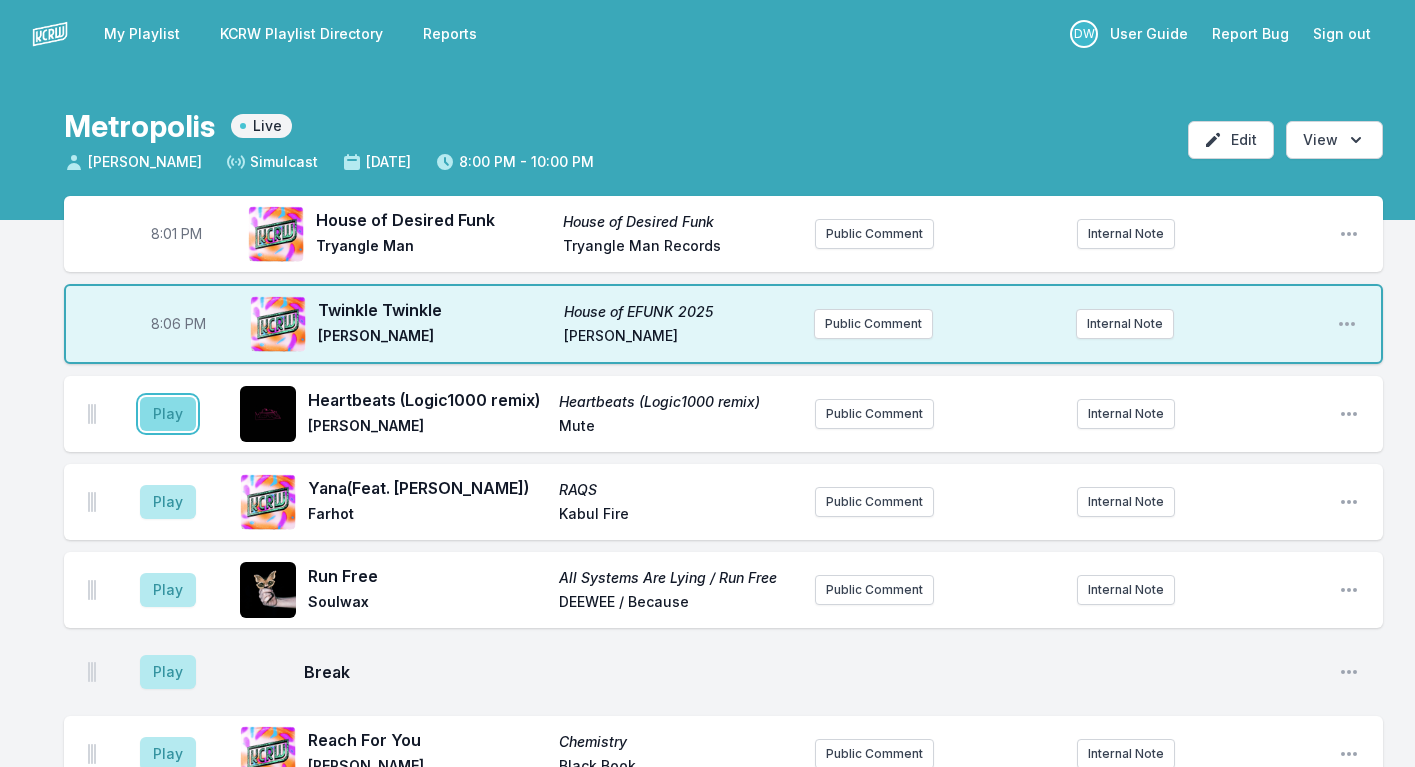 click on "Play" at bounding box center (168, 414) 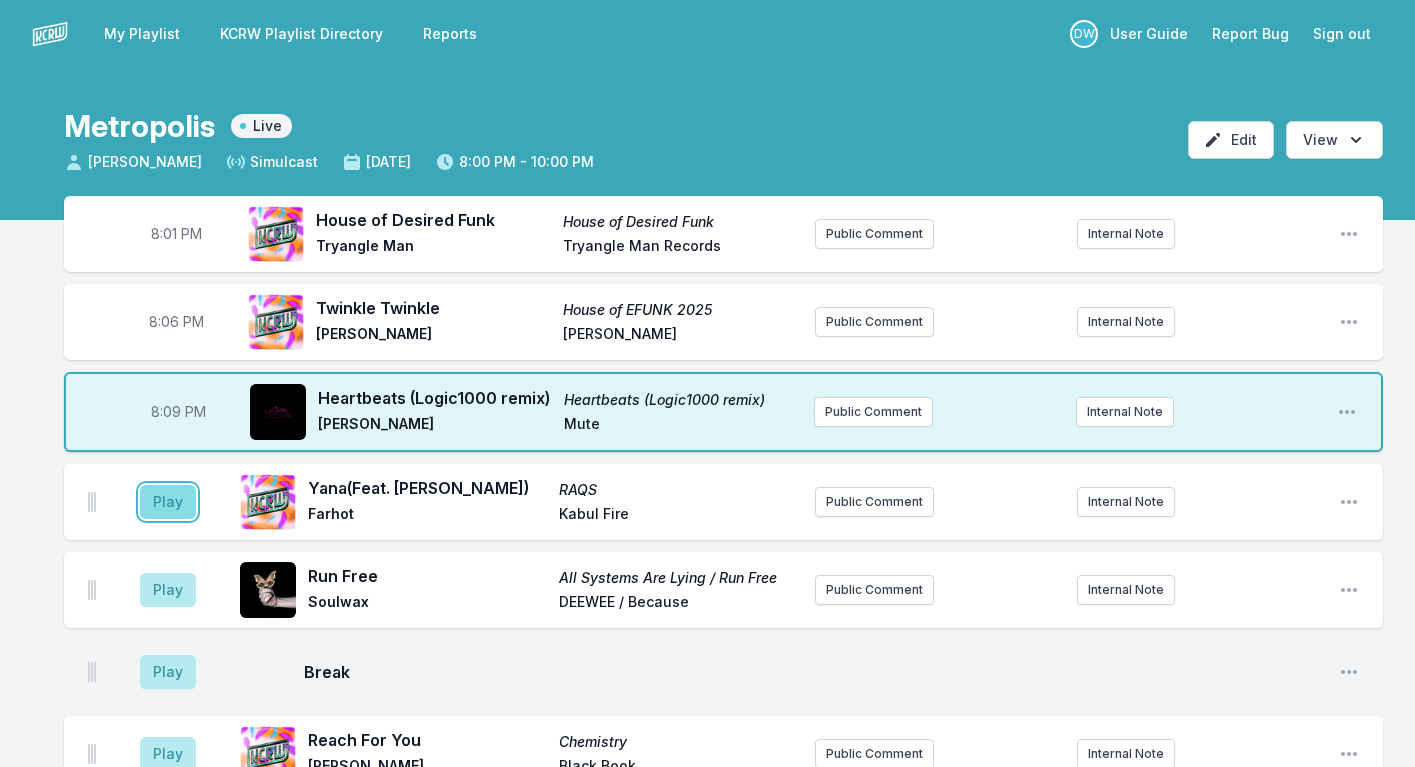 click on "Play" at bounding box center [168, 502] 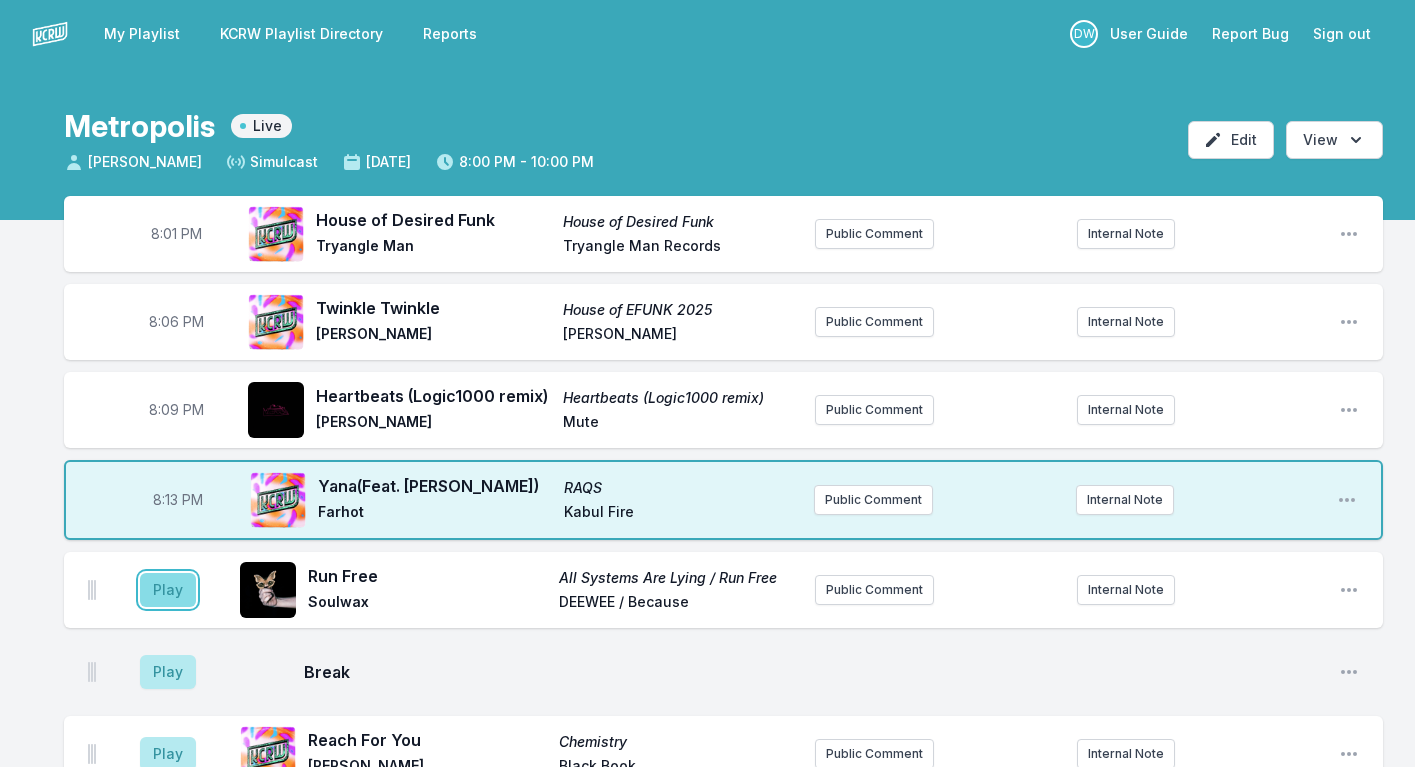 click on "Play" at bounding box center (168, 590) 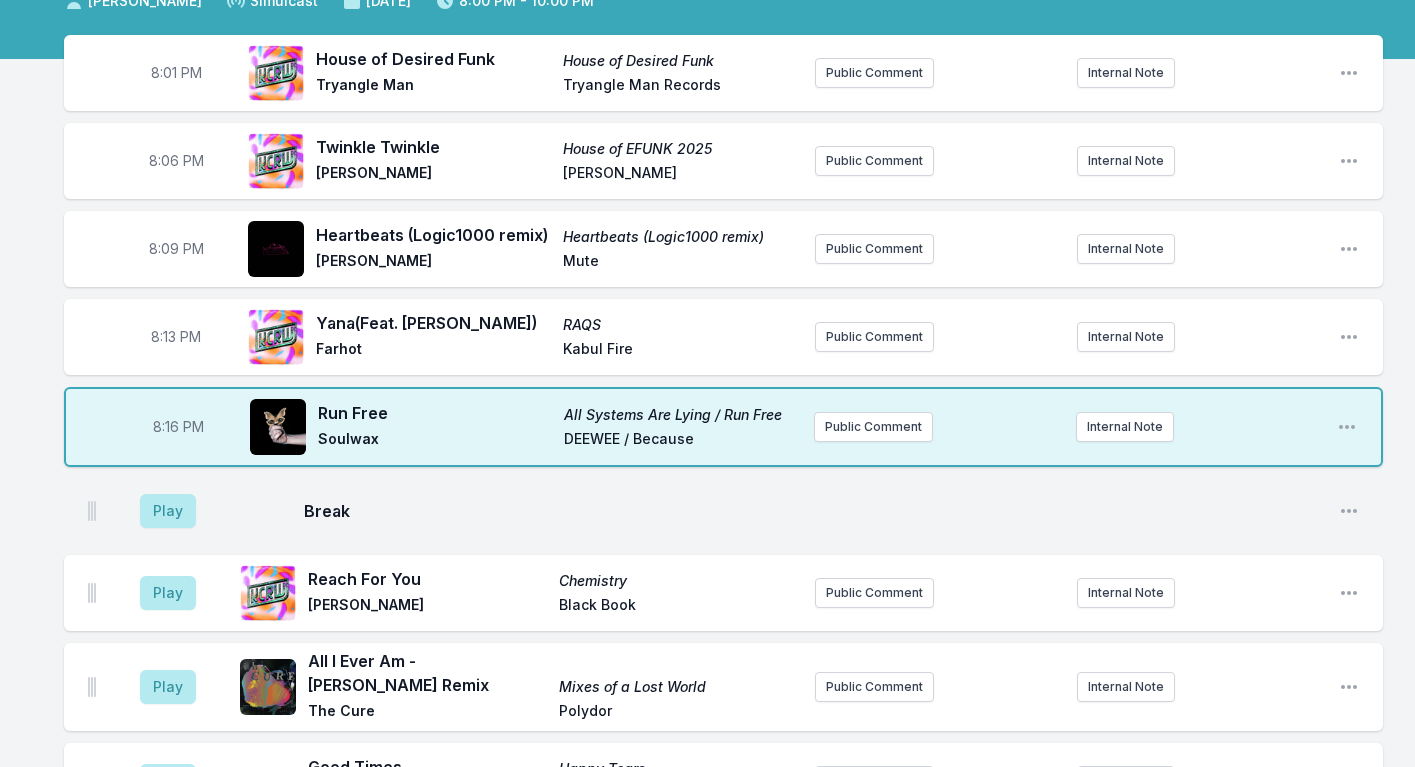 scroll, scrollTop: 200, scrollLeft: 0, axis: vertical 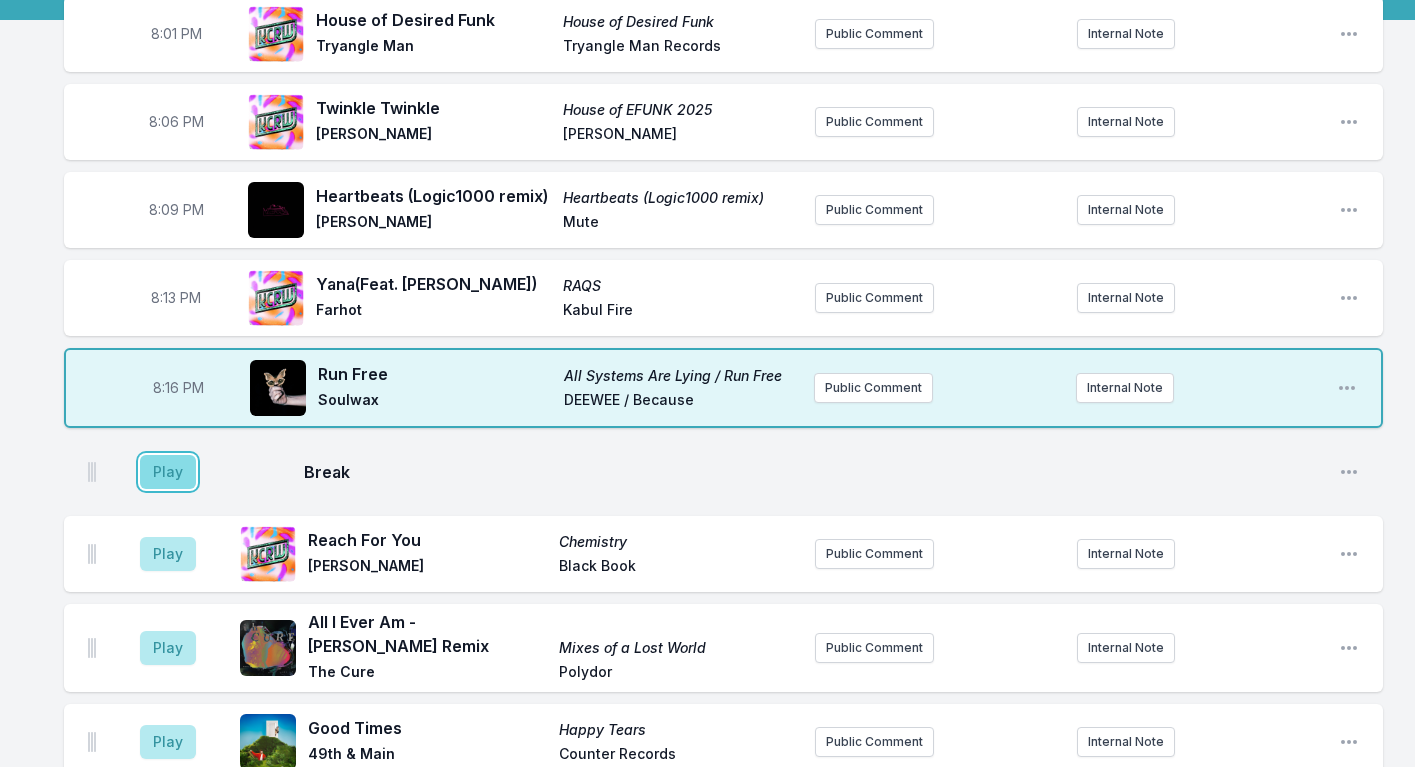 click on "Play" at bounding box center (168, 472) 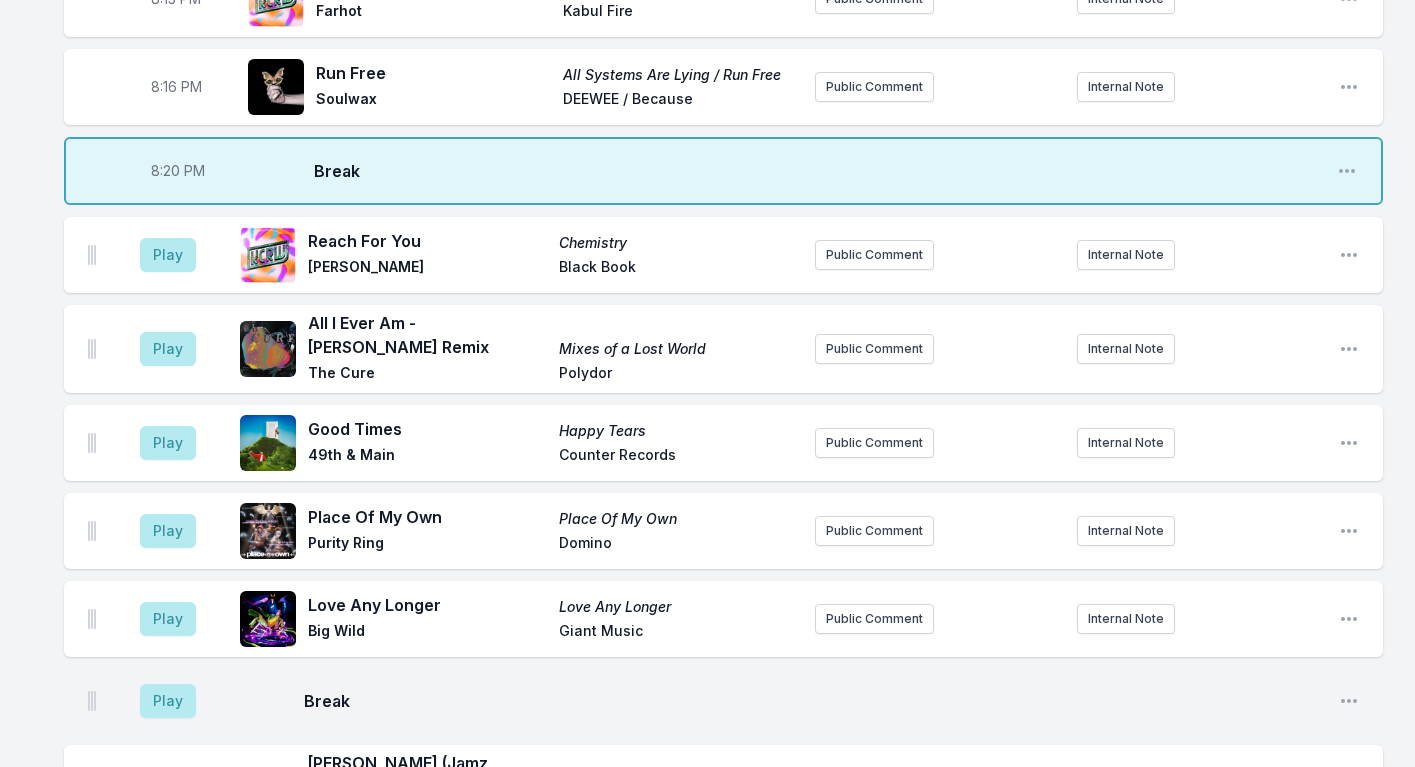 scroll, scrollTop: 500, scrollLeft: 0, axis: vertical 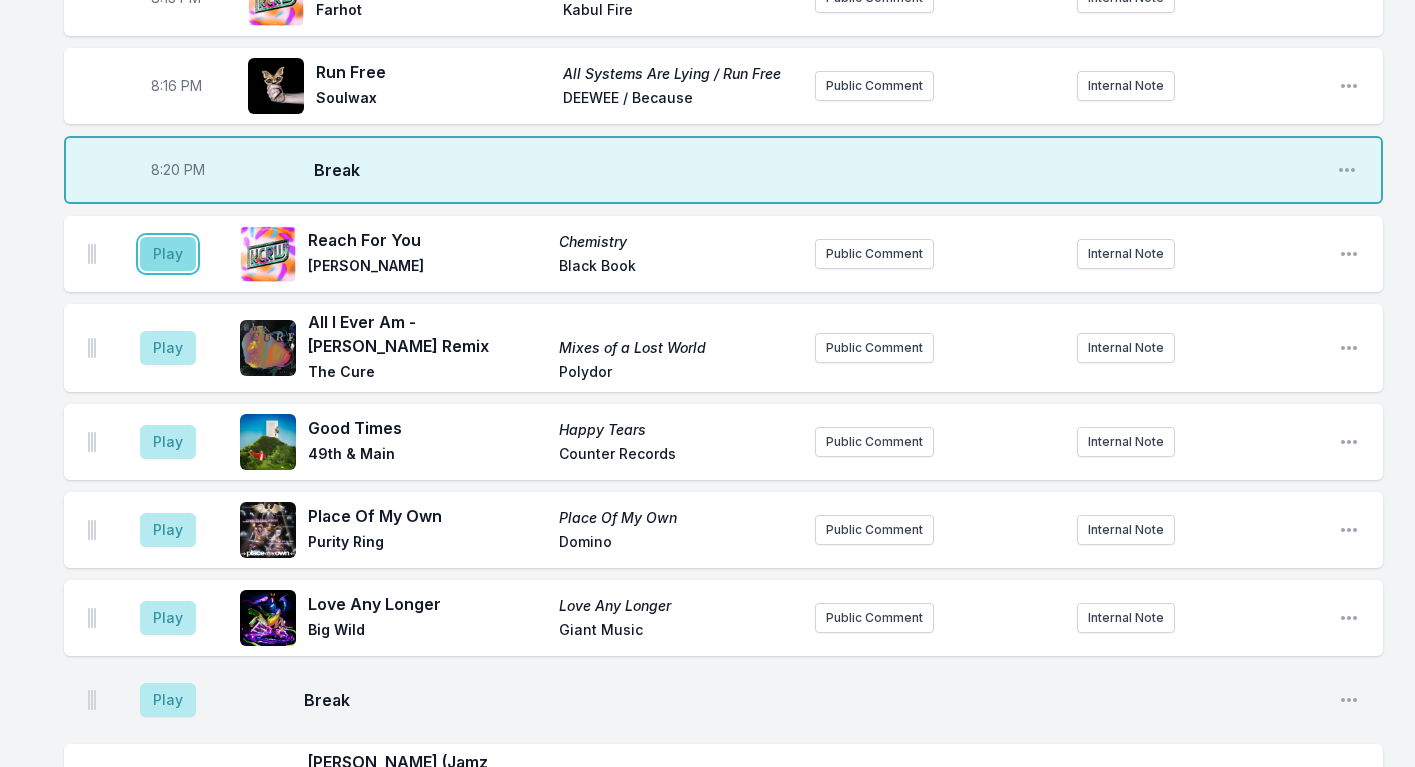 click on "Play" at bounding box center (168, 254) 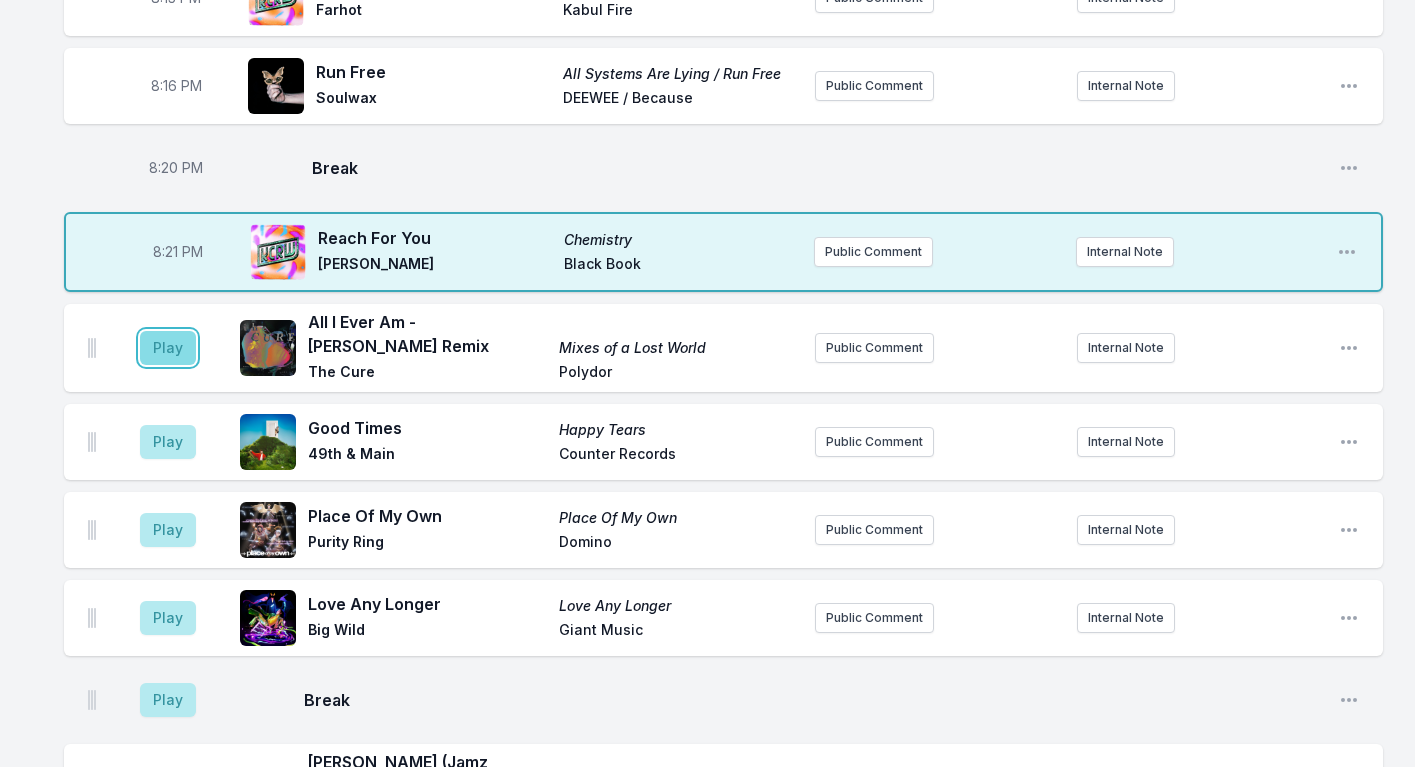 click on "Play" at bounding box center (168, 348) 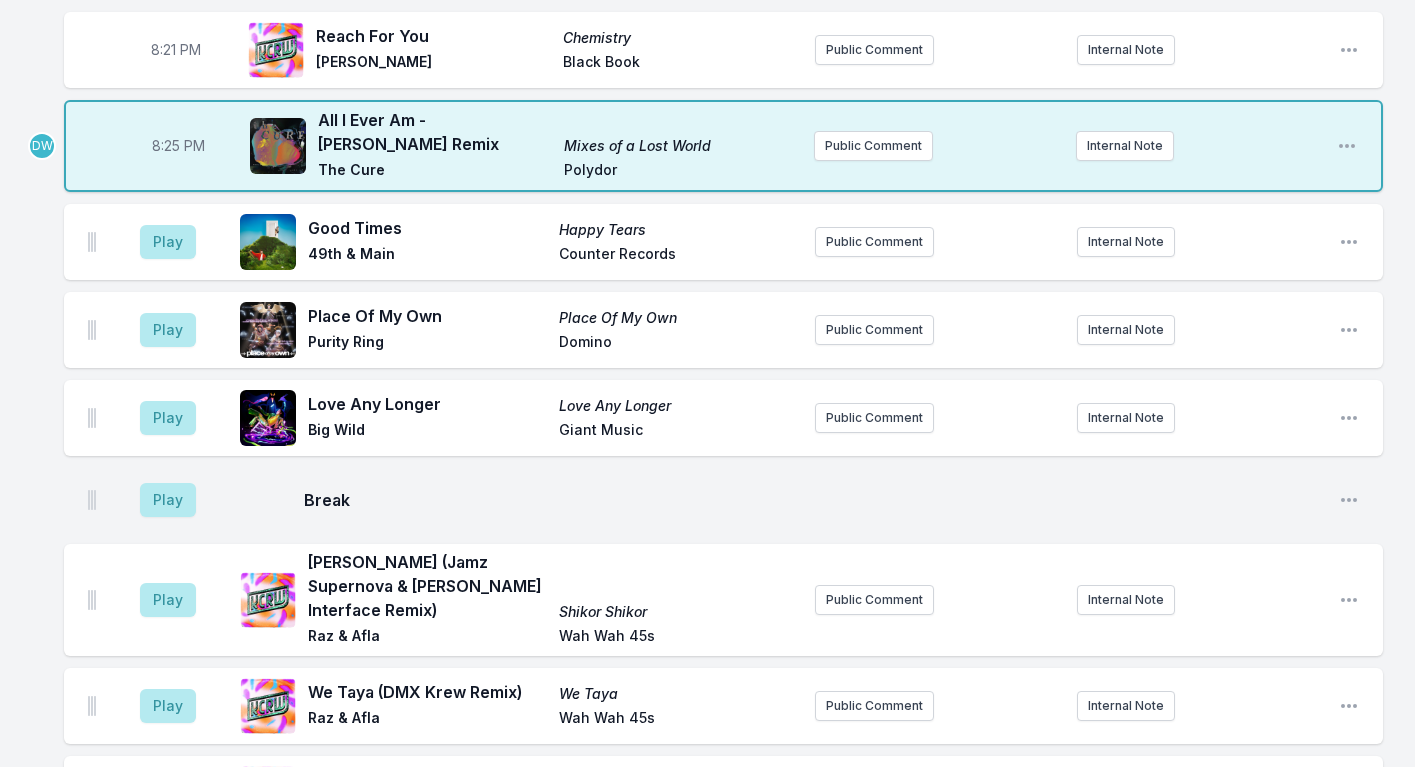 scroll, scrollTop: 600, scrollLeft: 0, axis: vertical 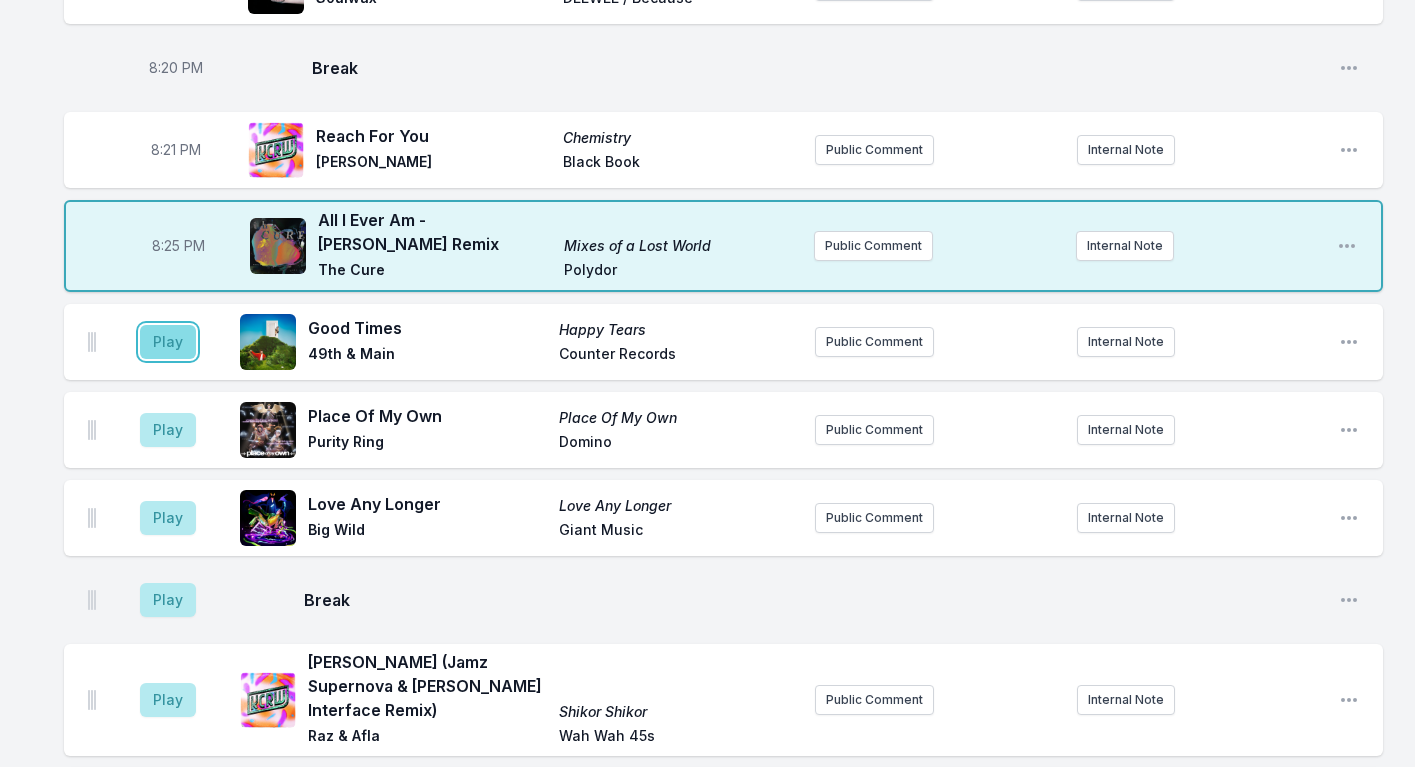 click on "Play" at bounding box center (168, 342) 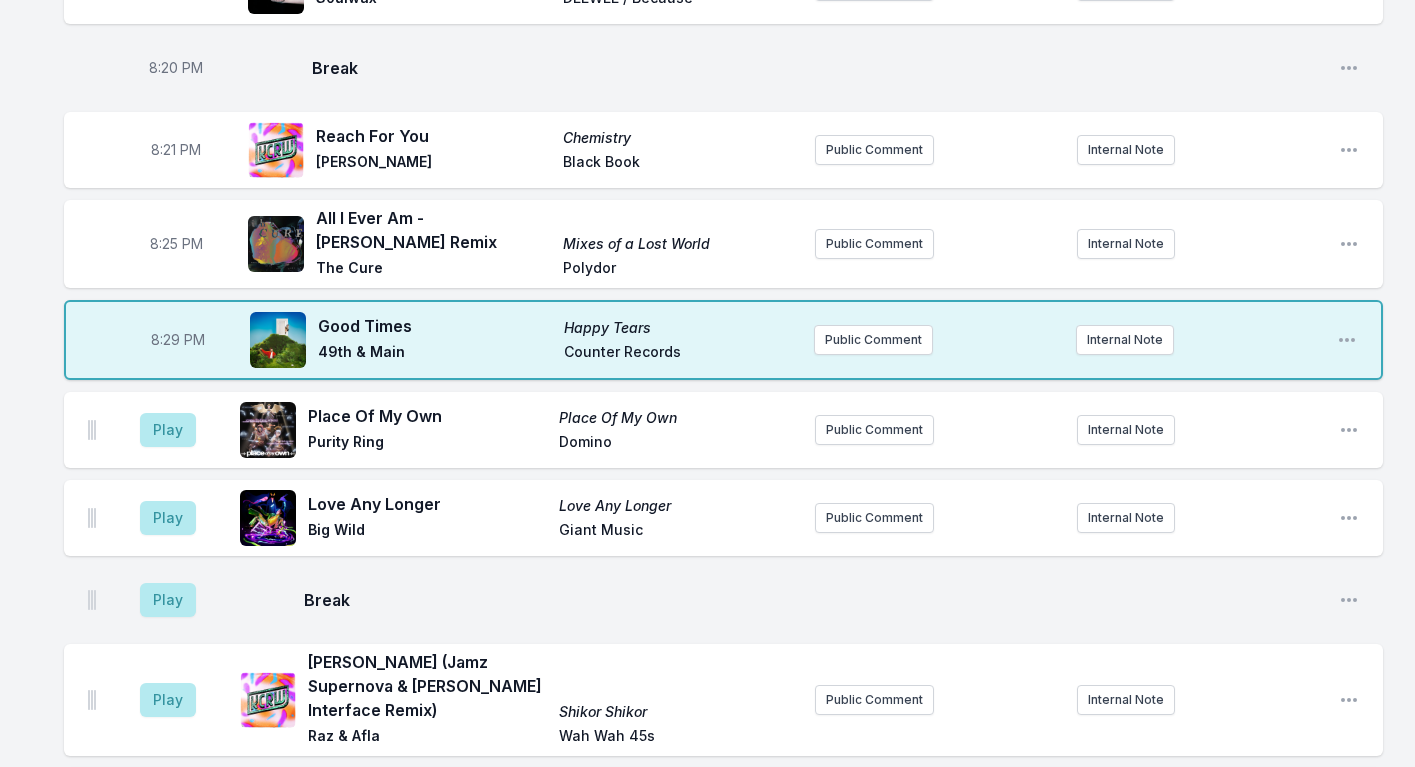 scroll, scrollTop: 700, scrollLeft: 0, axis: vertical 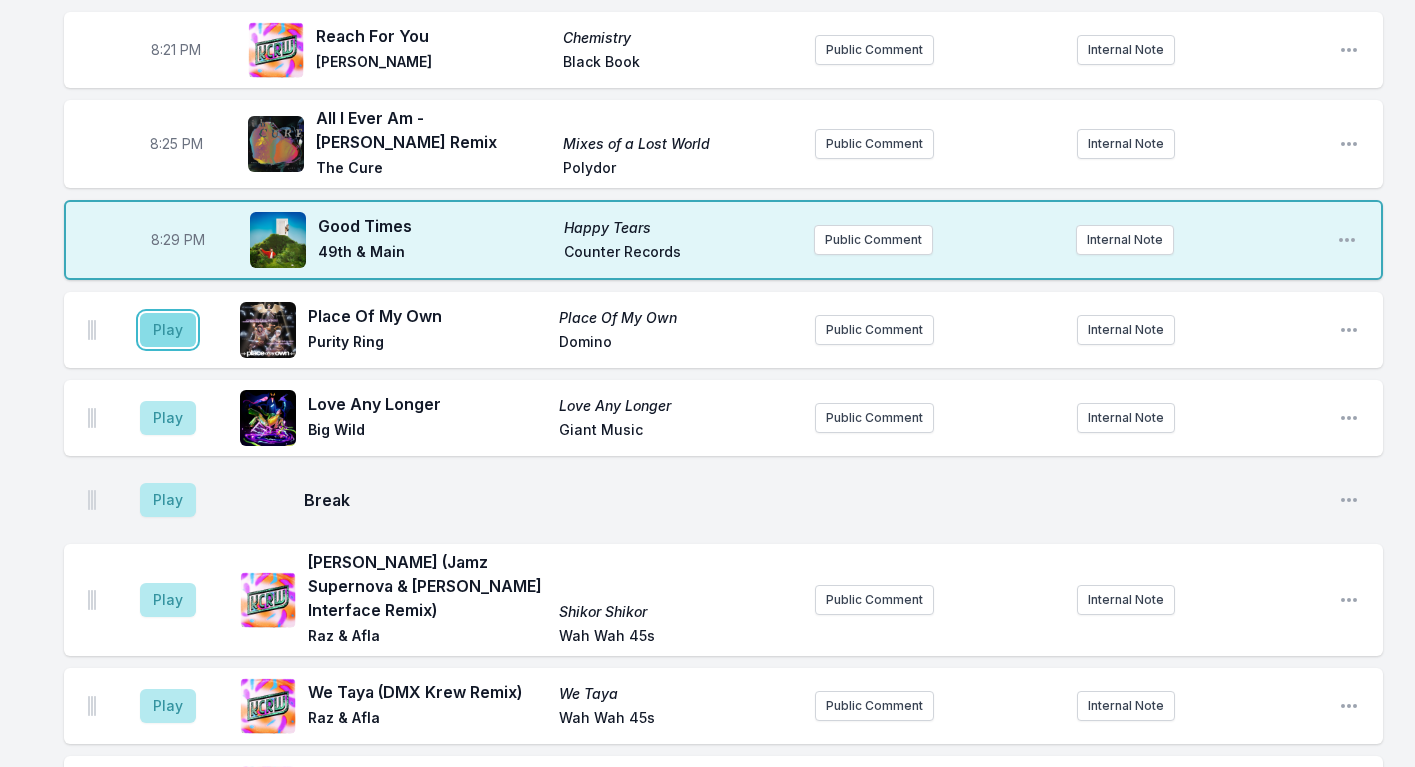 click on "Play" at bounding box center [168, 330] 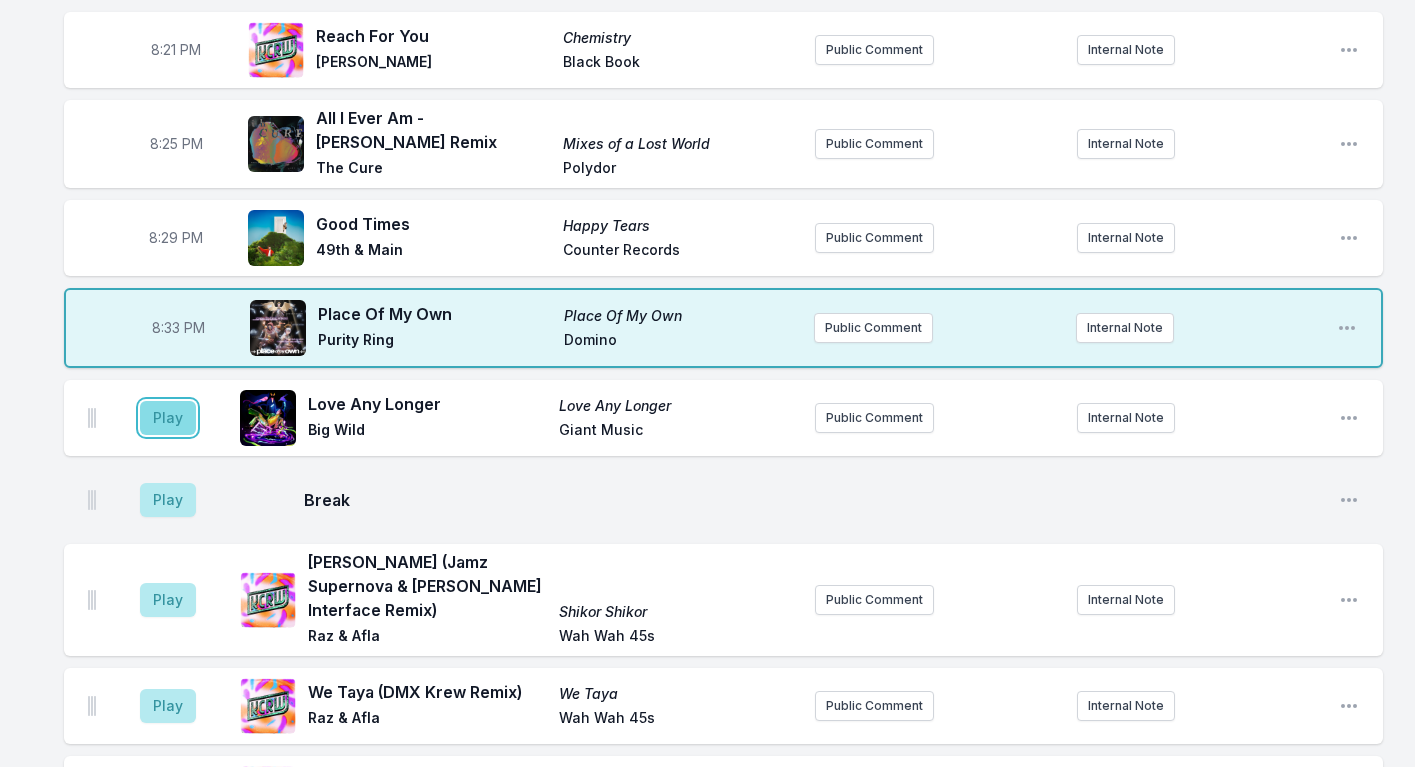 click on "Play" at bounding box center (168, 418) 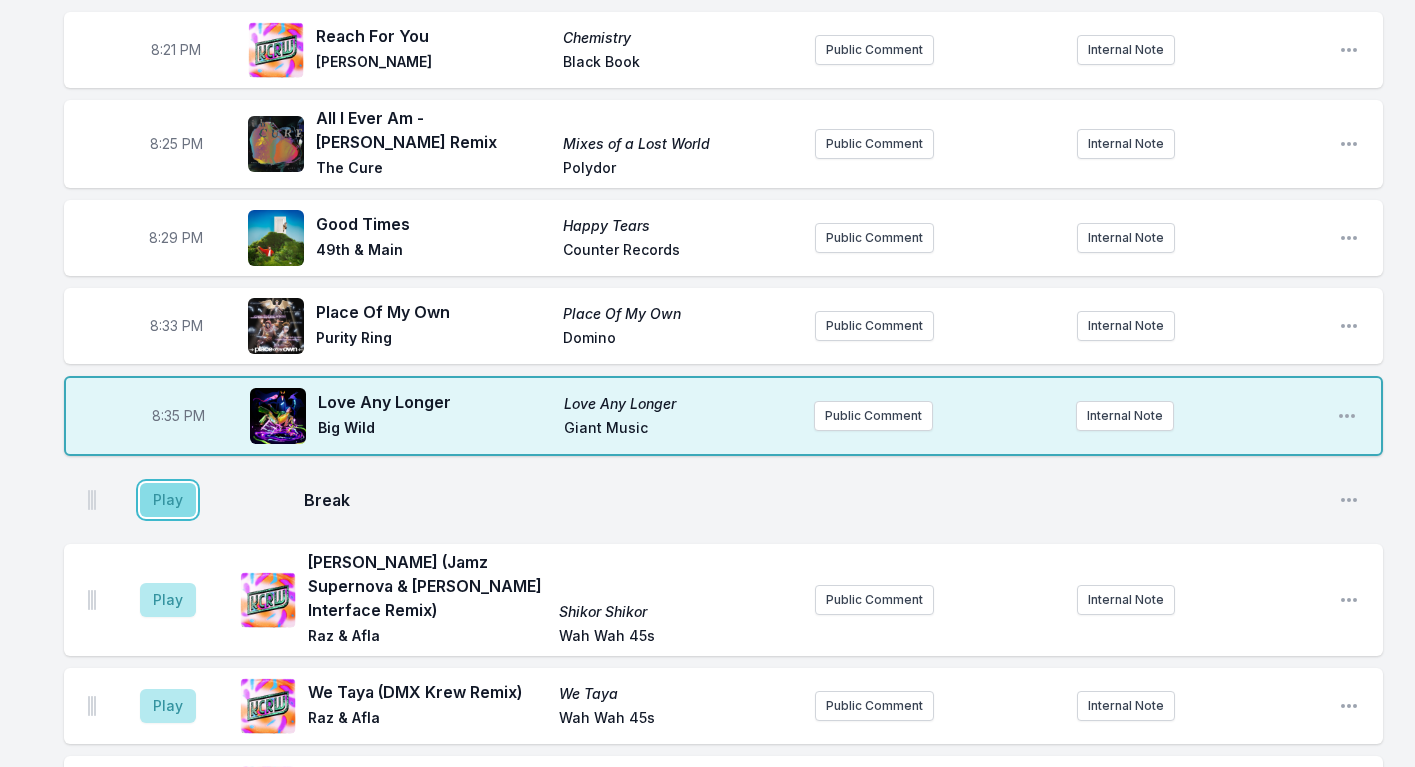 click on "Play" at bounding box center [168, 500] 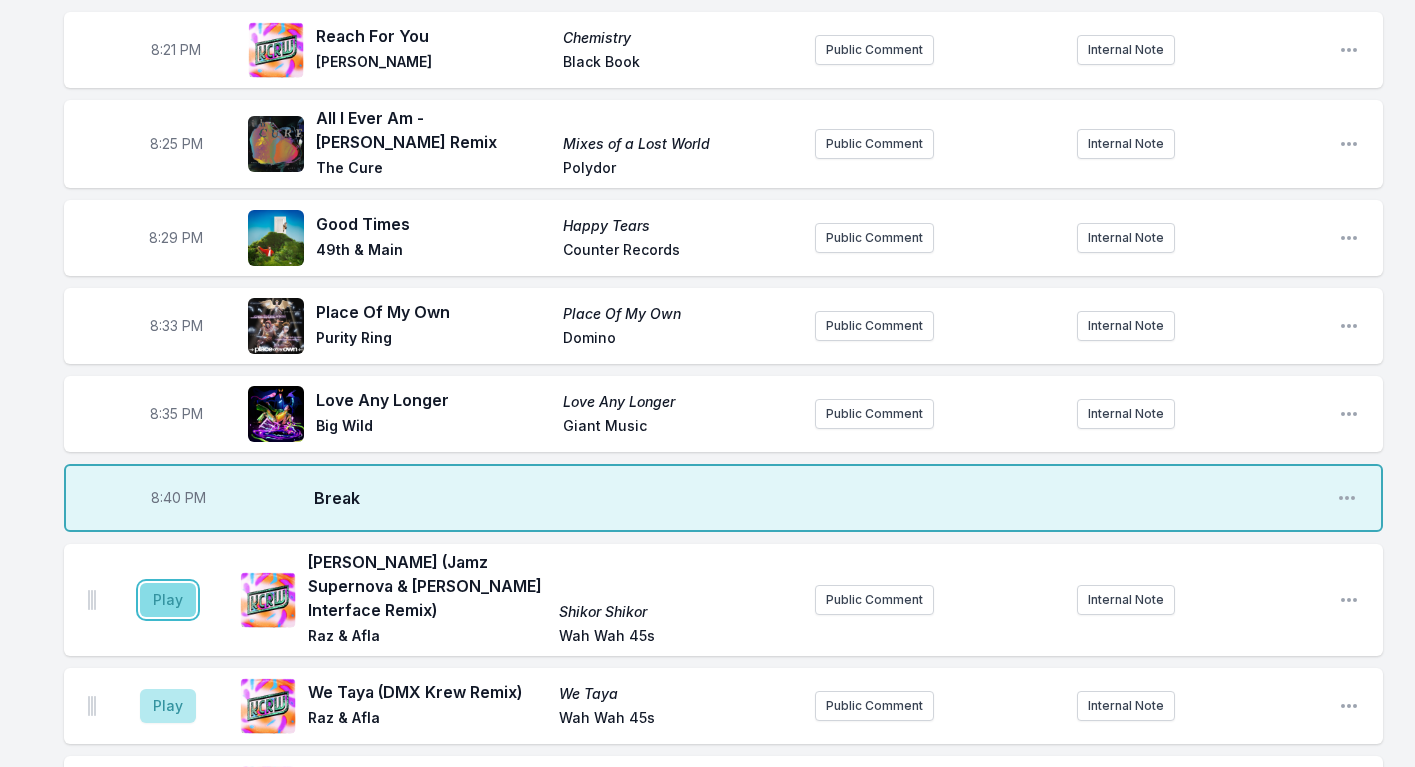 click on "Play" at bounding box center (168, 600) 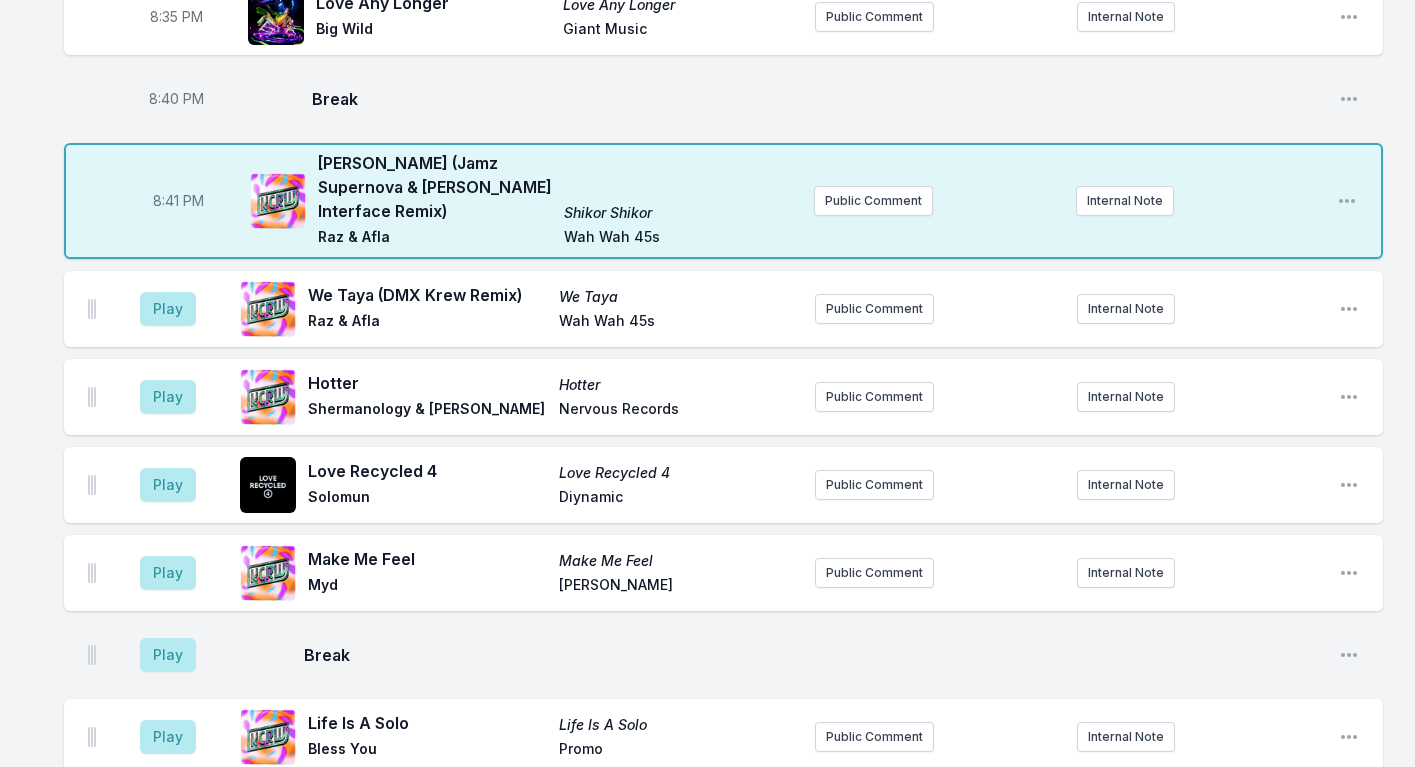 scroll, scrollTop: 1200, scrollLeft: 0, axis: vertical 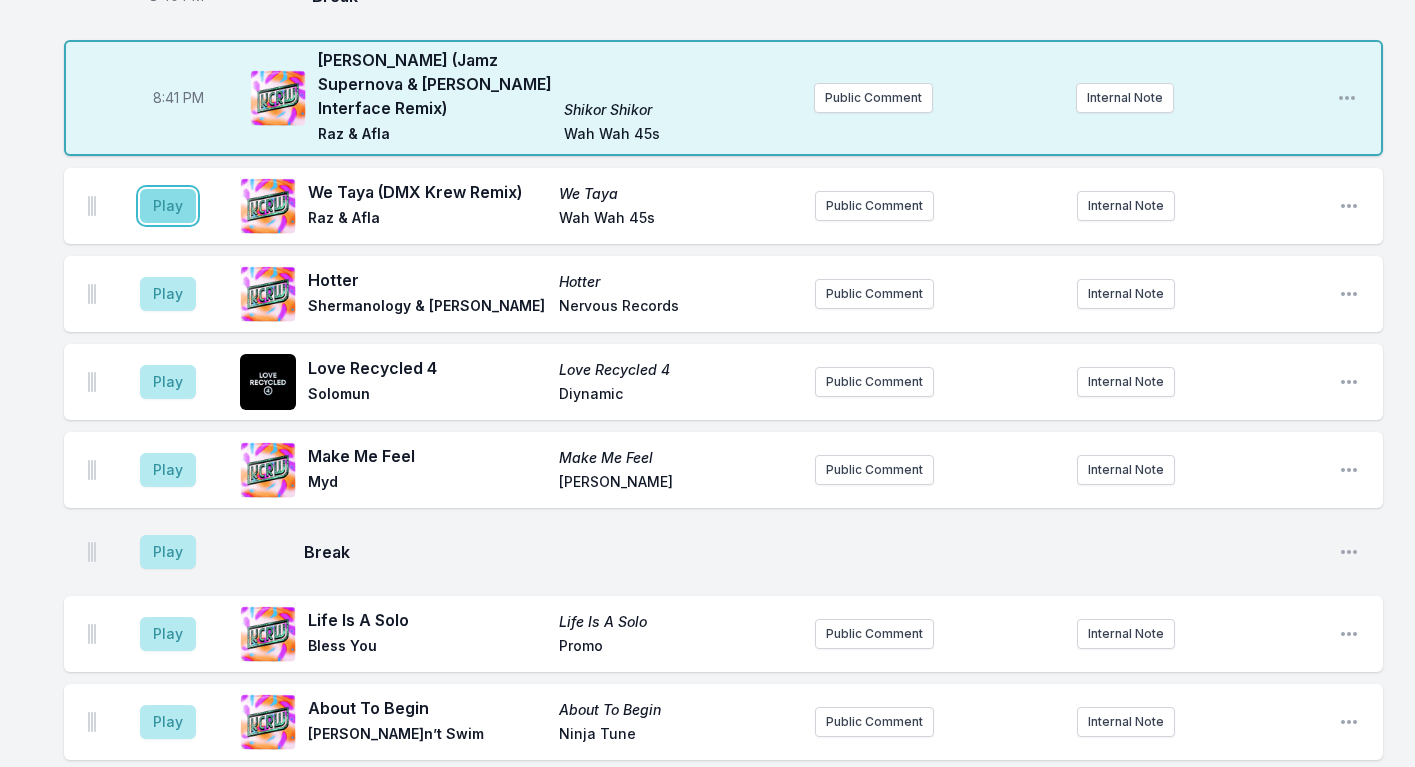 click on "Play" at bounding box center (168, 206) 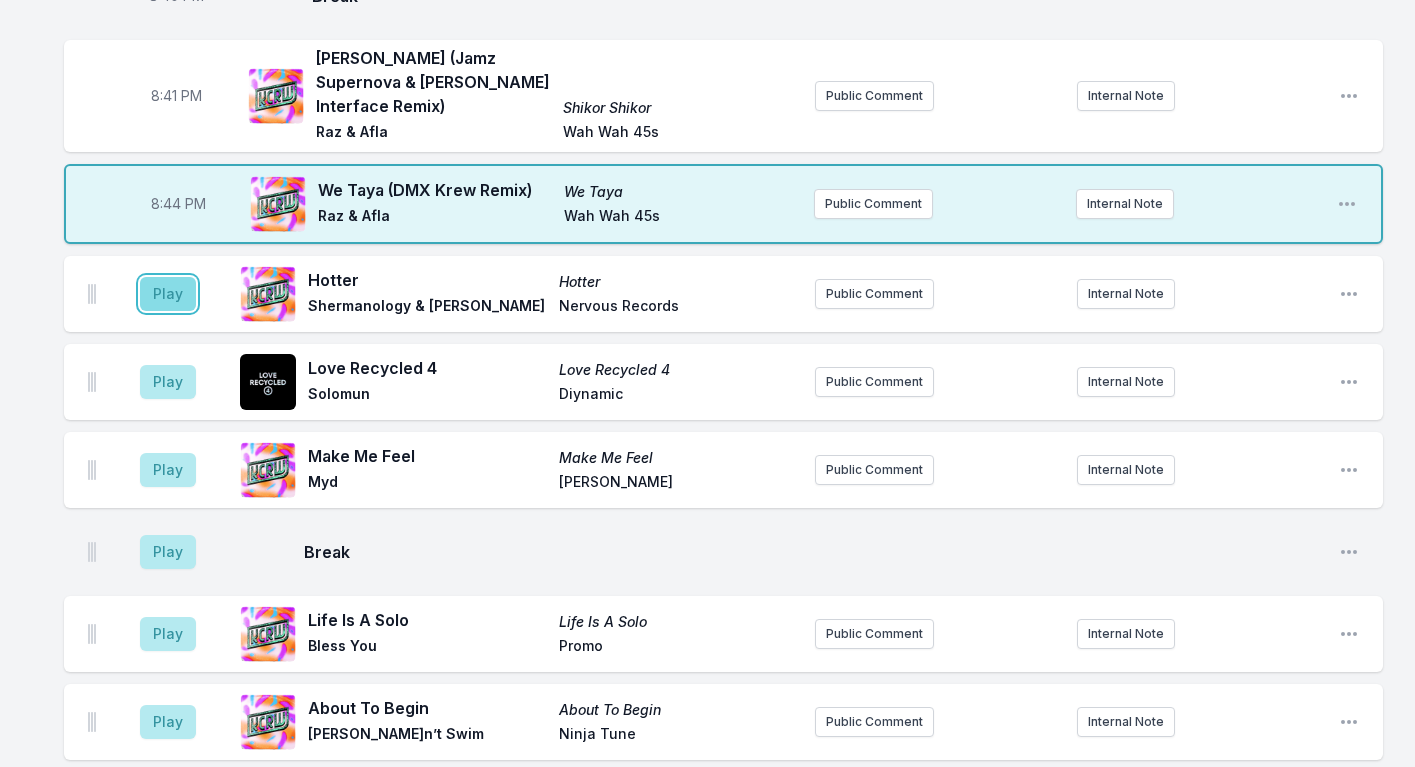 click on "Play" at bounding box center (168, 294) 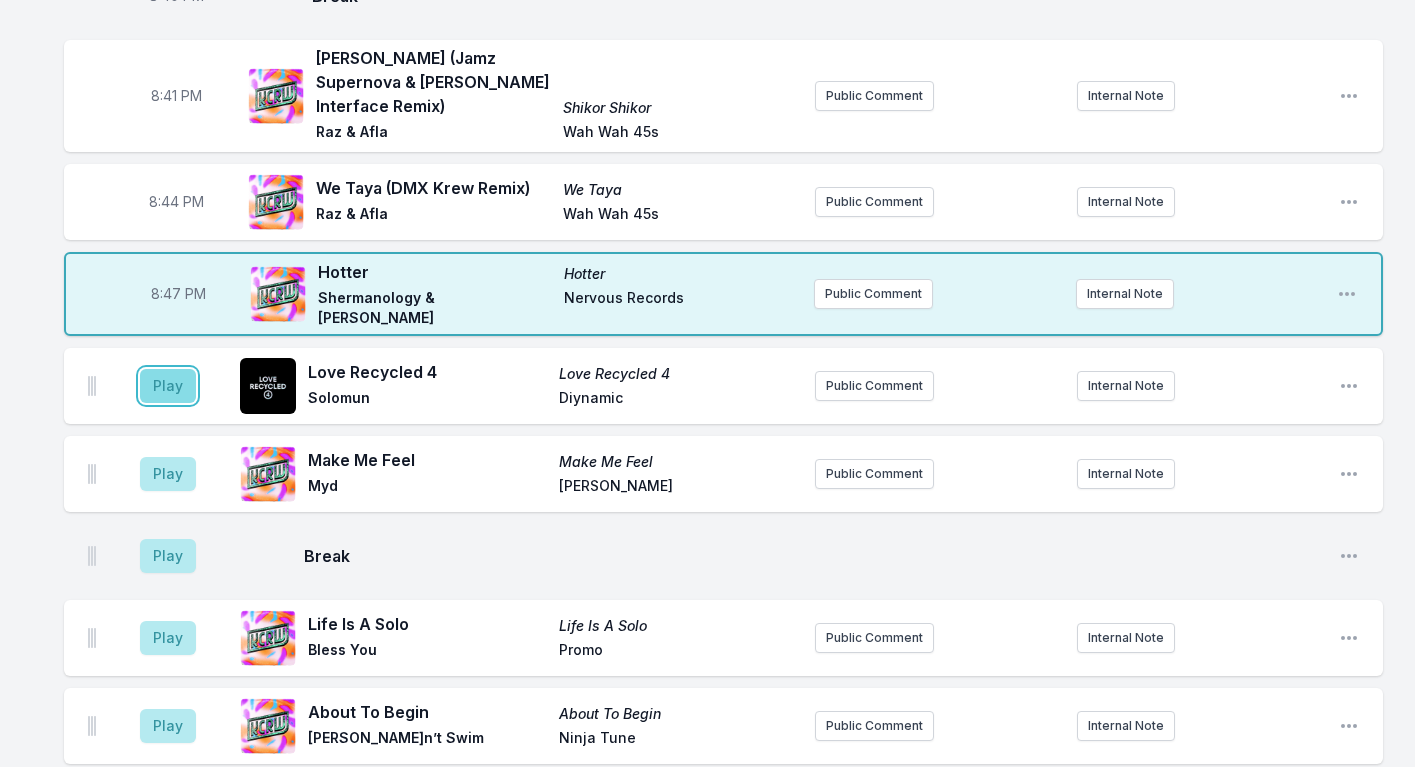 click on "Play" at bounding box center (168, 386) 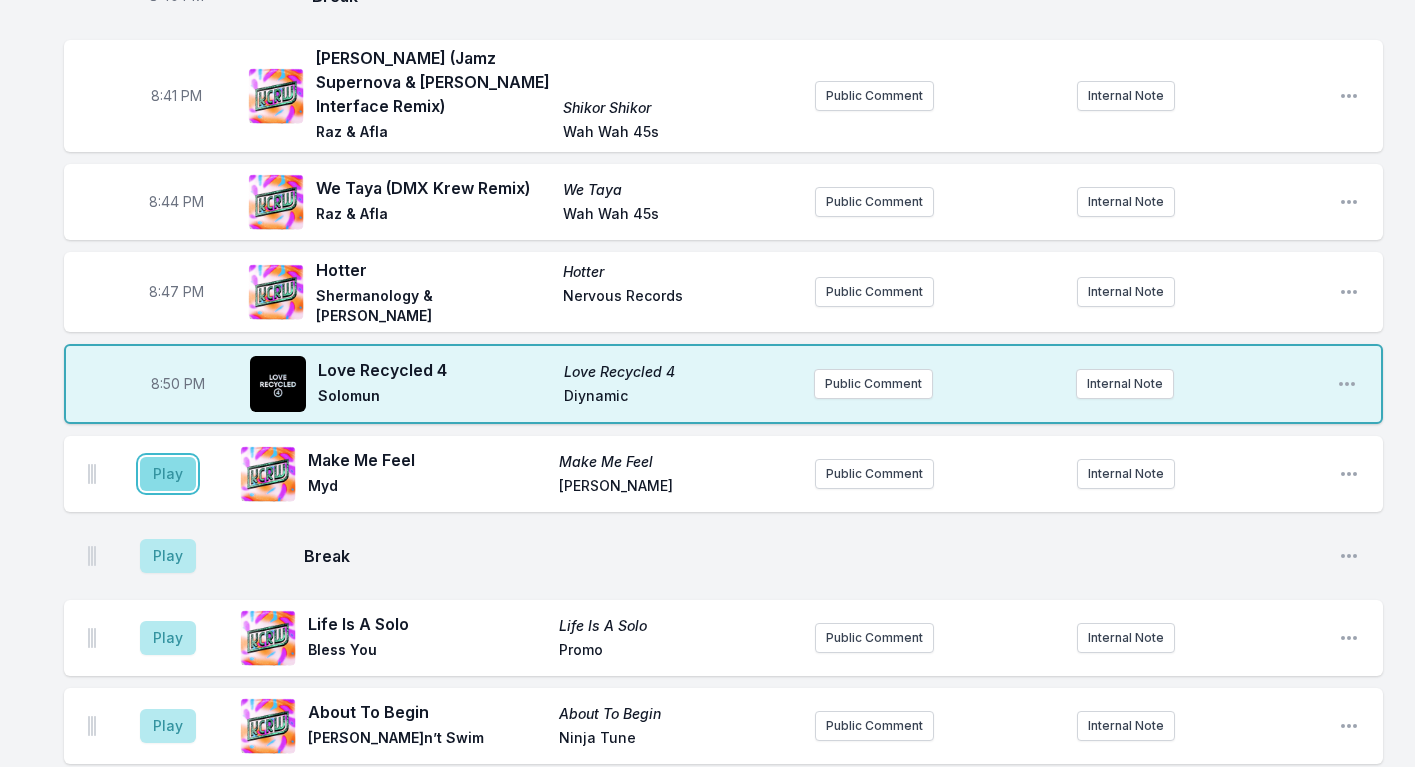 click on "Play" at bounding box center [168, 474] 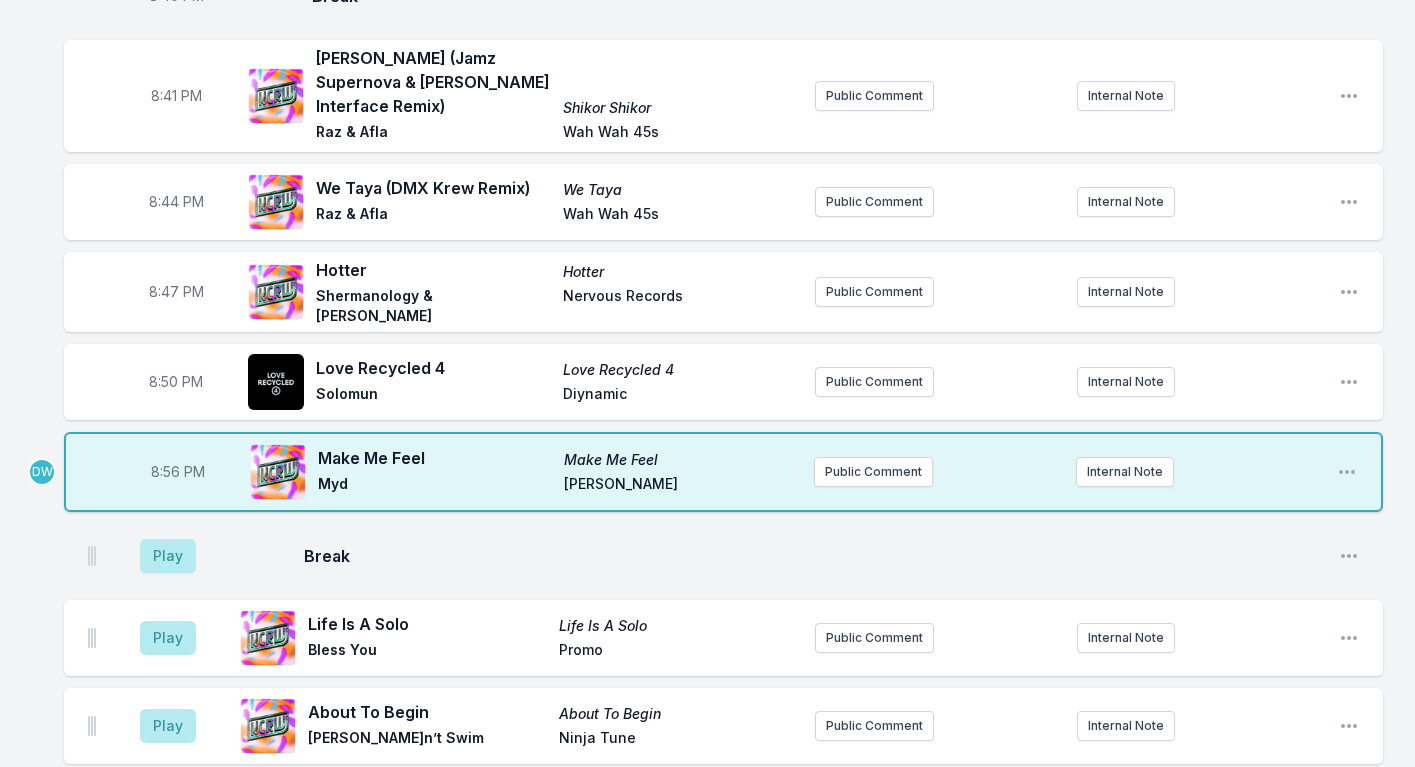 click on "8:56 PM" at bounding box center [178, 472] 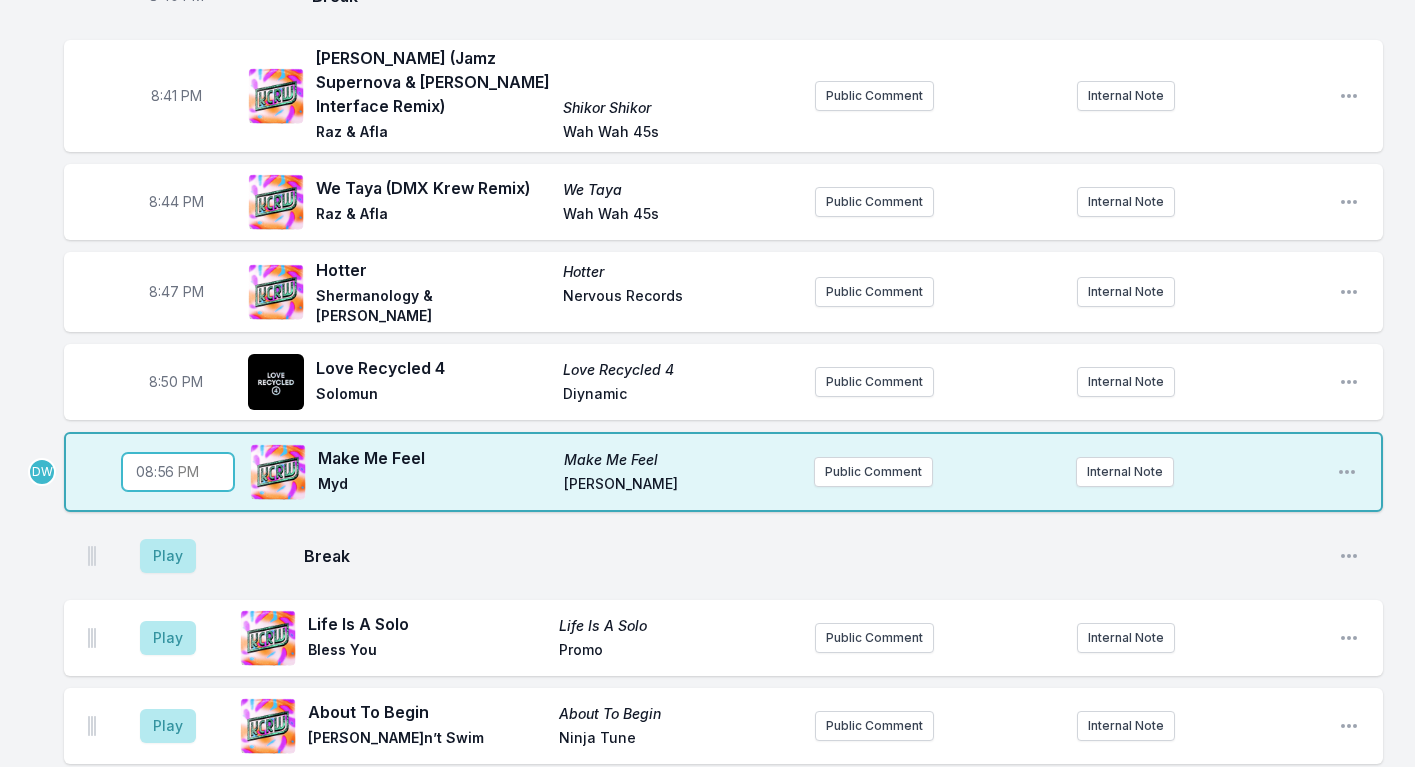 click on "20:56" at bounding box center (178, 472) 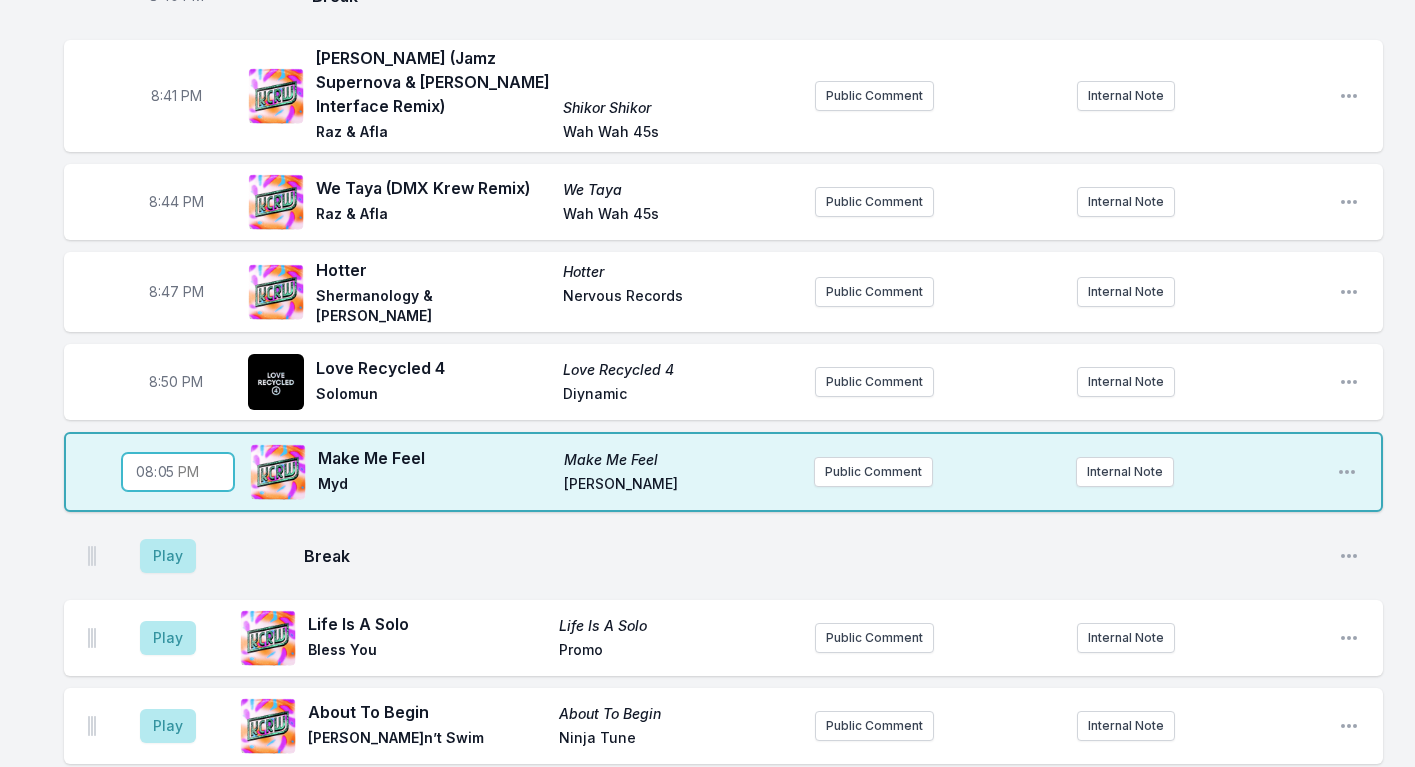 type on "20:53" 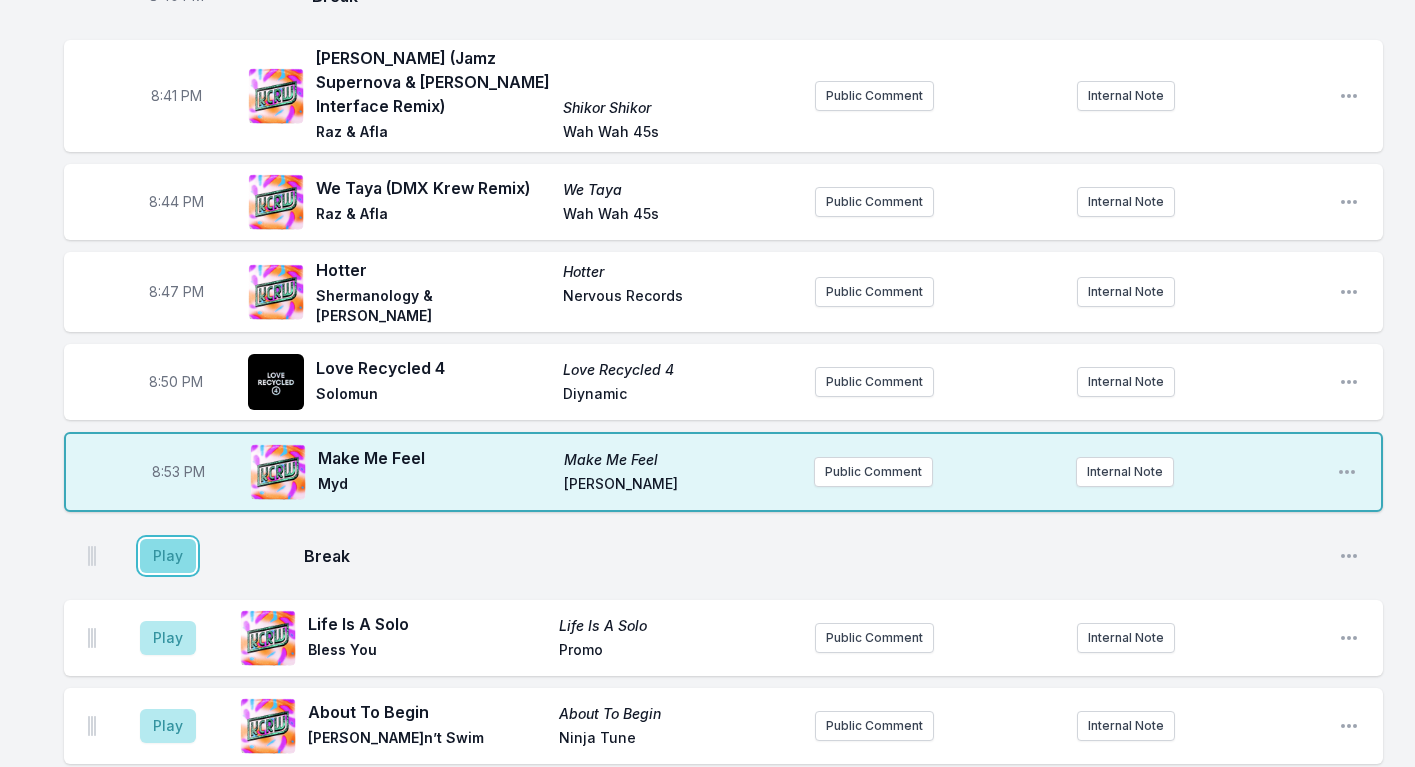 click on "Play" at bounding box center [168, 556] 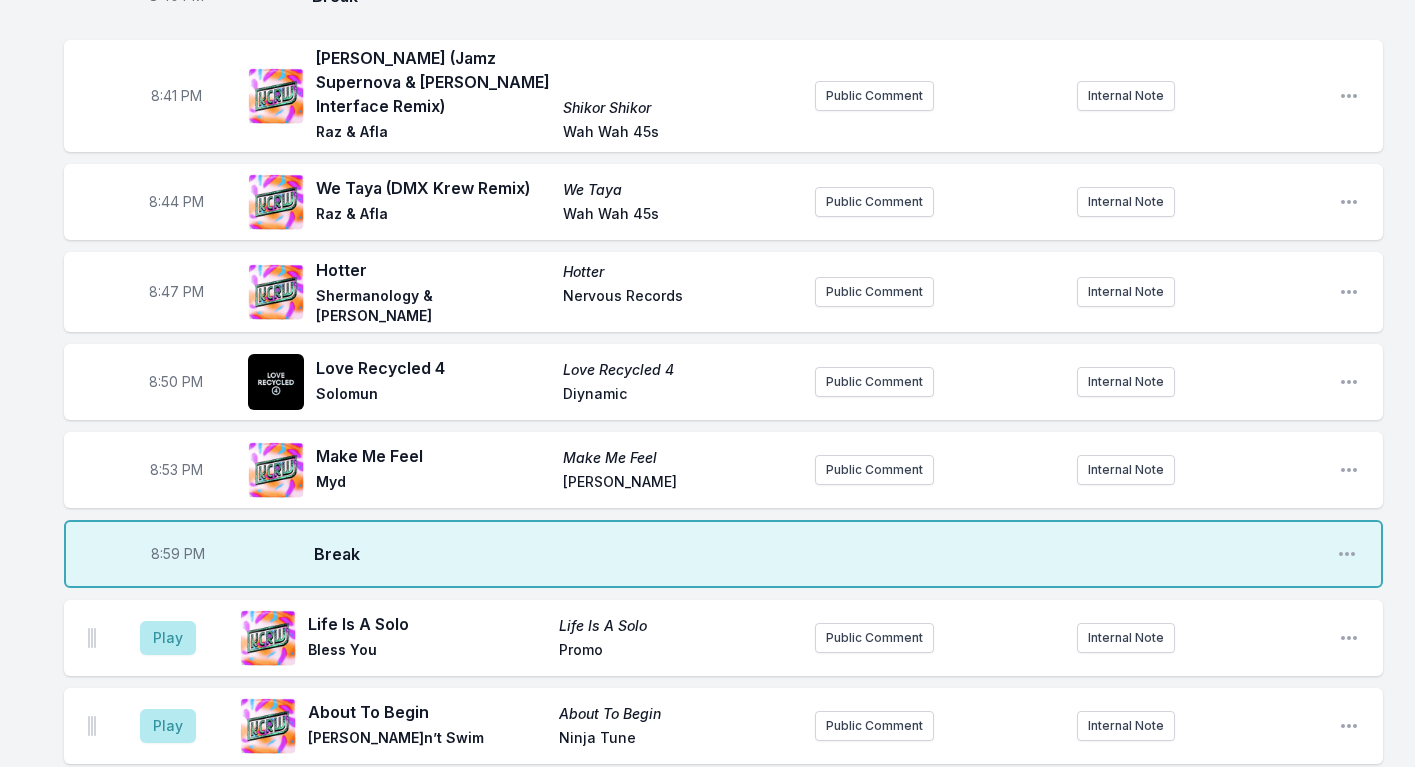 click on "8:59 PM" at bounding box center [178, 554] 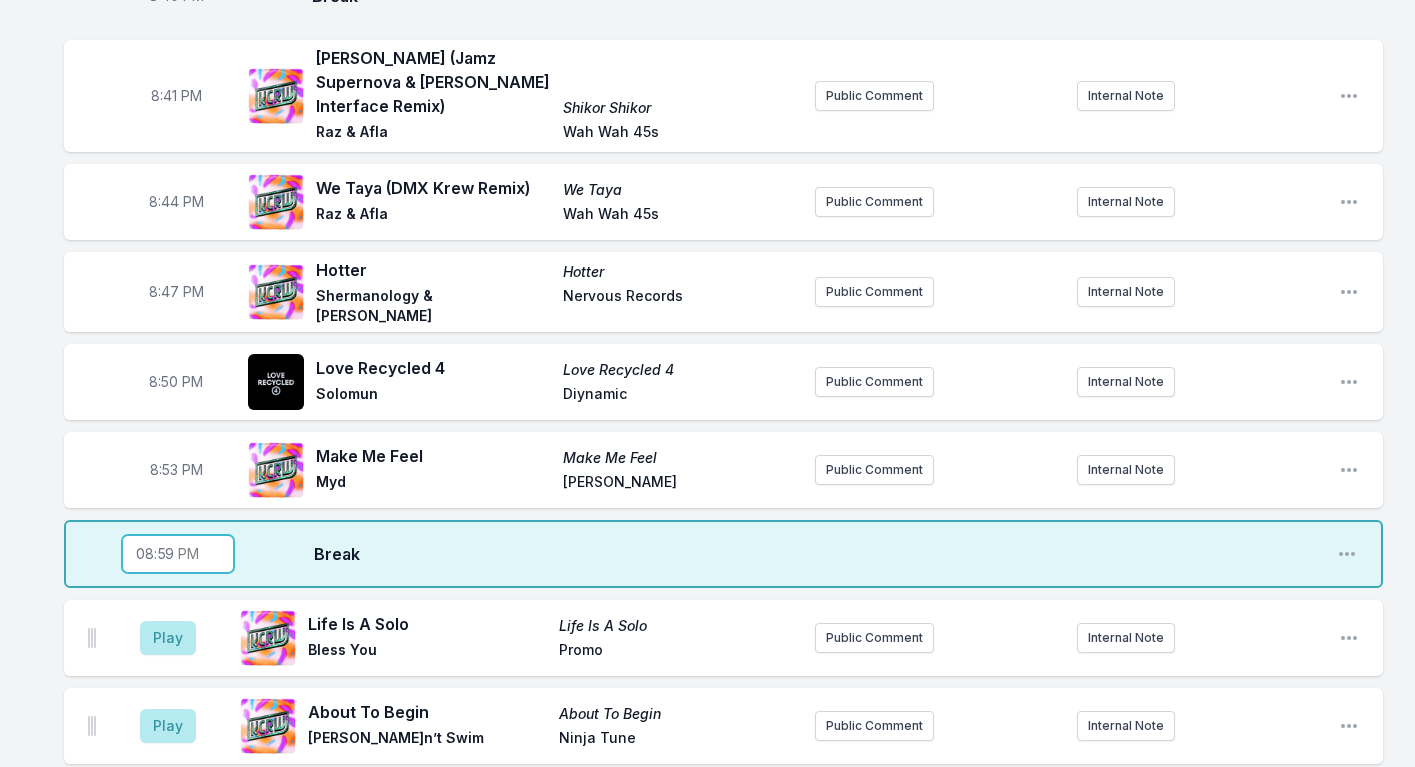 click on "20:59" at bounding box center [178, 554] 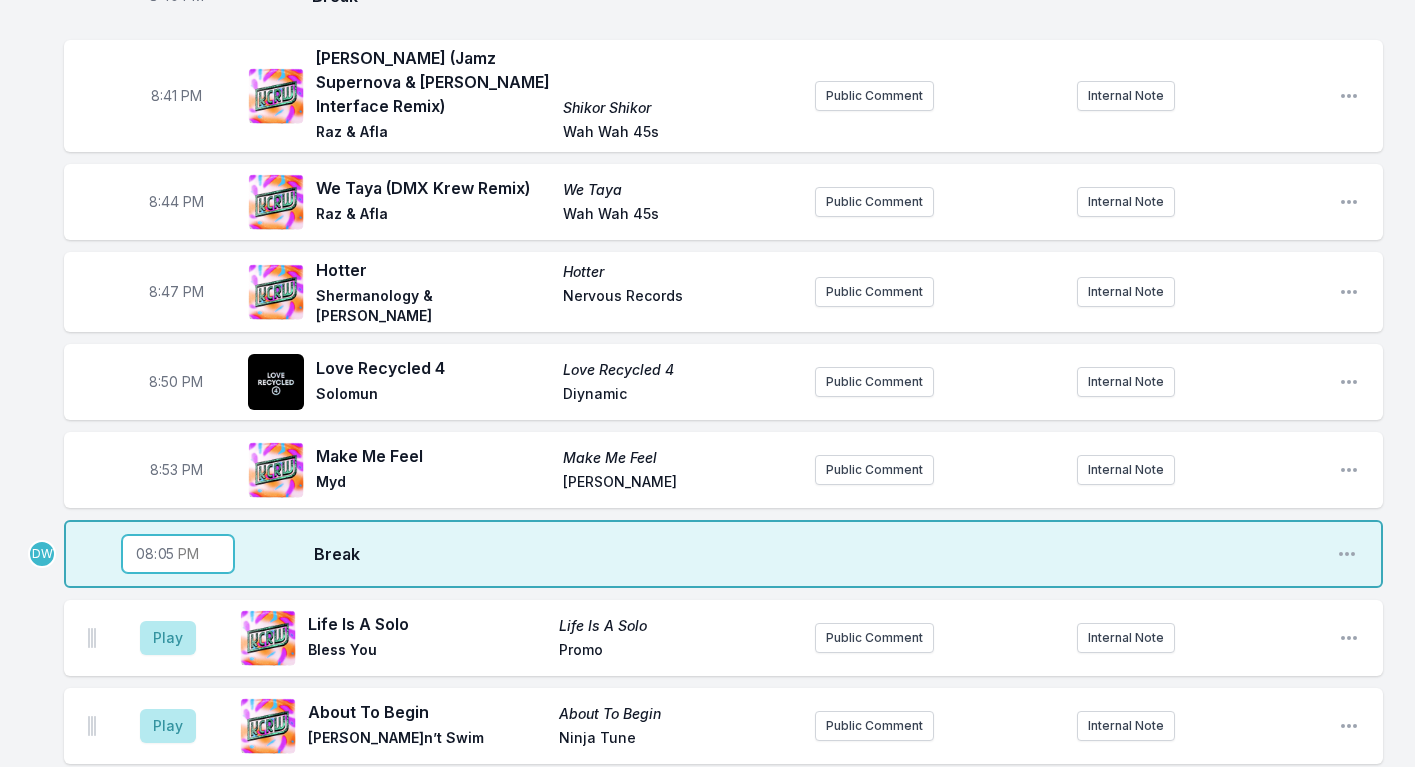 type on "20:58" 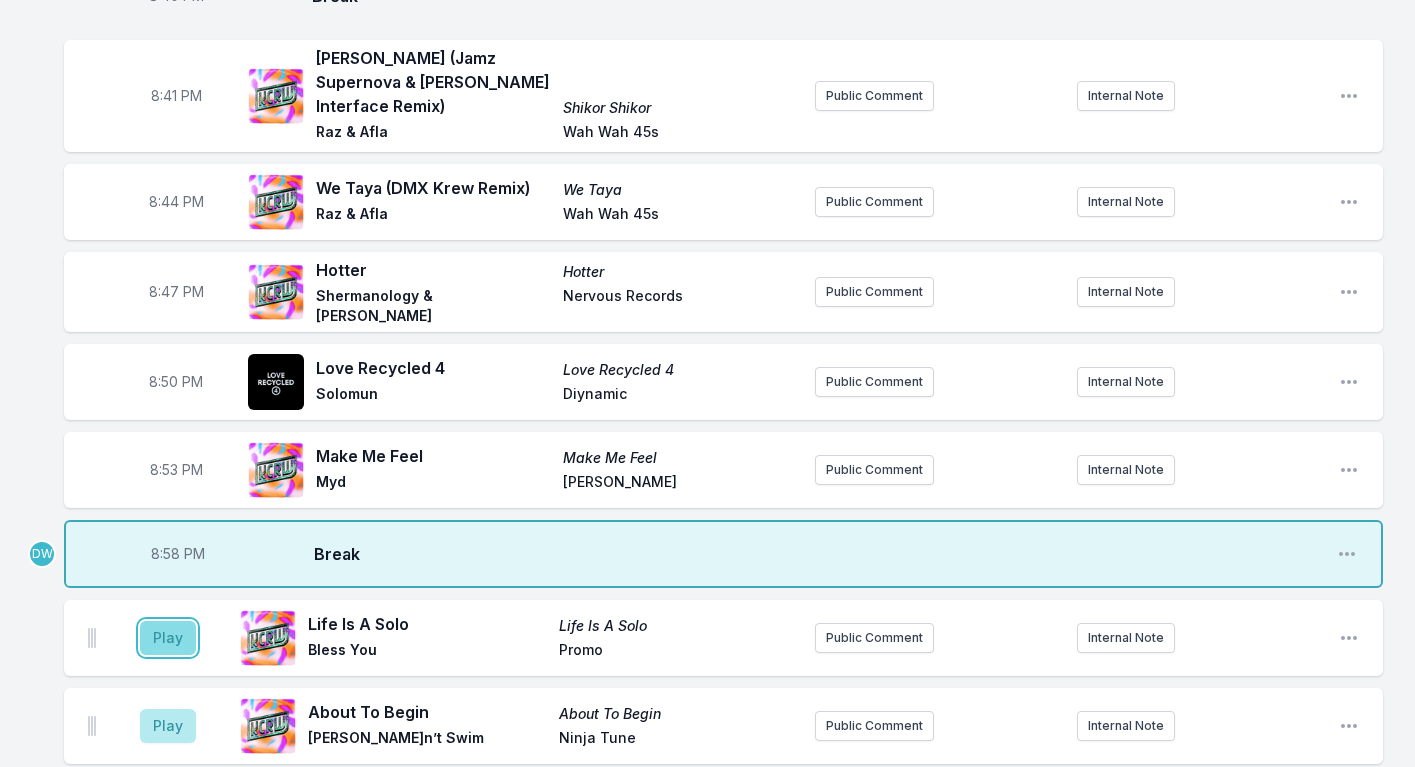click on "Play" at bounding box center (168, 638) 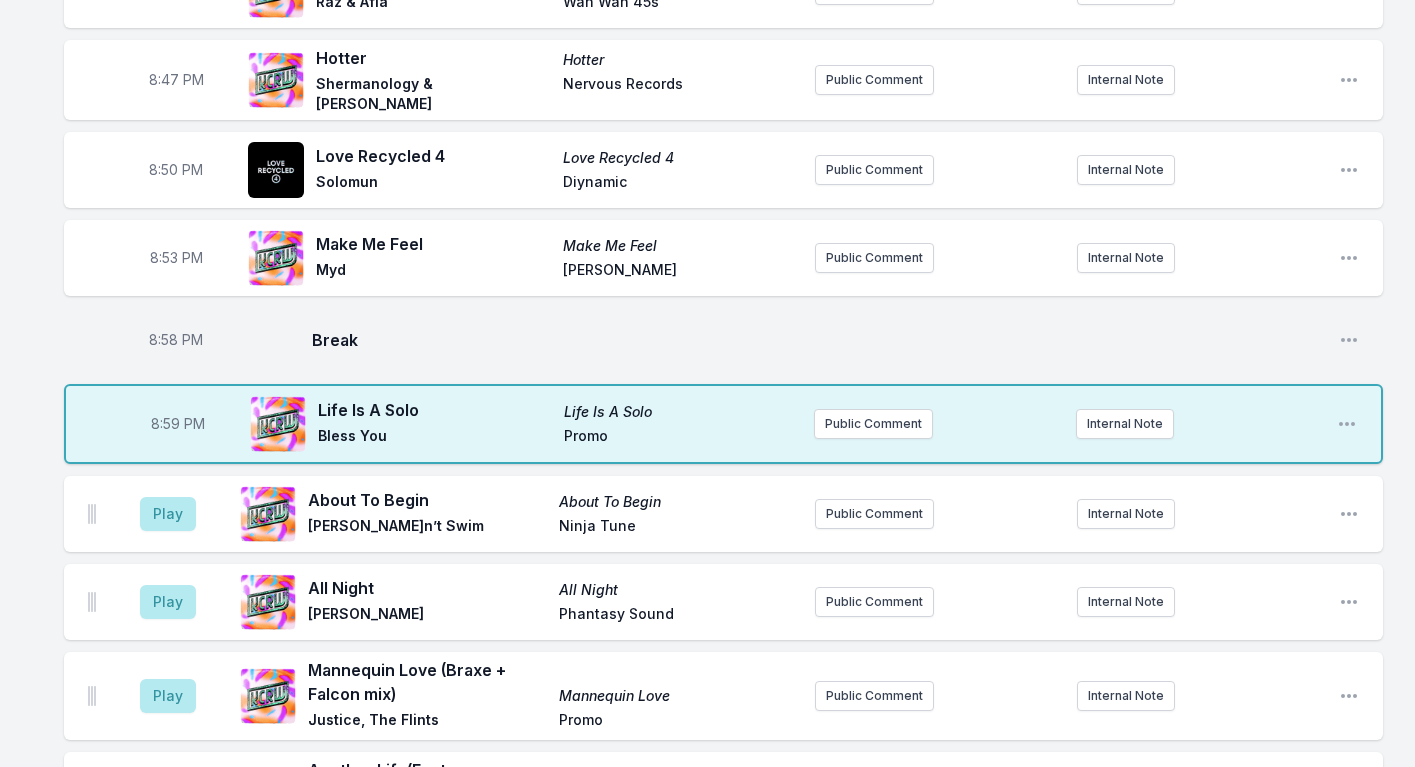 scroll, scrollTop: 1500, scrollLeft: 0, axis: vertical 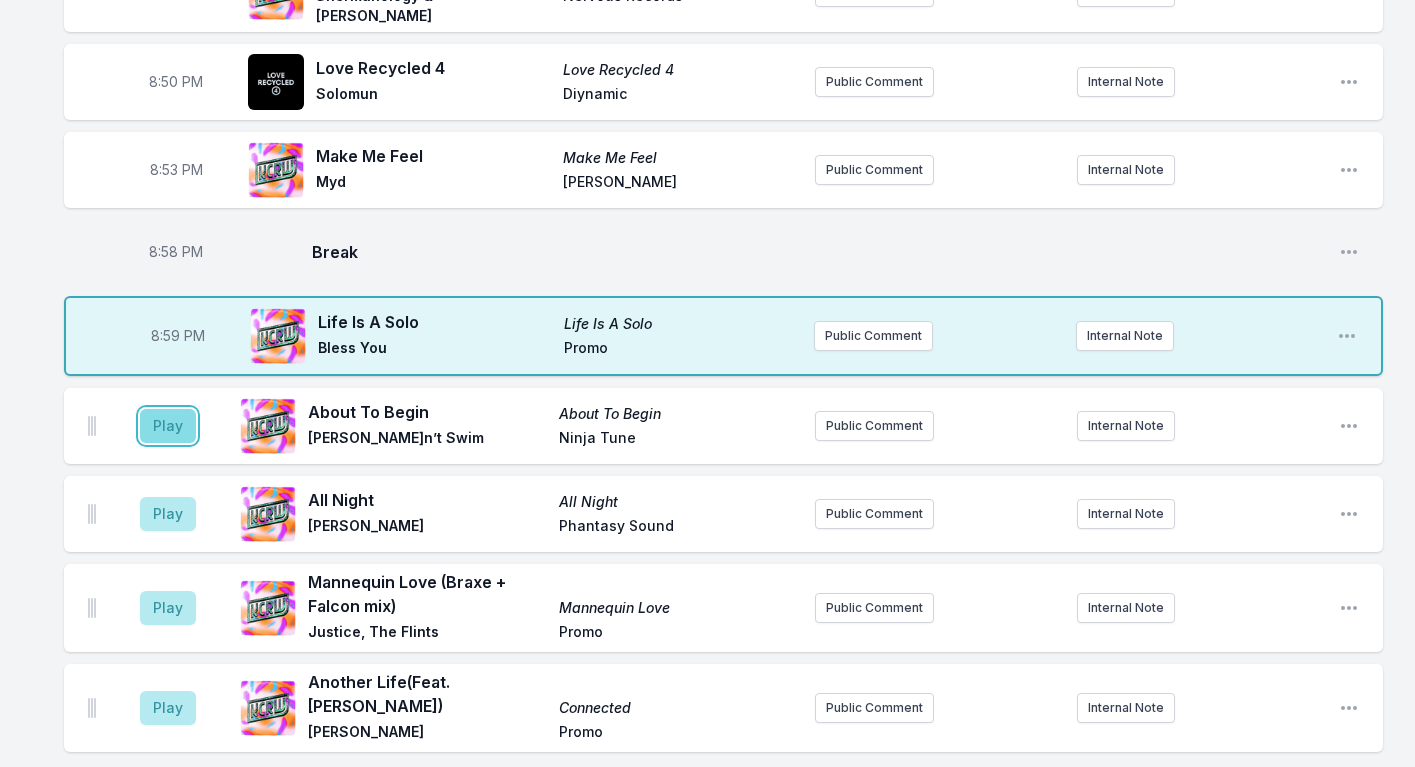 click on "Play" at bounding box center (168, 426) 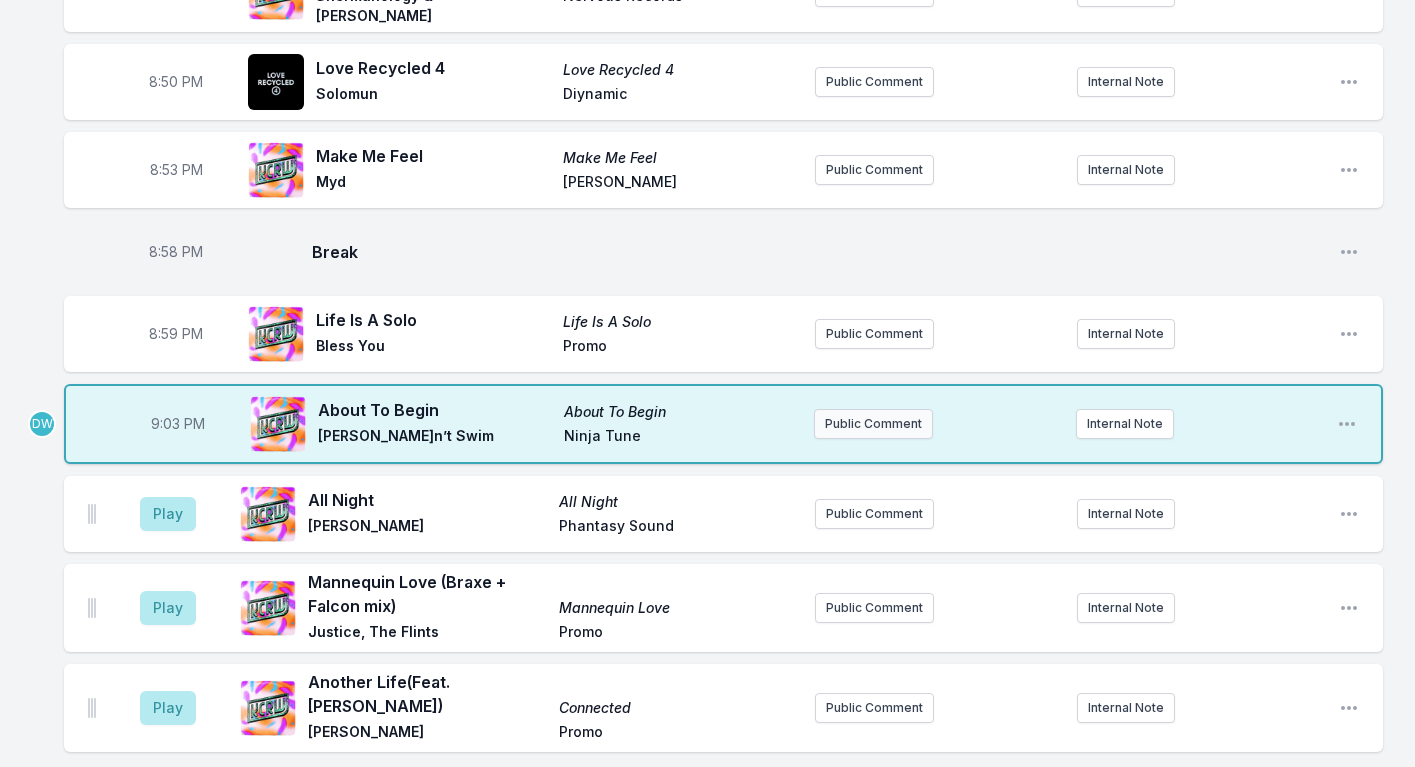 scroll, scrollTop: 1600, scrollLeft: 0, axis: vertical 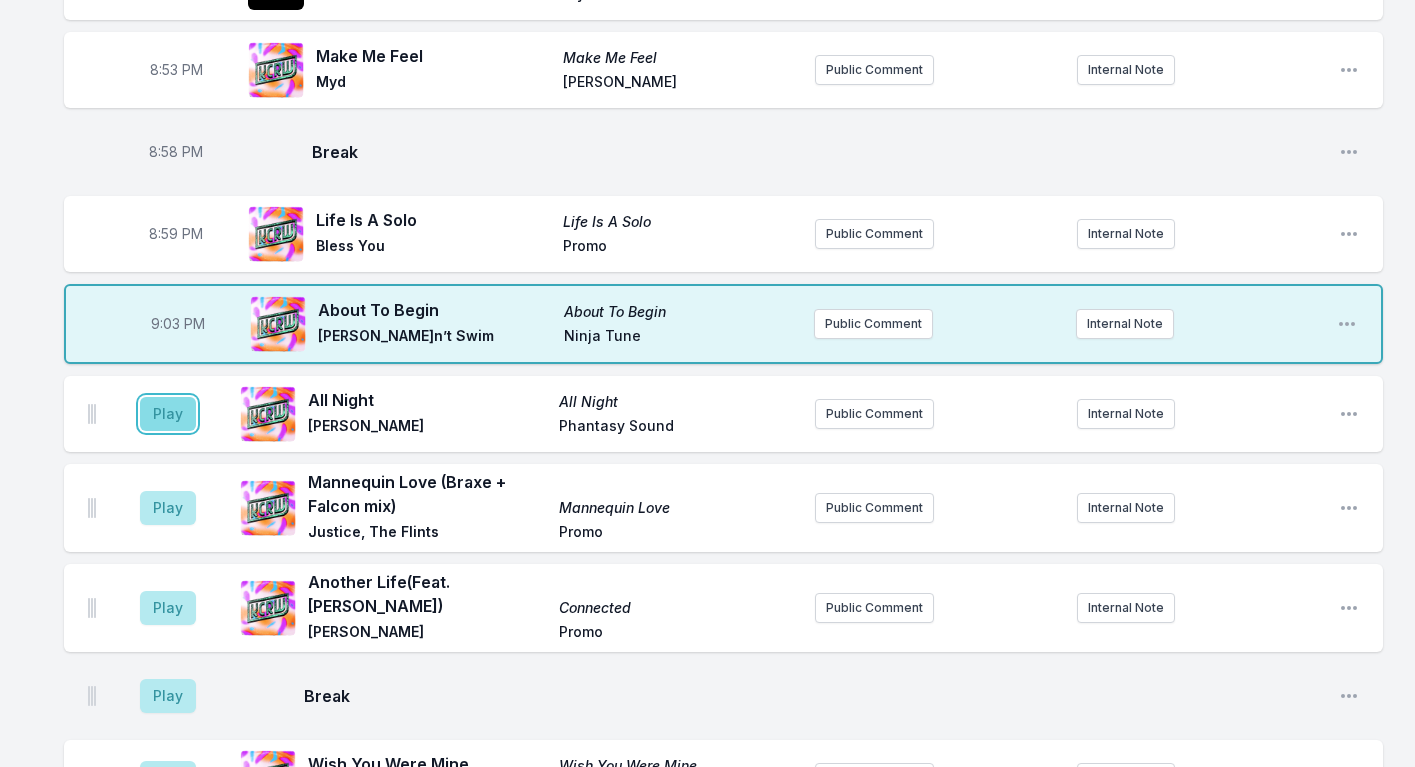 click on "Play" at bounding box center [168, 414] 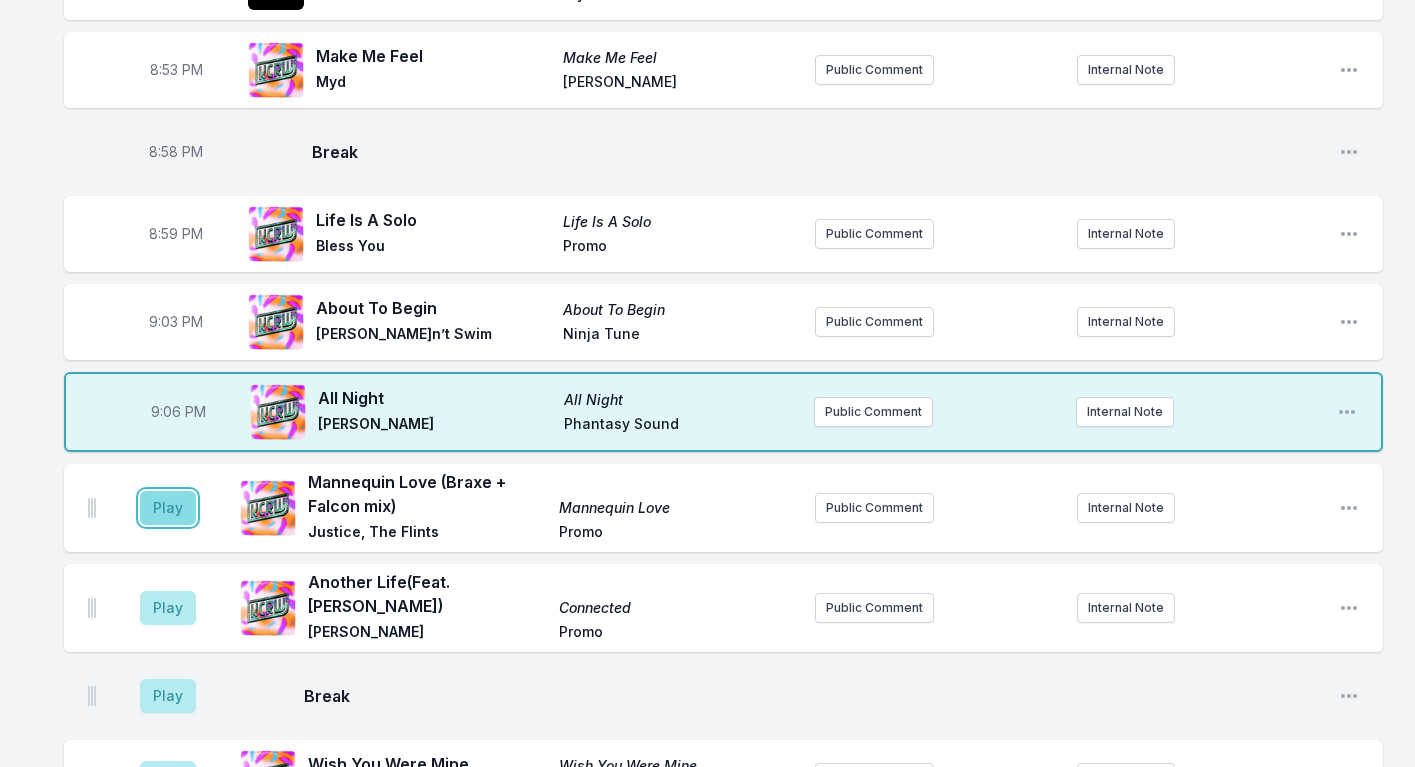 click on "Play" at bounding box center [168, 508] 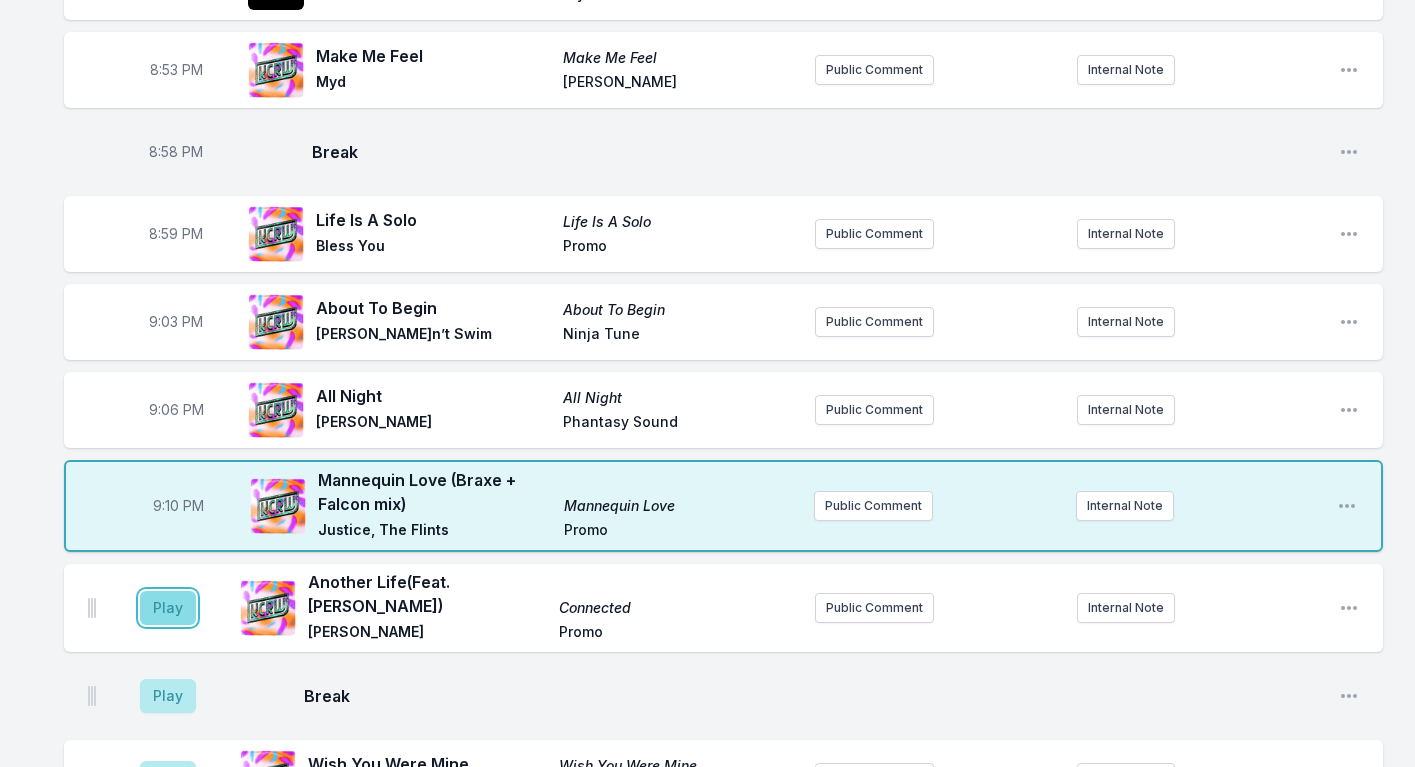 click on "Play" at bounding box center (168, 608) 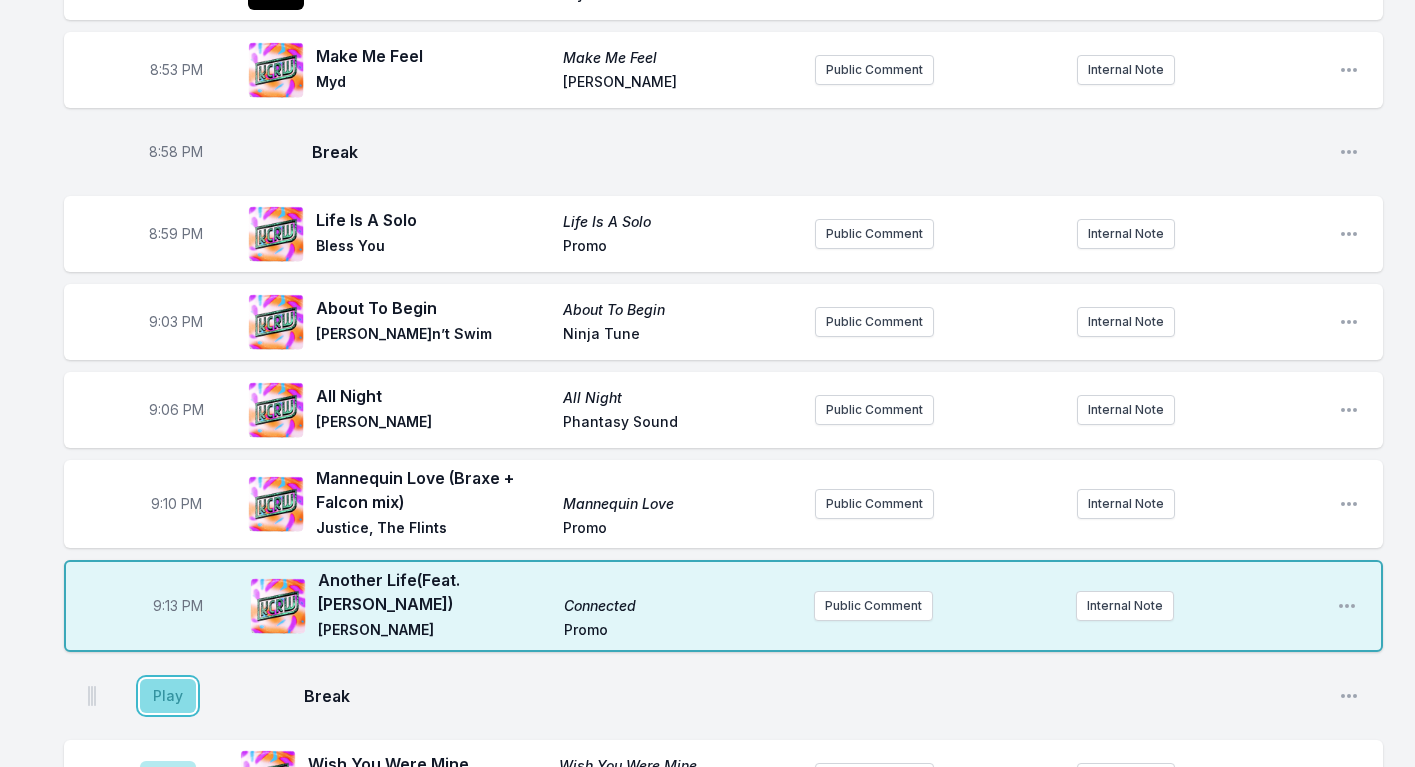 click on "Play" at bounding box center [168, 696] 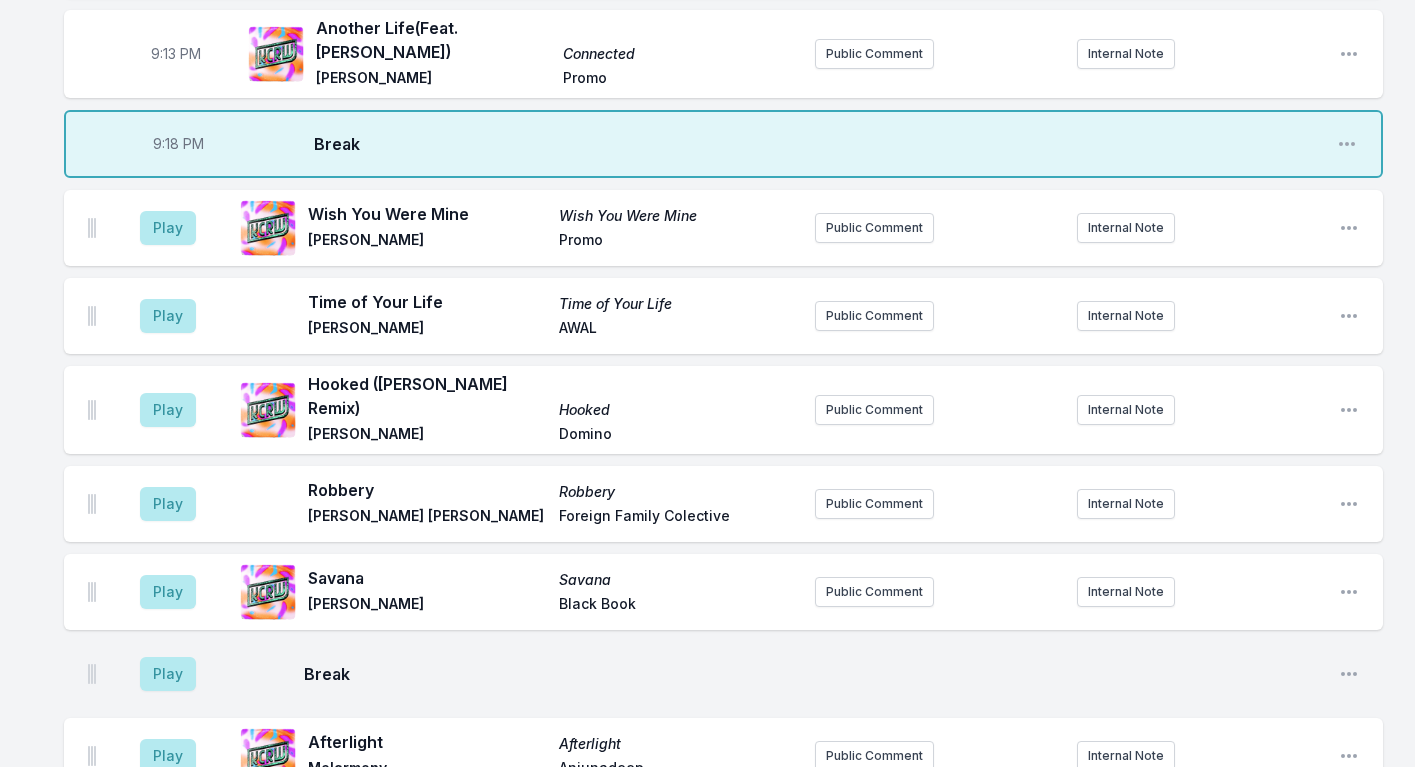scroll, scrollTop: 2100, scrollLeft: 0, axis: vertical 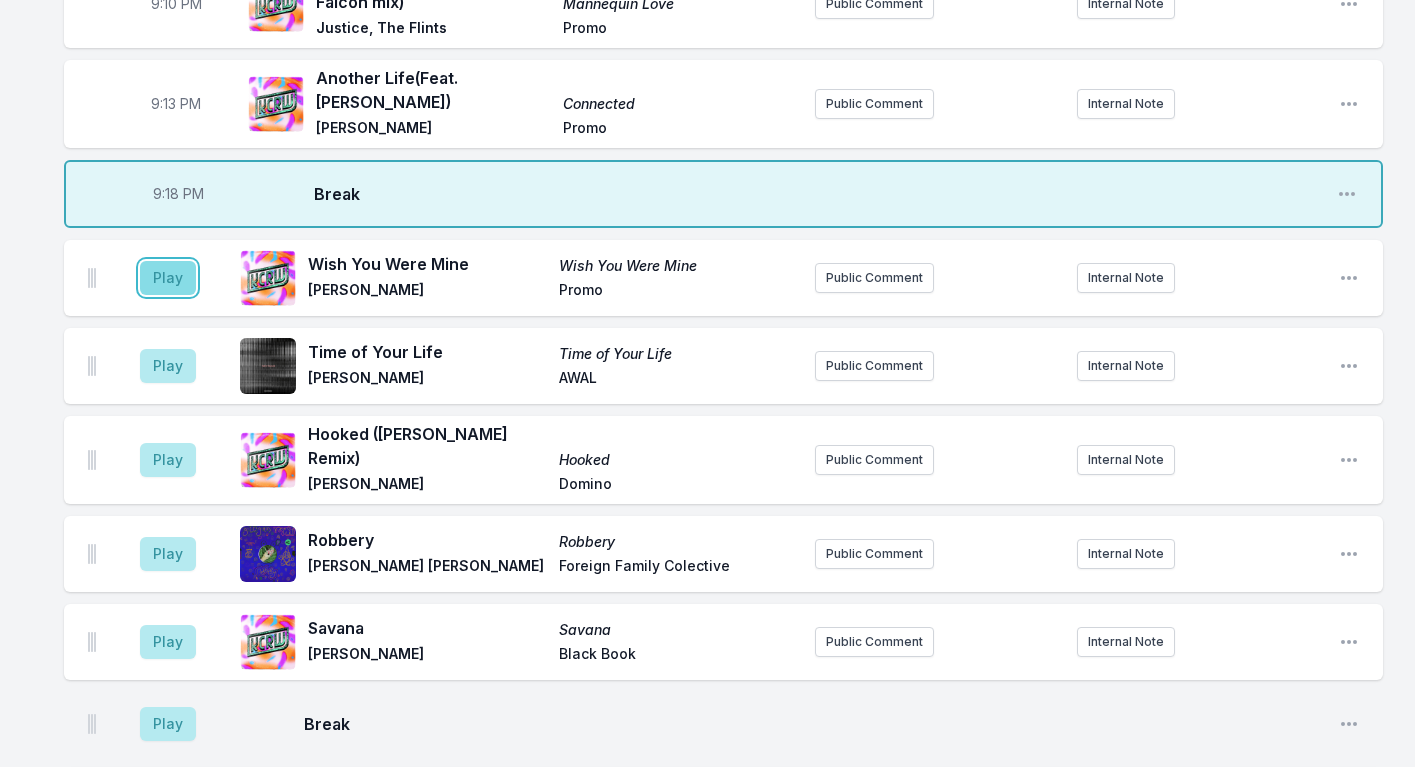 click on "Play" at bounding box center (168, 278) 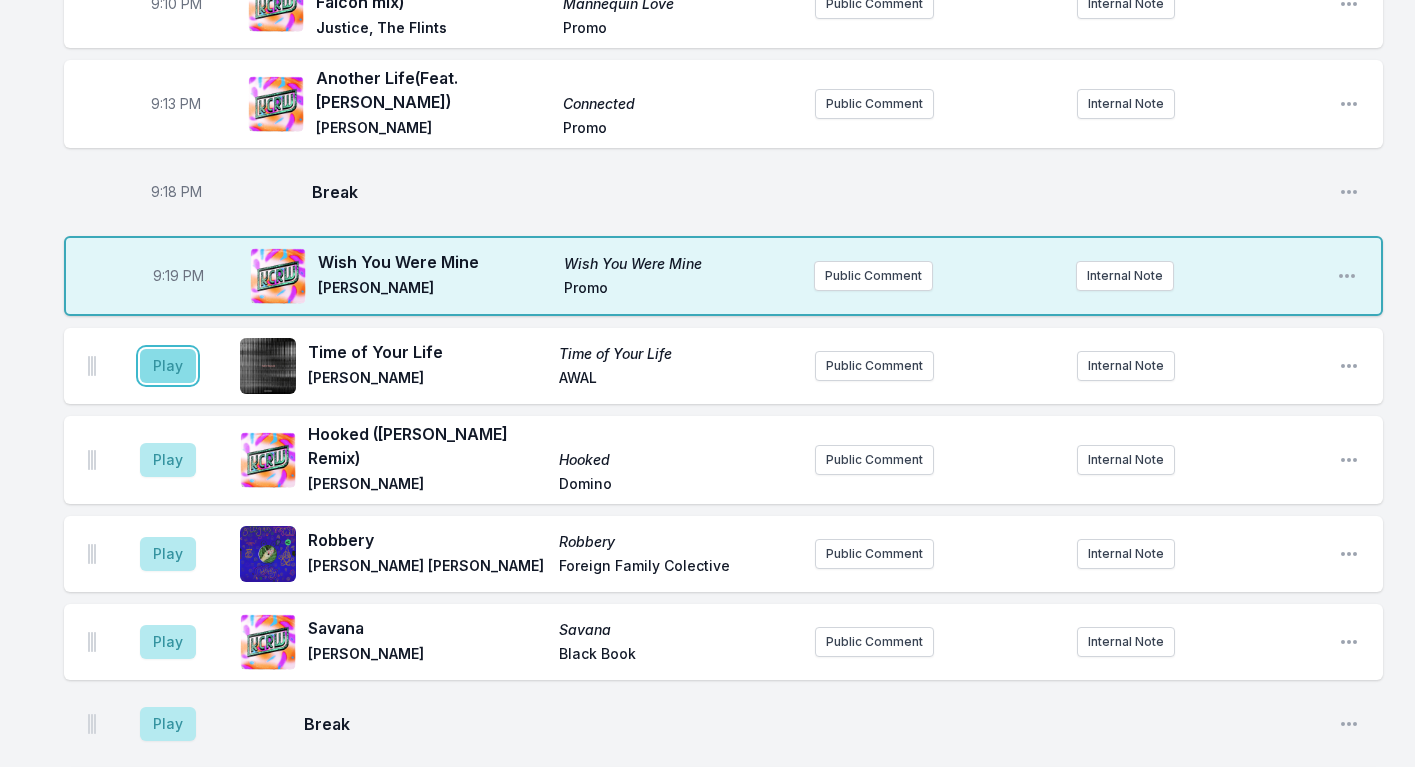 click on "Play" at bounding box center (168, 366) 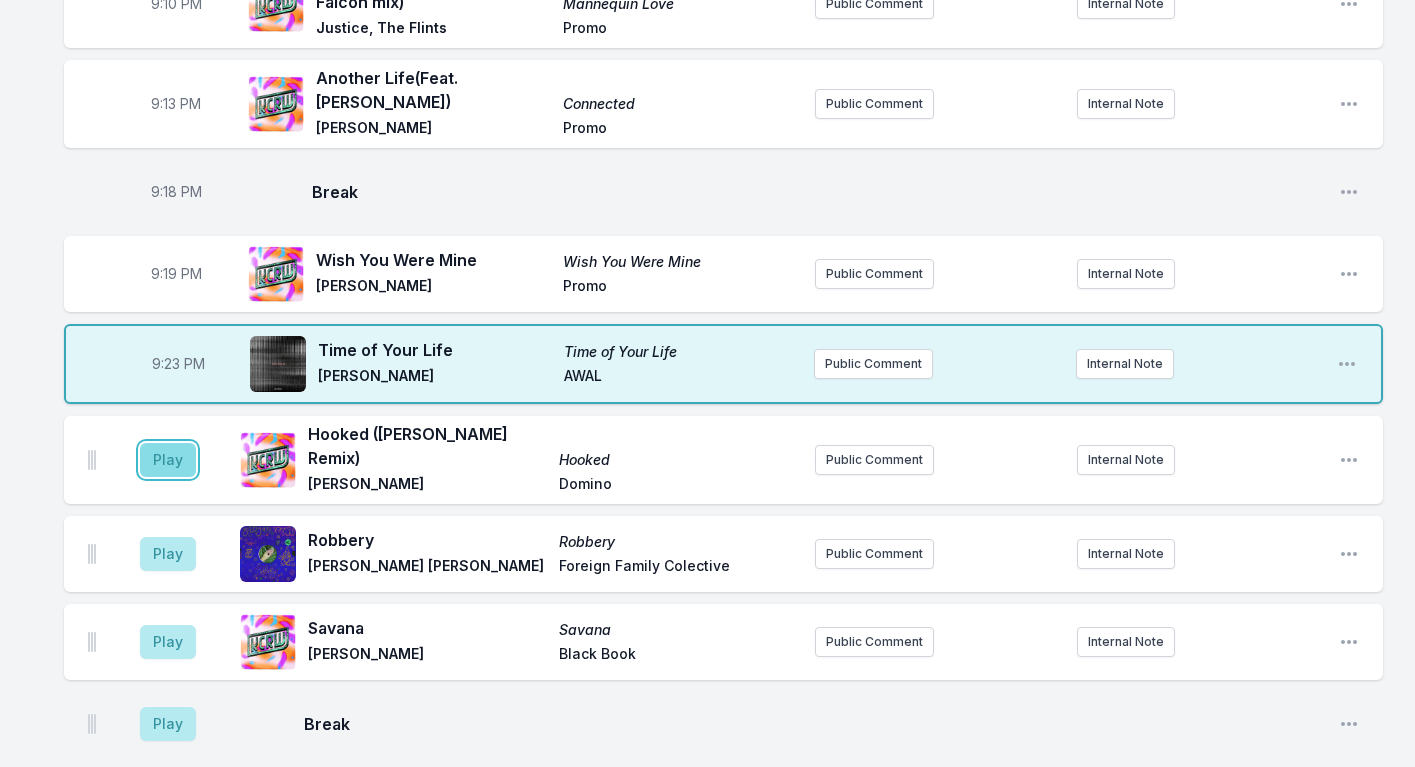 click on "Play" at bounding box center (168, 460) 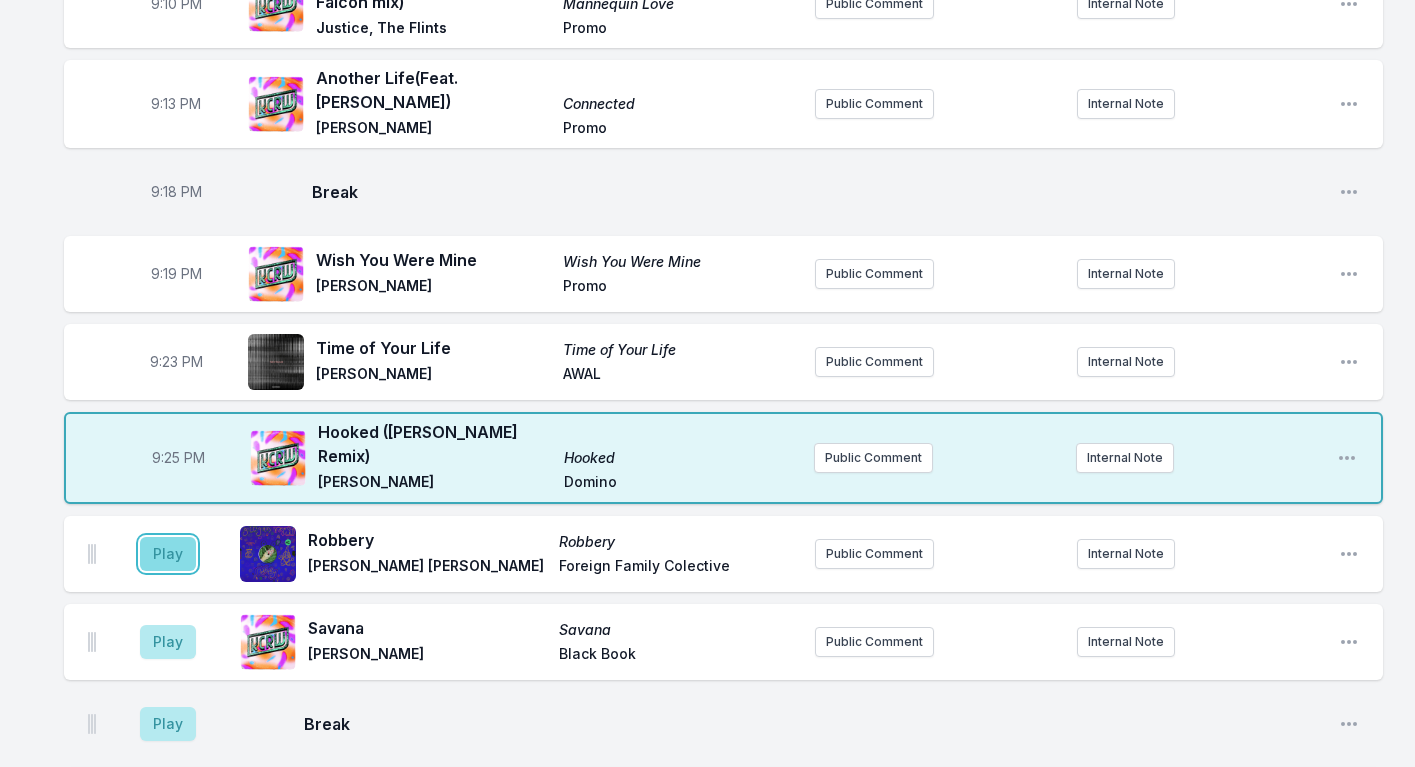 click on "Play" at bounding box center [168, 554] 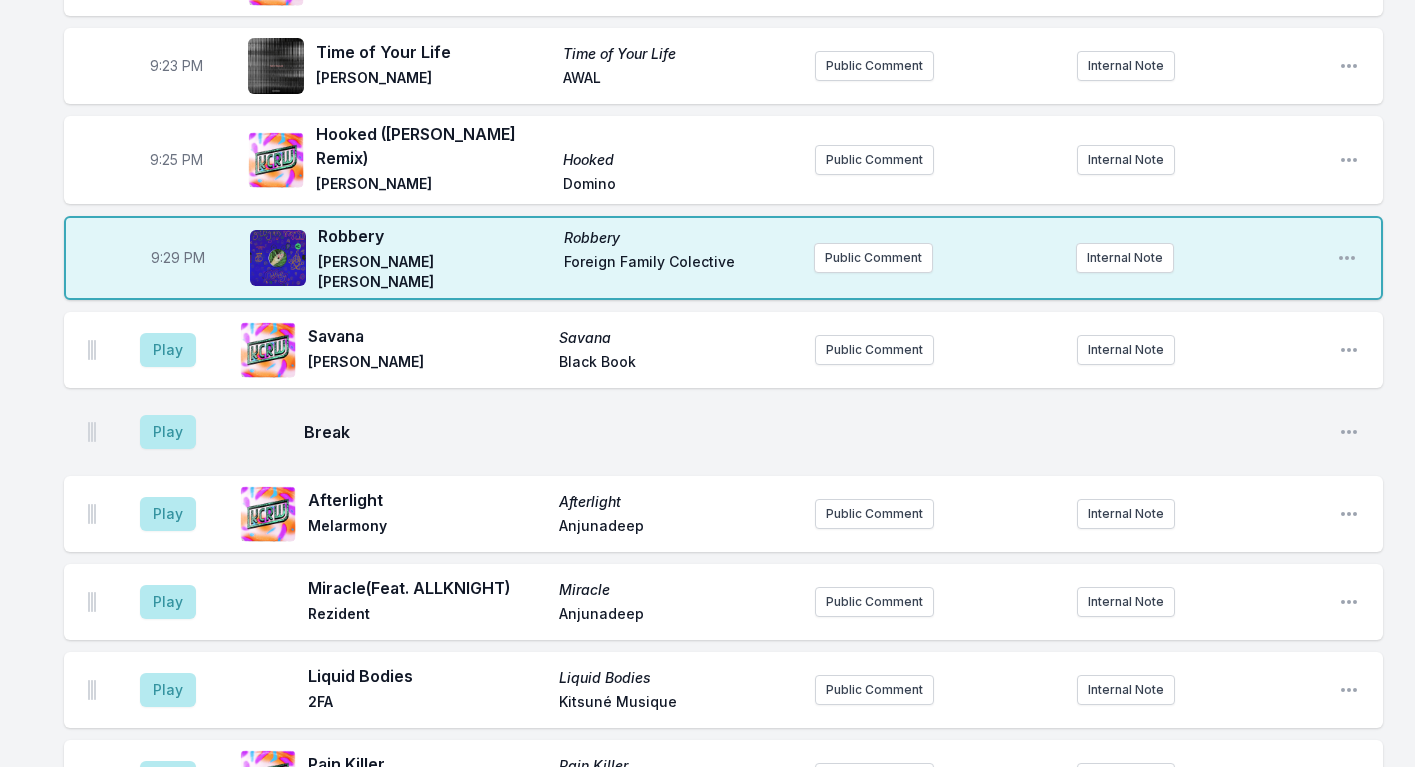 scroll, scrollTop: 2400, scrollLeft: 0, axis: vertical 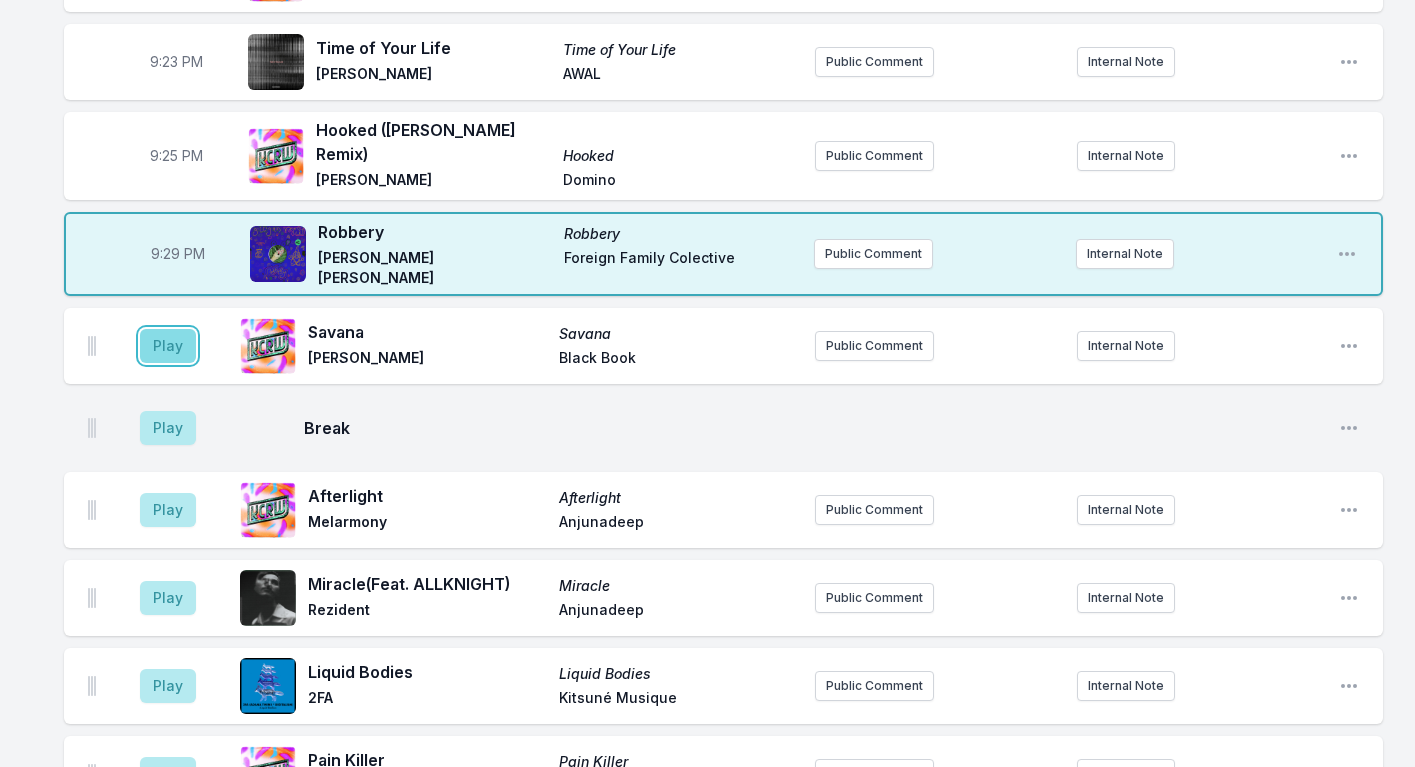 click on "Play" at bounding box center (168, 346) 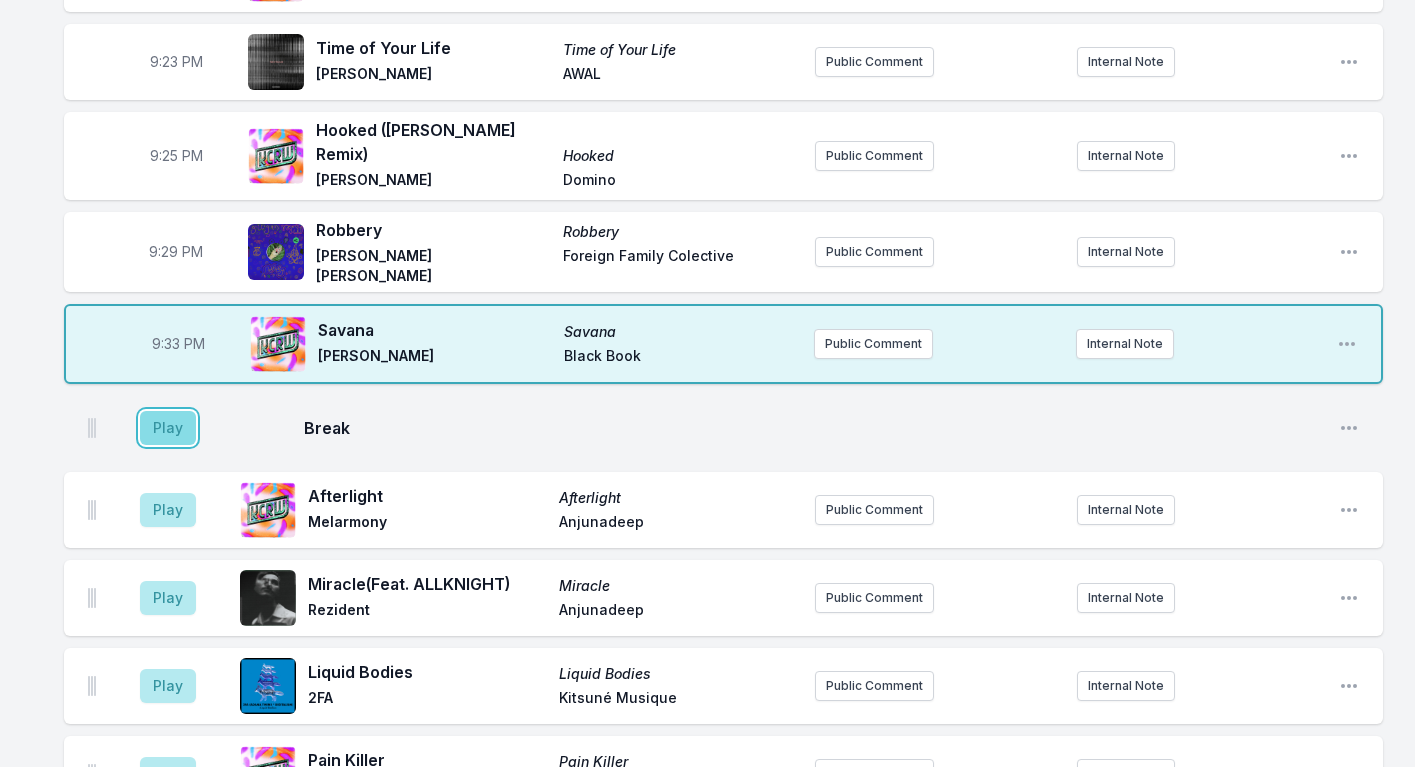 click on "Play" at bounding box center (168, 428) 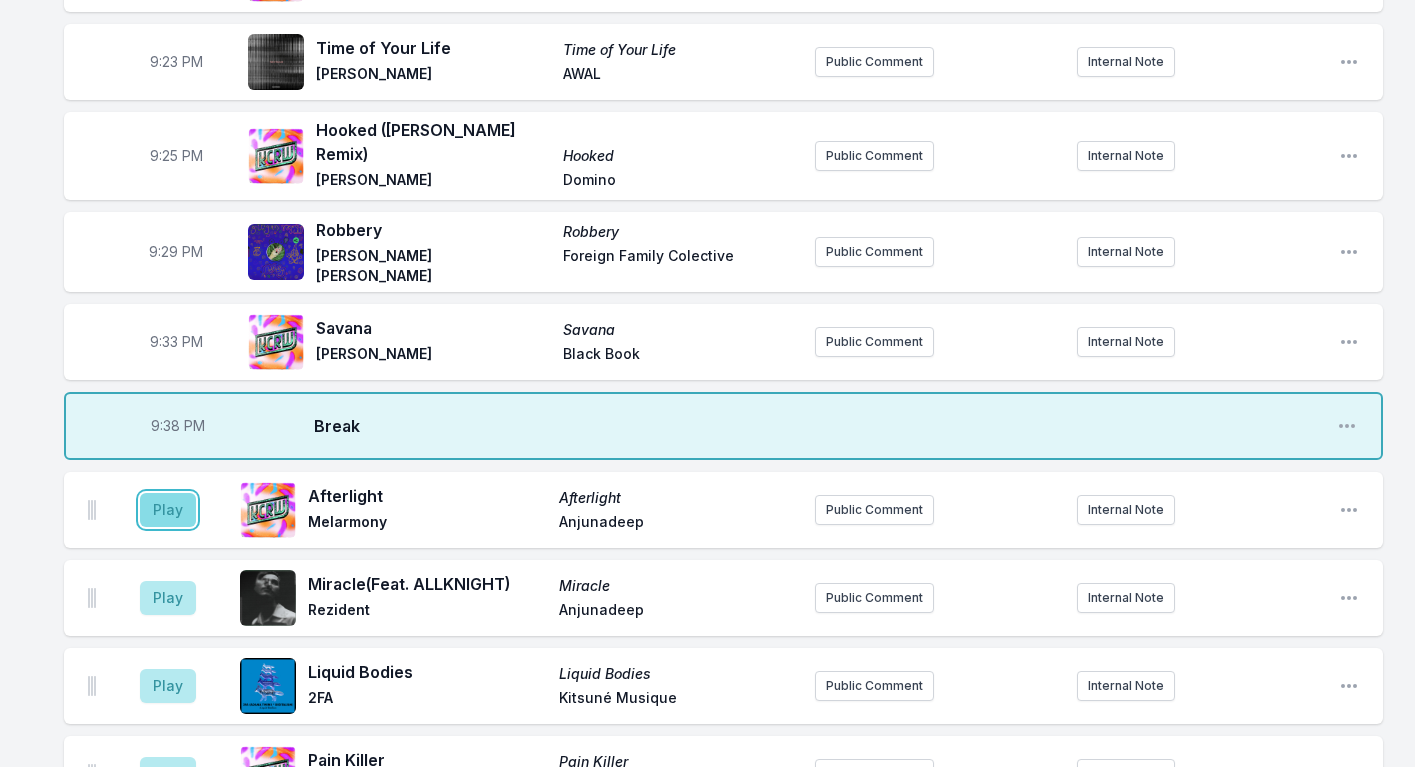 click on "Play" at bounding box center (168, 510) 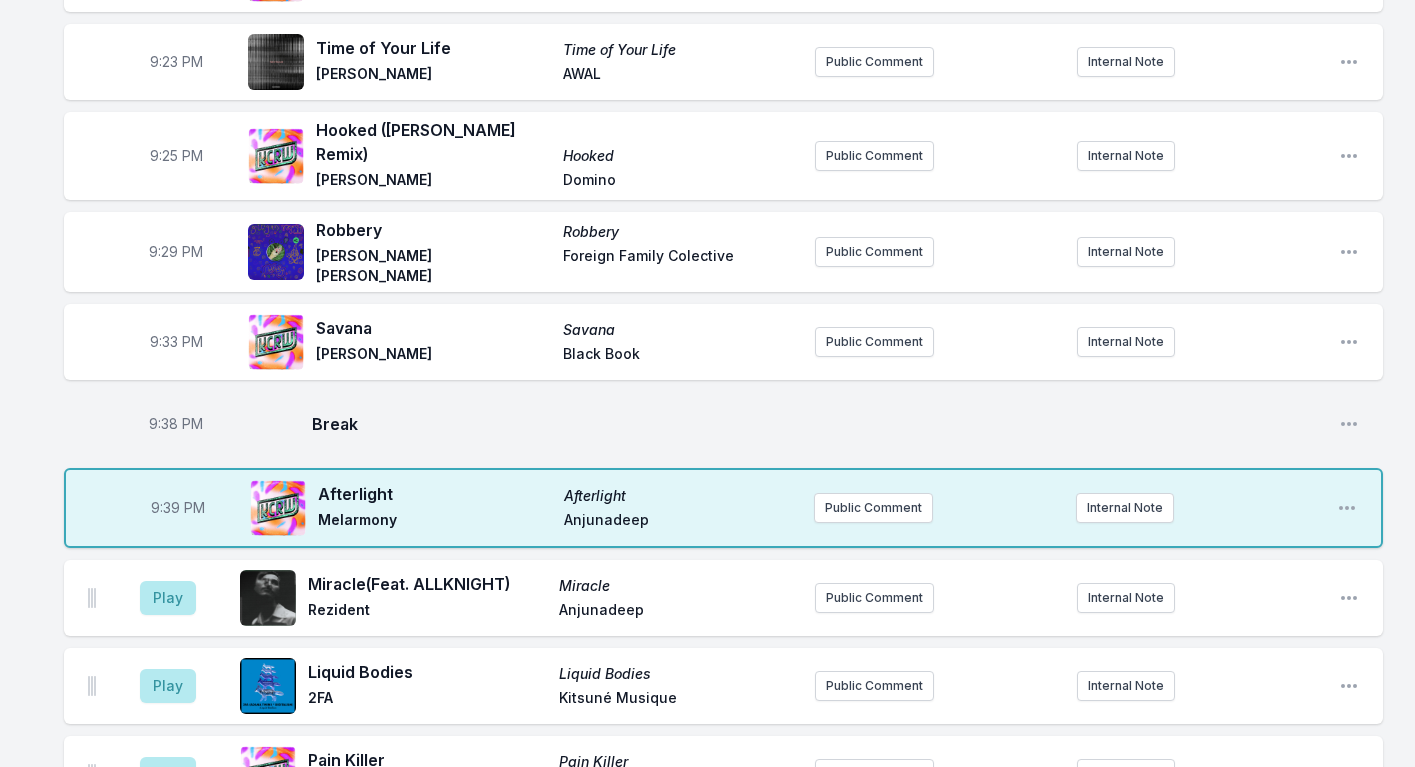 click on "Break" at bounding box center (817, 424) 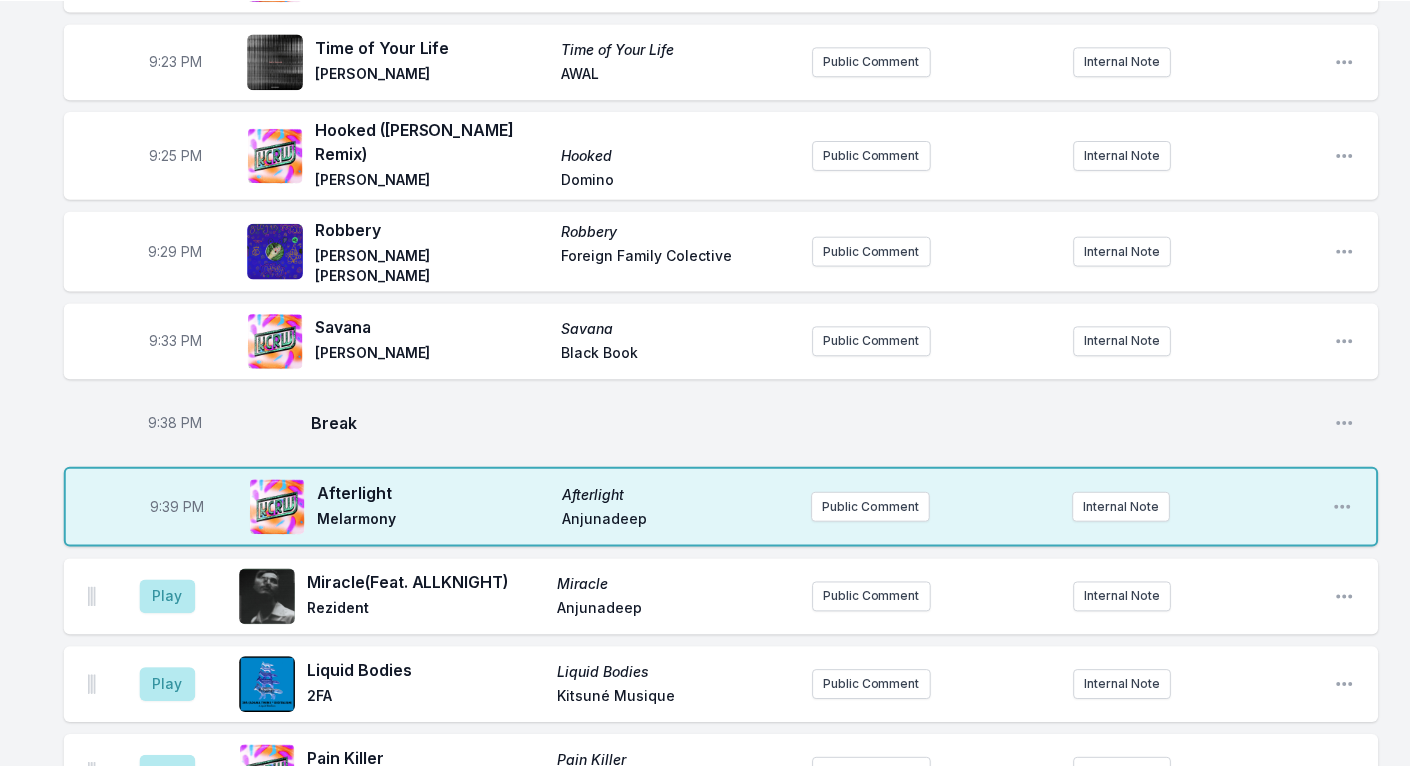 scroll, scrollTop: 2600, scrollLeft: 0, axis: vertical 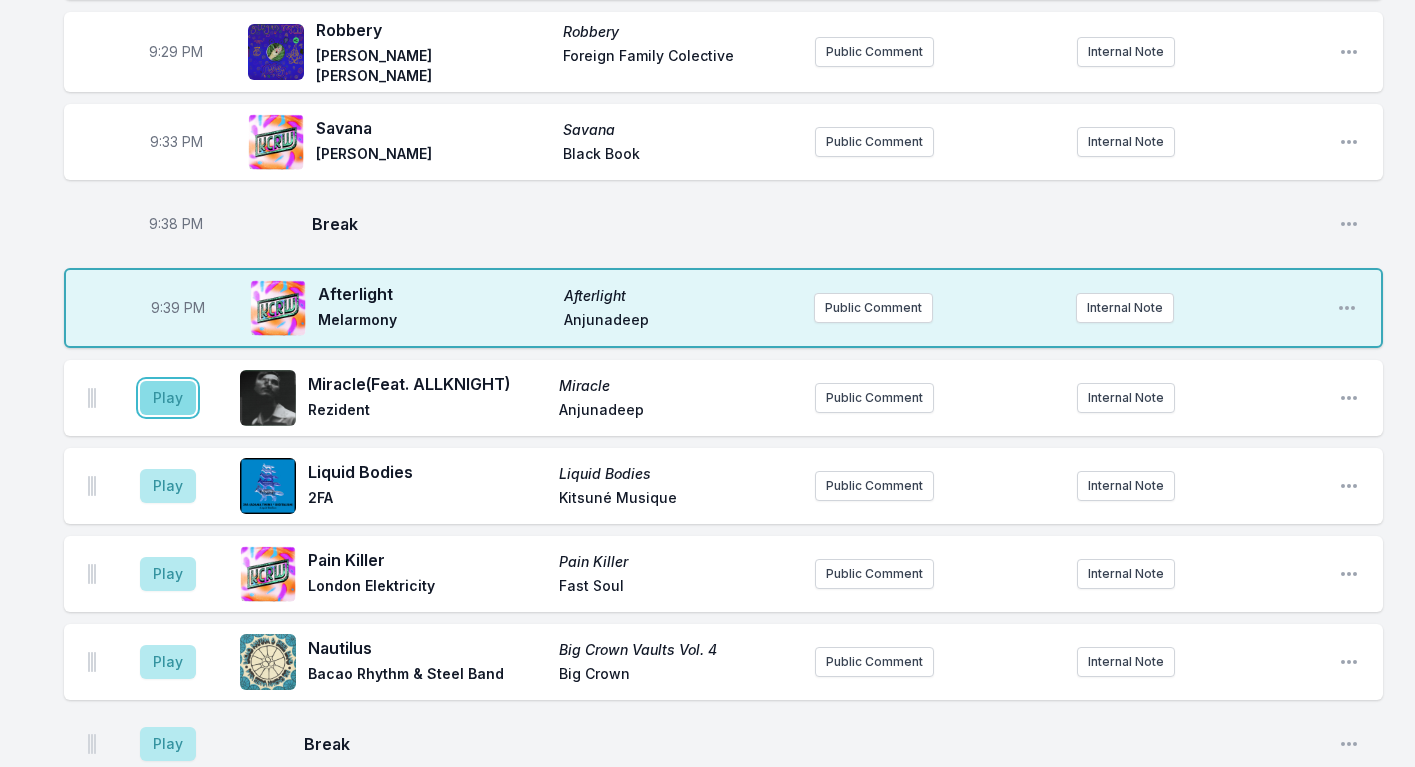 click on "Play" at bounding box center [168, 398] 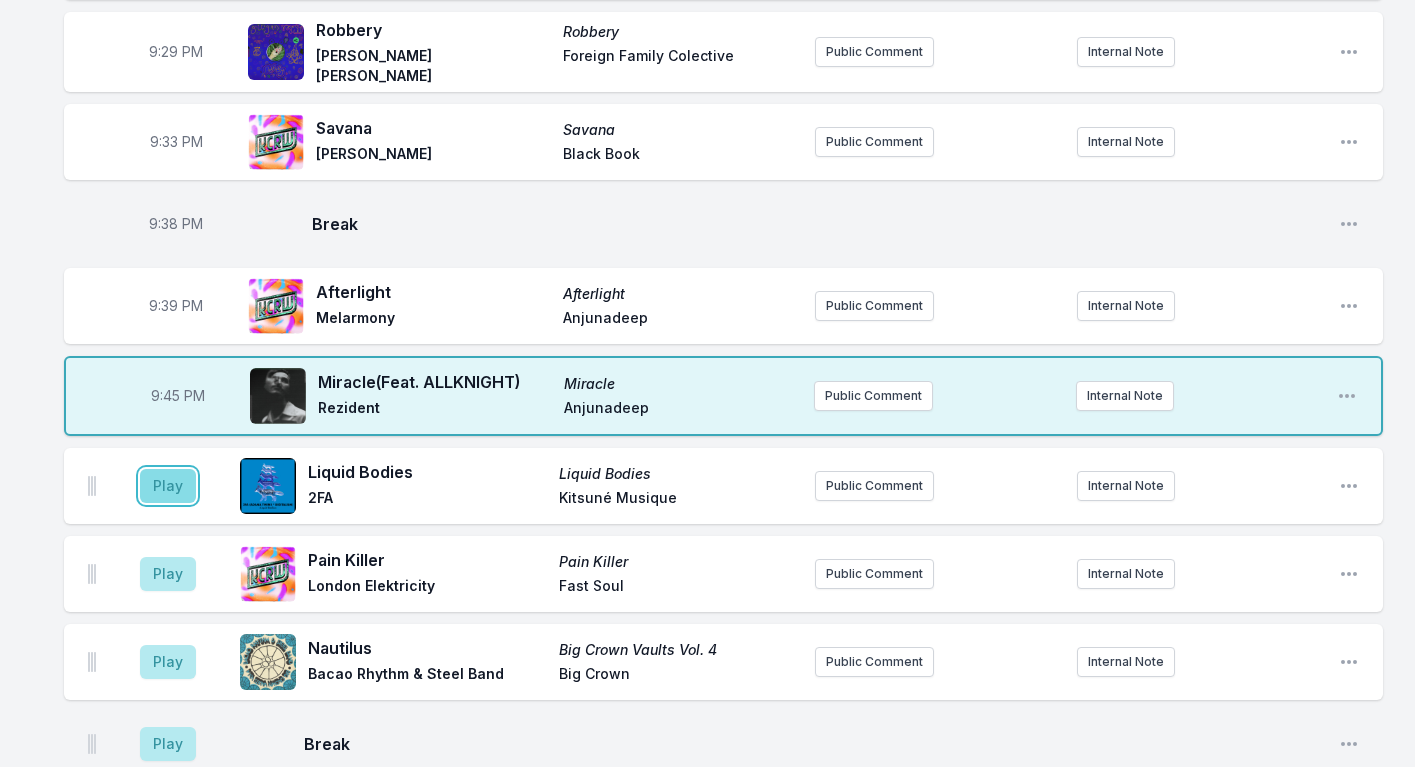 click on "Play" at bounding box center (168, 486) 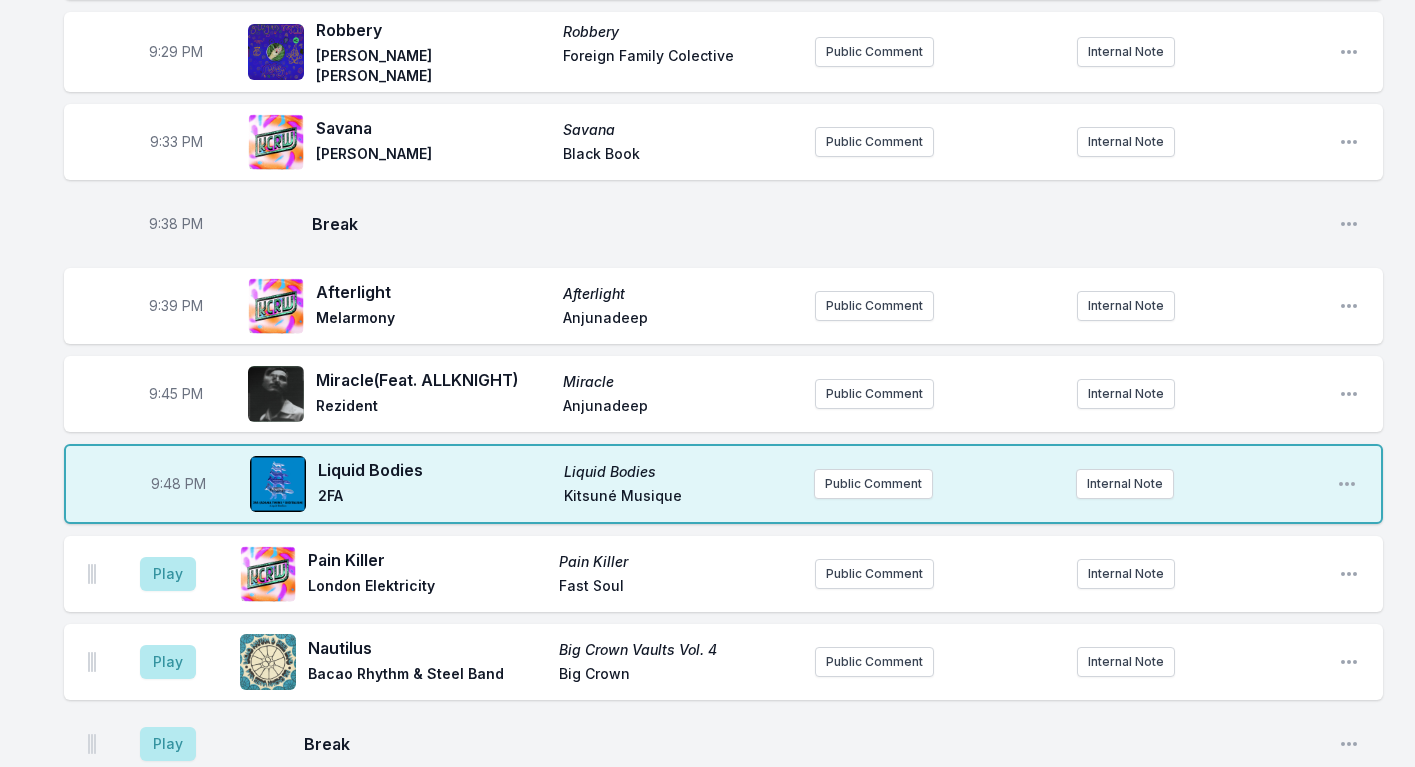 click on "Play Break Open playlist item options" at bounding box center [723, 744] 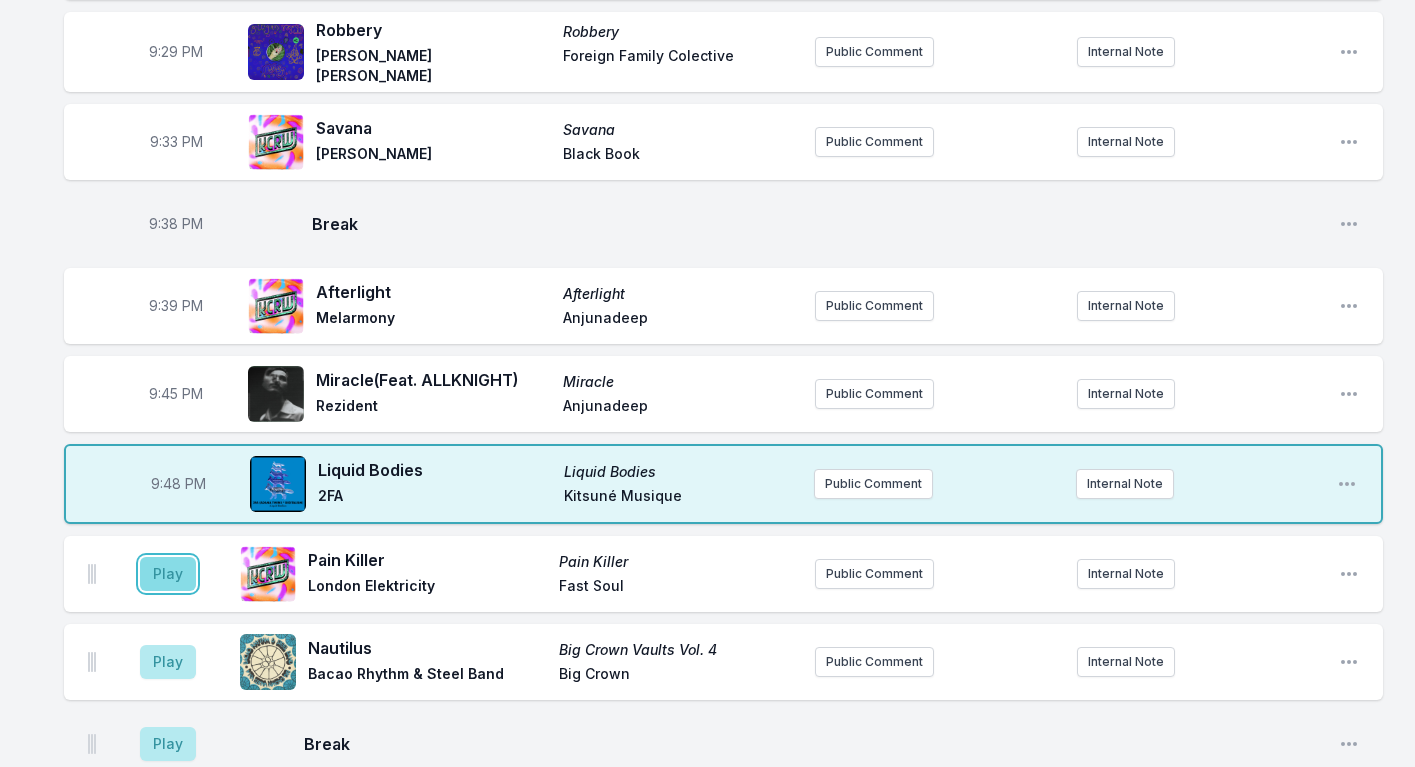 click on "Play" at bounding box center (168, 574) 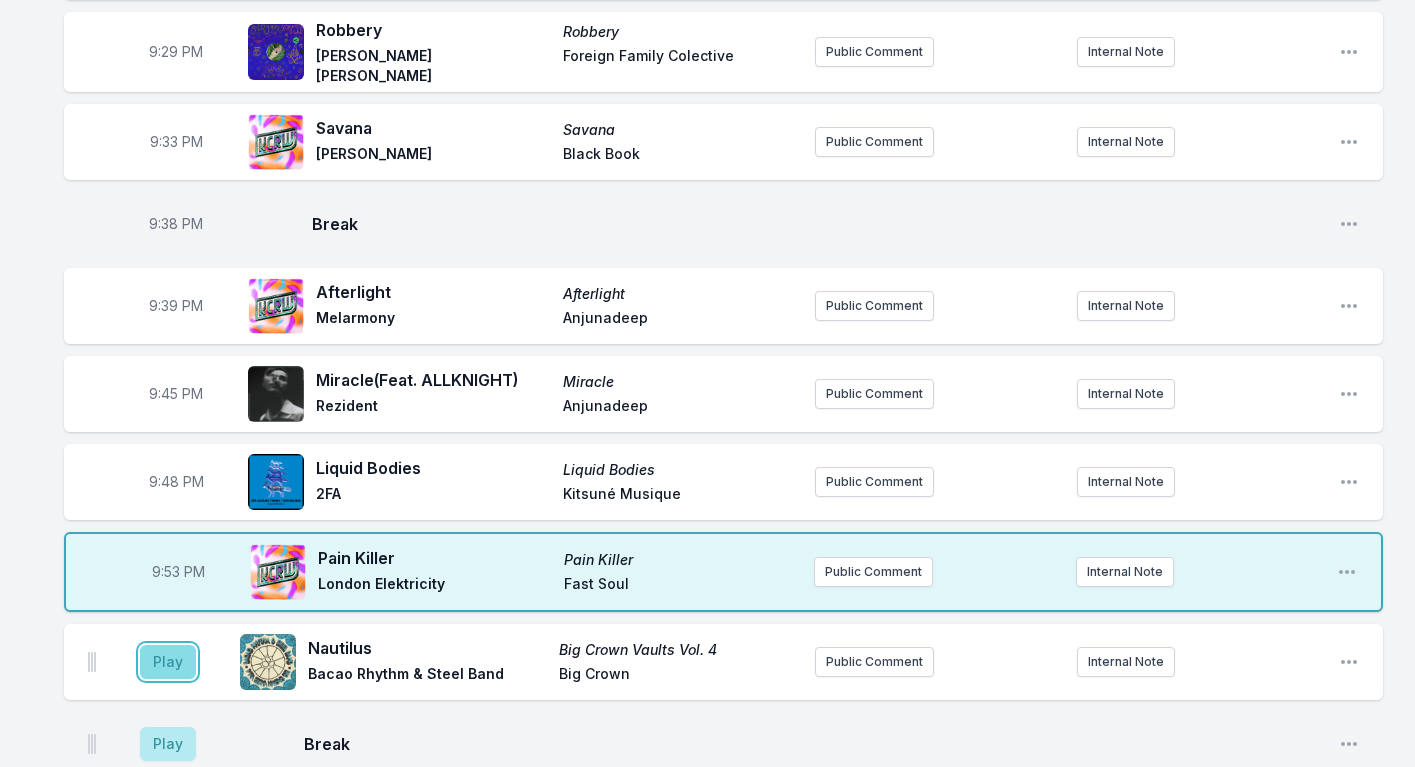 click on "Play" at bounding box center [168, 662] 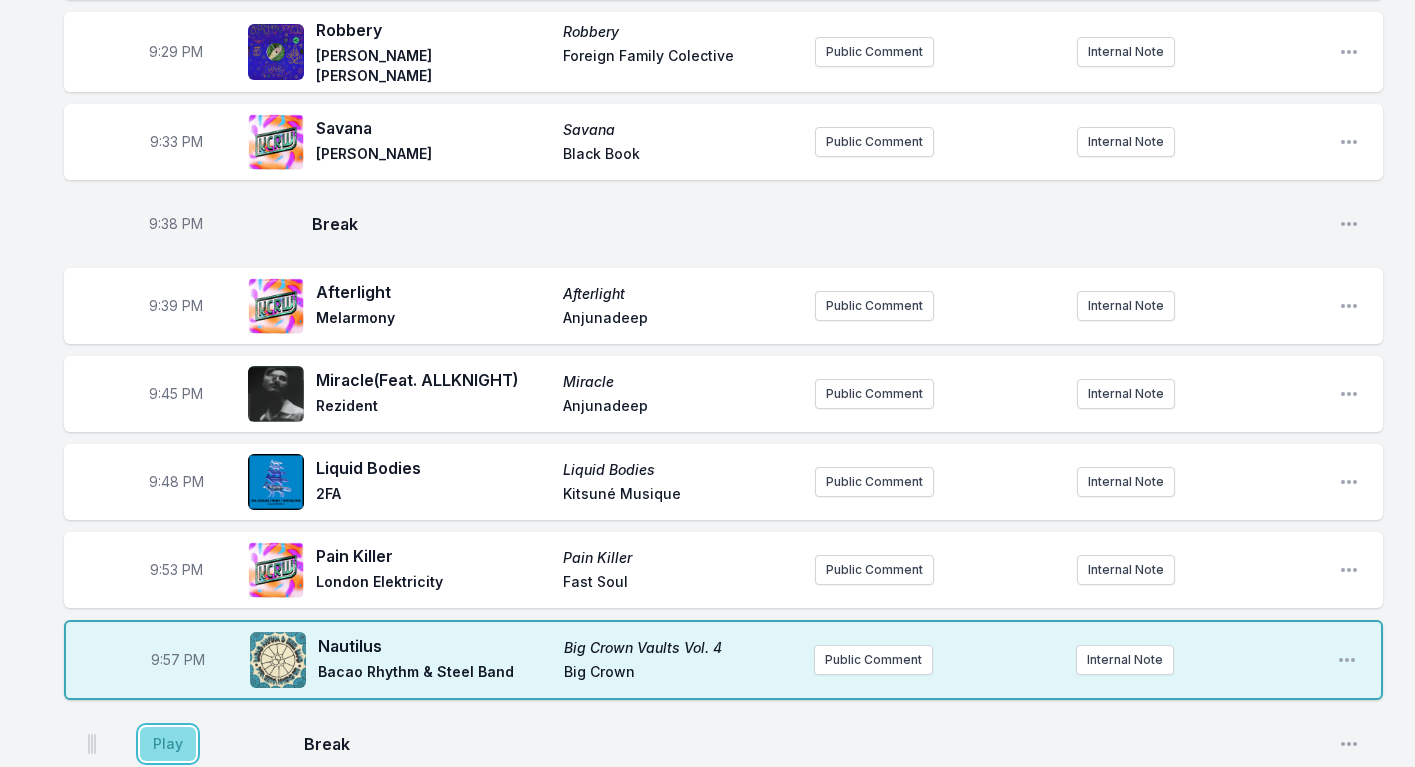 click on "Play" at bounding box center [168, 744] 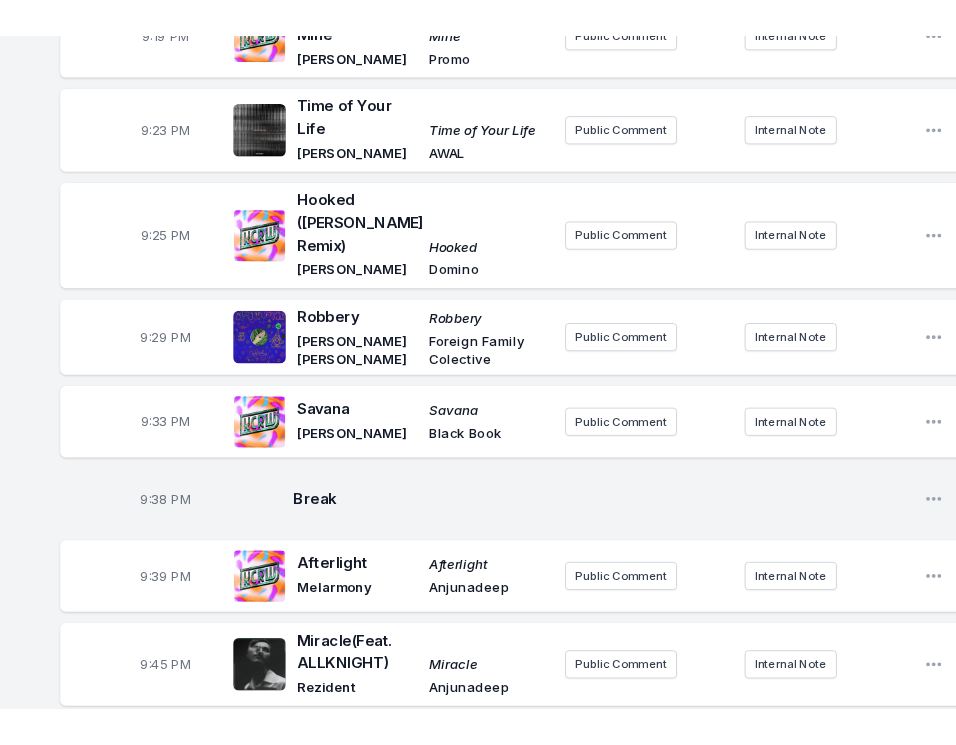 scroll, scrollTop: 2746, scrollLeft: 0, axis: vertical 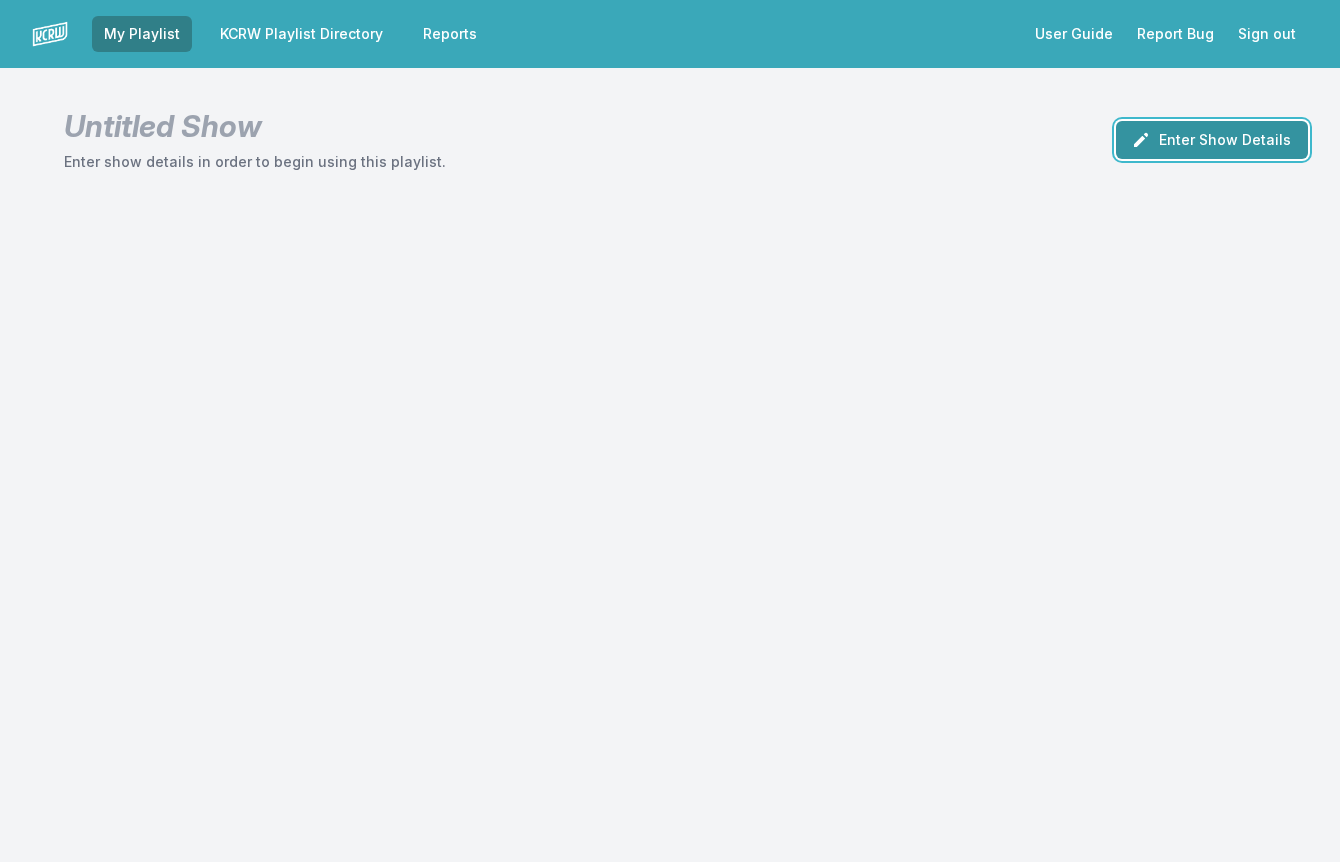 click on "Enter Show Details" at bounding box center (1212, 140) 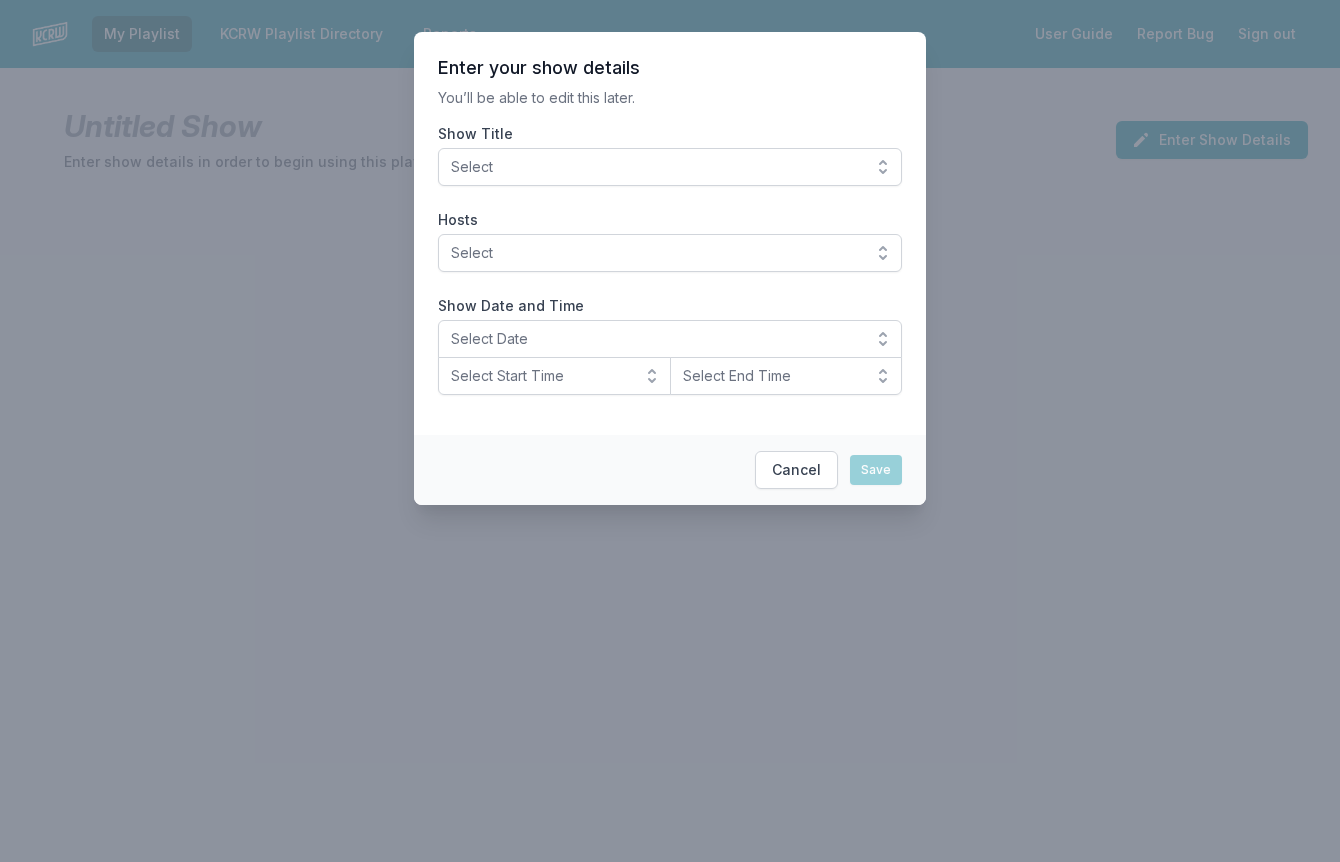 click on "Select" at bounding box center [670, 167] 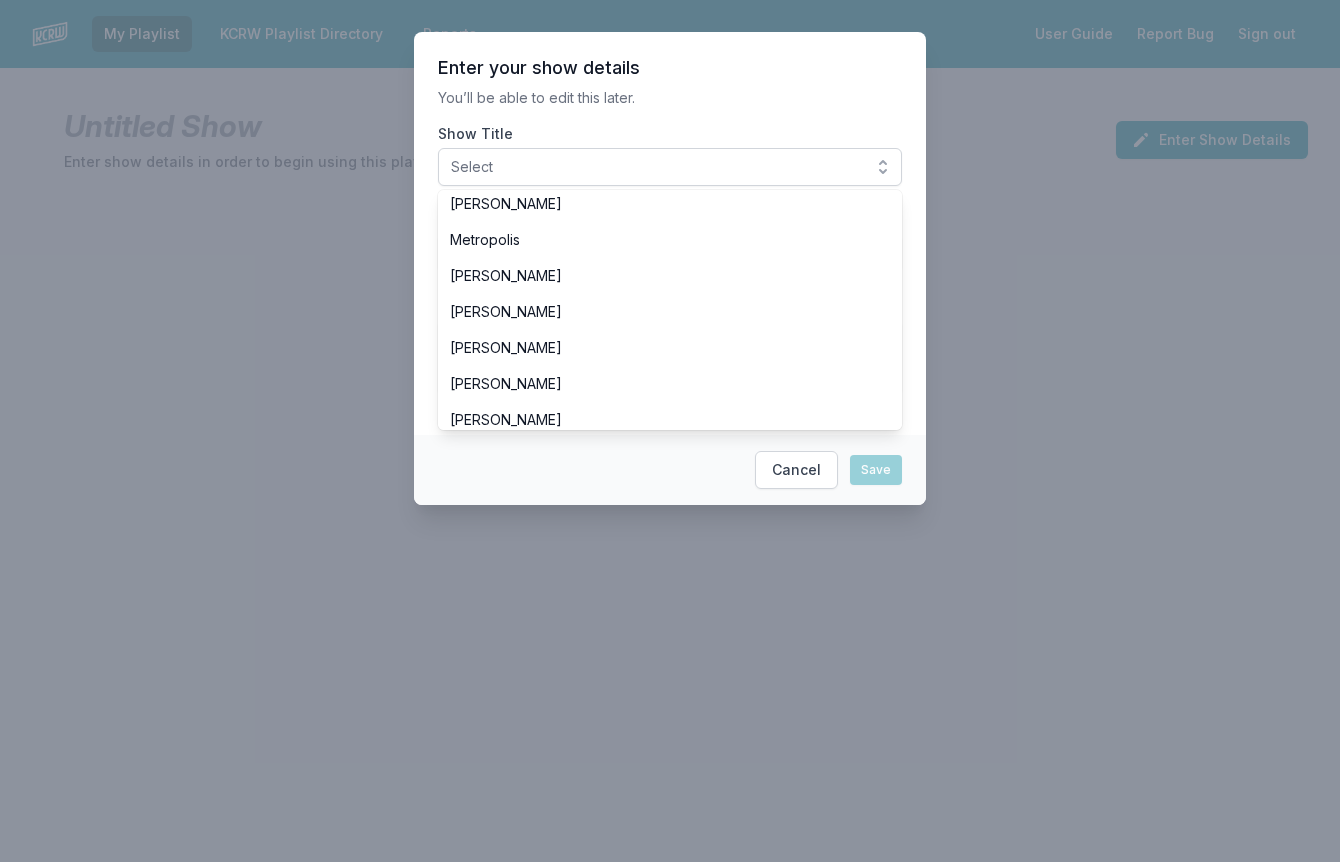 scroll, scrollTop: 76, scrollLeft: 0, axis: vertical 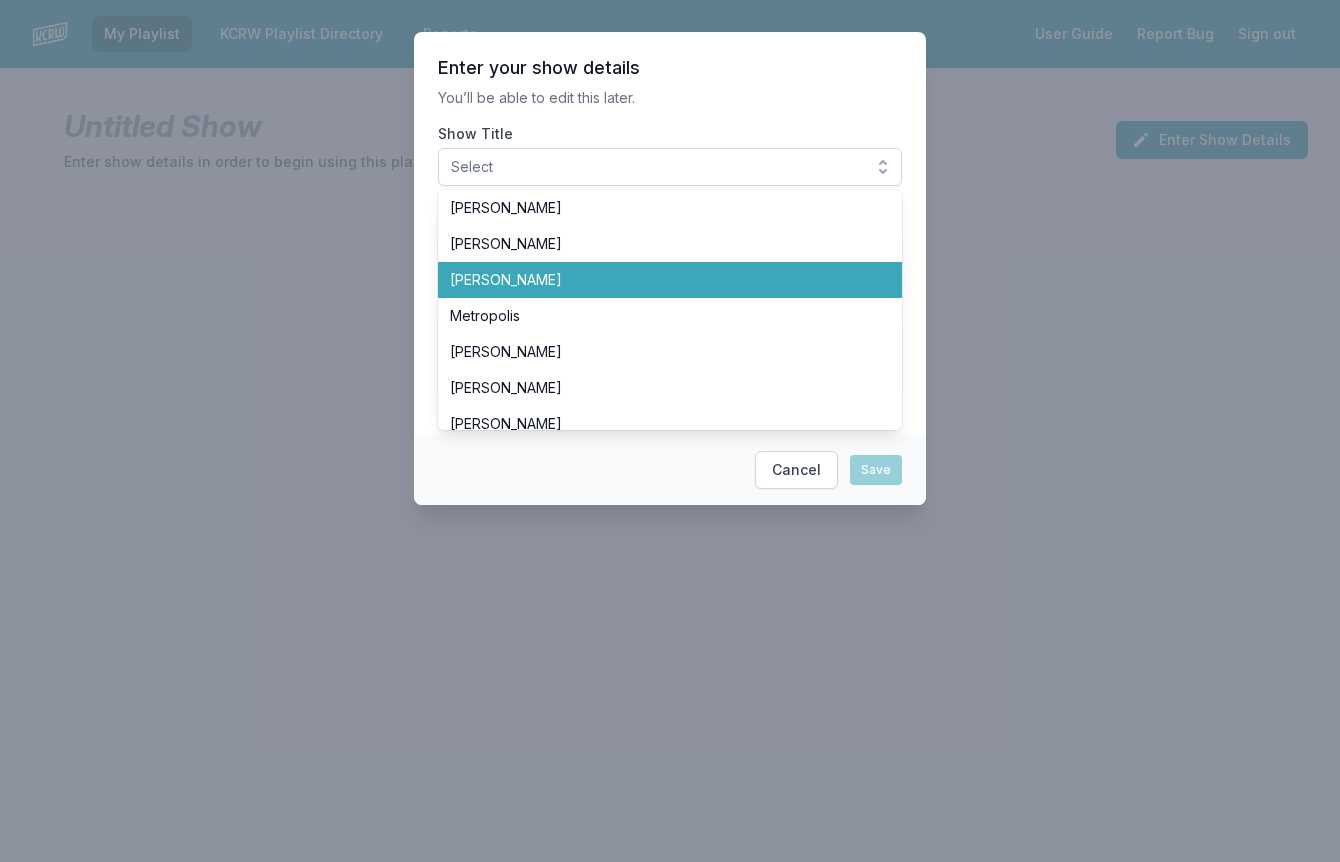 click on "[PERSON_NAME]" at bounding box center (658, 280) 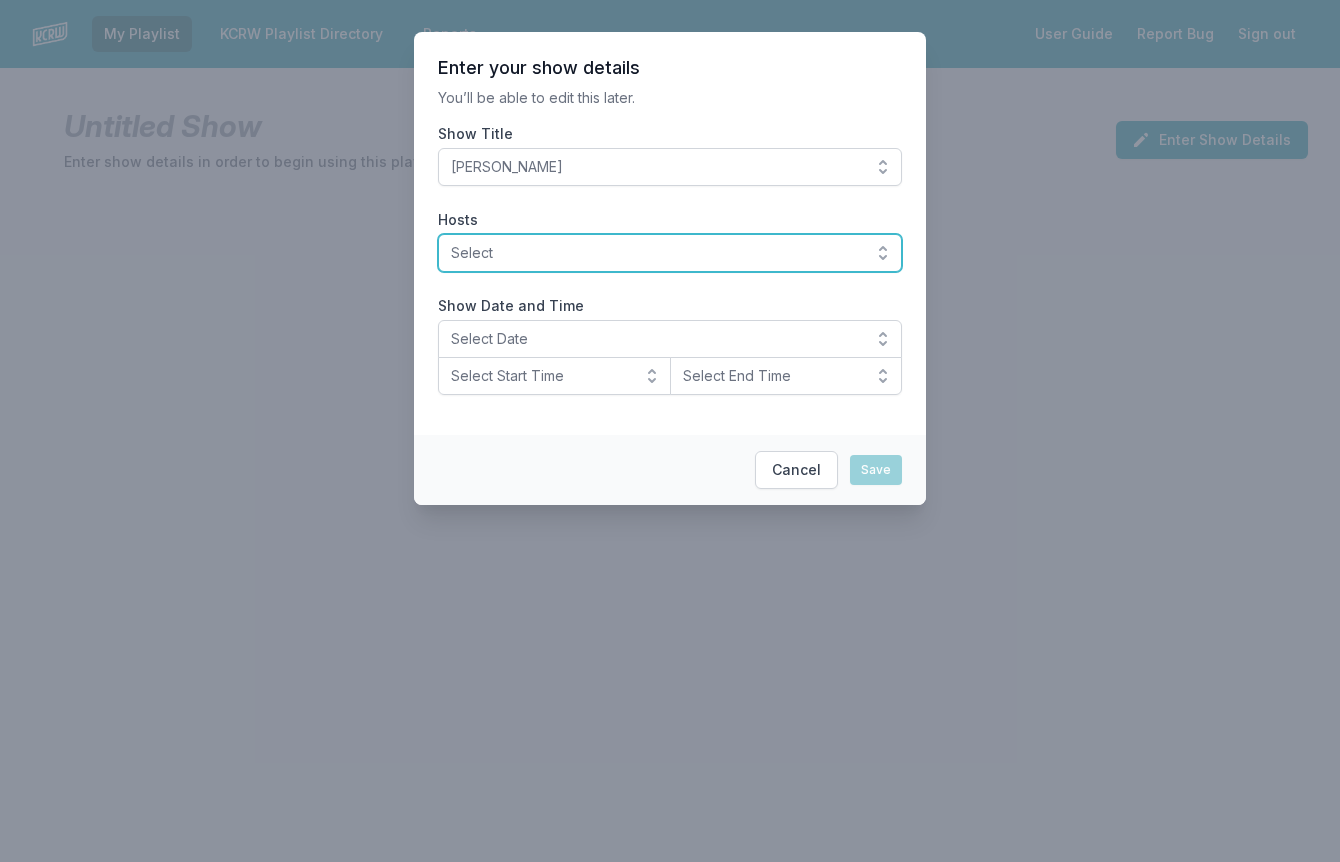 click on "Select" at bounding box center (670, 253) 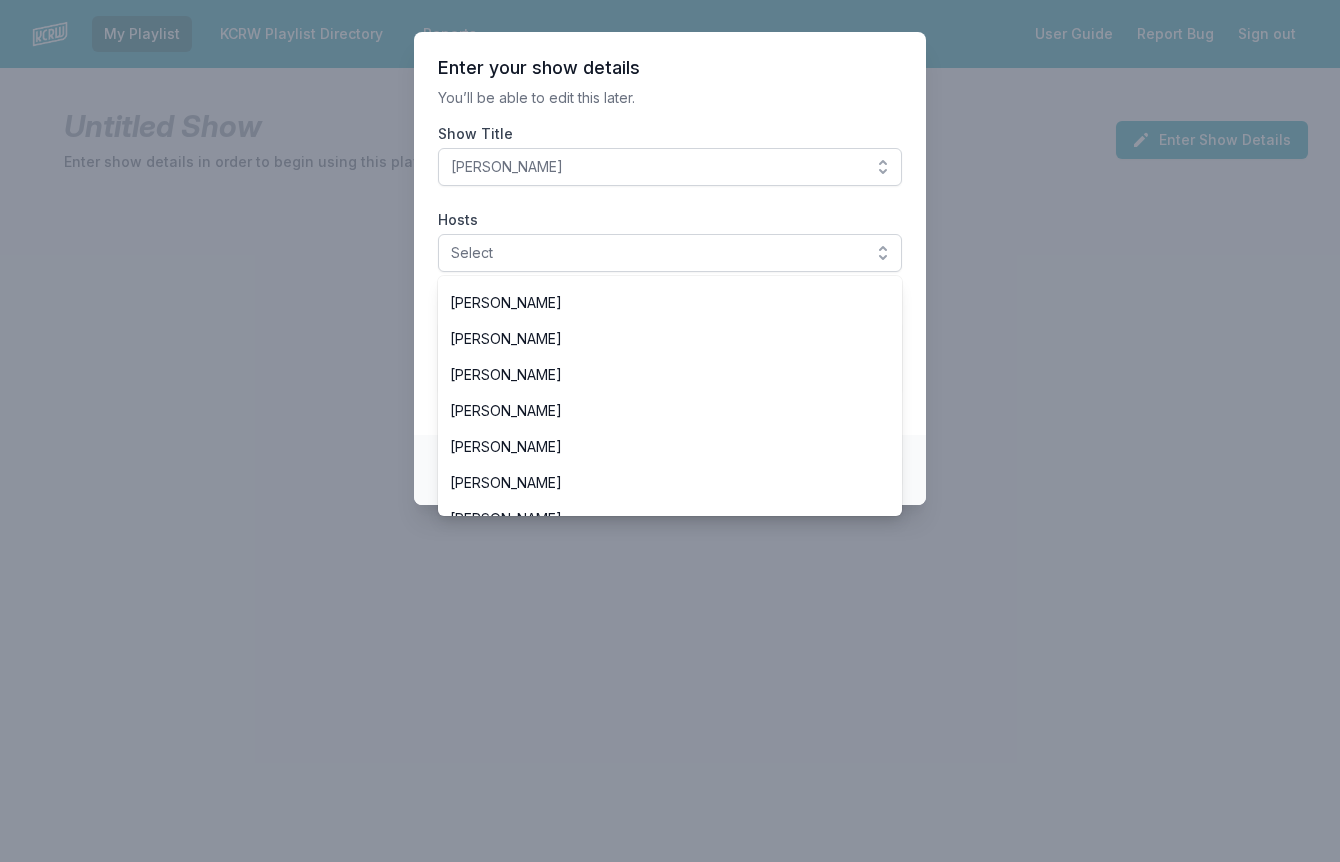scroll, scrollTop: 240, scrollLeft: 0, axis: vertical 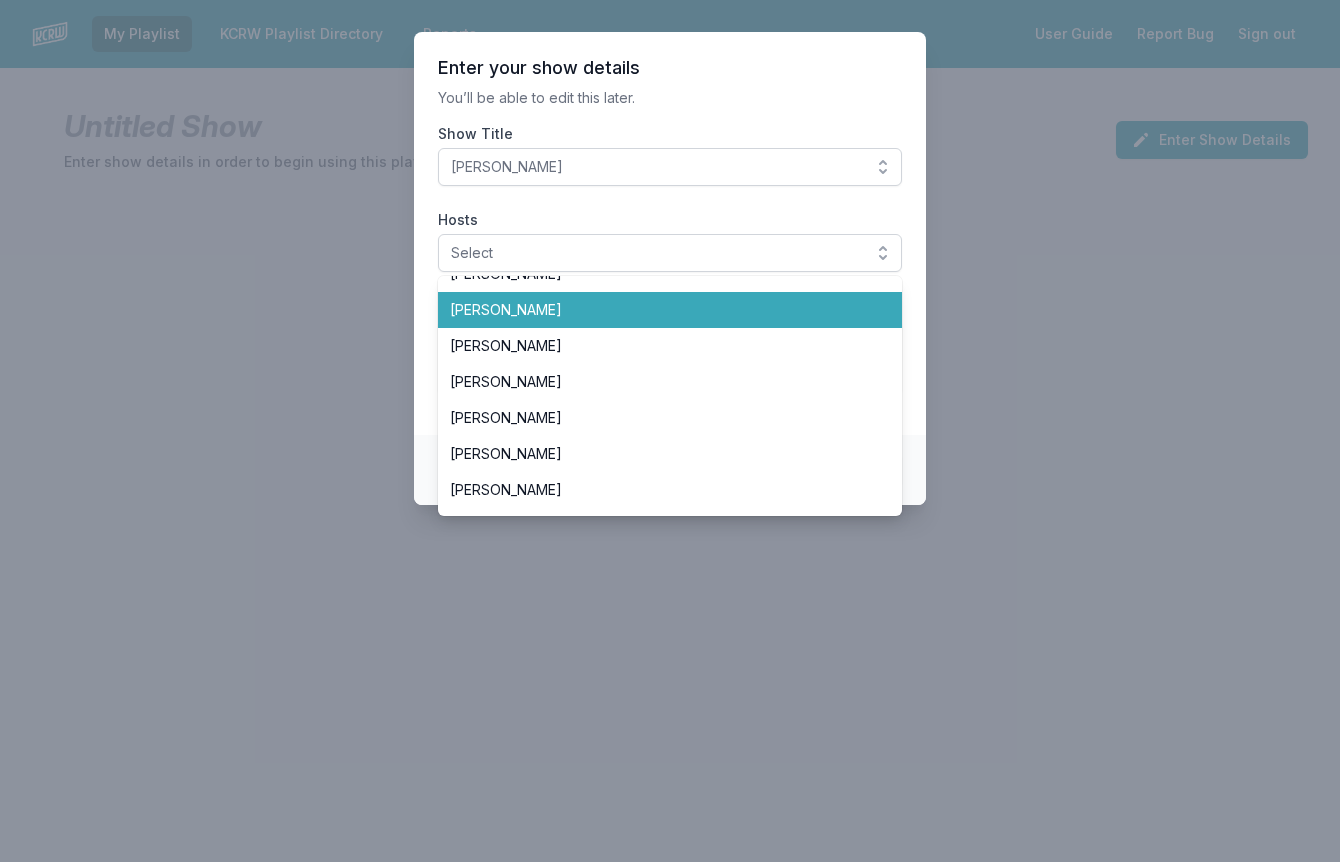 click on "[PERSON_NAME]" at bounding box center [658, 310] 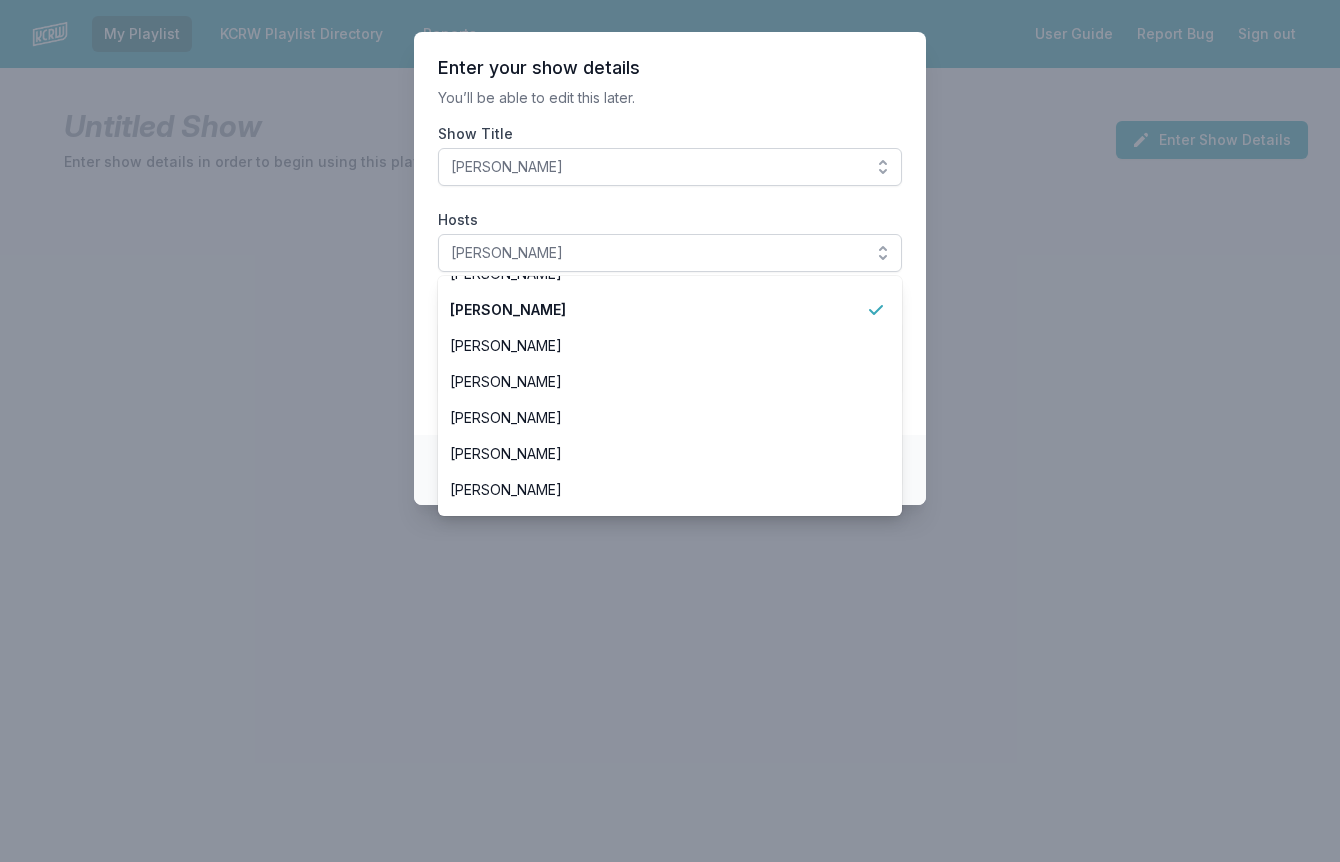 click on "Enter your show details You’ll be able to edit this later. Show Title Henry Rollins Hosts Henry Rollins Aaron Byrd Andrew Khedoori Anne Litt Anthony Valadez Chris Douridas Dan Wilcox Deirdre O’Donoghue Henry Rollins Jason Bentley Jason Kramer Jeremy Sole John Moses José Galván LeRoy Downs Novena Carmel Raul Campos Scott Dallavo Travis Holcombe Valida Tyler Boudreaux Francesca Harding Candace Silva Nassir Nassirzadeh Madeleine Brand Ro "Wyldeflower" Contreras Tricia Halloran SiLVA Bob Carlson Pee-wee Herman Matt Guilhem Betto Arcos Junf Moni Saldaña Michael Wilkes Jessica Hopper Solomon Georgio Michael Barnes Evan Kleiman Steve Chiotakis Myke Dodge Weiskopf Alex Cohen Show Date and Time Select Date Select Start Time Select End Time" at bounding box center (670, 233) 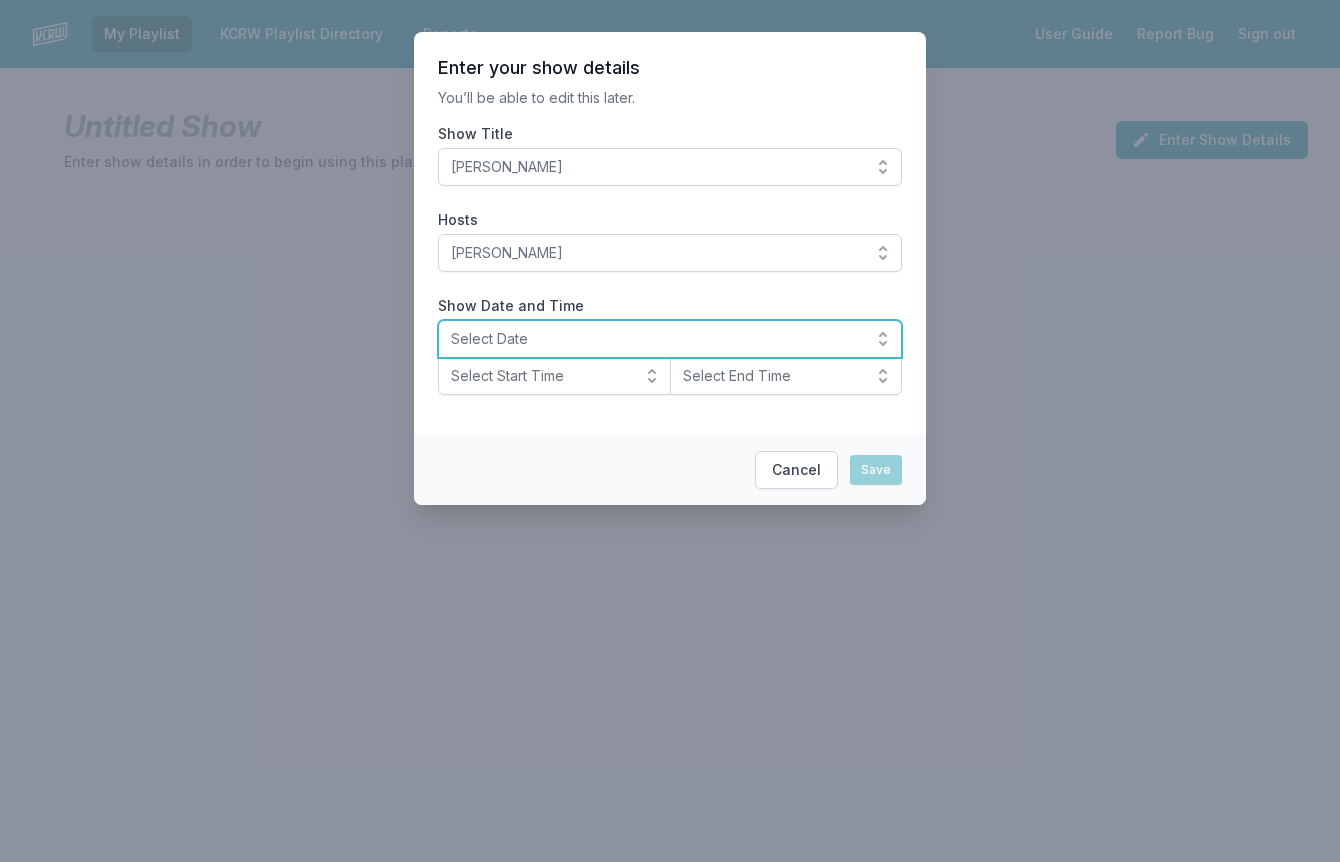 click on "Select Date" at bounding box center [670, 339] 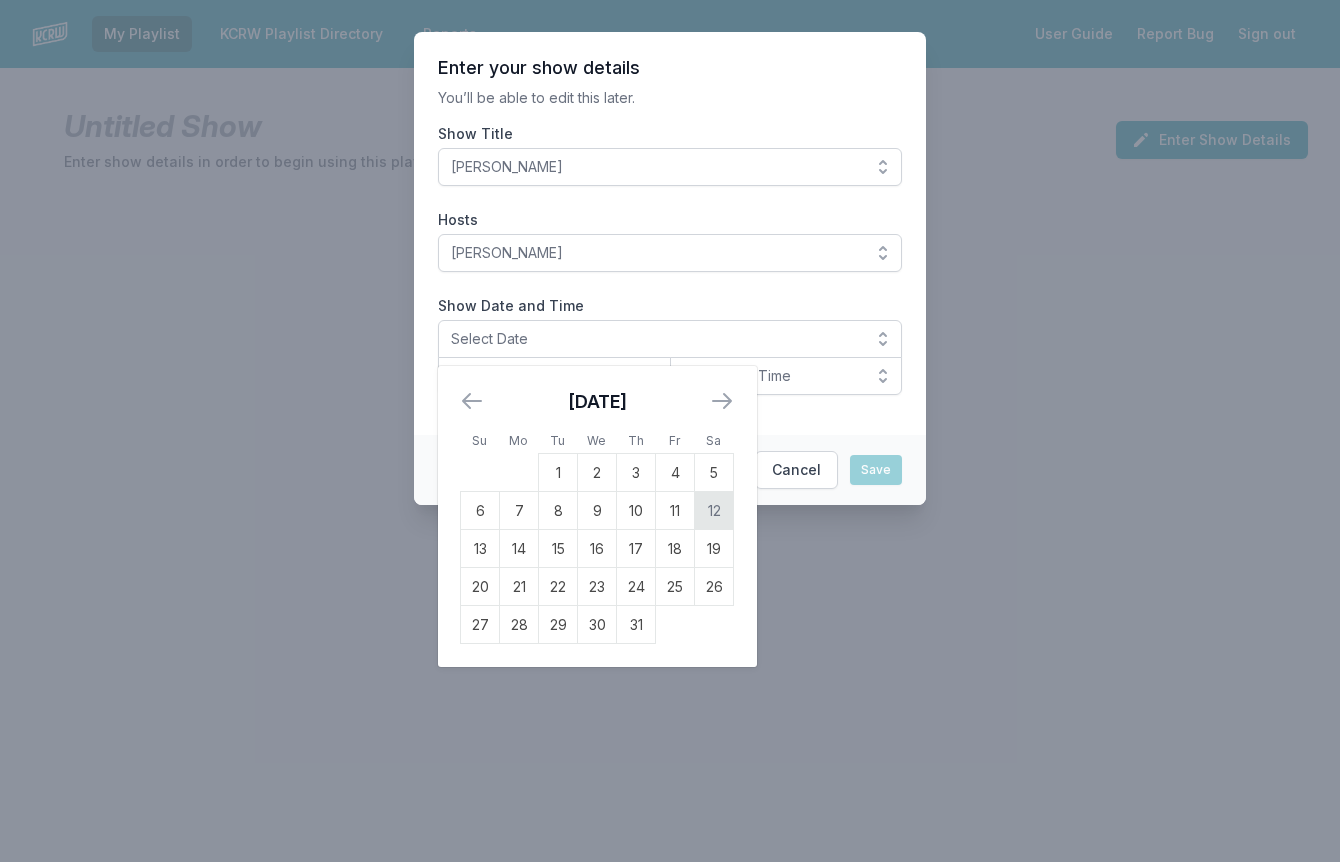 click on "12" at bounding box center (714, 511) 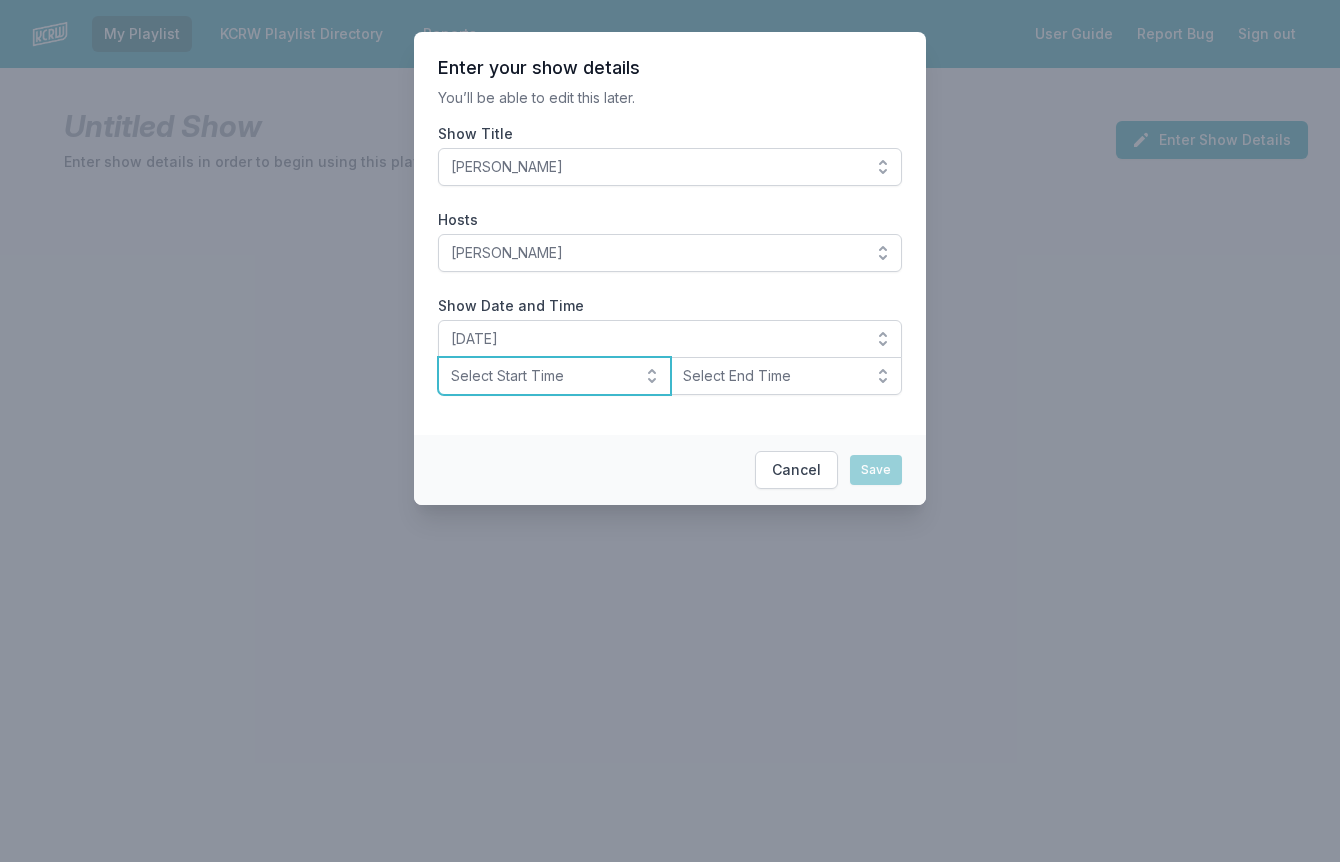 click on "Select Start Time" at bounding box center (554, 376) 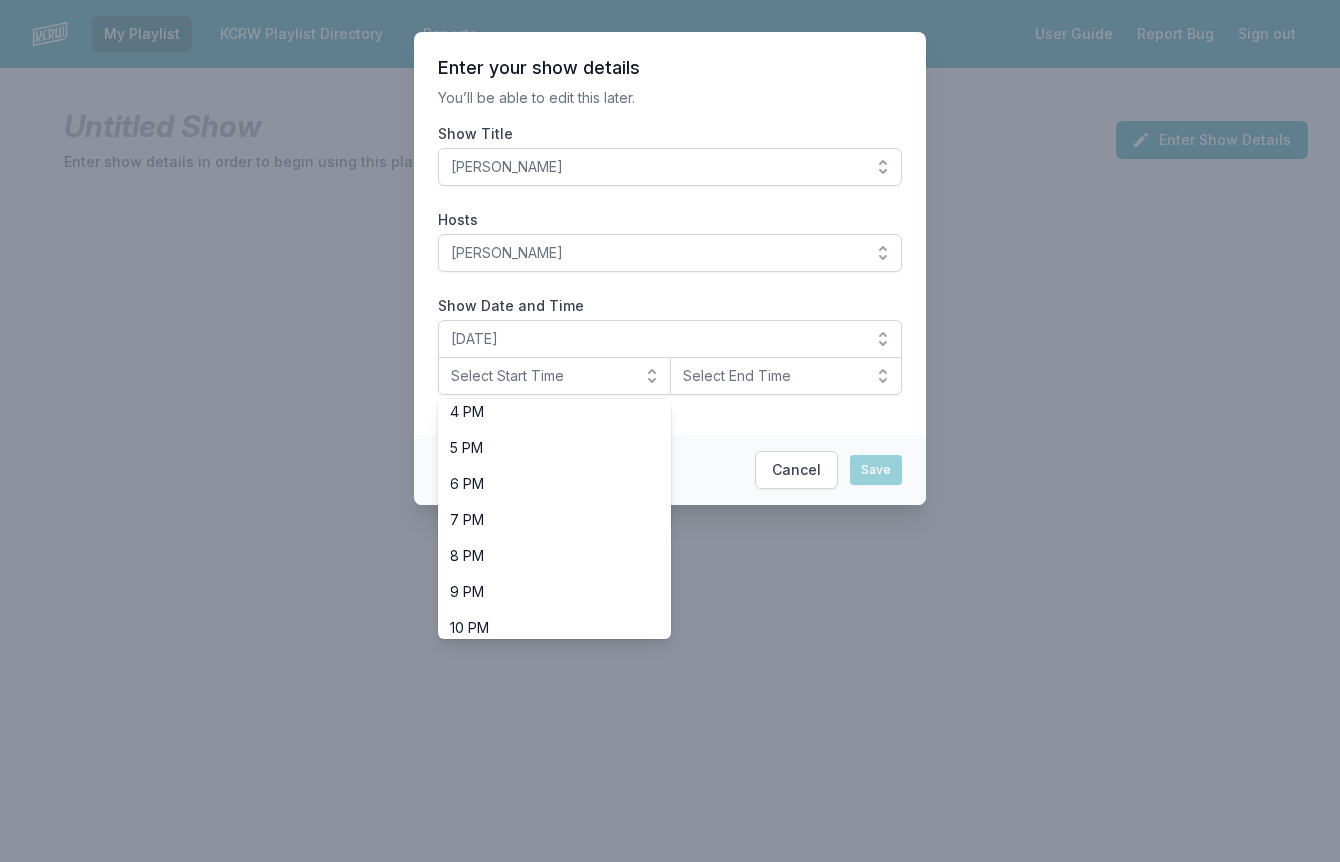 scroll, scrollTop: 632, scrollLeft: 0, axis: vertical 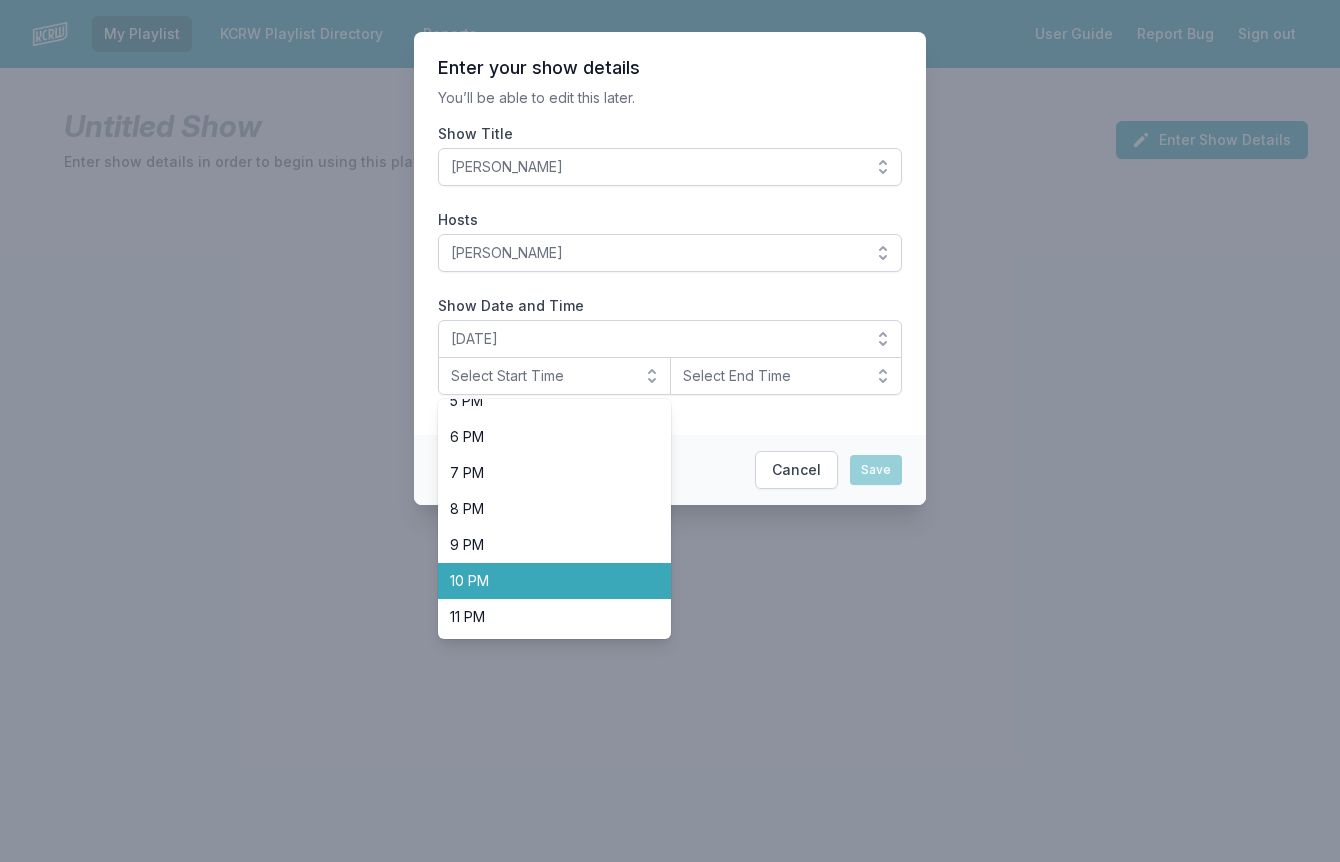 click on "10 PM" at bounding box center [542, 581] 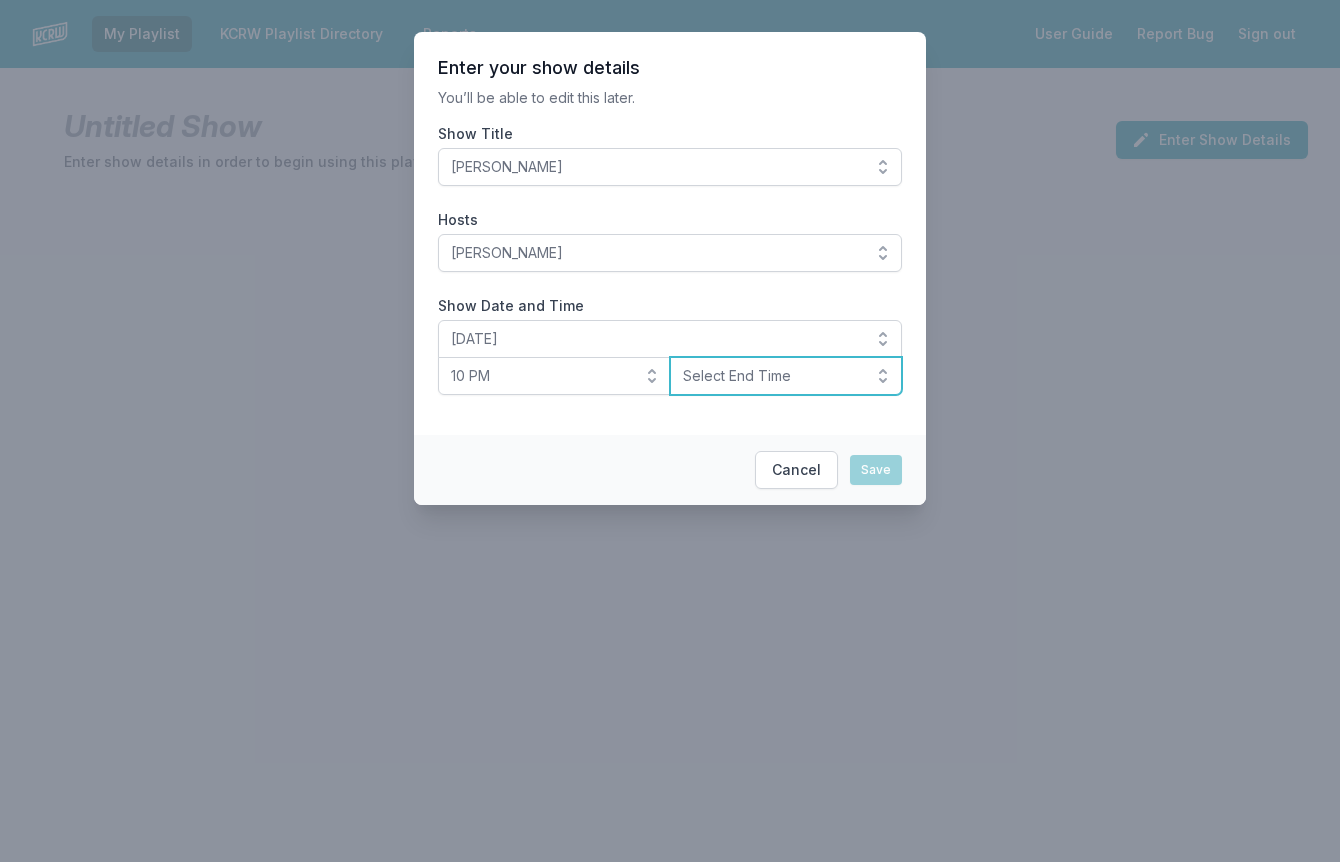 click on "Select End Time" at bounding box center (786, 376) 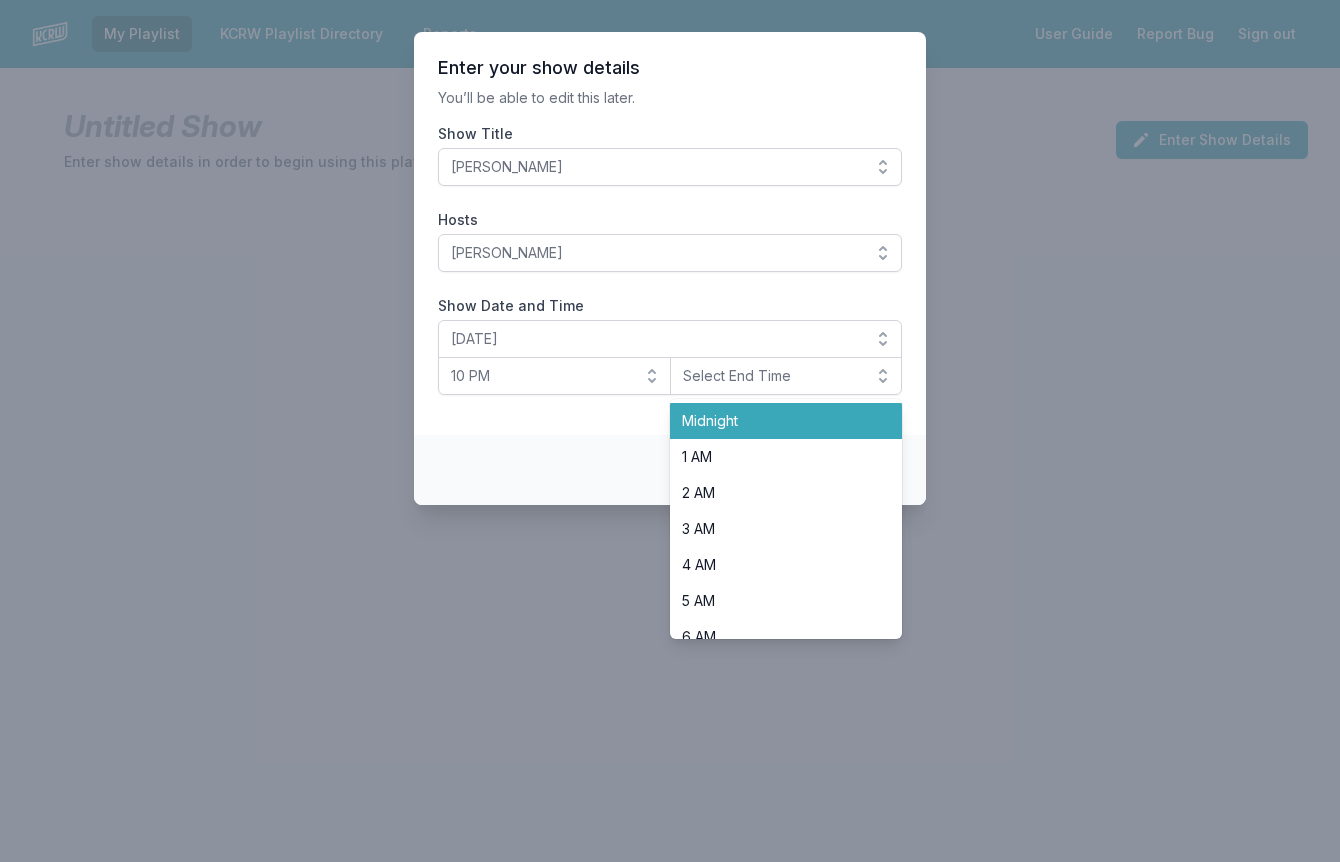 click on "Midnight" at bounding box center (774, 421) 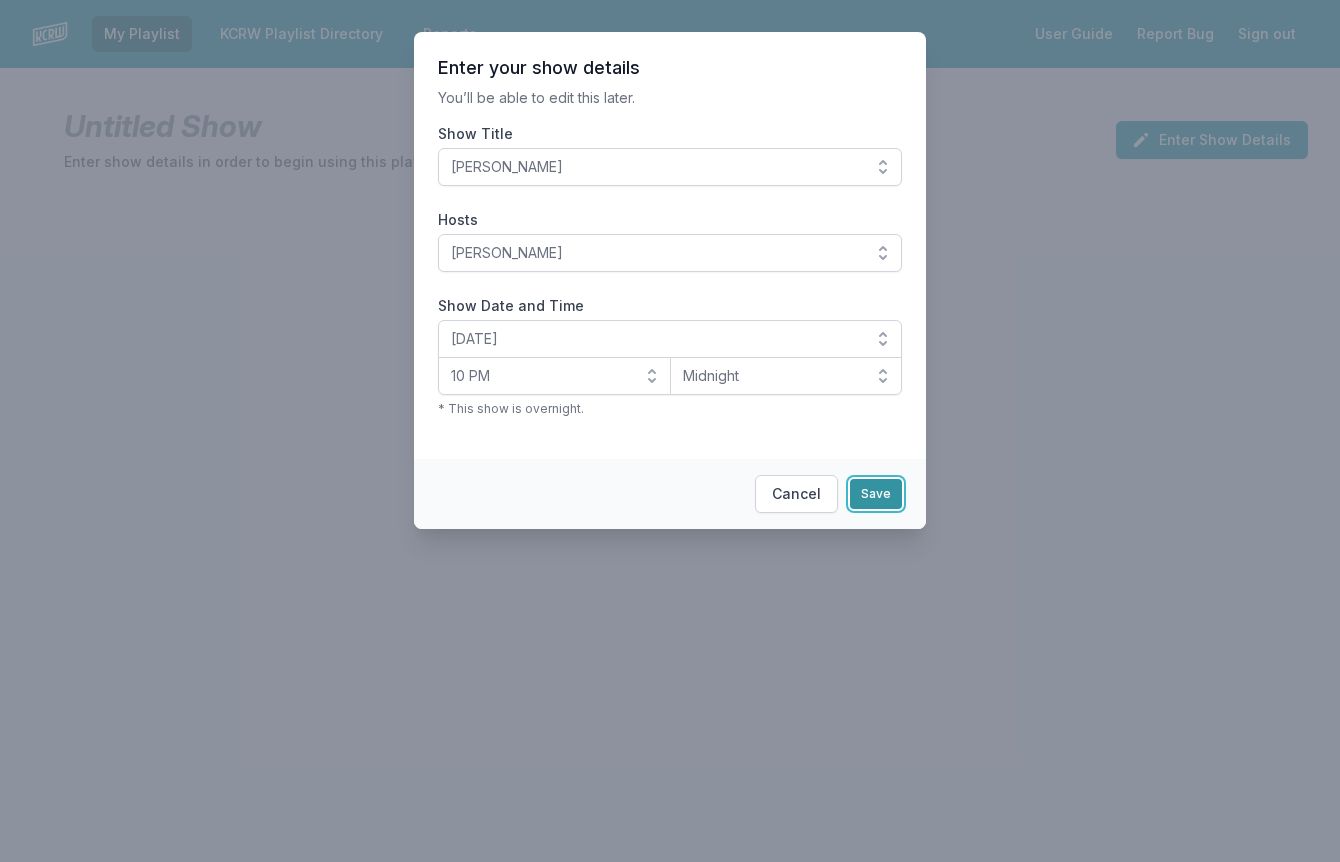 click on "Save" at bounding box center [876, 494] 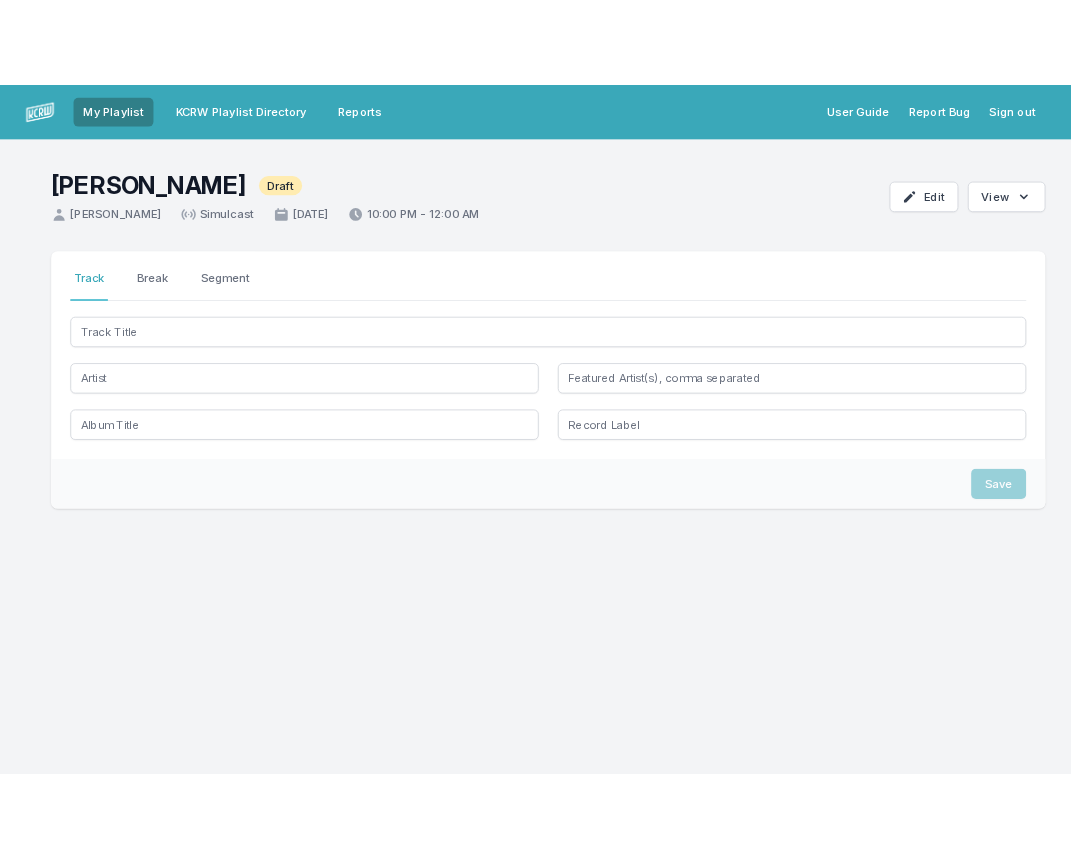 scroll, scrollTop: 0, scrollLeft: 0, axis: both 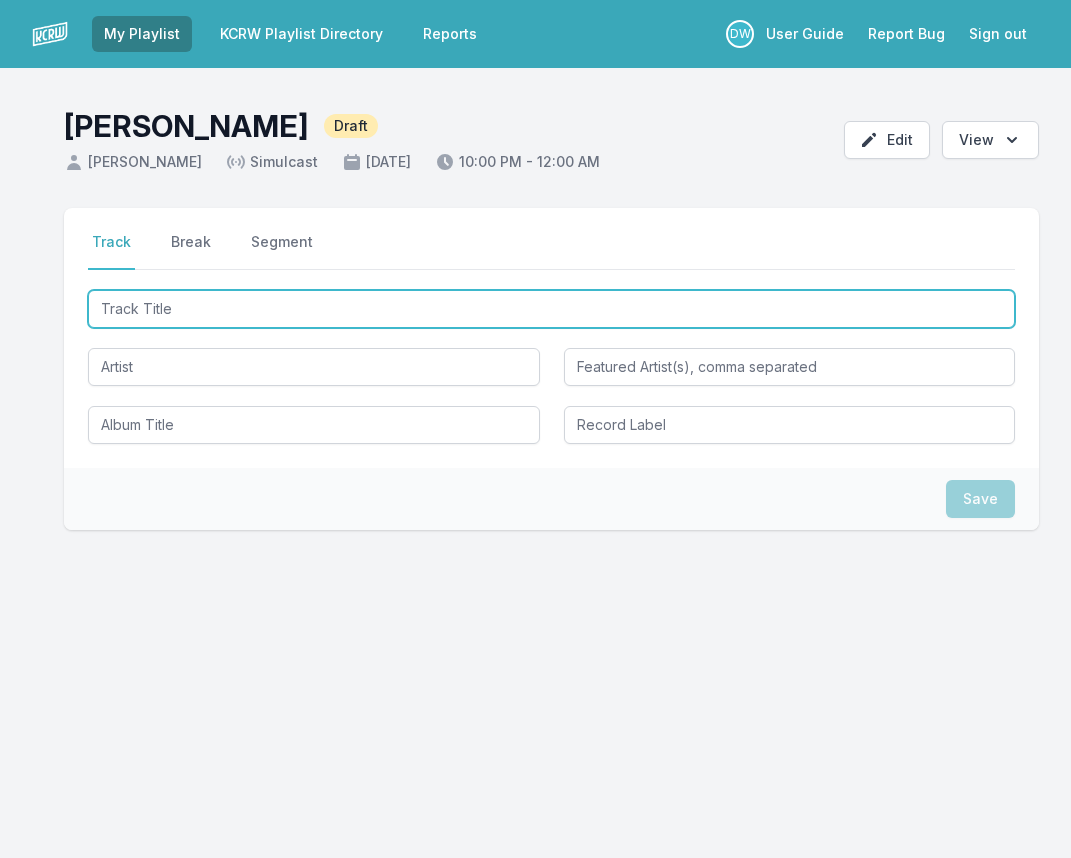 type on "Mating Call Of The Spring Peeper" 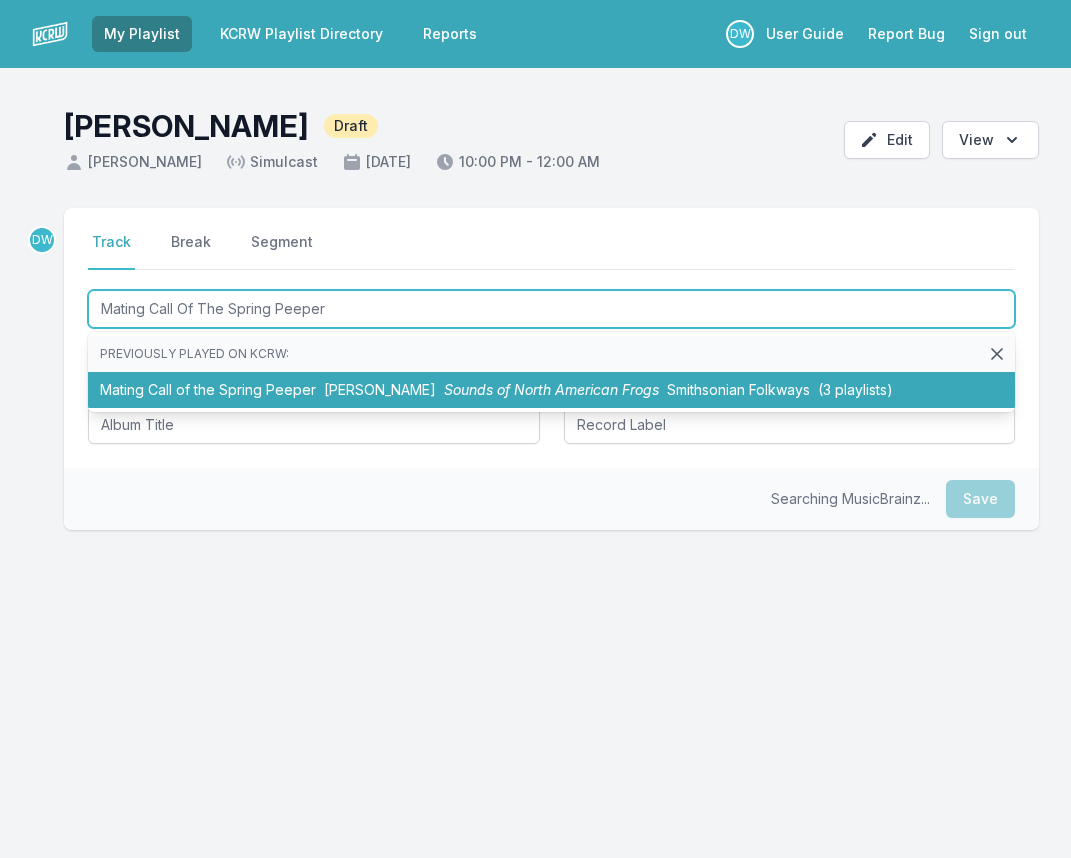 click on "Sounds of North American Frogs" at bounding box center (551, 389) 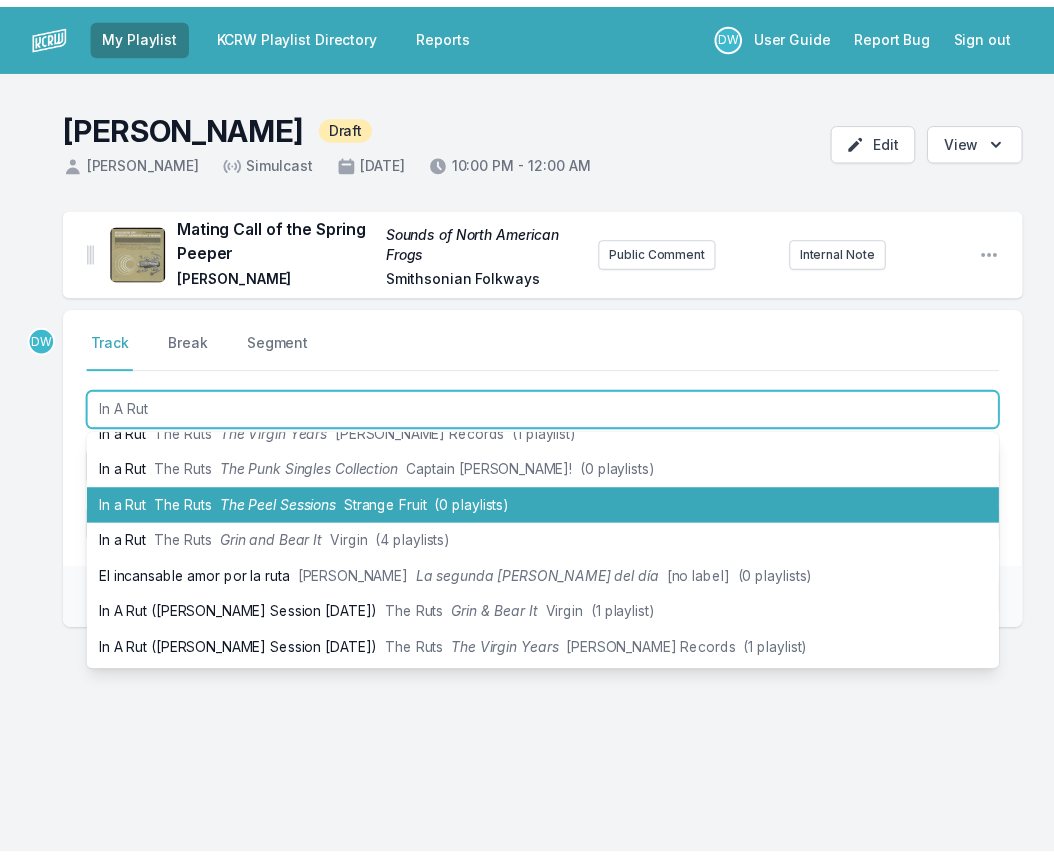 scroll, scrollTop: 0, scrollLeft: 0, axis: both 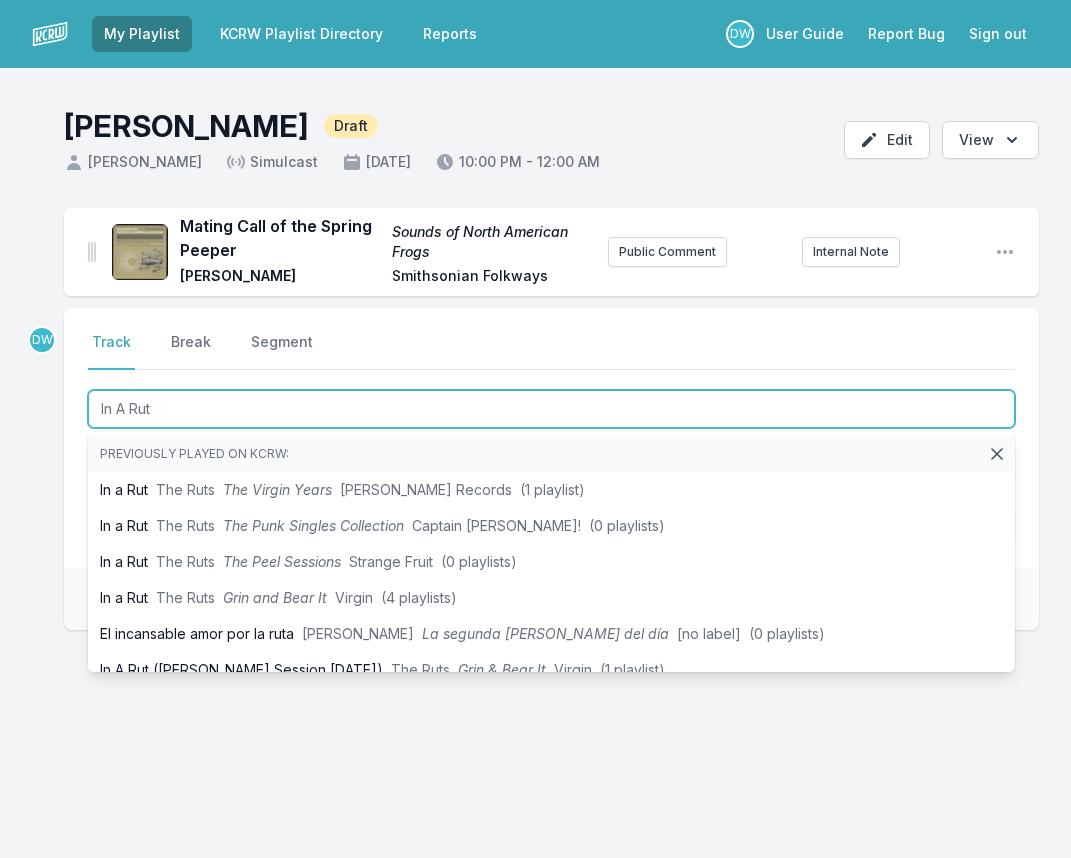 type on "In A Rut" 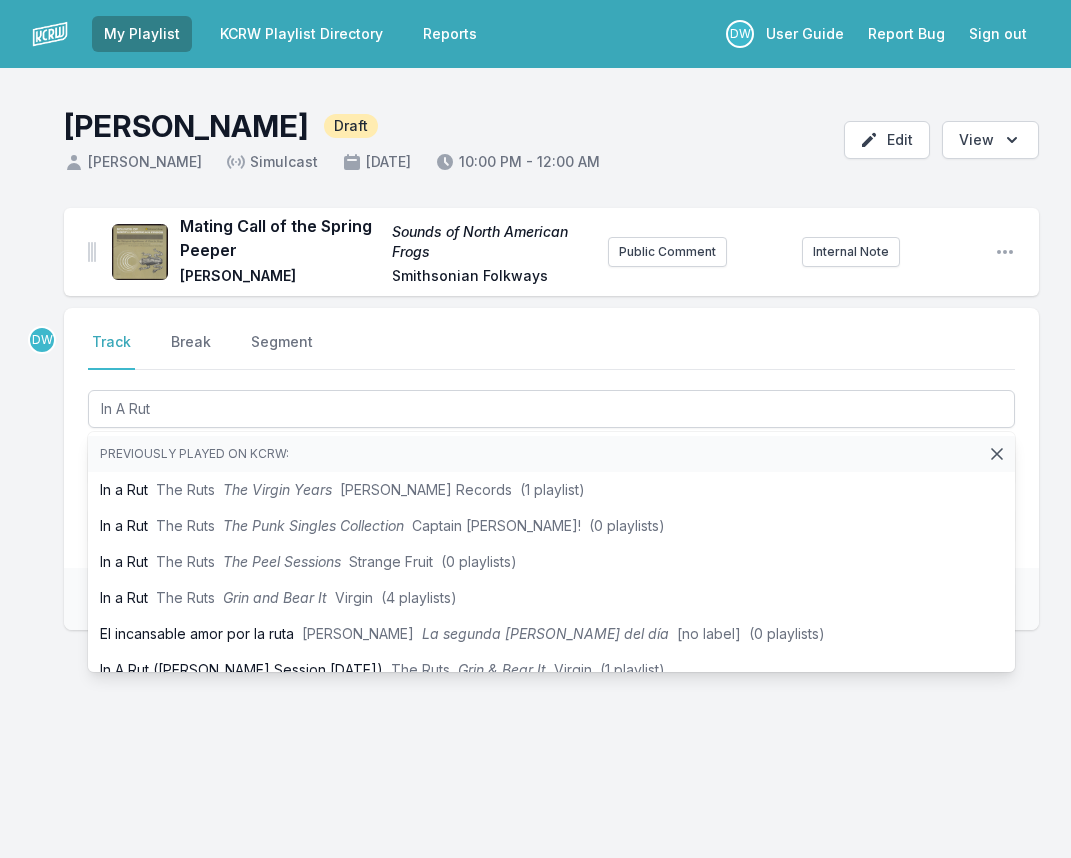 click on "Select a tab Track Break Segment Track Break Segment In A Rut Previously played on KCRW: In a Rut The Ruts The Virgin Years [PERSON_NAME] Records (1 playlist) In a Rut The Ruts The Punk Singles Collection Captain [PERSON_NAME]! (0 playlists) In a Rut The Ruts The Peel Sessions Strange Fruit (0 playlists) In a Rut The Ruts Grin and Bear It Virgin (4 playlists) El incansable amor por la [PERSON_NAME] La segunda [PERSON_NAME] del día [no label] (0 playlists) In A Rut ([PERSON_NAME] Session [DATE]) The Ruts Grin & Bear It Virgin (1 playlist) In A Rut ([PERSON_NAME] Session [DATE]) The Ruts The Virgin Years [PERSON_NAME] Records (1 playlist)" at bounding box center [551, 438] 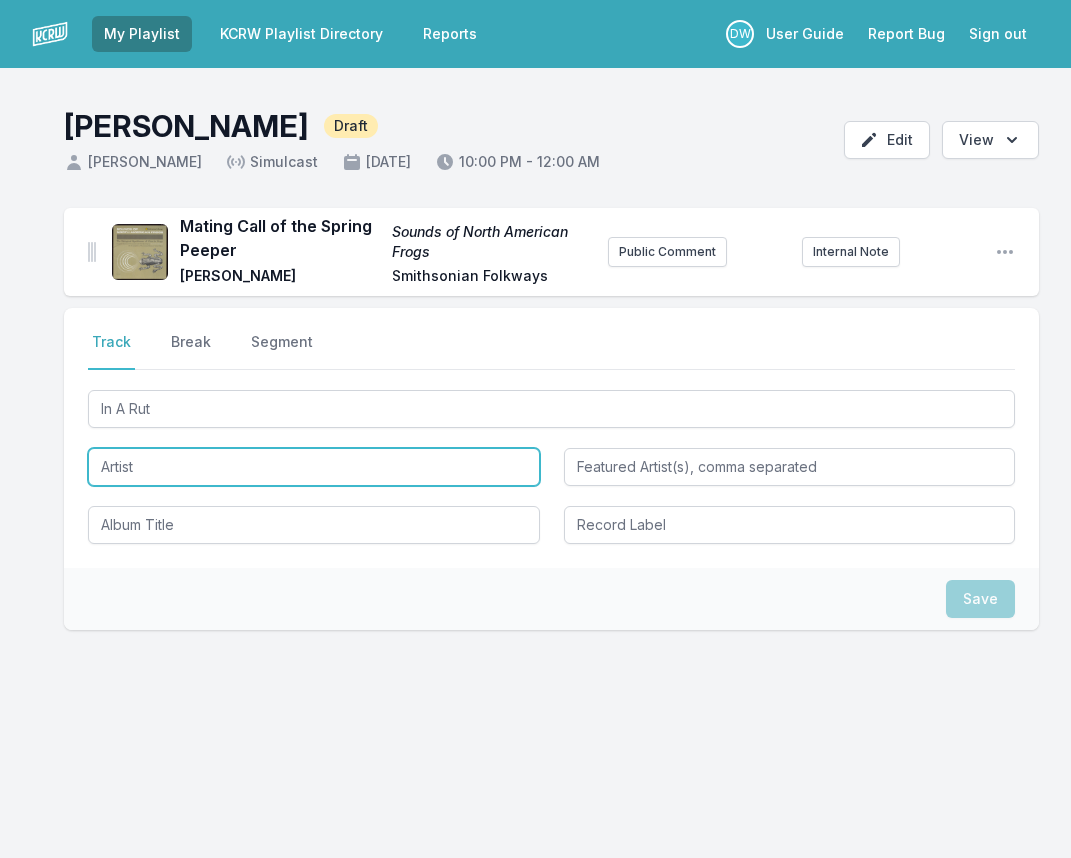 click at bounding box center [314, 467] 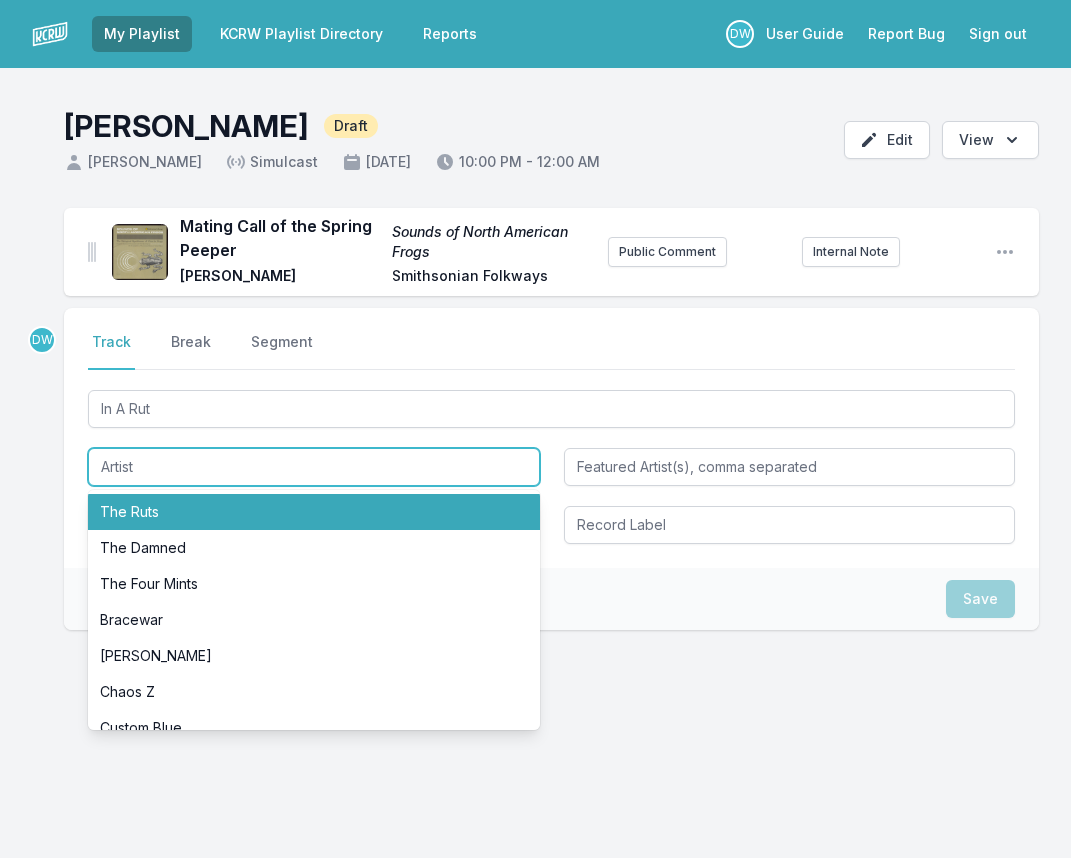 click on "The Ruts" at bounding box center (314, 512) 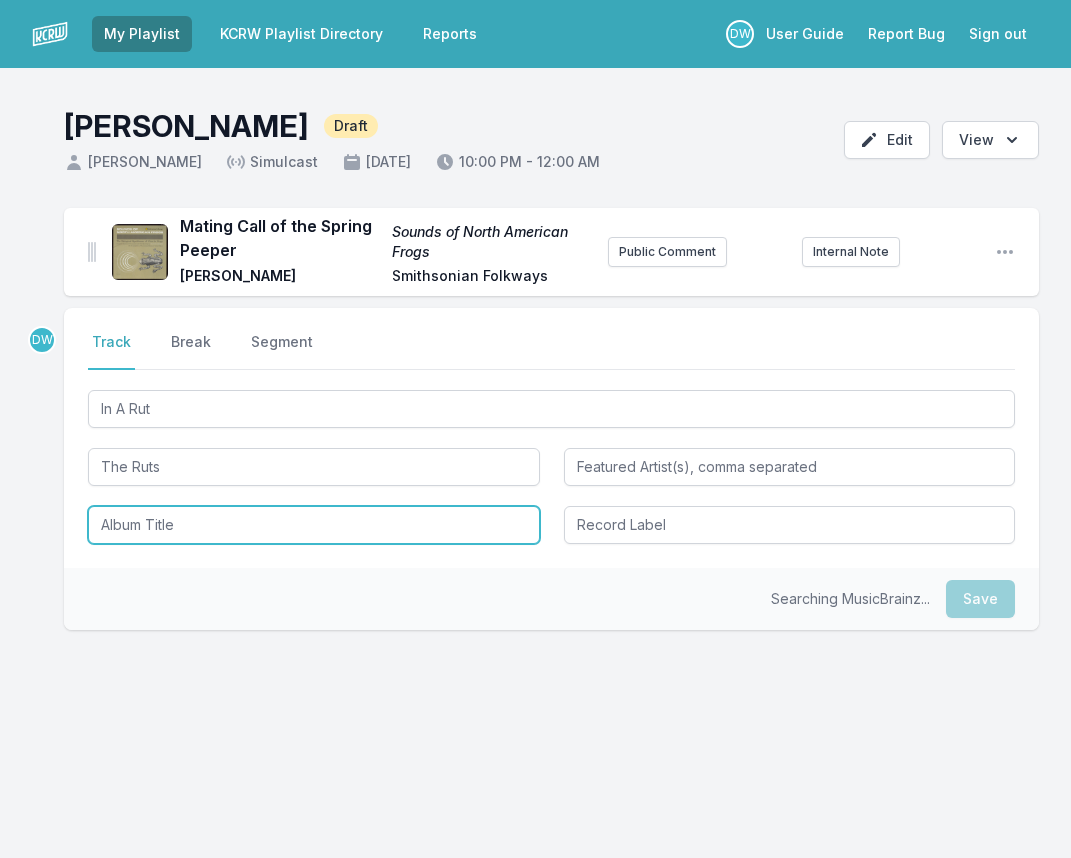 click at bounding box center (314, 525) 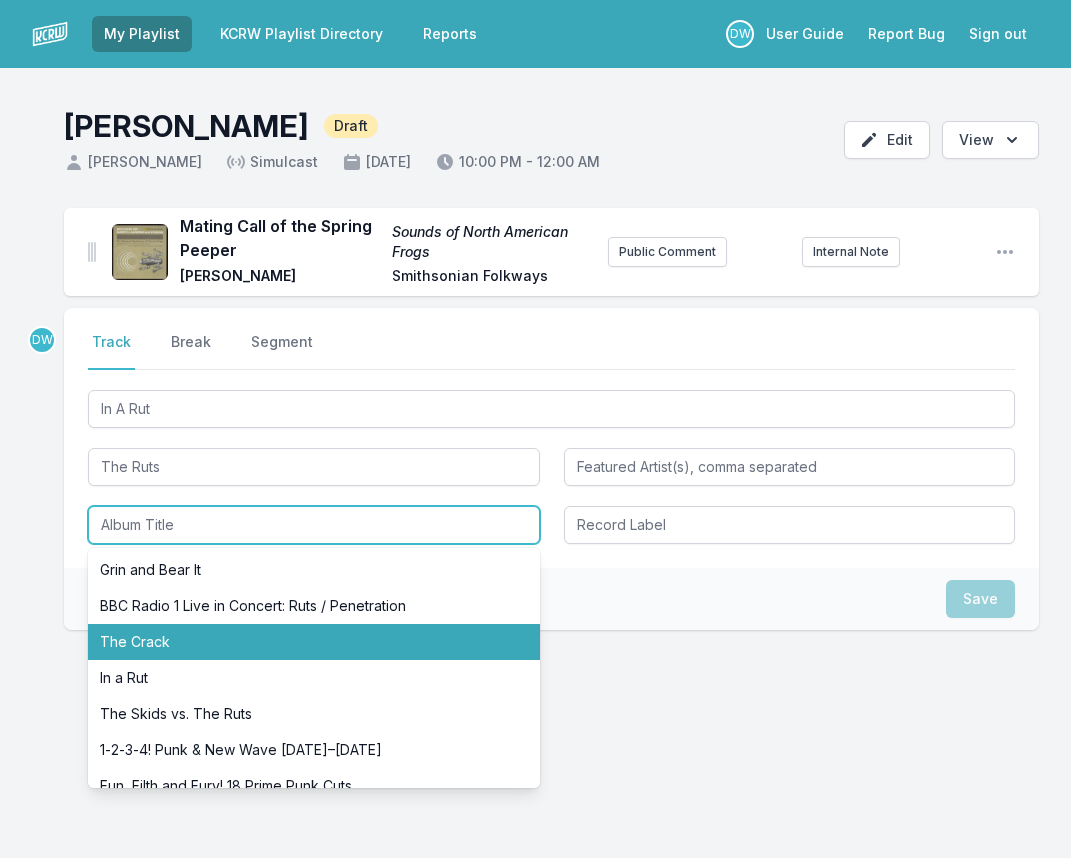 click on "The Crack" at bounding box center (314, 642) 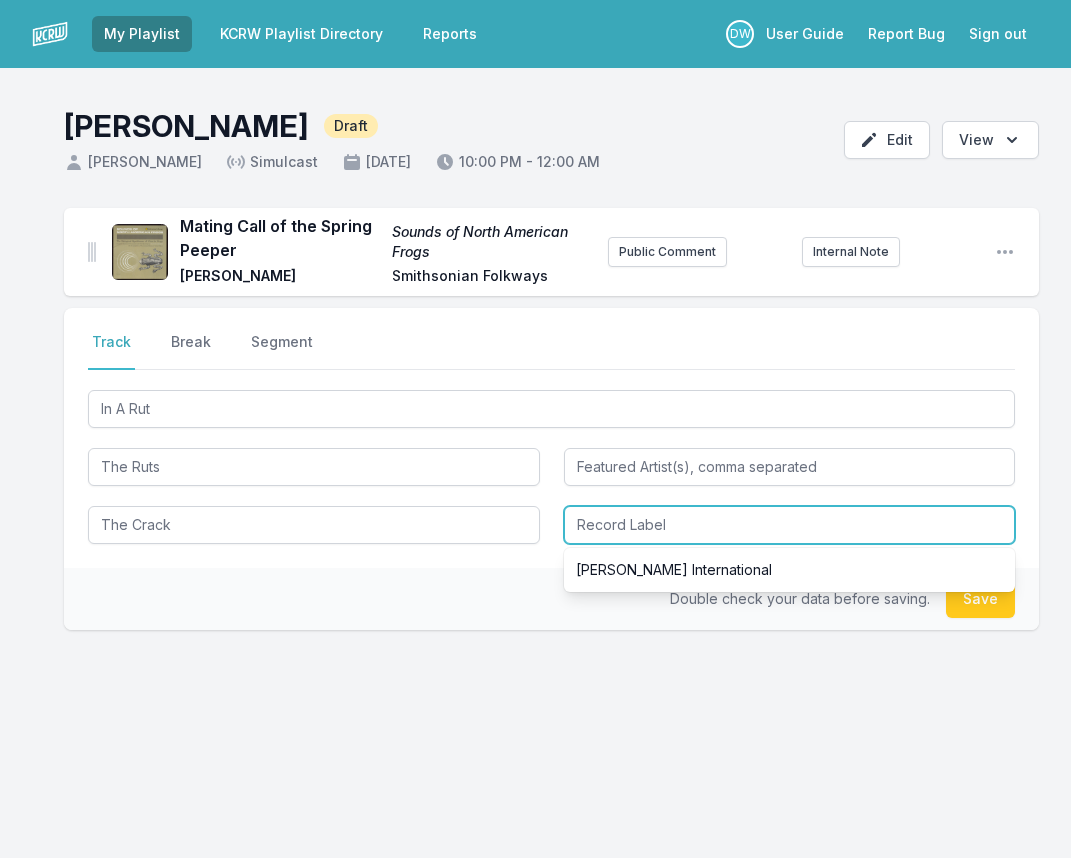 click at bounding box center [790, 525] 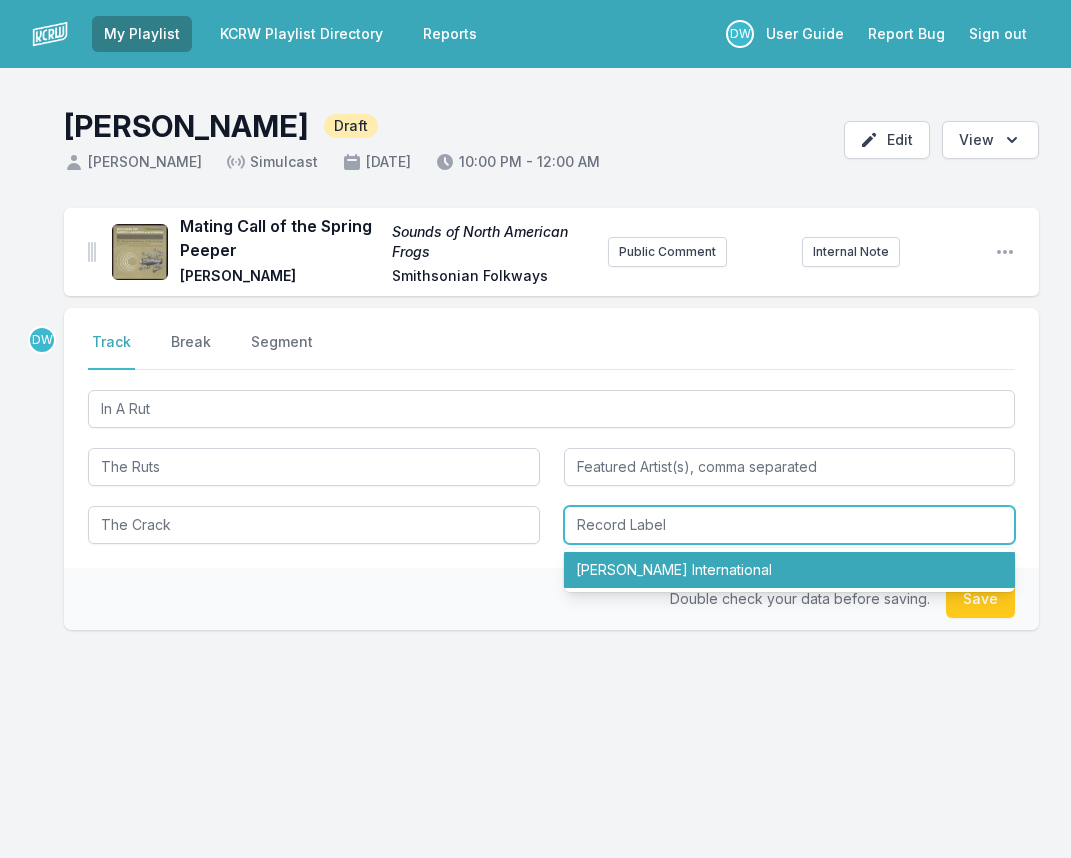 click on "[PERSON_NAME] International" at bounding box center [790, 570] 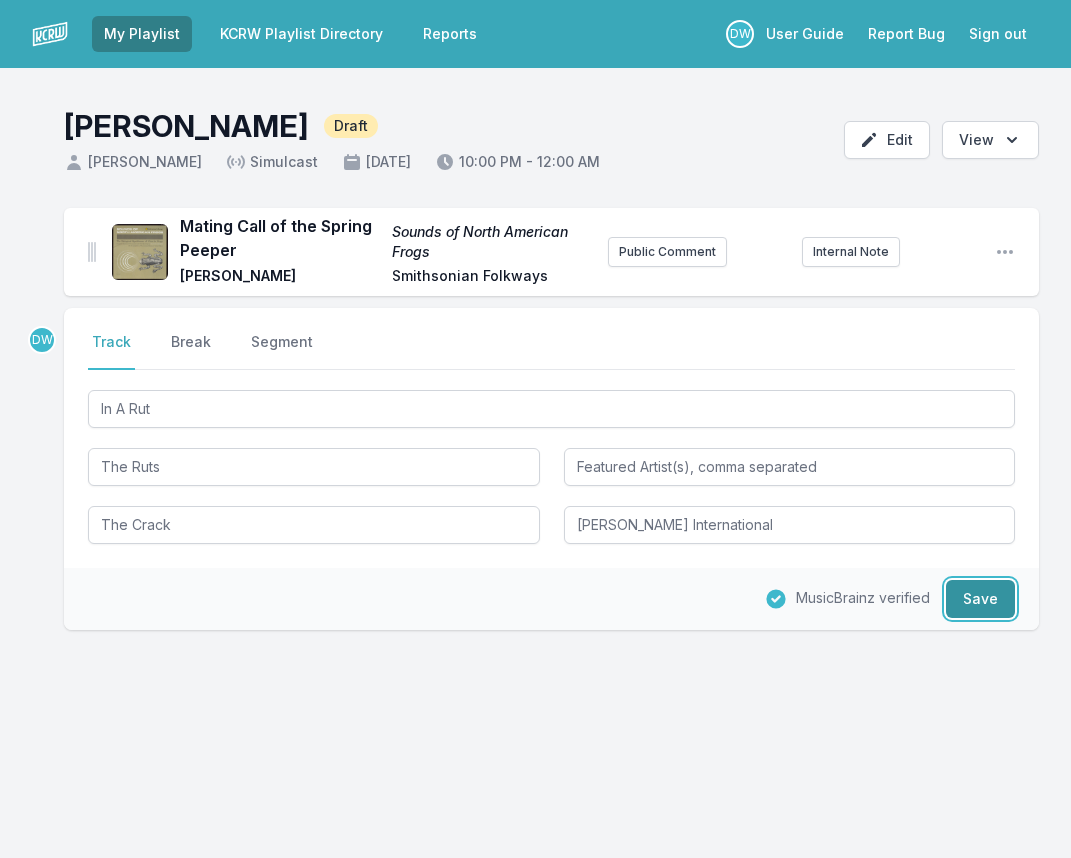 click on "Save" at bounding box center (980, 599) 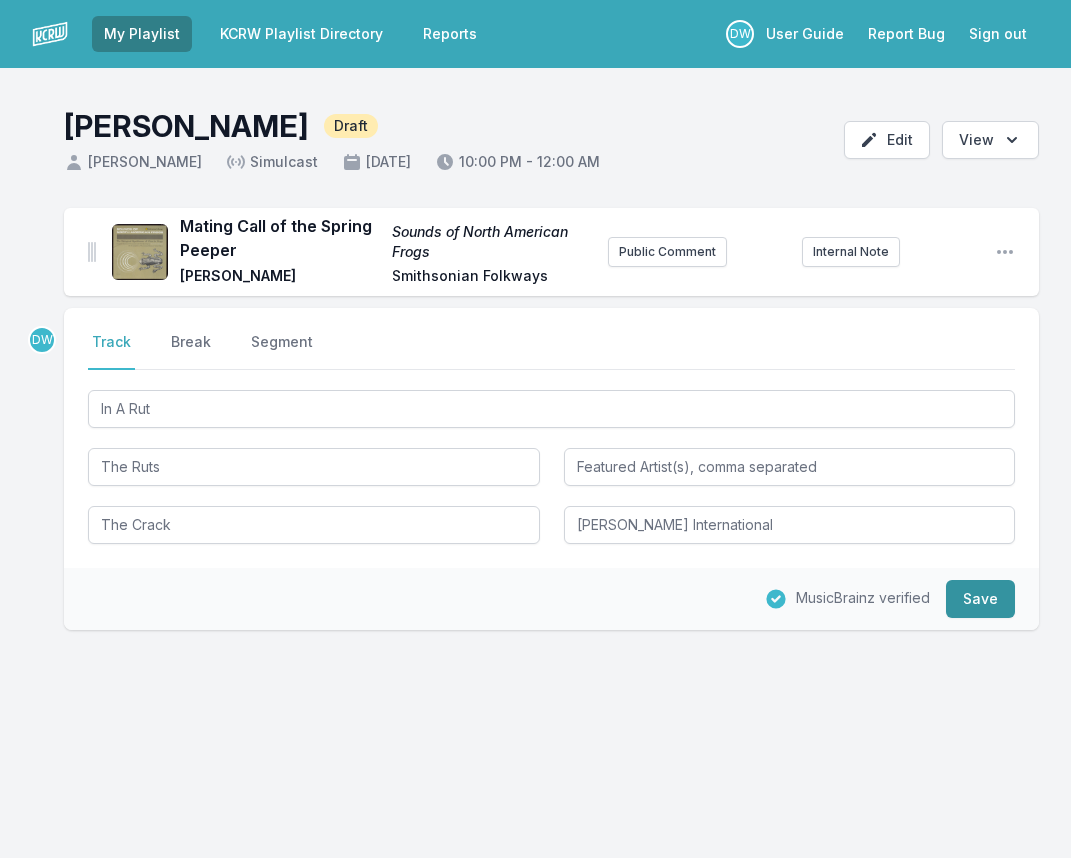 type 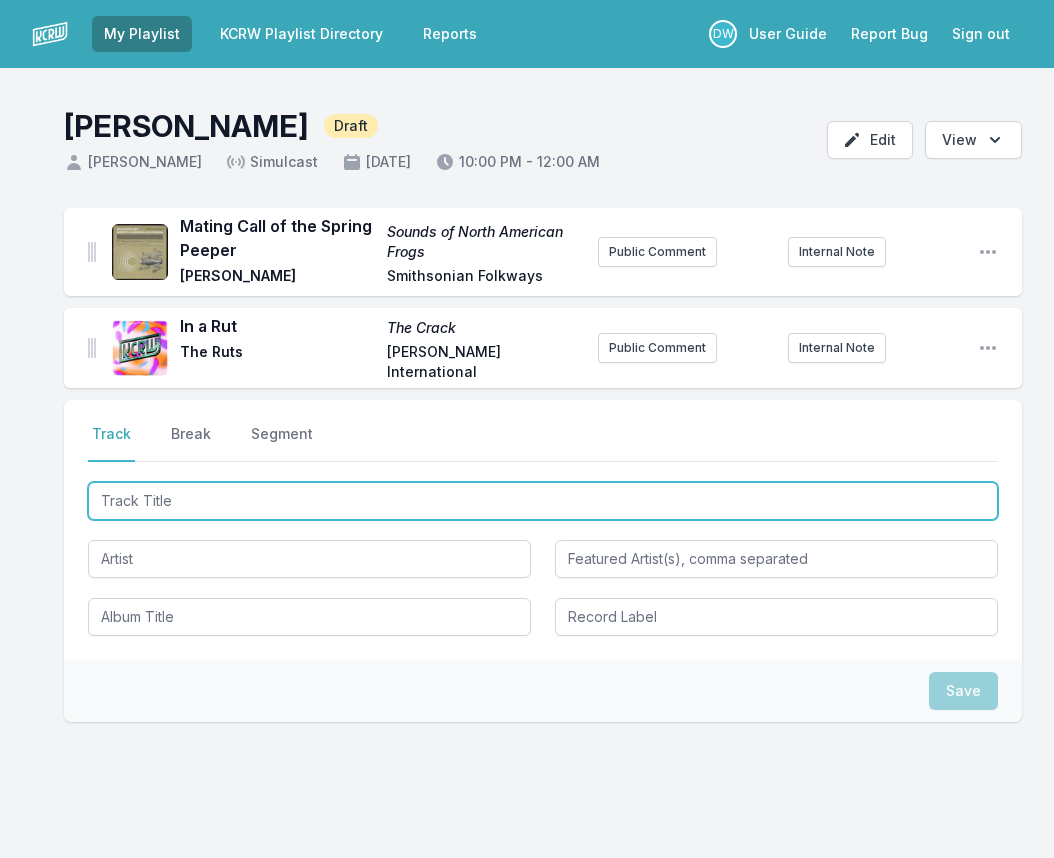 type on "Noise, Noise, Noise" 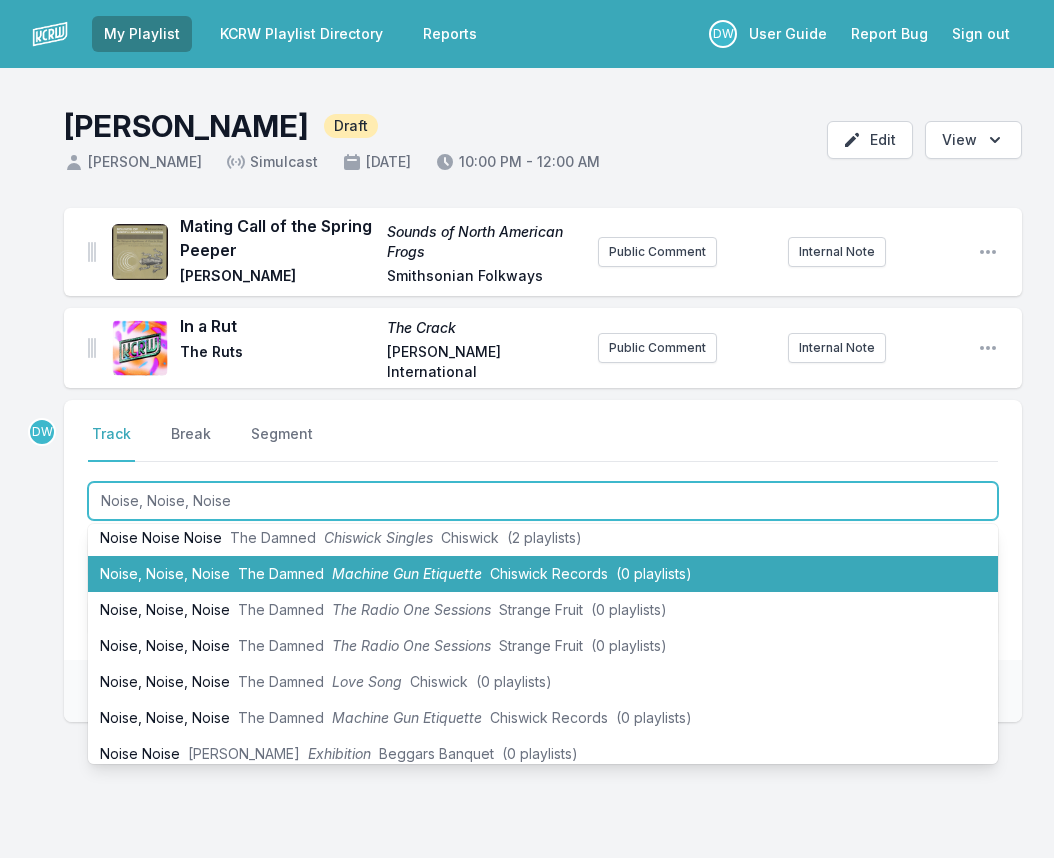 scroll, scrollTop: 0, scrollLeft: 0, axis: both 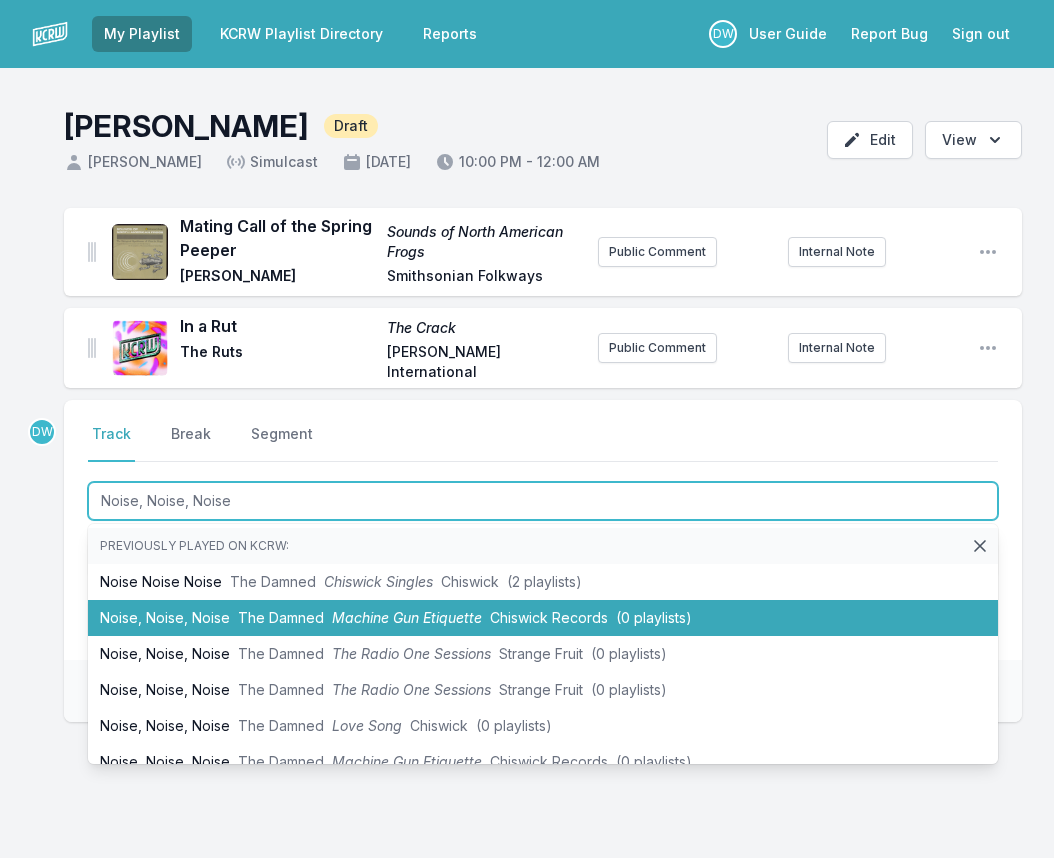 click on "The Damned" at bounding box center [281, 617] 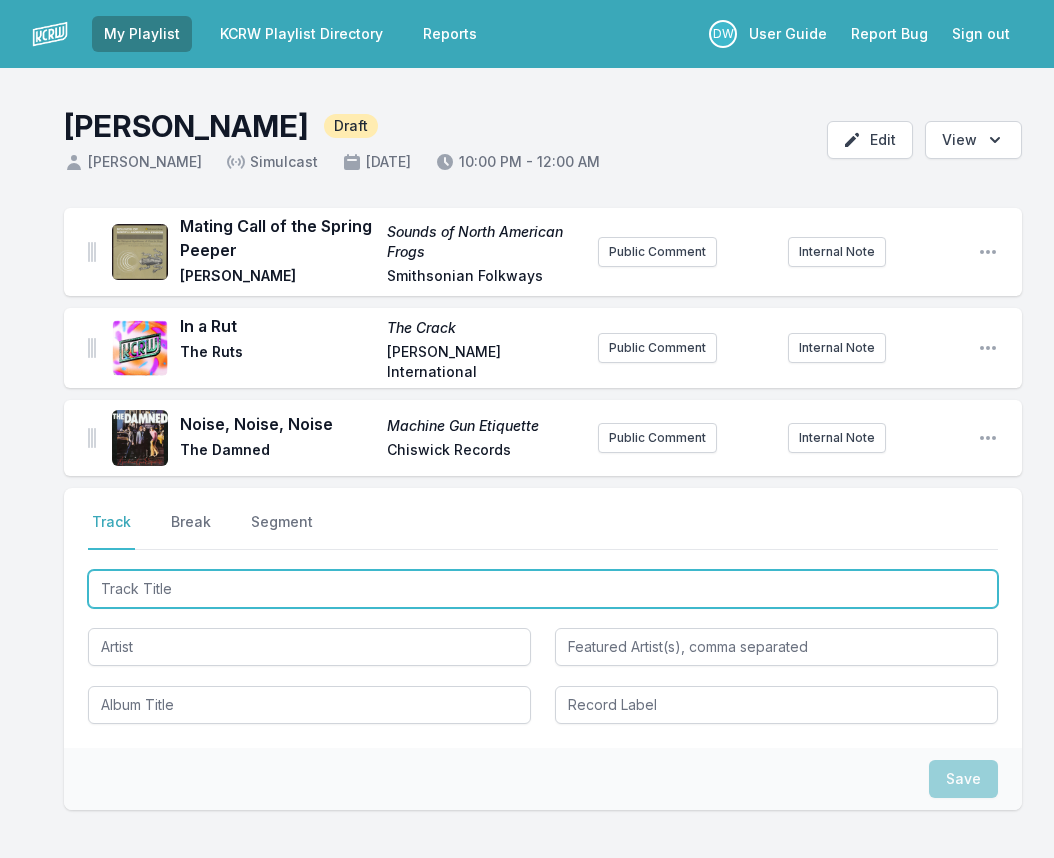 type on "I Don't Wanna Go Down To The Basement" 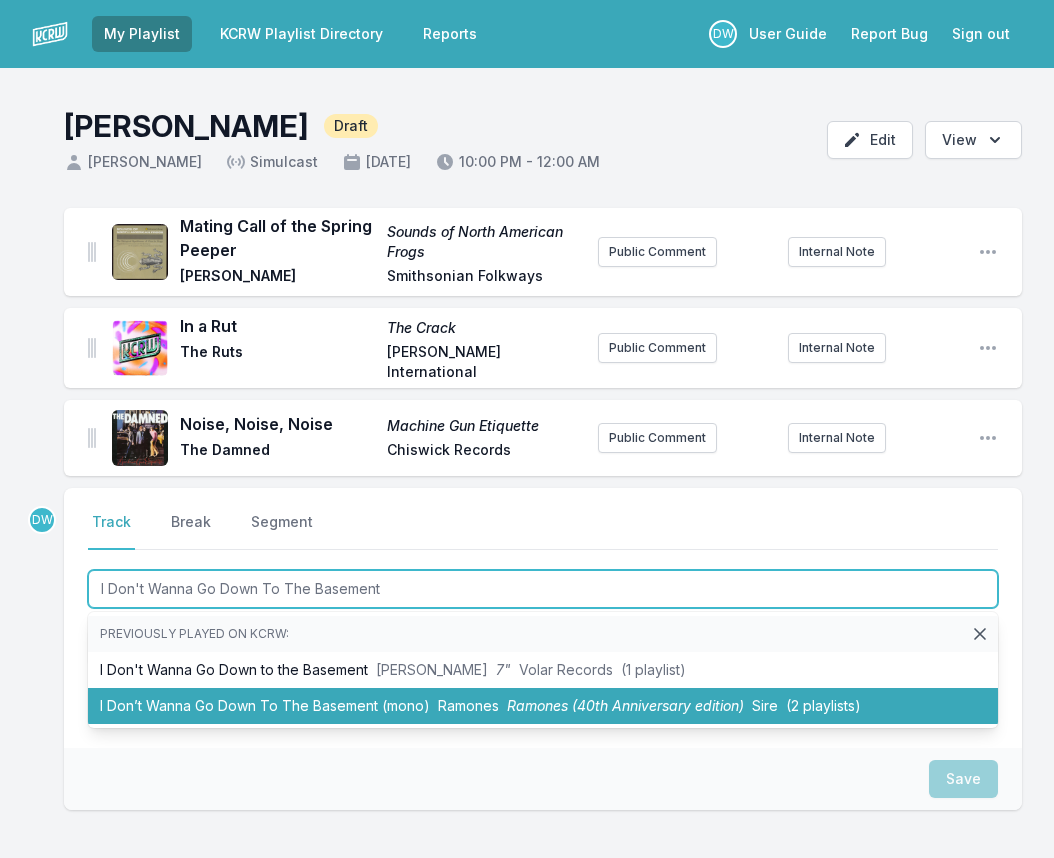 click on "I Don’t Wanna Go Down To The Basement (mono) [PERSON_NAME] (40th Anniversary edition) Sire (2 playlists)" at bounding box center (543, 706) 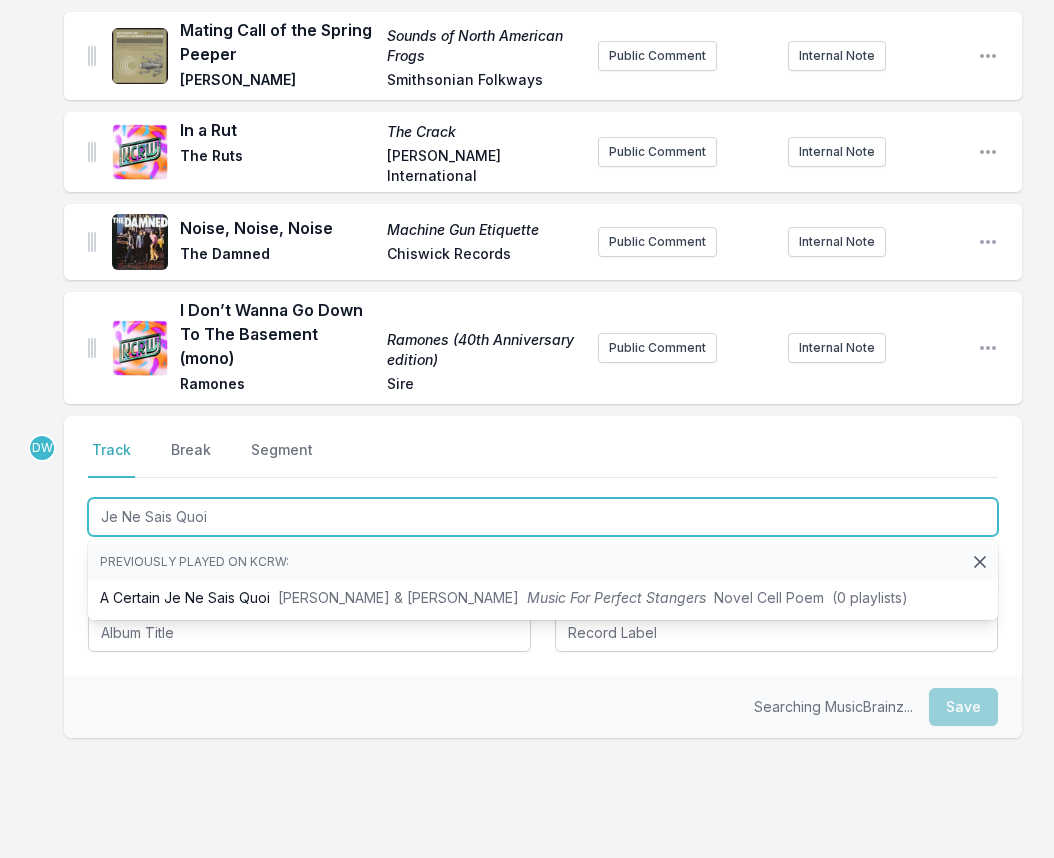 scroll, scrollTop: 200, scrollLeft: 0, axis: vertical 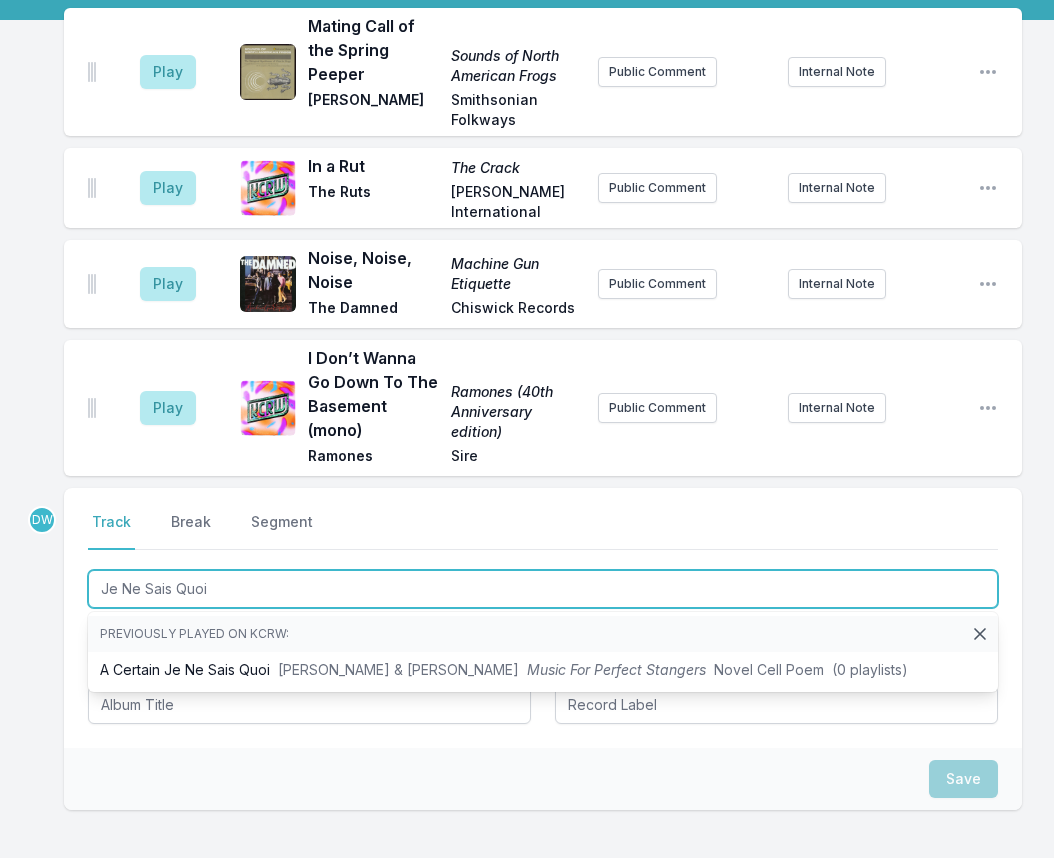 type on "Je Ne Sais Quoi" 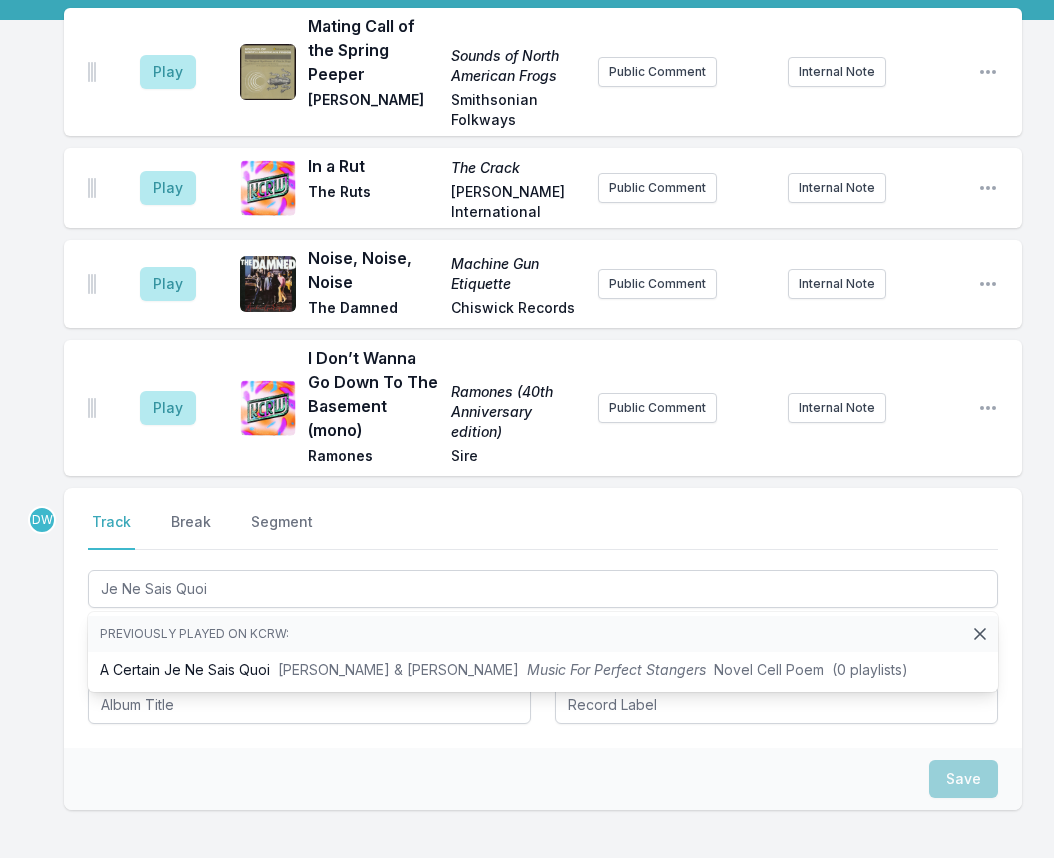 click on "Save" at bounding box center [543, 779] 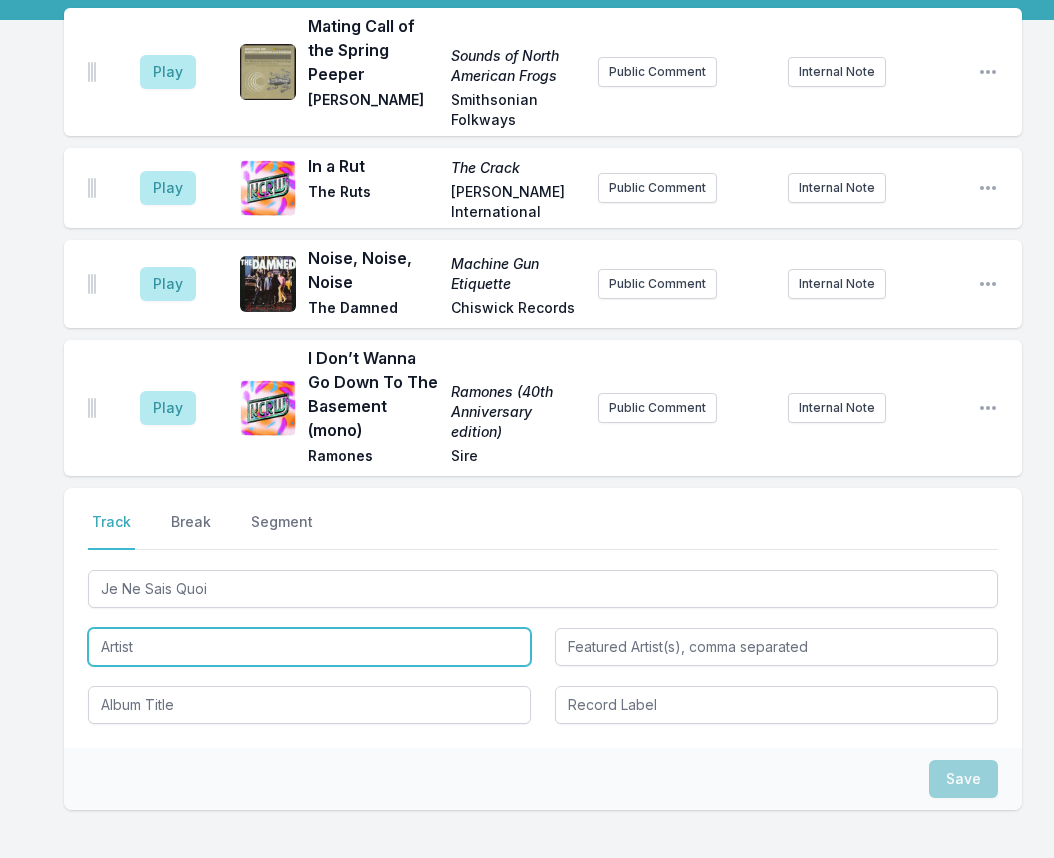 click at bounding box center [309, 647] 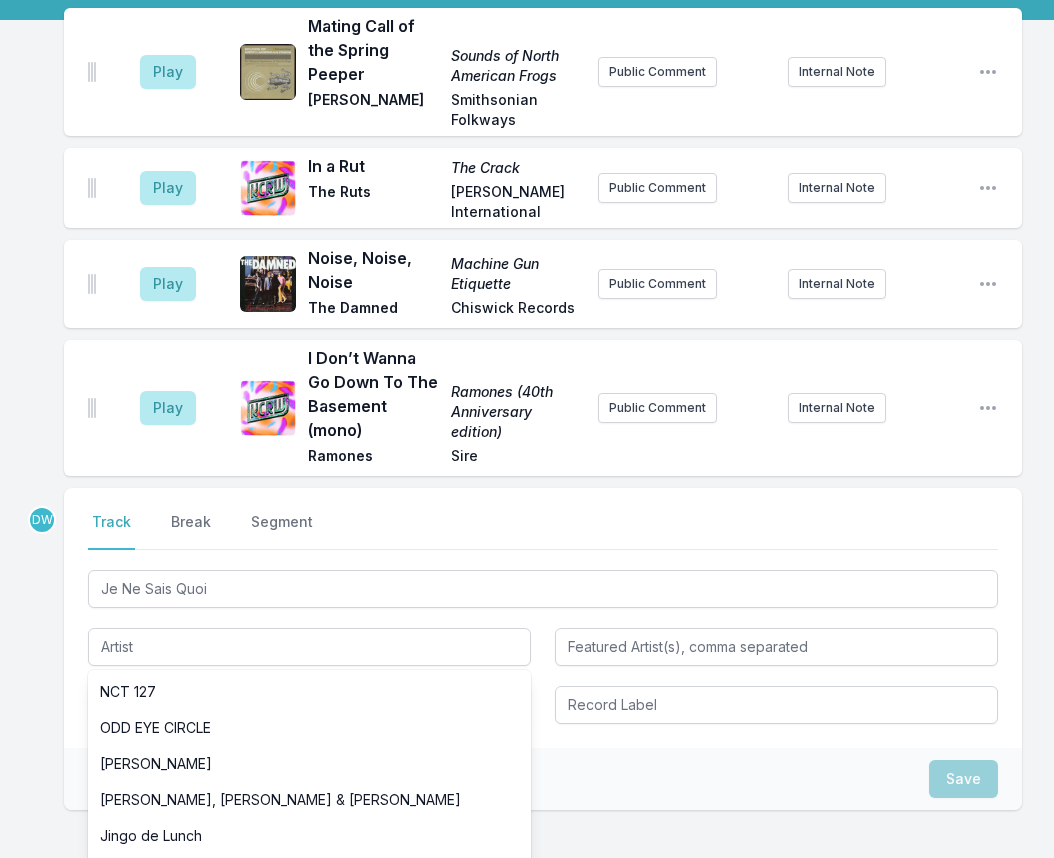 click on "Select a tab Track Break Segment Track Break Segment Je Ne Sais Quoi NCT 127 ODD EYE CIRCLE [PERSON_NAME] [PERSON_NAME], [PERSON_NAME] & [PERSON_NAME] Jingo de Lunch [PERSON_NAME] Junkies feat. Tesz [PERSON_NAME] [PERSON_NAME] [PERSON_NAME] & [PERSON_NAME] Swansea Sound [PERSON_NAME] Breath Control Play [PERSON_NAME] Quartet Caravan Gypsy Swing Ensemble Blessed Oblivion Freezepop [PERSON_NAME] & [PERSON_NAME] boycomma The Judas Horse [PERSON_NAME] Fat [PERSON_NAME] [PERSON_NAME] [PERSON_NAME] & The Fellow Travelers feat. [PERSON_NAME] Margaux [PERSON_NAME] [PERSON_NAME] [PERSON_NAME] French Boutik Les Hamsters [PERSON_NAME] Pet Shop Boys [PERSON_NAME] feat. DJ R-Ash [PERSON_NAME] [PERSON_NAME]" at bounding box center (543, 618) 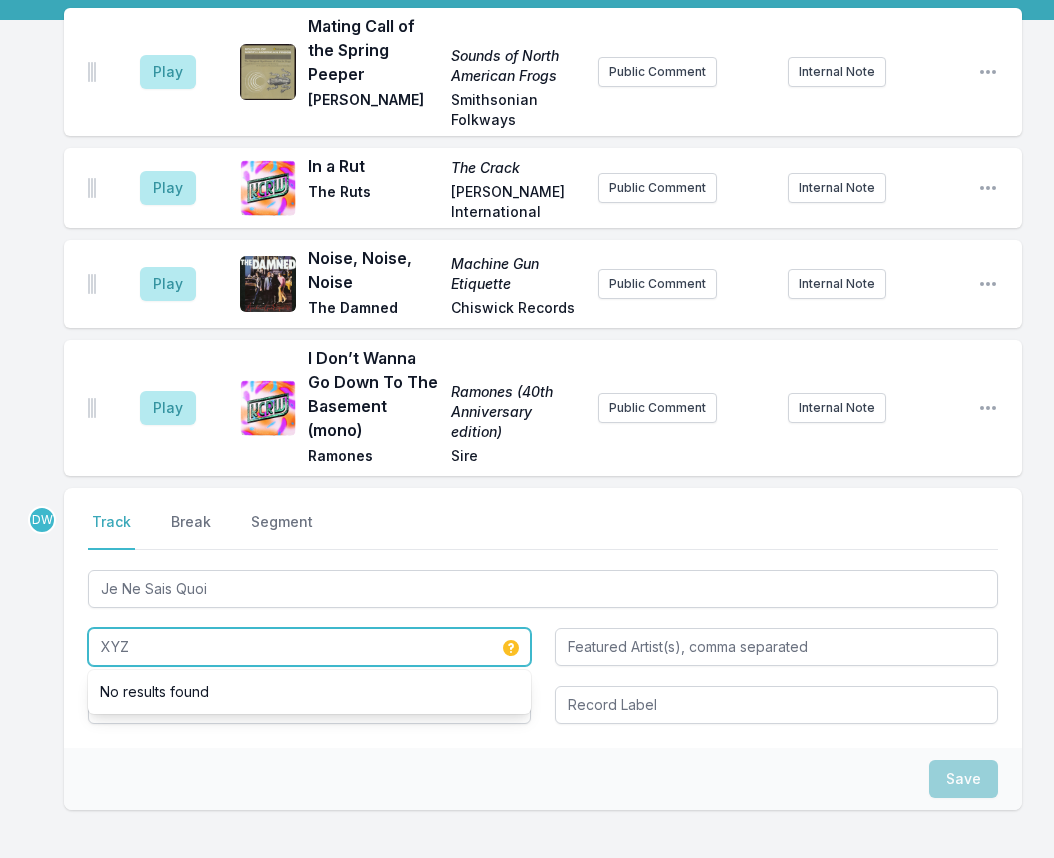 type on "XYZ" 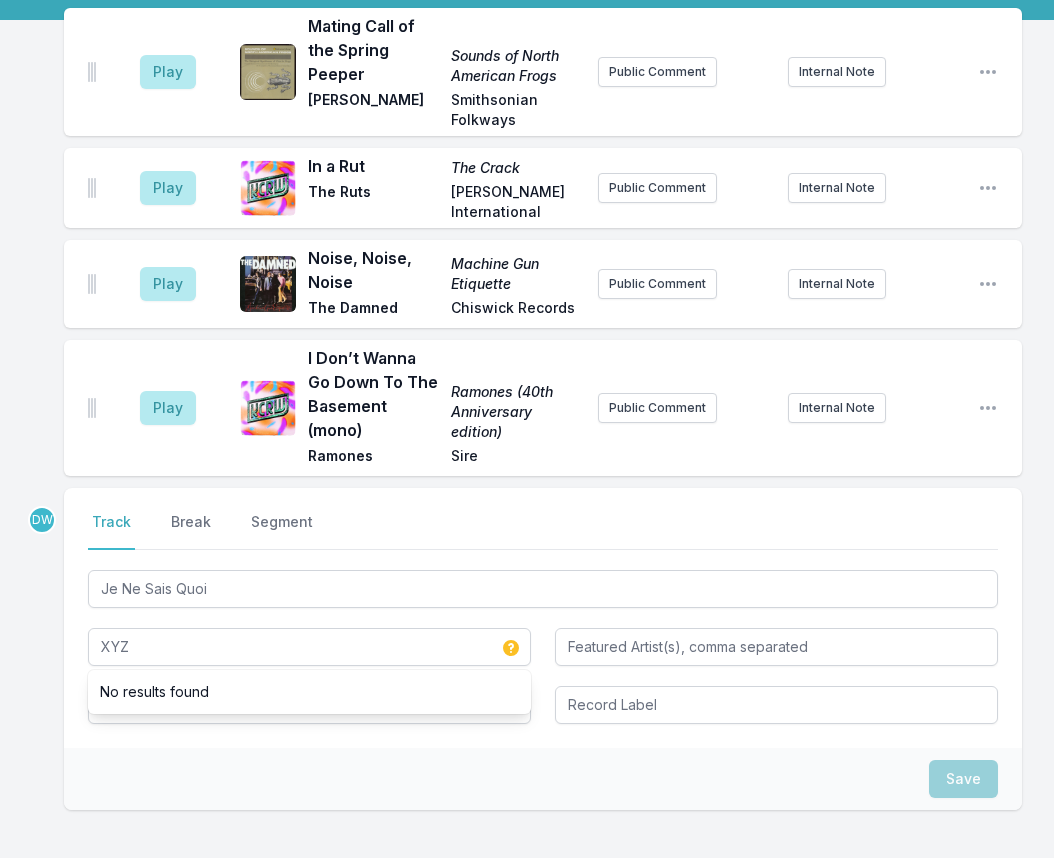 click on "Save" at bounding box center [543, 779] 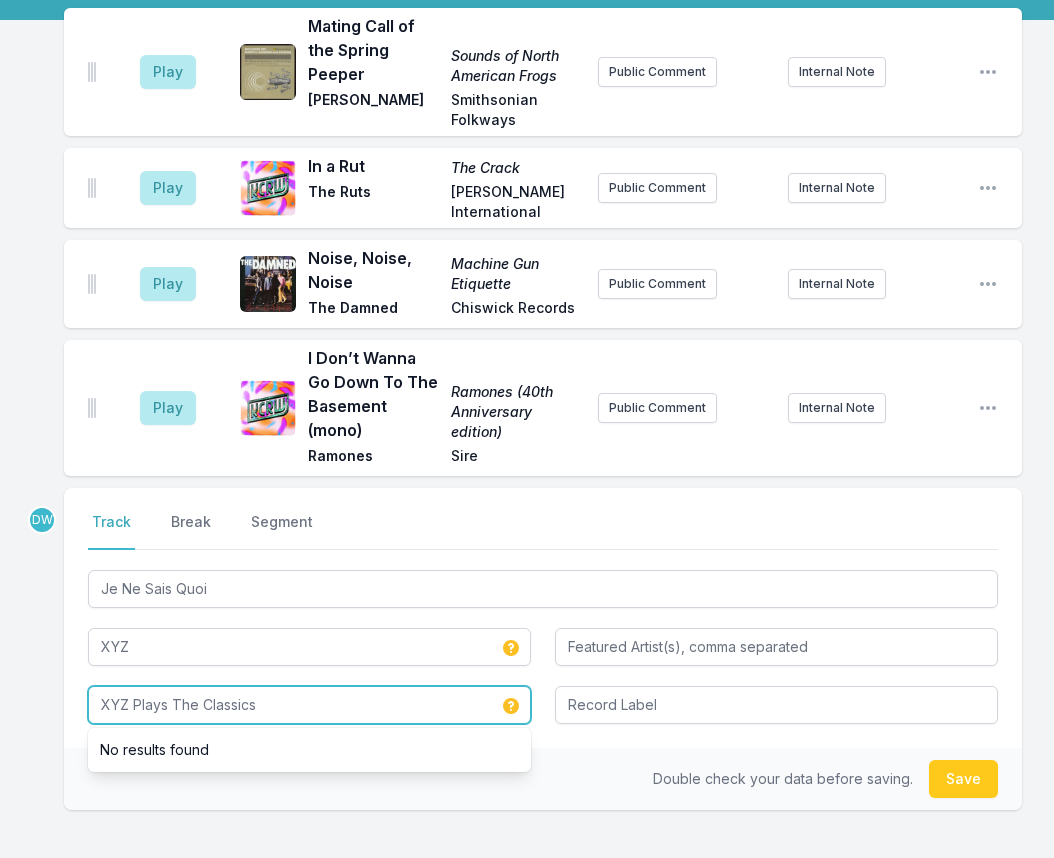 type on "XYZ Plays The Classics" 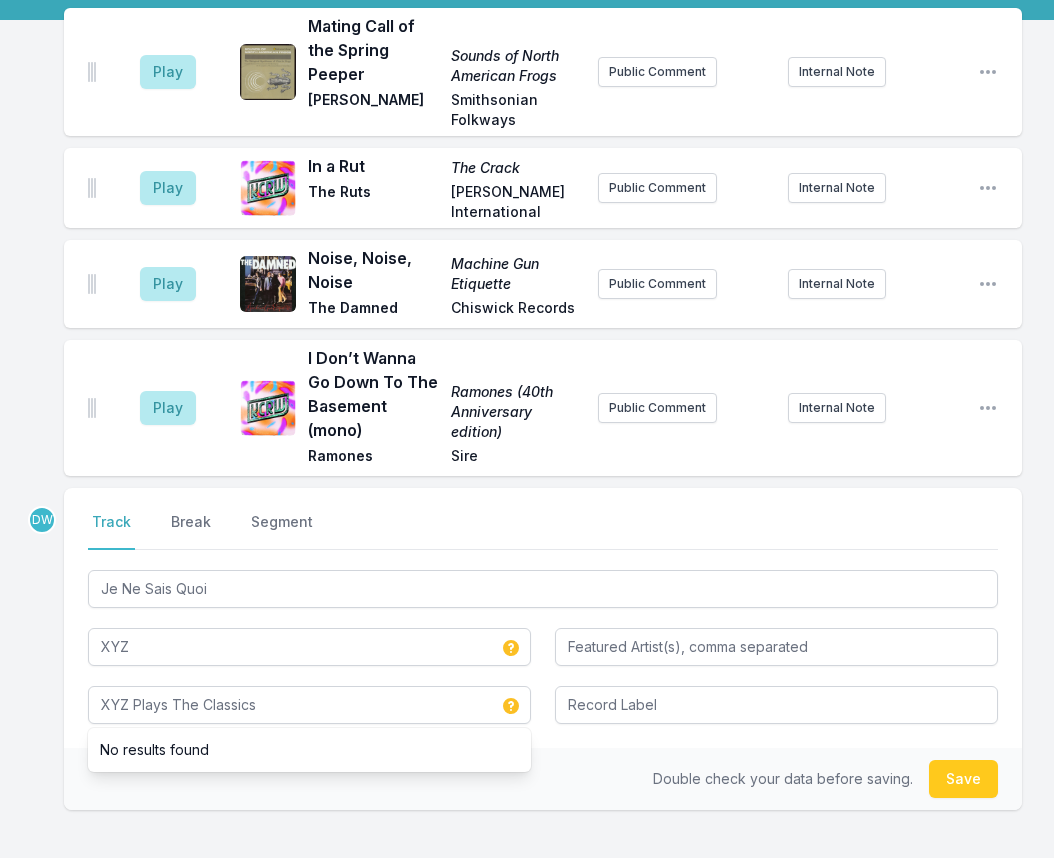 click on "Double check your data before saving. Save" at bounding box center [543, 779] 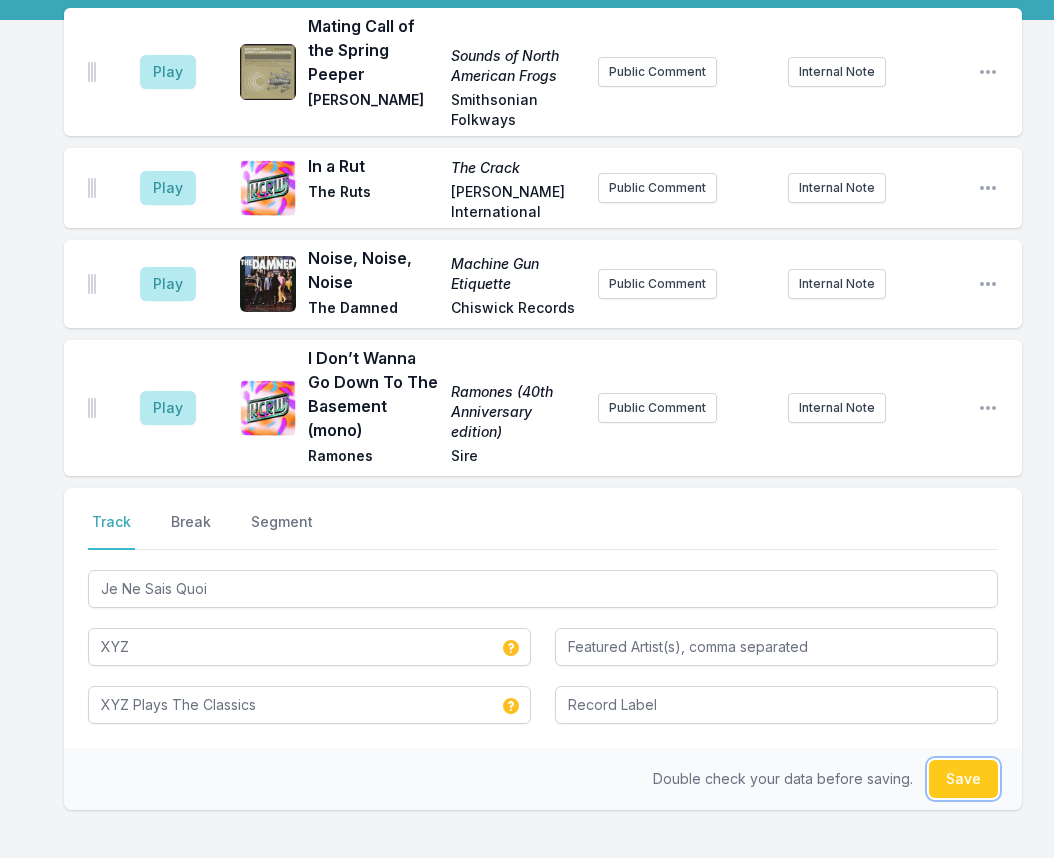 click on "Save" at bounding box center [963, 779] 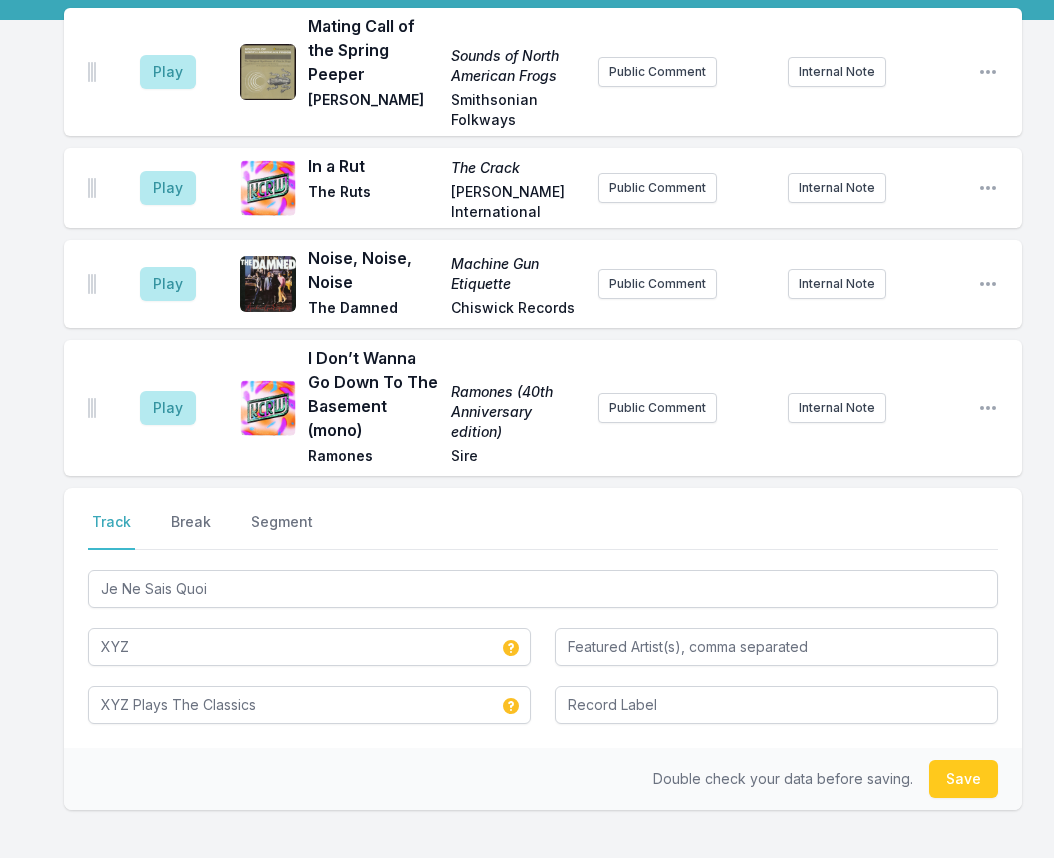 type 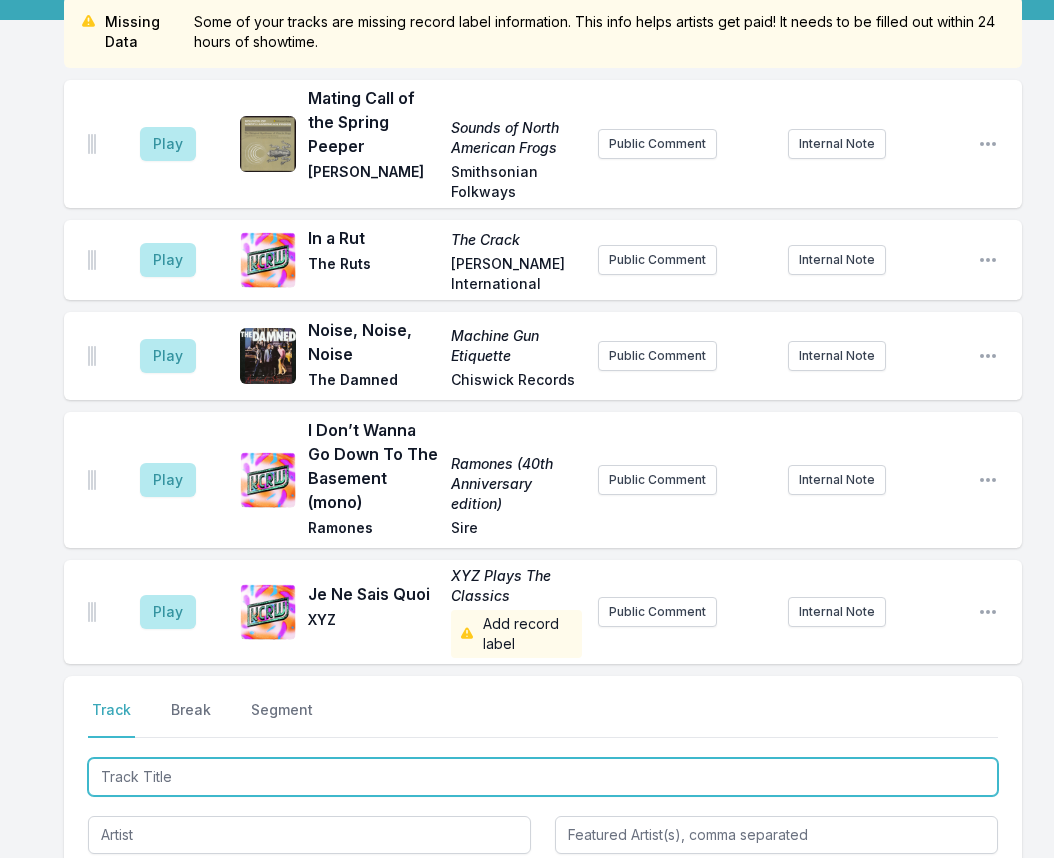 type on "Casual Encounters" 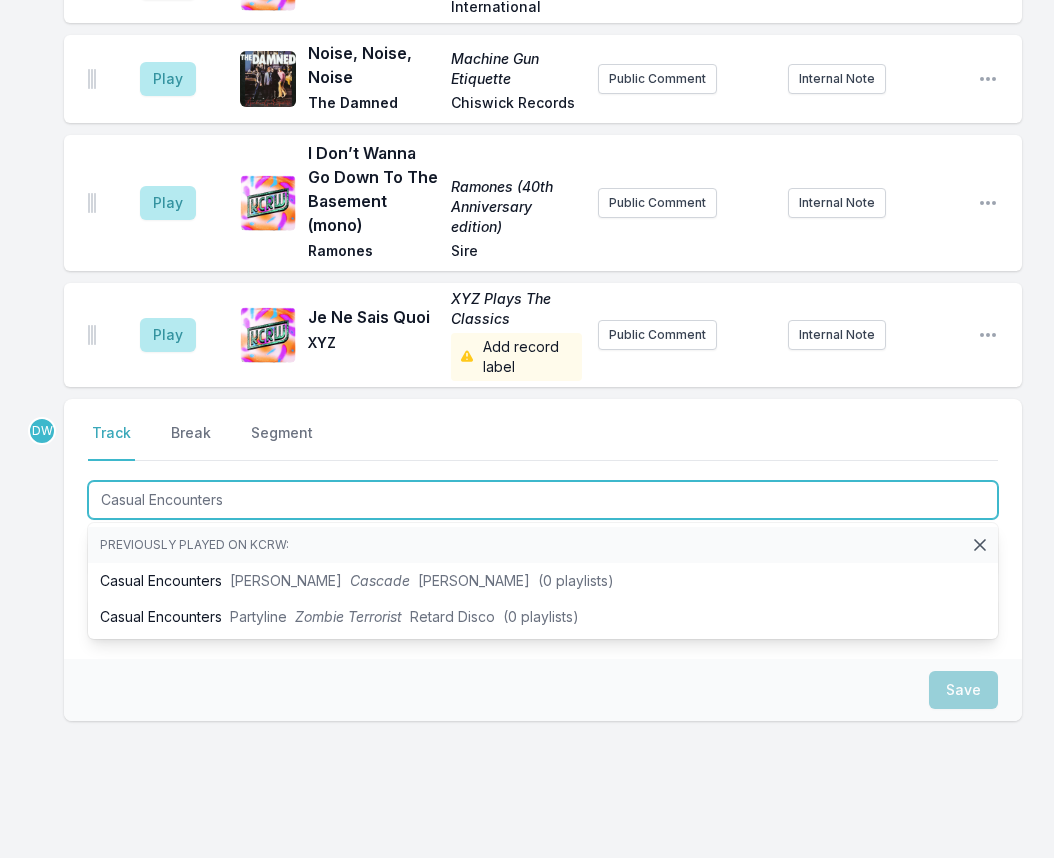 scroll, scrollTop: 484, scrollLeft: 0, axis: vertical 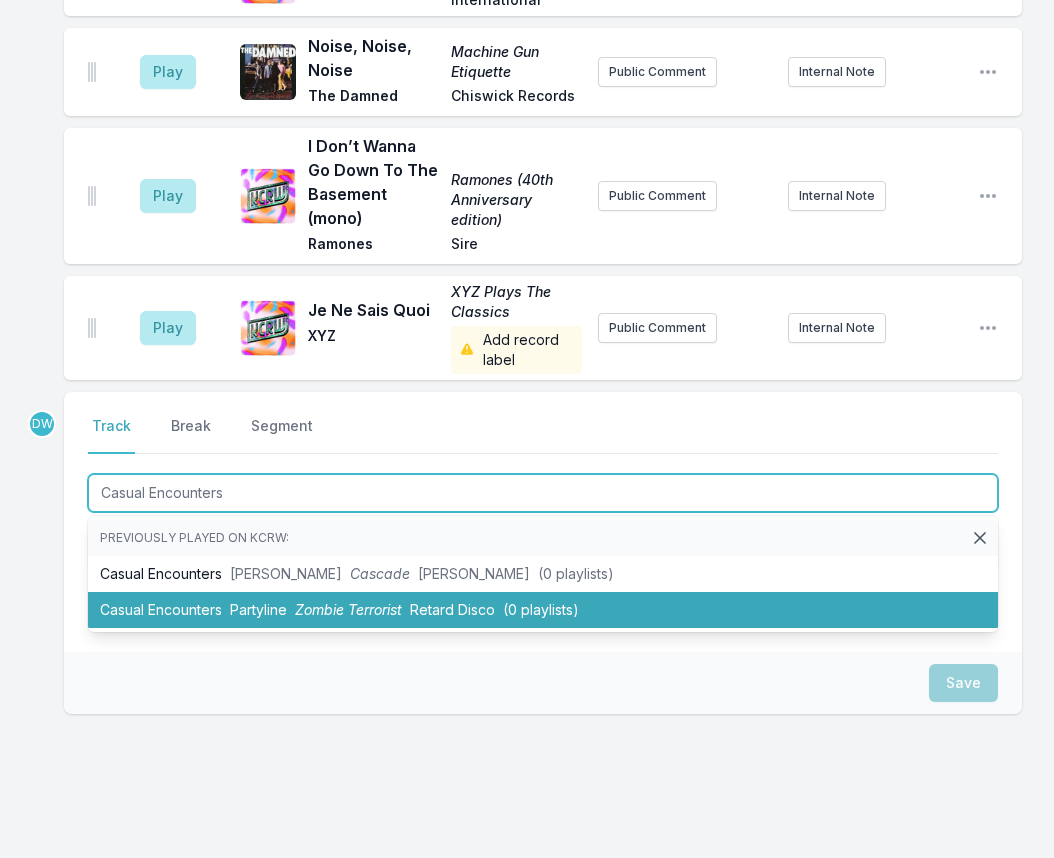 click on "Zombie Terrorist" at bounding box center (348, 609) 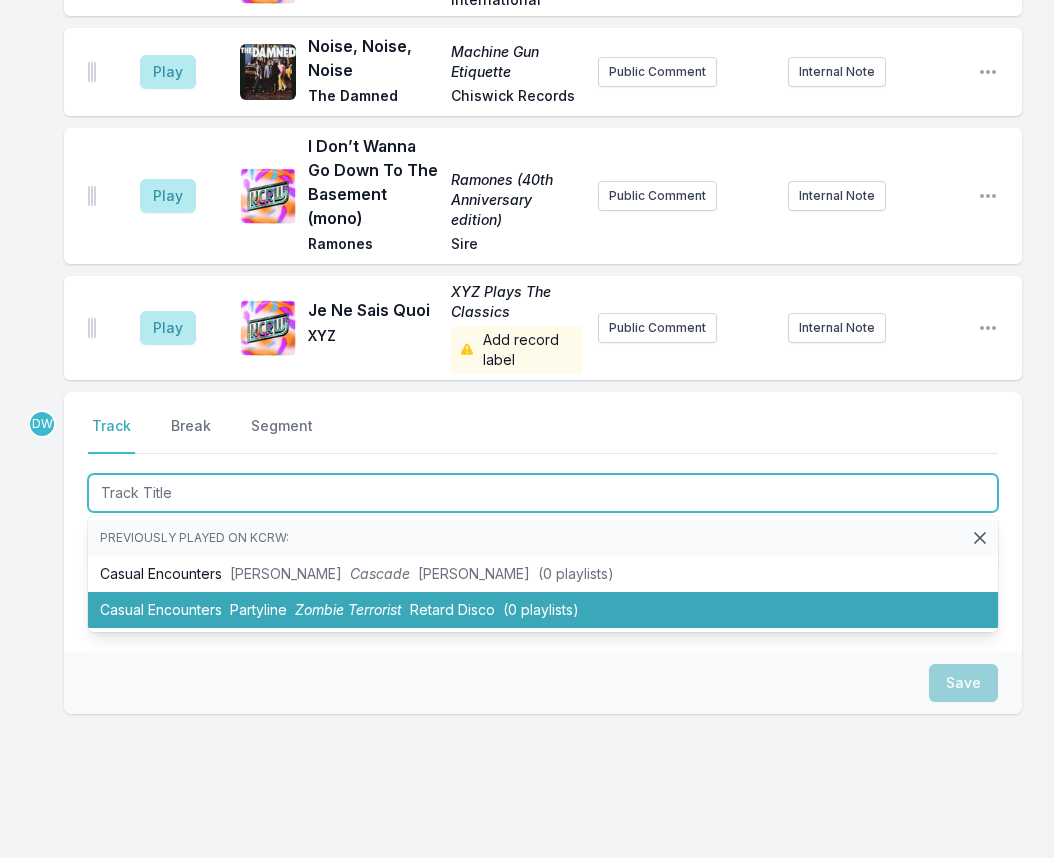 scroll, scrollTop: 584, scrollLeft: 0, axis: vertical 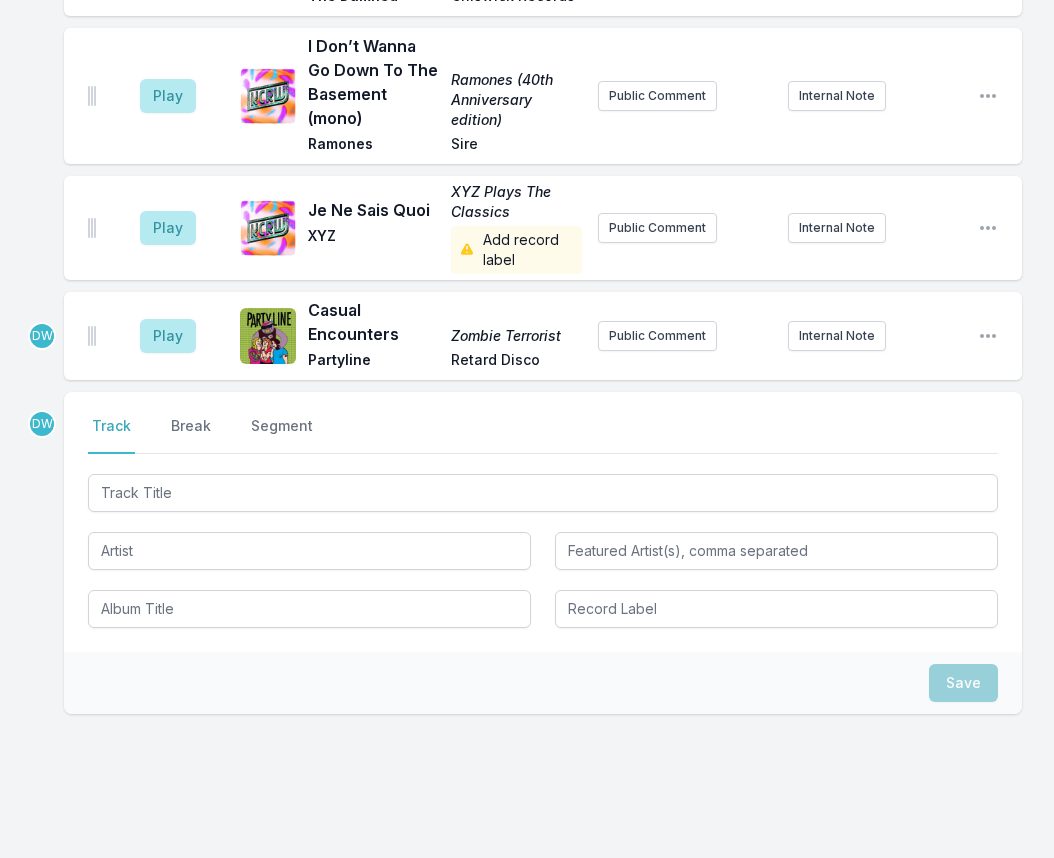 click on "Save" at bounding box center [543, 683] 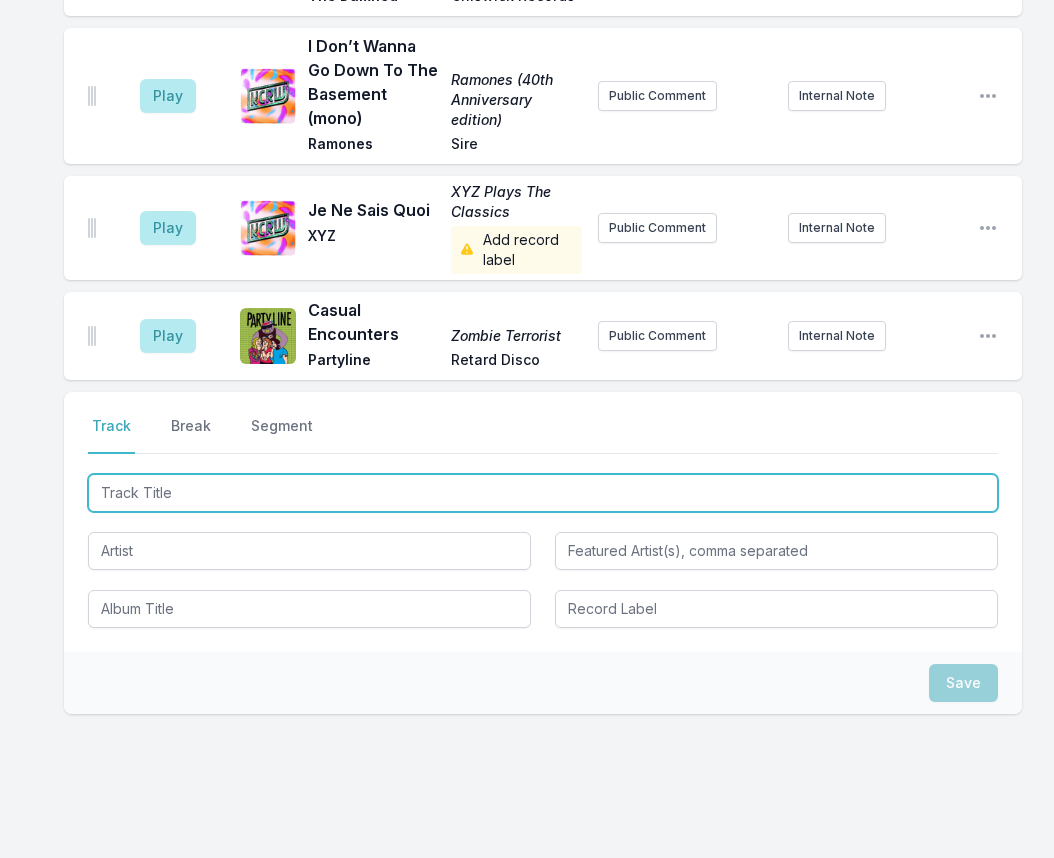 type on "Yaya" 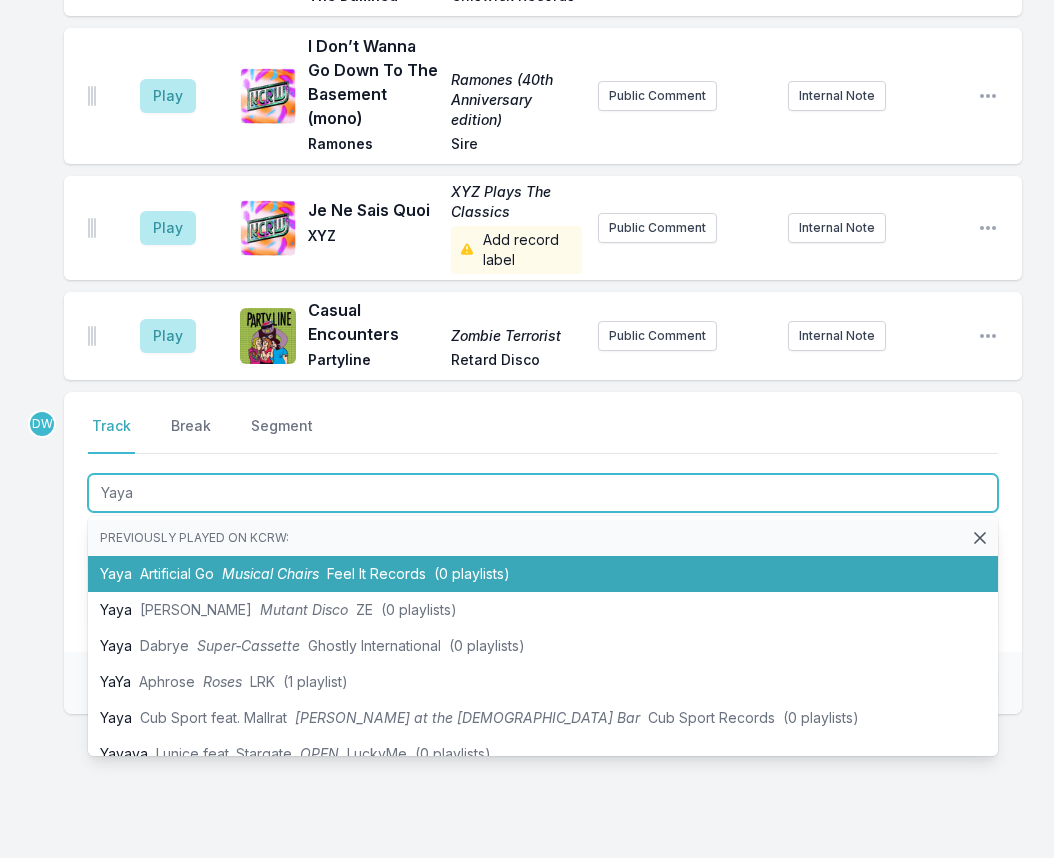 click on "Musical Chairs" at bounding box center [270, 573] 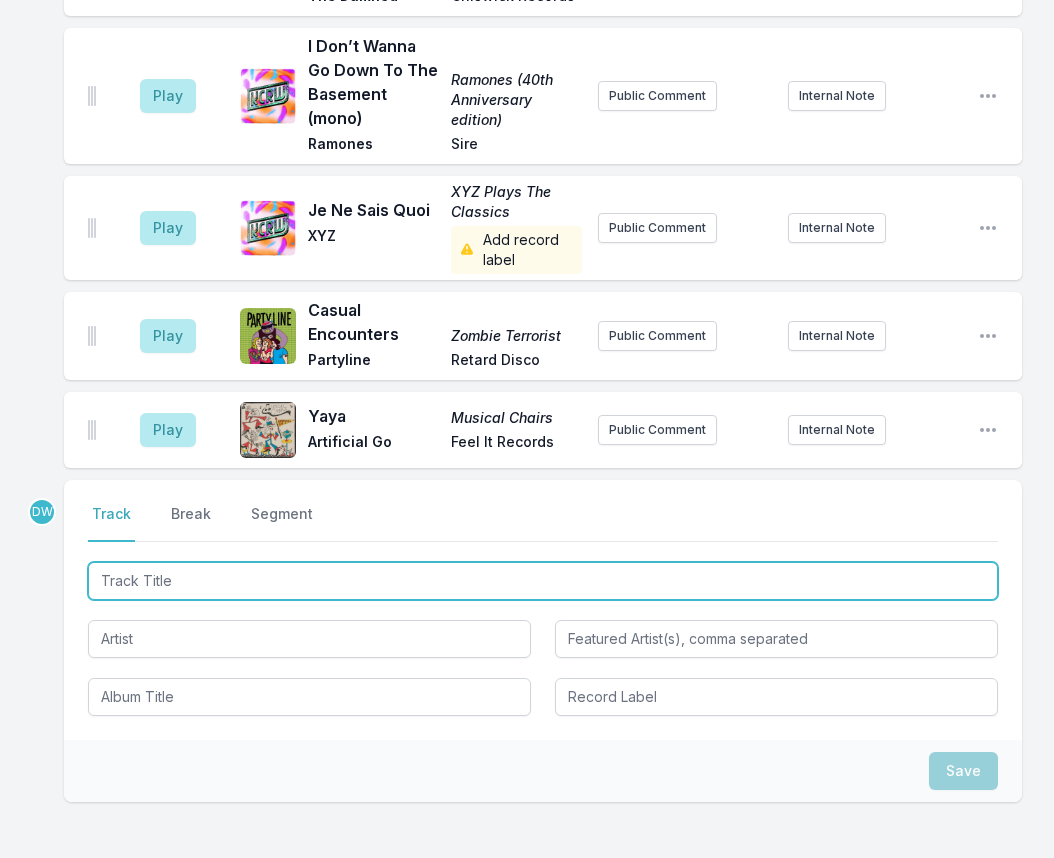 scroll, scrollTop: 672, scrollLeft: 0, axis: vertical 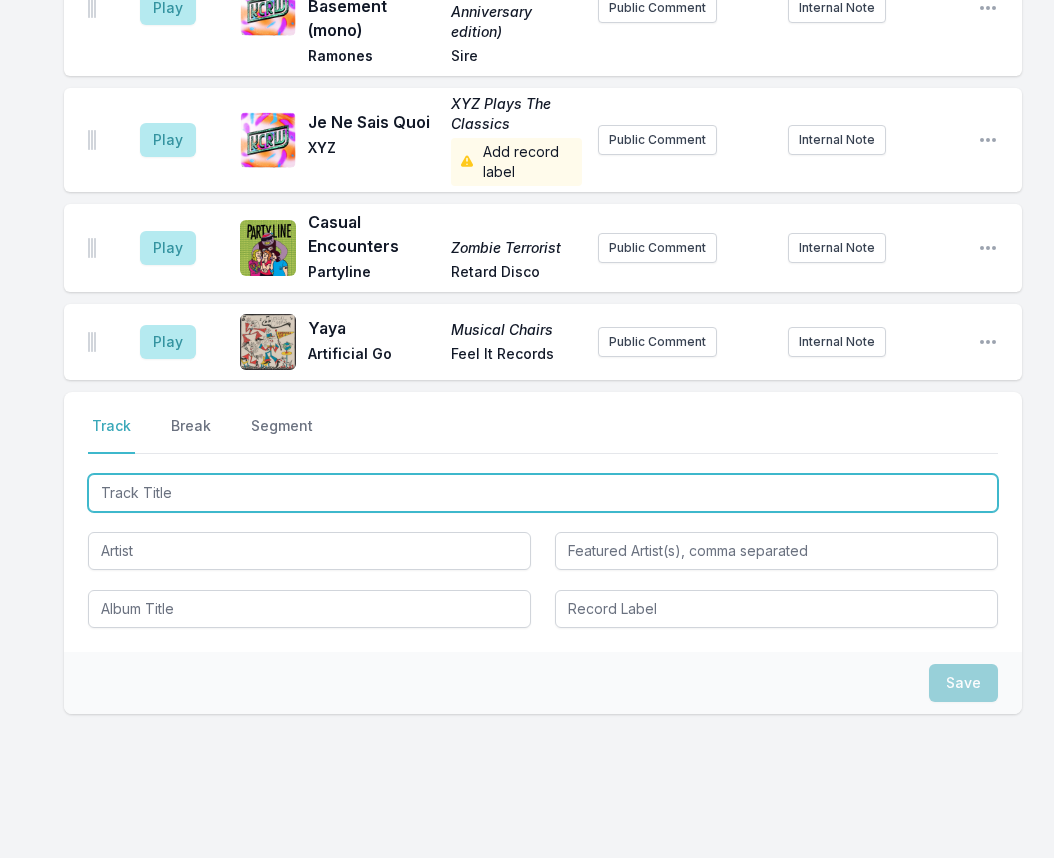 type on "I'm A Living Sickness" 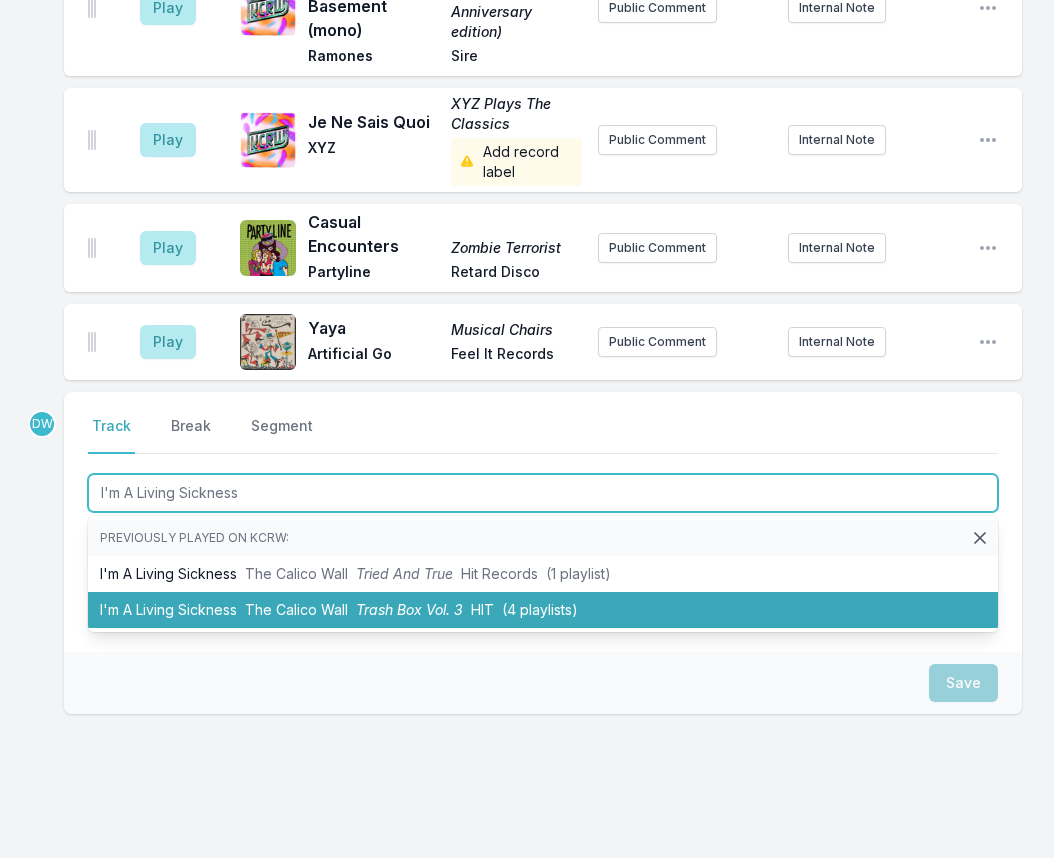 click on "The Calico Wall" at bounding box center [296, 609] 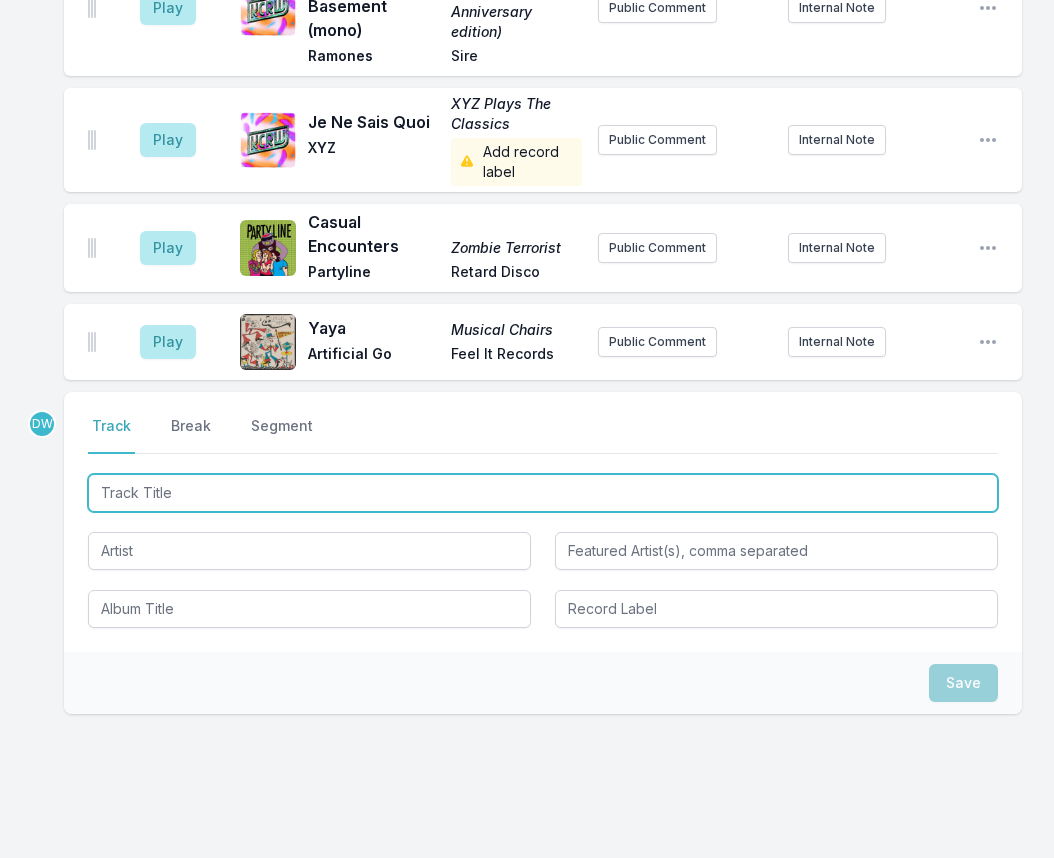 scroll, scrollTop: 772, scrollLeft: 0, axis: vertical 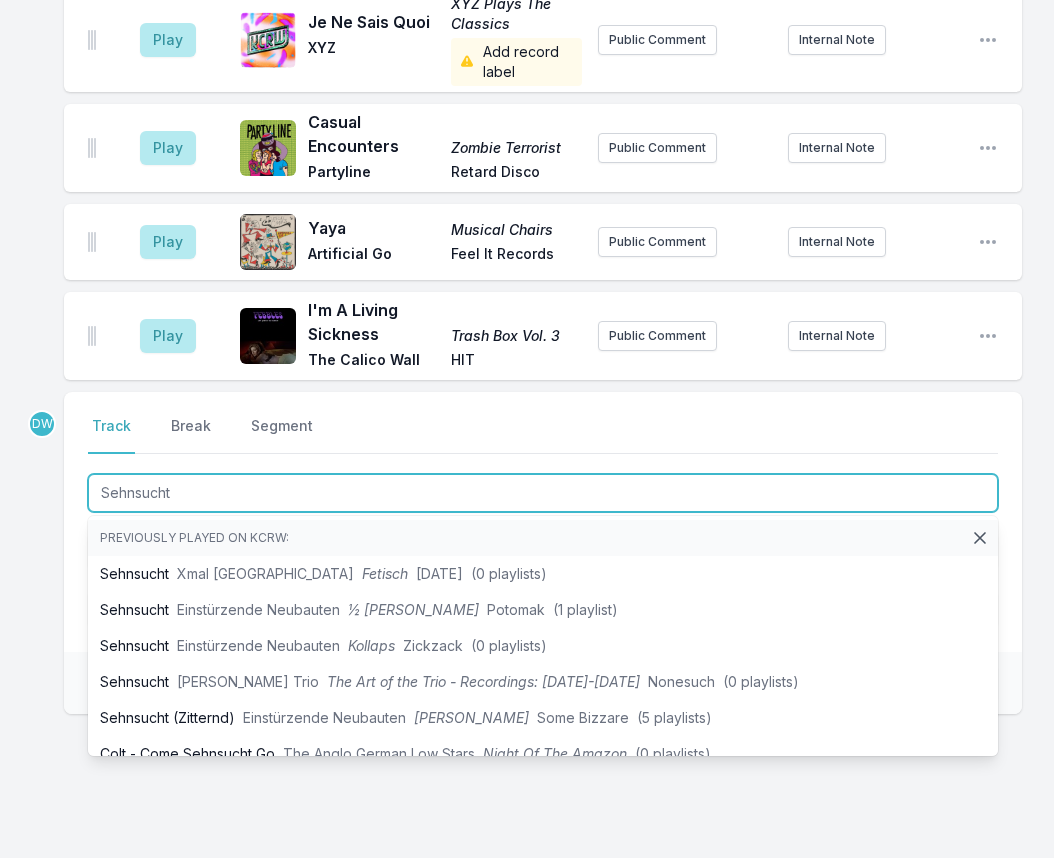 type on "Sehnsucht" 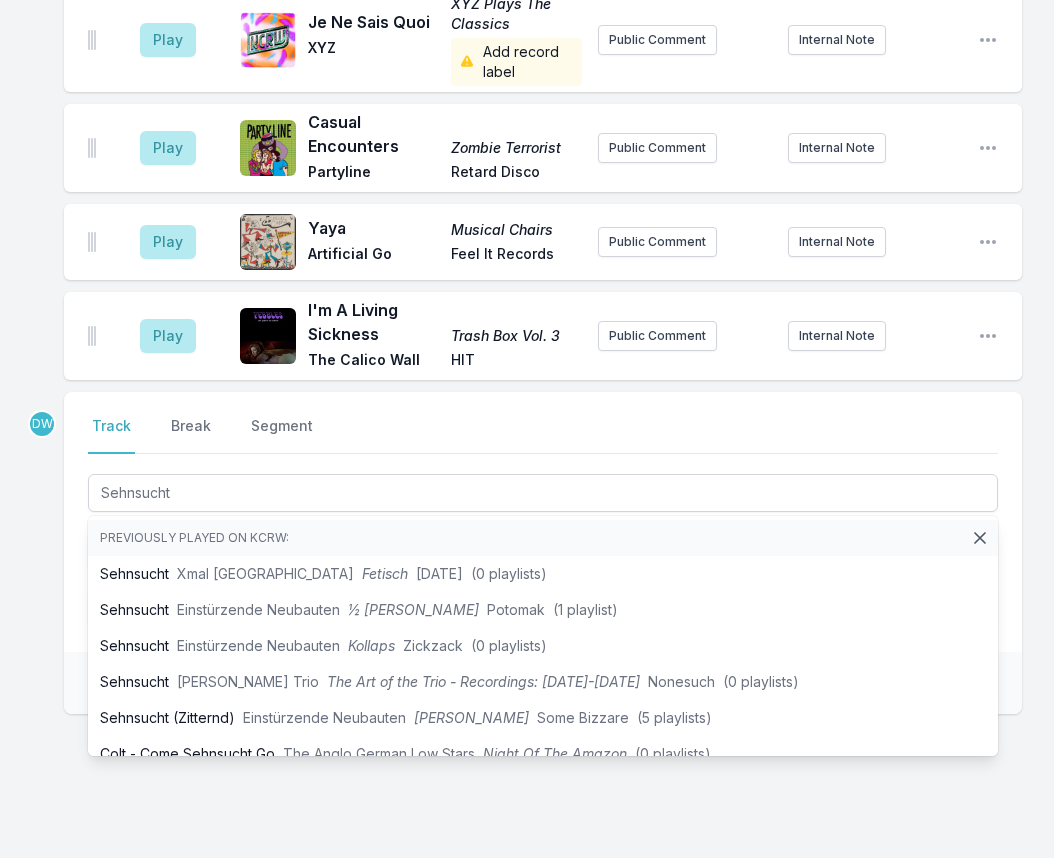 click on "Select a tab Track Break Segment Track Break Segment Sehnsucht Previously played on KCRW: Sehnsucht Xmal Deutschland Fetisch [DATE] (0 playlists) Sehnsucht Einstürzende Neubauten ½ [PERSON_NAME] Potomak (1 playlist) Sehnsucht Einstürzende Neubauten Kollaps Zickzack (0 playlists) Sehnsucht [PERSON_NAME] Trio The Art of the Trio - Recordings: [DATE]-[DATE] Nonesuch (0 playlists) Sehnsucht (Zitternd) Einstürzende Neubauten [PERSON_NAME] Some Bizzare (5 playlists) Colt - Come Sehnsucht Go The Anglo German Low Stars Night Of The Amazon (0 playlists)" at bounding box center (543, 522) 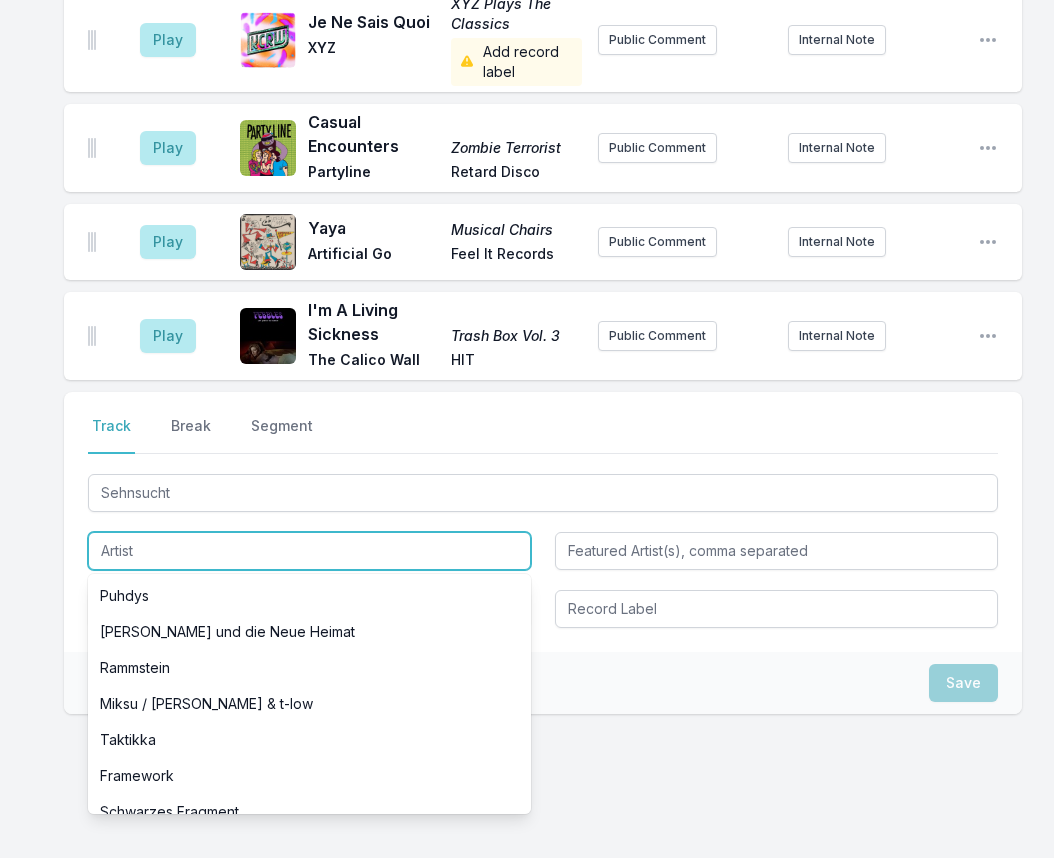 click at bounding box center (309, 551) 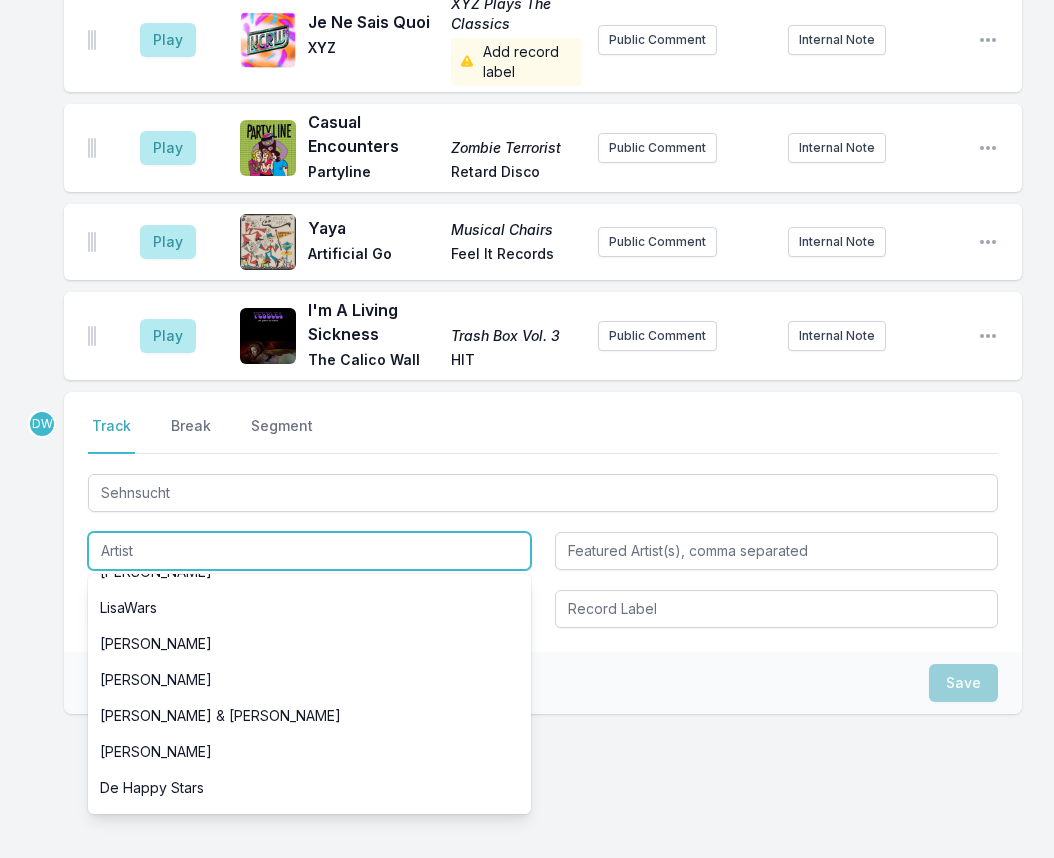 scroll, scrollTop: 100, scrollLeft: 0, axis: vertical 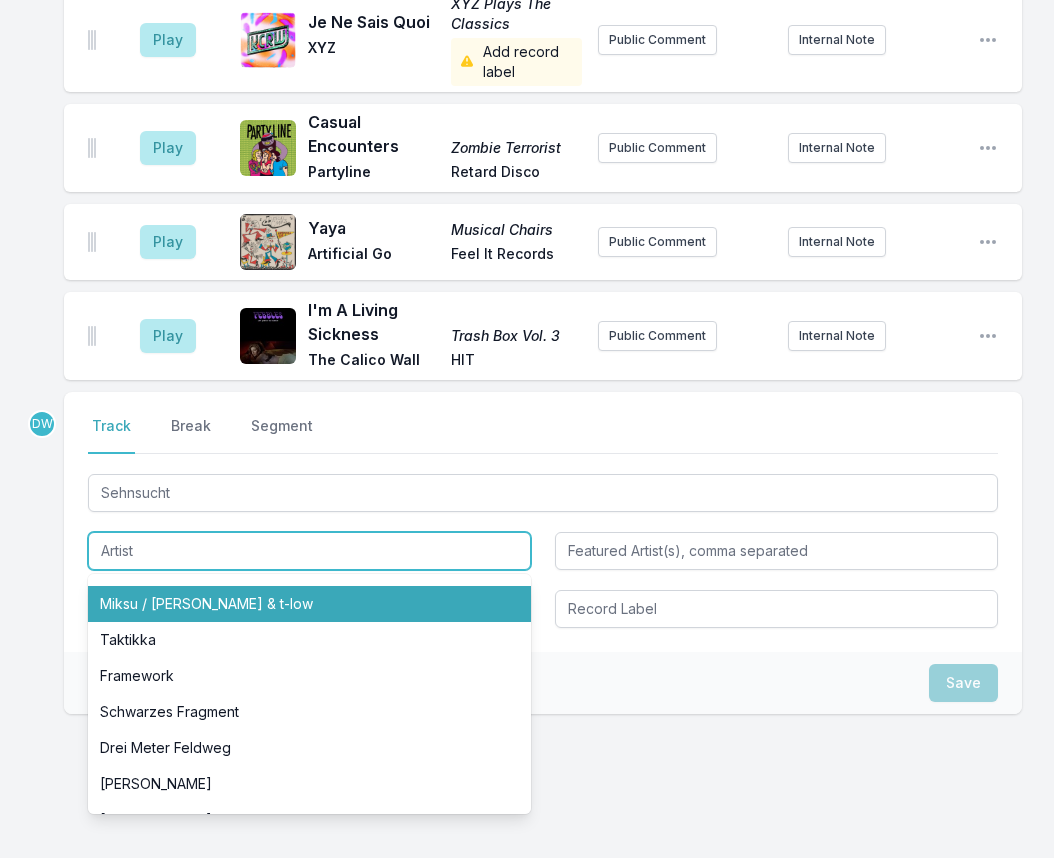 click at bounding box center (309, 551) 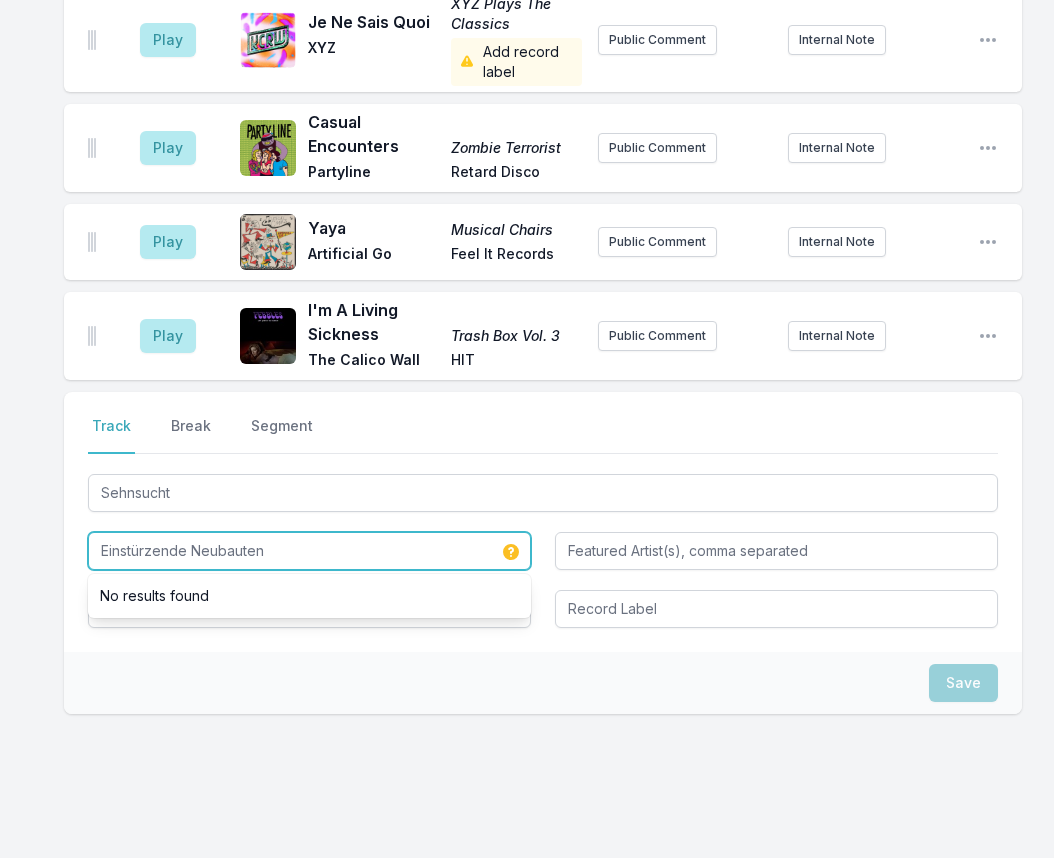 scroll, scrollTop: 0, scrollLeft: 0, axis: both 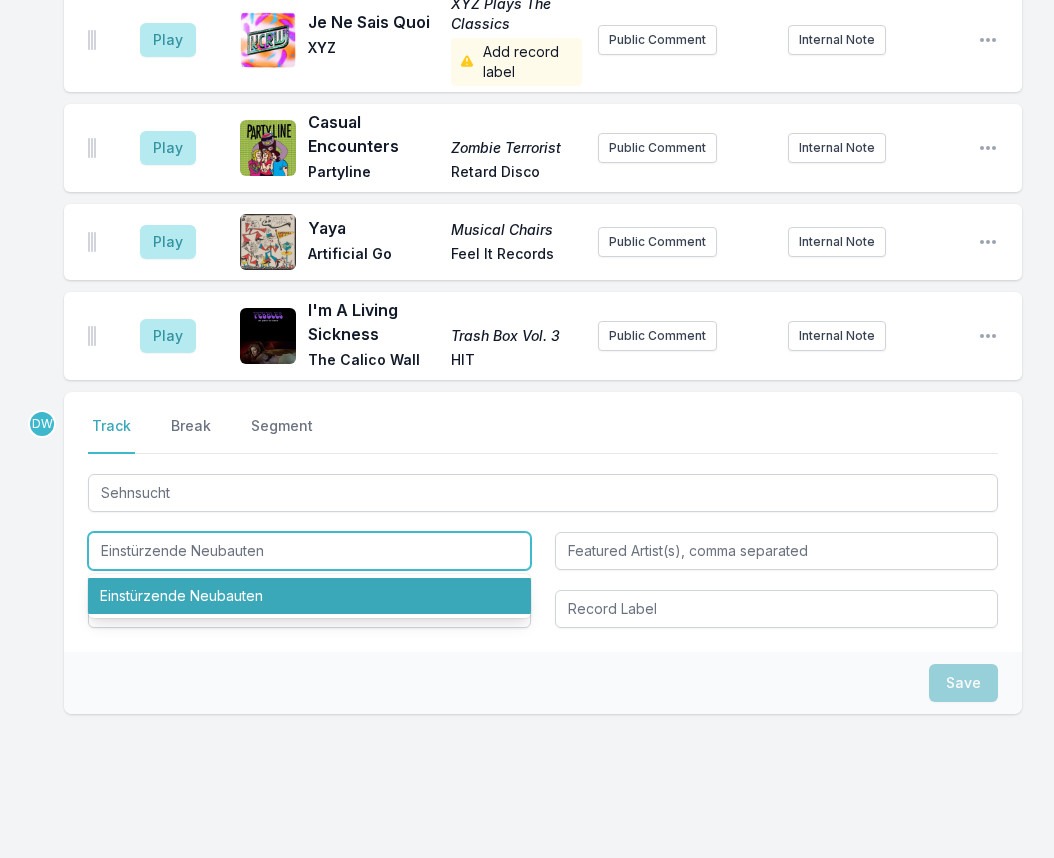 click on "Einstürzende Neubauten" at bounding box center (309, 596) 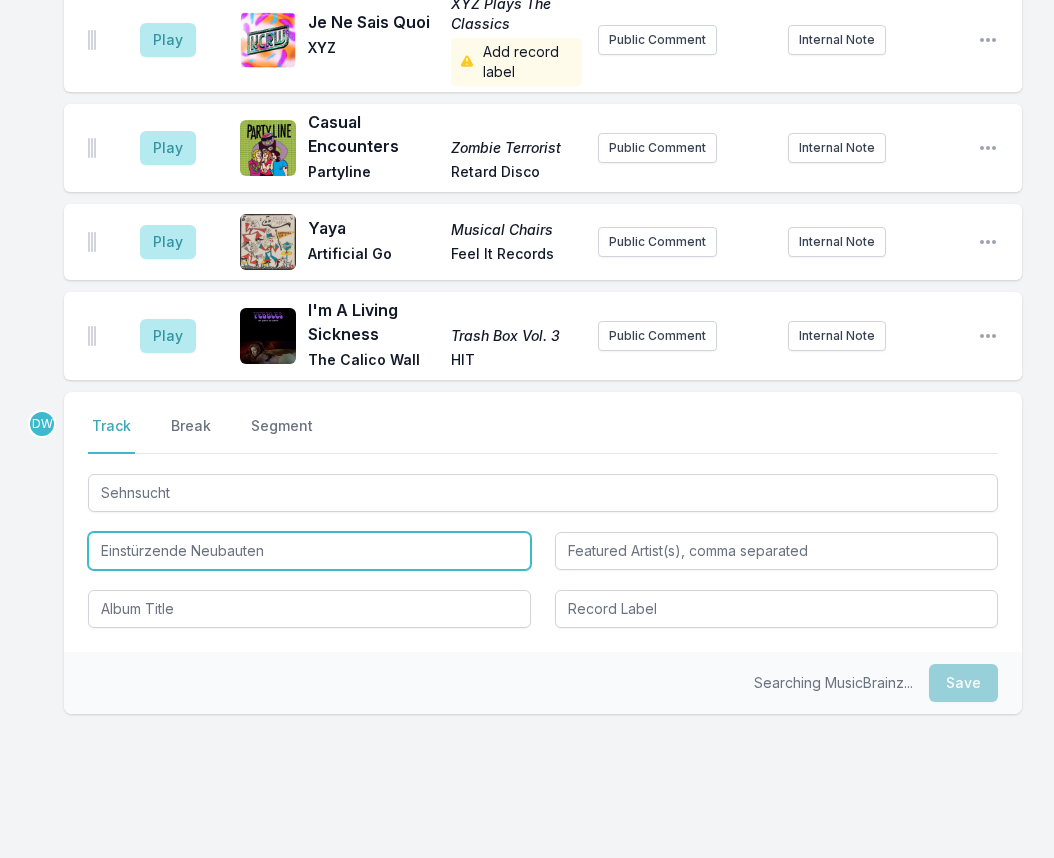 type on "Einstürzende Neubauten" 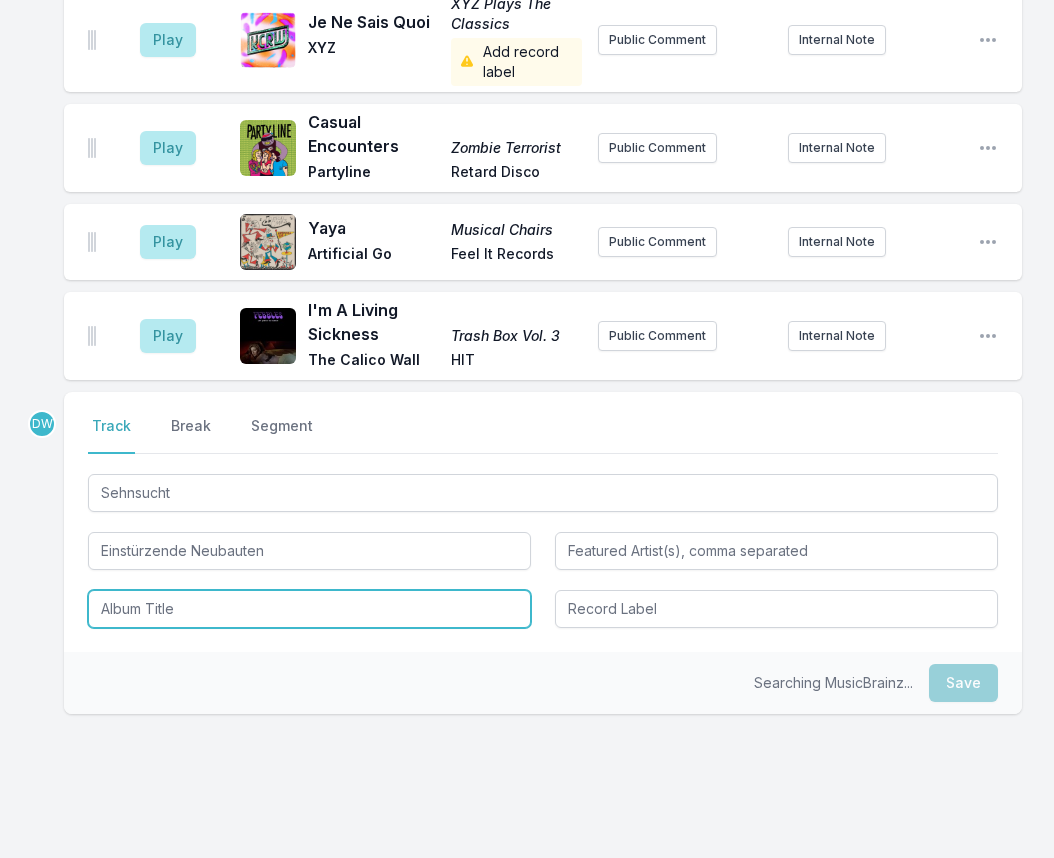 click at bounding box center (309, 609) 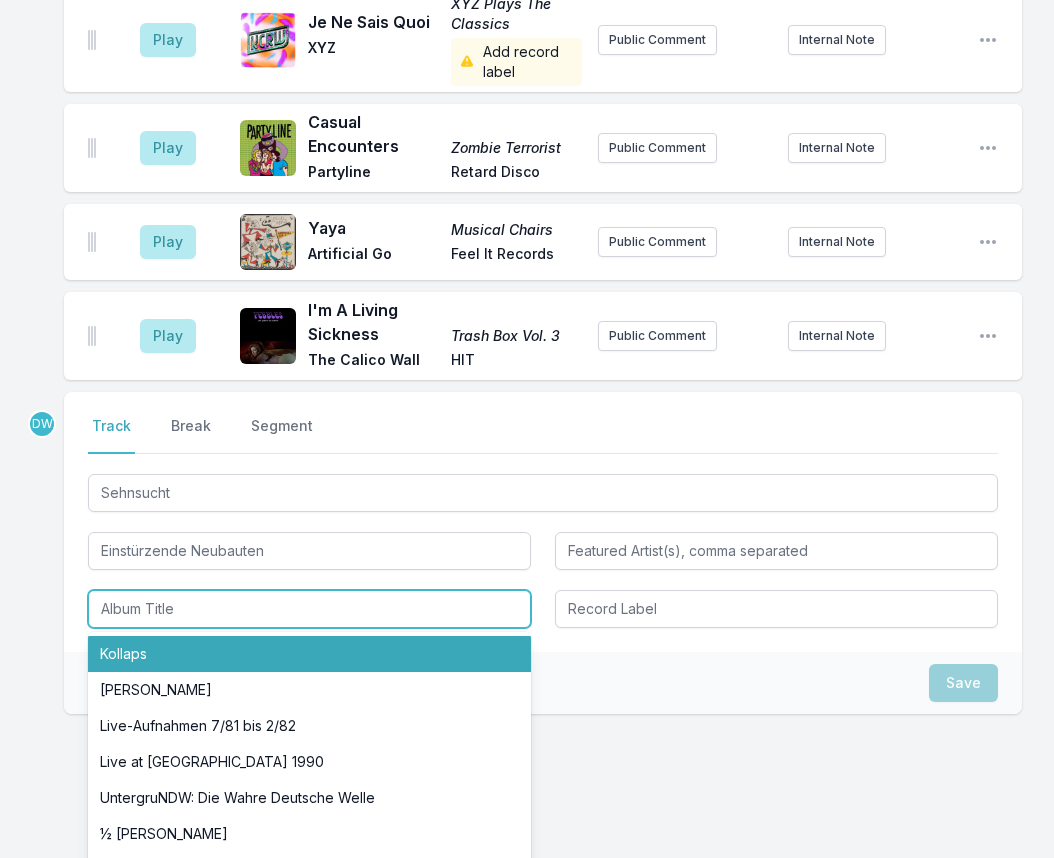 click on "Kollaps" at bounding box center [309, 654] 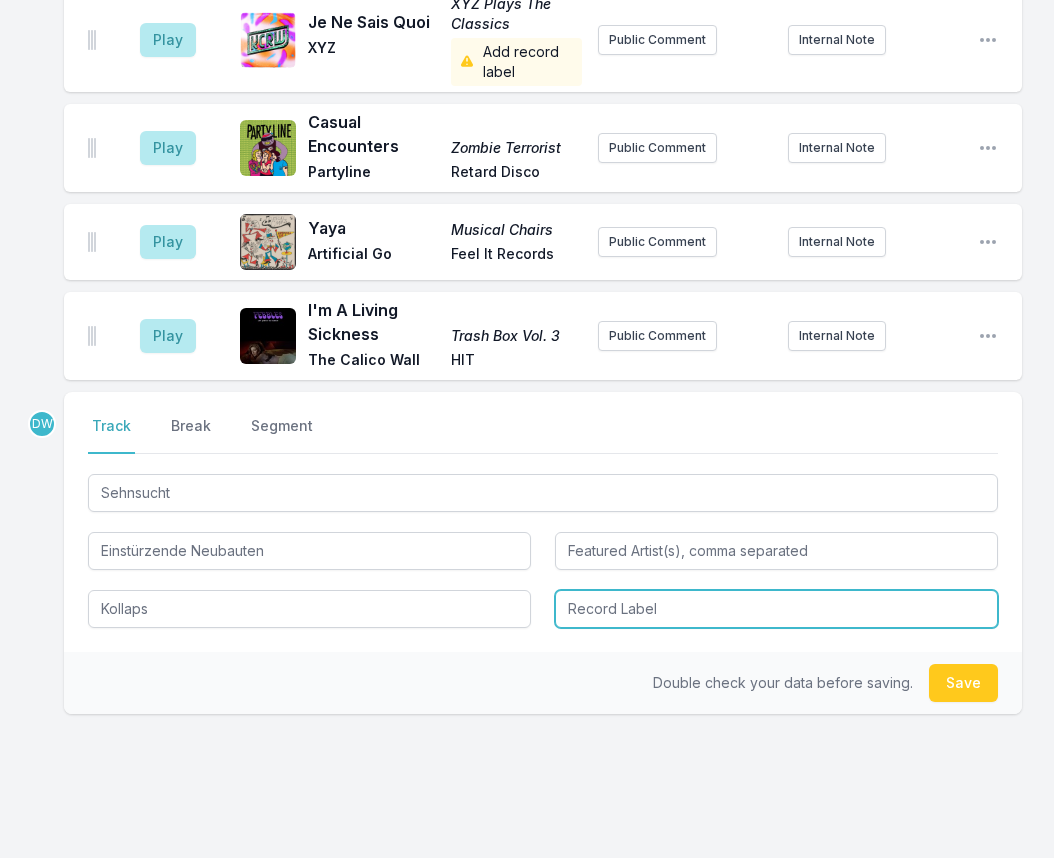 click at bounding box center (776, 609) 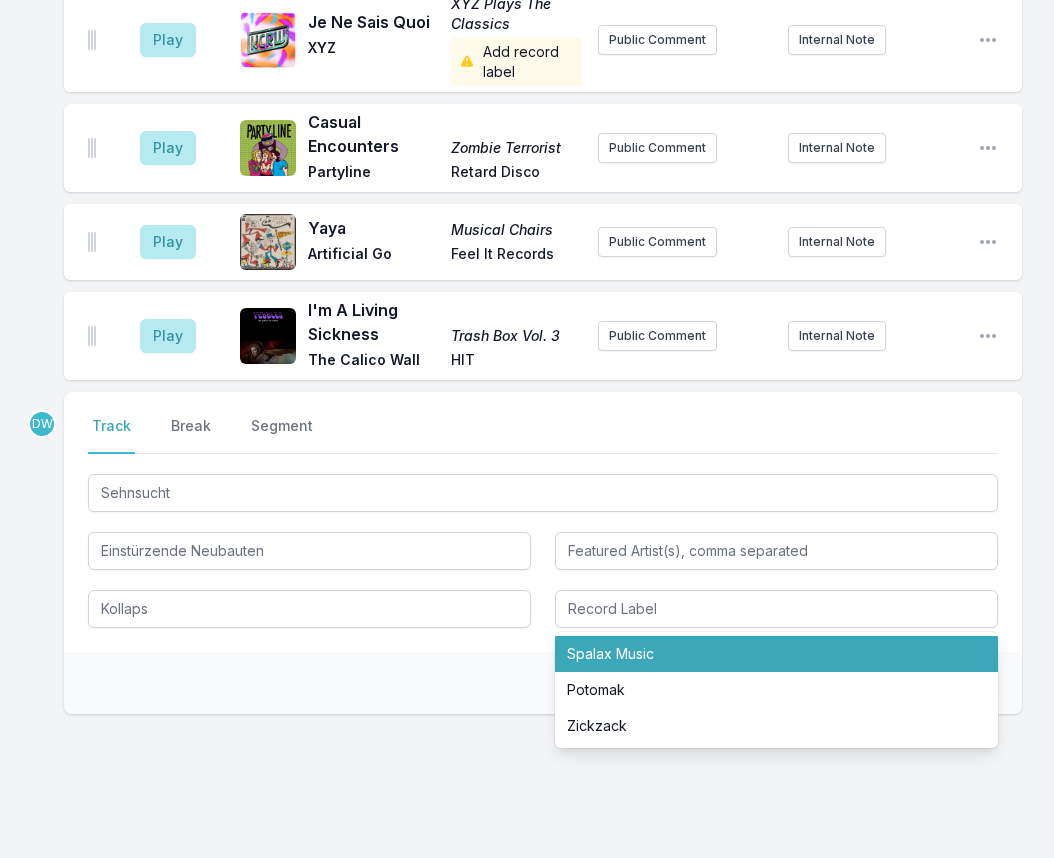 click on "Double check your data before saving. Save" at bounding box center [543, 683] 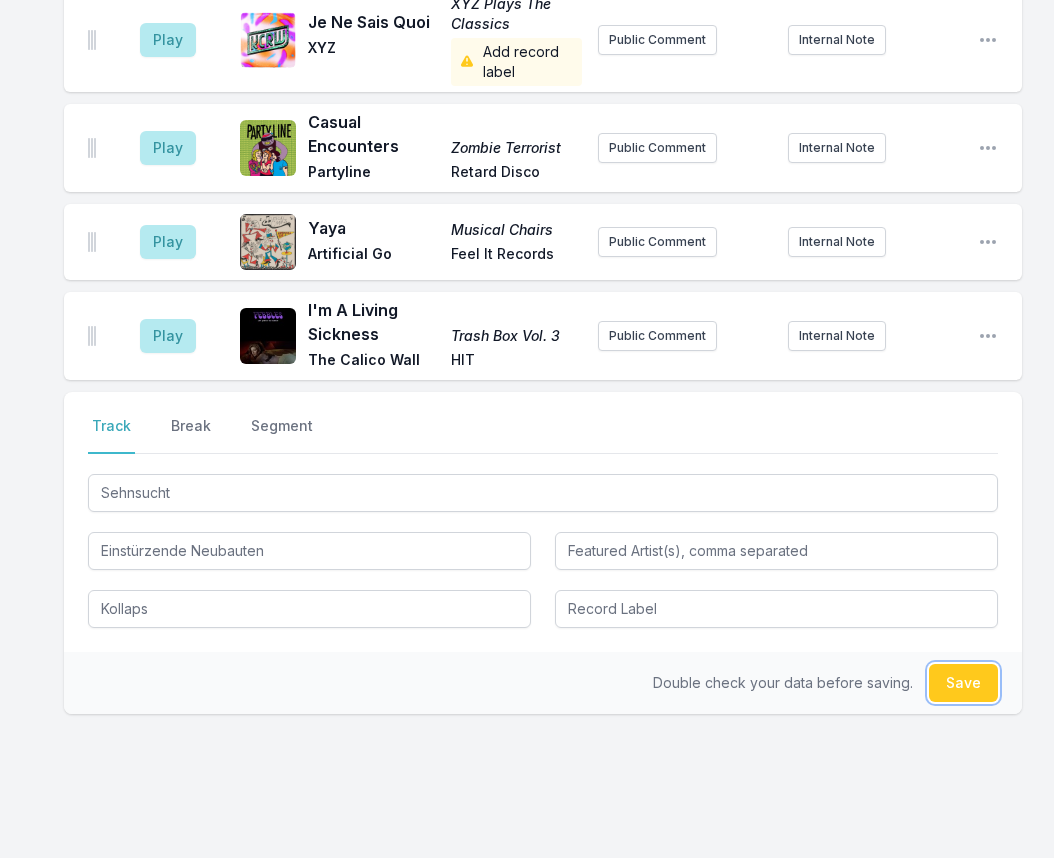 click on "Save" at bounding box center (963, 683) 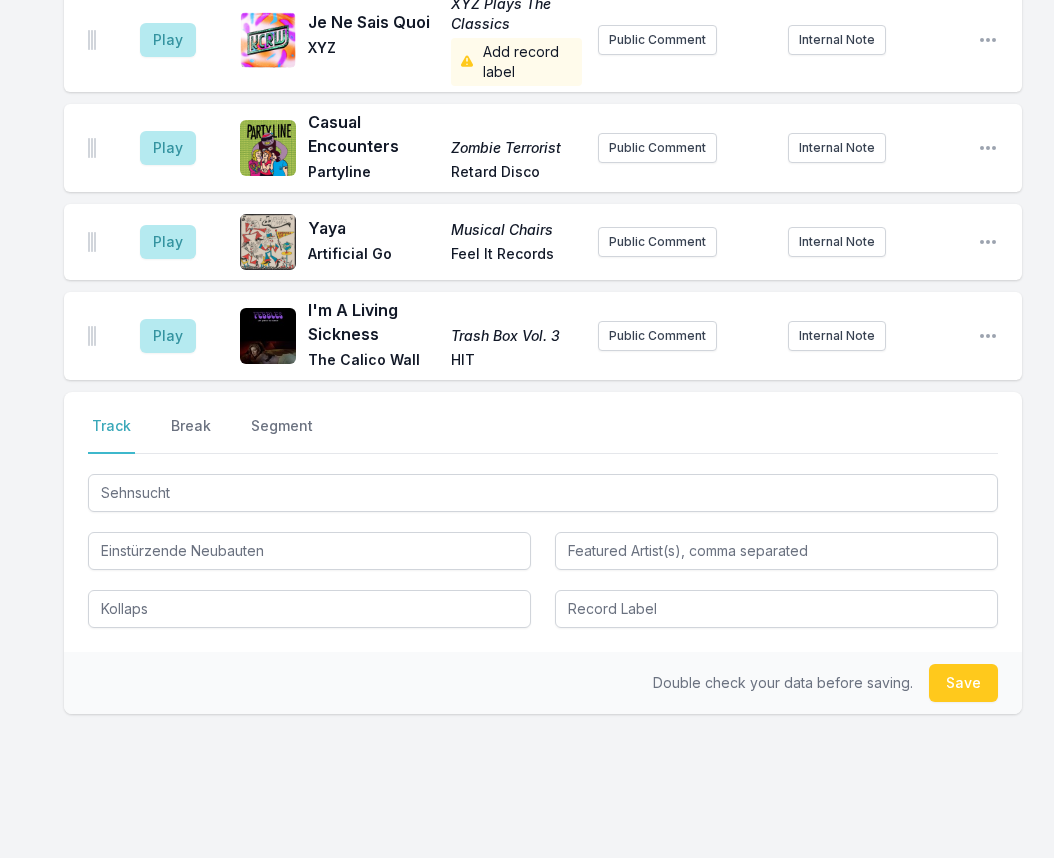 type 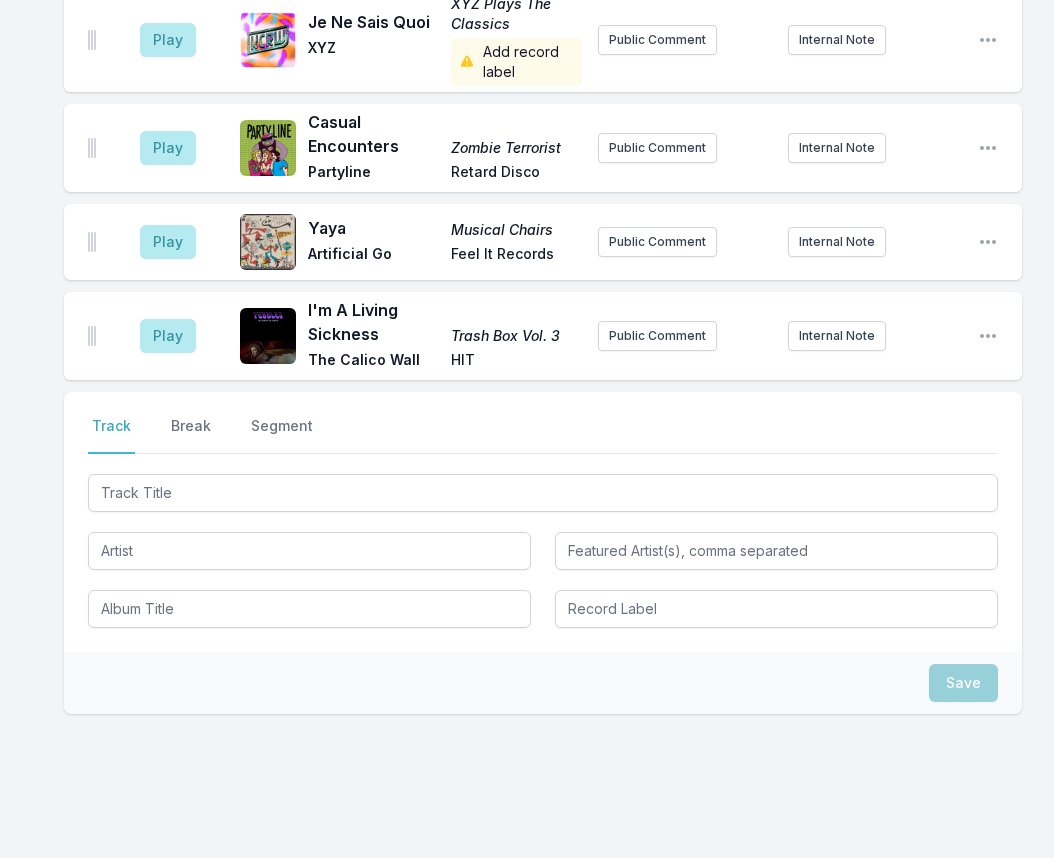 scroll, scrollTop: 872, scrollLeft: 0, axis: vertical 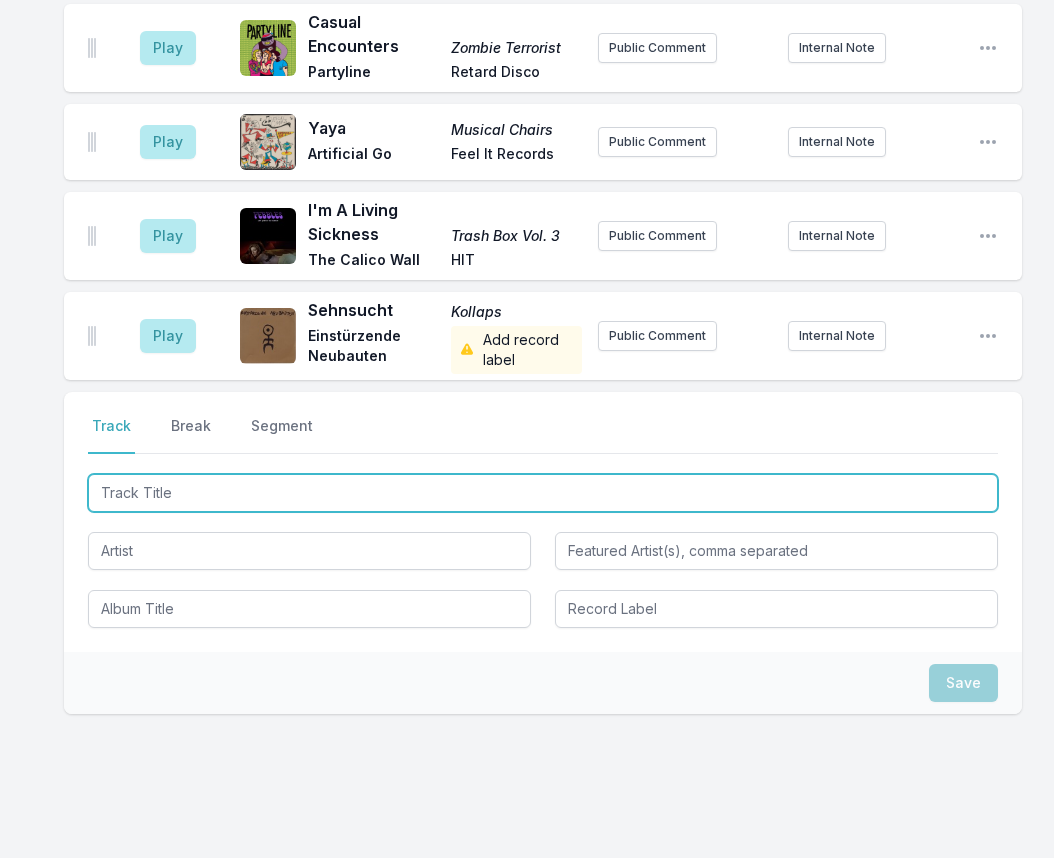 type on "Exclusive Single" 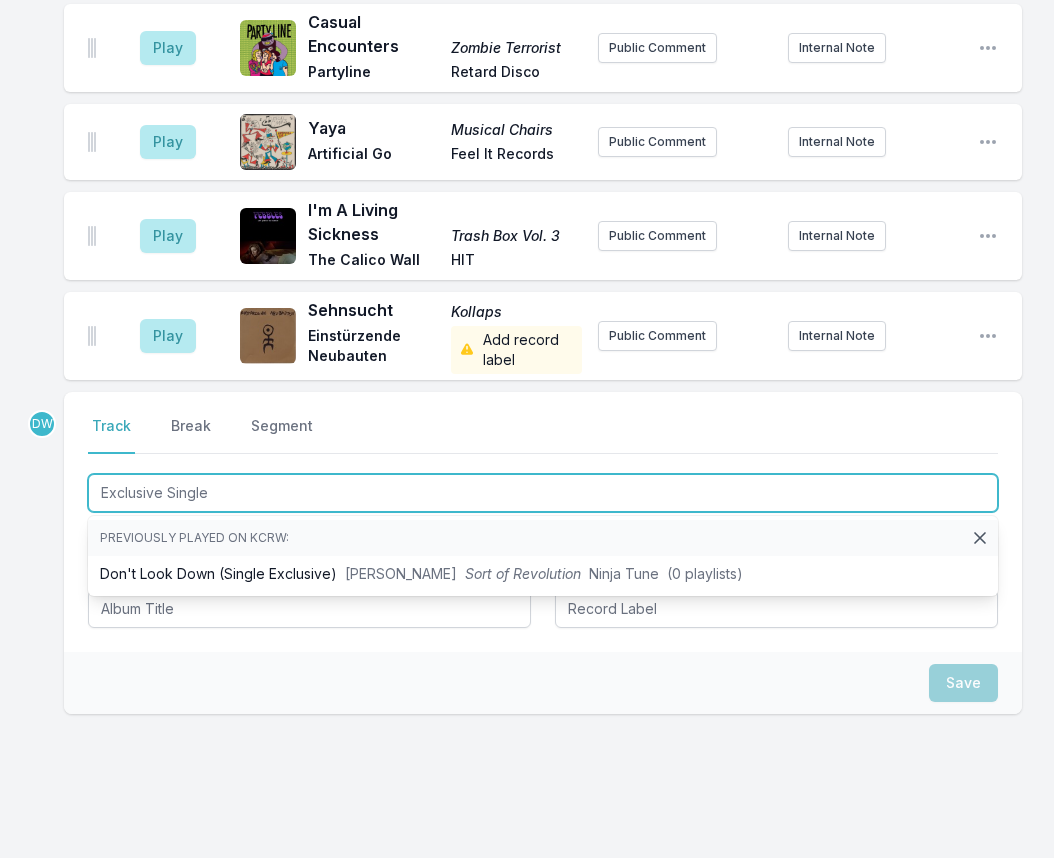 click on "Exclusive Single" at bounding box center (543, 493) 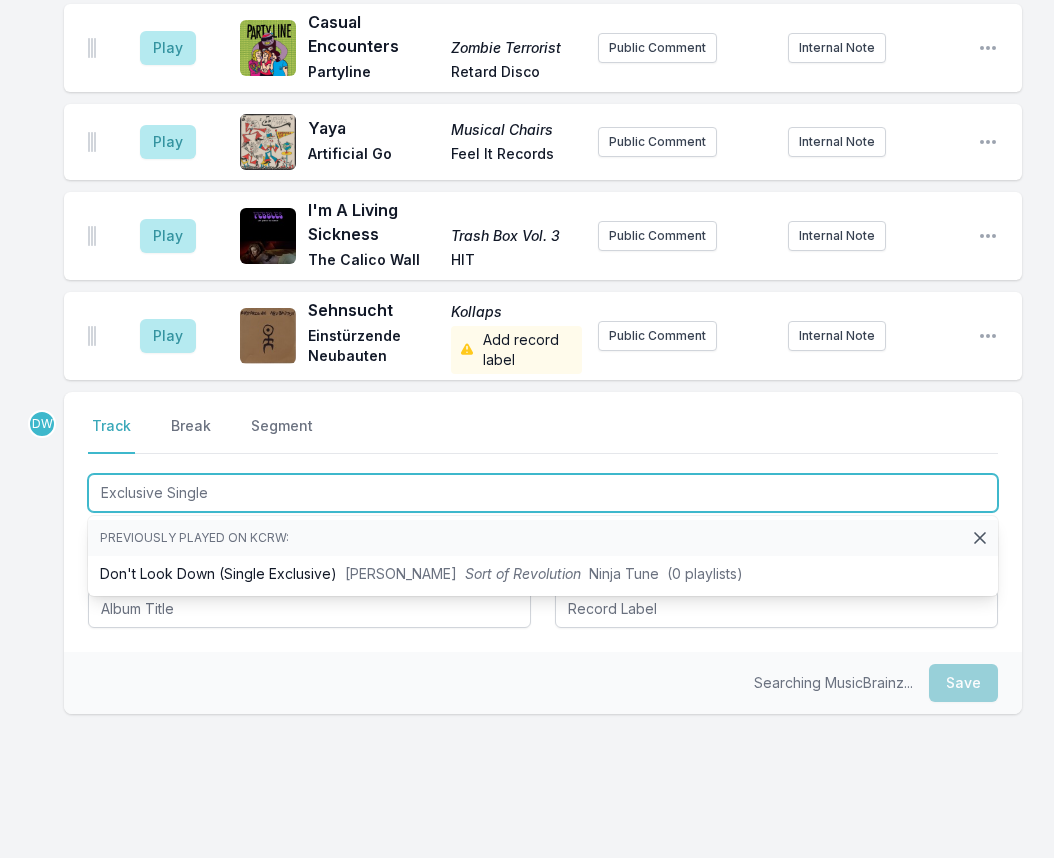 type on "Exclusive Single" 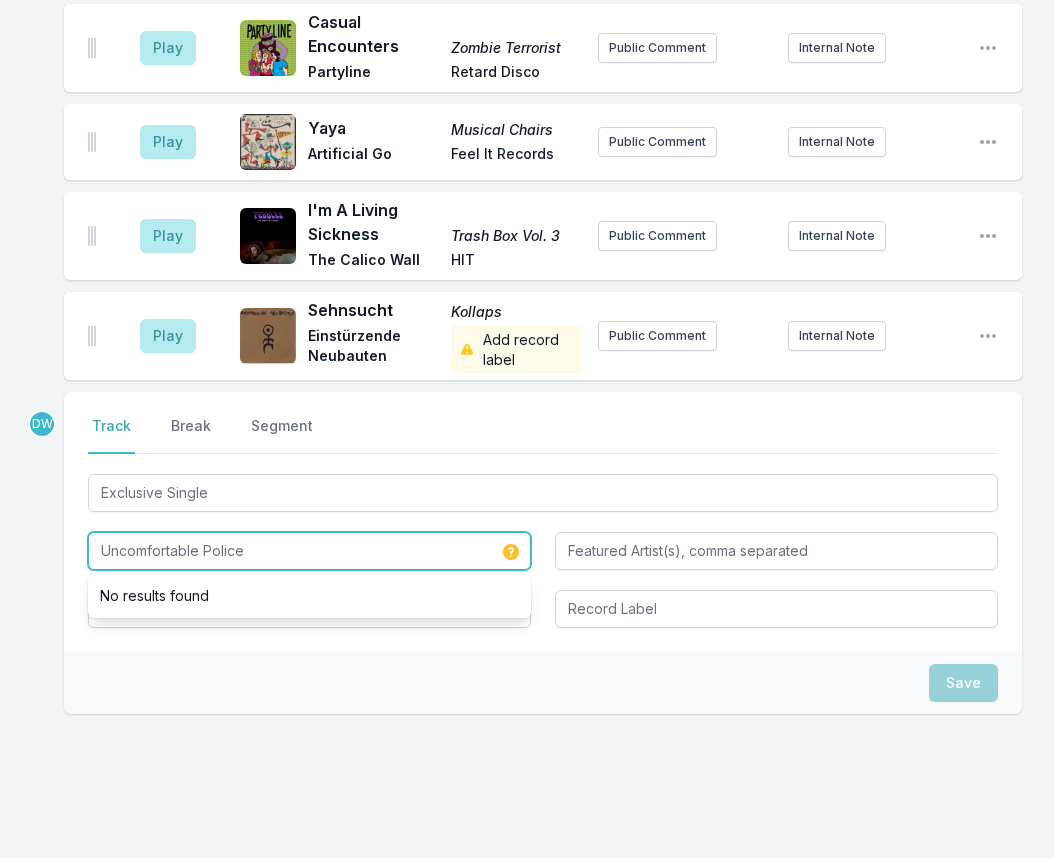 type on "Uncomfortable Police" 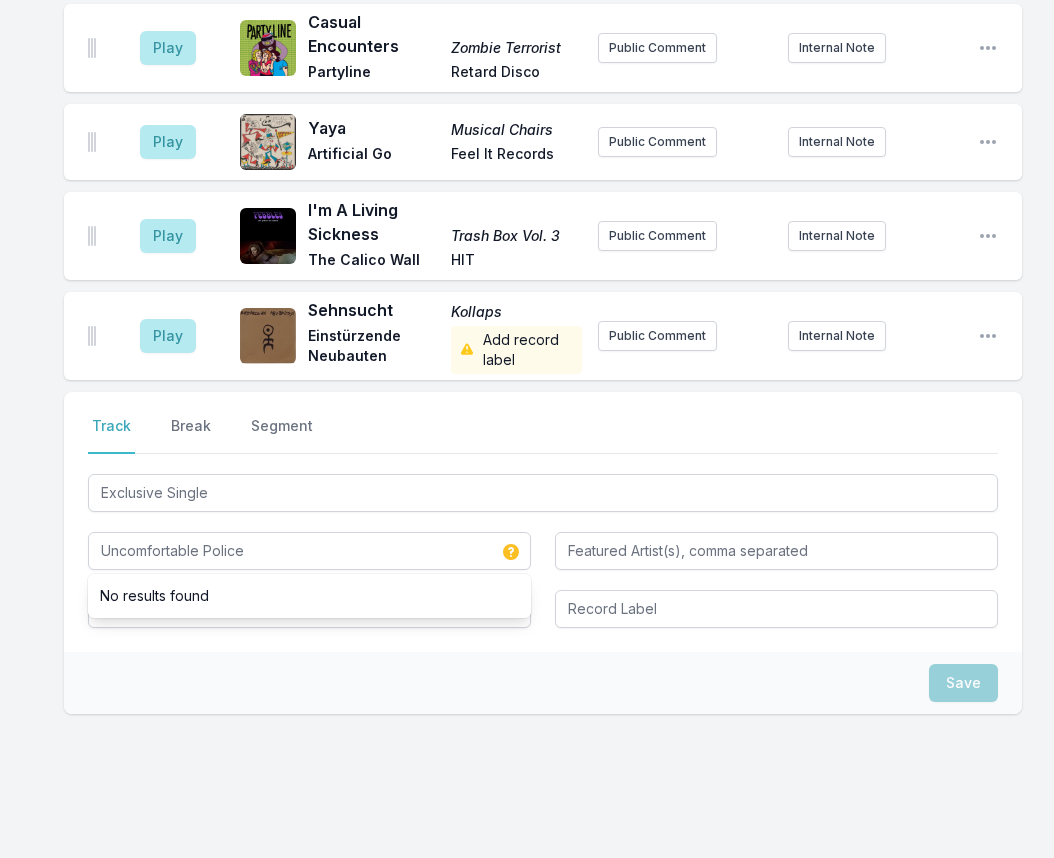 click on "Save" at bounding box center [543, 683] 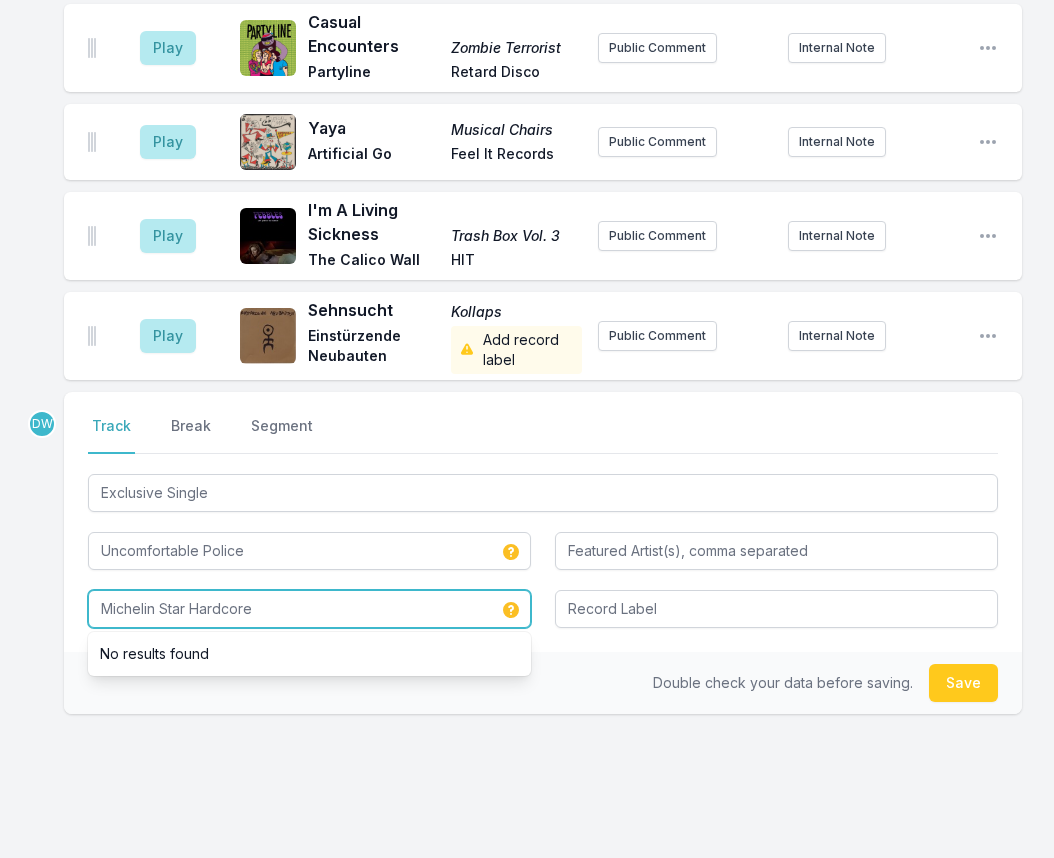 type on "Michelin Star Hardcore" 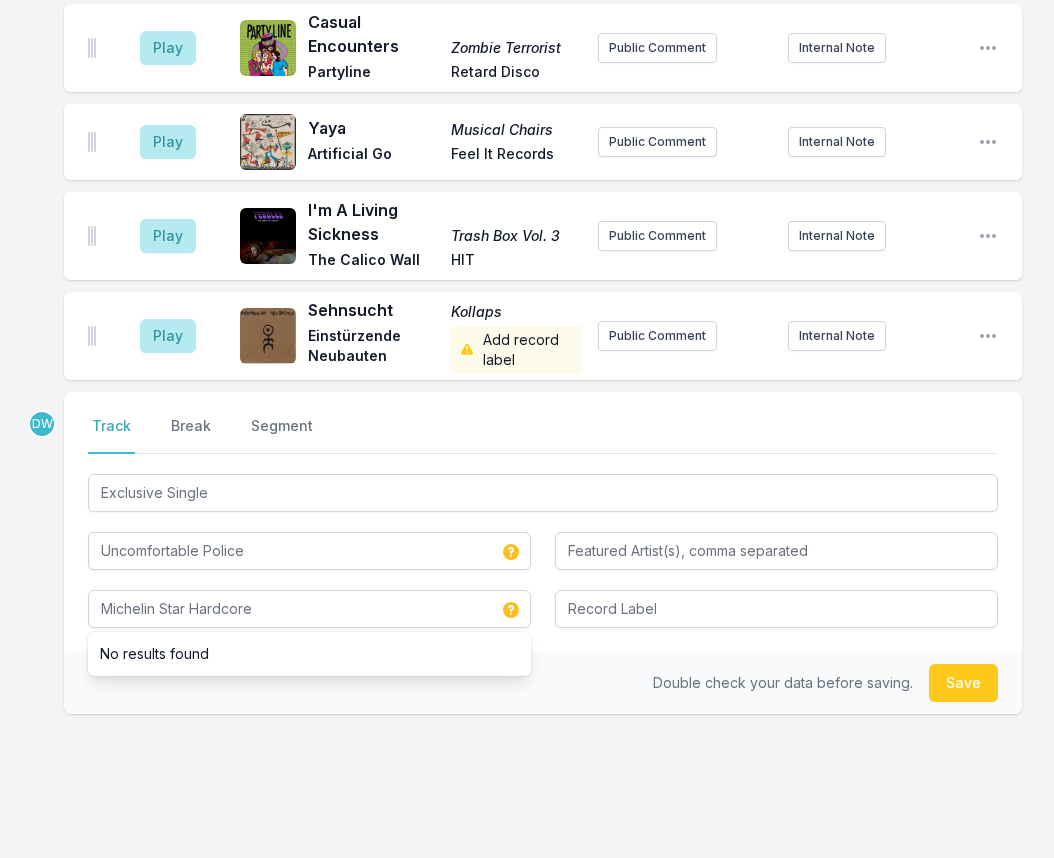 click on "DW Select a tab Track Break Segment Track Break Segment Exclusive Single Uncomfortable Police Michelin Star Hardcore No results found Double check your data before saving. Save" at bounding box center [543, 617] 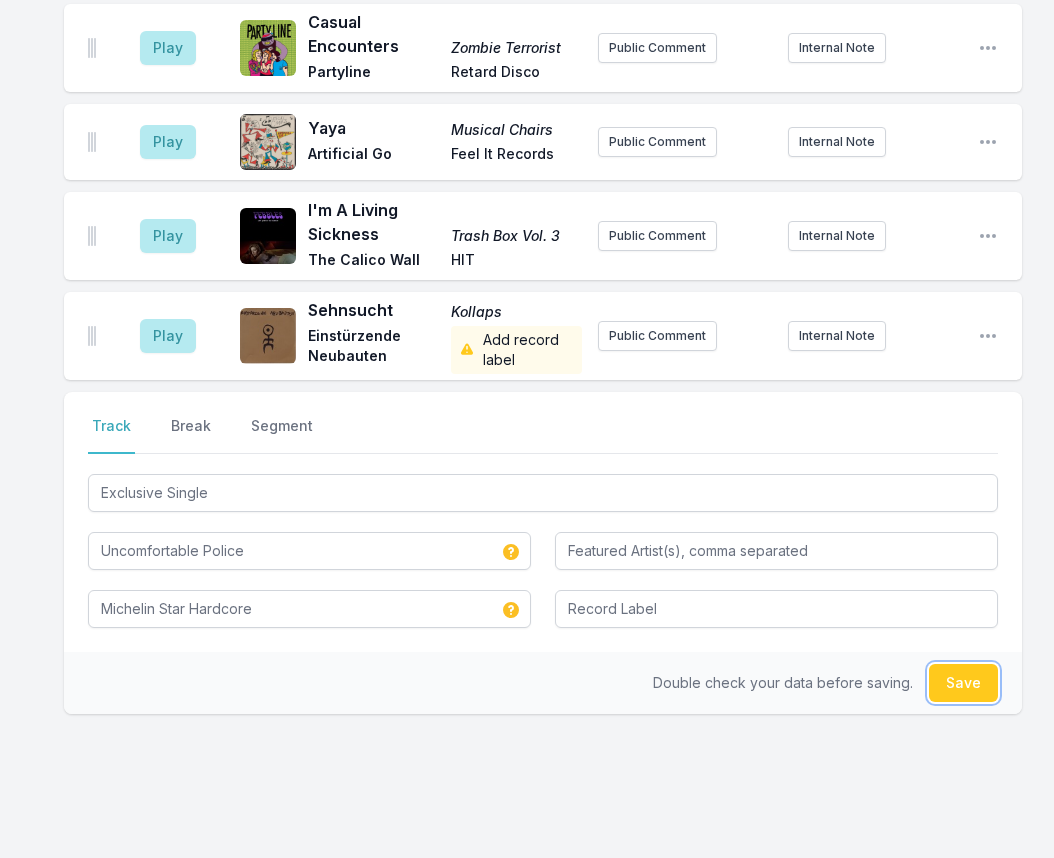 click on "Save" at bounding box center [963, 683] 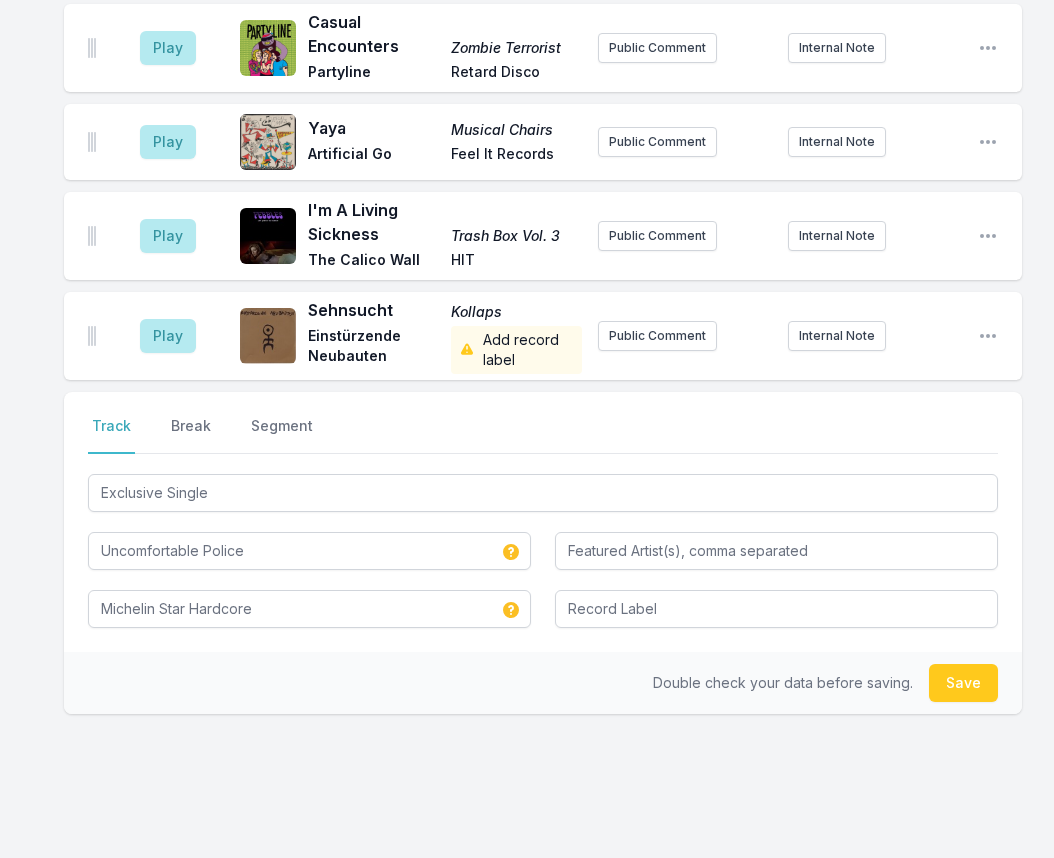 type 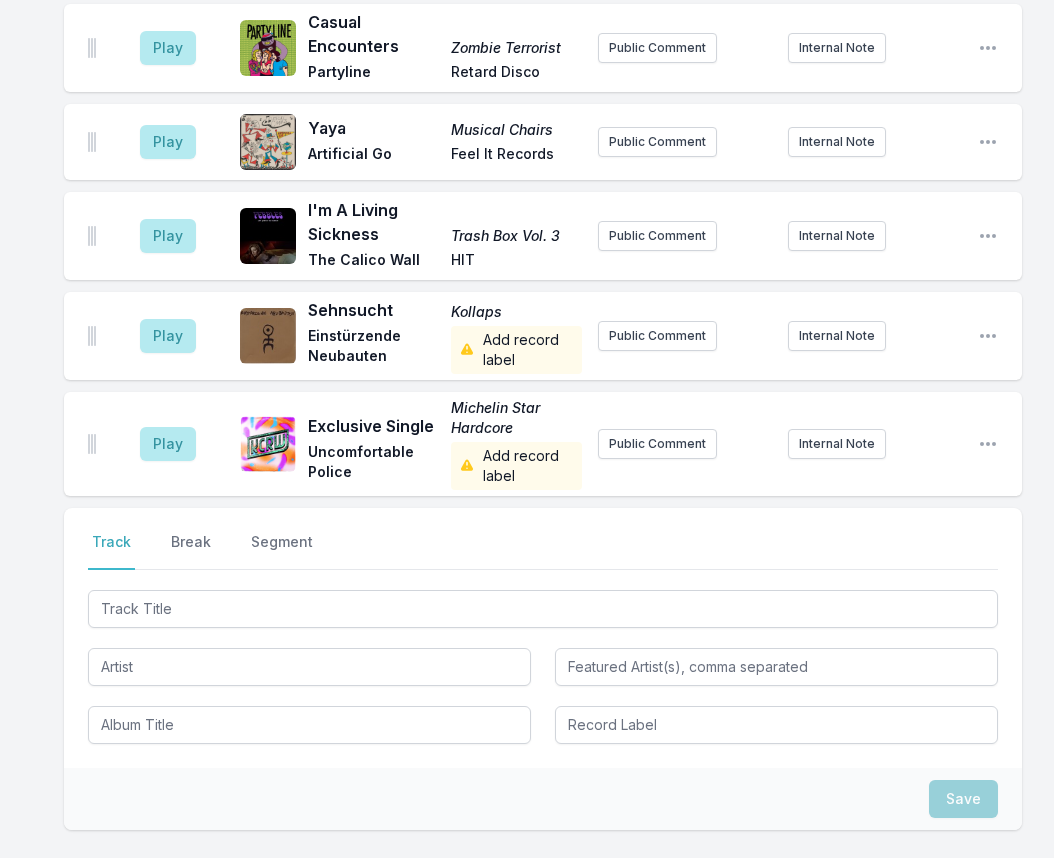scroll, scrollTop: 988, scrollLeft: 0, axis: vertical 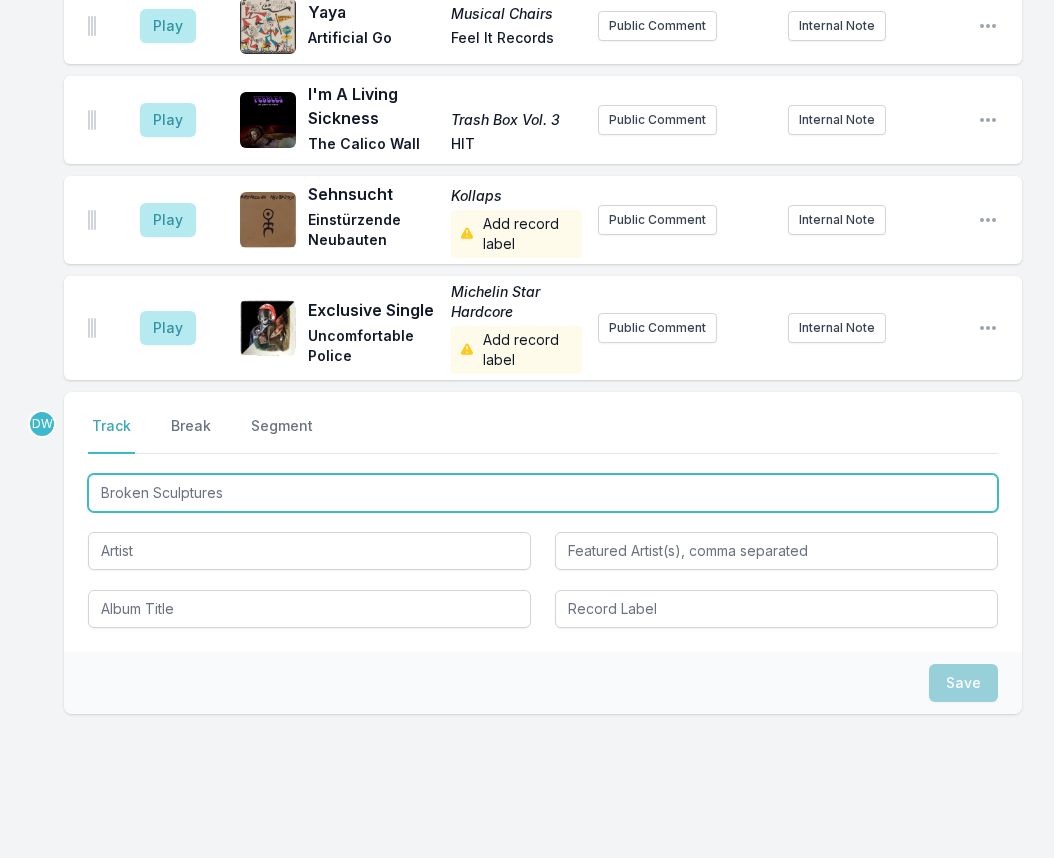 type on "Broken Sculptures" 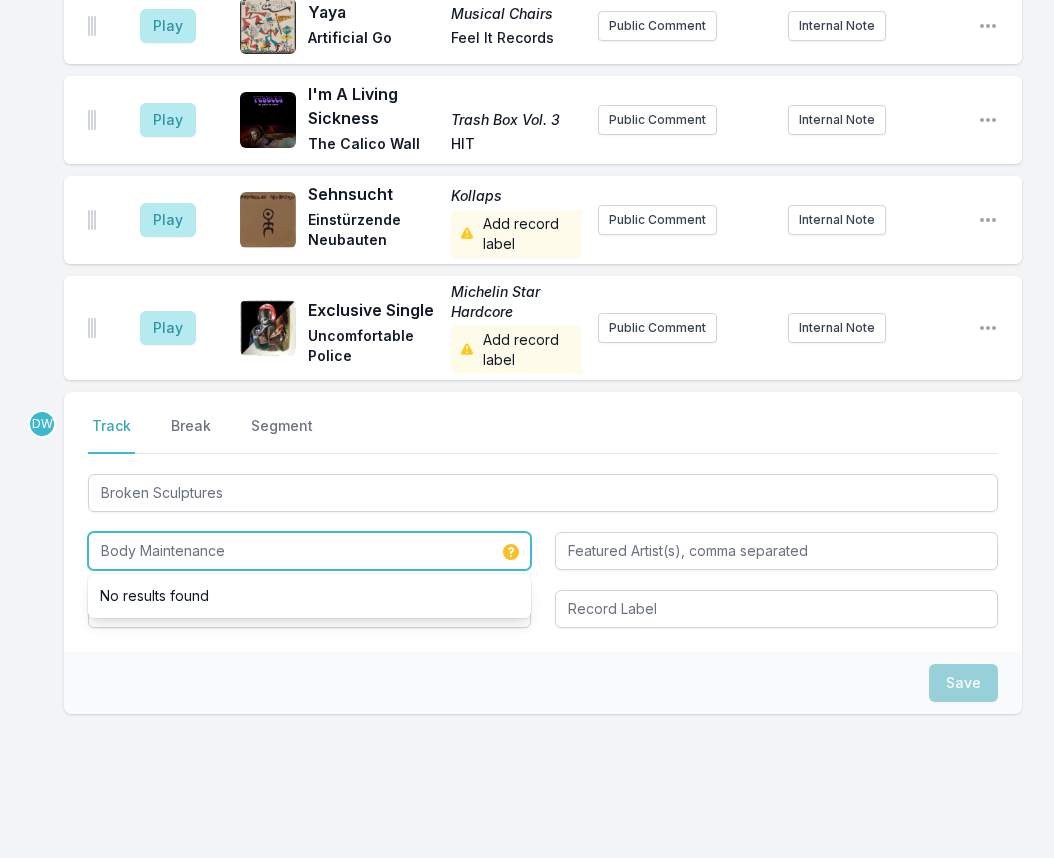 type on "Body Maintenance" 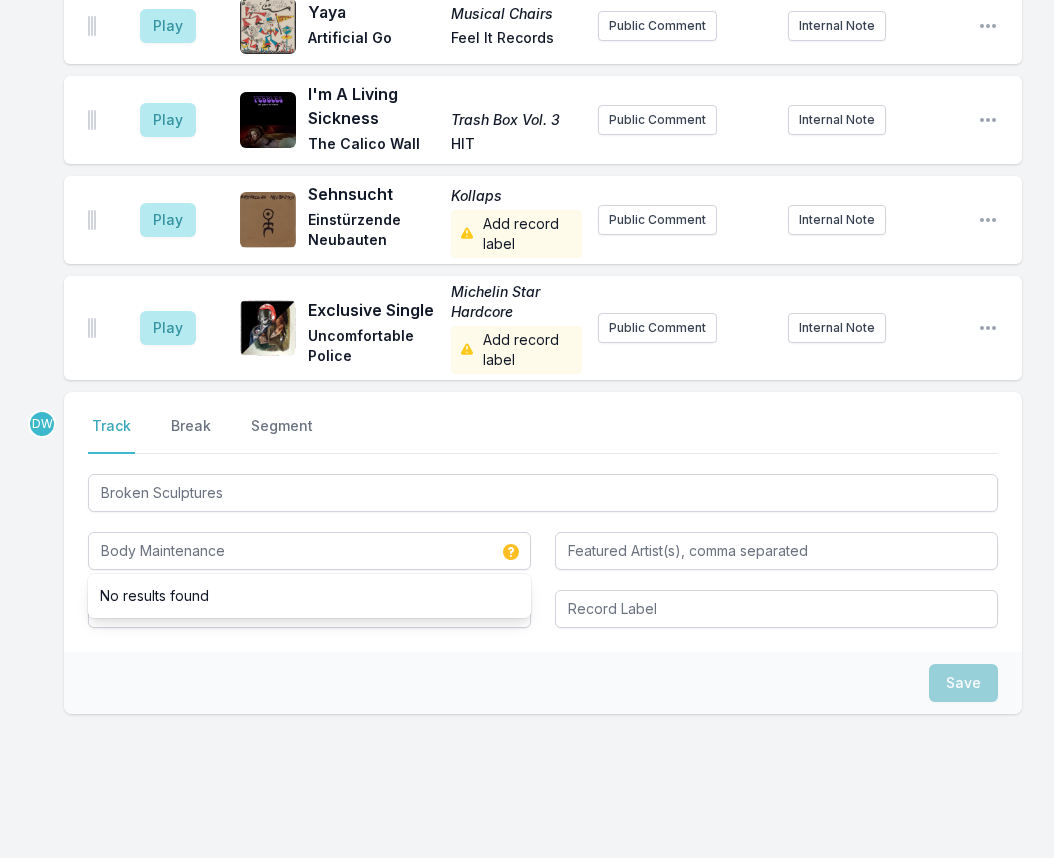 click on "Save" at bounding box center [543, 683] 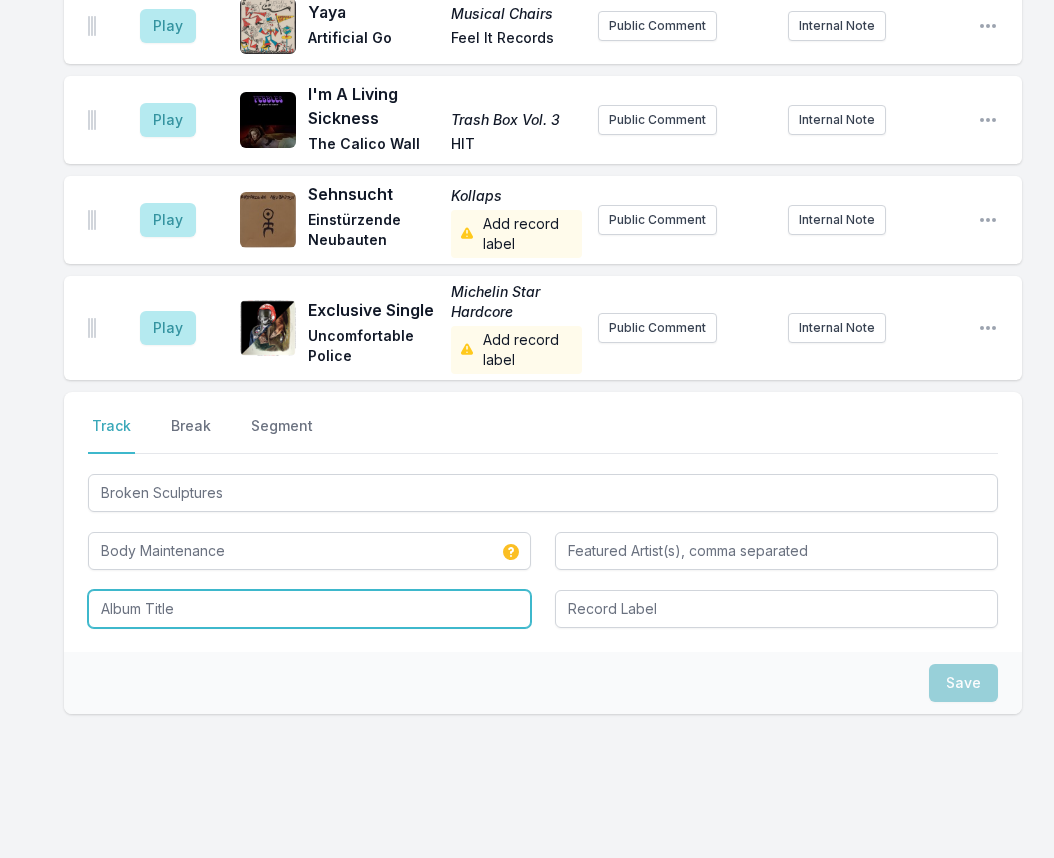 click at bounding box center [309, 609] 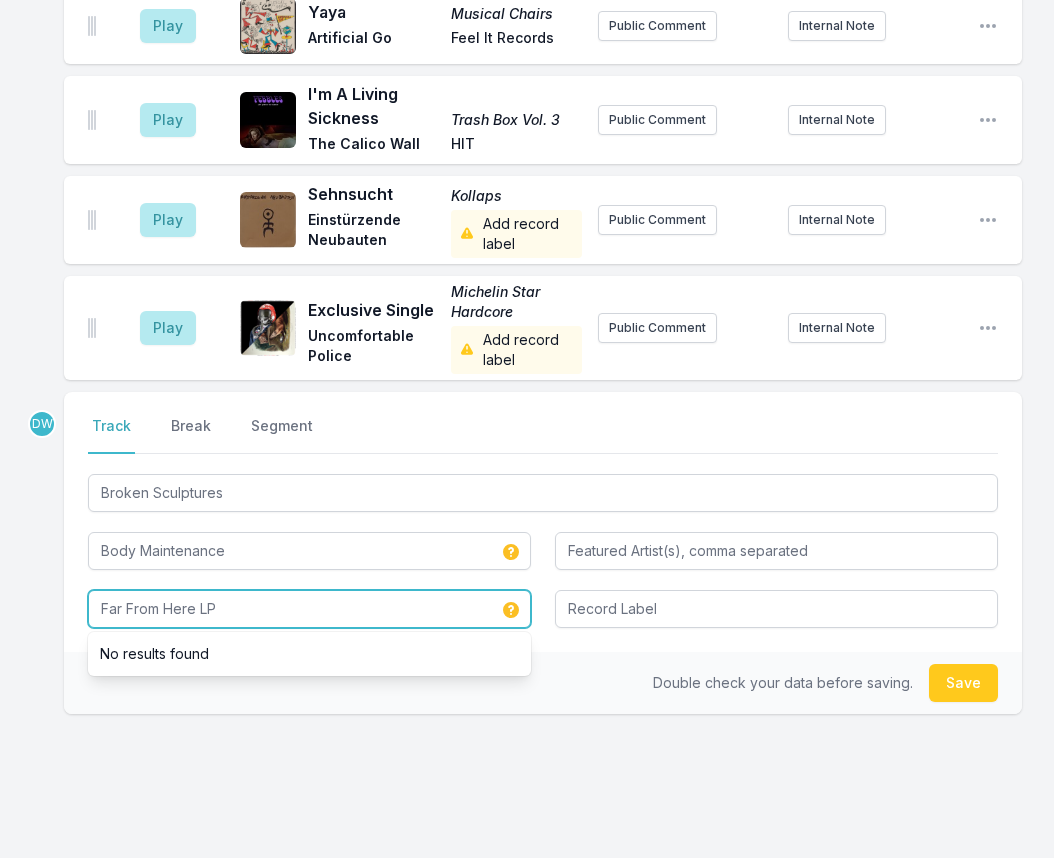 type on "Far From Here LP" 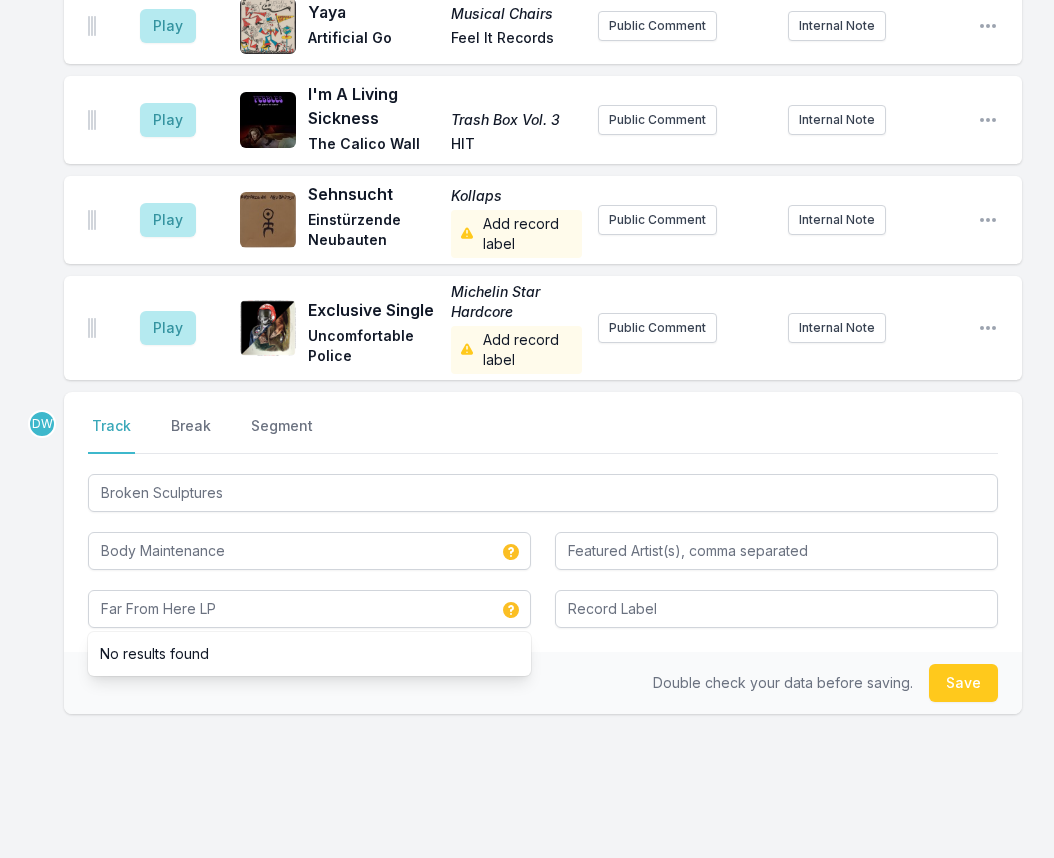 click on "Double check your data before saving." at bounding box center (783, 682) 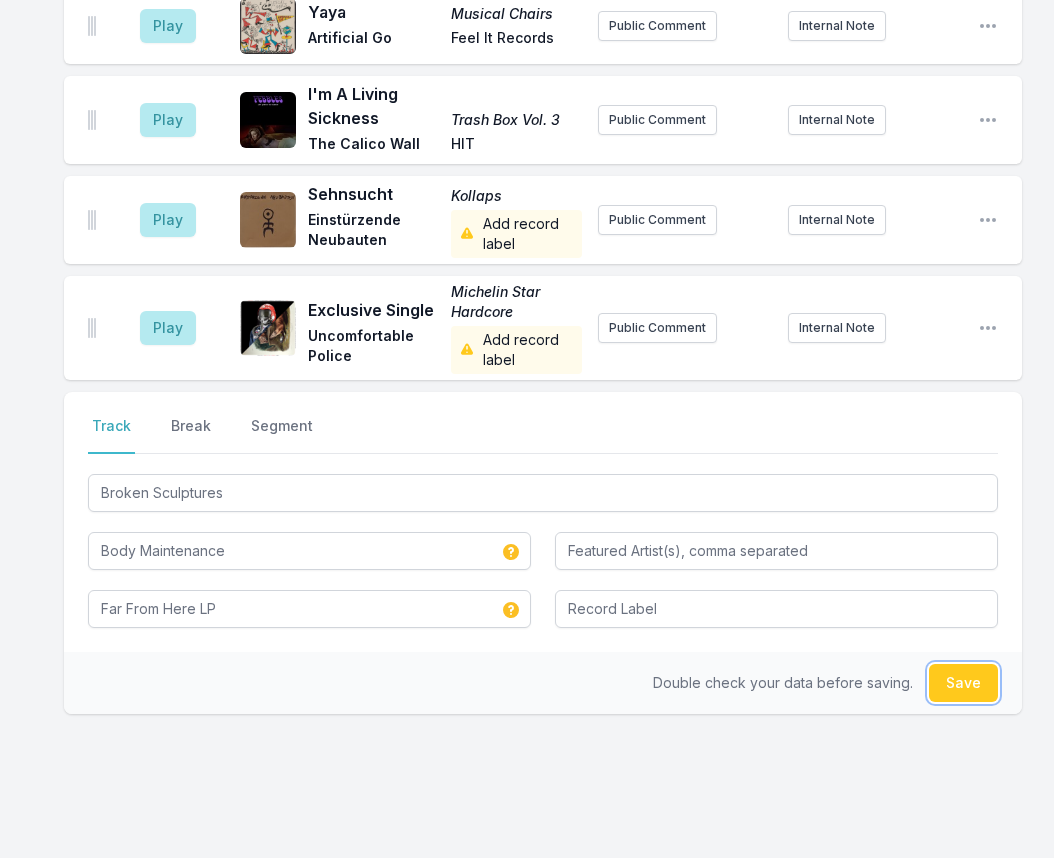 click on "Save" at bounding box center [963, 683] 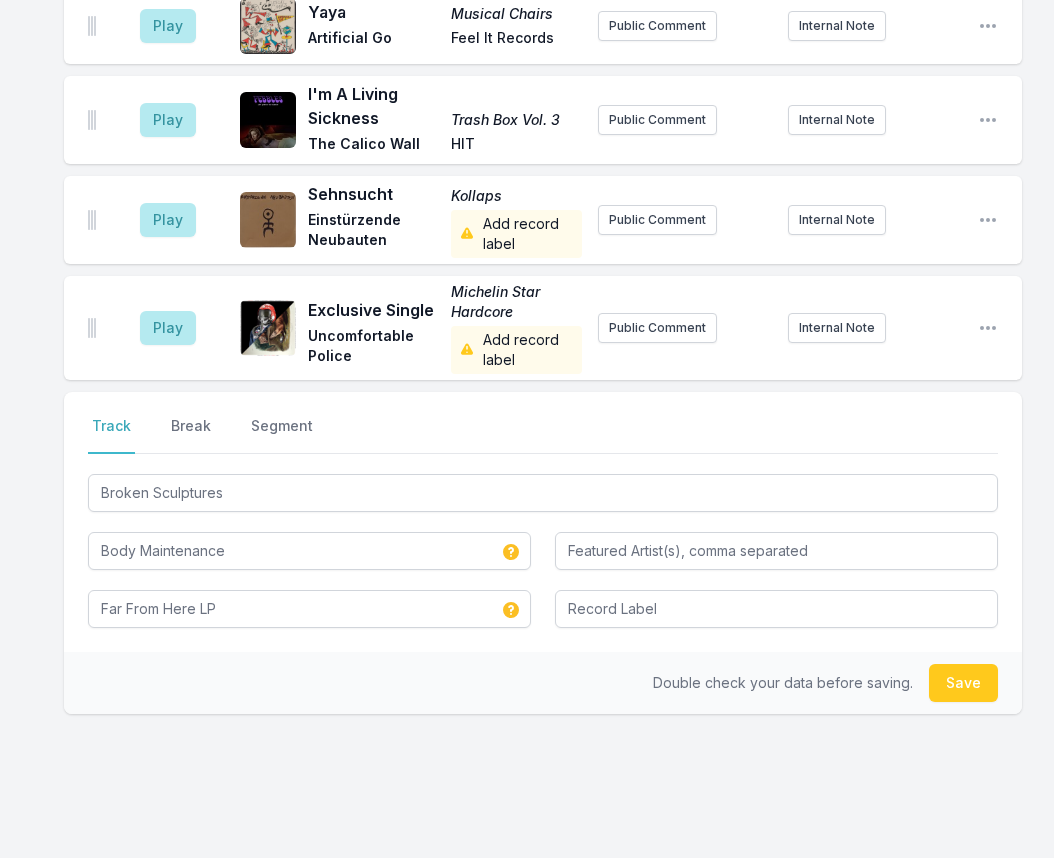 type 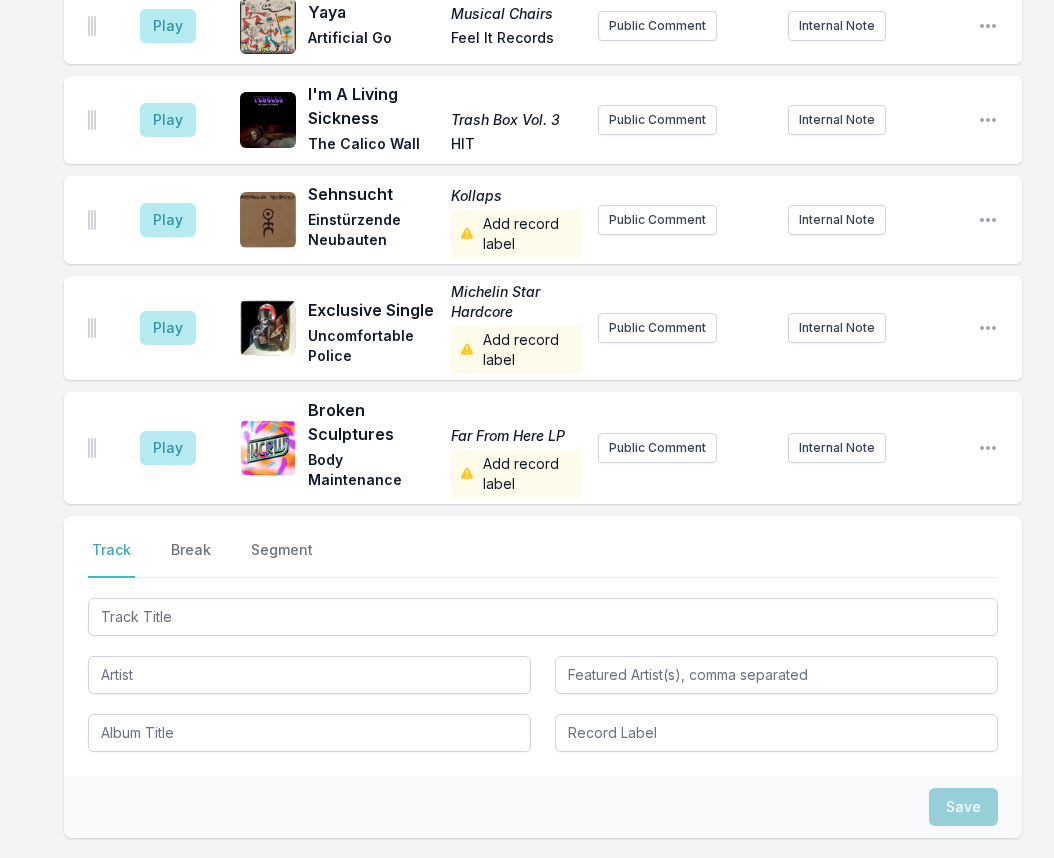 scroll, scrollTop: 1112, scrollLeft: 0, axis: vertical 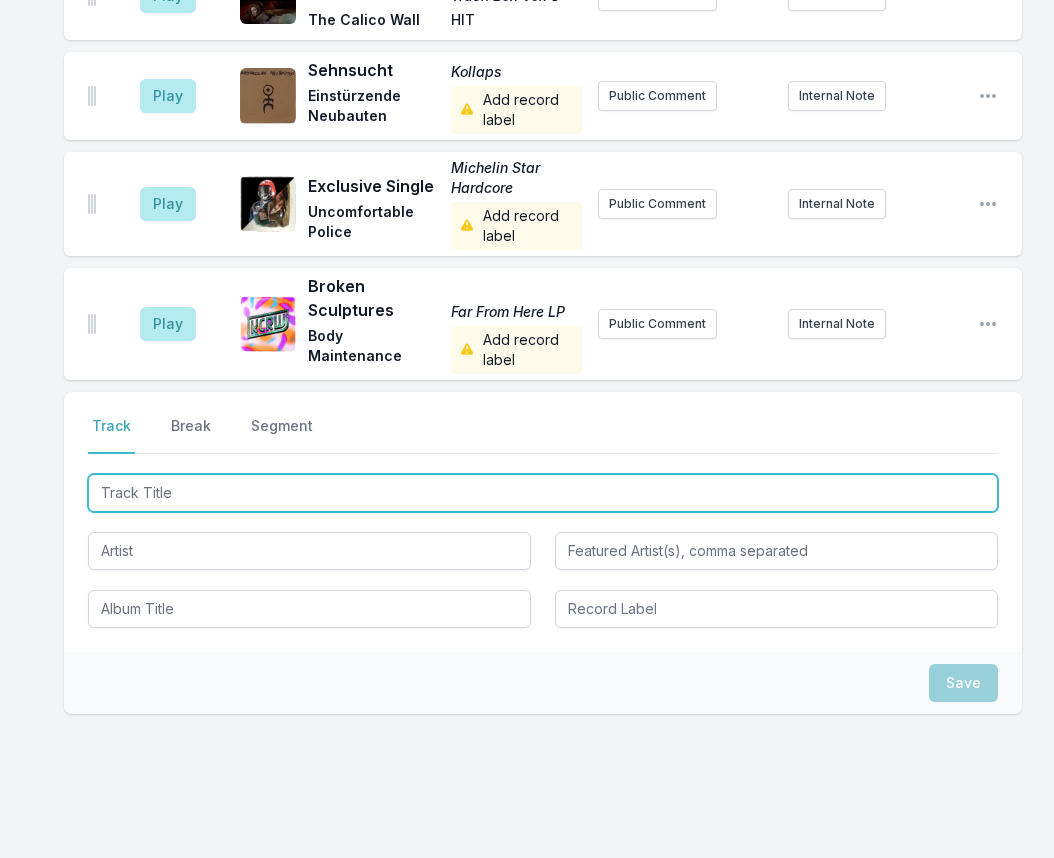 type on "Scam" 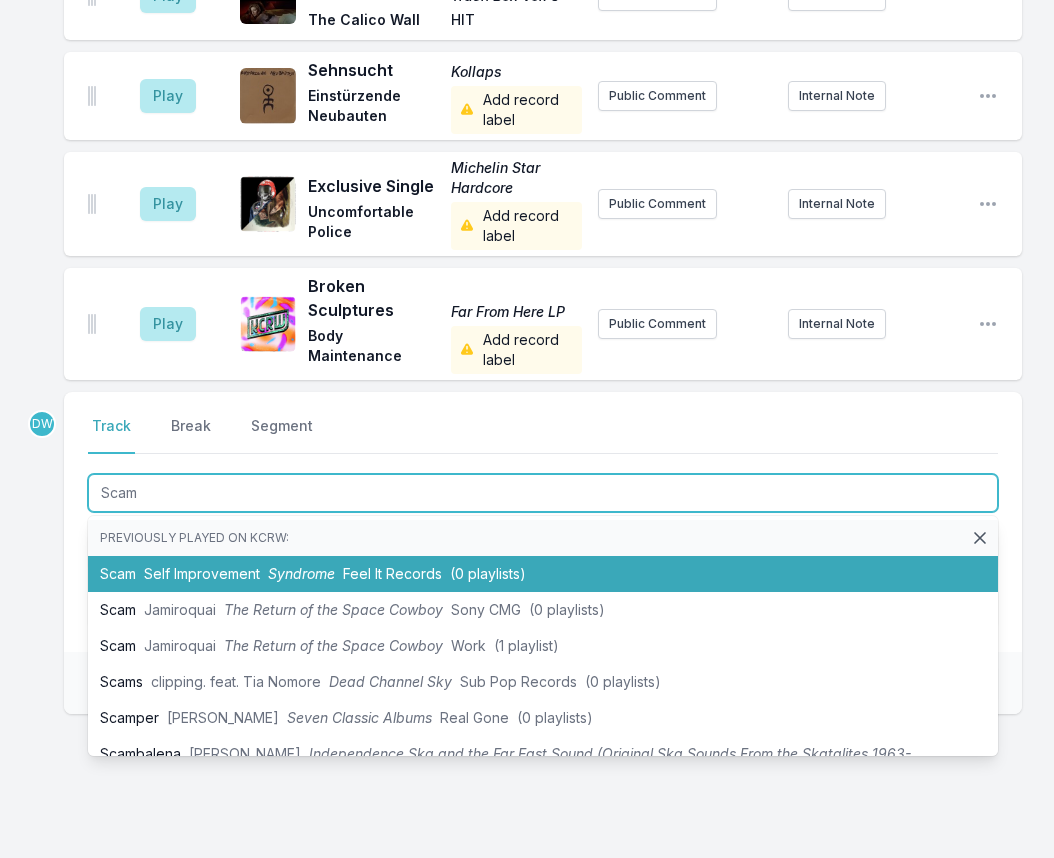 click on "Self Improvement" at bounding box center (202, 573) 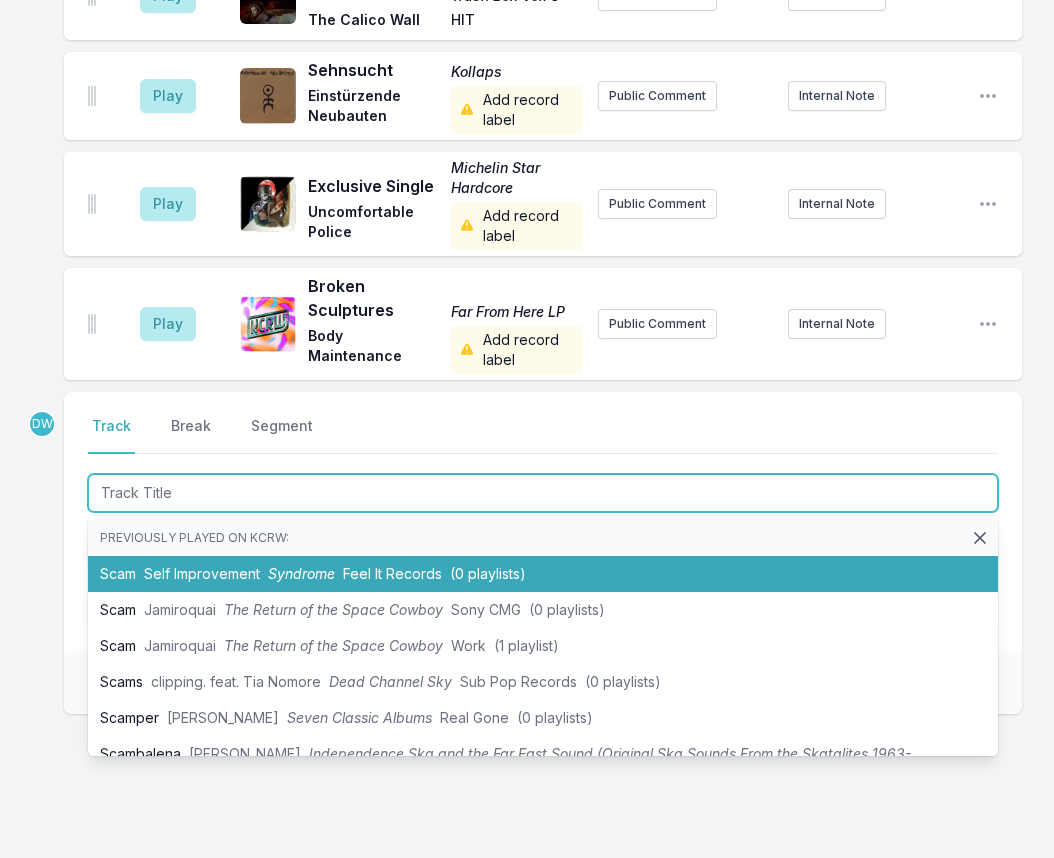 scroll, scrollTop: 1200, scrollLeft: 0, axis: vertical 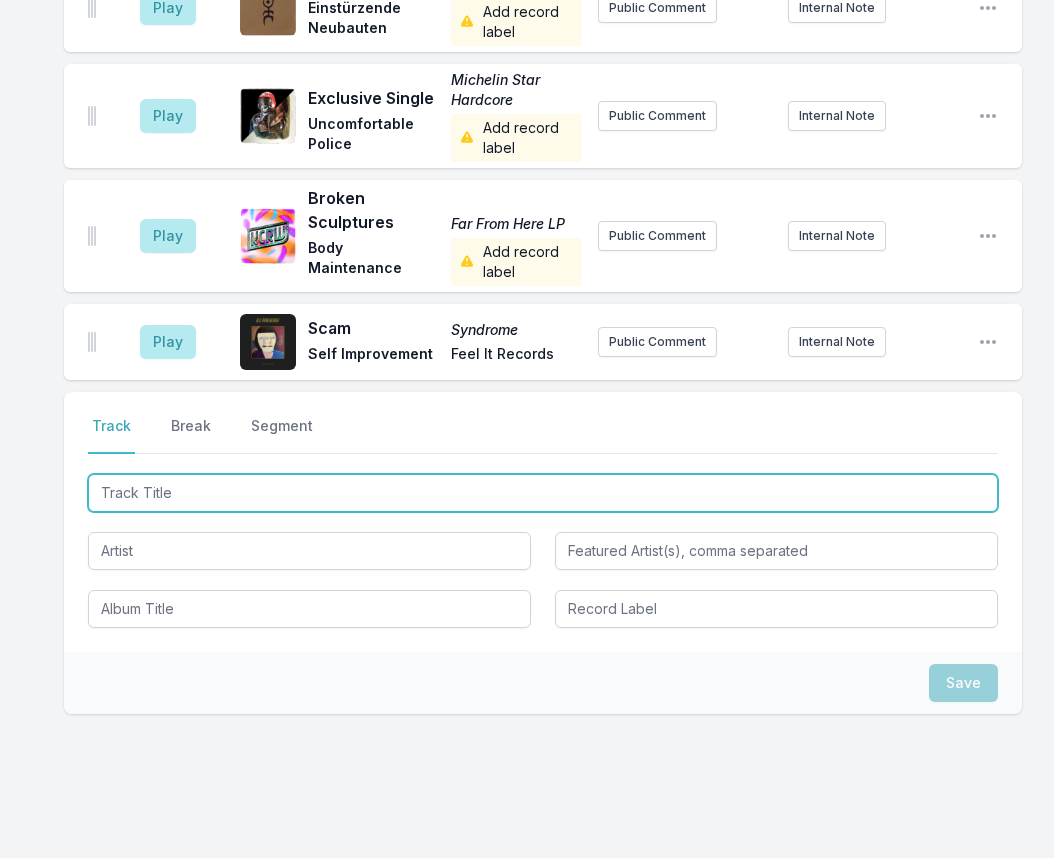 type on "Call Me Animal" 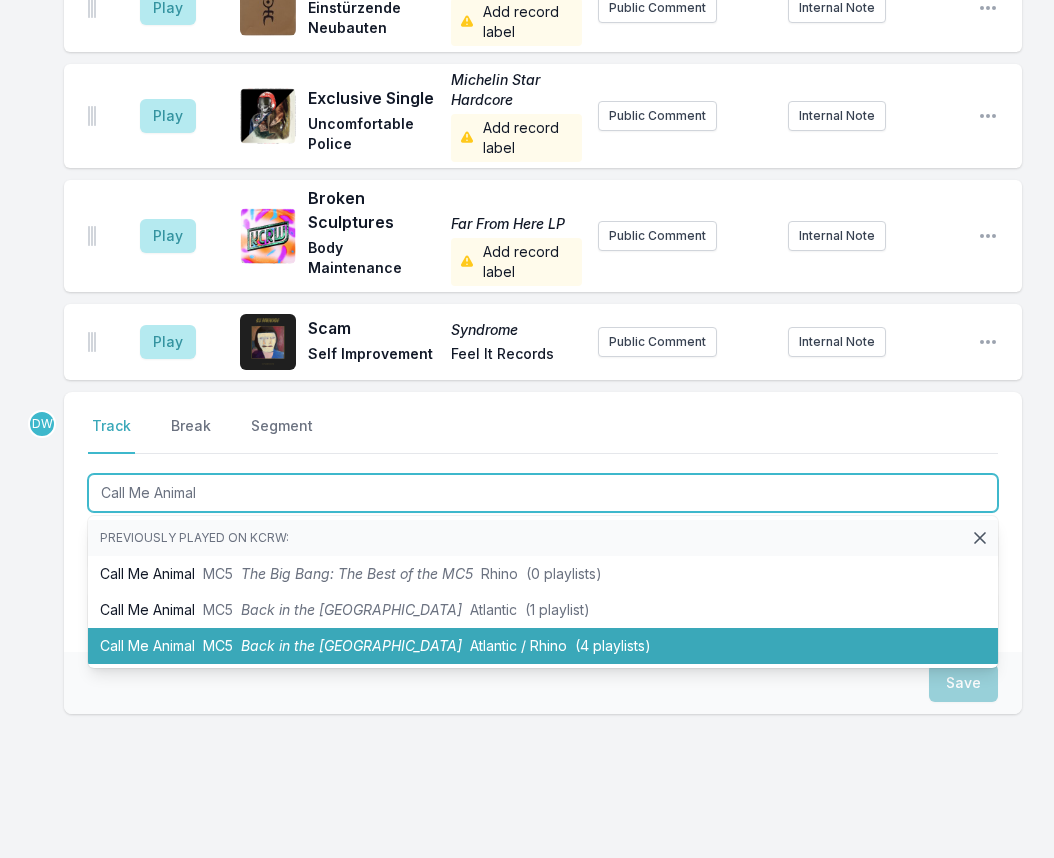 click on "Back in the [GEOGRAPHIC_DATA]" at bounding box center [351, 645] 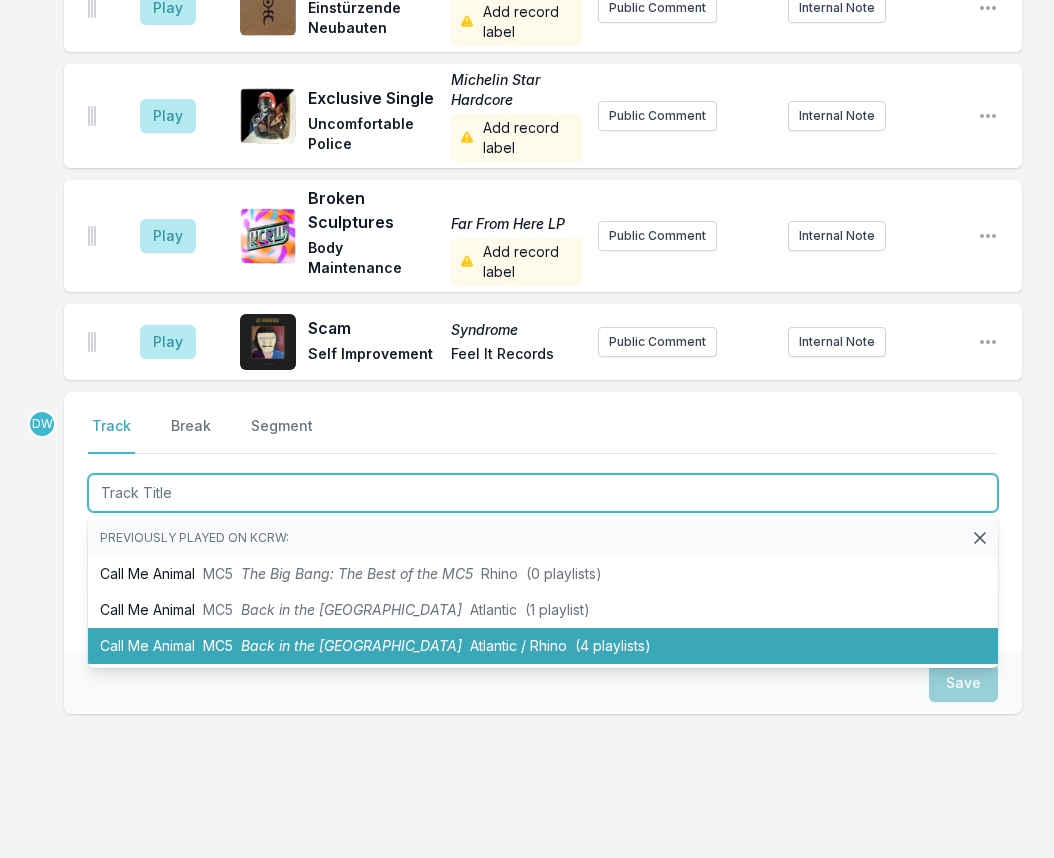 scroll, scrollTop: 1288, scrollLeft: 0, axis: vertical 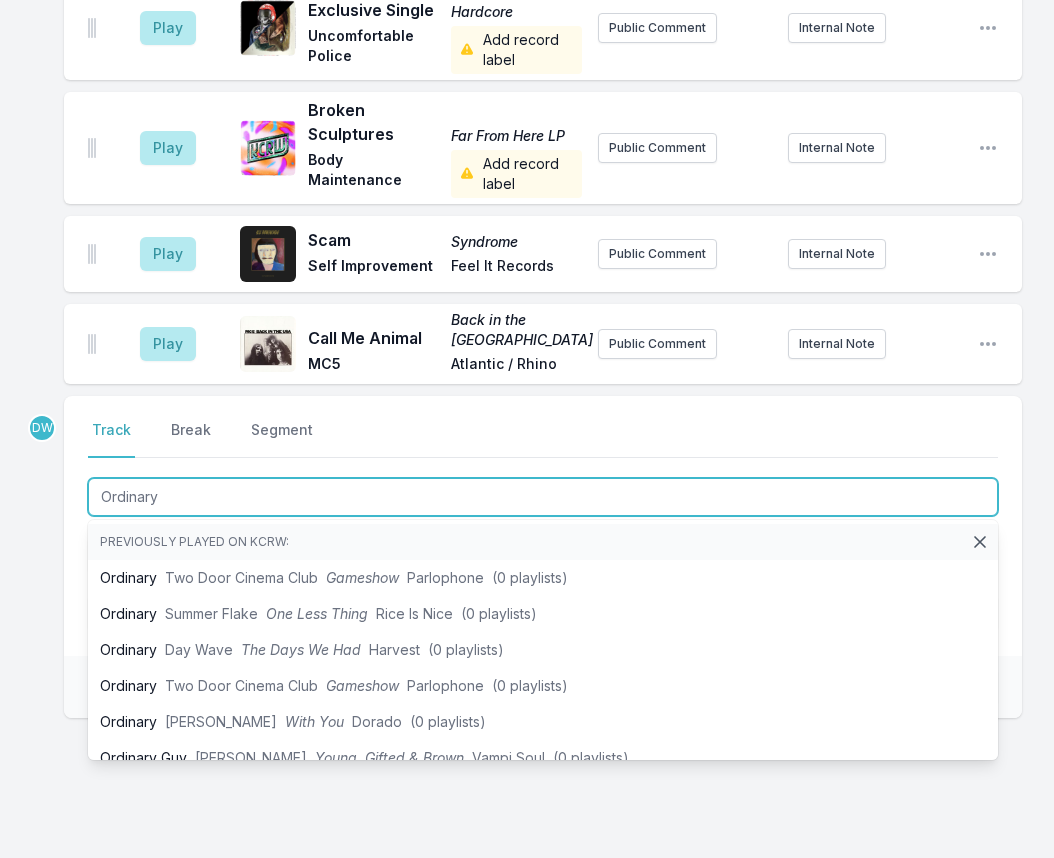 type on "Ordinary" 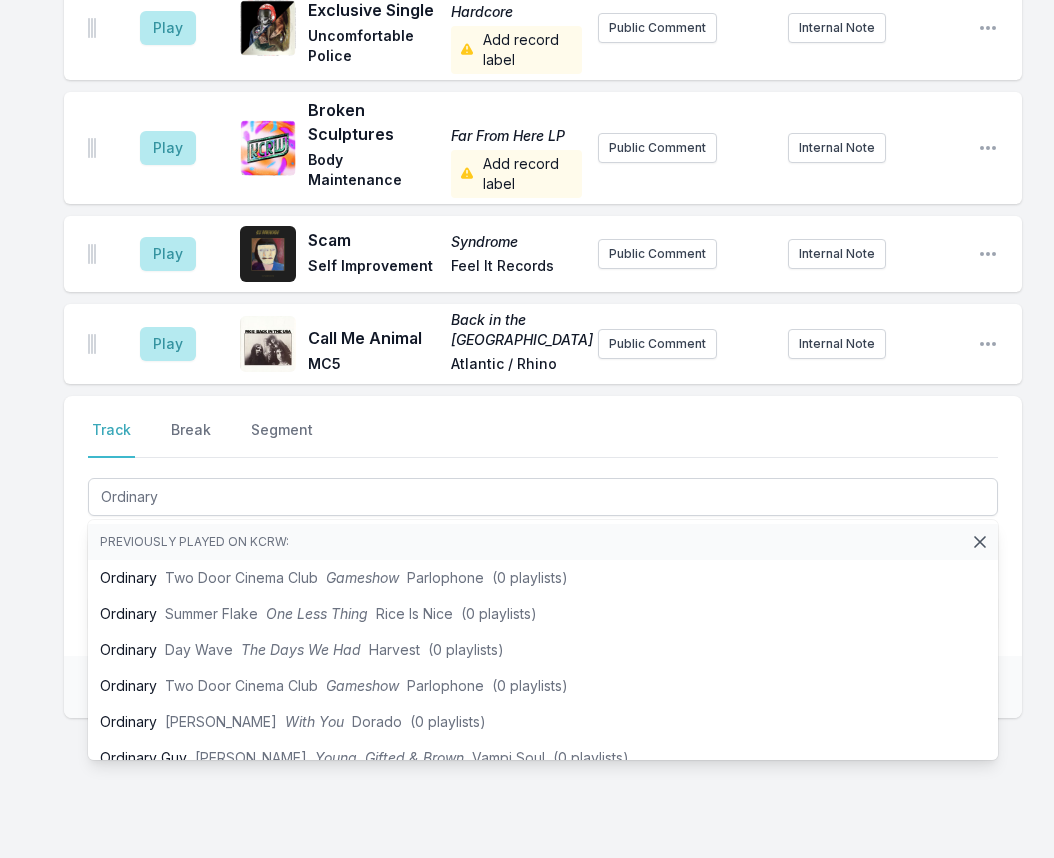 click on "Select a tab Track Break Segment Track Break Segment Ordinary Previously played on KCRW: Ordinary Two Door Cinema Club Gameshow Parlophone (0 playlists) Ordinary Summer Flake One Less Thing Rice Is Nice (0 playlists) Ordinary Day Wave The Days We Had Harvest (0 playlists) Ordinary Two Door Cinema Club Gameshow Parlophone (0 playlists) Ordinary [PERSON_NAME] With You Dorado (0 playlists) Ordinary [PERSON_NAME] [PERSON_NAME], Gifted & Brown Vampi Soul (0 playlists) Ordinary Day [PERSON_NAME] 100 Chillout Classics: The Ultimate Chillout Collection Rhino (0 playlists) Ordinary Day [PERSON_NAME] (0 playlists) Ordinary [PERSON_NAME] feat. [PERSON_NAME] Modal Soul Hydeout Productions (0 playlists) Ordinary Man [PERSON_NAME] [PERSON_NAME]'s 50th Anniversary VP Records (0 playlists) The Ordinary [PERSON_NAME] Chain Reaction Born Losers Records (0 playlists) Ordinary Man [PERSON_NAME] 17 North Parade Pressure Sounds (0 playlists) Ordinary Guy (Feat. The [PERSON_NAME] 2) [PERSON_NAME] y Moi Ordinary Guy Carpark Records (5 playlists) The Man" at bounding box center [543, 526] 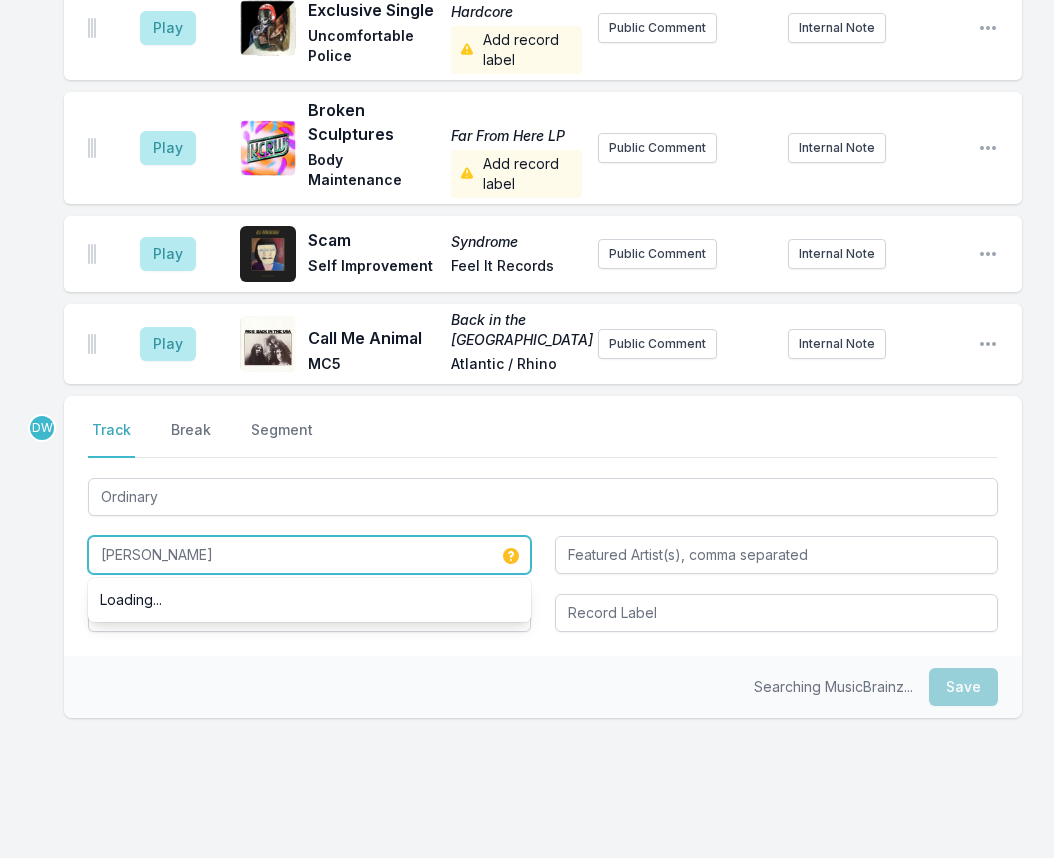 type on "[PERSON_NAME]" 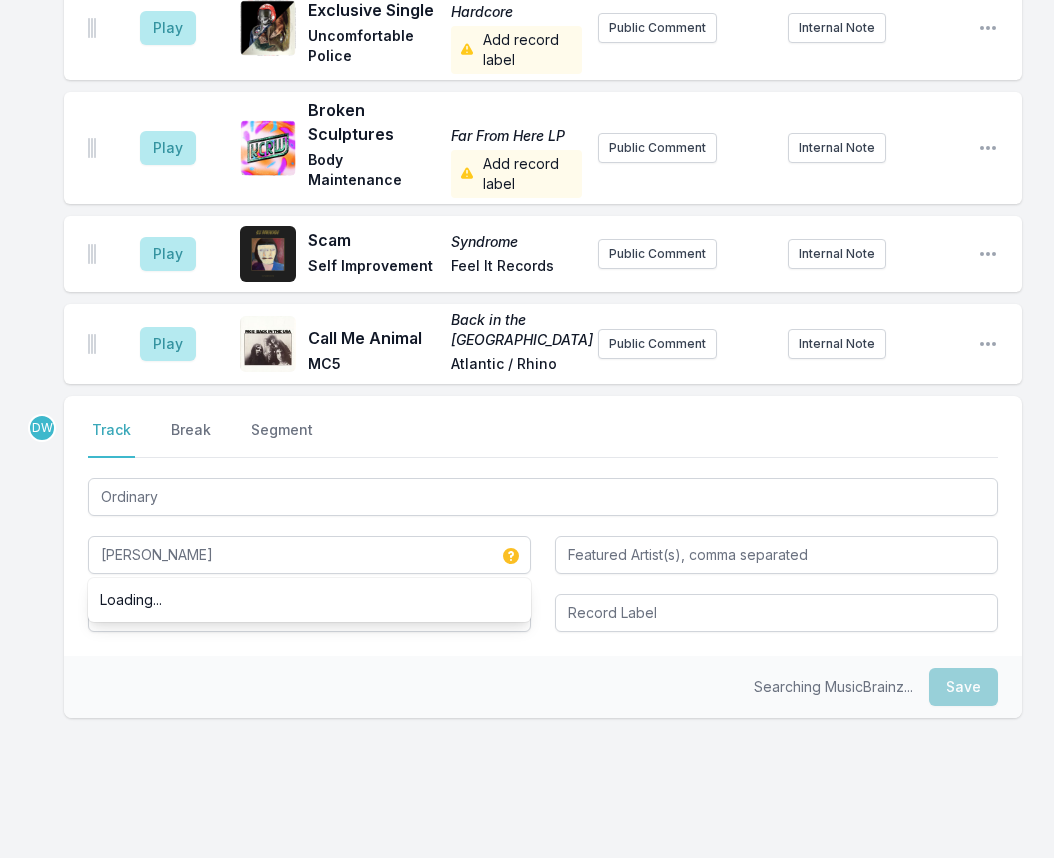 click on "Searching MusicBrainz... Save" at bounding box center (543, 687) 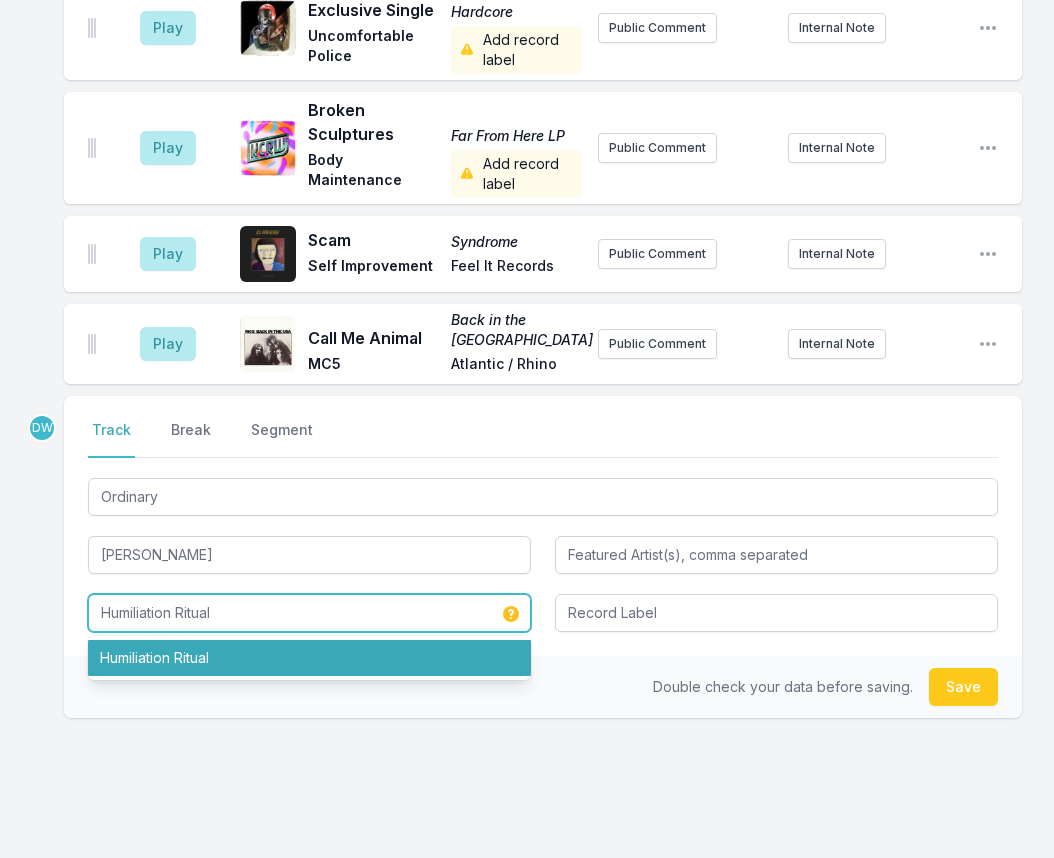 click on "Humiliation Ritual" at bounding box center (309, 658) 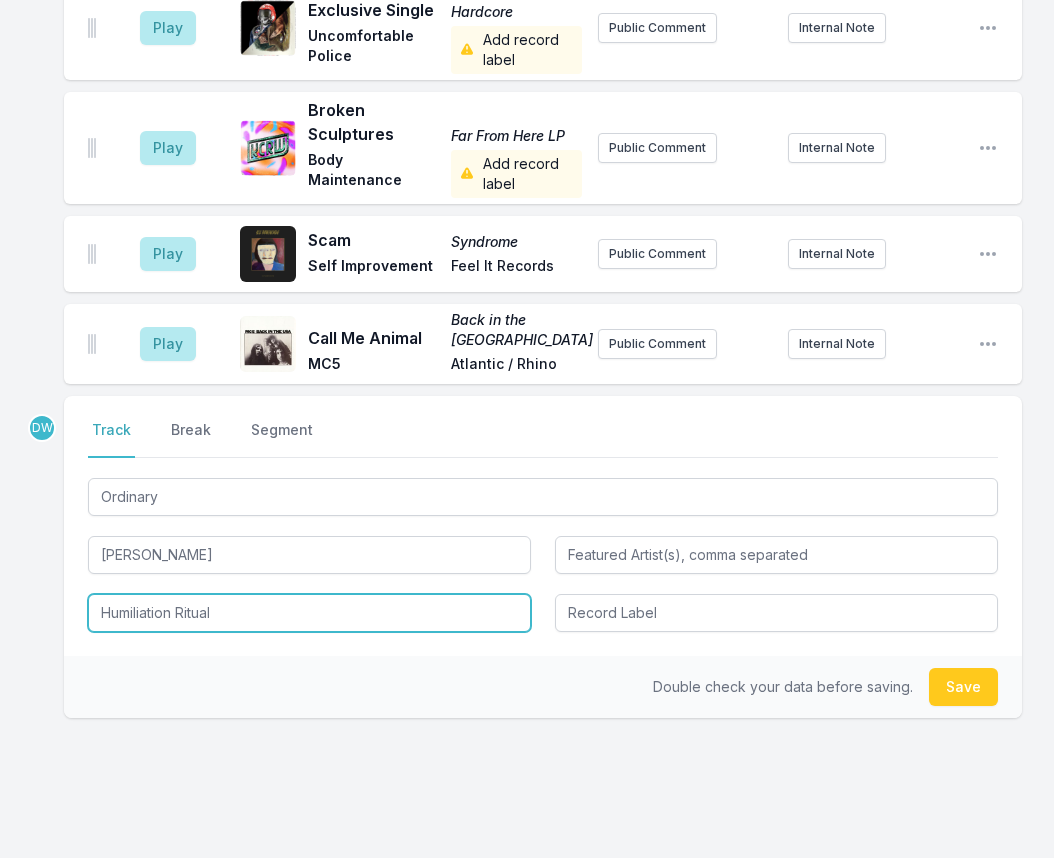 type on "Humiliation Ritual" 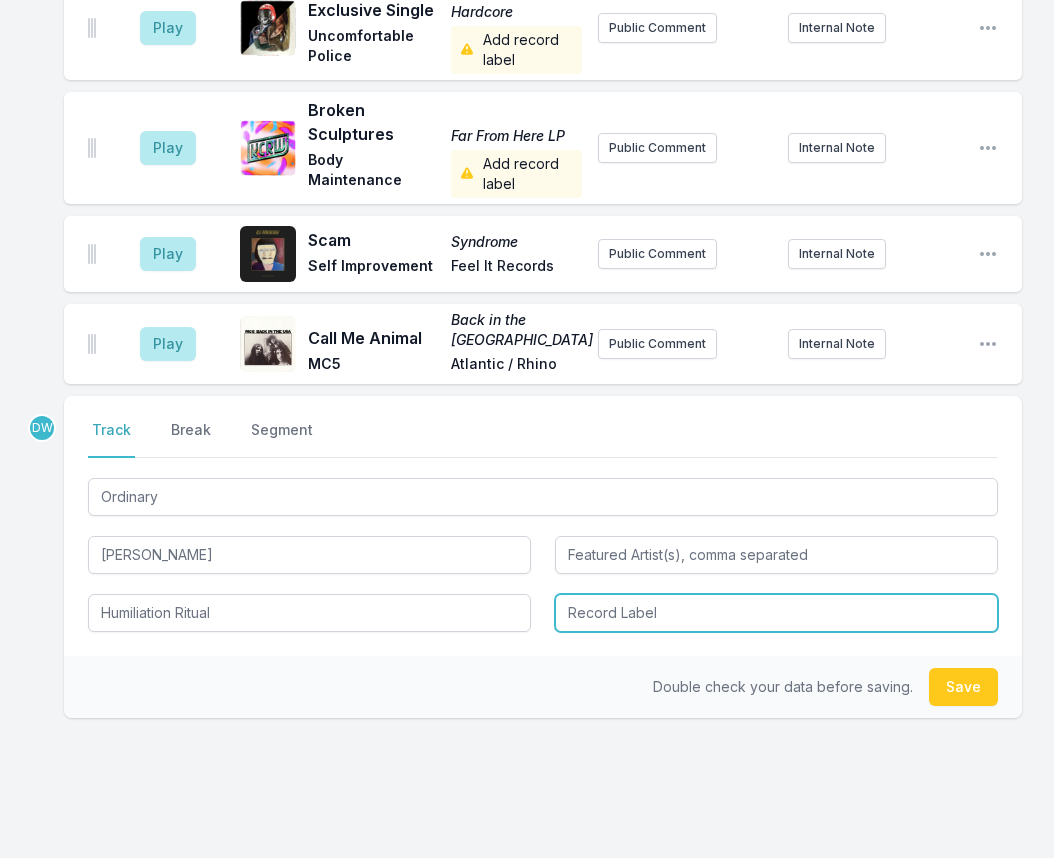 click at bounding box center (776, 613) 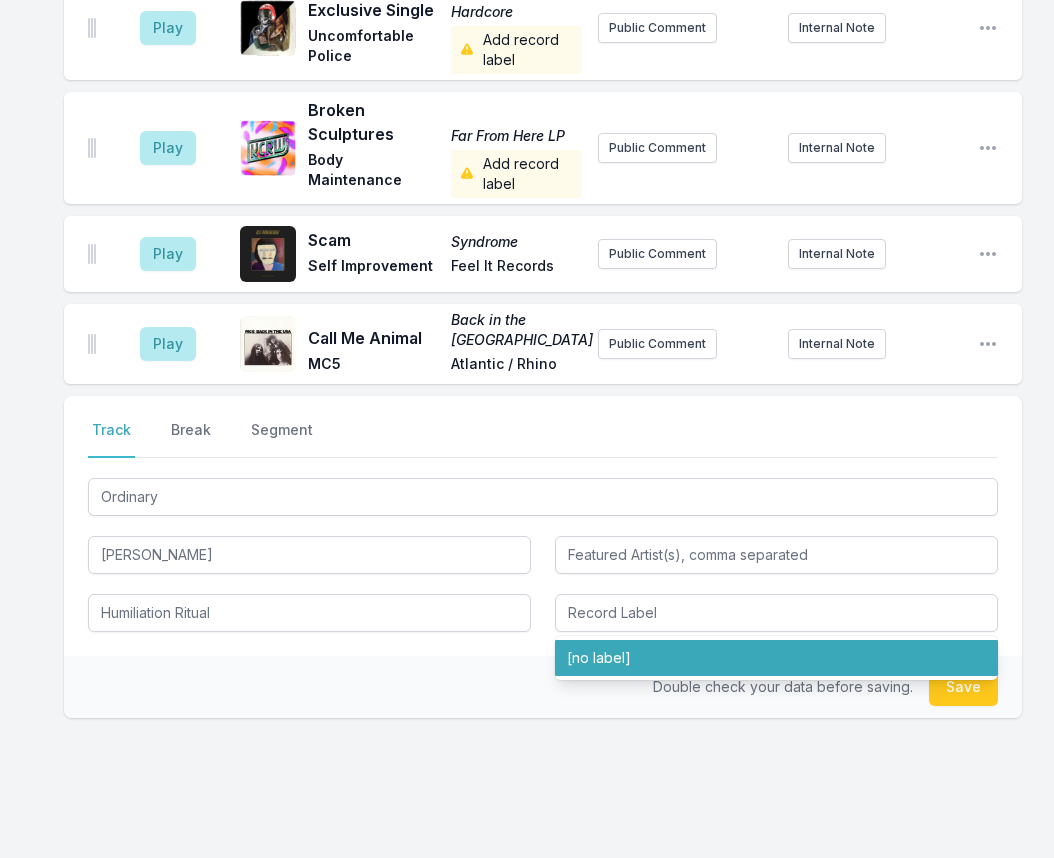 click on "Double check your data before saving. Save" at bounding box center [543, 687] 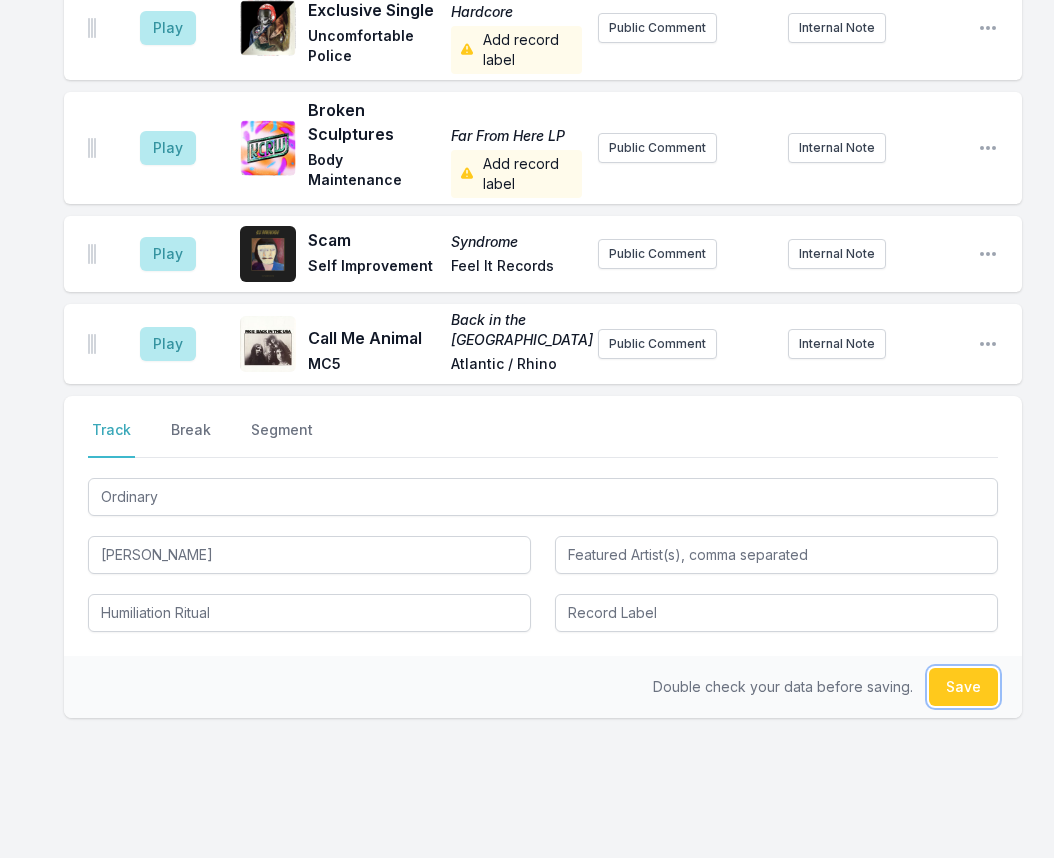 click on "Save" at bounding box center (963, 687) 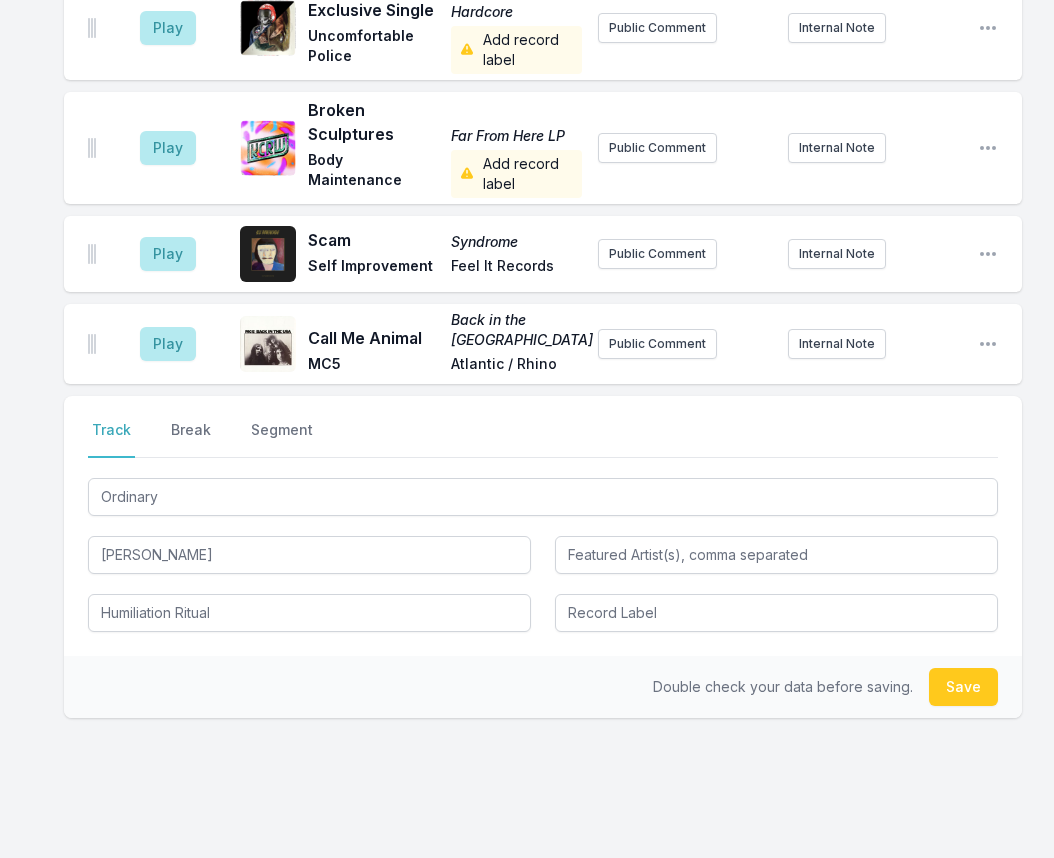 type 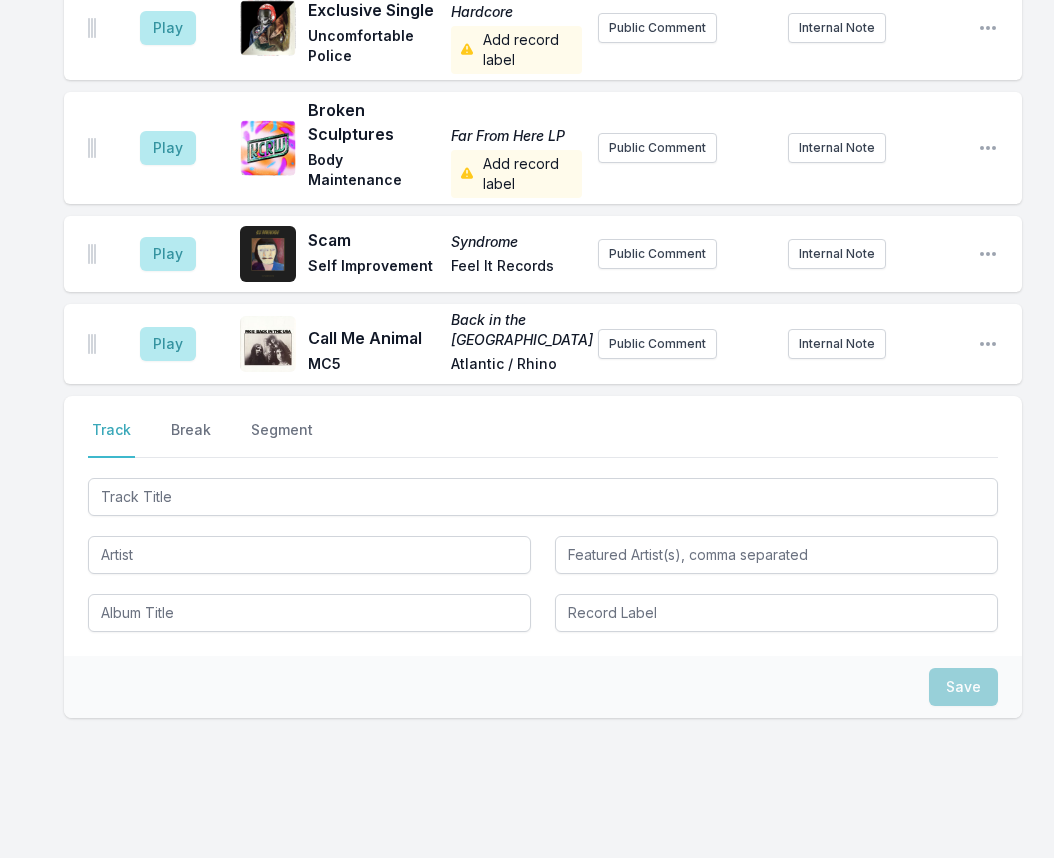 scroll, scrollTop: 1388, scrollLeft: 0, axis: vertical 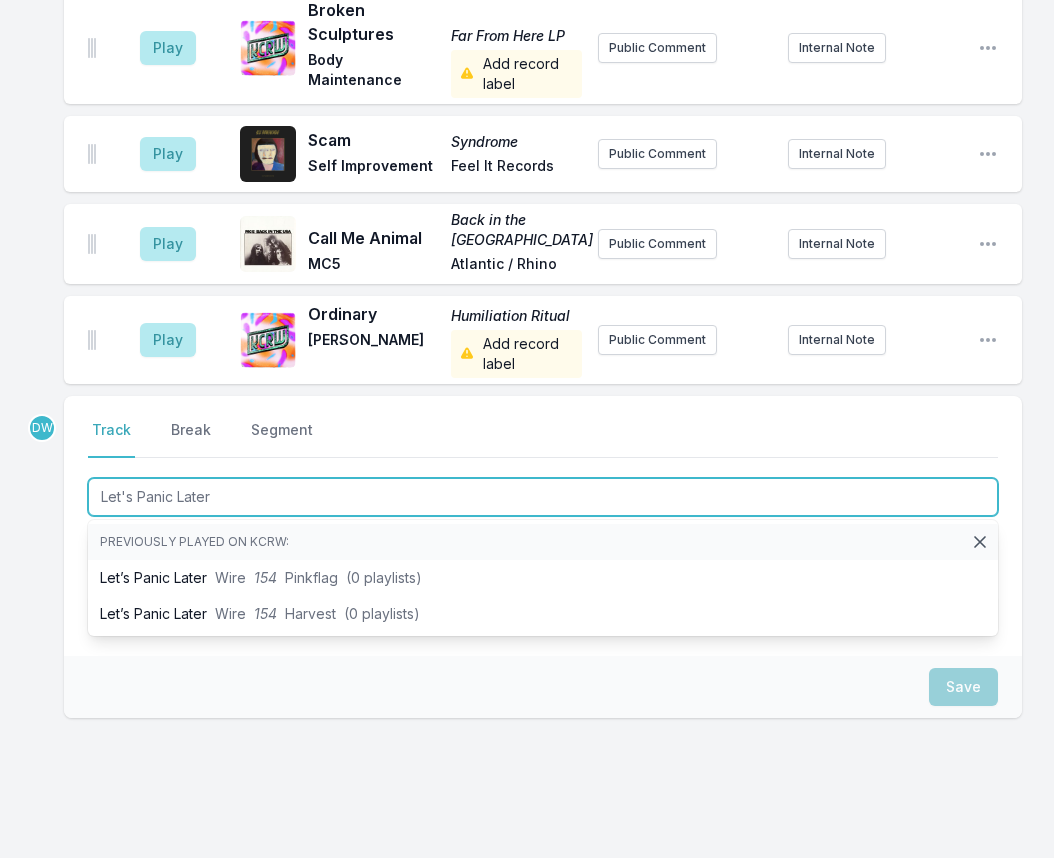 type on "Let's Panic Later" 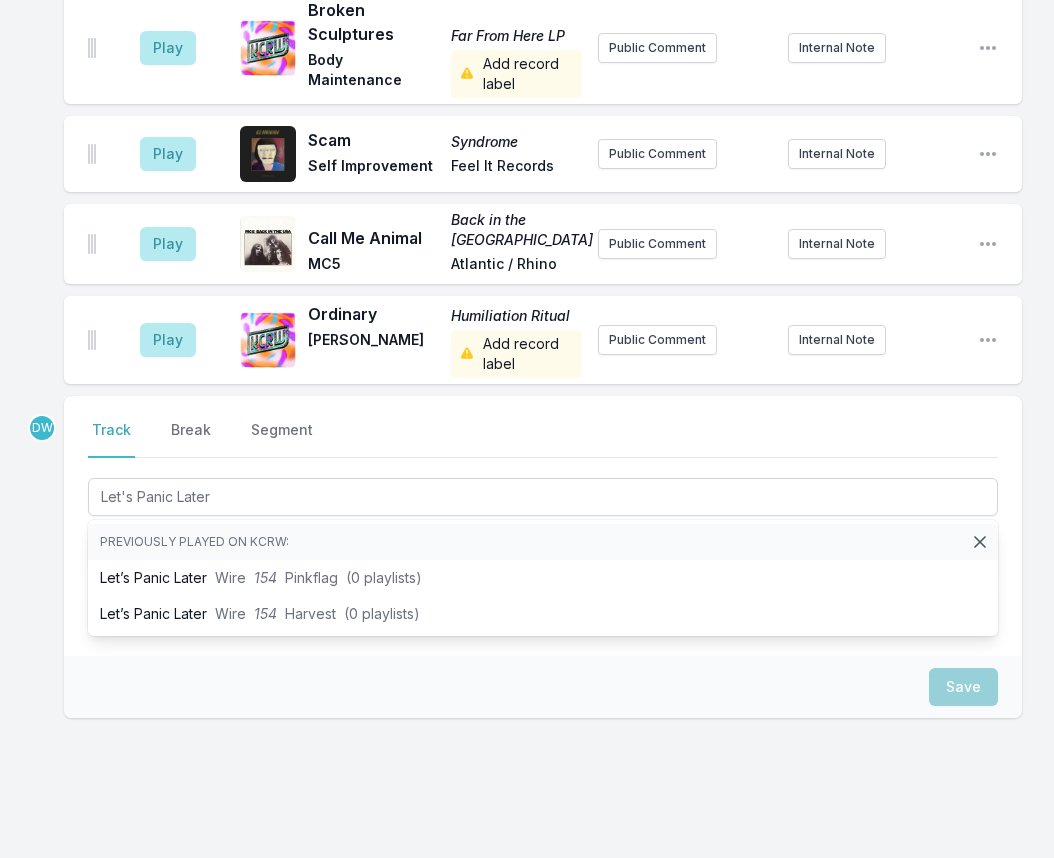 click on "Select a tab Track Break Segment Track Break Segment Let's Panic Later Previously played on KCRW: Let’s Panic Later Wire 154 Pinkflag (0 playlists) Let’s Panic Later Wire 154 Harvest (0 playlists)" at bounding box center [543, 526] 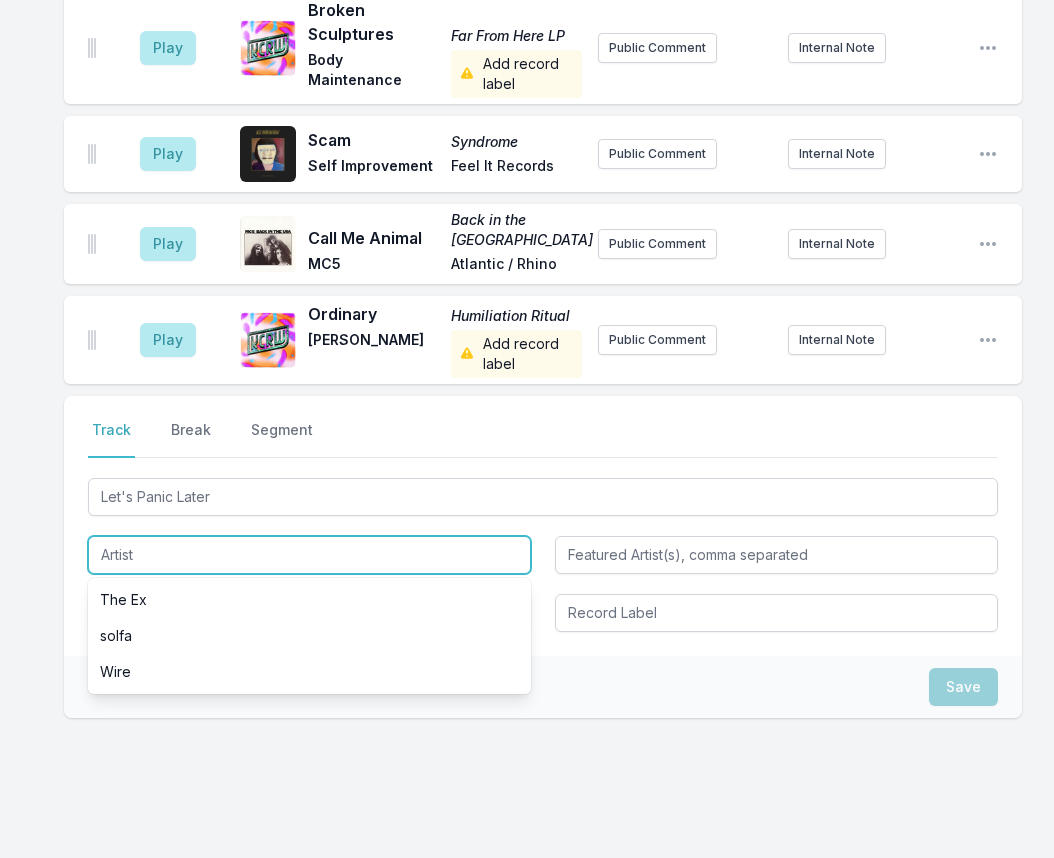 click at bounding box center [309, 555] 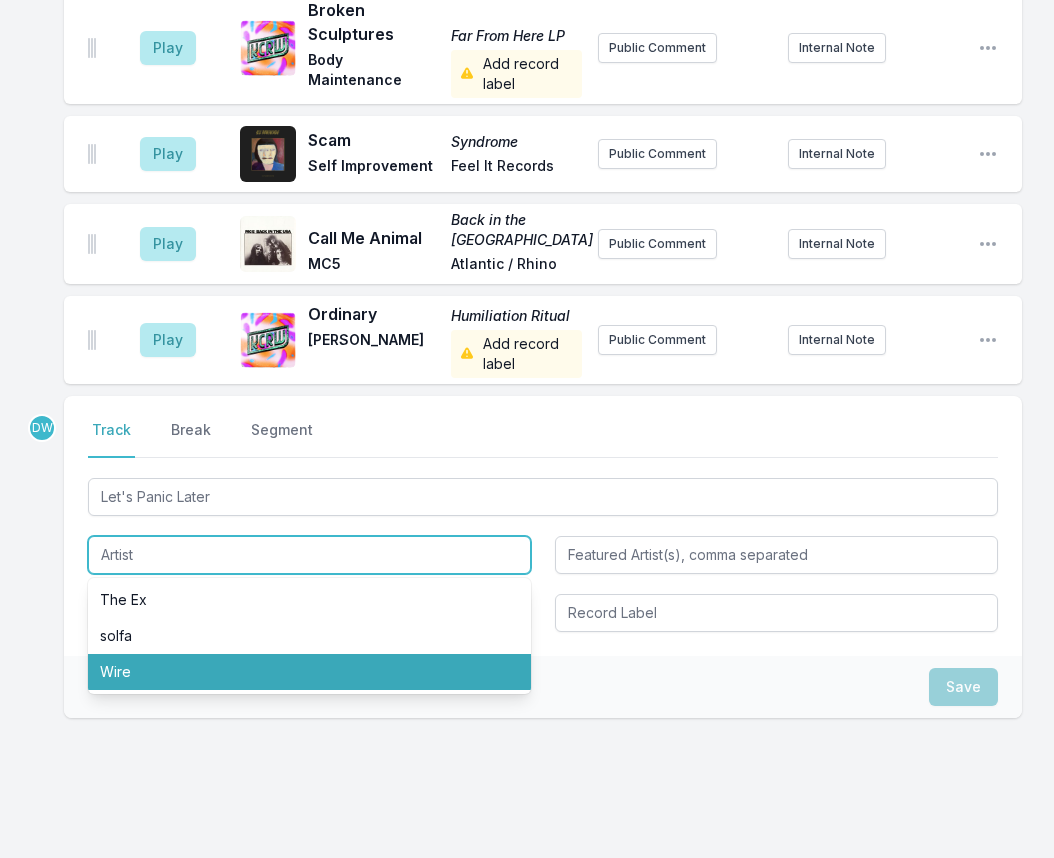 click on "Wire" at bounding box center [309, 672] 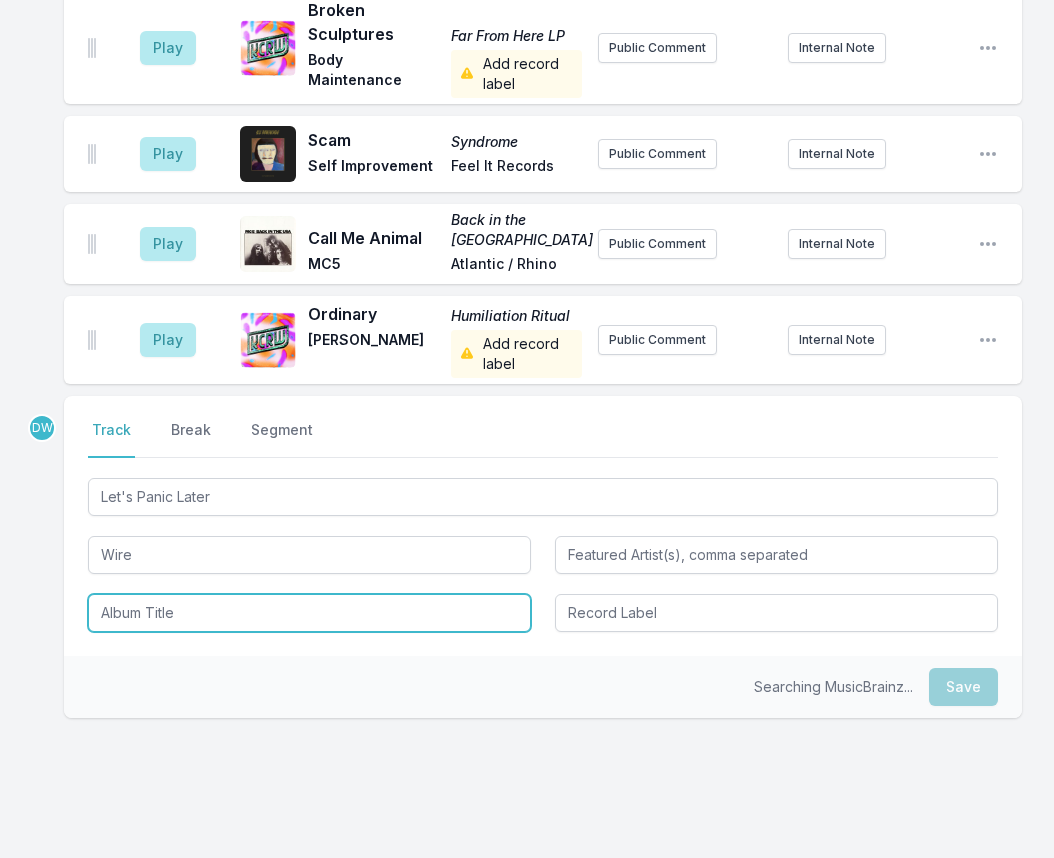 click at bounding box center (309, 613) 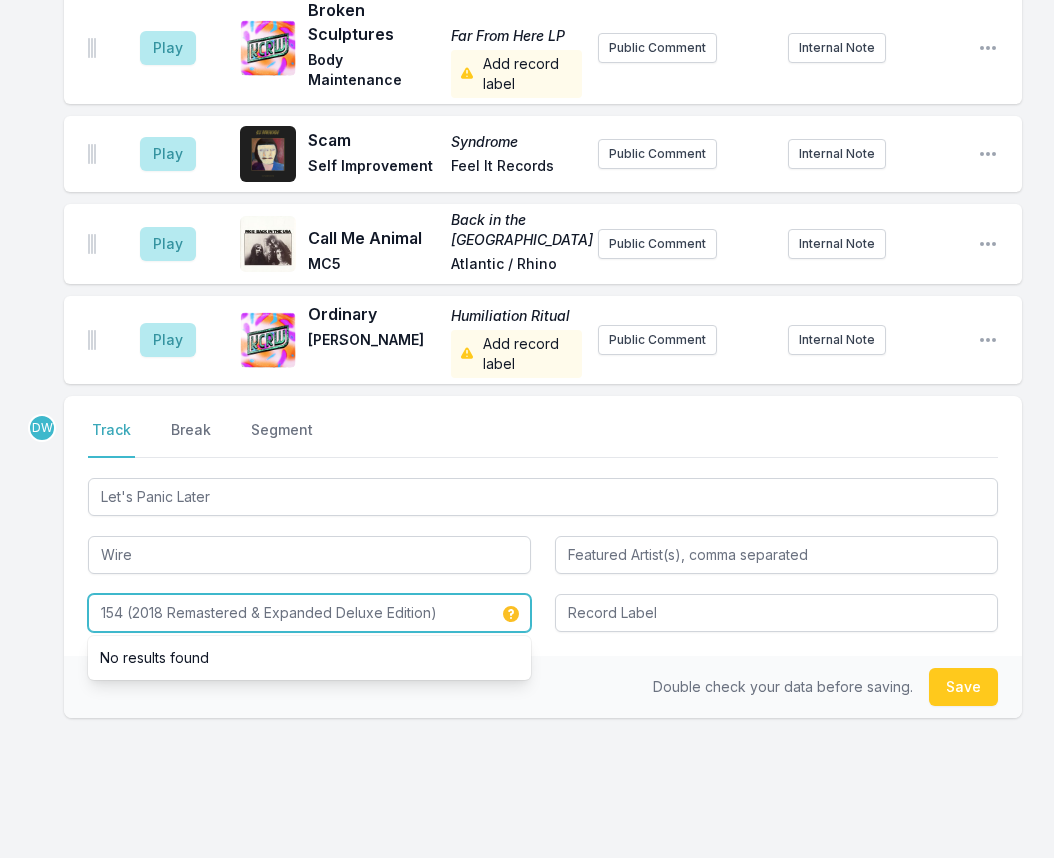 type on "154 (2018 Remastered & Expanded Deluxe Edition)" 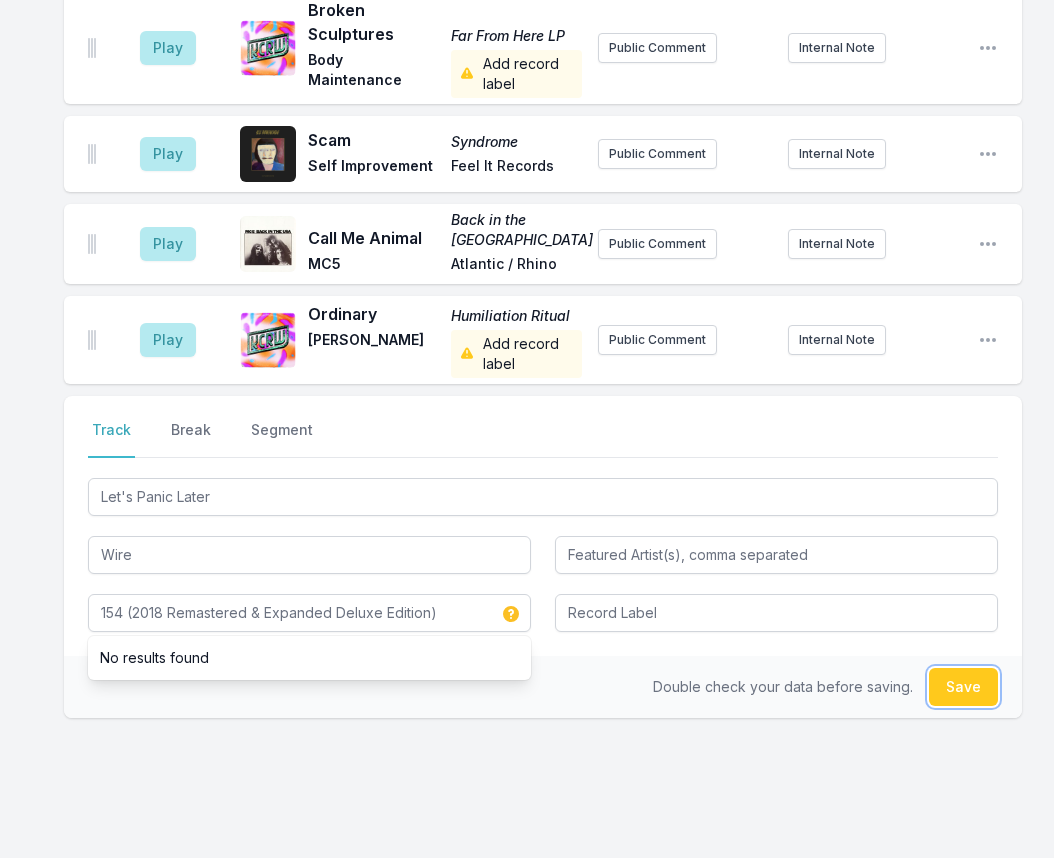 click on "Save" at bounding box center (963, 687) 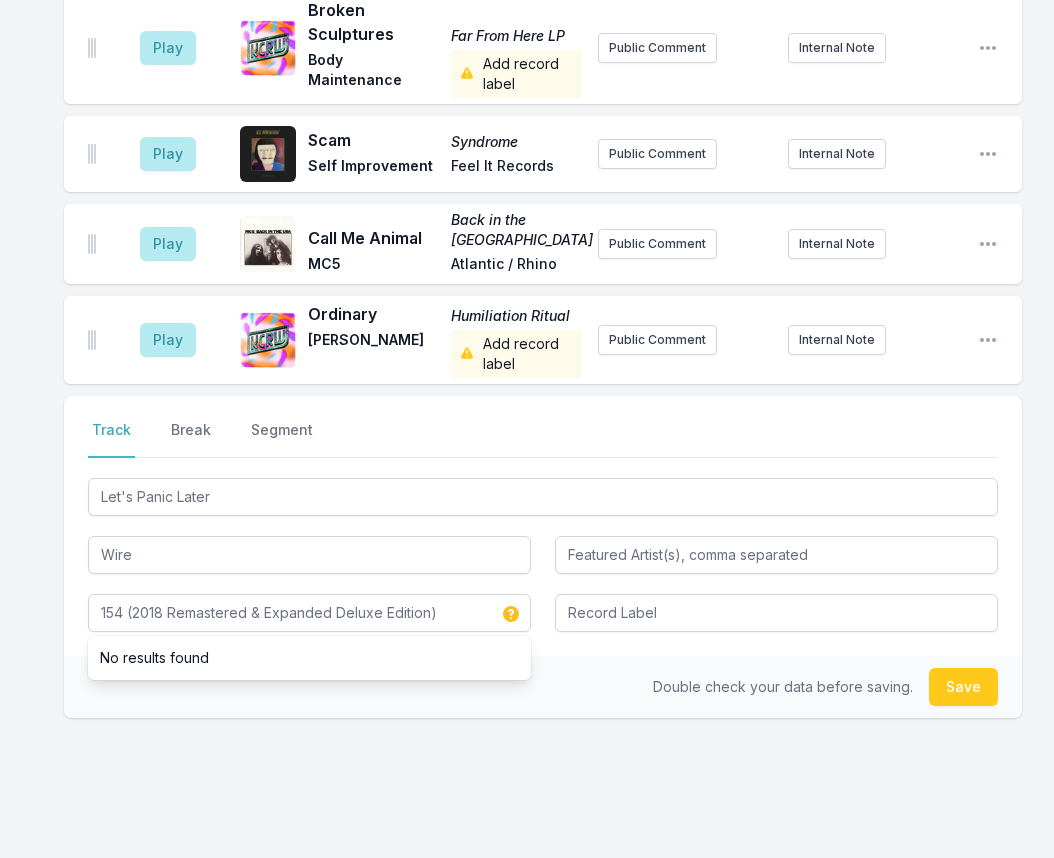 type 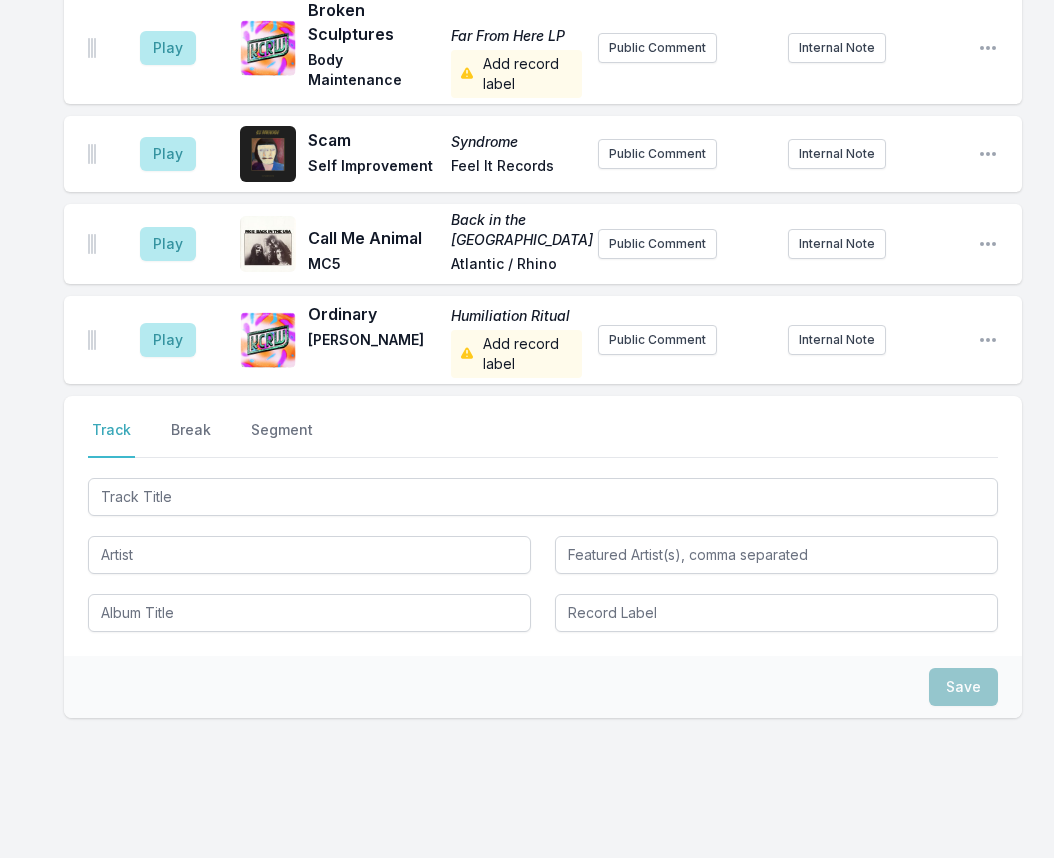 scroll, scrollTop: 1544, scrollLeft: 0, axis: vertical 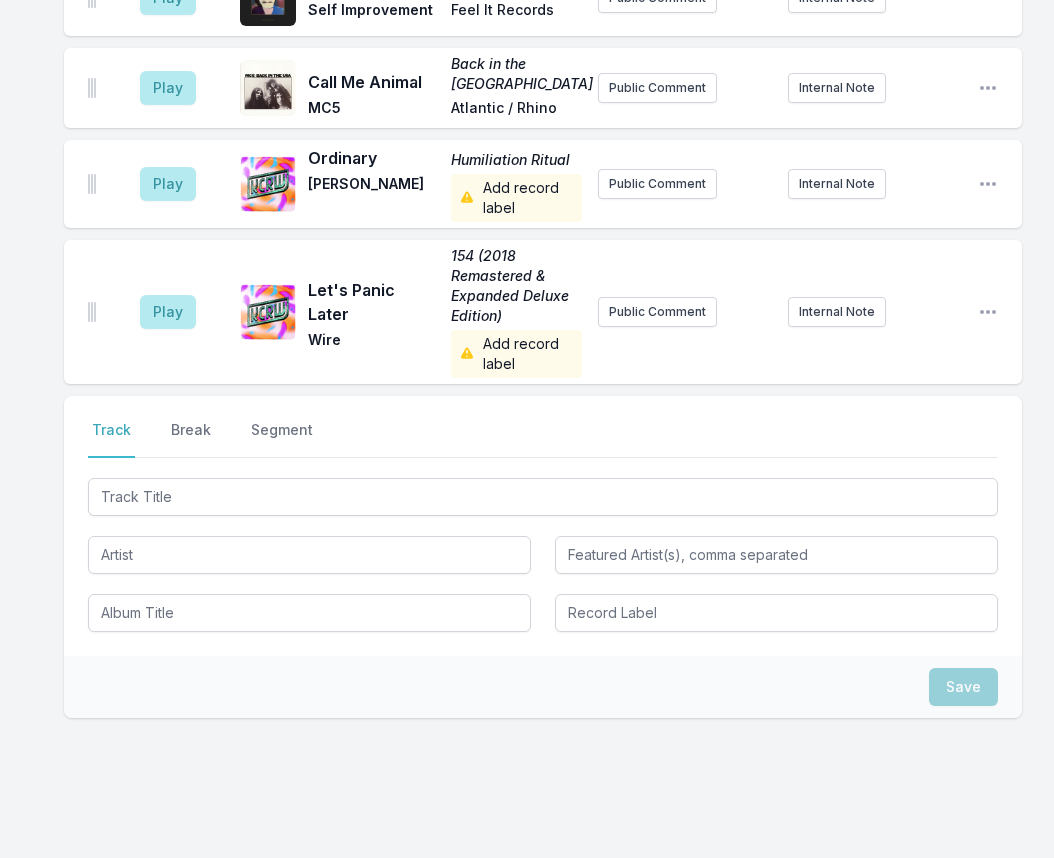 click on "Save" at bounding box center [543, 687] 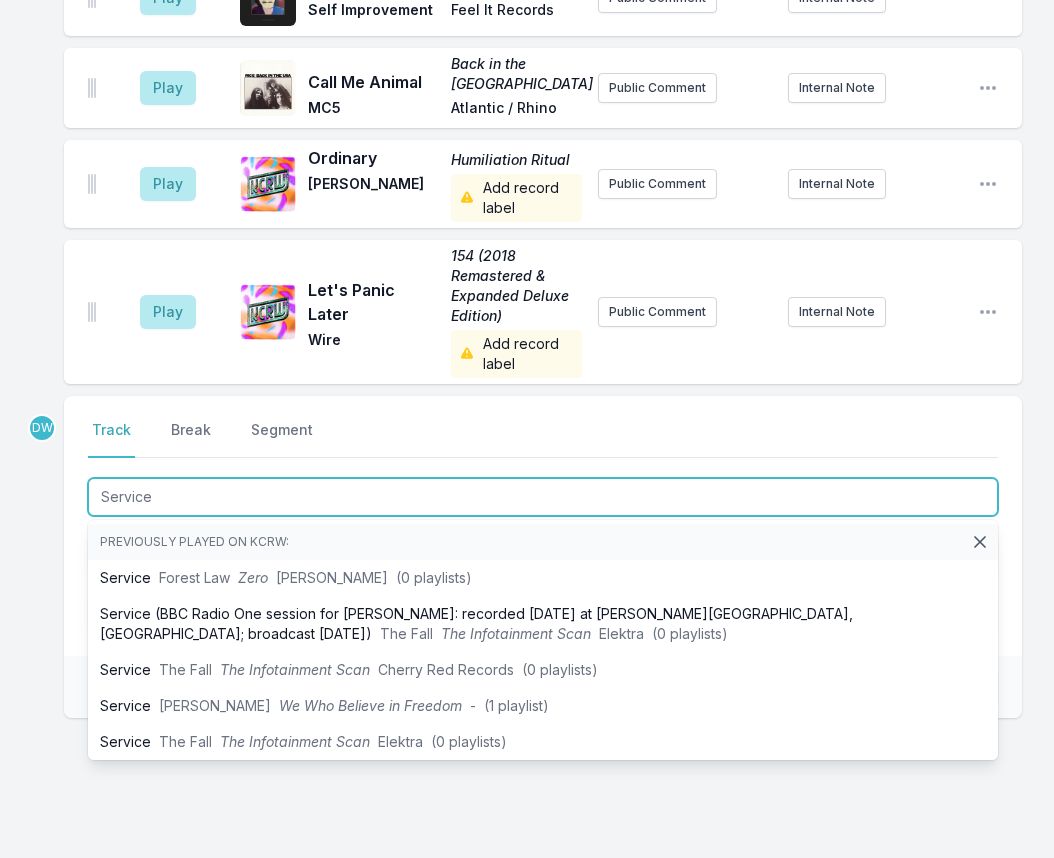 type on "Service" 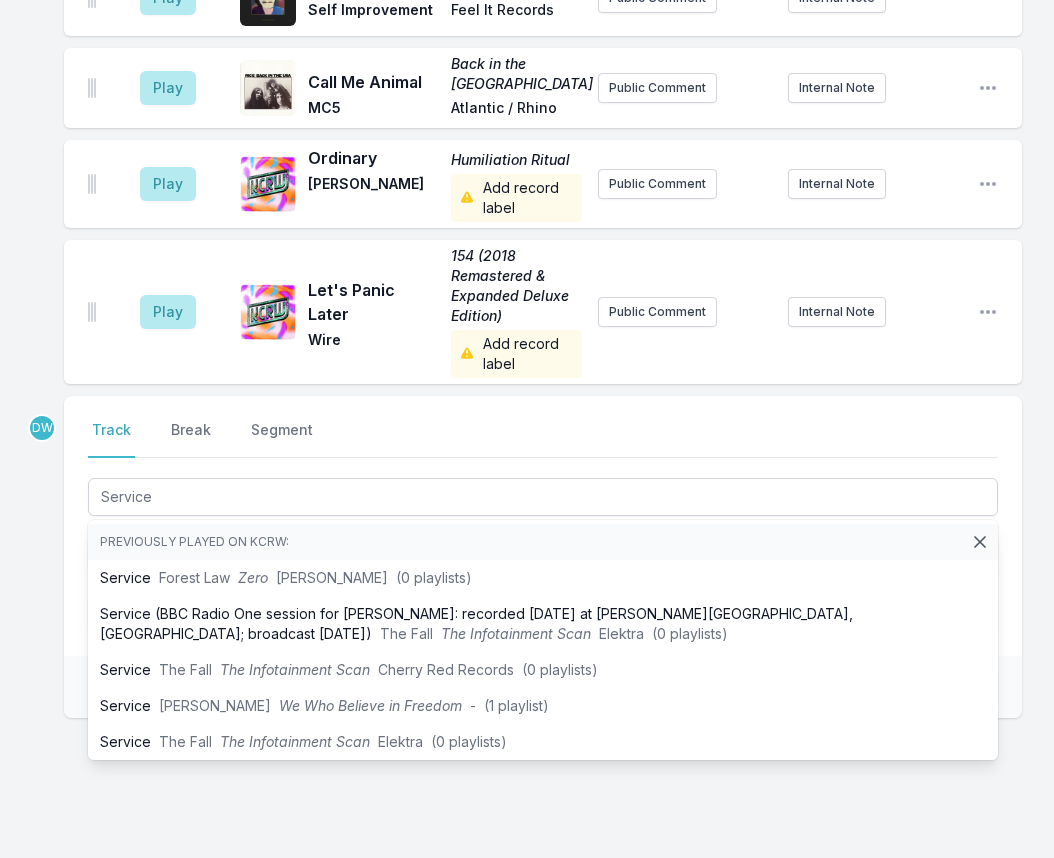 click on "Select a tab Track Break Segment Track Break Segment Service Previously played on KCRW: Service Forest Law Zero [PERSON_NAME] (0 playlists) Service (BBC Radio One session for [PERSON_NAME]: recorded [DATE] at [PERSON_NAME][GEOGRAPHIC_DATA], [GEOGRAPHIC_DATA]; broadcast [DATE]) The Fall The Infotainment Scan Elektra (0 playlists) Service The Fall The Infotainment Scan Cherry Red Records (0 playlists) Service [PERSON_NAME] We Who Believe in Freedom - (1 playlist) Service The Fall The Infotainment Scan Elektra (0 playlists) Service (BBC Radio One session for [PERSON_NAME]: recorded [DATE] at [PERSON_NAME][GEOGRAPHIC_DATA], [GEOGRAPHIC_DATA]; broadcast [DATE]) The Fall The Complete Peel Sessions [DATE]–[DATE] Castle Music (1 playlist) Service I [PERSON_NAME] [PERSON_NAME] Sunshine MPS / edel (0 playlists) Service I Orchester [PERSON_NAME] [PERSON_NAME] Sunshine MPS / edel (0 playlists) Lip Service Drugdealer Lip Service Mexican Summer (2 playlists) Lip Service [PERSON_NAME] This Year’s Model Rhino (0 playlists) Lip Service Cautious Clay [no label]" at bounding box center (543, 526) 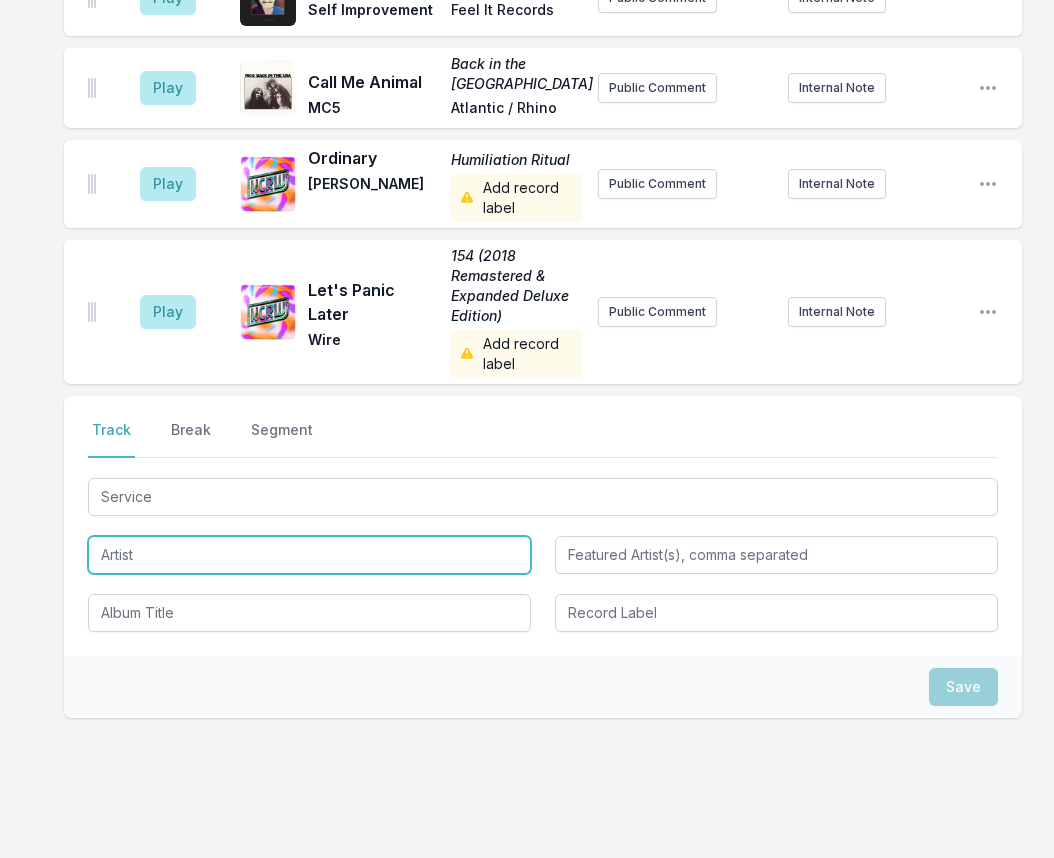 click at bounding box center (309, 555) 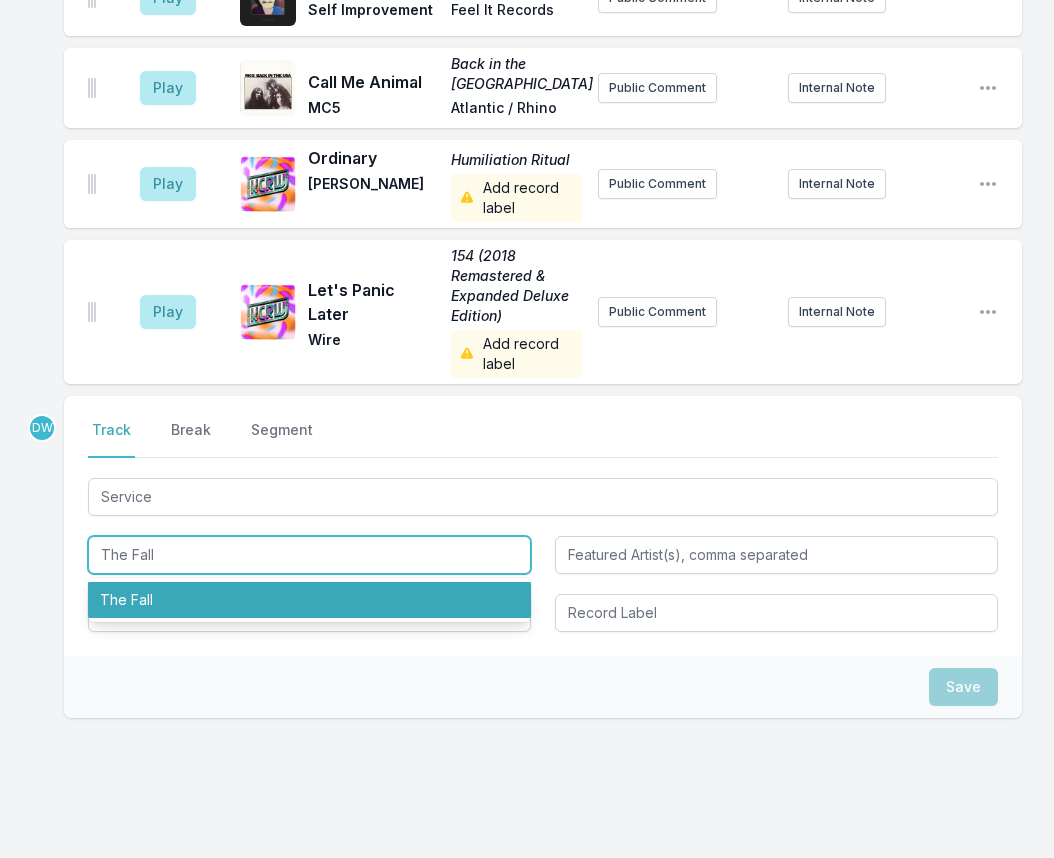 click on "The Fall" at bounding box center (309, 600) 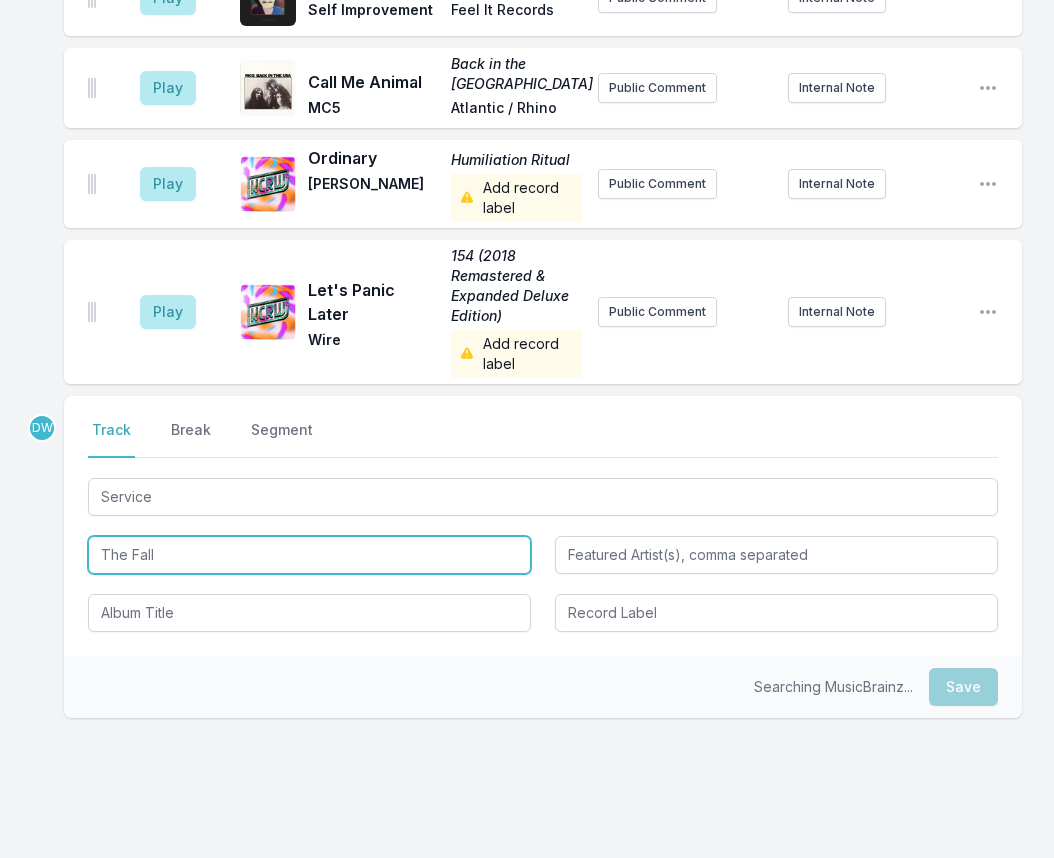 type on "The Fall" 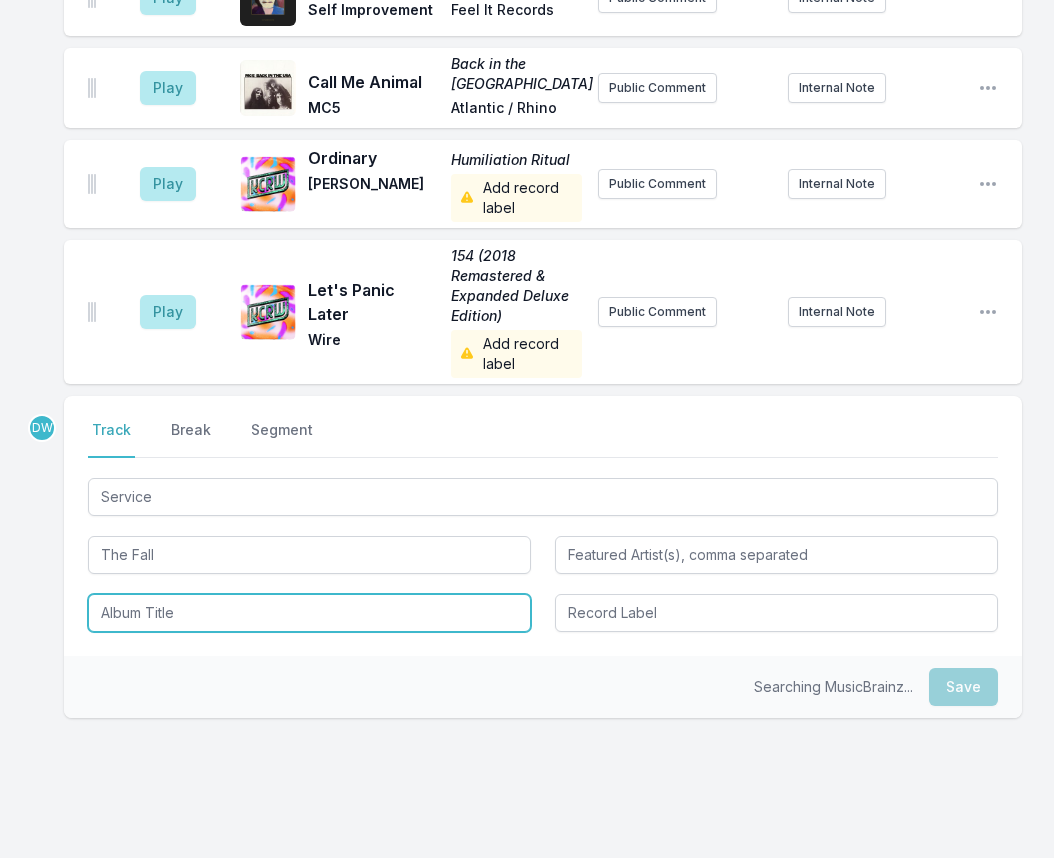 click at bounding box center (309, 613) 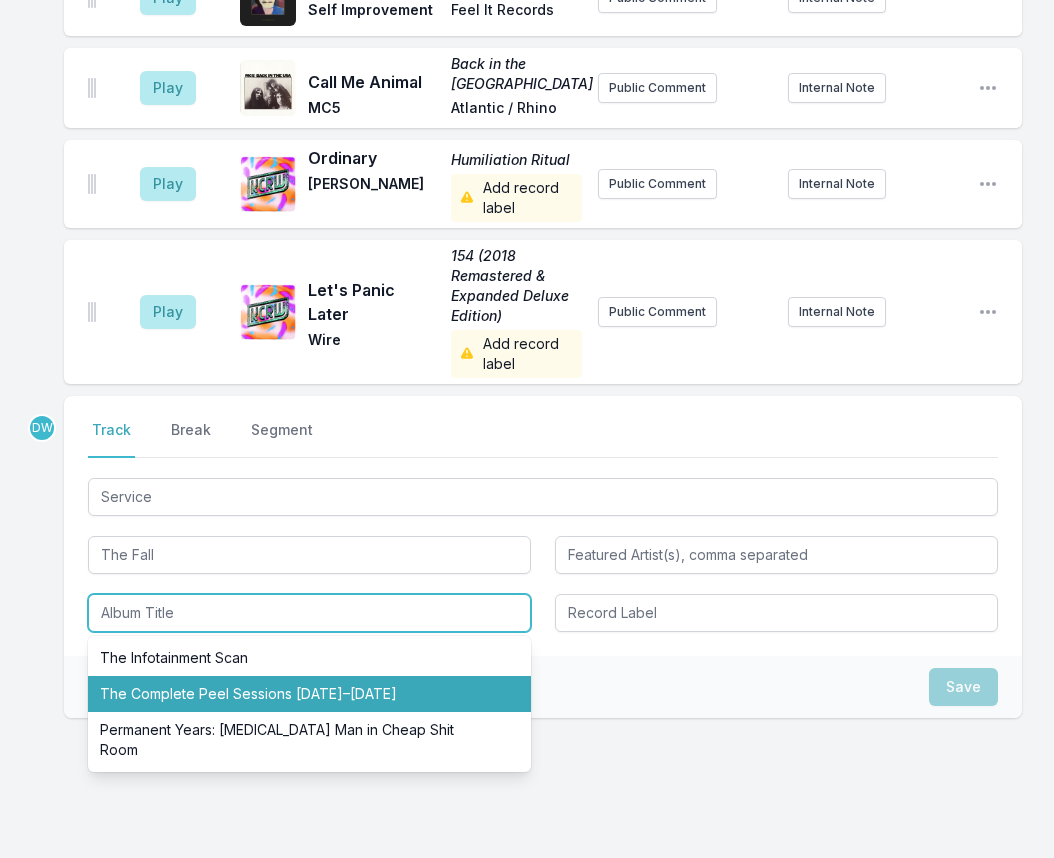 click on "The Complete Peel Sessions [DATE]–[DATE]" at bounding box center [309, 694] 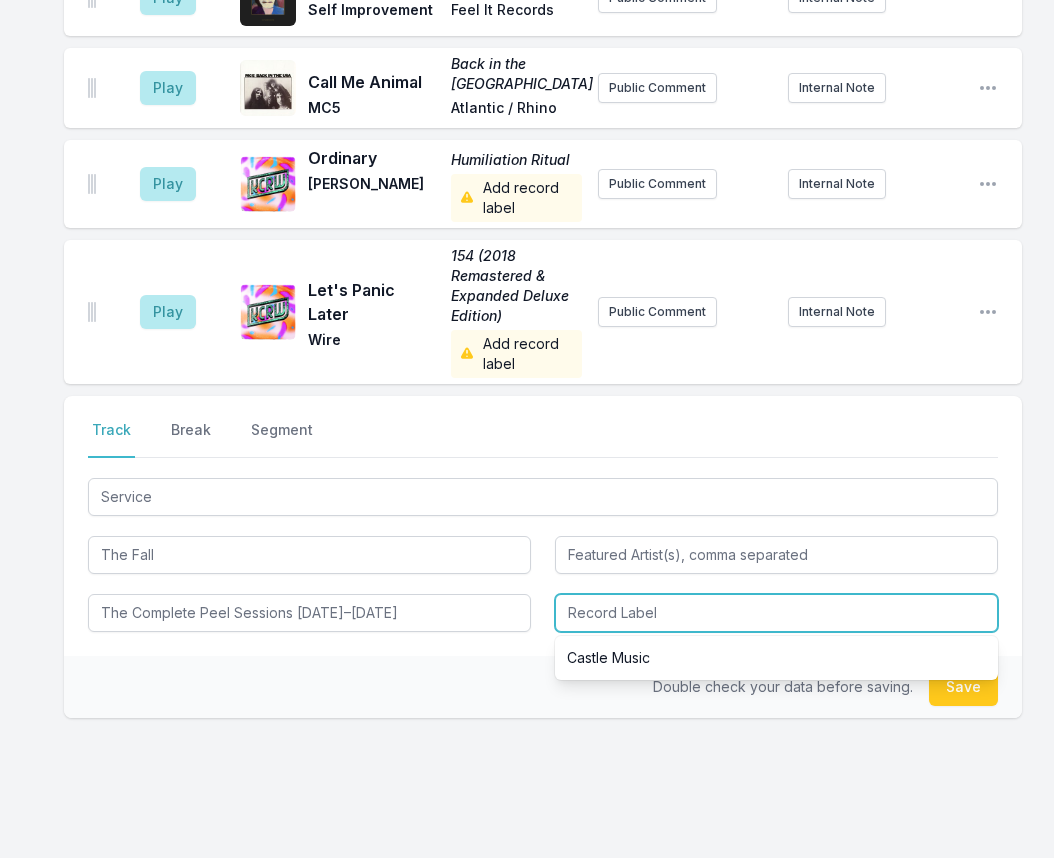 click at bounding box center [776, 613] 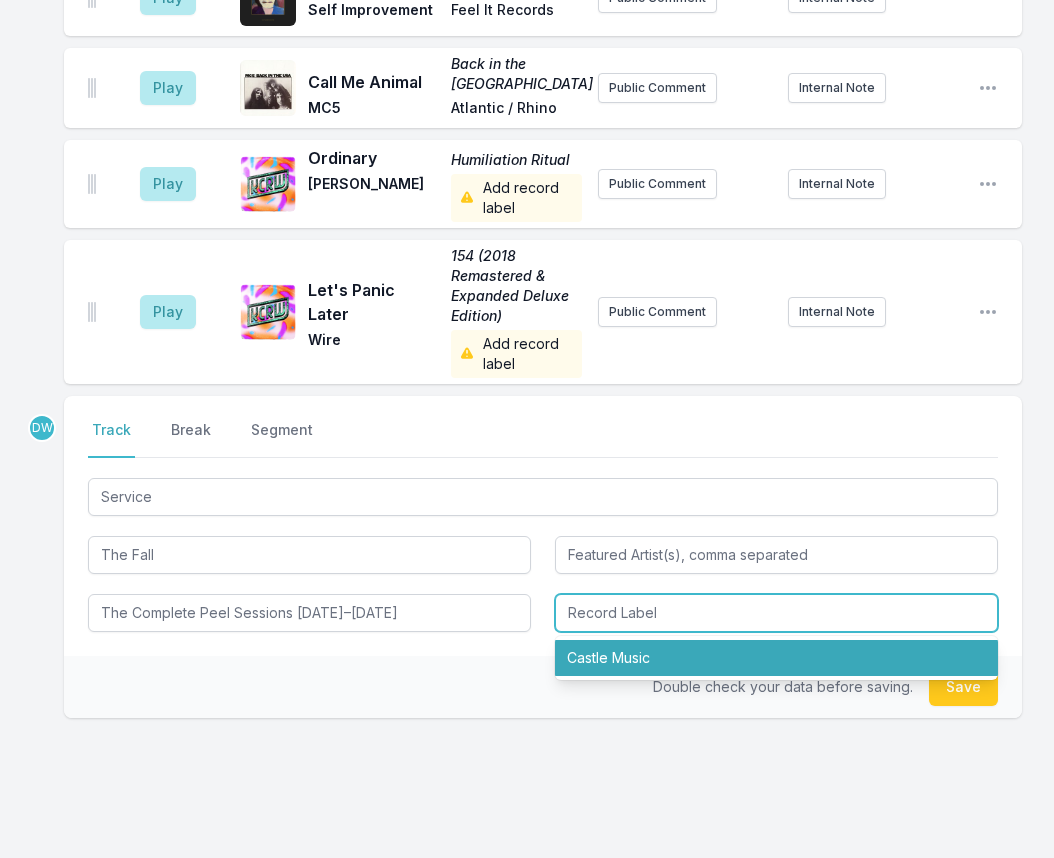 click on "Castle Music" at bounding box center (776, 658) 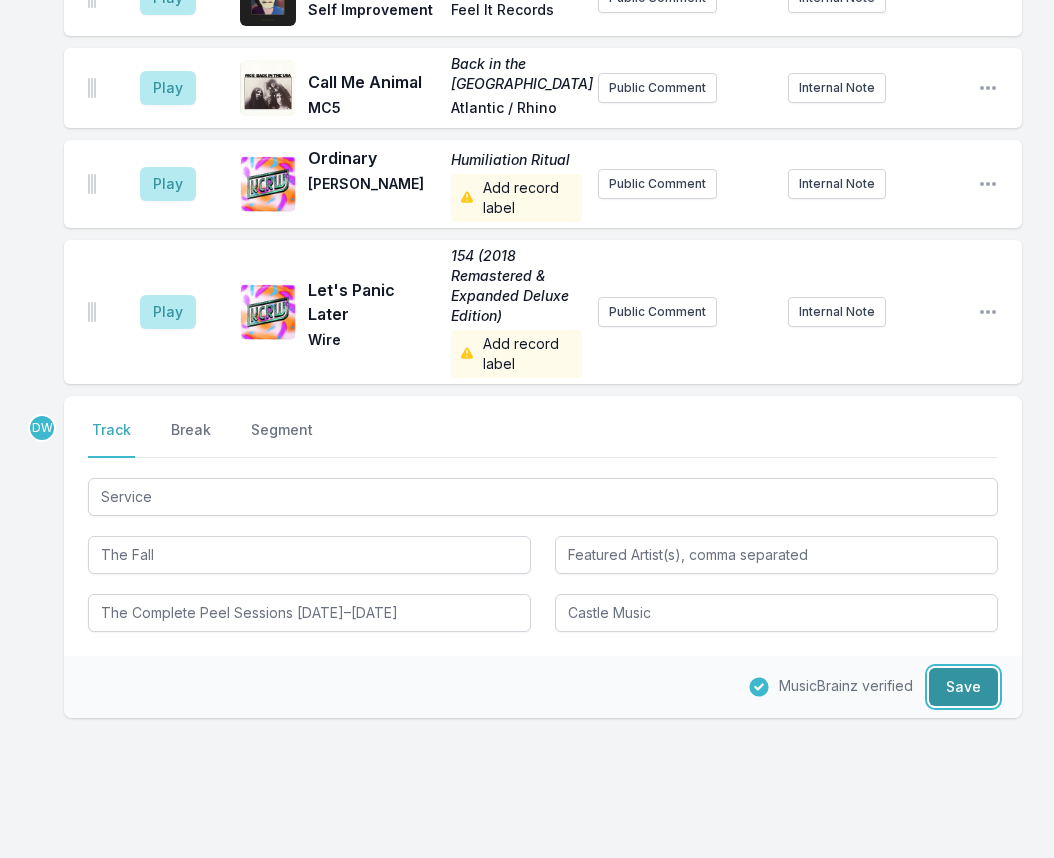 click on "Save" at bounding box center (963, 687) 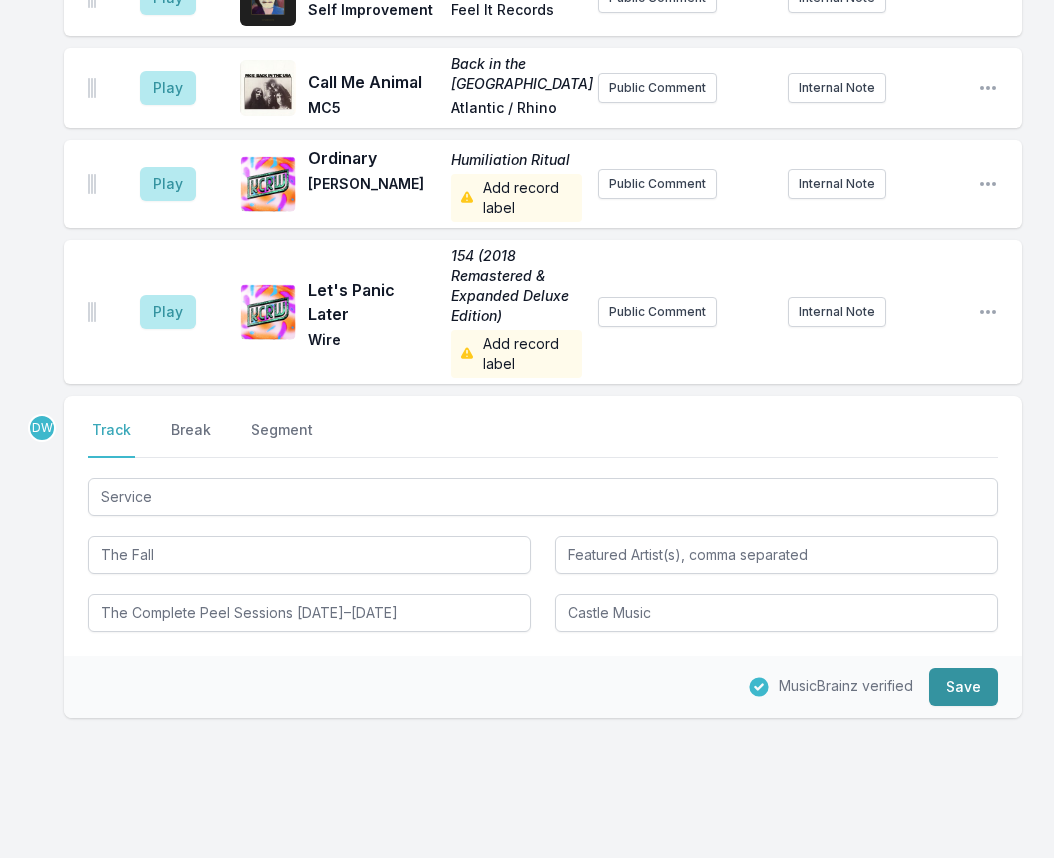 type 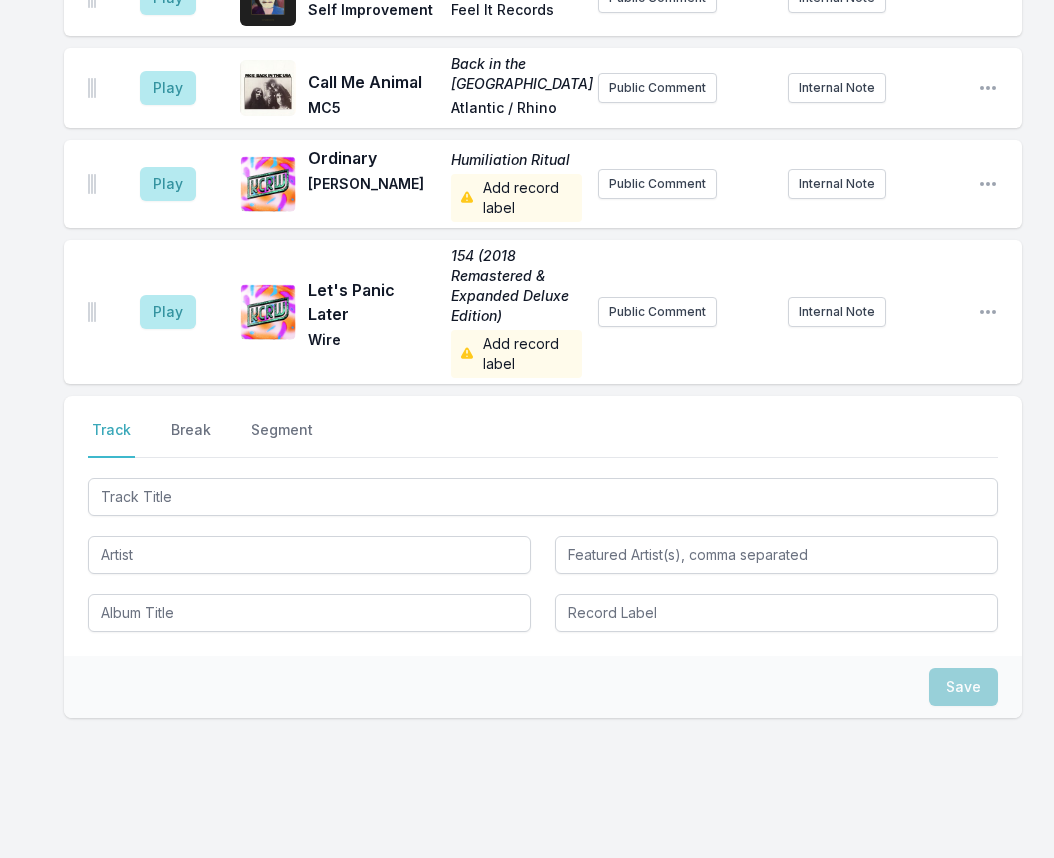 scroll, scrollTop: 1812, scrollLeft: 0, axis: vertical 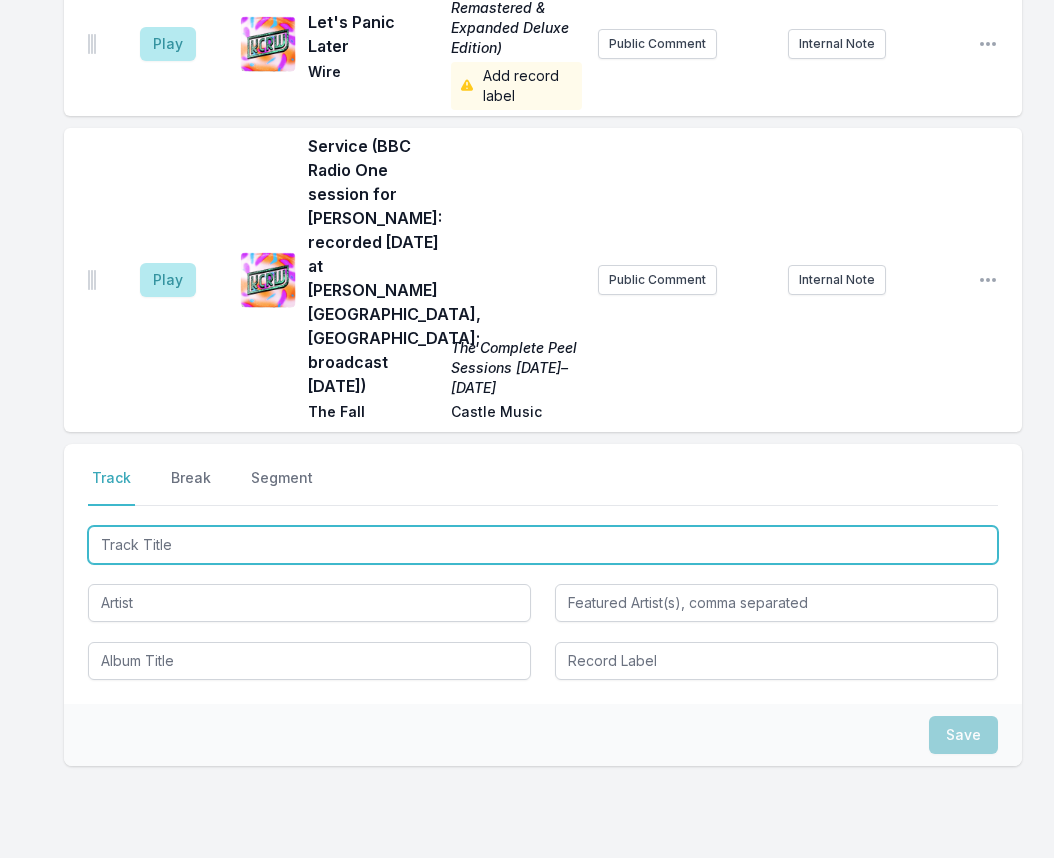 type on "No Love Lost" 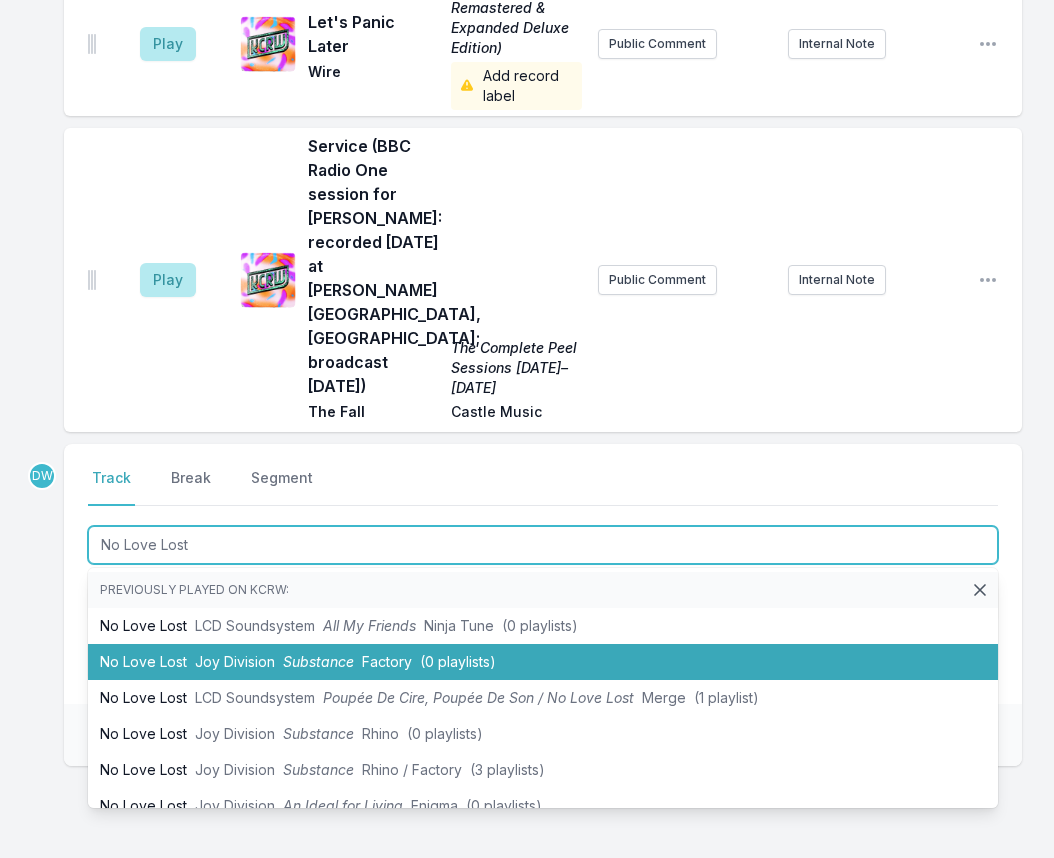 click on "No Love Lost Joy Division Substance Factory (0 playlists)" at bounding box center (543, 662) 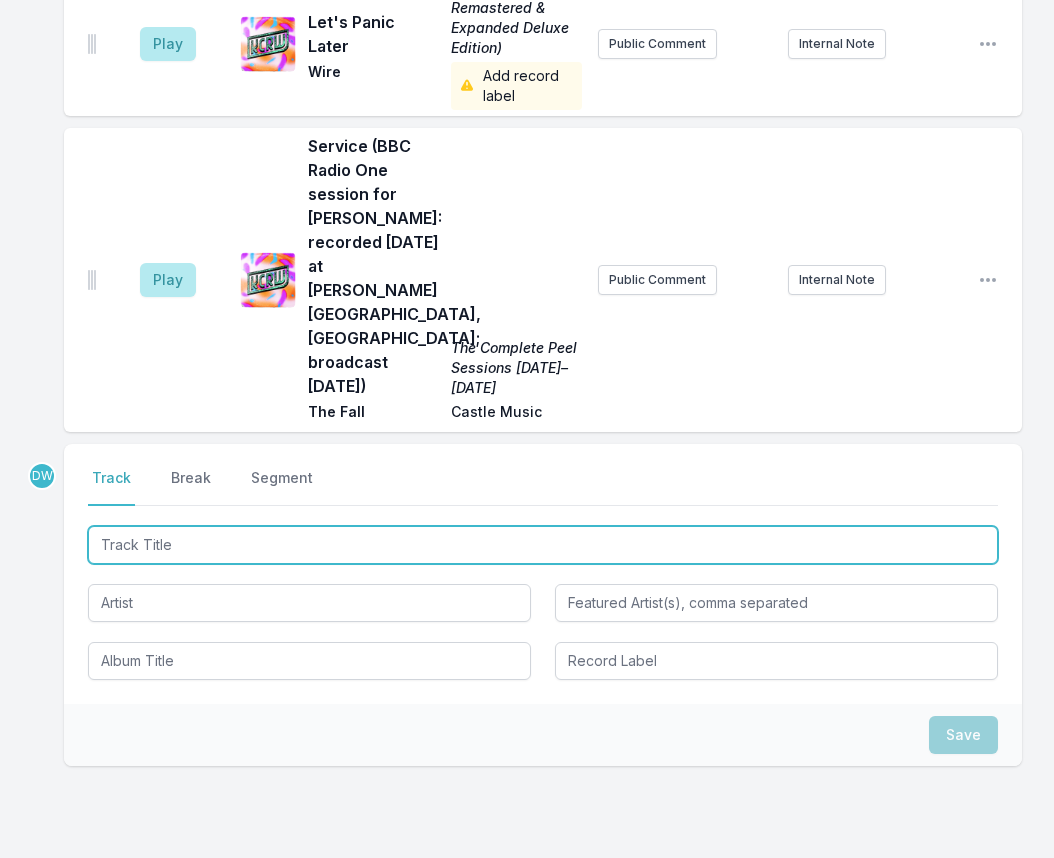 scroll, scrollTop: 1900, scrollLeft: 0, axis: vertical 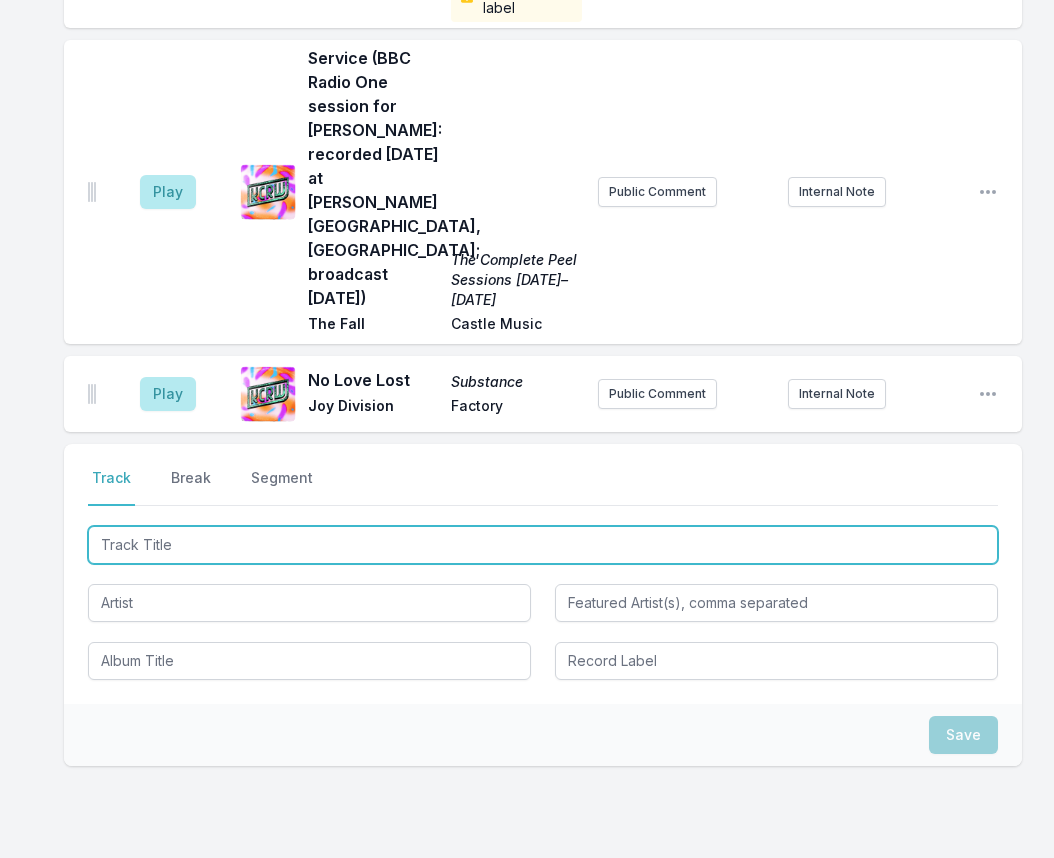 type on "Raison D'etre" 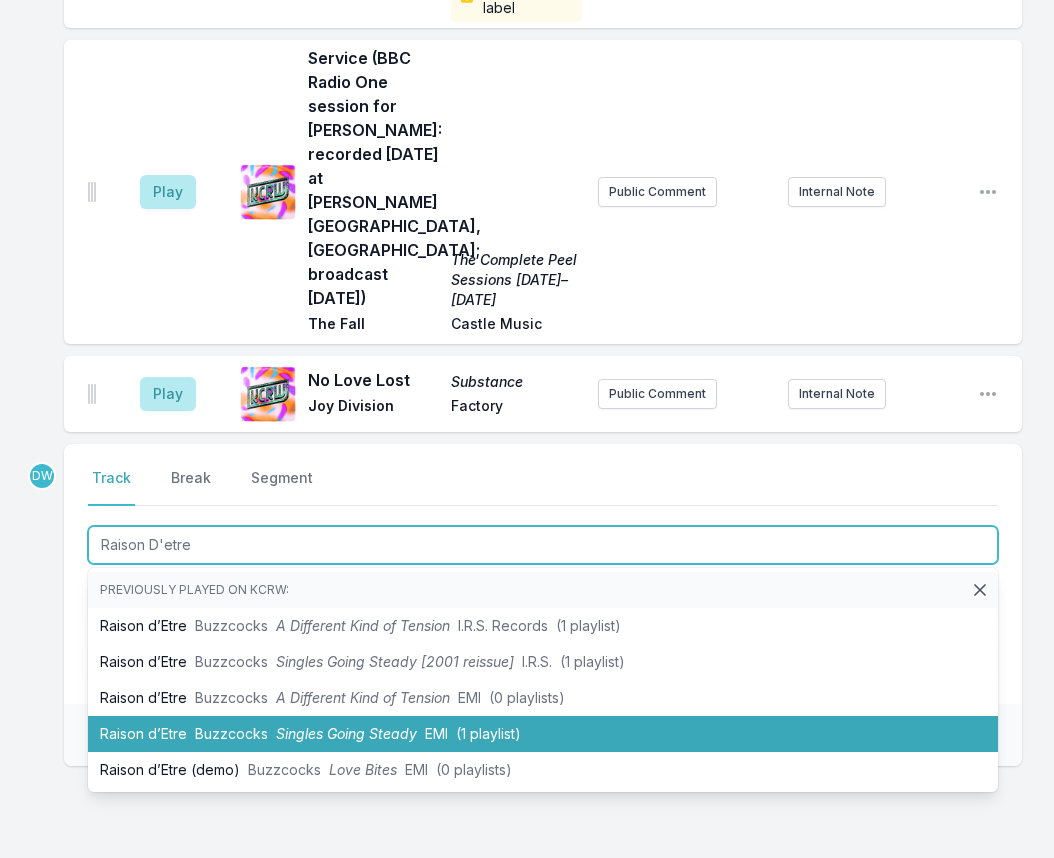 click on "Singles Going Steady" at bounding box center (346, 733) 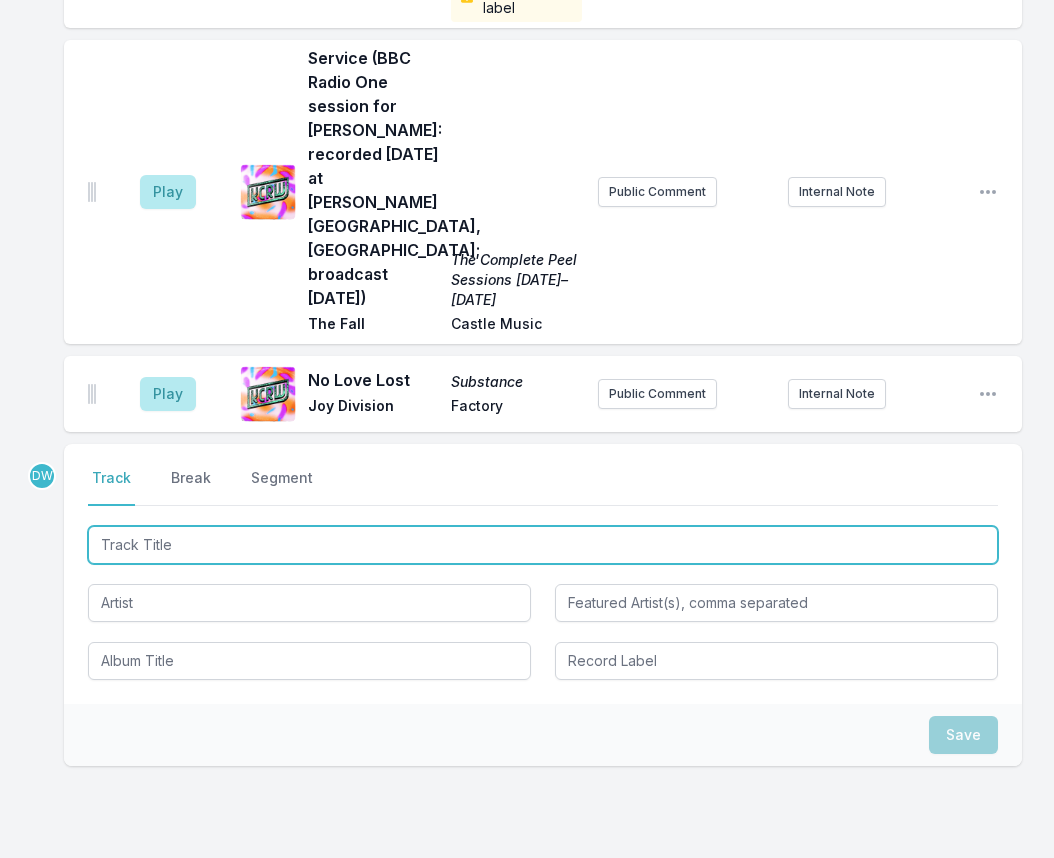 scroll, scrollTop: 1988, scrollLeft: 0, axis: vertical 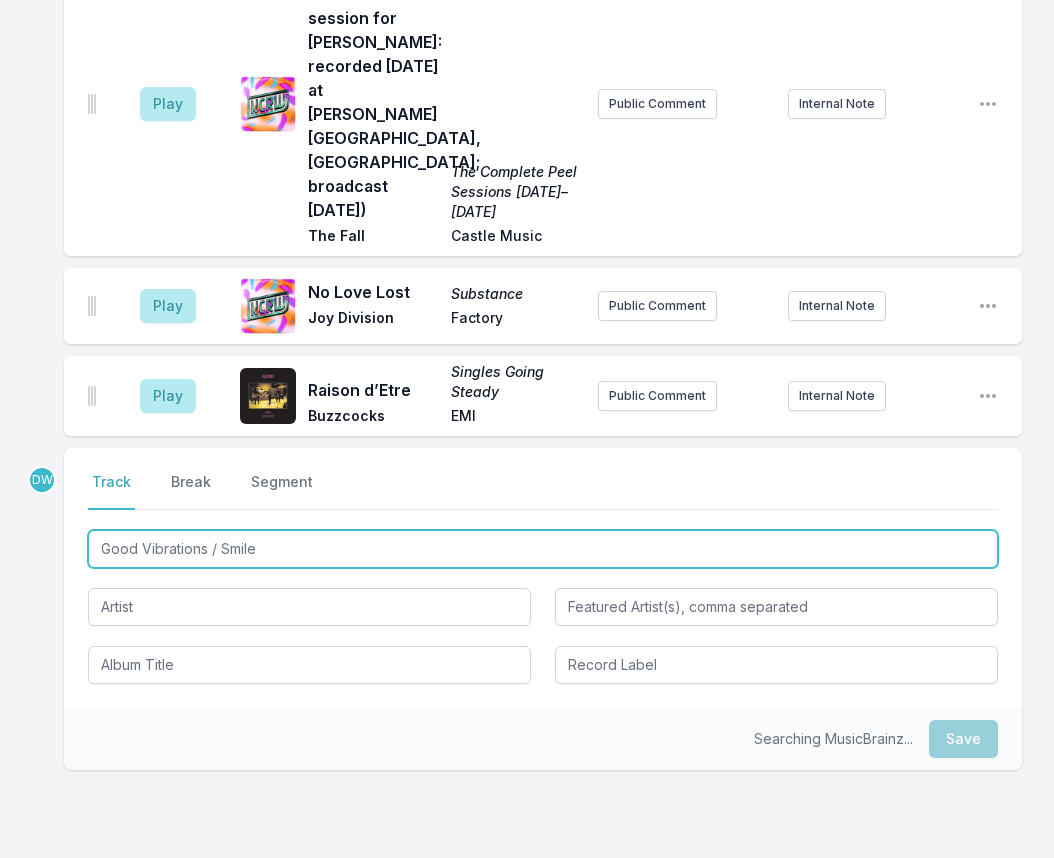type on "Good Vibrations / Smile" 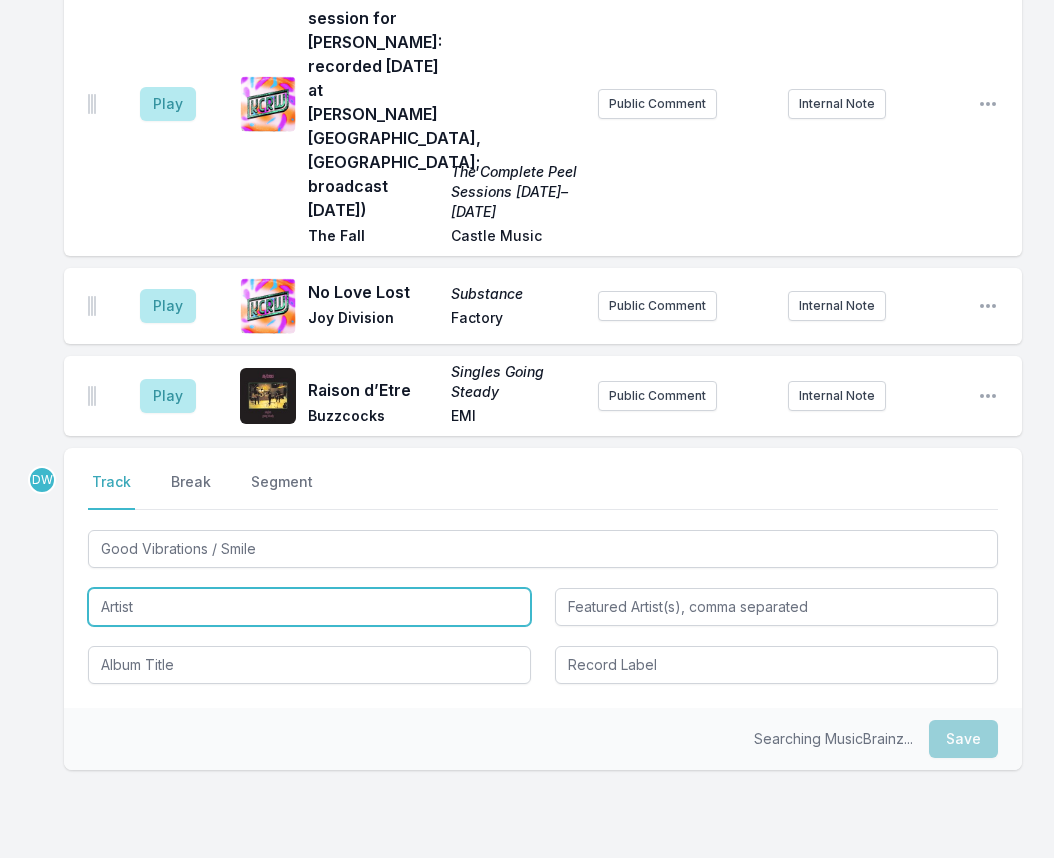 click at bounding box center [309, 607] 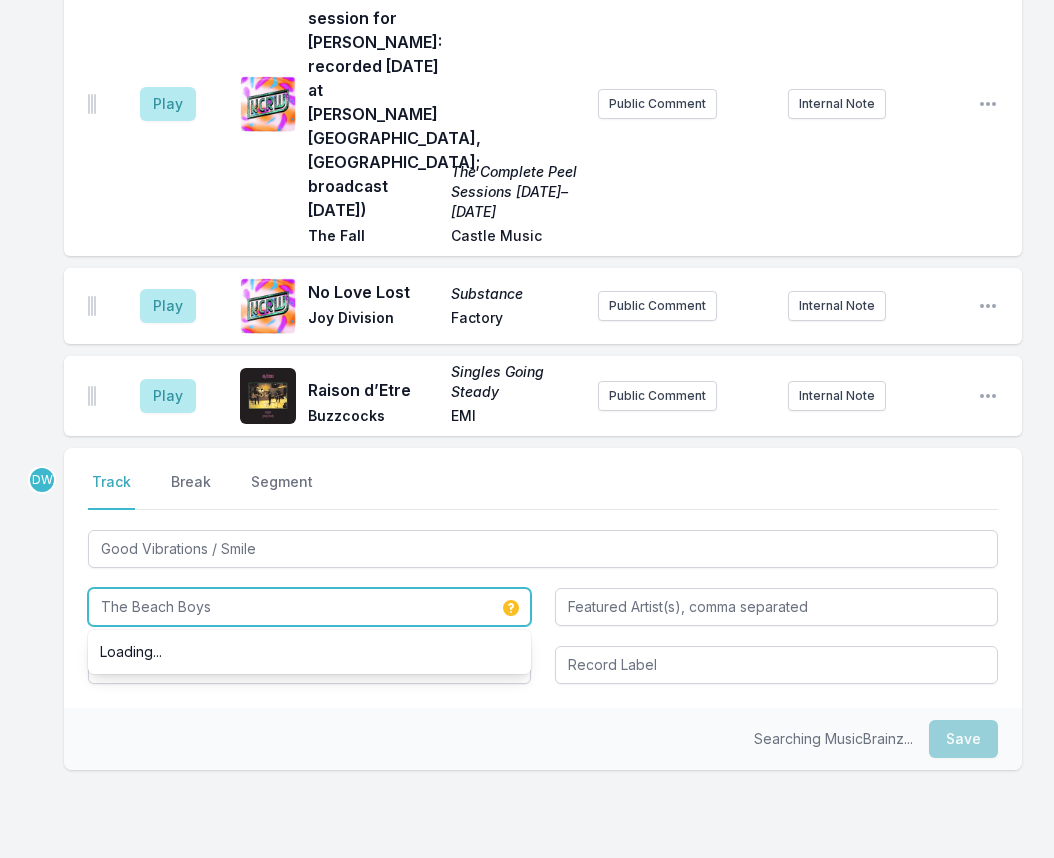 type on "The Beach Boys" 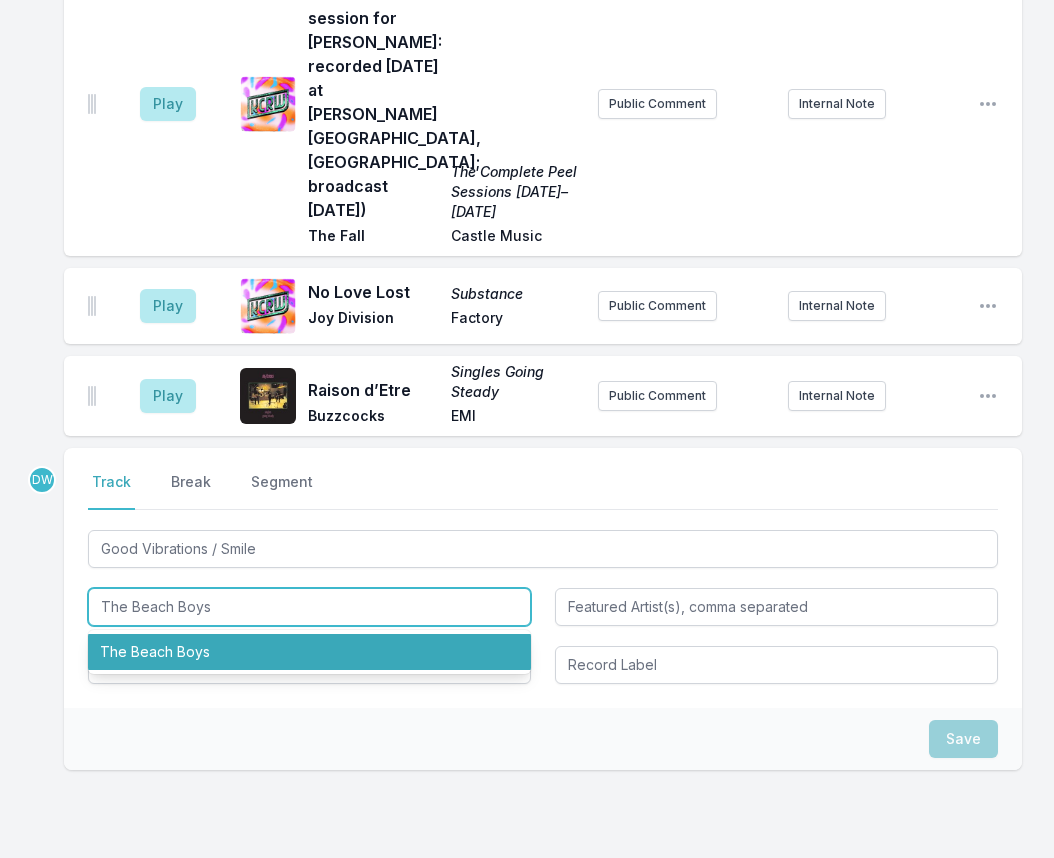 click on "The Beach Boys" at bounding box center [309, 652] 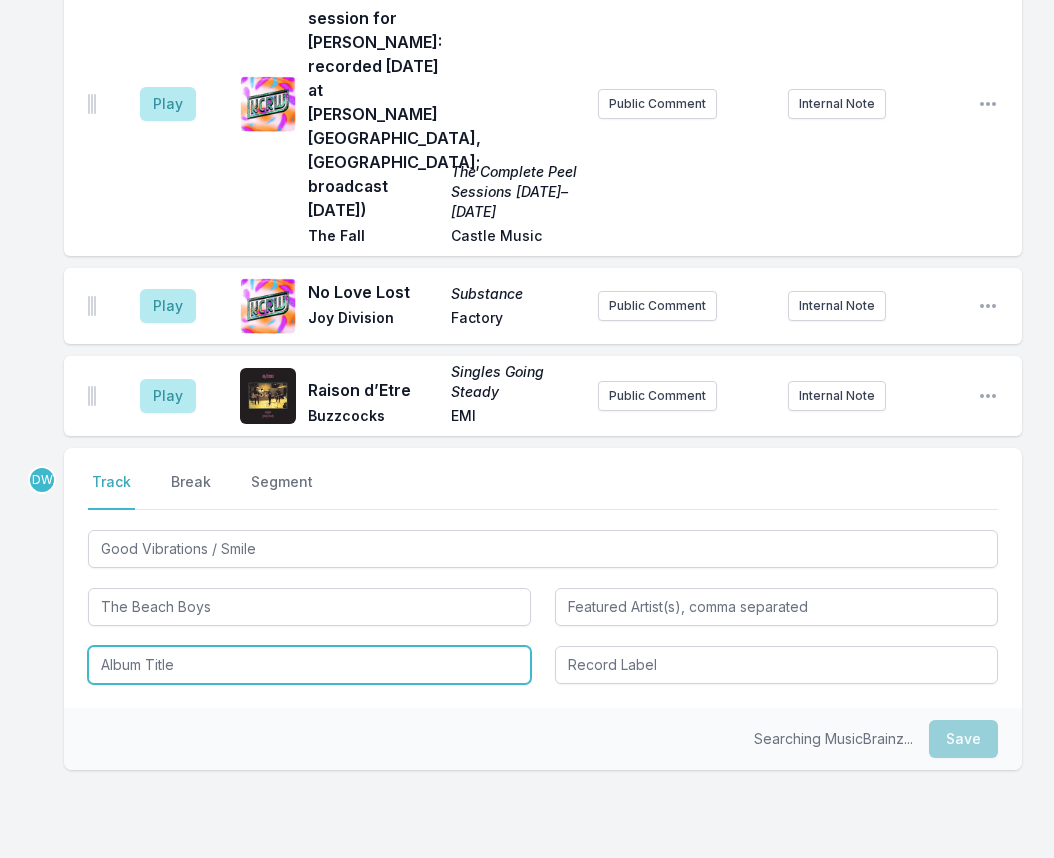 click at bounding box center (309, 665) 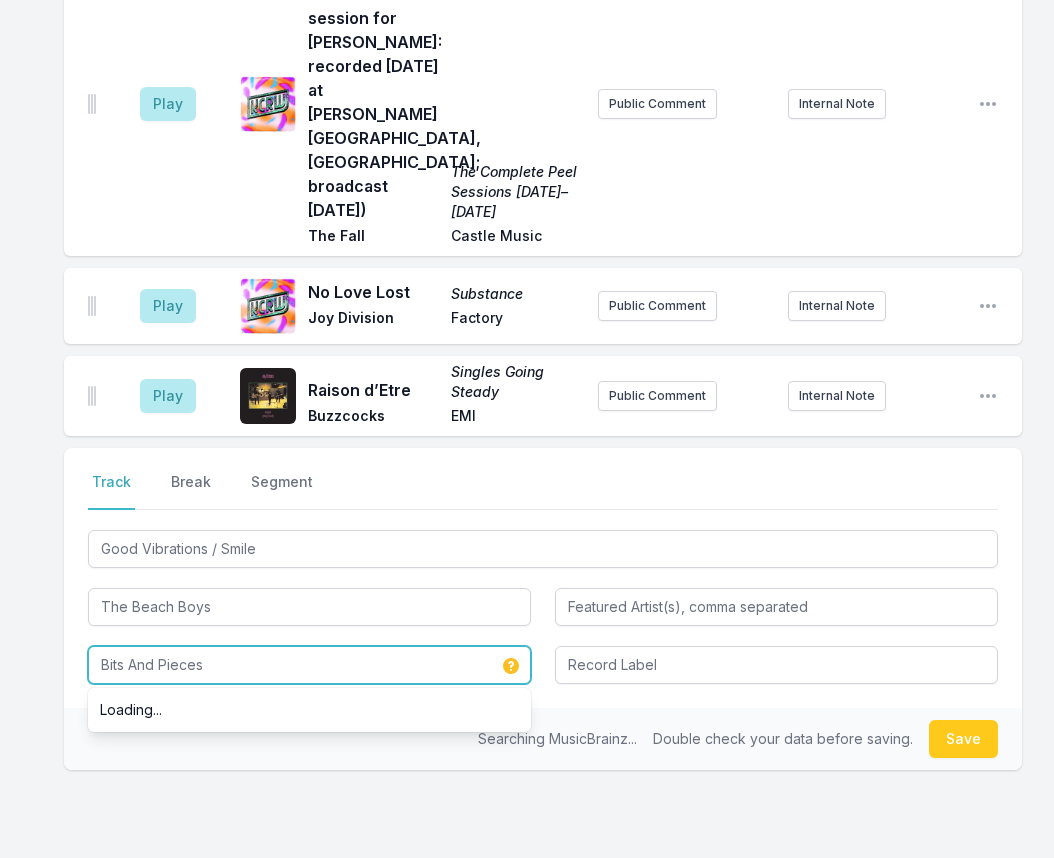 type on "Bits And Pieces" 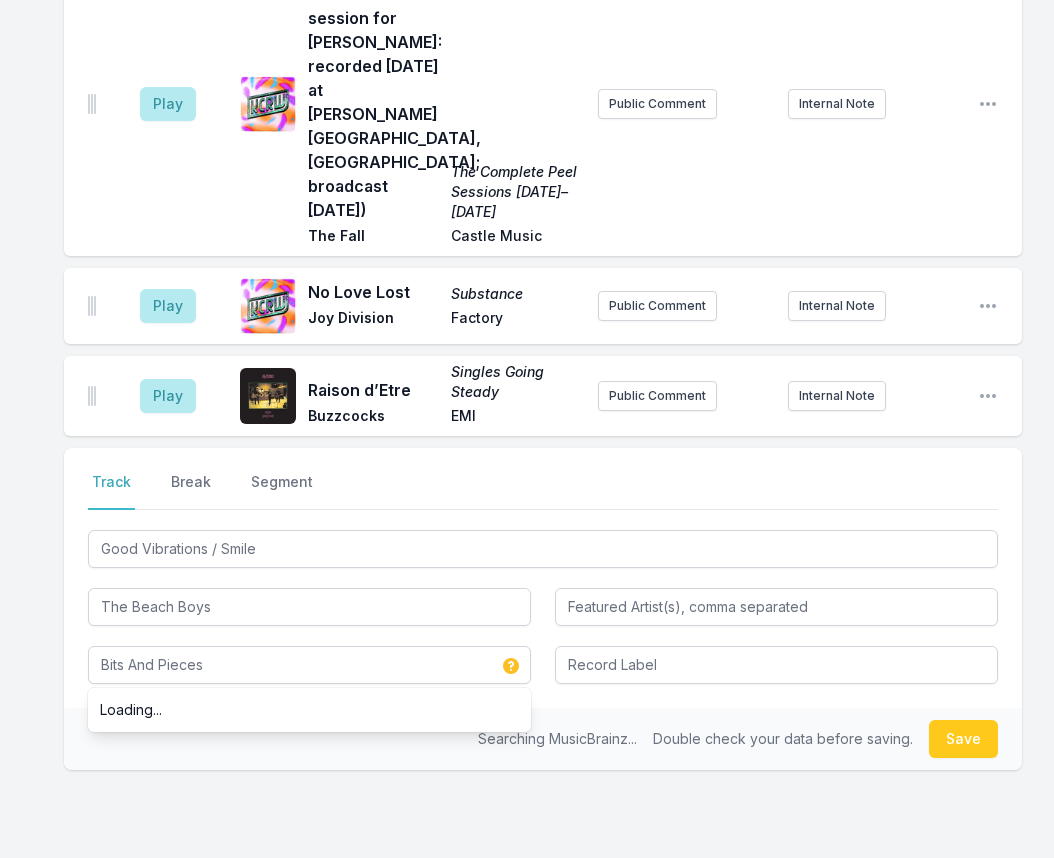 click on "Searching MusicBrainz... Double check your data before saving. Save" at bounding box center [543, 739] 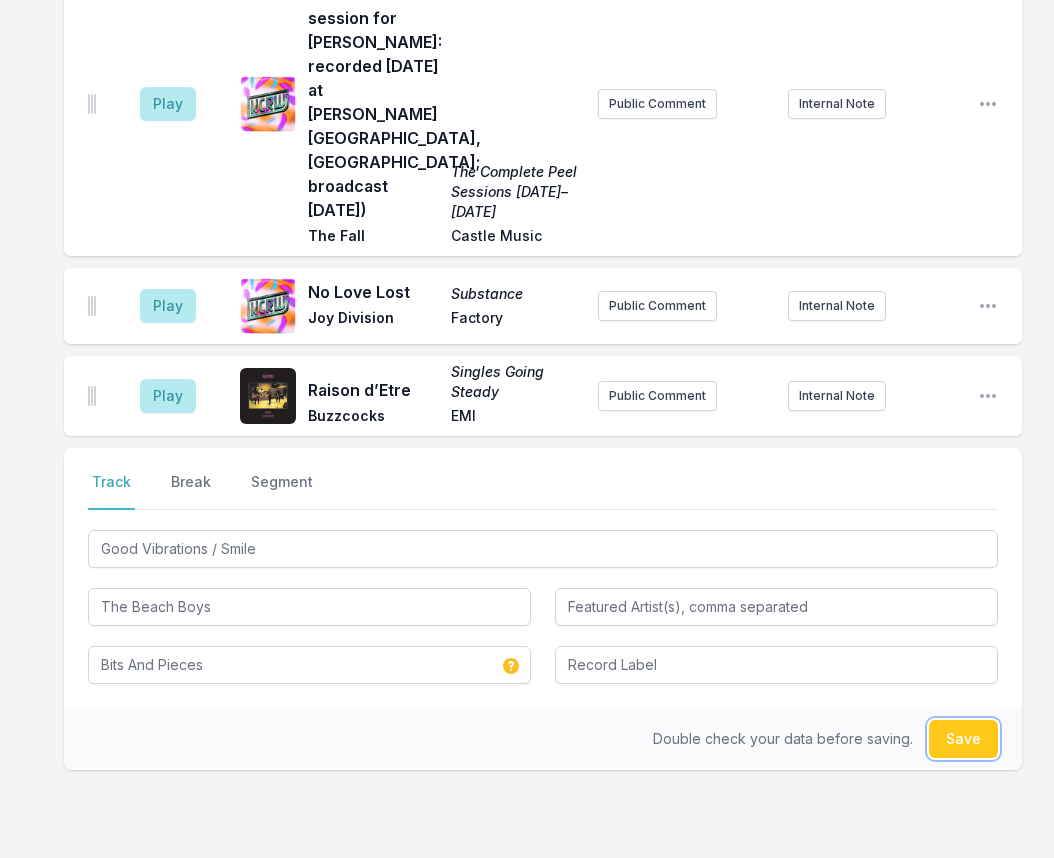 click on "Save" at bounding box center [963, 739] 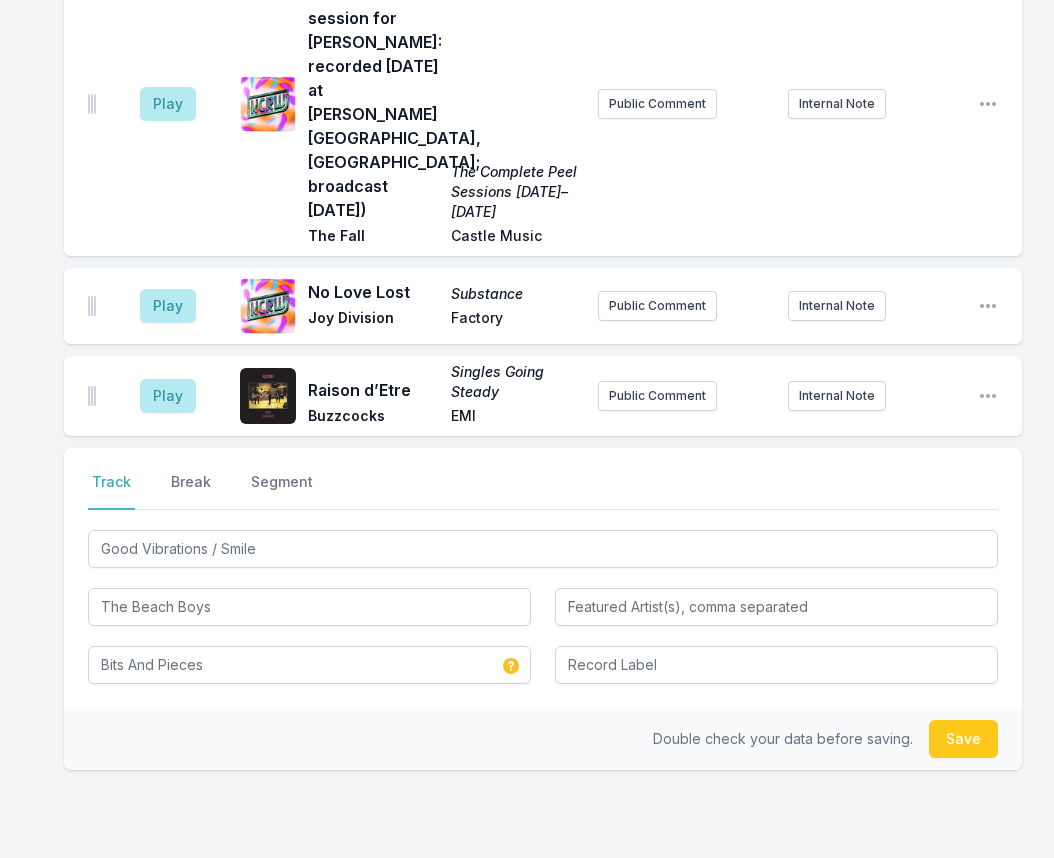 type 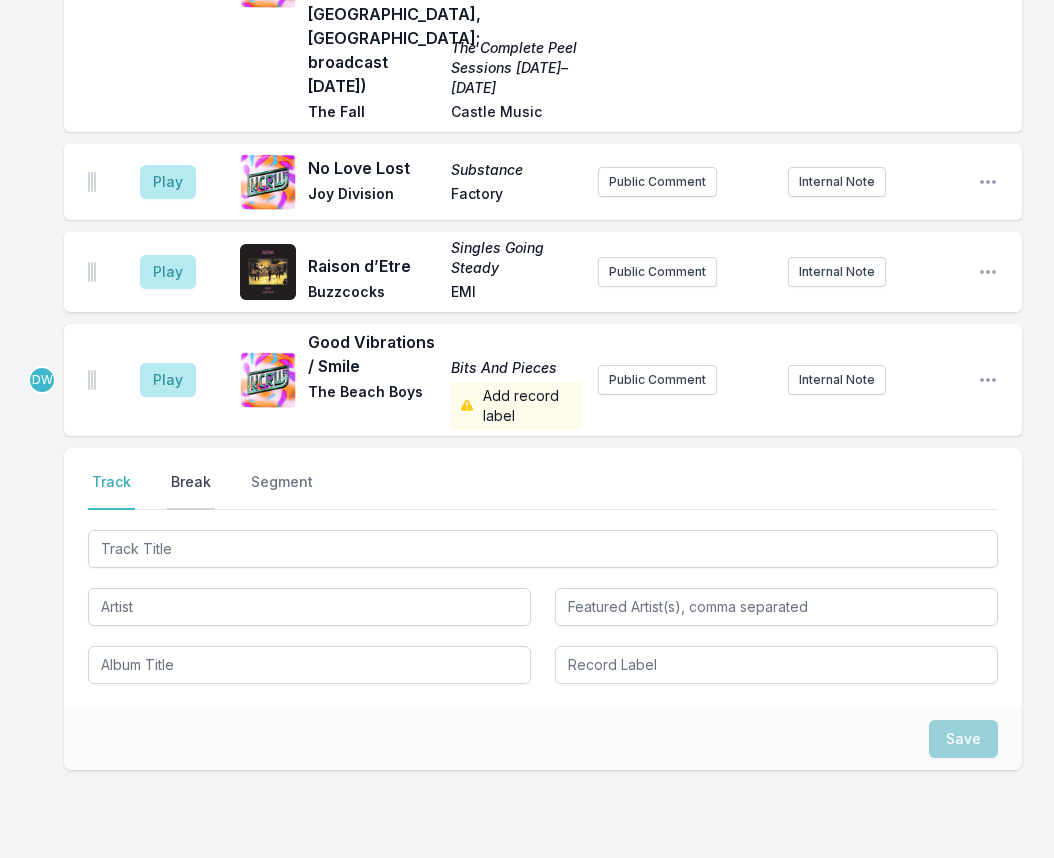 click on "Break" at bounding box center [191, 491] 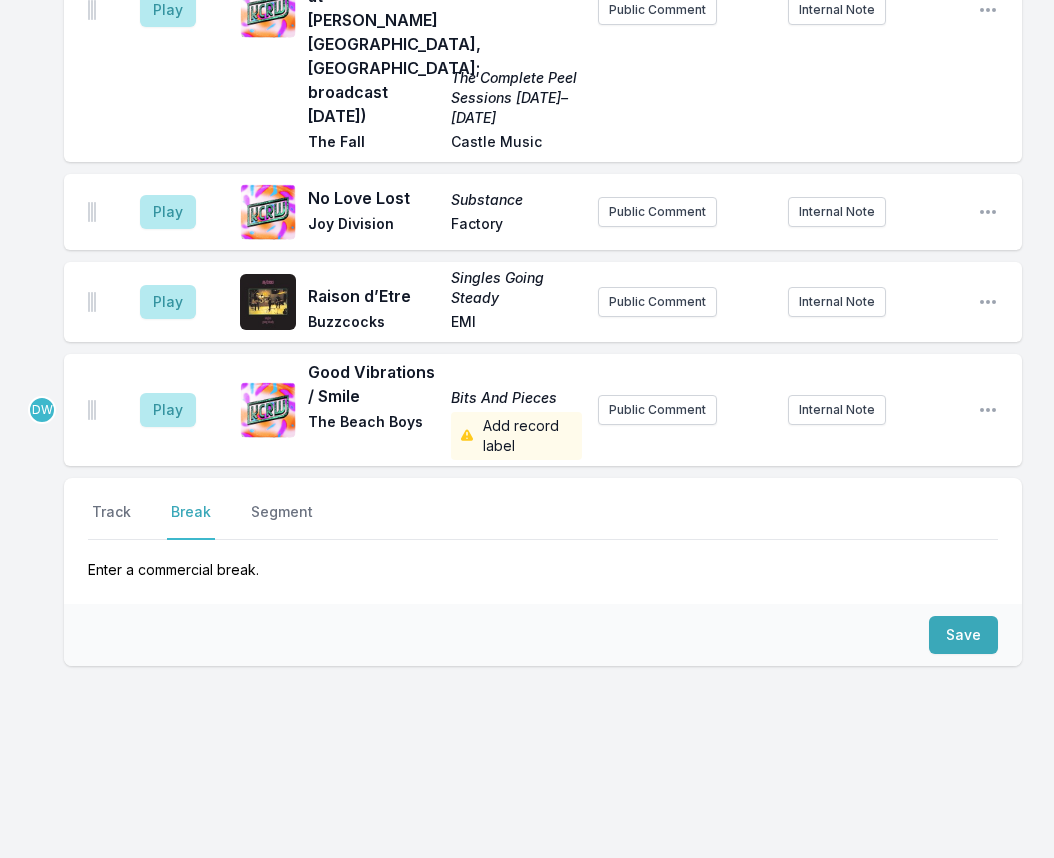scroll, scrollTop: 1978, scrollLeft: 0, axis: vertical 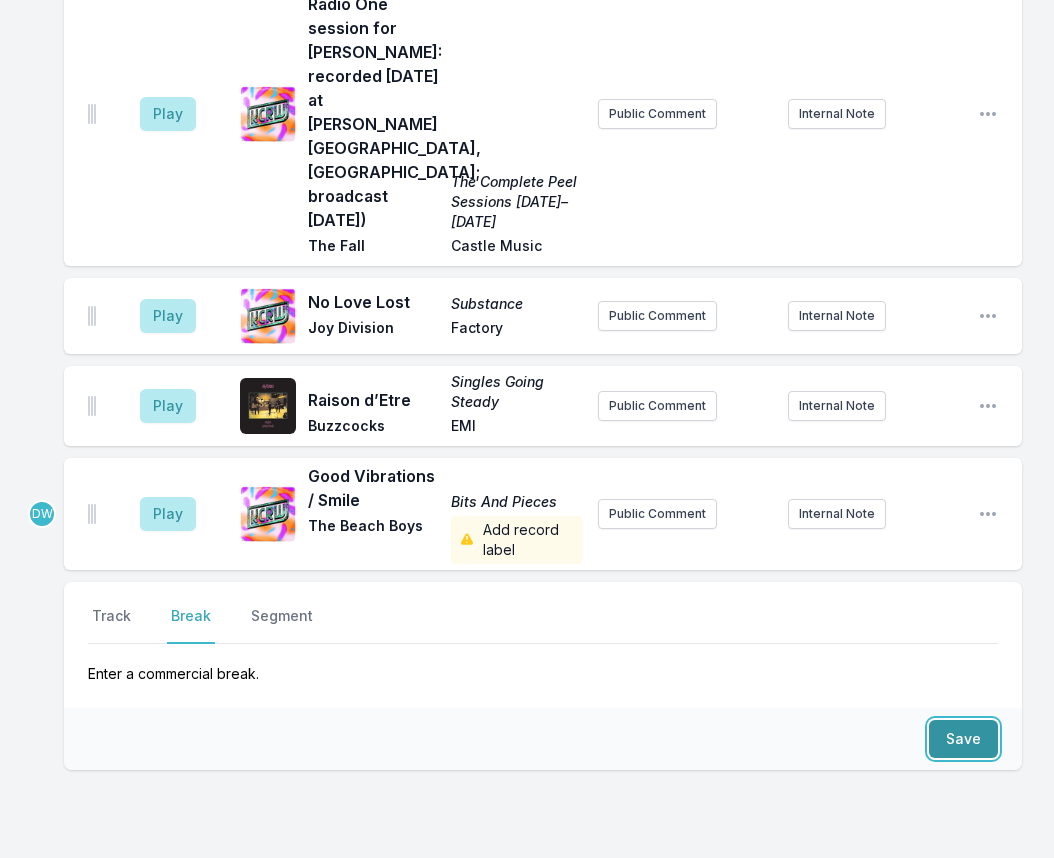 click on "Save" at bounding box center [963, 739] 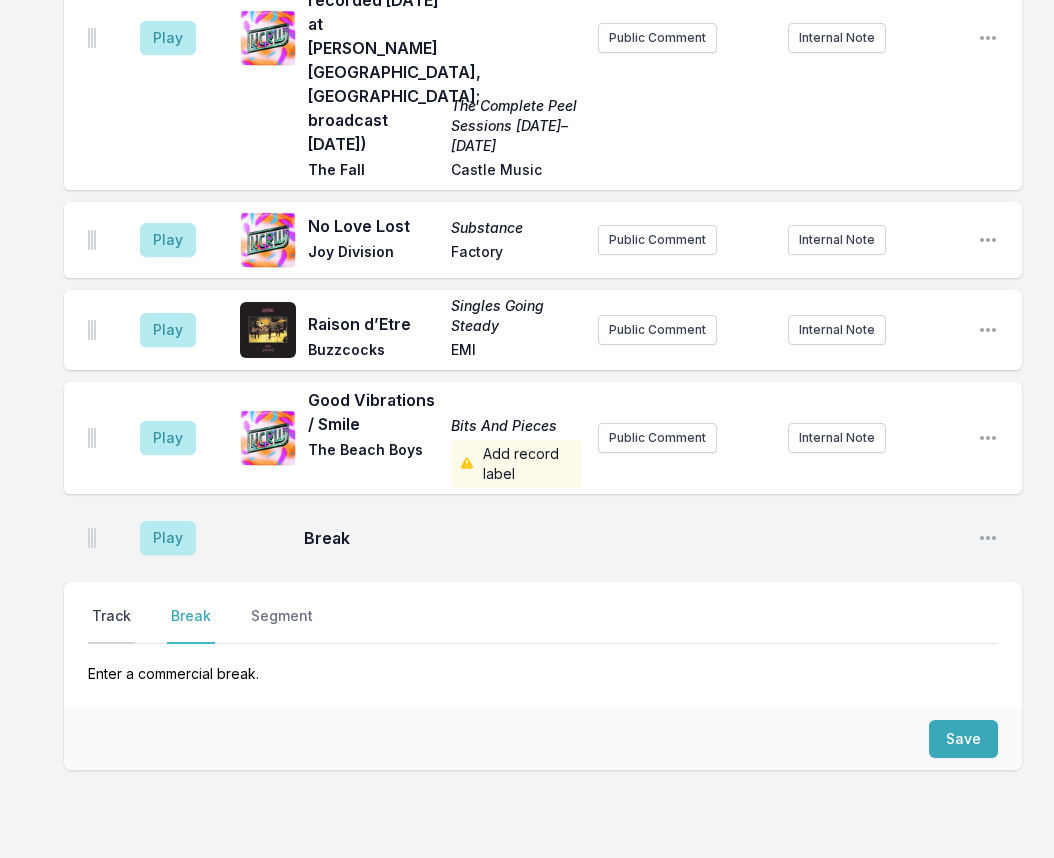 click on "Track" at bounding box center [111, 625] 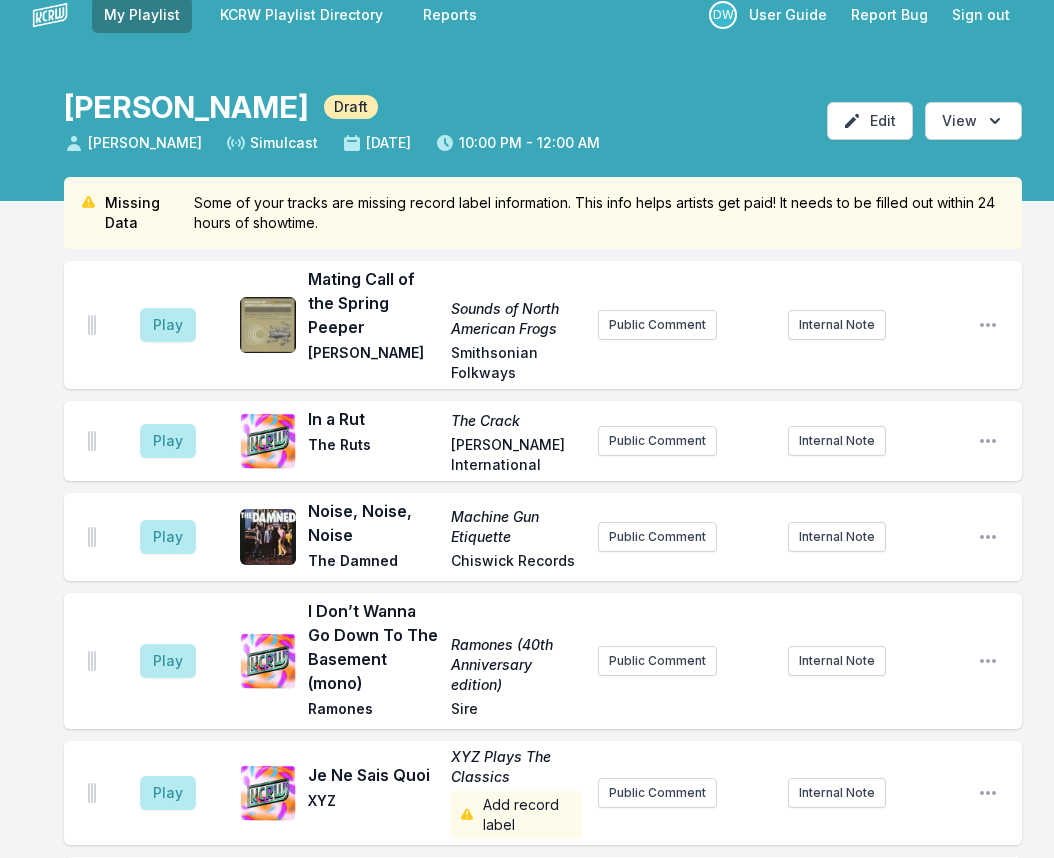 scroll, scrollTop: 0, scrollLeft: 0, axis: both 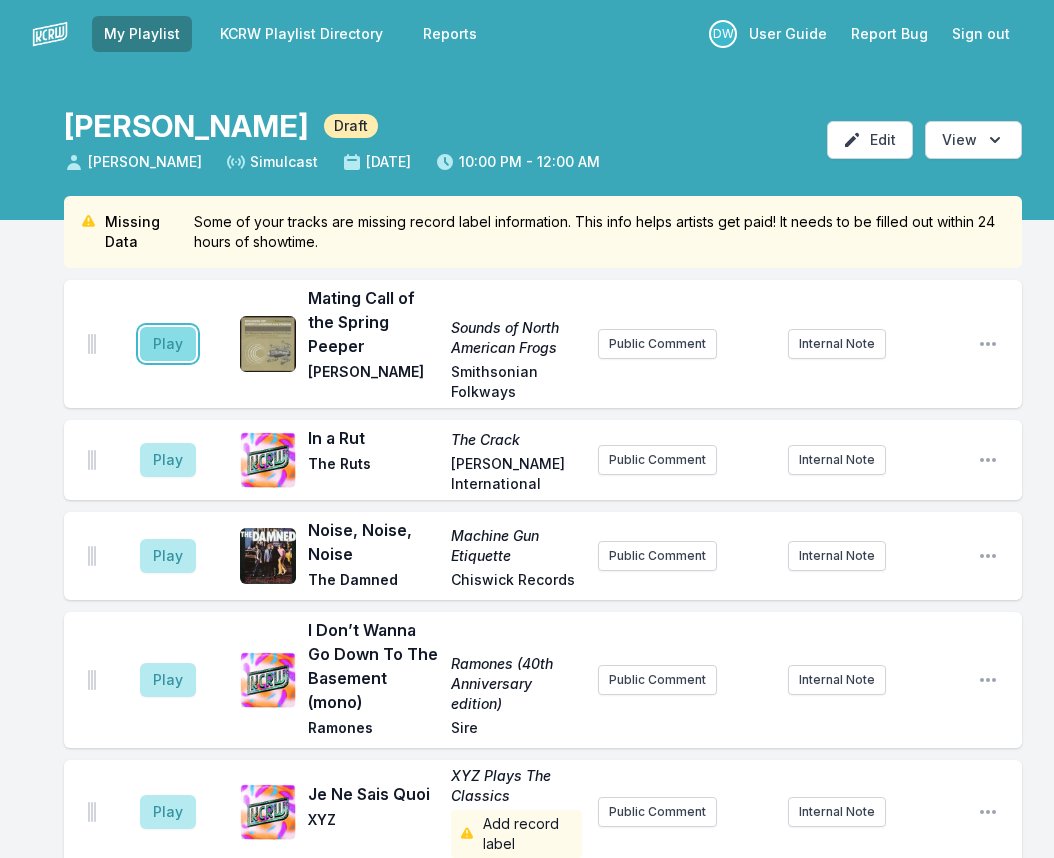 click on "Play" at bounding box center (168, 344) 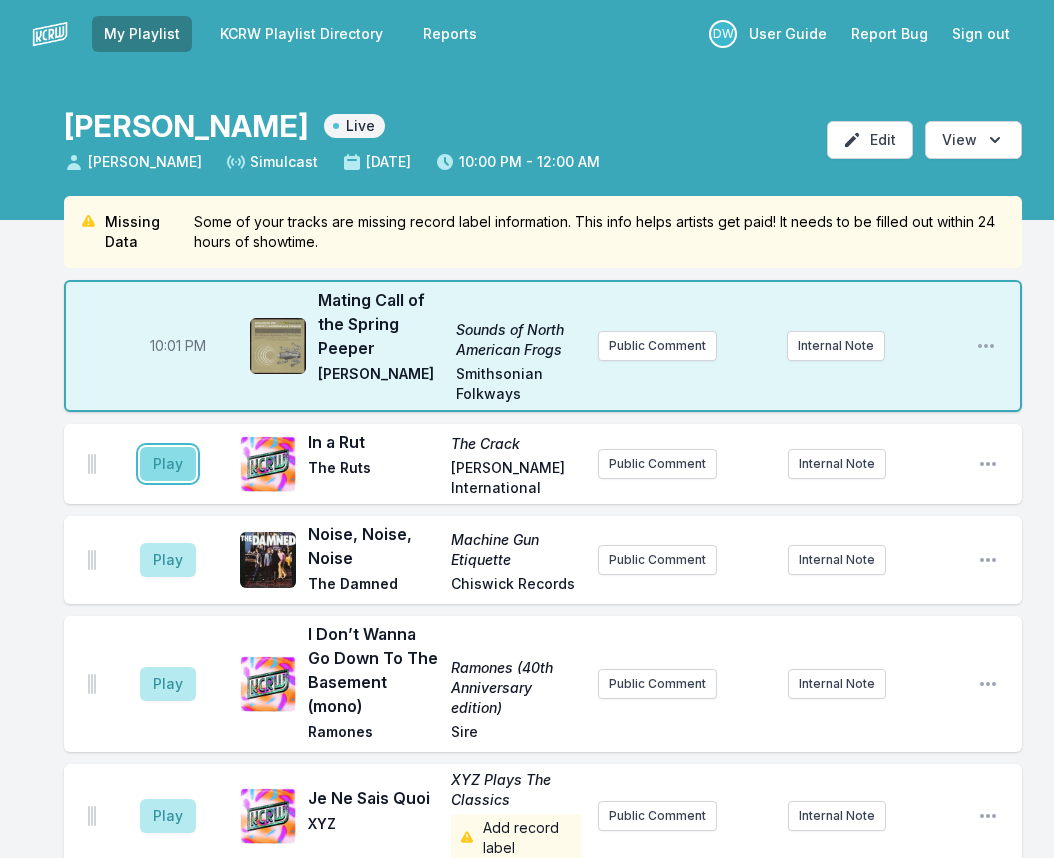 click on "Play" at bounding box center (168, 464) 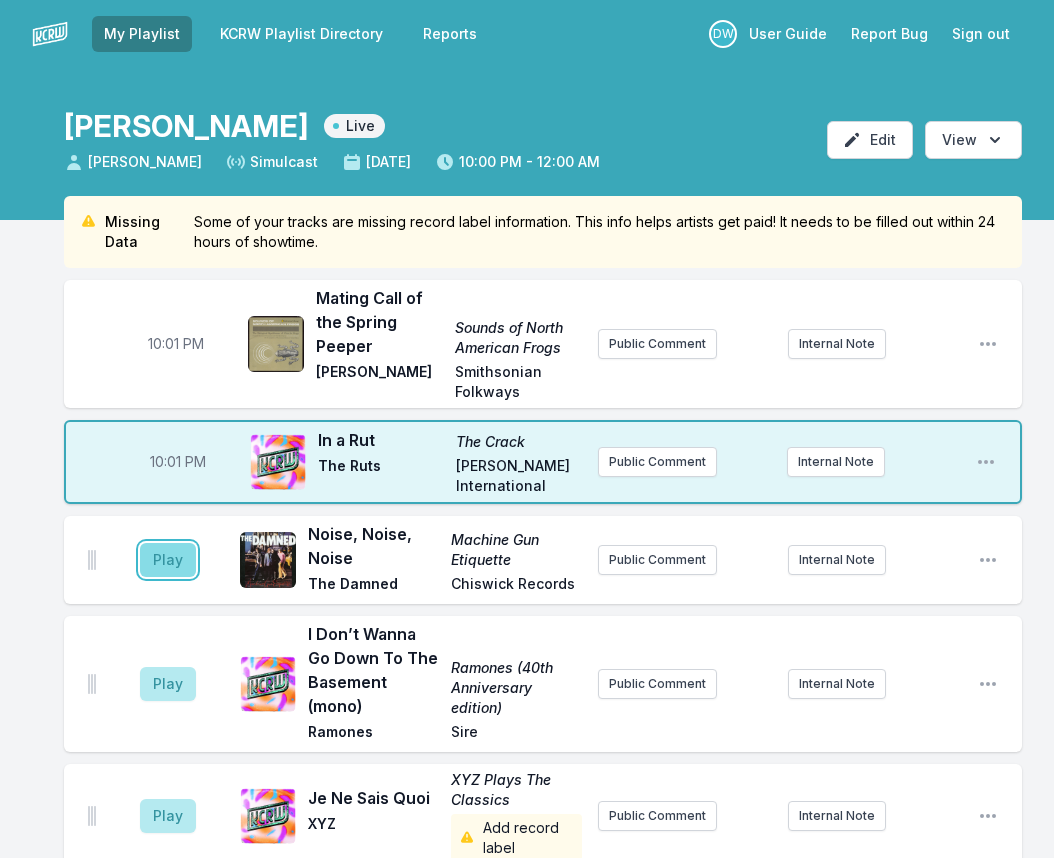 click on "Play" at bounding box center (168, 560) 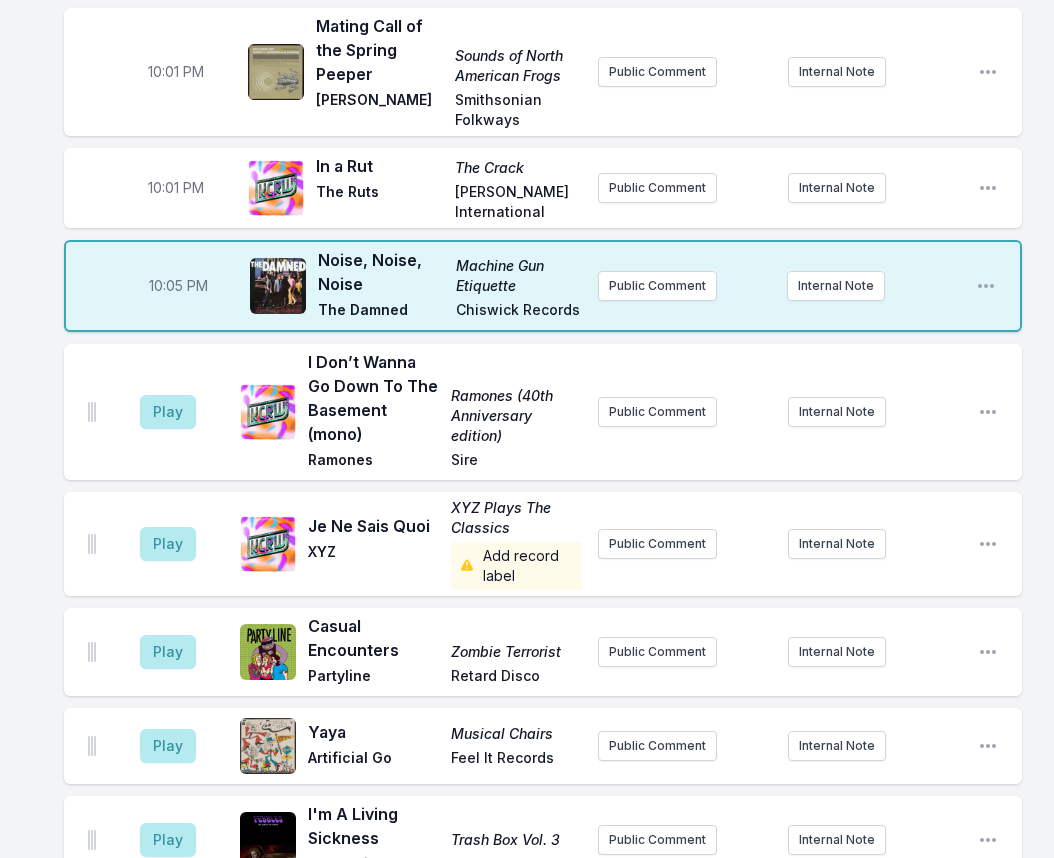 scroll, scrollTop: 300, scrollLeft: 0, axis: vertical 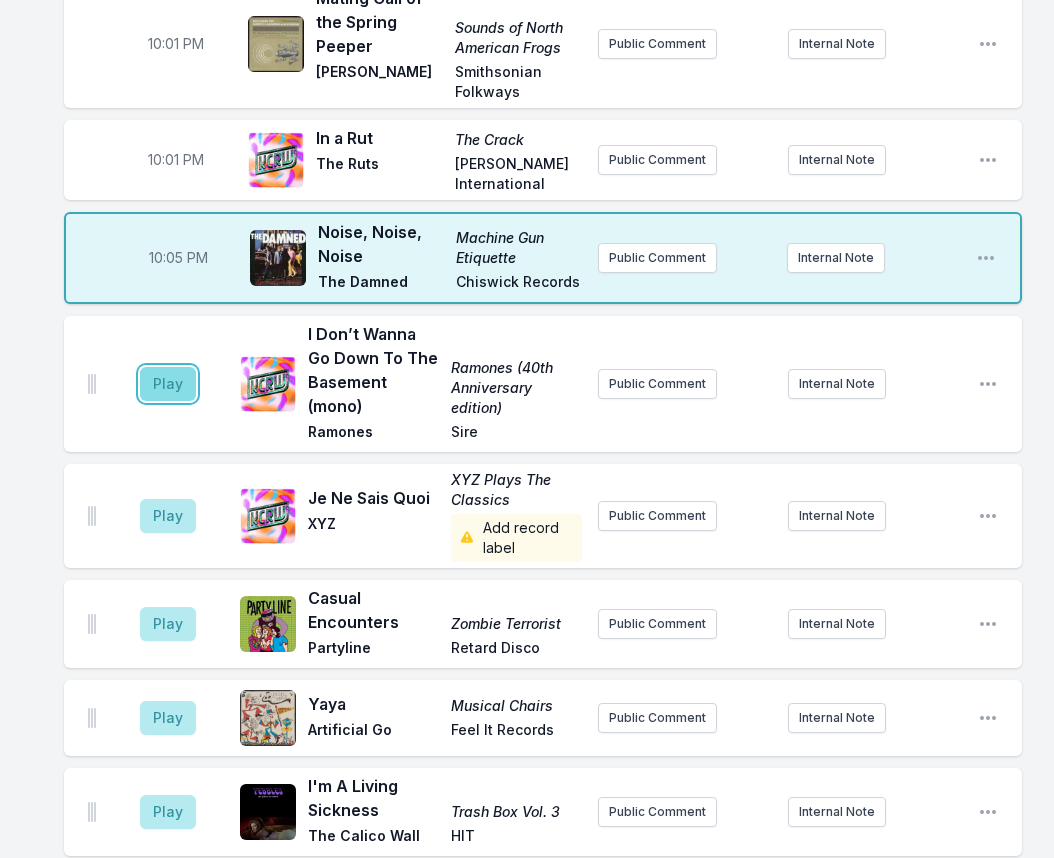 click on "Play" at bounding box center (168, 384) 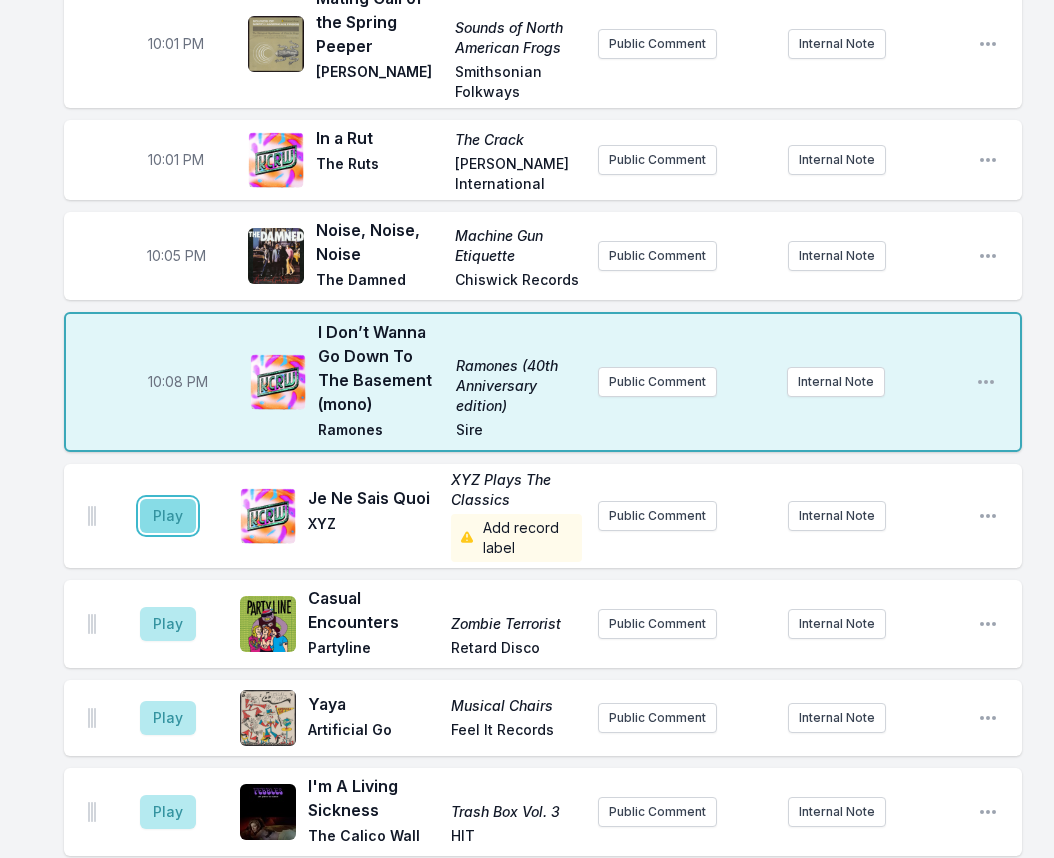 click on "Play" at bounding box center [168, 516] 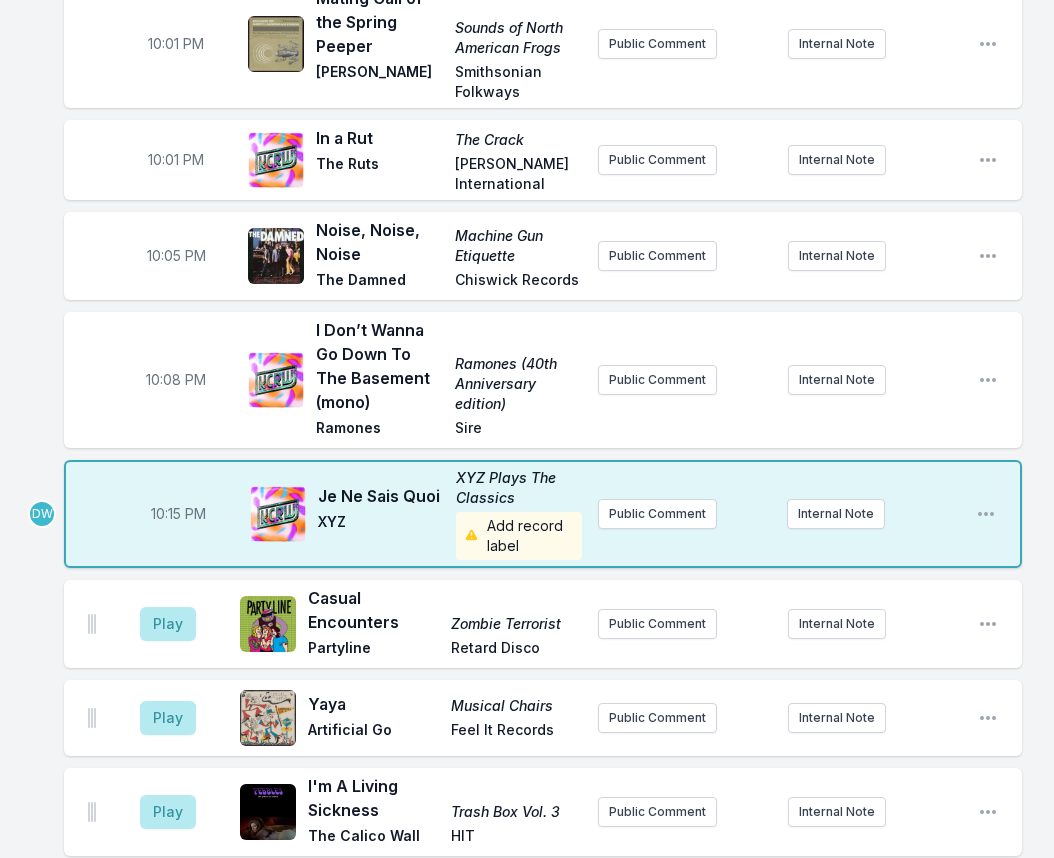 click on "10:15 PM" at bounding box center (178, 514) 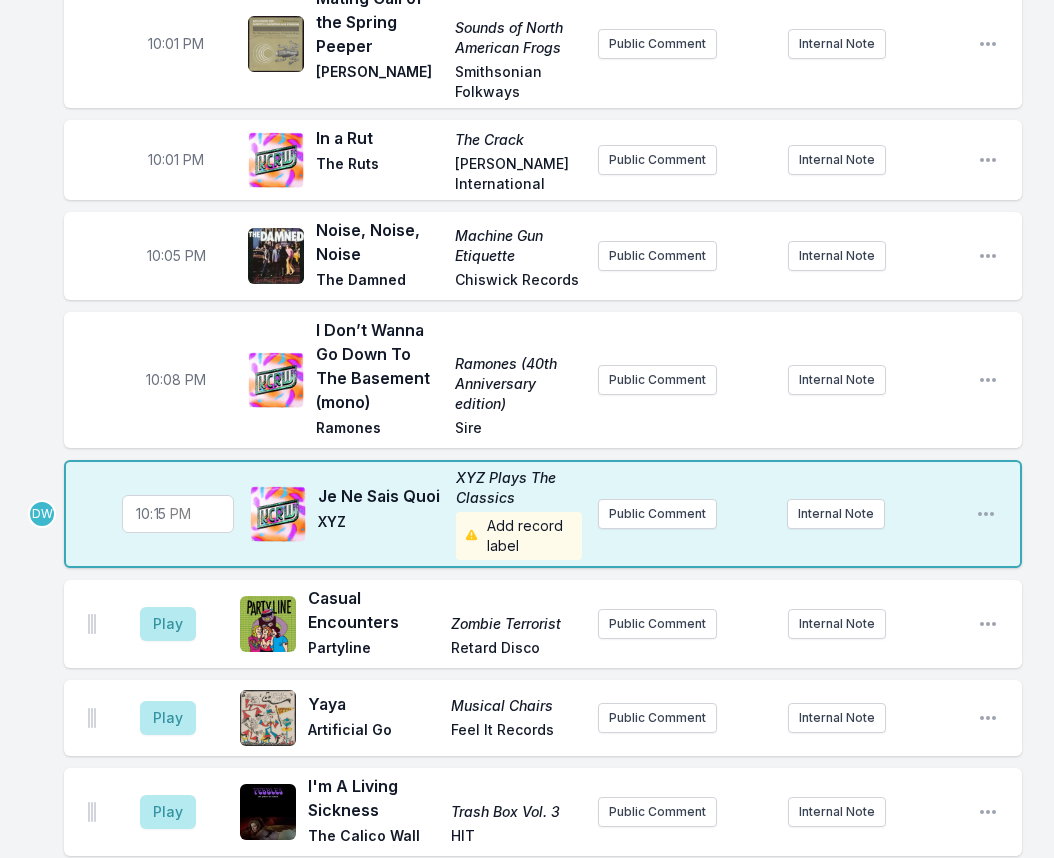 click on "22:15" at bounding box center [178, 514] 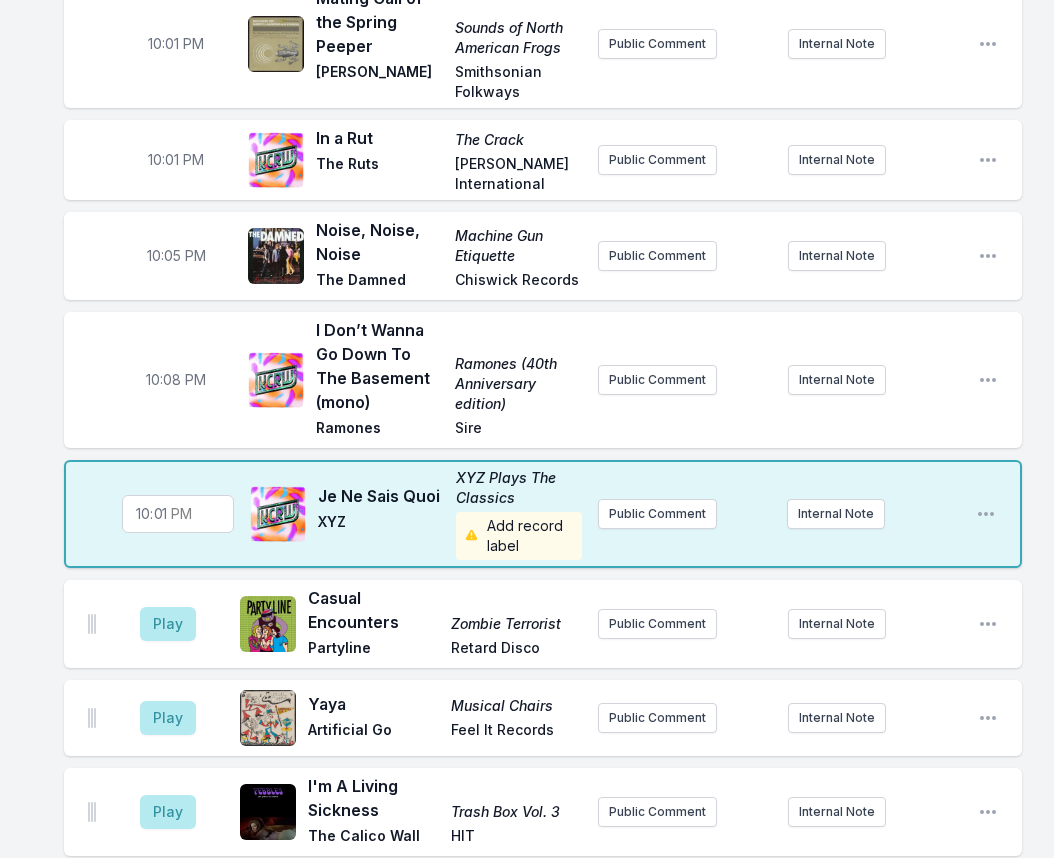 type on "22:12" 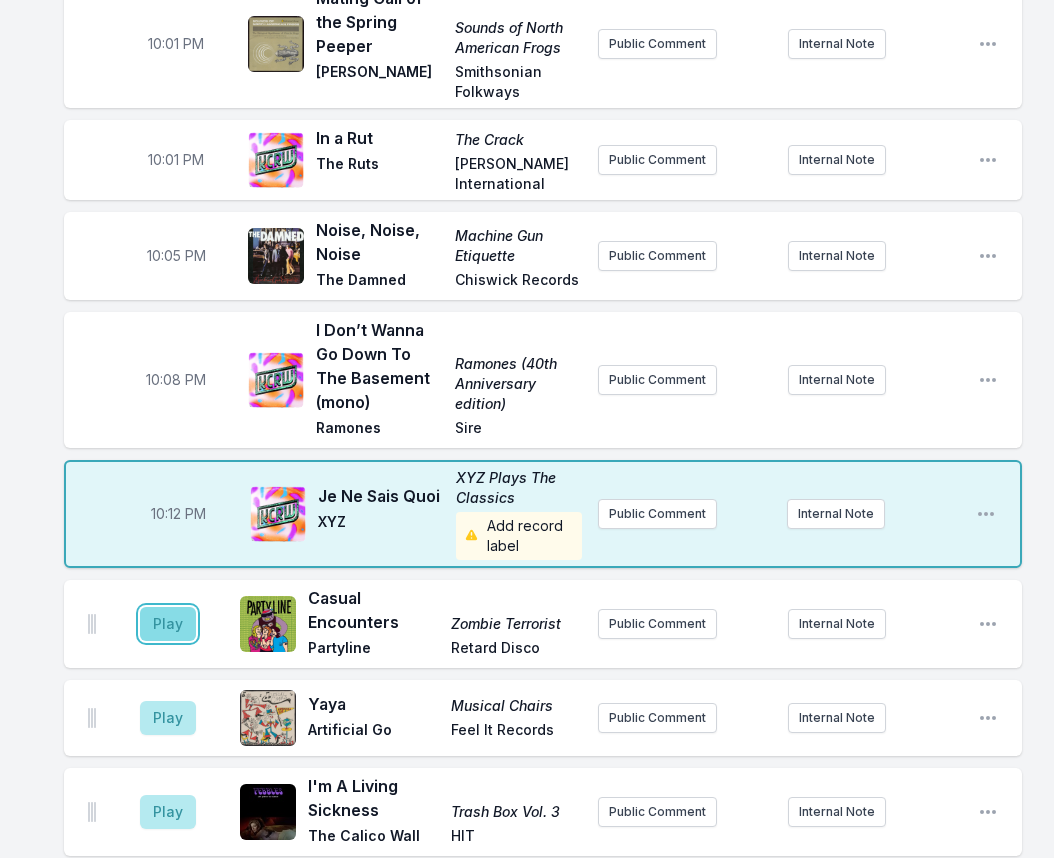 click on "Play" at bounding box center (168, 624) 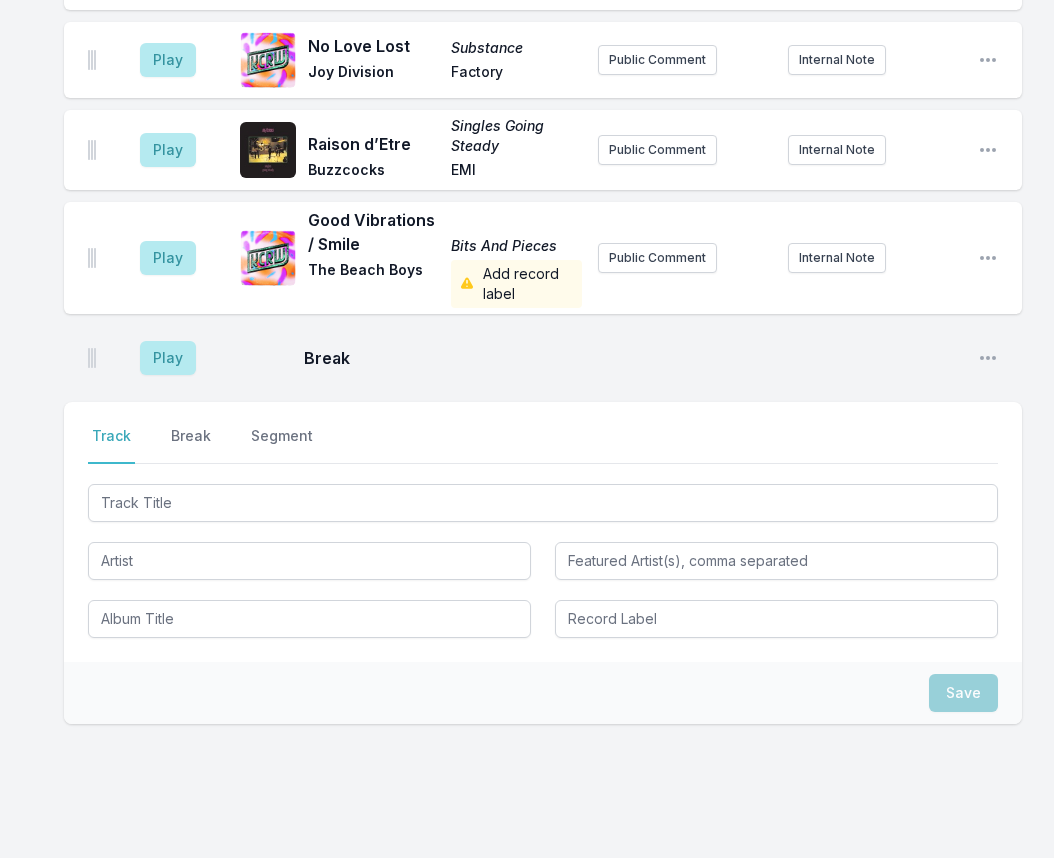 scroll, scrollTop: 2240, scrollLeft: 0, axis: vertical 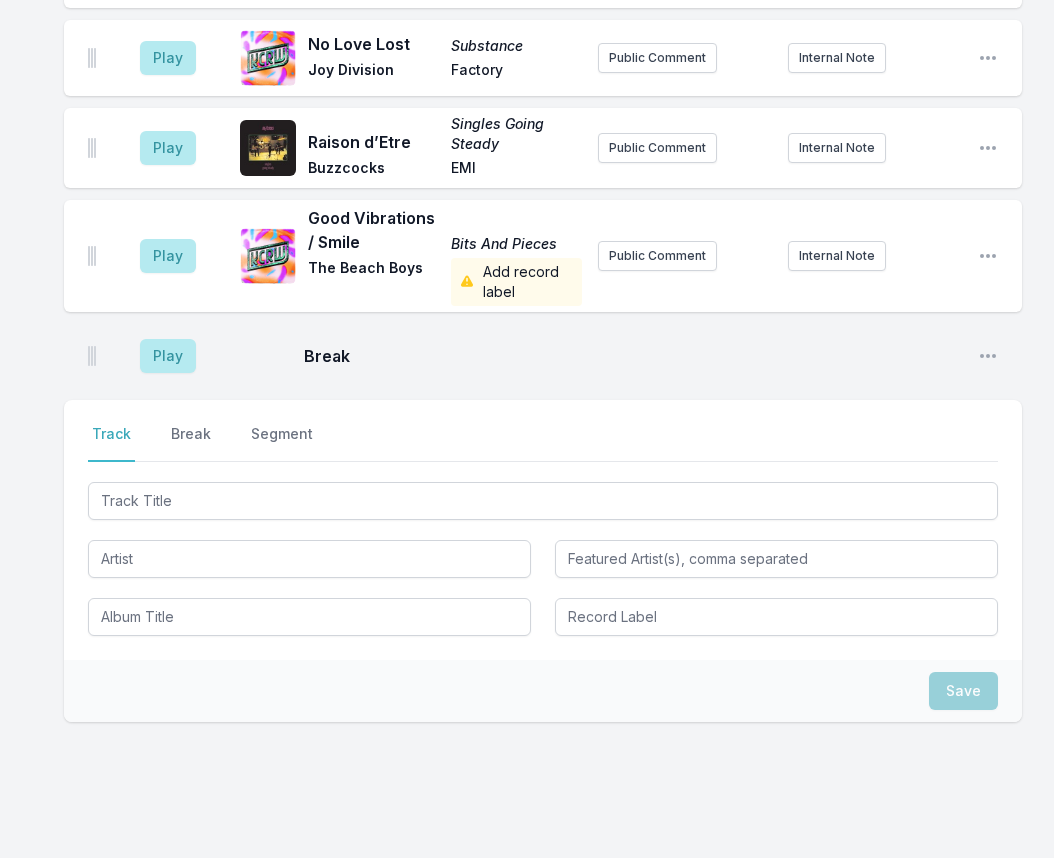 click on "Break" at bounding box center (633, 356) 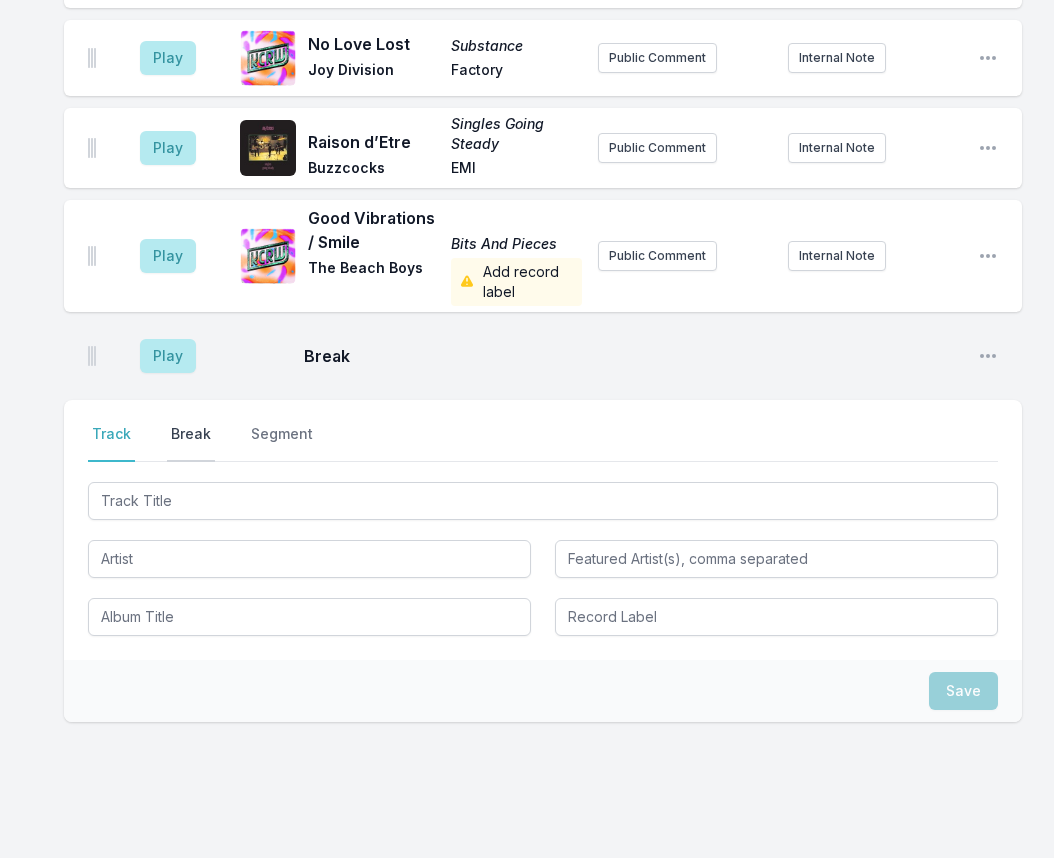 click on "Break" at bounding box center (191, 443) 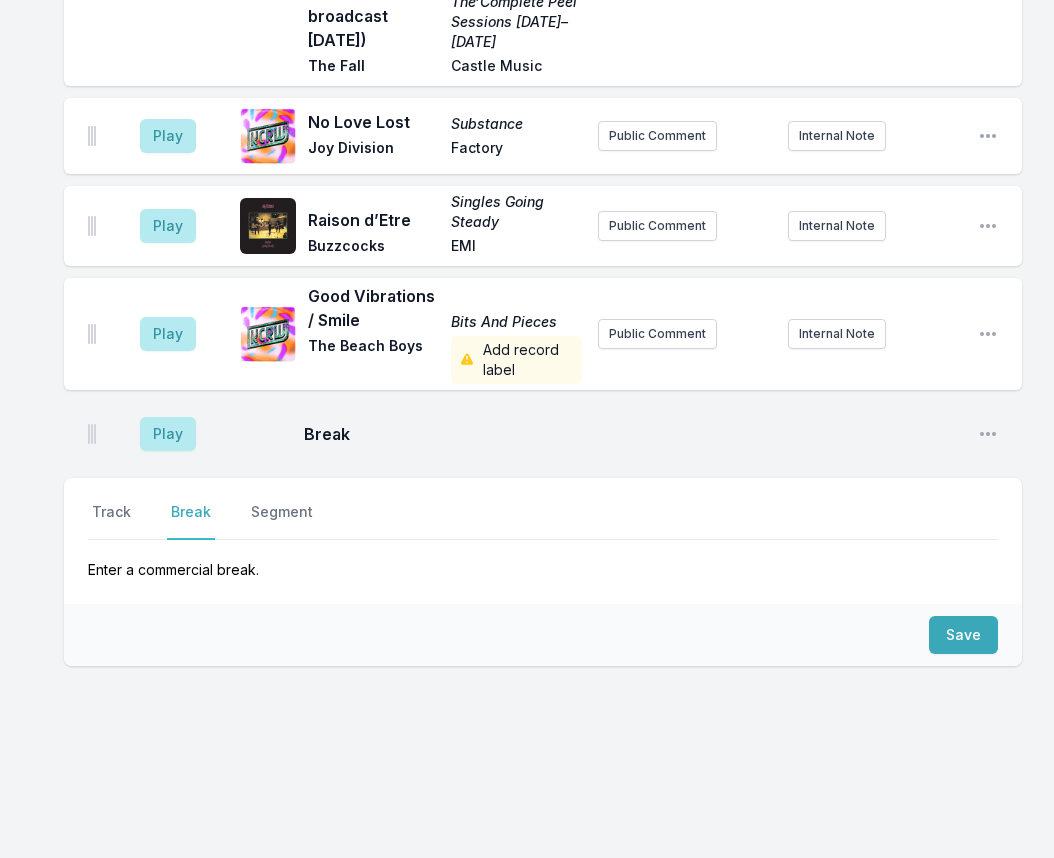 scroll, scrollTop: 2106, scrollLeft: 0, axis: vertical 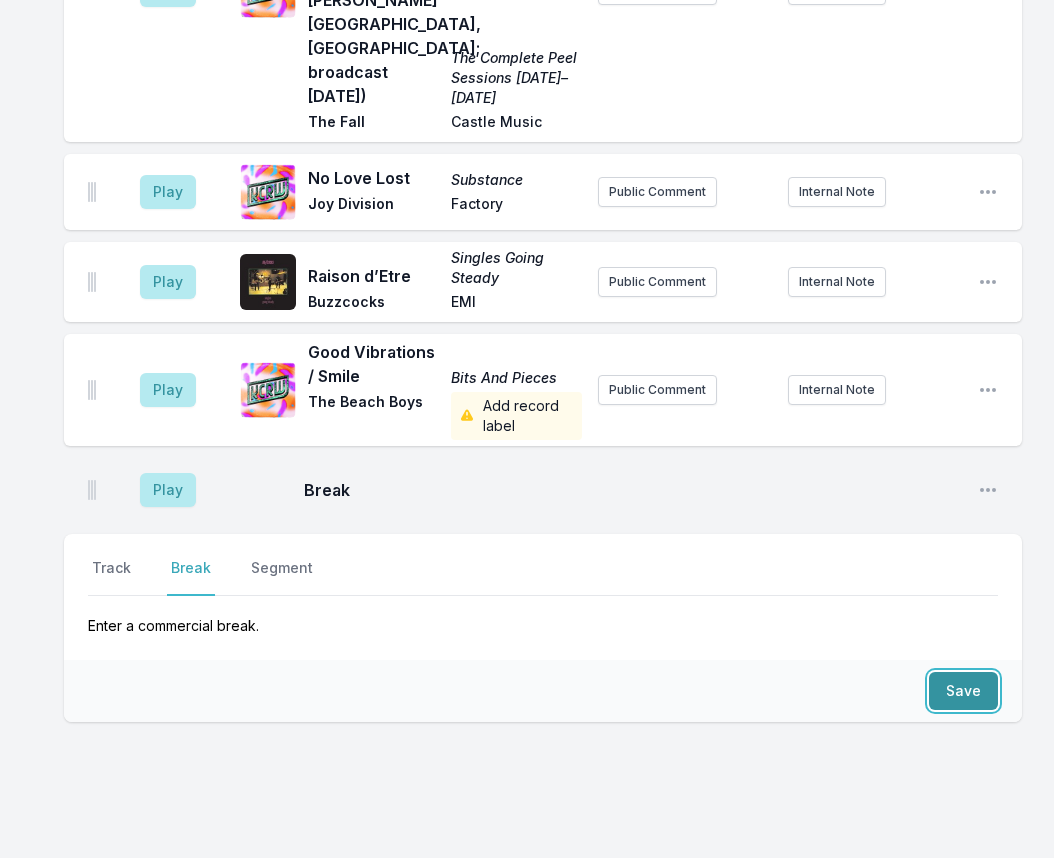 click on "Save" at bounding box center (963, 691) 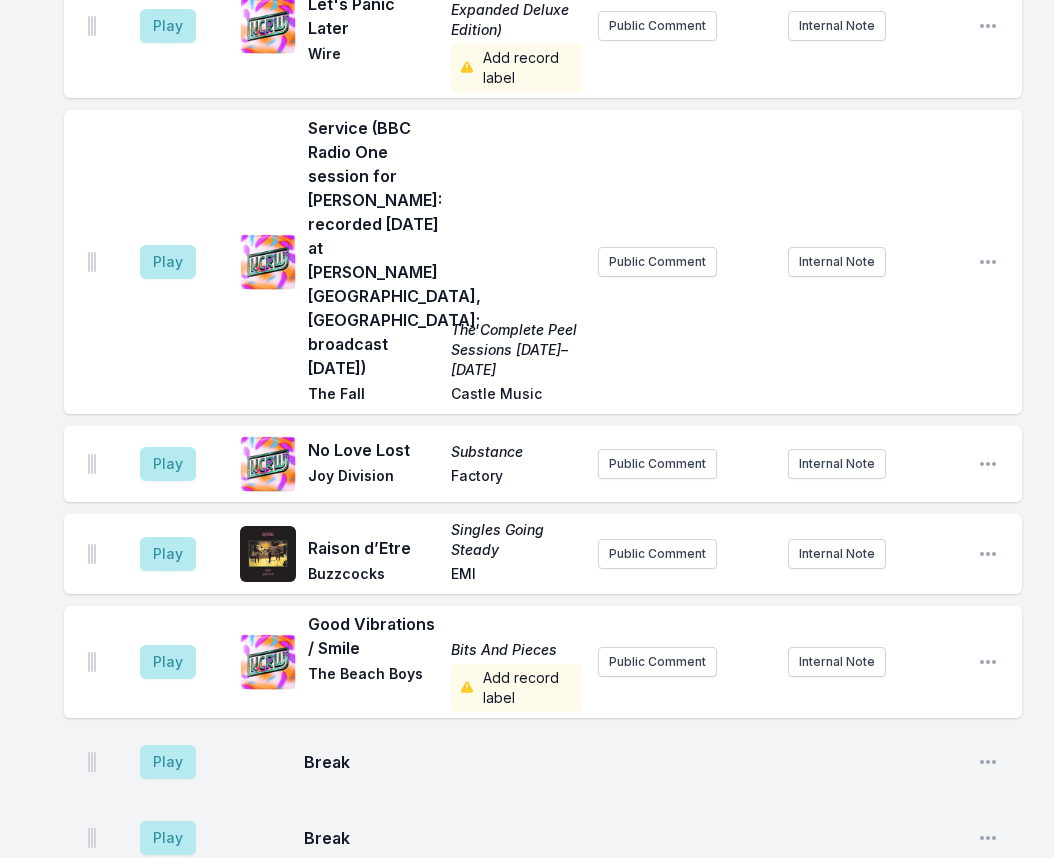 scroll, scrollTop: 2182, scrollLeft: 0, axis: vertical 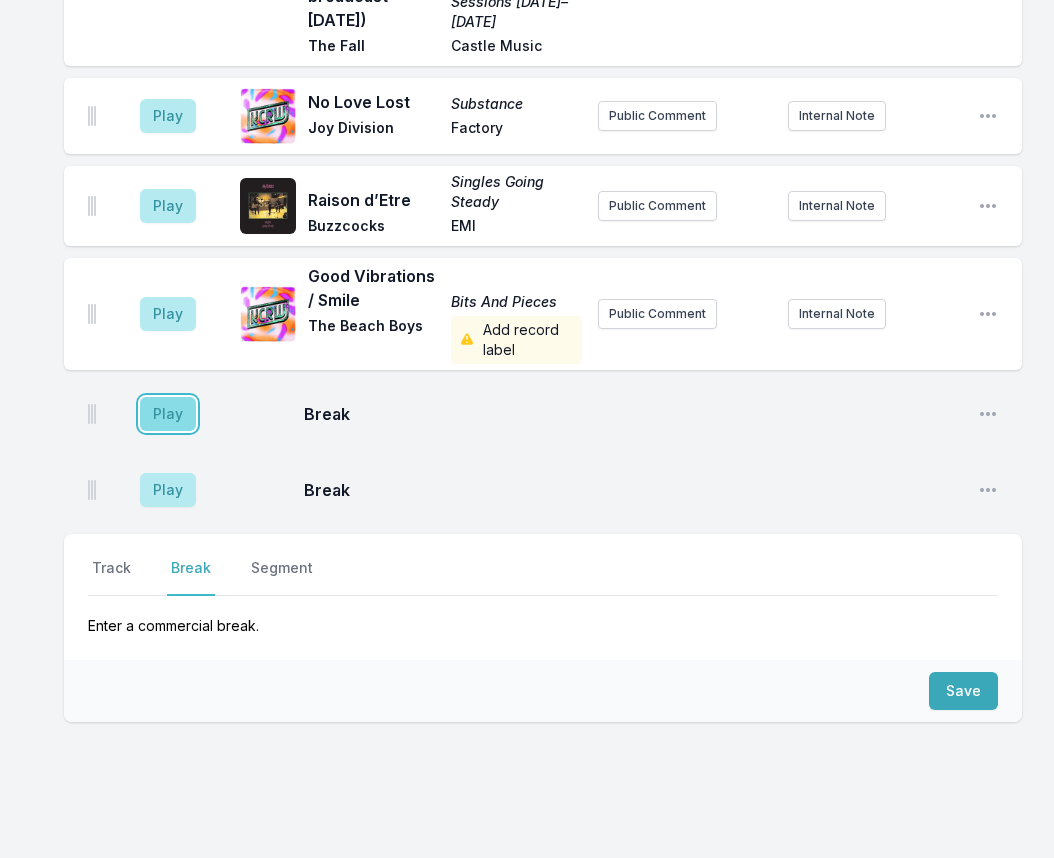 click on "Play" at bounding box center [168, 414] 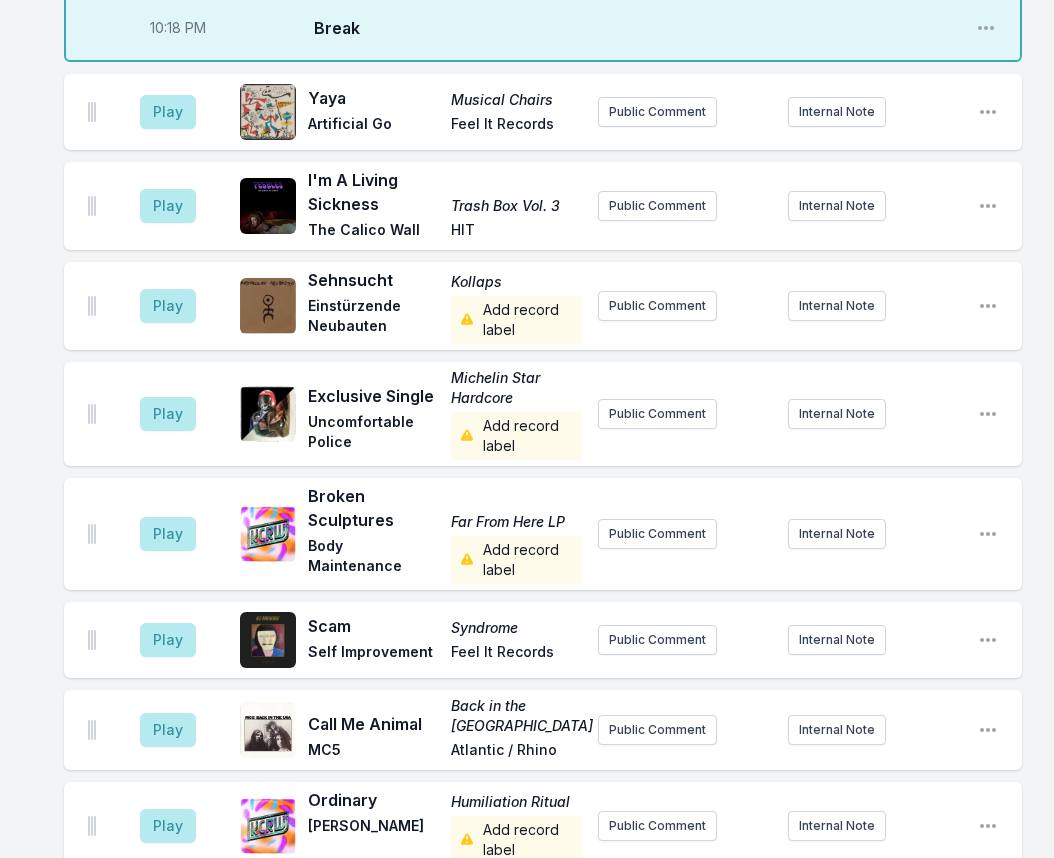 scroll, scrollTop: 882, scrollLeft: 0, axis: vertical 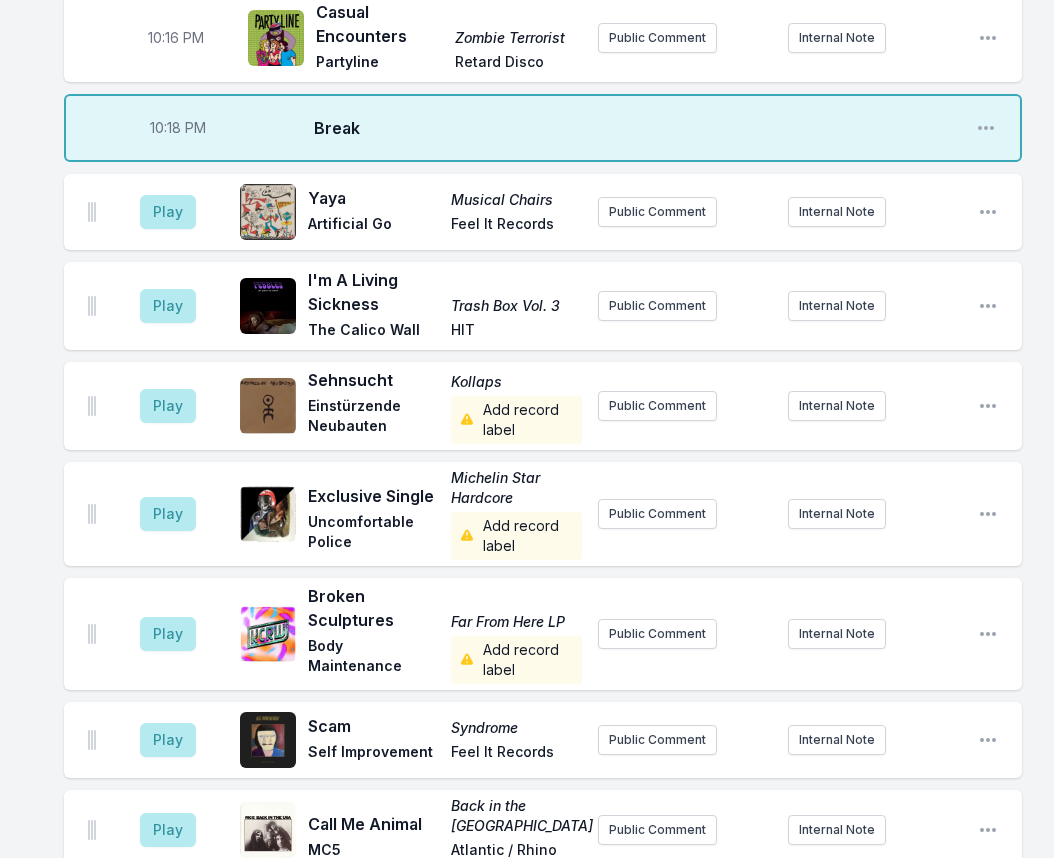 click on "10:18 PM" at bounding box center (178, 128) 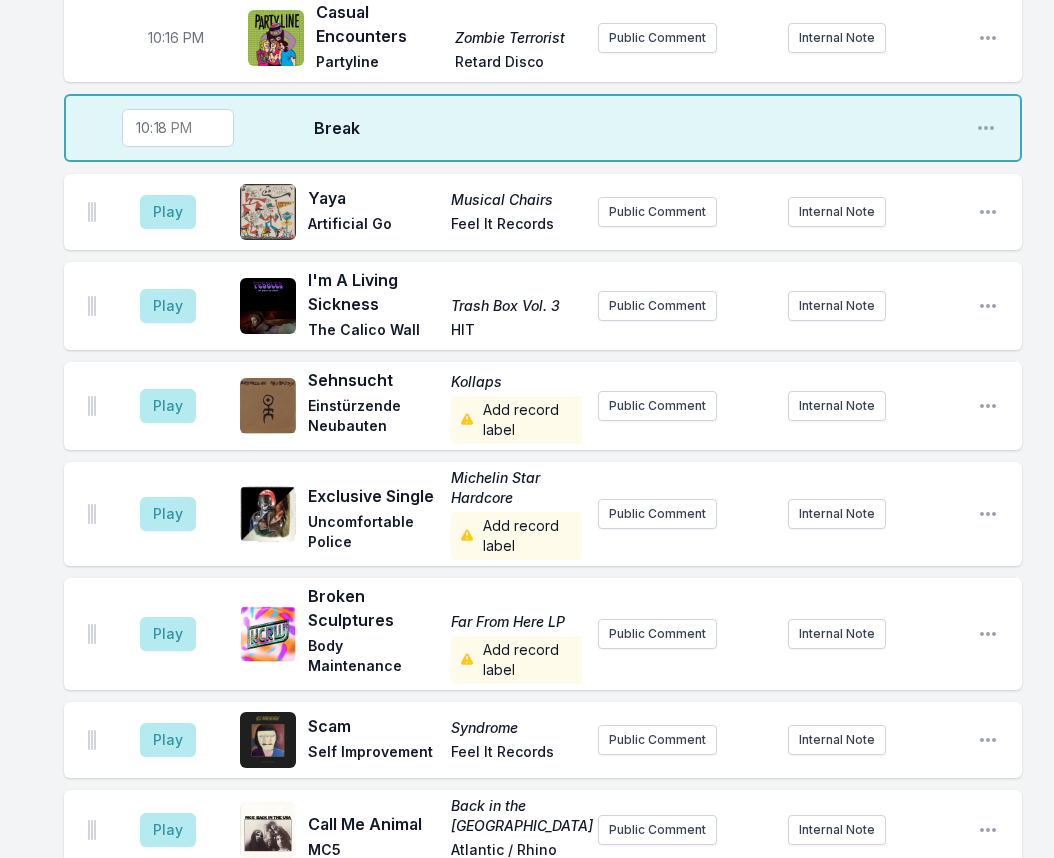 click on "22:18" at bounding box center (178, 128) 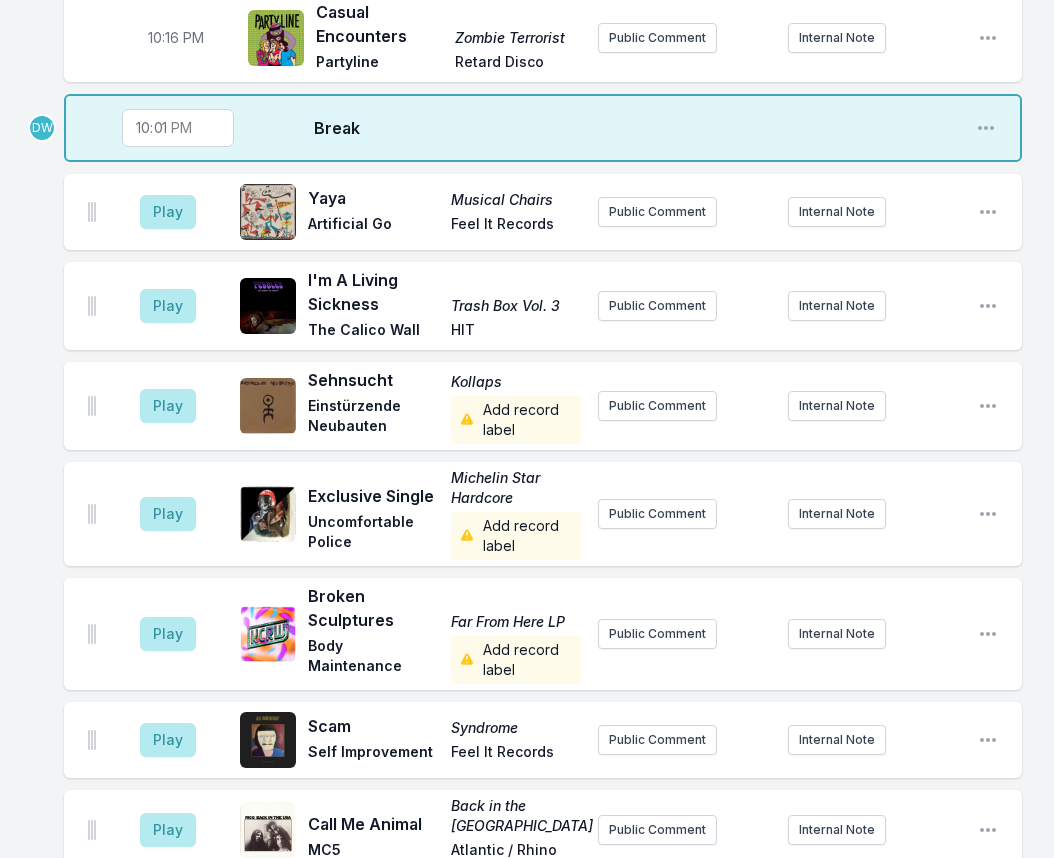 type on "22:17" 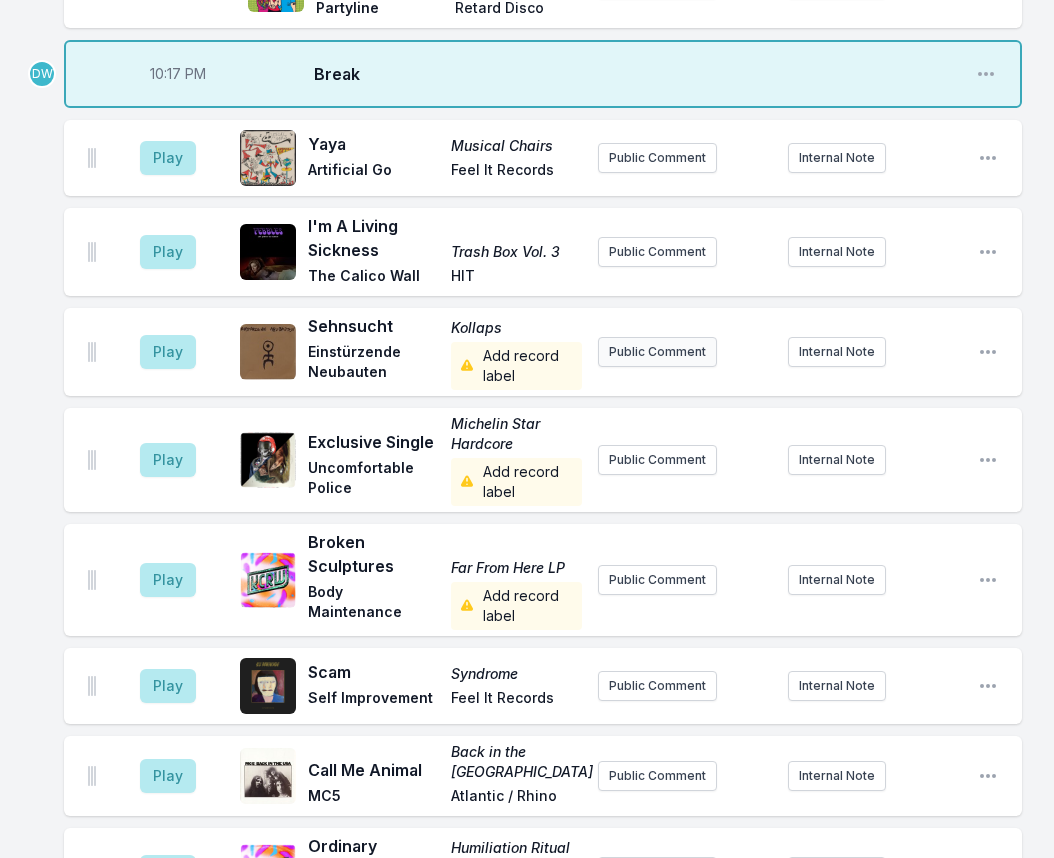 scroll, scrollTop: 982, scrollLeft: 0, axis: vertical 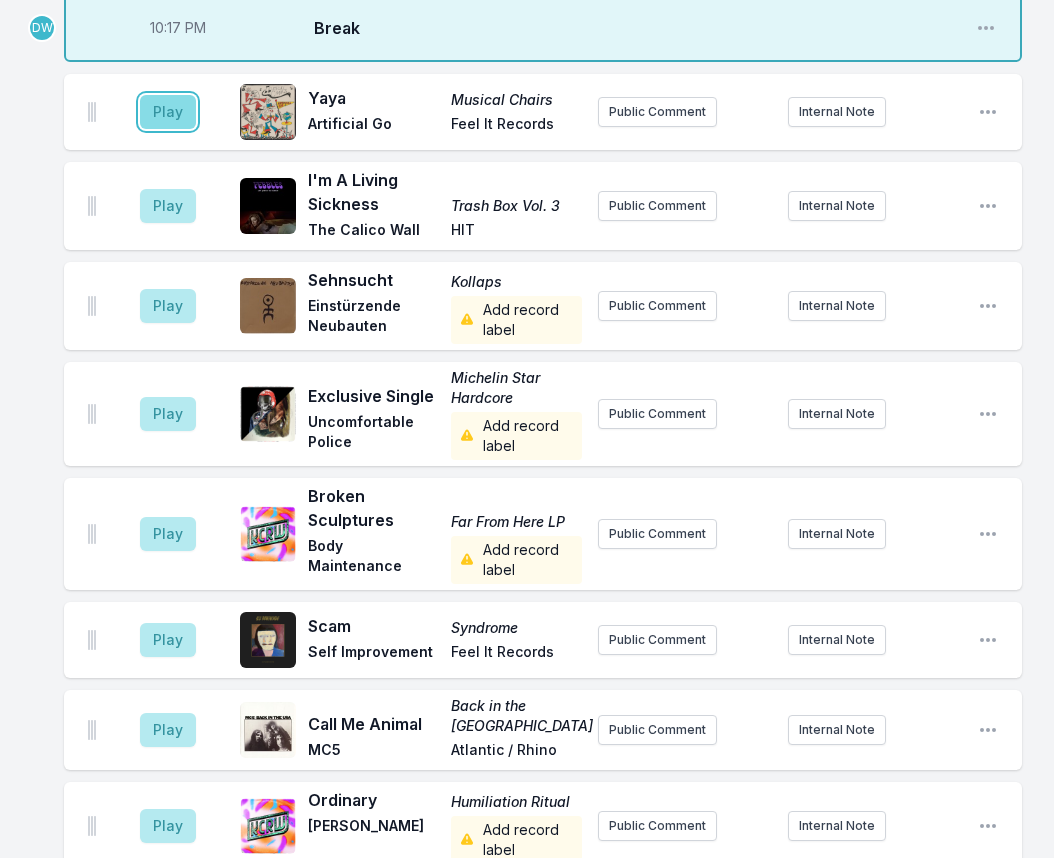 click on "Play" at bounding box center (168, 112) 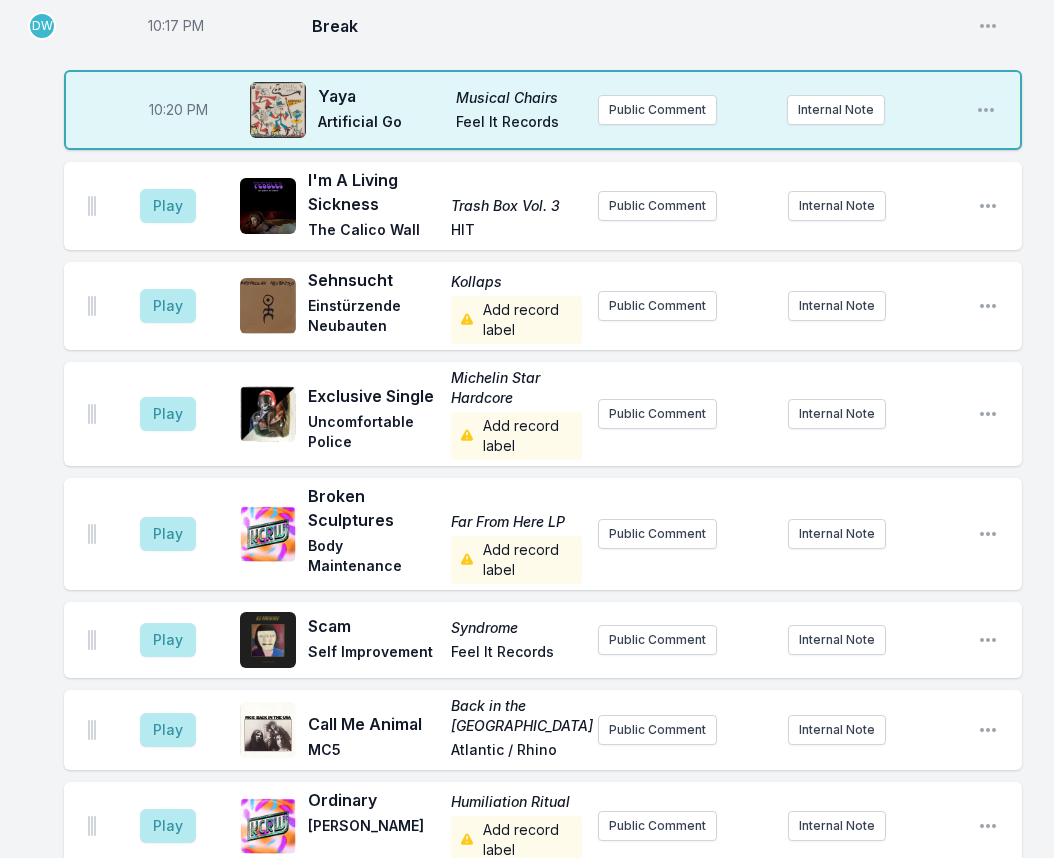scroll, scrollTop: 980, scrollLeft: 0, axis: vertical 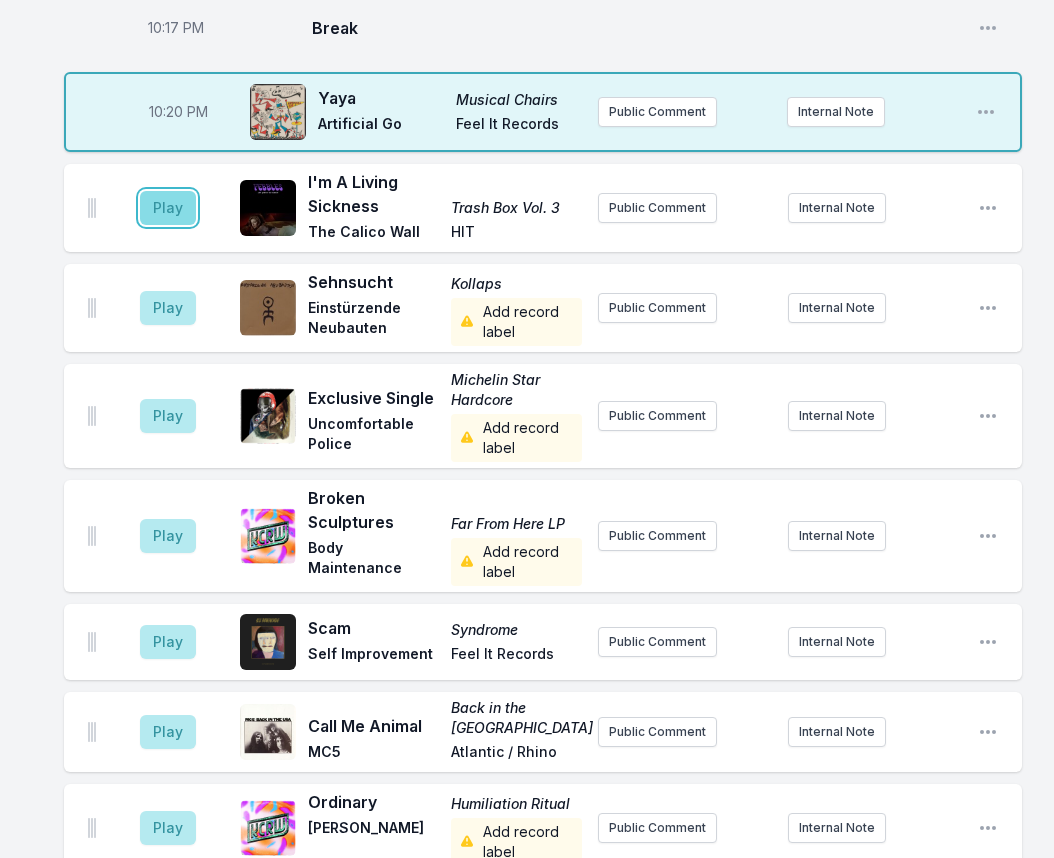 click on "Play" at bounding box center (168, 208) 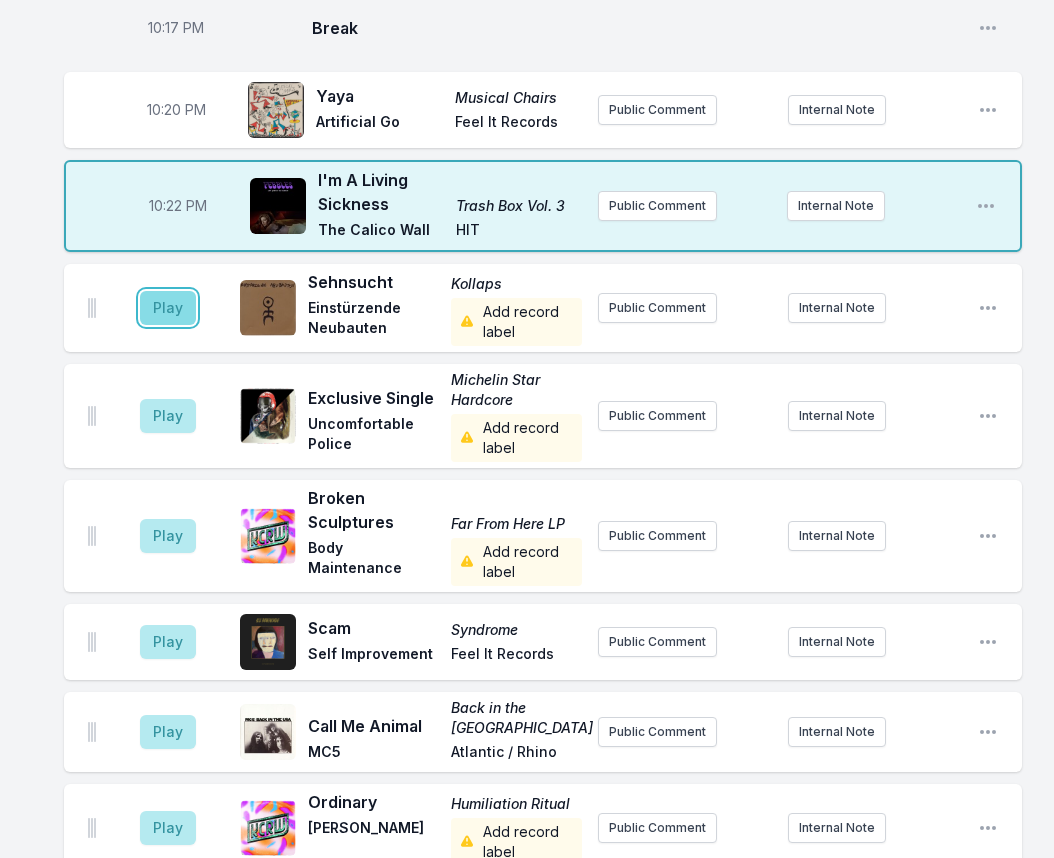 click on "Play" at bounding box center [168, 308] 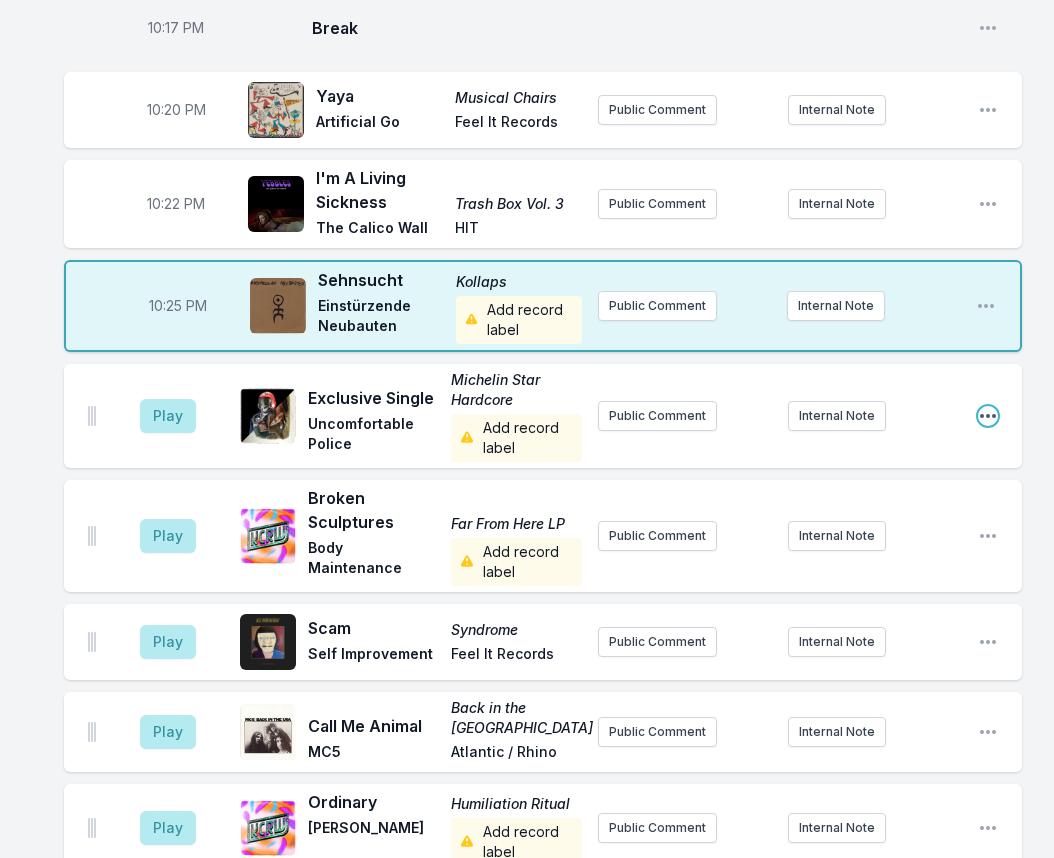 click 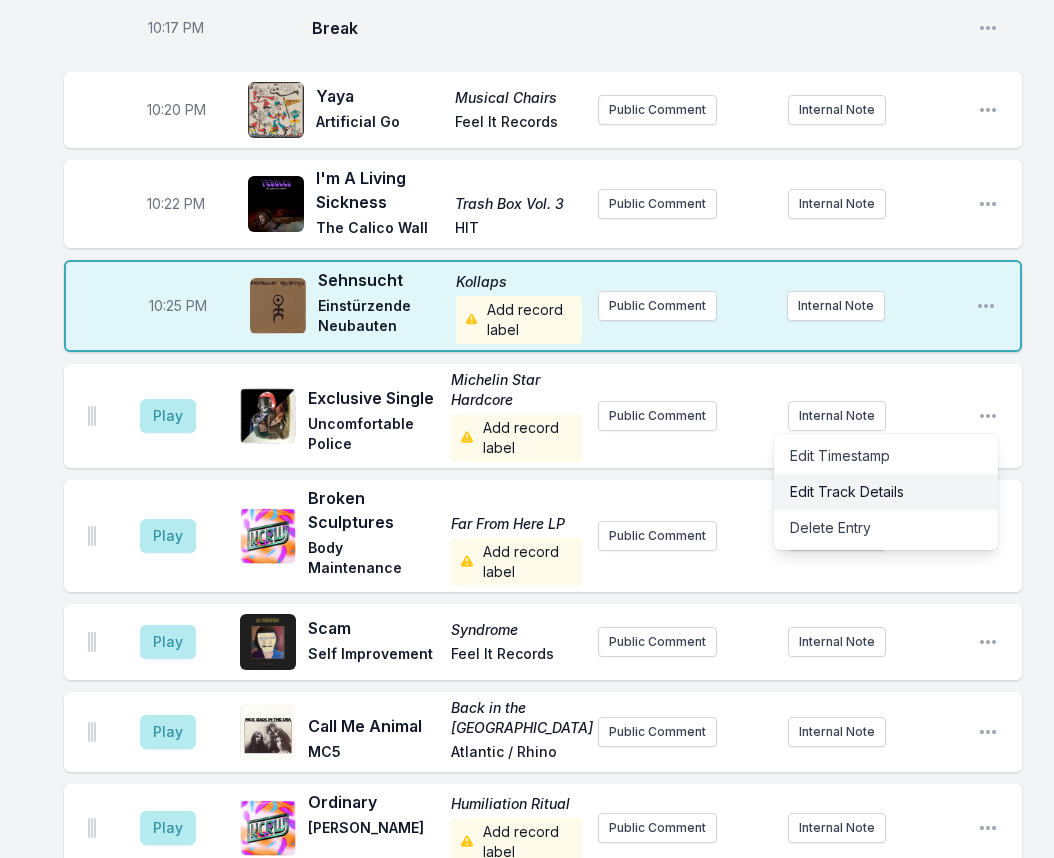 click on "Edit Track Details" at bounding box center [886, 492] 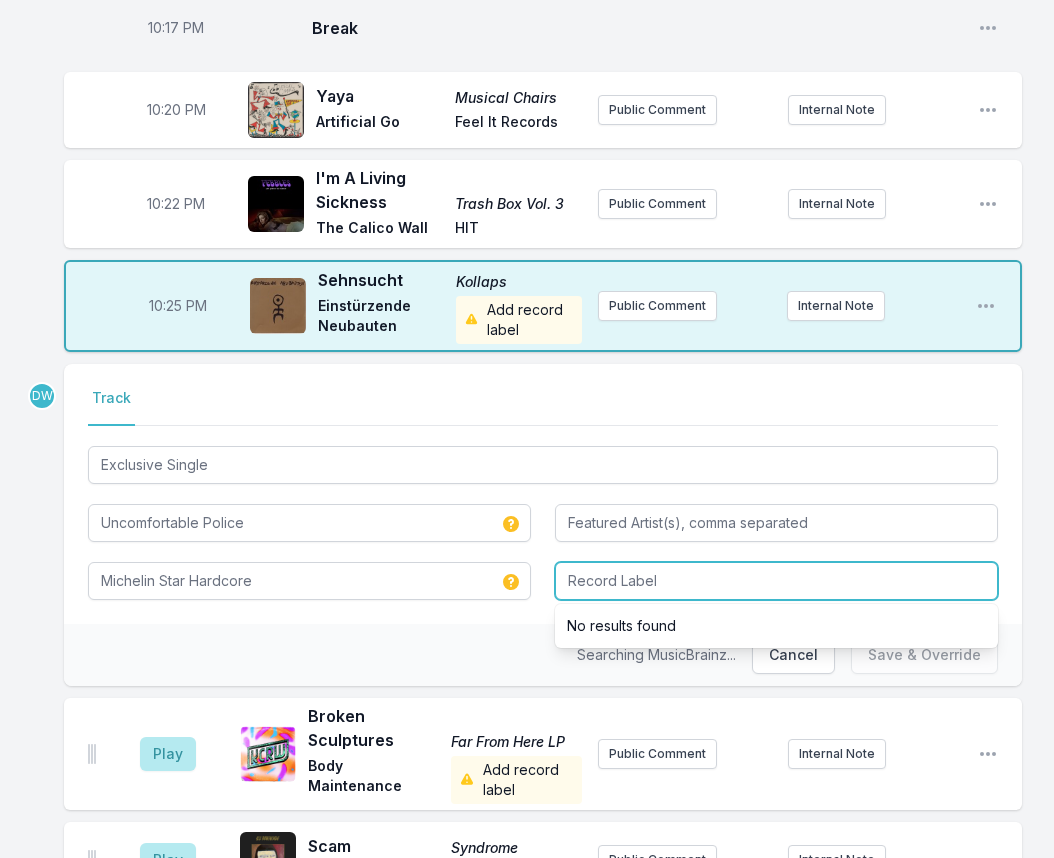 click at bounding box center (776, 581) 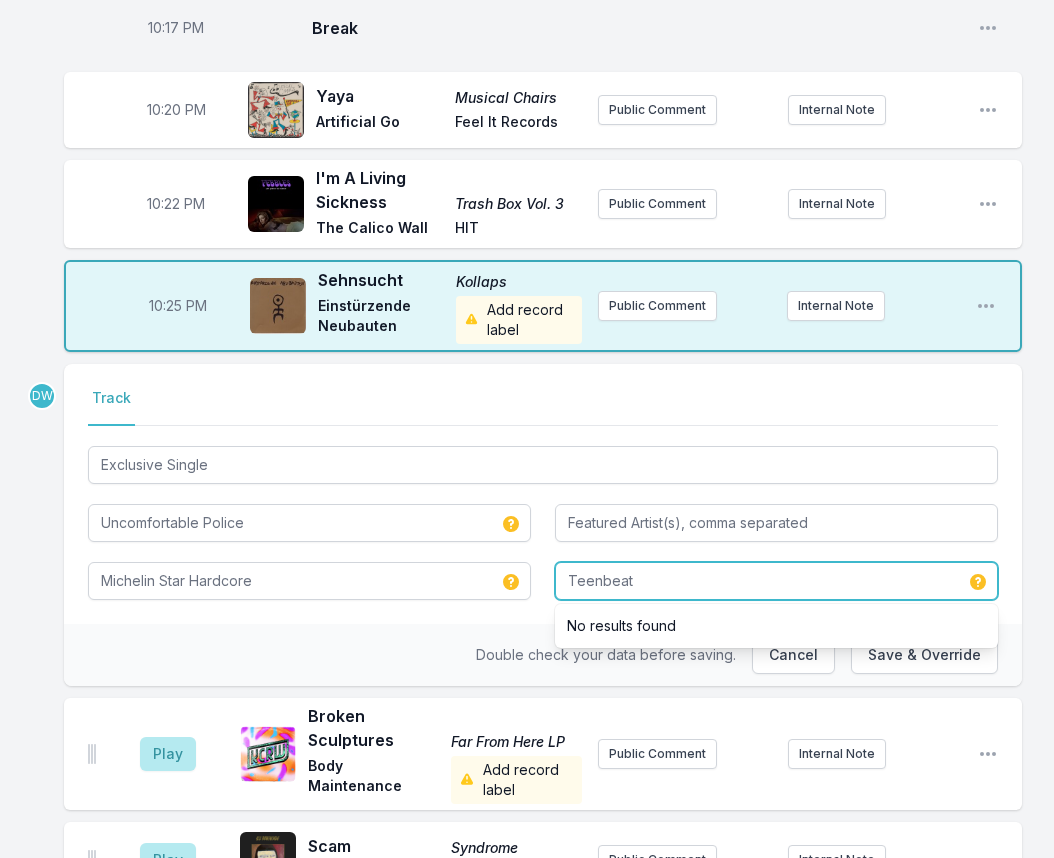 type on "Teenbeat" 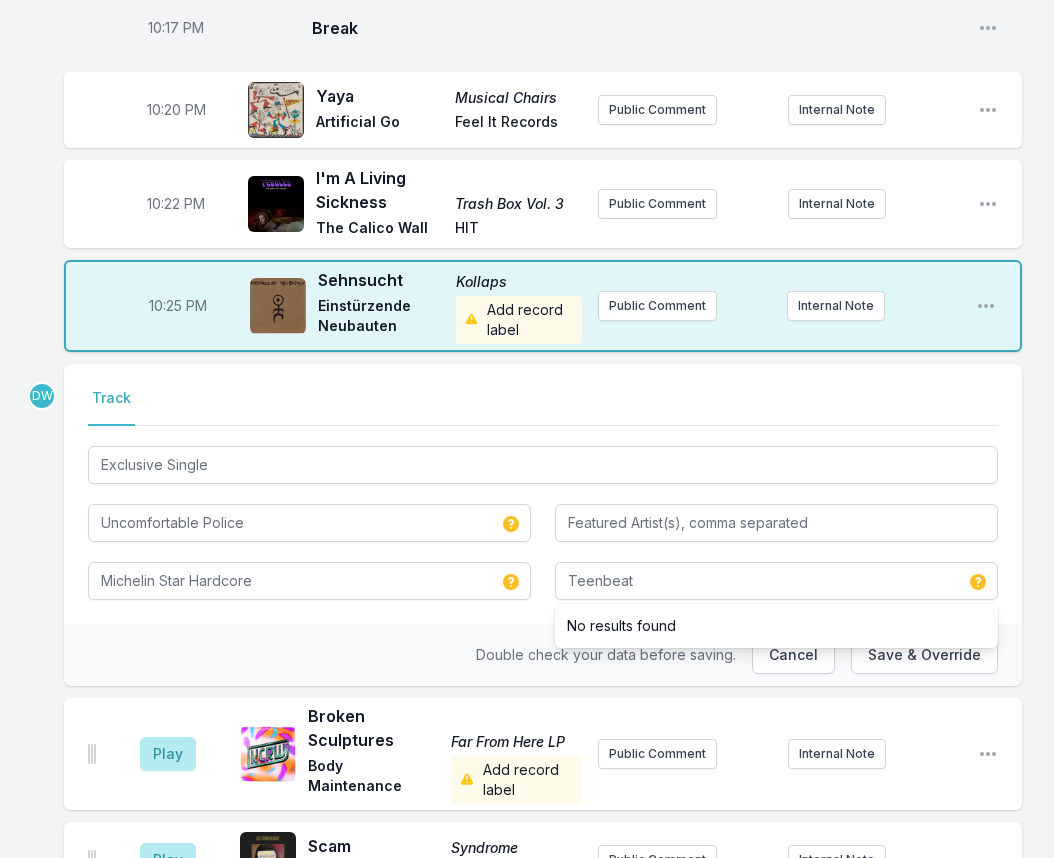 click on "Double check your data before saving. Cancel Save & Override" at bounding box center (543, 655) 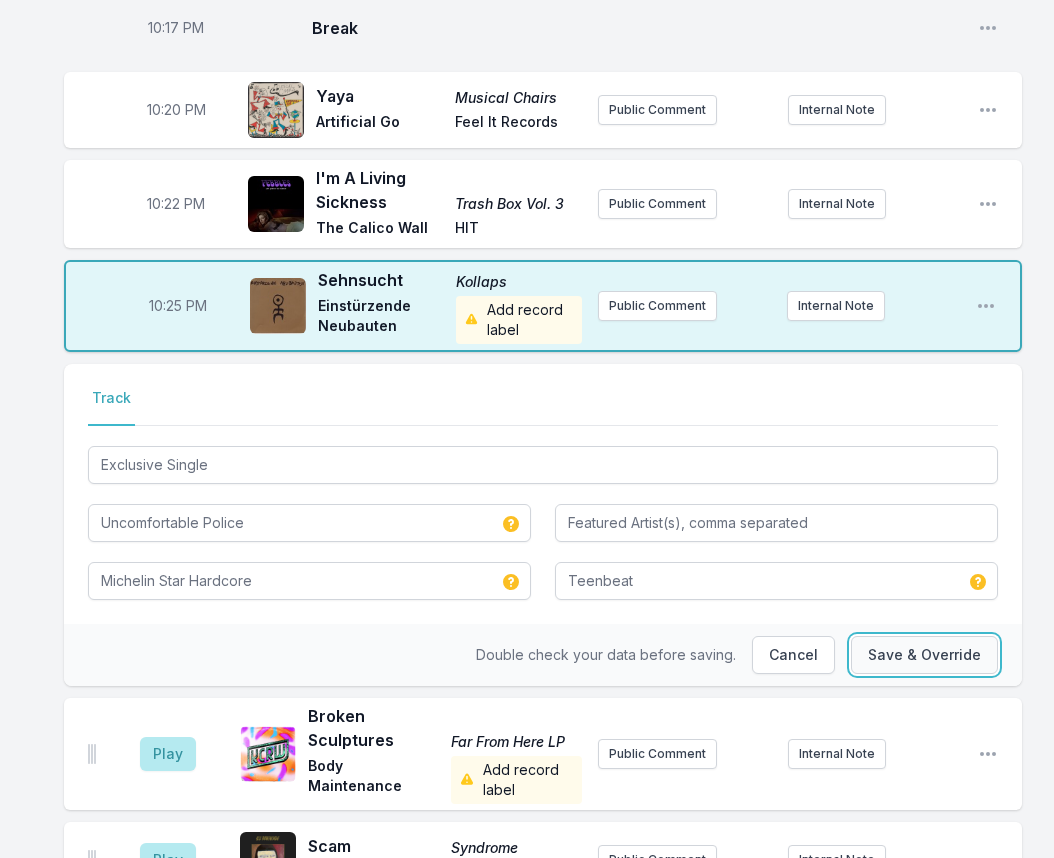 click on "Save & Override" at bounding box center (924, 655) 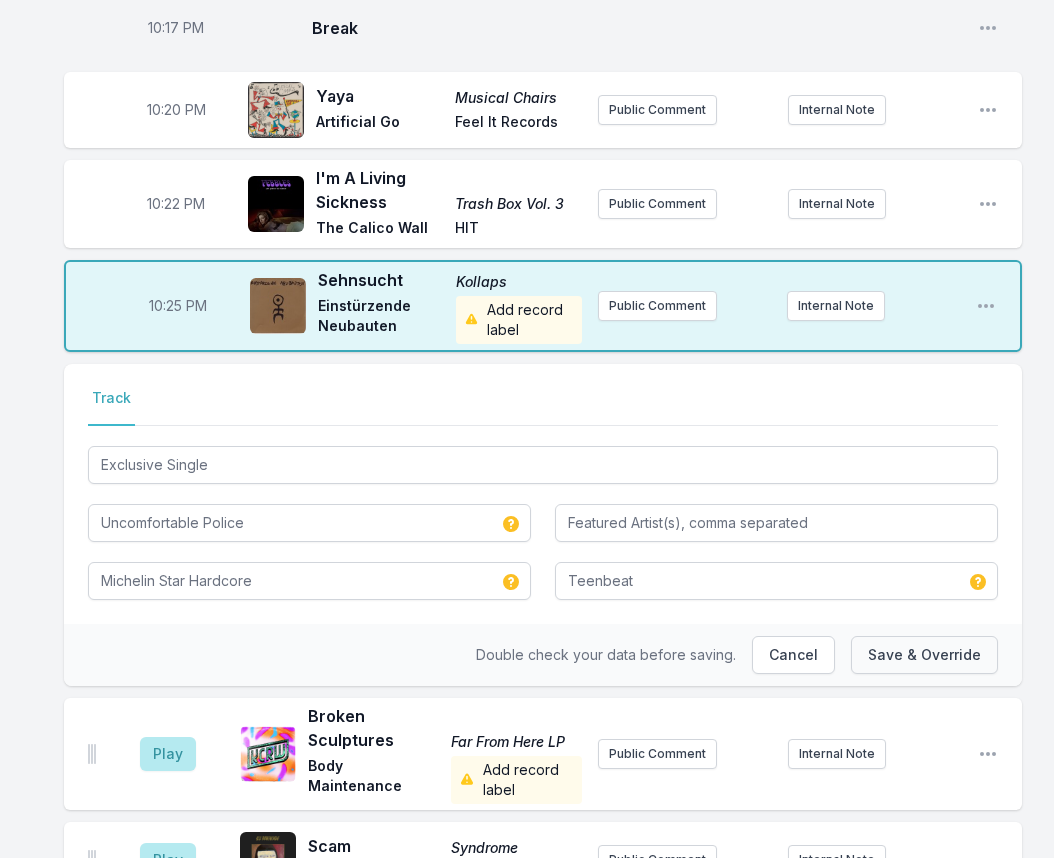 type 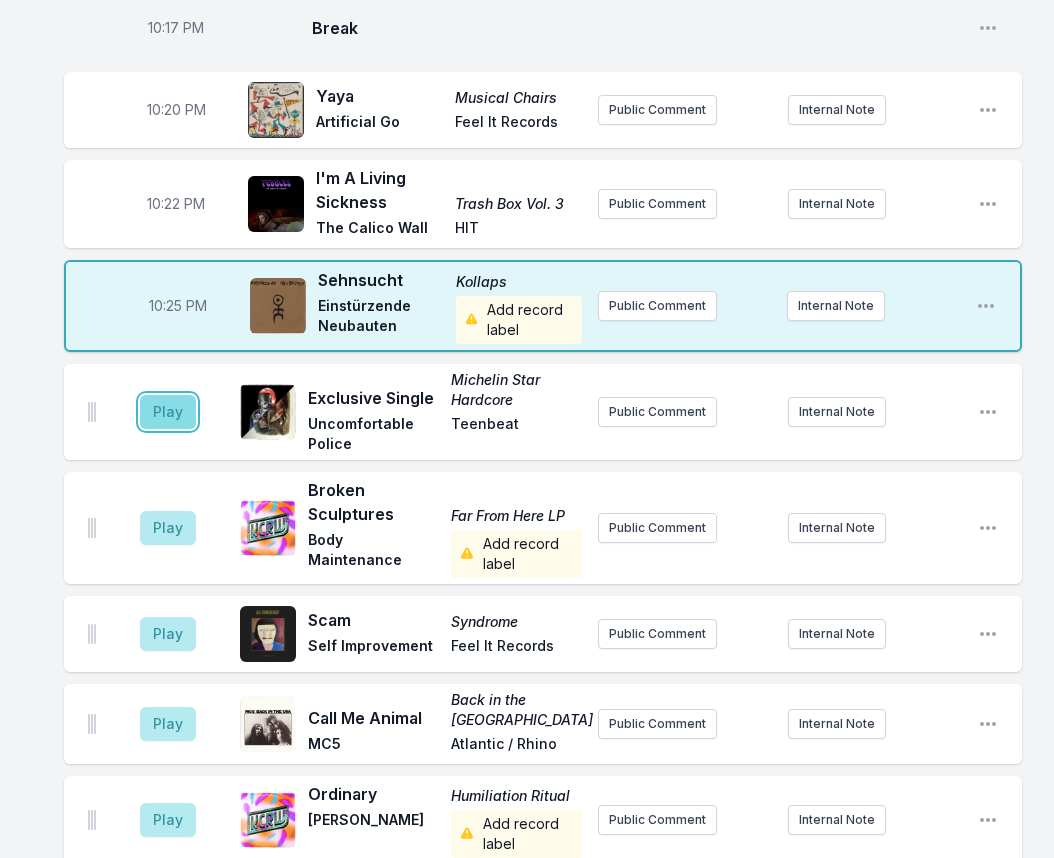 click on "Play" at bounding box center (168, 412) 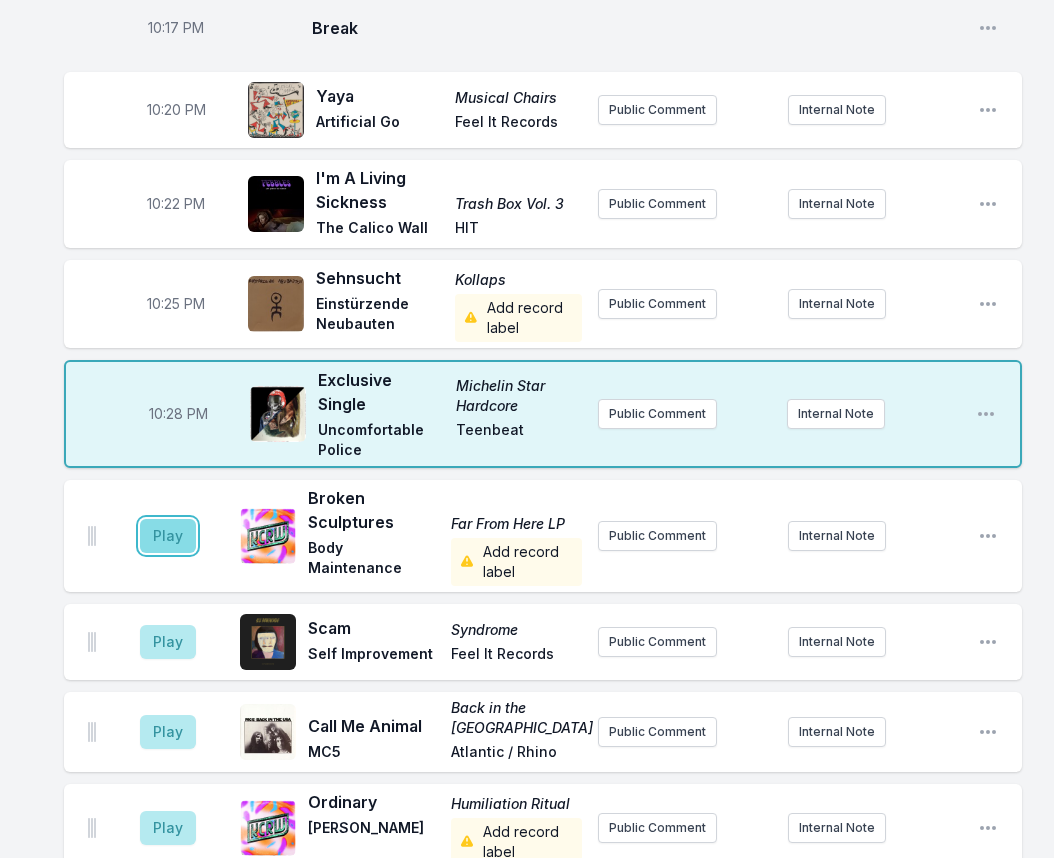 click on "Play" at bounding box center [168, 536] 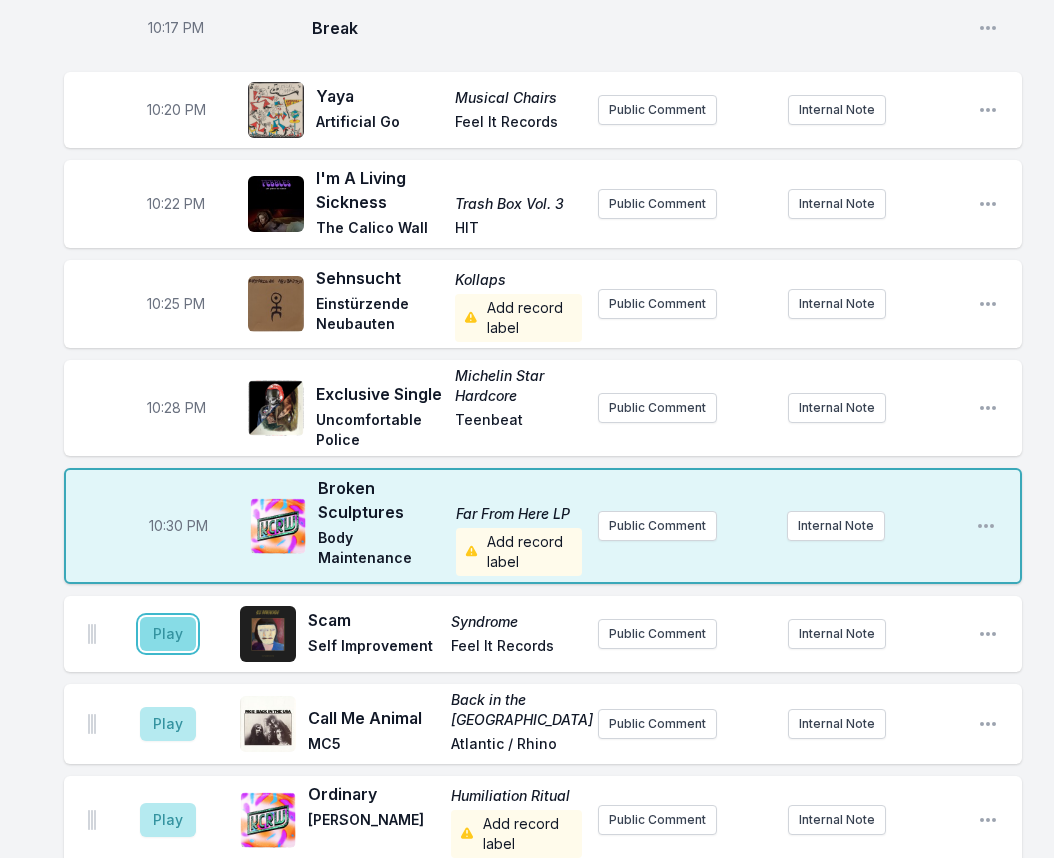 click on "Play" at bounding box center [168, 634] 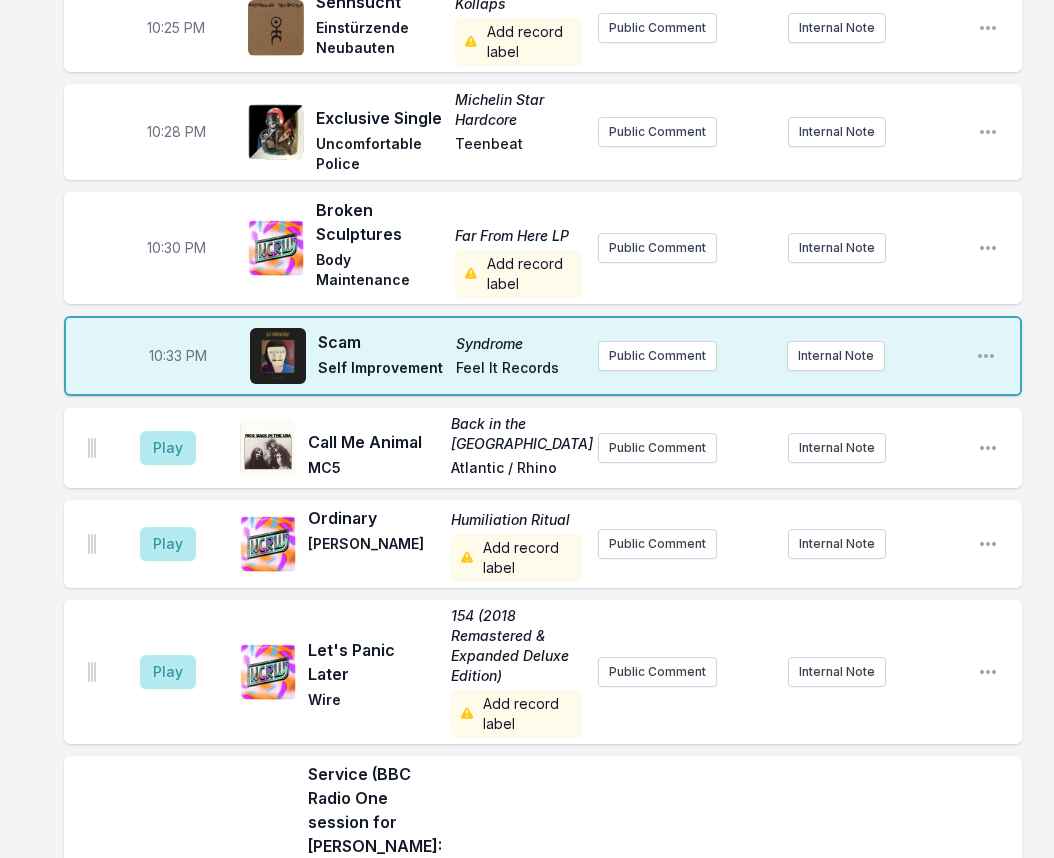 scroll, scrollTop: 1280, scrollLeft: 0, axis: vertical 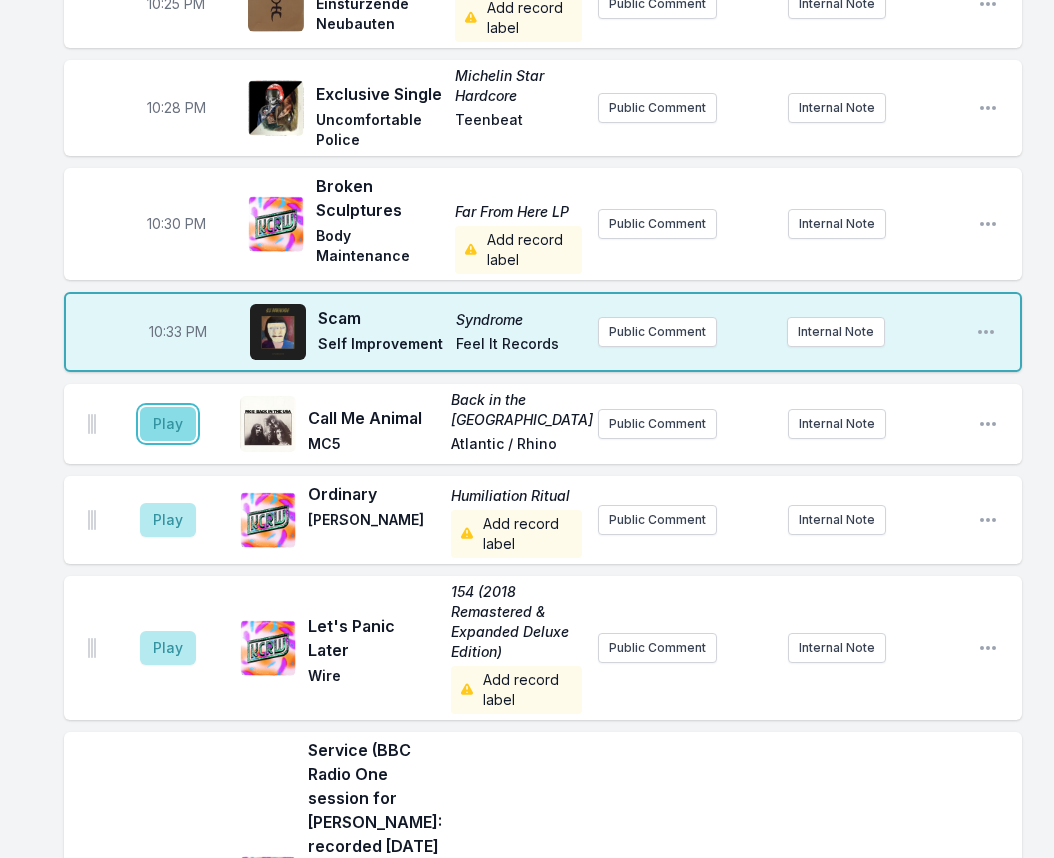 click on "Play" at bounding box center (168, 424) 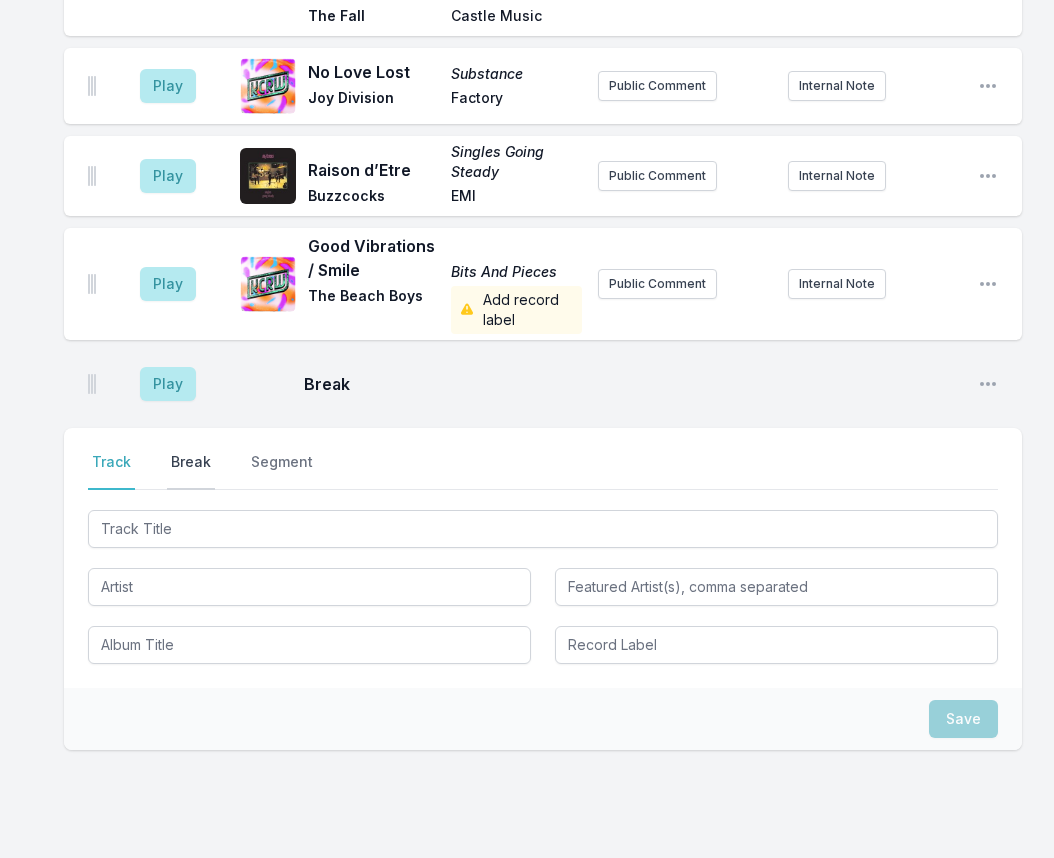 click on "Break" at bounding box center [191, 471] 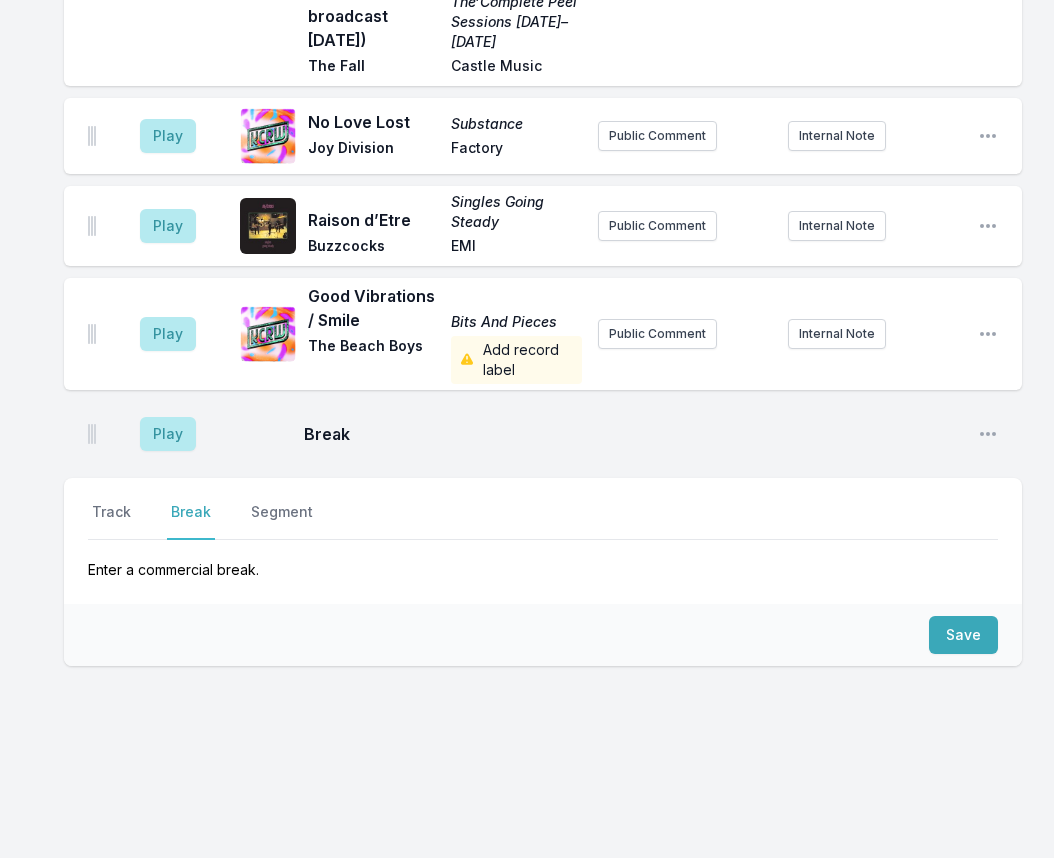 scroll, scrollTop: 2174, scrollLeft: 0, axis: vertical 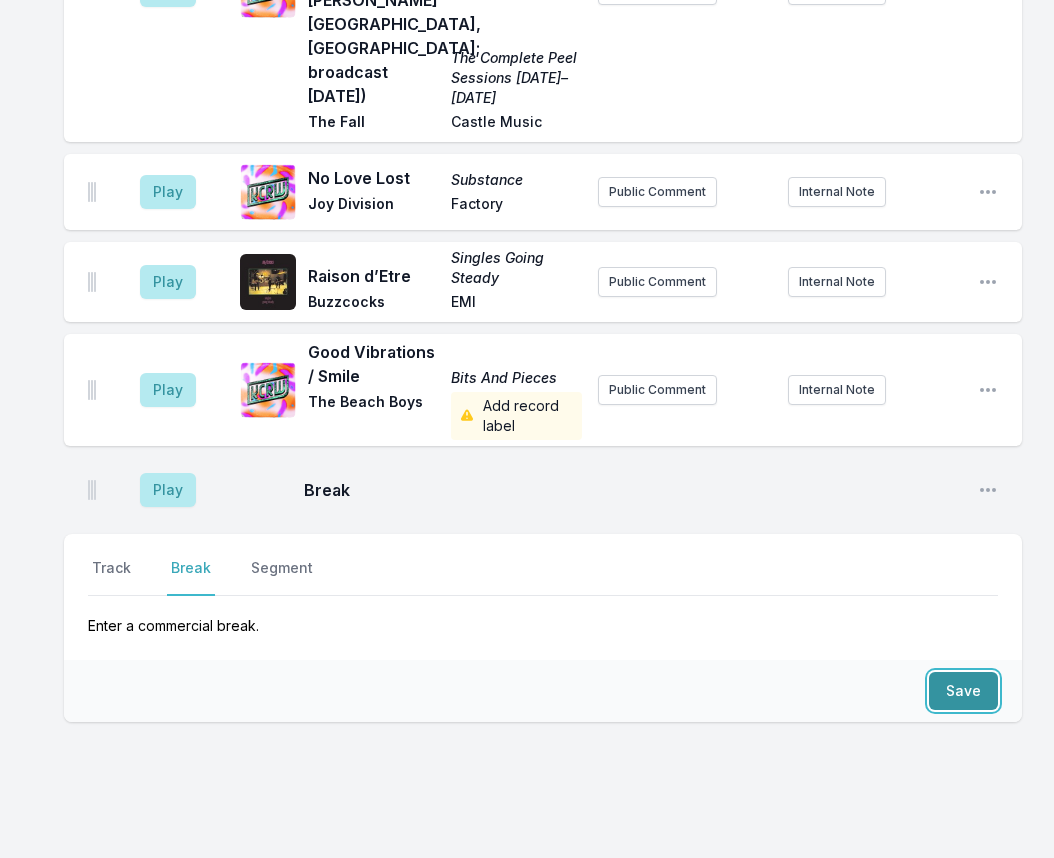 click on "Save" at bounding box center [963, 691] 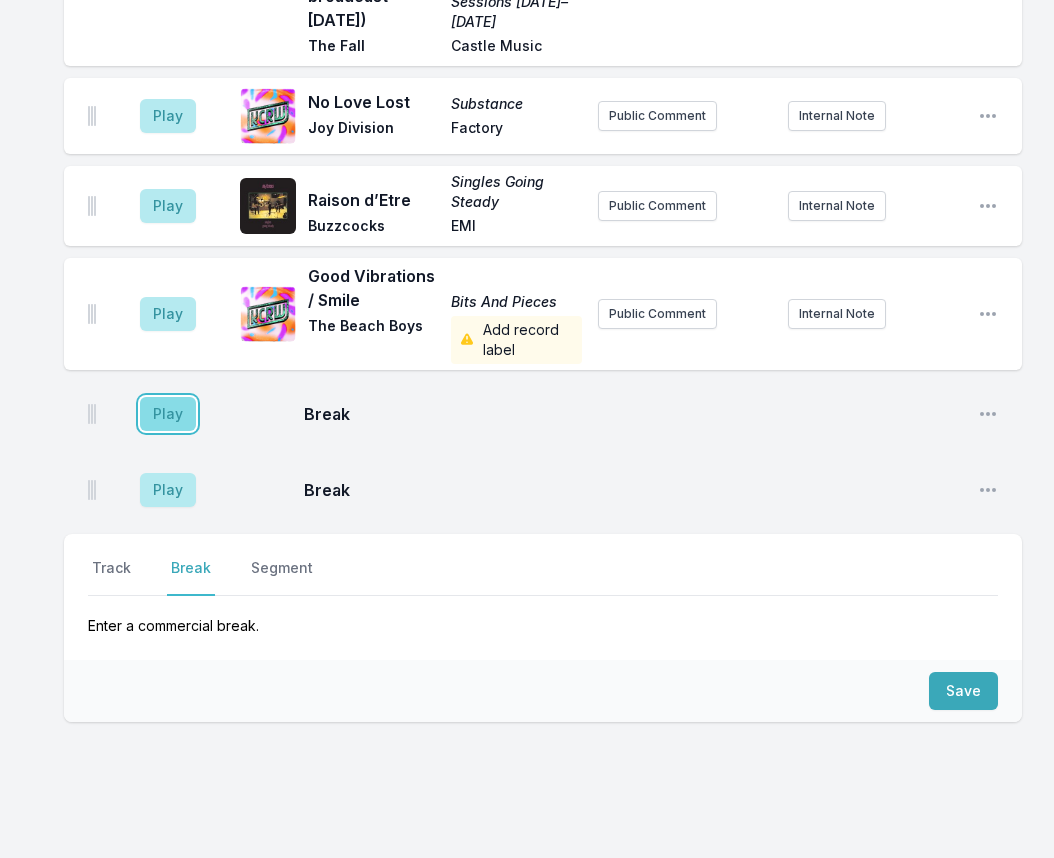 click on "Play" at bounding box center [168, 414] 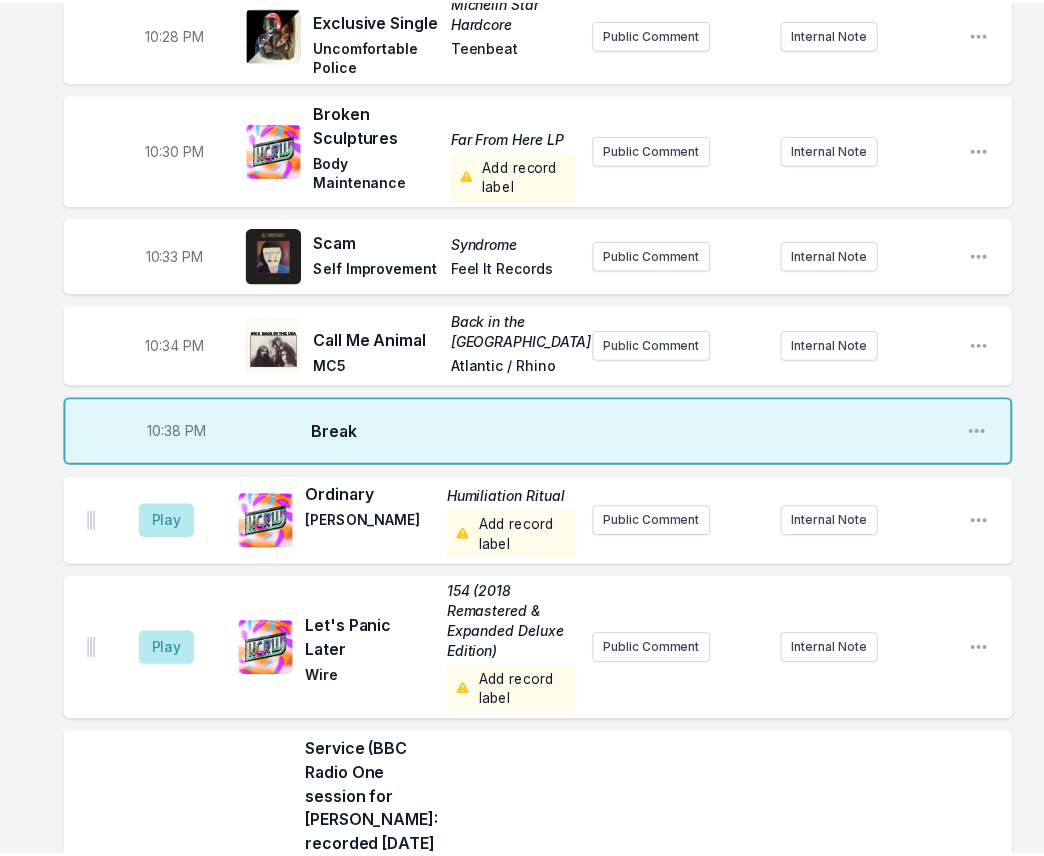scroll, scrollTop: 1250, scrollLeft: 0, axis: vertical 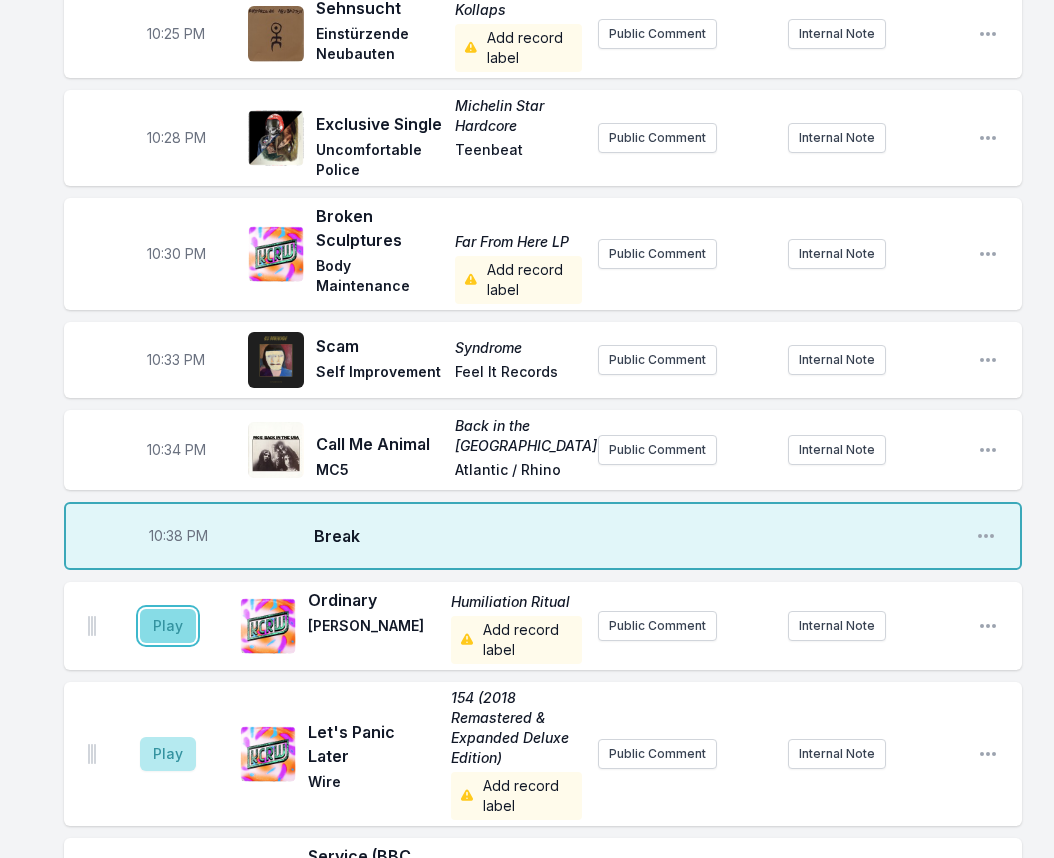 click on "Play" at bounding box center (168, 626) 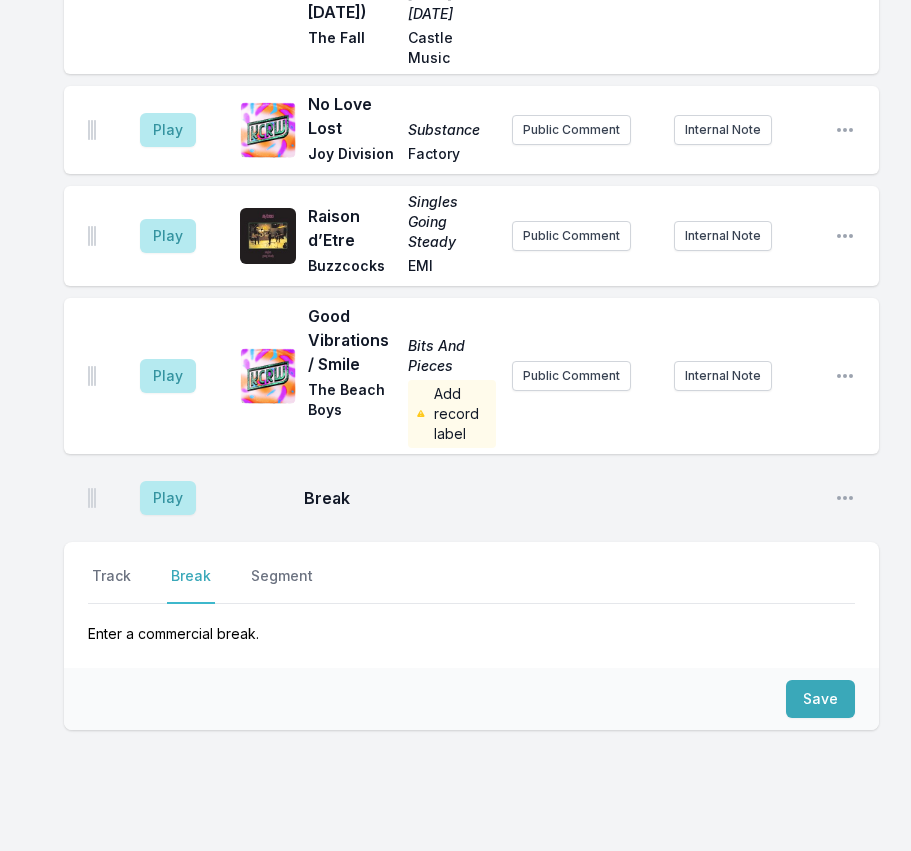 scroll, scrollTop: 2801, scrollLeft: 0, axis: vertical 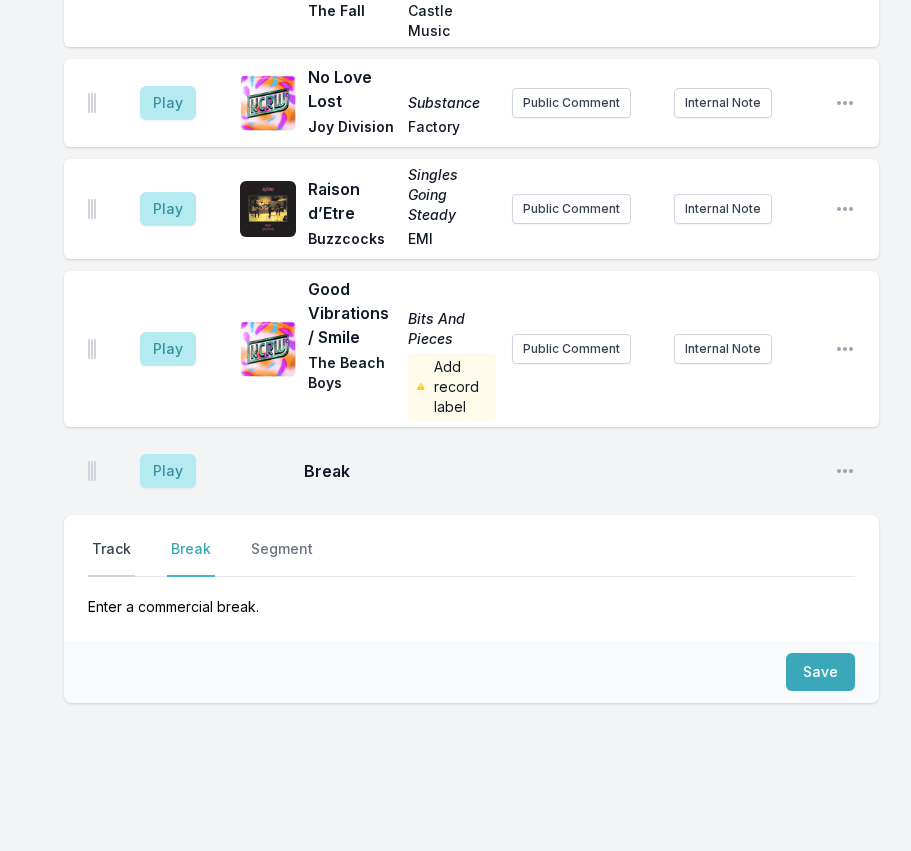 click on "Track" at bounding box center (111, 558) 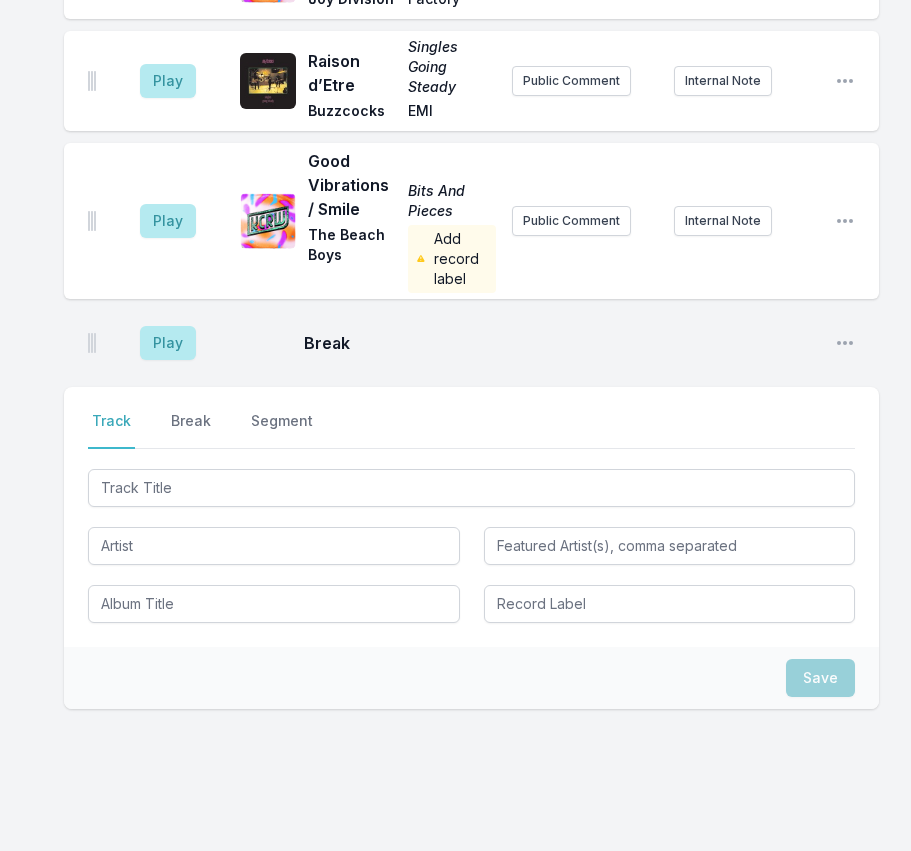 scroll, scrollTop: 2935, scrollLeft: 0, axis: vertical 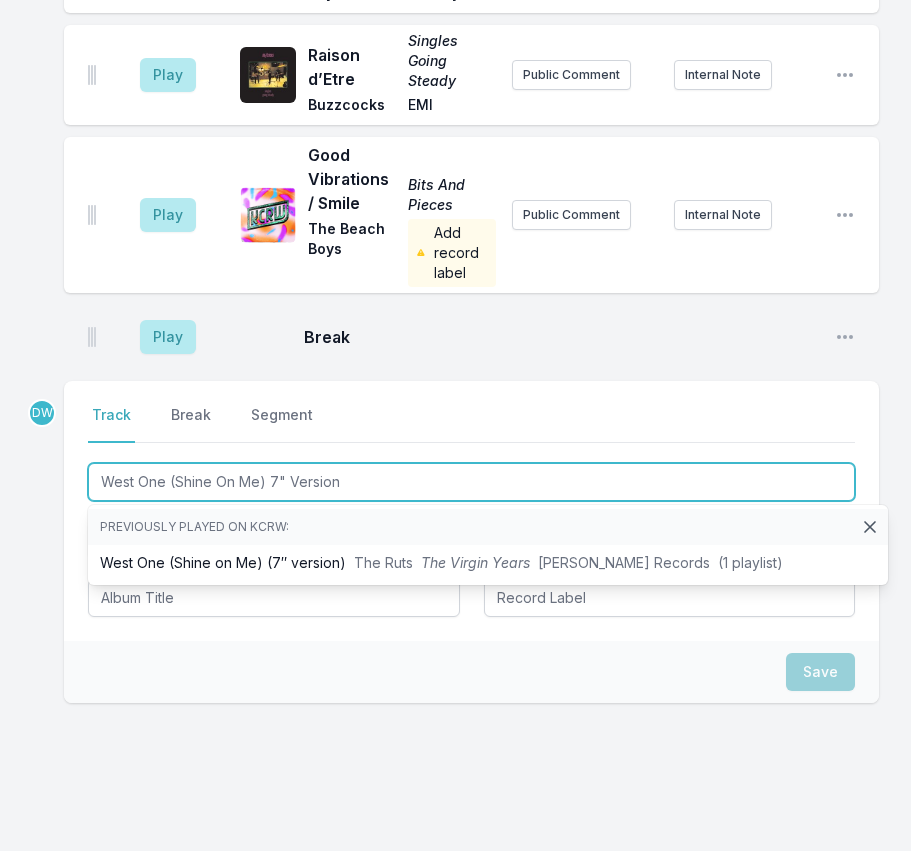 type on "West One (Shine On Me) 7" Version" 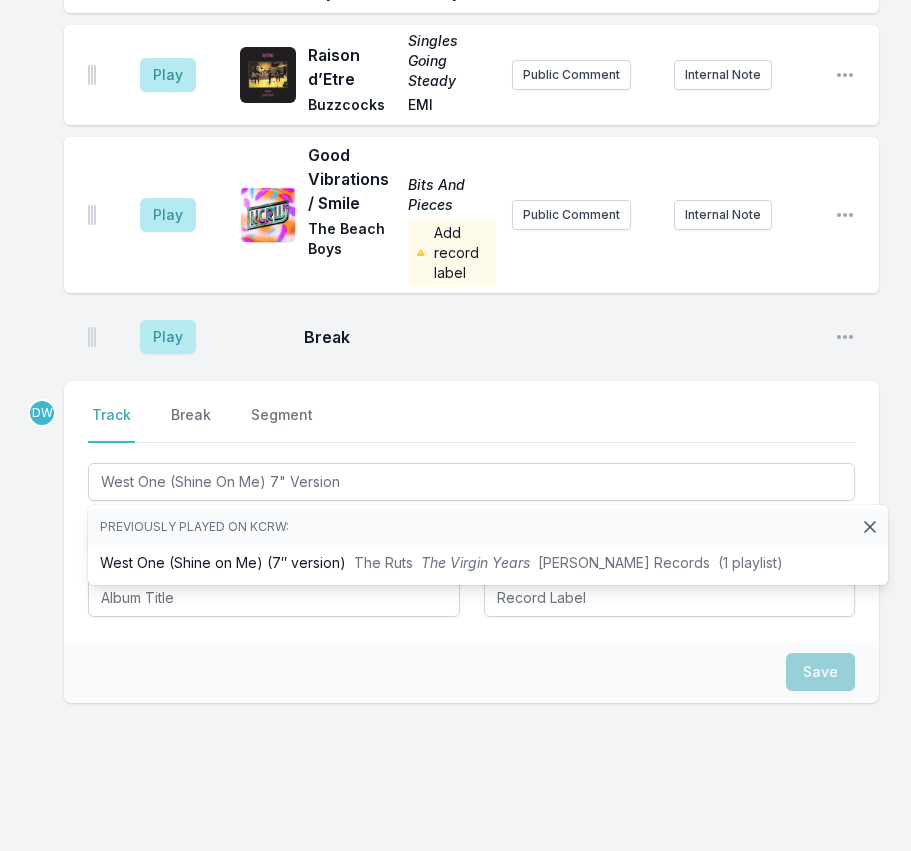 click on "Save" at bounding box center [471, 672] 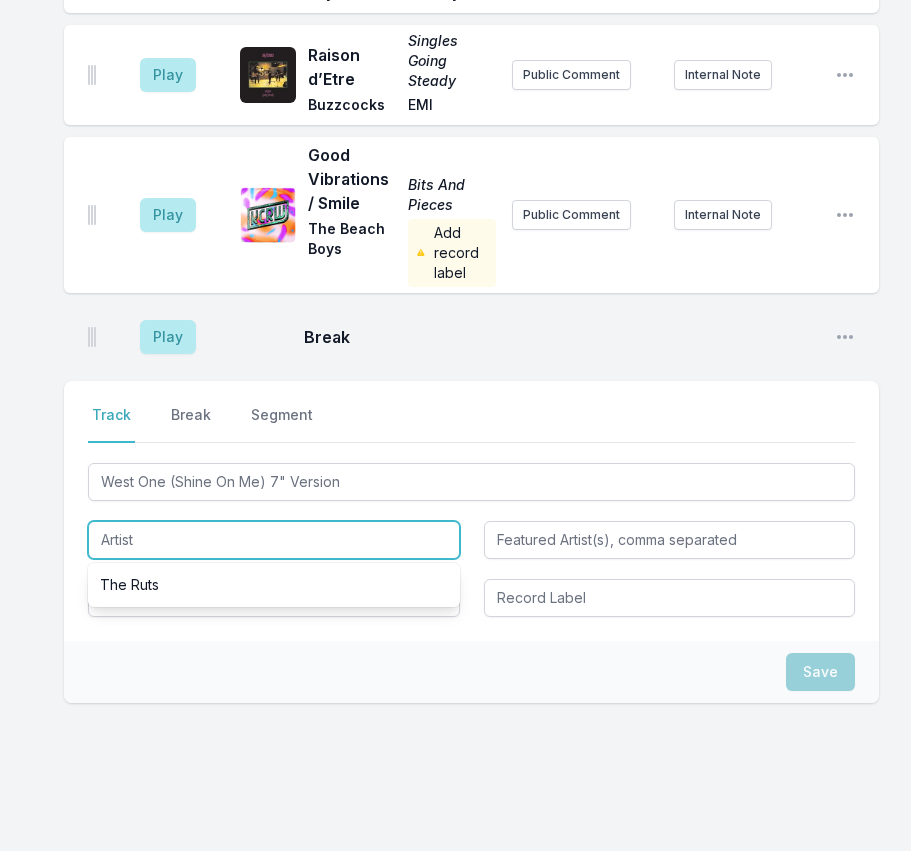 click at bounding box center [274, 540] 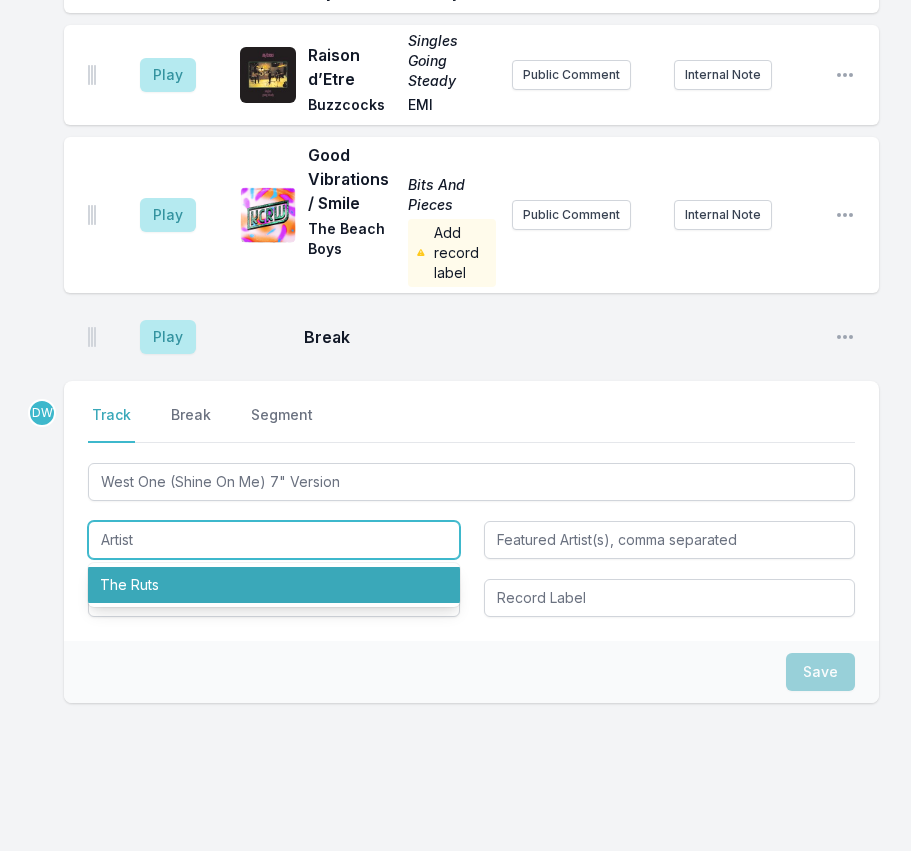 click on "The Ruts" at bounding box center [274, 585] 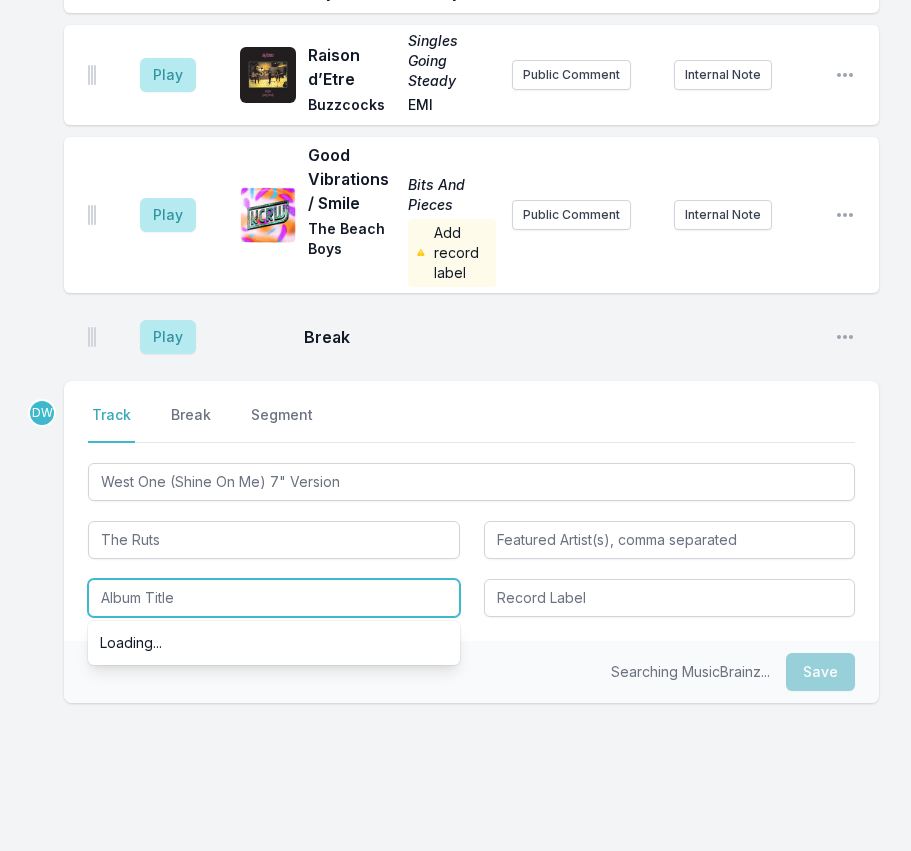 click at bounding box center [274, 598] 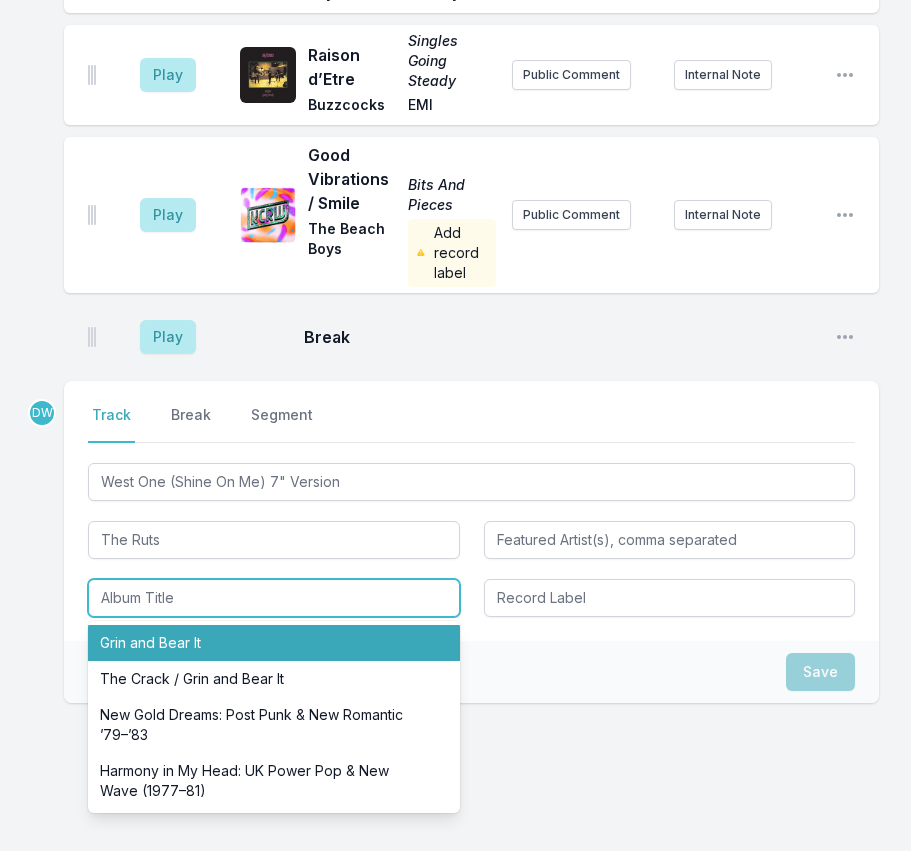 click on "Grin and Bear It" at bounding box center (274, 643) 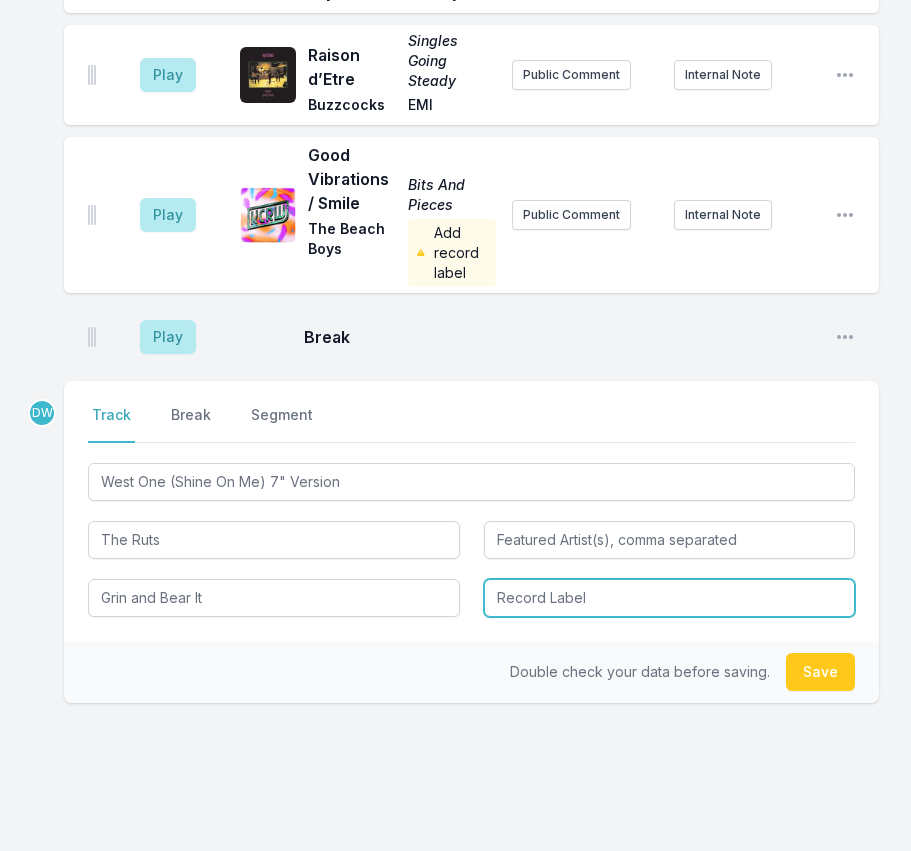 click at bounding box center (670, 598) 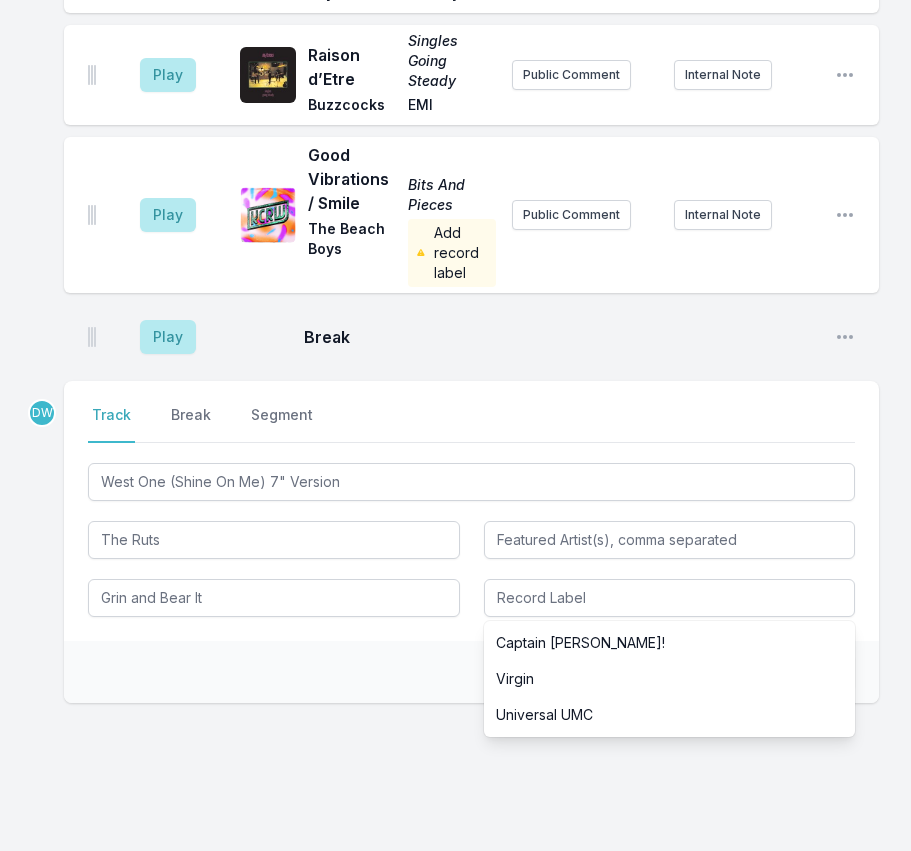 click on "DW Select a tab Track Break Segment Track Break Segment West One (Shine On Me) 7" Version The Ruts Grin and Bear It Captain [PERSON_NAME]! Virgin Universal UMC Double check your data before saving. Save" at bounding box center [471, 606] 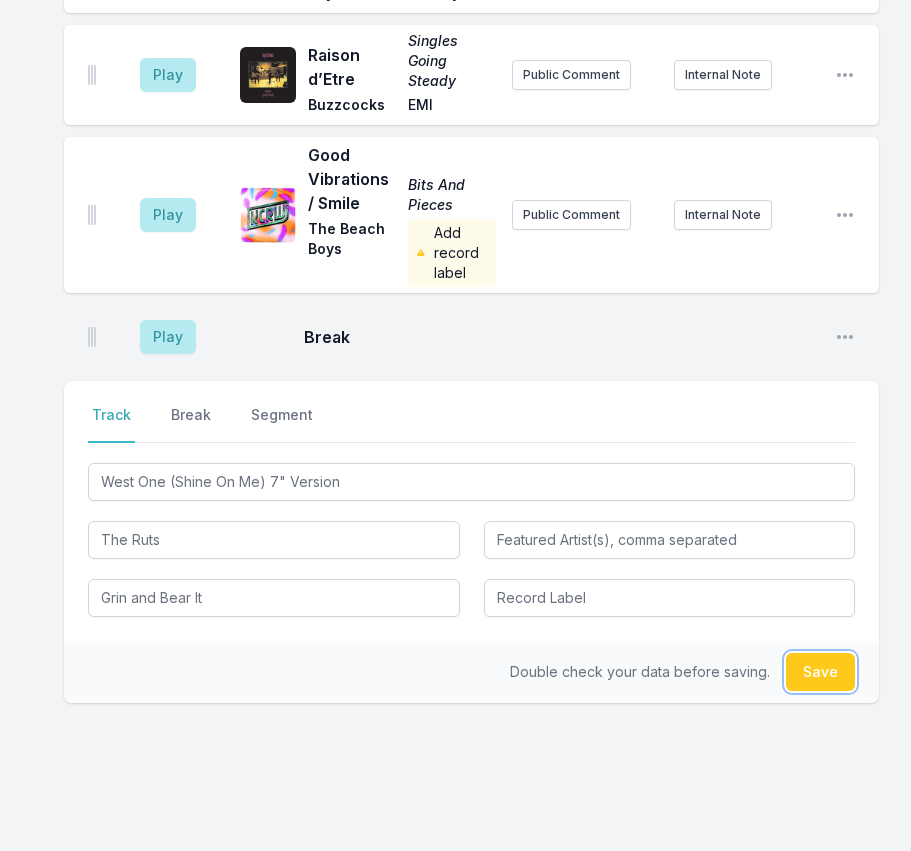 click on "Save" at bounding box center (820, 672) 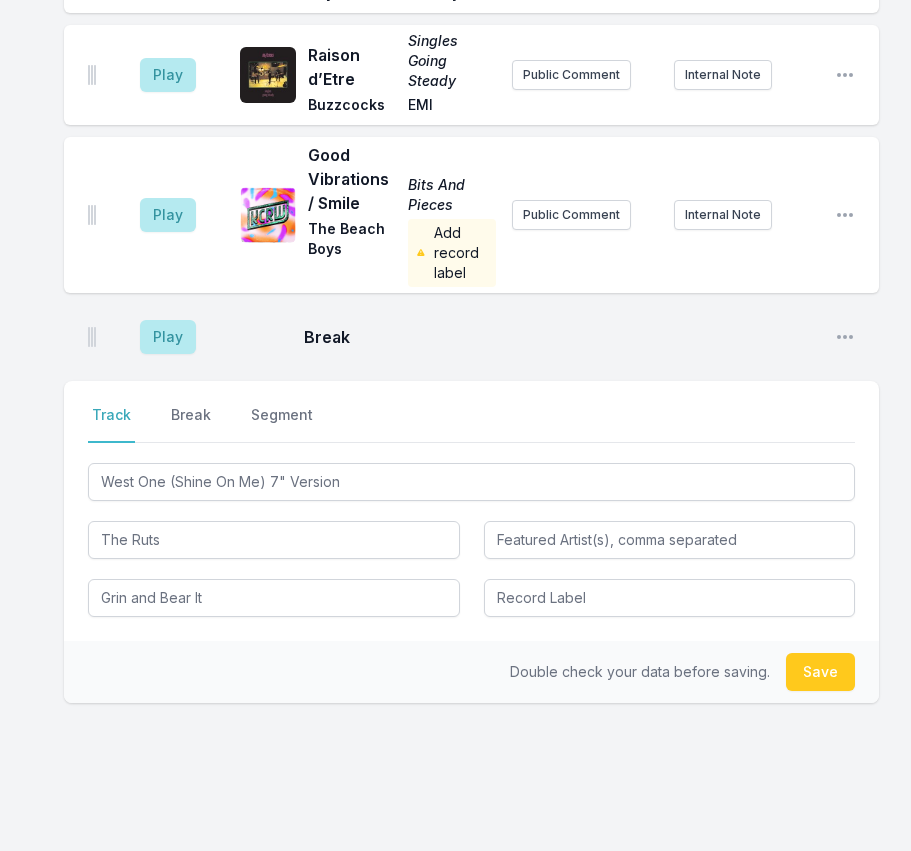type 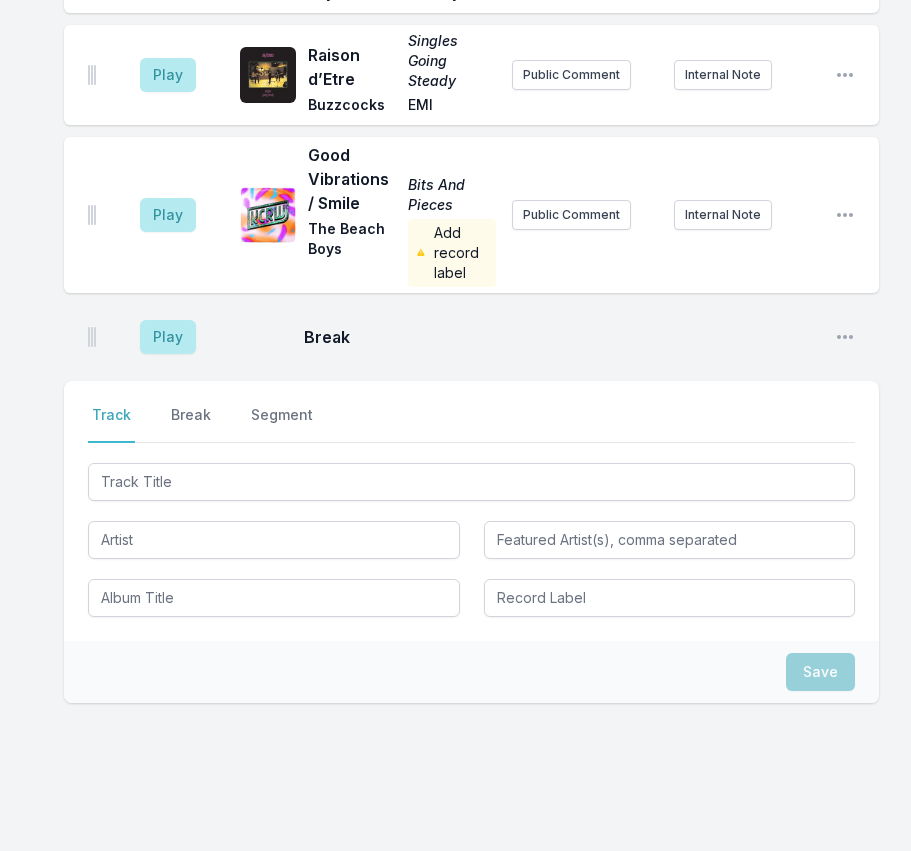 scroll, scrollTop: 3103, scrollLeft: 0, axis: vertical 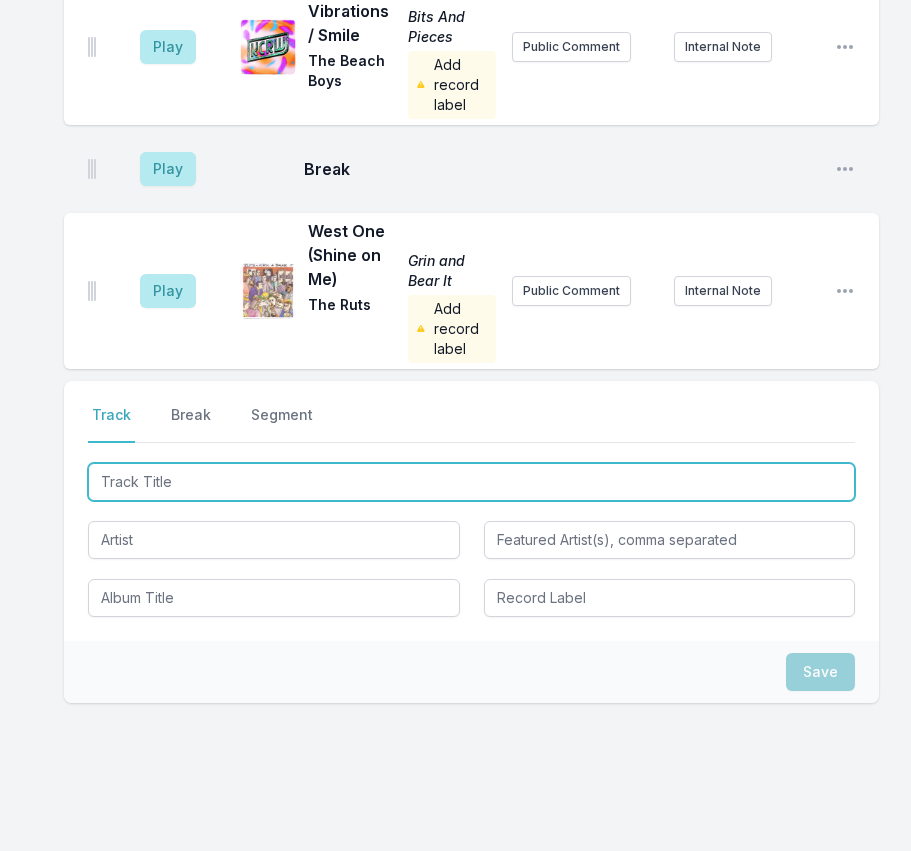 type on "Not Great Men" 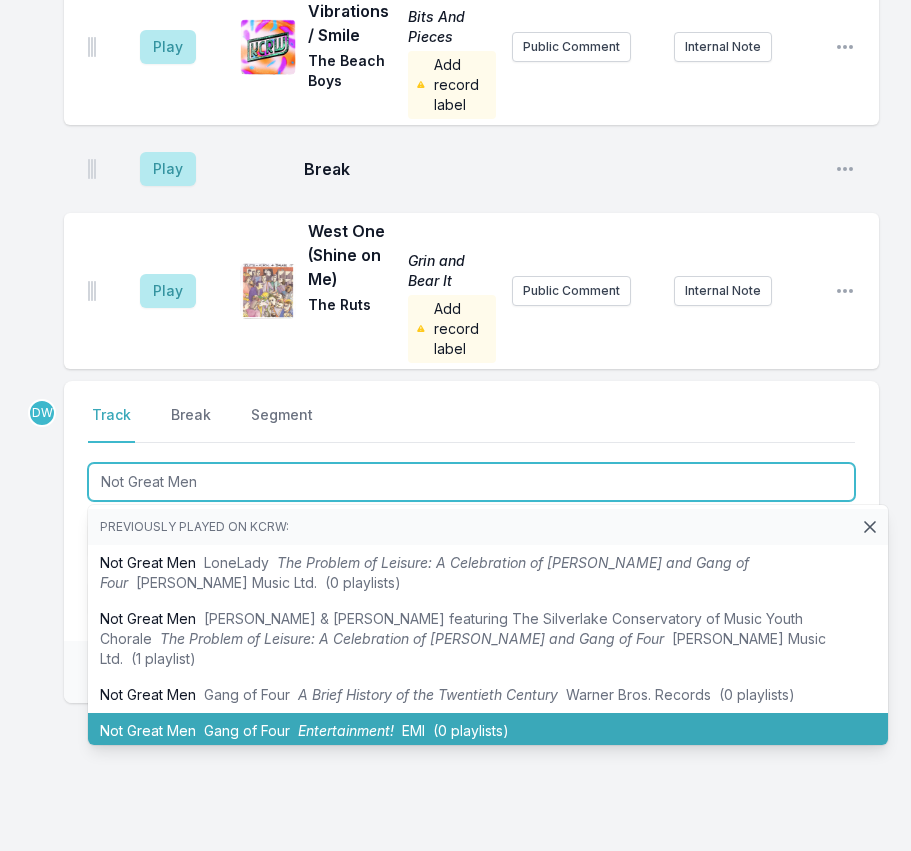 click on "Gang of Four" at bounding box center (247, 730) 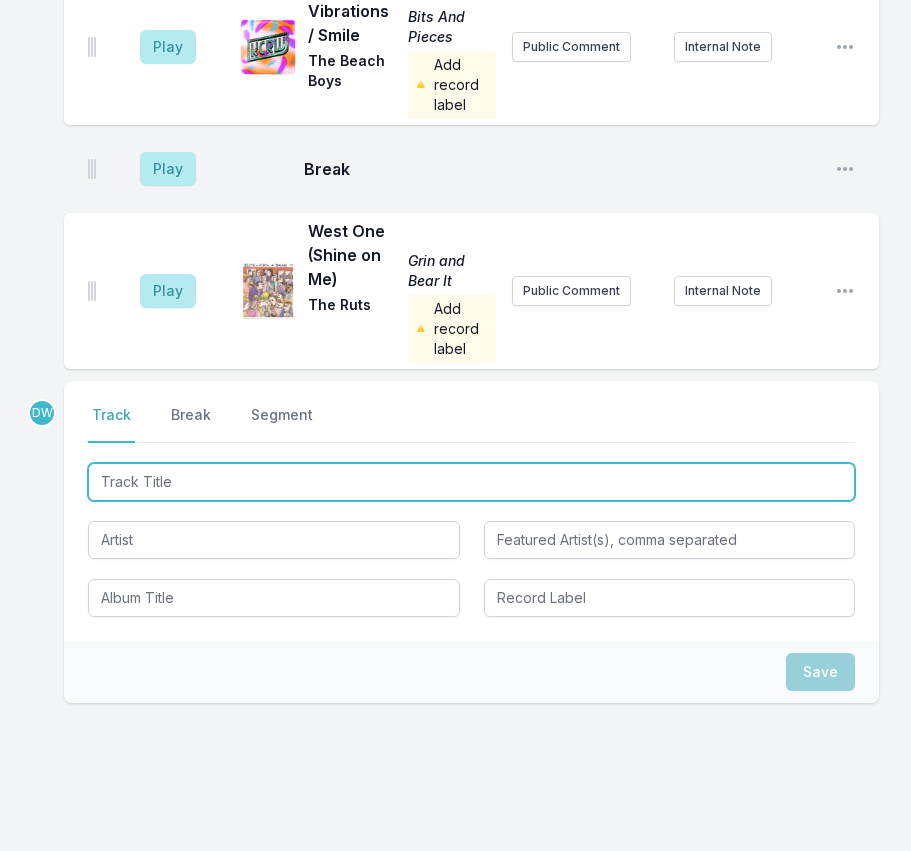 scroll, scrollTop: 3203, scrollLeft: 0, axis: vertical 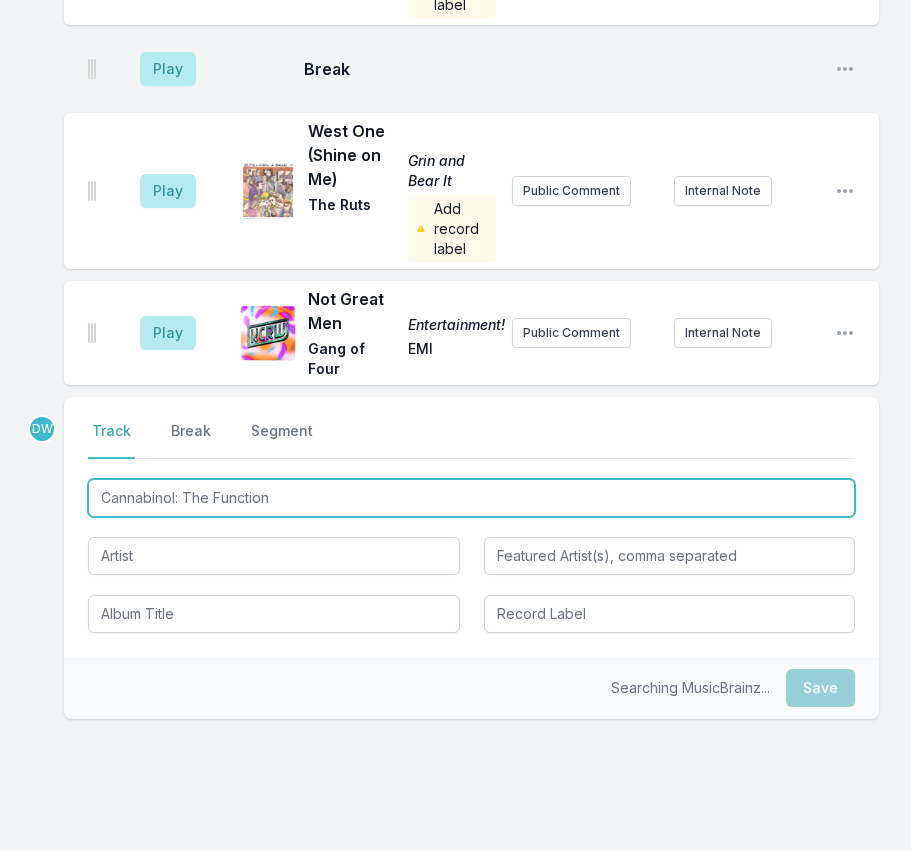 type on "Cannabinol: The Function" 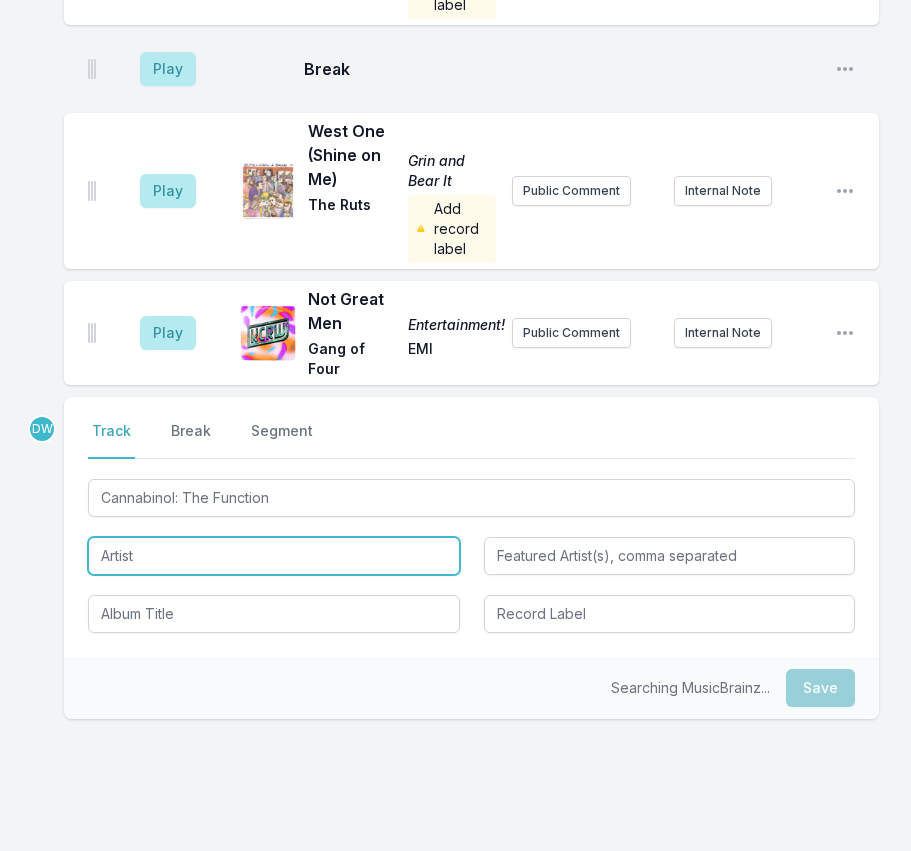click at bounding box center (274, 556) 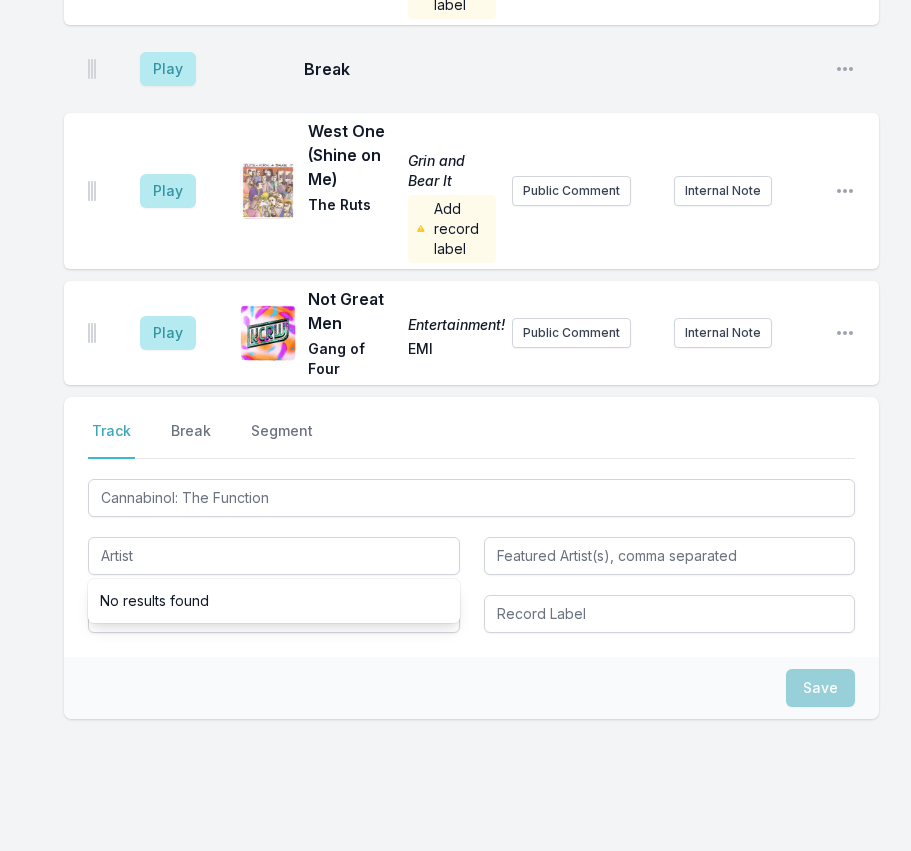 click on "Save" at bounding box center [471, 688] 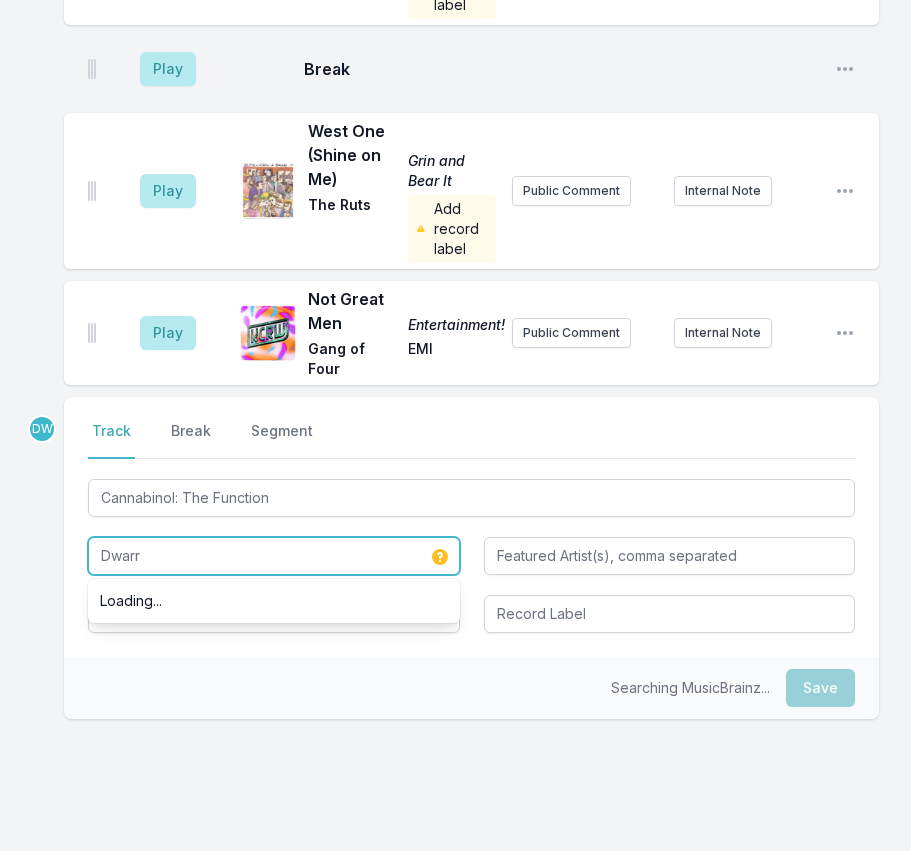 type on "Dwarr" 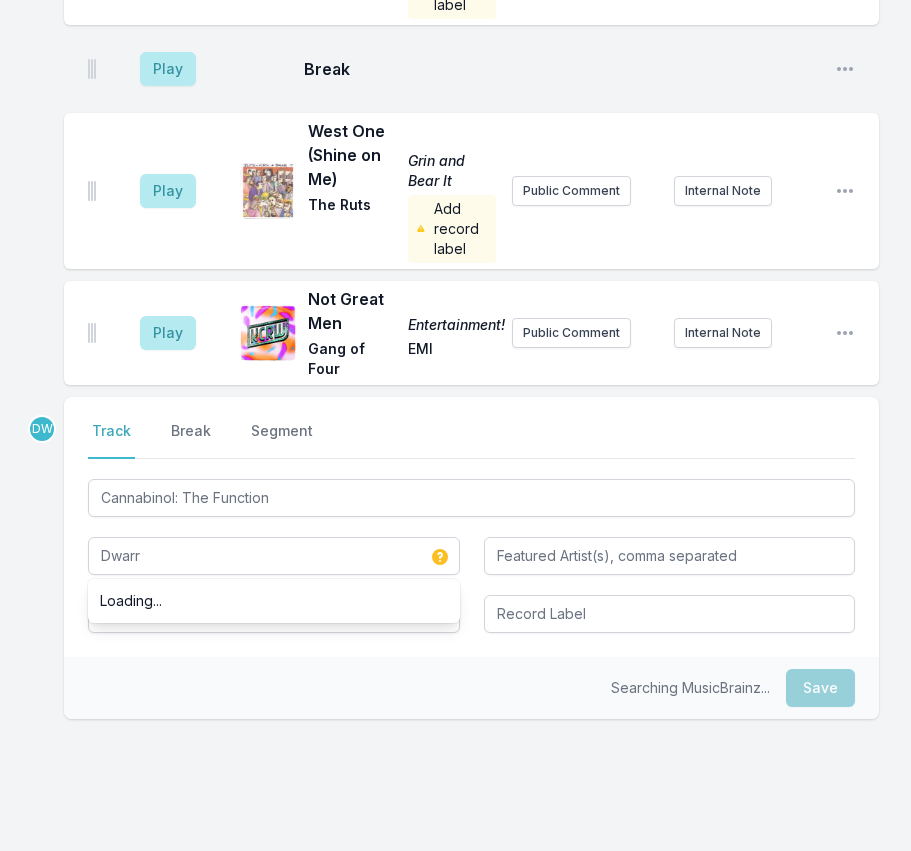 click on "Searching MusicBrainz... Save" at bounding box center (471, 688) 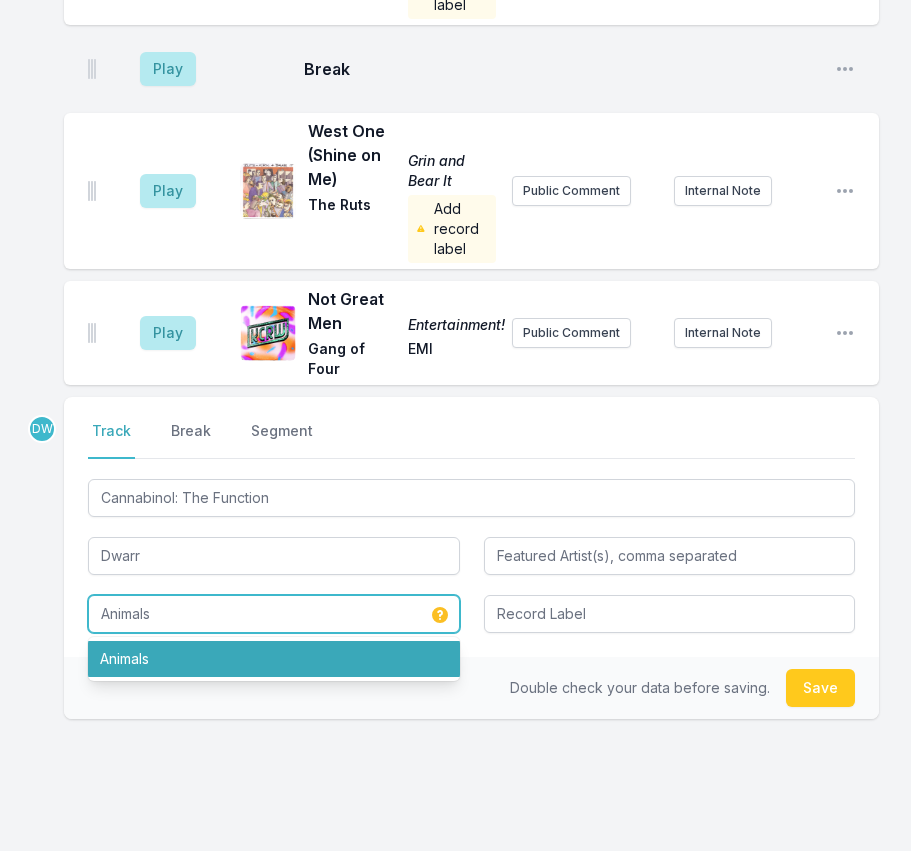 click on "Animals" at bounding box center [274, 659] 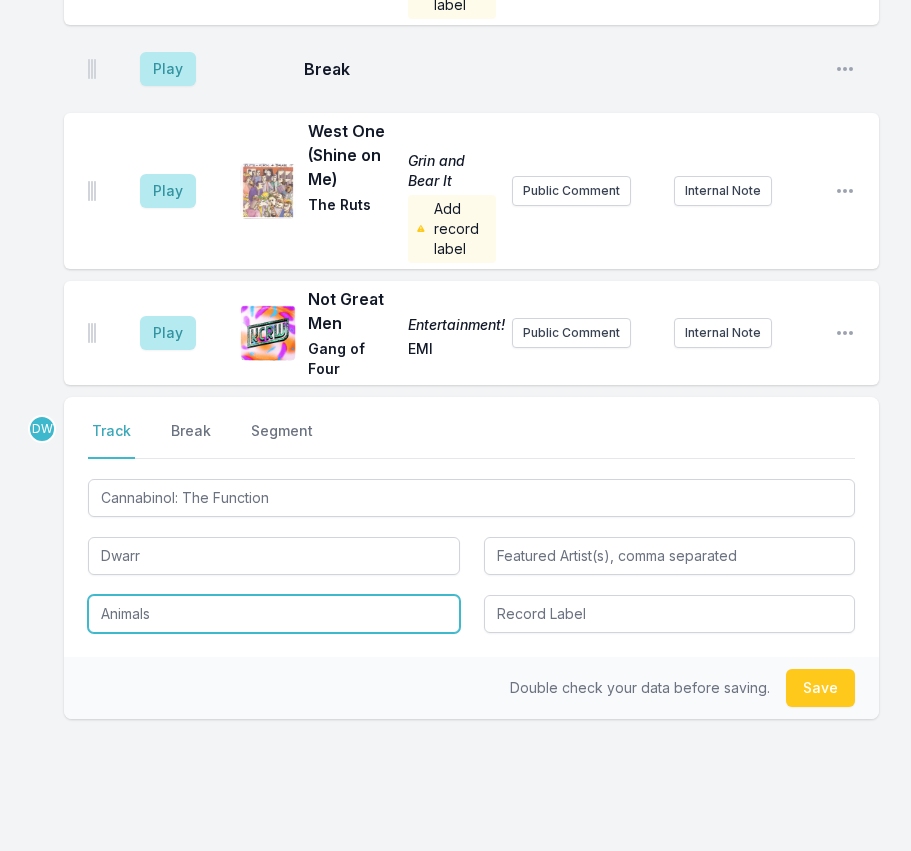 type on "Animals" 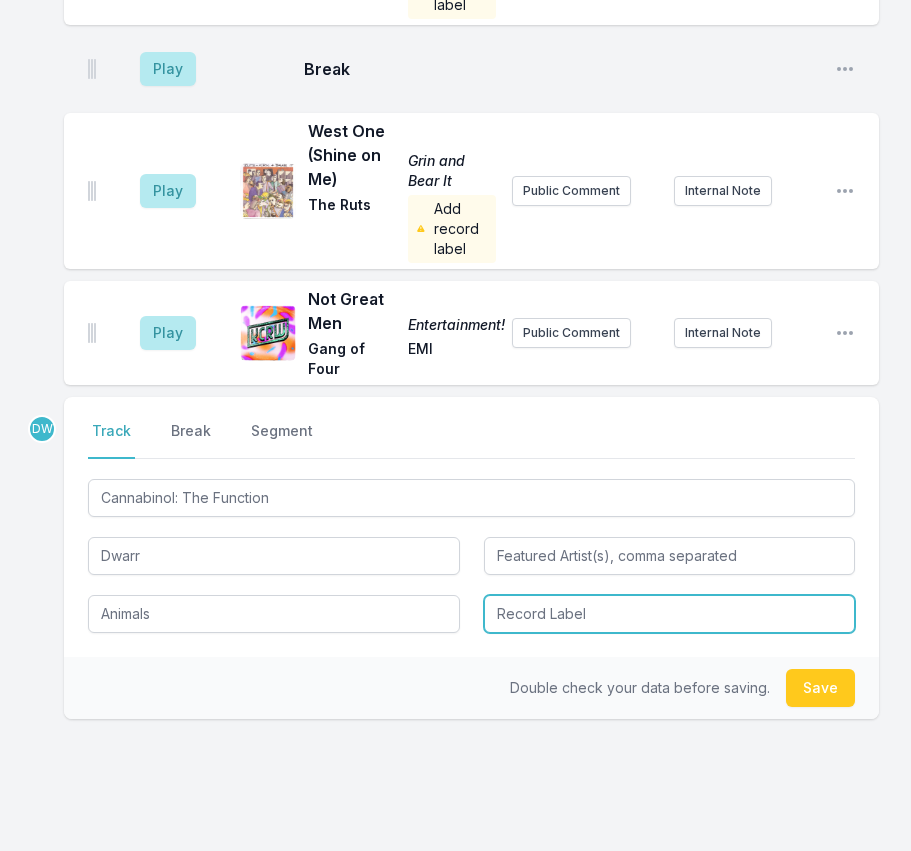 click at bounding box center [670, 614] 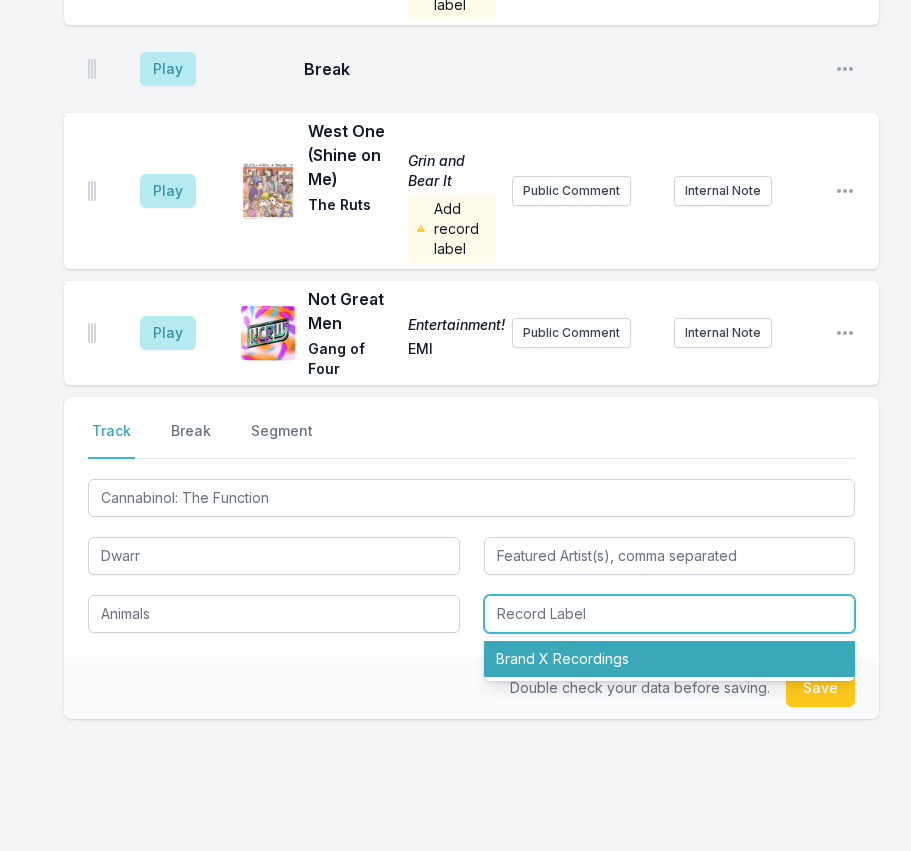 click on "Brand X Recordings" at bounding box center (670, 659) 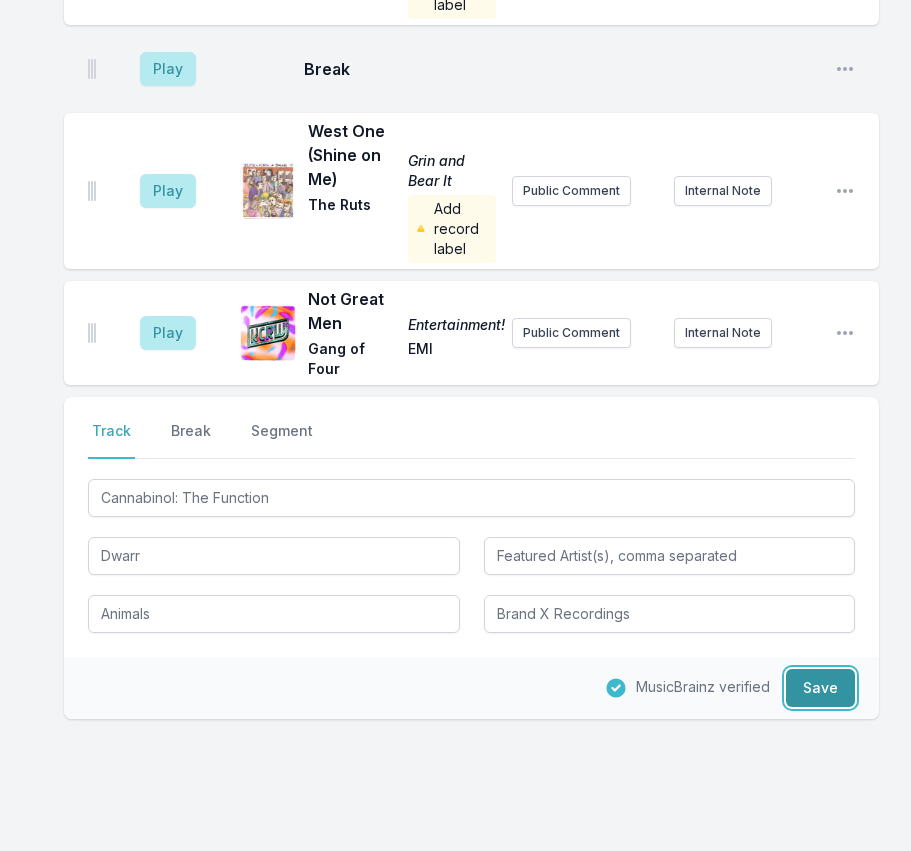 click on "Save" at bounding box center [820, 688] 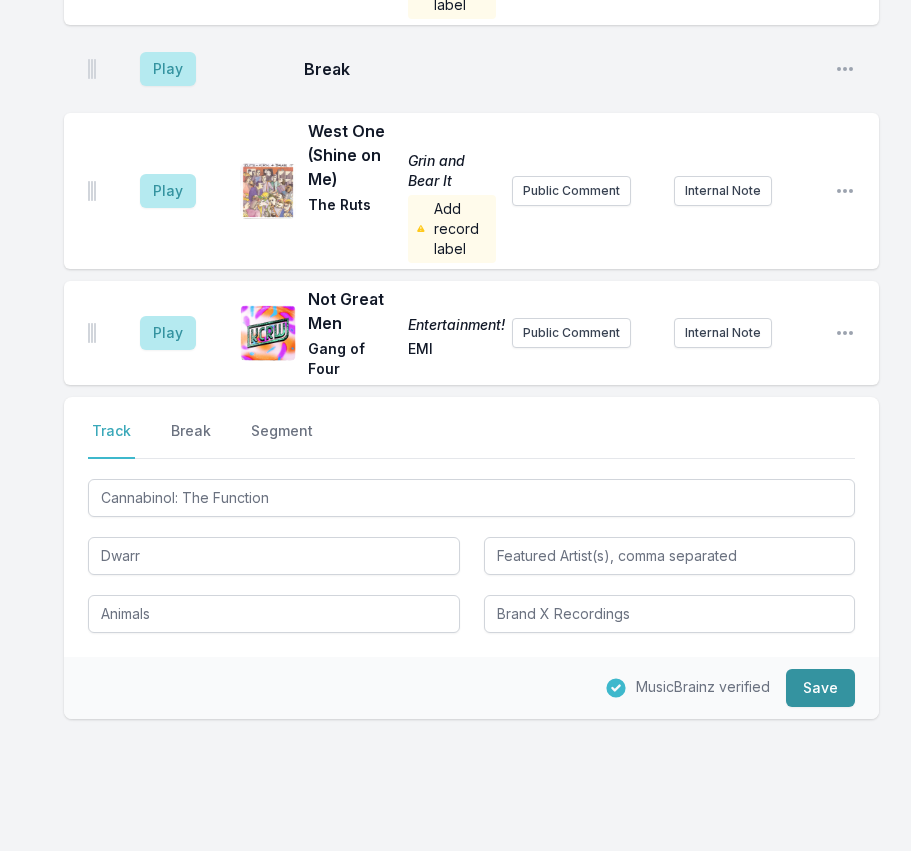 type 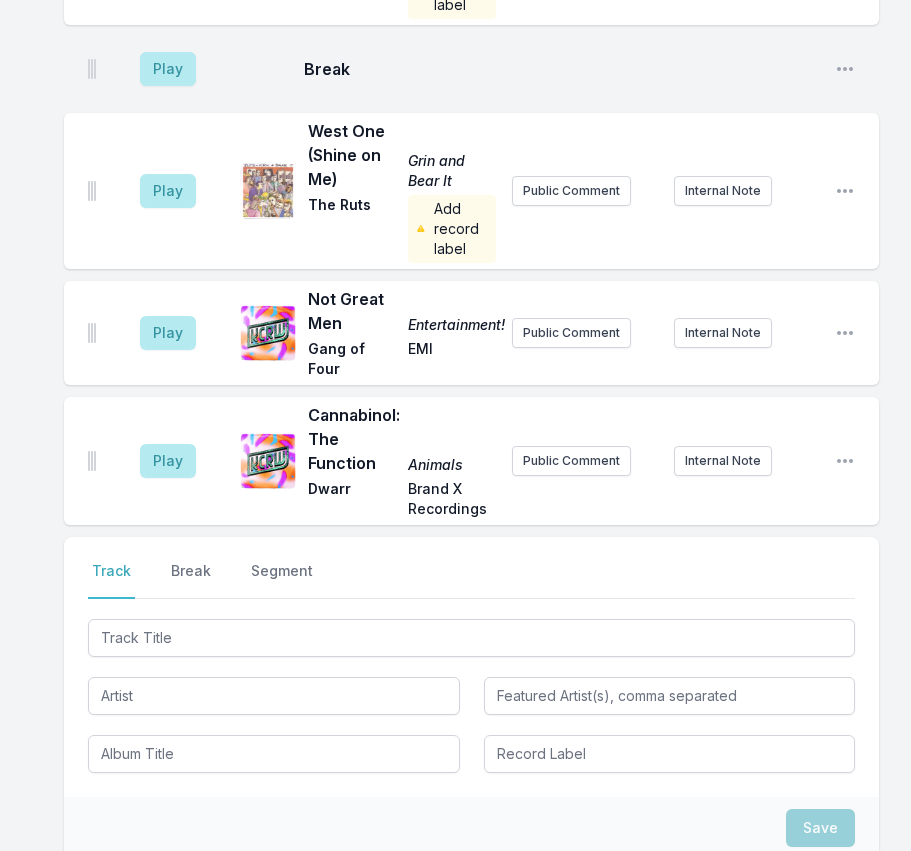 scroll, scrollTop: 3343, scrollLeft: 0, axis: vertical 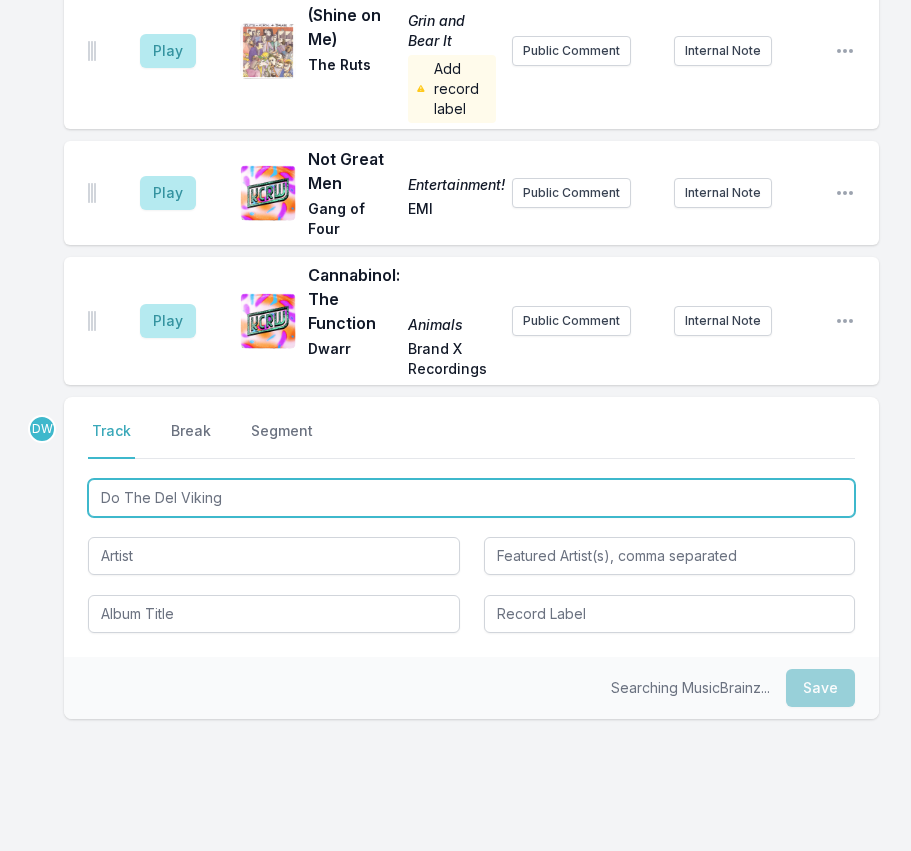 type on "Do The Del Viking" 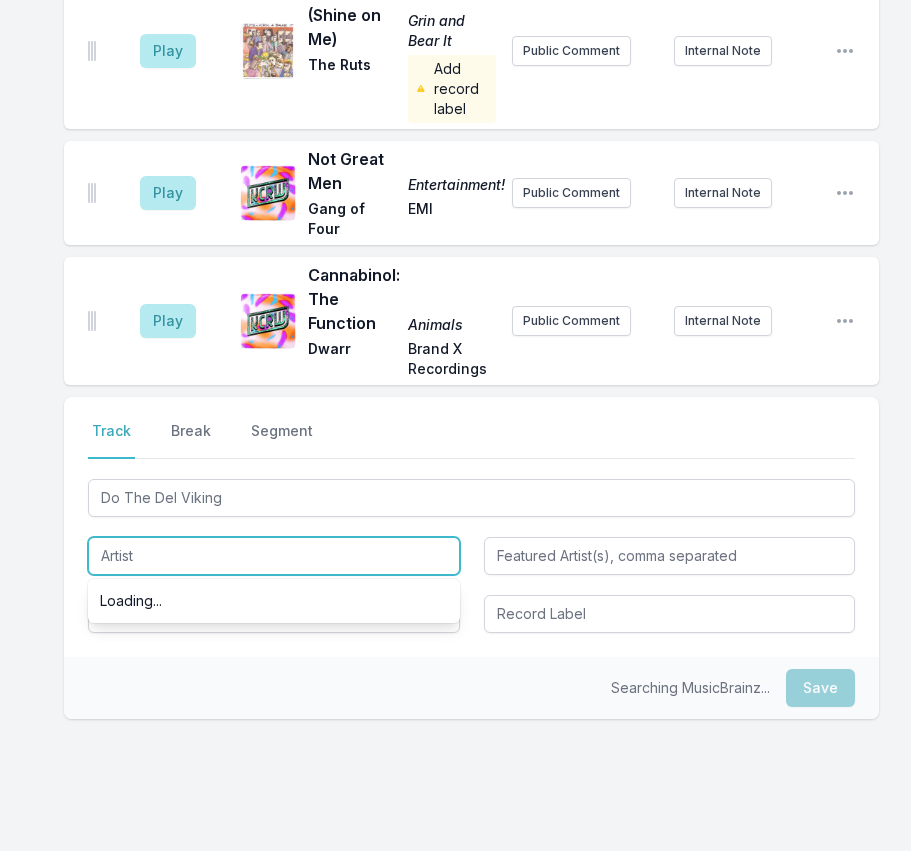 click at bounding box center (274, 556) 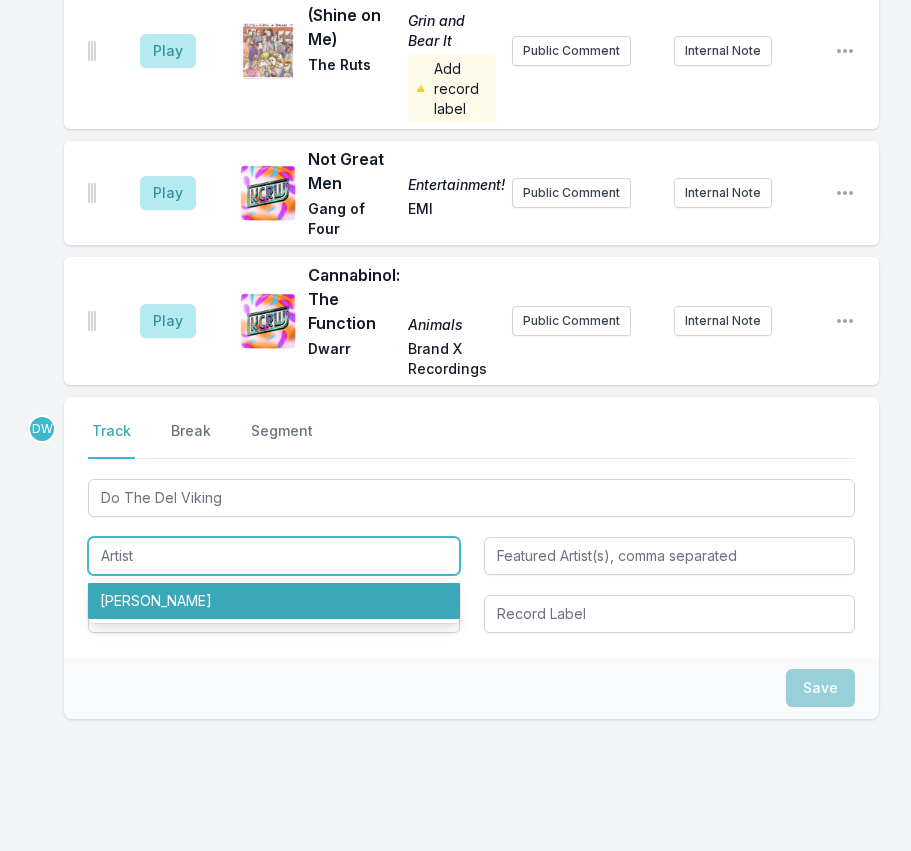 click on "[PERSON_NAME]" at bounding box center (274, 601) 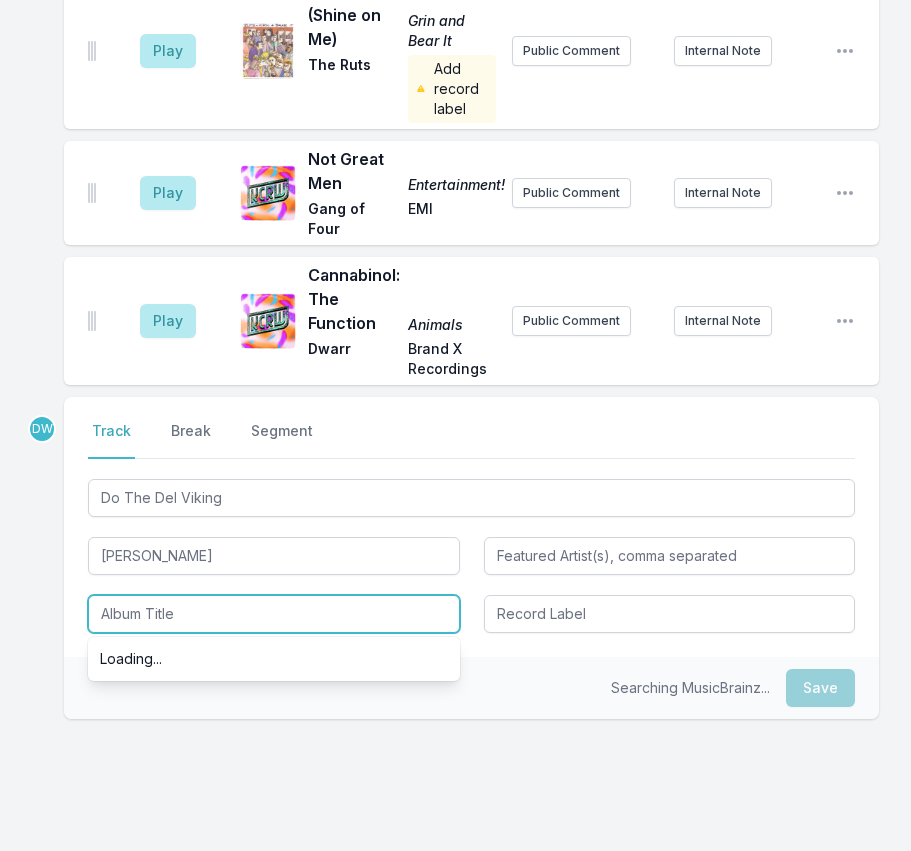 click at bounding box center [274, 614] 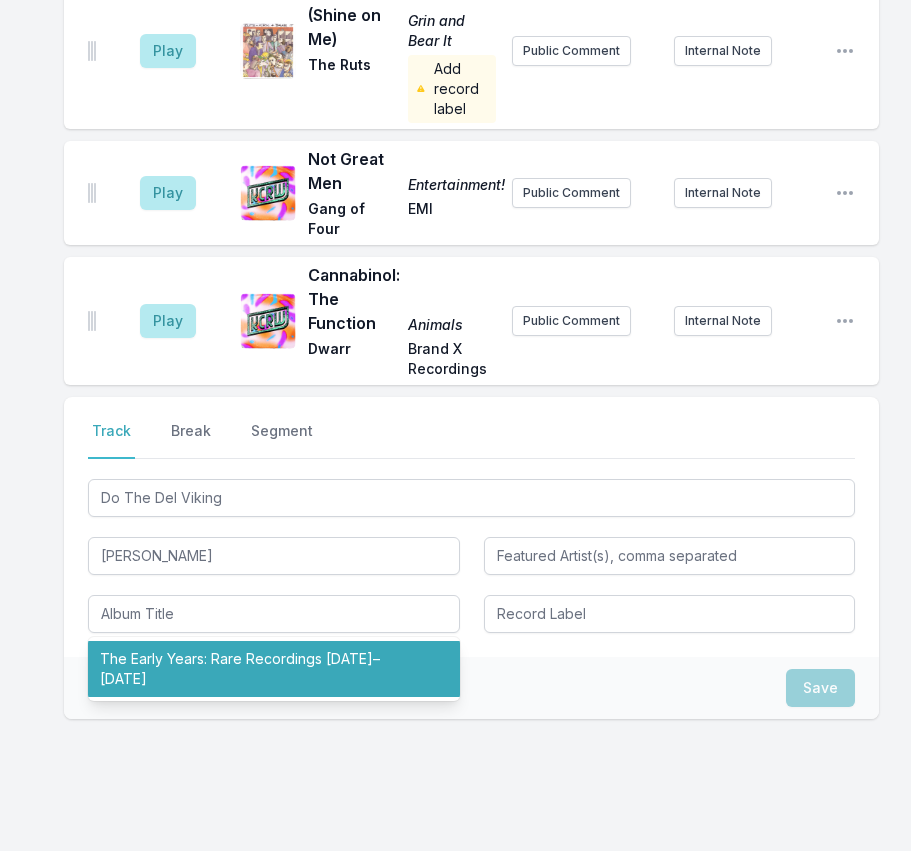 click on "Select a tab Track Break Segment Track Break Segment Do The Del Viking [PERSON_NAME] The Early Years: Rare Recordings [DATE]–[DATE] Save" at bounding box center [471, 622] 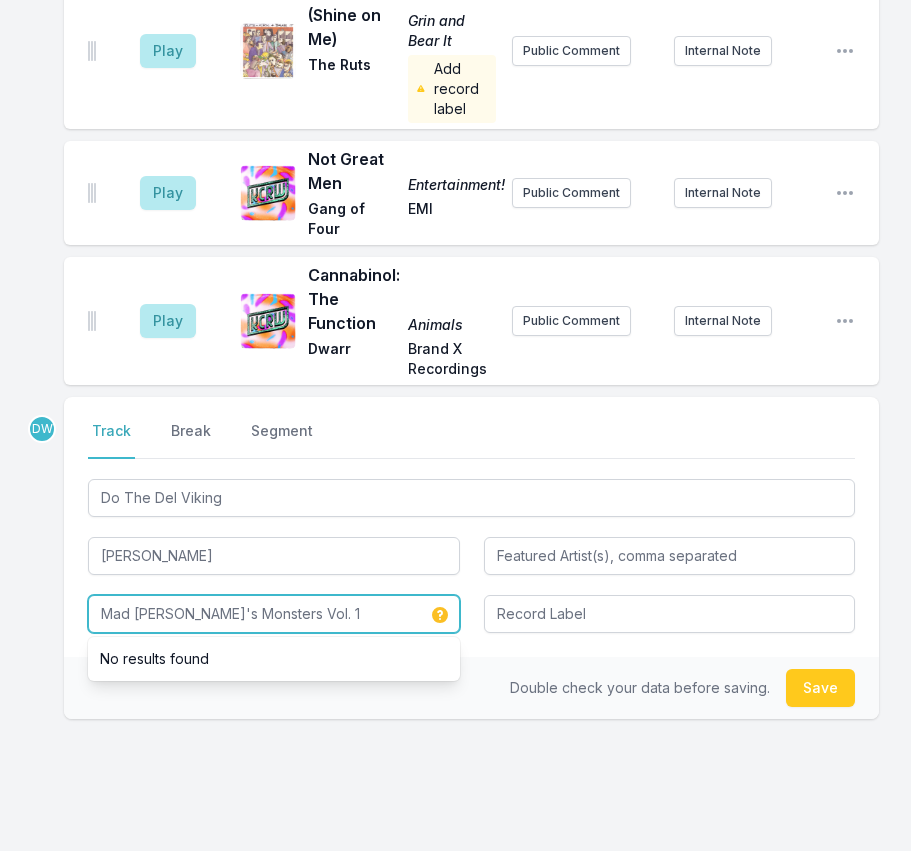 type on "Mad [PERSON_NAME]'s Monsters Vol. 1" 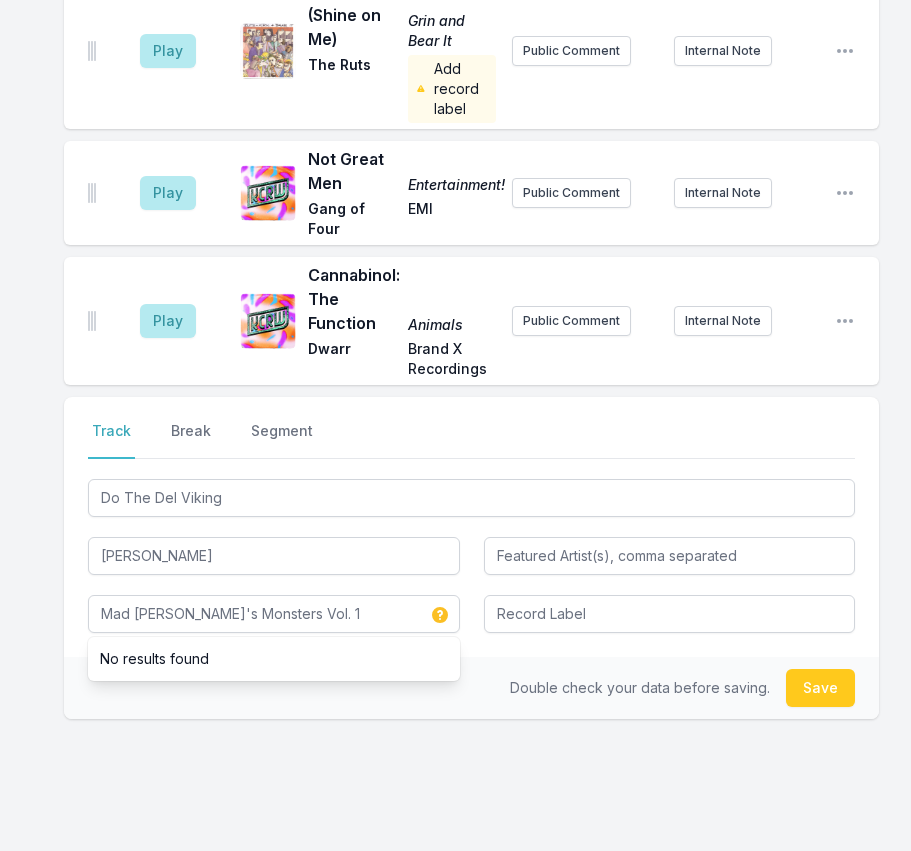 click on "Double check your data before saving. Save" at bounding box center [471, 688] 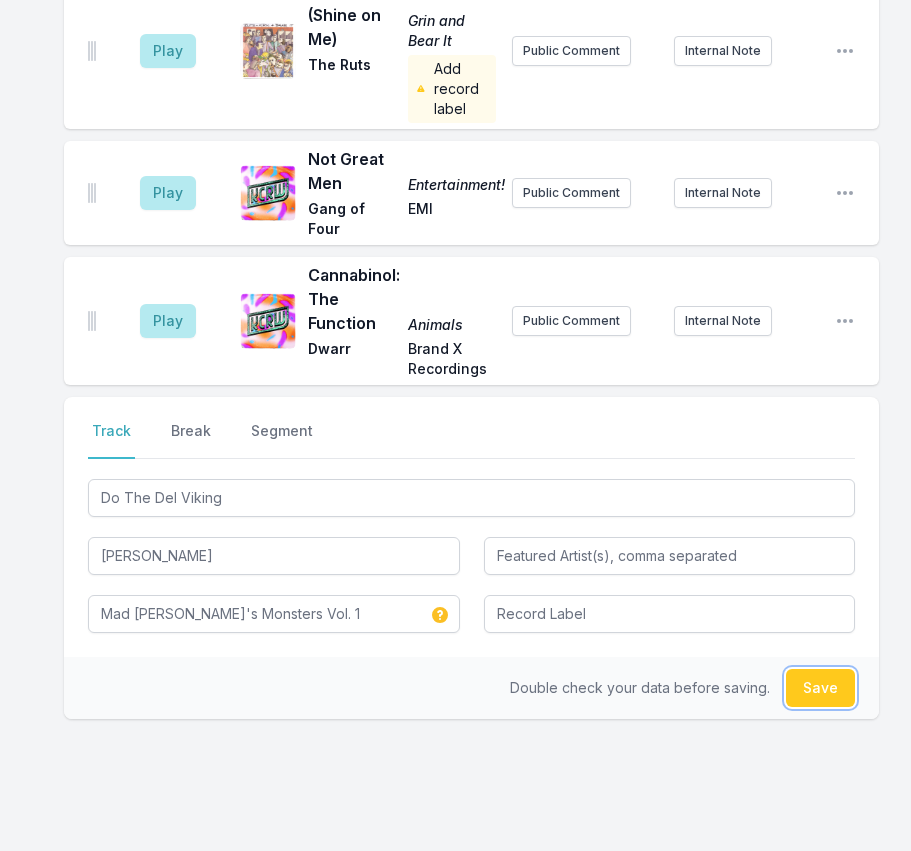 click on "Save" at bounding box center (820, 688) 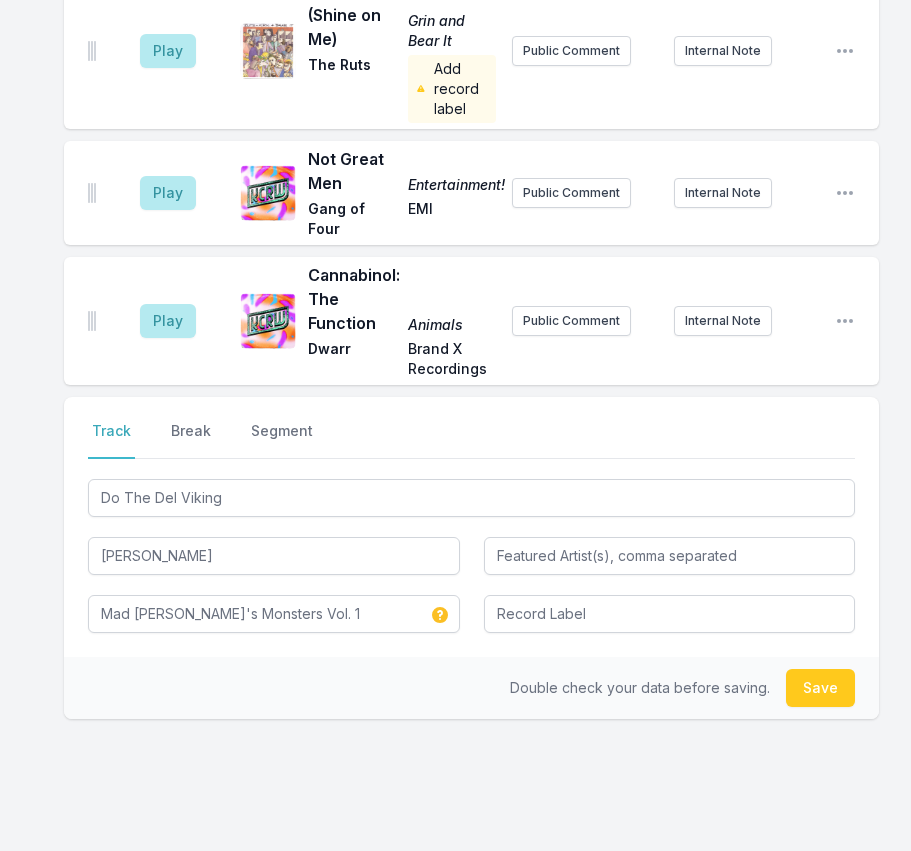 type 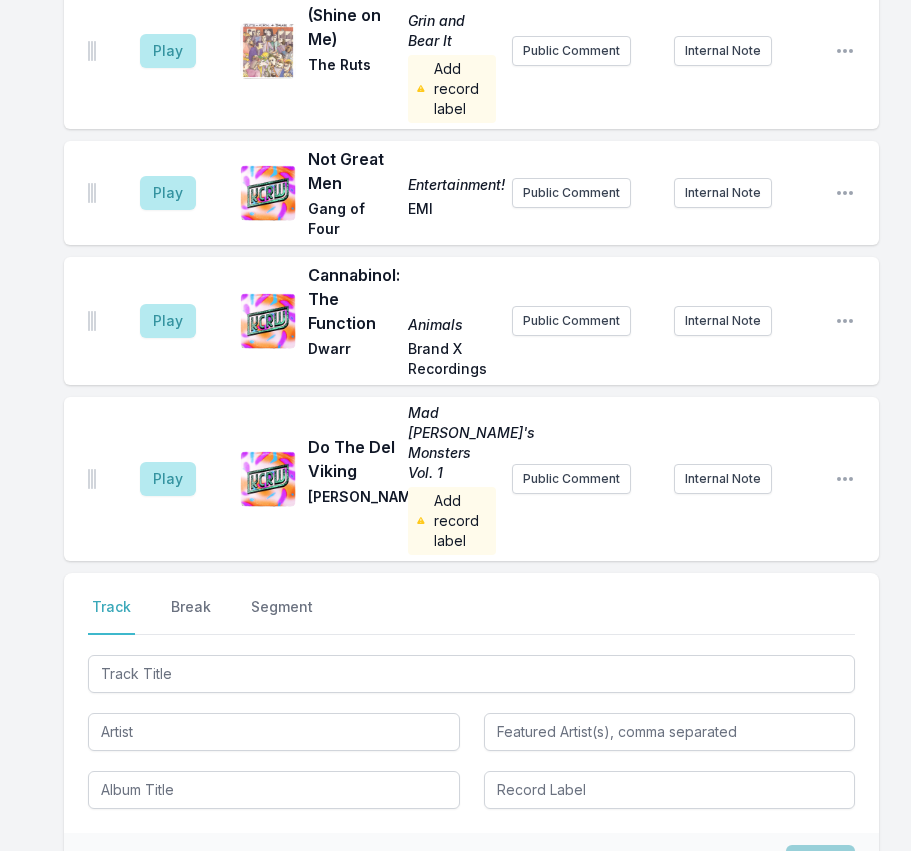 scroll, scrollTop: 3499, scrollLeft: 0, axis: vertical 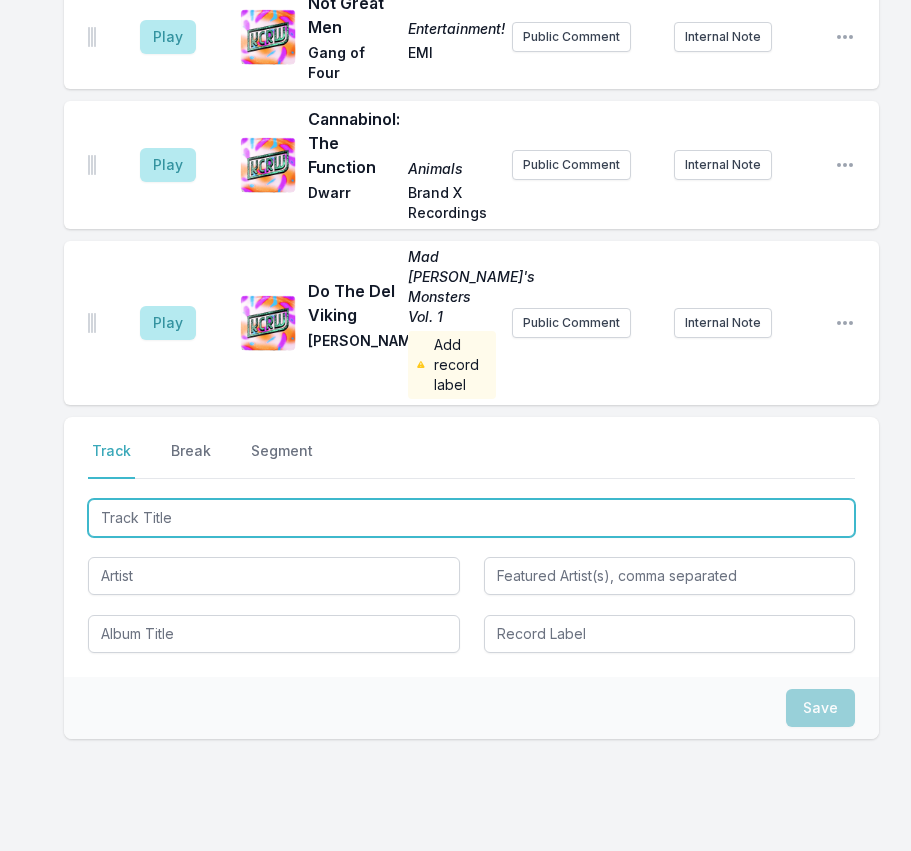 type on "Several Sins" 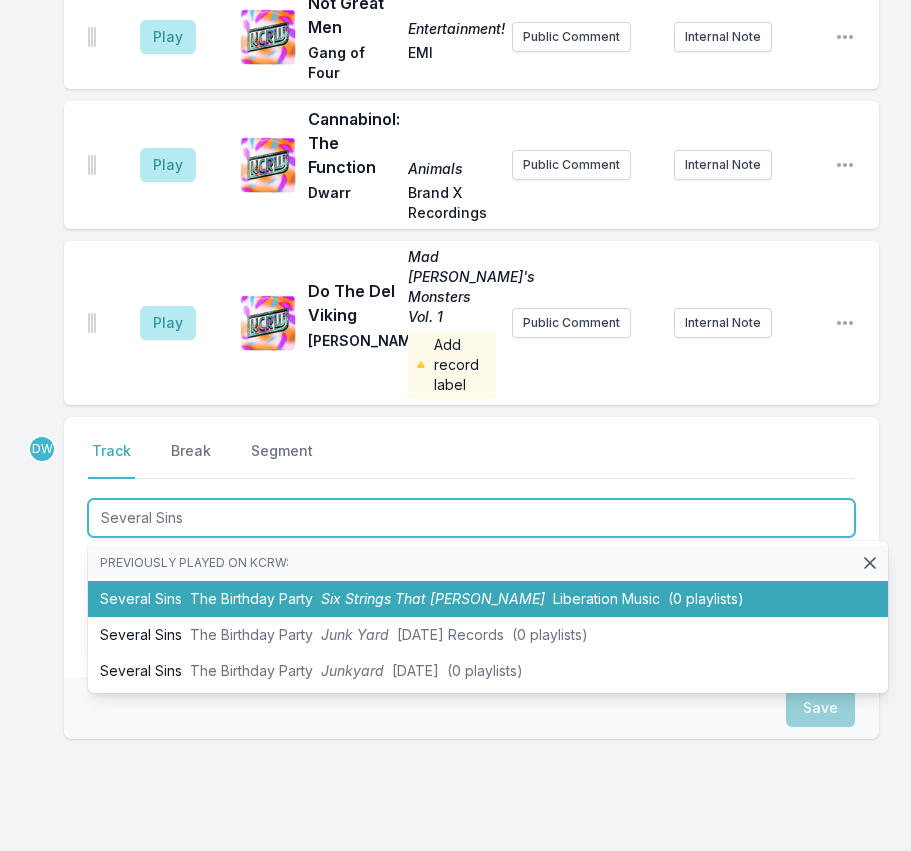 click on "Several Sins The Birthday Party Six Strings That [PERSON_NAME] Blood Liberation Music (0 playlists)" at bounding box center (488, 599) 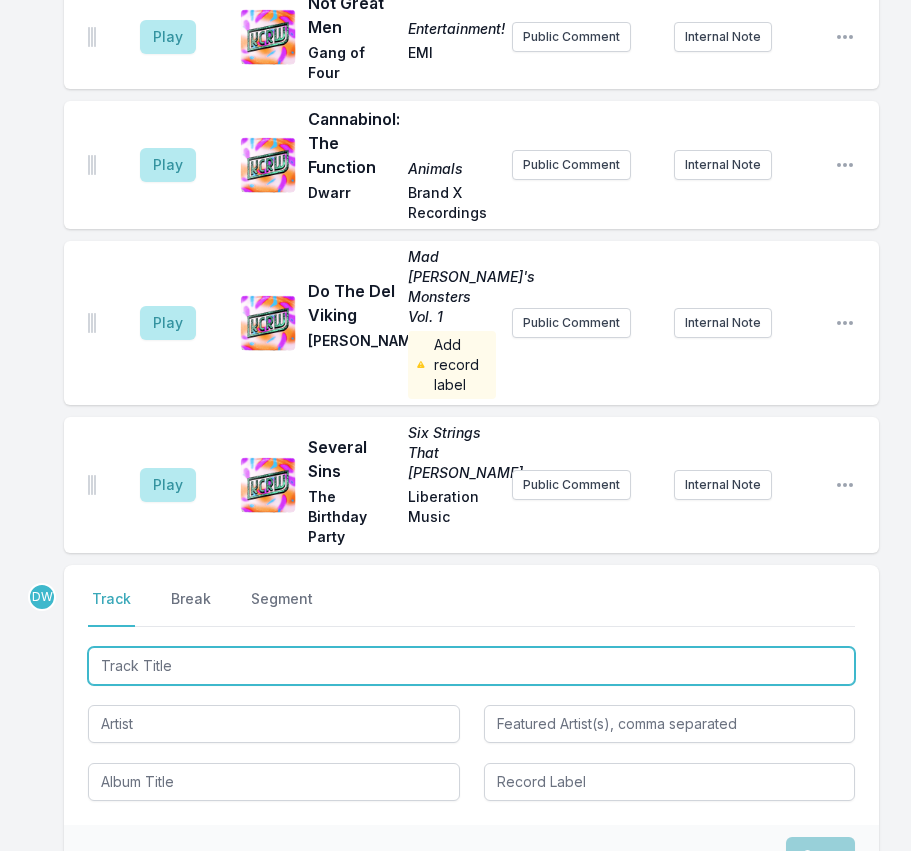 scroll, scrollTop: 3627, scrollLeft: 0, axis: vertical 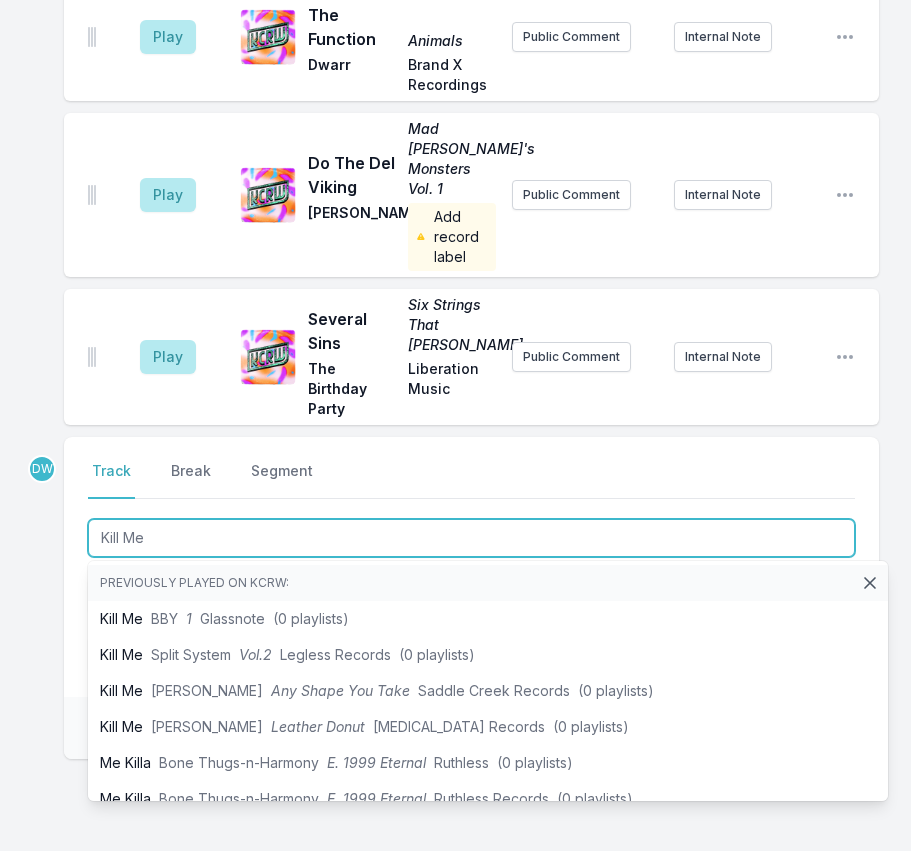 type on "Kill Me" 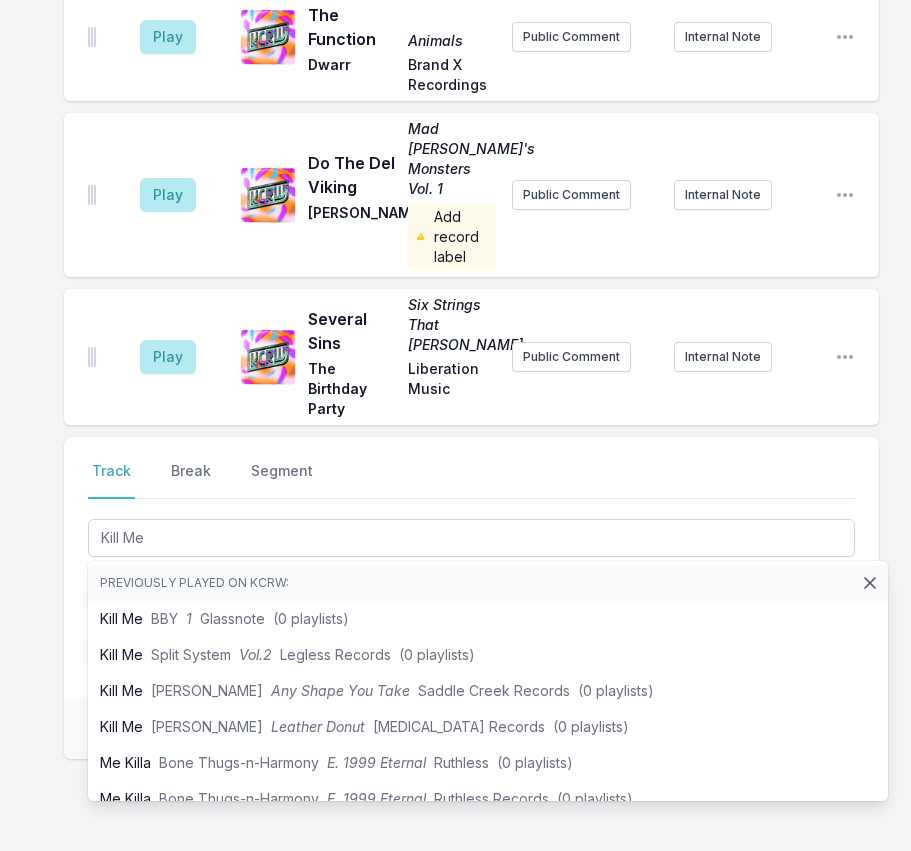click on "Select a tab Track Break Segment Track Break Segment Kill Me Previously played on KCRW: Kill Me BBY 1 Glassnote (0 playlists) Kill Me Split System Vol.2 Legless Records (0 playlists) Kill Me [PERSON_NAME] Any Shape You Take Saddle Creek Records (0 playlists) Kill Me [PERSON_NAME] Leather Donut [MEDICAL_DATA] Records (0 playlists) Me Killa Bone Thugs‐n‐Harmony E. 1999 Eternal Ruthless (0 playlists) Me Killa Bone Thugs‐n‐Harmony E. 1999 Eternal Ruthless Records (0 playlists) Killing Me [PERSON_NAME] Apollo [PERSON_NAME] Records (1 playlist) Killing Me [PERSON_NAME] & TSHA MYCELiUM Mad Decent (0 playlists) Killing Me [PERSON_NAME] & TSHA Killing Me Mad Decent (3 playlists) Killing Me [PERSON_NAME] Apollo [PERSON_NAME] Records (0 playlists) Killing Me [PERSON_NAME] Apollo [PERSON_NAME] Brothers (10 playlists) Killing Me (part of a “Kontor: Sunset Chill 2013” DJ‐mix) [PERSON_NAME] & K‐[PERSON_NAME] feat. [PERSON_NAME]: Sunset Chill 2013 Kontor Records (0 playlists) Killing Me [PERSON_NAME] Attacke musicismusic (0 playlists) Killing Me [PERSON_NAME] Killing Me Killing Me" at bounding box center (471, 567) 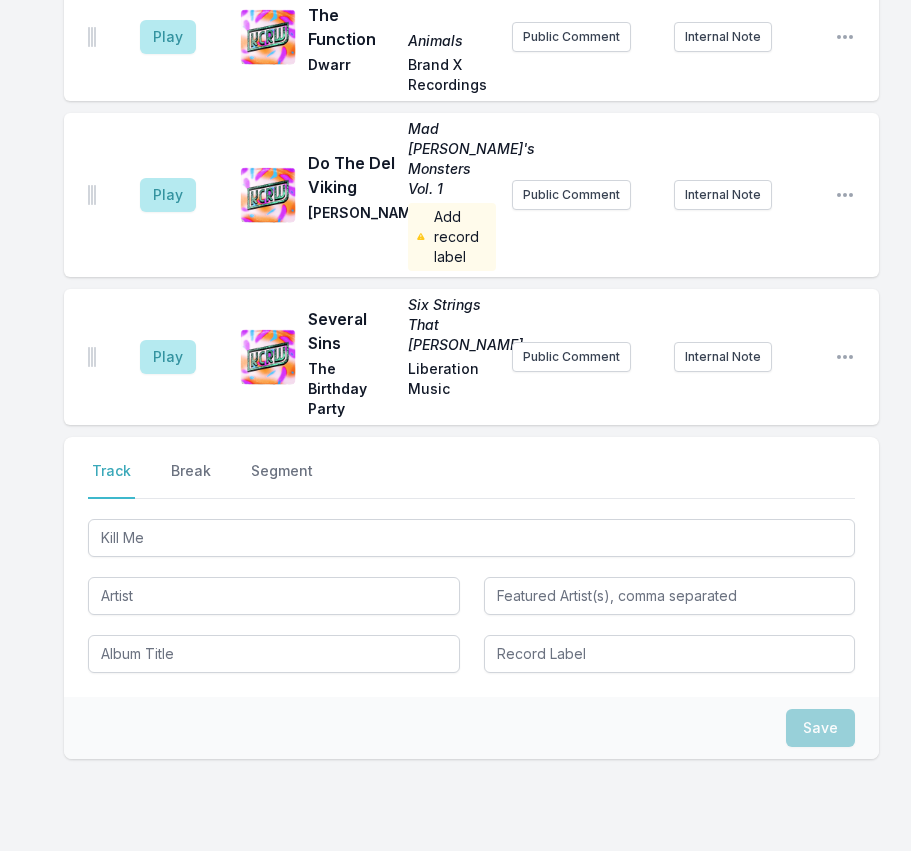 click at bounding box center [274, 594] 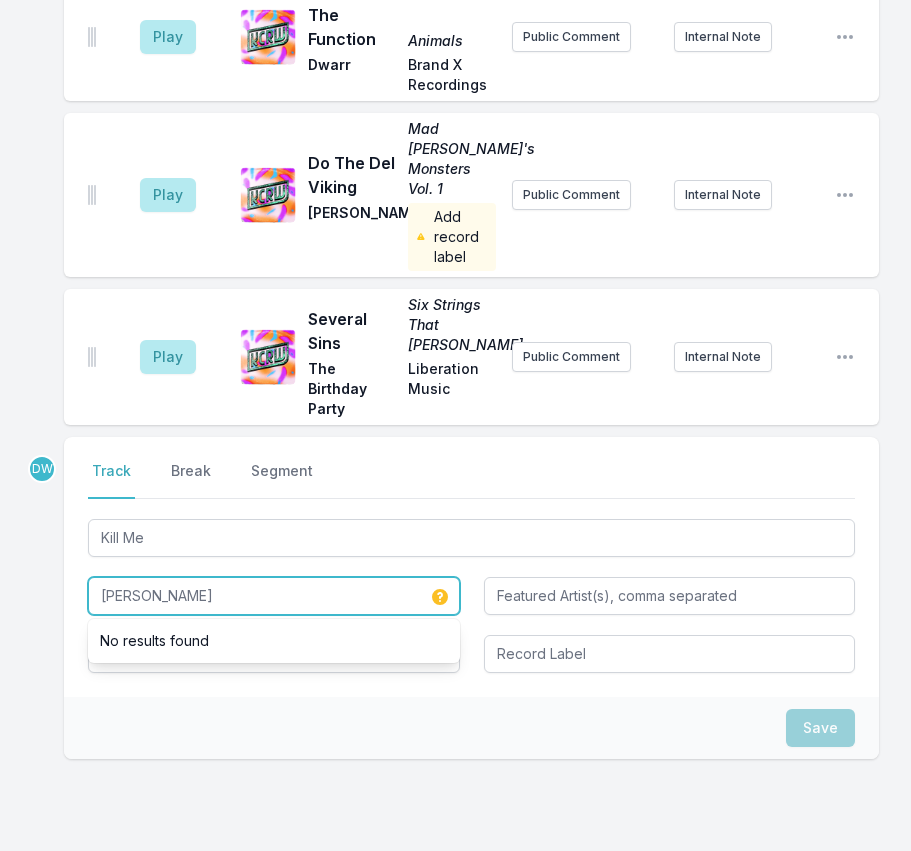 type on "[PERSON_NAME]" 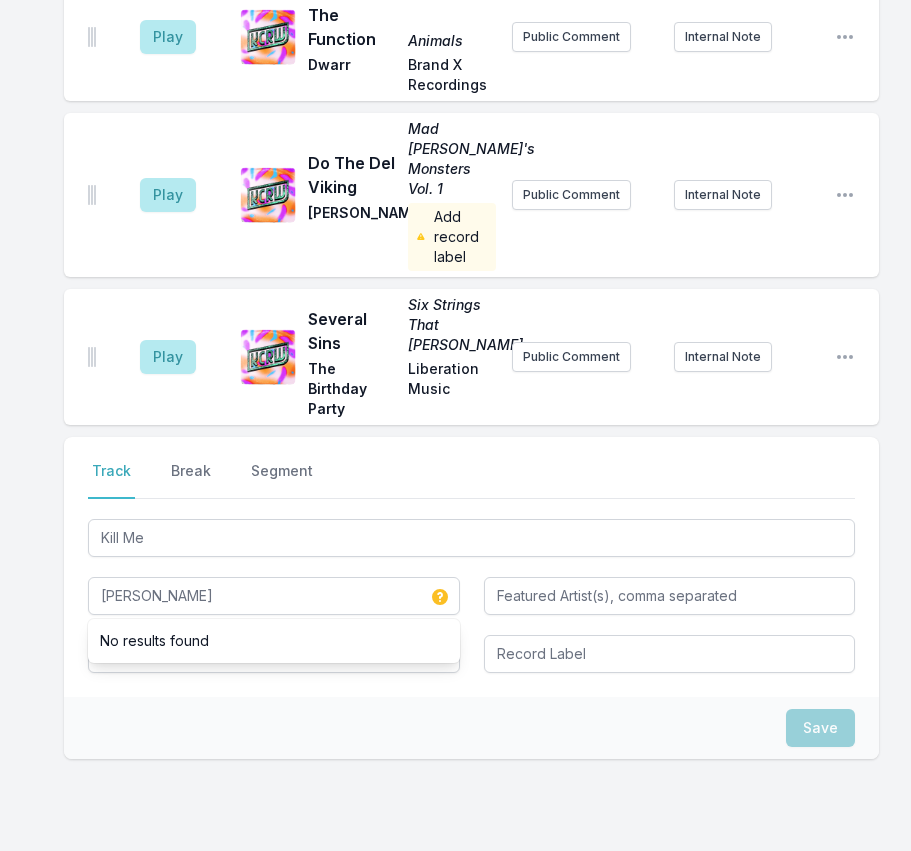 click on "Save" at bounding box center [471, 728] 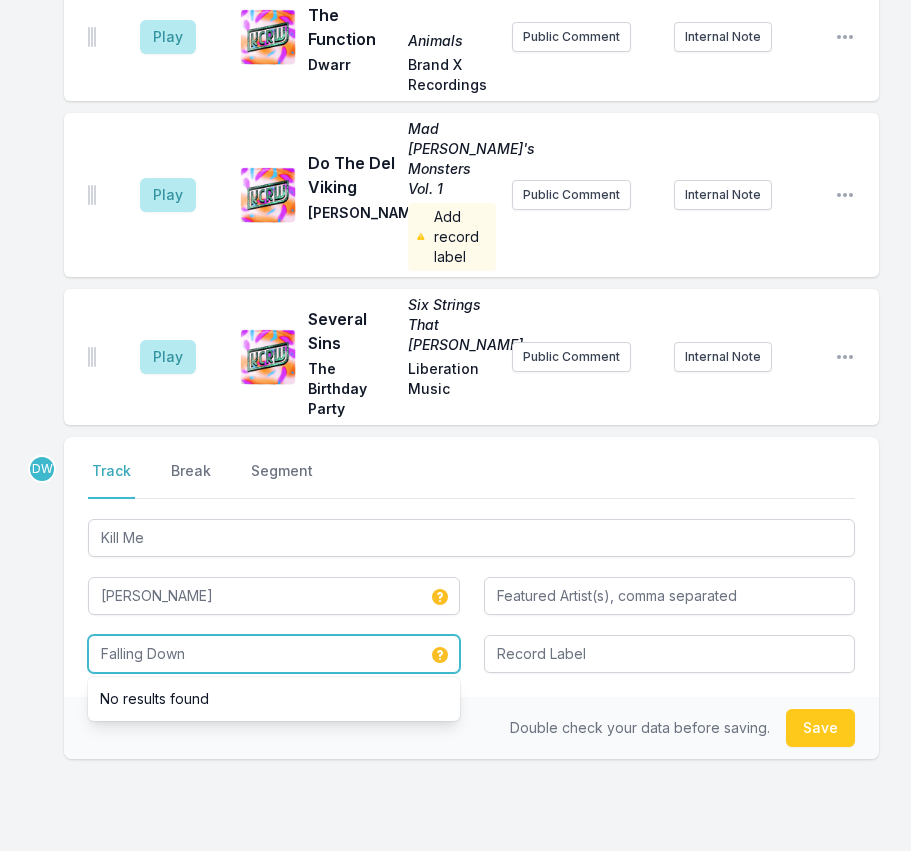 type on "Falling Down" 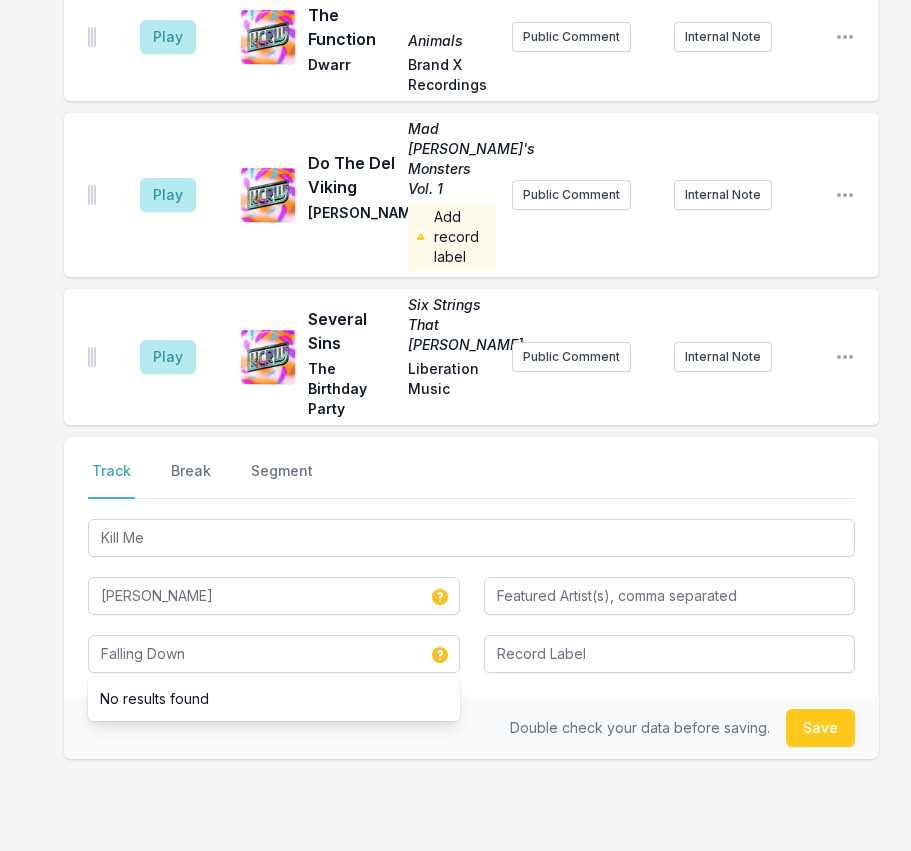 click on "Double check your data before saving. Save" at bounding box center (471, 728) 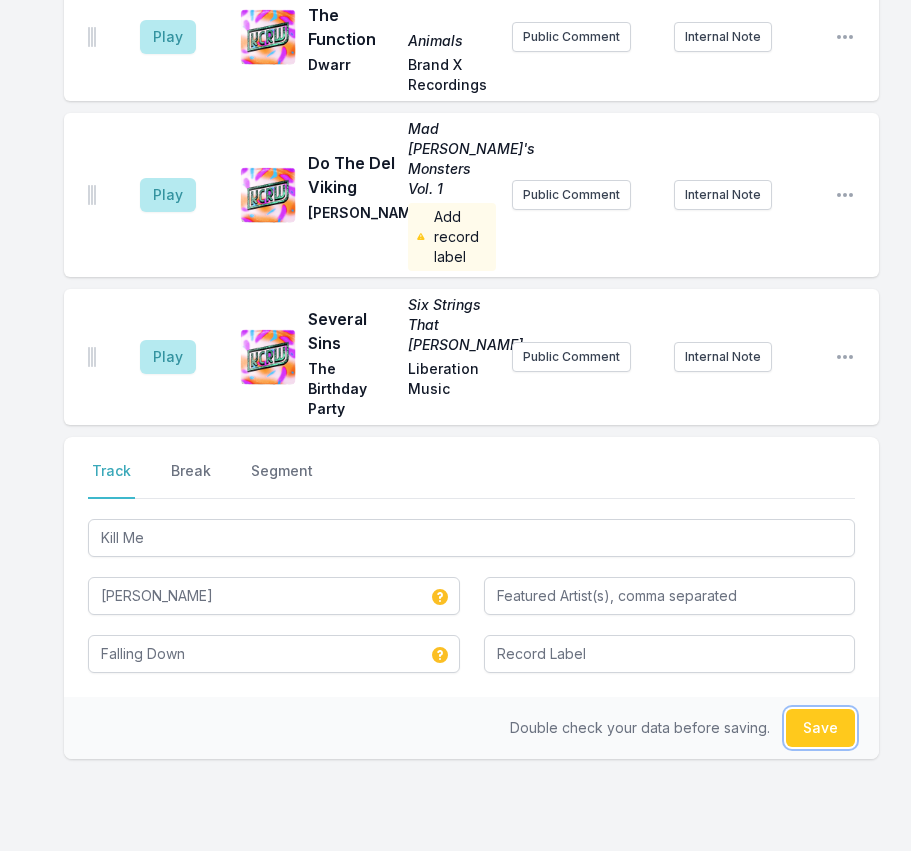 click on "Save" at bounding box center [820, 728] 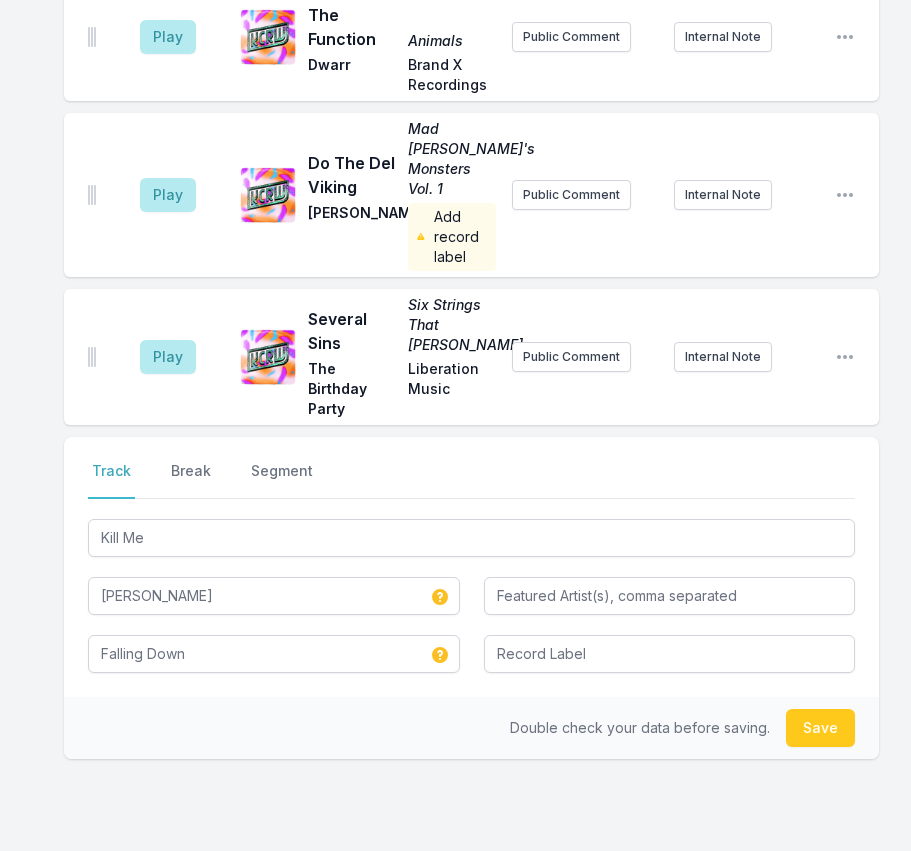 type 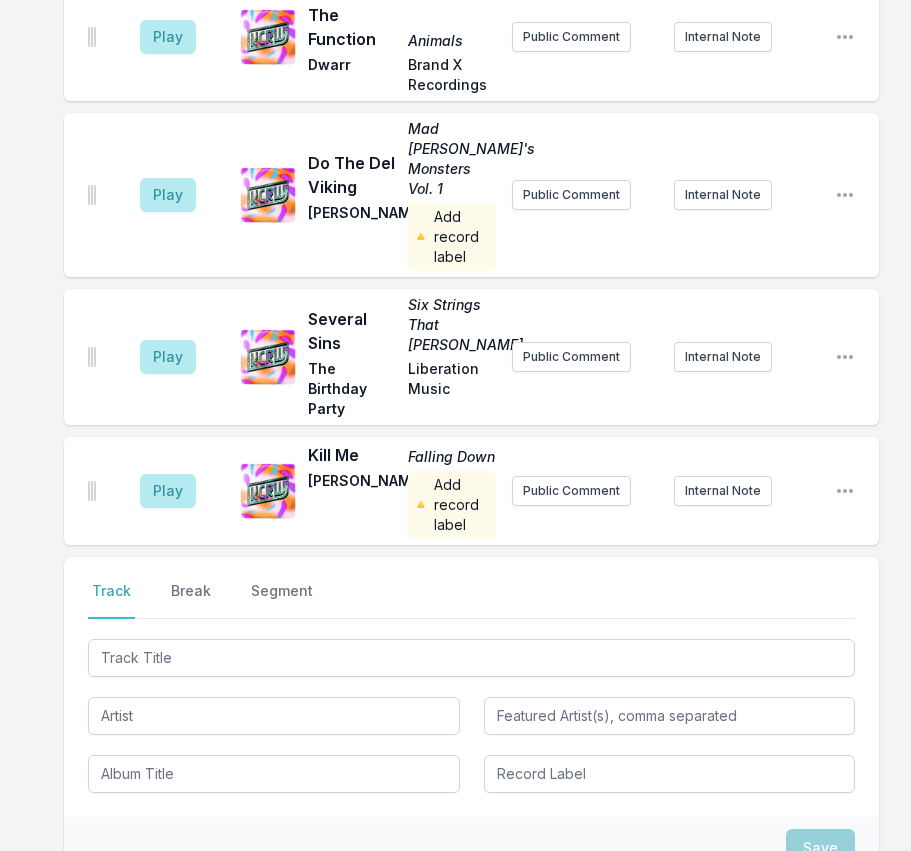scroll, scrollTop: 3747, scrollLeft: 0, axis: vertical 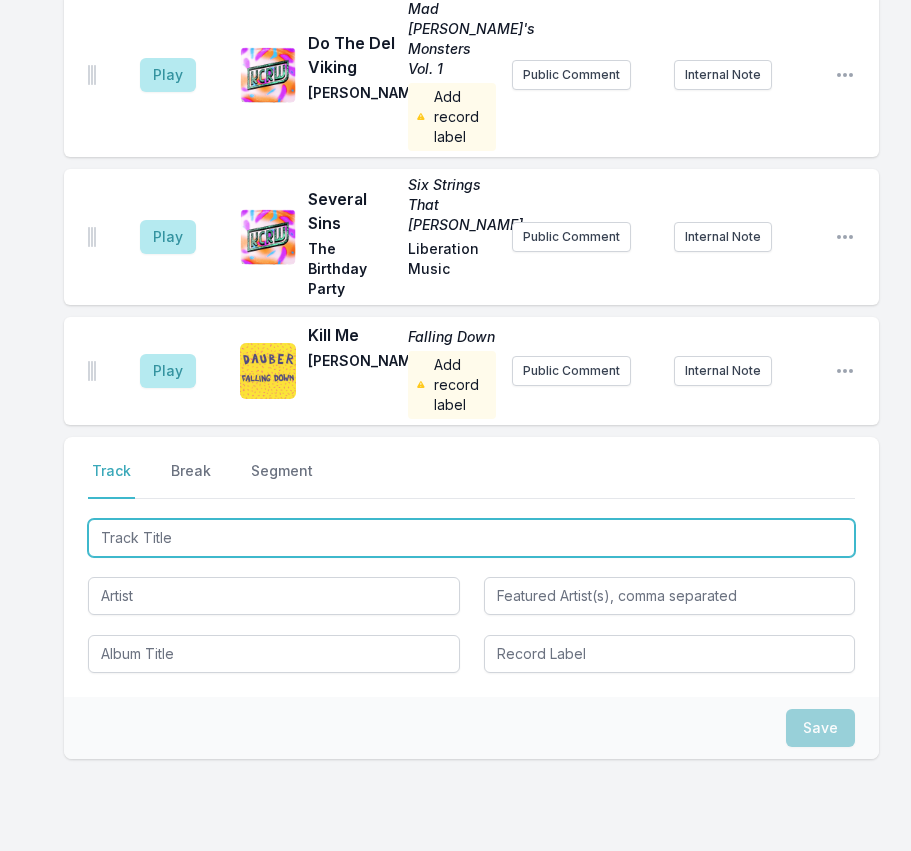 type on "I'm Not A Mirror" 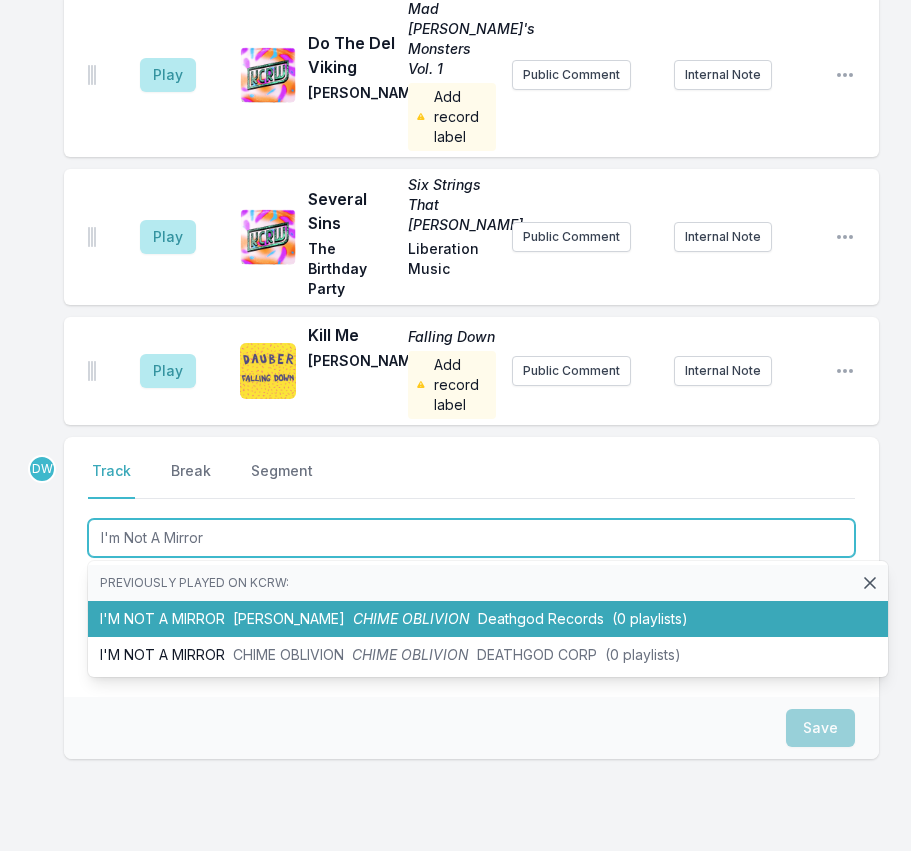 click on "I'M NOT A MIRROR [PERSON_NAME] CHIME OBLIVION Deathgod Records (0 playlists)" at bounding box center (488, 619) 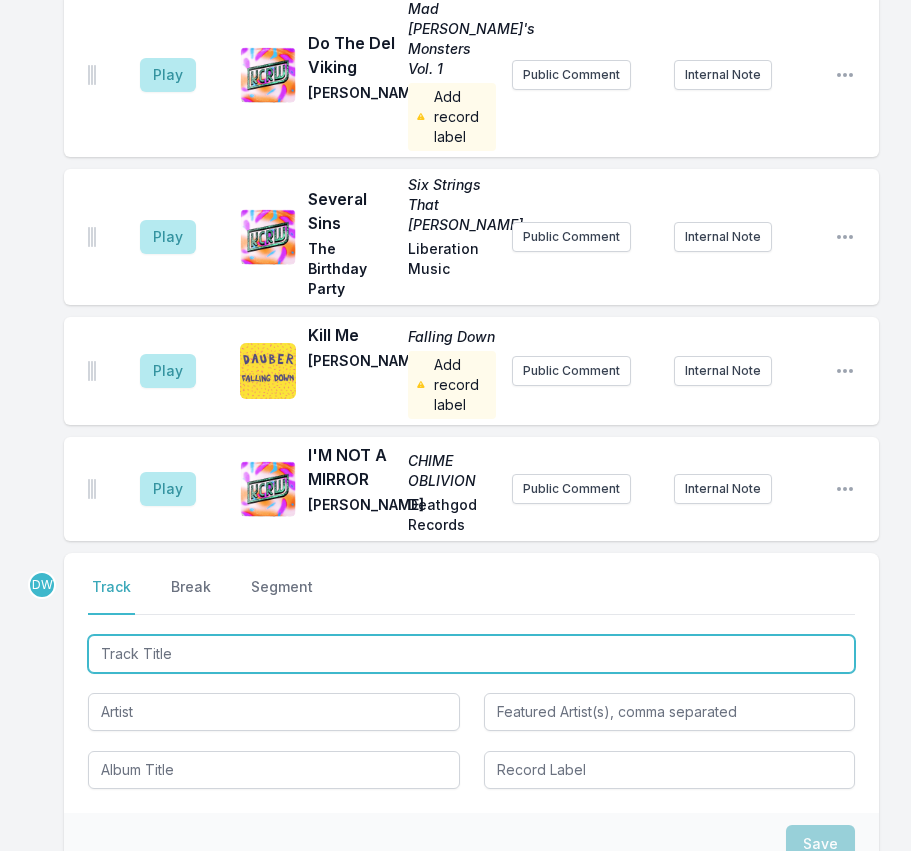 scroll, scrollTop: 3863, scrollLeft: 0, axis: vertical 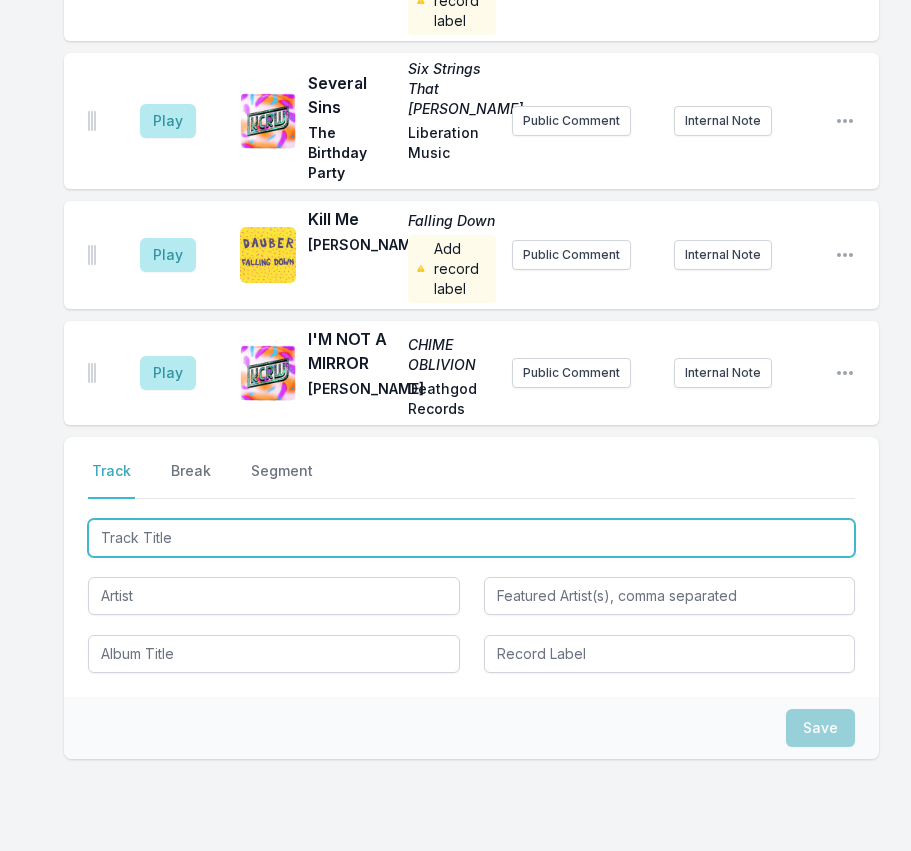 type on "Down On The Street (Take 10)" 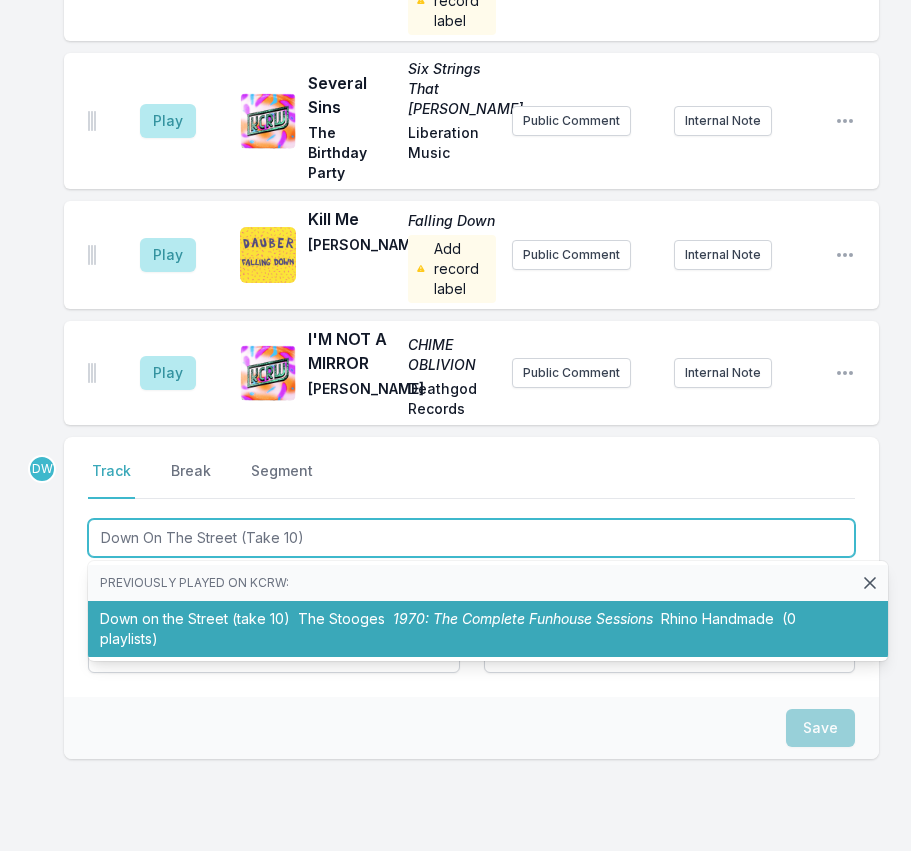 click on "The Stooges" at bounding box center [341, 618] 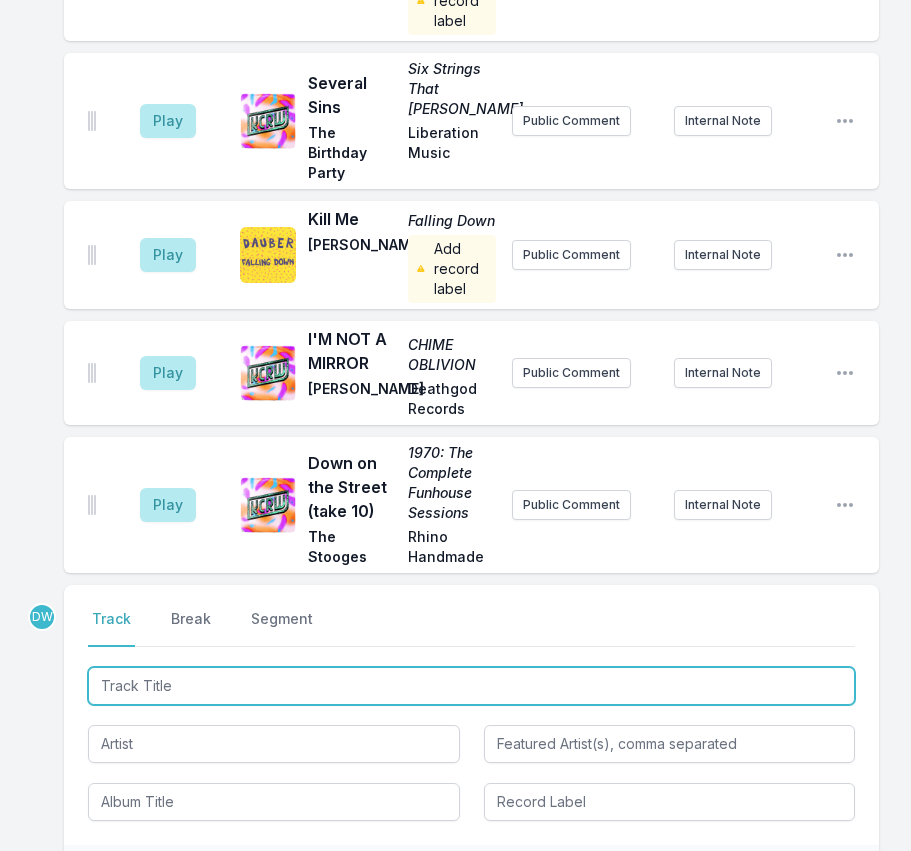 scroll, scrollTop: 4011, scrollLeft: 0, axis: vertical 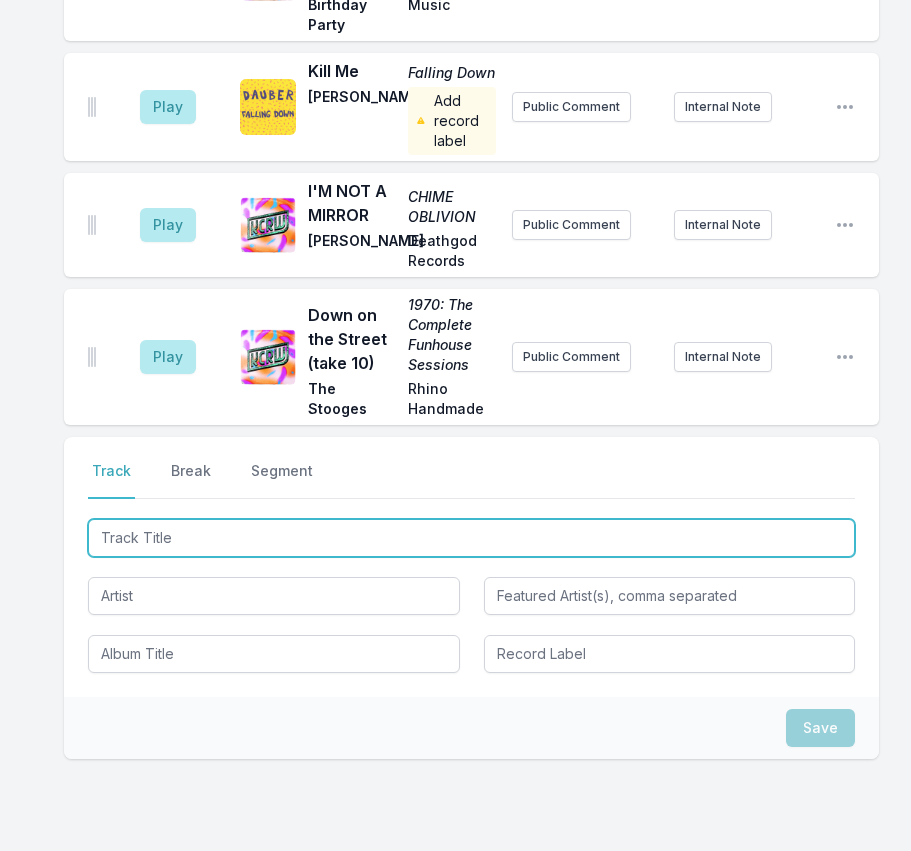 type on "Street Life" 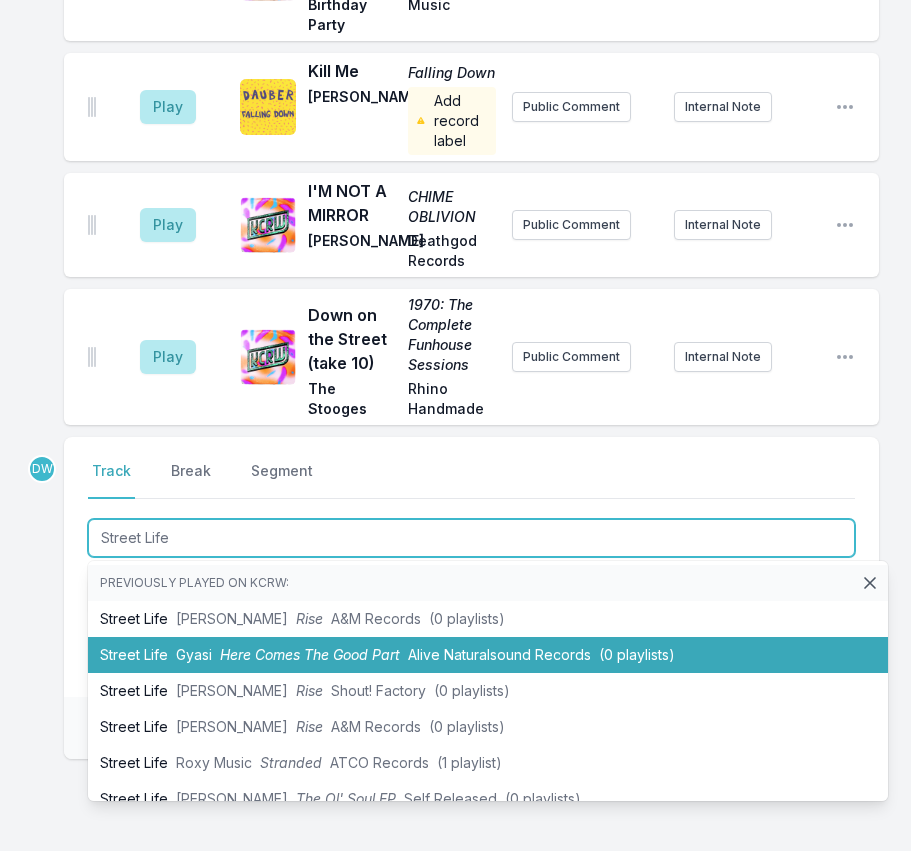 click on "Here Comes The Good Part" at bounding box center [310, 654] 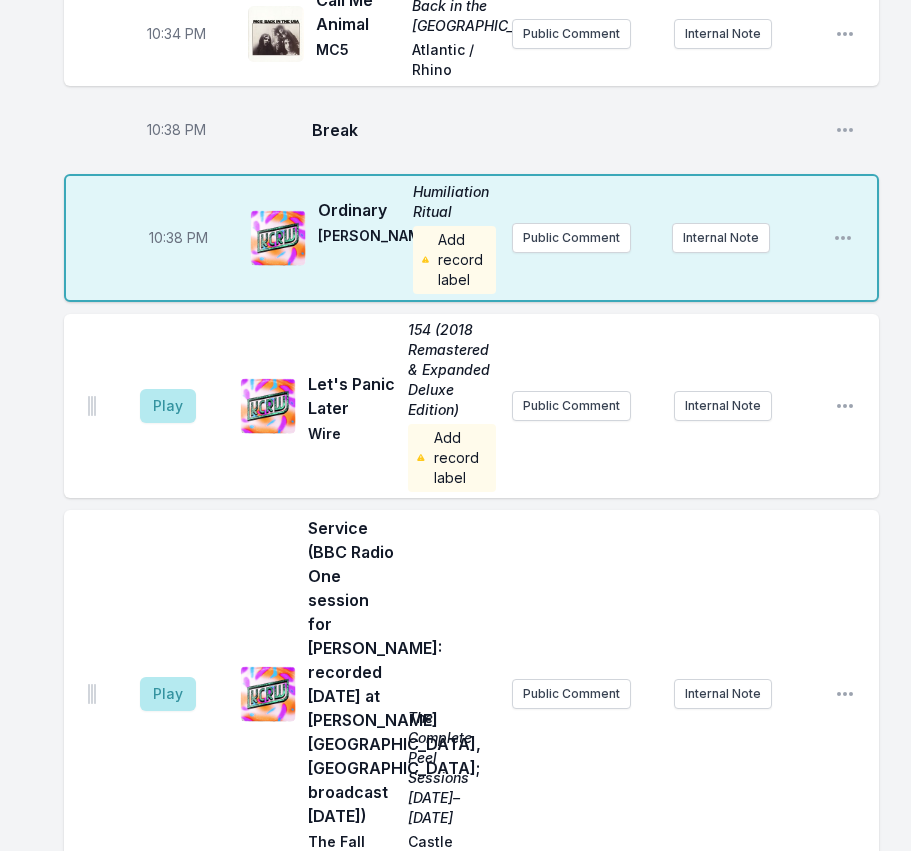 scroll, scrollTop: 1739, scrollLeft: 0, axis: vertical 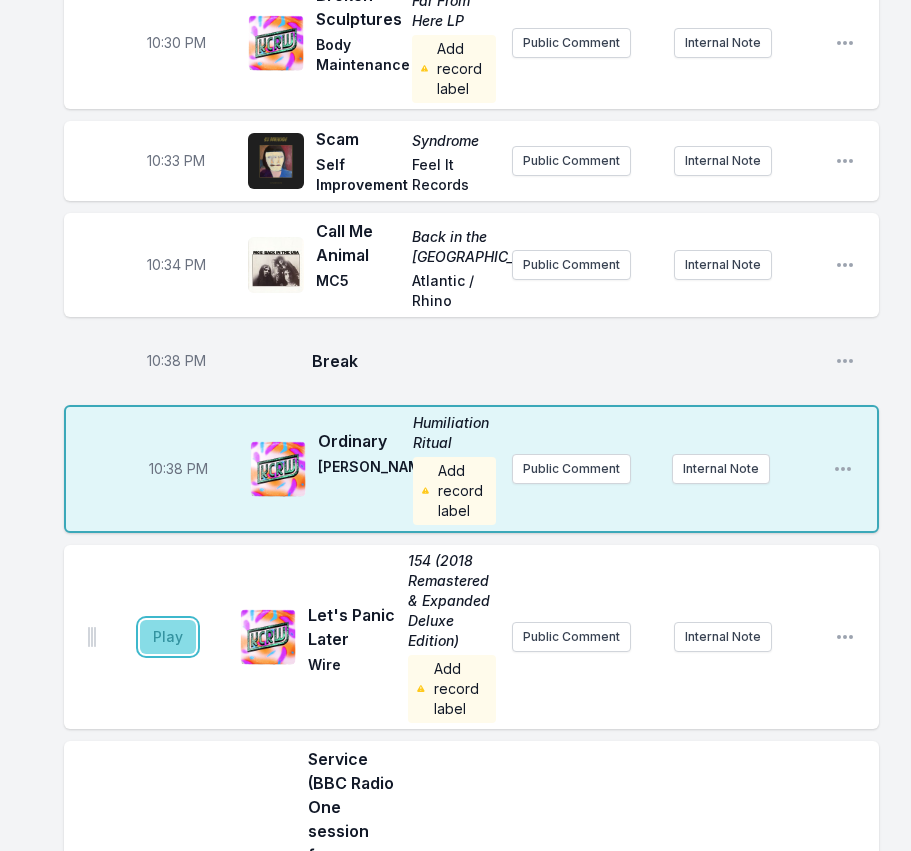 click on "Play" at bounding box center (168, 637) 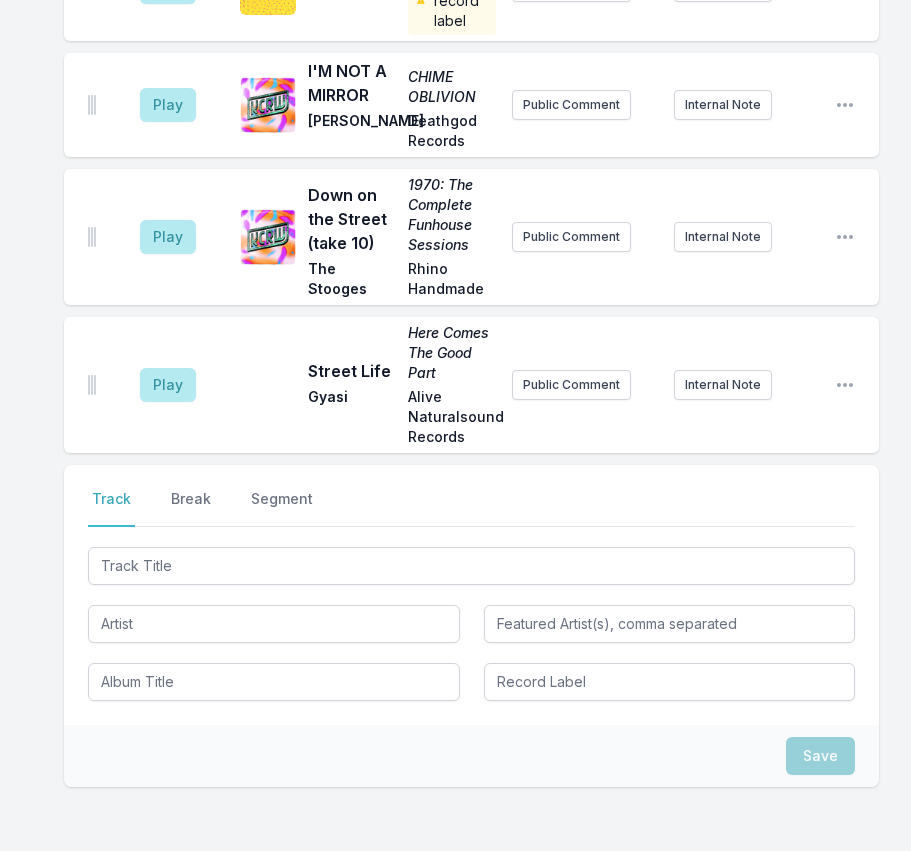 scroll, scrollTop: 4139, scrollLeft: 0, axis: vertical 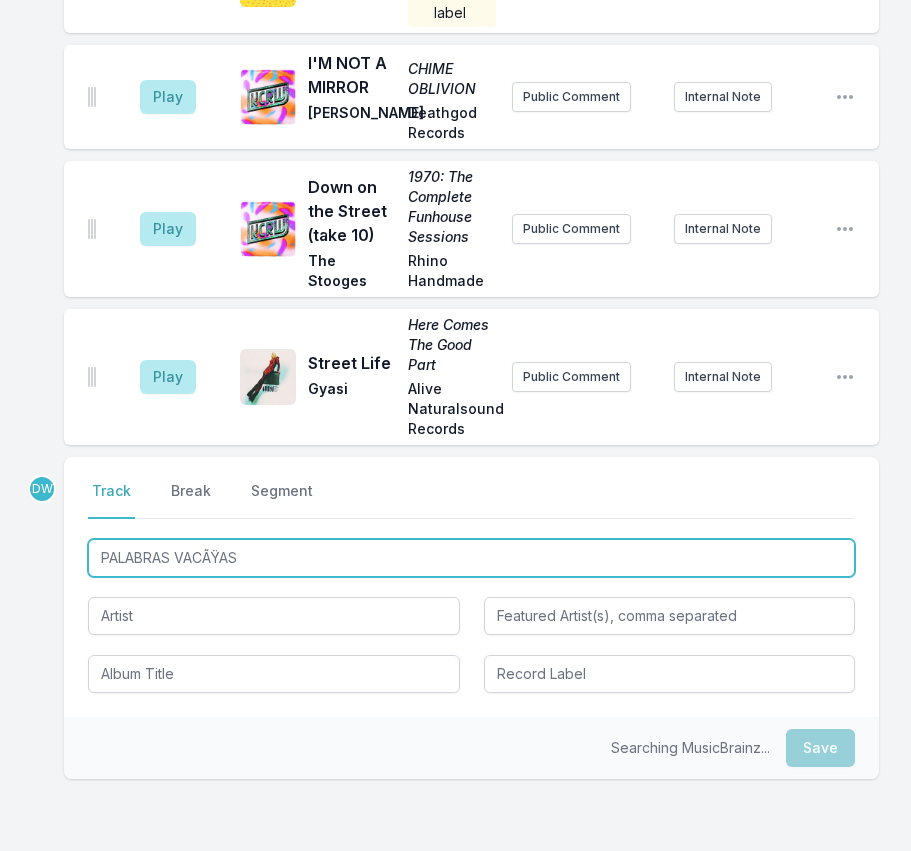 type on "PALABRAS VACÃŸAS" 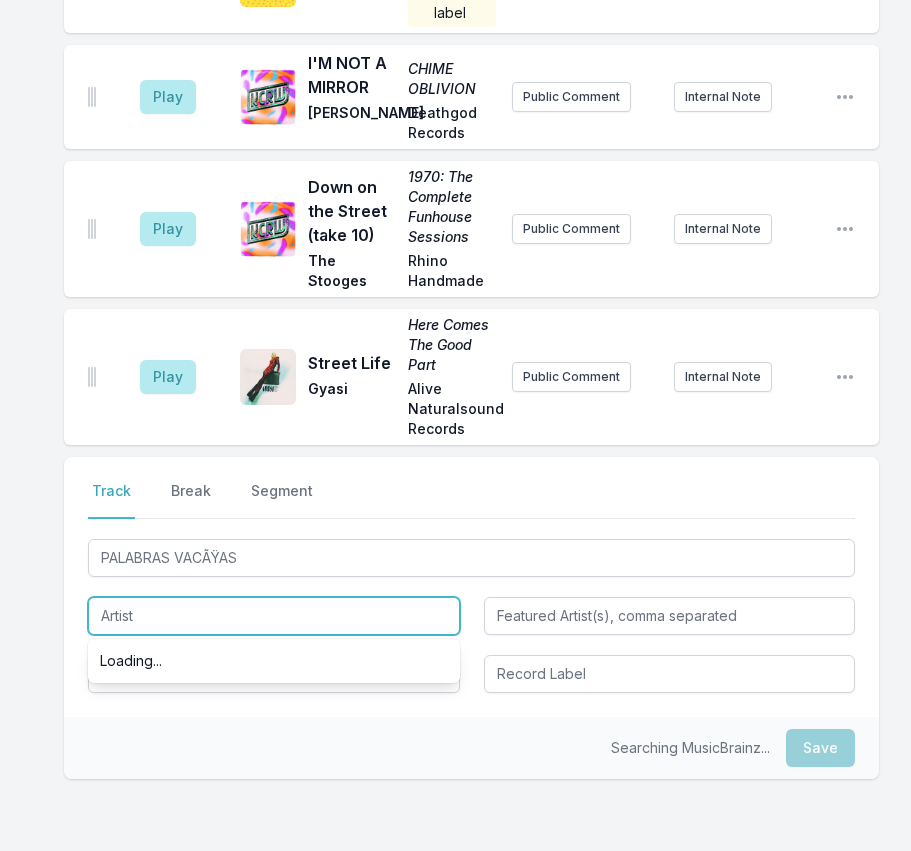 click at bounding box center (274, 616) 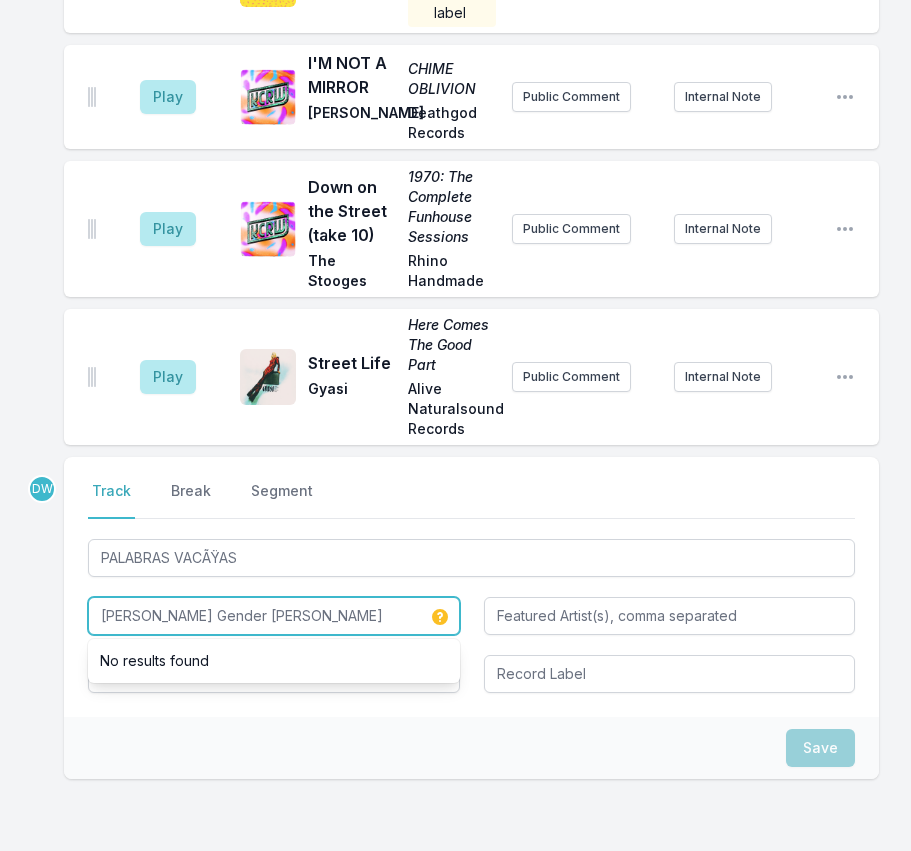 type on "[PERSON_NAME] Gender [PERSON_NAME]" 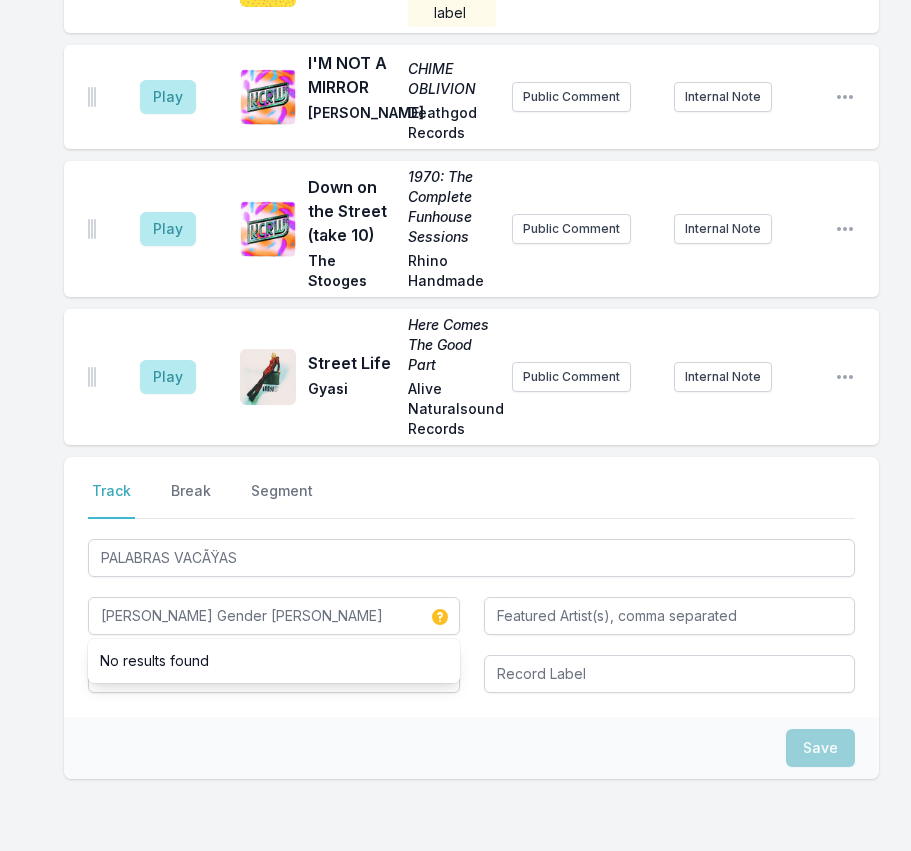 click on "No results found" at bounding box center [274, 661] 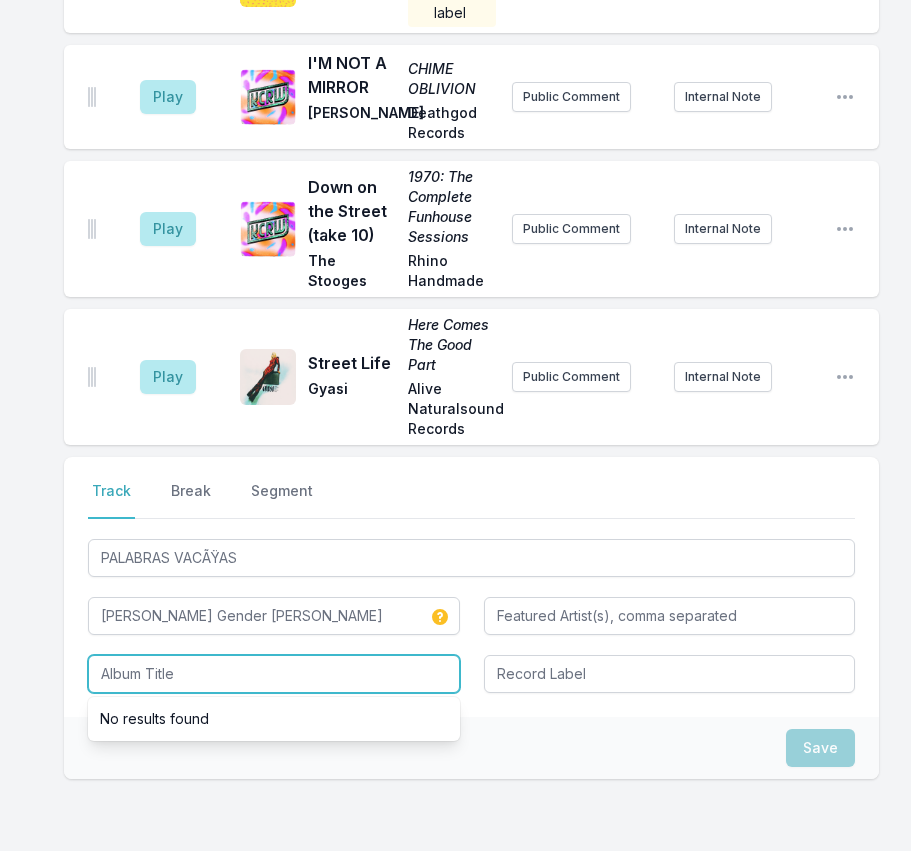 click at bounding box center [274, 674] 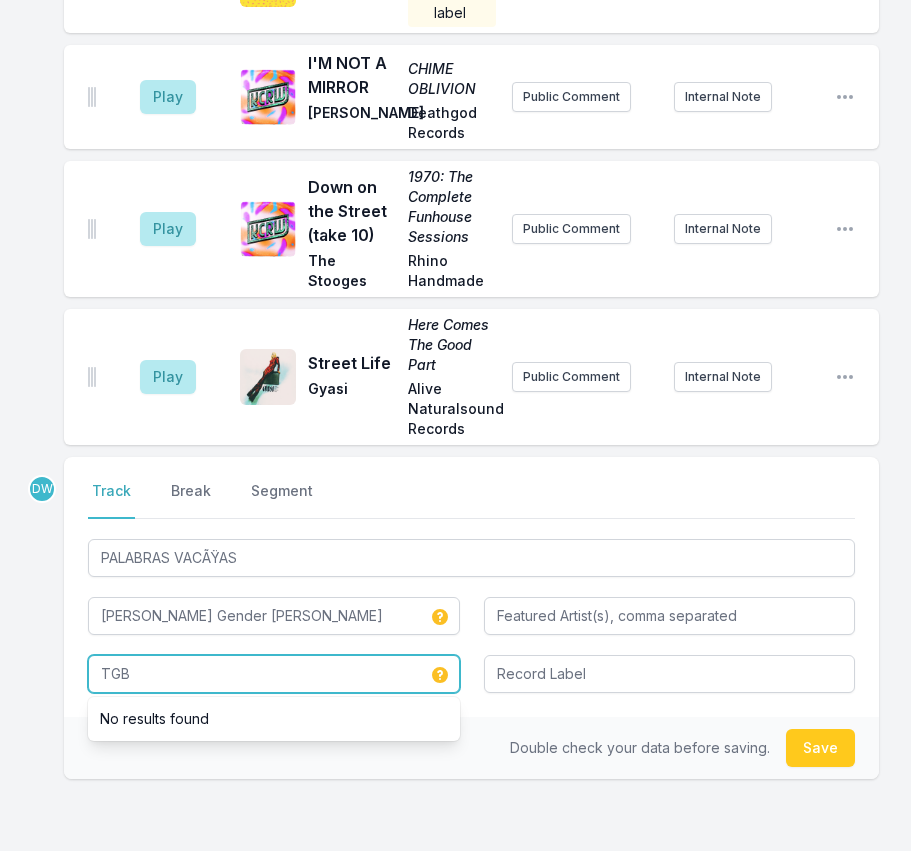 type on "TGB" 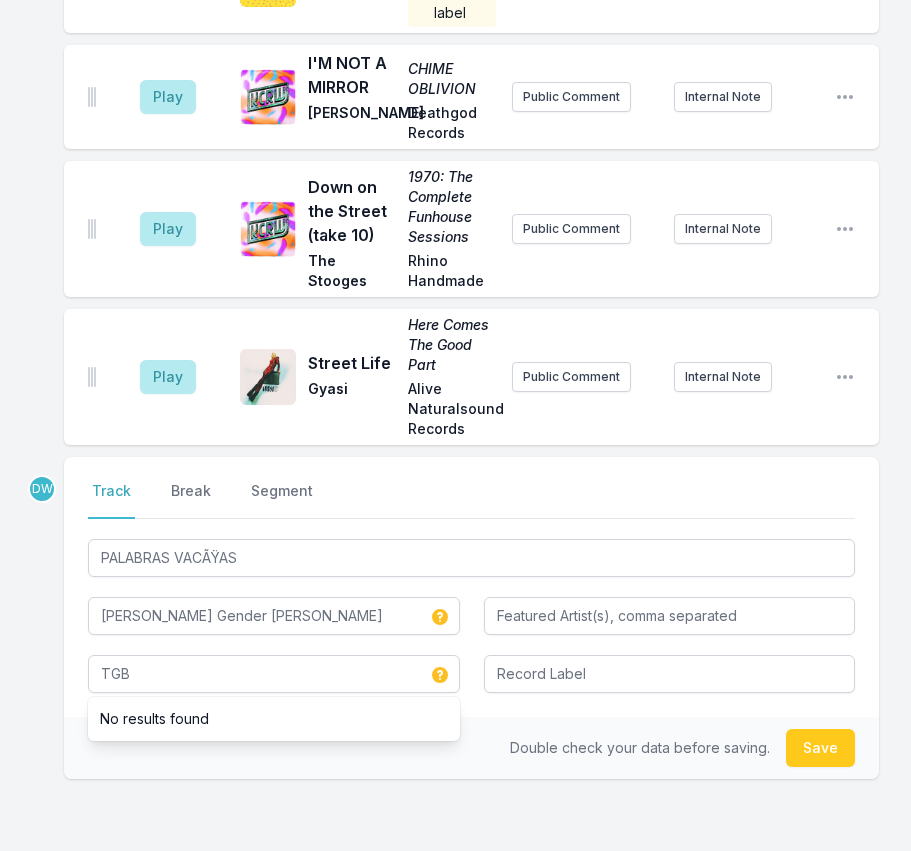 click on "Double check your data before saving. Save" at bounding box center [471, 748] 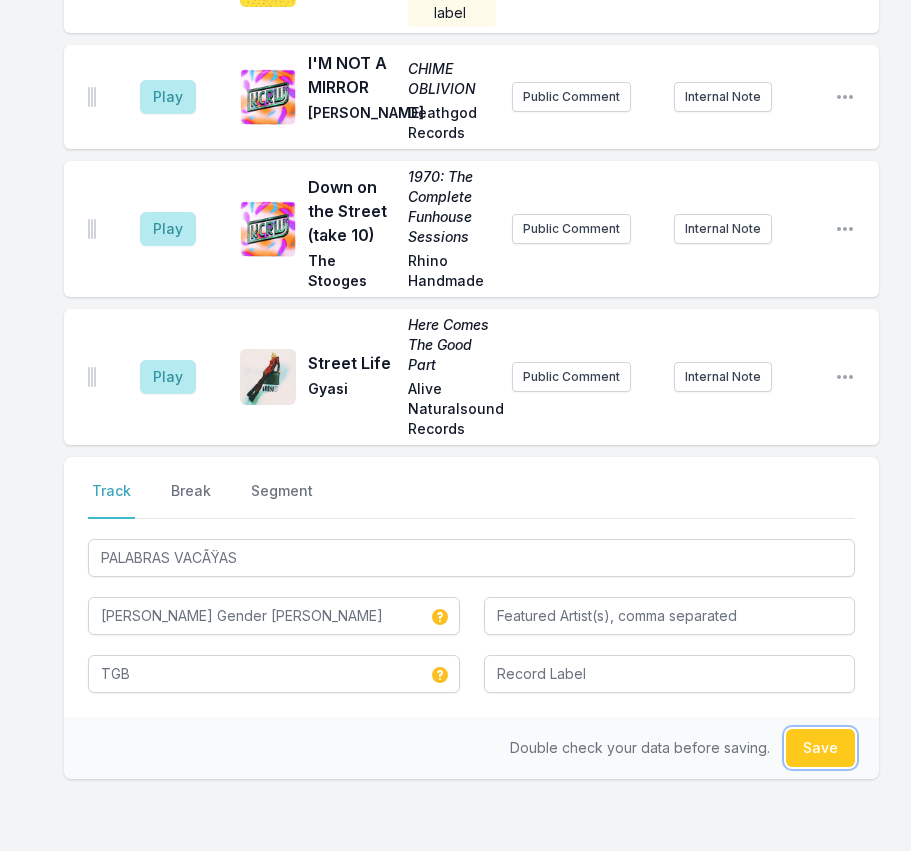 click on "Save" at bounding box center [820, 748] 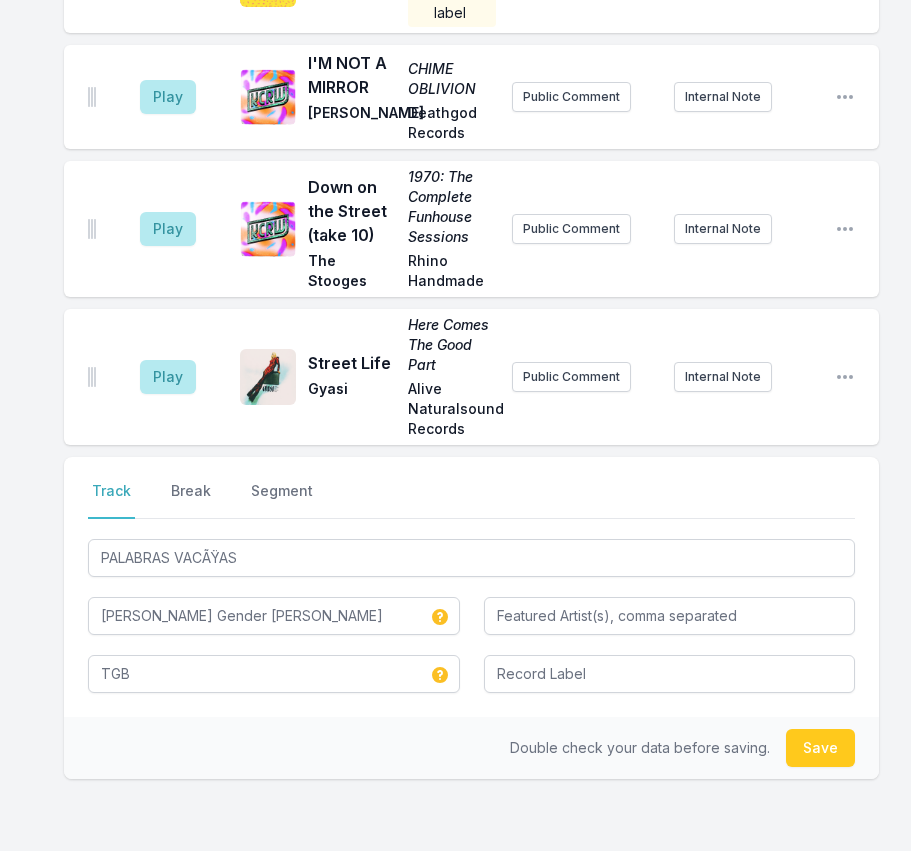 type 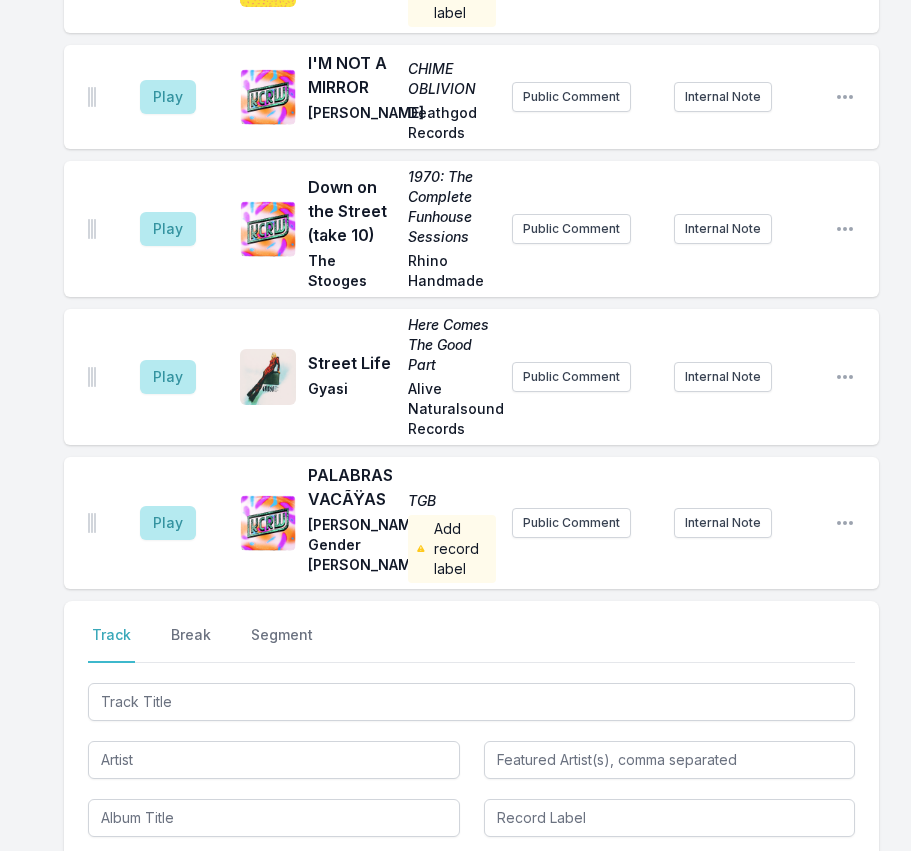 scroll, scrollTop: 4283, scrollLeft: 0, axis: vertical 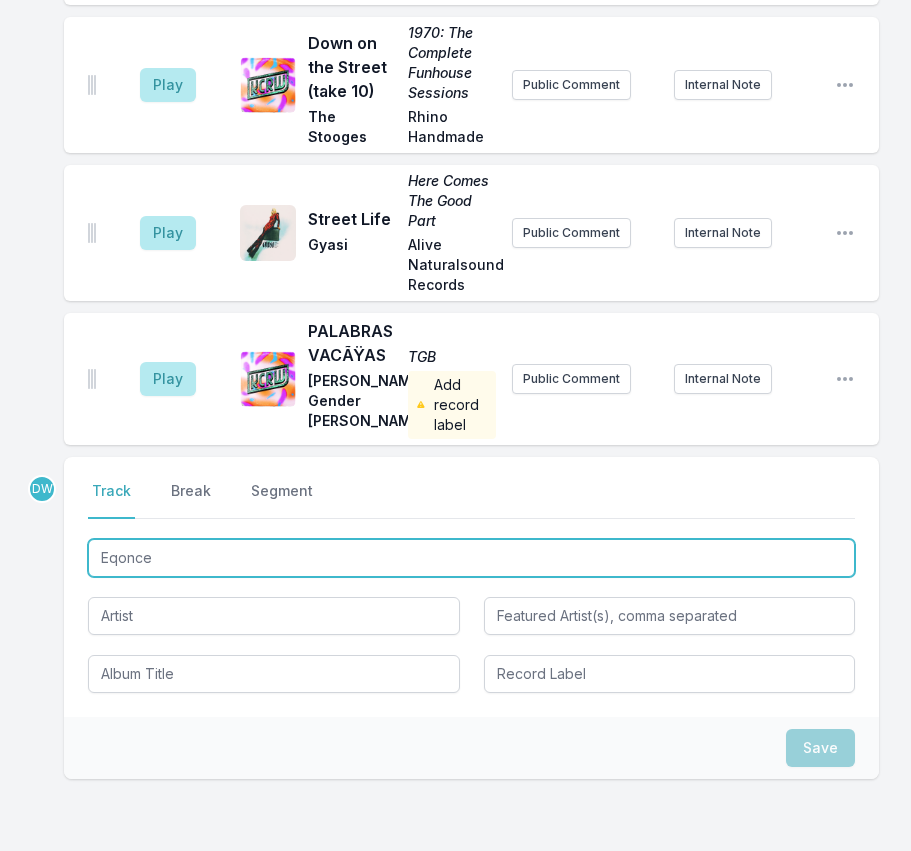 type on "Eqonce" 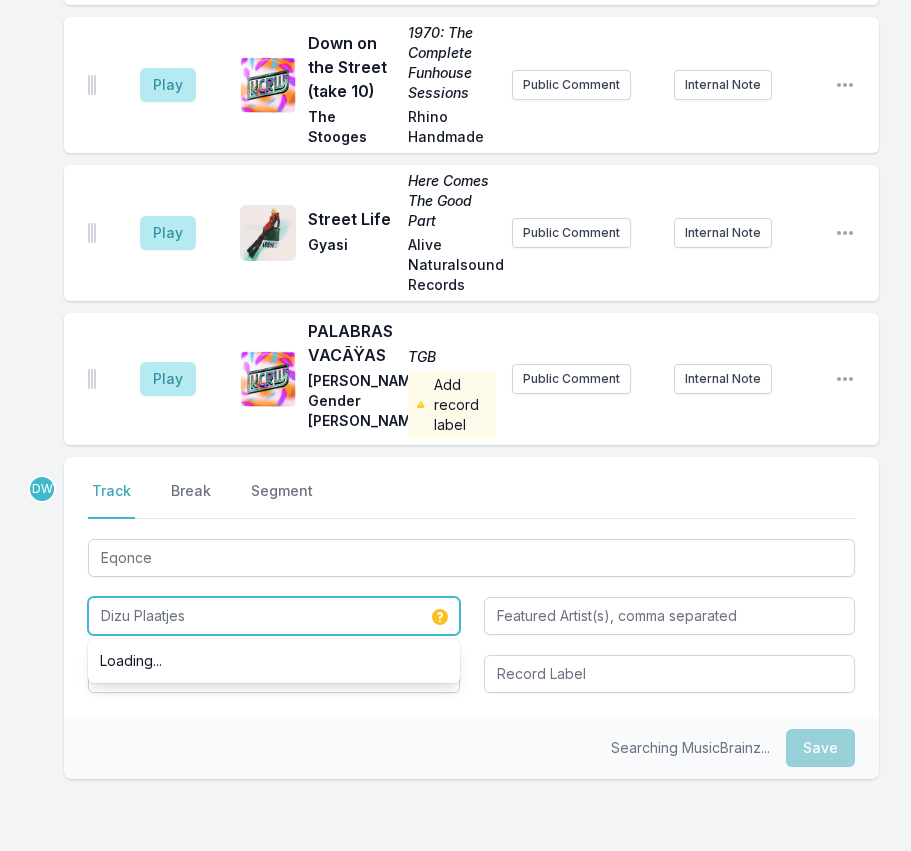 type on "Dizu Plaatjes" 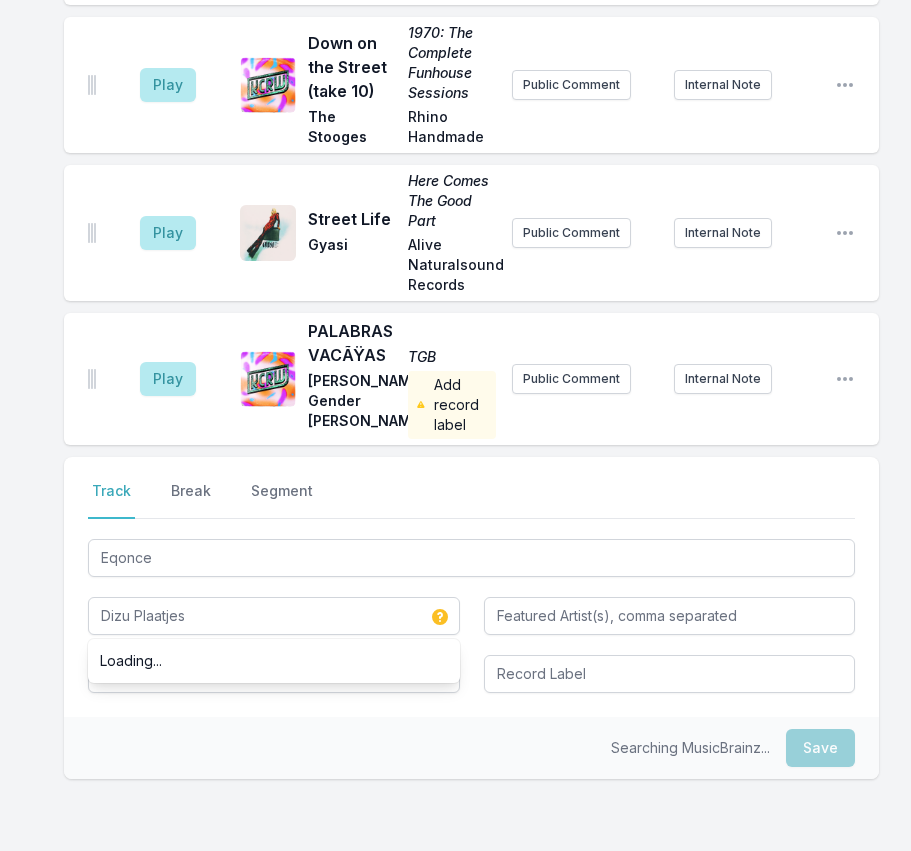 click on "Select a tab Track Break Segment Track Break Segment Eqonce Dizu Plaatjes Loading..." at bounding box center (471, 587) 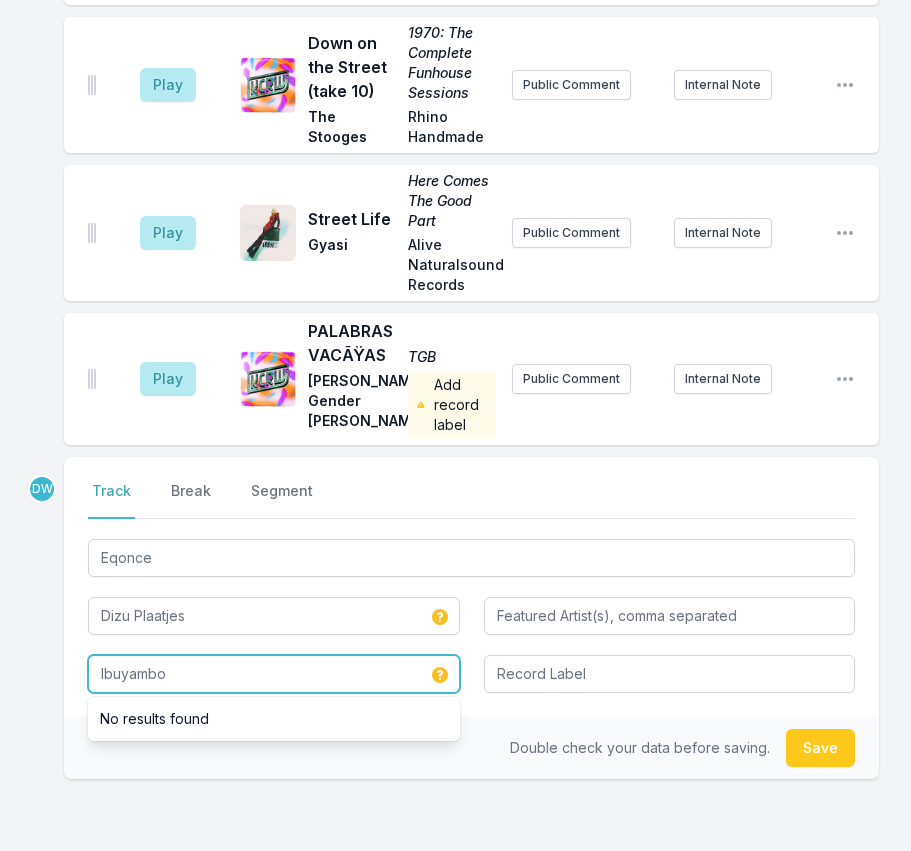 type on "Ibuyambo" 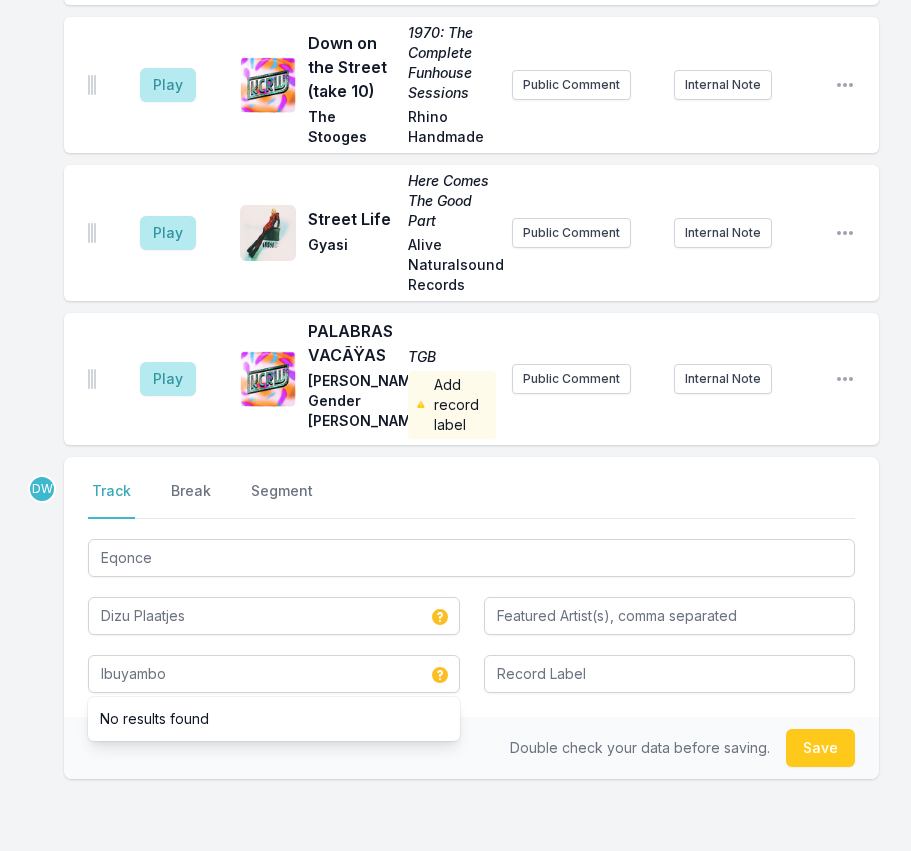 click on "Double check your data before saving." at bounding box center (640, 747) 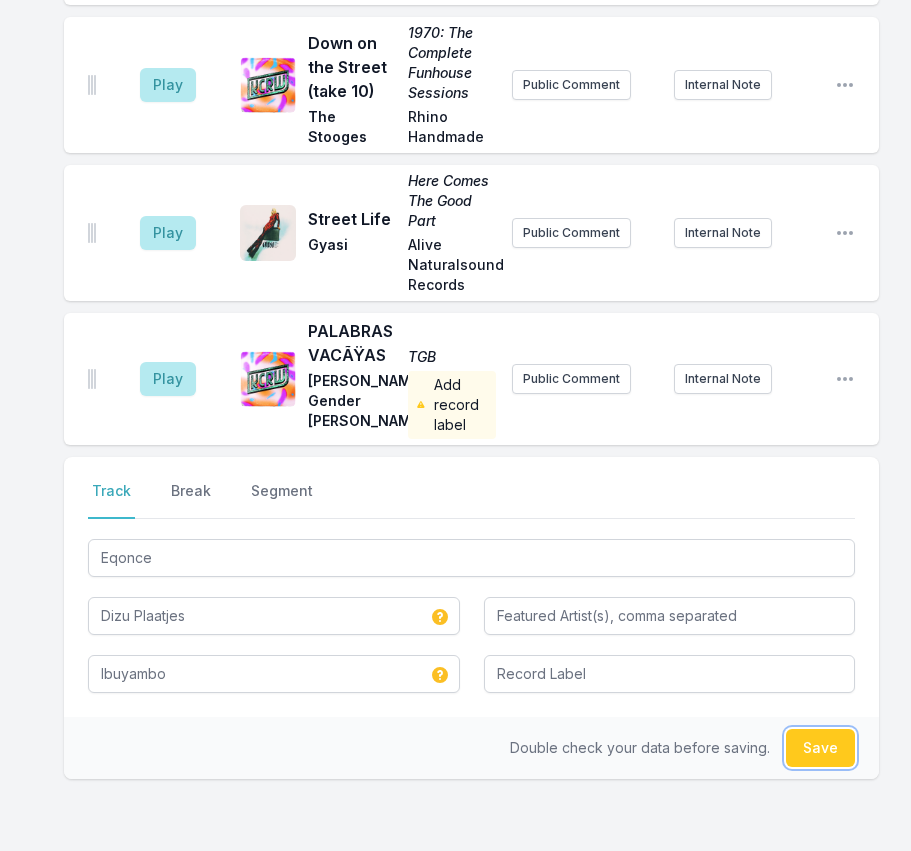 click on "Save" at bounding box center [820, 748] 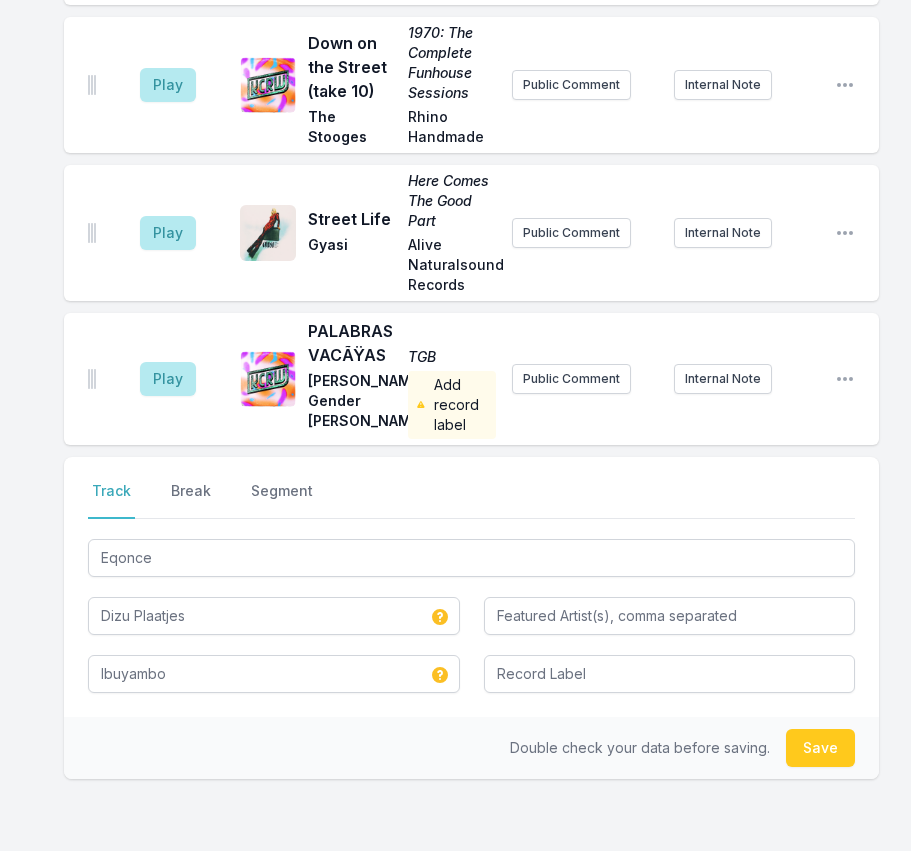 type 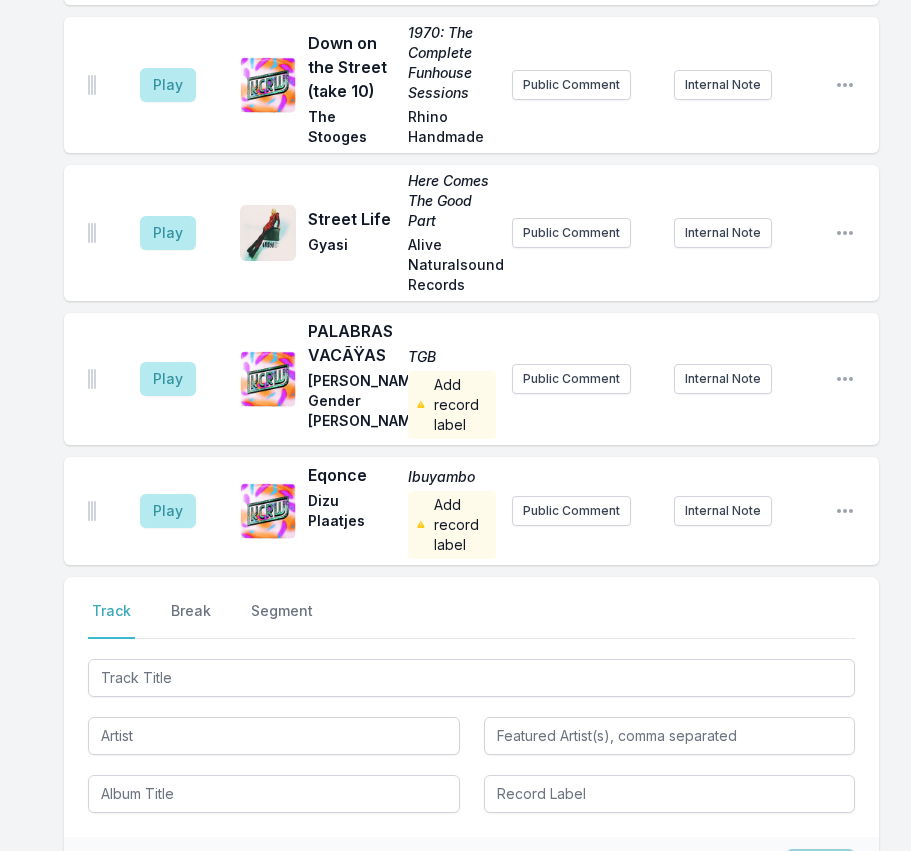 scroll, scrollTop: 4403, scrollLeft: 0, axis: vertical 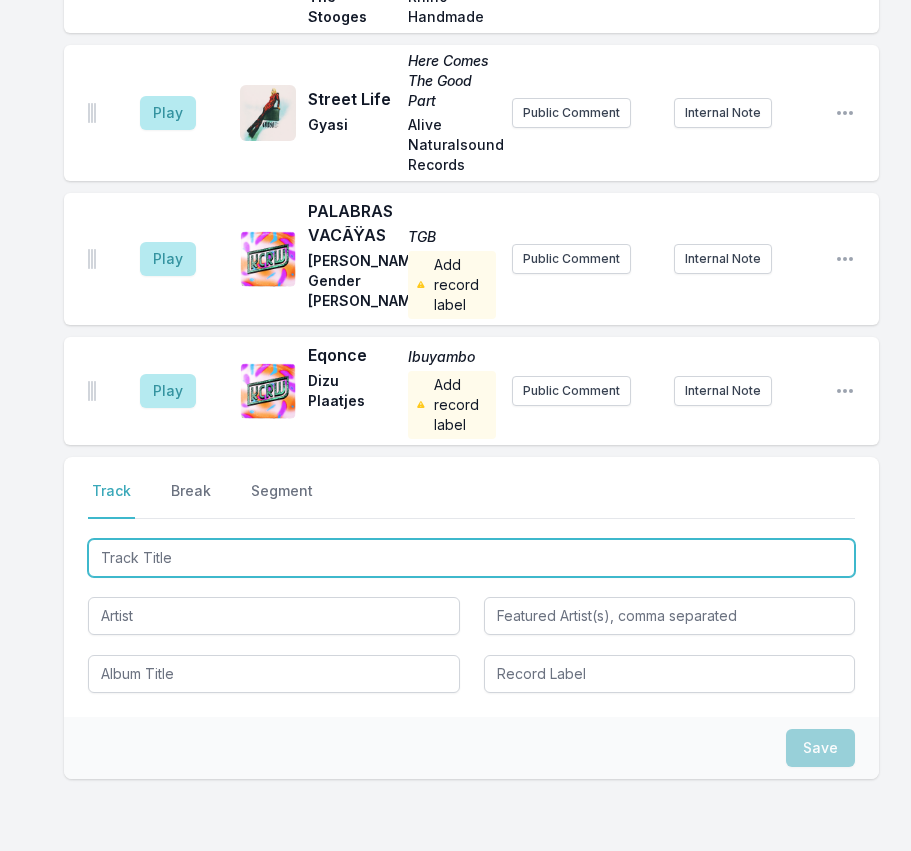 type on "Suddenly" 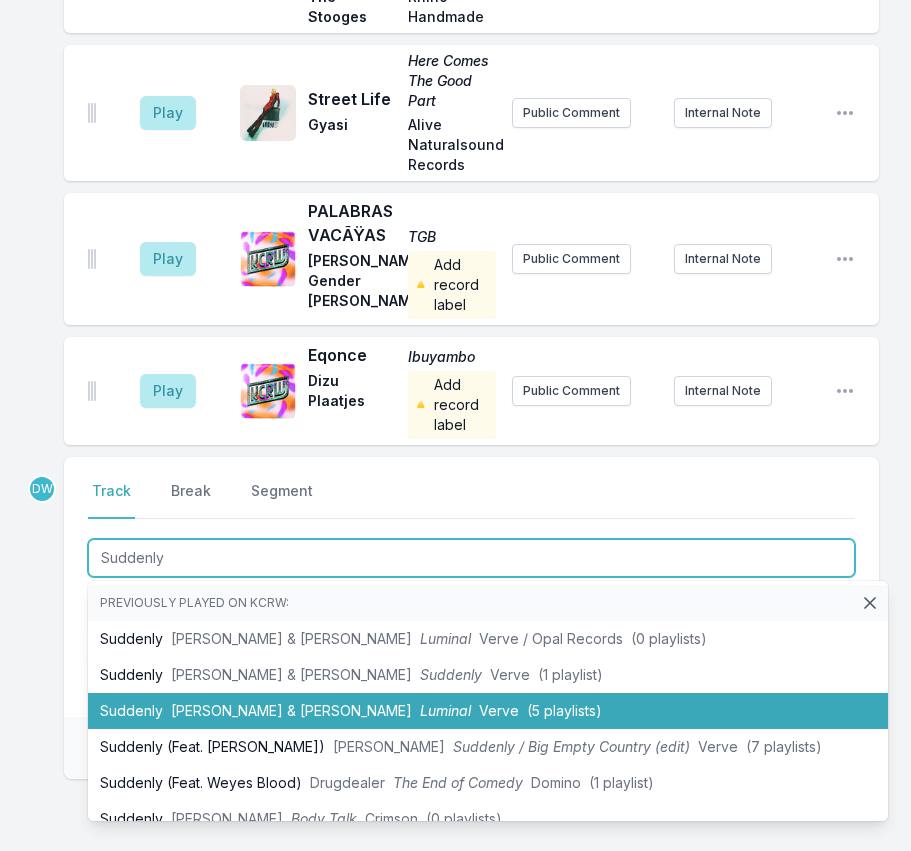 click on "Luminal" at bounding box center [445, 710] 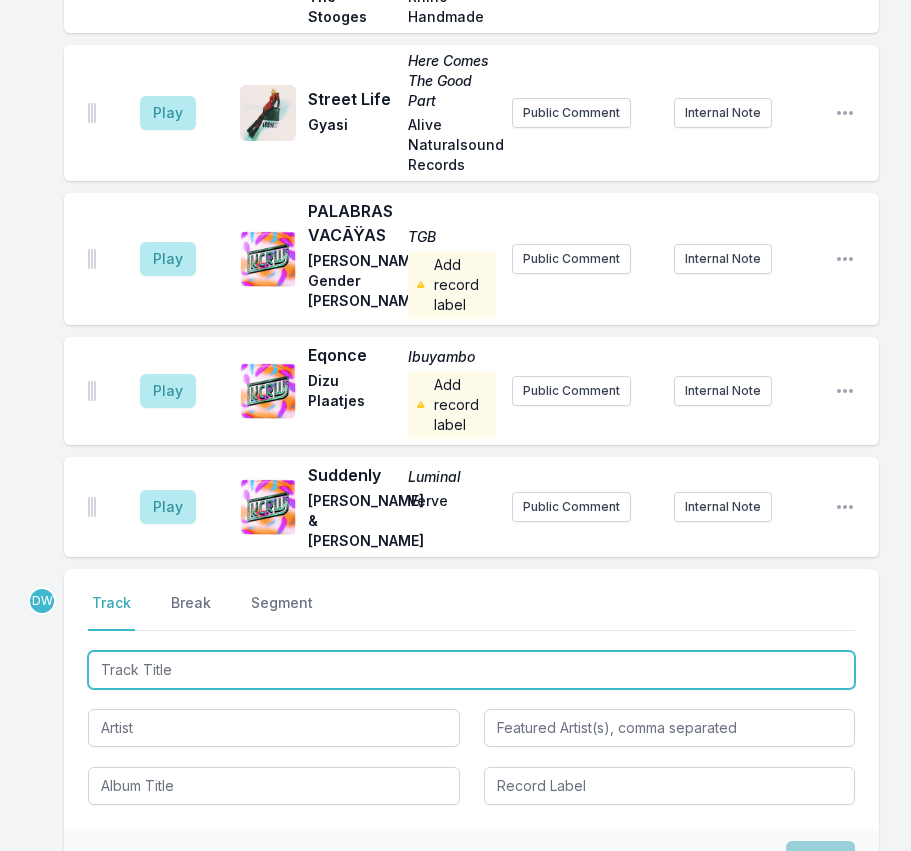 scroll, scrollTop: 4495, scrollLeft: 0, axis: vertical 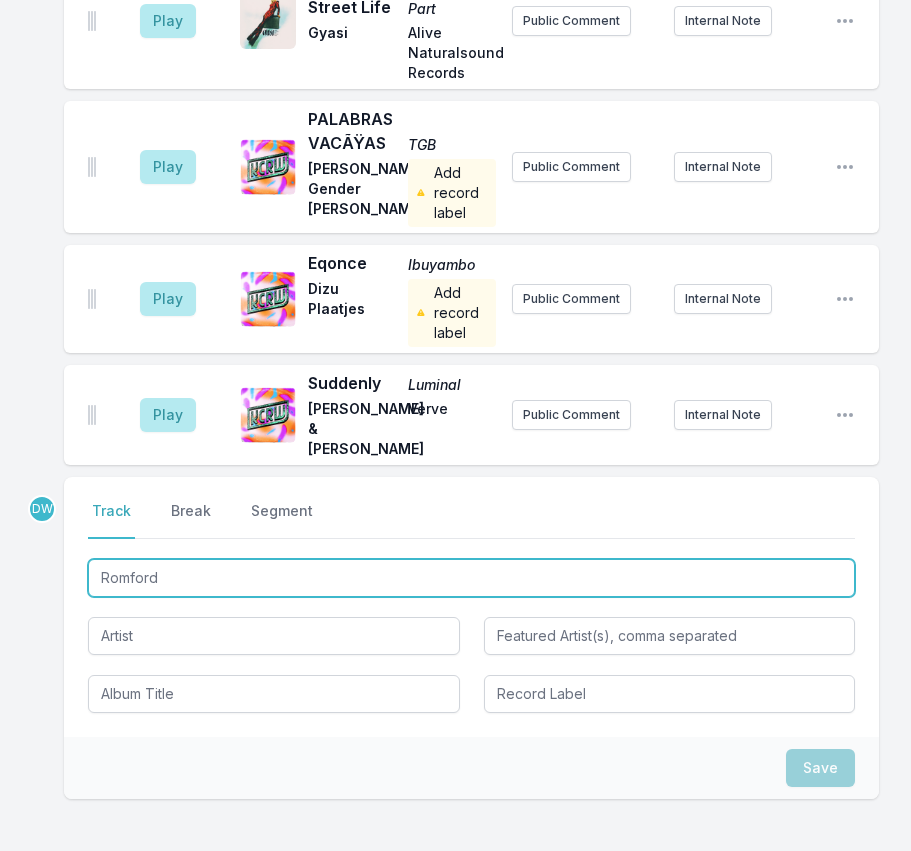 type on "Romford" 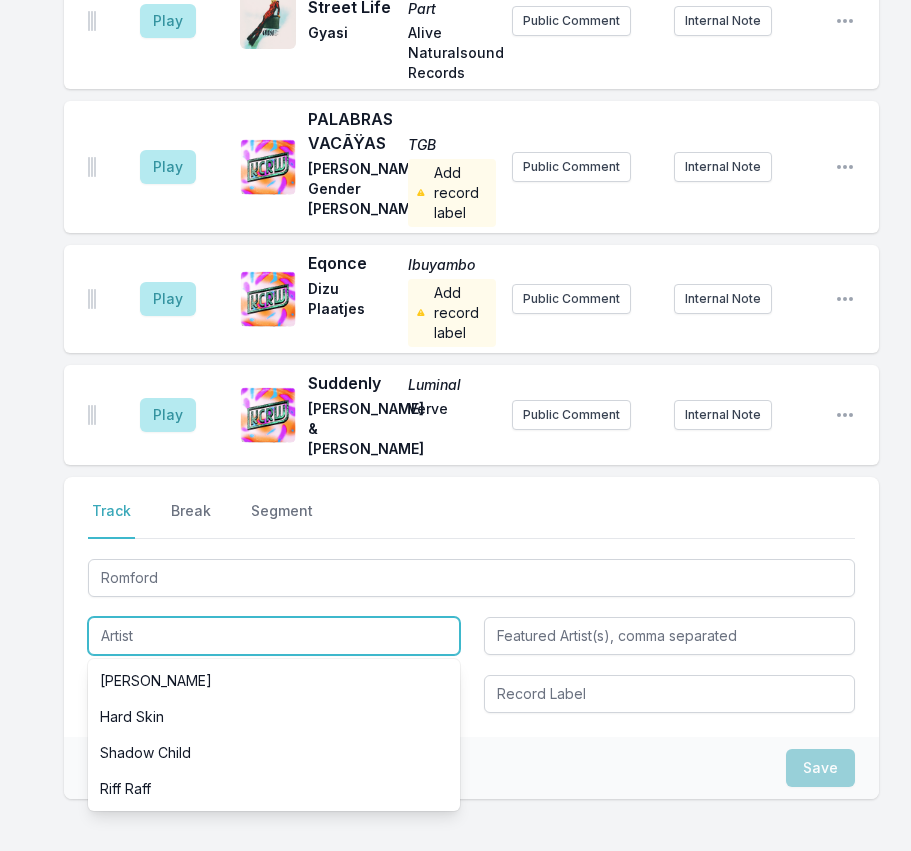 click at bounding box center (274, 636) 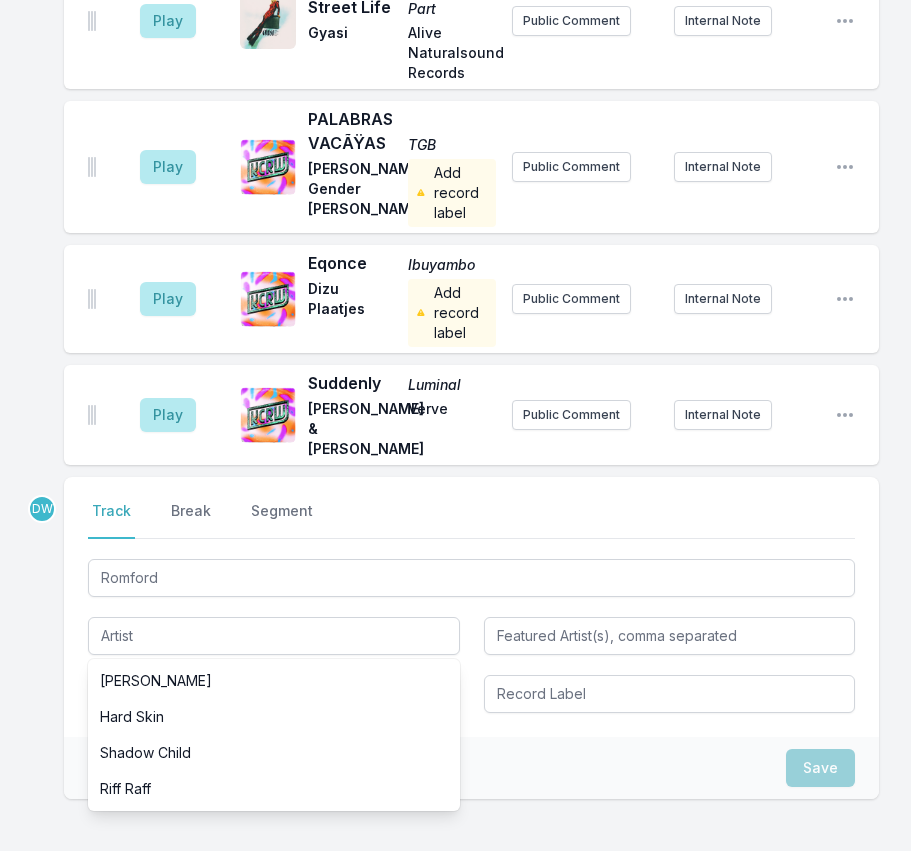 click on "Select a tab Track Break Segment Track Break Segment [PERSON_NAME] Hard Skin Shadow Child Riff Raff" at bounding box center (471, 607) 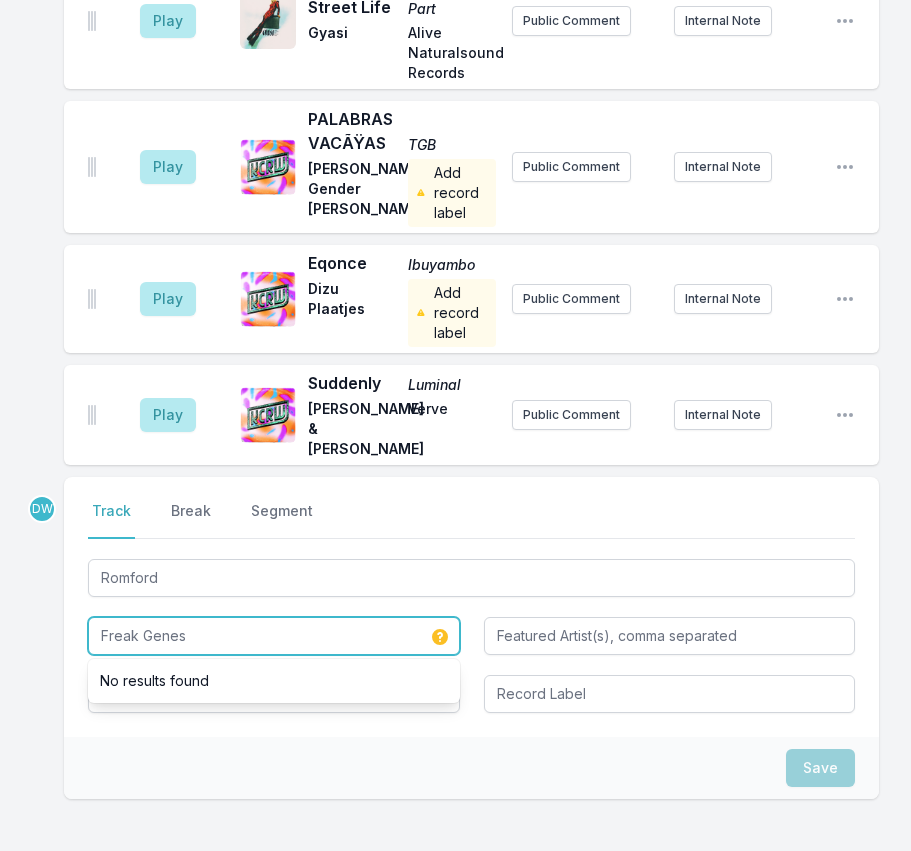 type on "Freak Genes" 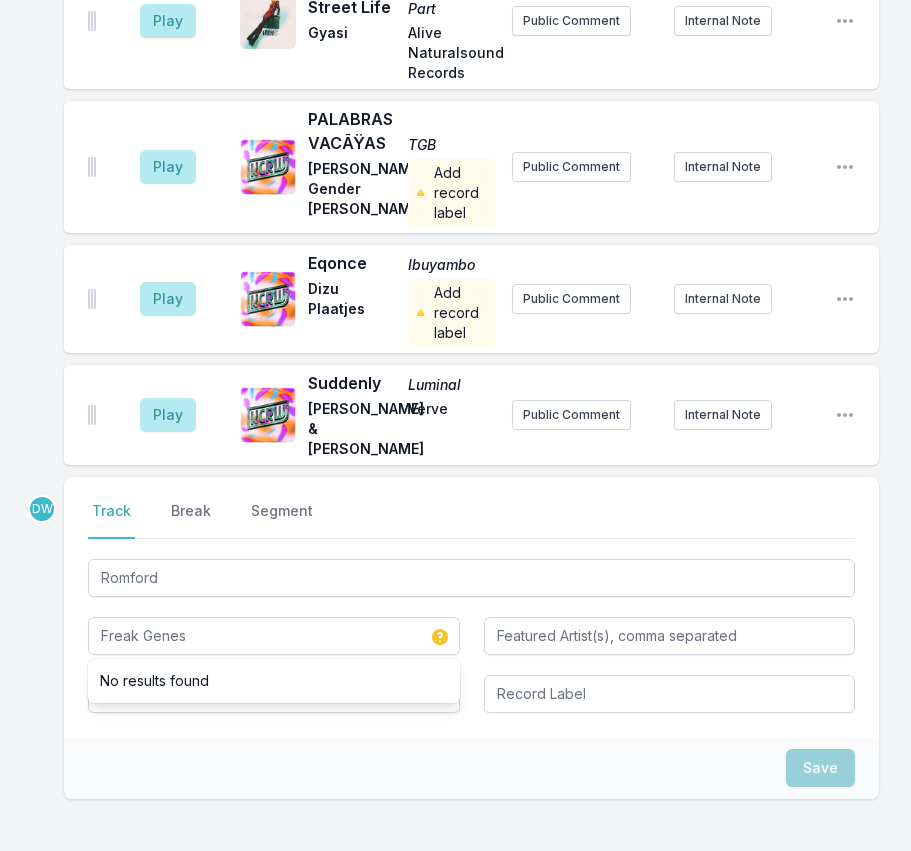 click on "Save" at bounding box center [471, 768] 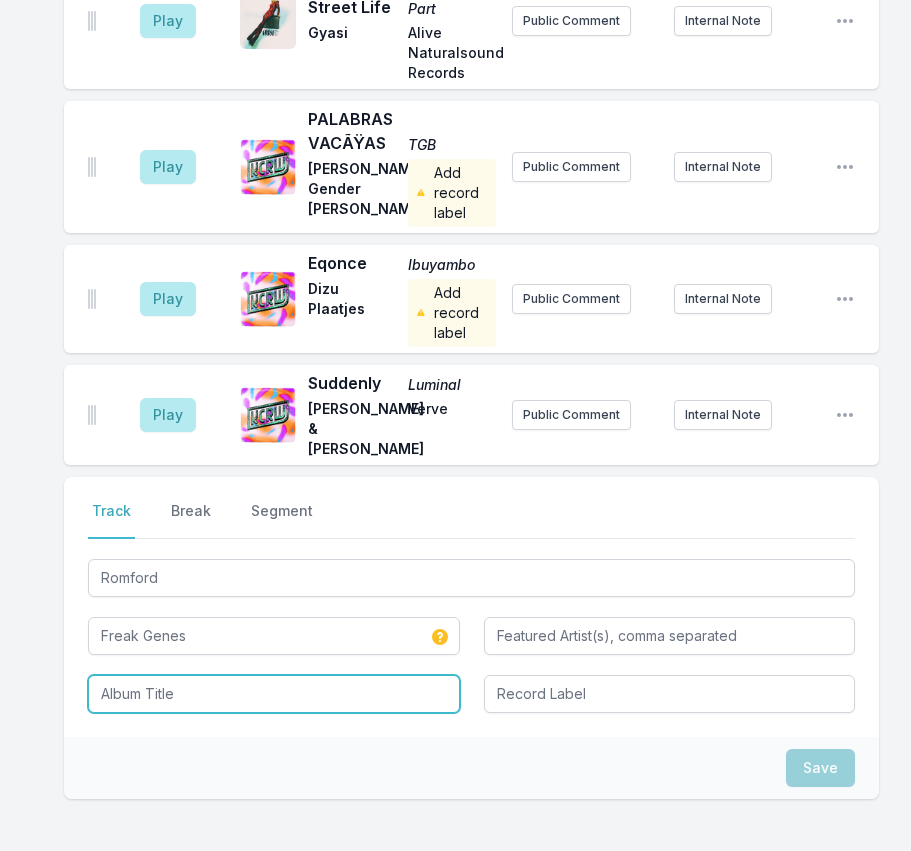 click at bounding box center [274, 694] 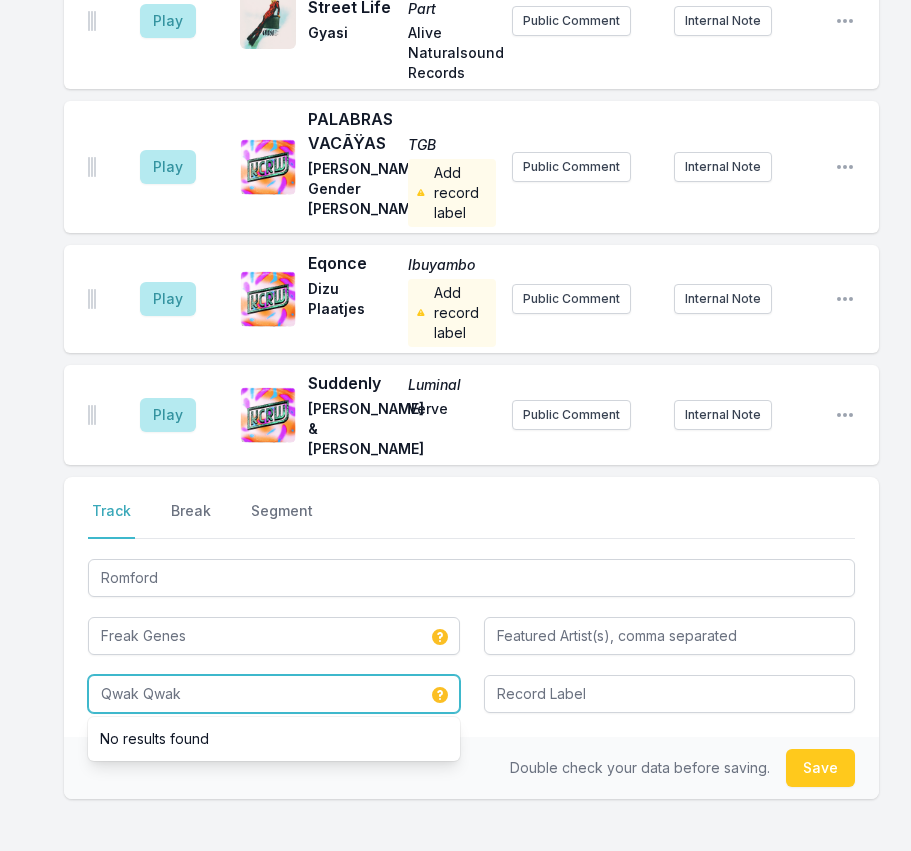 type on "Qwak Qwak" 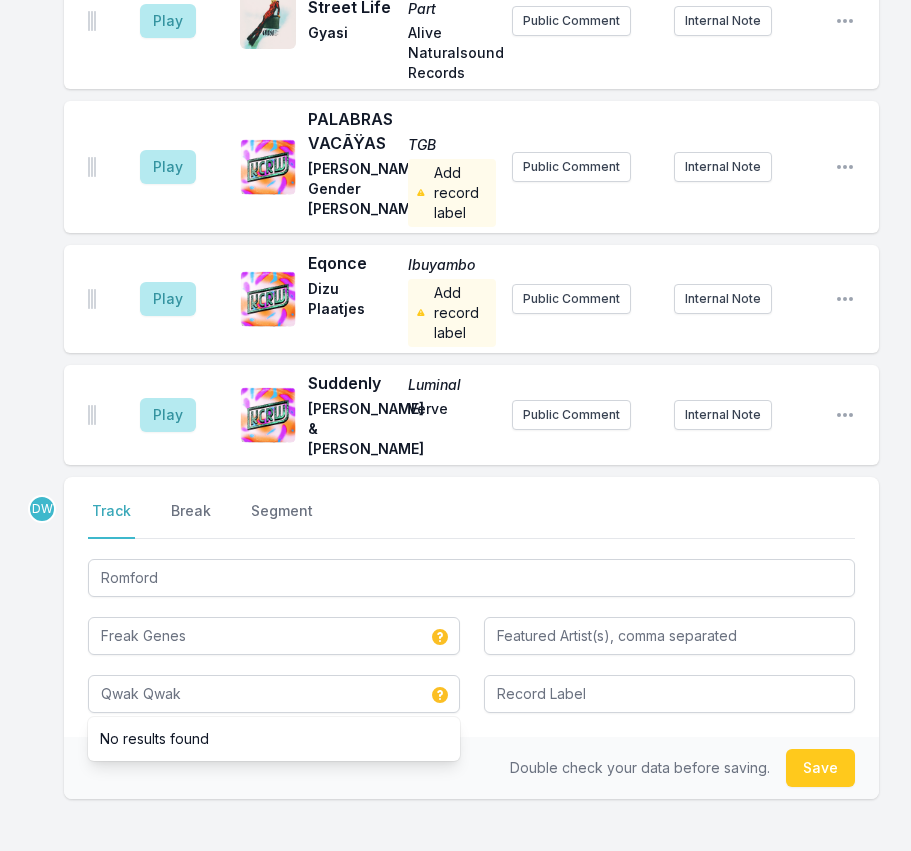 click on "Double check your data before saving. Save" at bounding box center (471, 768) 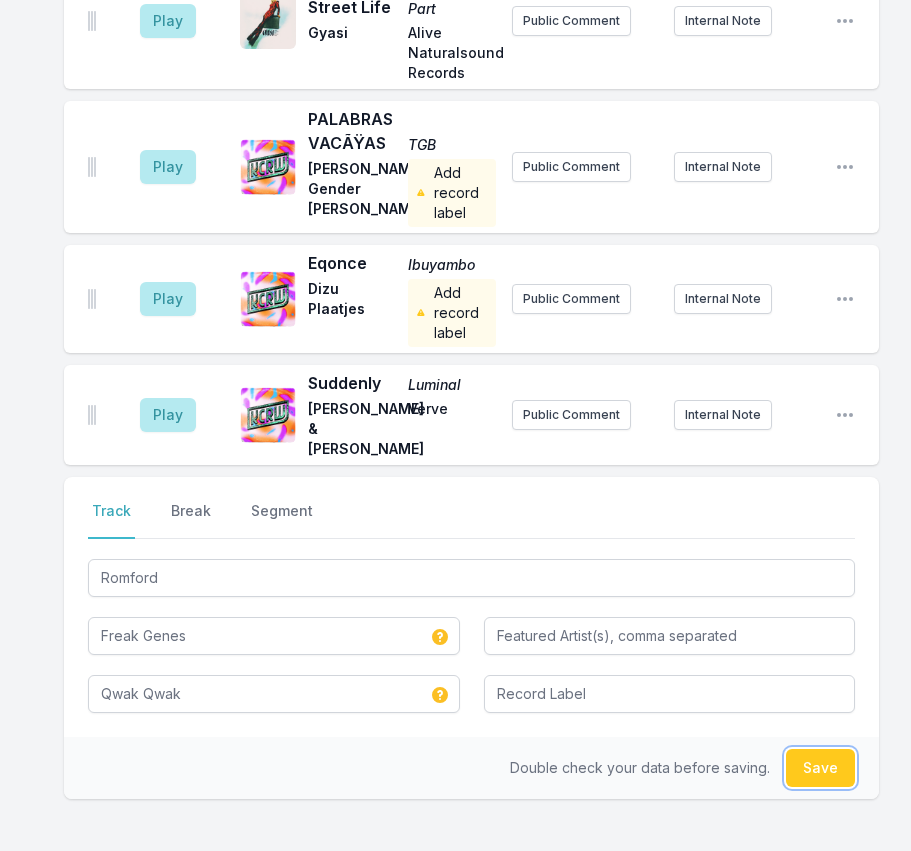 click on "Save" at bounding box center (820, 768) 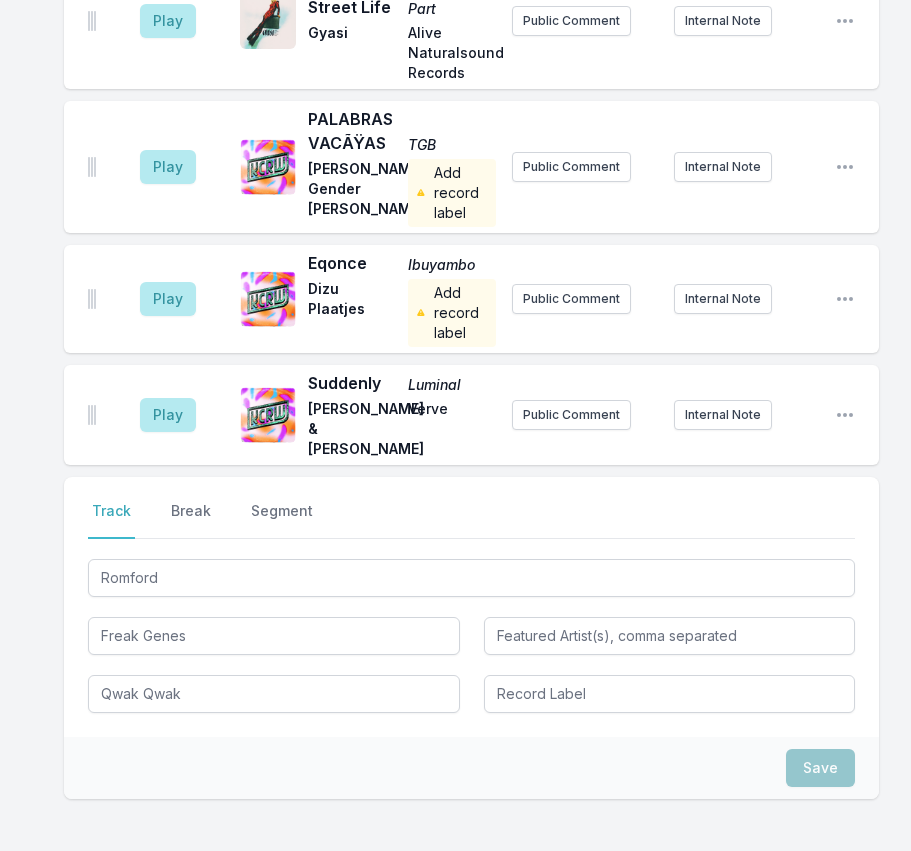 type 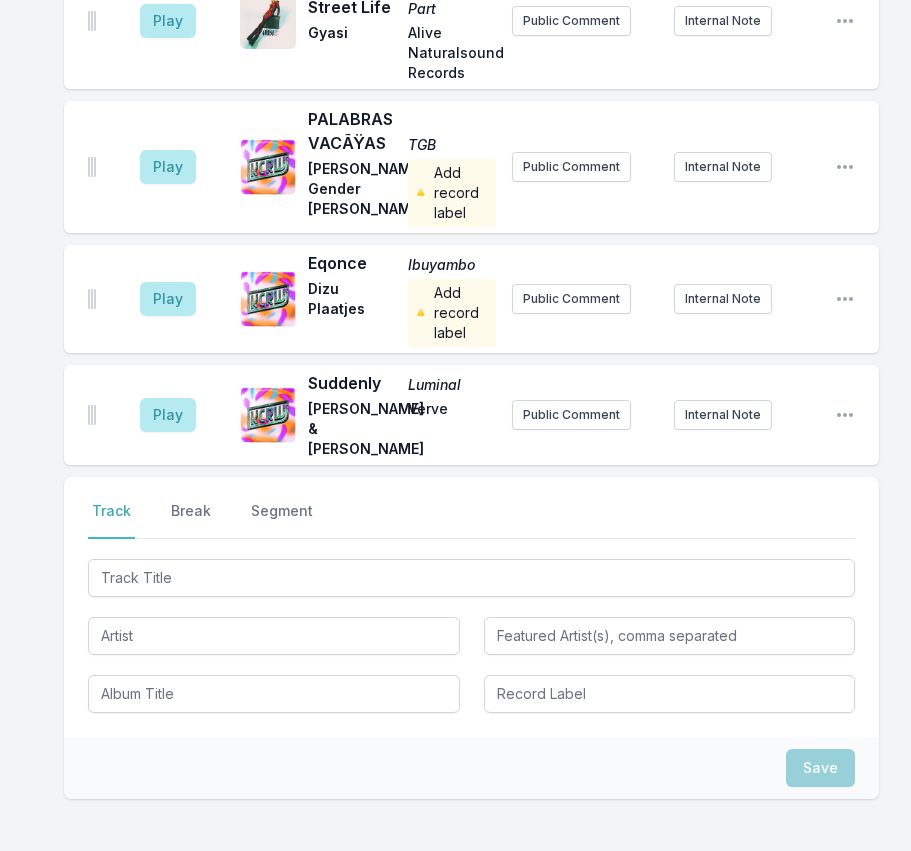scroll, scrollTop: 4615, scrollLeft: 0, axis: vertical 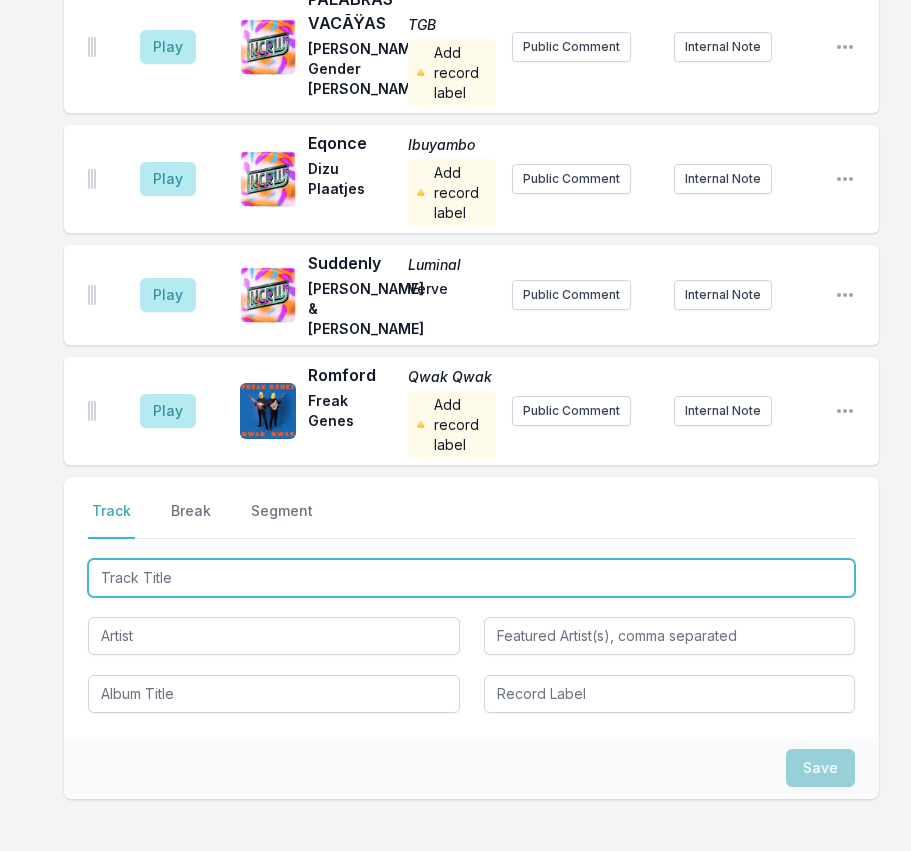 type on "[PERSON_NAME]" 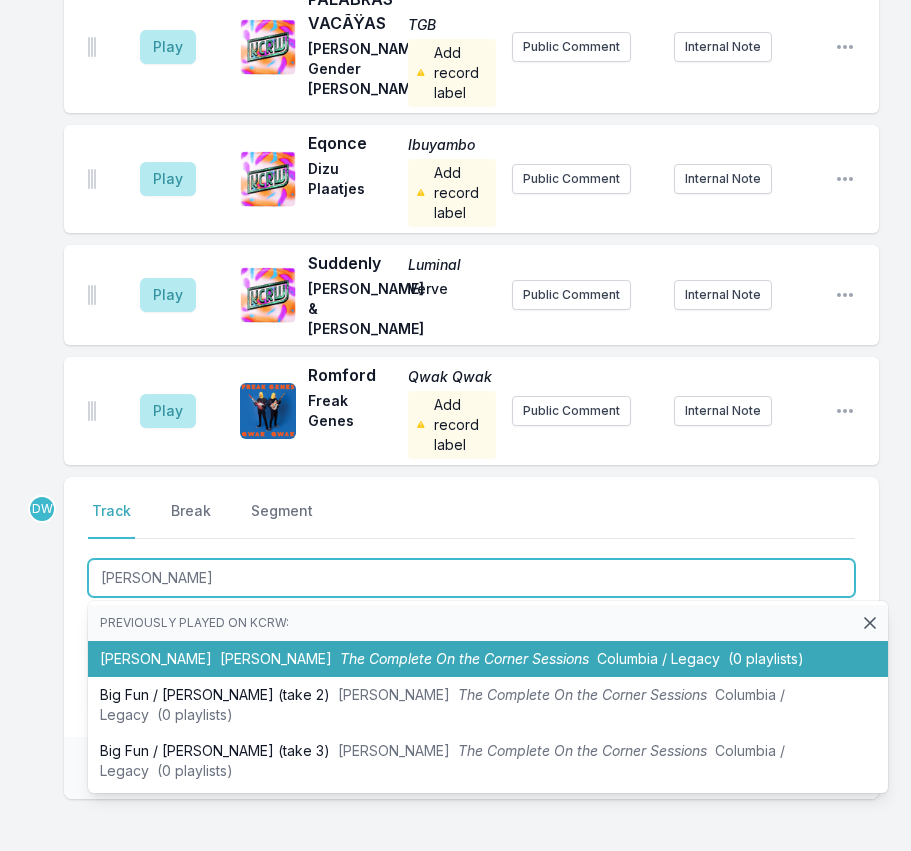 click on "[PERSON_NAME] [PERSON_NAME] The Complete On the Corner Sessions Columbia / Legacy (0 playlists)" at bounding box center (488, 659) 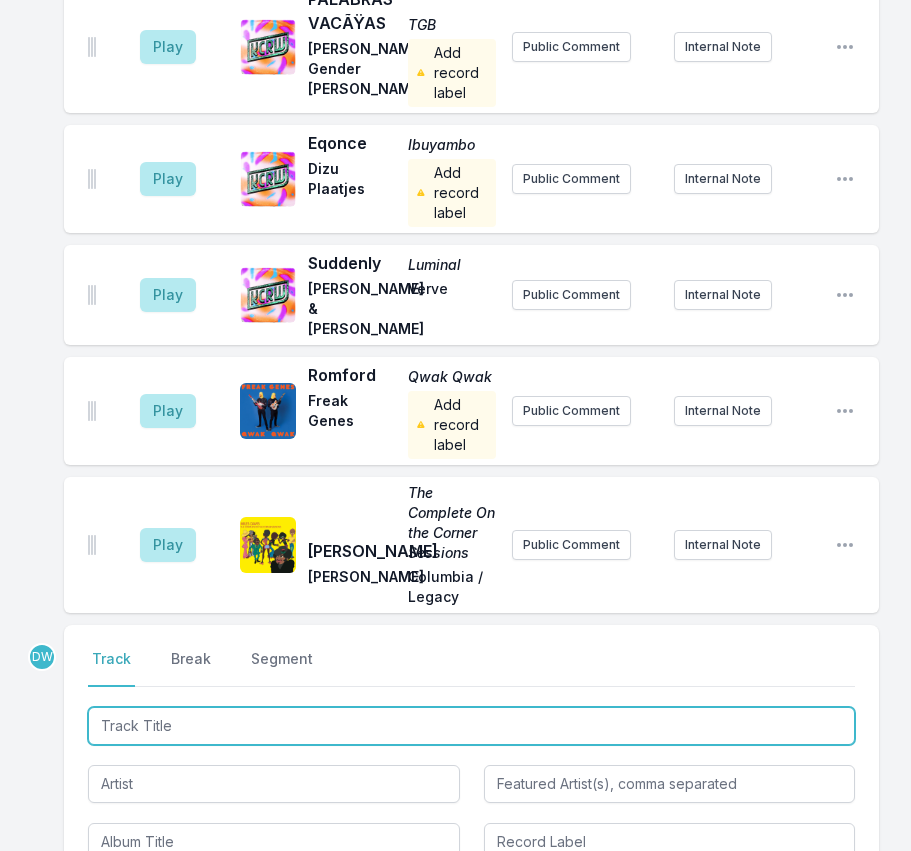 scroll, scrollTop: 4743, scrollLeft: 0, axis: vertical 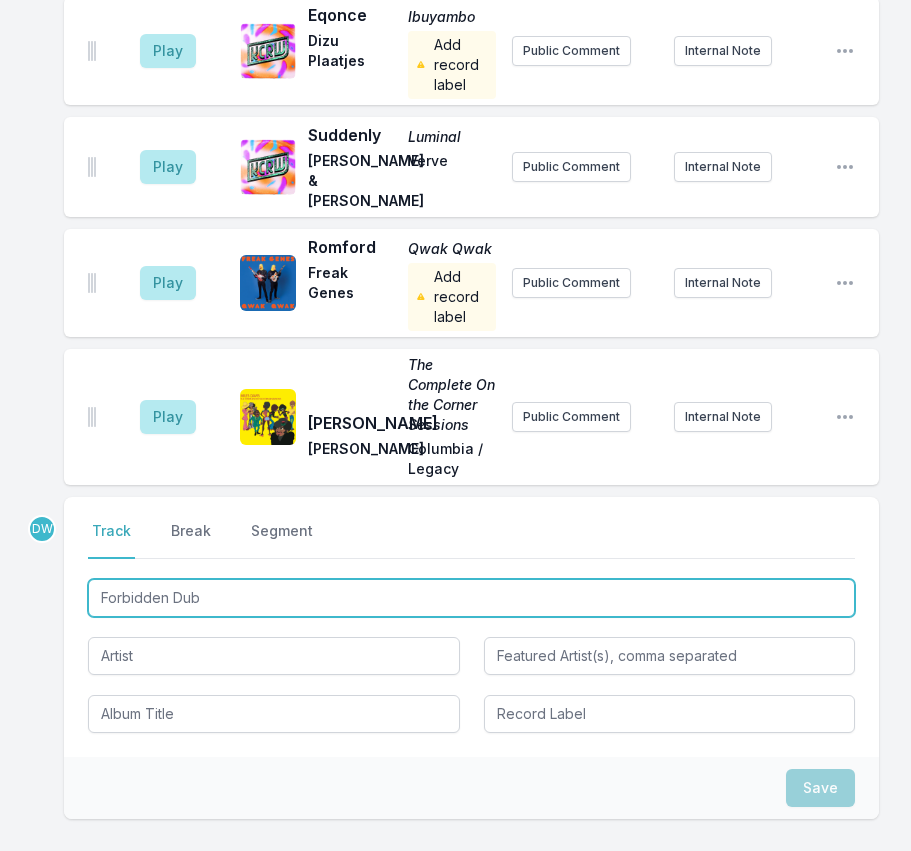 type on "Forbidden Dub" 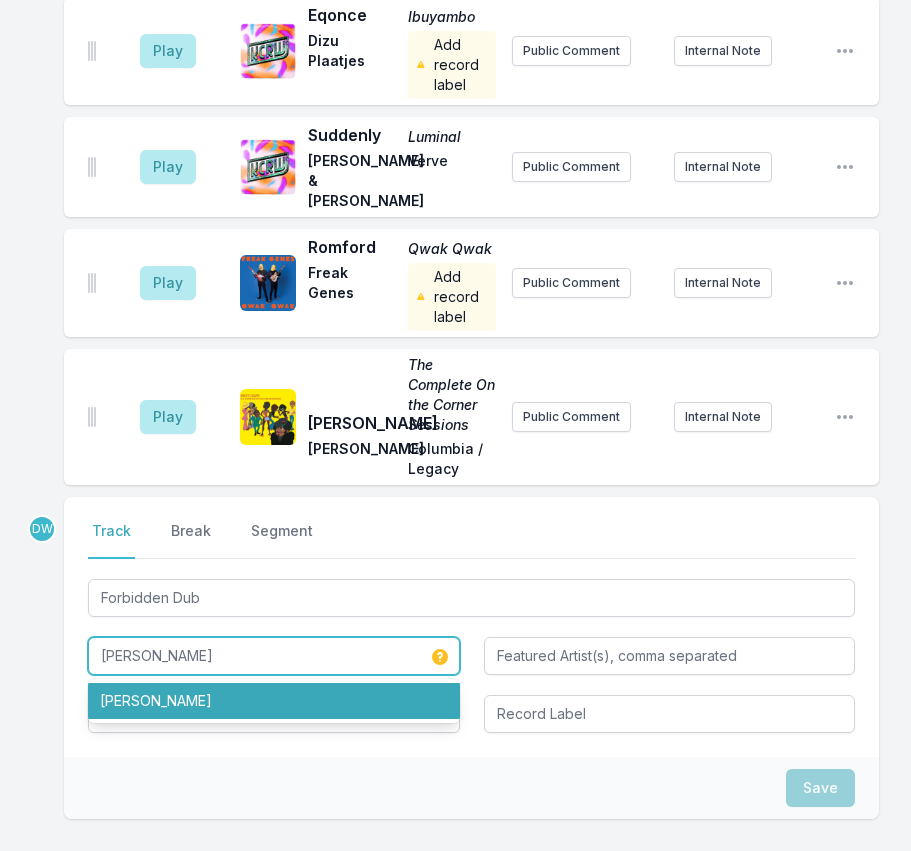 click on "[PERSON_NAME]" at bounding box center (274, 701) 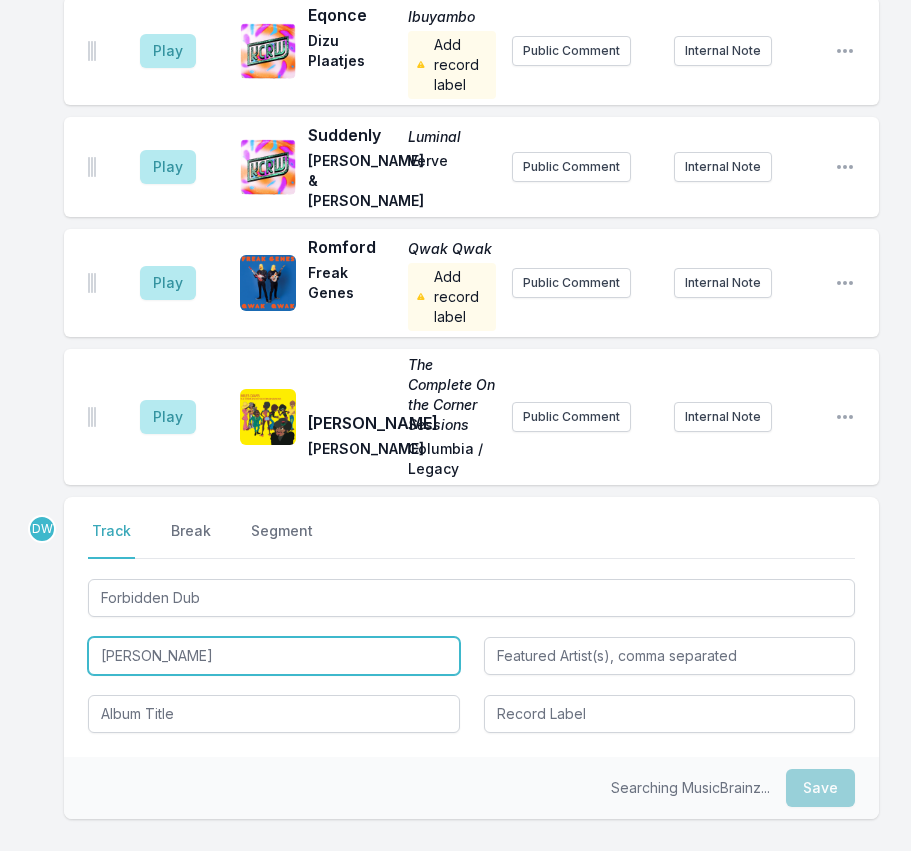 type on "[PERSON_NAME]" 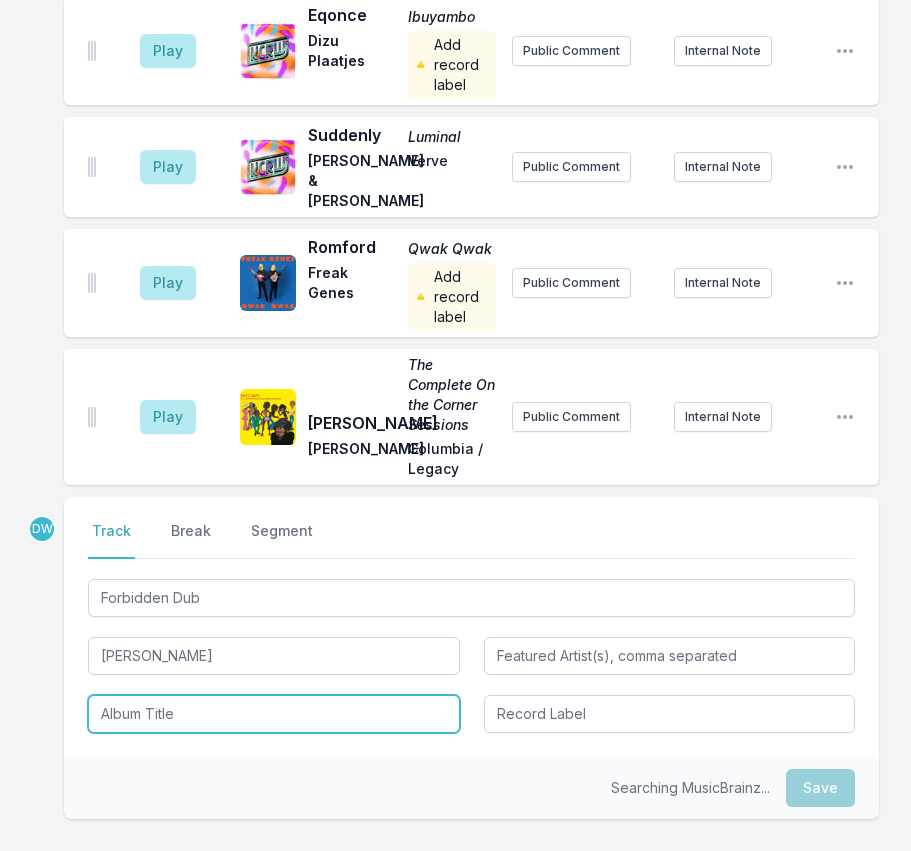 click at bounding box center (274, 714) 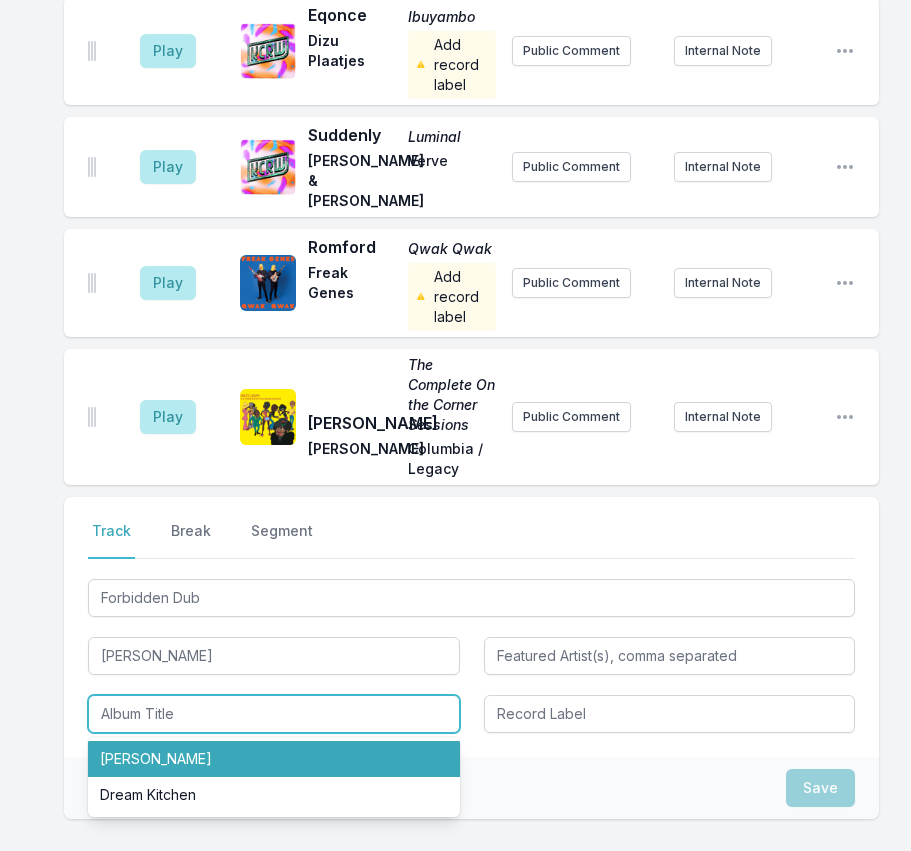 click on "[PERSON_NAME]" at bounding box center (274, 759) 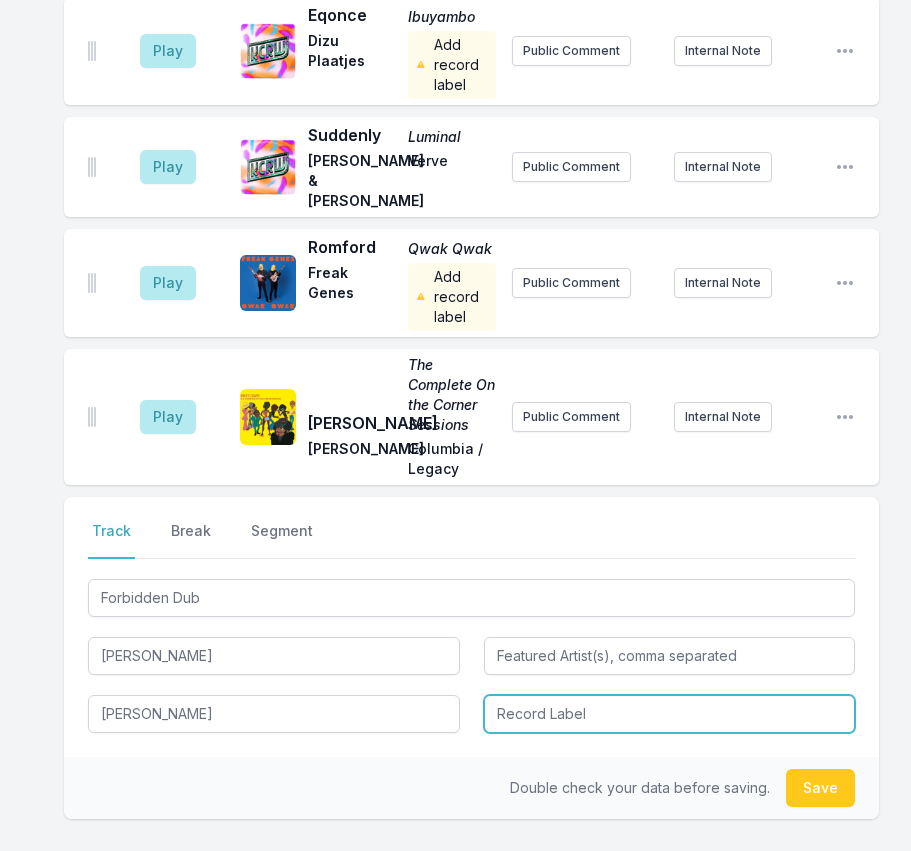 click at bounding box center [670, 714] 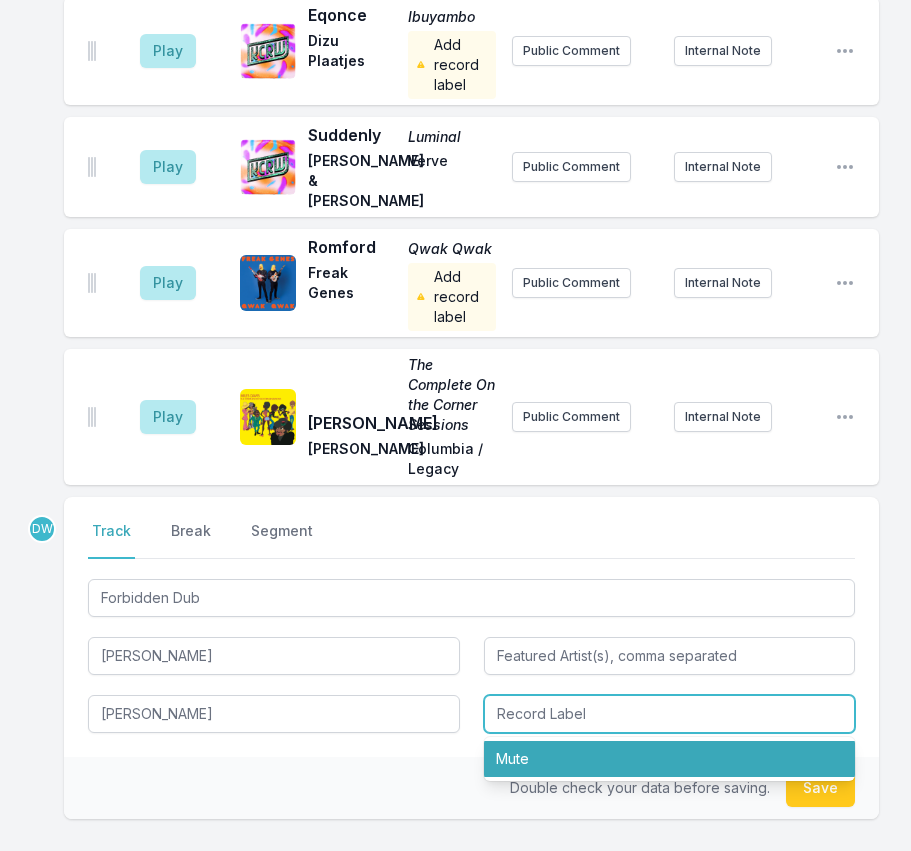 click on "Mute" at bounding box center [670, 759] 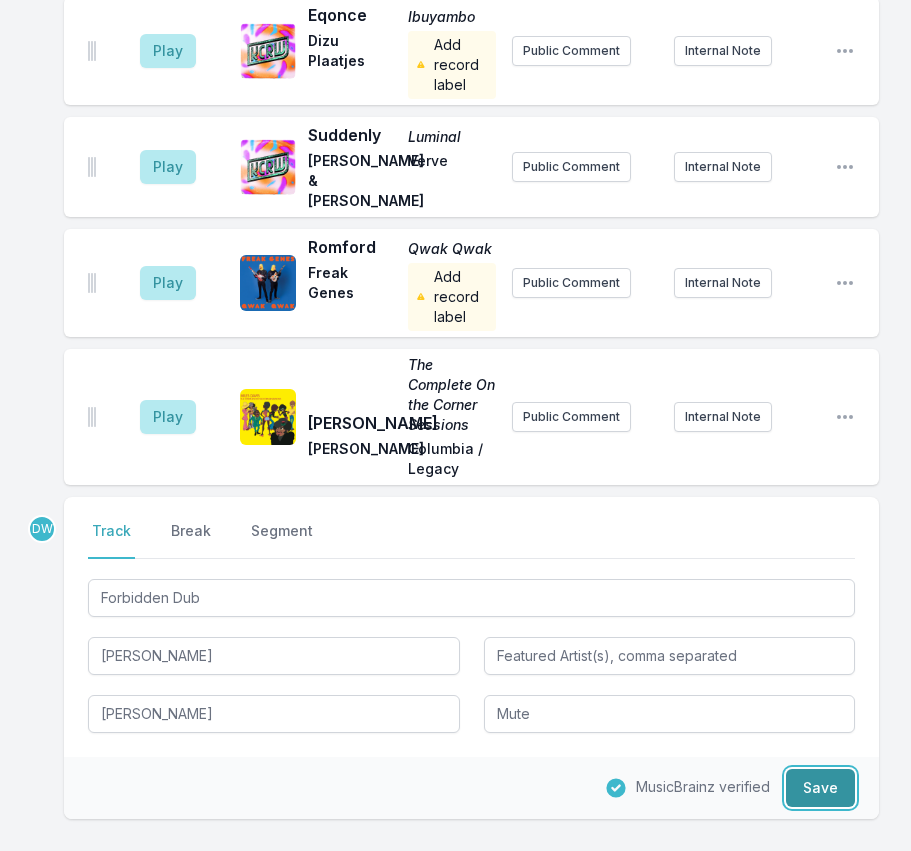 click on "Save" at bounding box center [820, 788] 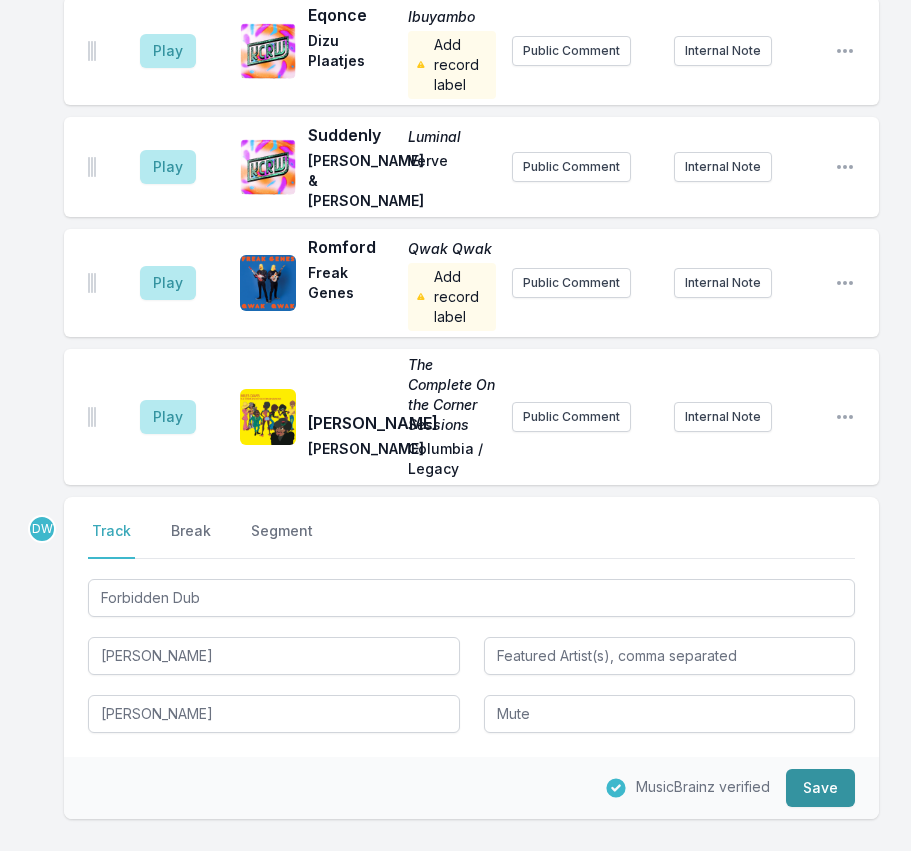 type 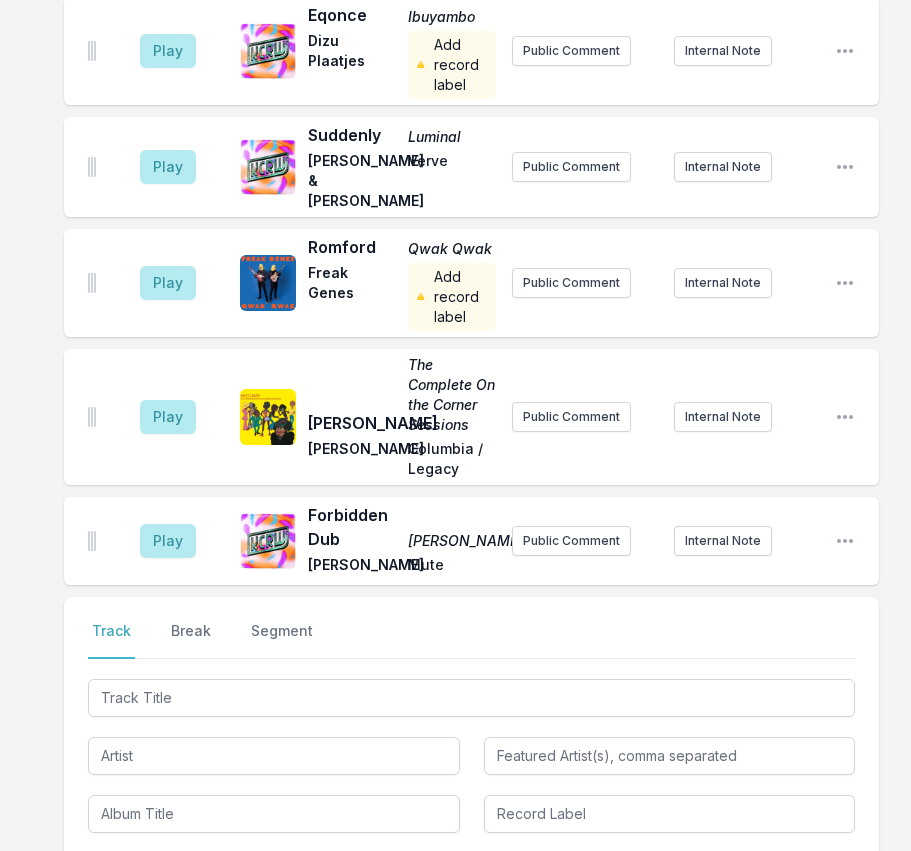 scroll, scrollTop: 4843, scrollLeft: 0, axis: vertical 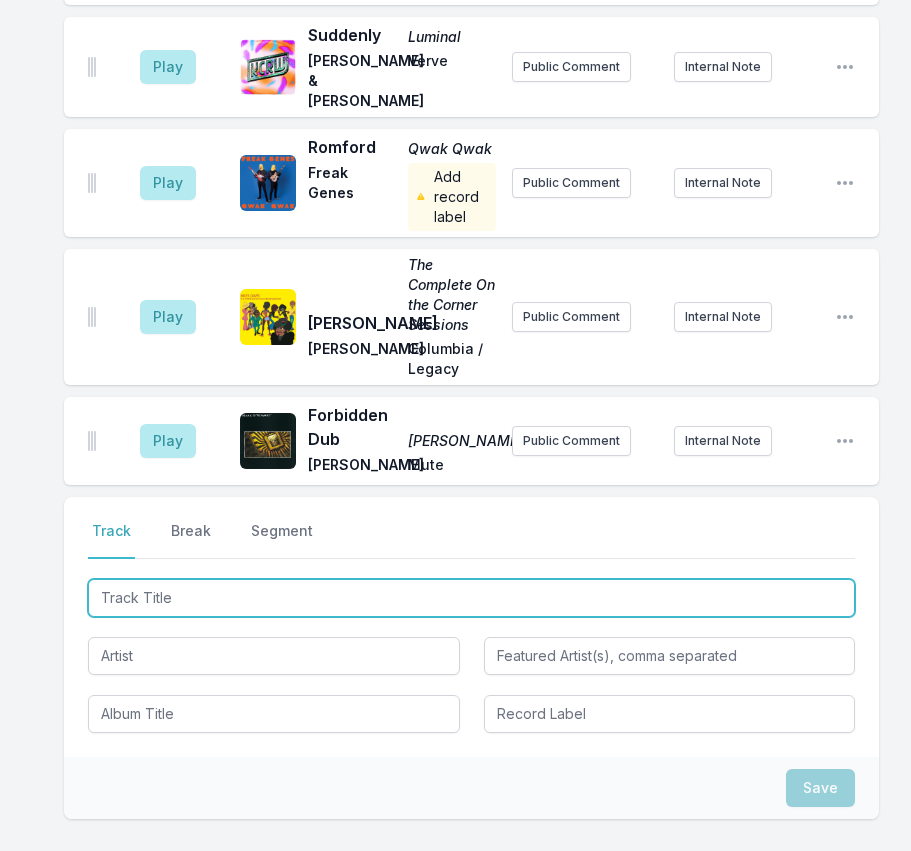 type on "Flicking Cigarettes At The Sun" 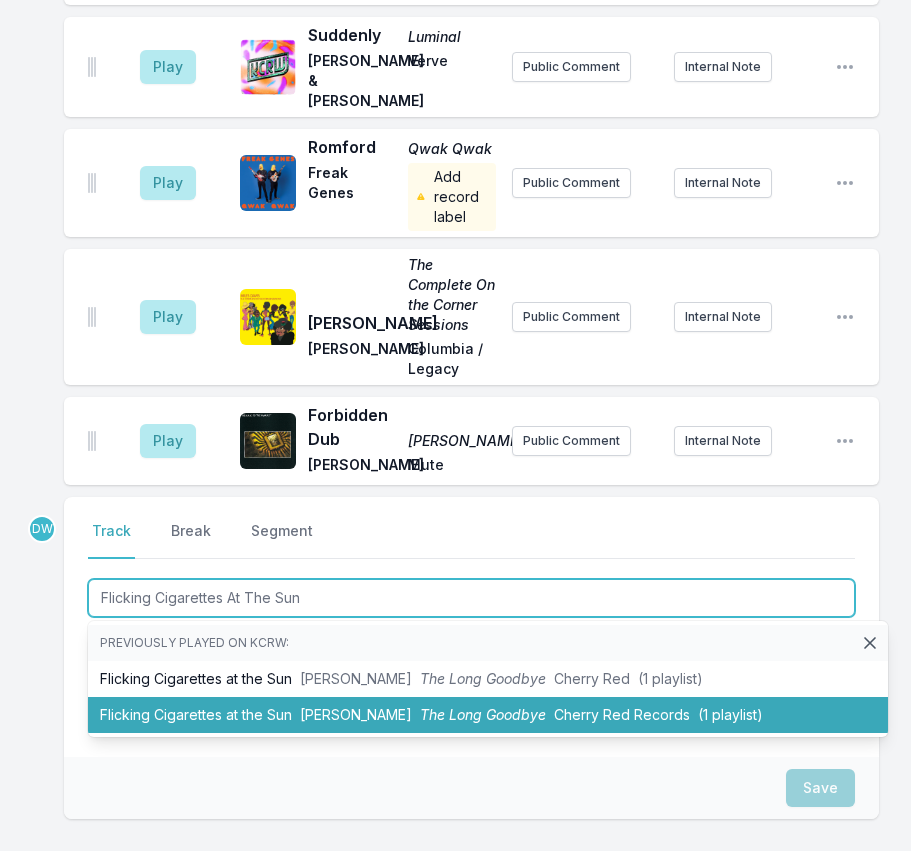 click on "Flicking Cigarettes at the Sun Pere Ubu The Long Goodbye Cherry Red Records (1 playlist)" at bounding box center [488, 715] 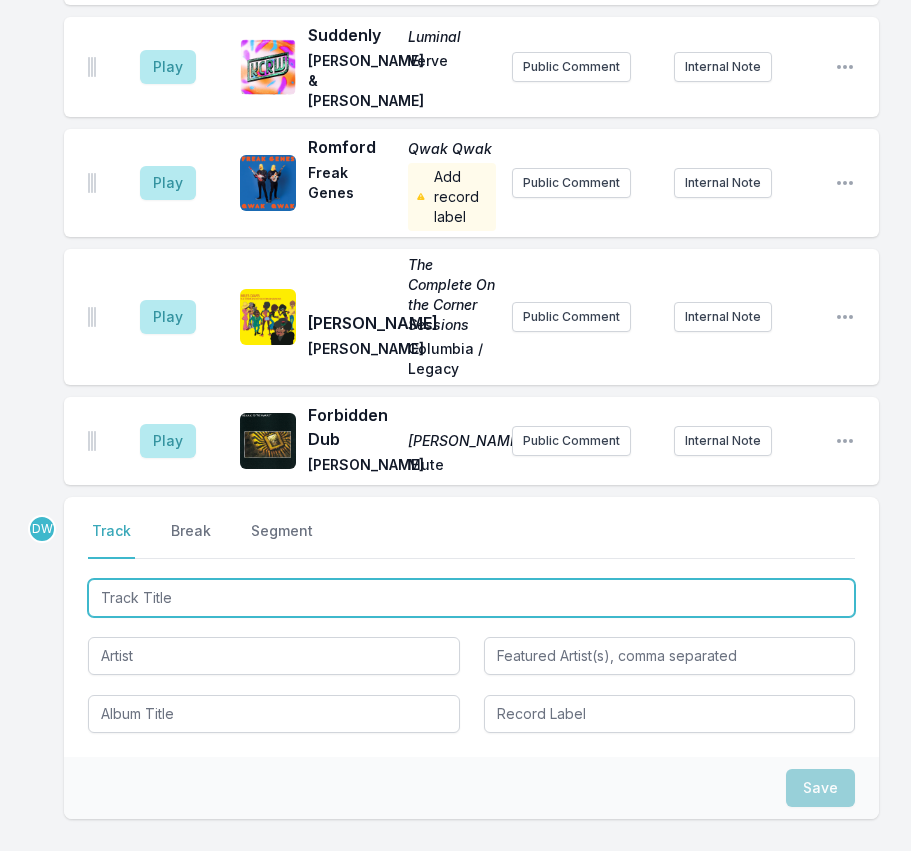 scroll, scrollTop: 4983, scrollLeft: 0, axis: vertical 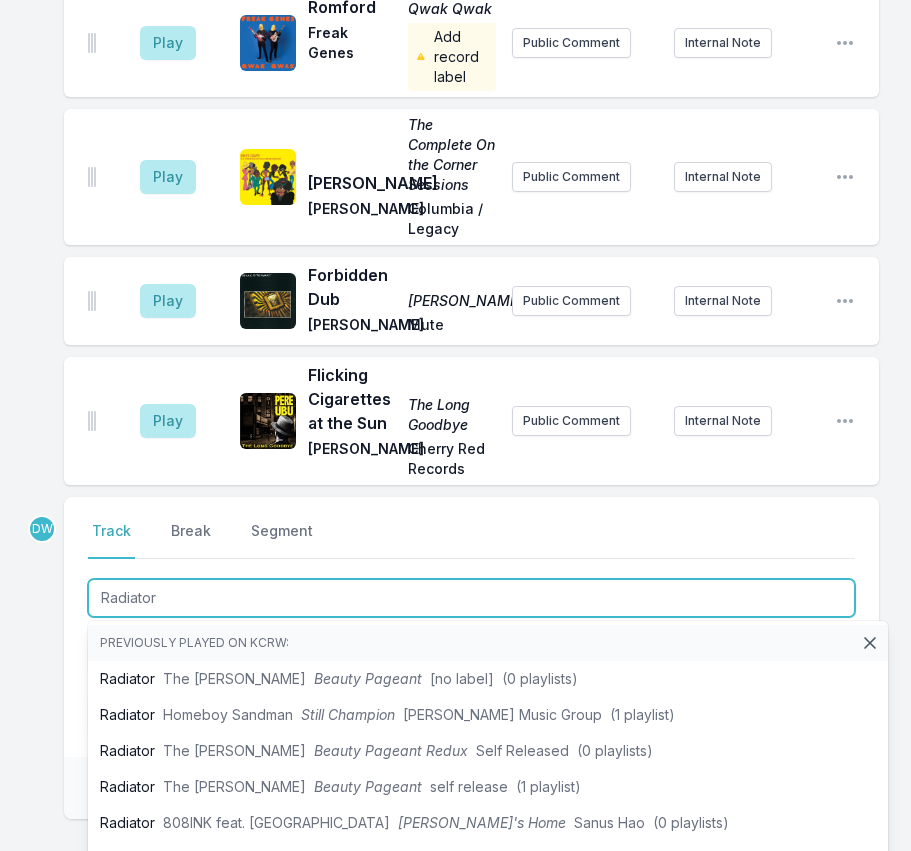 type on "Radiator" 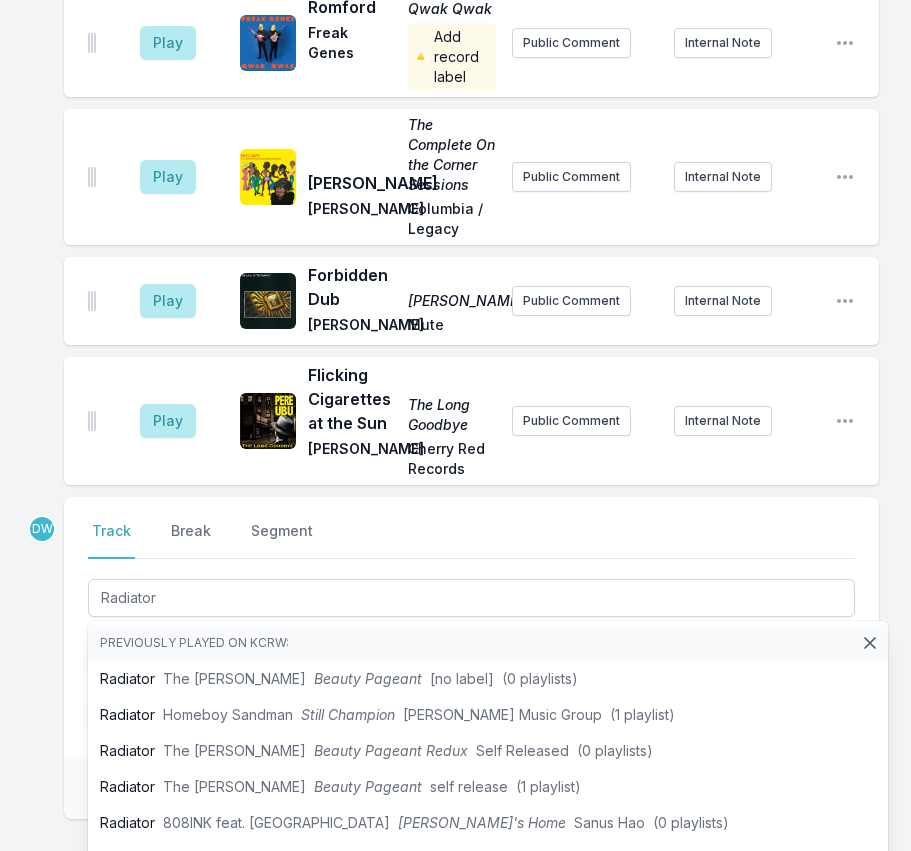 click on "Select a tab Track Break Segment Track Break Segment Radiator Previously played on KCRW: Radiator The [PERSON_NAME] Beauty Pageant [no label] (0 playlists) Radiator Homeboy [PERSON_NAME] Still Champion [PERSON_NAME] Music Group (1 playlist) Radiator The [PERSON_NAME] Beauty Pageant Redux Self Released (0 playlists) Radiator The [PERSON_NAME] Beauty Pageant self release (1 playlist) Radiator 808INK feat. Cavy [PERSON_NAME]'s Home Sanus Hao (0 playlists) [Radiator] Aphex Twin Selected Ambient Works, Volume II Warp (0 playlists) The Radiator [PERSON_NAME] Never Kept a Diary Motorcoat Records (0 playlists) In Heaven ([DEMOGRAPHIC_DATA] in the Radiator Song) [PERSON_NAME] & [PERSON_NAME] Splet Eraserhead Sacred Bones Records (2 playlists) Starbuster / In Heaven ([DEMOGRAPHIC_DATA] in the Radiator Song) Fontaines D.C. Romance XL Recordings (0 playlists) In Heaven ([DEMOGRAPHIC_DATA] in the Radiator cover from Eraserhead) [PERSON_NAME] & [PERSON_NAME] 7" Volar Records (1 playlist)" at bounding box center (471, 627) 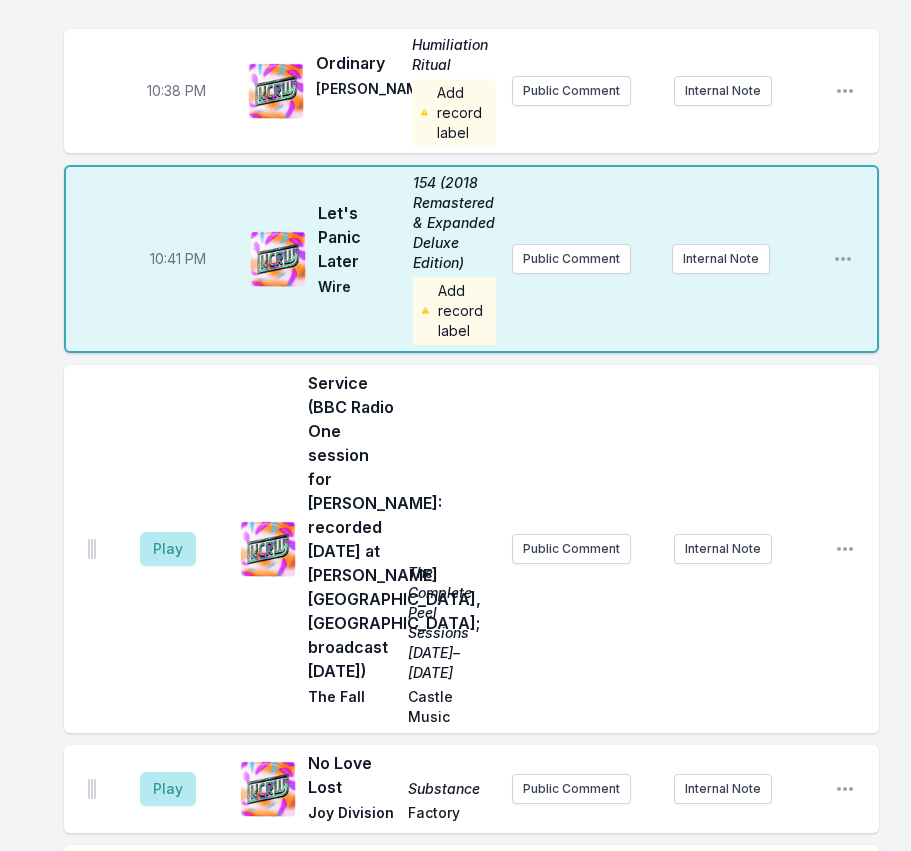 scroll, scrollTop: 2083, scrollLeft: 0, axis: vertical 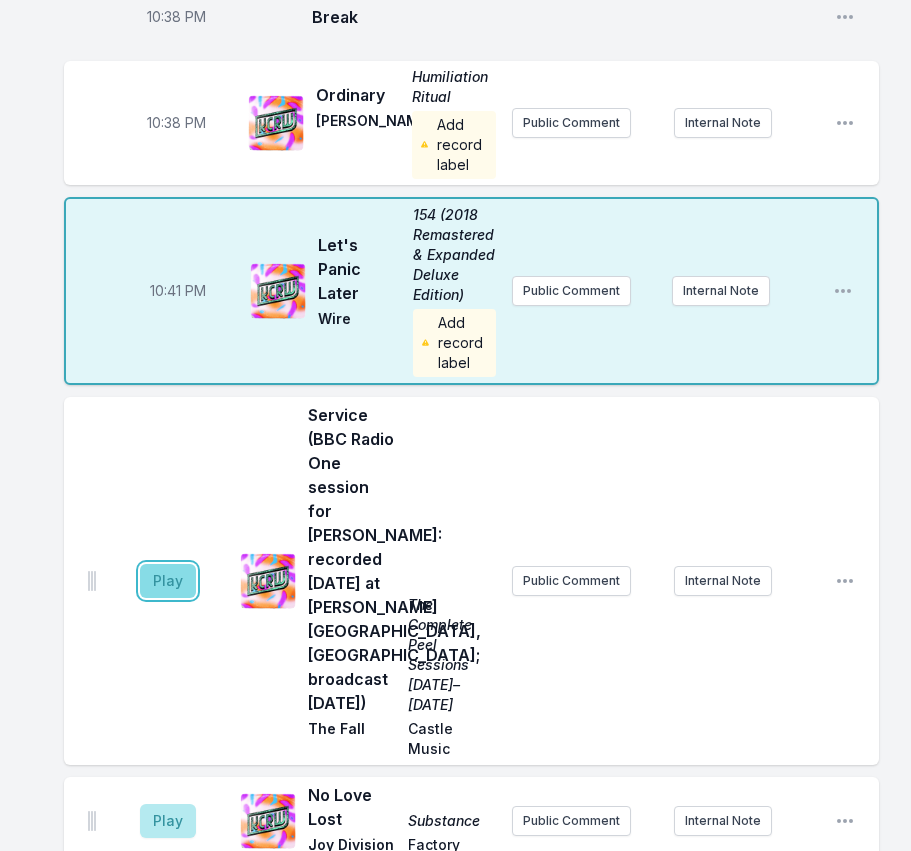 click on "Play" at bounding box center [168, 581] 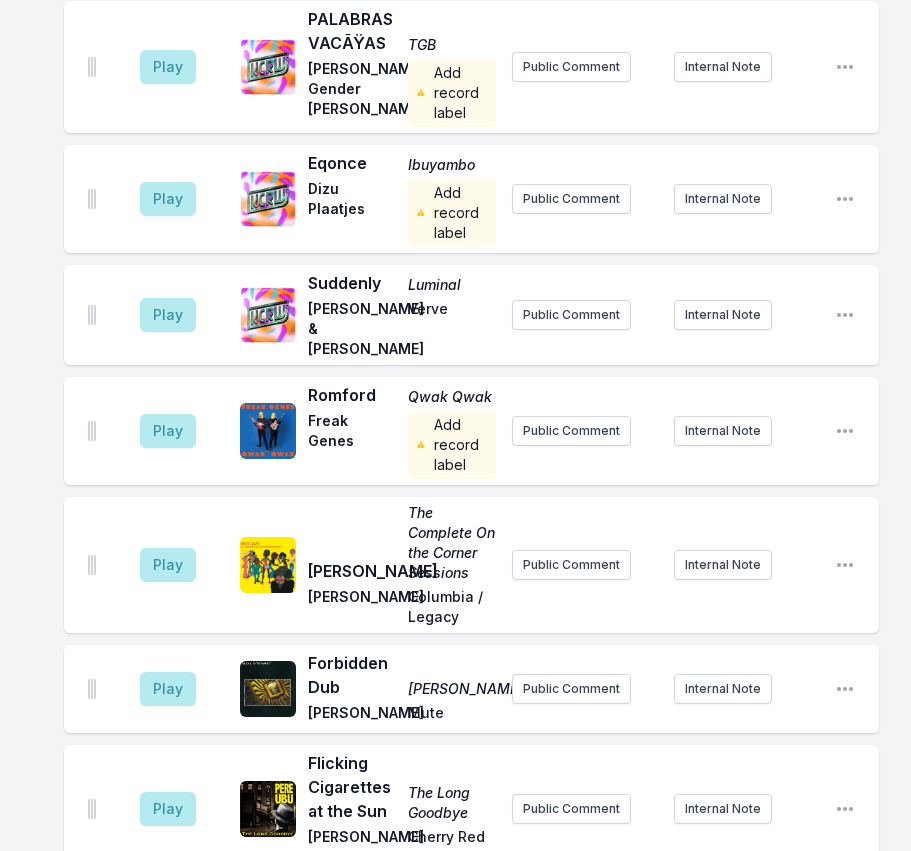 scroll, scrollTop: 4883, scrollLeft: 0, axis: vertical 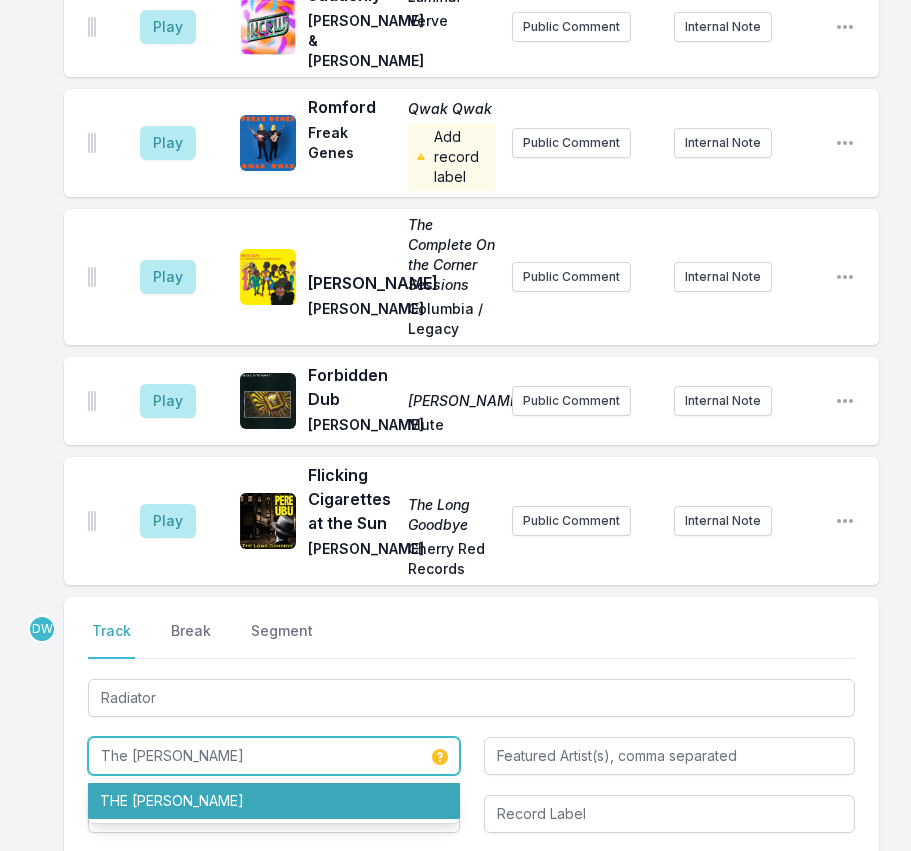 click on "THE [PERSON_NAME]" at bounding box center [274, 801] 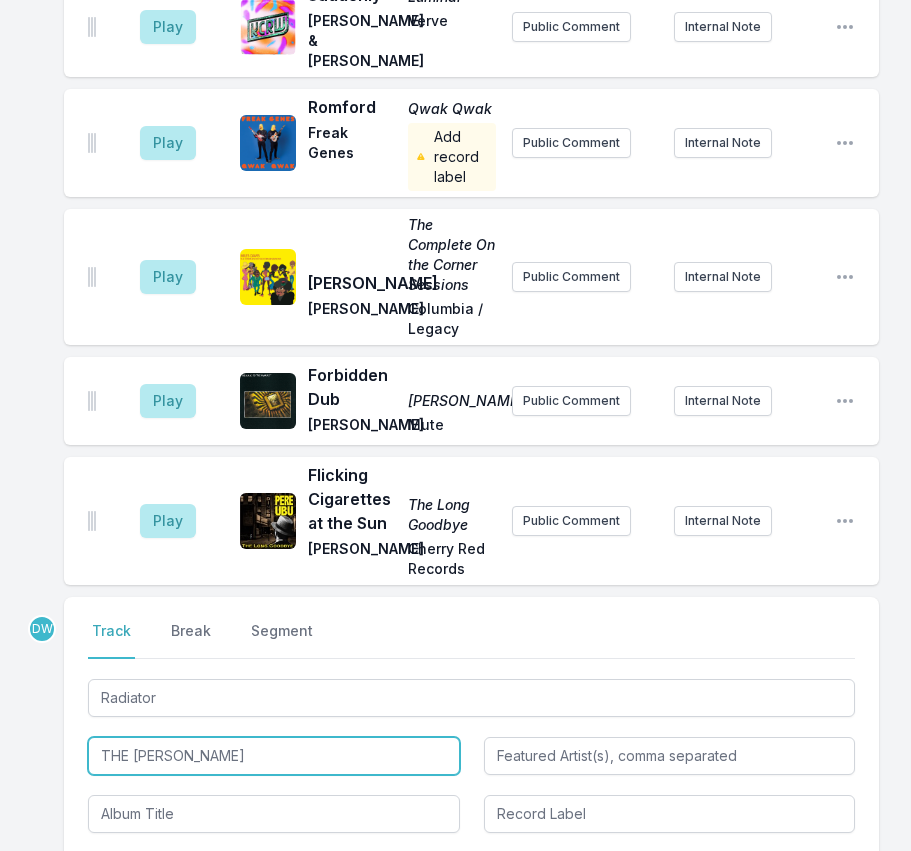 type on "THE [PERSON_NAME]" 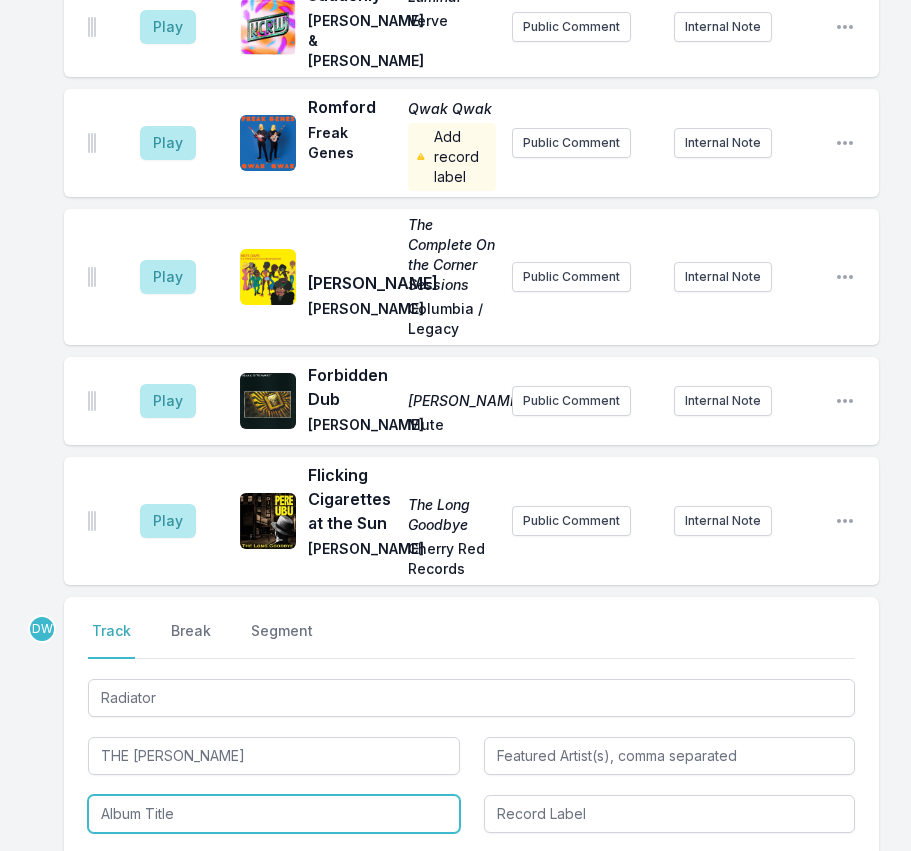 click at bounding box center [274, 814] 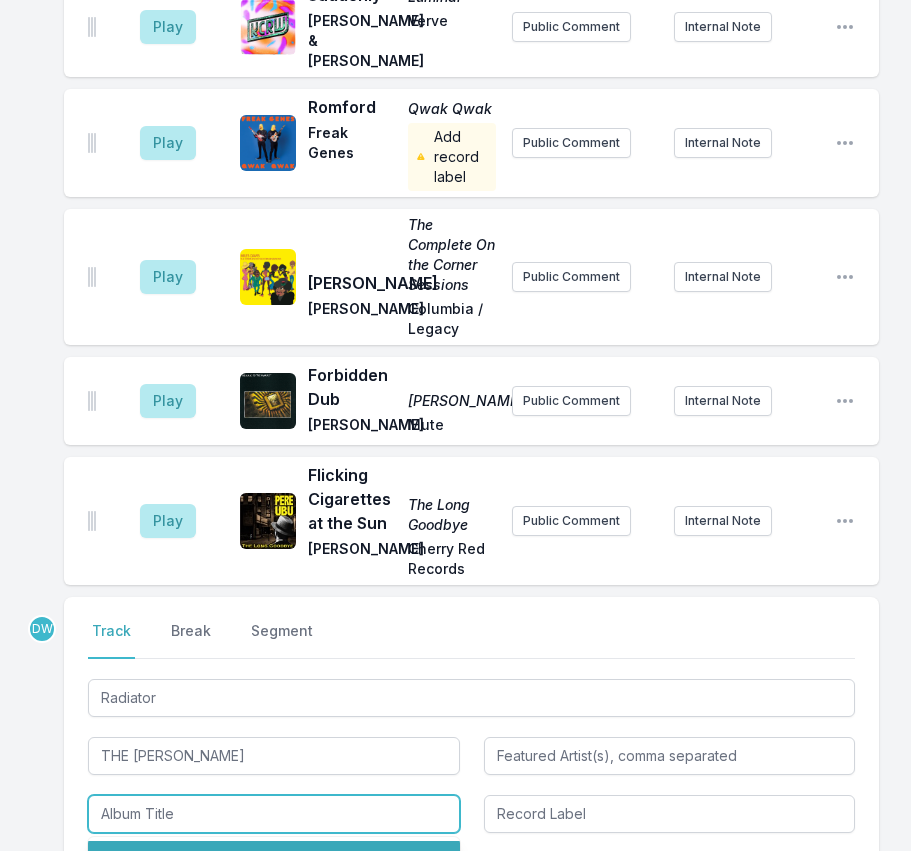 click on "Beauty Pageant" at bounding box center (274, 859) 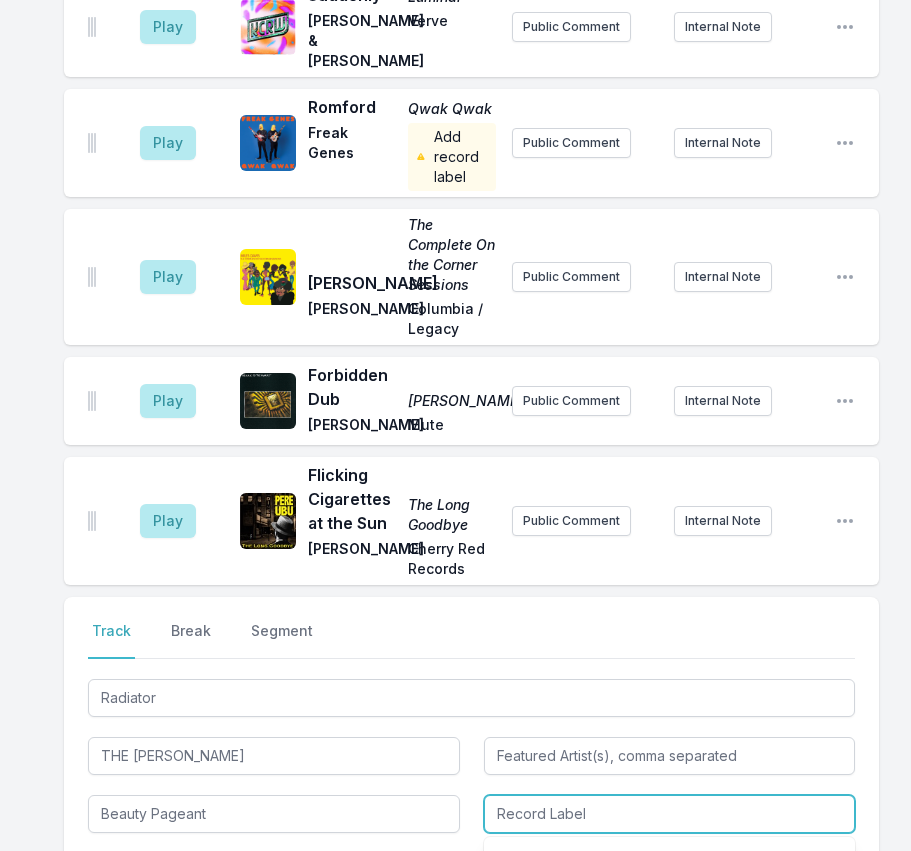click at bounding box center [670, 814] 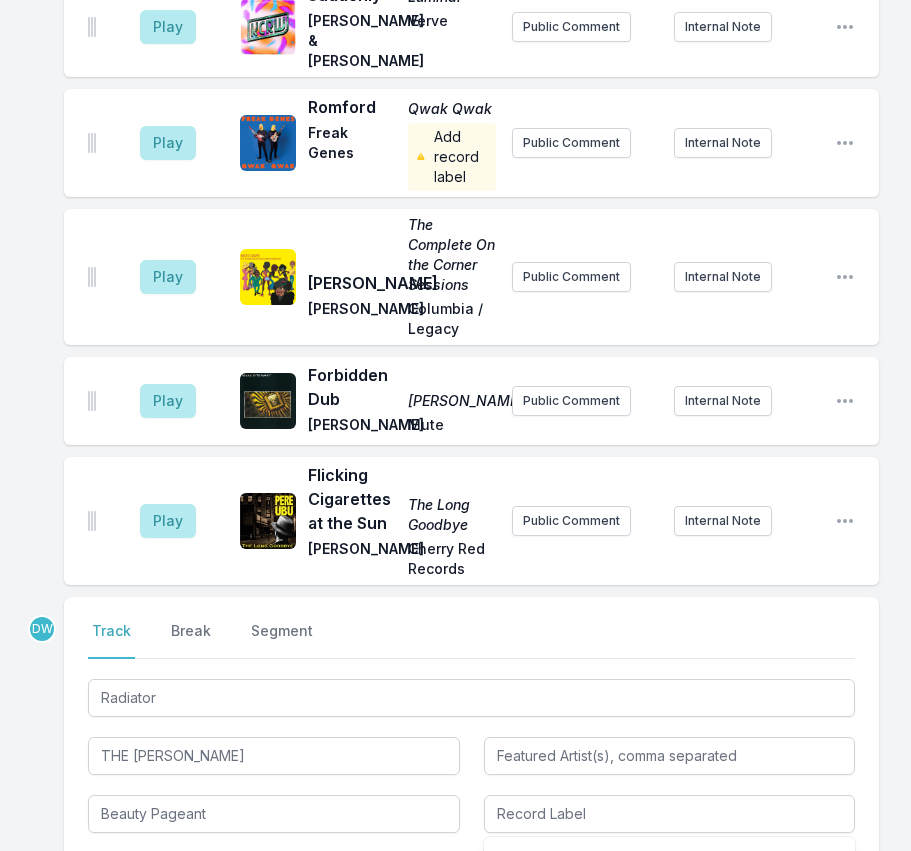 click on "Double check your data before saving. Save" at bounding box center [471, 888] 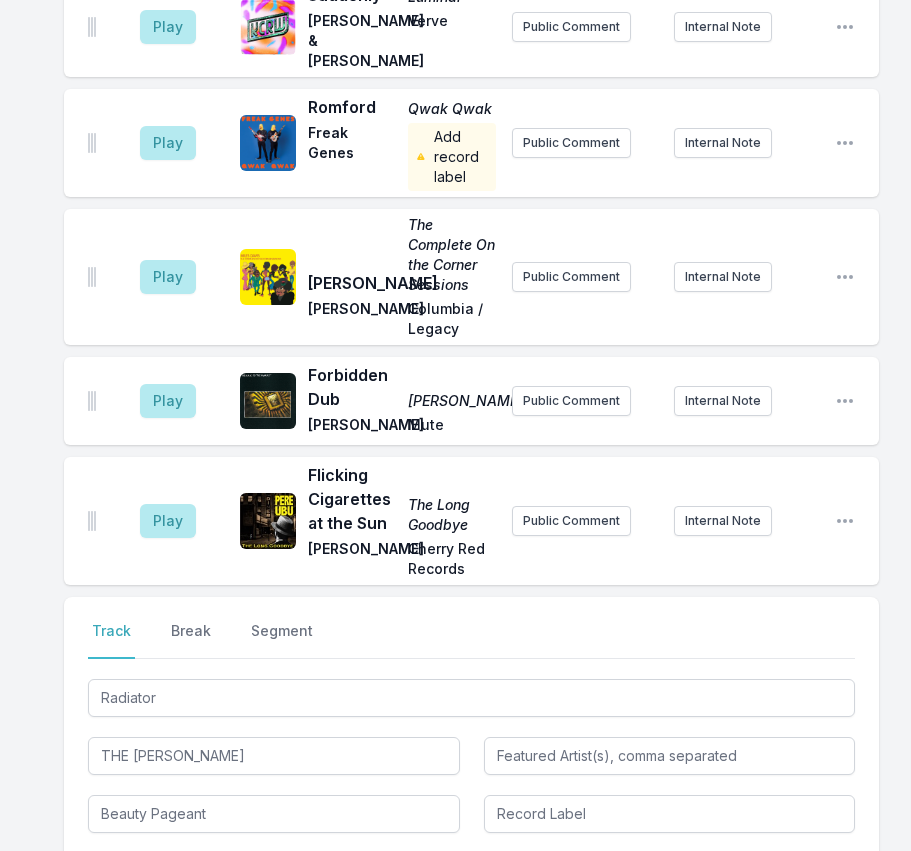 click on "Save" at bounding box center (820, 888) 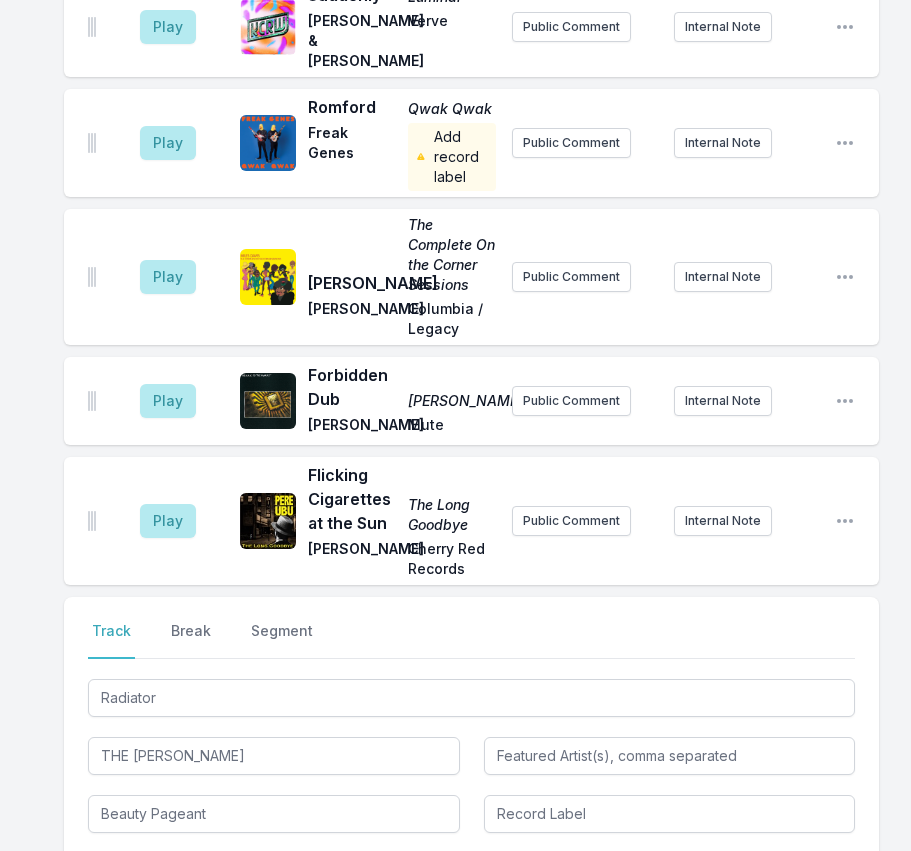 type 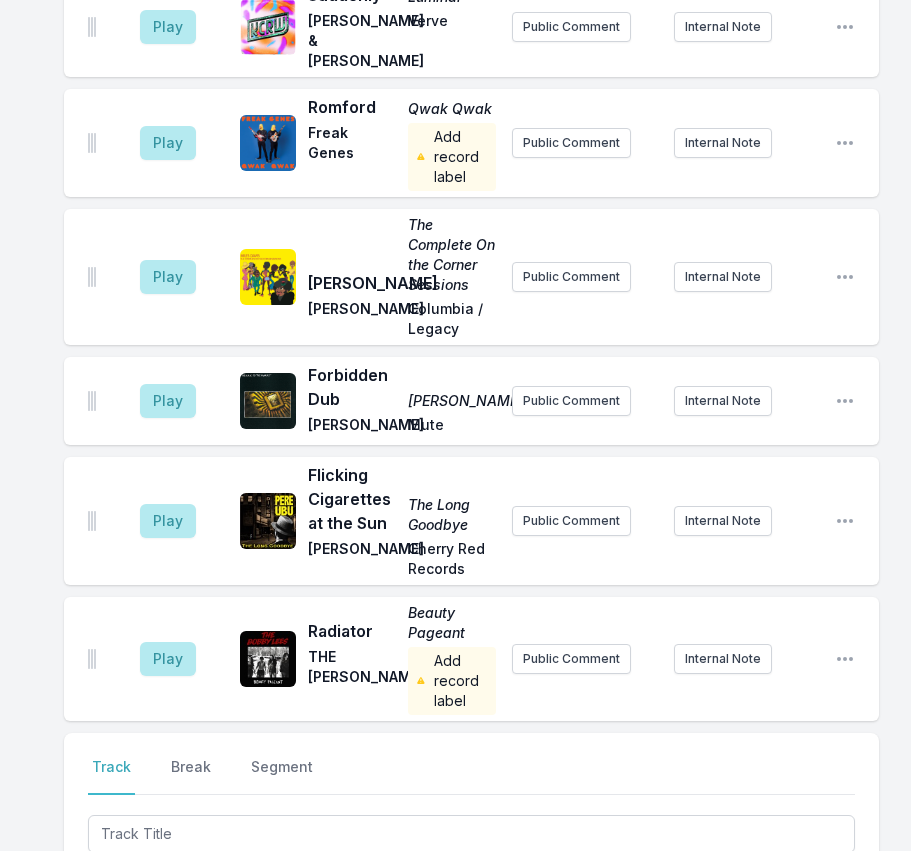 scroll, scrollTop: 5019, scrollLeft: 0, axis: vertical 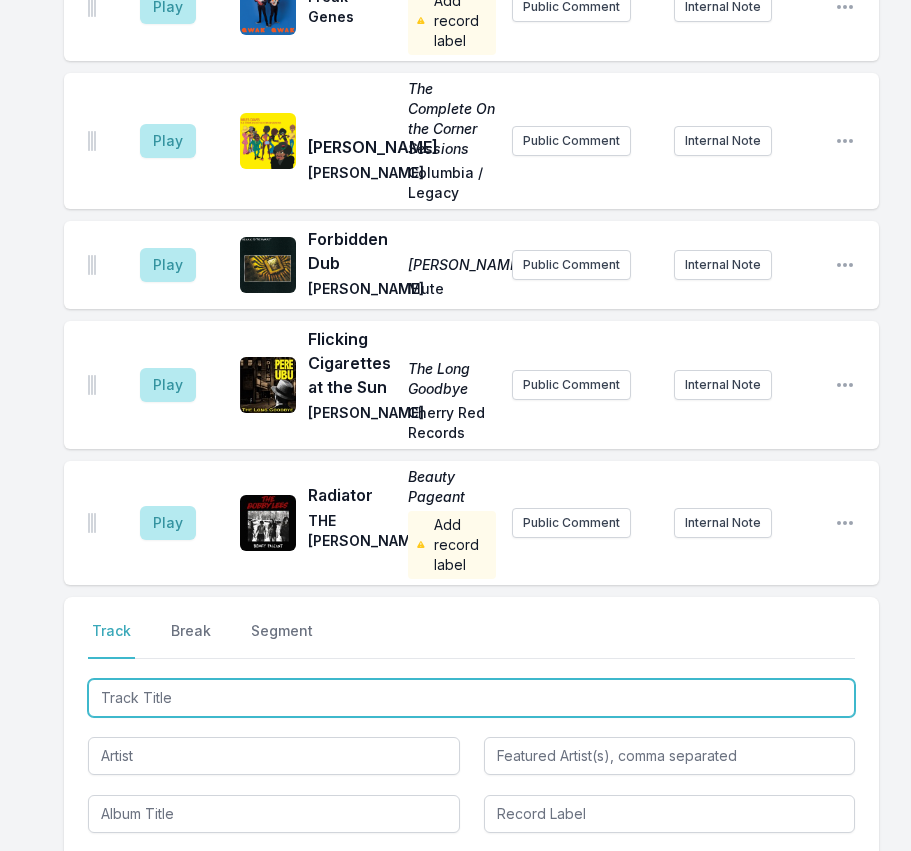 type on "The Crack" 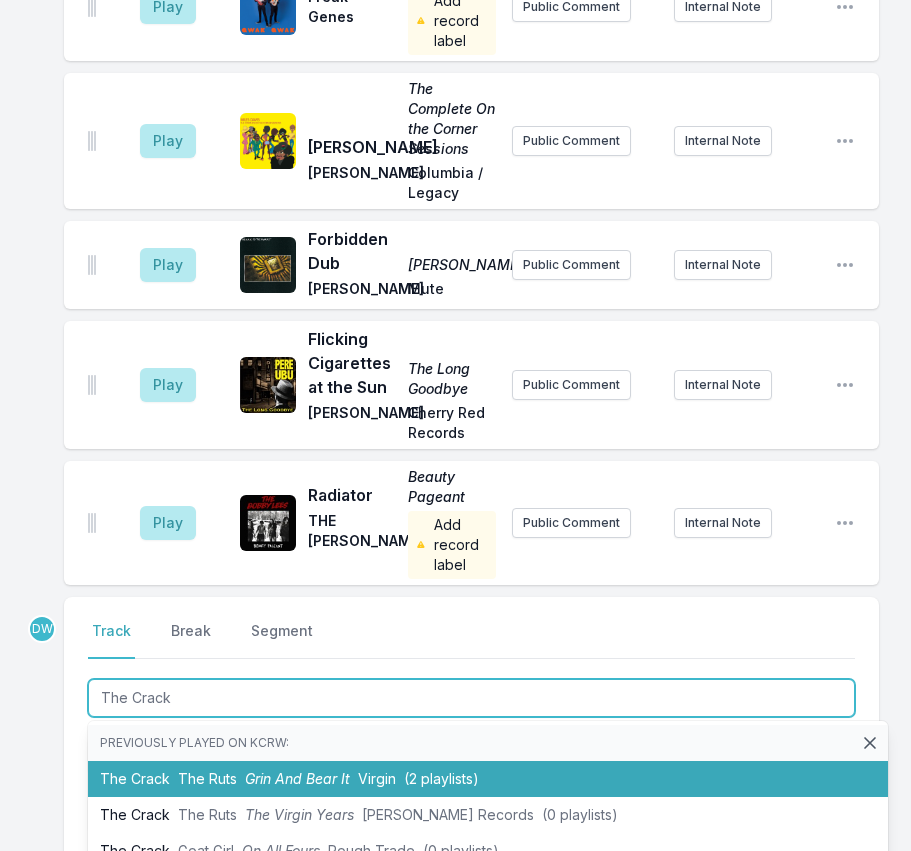 click on "The Ruts" at bounding box center [207, 778] 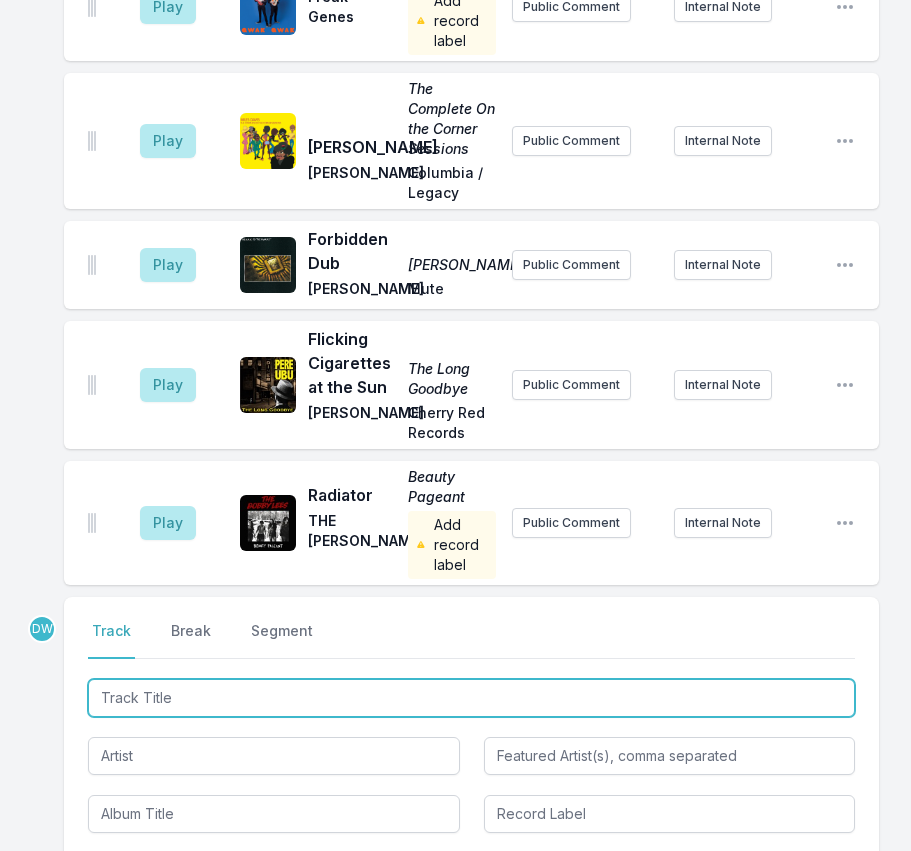 scroll, scrollTop: 5111, scrollLeft: 0, axis: vertical 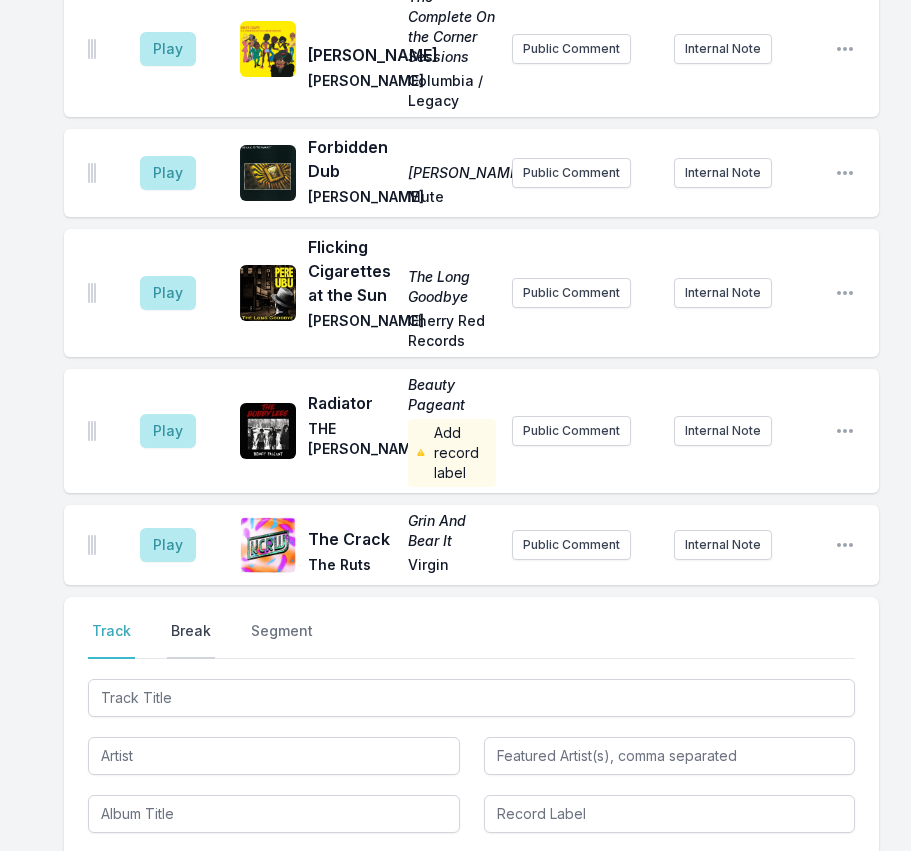 click on "Break" at bounding box center (191, 640) 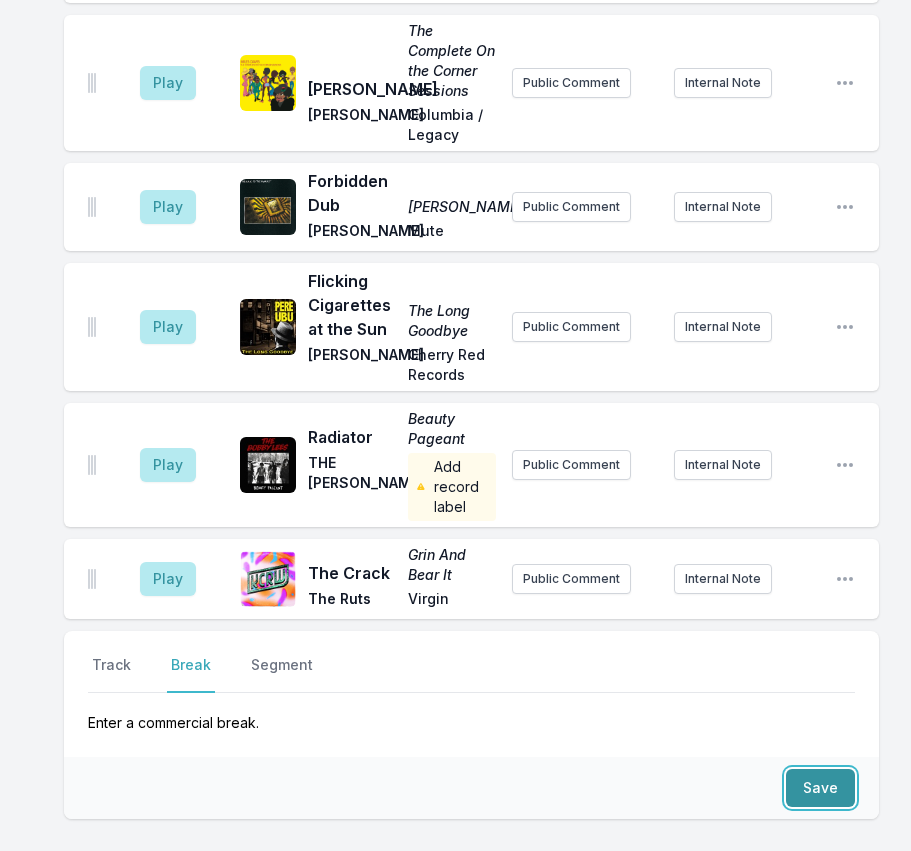 click on "Save" at bounding box center [820, 788] 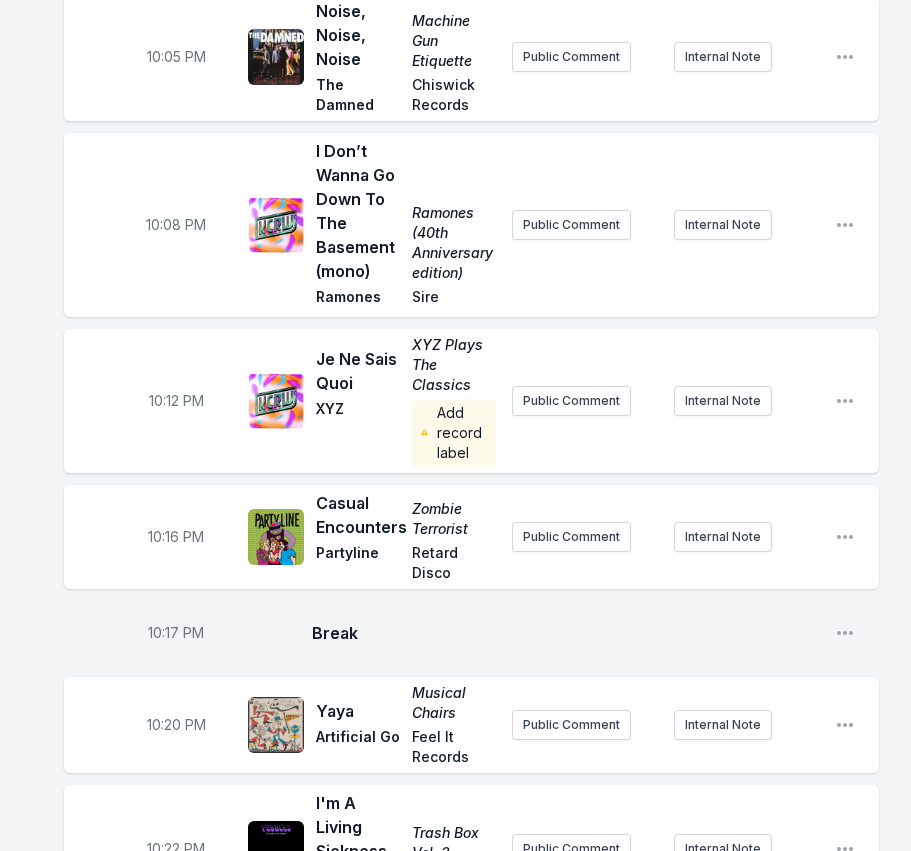 scroll, scrollTop: 553, scrollLeft: 0, axis: vertical 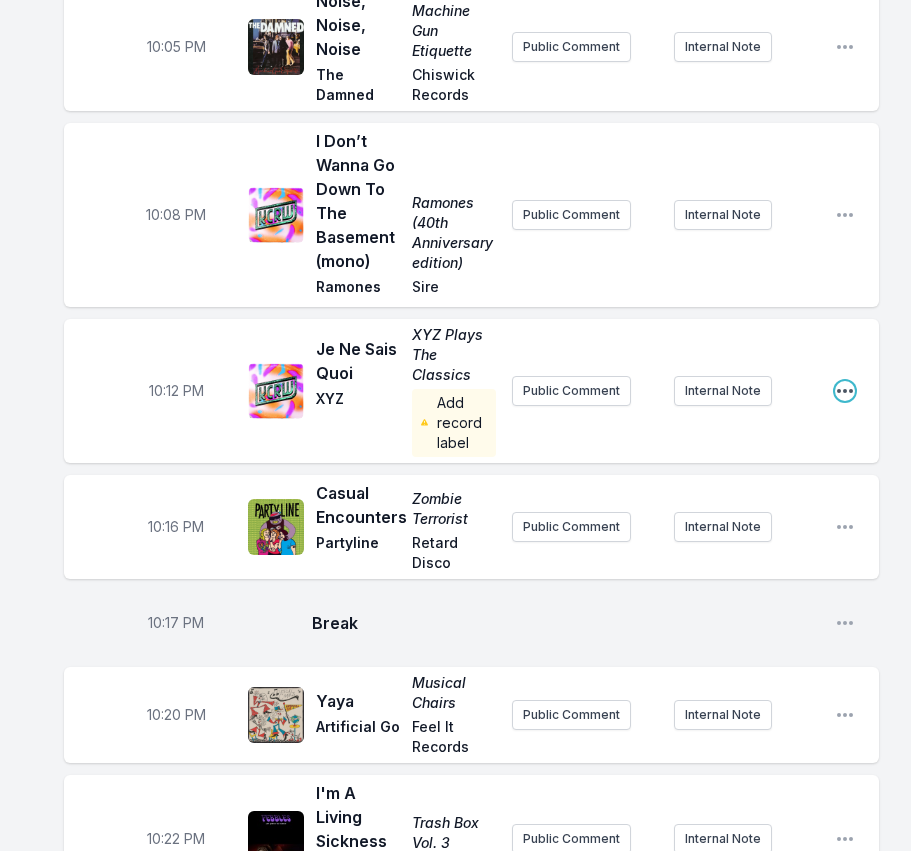click 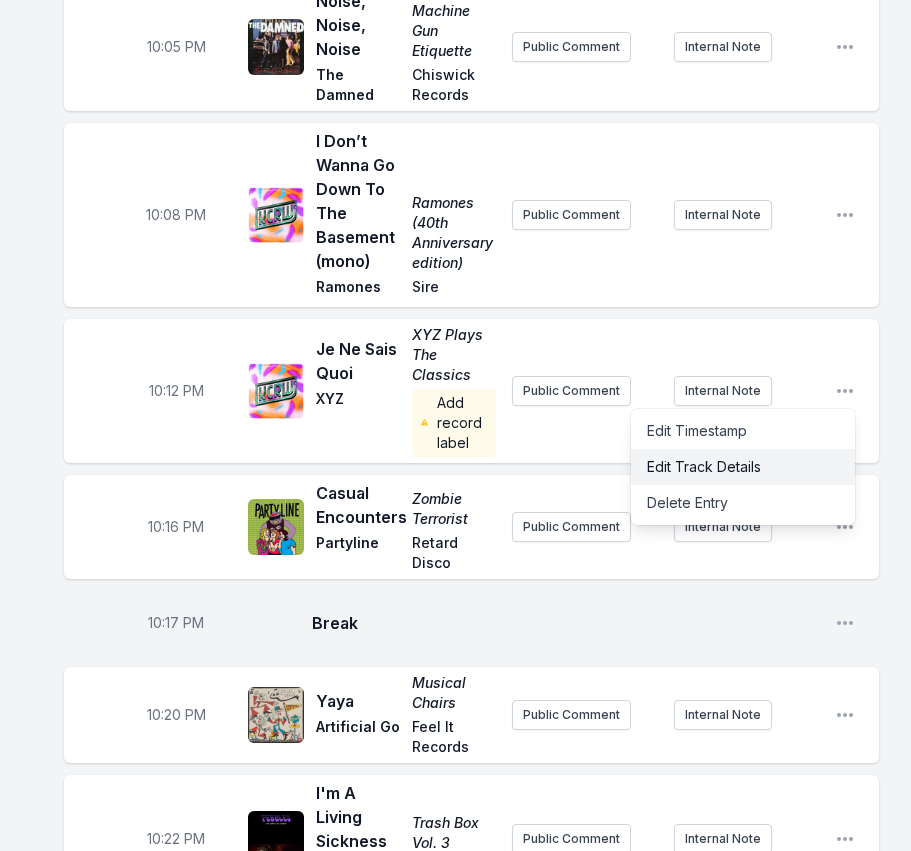 click on "Edit Track Details" at bounding box center (743, 467) 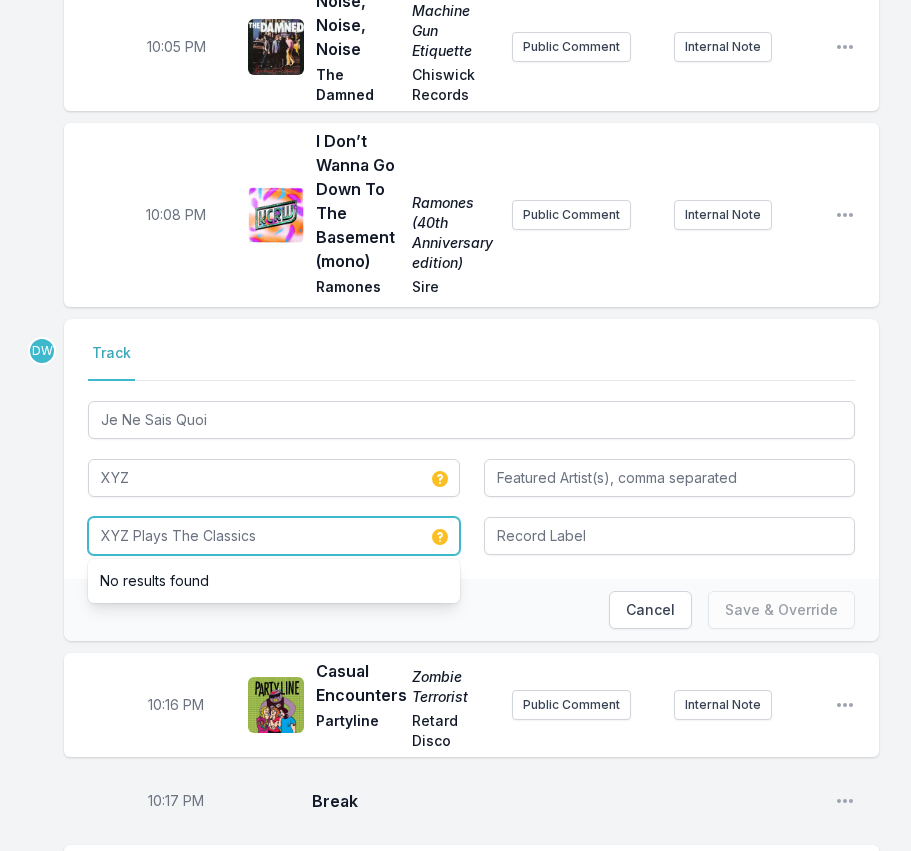 drag, startPoint x: 129, startPoint y: 532, endPoint x: 79, endPoint y: 527, distance: 50.24938 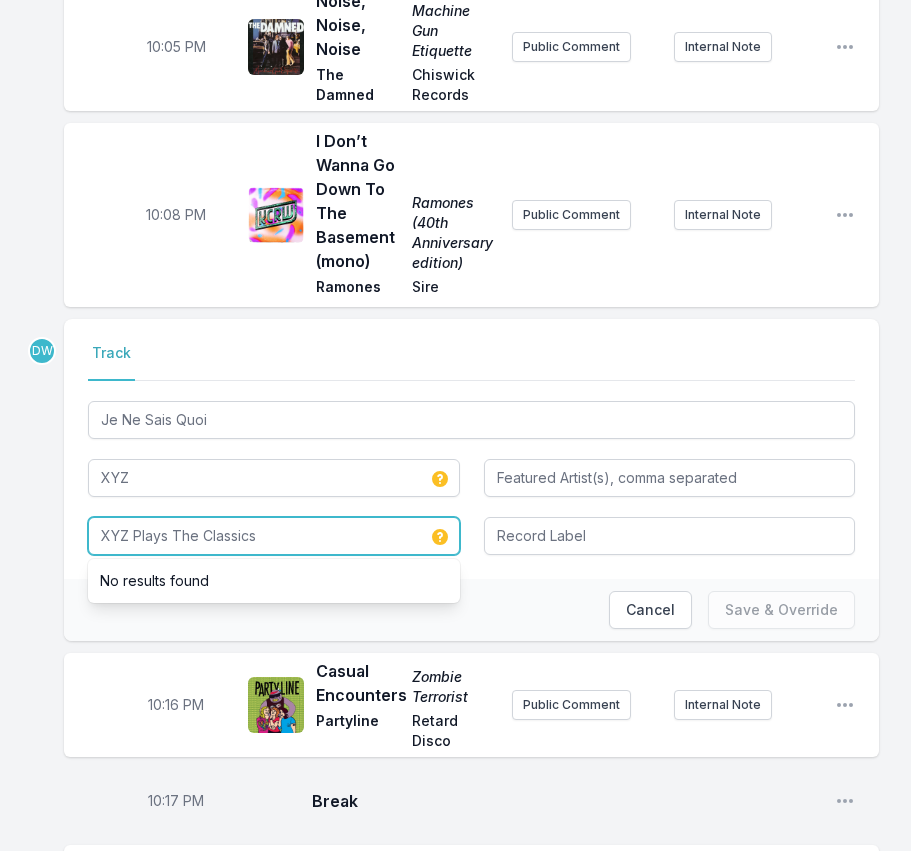 click on "Select a tab Track Track Je Ne Sais Quoi XYZ XYZ Plays The Classics No results found" at bounding box center (471, 449) 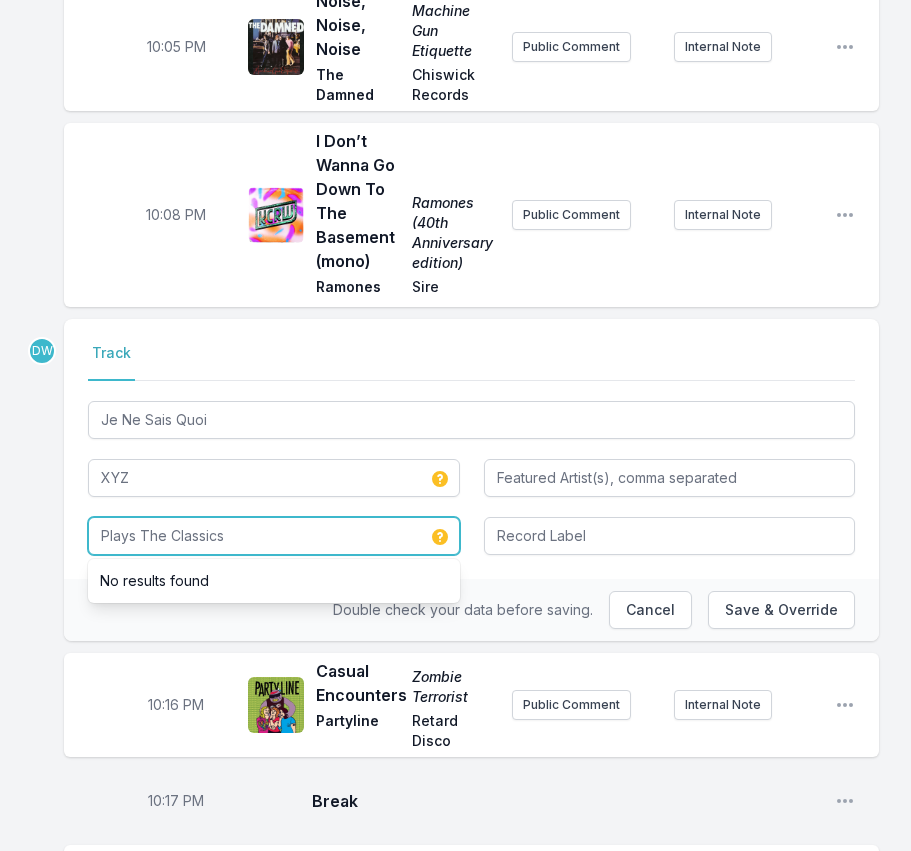 type on "Plays The Classics" 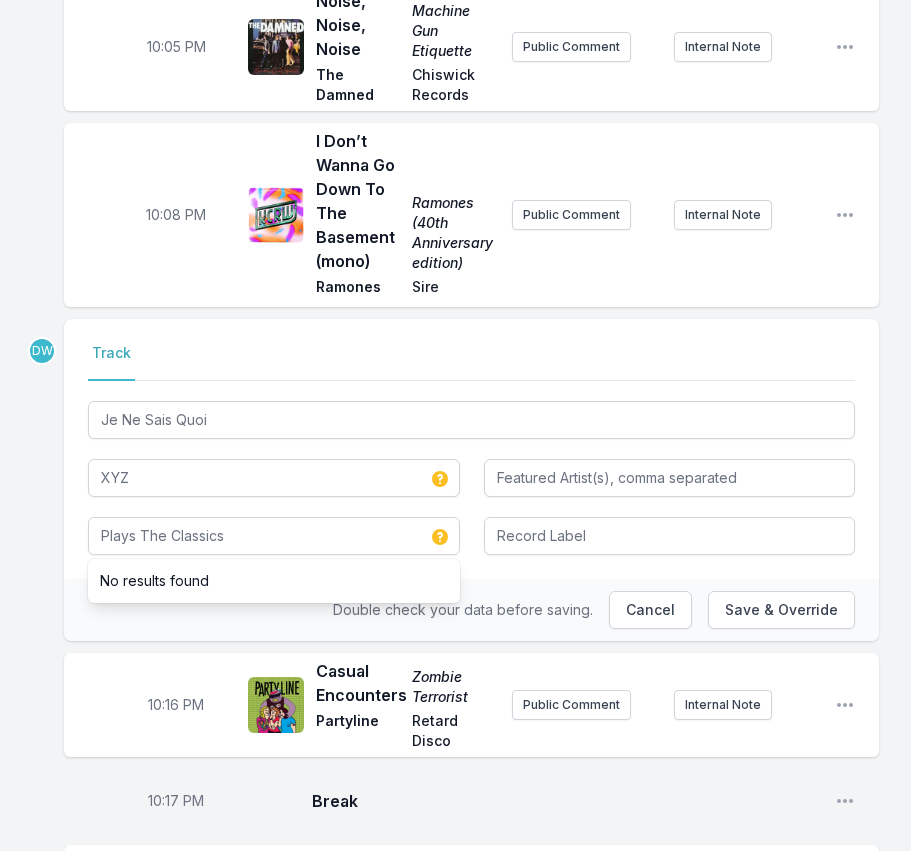 click on "Double check your data before saving. Cancel Save & Override" at bounding box center (471, 610) 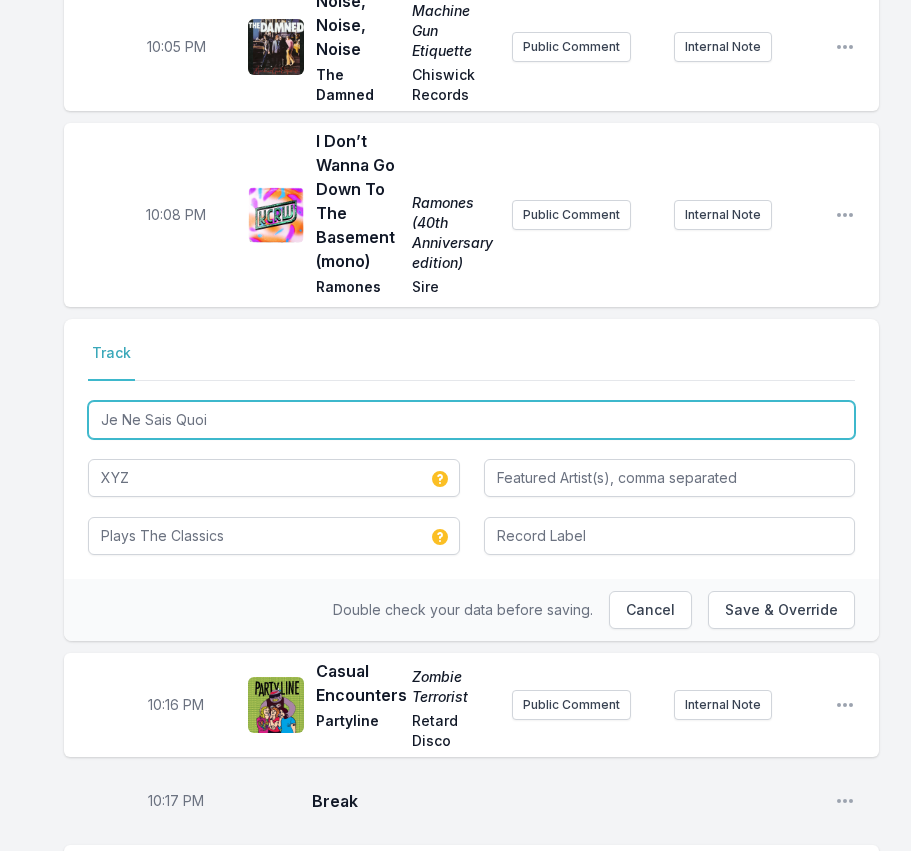 click on "Je Ne Sais Quoi" at bounding box center (471, 420) 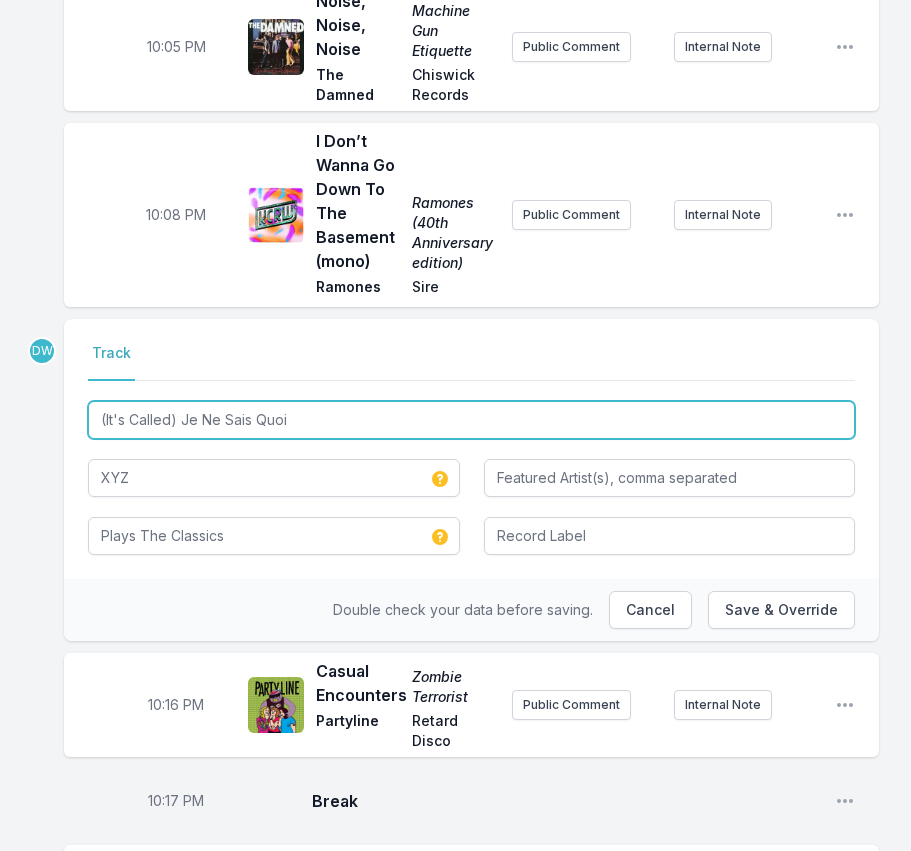 click on "(It's Called) Je Ne Sais Quoi" at bounding box center (471, 420) 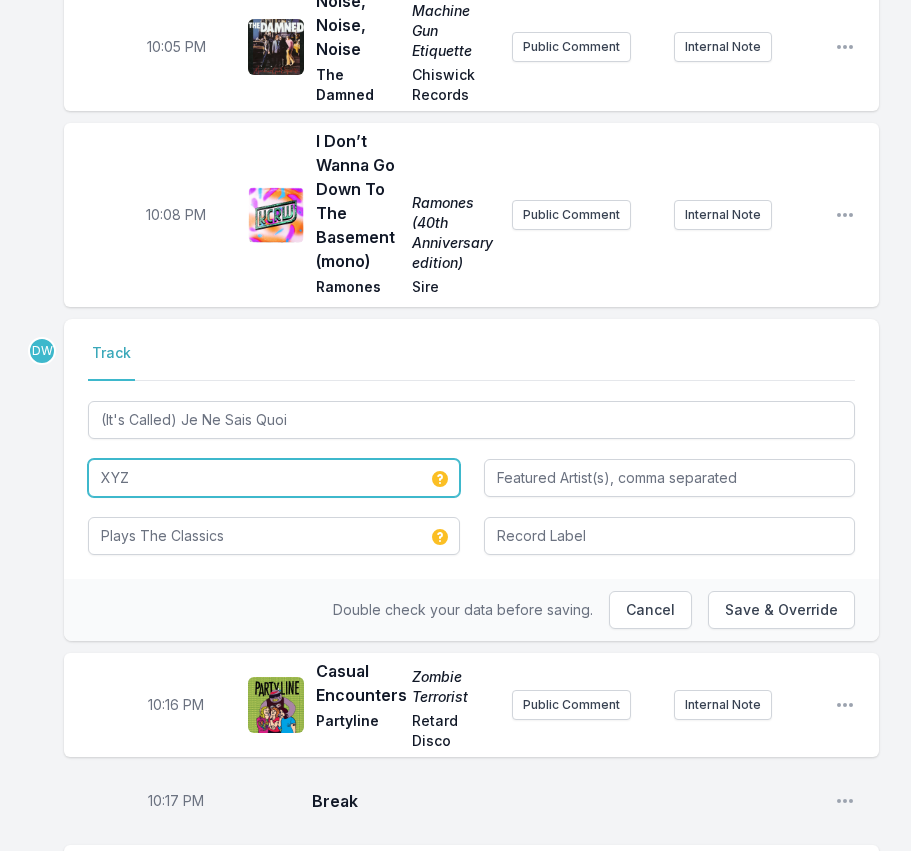 click on "XYZ" at bounding box center (274, 478) 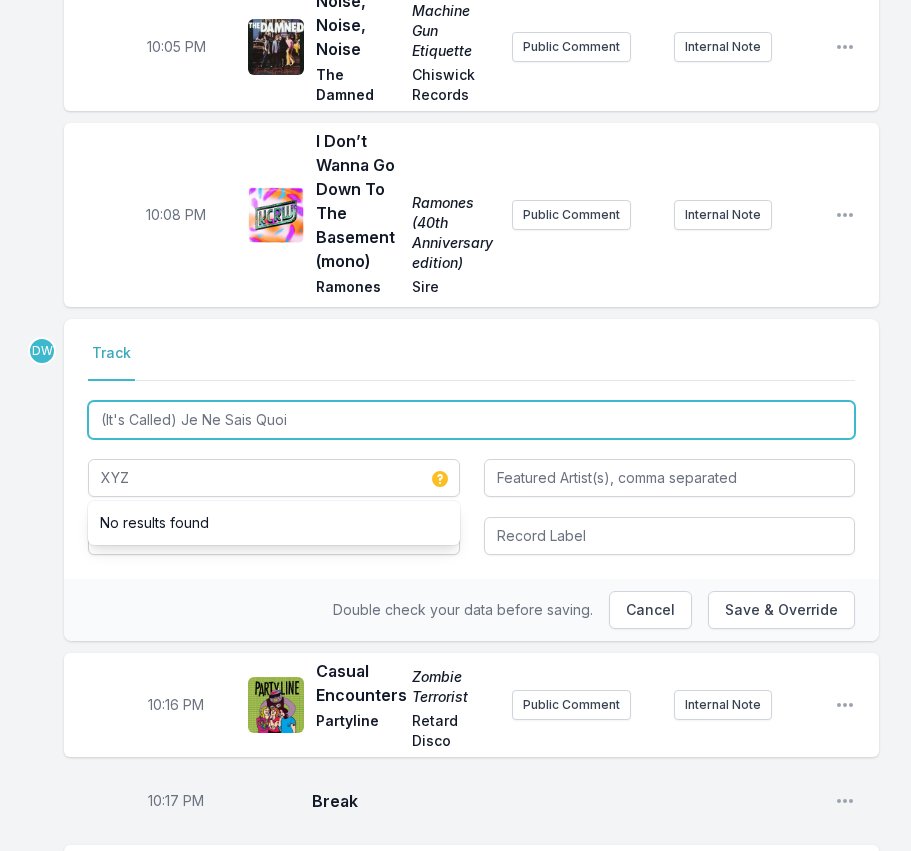 click on "(It's Called) Je Ne Sais Quoi" at bounding box center [471, 420] 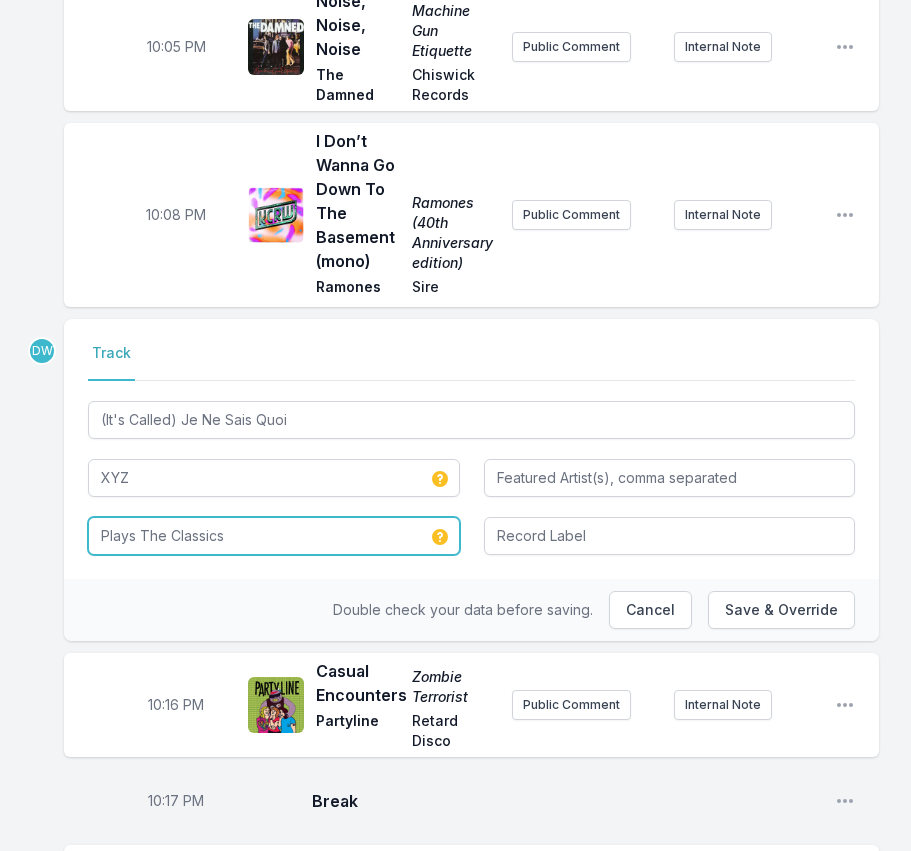 click on "Plays The Classics" at bounding box center (274, 536) 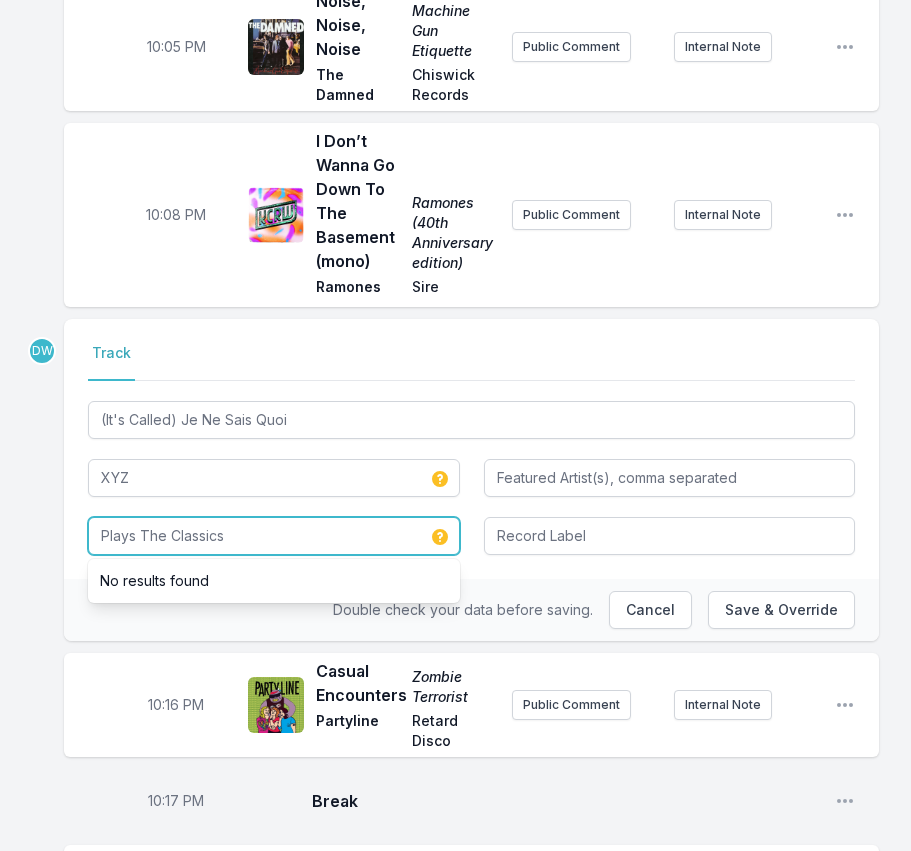click on "Plays The Classics" at bounding box center [274, 536] 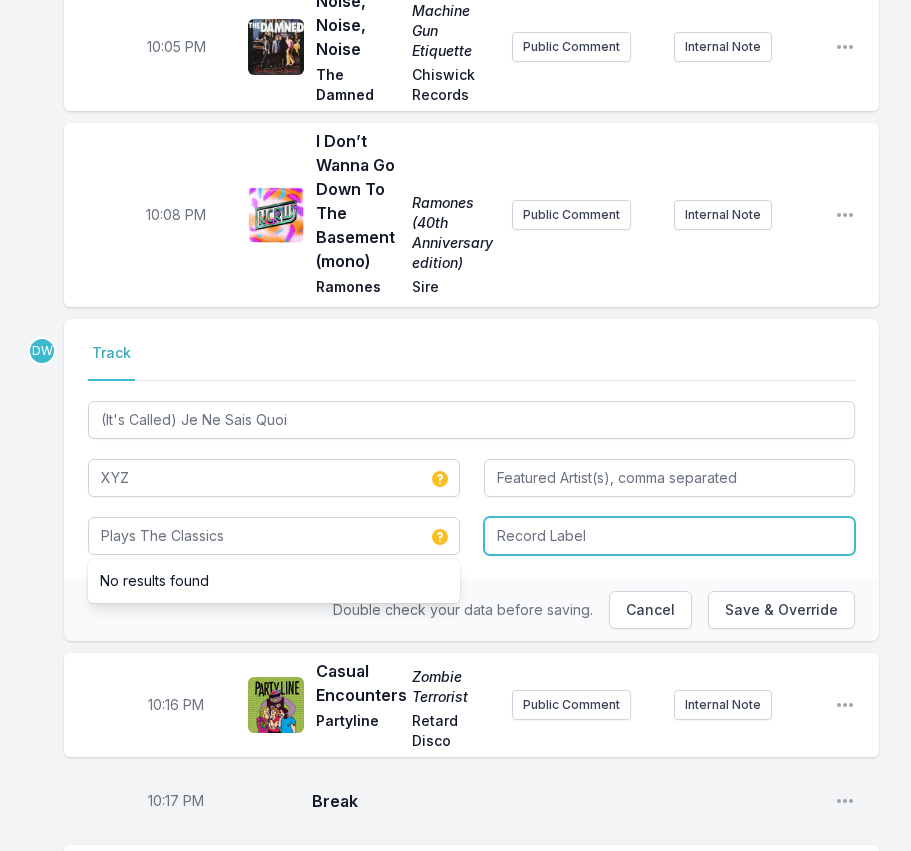 click at bounding box center [670, 536] 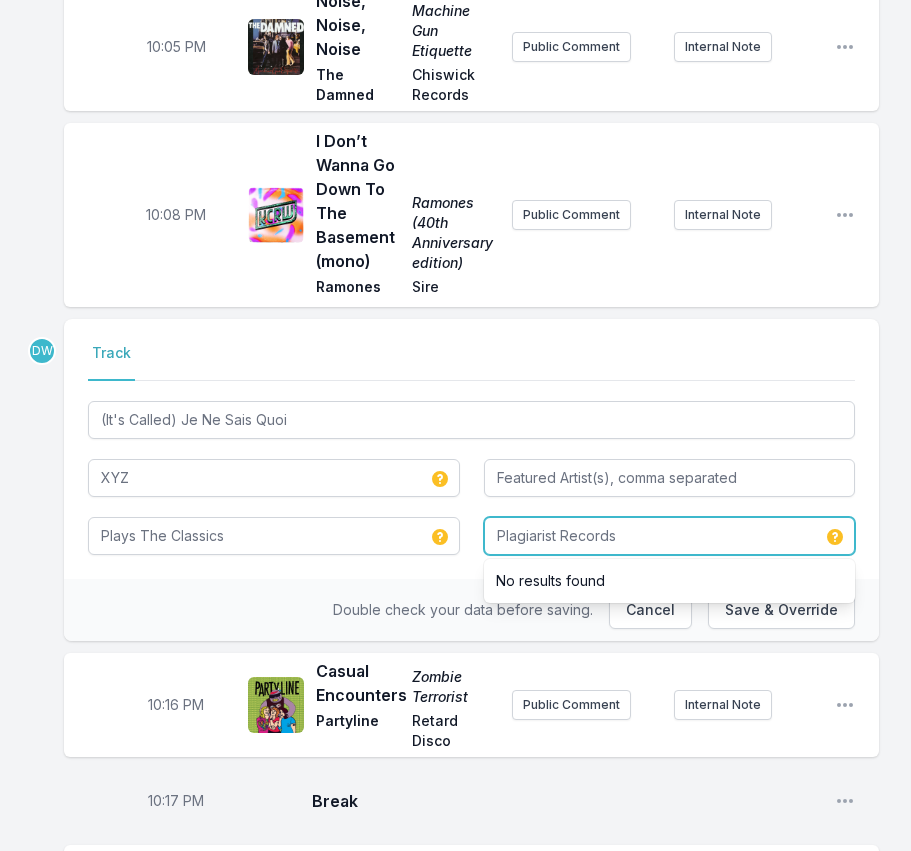 click on "Plagiarist Records" at bounding box center (670, 536) 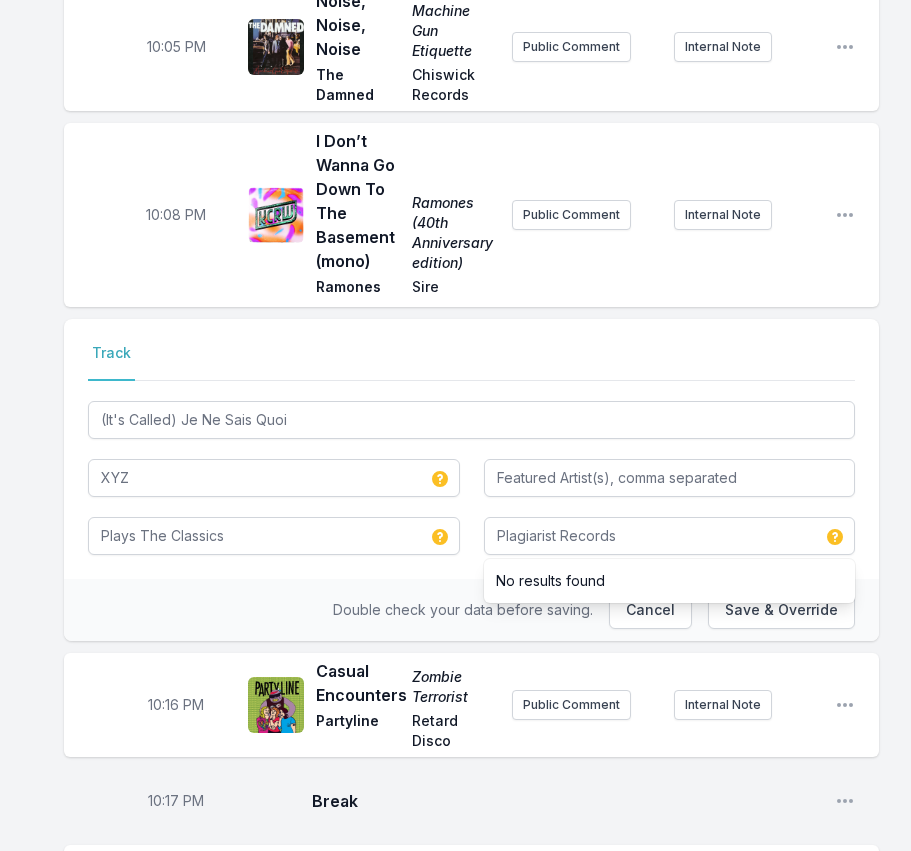 click on "Double check your data before saving. Cancel Save & Override" at bounding box center [471, 610] 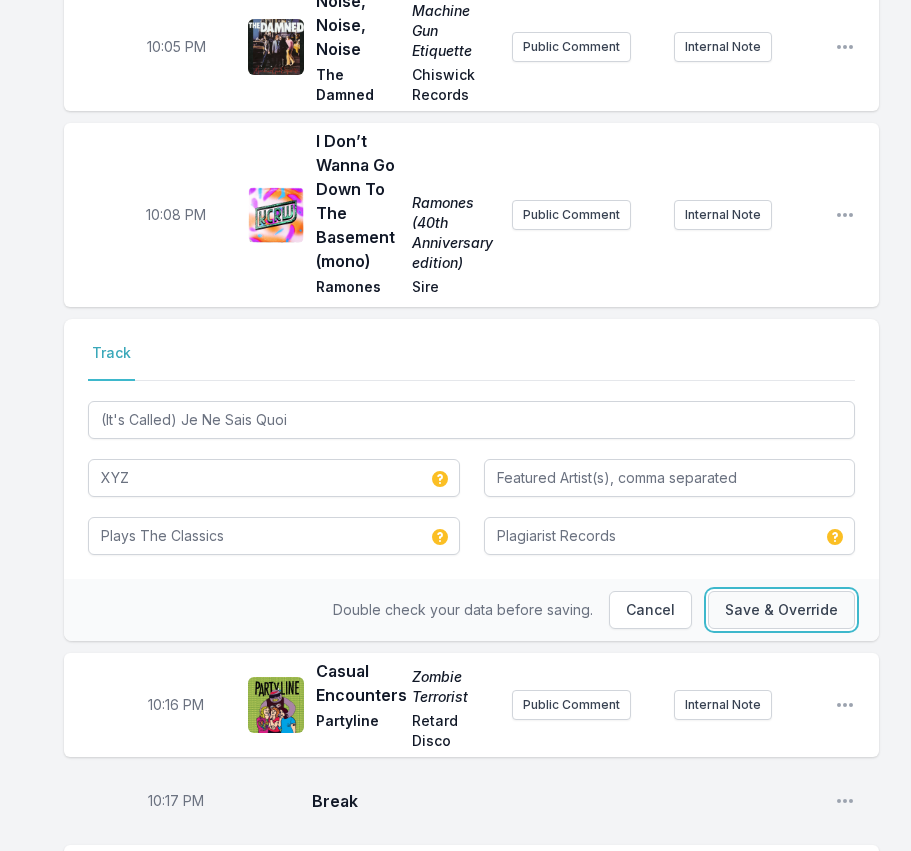 click on "Save & Override" at bounding box center [781, 610] 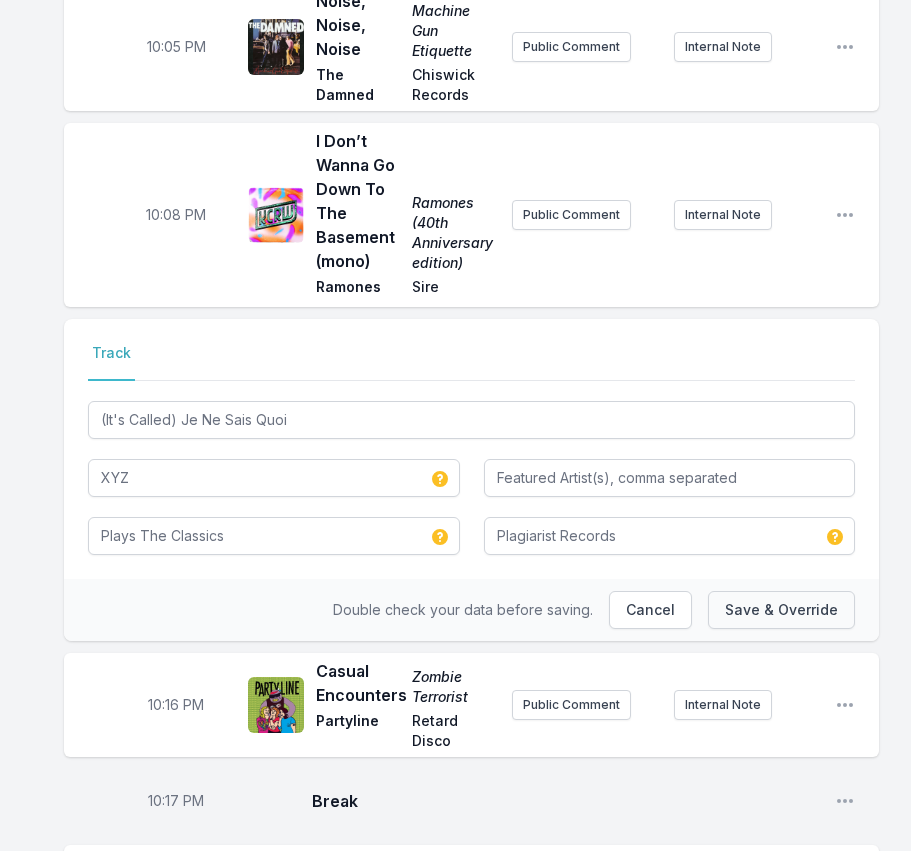 type on "Je Ne Sais Quoi" 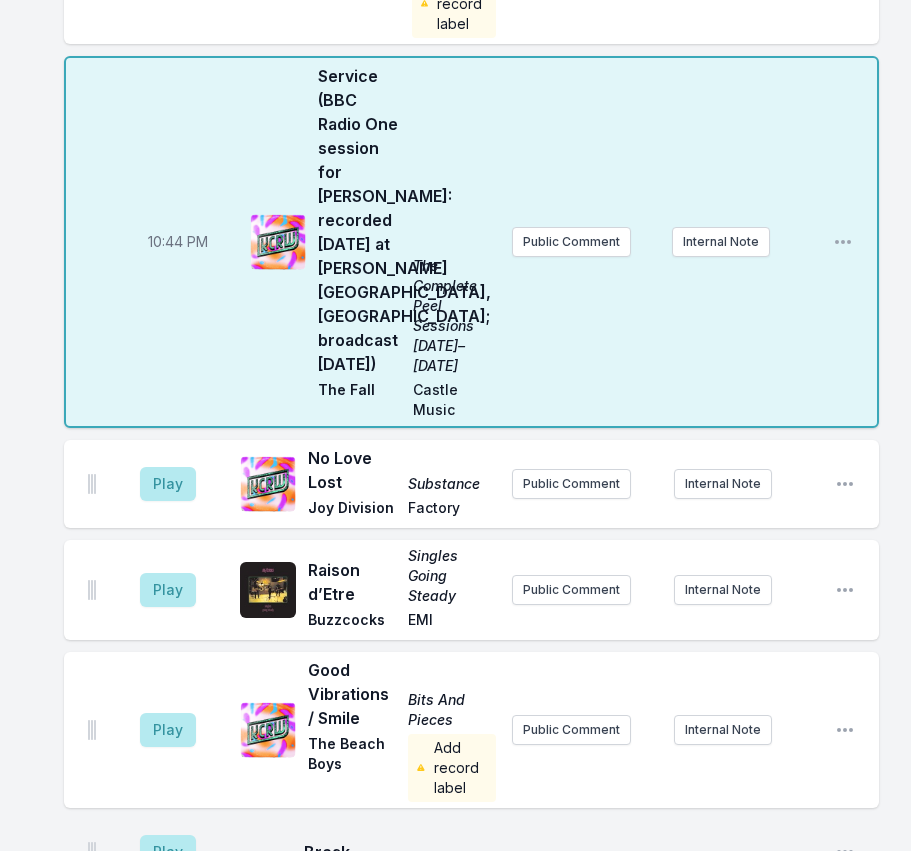 scroll, scrollTop: 2453, scrollLeft: 0, axis: vertical 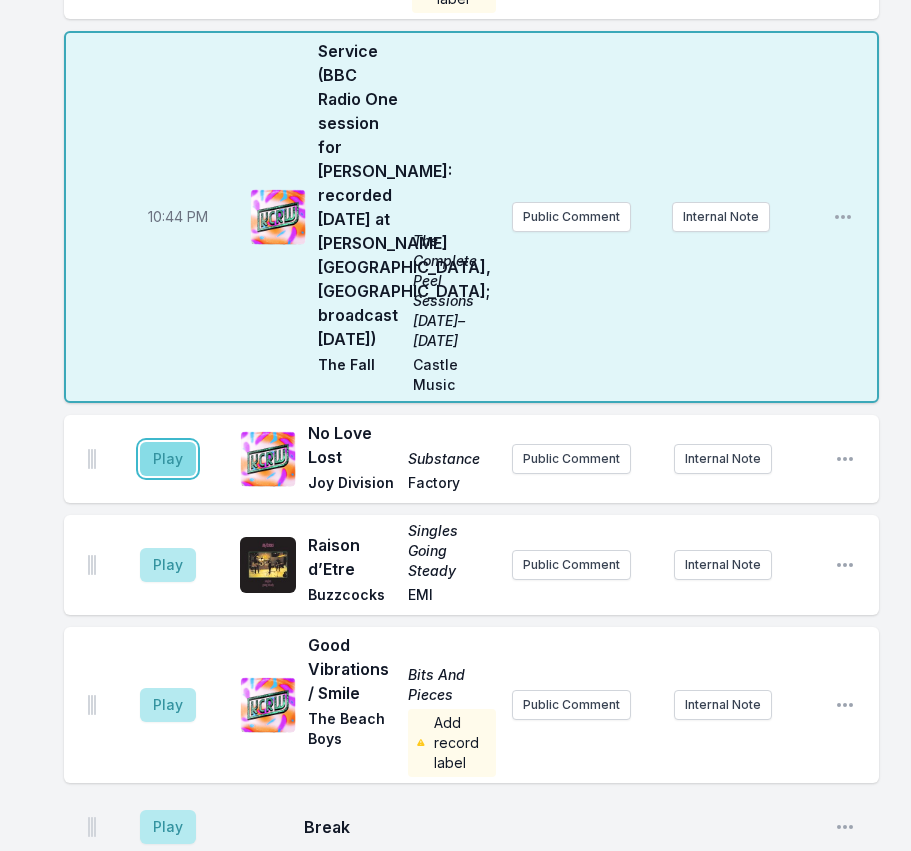 click on "Play" at bounding box center [168, 459] 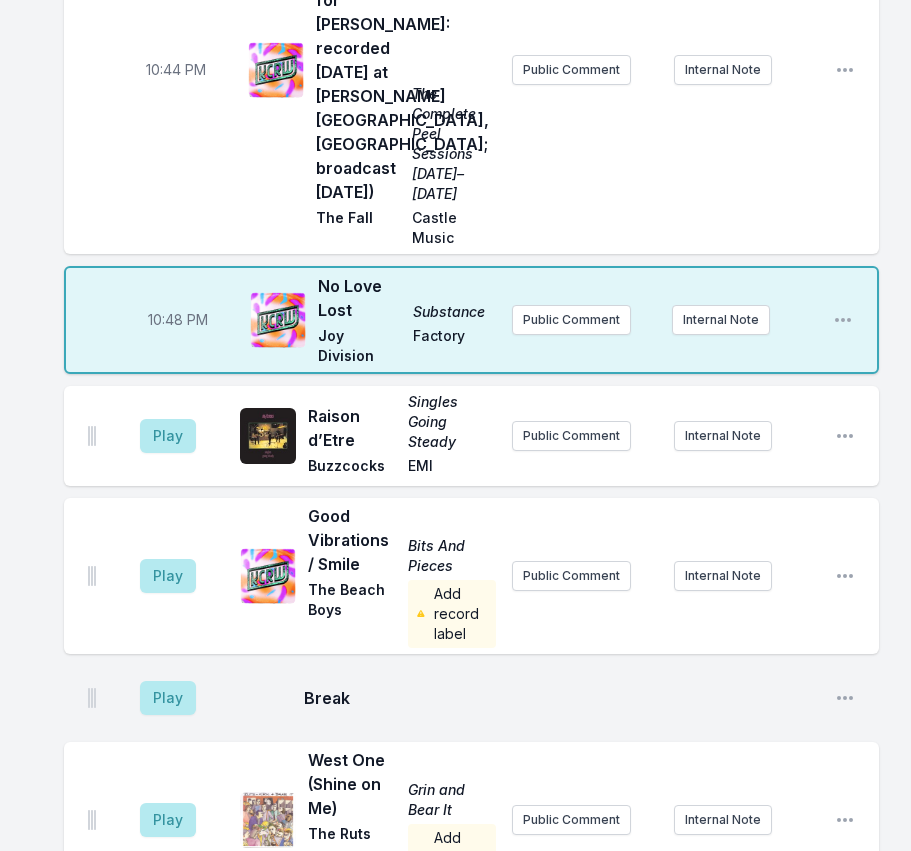 scroll, scrollTop: 2651, scrollLeft: 0, axis: vertical 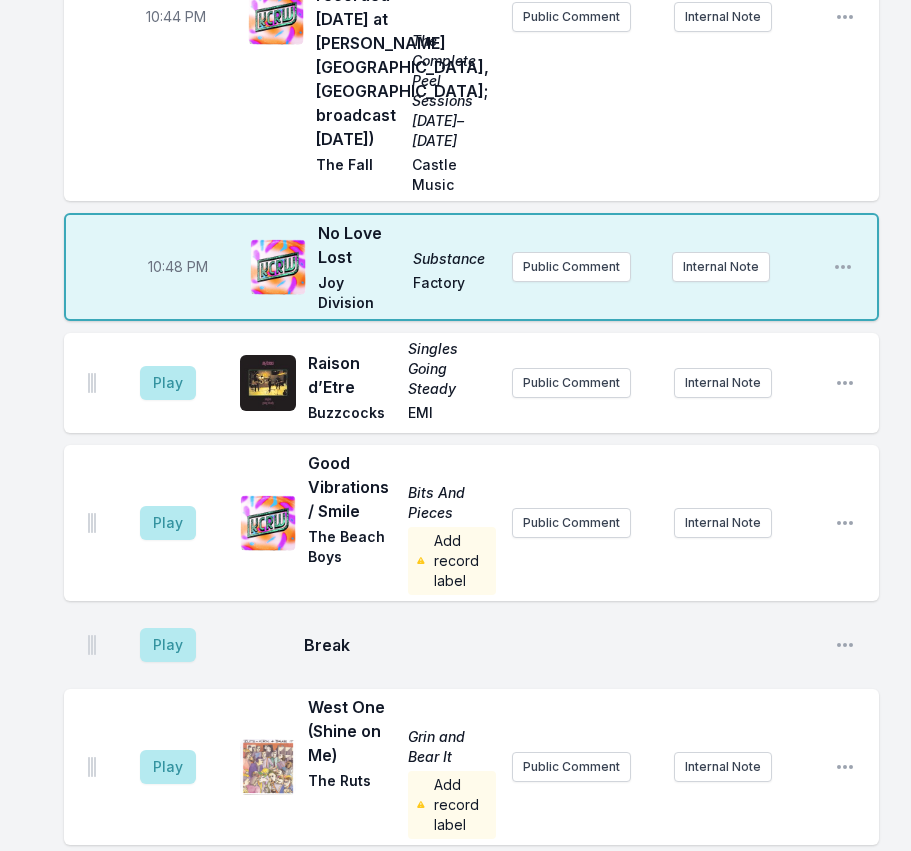click on "Play" at bounding box center [168, 383] 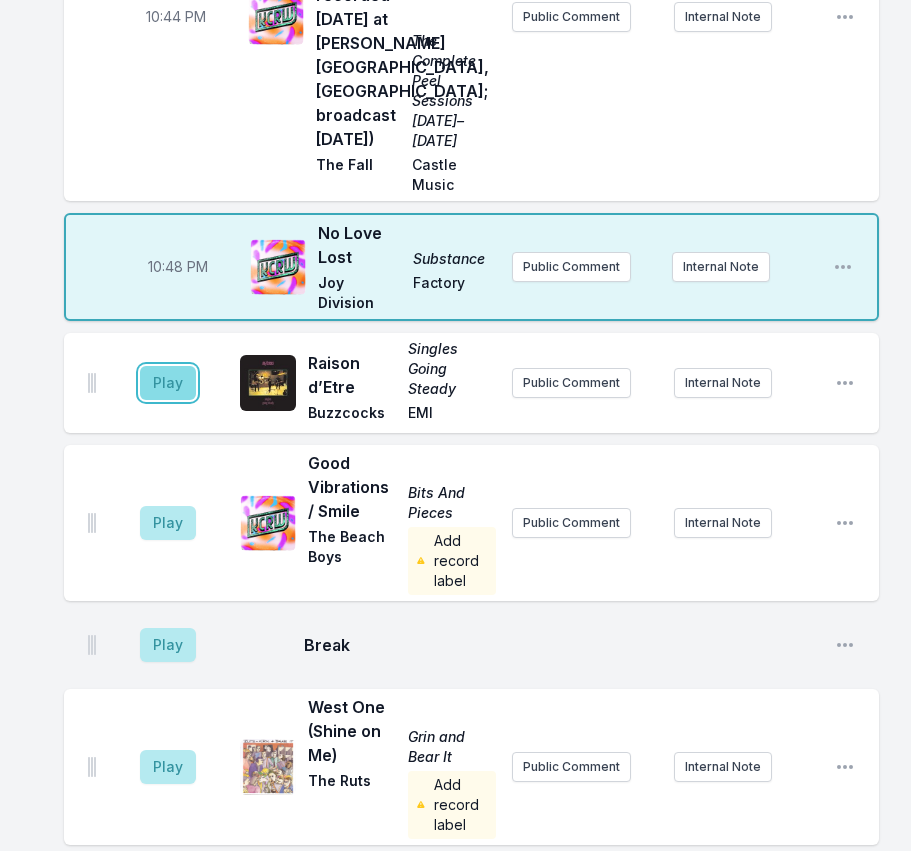 click on "Play" at bounding box center (168, 383) 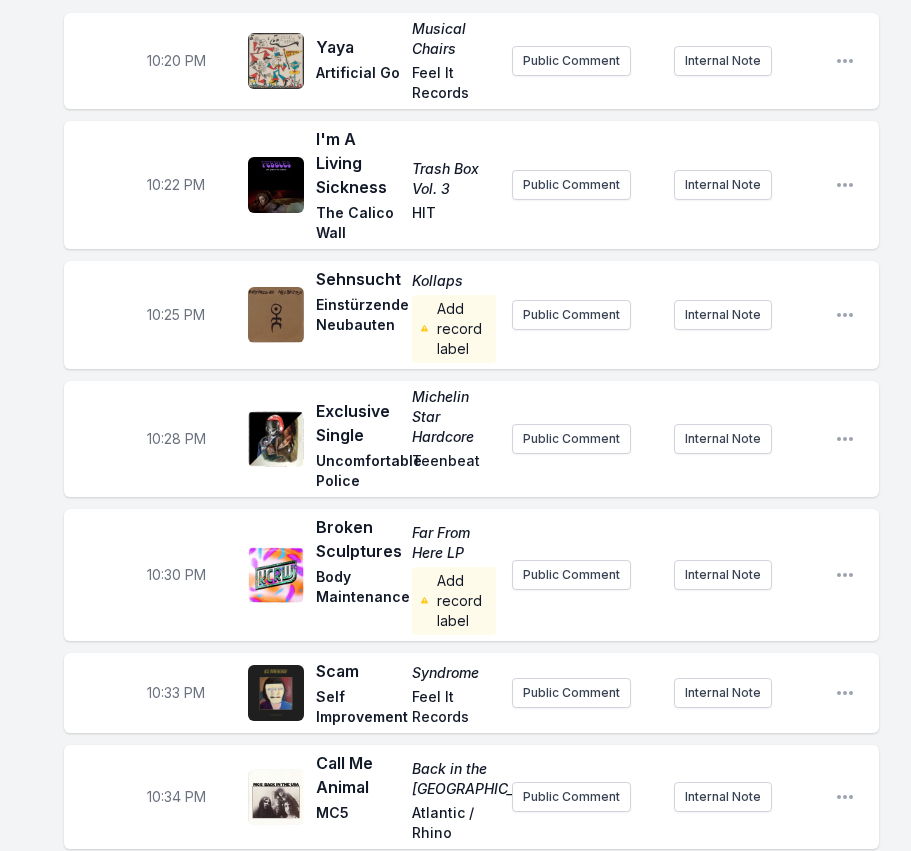 scroll, scrollTop: 1251, scrollLeft: 0, axis: vertical 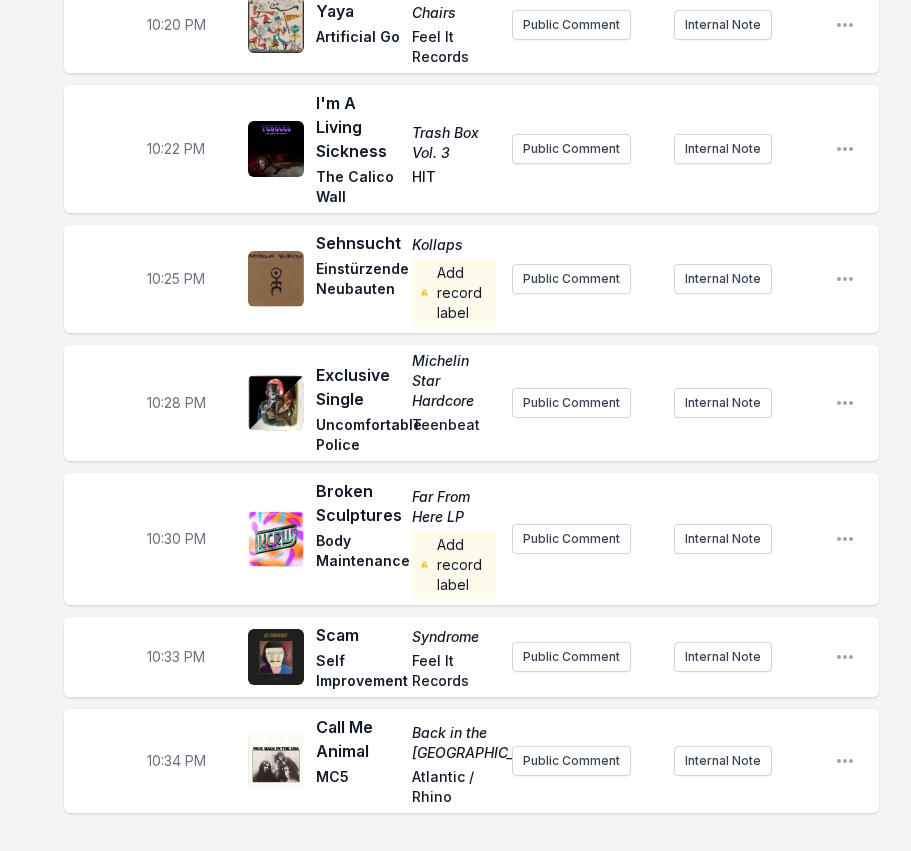 click on "Einstürzende Neubauten" at bounding box center [358, 293] 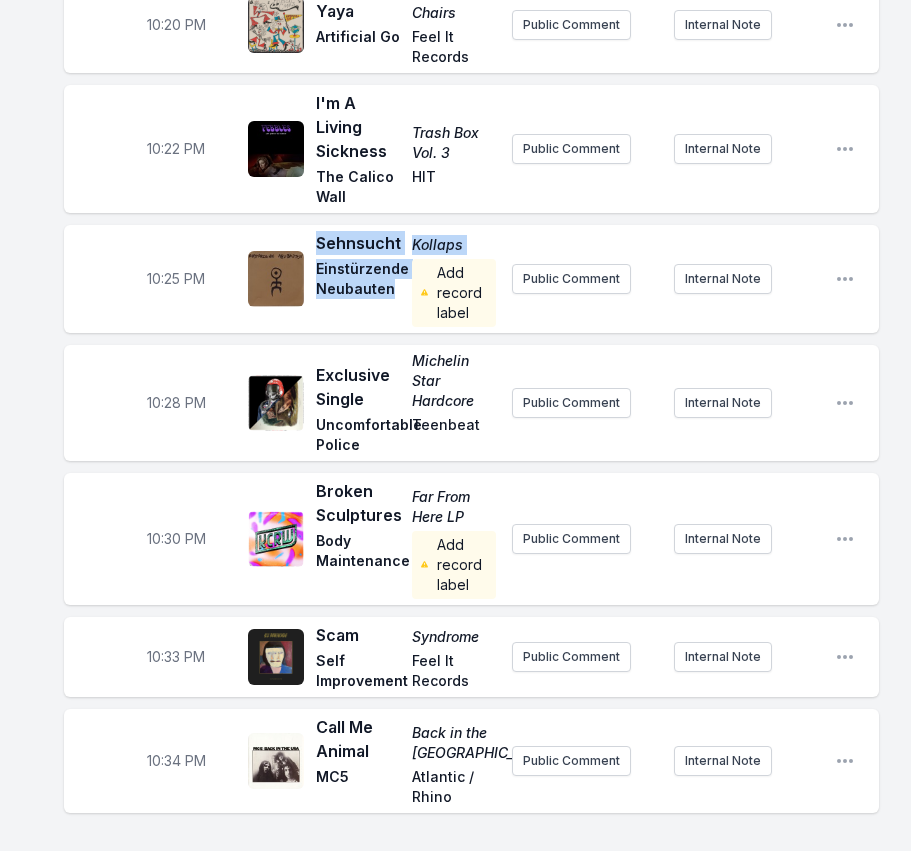 drag, startPoint x: 390, startPoint y: 255, endPoint x: 319, endPoint y: 211, distance: 83.528435 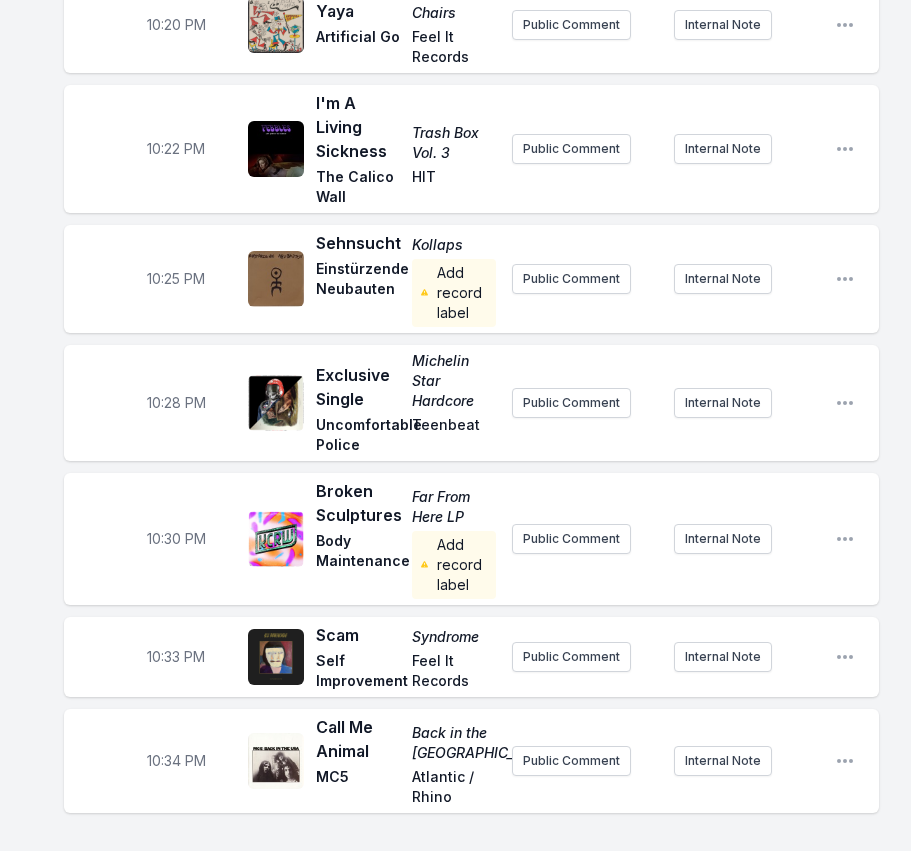 click on "10:25 PM Sehnsucht Kollaps Einstürzende Neubauten Add record label Public Comment Internal Note Open playlist item options" at bounding box center (471, 279) 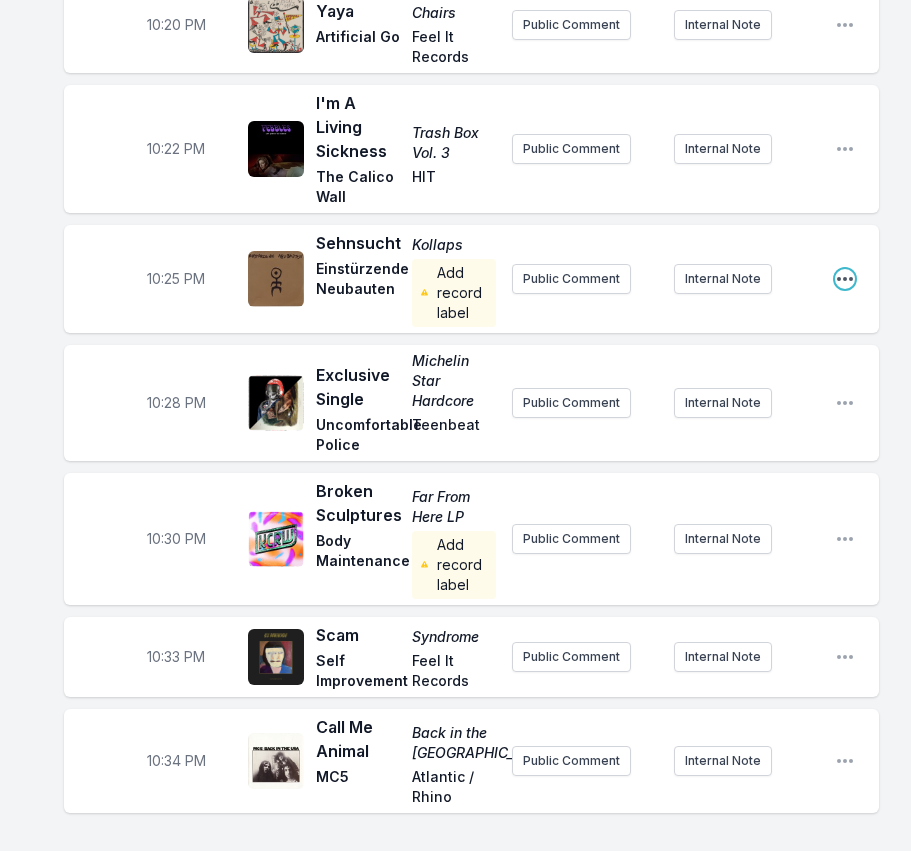 click 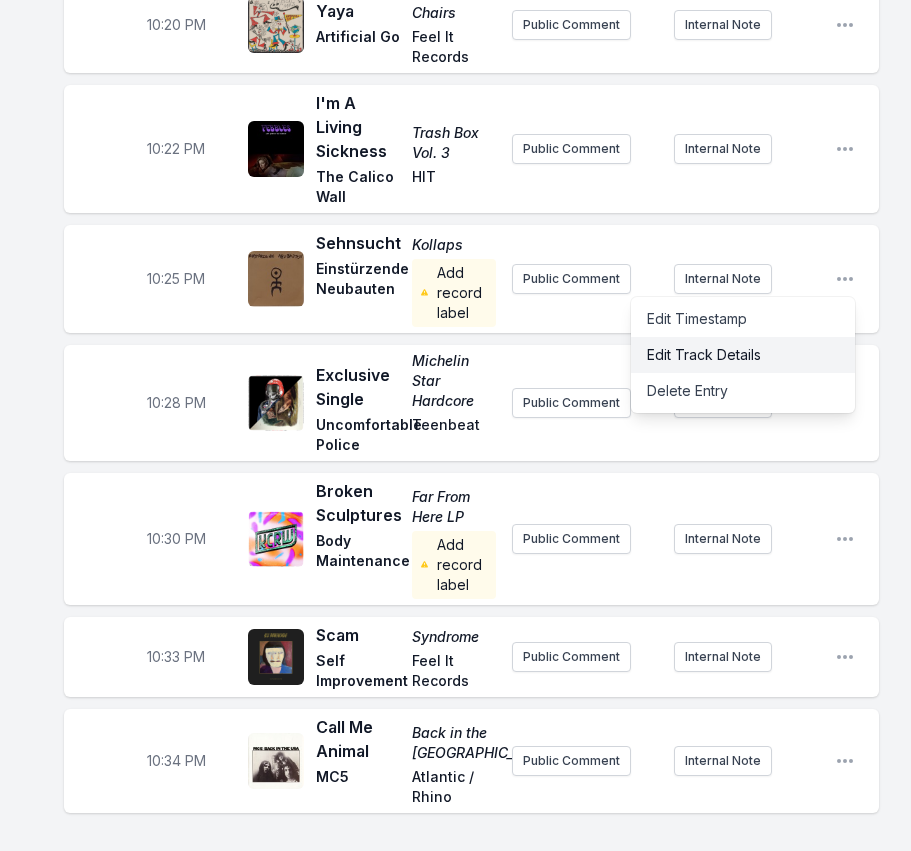 click on "Edit Track Details" at bounding box center [743, 355] 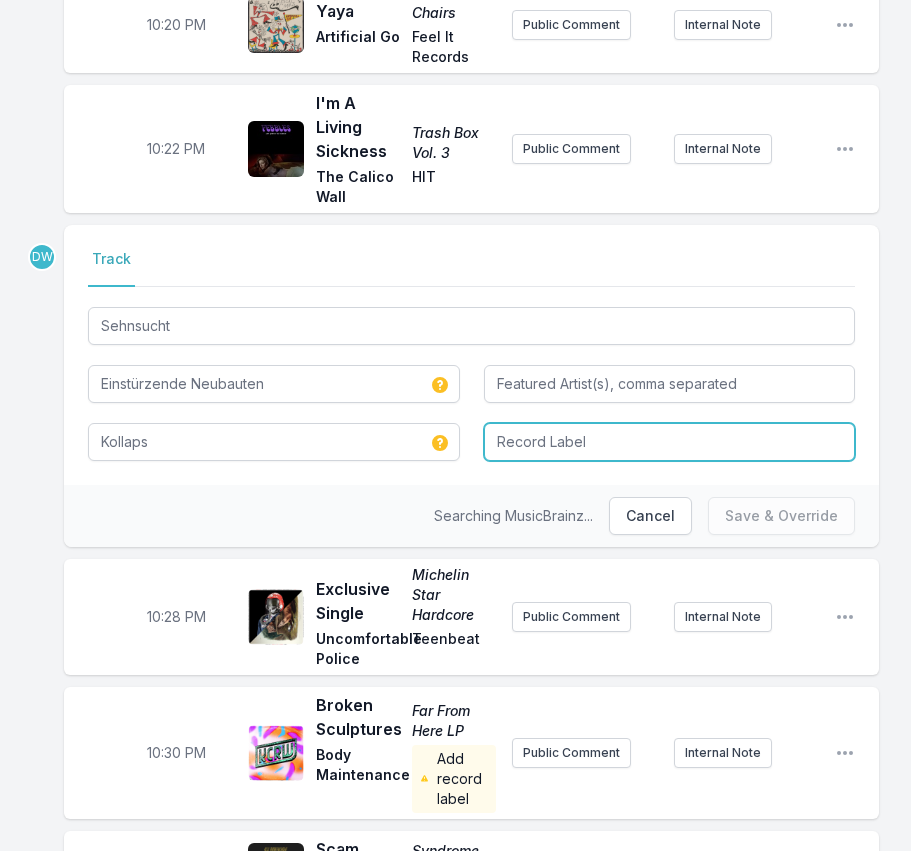 click at bounding box center [670, 442] 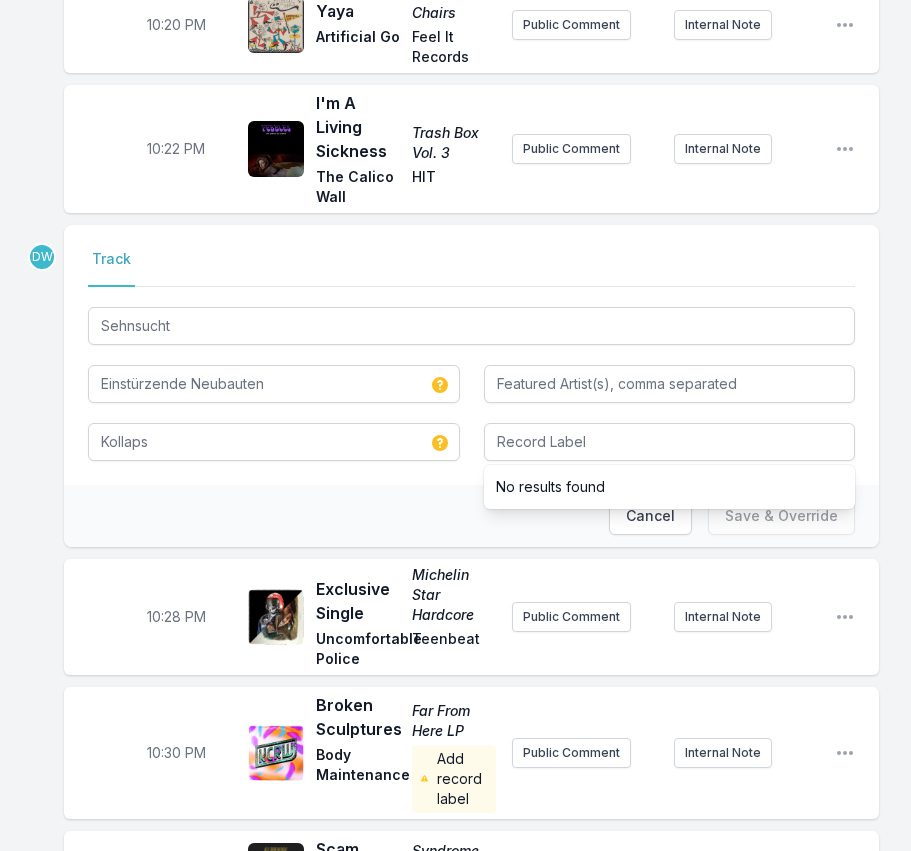 click on "Select a tab Track Track Sehnsucht Einstürzende Neubauten Kollaps No results found" at bounding box center (471, 355) 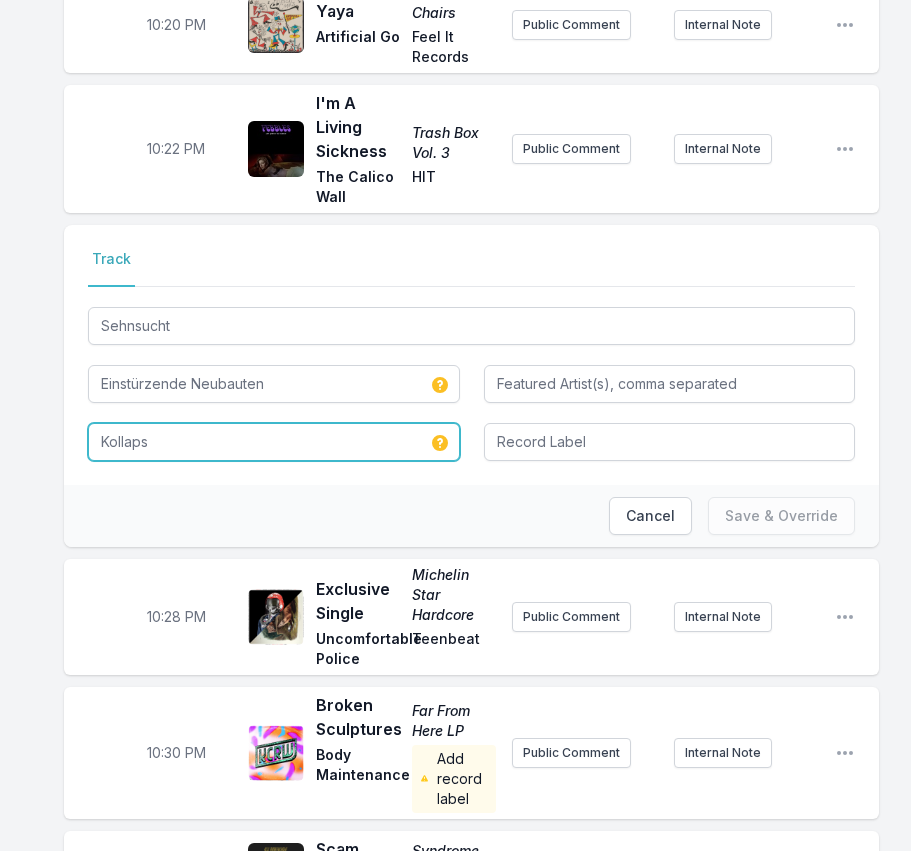 click on "Kollaps" at bounding box center [274, 442] 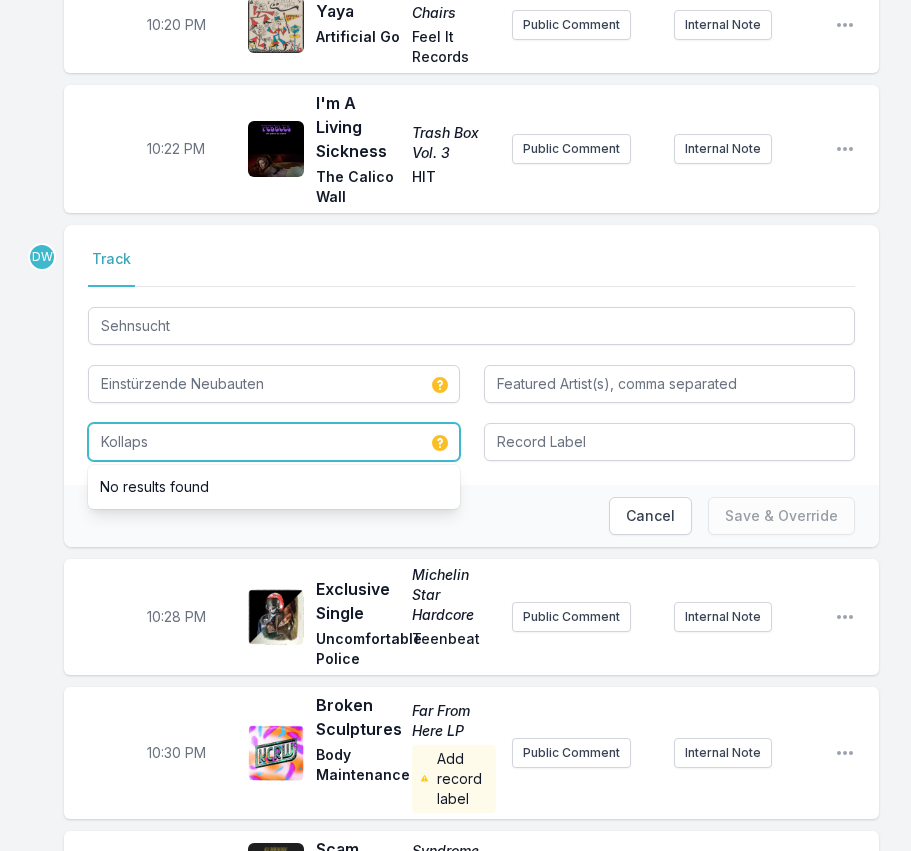 drag, startPoint x: 187, startPoint y: 401, endPoint x: 61, endPoint y: 401, distance: 126 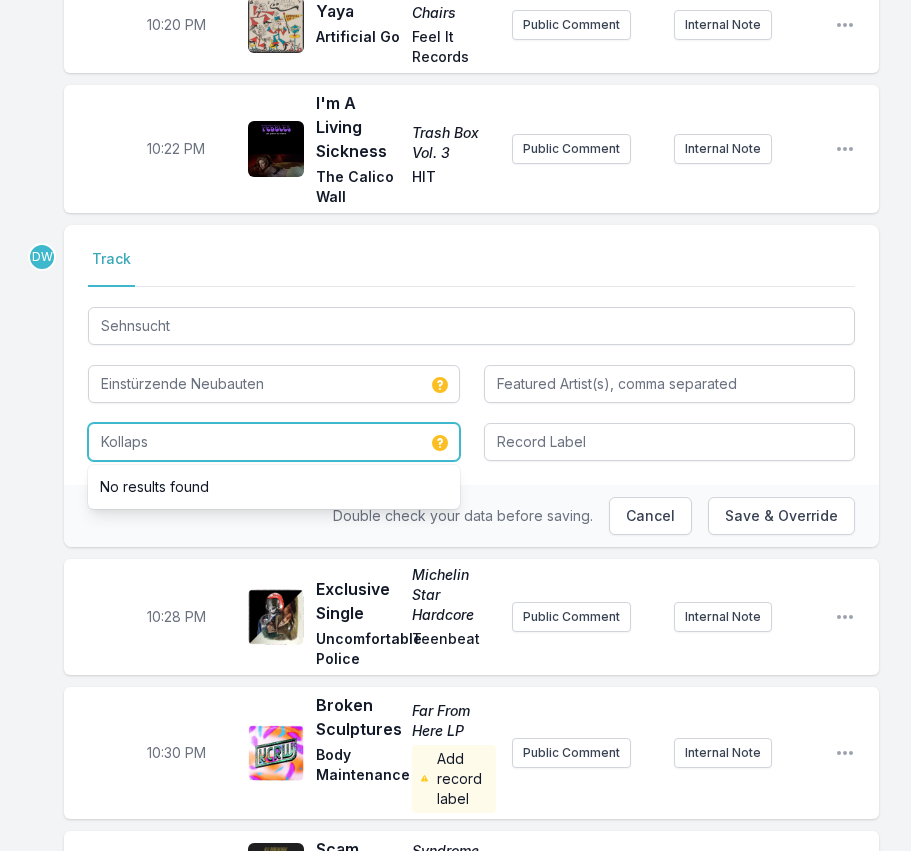 click on "Kollaps" at bounding box center [274, 442] 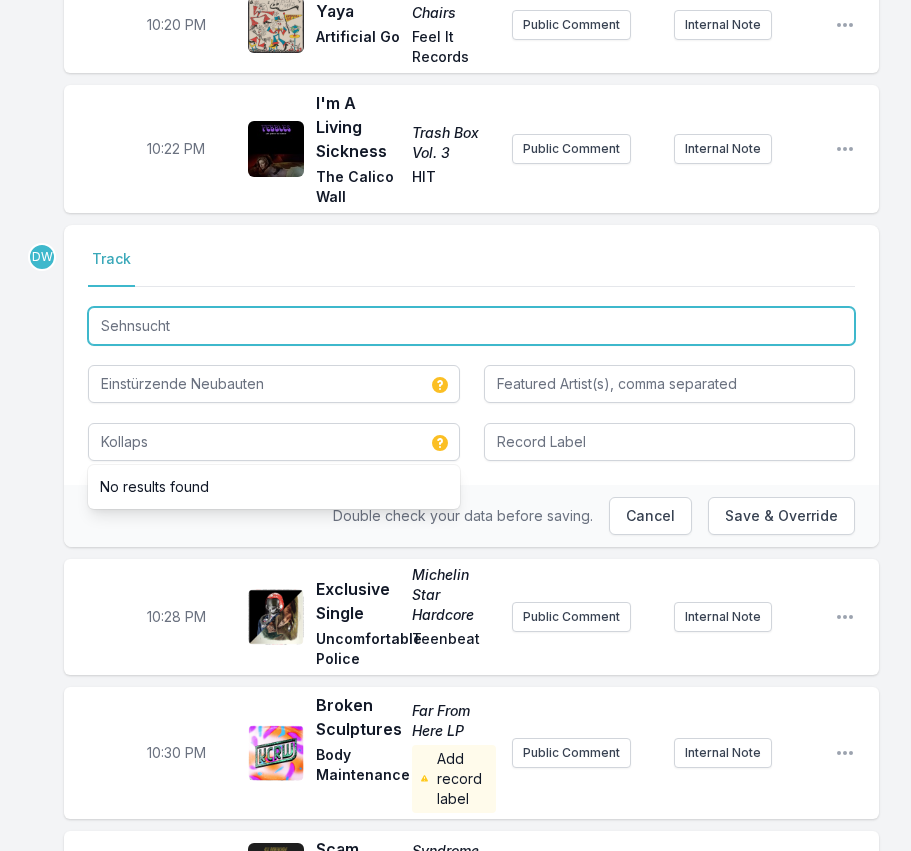 click on "Sehnsucht" at bounding box center (471, 326) 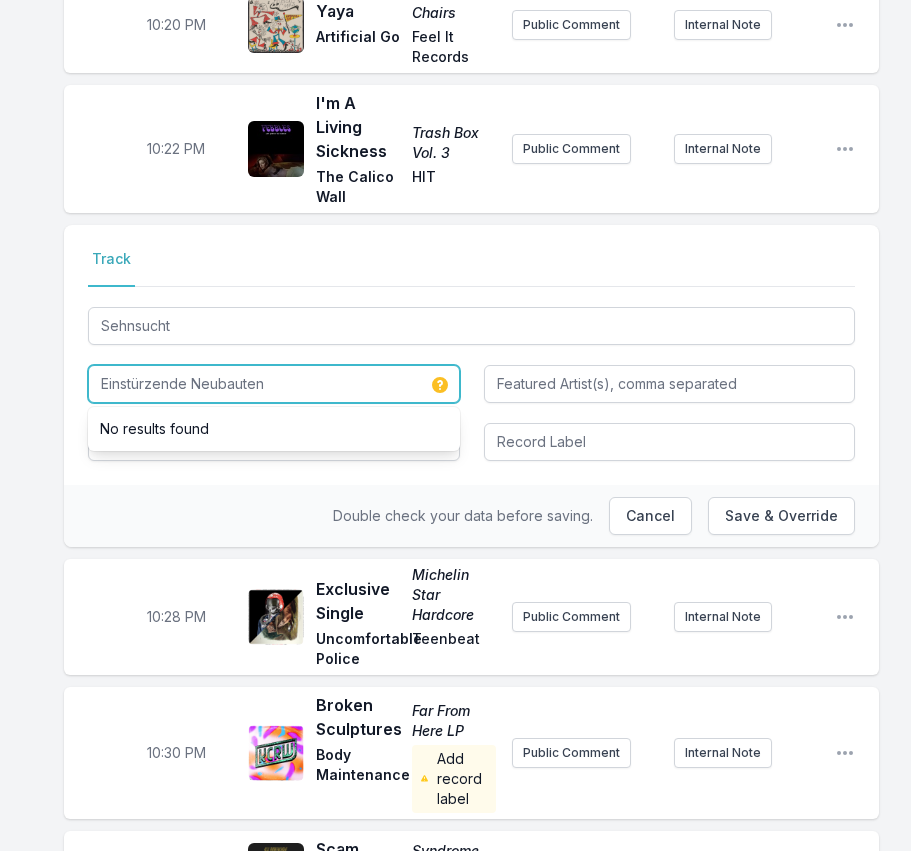click on "Einstürzende Neubauten" at bounding box center [274, 384] 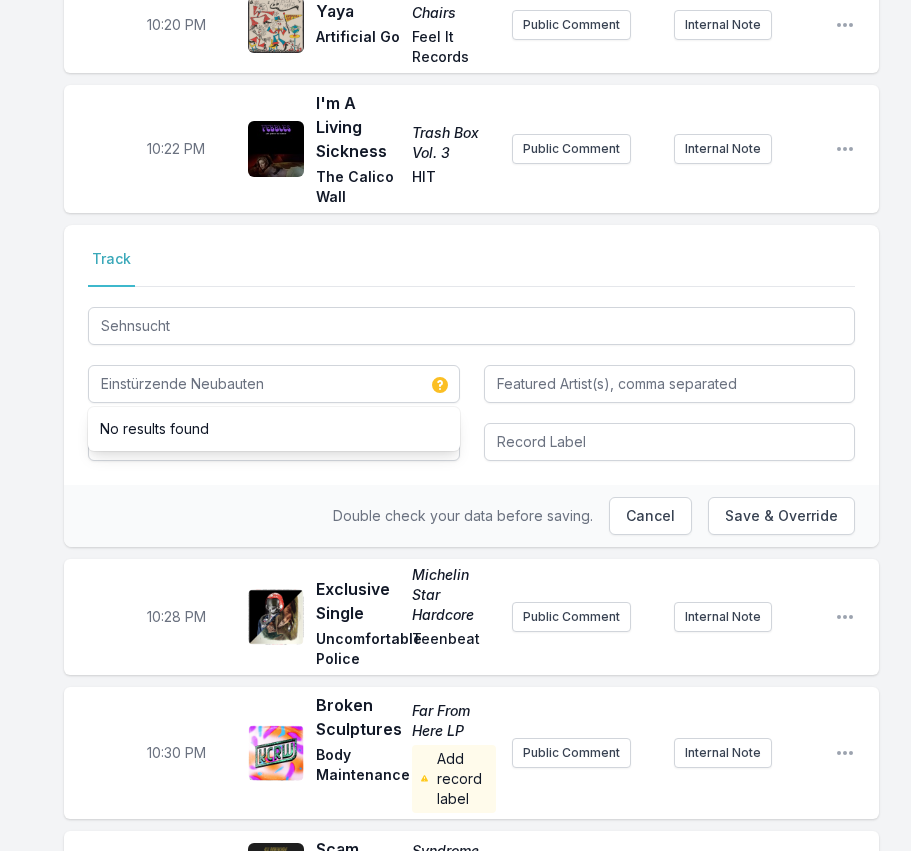 click on "Double check your data before saving. Cancel Save & Override" at bounding box center (471, 516) 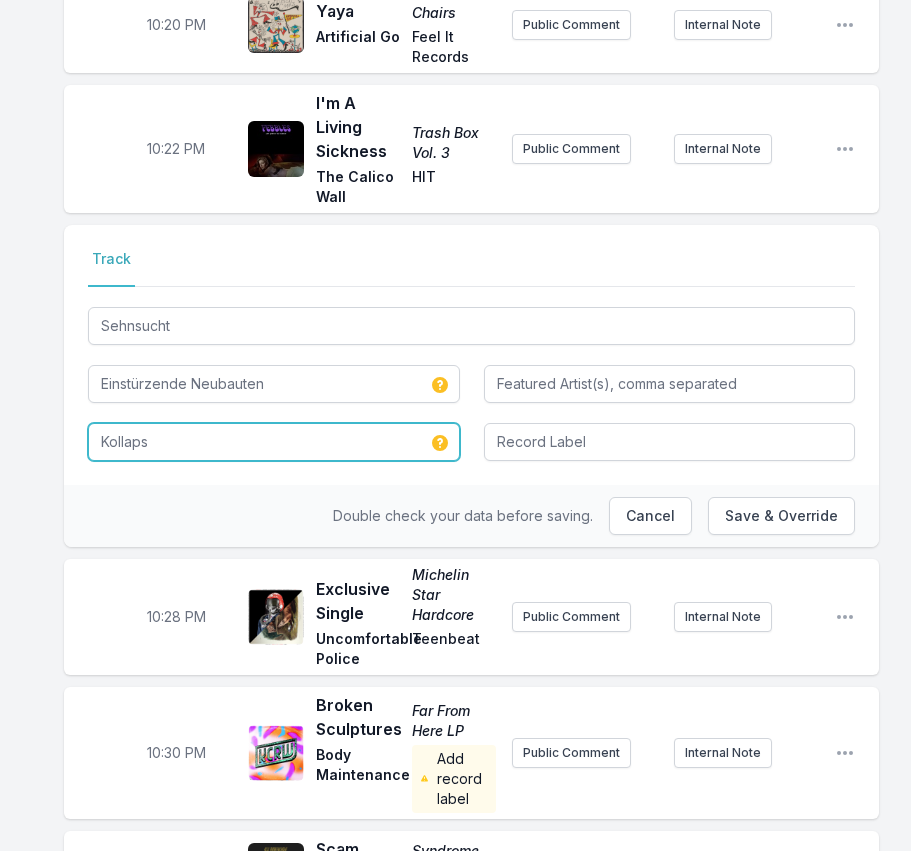click on "Kollaps" at bounding box center [274, 442] 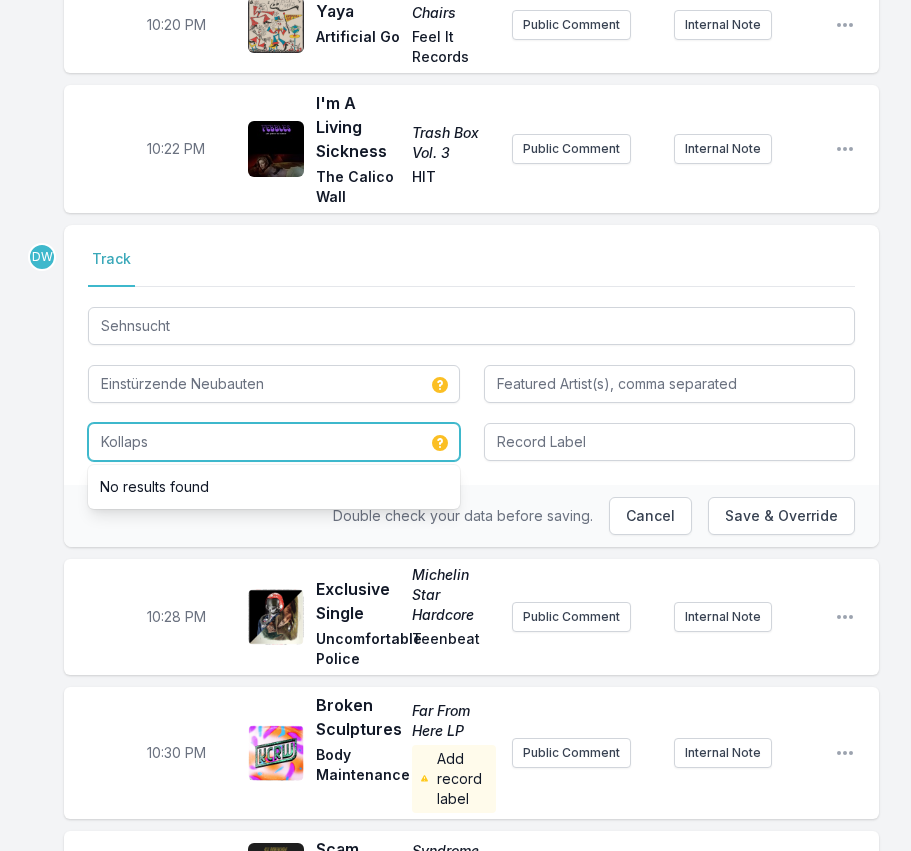 type on "Kollaps" 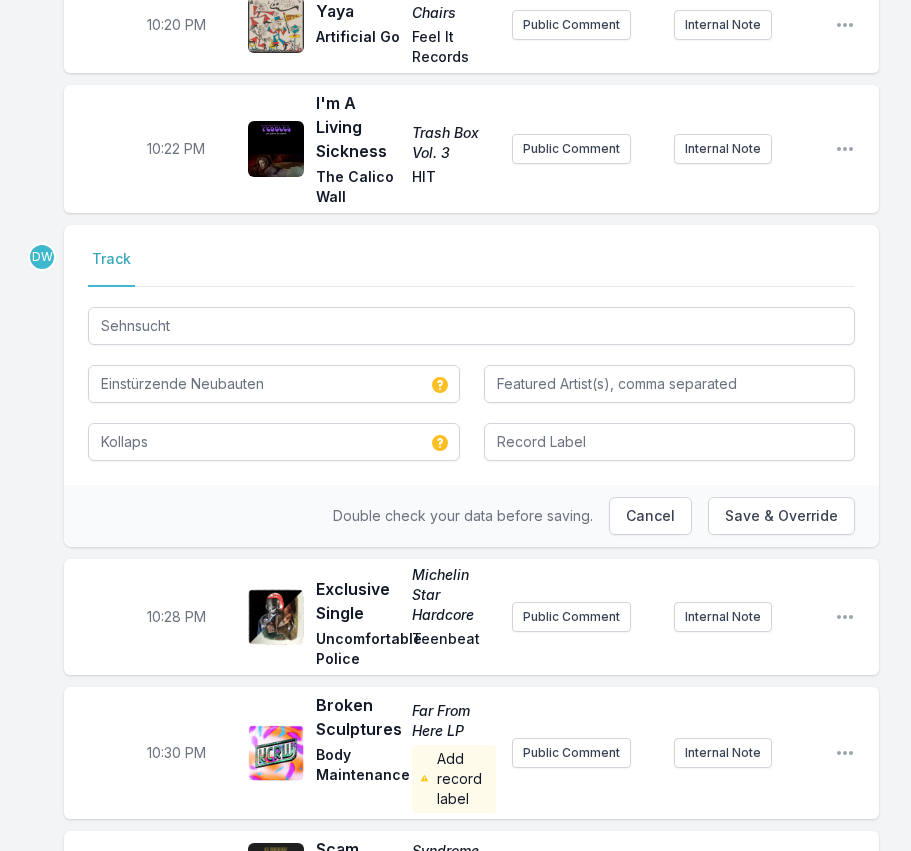 click at bounding box center [670, 440] 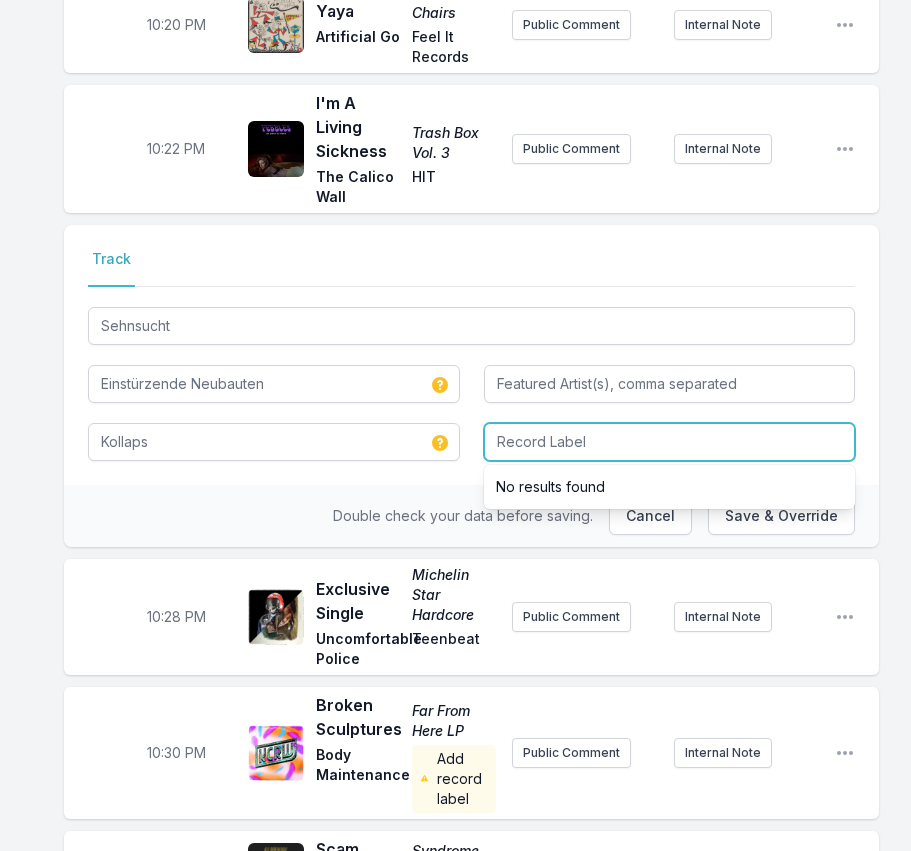 click at bounding box center (670, 442) 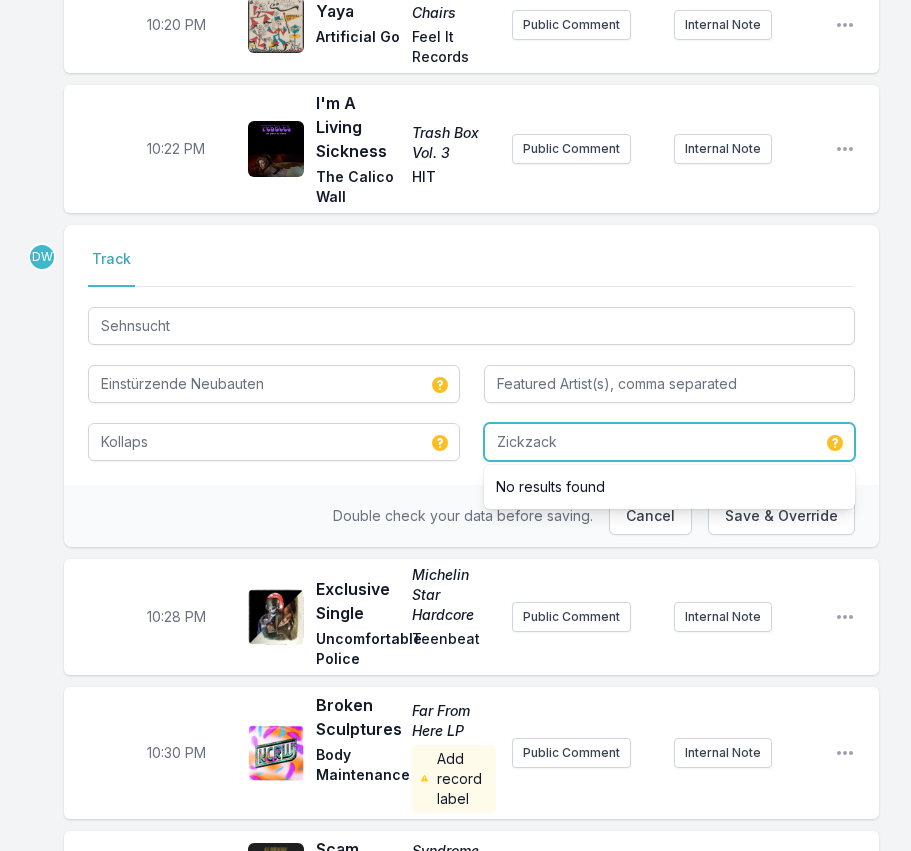 click on "Zickzack" at bounding box center [670, 442] 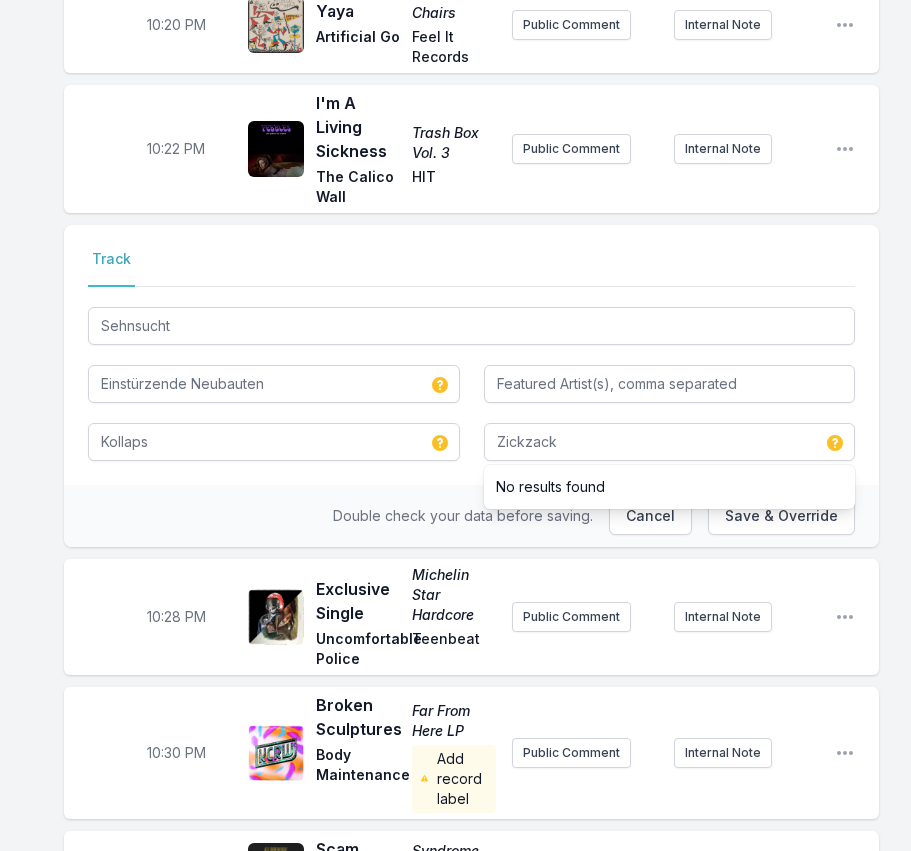 click on "Double check your data before saving. Cancel Save & Override" at bounding box center (471, 516) 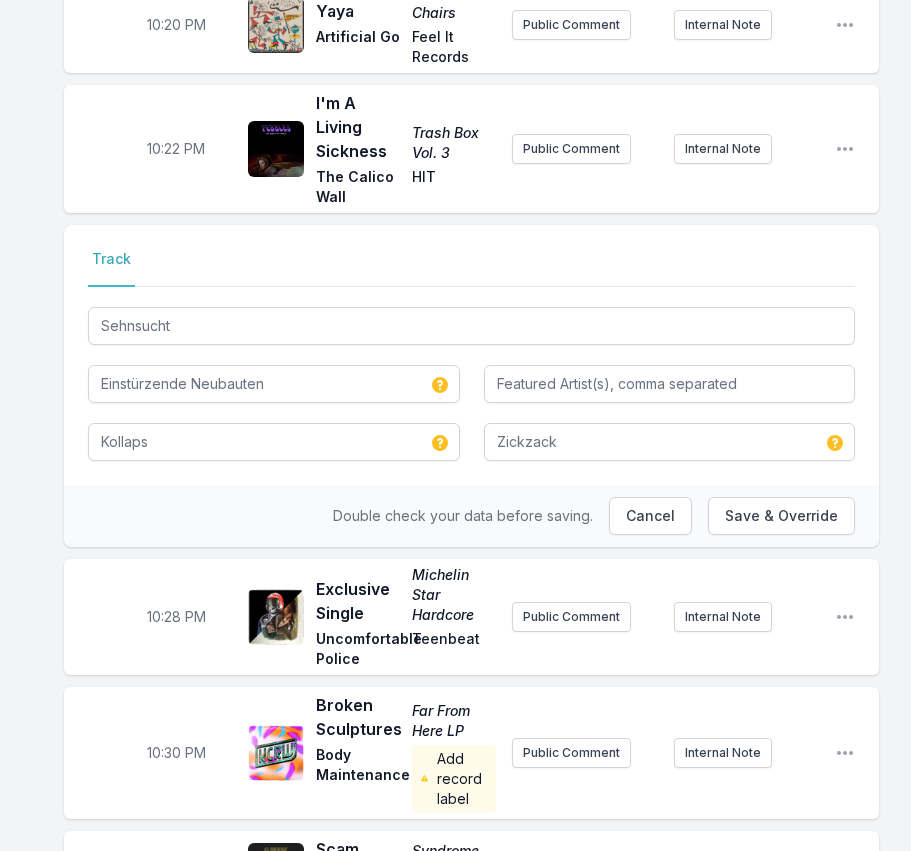 click on "Select a tab Track Track Sehnsucht Einstürzende Neubauten Kollaps Zickzack" at bounding box center (471, 355) 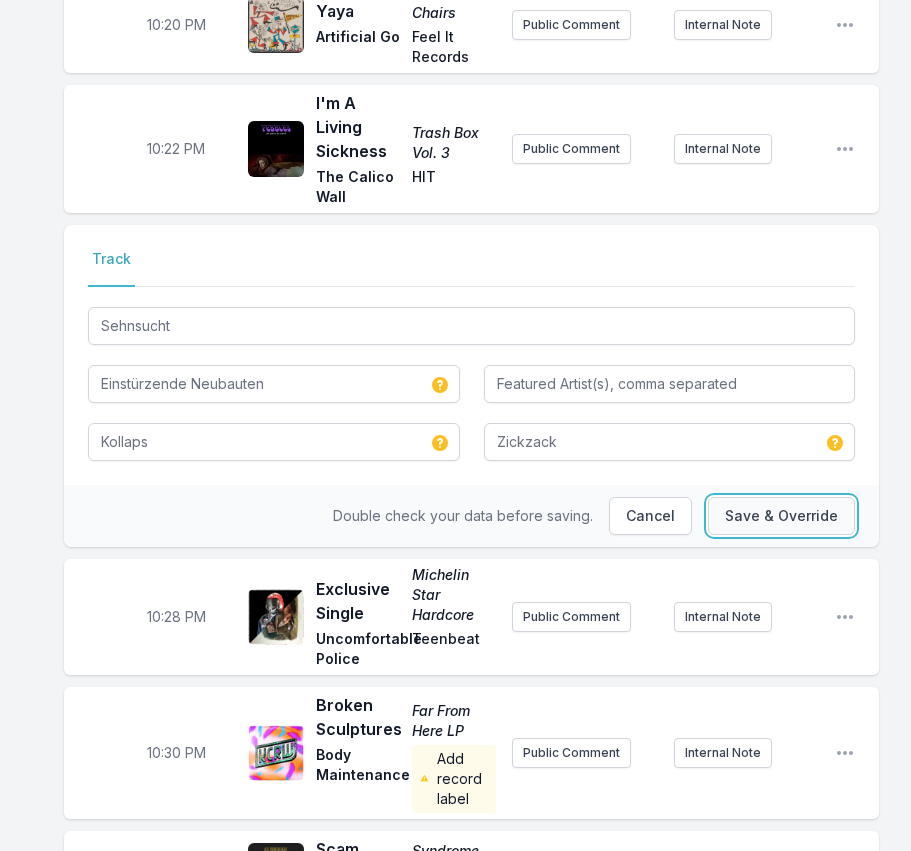 click on "Save & Override" at bounding box center [781, 516] 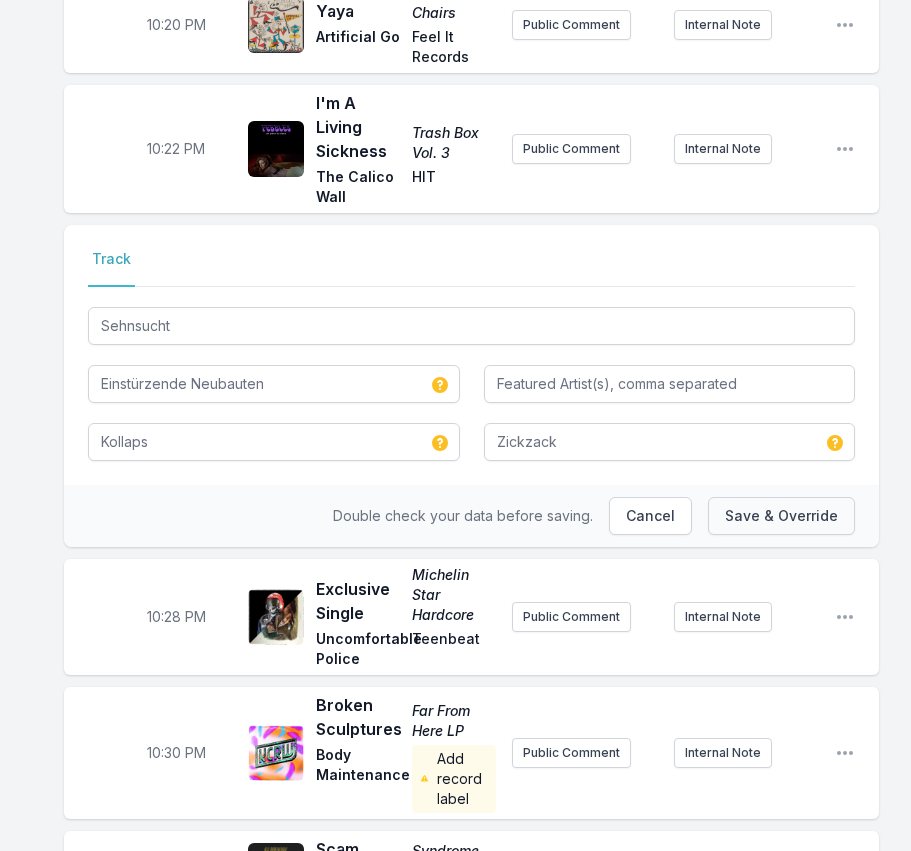 type 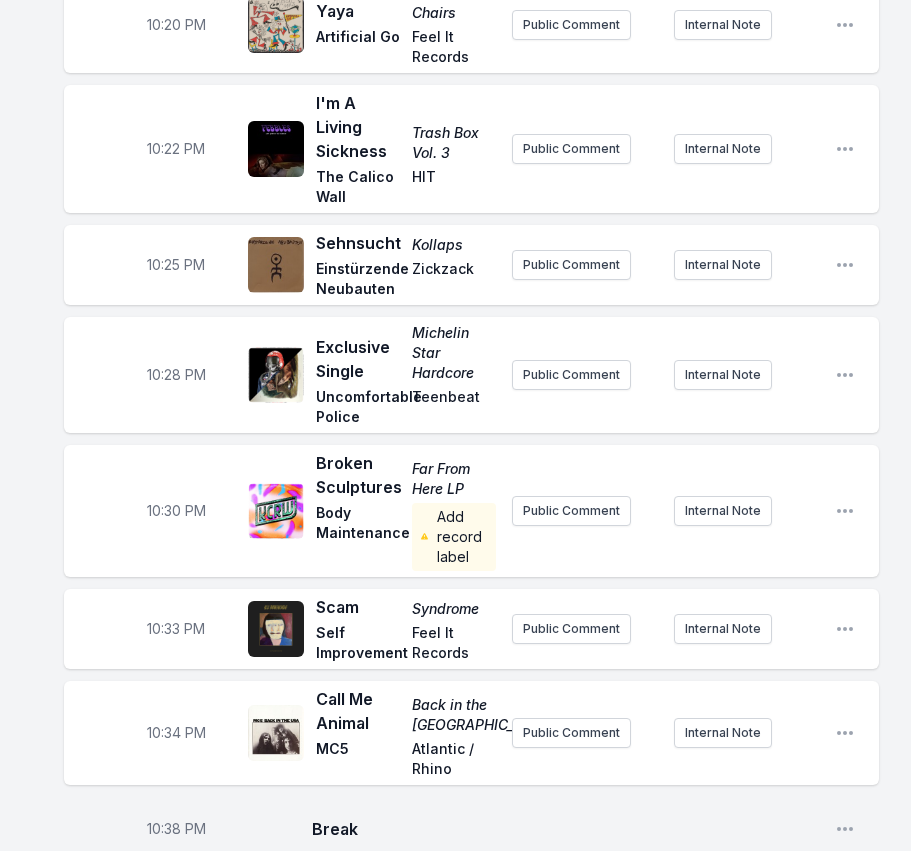scroll, scrollTop: 1351, scrollLeft: 0, axis: vertical 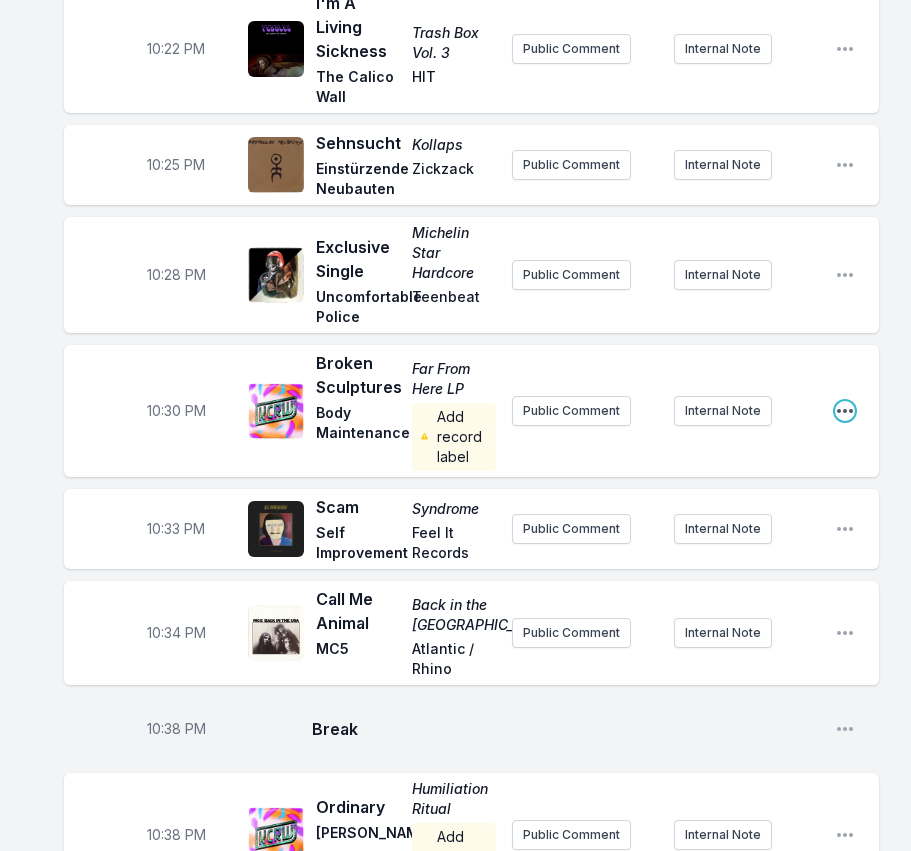 click 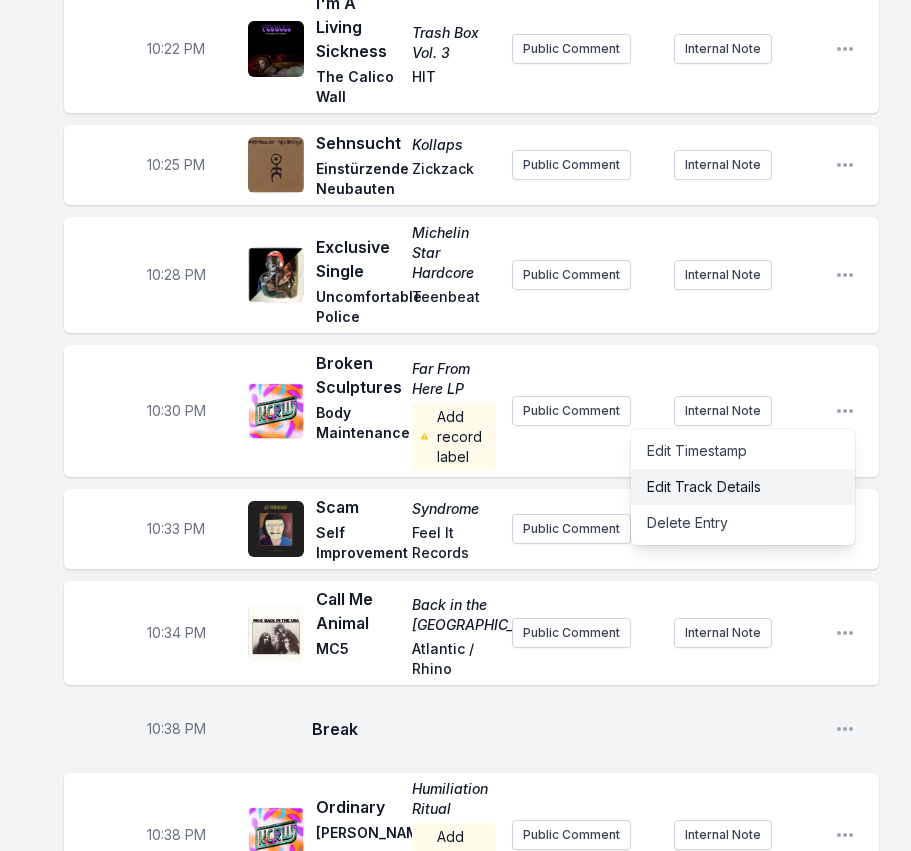 click on "Edit Track Details" at bounding box center (743, 487) 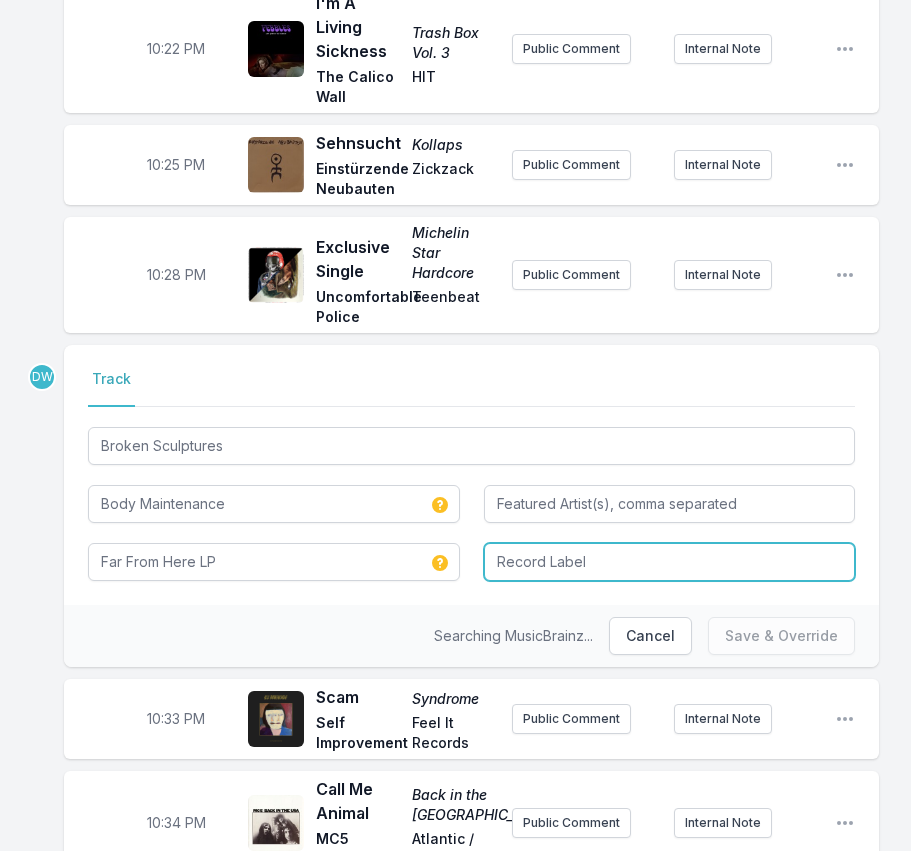 click at bounding box center [670, 562] 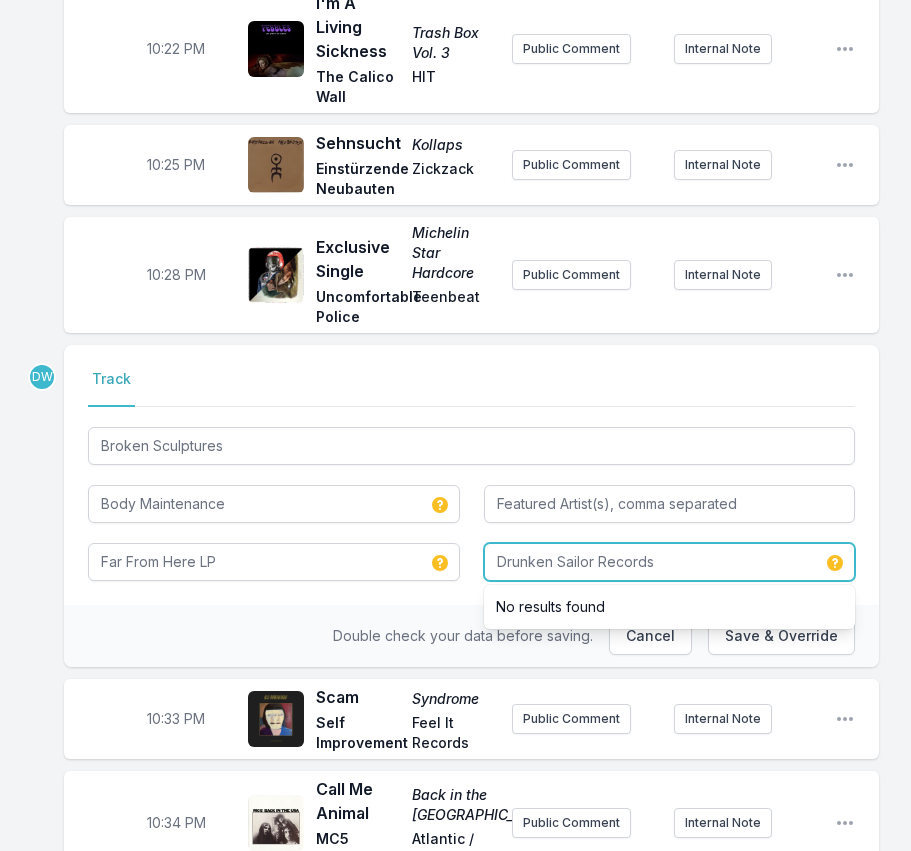 click on "Drunken Sailor Records" at bounding box center (670, 562) 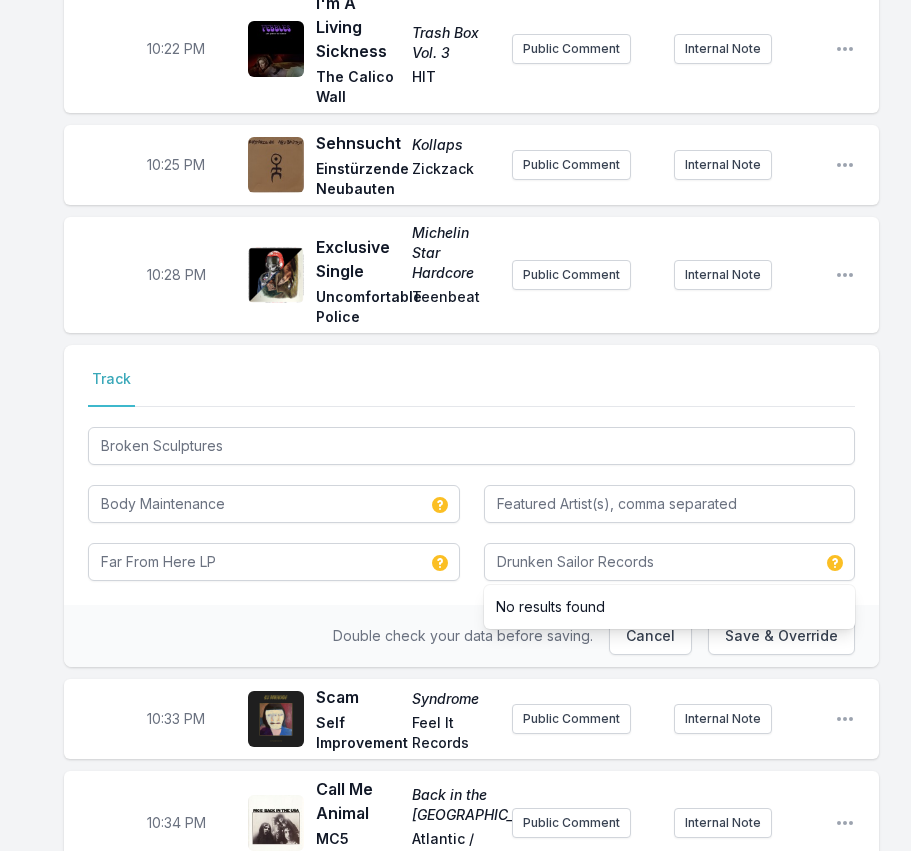 click on "Double check your data before saving. Cancel Save & Override" at bounding box center [471, 636] 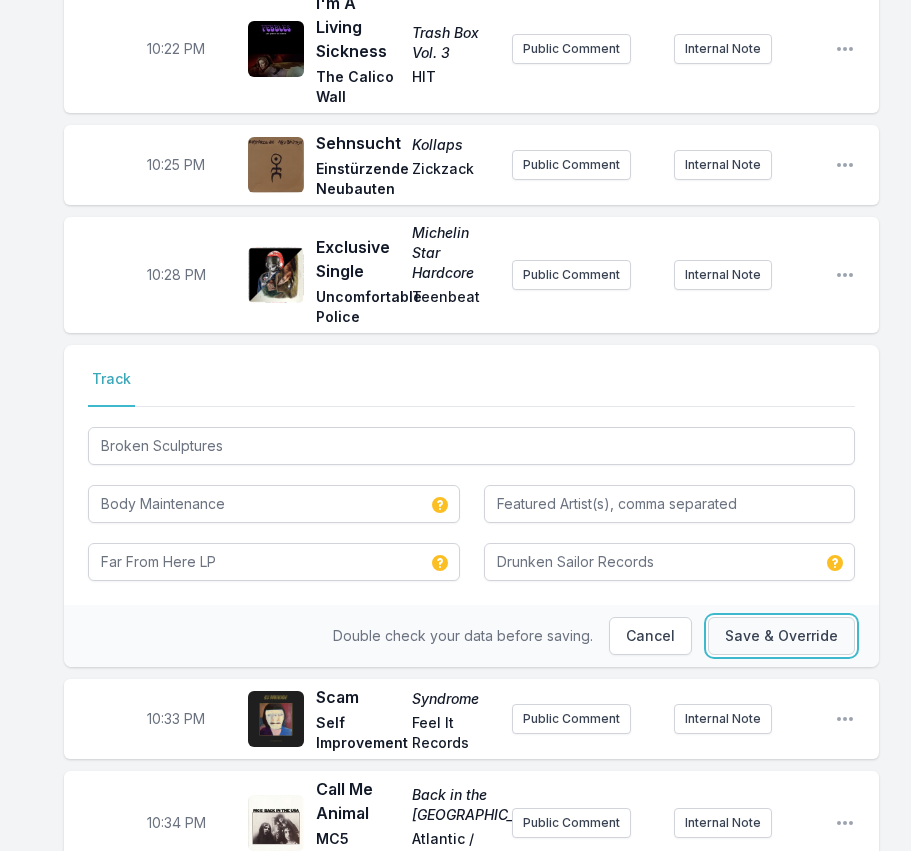 click on "Save & Override" at bounding box center [781, 636] 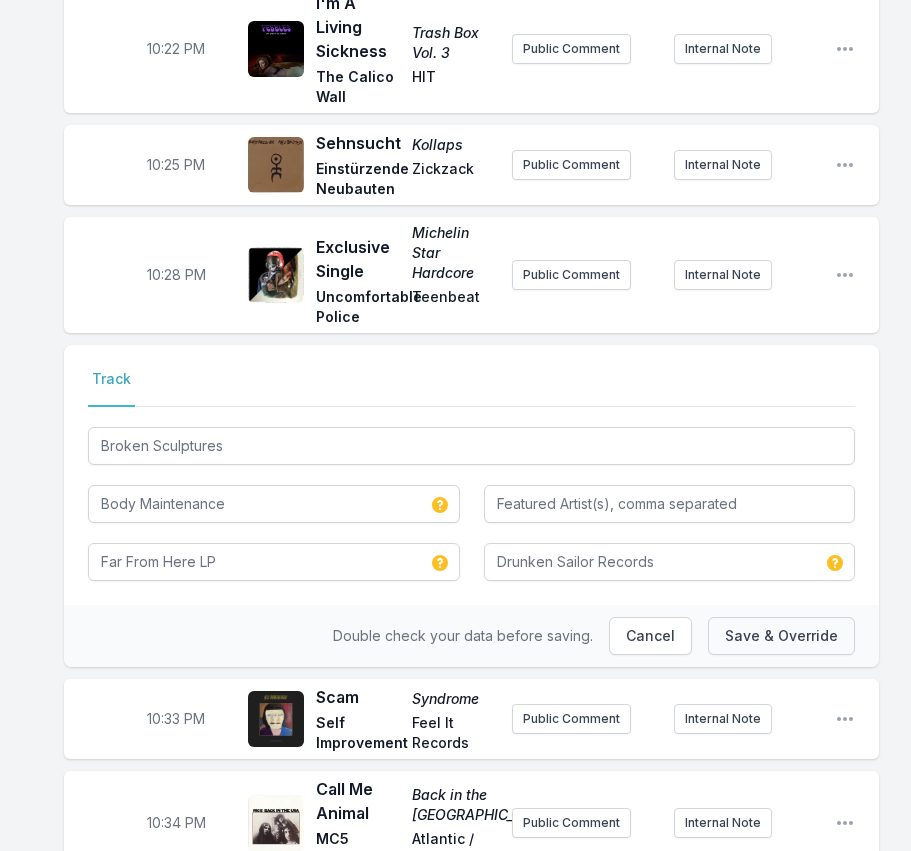 type 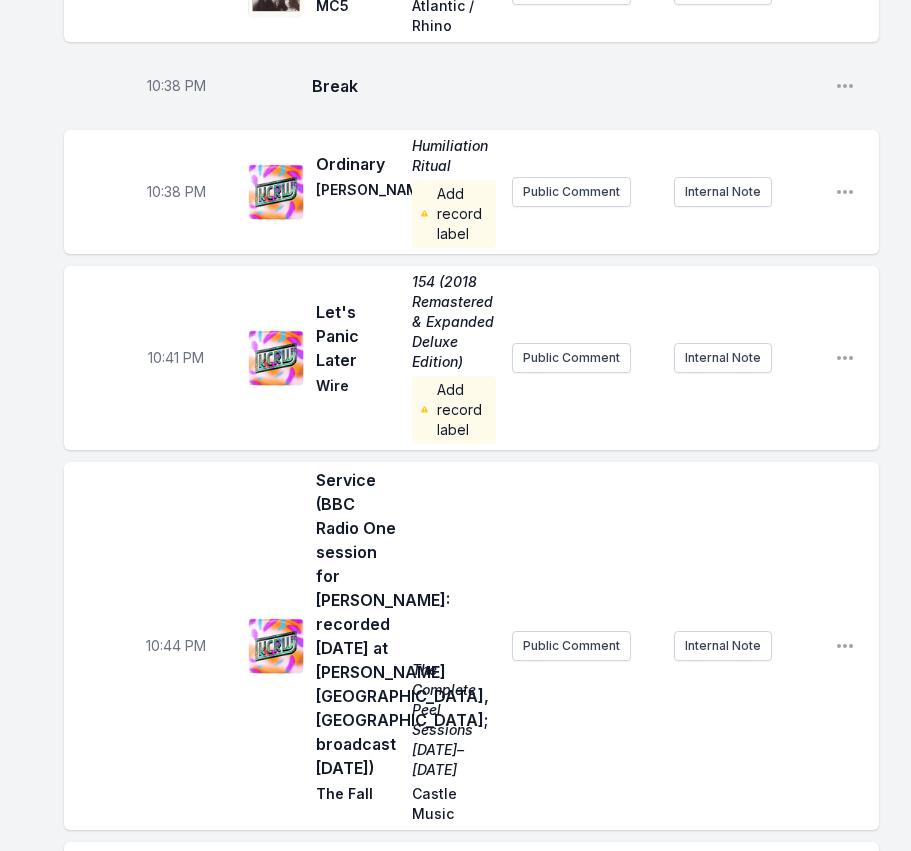 scroll, scrollTop: 1951, scrollLeft: 0, axis: vertical 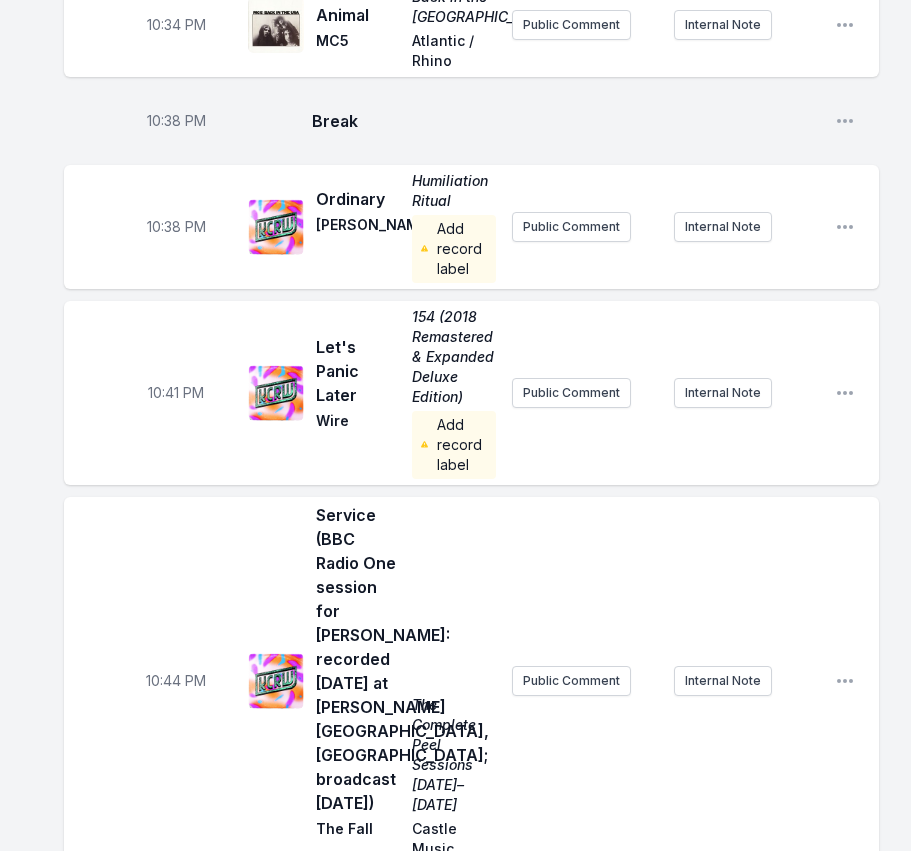 click on "Humiliation Ritual" at bounding box center [454, 191] 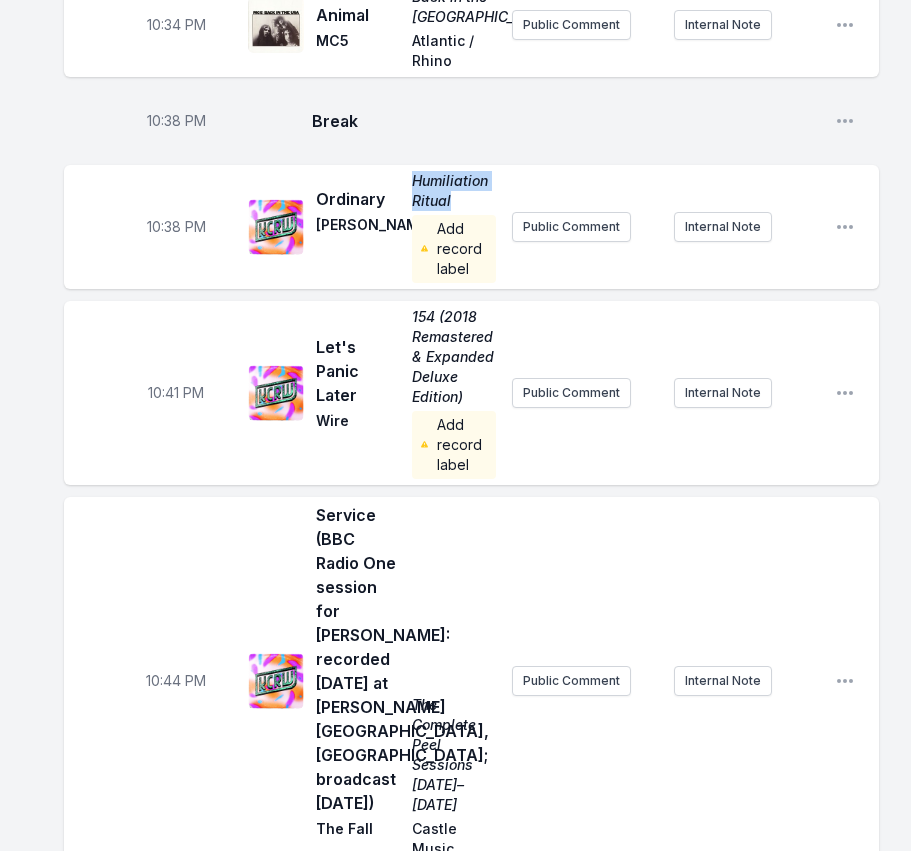drag, startPoint x: 413, startPoint y: 133, endPoint x: 446, endPoint y: 147, distance: 35.846897 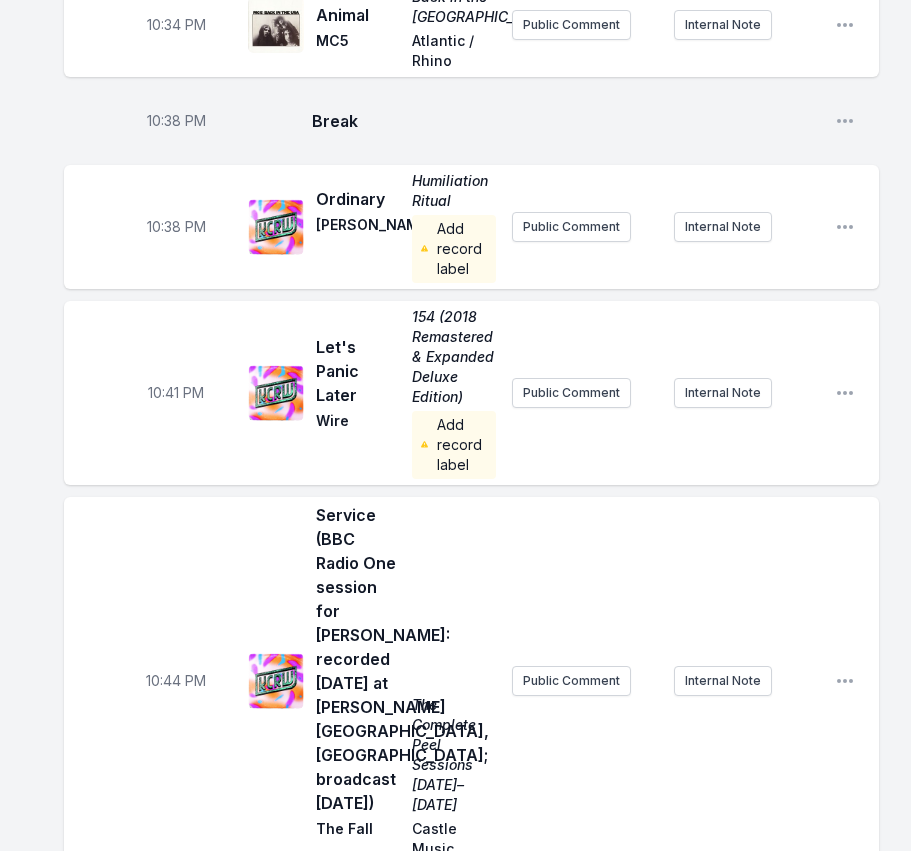 click on "10:44 PM Service (BBC Radio One session for [PERSON_NAME]: recorded [DATE] at [PERSON_NAME][GEOGRAPHIC_DATA], [GEOGRAPHIC_DATA]; broadcast [DATE]) The Complete Peel Sessions [DATE]–[DATE] The Fall Castle Music Public Comment Internal Note Open playlist item options" at bounding box center (471, 681) 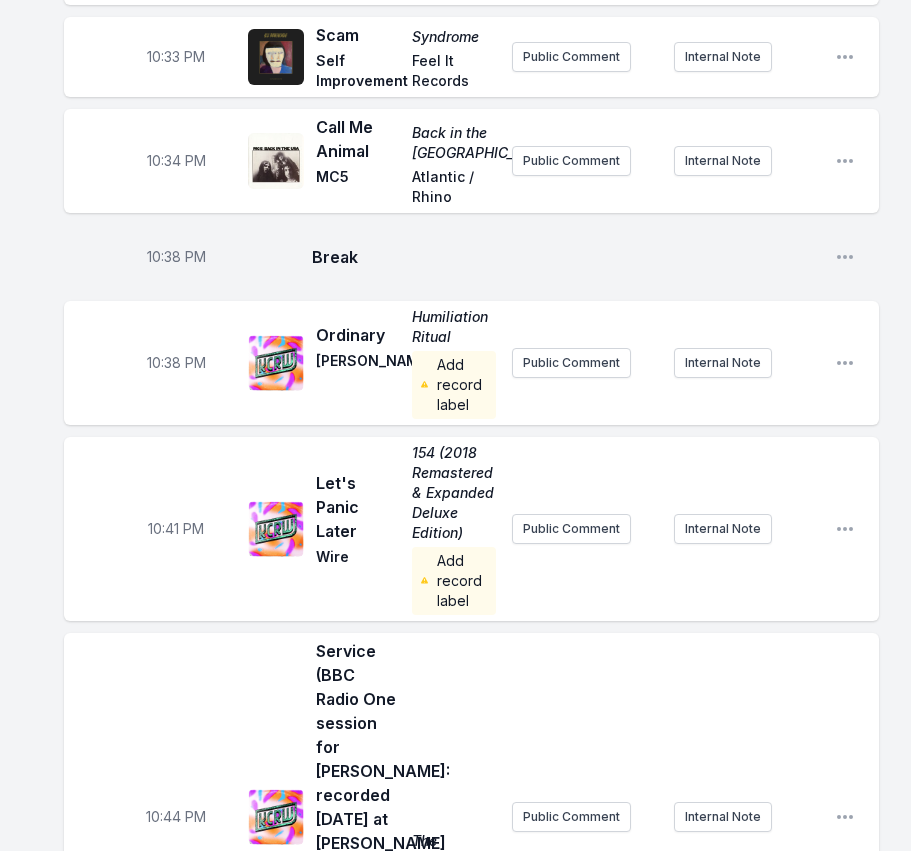 scroll, scrollTop: 1851, scrollLeft: 0, axis: vertical 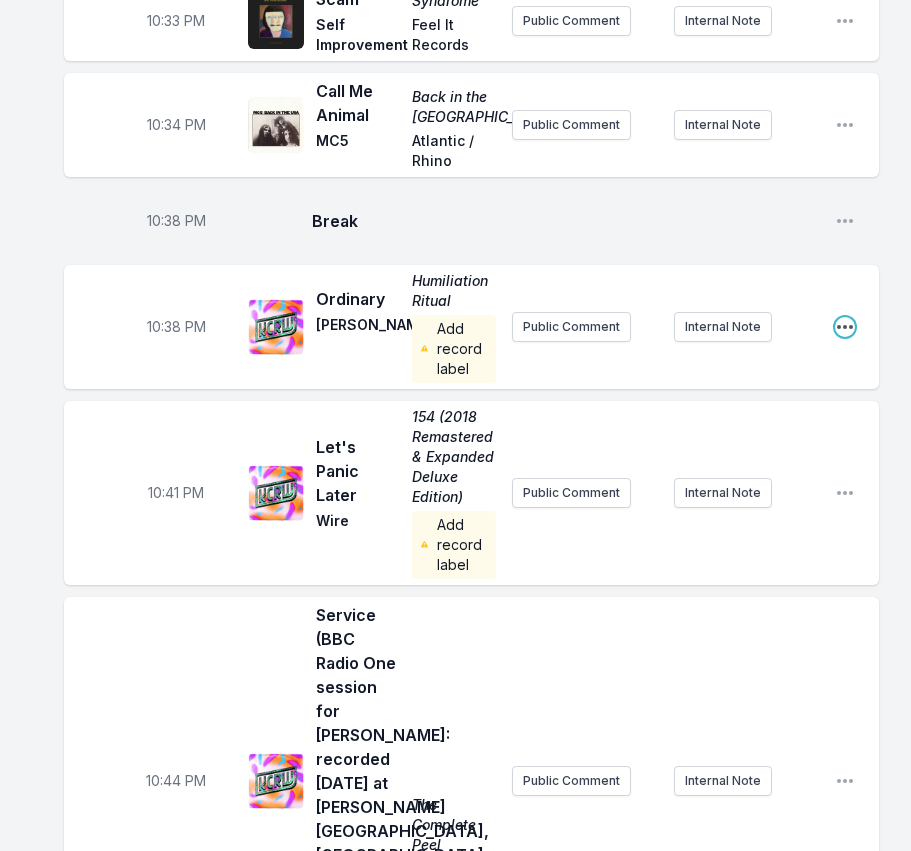 click 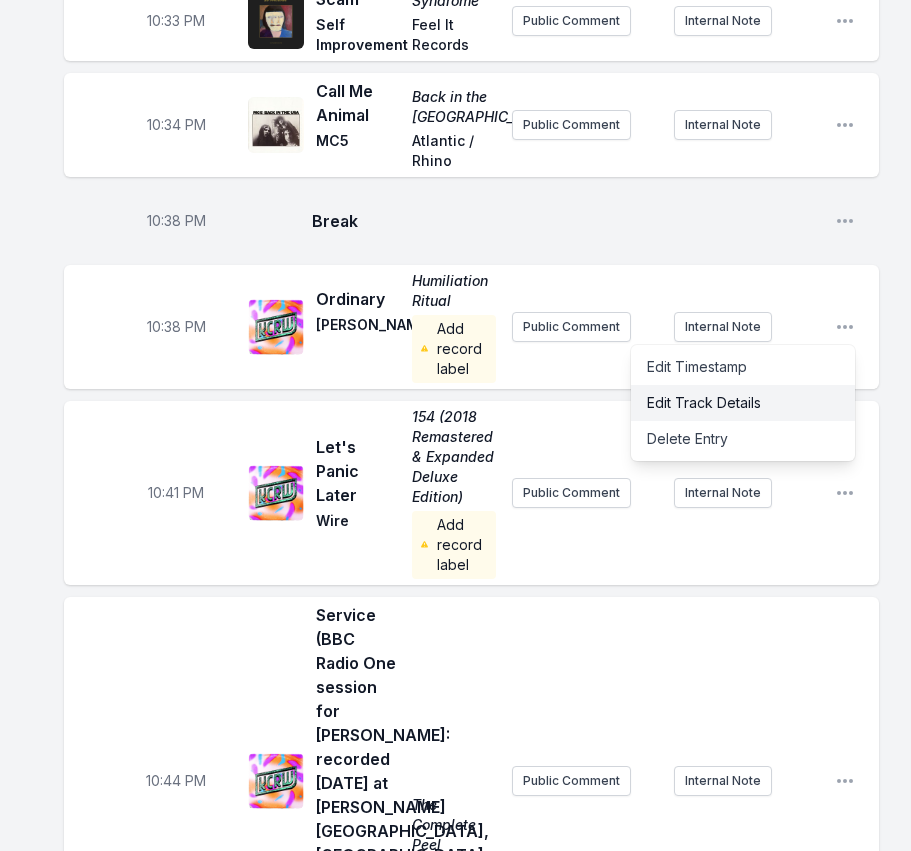 click on "Edit Track Details" at bounding box center (743, 403) 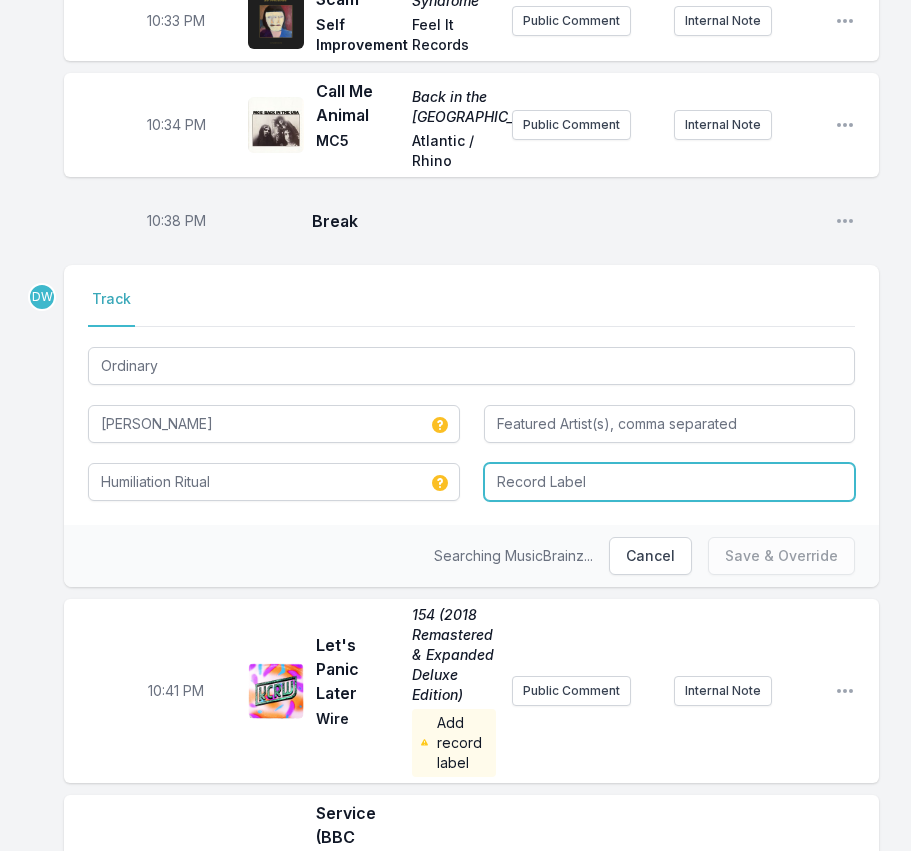 click at bounding box center (670, 482) 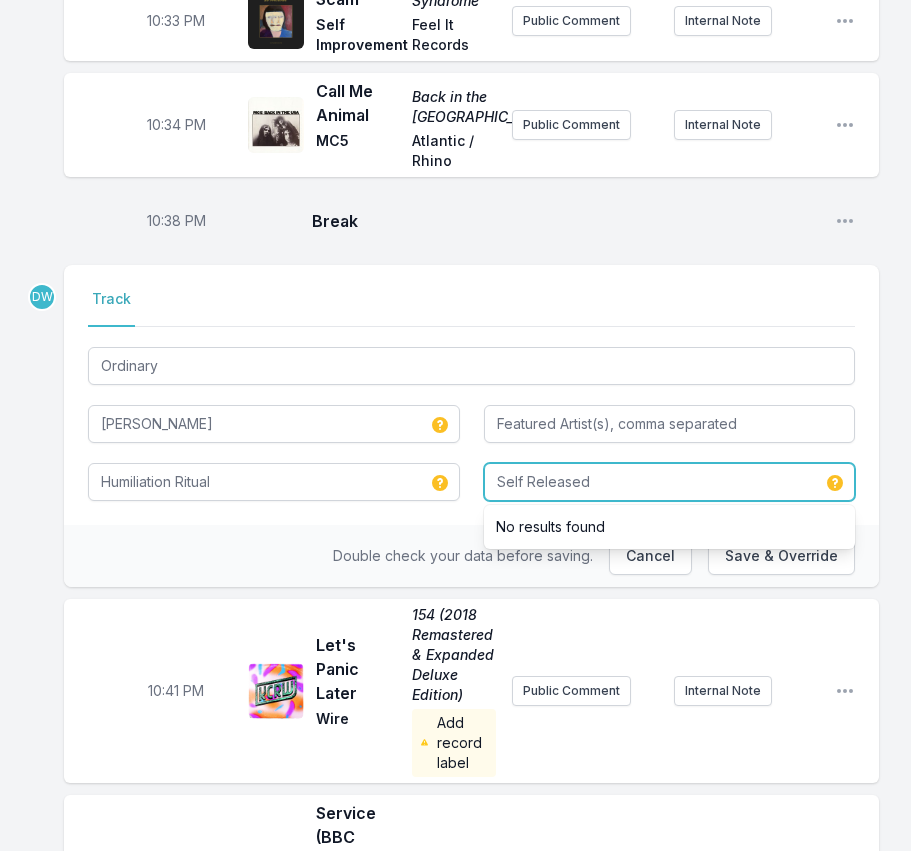 type on "Self Released" 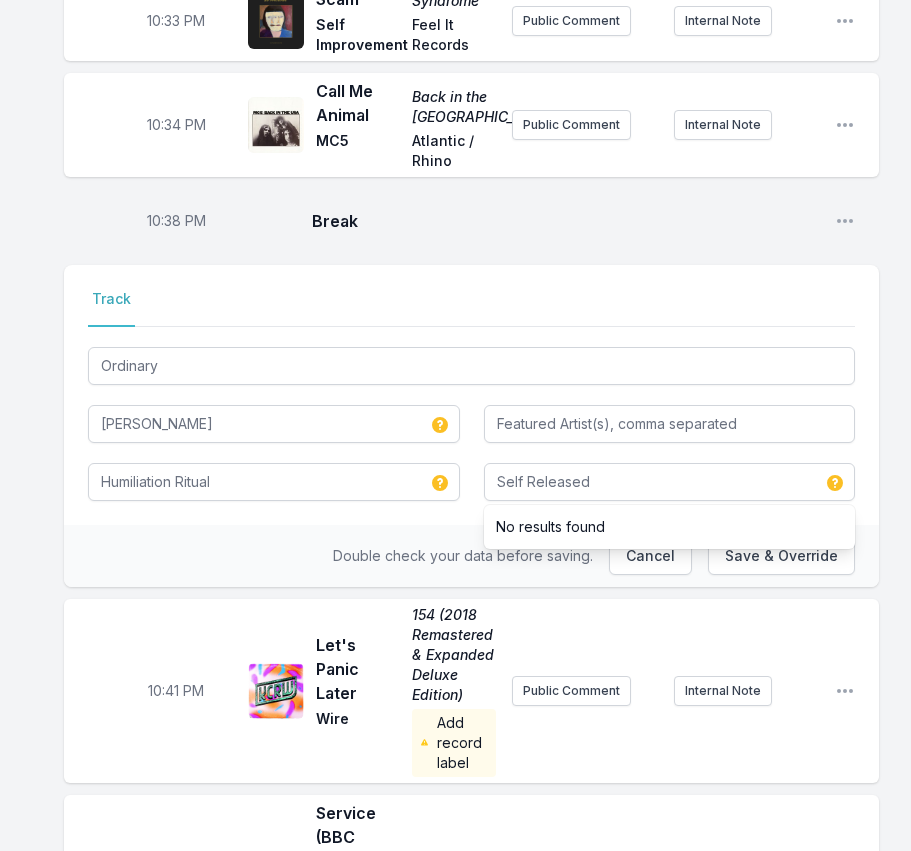 click on "Double check your data before saving. Cancel Save & Override" at bounding box center [471, 556] 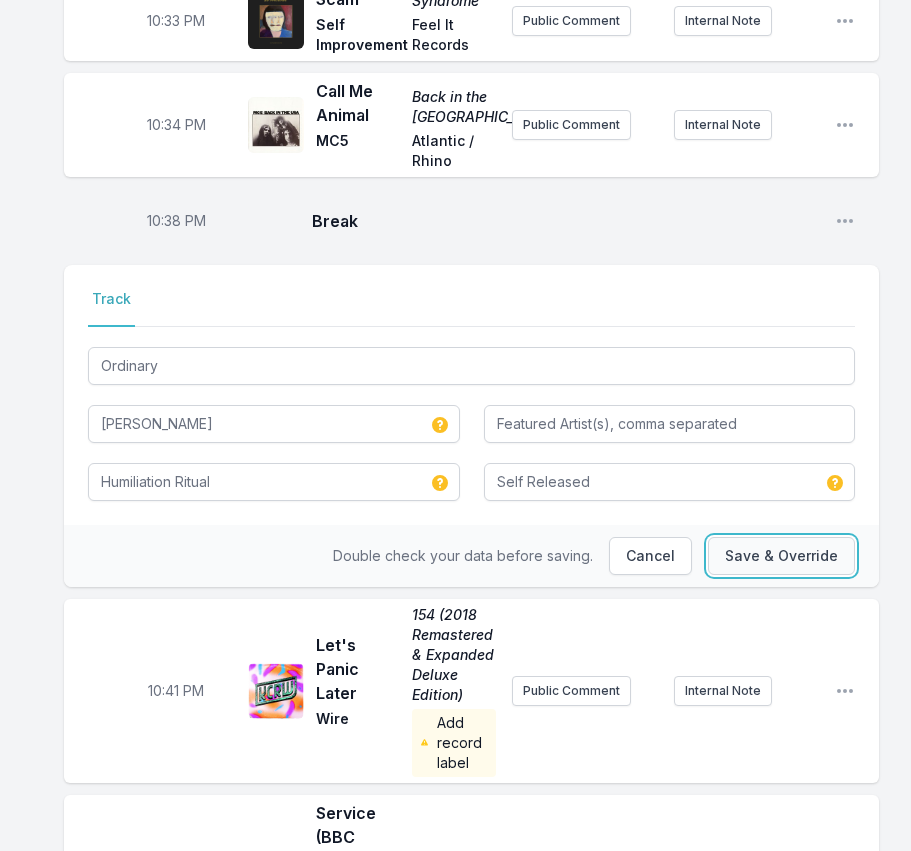 click on "Save & Override" at bounding box center [781, 556] 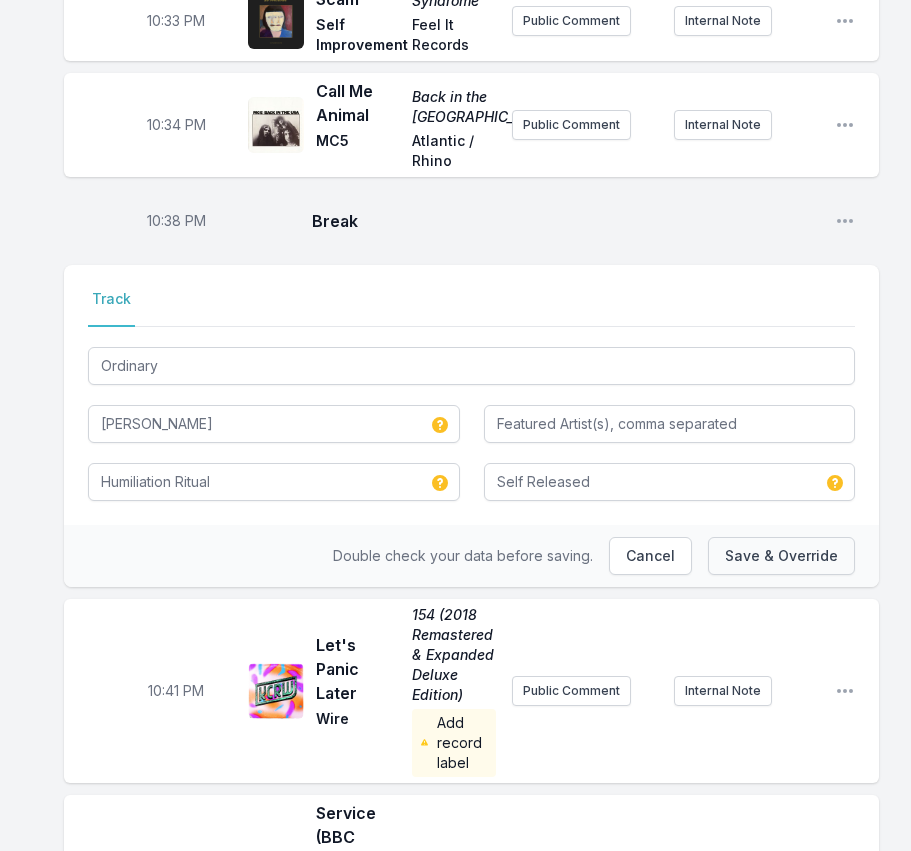 type 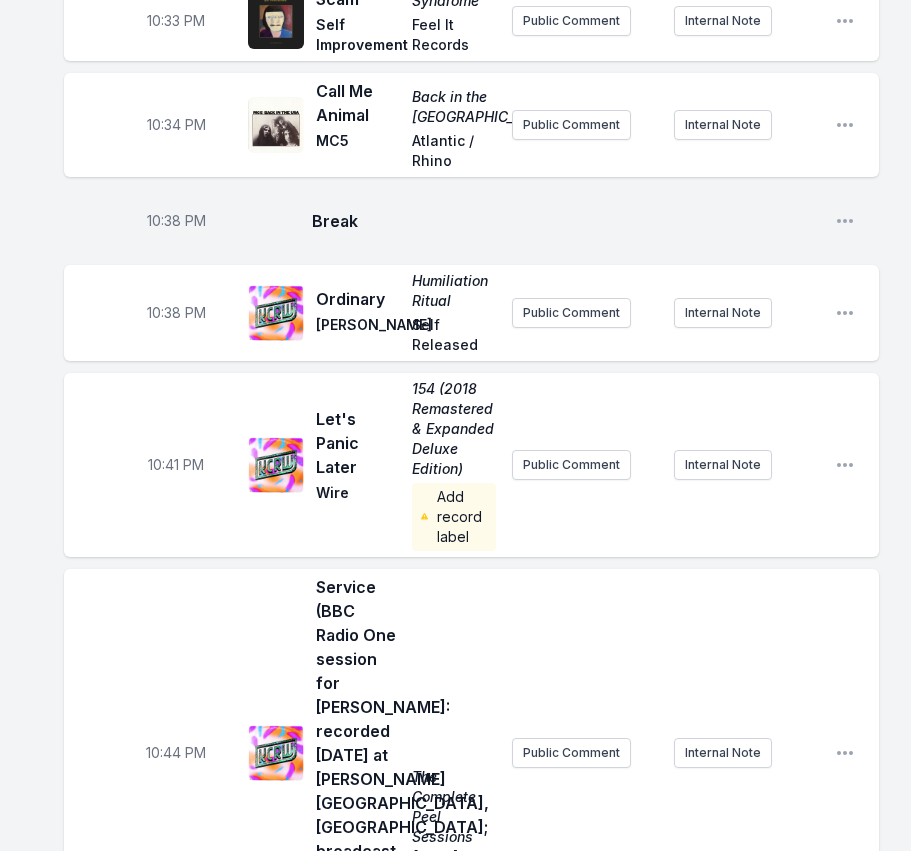 click on "10:44 PM Service (BBC Radio One session for [PERSON_NAME]: recorded [DATE] at [PERSON_NAME][GEOGRAPHIC_DATA], [GEOGRAPHIC_DATA]; broadcast [DATE]) The Complete Peel Sessions [DATE]–[DATE] The Fall Castle Music Public Comment Internal Note Open playlist item options" at bounding box center (471, 753) 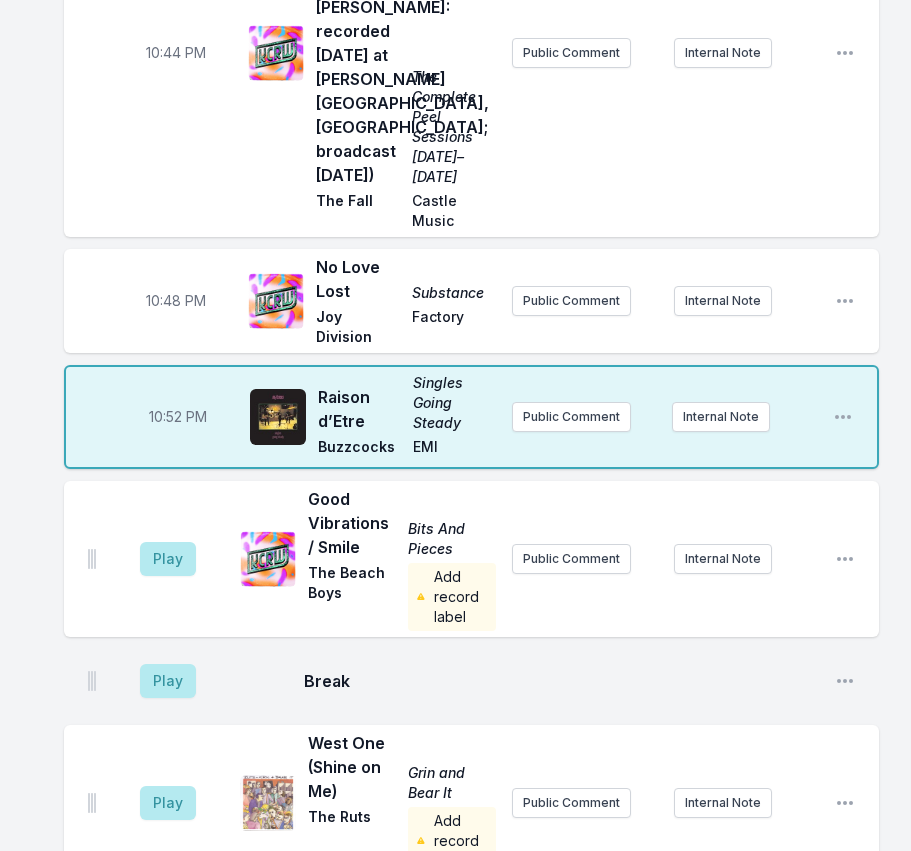 scroll, scrollTop: 2651, scrollLeft: 0, axis: vertical 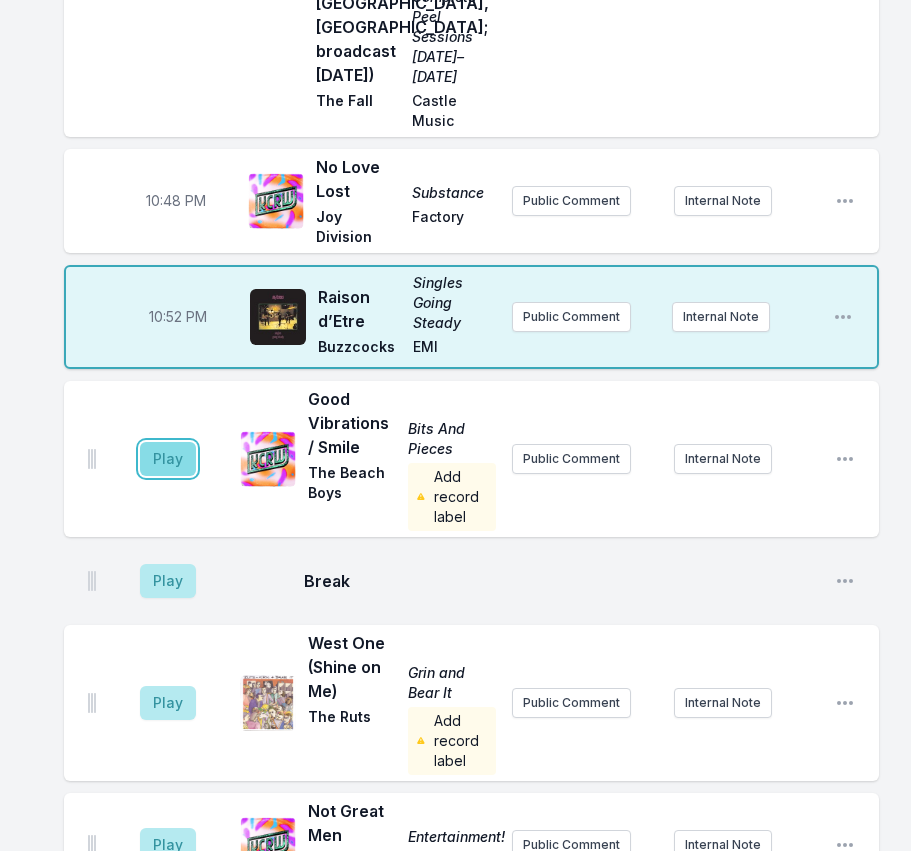 click on "Play" at bounding box center [168, 459] 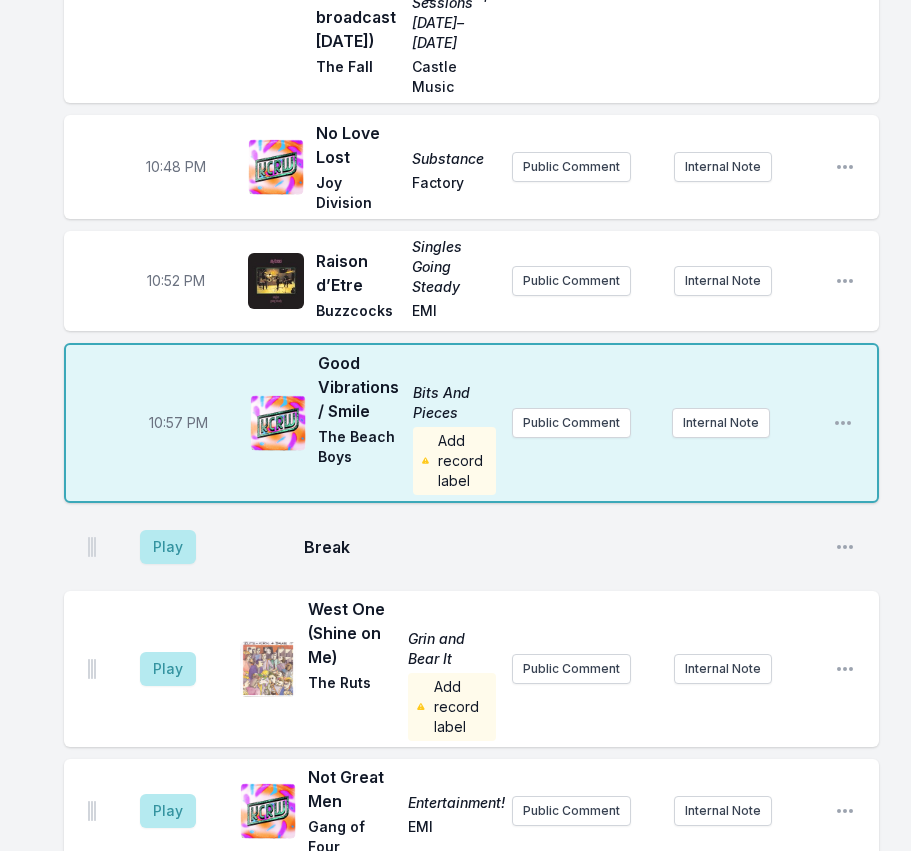 scroll, scrollTop: 2651, scrollLeft: 0, axis: vertical 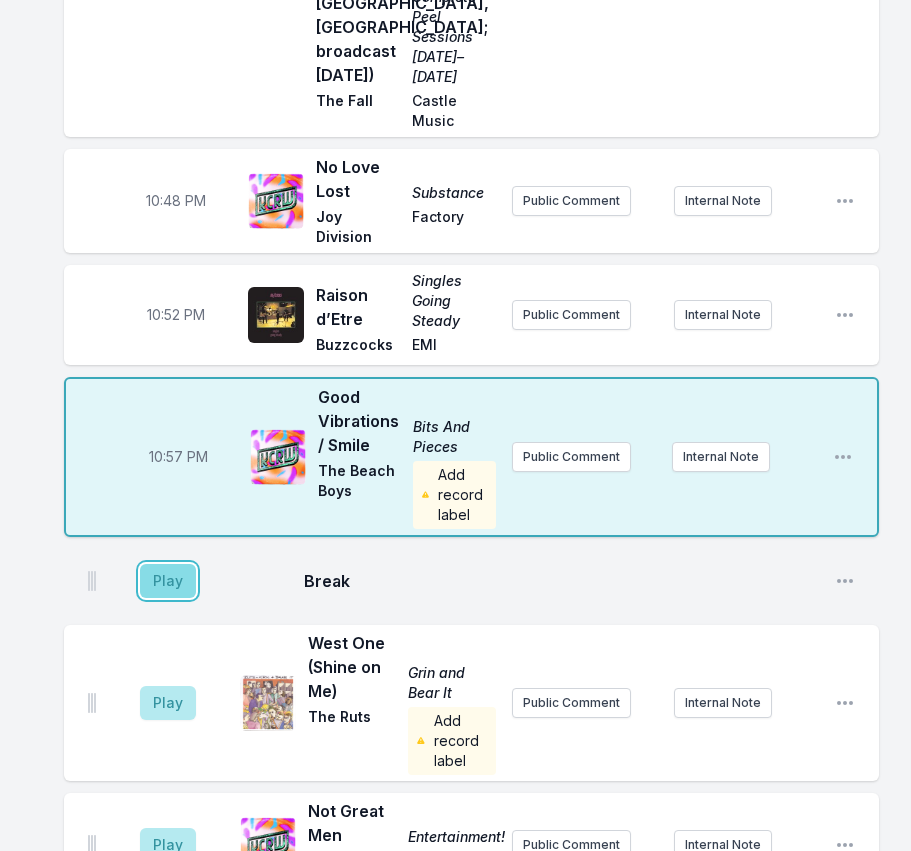 click on "Play" at bounding box center (168, 581) 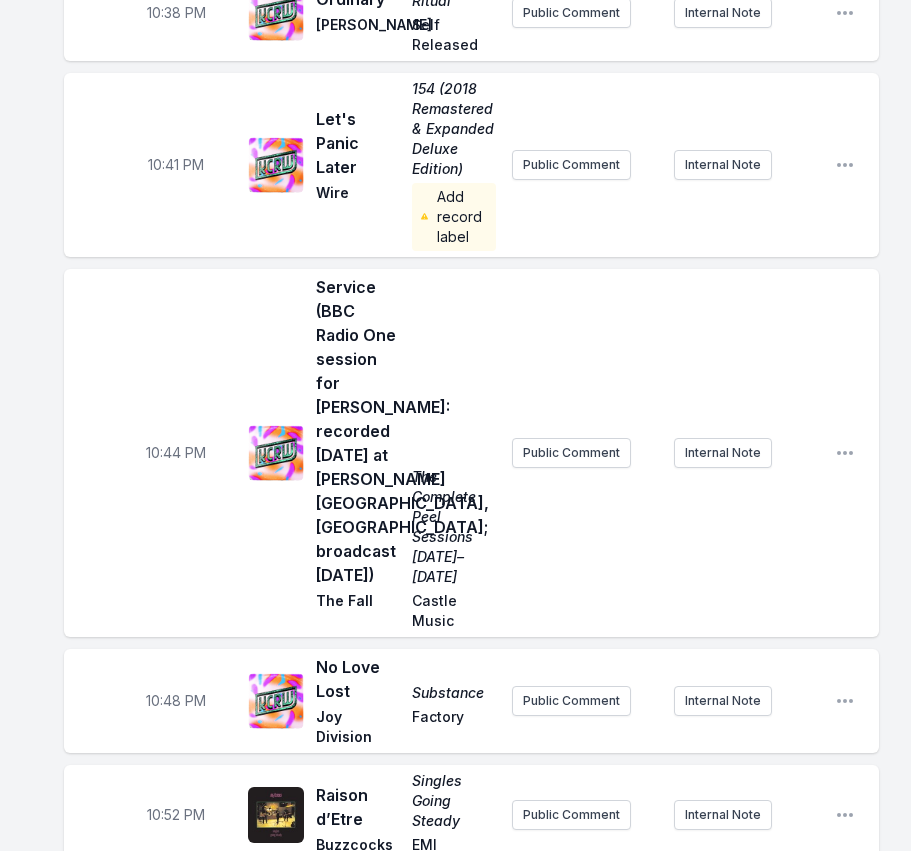 scroll, scrollTop: 2051, scrollLeft: 0, axis: vertical 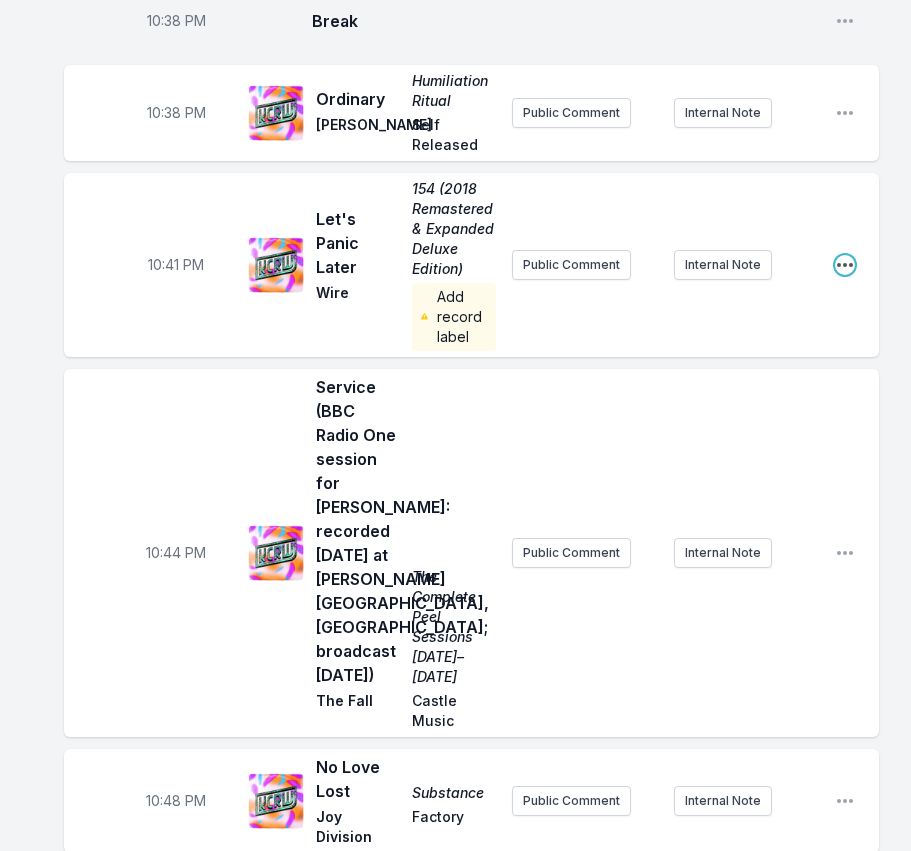 click 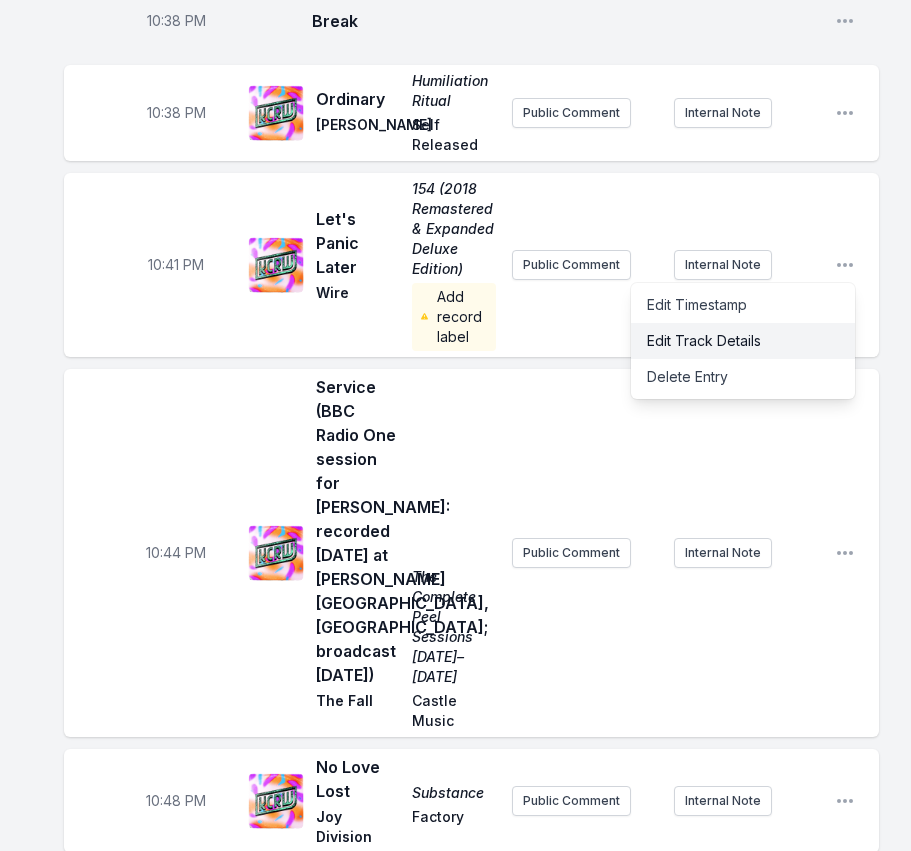 click on "Edit Track Details" at bounding box center [743, 341] 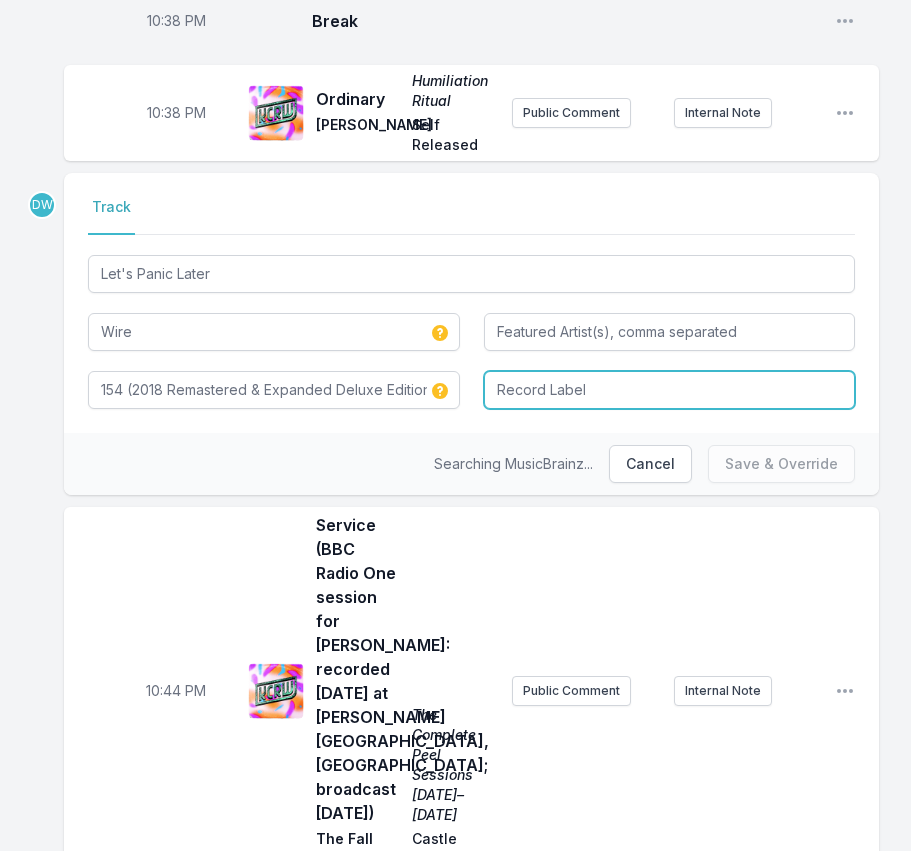 click at bounding box center (670, 390) 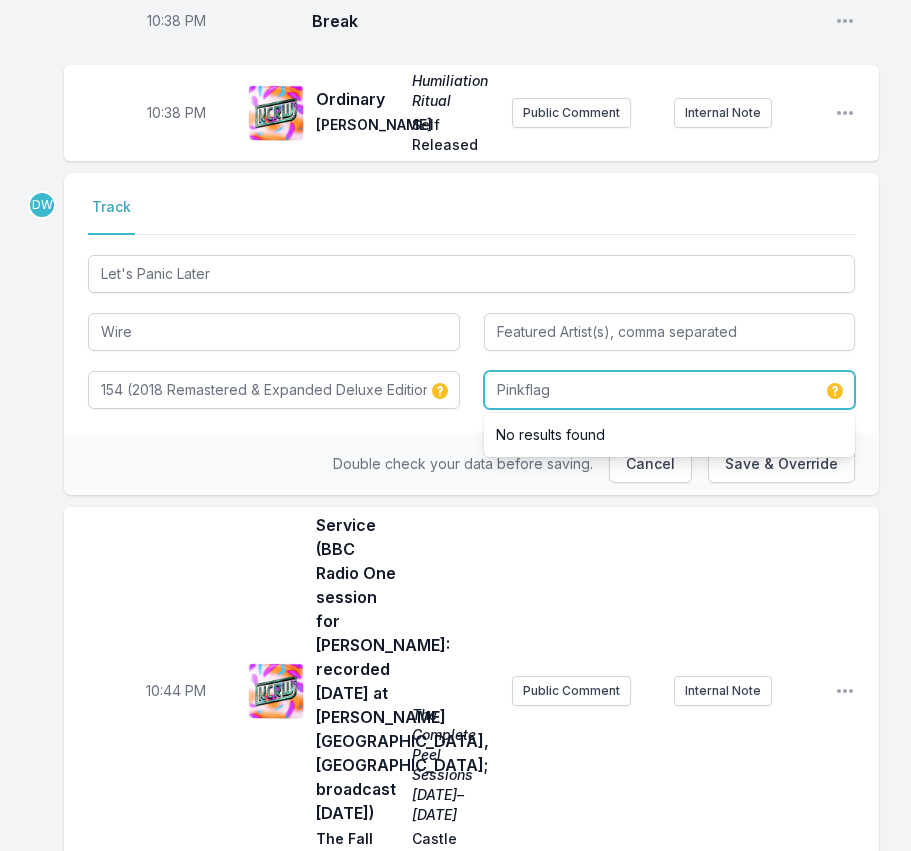 type on "Pinkflag" 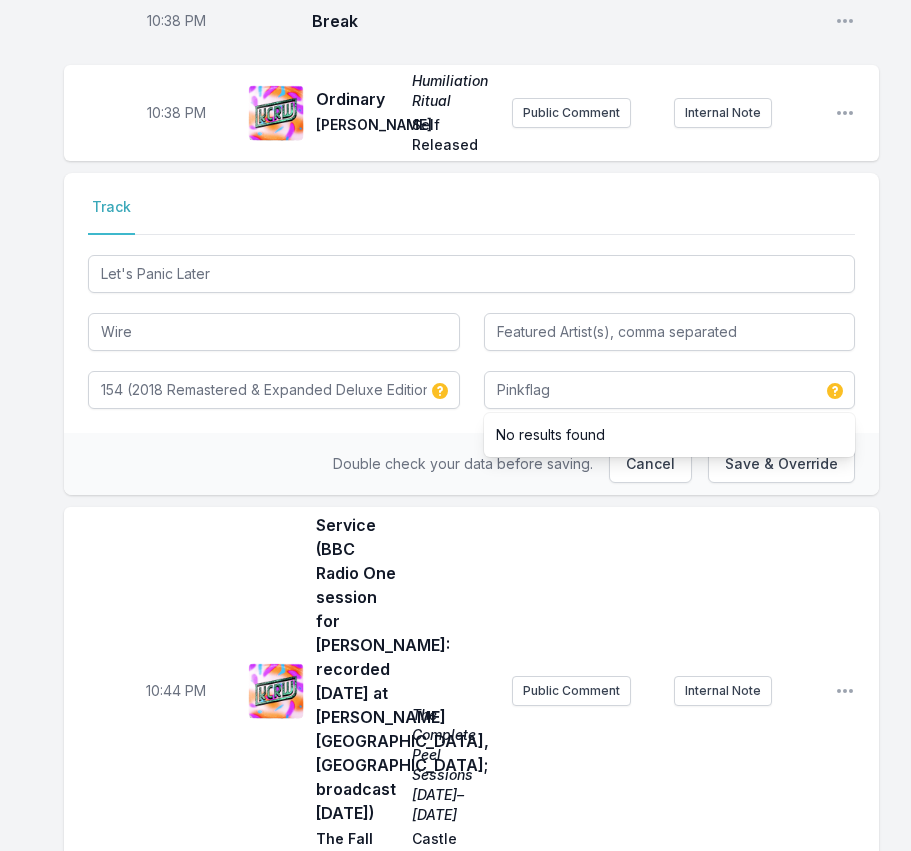 click on "Double check your data before saving. Cancel Save & Override" at bounding box center (471, 464) 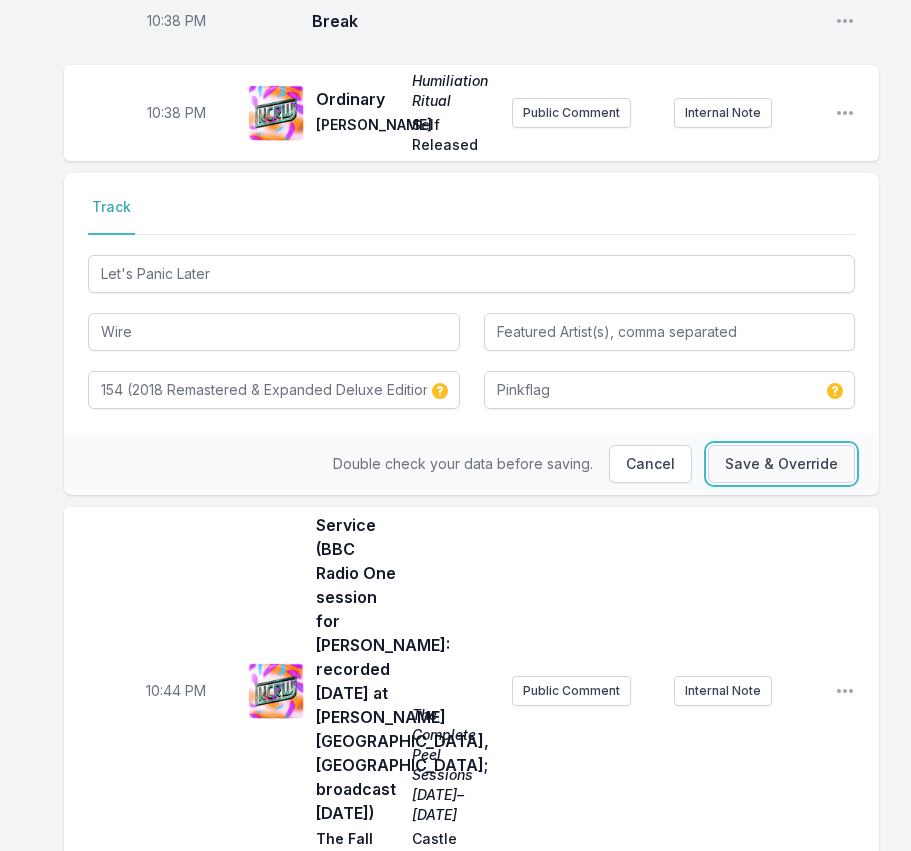 click on "Save & Override" at bounding box center [781, 464] 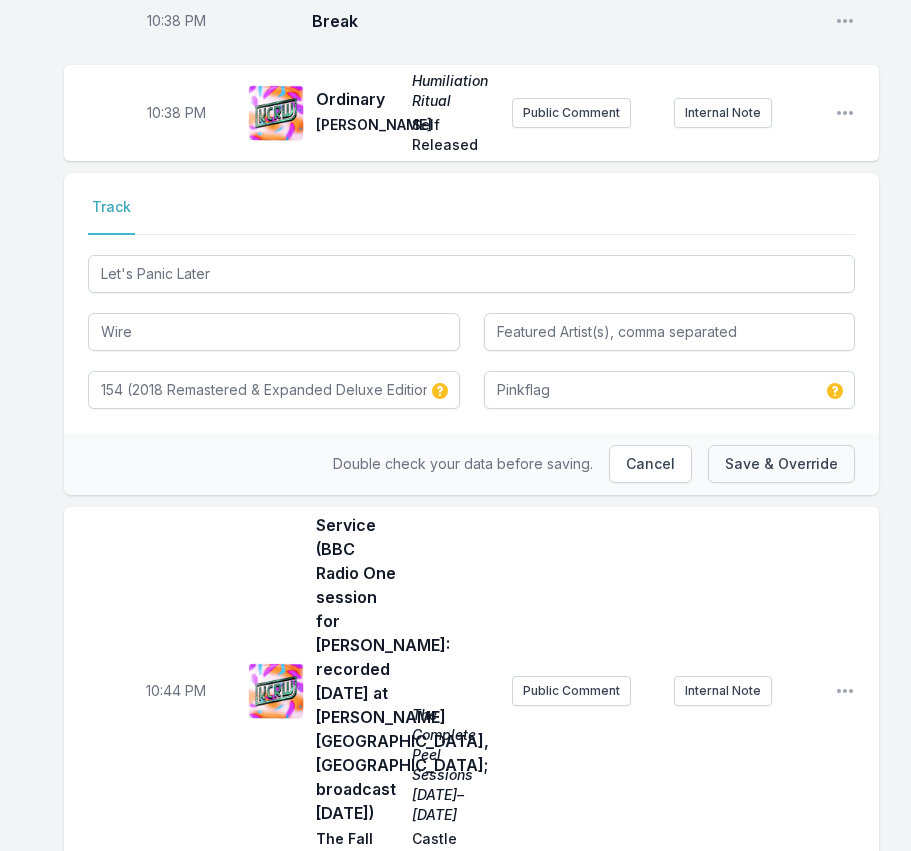 type 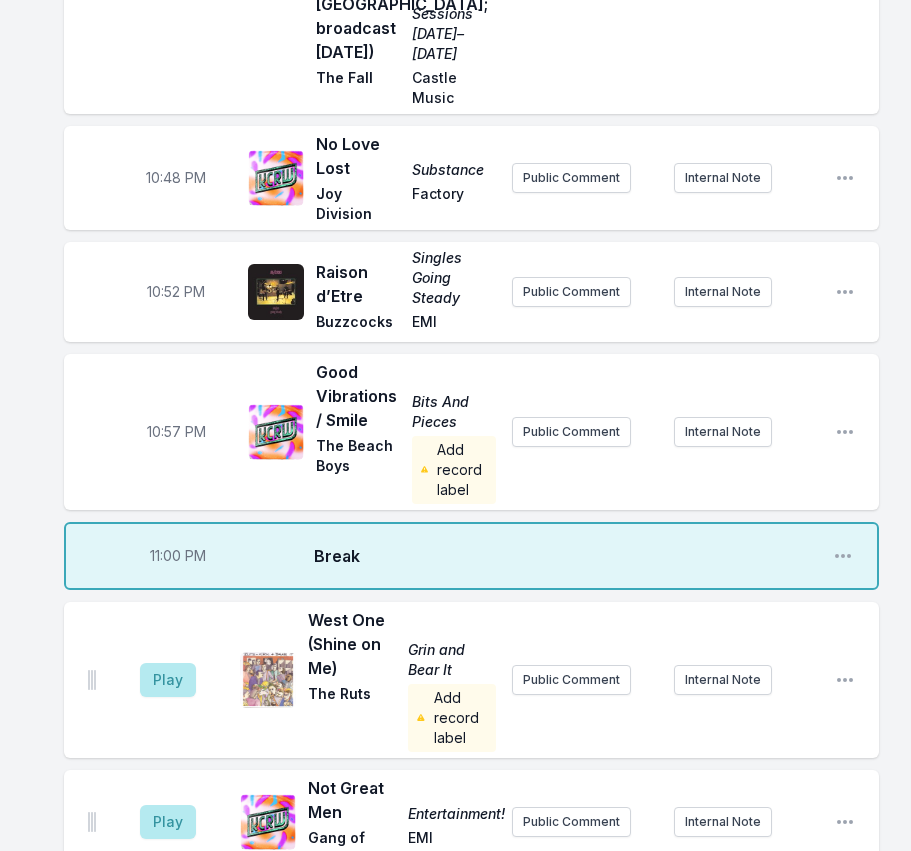 scroll, scrollTop: 2751, scrollLeft: 0, axis: vertical 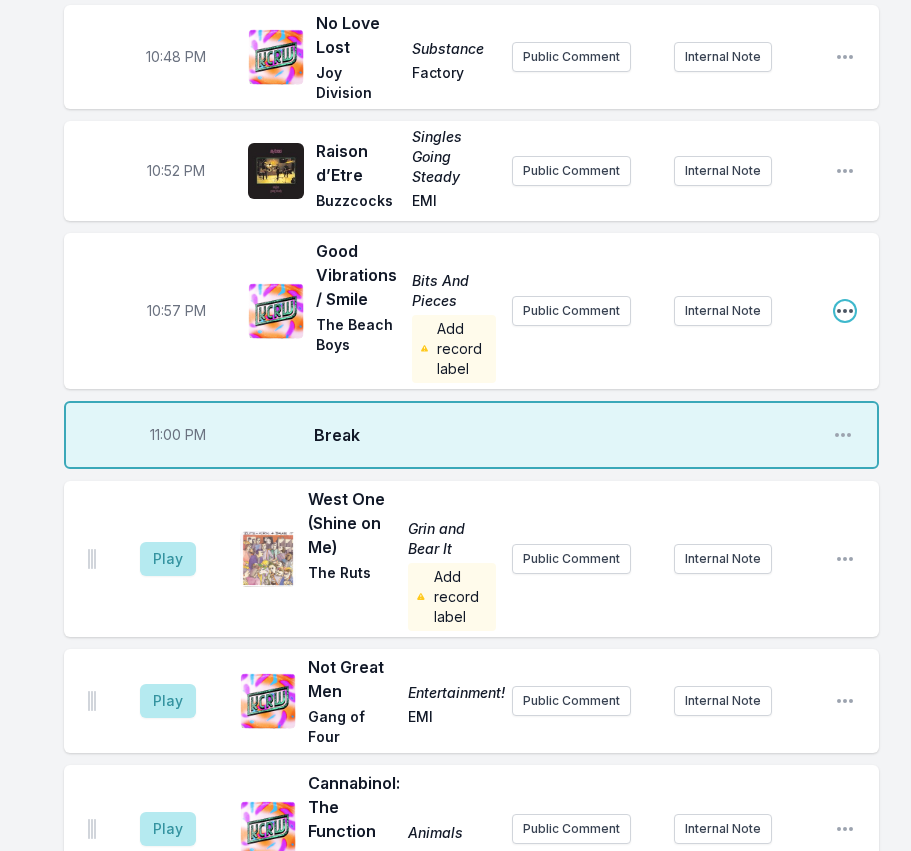 click 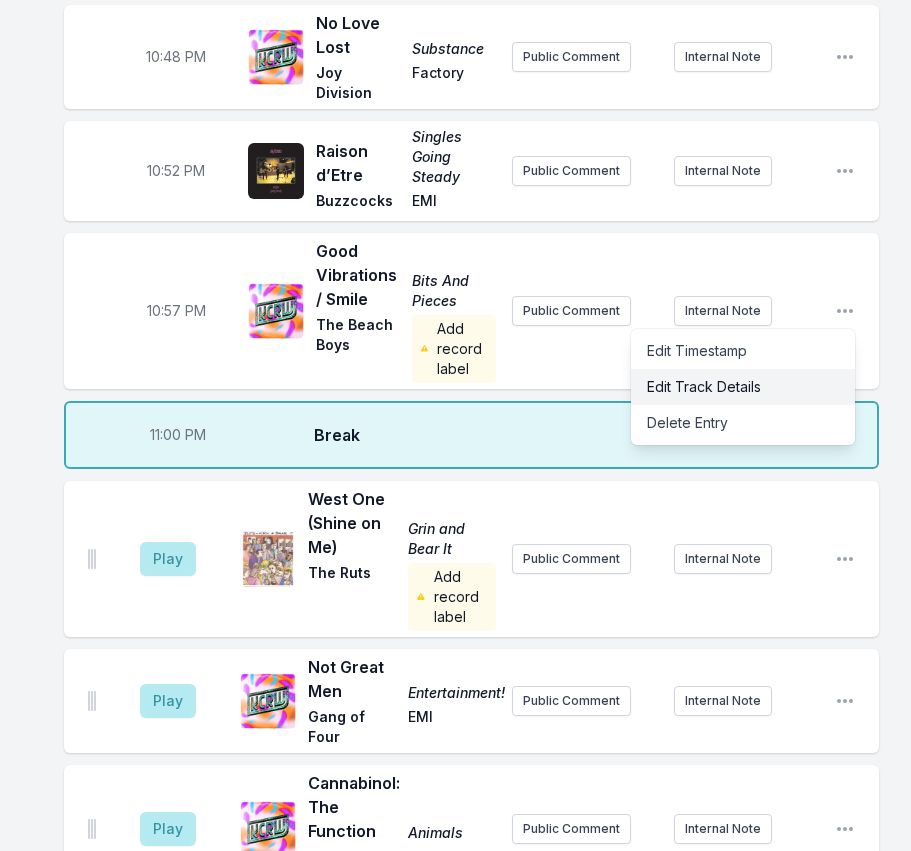 click on "Edit Track Details" at bounding box center (743, 387) 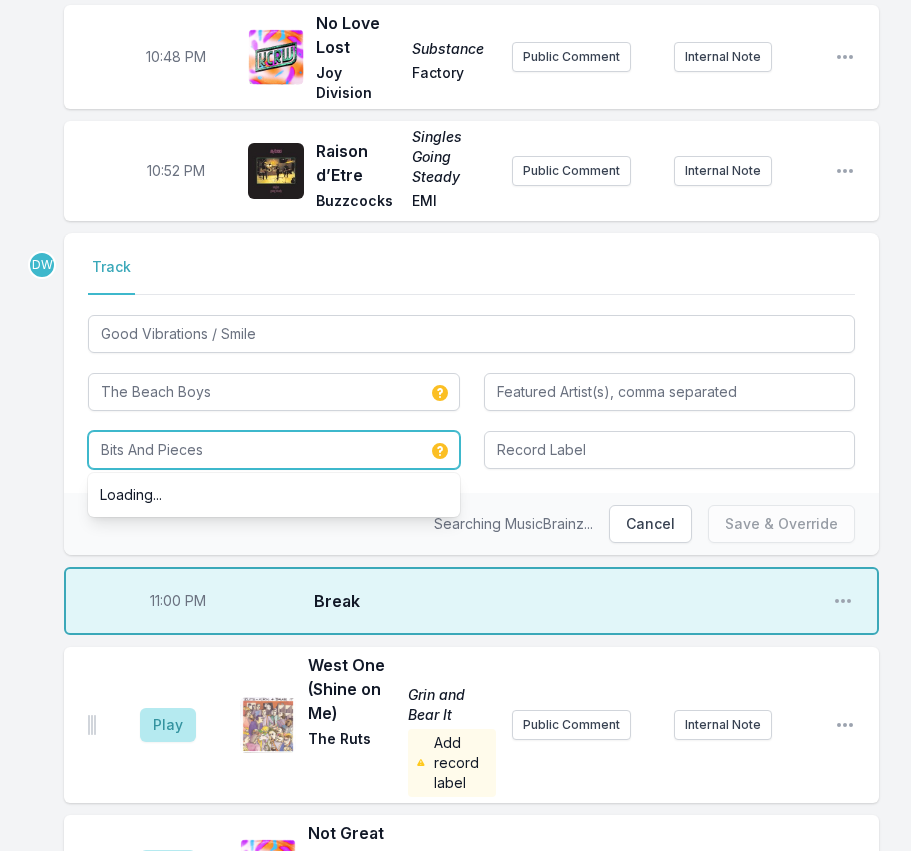 drag, startPoint x: 226, startPoint y: 383, endPoint x: 119, endPoint y: 377, distance: 107.16809 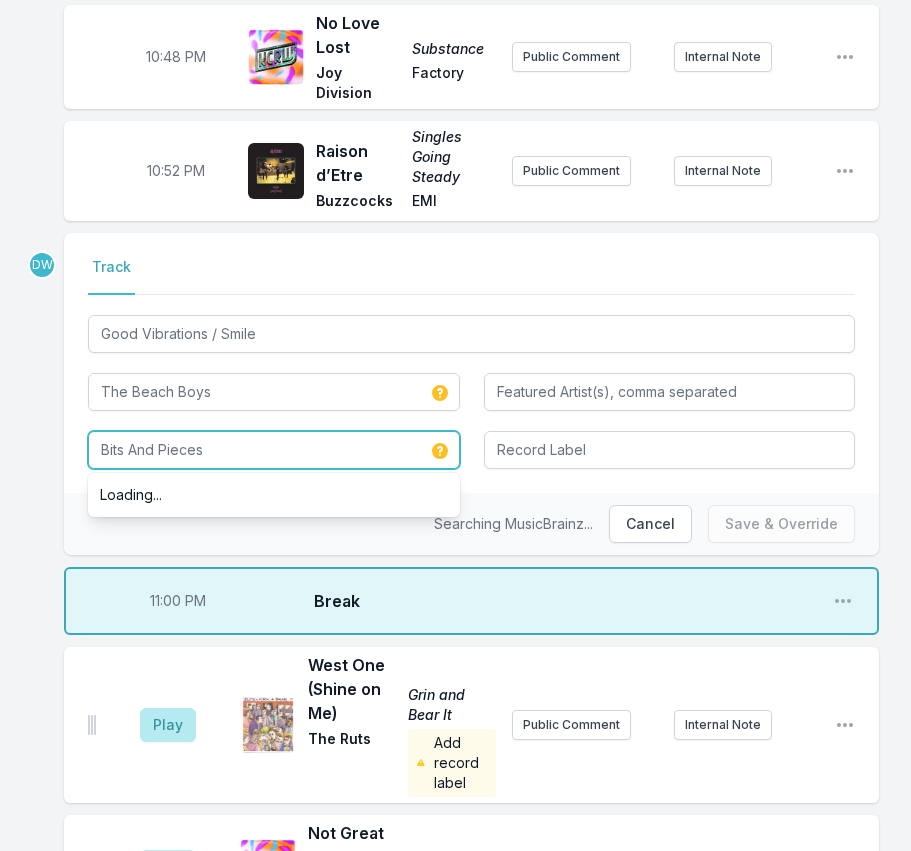 click on "Bits And Pieces" at bounding box center [274, 450] 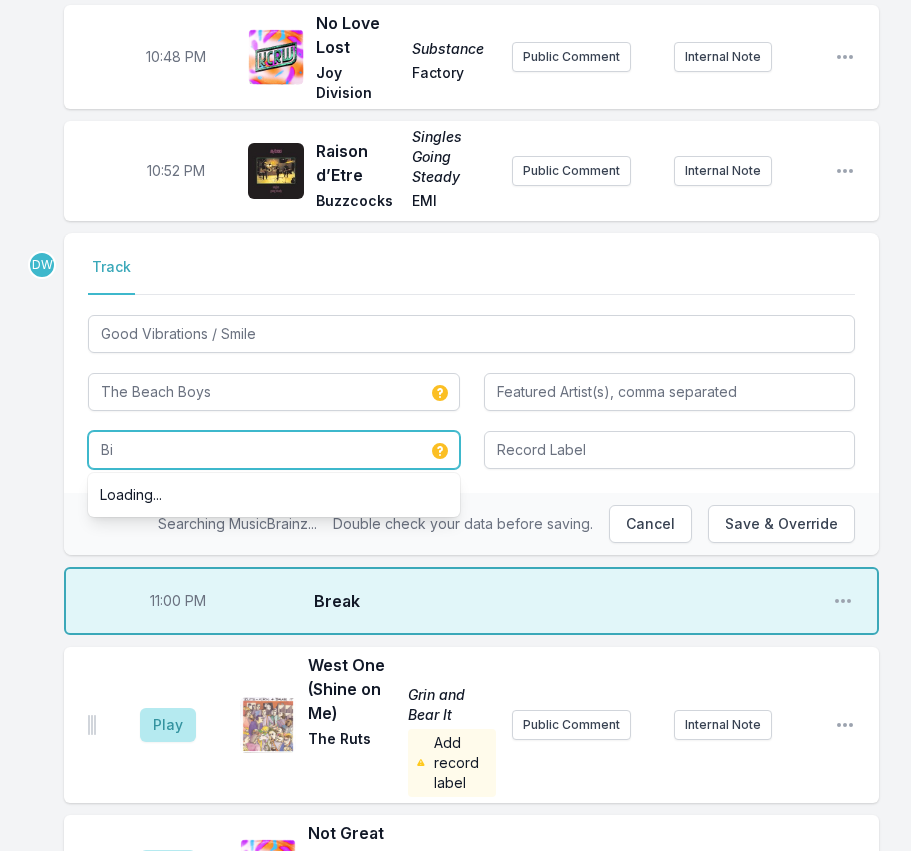 type on "B" 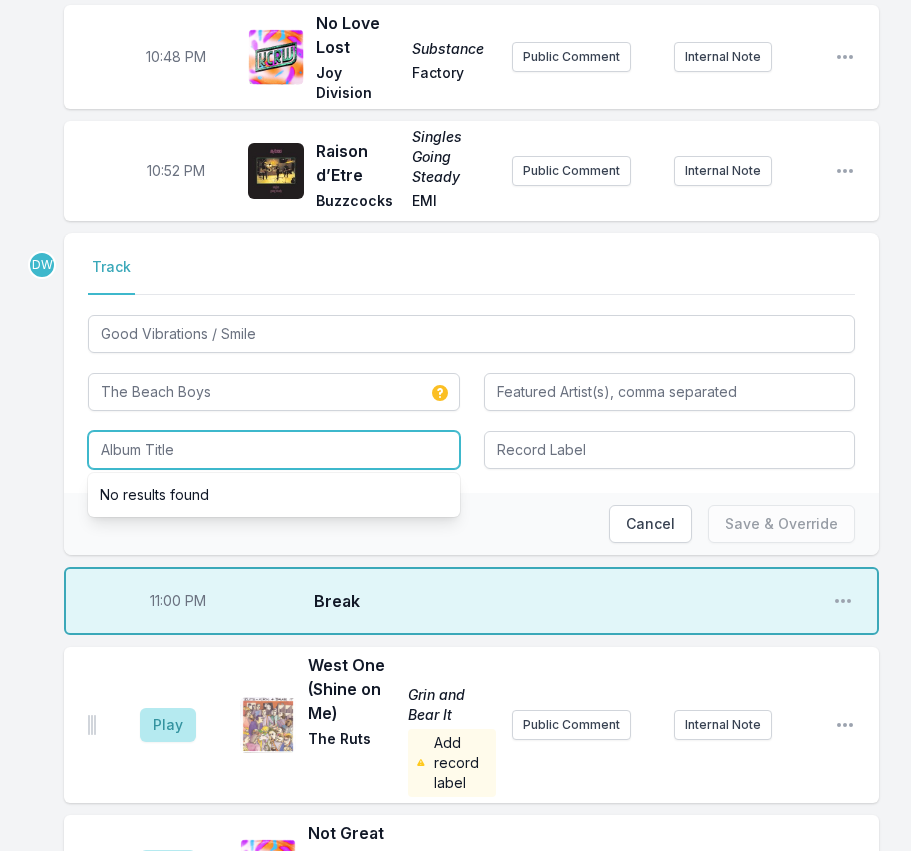 click at bounding box center (274, 450) 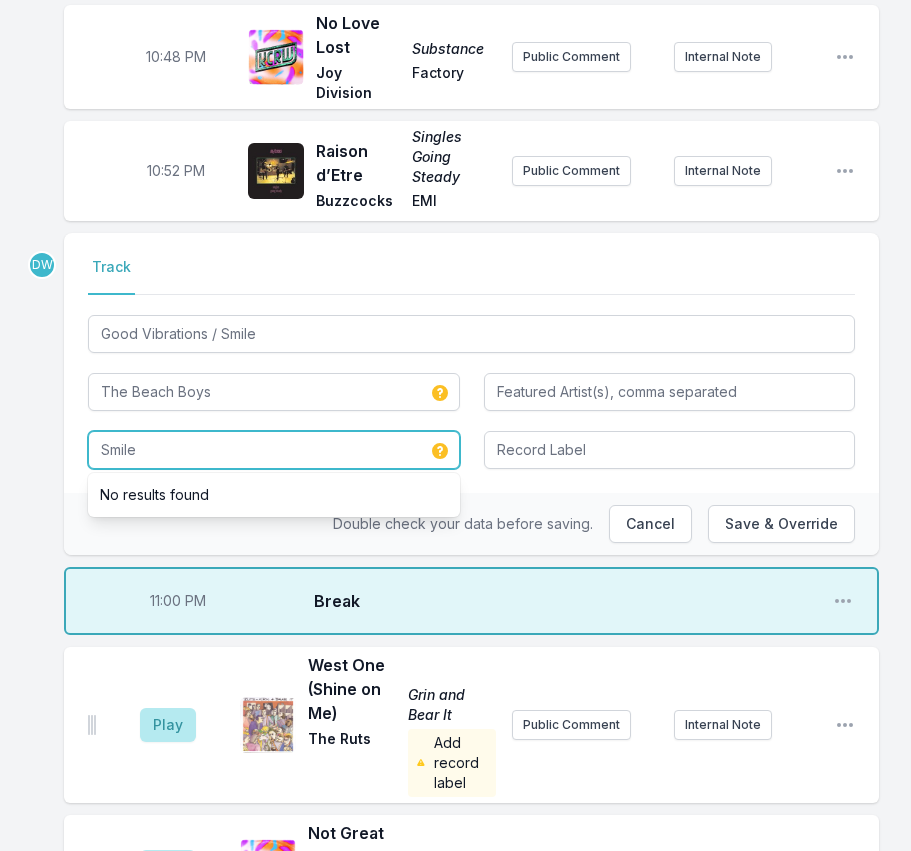 type on "Smile" 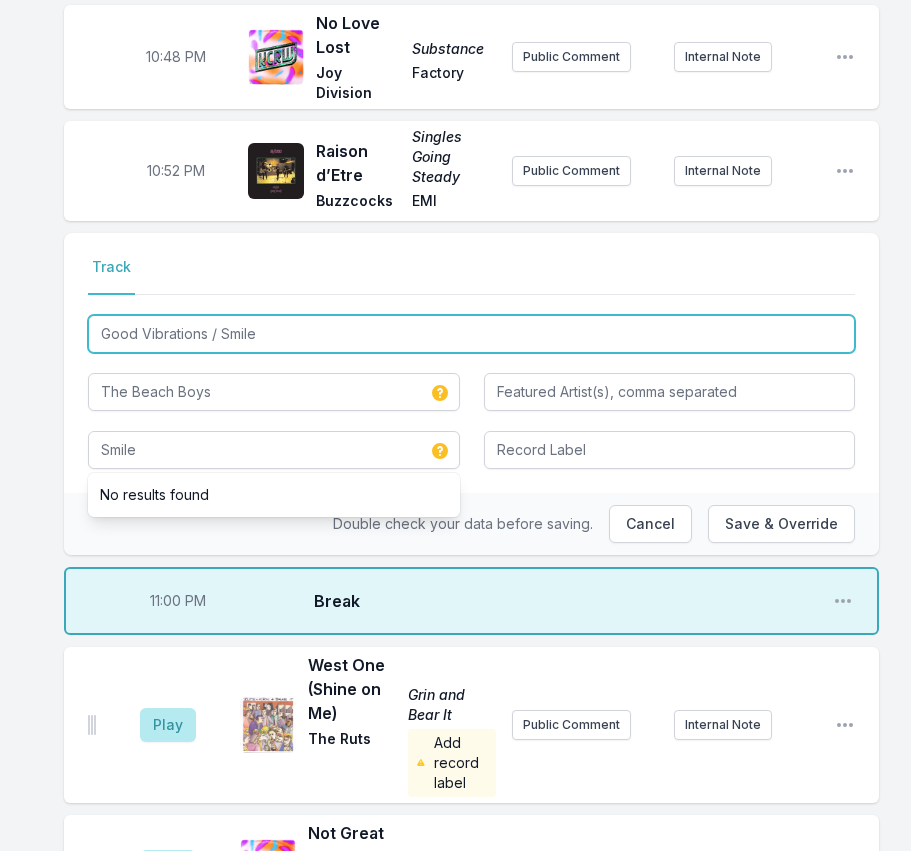 drag, startPoint x: 249, startPoint y: 260, endPoint x: 206, endPoint y: 269, distance: 43.931767 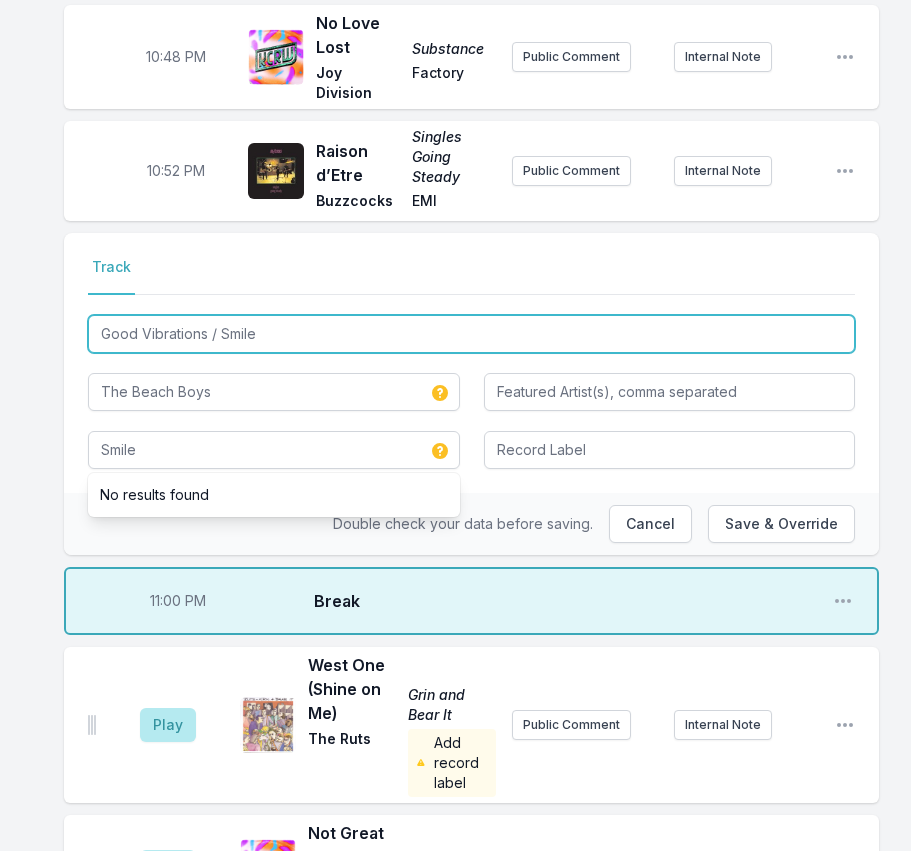 click on "Good Vibrations / Smile" at bounding box center (471, 334) 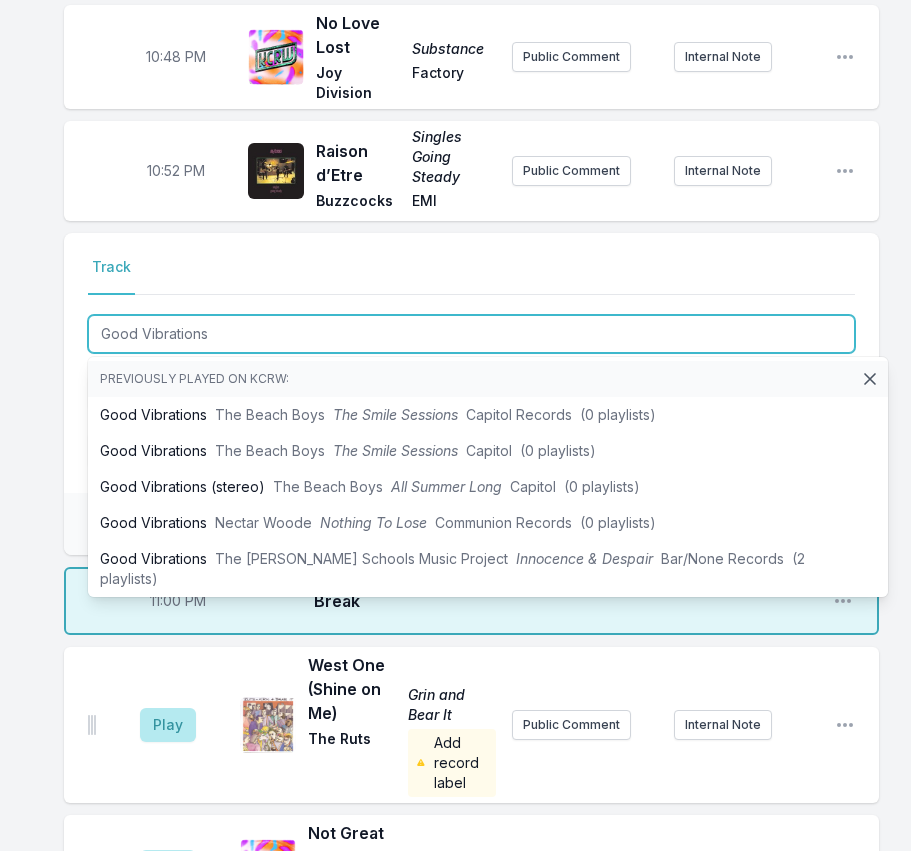 type on "Good Vibrations" 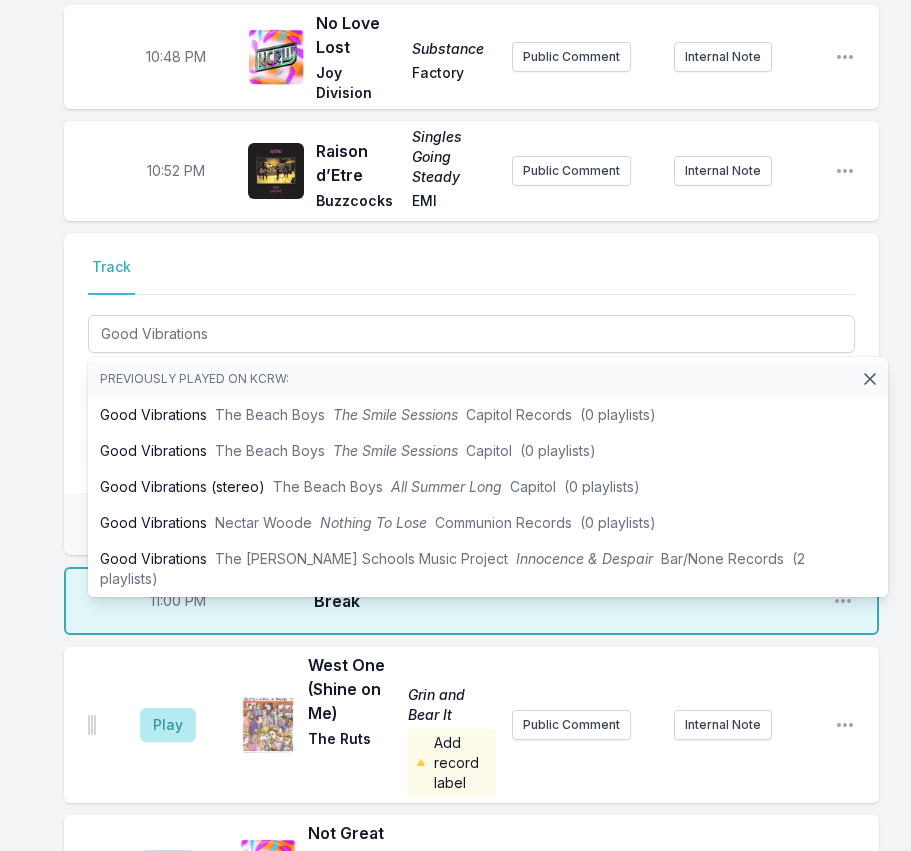 click on "Select a tab Track Track Good Vibrations Previously played on KCRW: Good Vibrations The Beach Boys The Smile Sessions Capitol Records (0 playlists) Good Vibrations The Beach Boys The Smile Sessions Capitol (0 playlists) Good Vibrations (stereo) The Beach Boys All Summer Long Capitol (0 playlists) Good Vibrations Nectar Woode Nothing To Lose Communion Records (0 playlists) Good Vibrations The [PERSON_NAME] Schools Music Project Innocence & Despair Bar/None Records (2 playlists) Good Vibrations (stereo) The Beach Boys The Very Best of the Beach Boys Capitol Records (1 playlist) Good Vibrations The Beach Boys Concert / Live in [GEOGRAPHIC_DATA] Capitol Records (0 playlists) Good Vibrations [PERSON_NAME] Super Album Supow Music (55 playlists) Good Vibrations (mono) The Beach Boys Pet Sounds Capitol Records (0 playlists) Good Vibrations [PERSON_NAME] Mr. Groovy The Omni Recording Corporation (0 playlists) Good Vibrations The Beach Boys Smiley Smile/Wild Honey (3 playlists) Good Vibrations The Troggs Archeology ([DATE]-[DATE]) Rhino Smile" at bounding box center [471, 363] 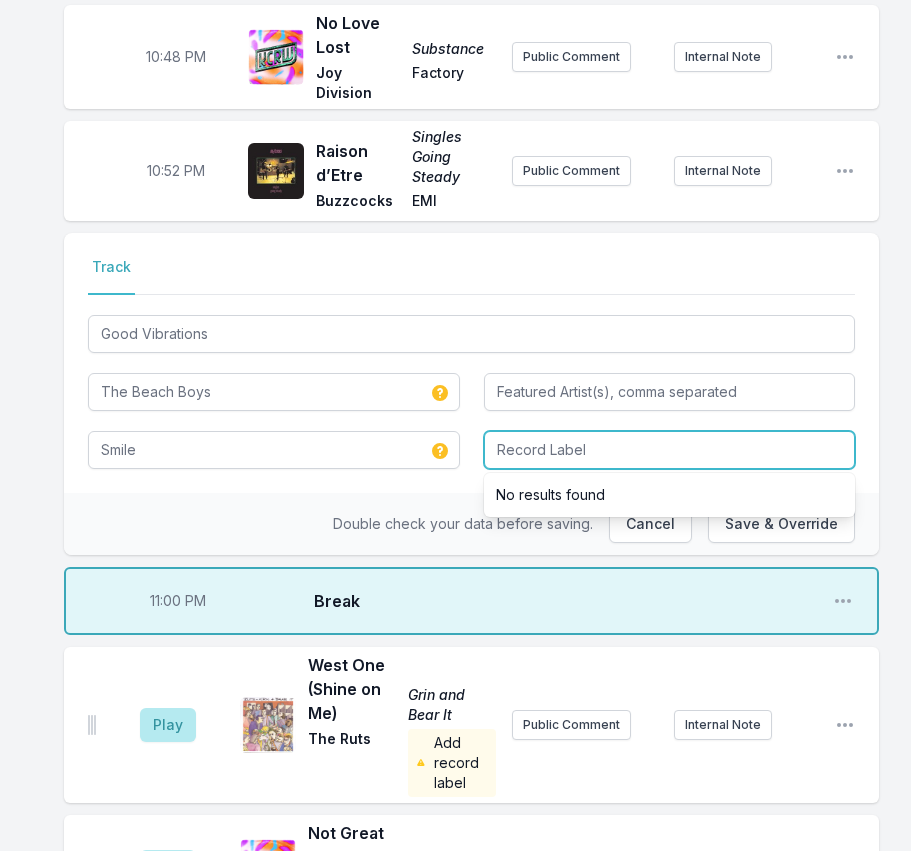 click at bounding box center [670, 450] 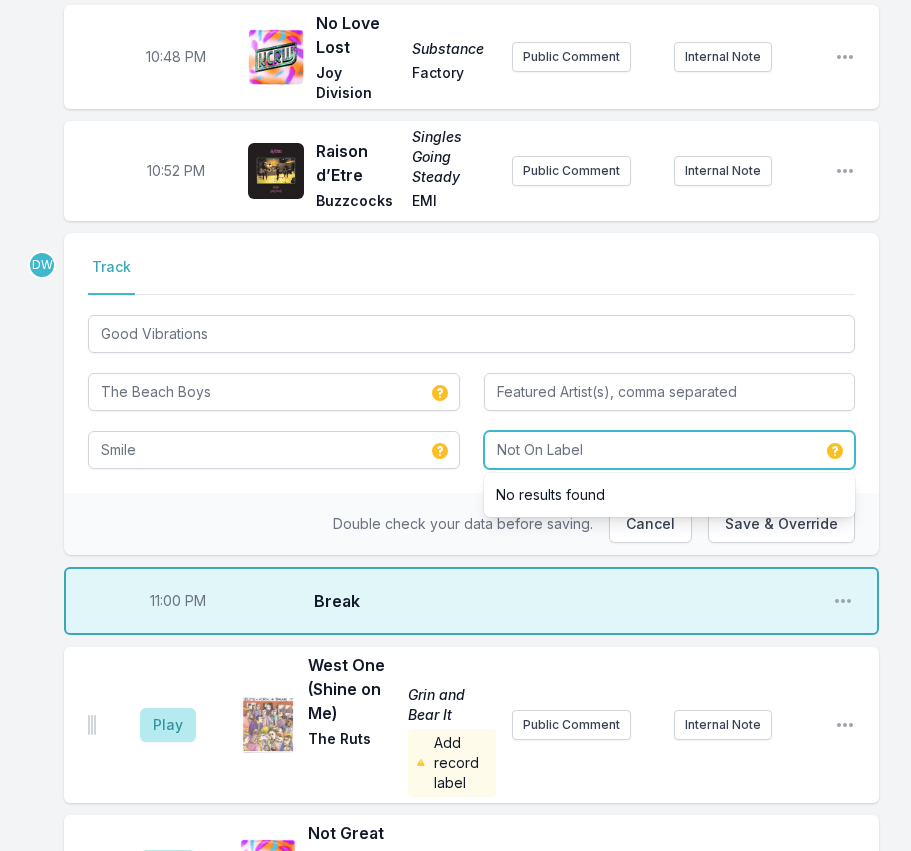 type on "Not On Label" 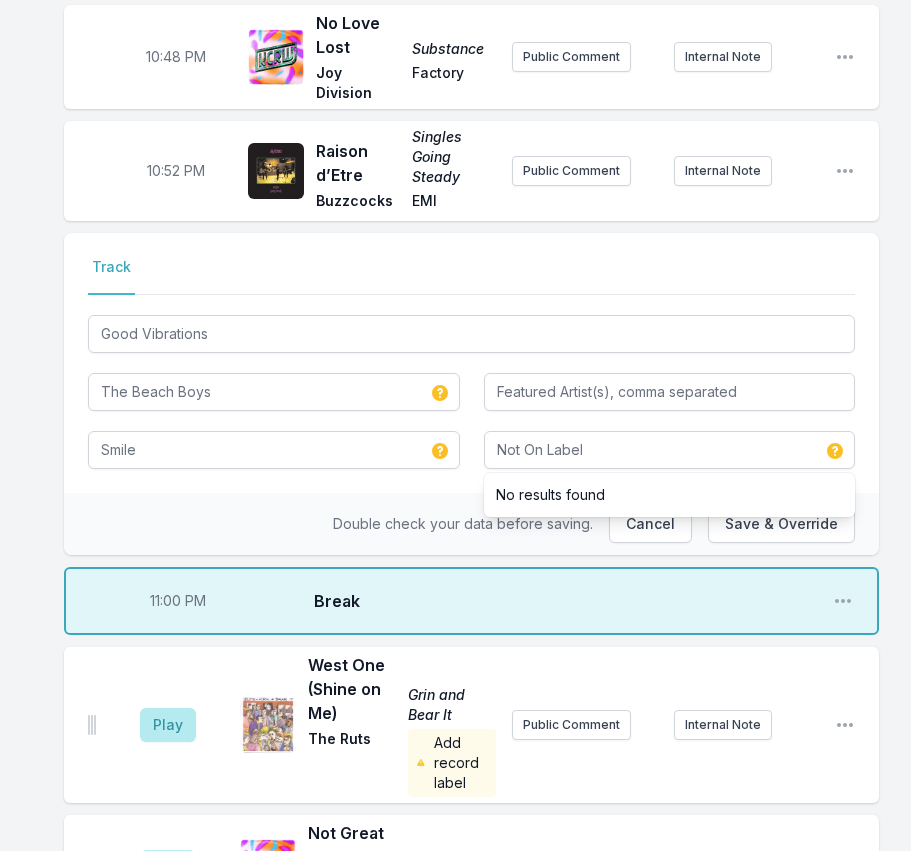 click on "Double check your data before saving. Cancel Save & Override" at bounding box center [471, 524] 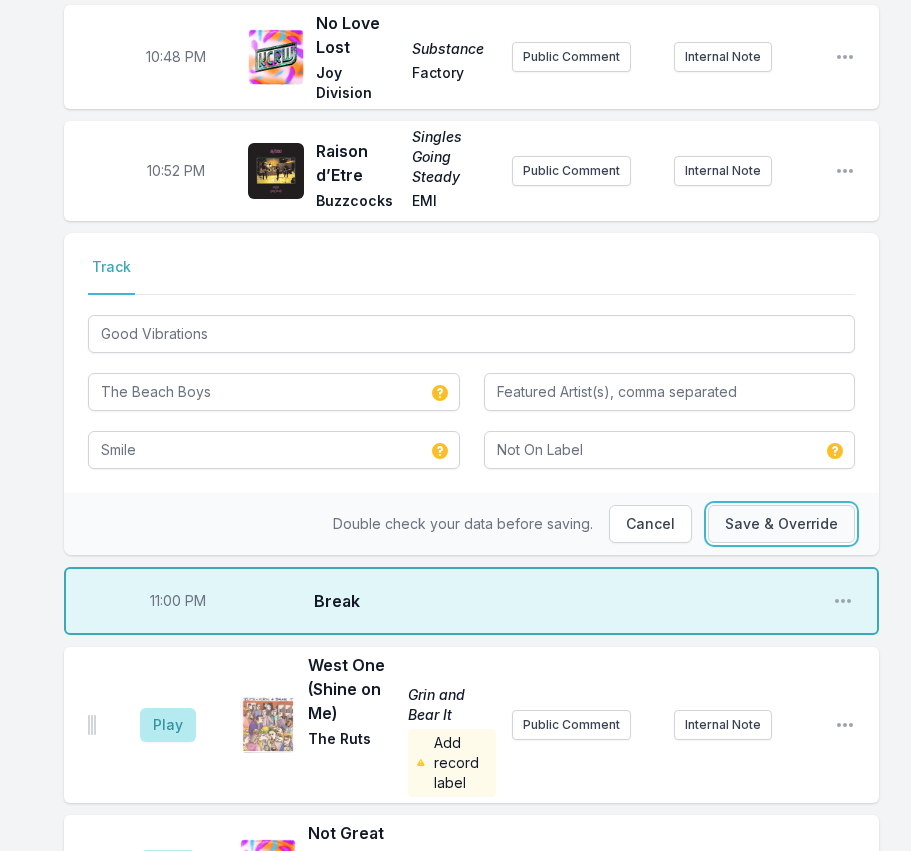 click on "Save & Override" at bounding box center (781, 524) 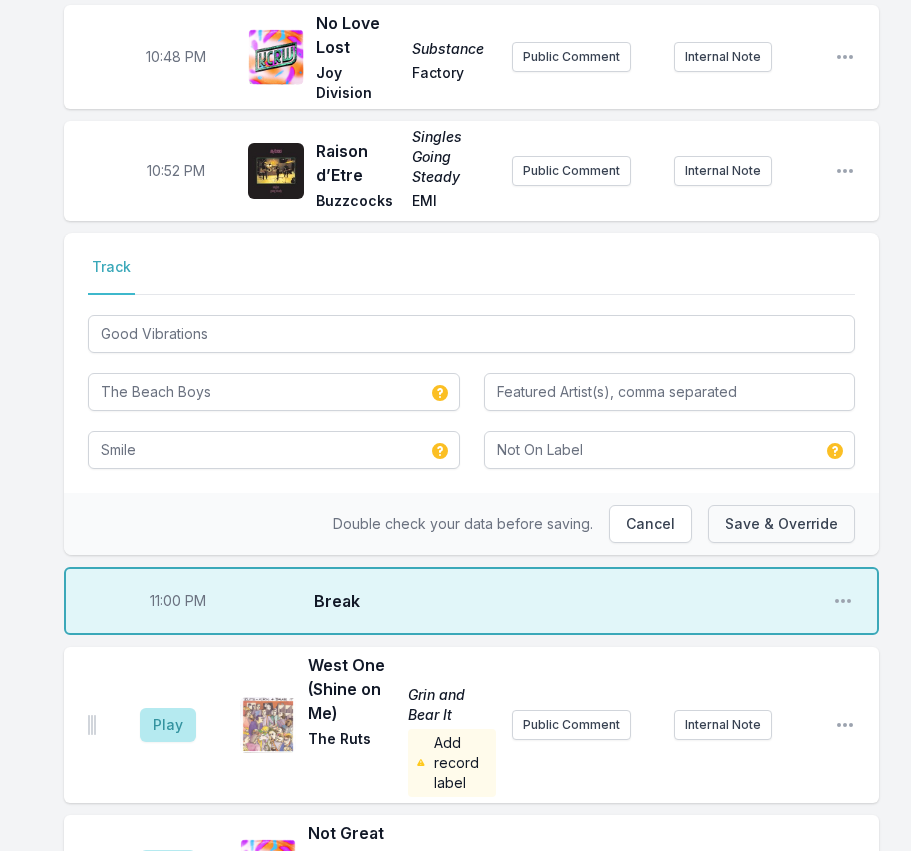 type on "Good Vibrations / Smile" 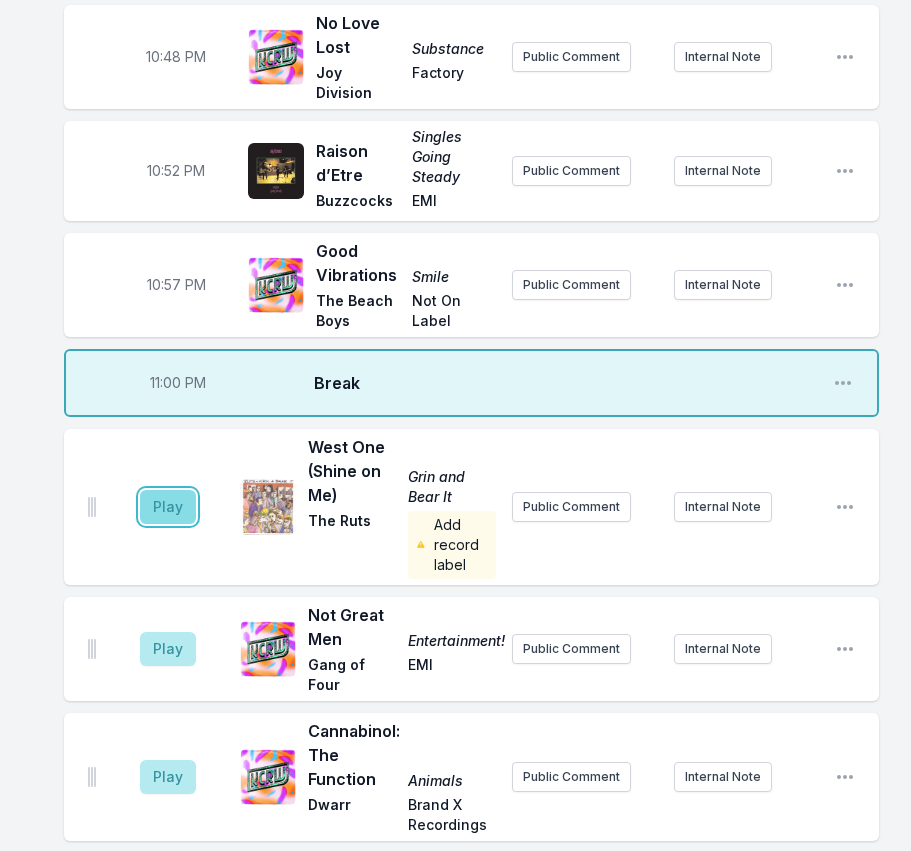 click on "Play" at bounding box center (168, 507) 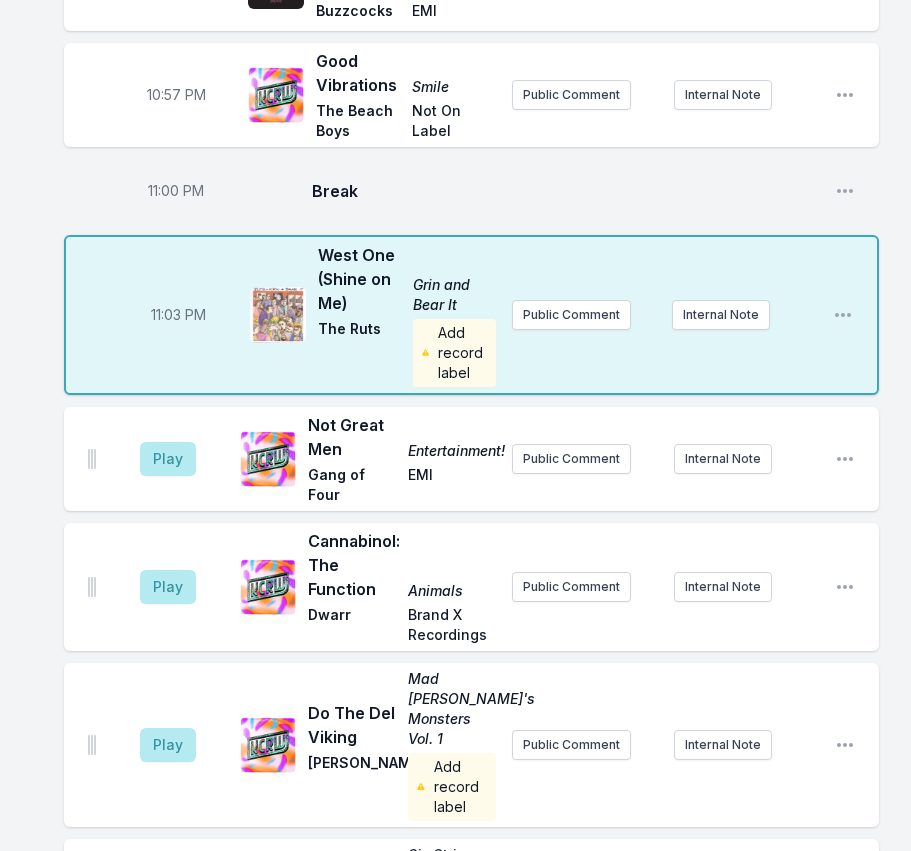 scroll, scrollTop: 2951, scrollLeft: 0, axis: vertical 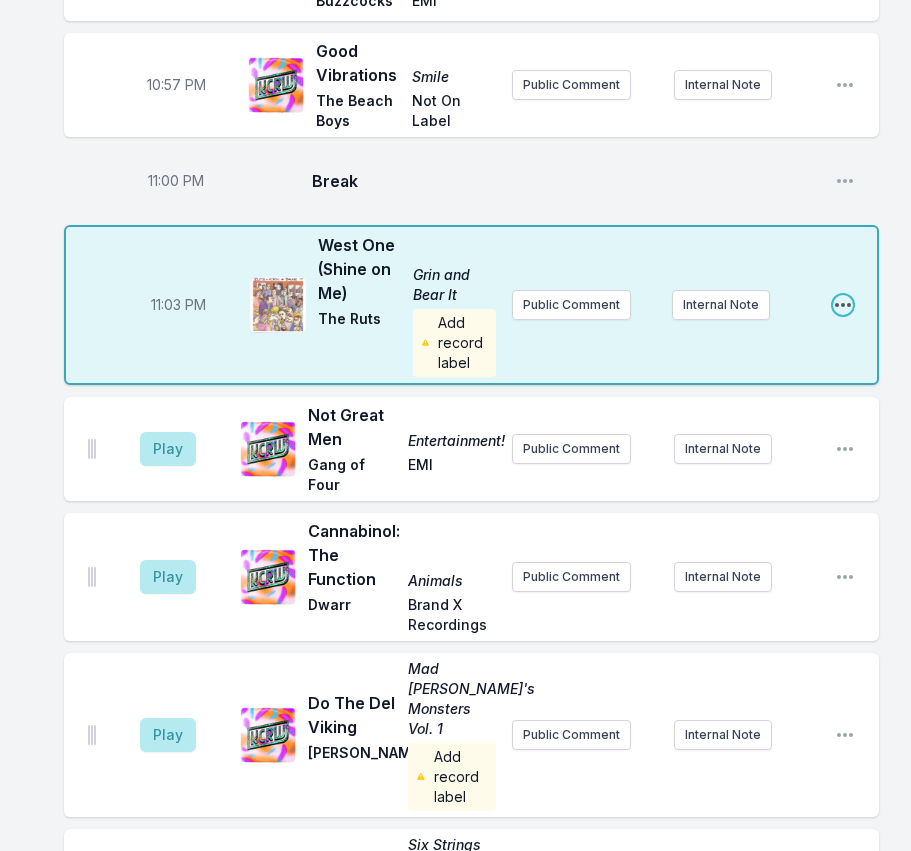 click 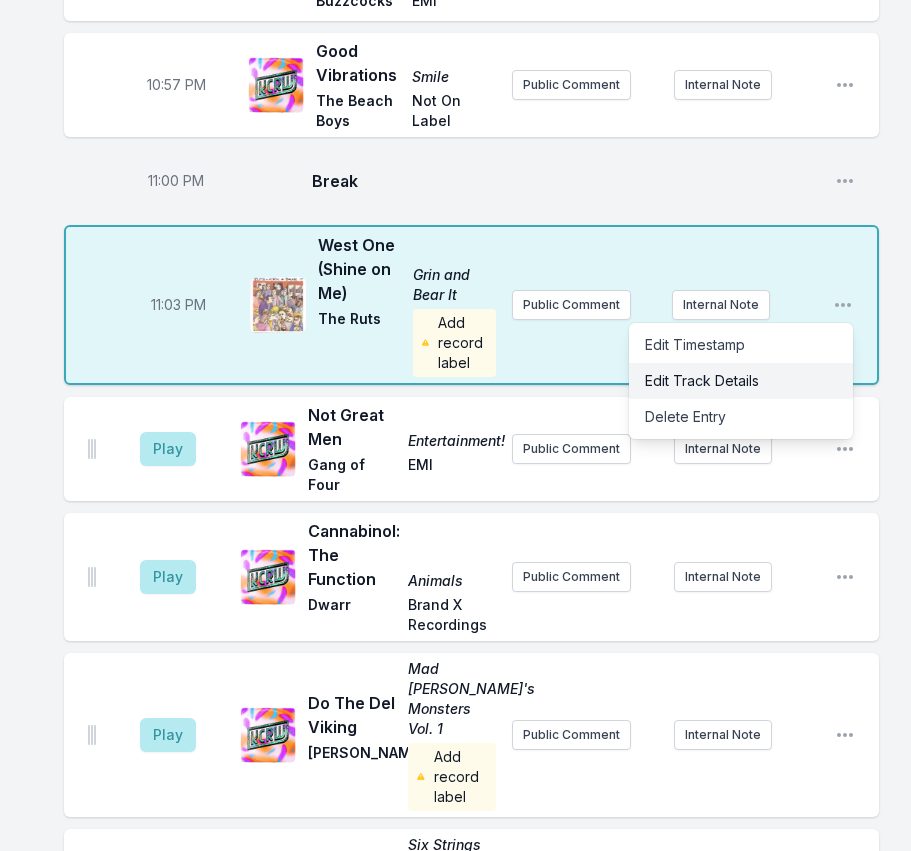 click on "Edit Track Details" at bounding box center [741, 381] 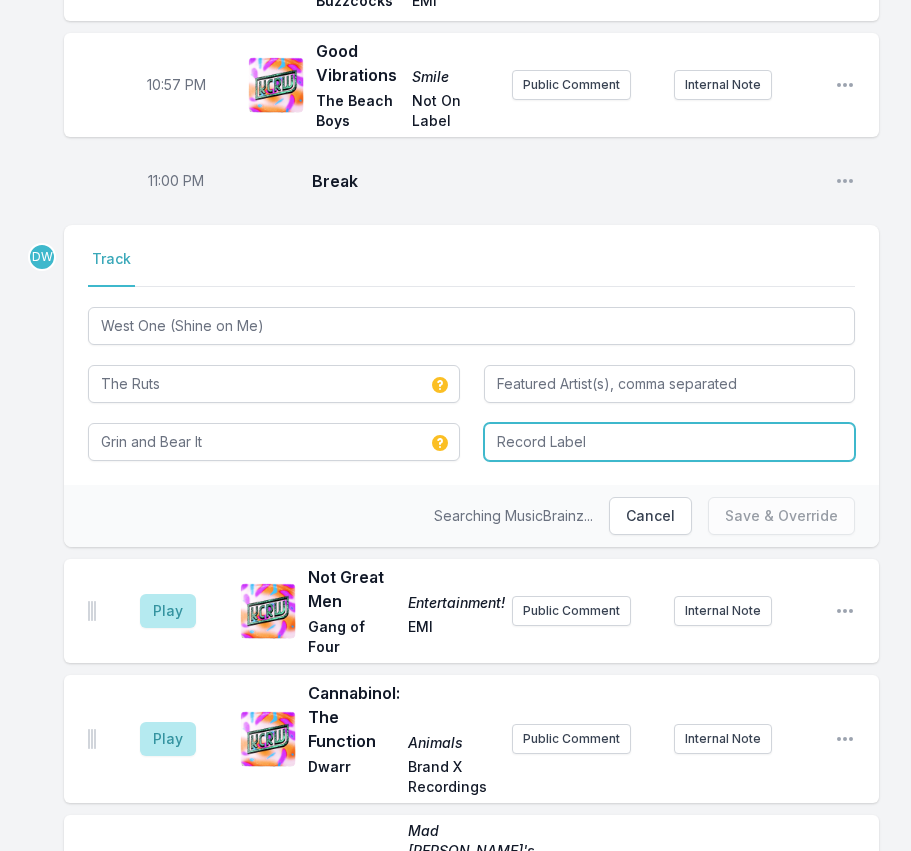 click at bounding box center [670, 442] 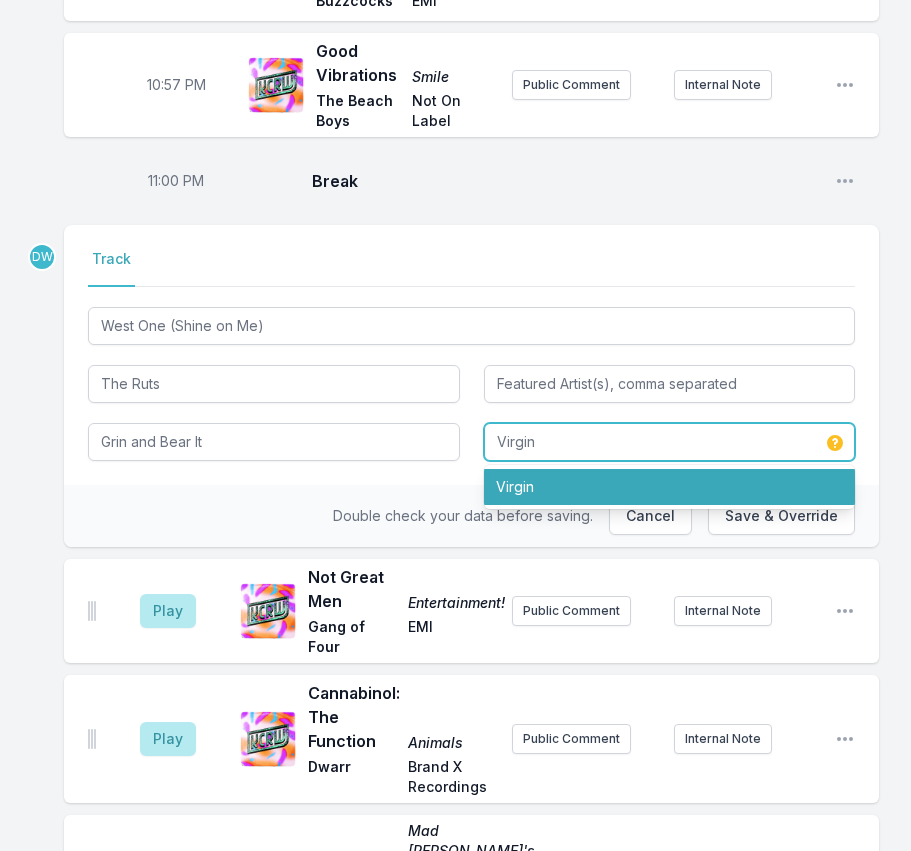 click on "Virgin" at bounding box center (670, 487) 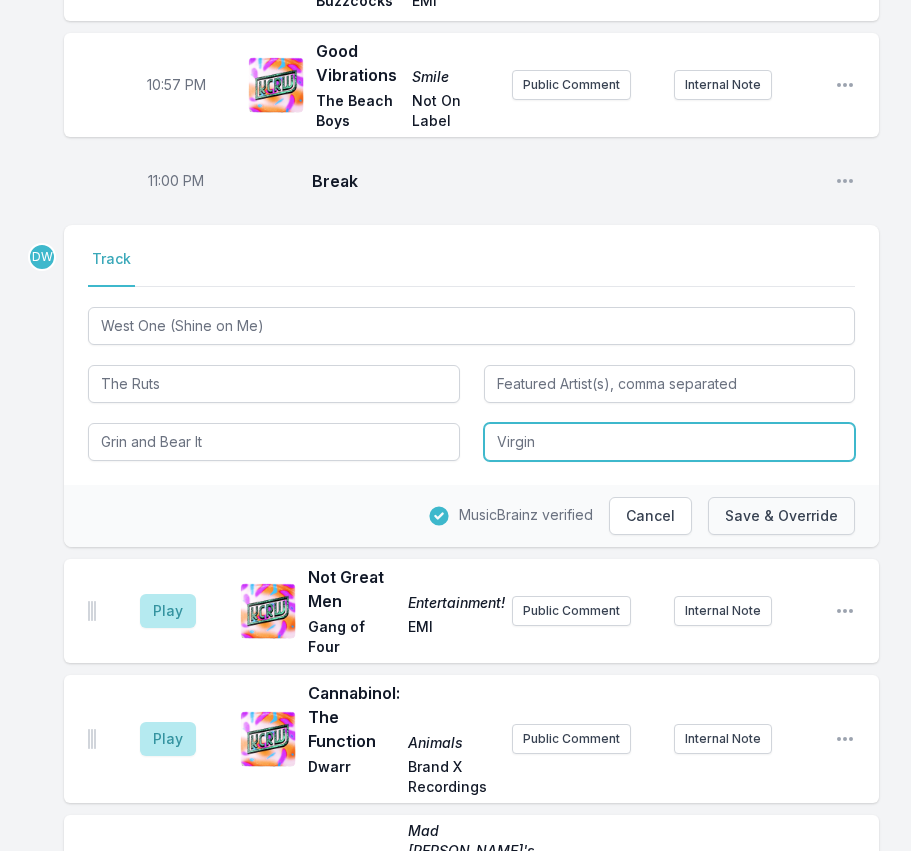 type on "Virgin" 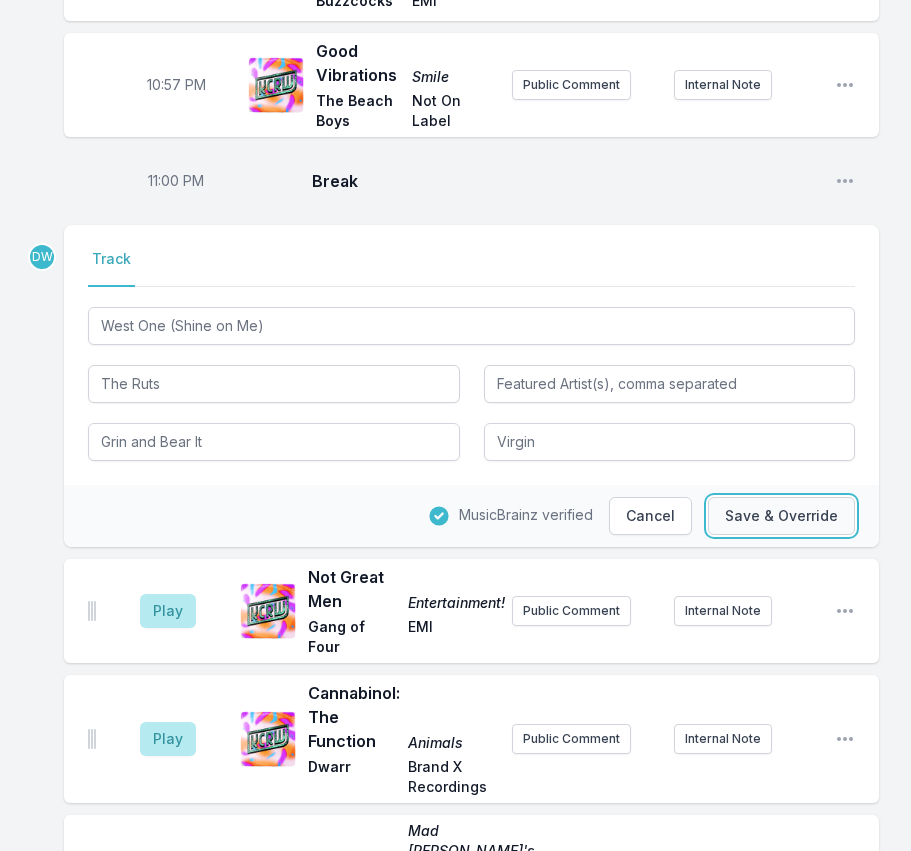 click on "Save & Override" at bounding box center (781, 516) 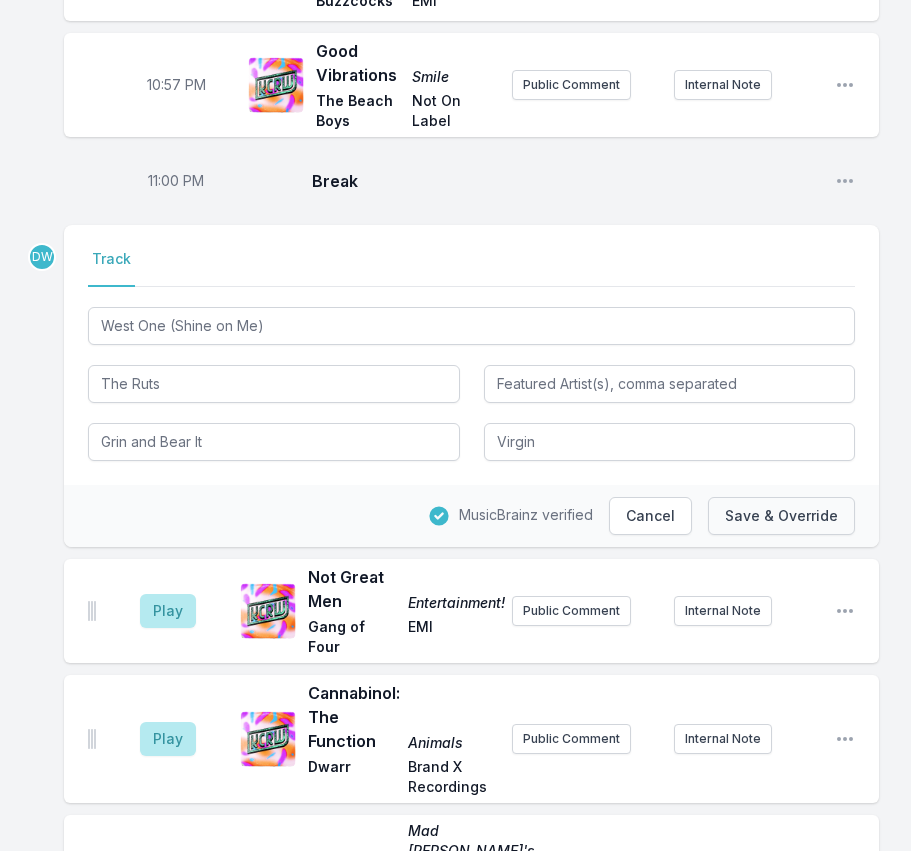 type 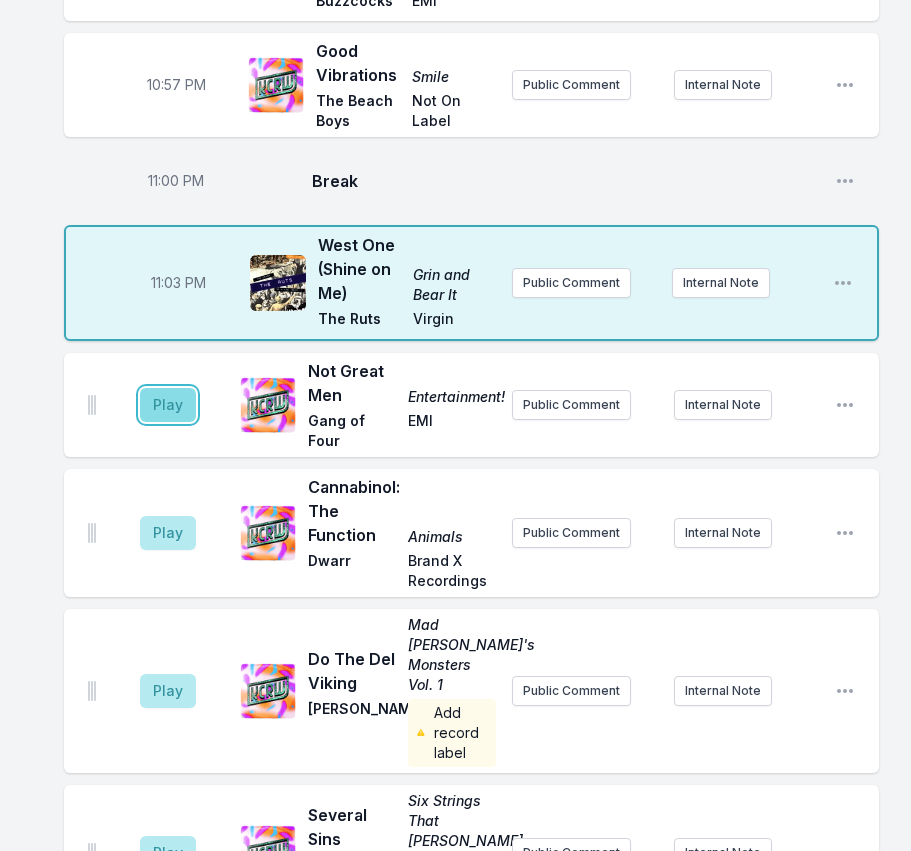 click on "Play" at bounding box center [168, 405] 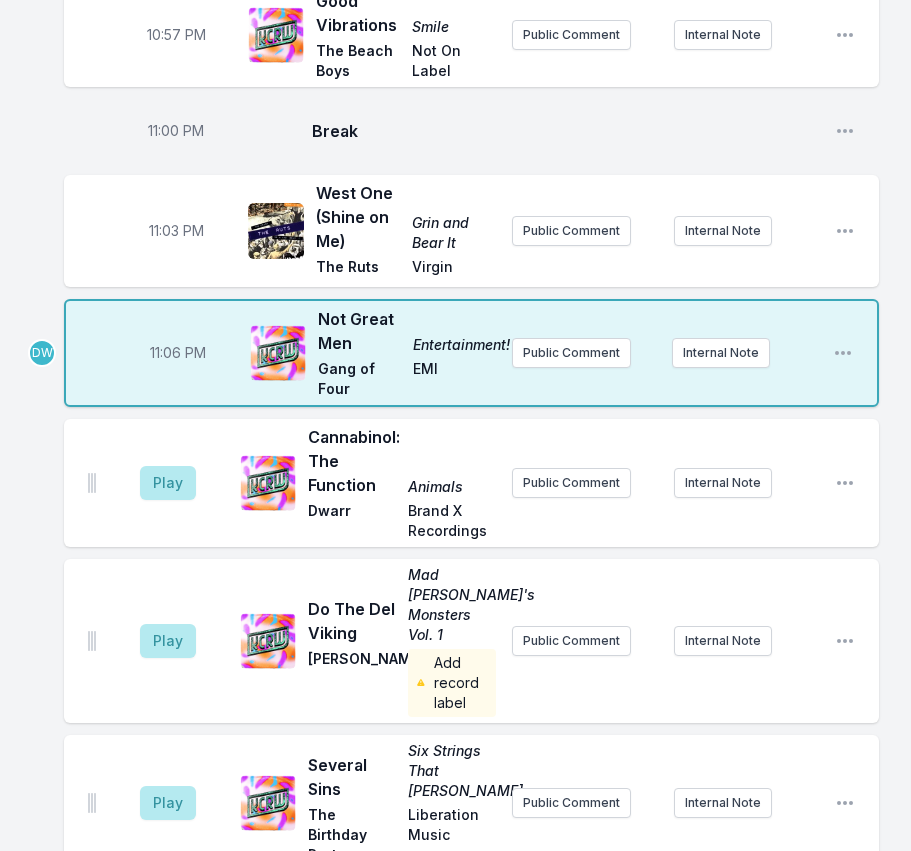 scroll, scrollTop: 3051, scrollLeft: 0, axis: vertical 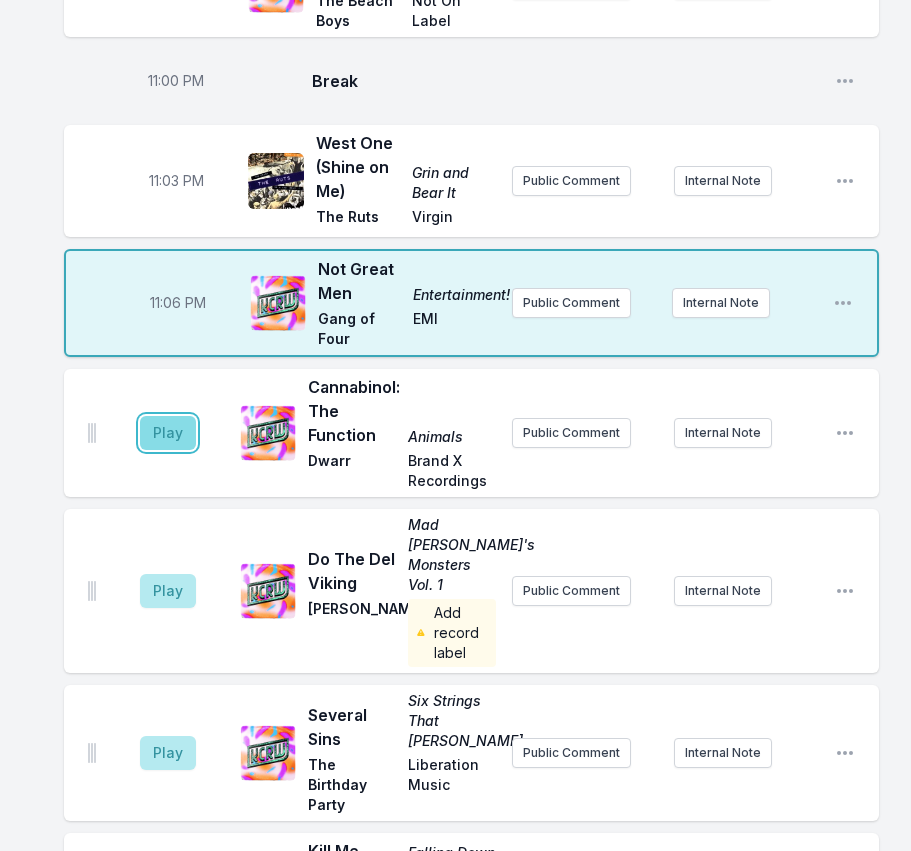 click on "Play" at bounding box center [168, 433] 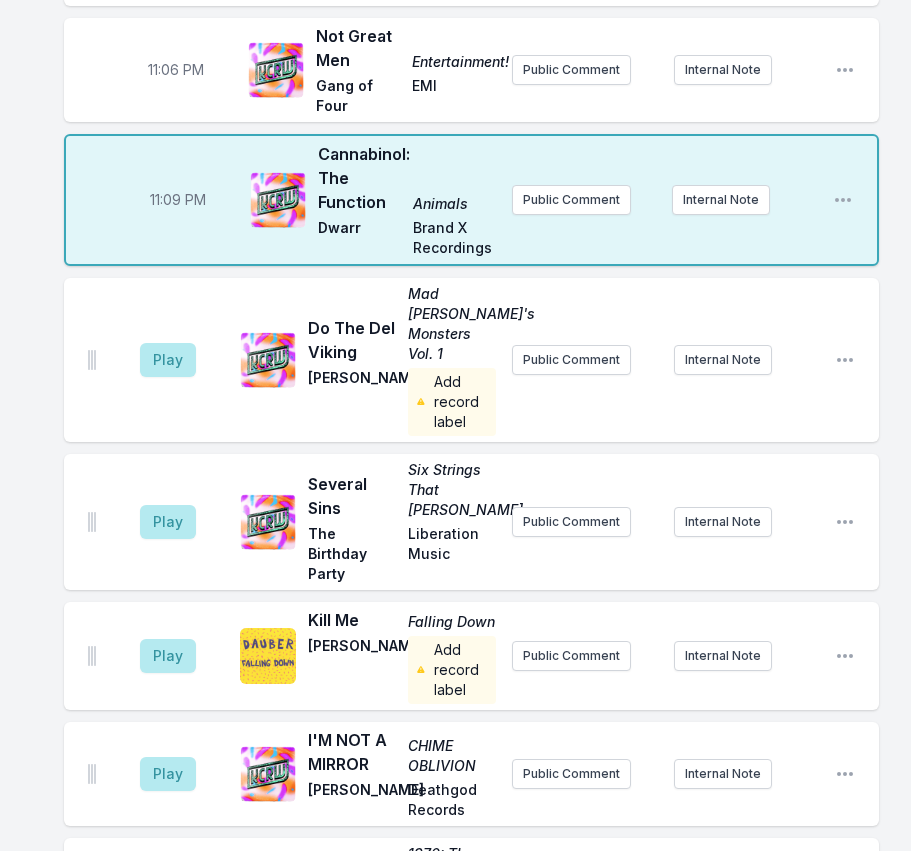 scroll, scrollTop: 3300, scrollLeft: 0, axis: vertical 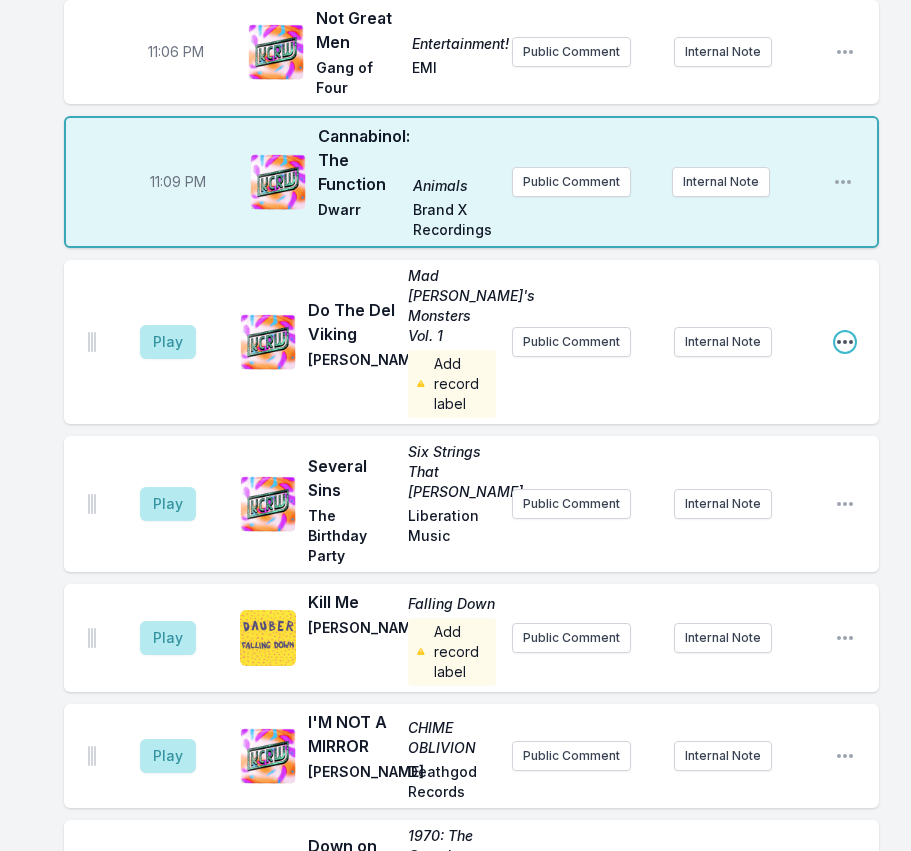 click 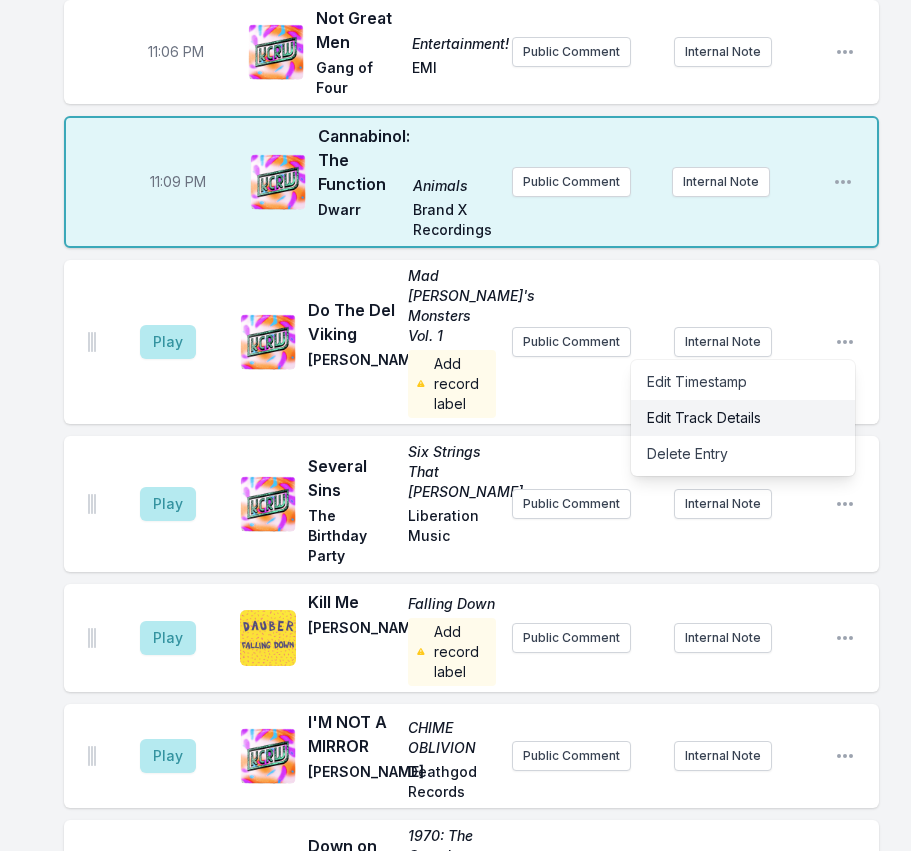 click on "Edit Track Details" at bounding box center [743, 418] 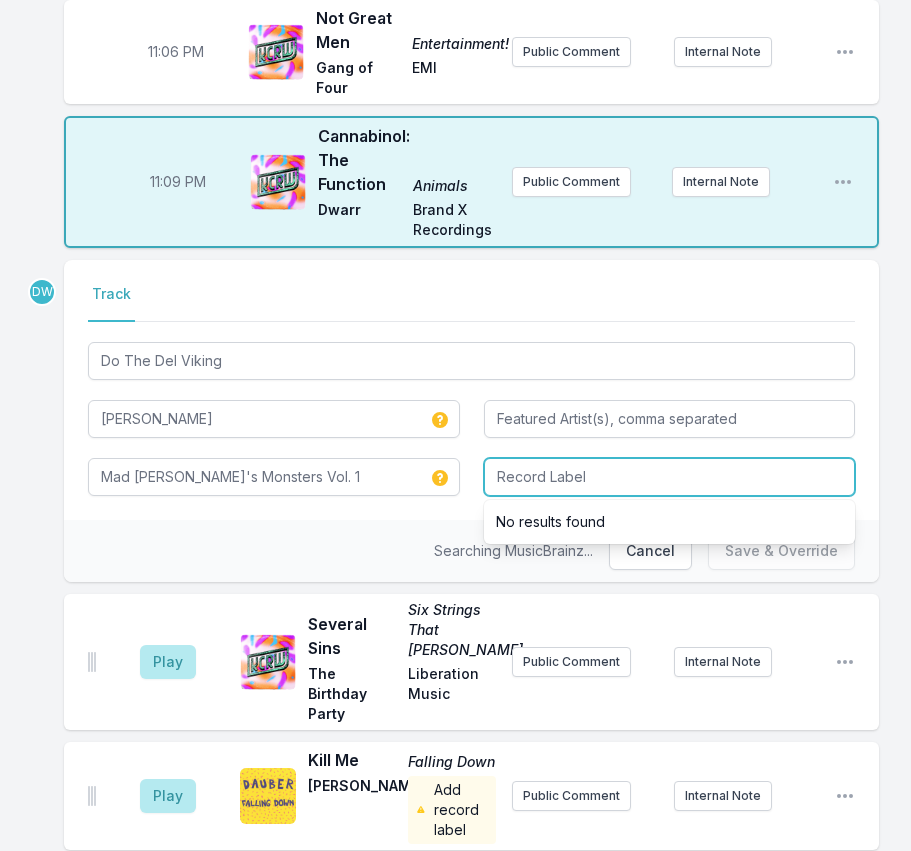 click at bounding box center [670, 477] 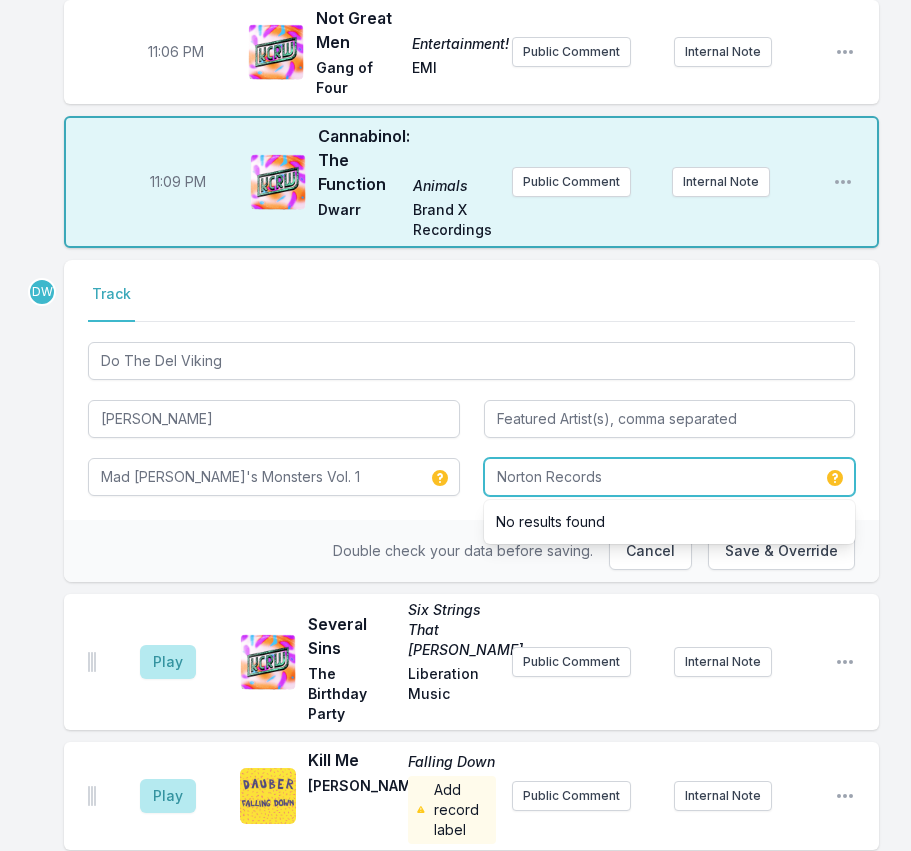 type on "Norton Records" 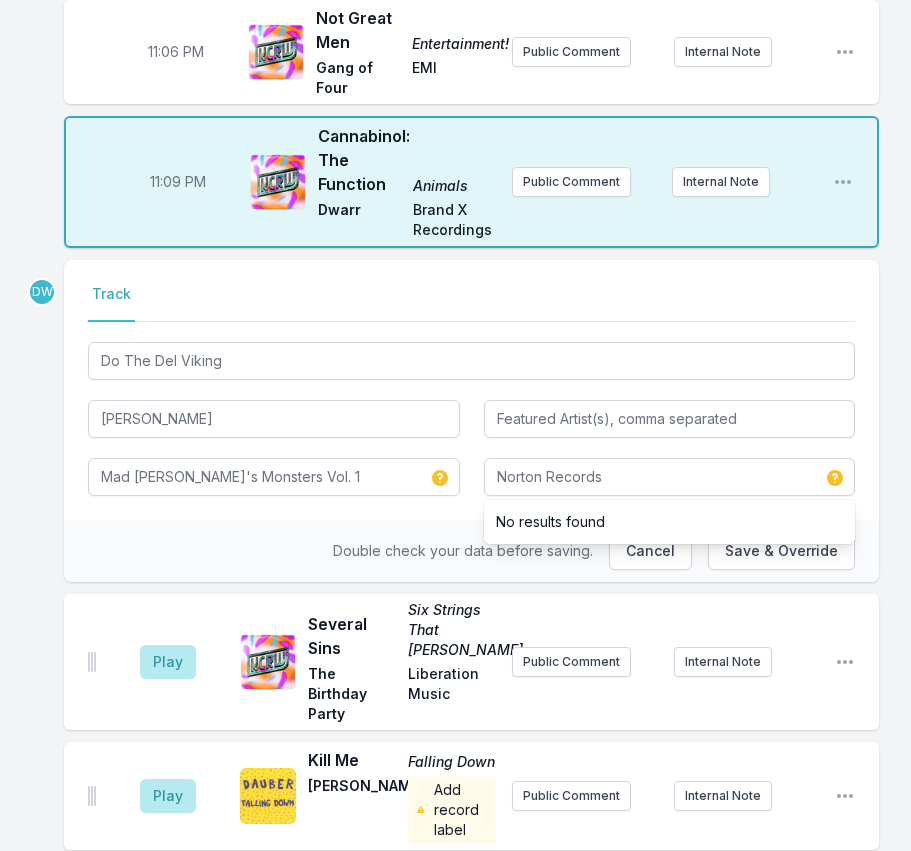 click on "Double check your data before saving. Cancel Save & Override" at bounding box center (471, 551) 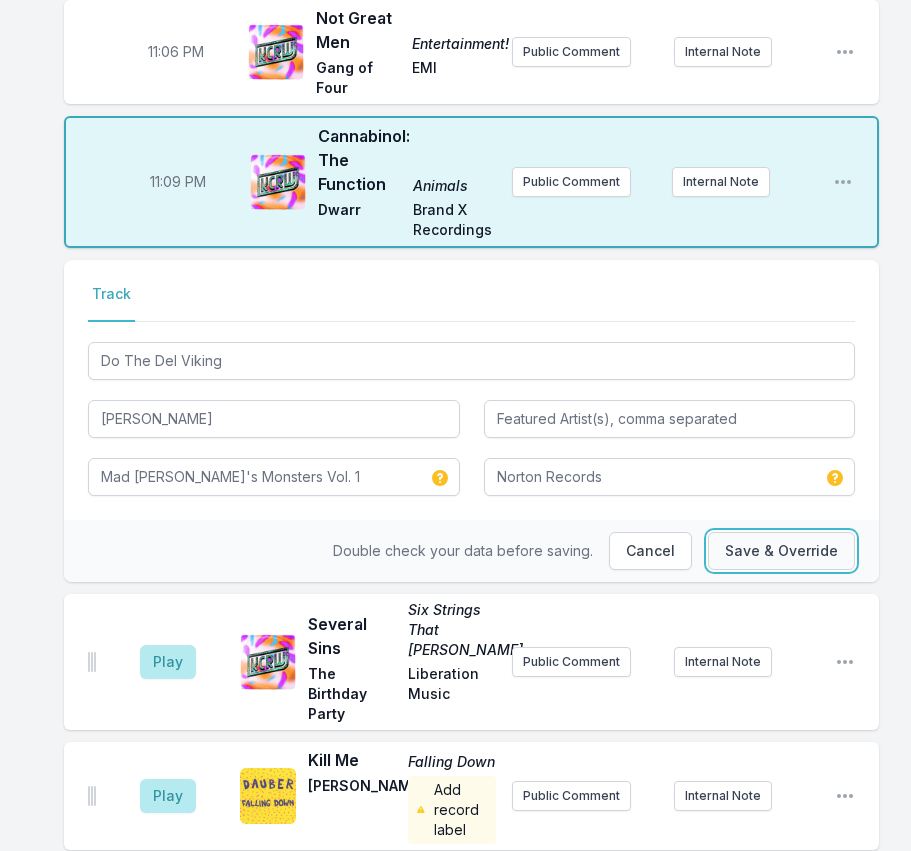 click on "Save & Override" at bounding box center (781, 551) 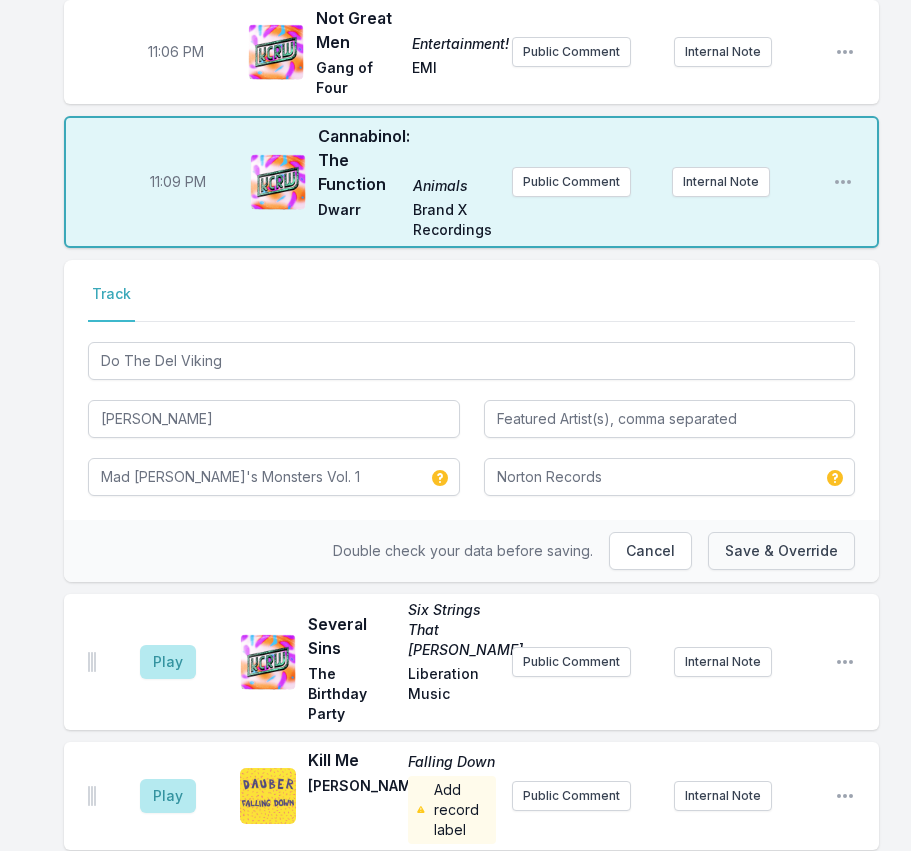type 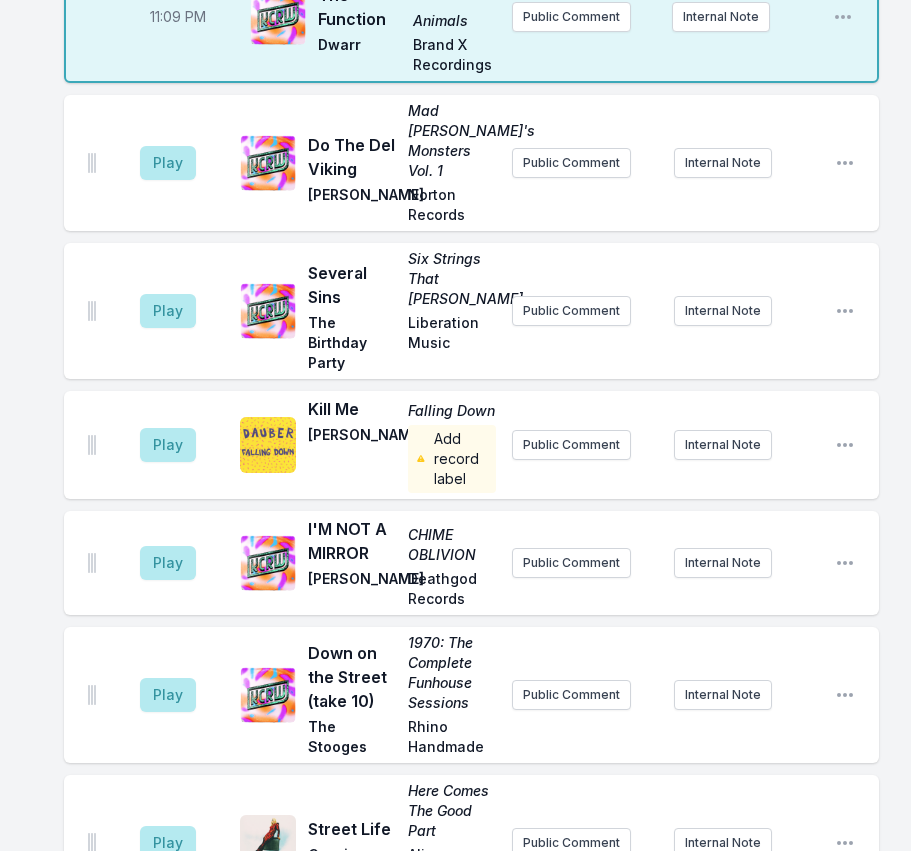 scroll, scrollTop: 3500, scrollLeft: 0, axis: vertical 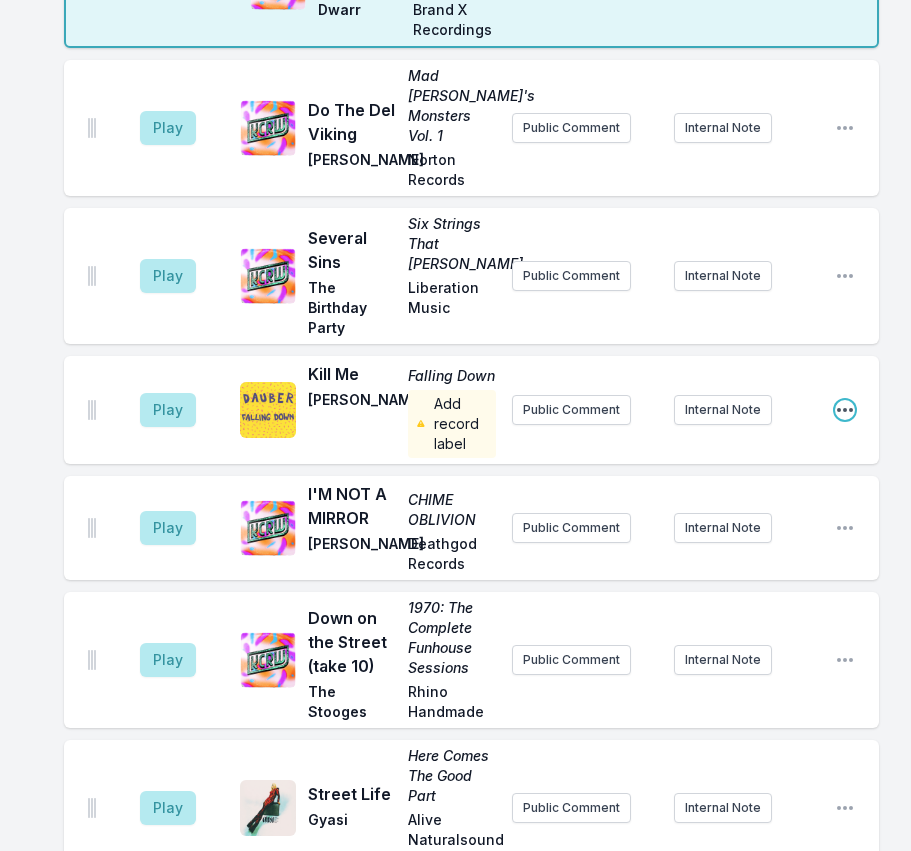 click 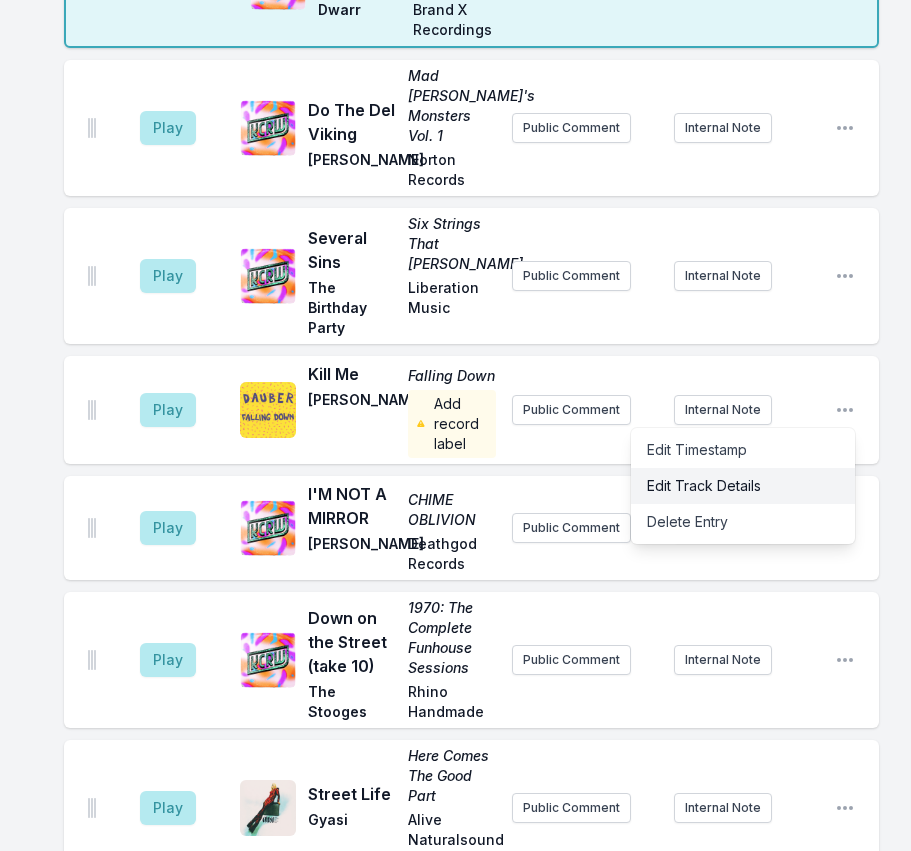 click on "Edit Track Details" at bounding box center [743, 486] 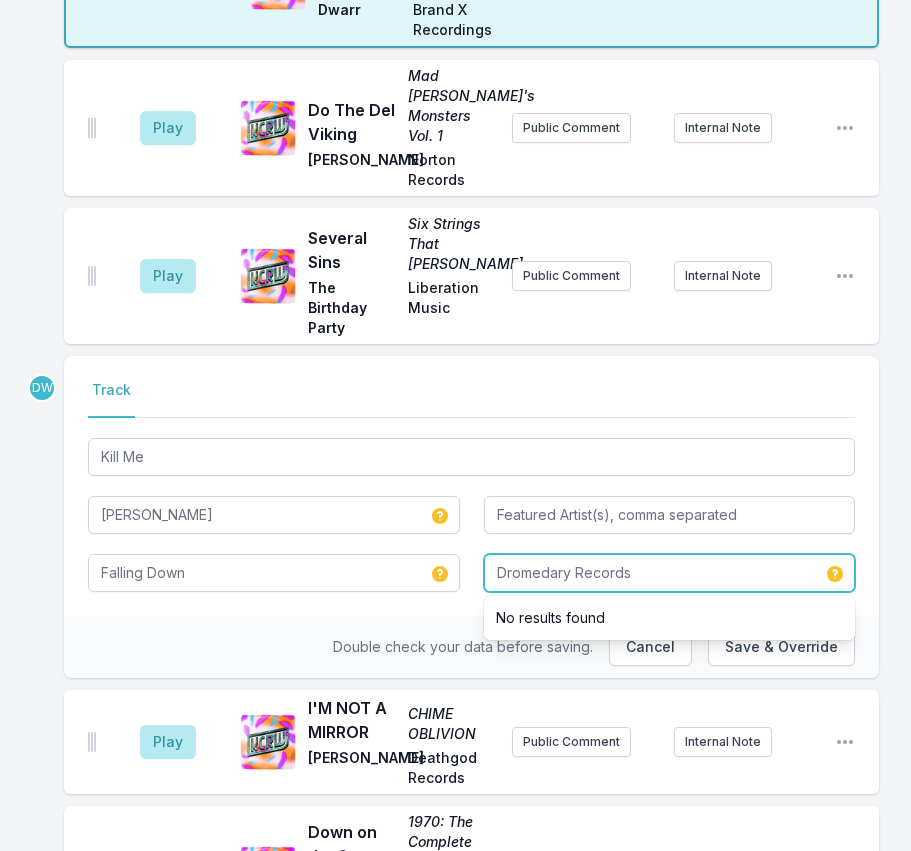 click on "Dromedary Records" at bounding box center (670, 573) 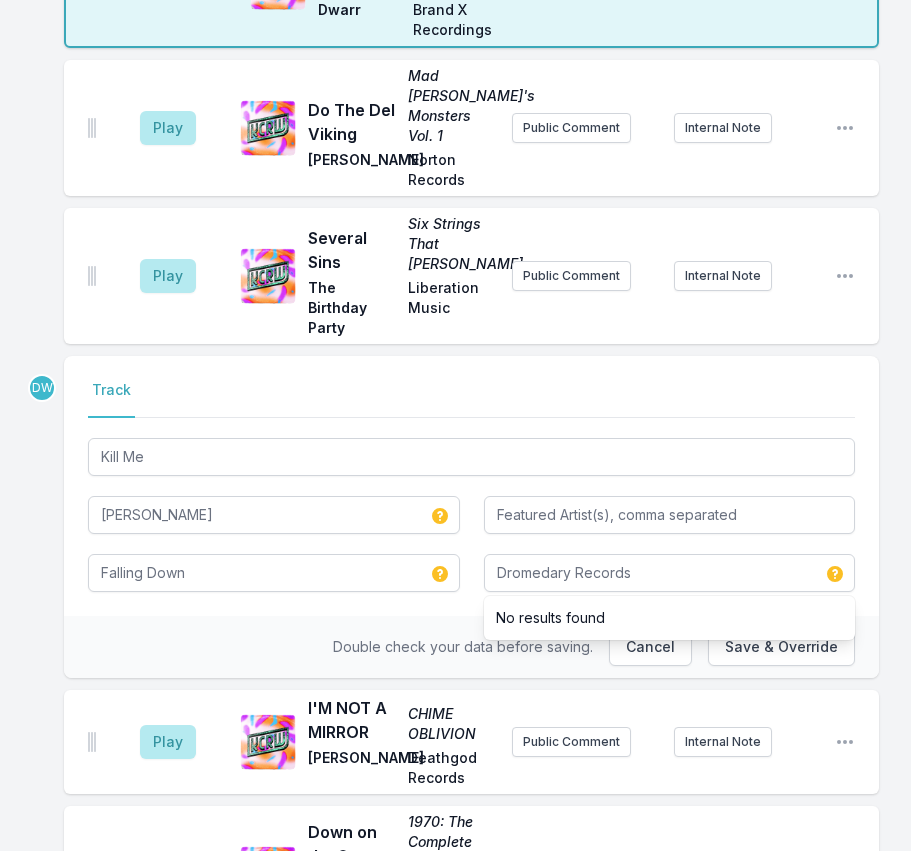click on "Double check your data before saving. Cancel Save & Override" at bounding box center (471, 647) 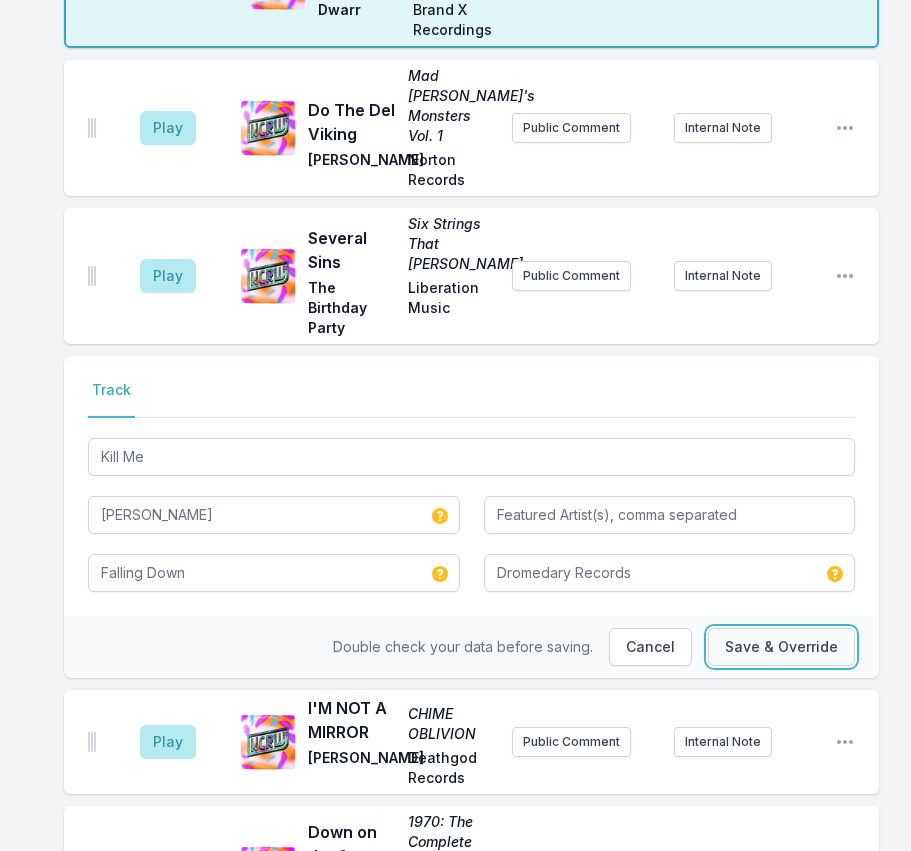 click on "Save & Override" at bounding box center [781, 647] 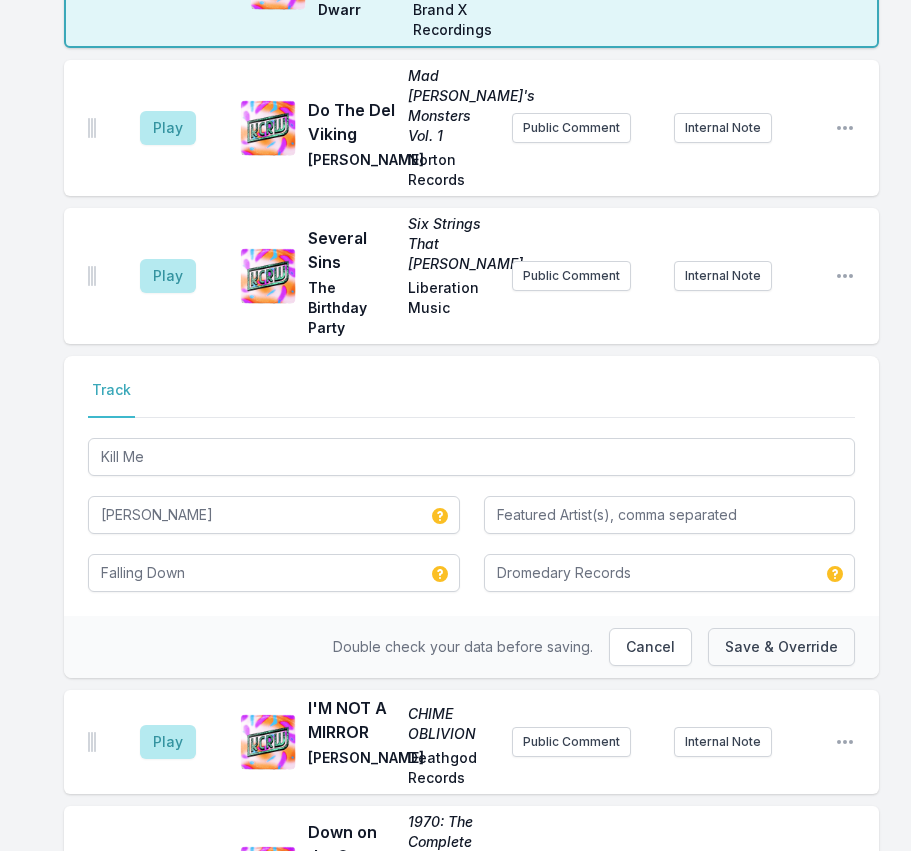 type 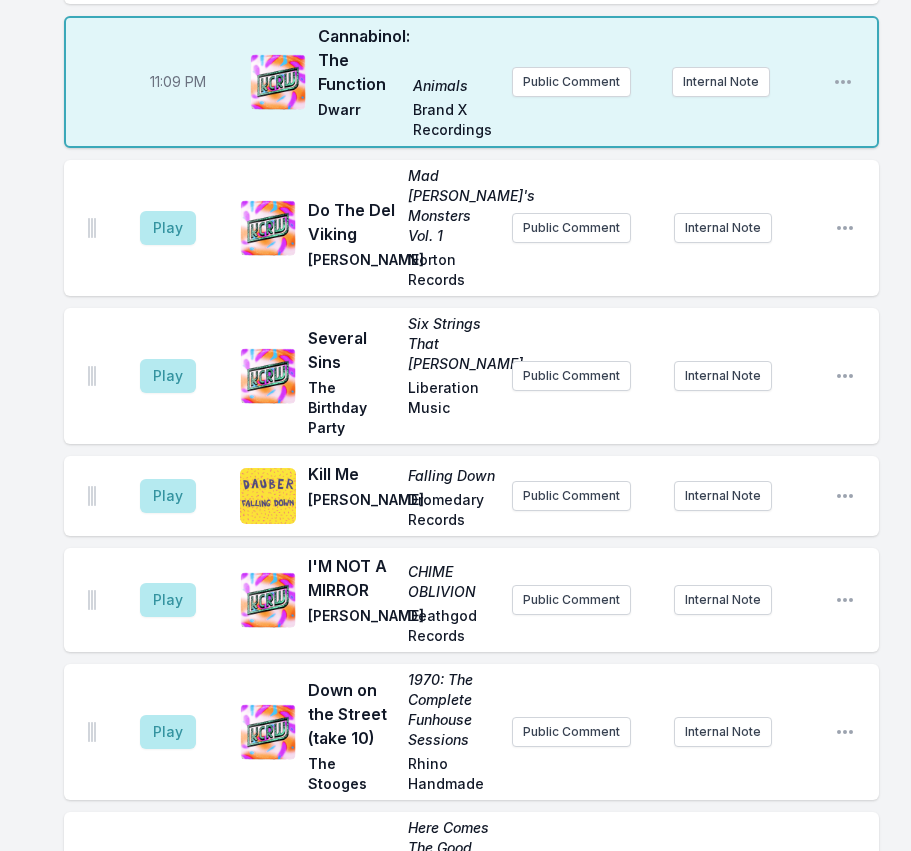 scroll, scrollTop: 3300, scrollLeft: 0, axis: vertical 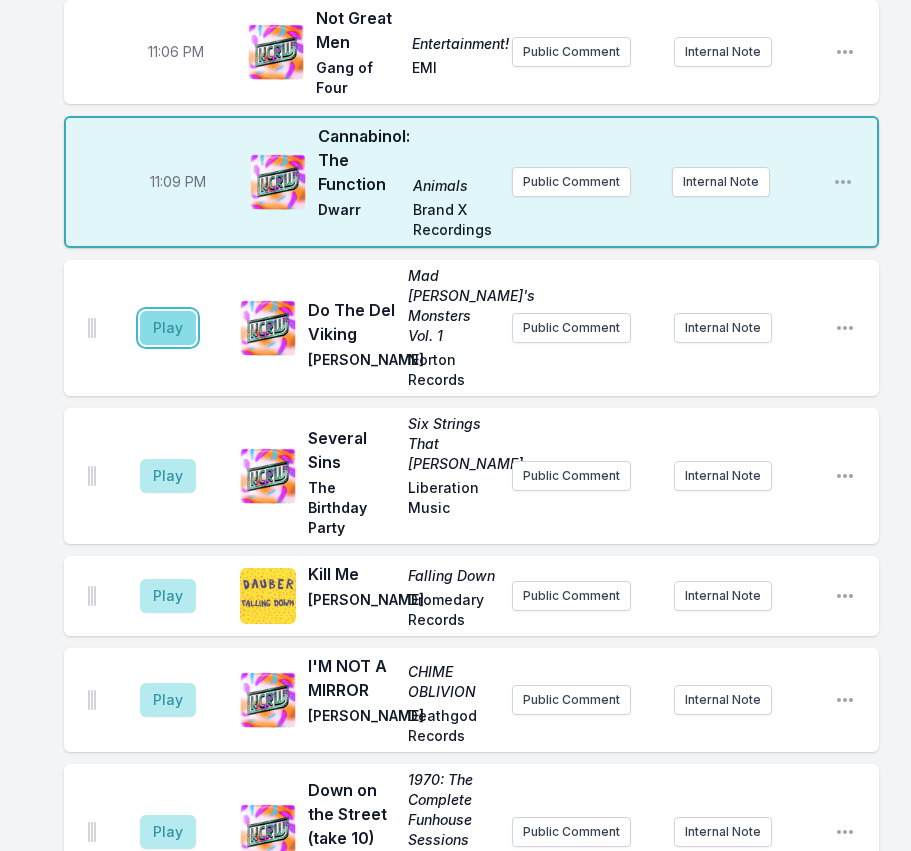 click on "Play" at bounding box center [168, 328] 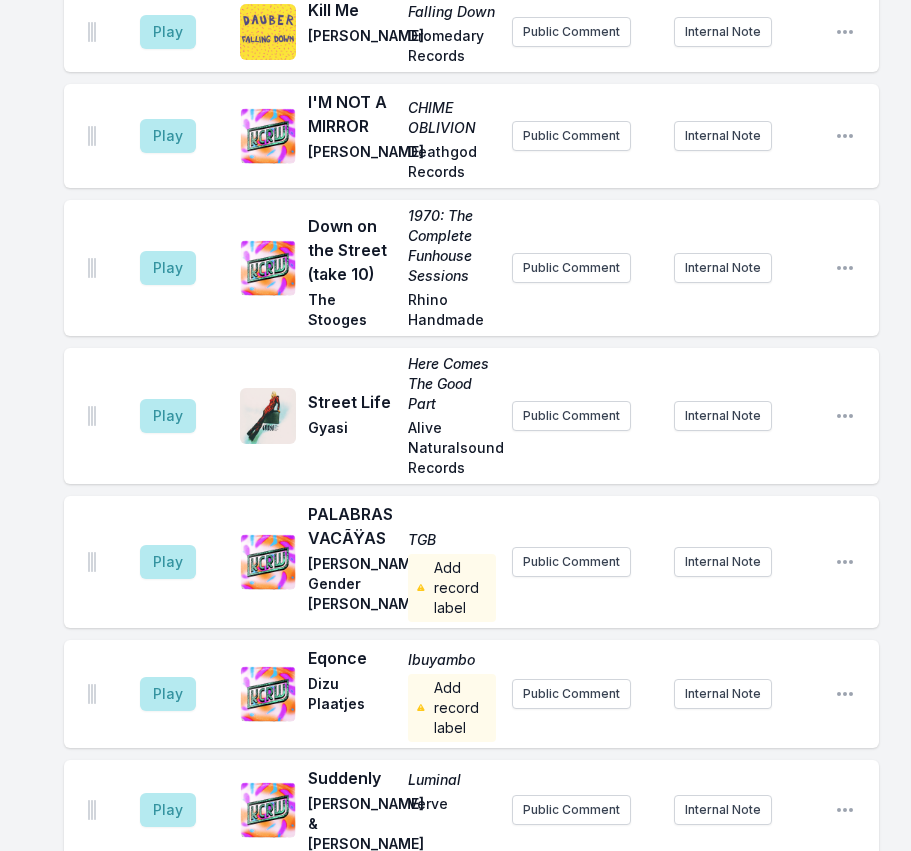 scroll, scrollTop: 3900, scrollLeft: 0, axis: vertical 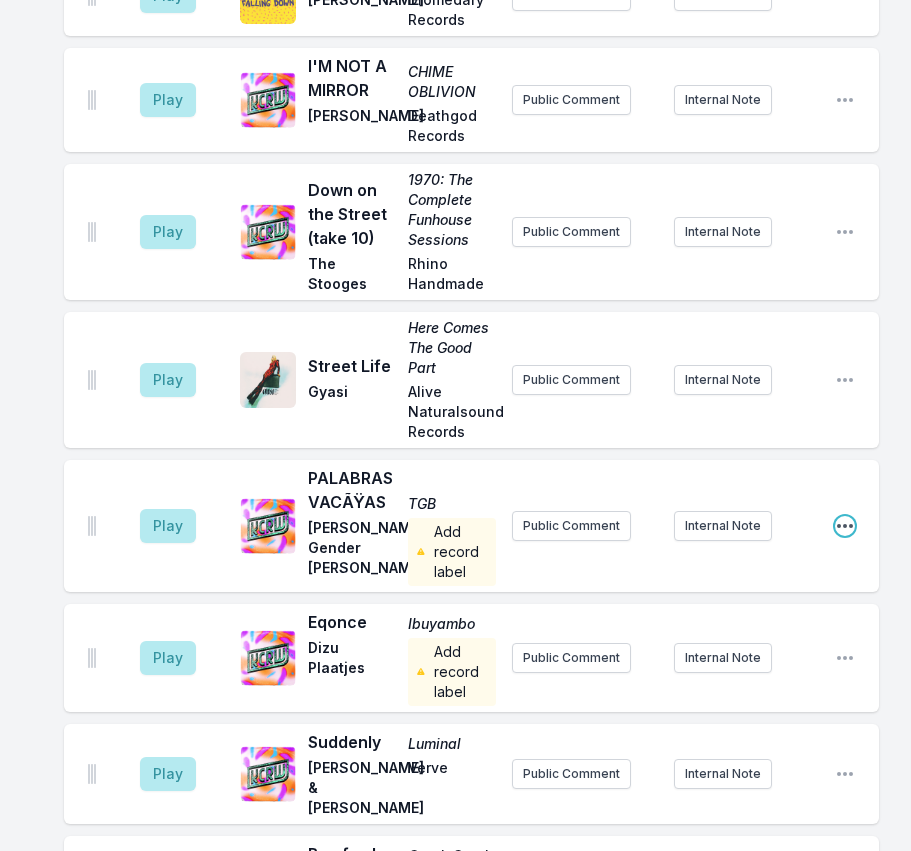 click 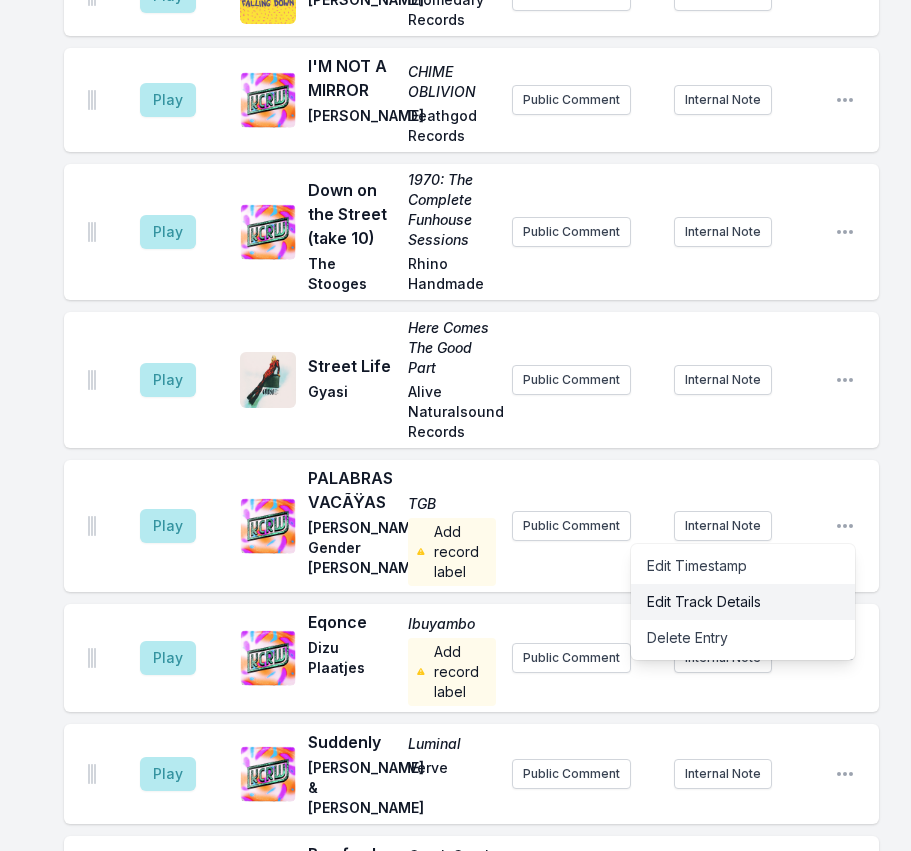 click on "Edit Track Details" at bounding box center (743, 602) 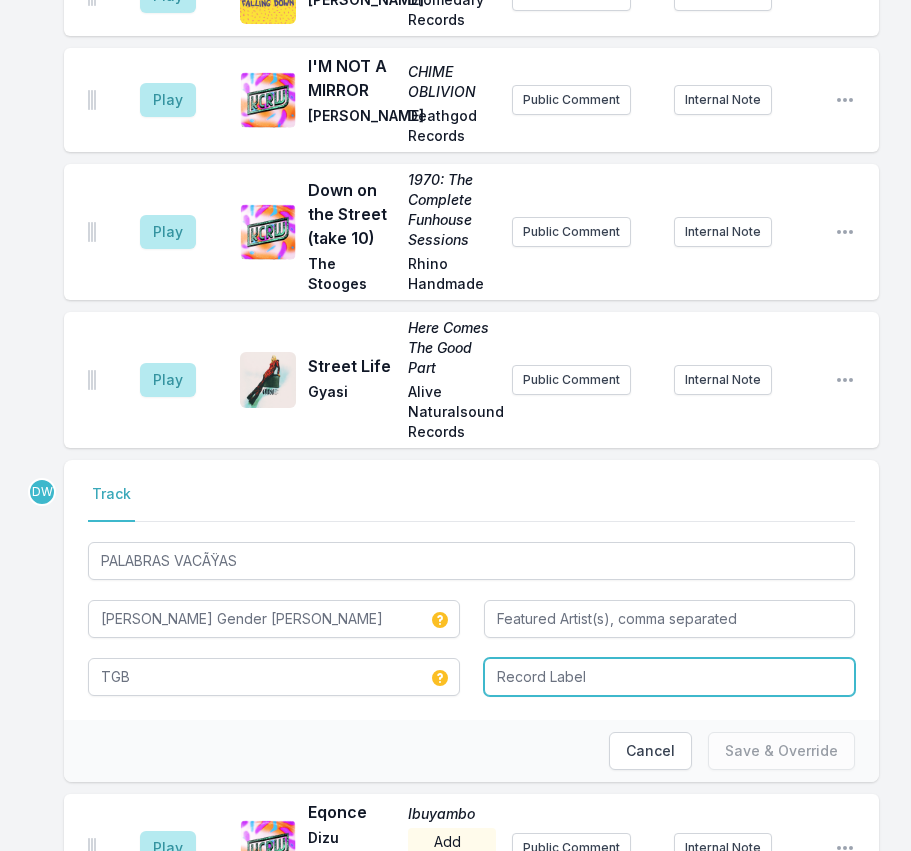 click at bounding box center [670, 677] 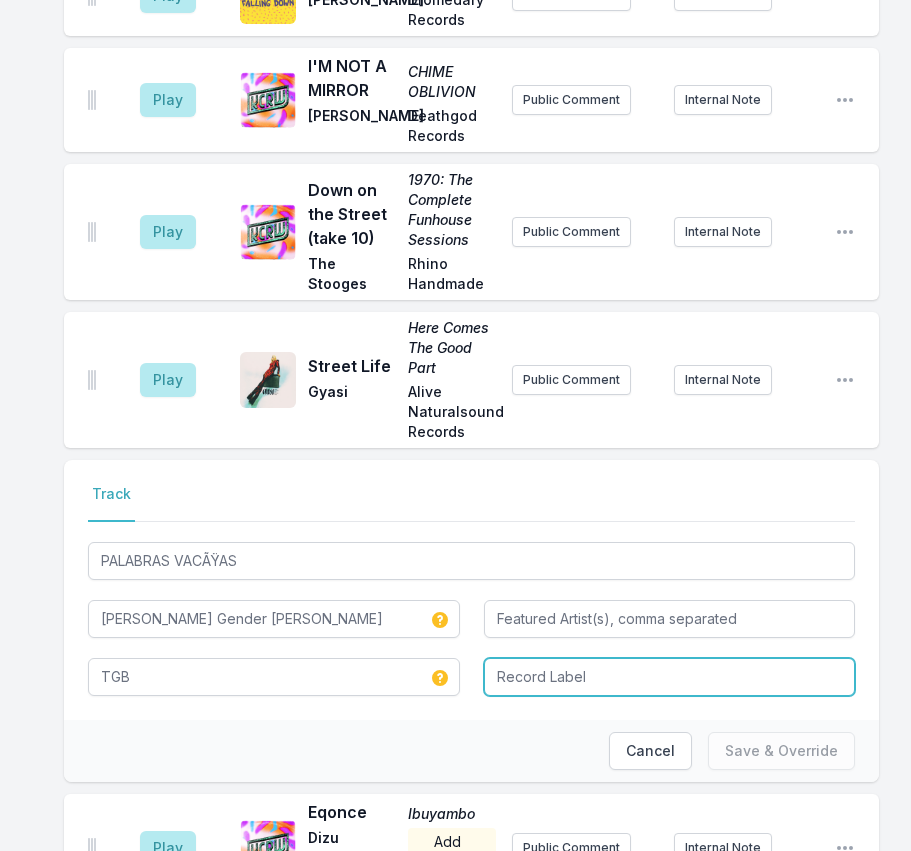 click at bounding box center [670, 677] 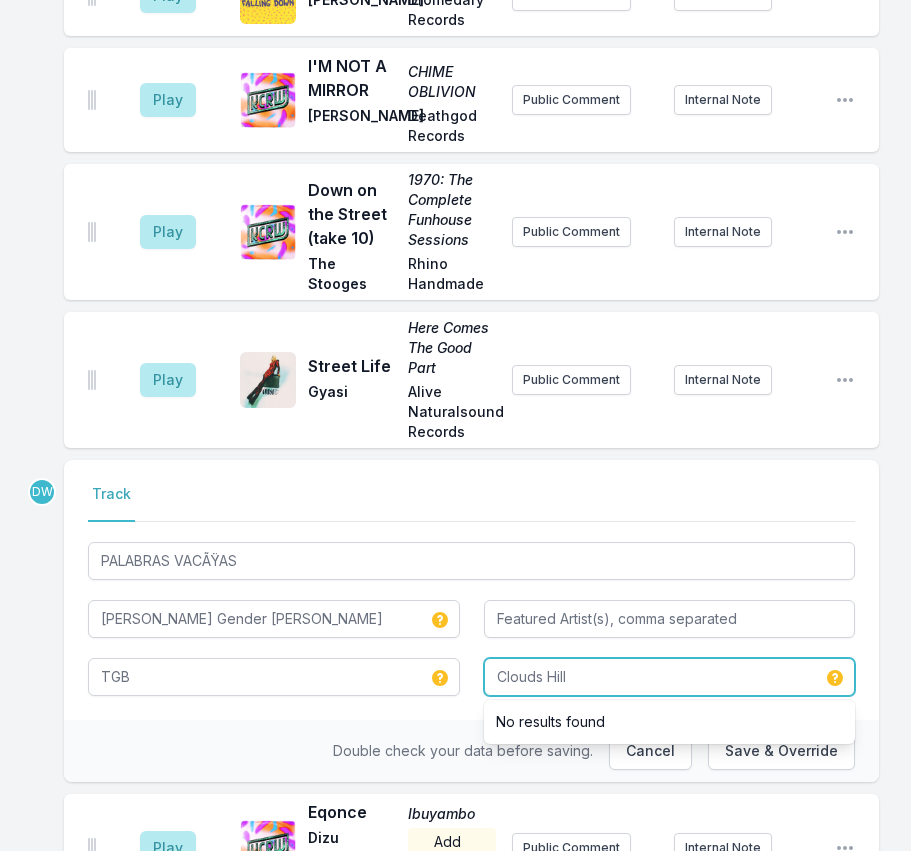 type on "Clouds Hill" 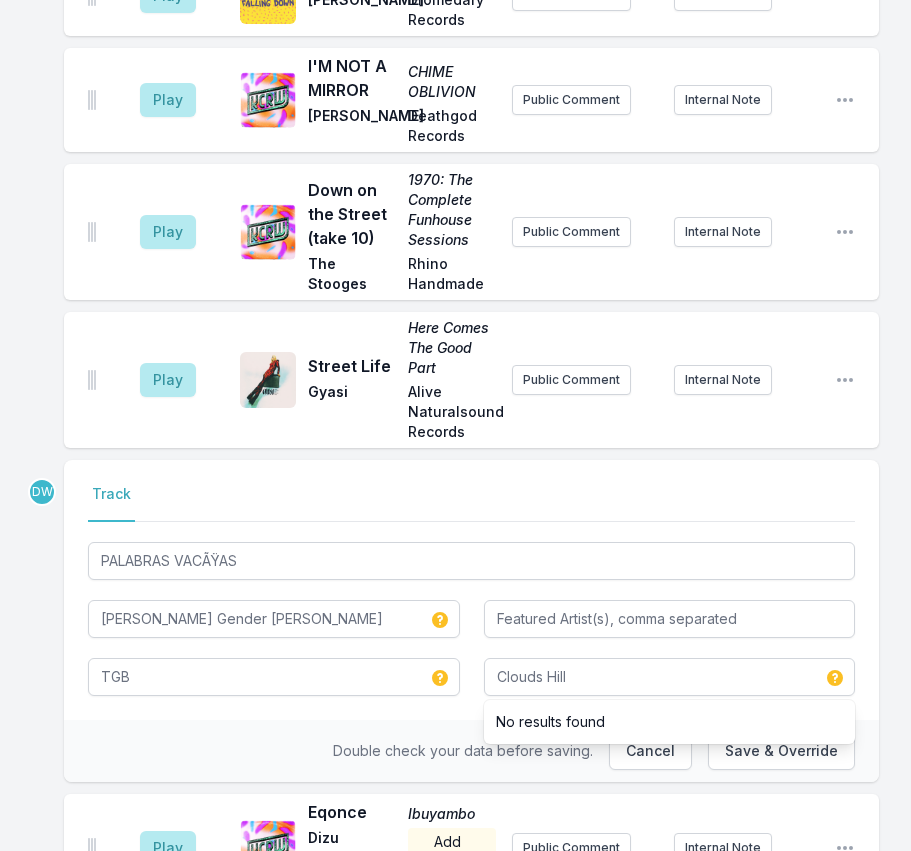 click on "Double check your data before saving. Cancel Save & Override" at bounding box center (471, 751) 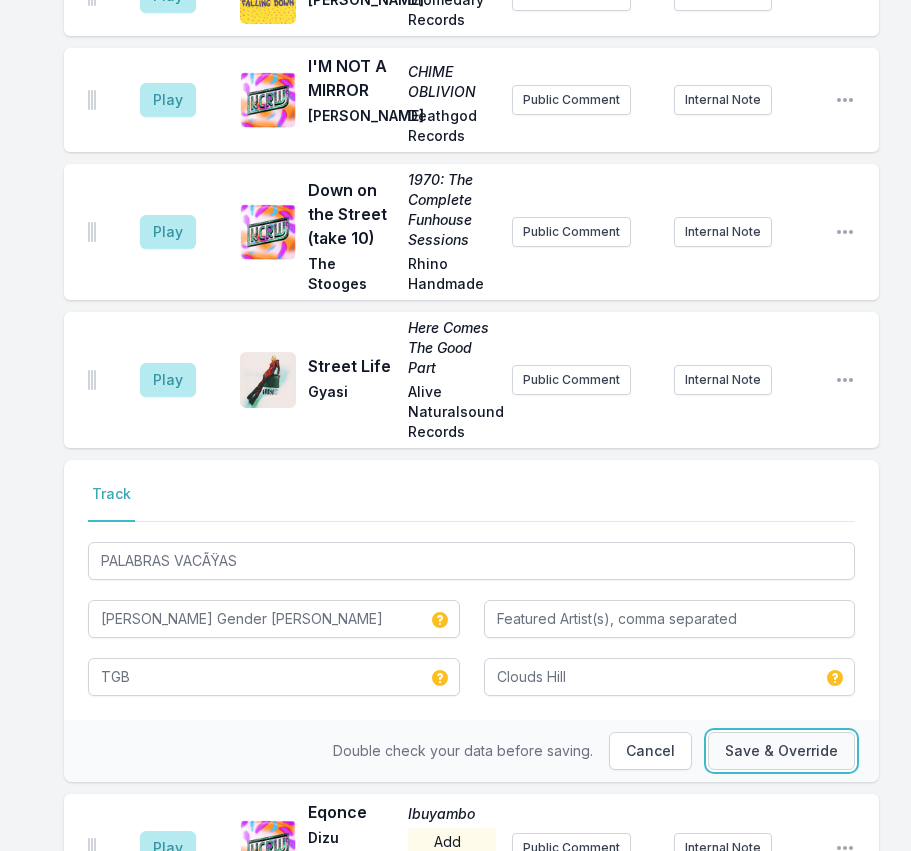 click on "Save & Override" at bounding box center (781, 751) 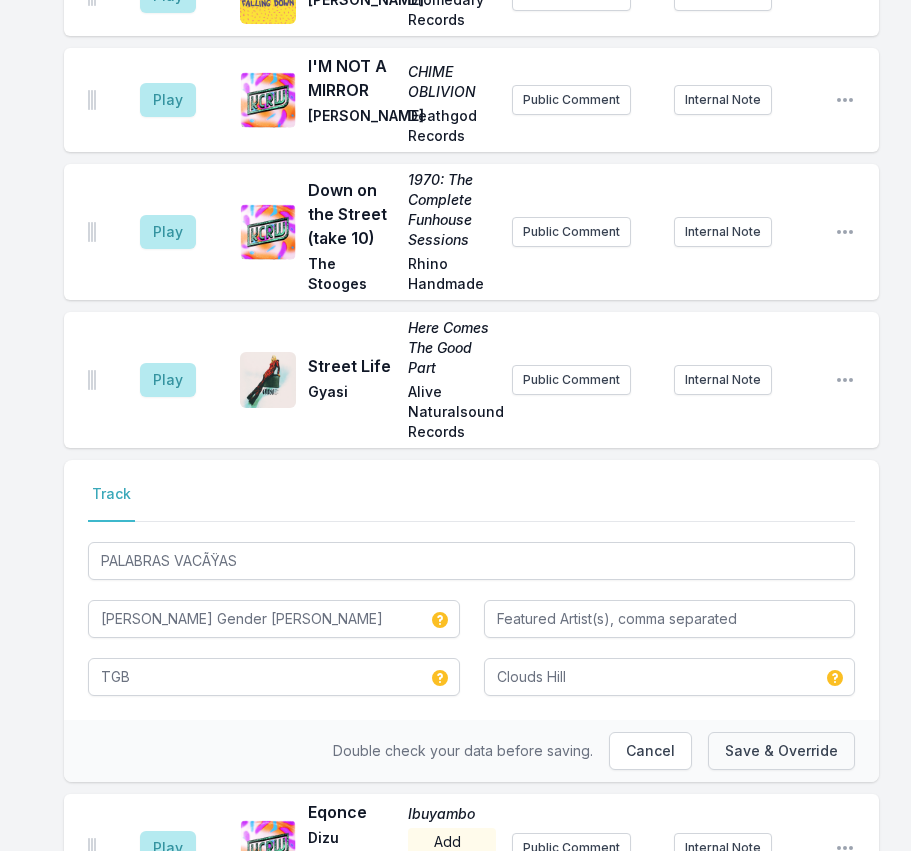type 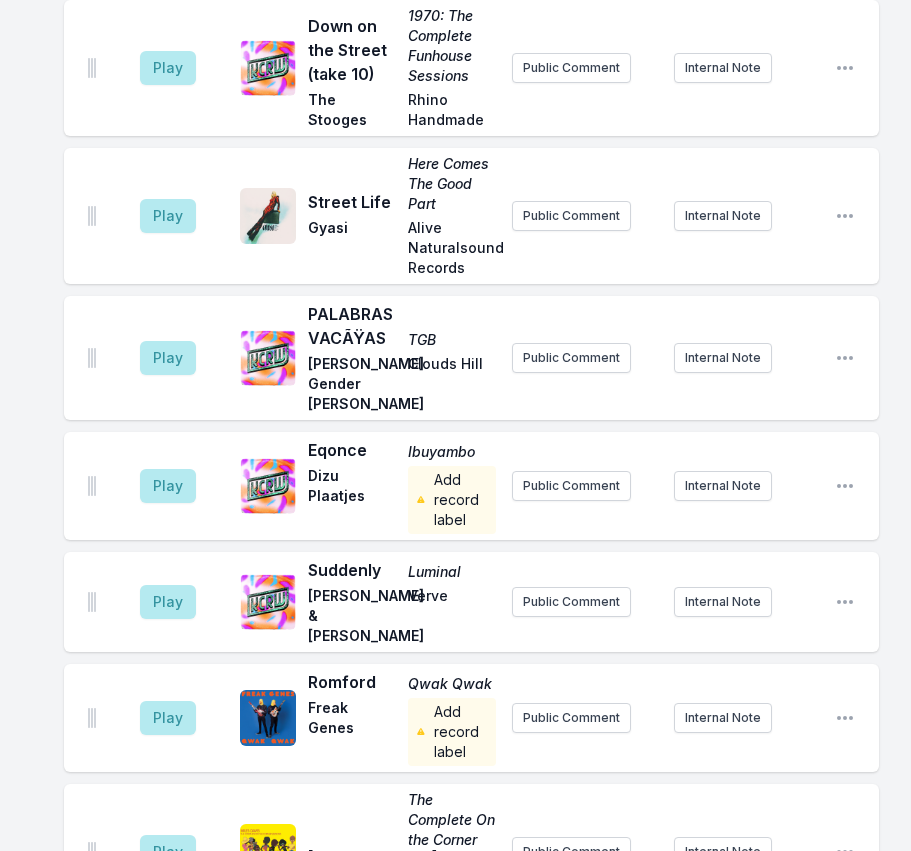 scroll, scrollTop: 4100, scrollLeft: 0, axis: vertical 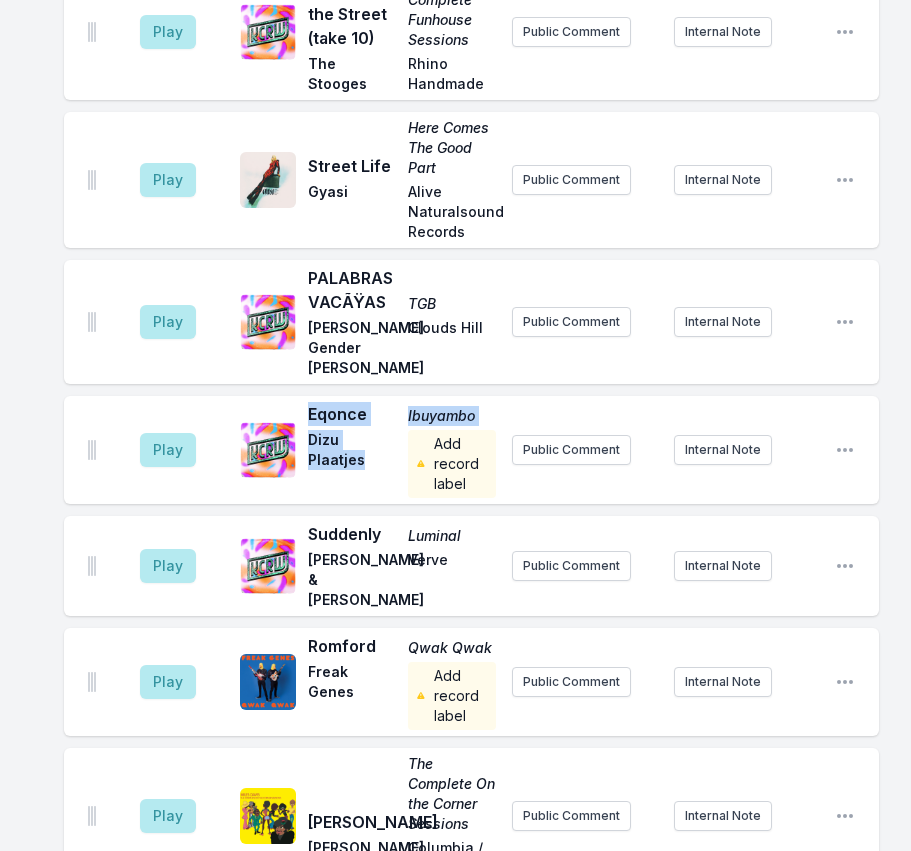drag, startPoint x: 390, startPoint y: 268, endPoint x: 311, endPoint y: 255, distance: 80.06248 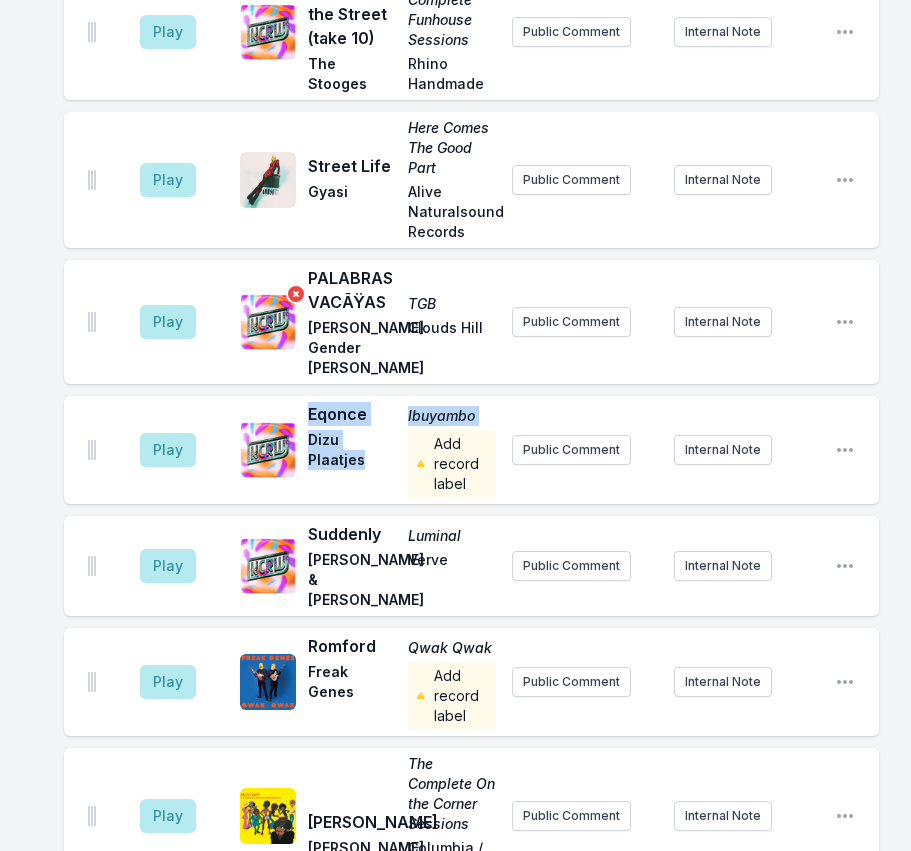 copy on "Eqonce Ibuyambo Dizu Plaatjes" 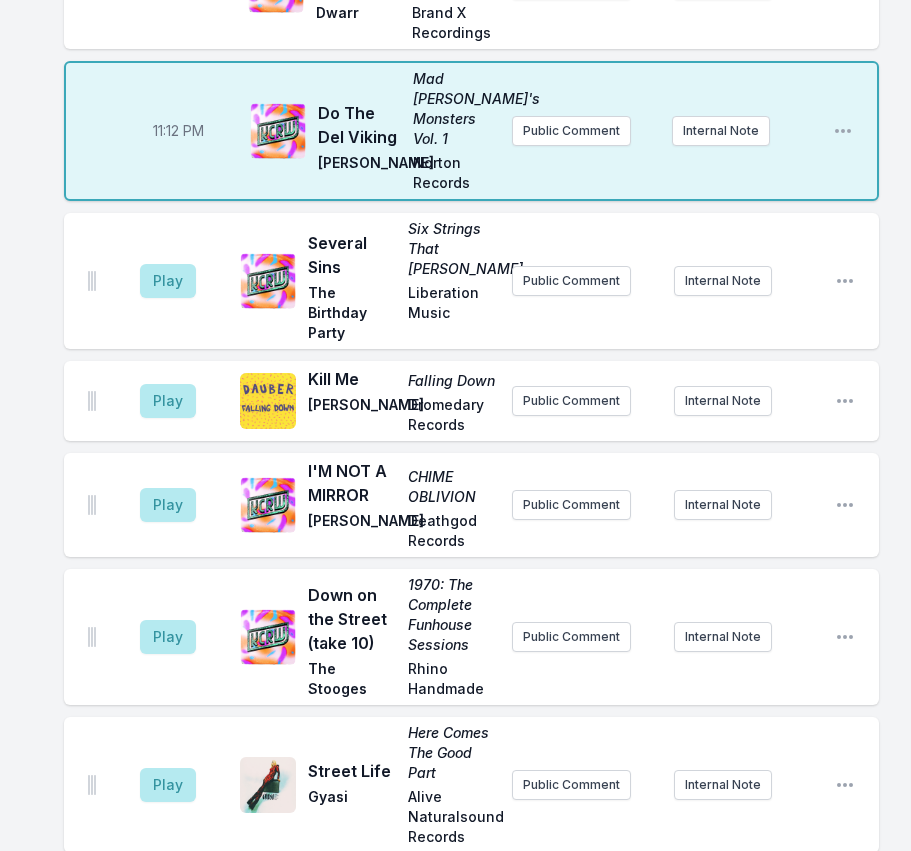 scroll, scrollTop: 3400, scrollLeft: 0, axis: vertical 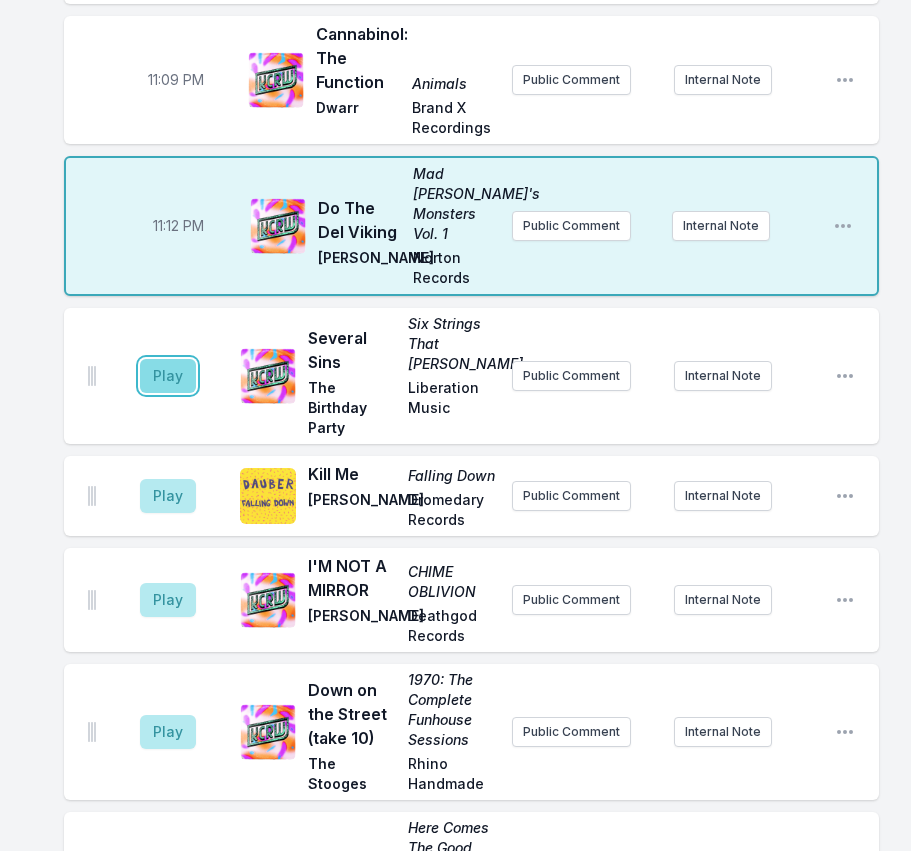 click on "Play" at bounding box center (168, 376) 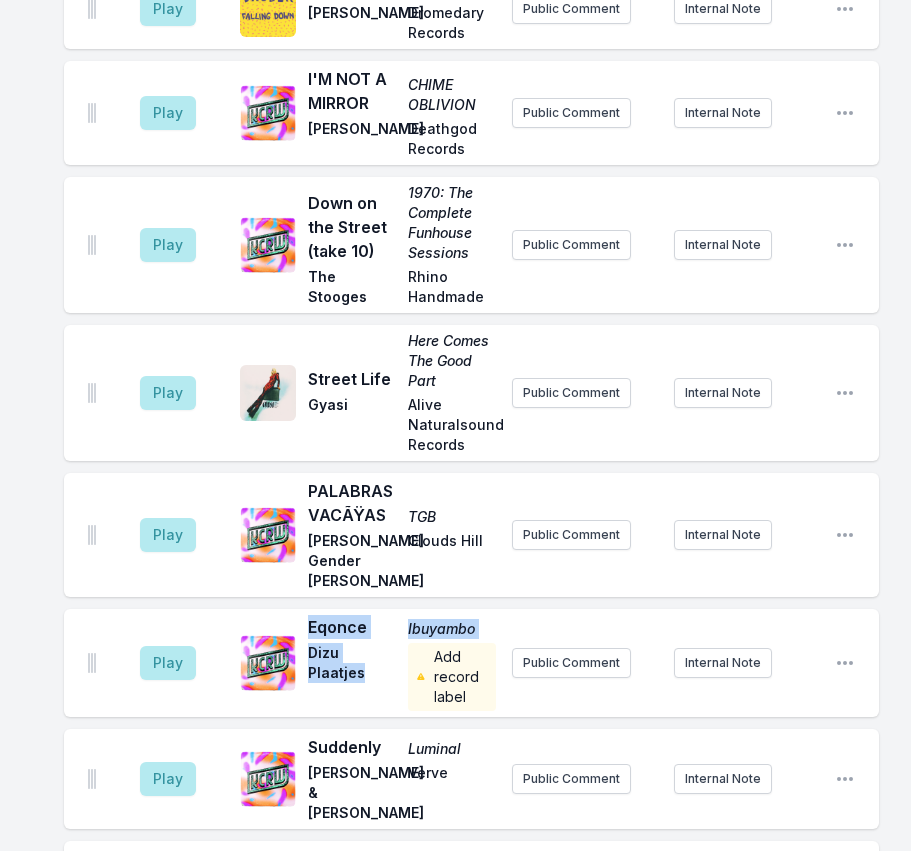 scroll, scrollTop: 3900, scrollLeft: 0, axis: vertical 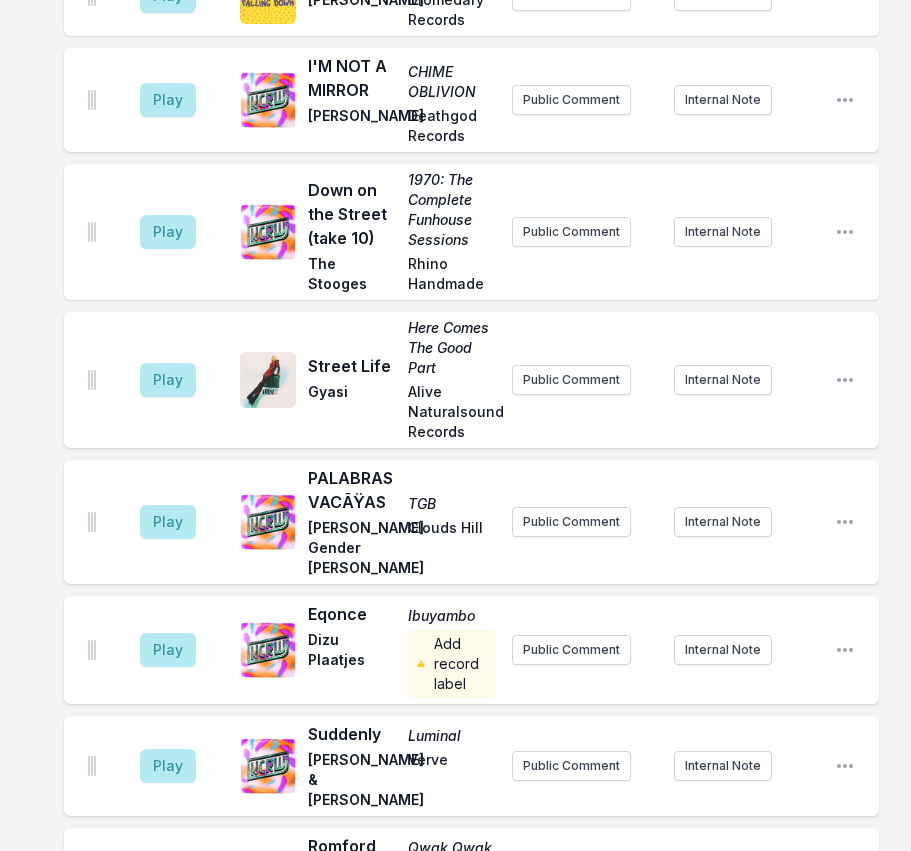click on "Play Eqonce Ibuyambo Dizu Plaatjes Add record label Public Comment Internal Note Open playlist item options" at bounding box center [471, 650] 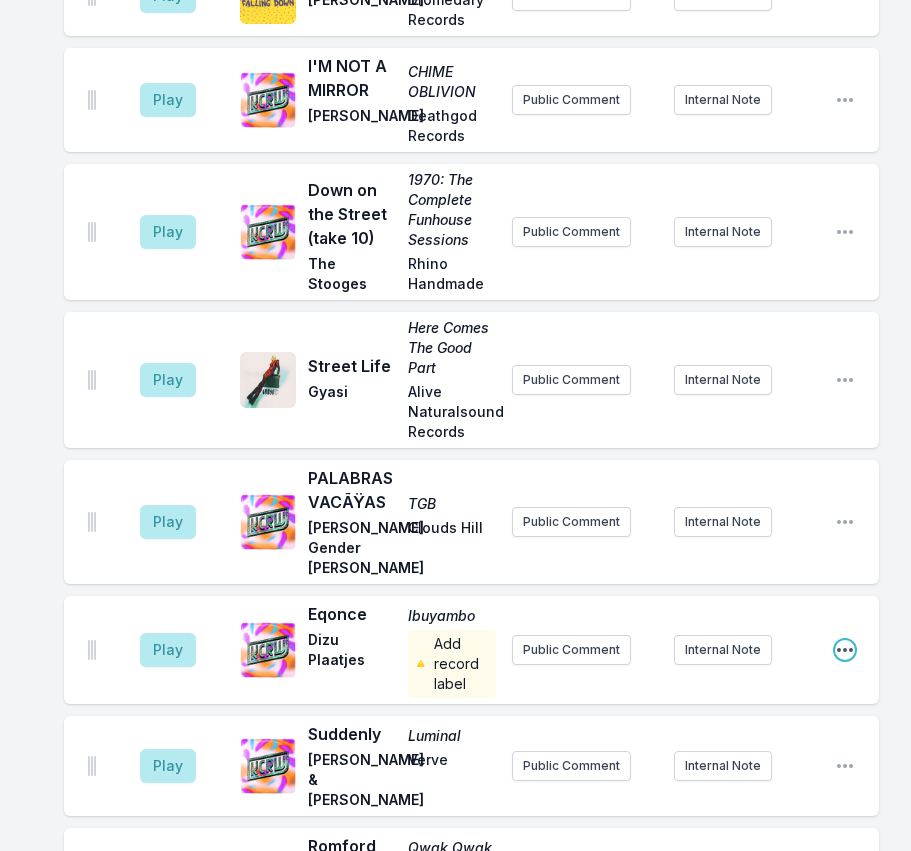 click 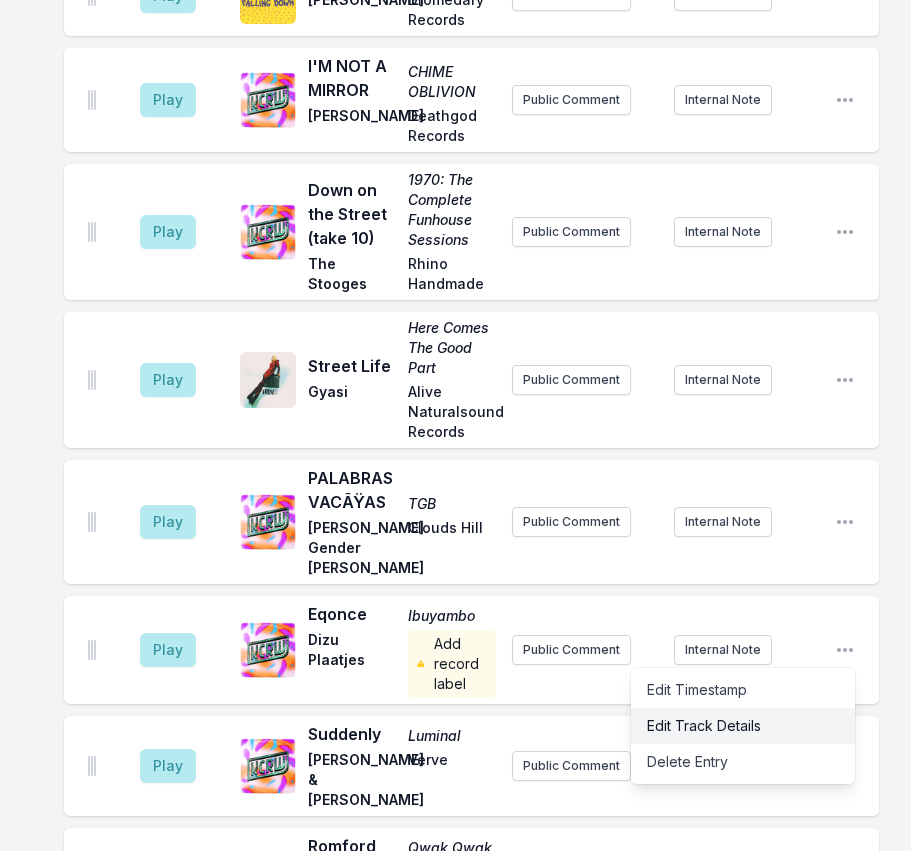 click on "Edit Track Details" at bounding box center [743, 726] 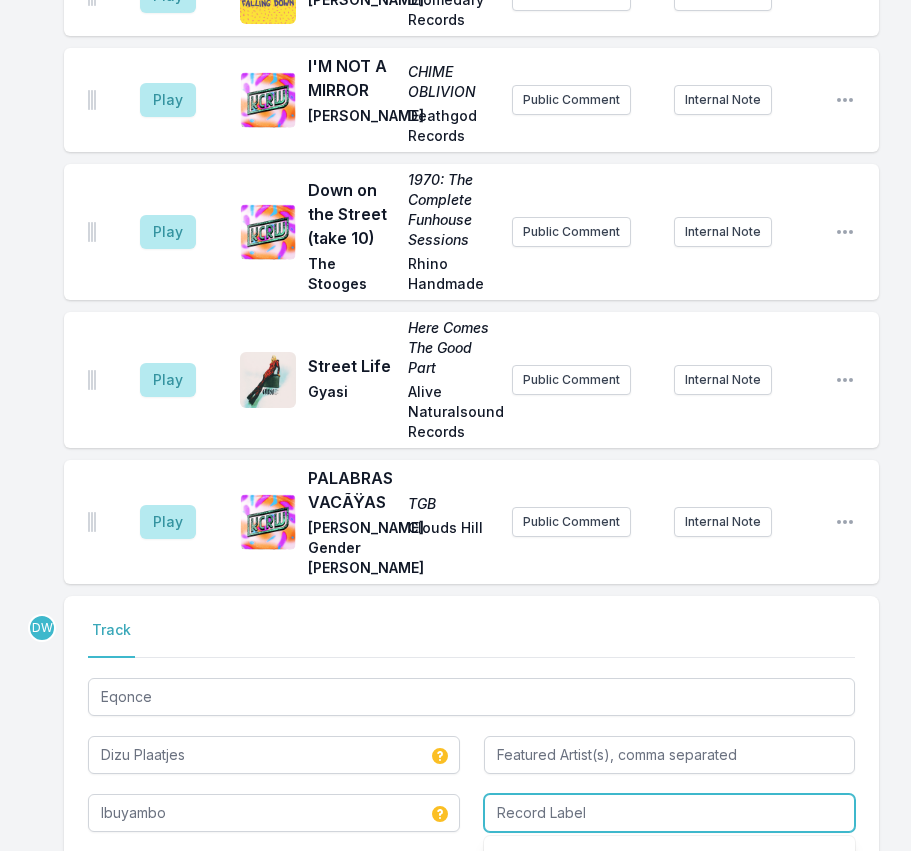 click at bounding box center (670, 813) 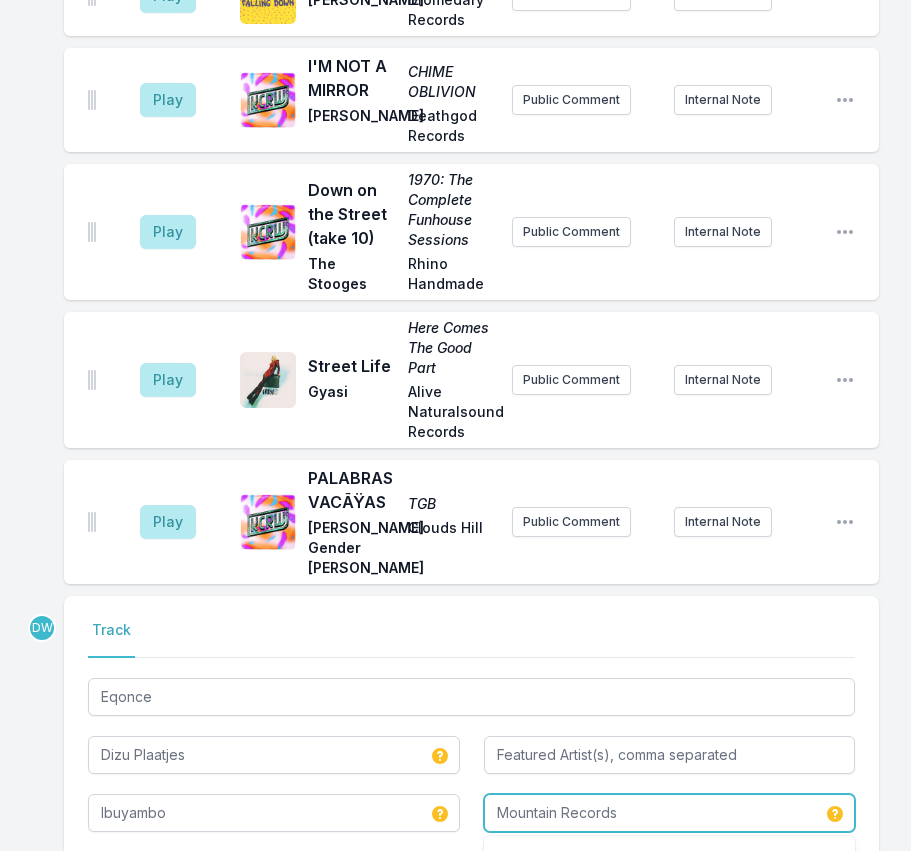type on "Mountain Records" 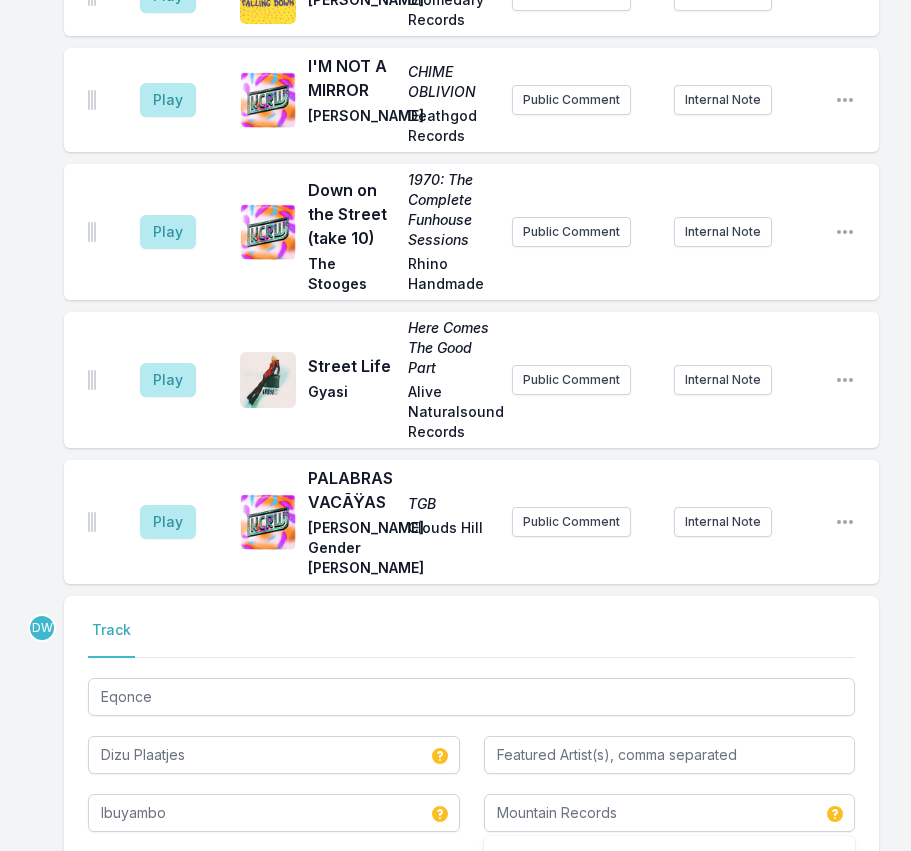 click on "Double check your data before saving. Cancel Save & Override" at bounding box center [471, 887] 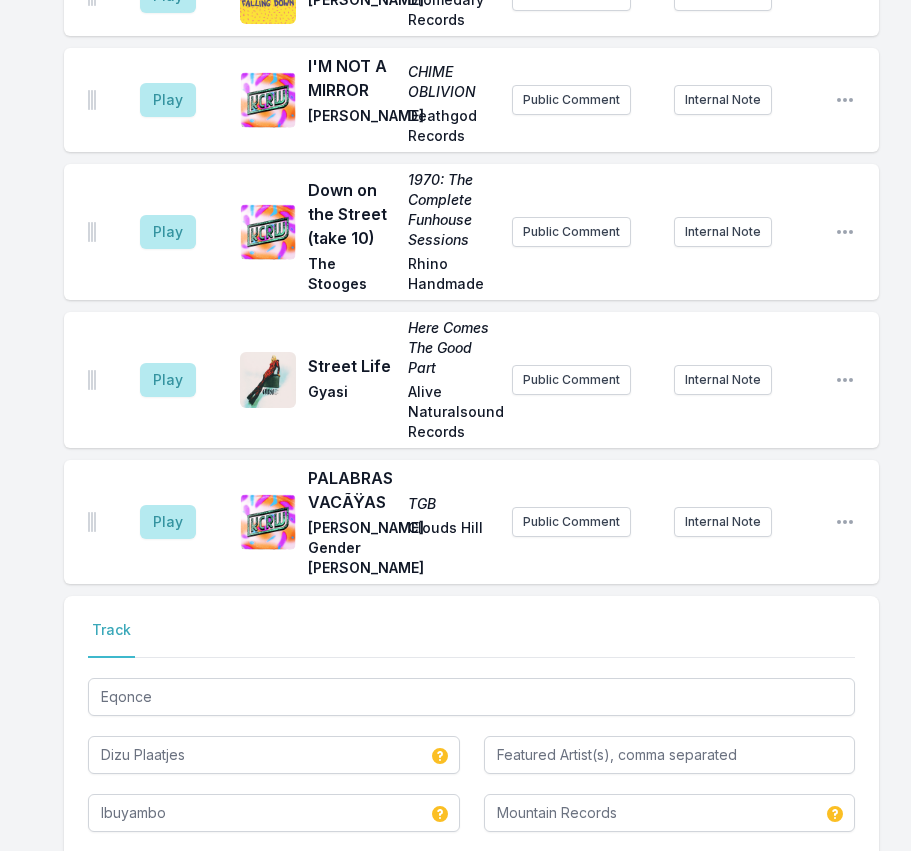 click on "Save & Override" at bounding box center (781, 887) 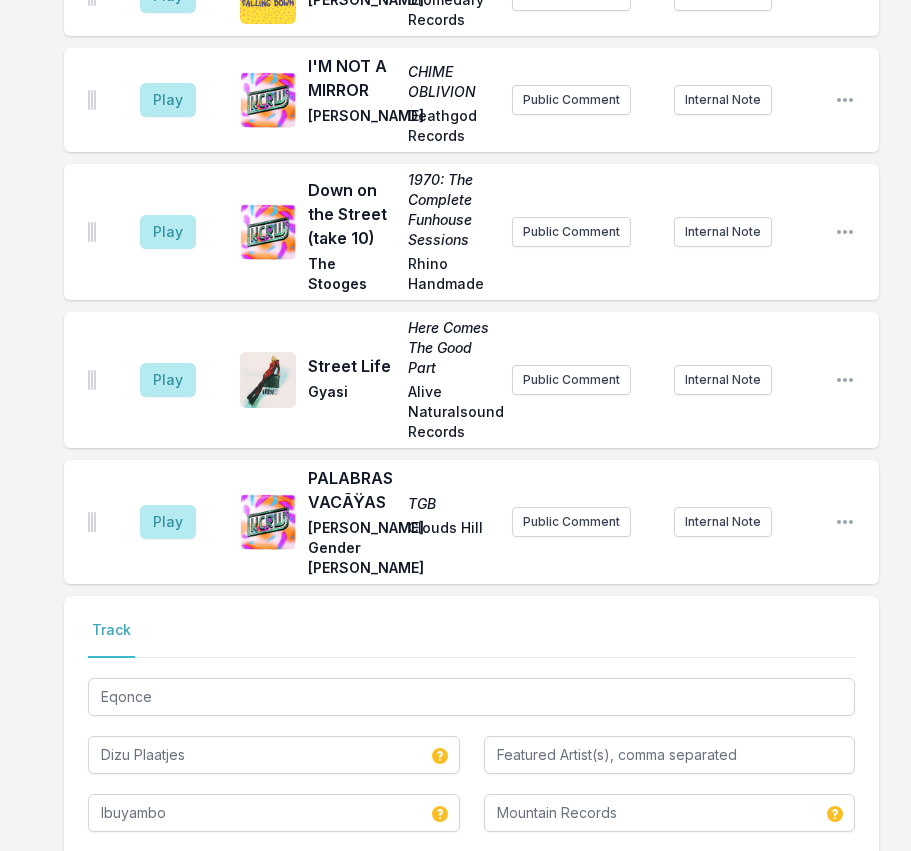 type 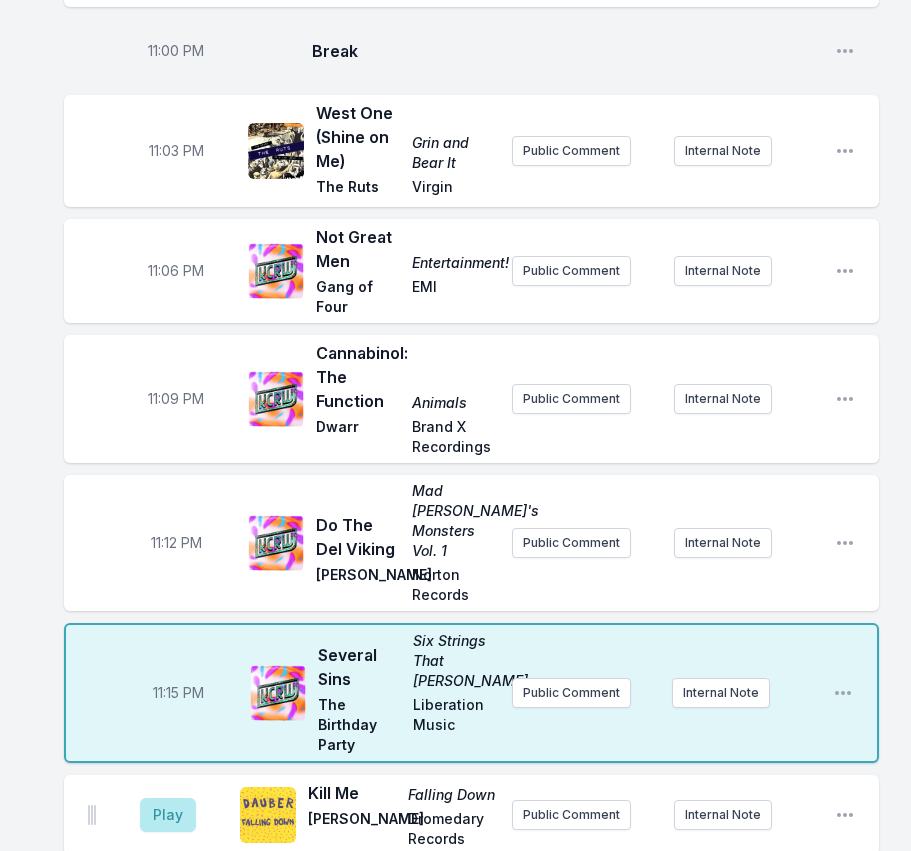 scroll, scrollTop: 2800, scrollLeft: 0, axis: vertical 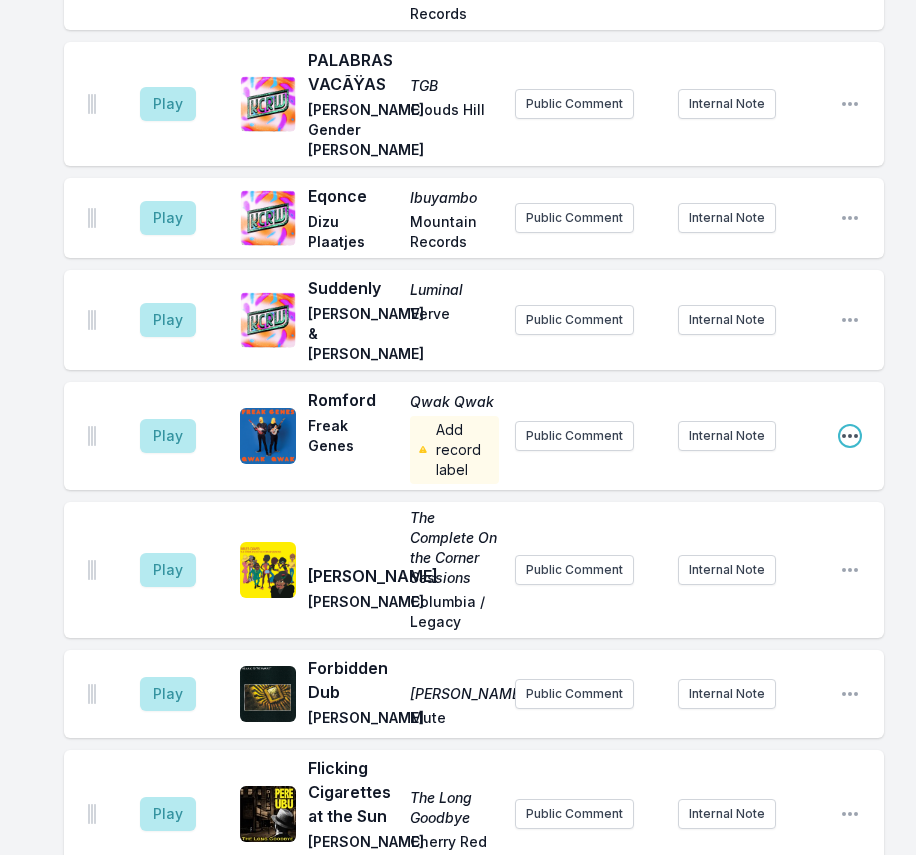 click 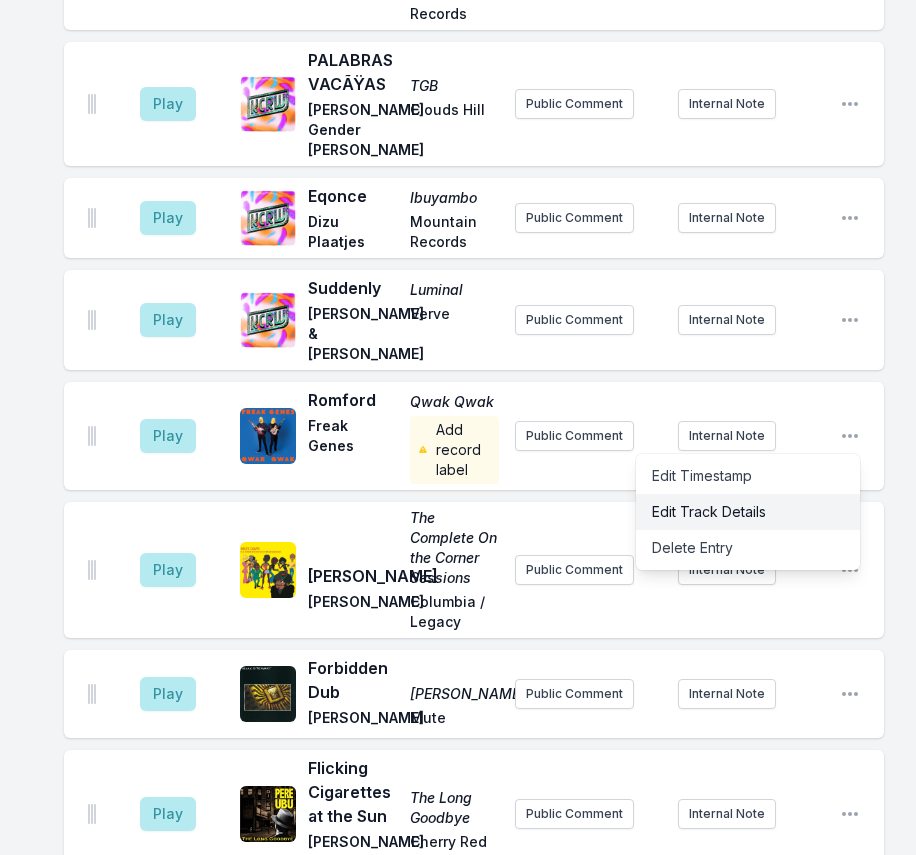 click on "Edit Track Details" at bounding box center [748, 512] 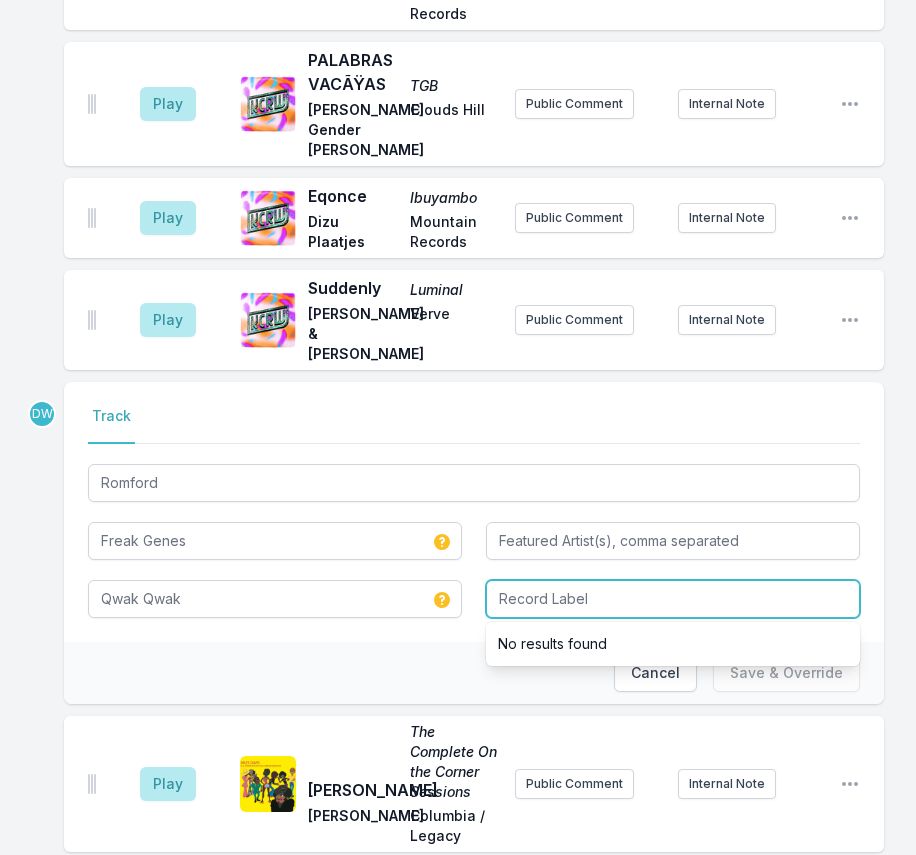 click at bounding box center (673, 599) 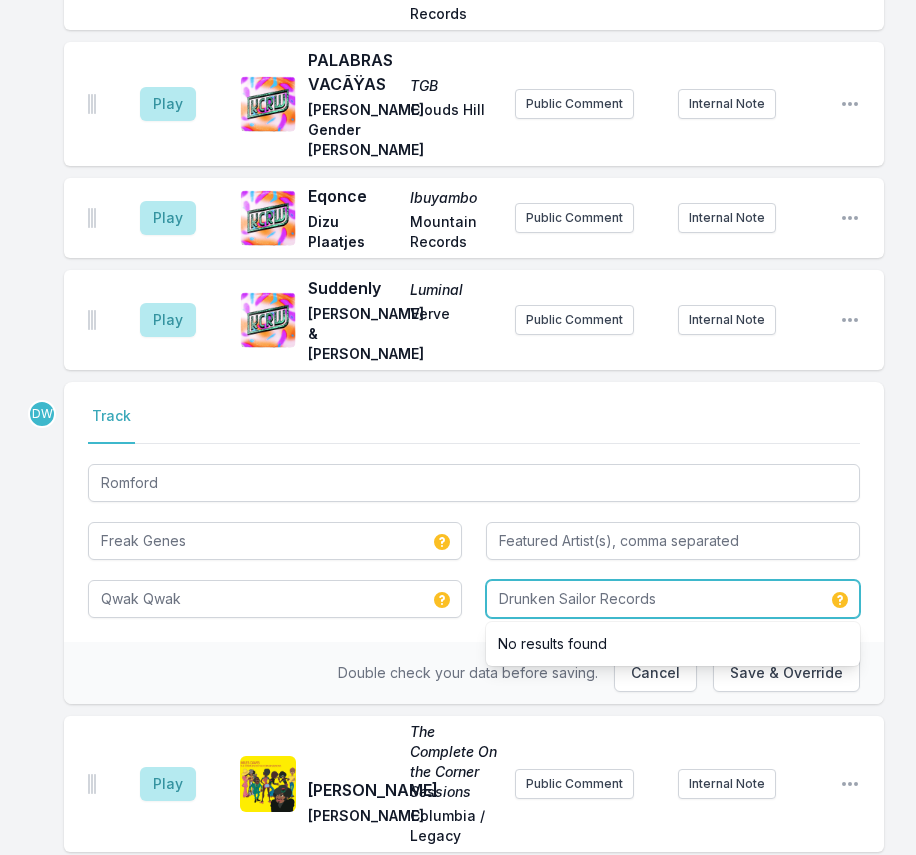click on "Drunken Sailor Records" at bounding box center [673, 599] 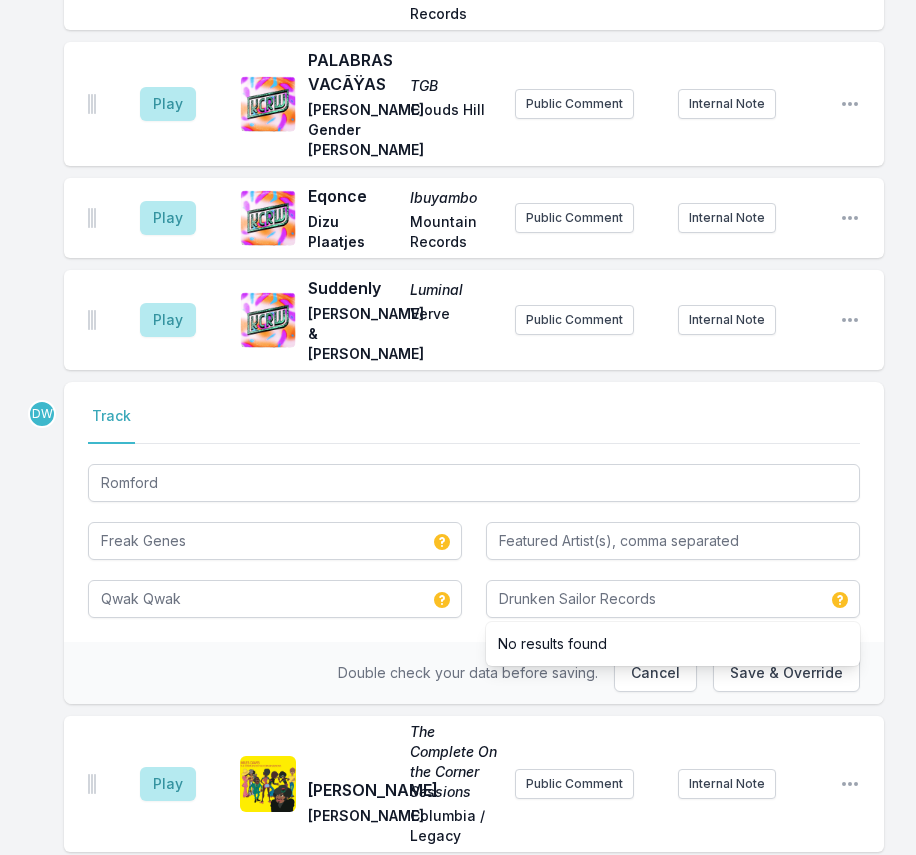 click on "Double check your data before saving. Cancel Save & Override" at bounding box center (474, 673) 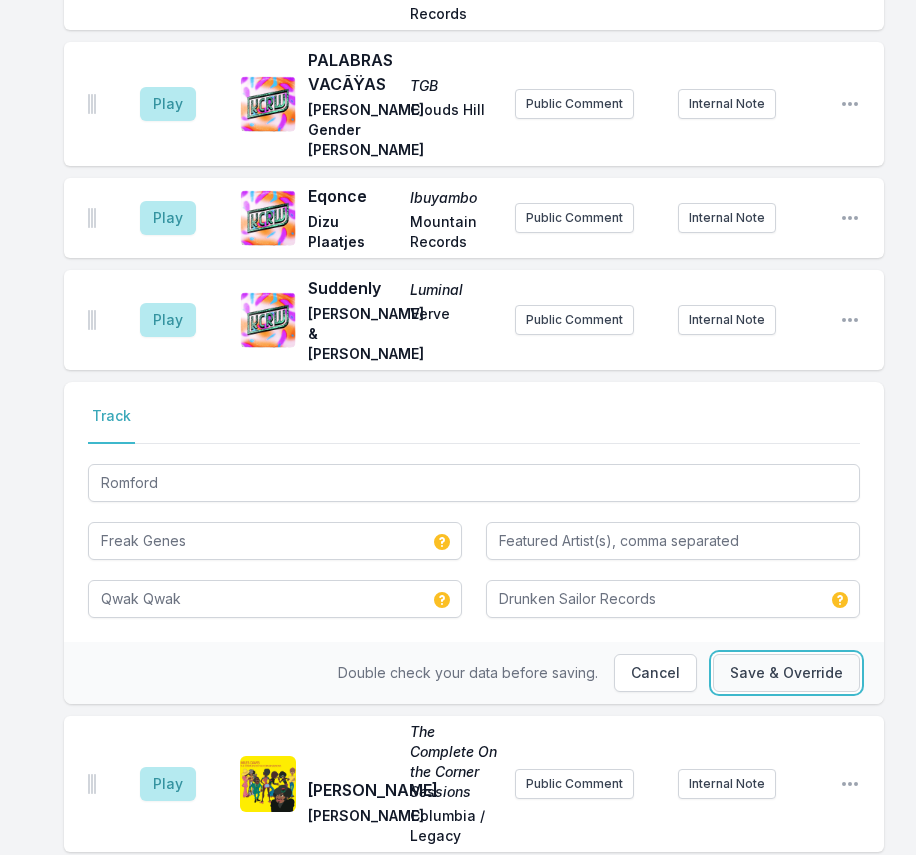 click on "Save & Override" at bounding box center (786, 673) 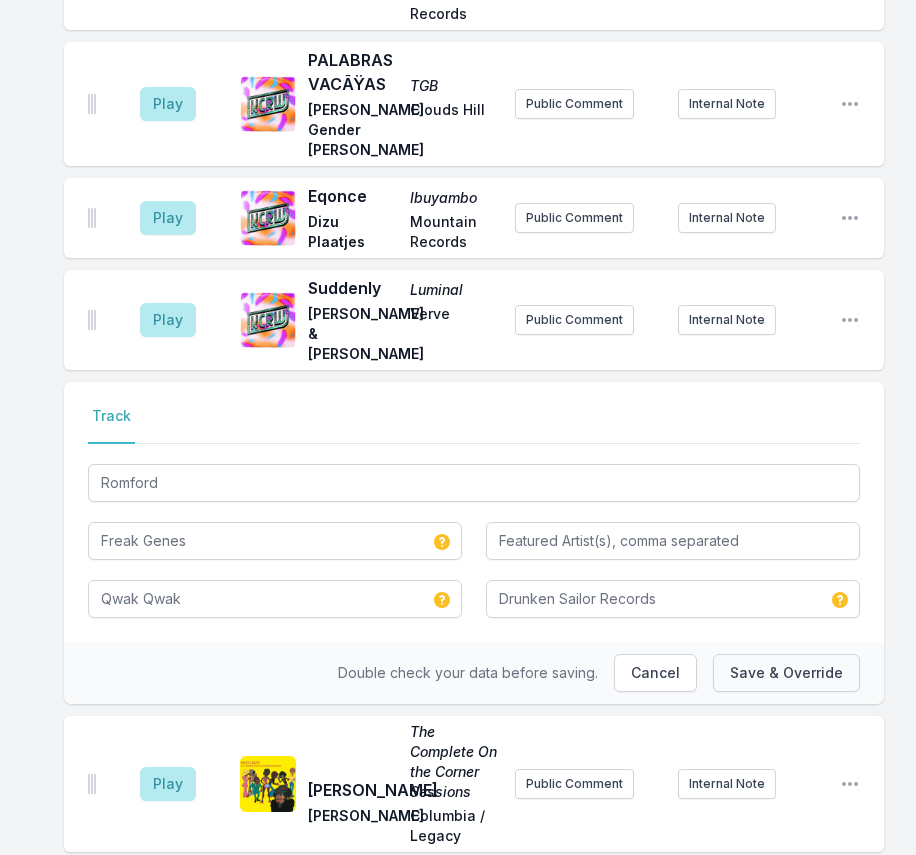 type 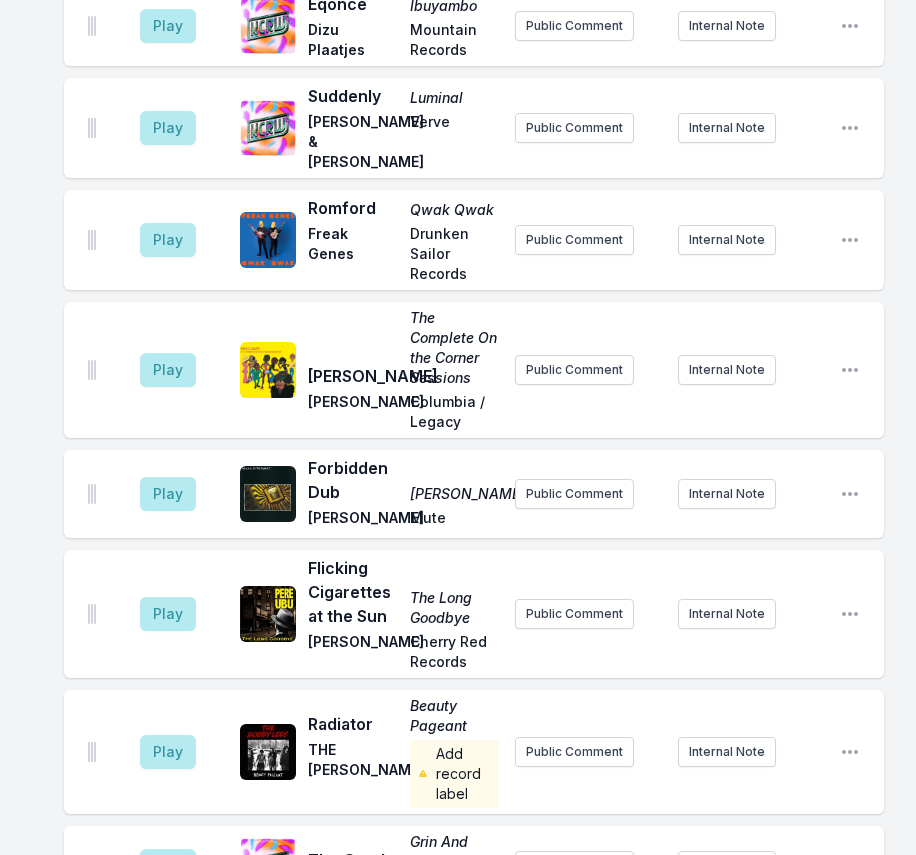 scroll, scrollTop: 4518, scrollLeft: 0, axis: vertical 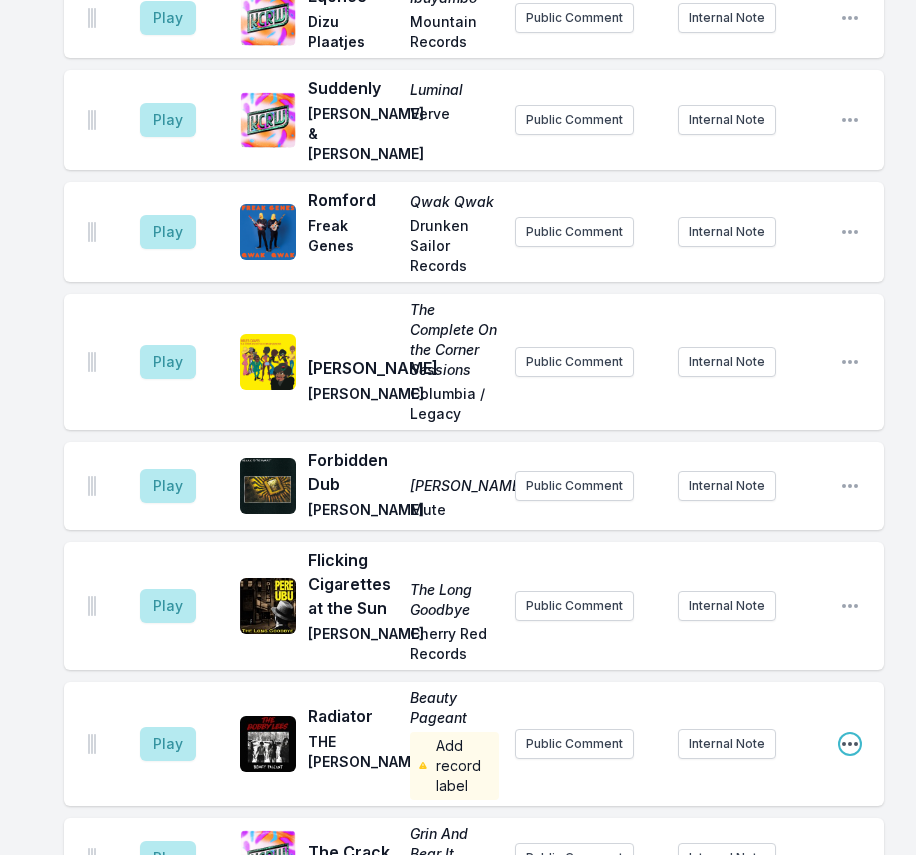 click 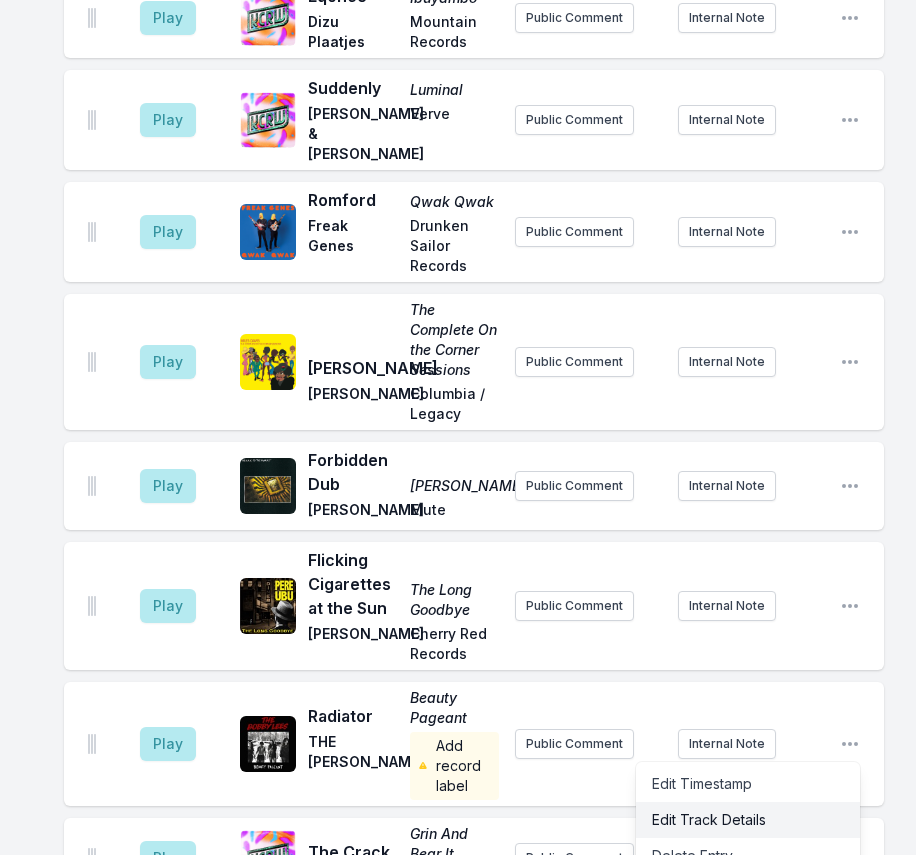 click on "Edit Track Details" at bounding box center [748, 820] 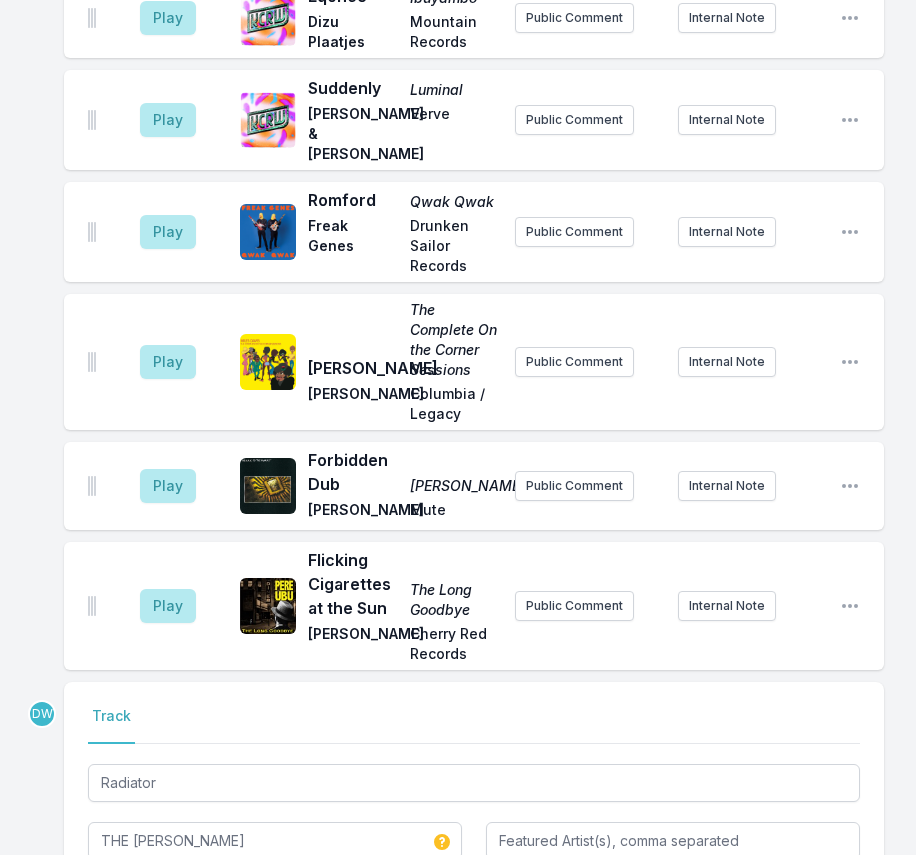 click at bounding box center [673, 899] 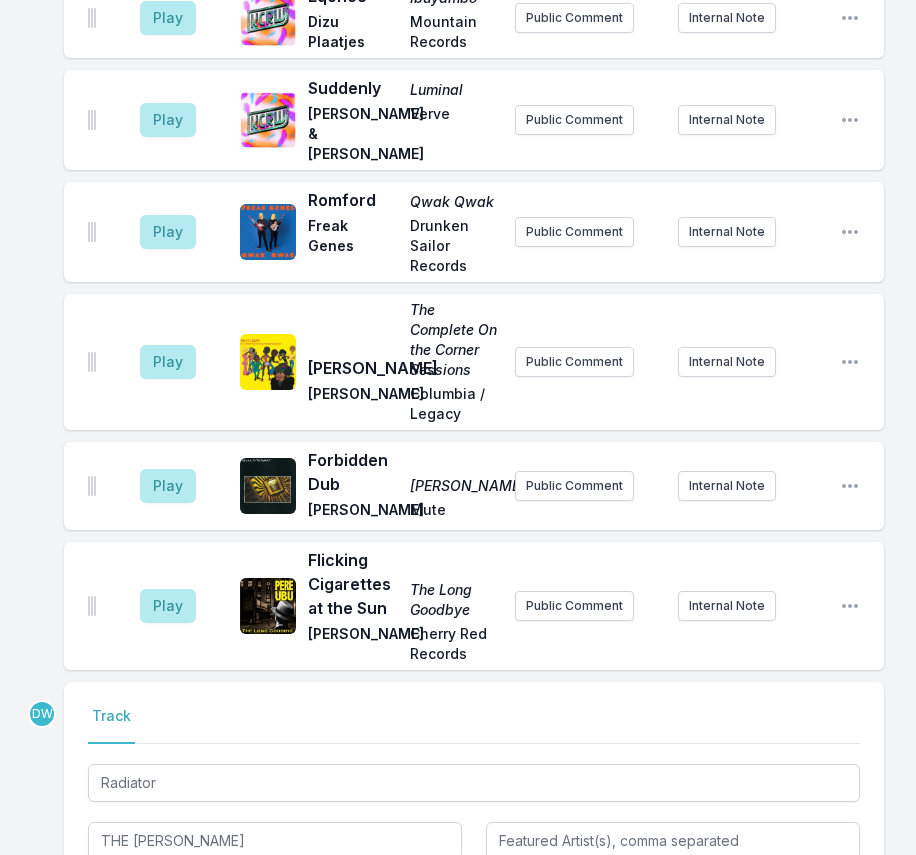 type on "Not On Label" 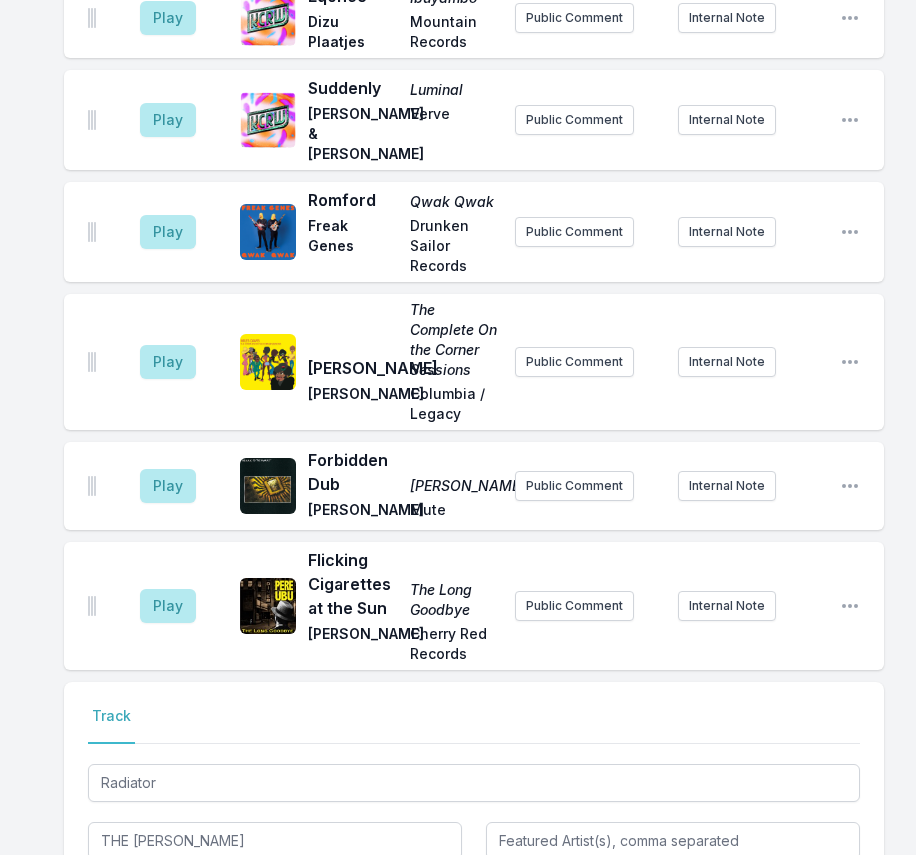 click on "Save & Override" at bounding box center [786, 973] 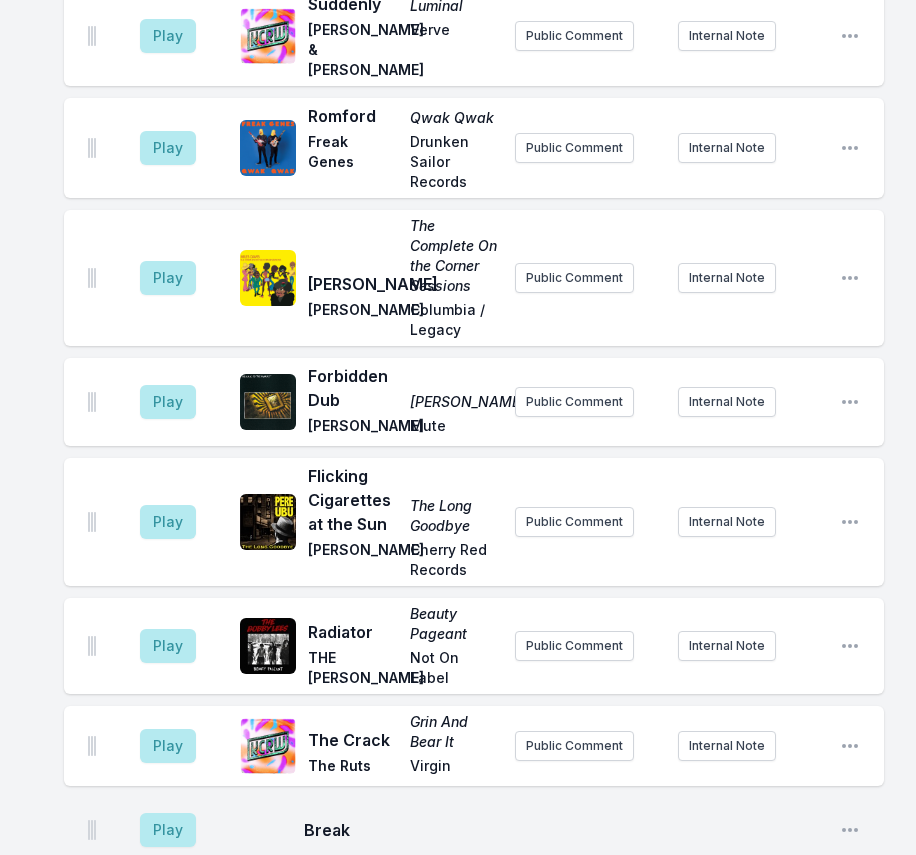 click on "Break" at bounding box center (564, 830) 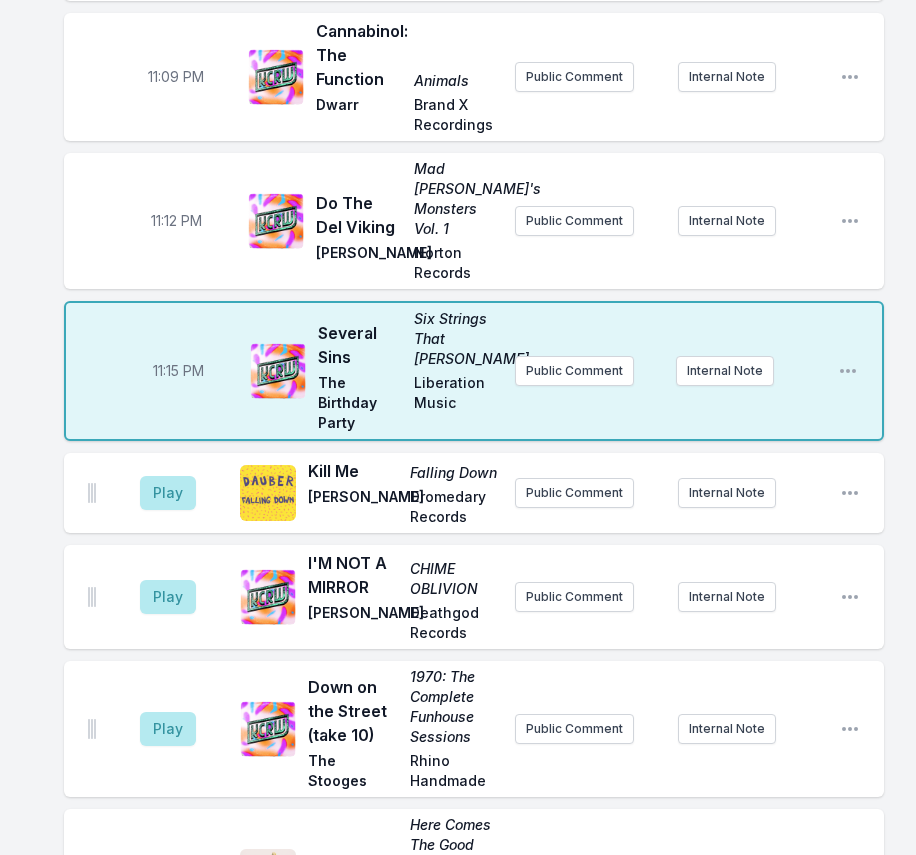 scroll, scrollTop: 3318, scrollLeft: 0, axis: vertical 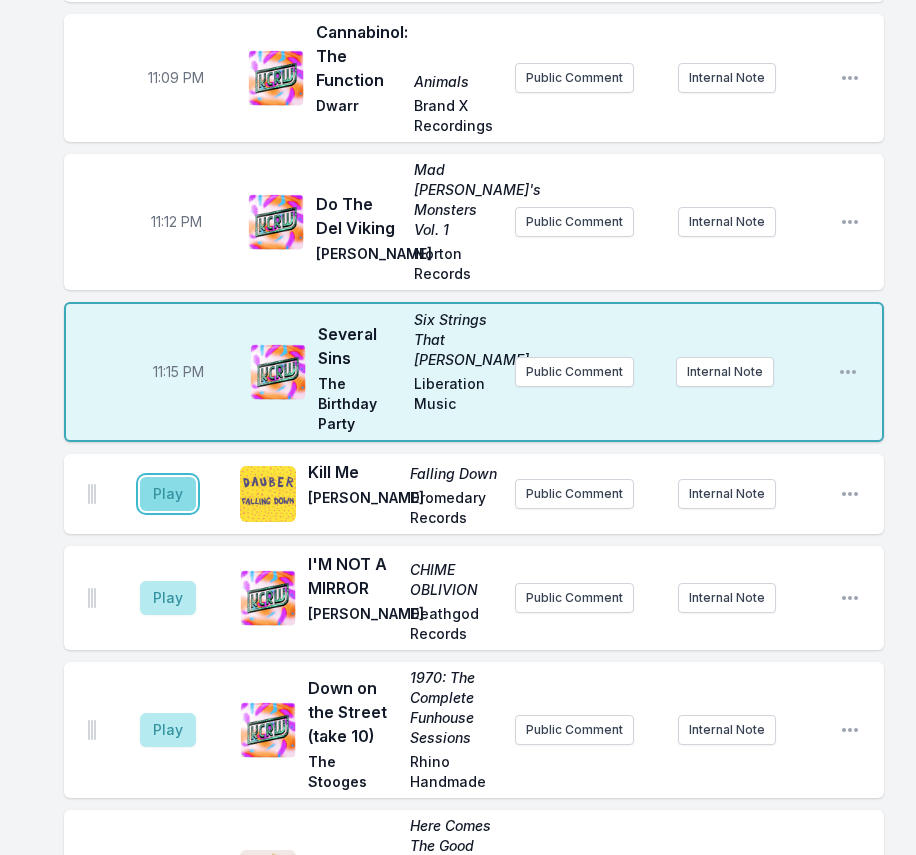 click on "Play" at bounding box center (168, 494) 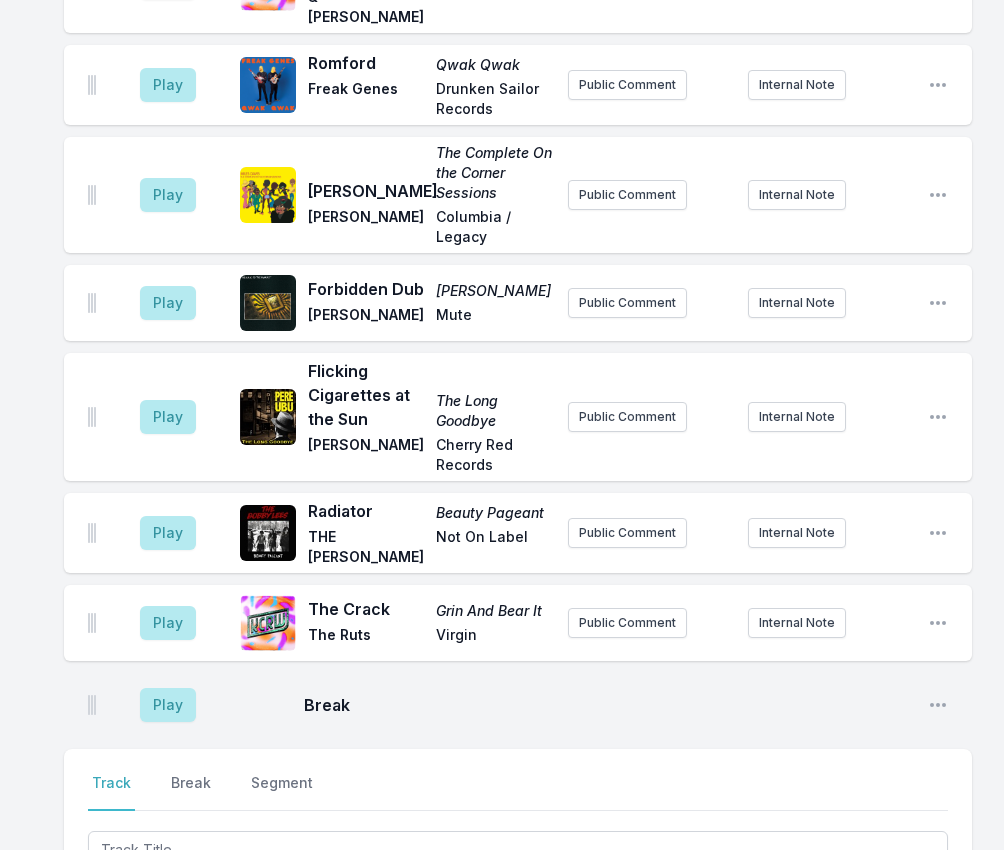 scroll, scrollTop: 4158, scrollLeft: 0, axis: vertical 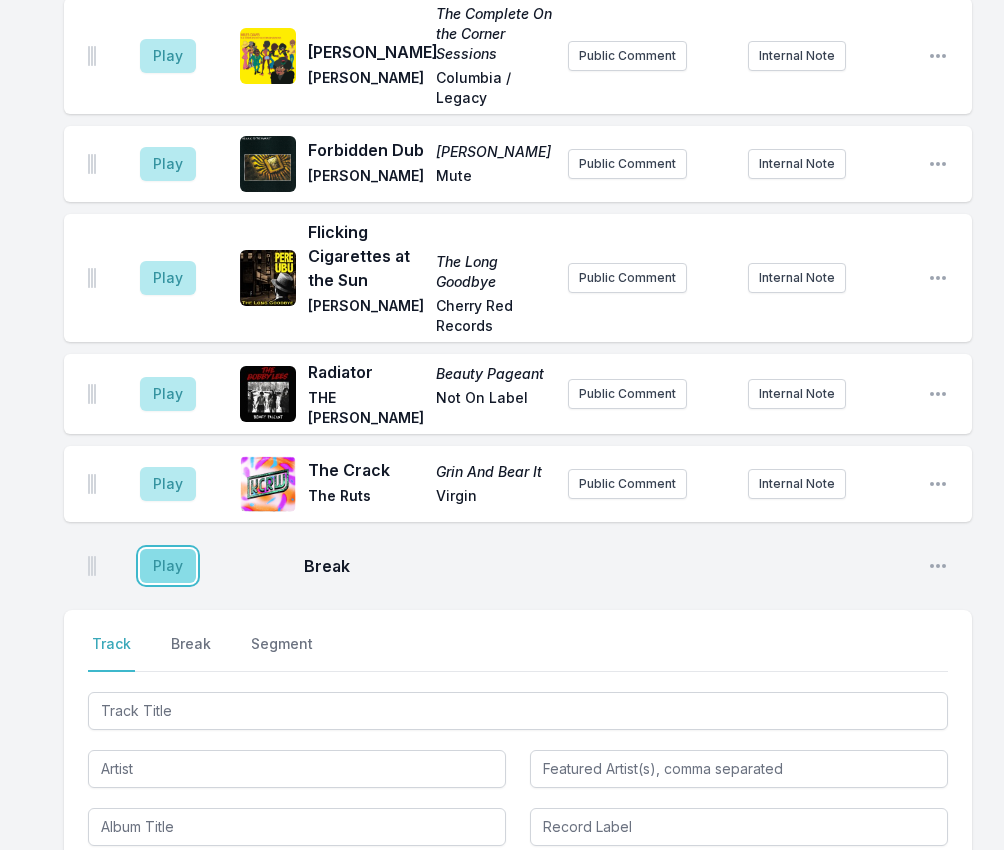 click on "Play" at bounding box center [168, 566] 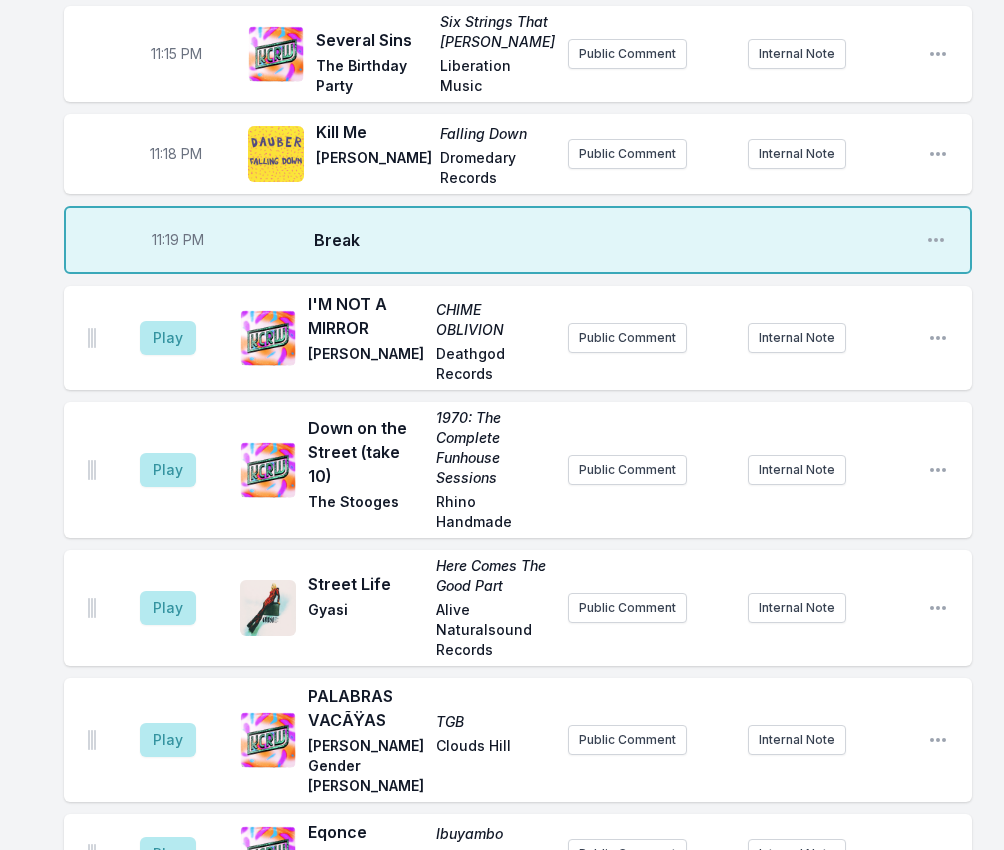 scroll, scrollTop: 3158, scrollLeft: 0, axis: vertical 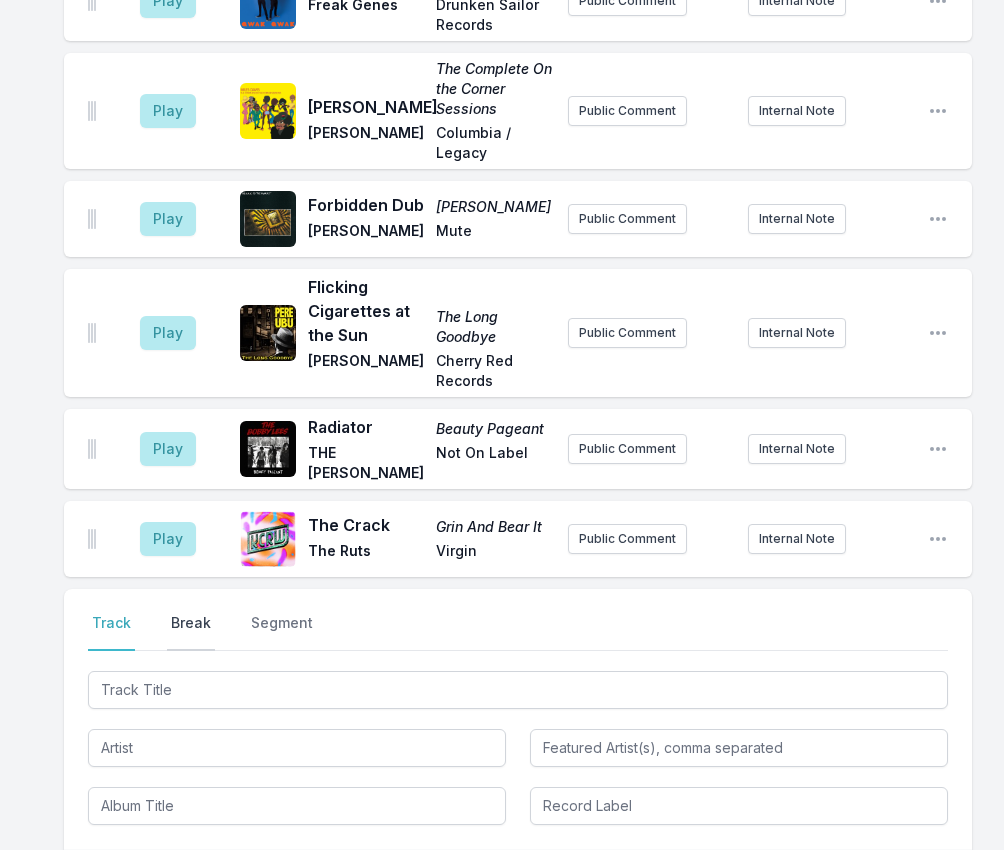 click on "Break" at bounding box center [191, 632] 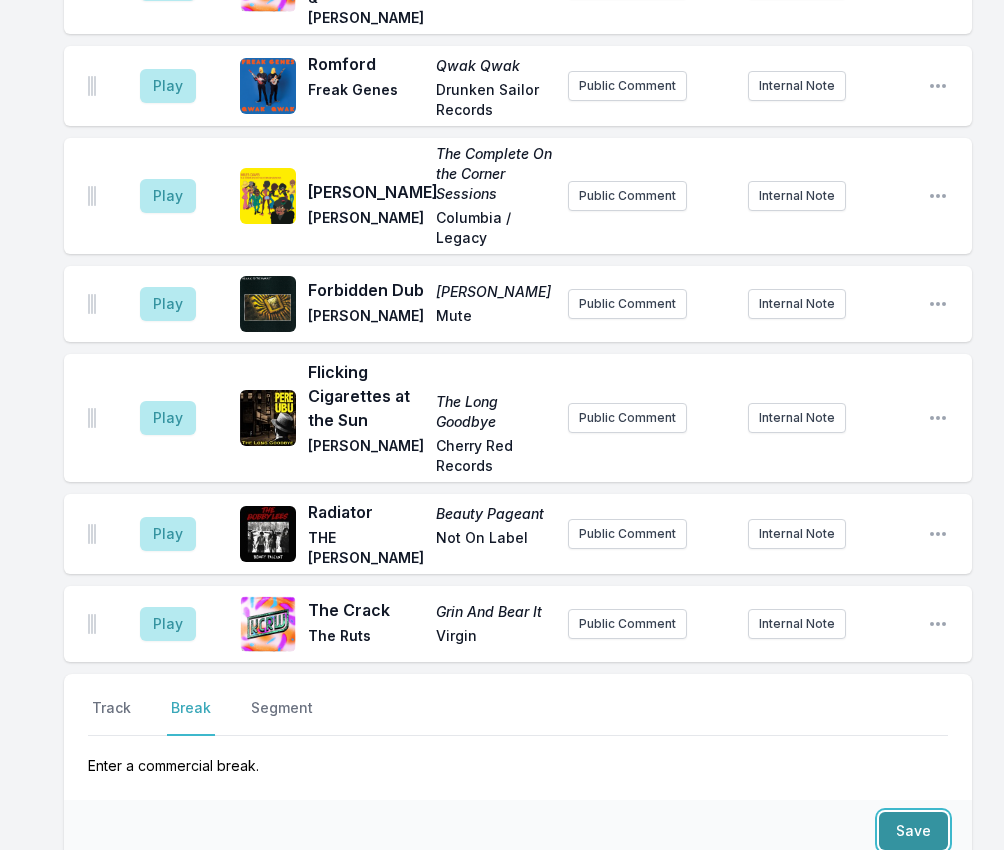 click on "Save" at bounding box center (913, 831) 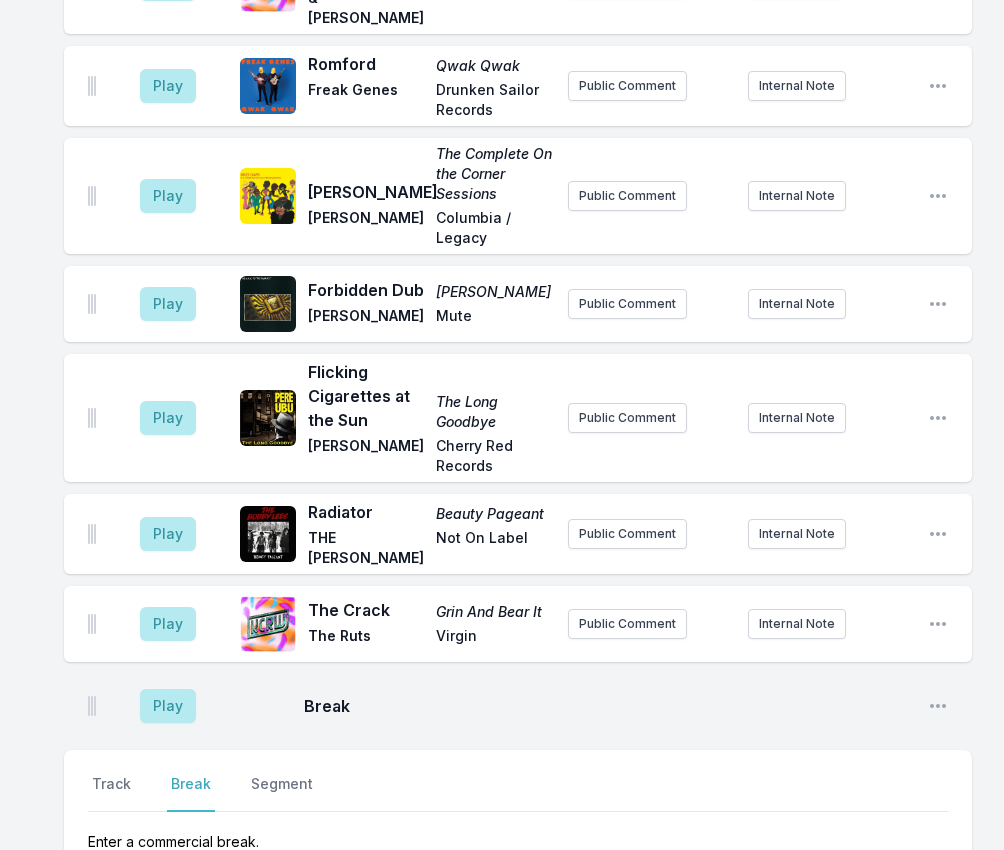 scroll, scrollTop: 4170, scrollLeft: 0, axis: vertical 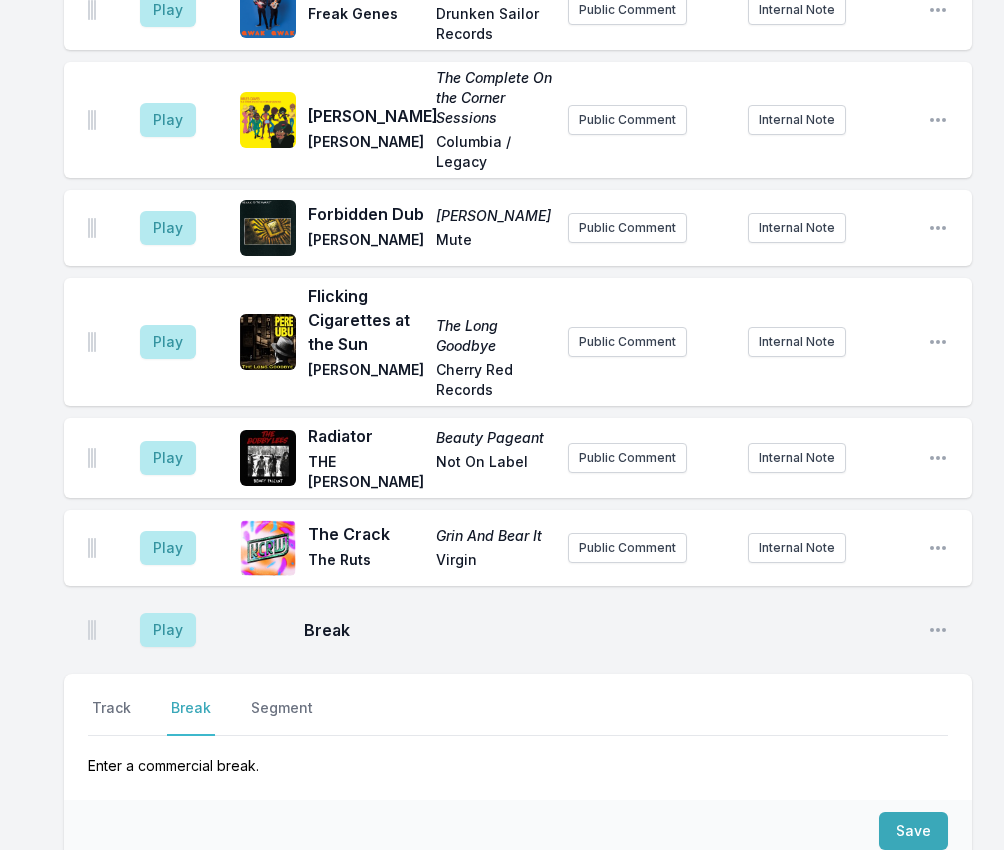 click on "Break" at bounding box center [608, 630] 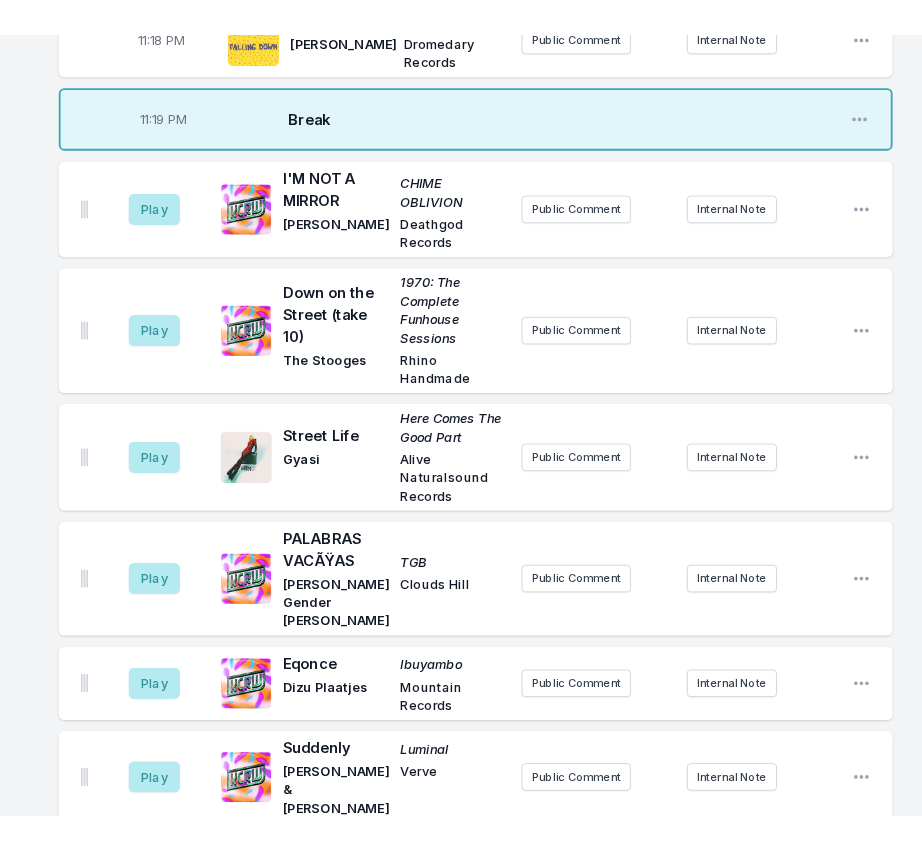 scroll, scrollTop: 3738, scrollLeft: 0, axis: vertical 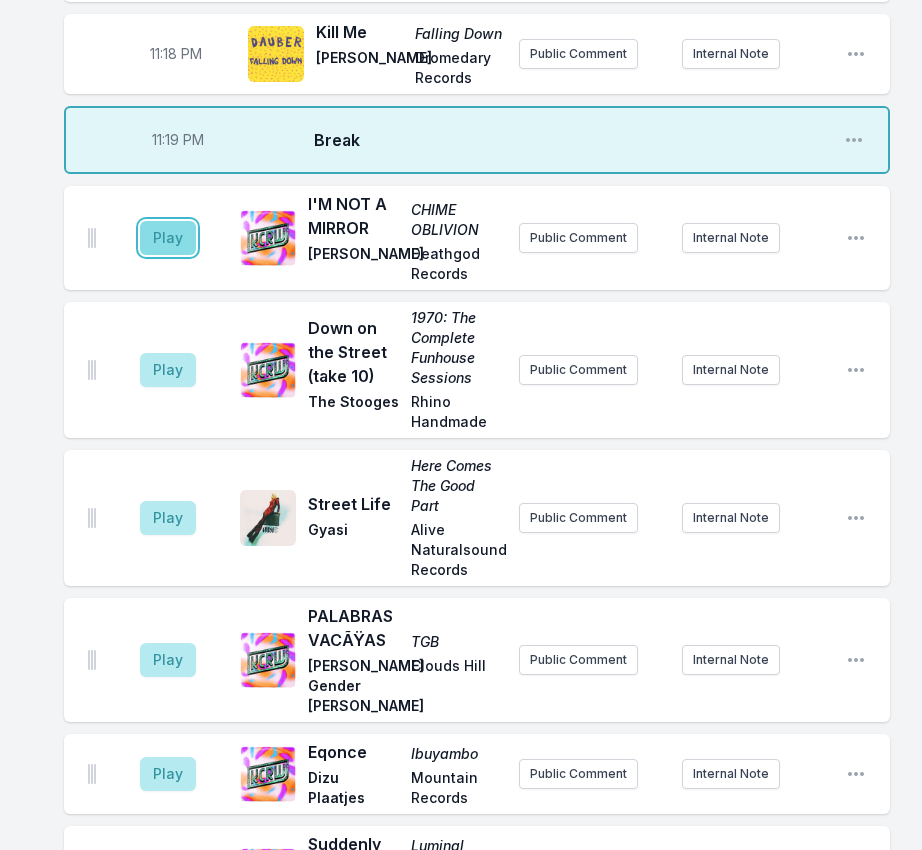 click on "Play" at bounding box center (168, 238) 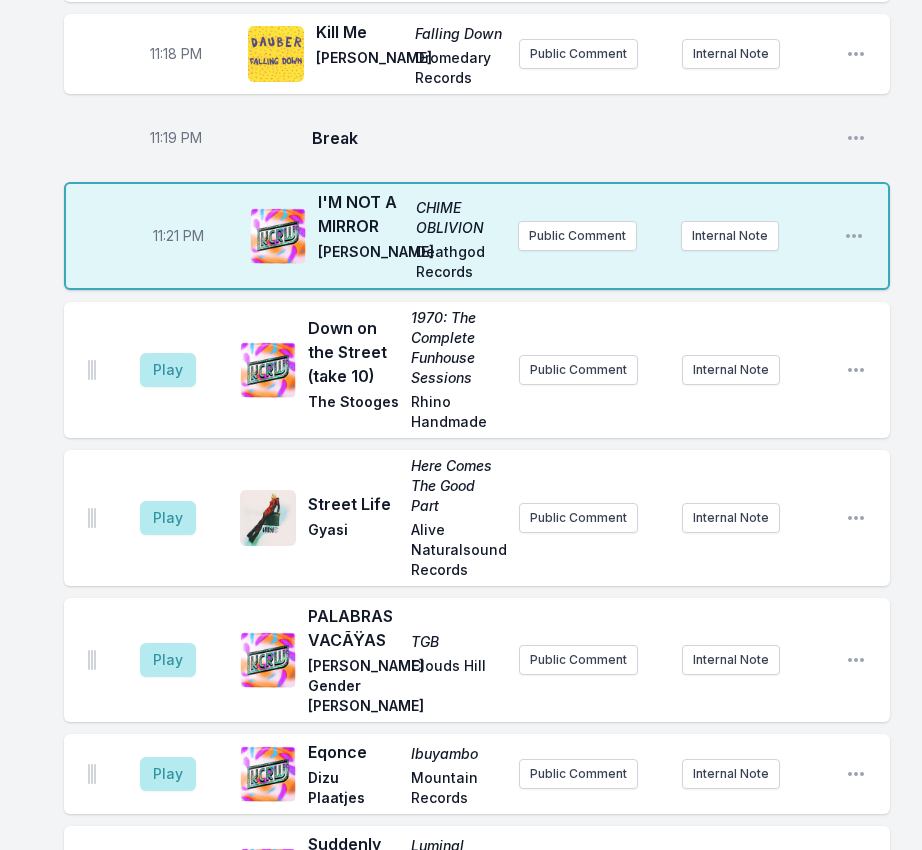 scroll, scrollTop: 3736, scrollLeft: 0, axis: vertical 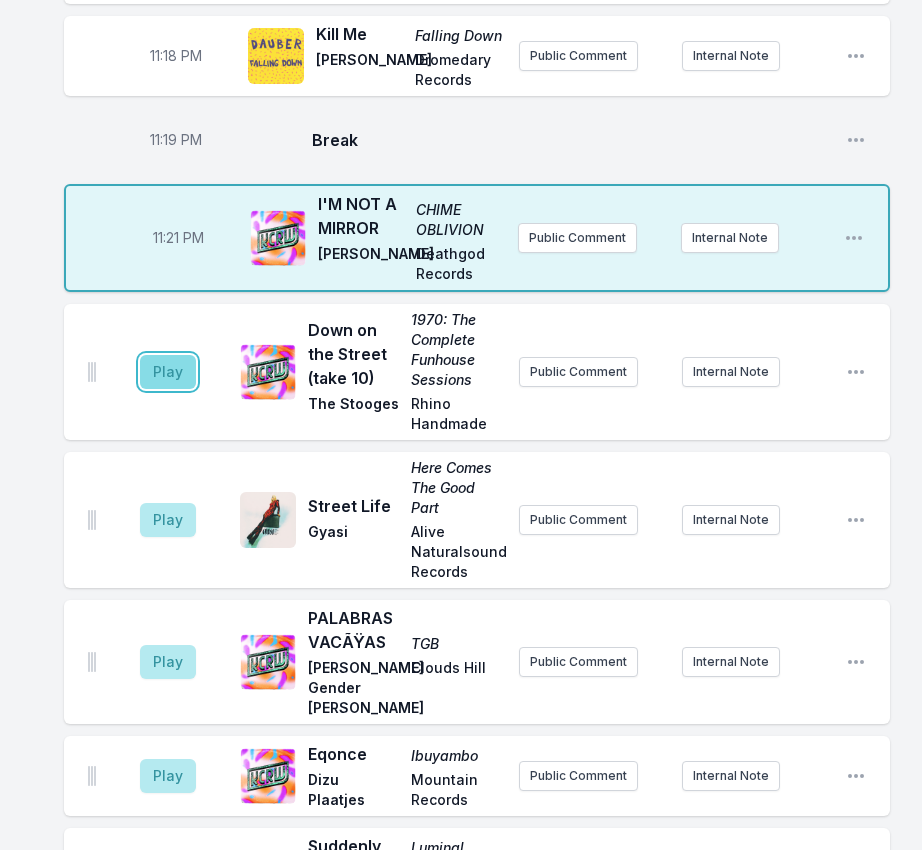 click on "Play" at bounding box center [168, 372] 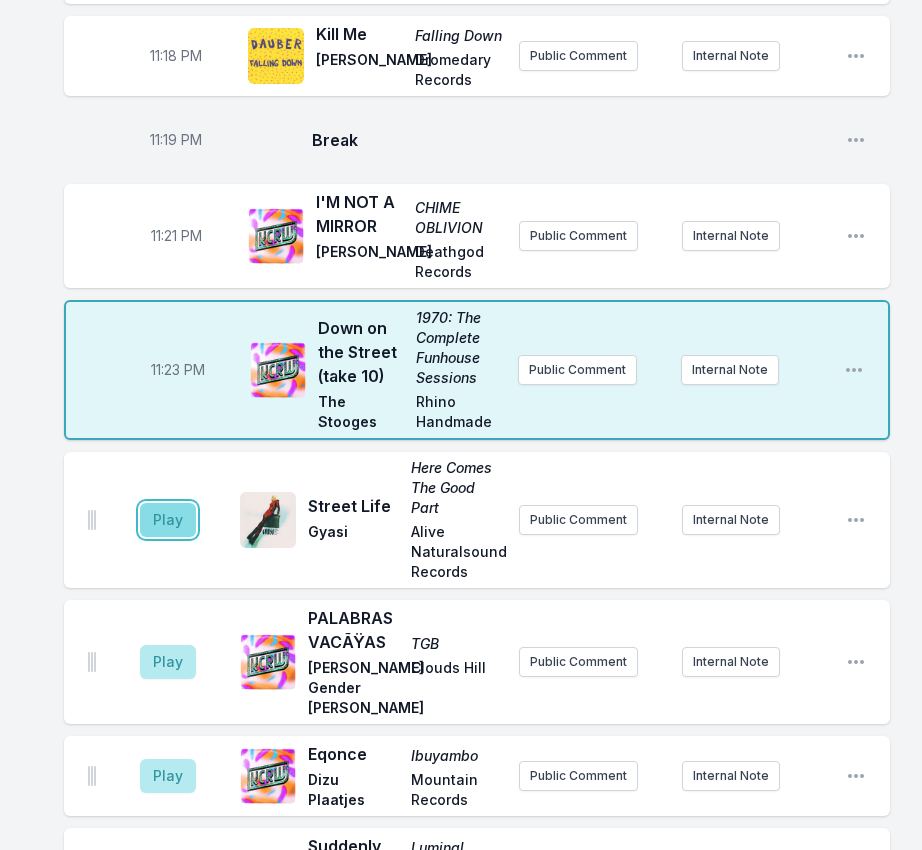 click on "Play" at bounding box center [168, 520] 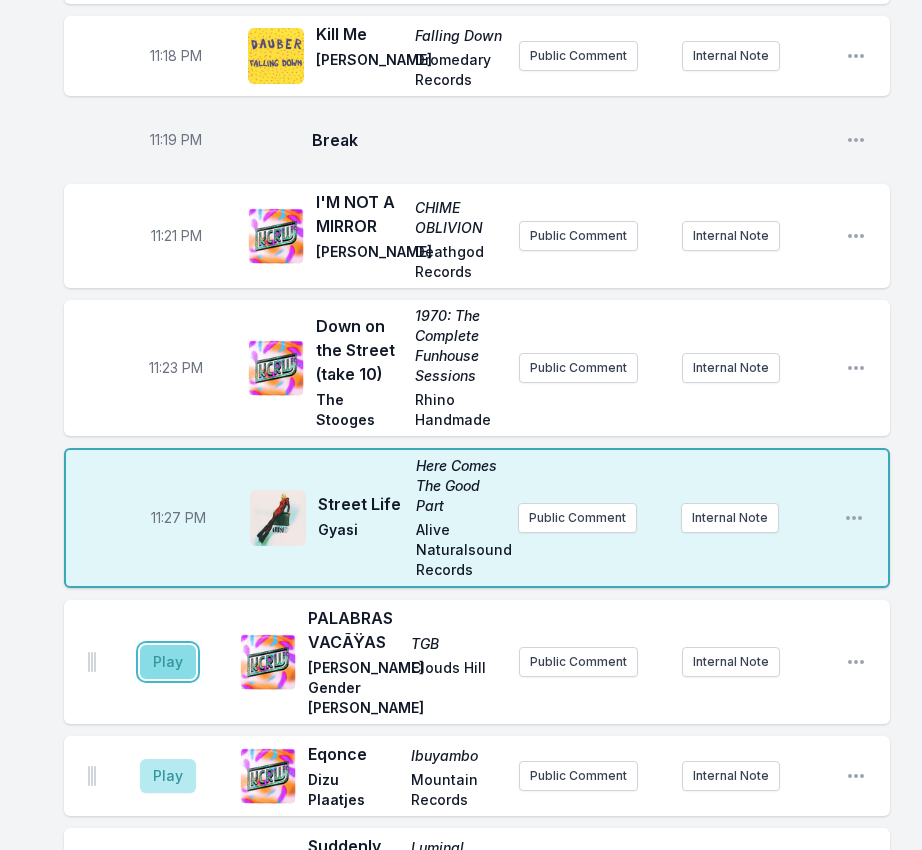 click on "Play" at bounding box center (168, 662) 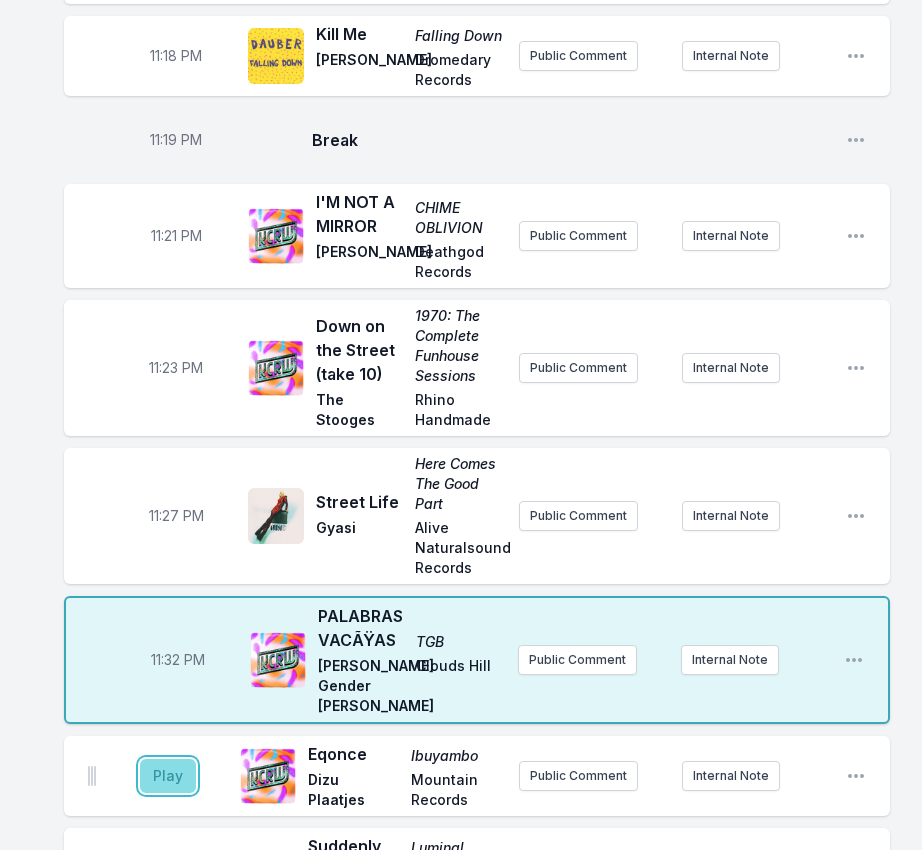 click on "Play" at bounding box center (168, 776) 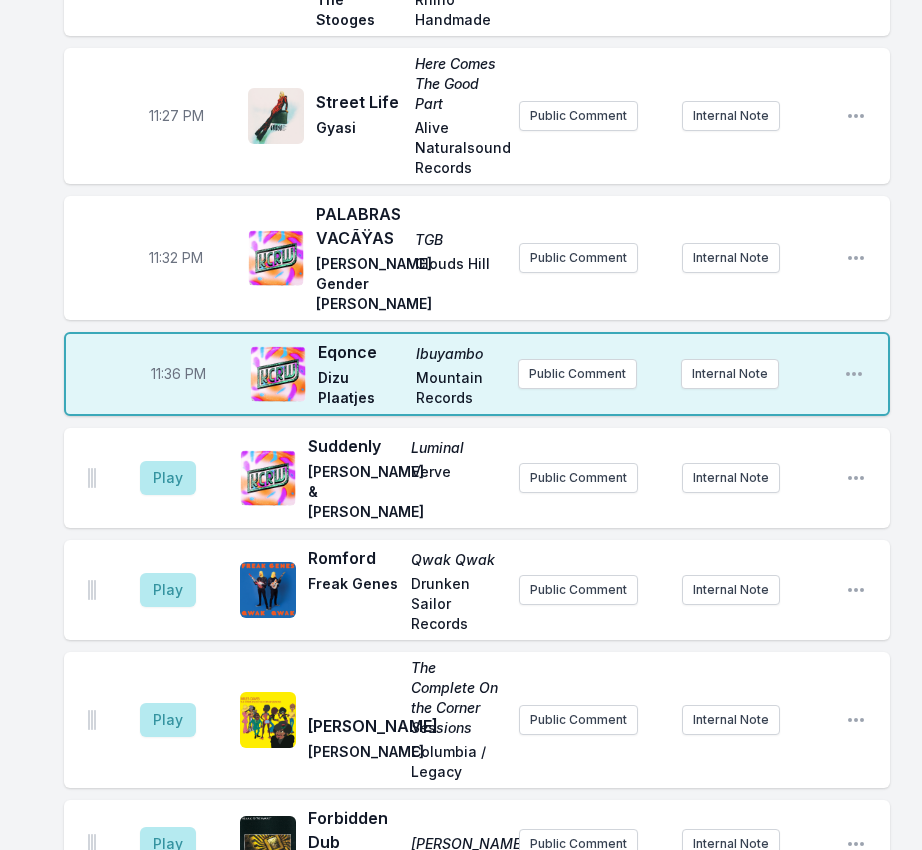 scroll, scrollTop: 4636, scrollLeft: 0, axis: vertical 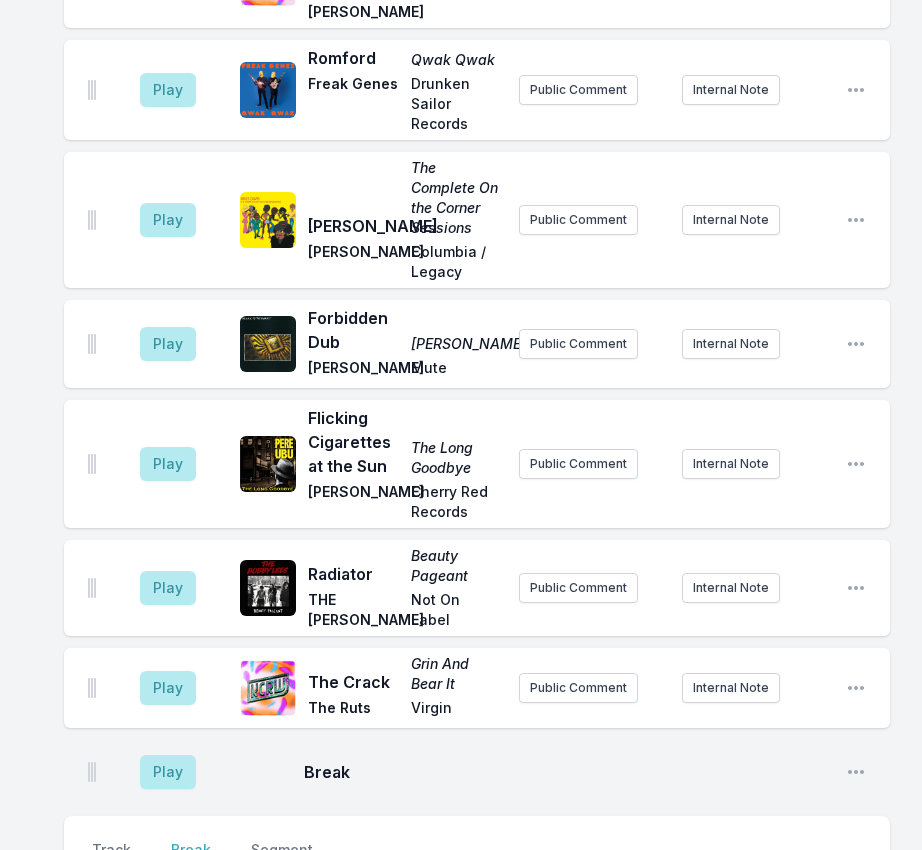 click on "Save" at bounding box center [831, 973] 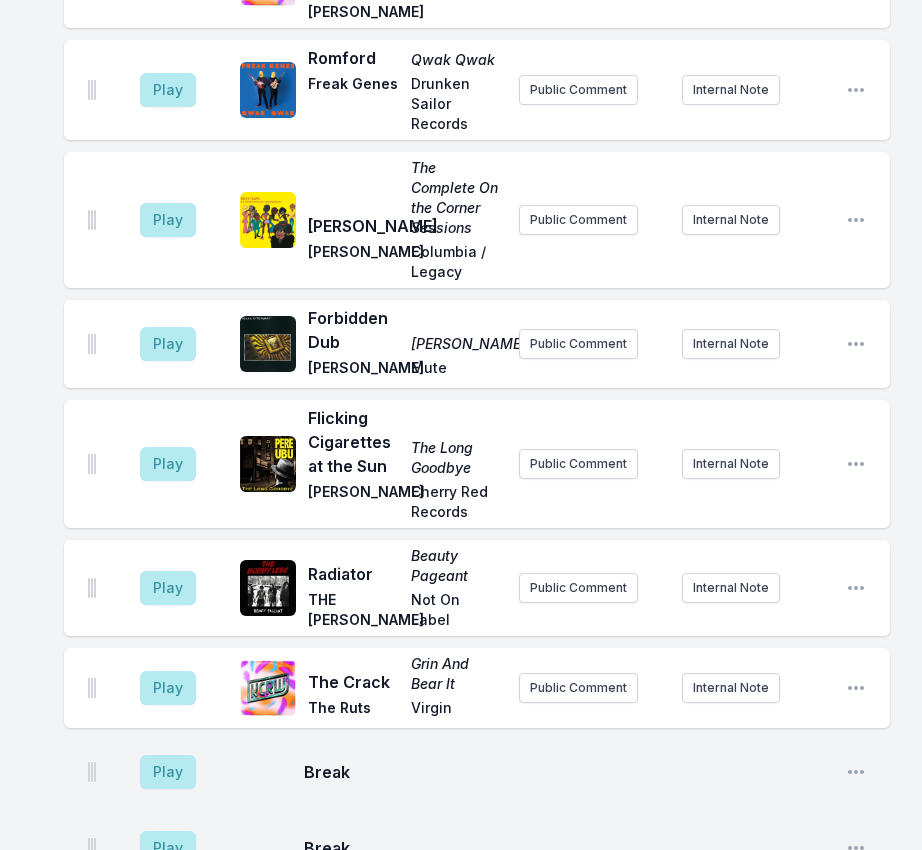scroll, scrollTop: 4712, scrollLeft: 0, axis: vertical 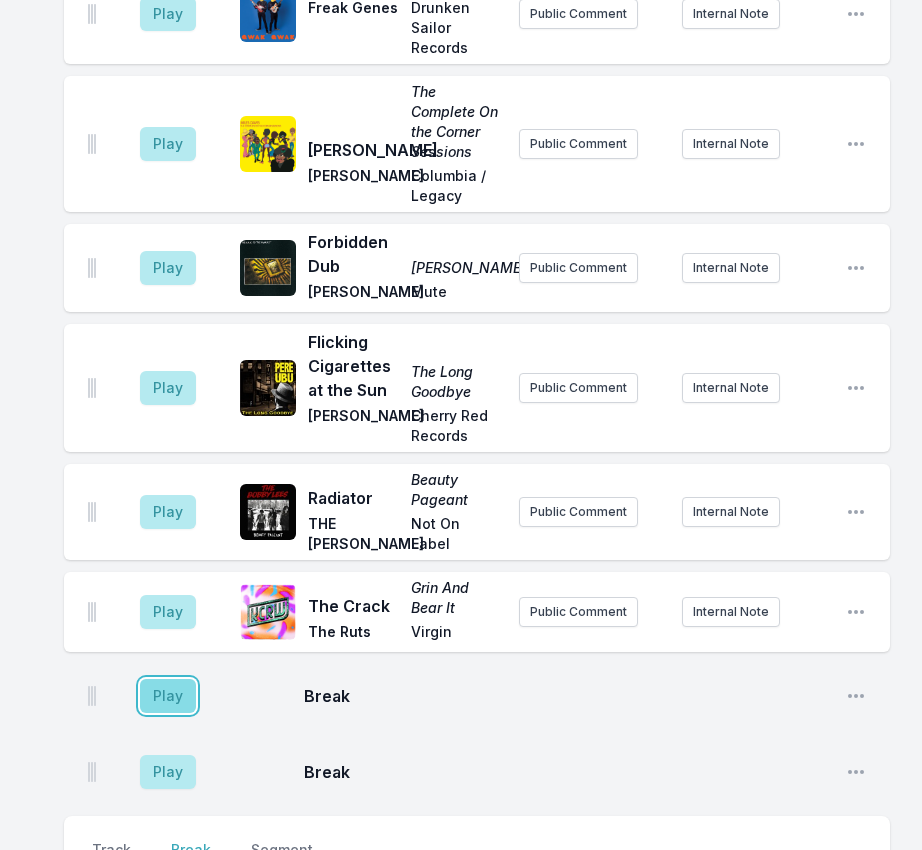 click on "Play" at bounding box center (168, 696) 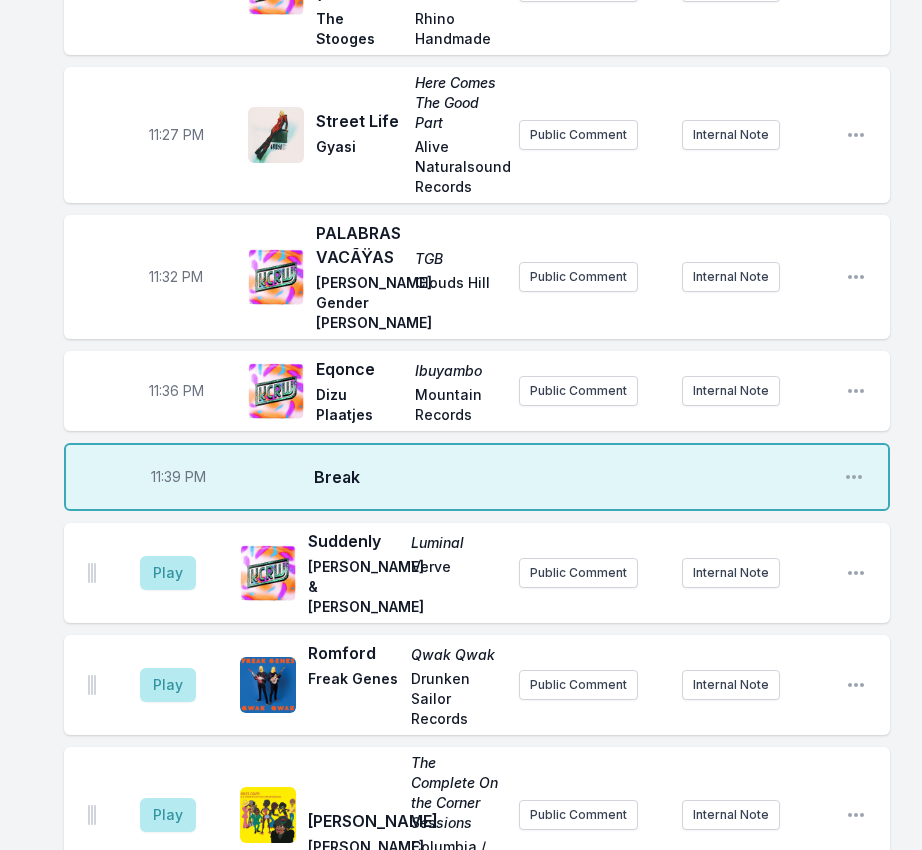 scroll, scrollTop: 4112, scrollLeft: 0, axis: vertical 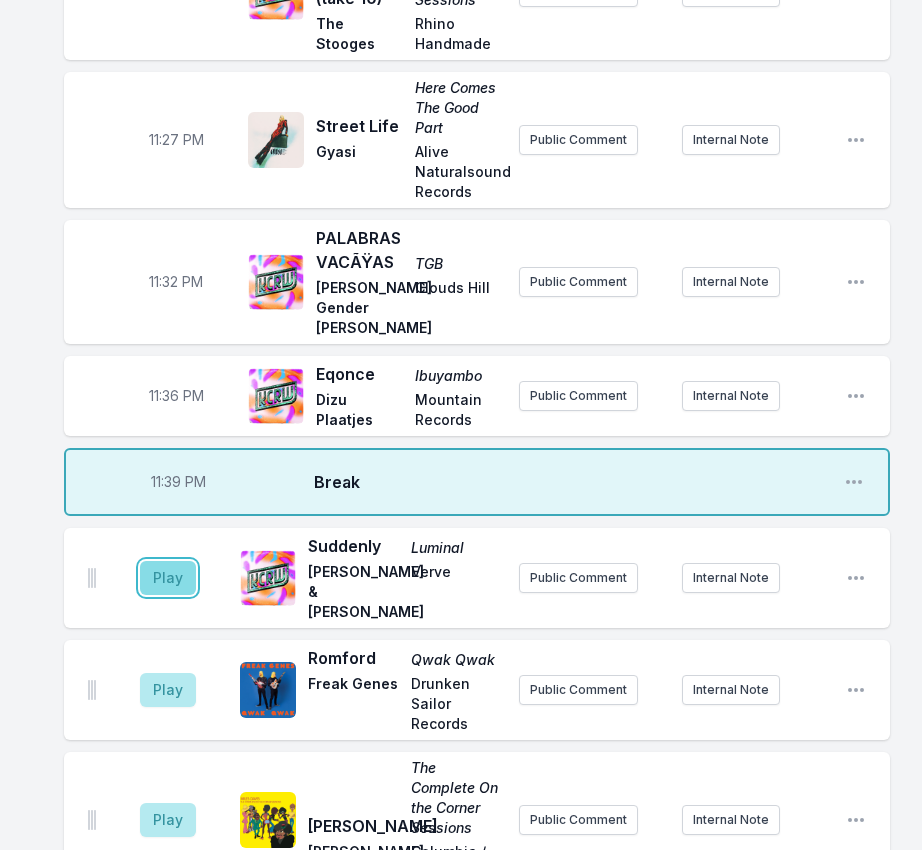 click on "Play" at bounding box center (168, 578) 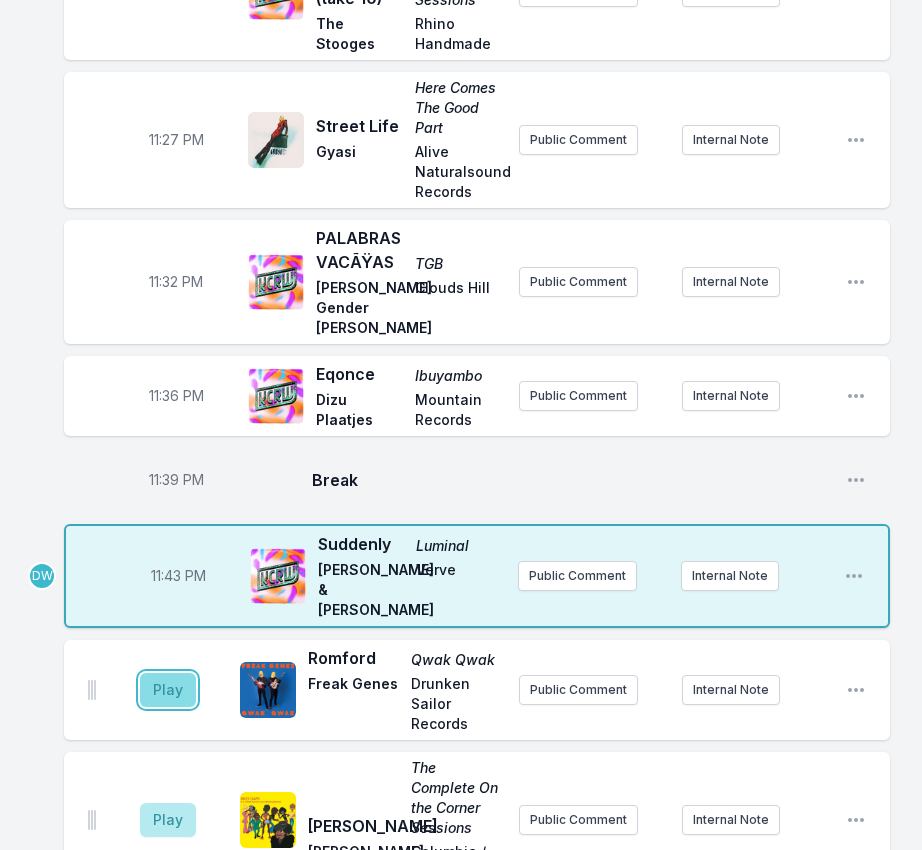 click on "Play" at bounding box center [168, 690] 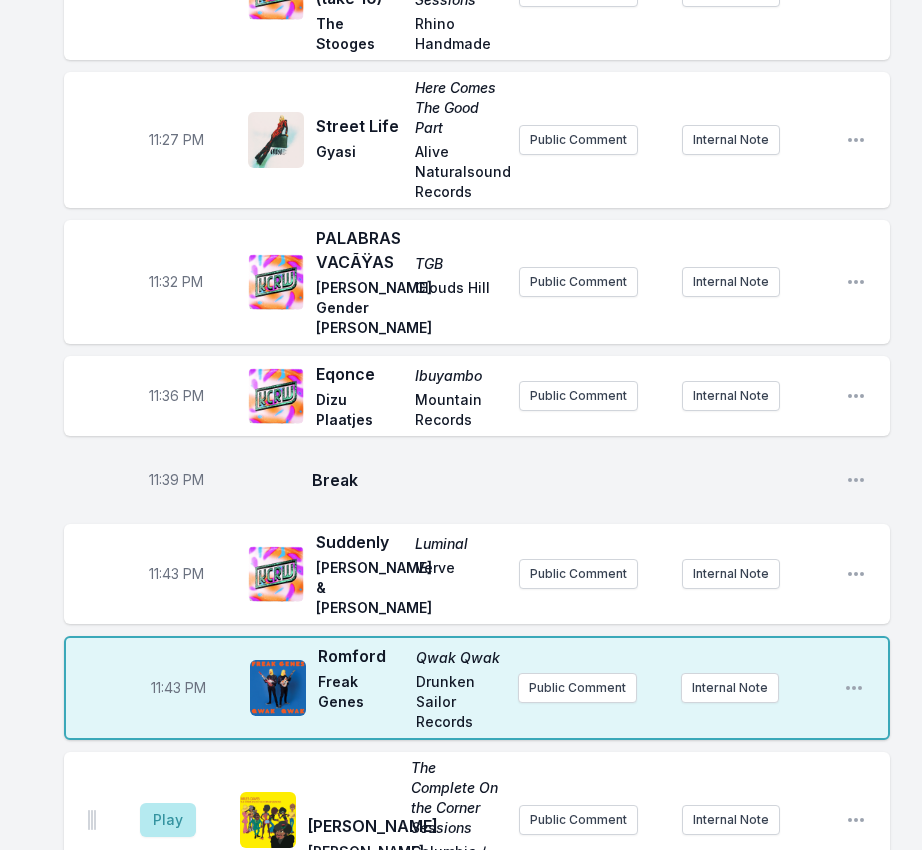 click on "11:43 PM" at bounding box center [176, 574] 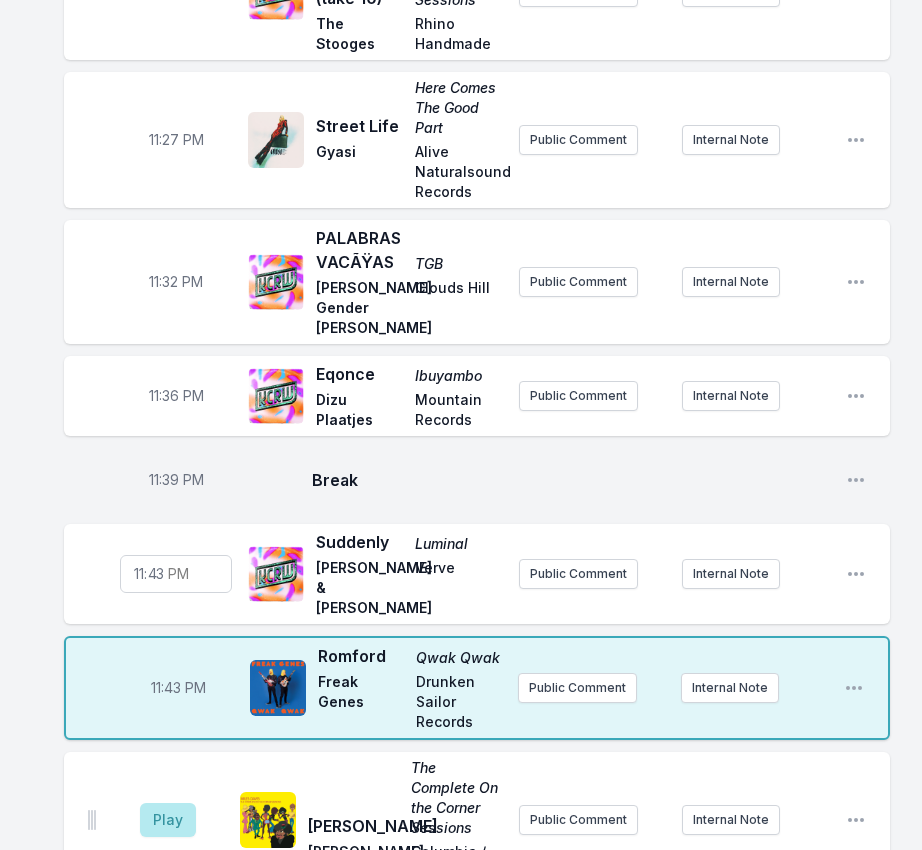 click on "23:43" at bounding box center (176, 574) 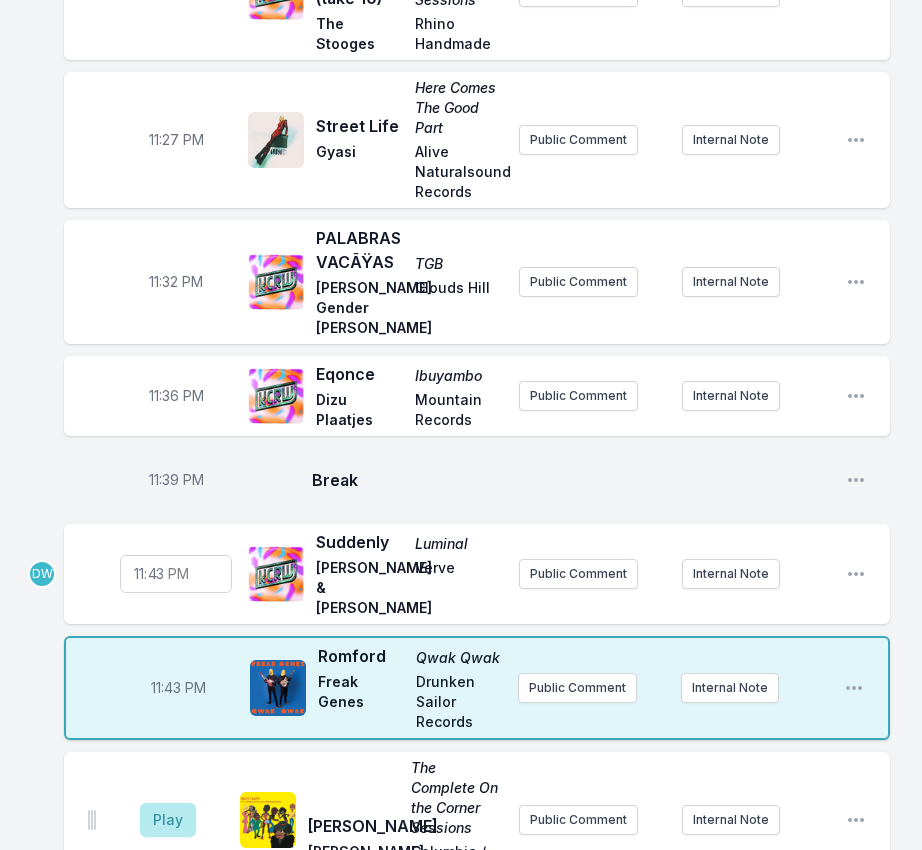 click on "23:43" at bounding box center (176, 574) 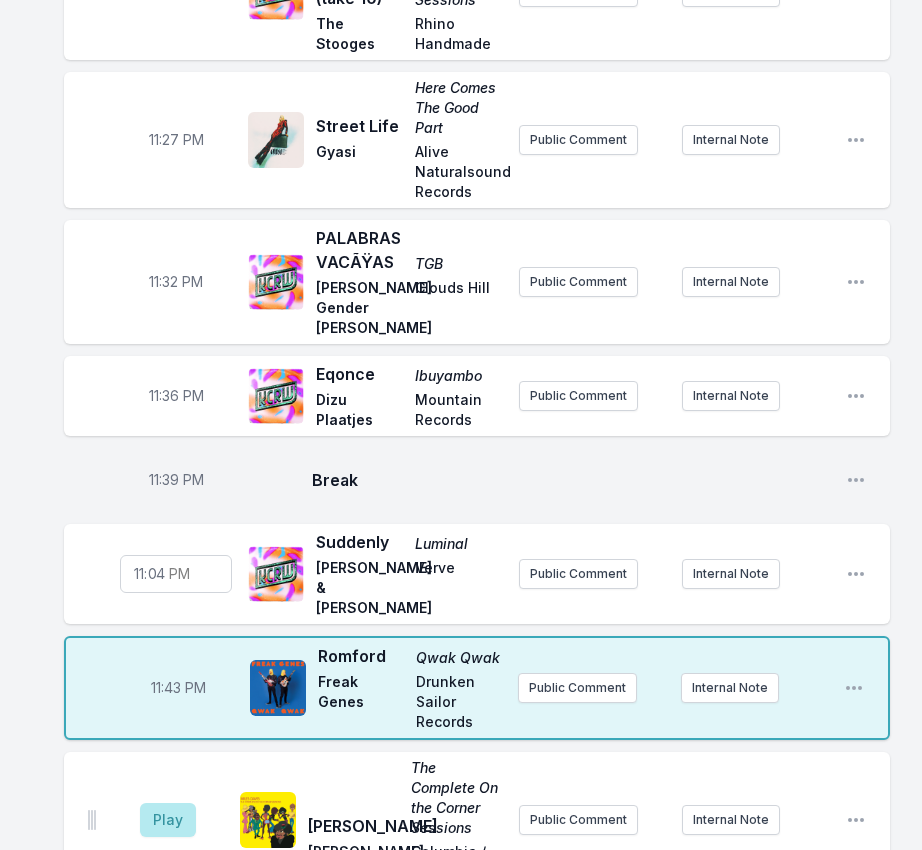 type on "23:40" 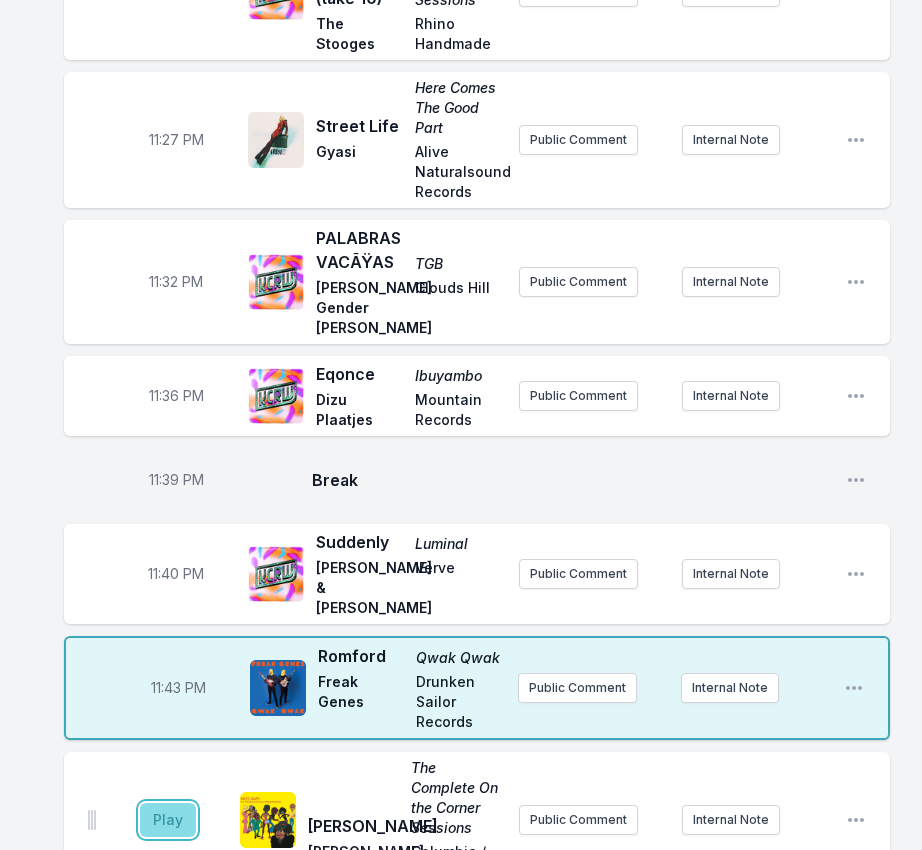 click on "Play" at bounding box center [168, 820] 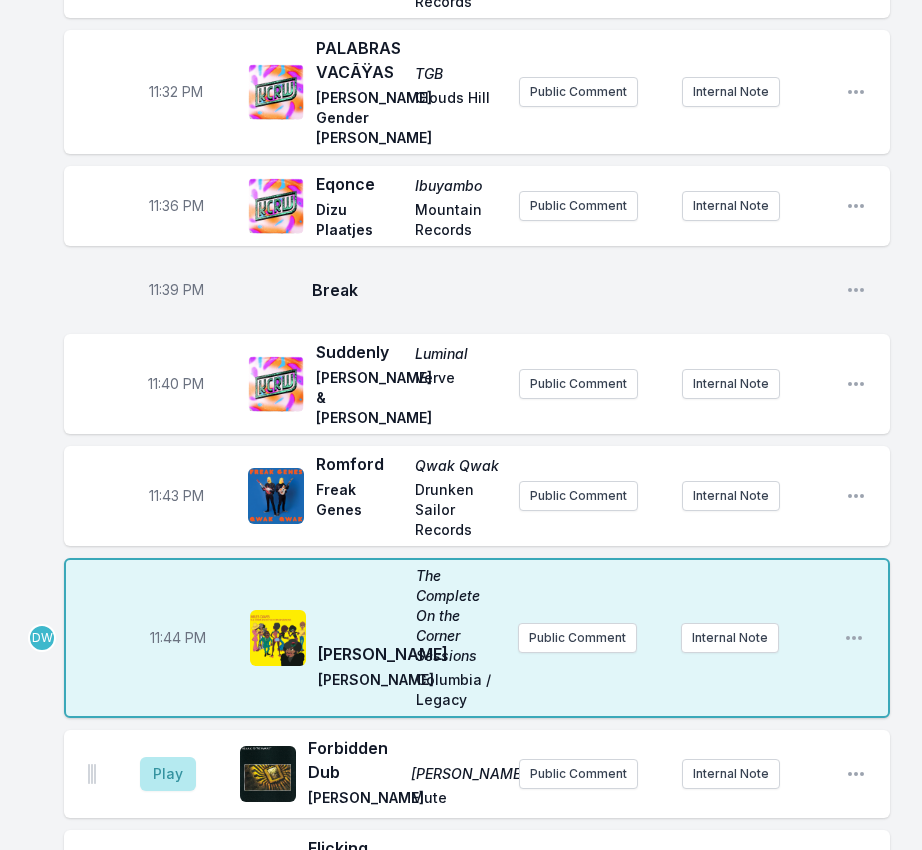 scroll, scrollTop: 4312, scrollLeft: 0, axis: vertical 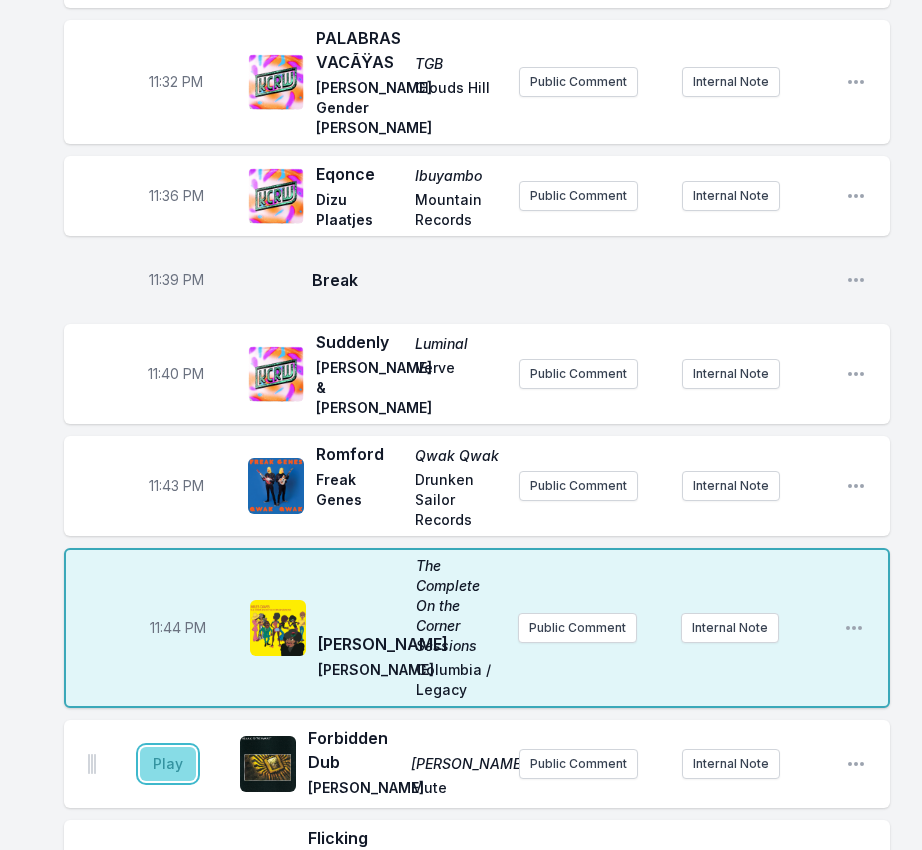 click on "Play" at bounding box center [168, 764] 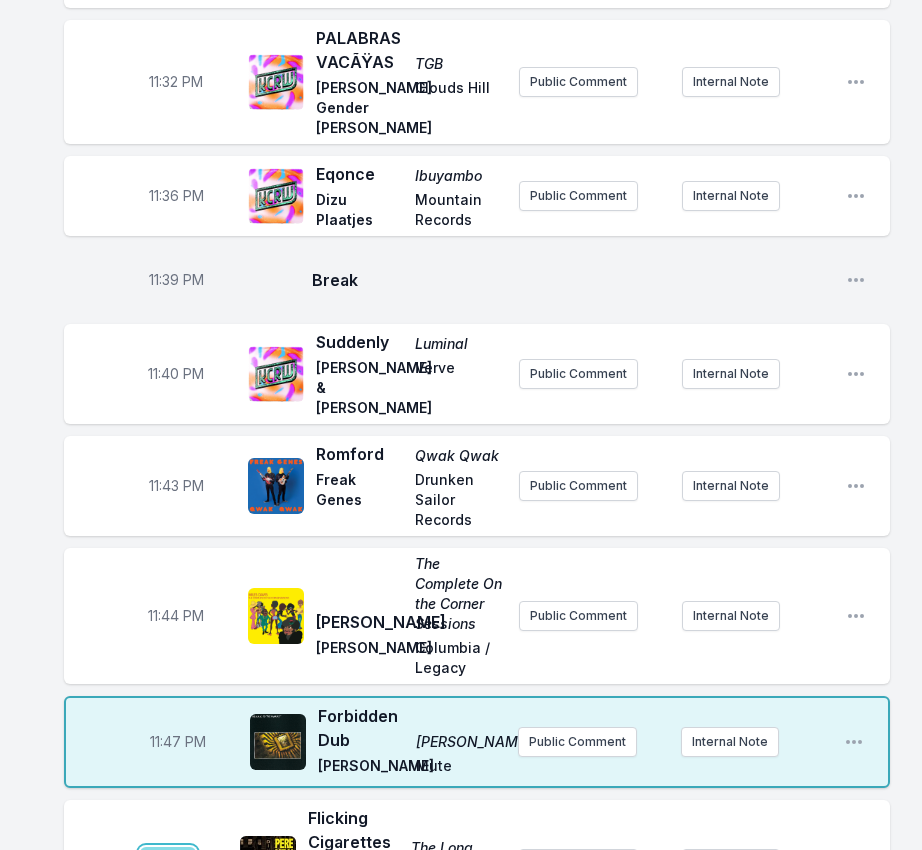 click on "Play" at bounding box center [168, 864] 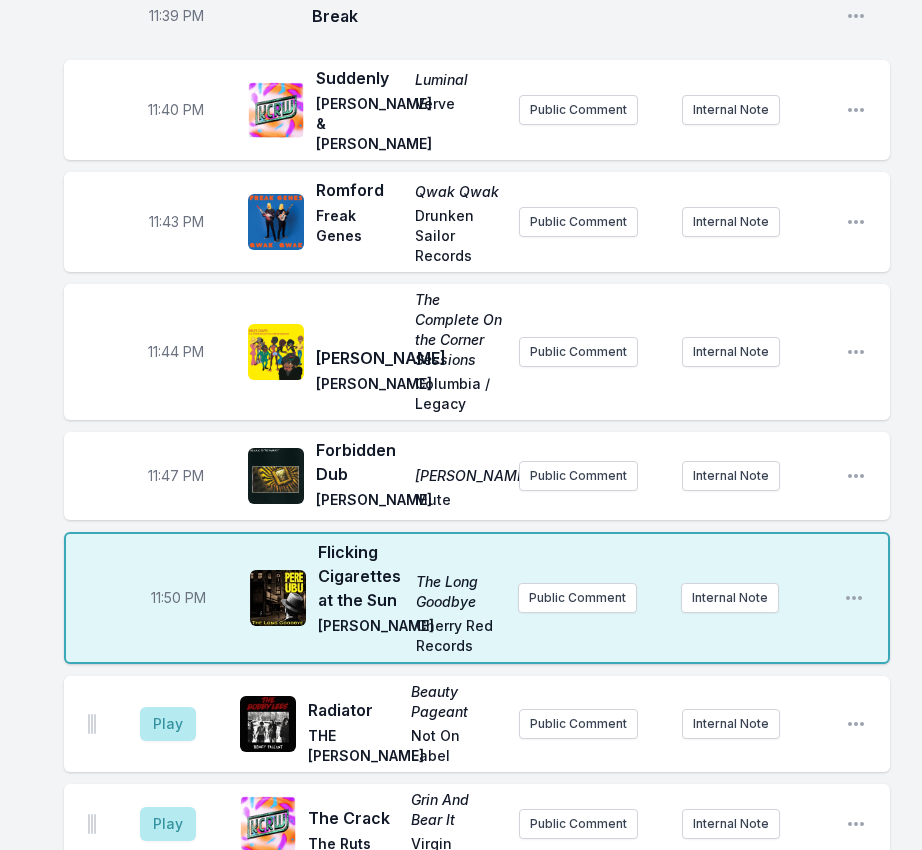 scroll, scrollTop: 4612, scrollLeft: 0, axis: vertical 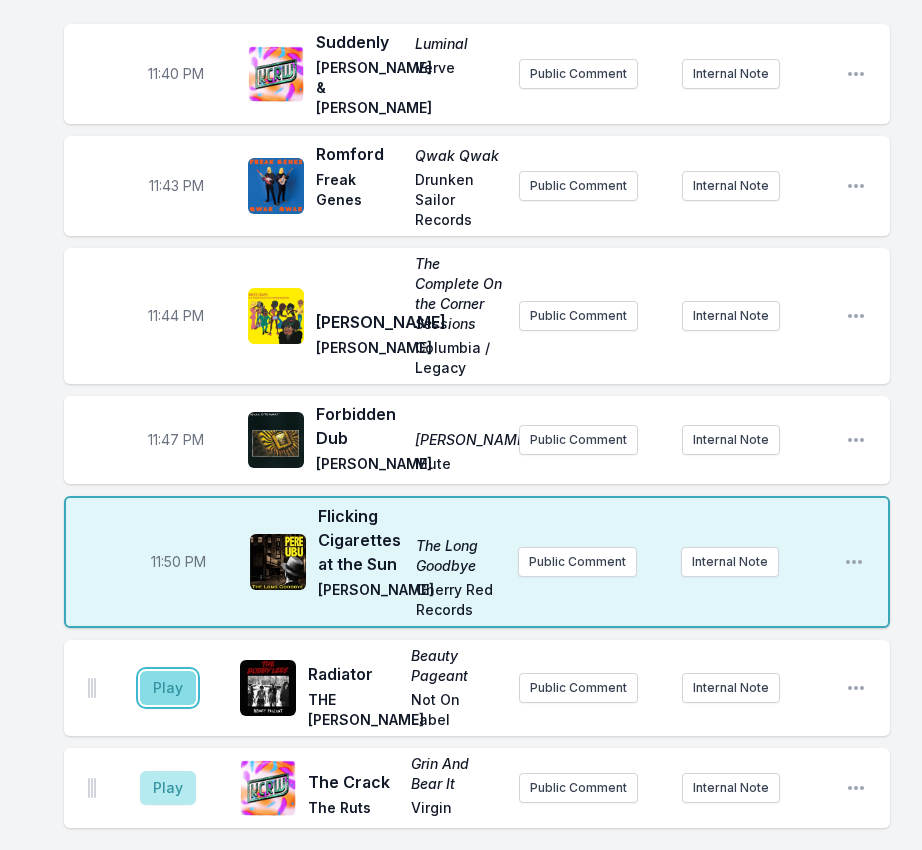 click on "Play" at bounding box center [168, 688] 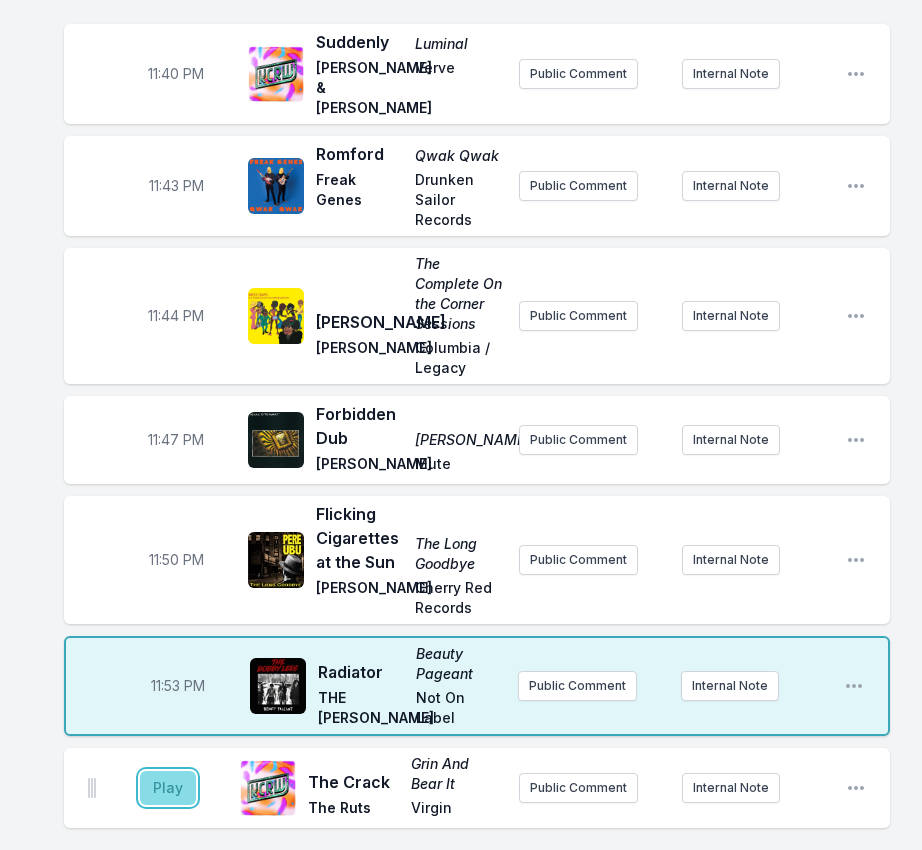 click on "Play" at bounding box center [168, 788] 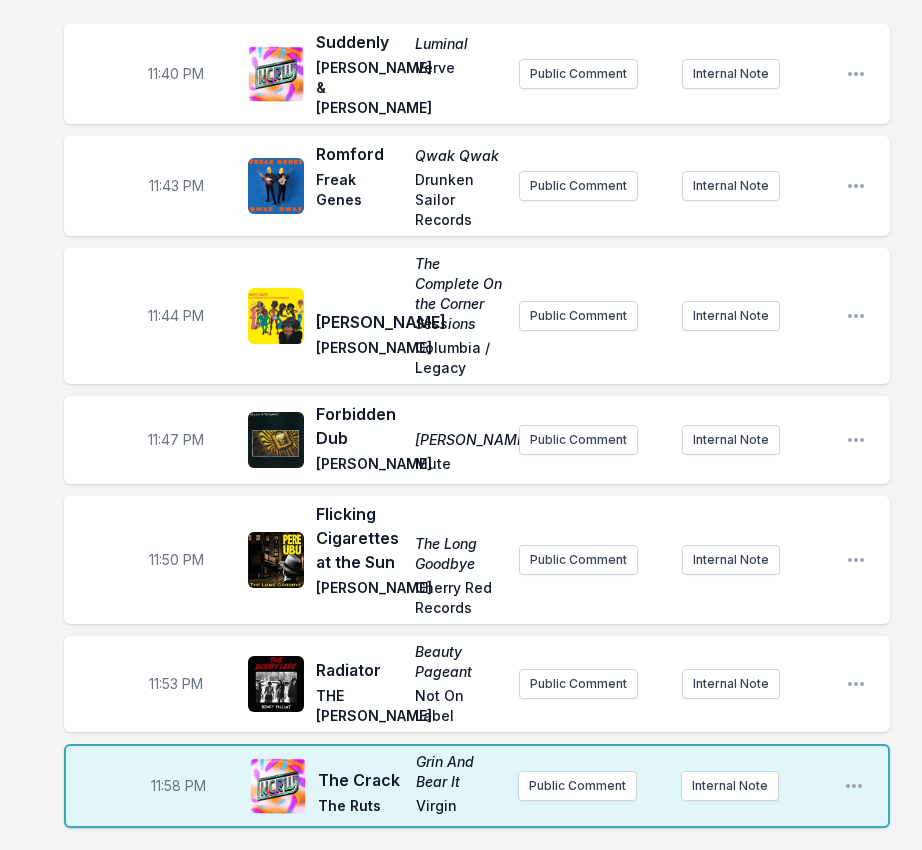 click on "Play" at bounding box center [168, 872] 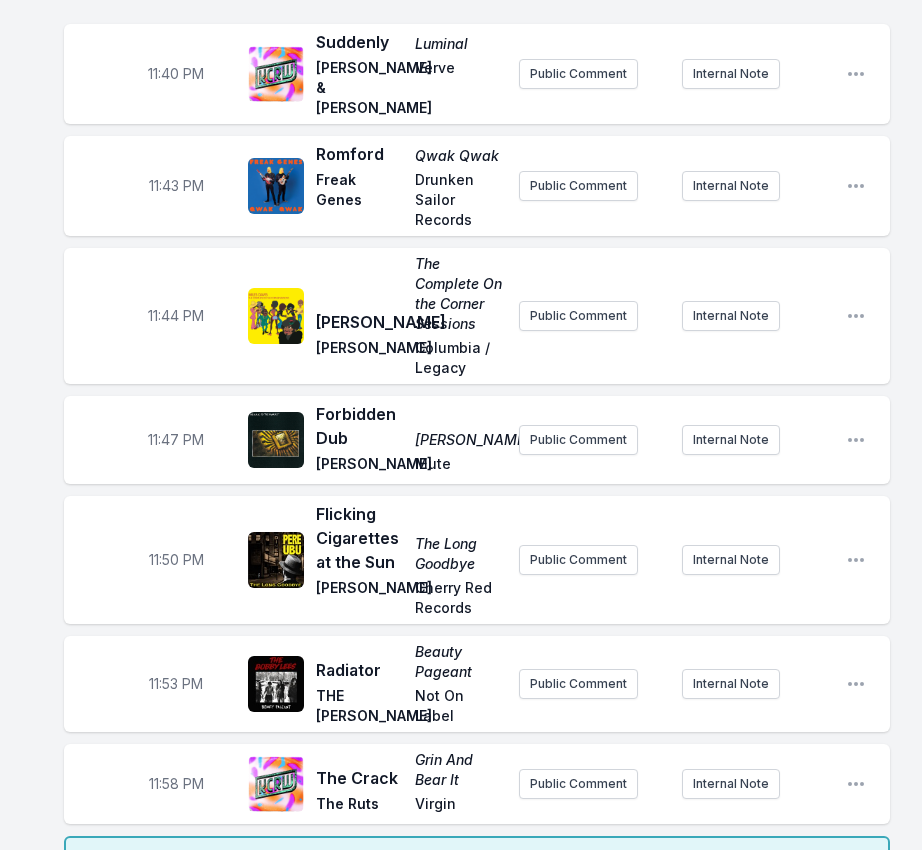 click on "12:02 AM" at bounding box center [178, 870] 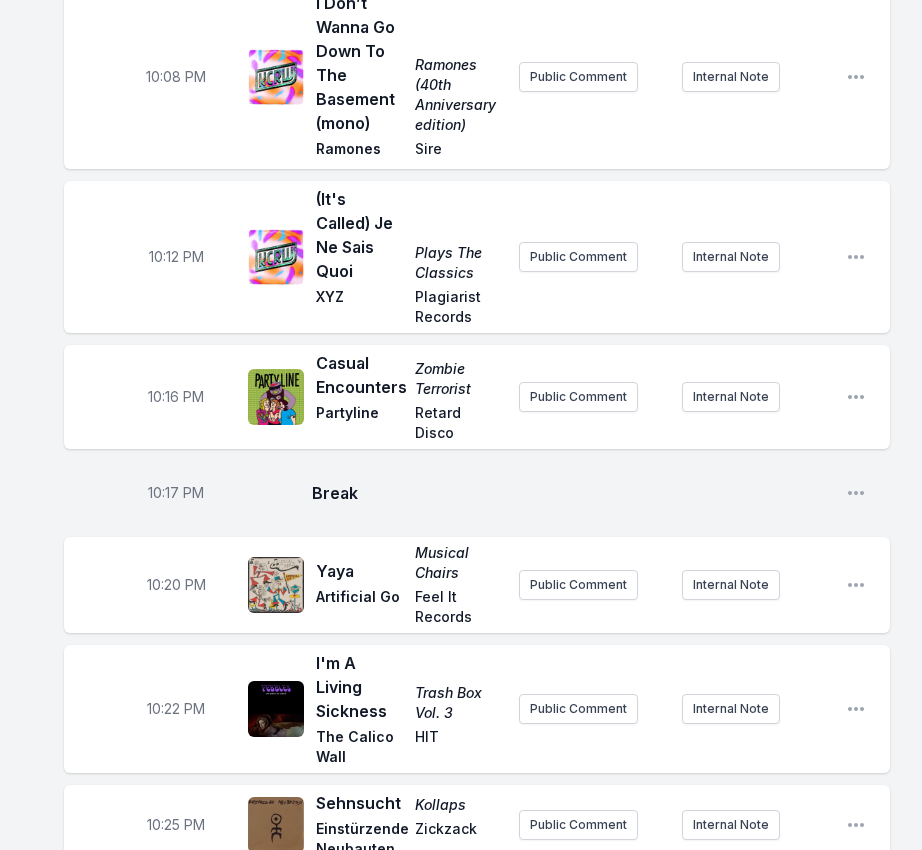 scroll, scrollTop: 0, scrollLeft: 0, axis: both 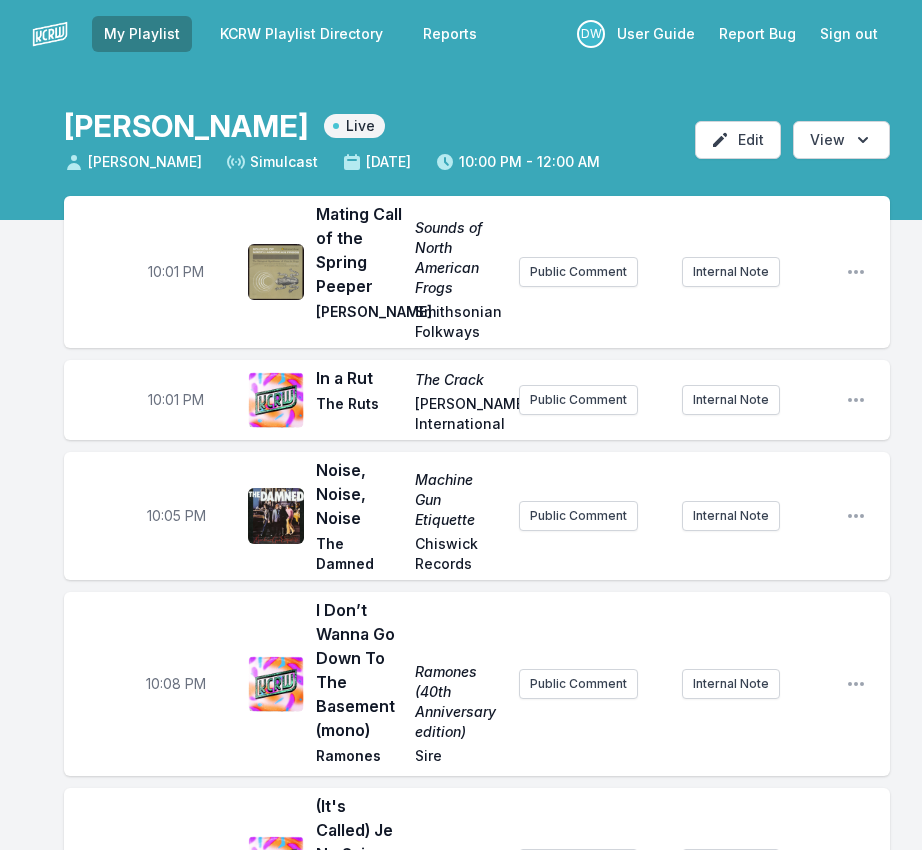 click on "Sign out" at bounding box center (849, 34) 